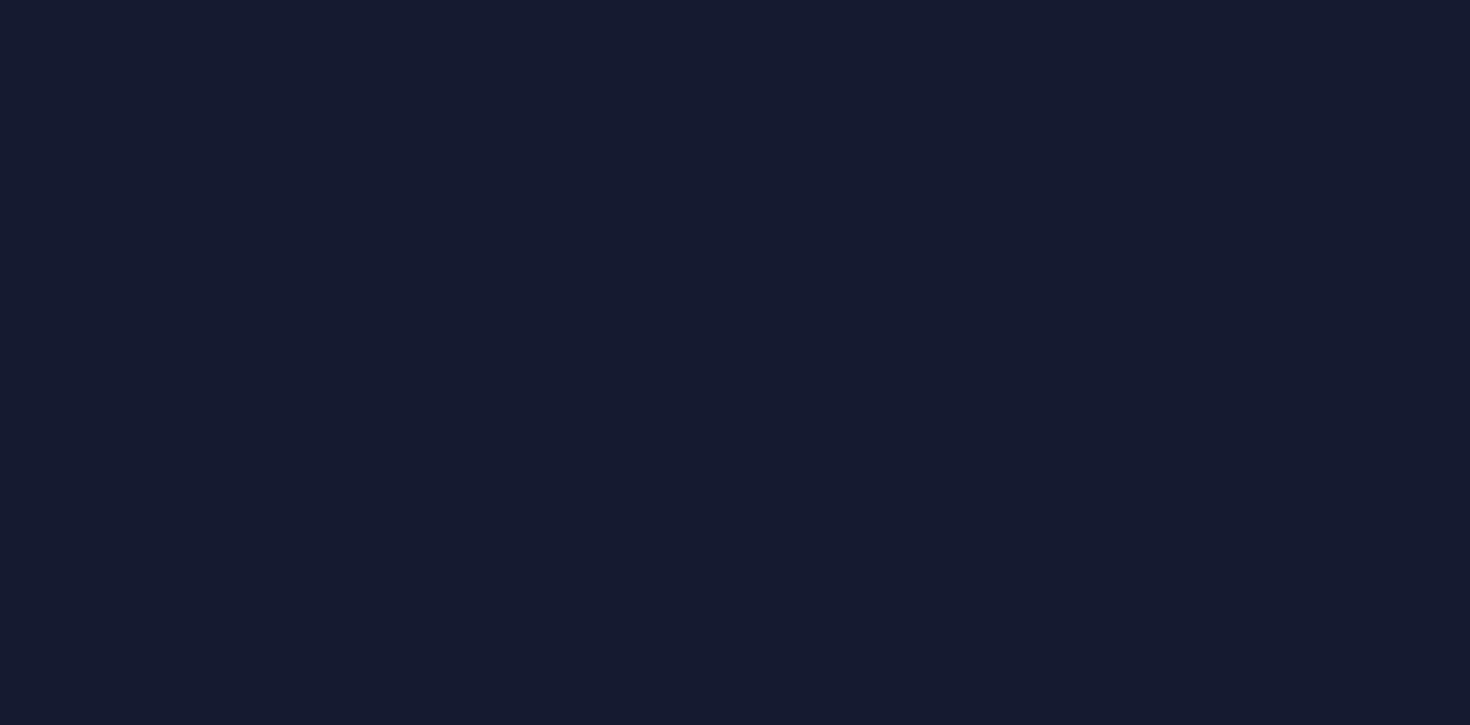 scroll, scrollTop: 0, scrollLeft: 0, axis: both 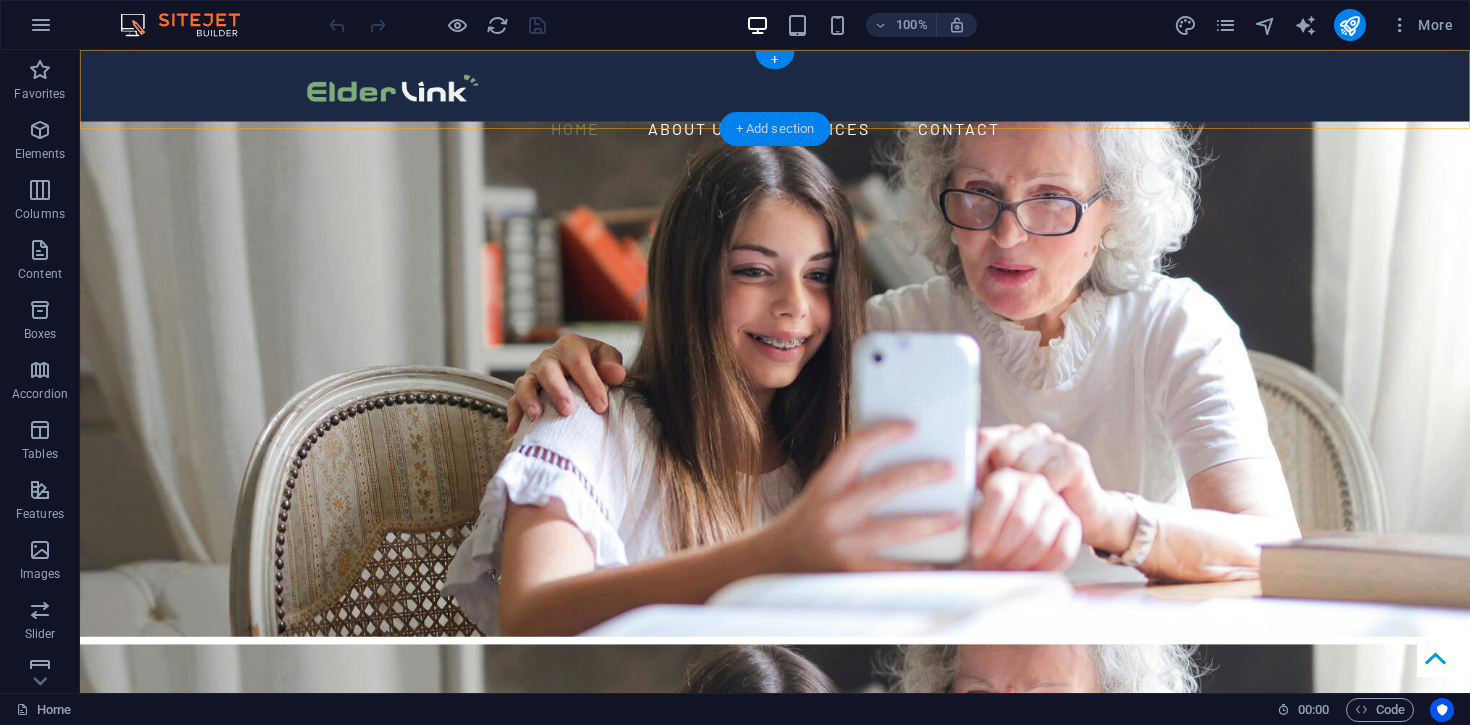 click on "+ Add section" at bounding box center (775, 129) 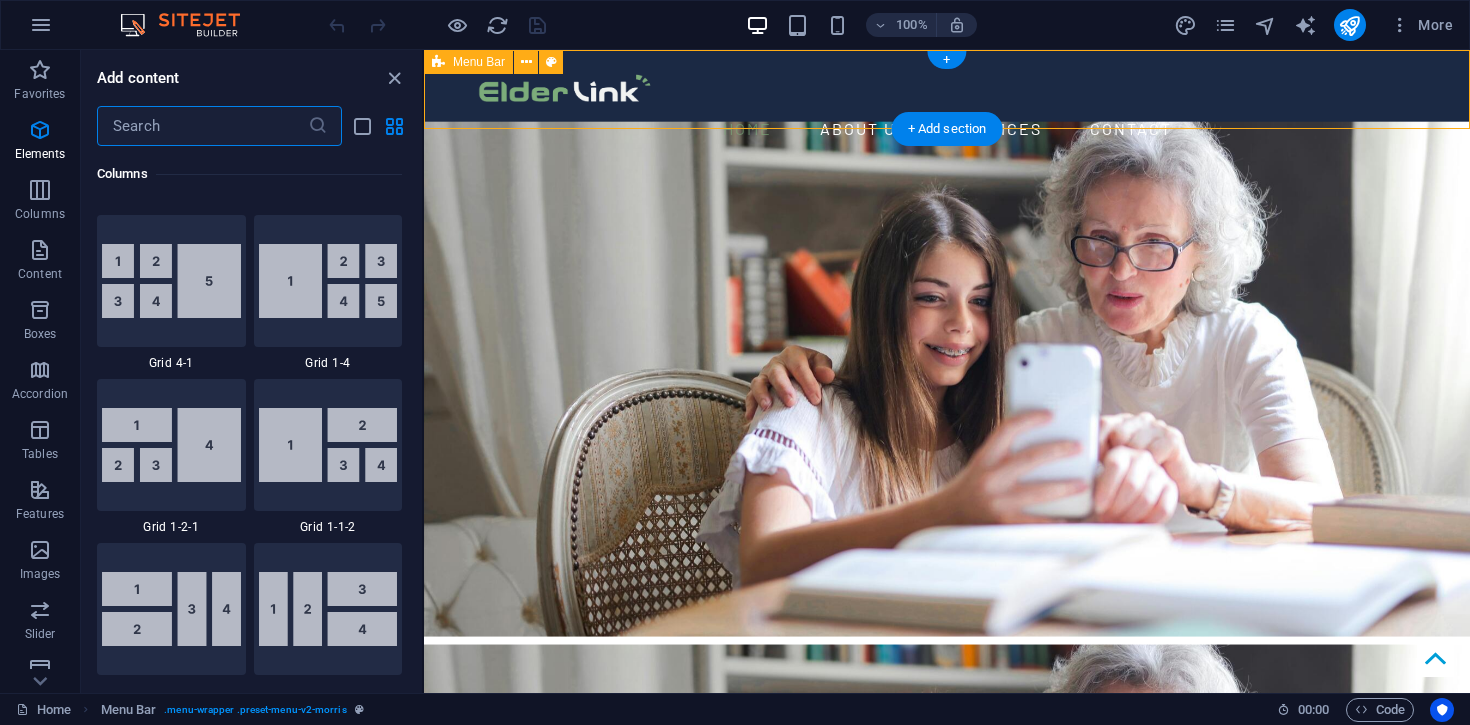 scroll, scrollTop: 3499, scrollLeft: 0, axis: vertical 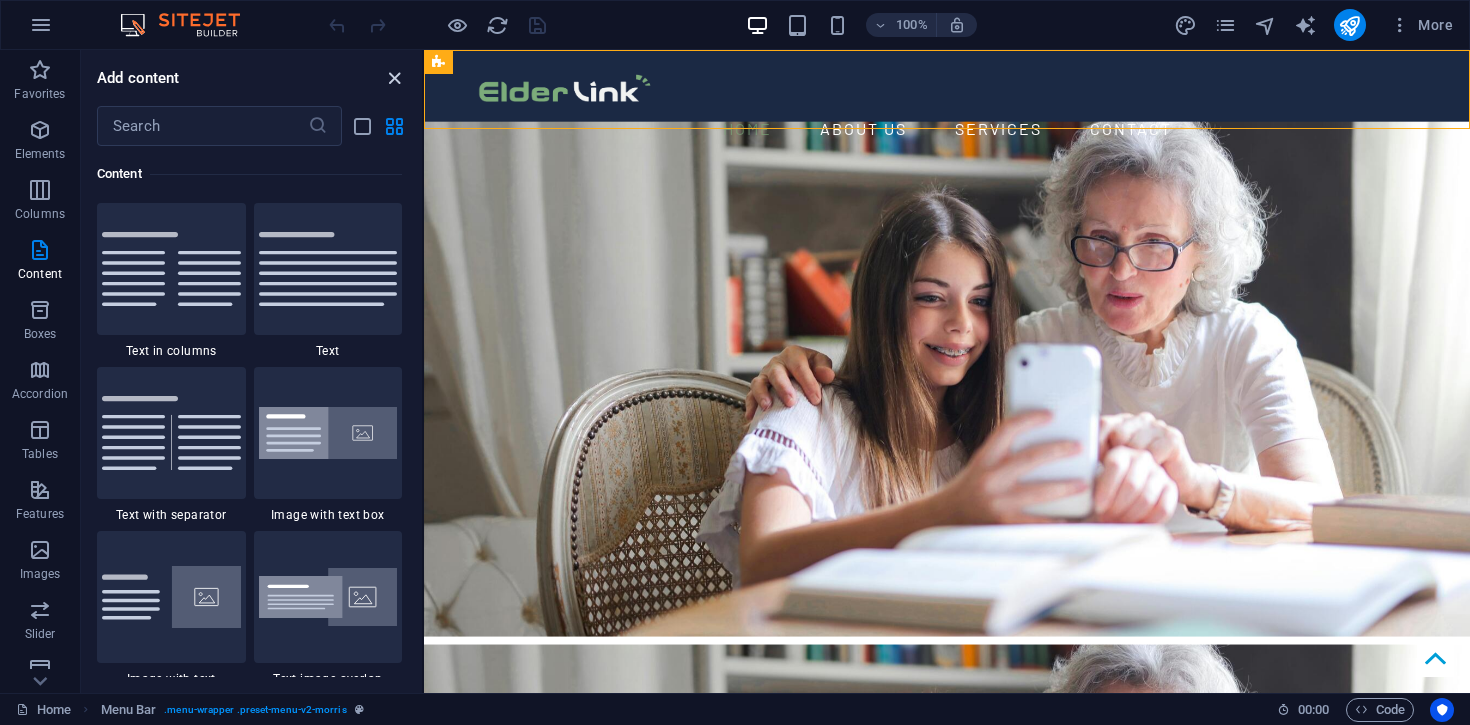 drag, startPoint x: 397, startPoint y: 80, endPoint x: 386, endPoint y: 29, distance: 52.17279 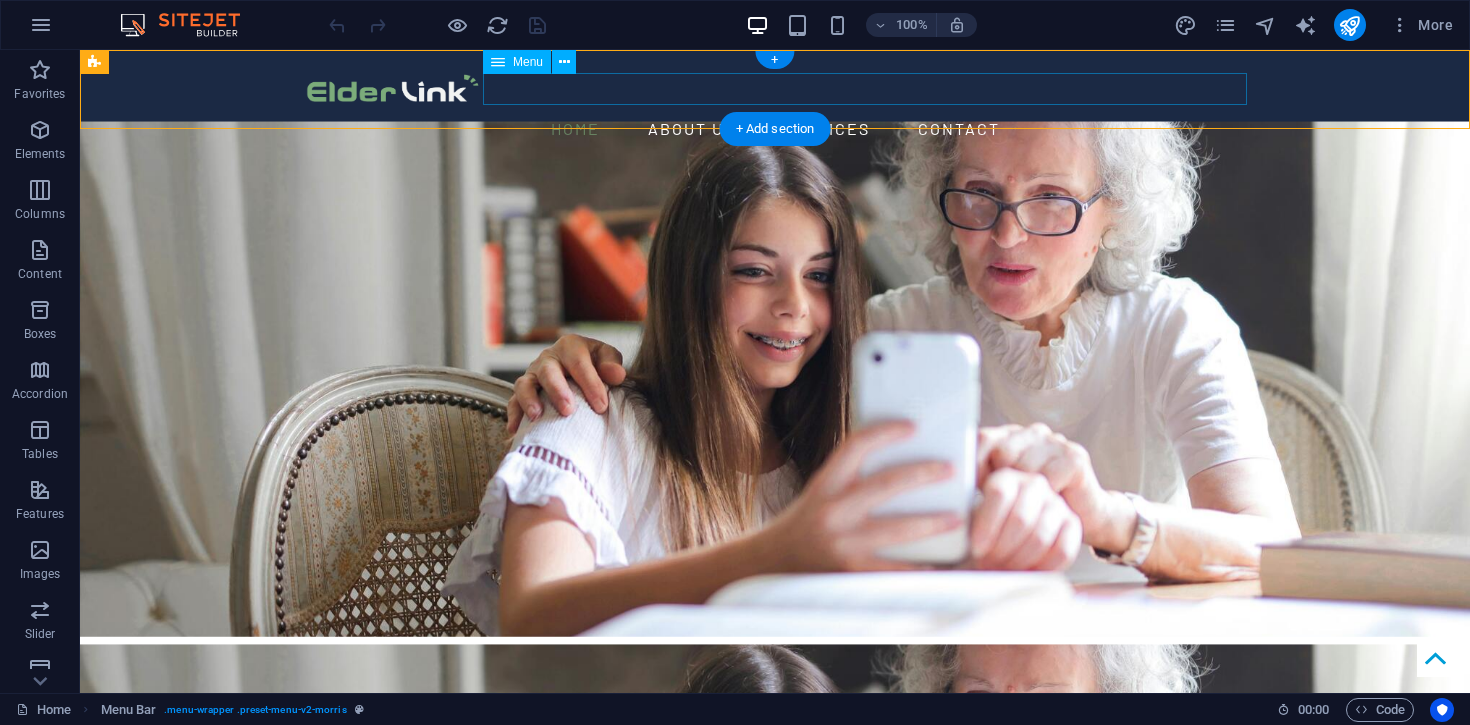 click on "Home About us Services Contact" at bounding box center [775, 129] 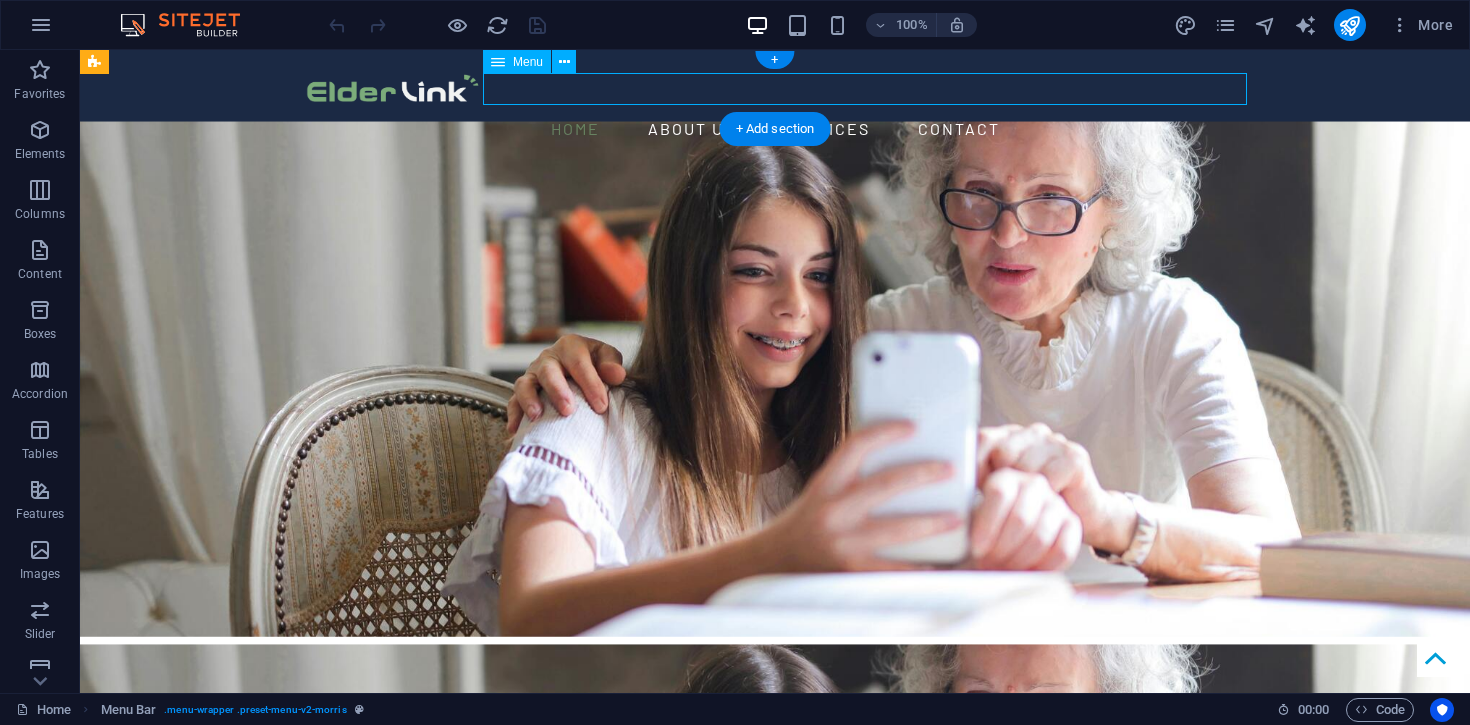 click on "Home About us Services Contact" at bounding box center (775, 129) 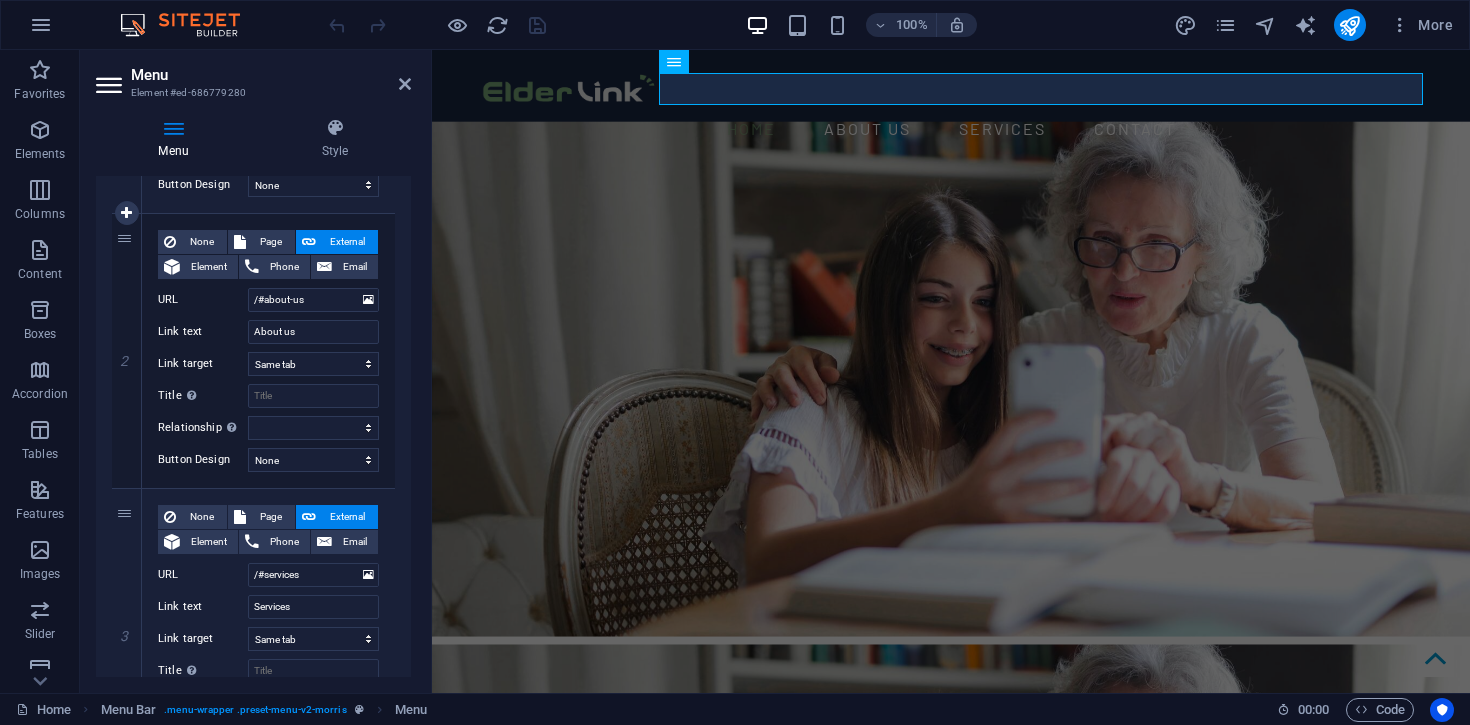 scroll, scrollTop: 844, scrollLeft: 0, axis: vertical 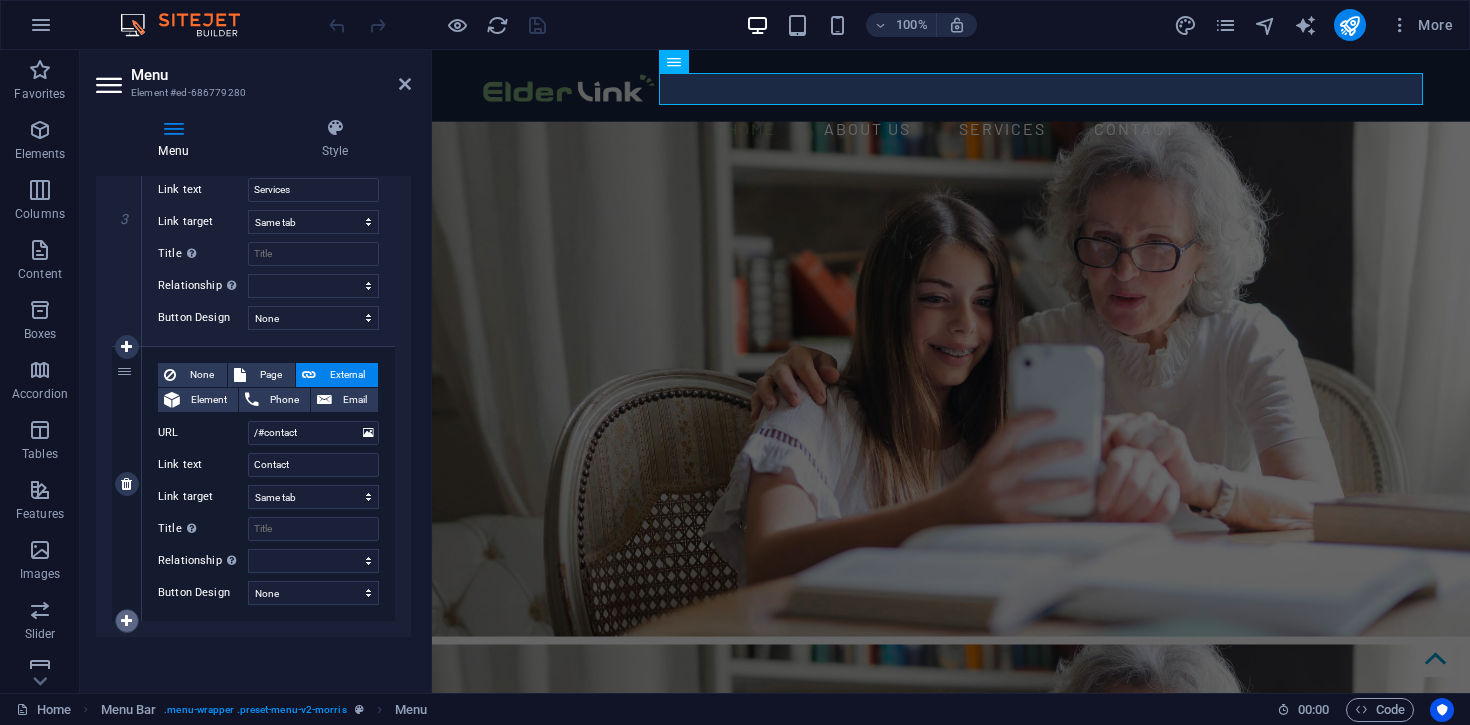 click at bounding box center [126, 621] 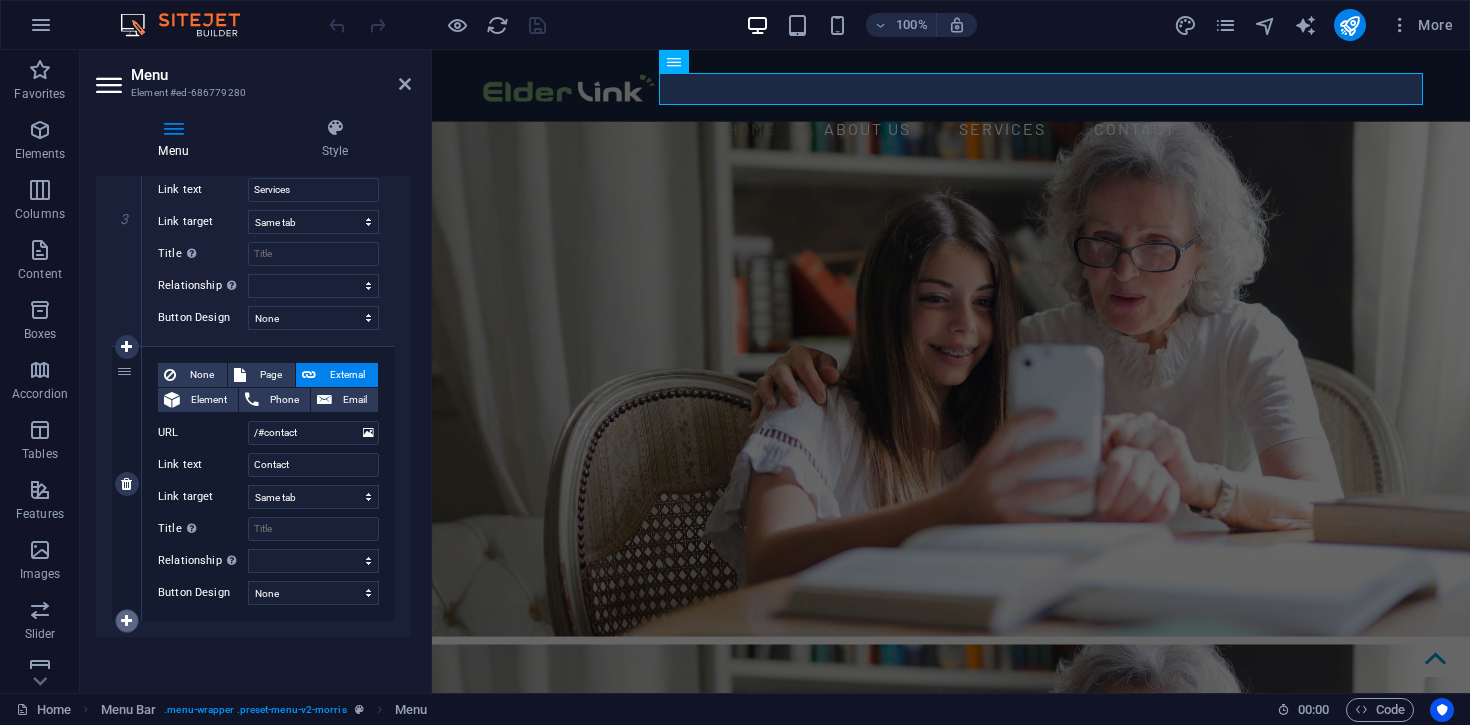 select 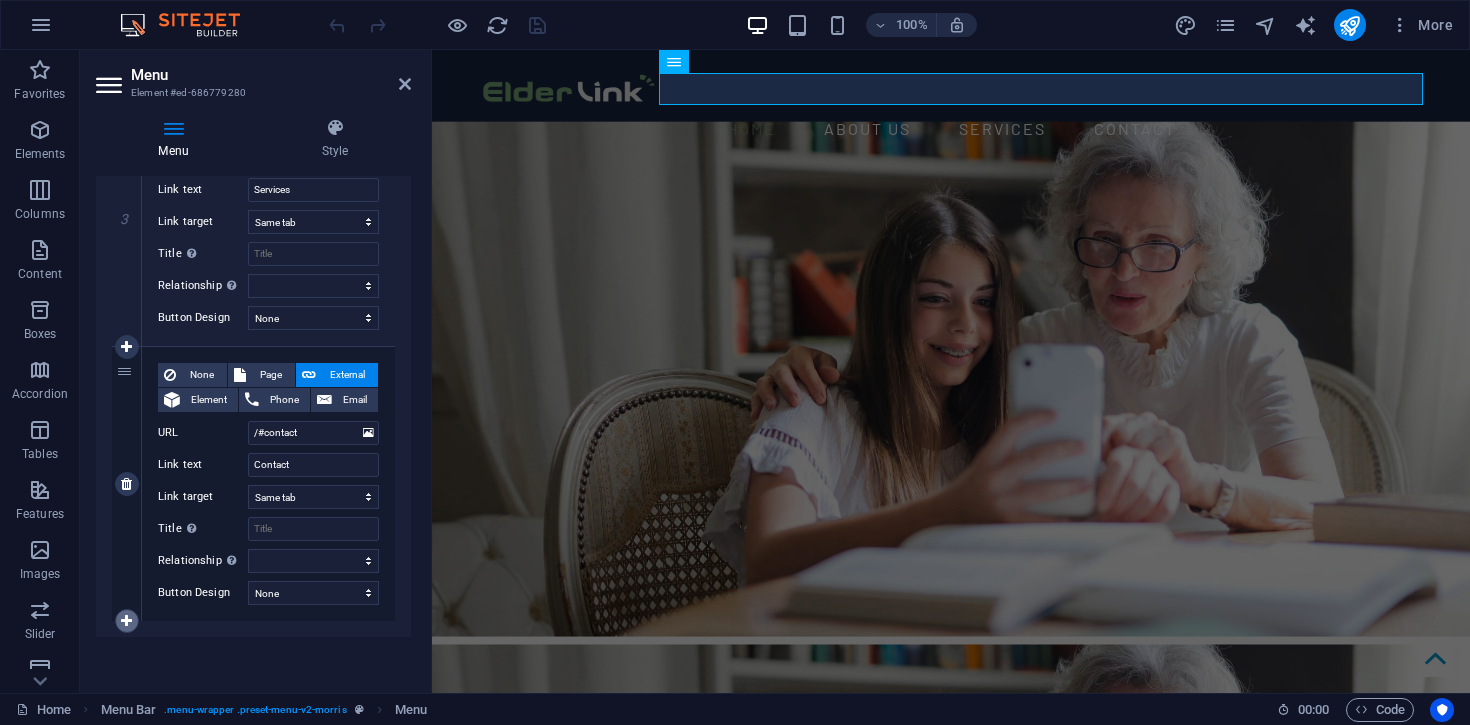 select 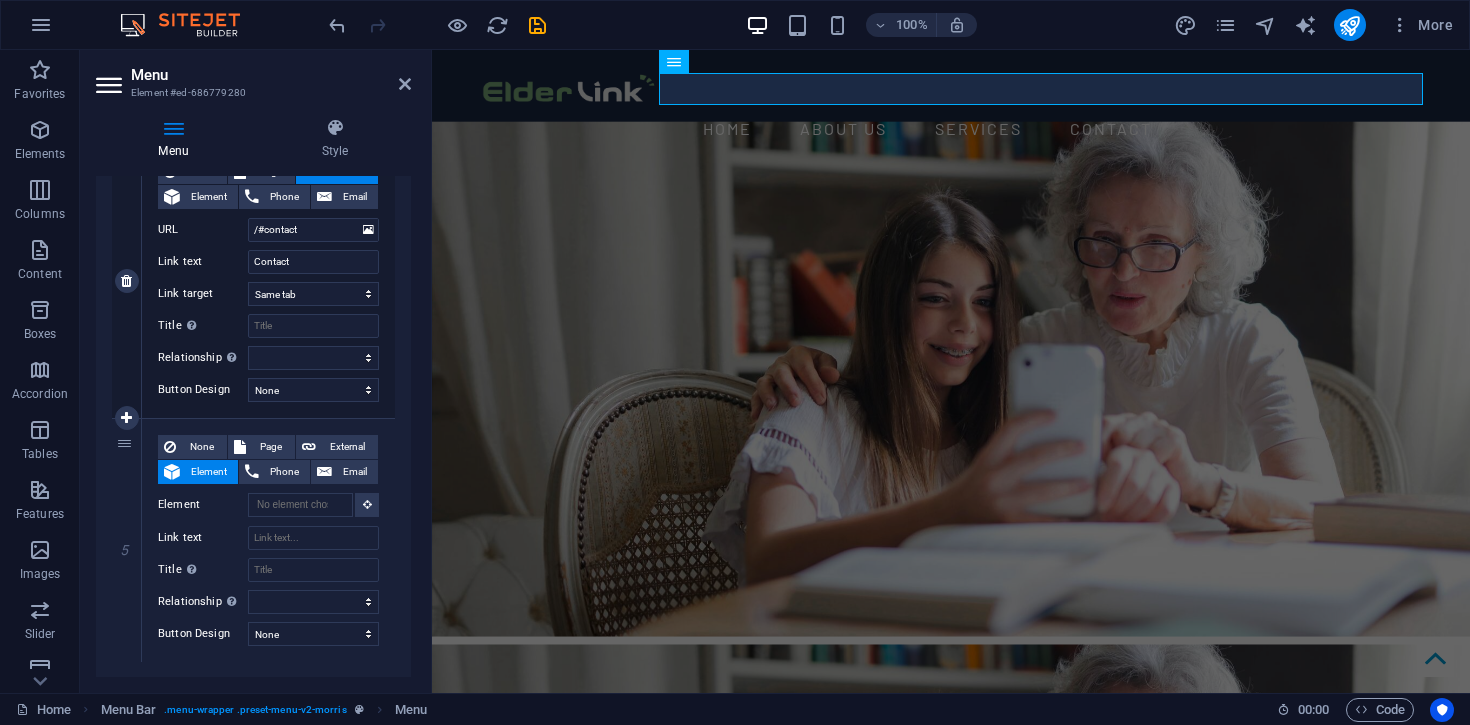 scroll, scrollTop: 1088, scrollLeft: 0, axis: vertical 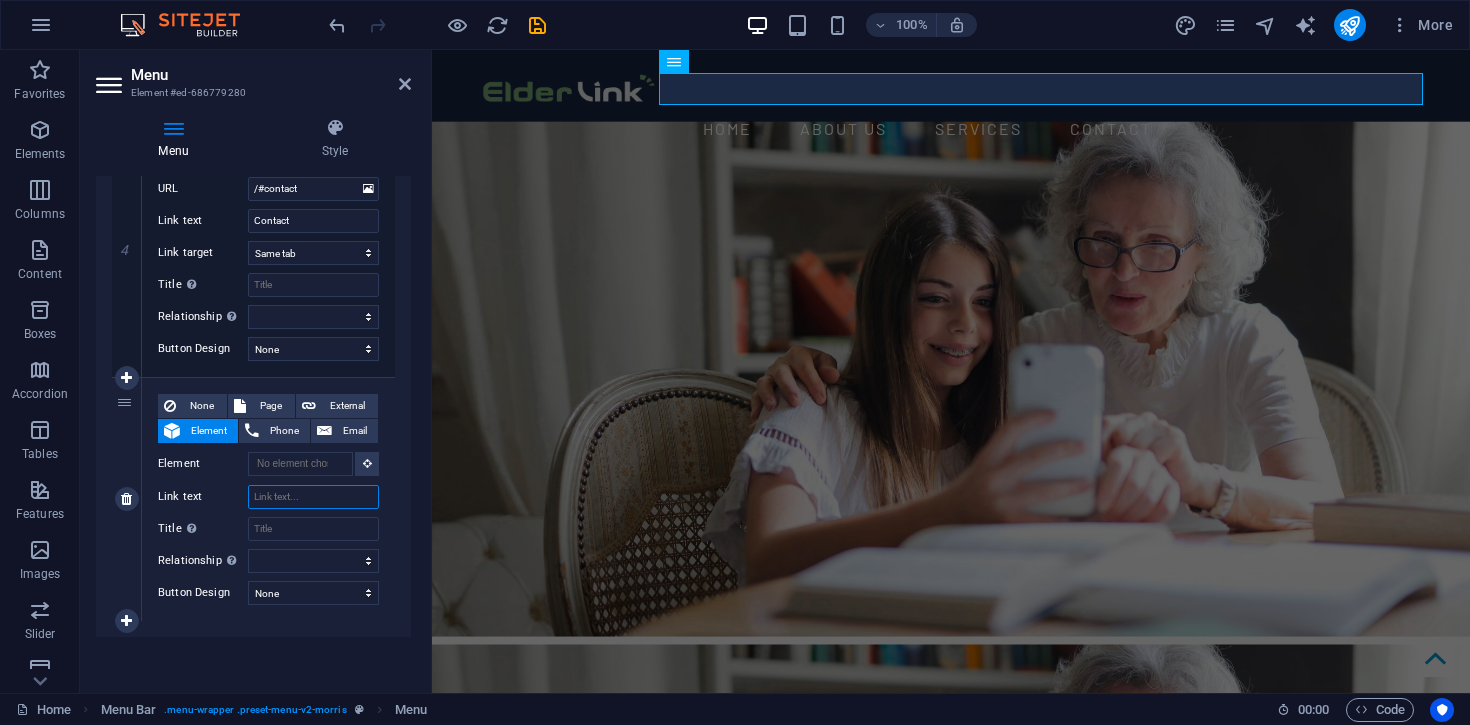 click on "Link text" at bounding box center [313, 497] 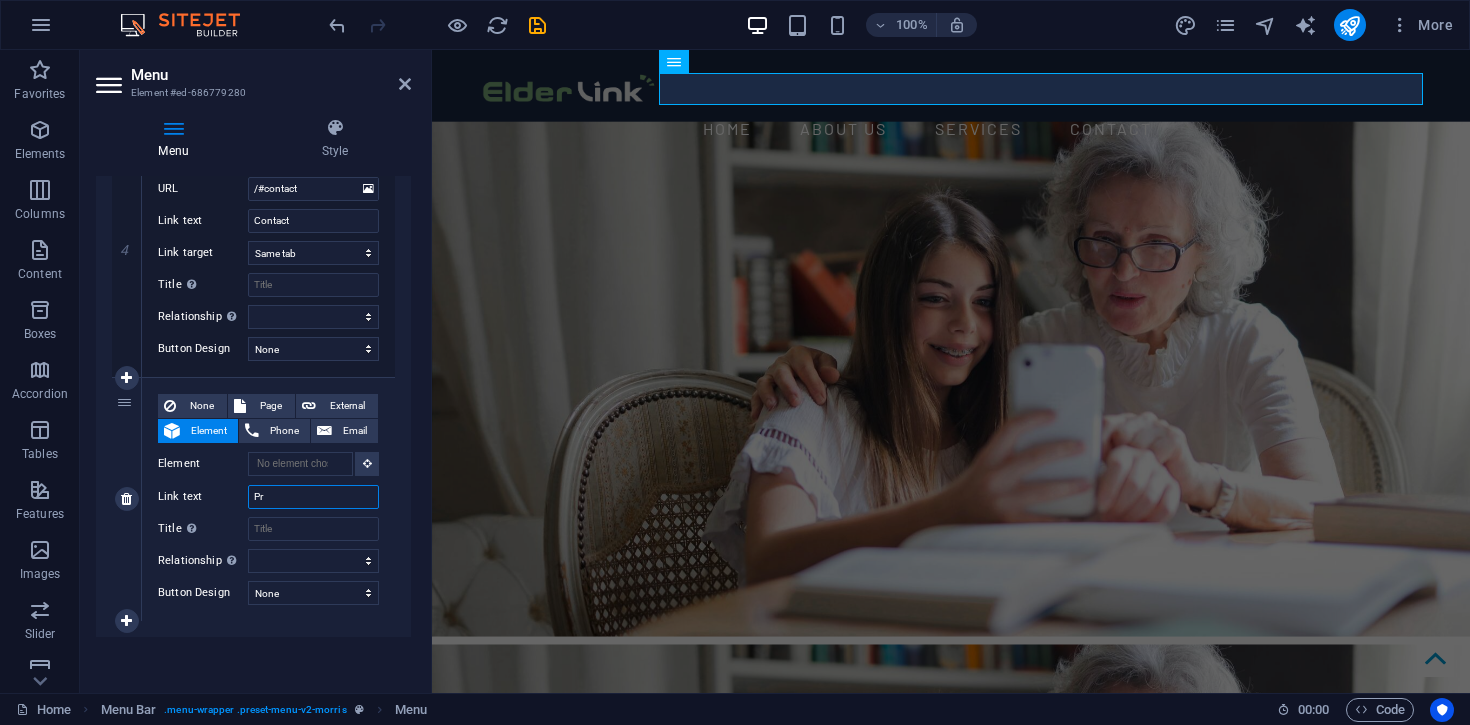 type on "Pri" 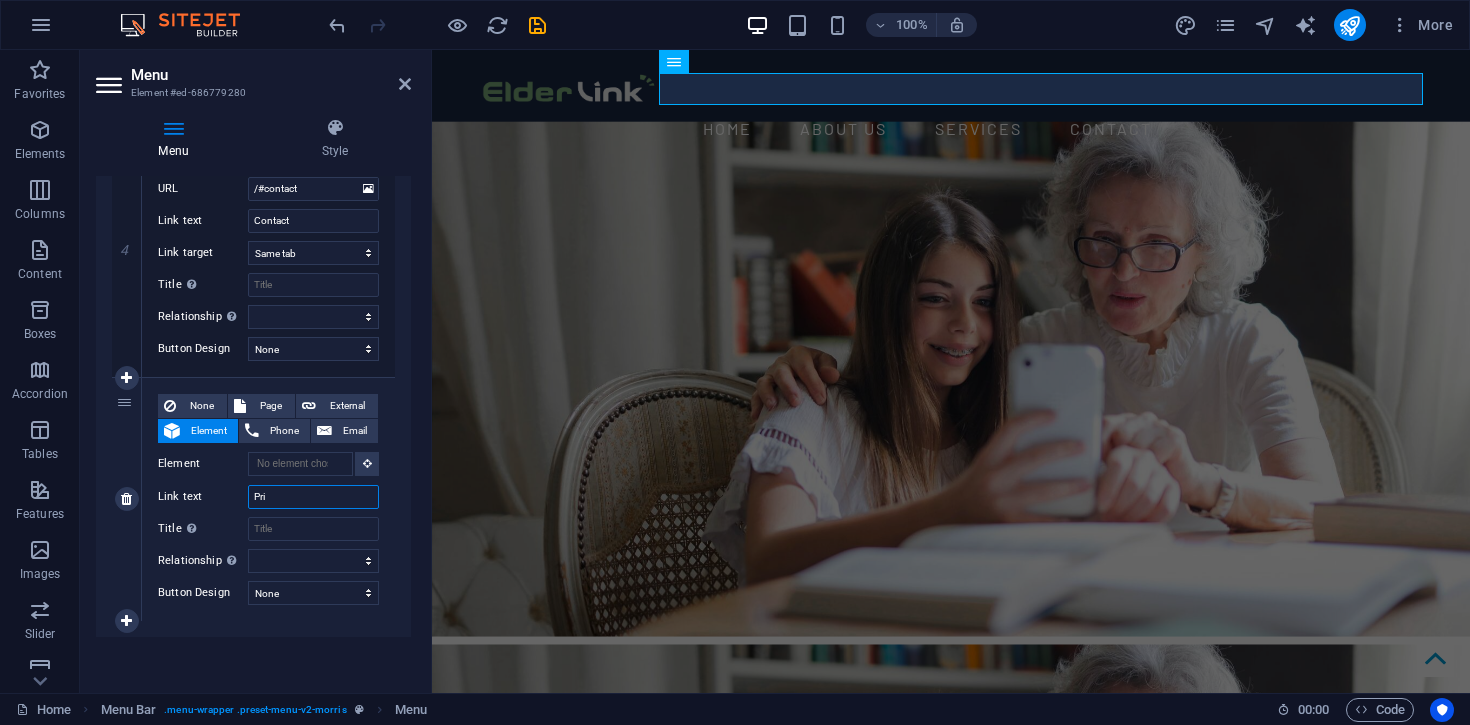 select 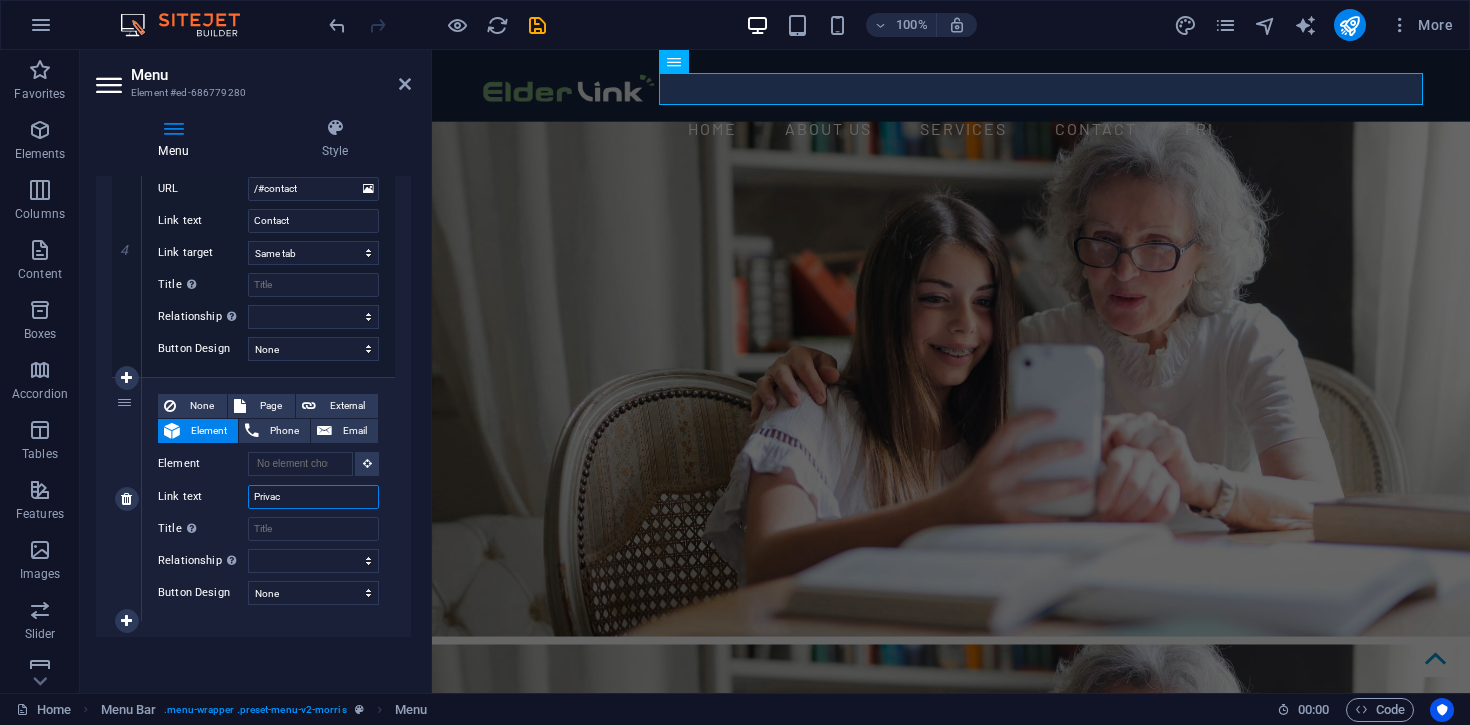 type on "Privacy" 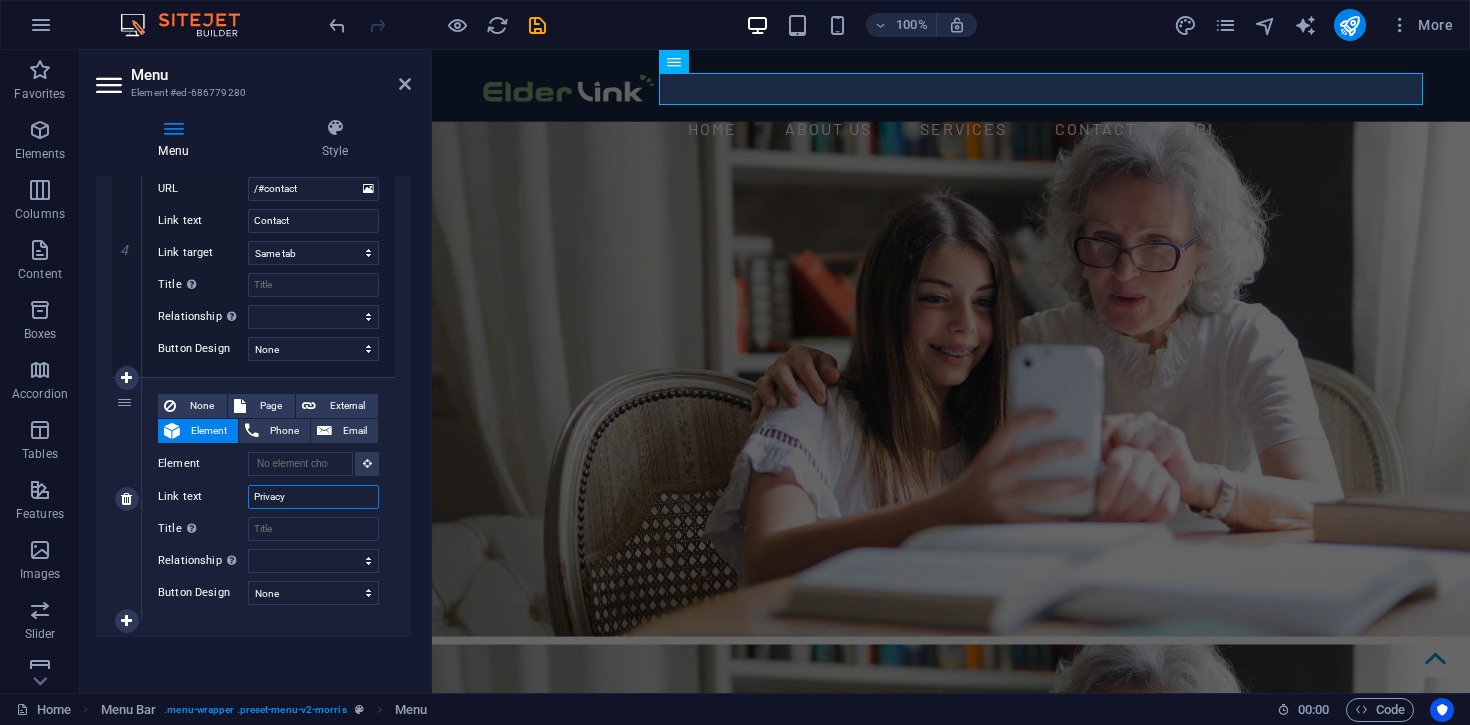 select 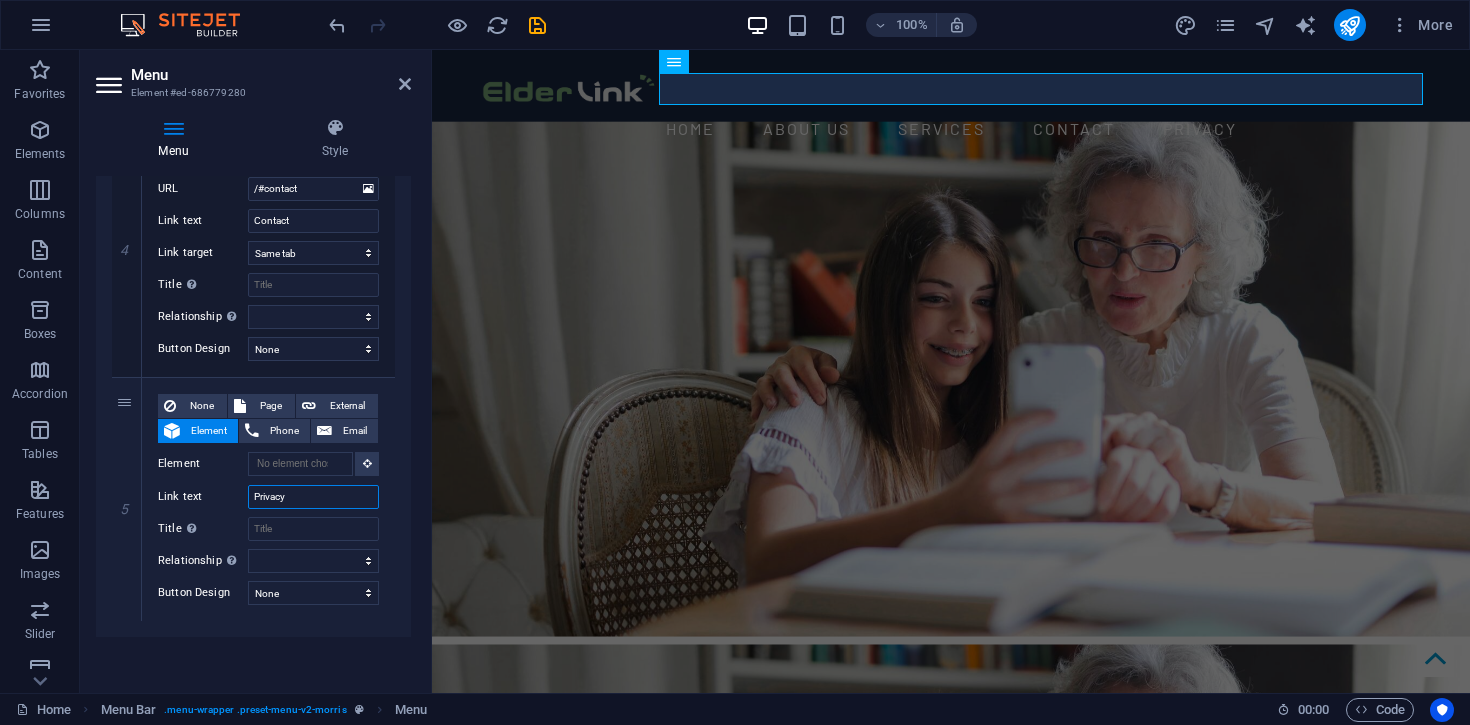 type on "Privacy" 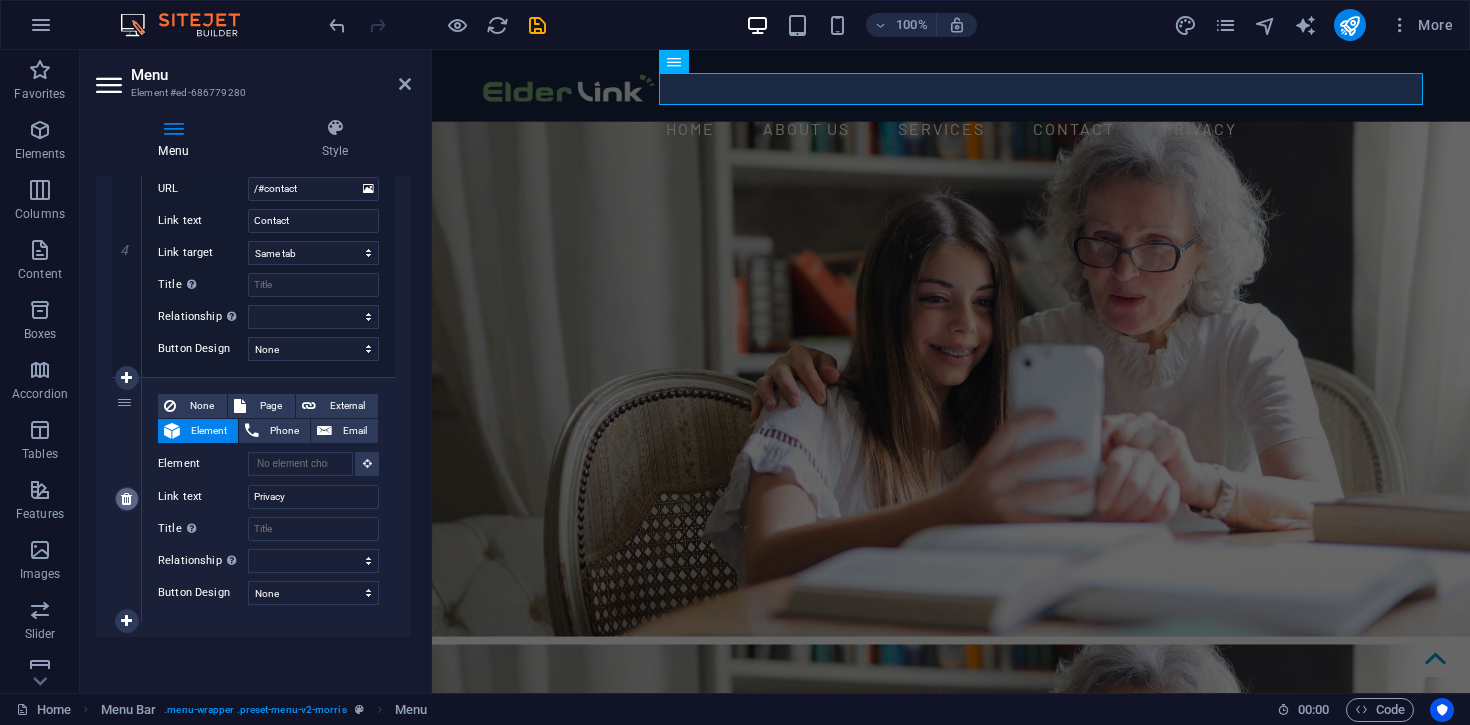 click at bounding box center (126, 499) 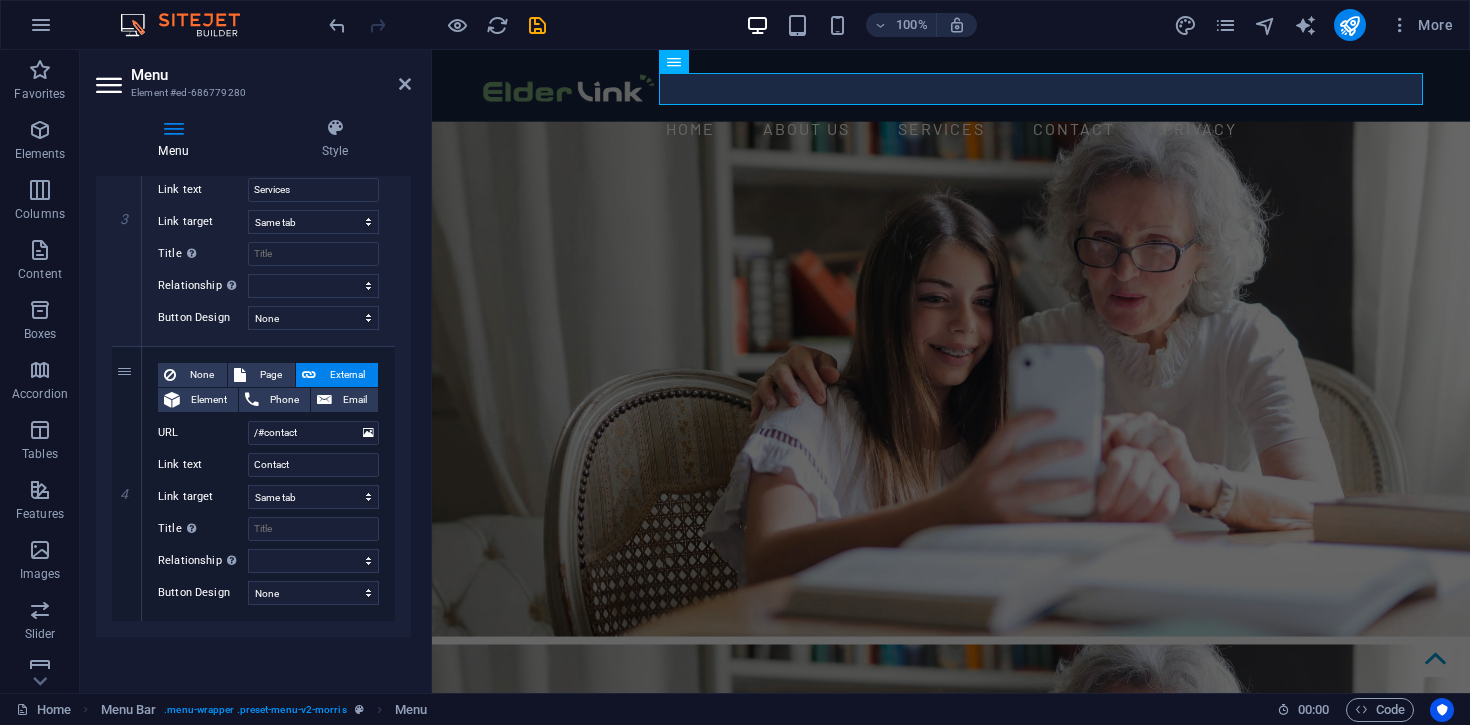scroll, scrollTop: 844, scrollLeft: 0, axis: vertical 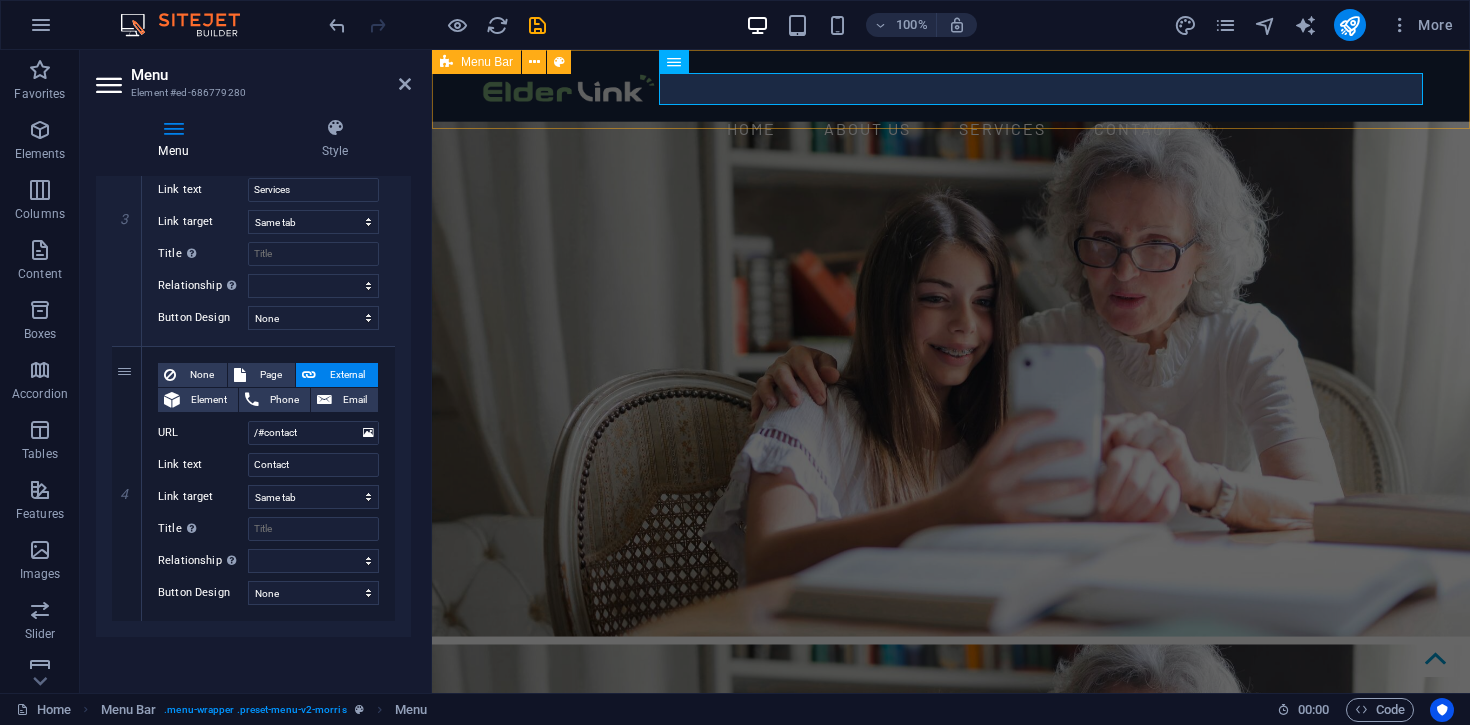 click on "Home About us Services Contact
Book now" at bounding box center [951, 105] 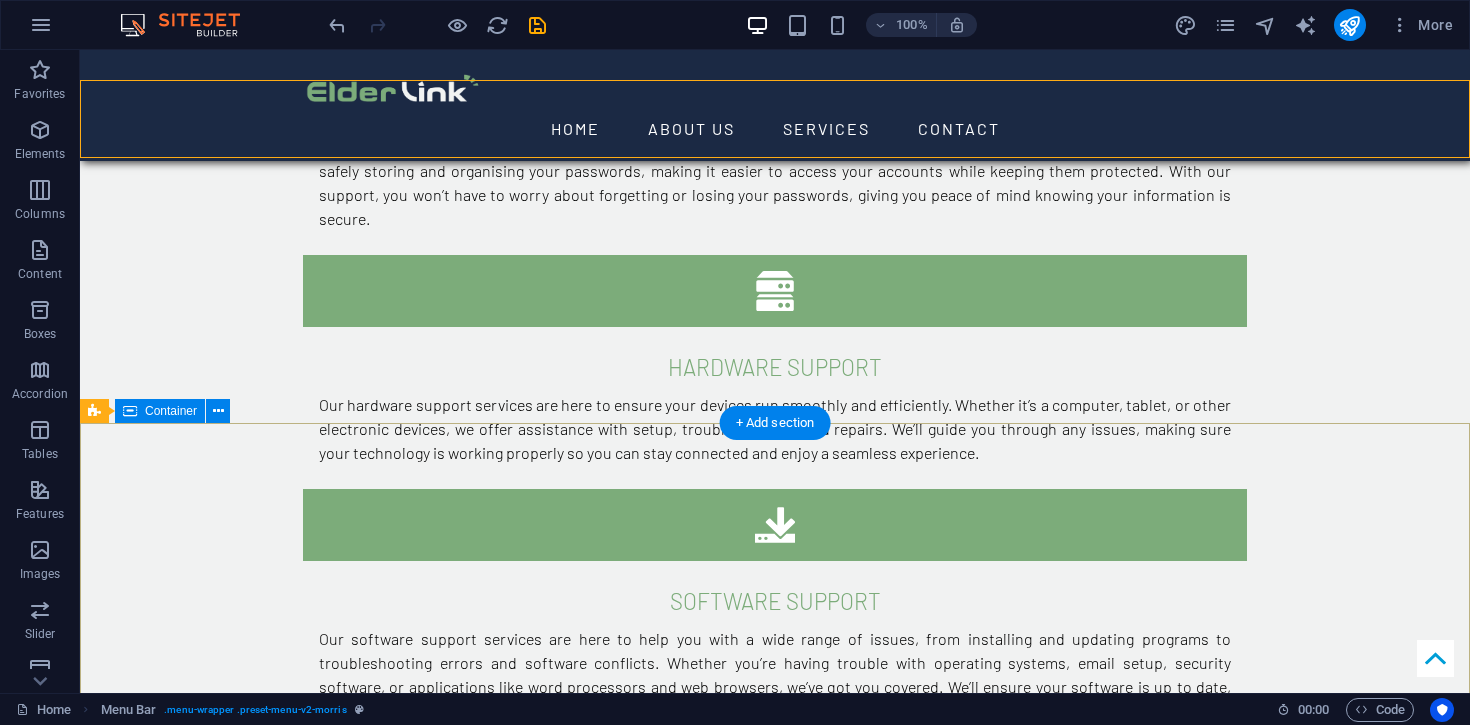 scroll, scrollTop: 2546, scrollLeft: 0, axis: vertical 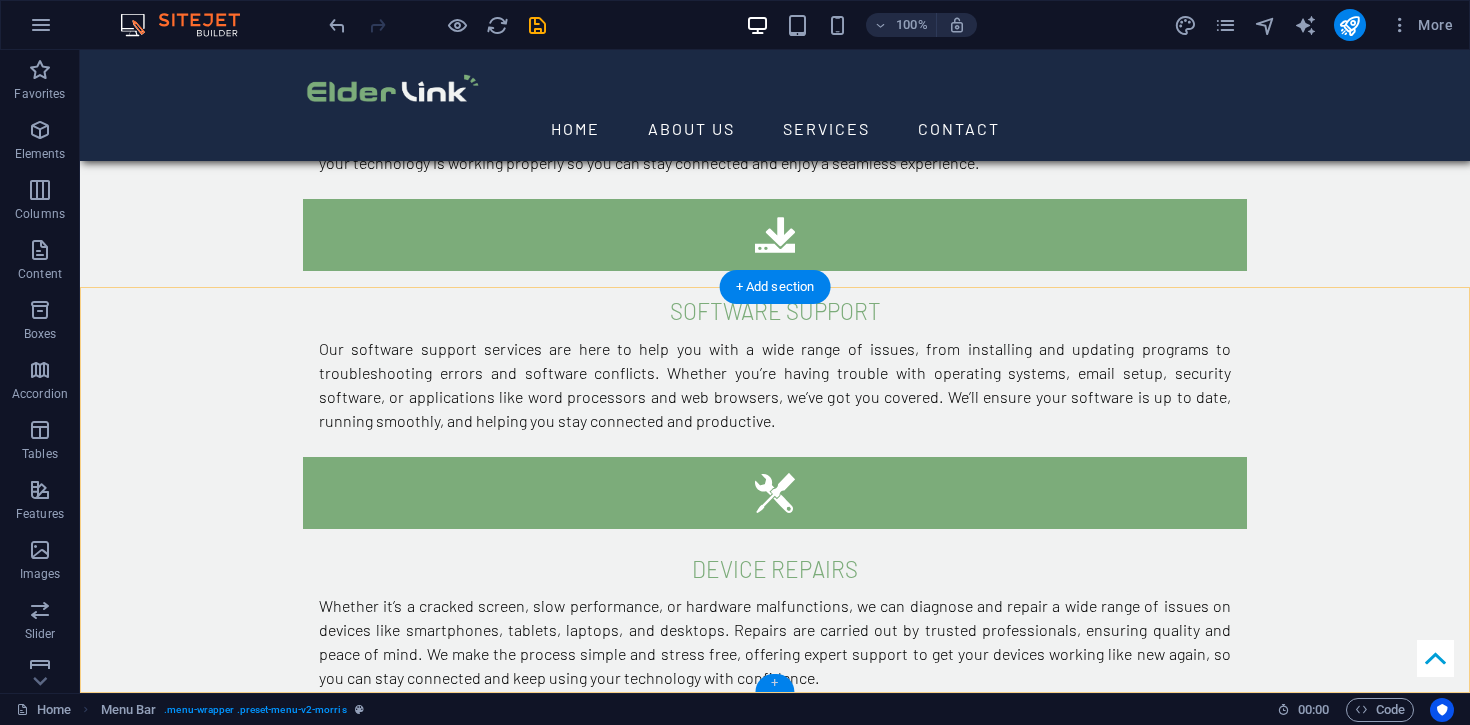 click on "+" at bounding box center [774, 683] 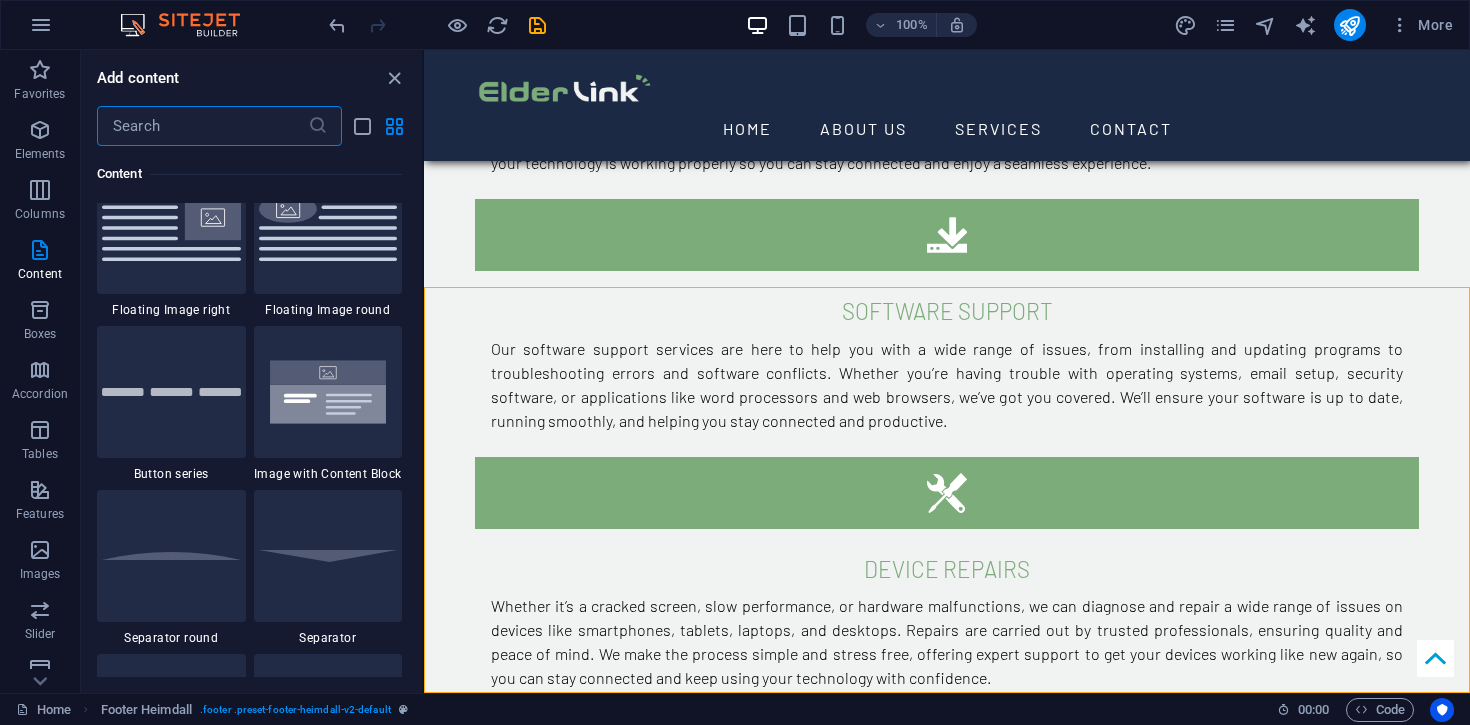 scroll, scrollTop: 4508, scrollLeft: 0, axis: vertical 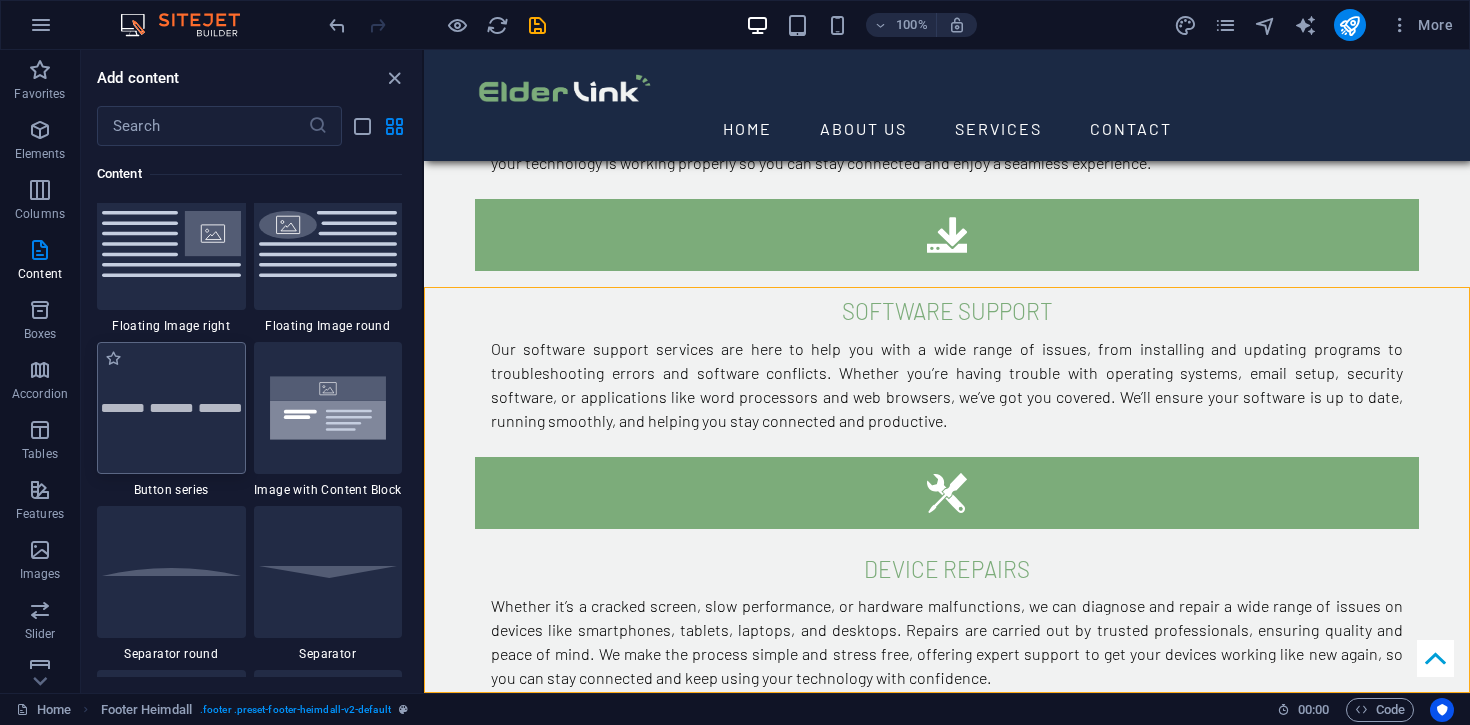 click at bounding box center (171, 408) 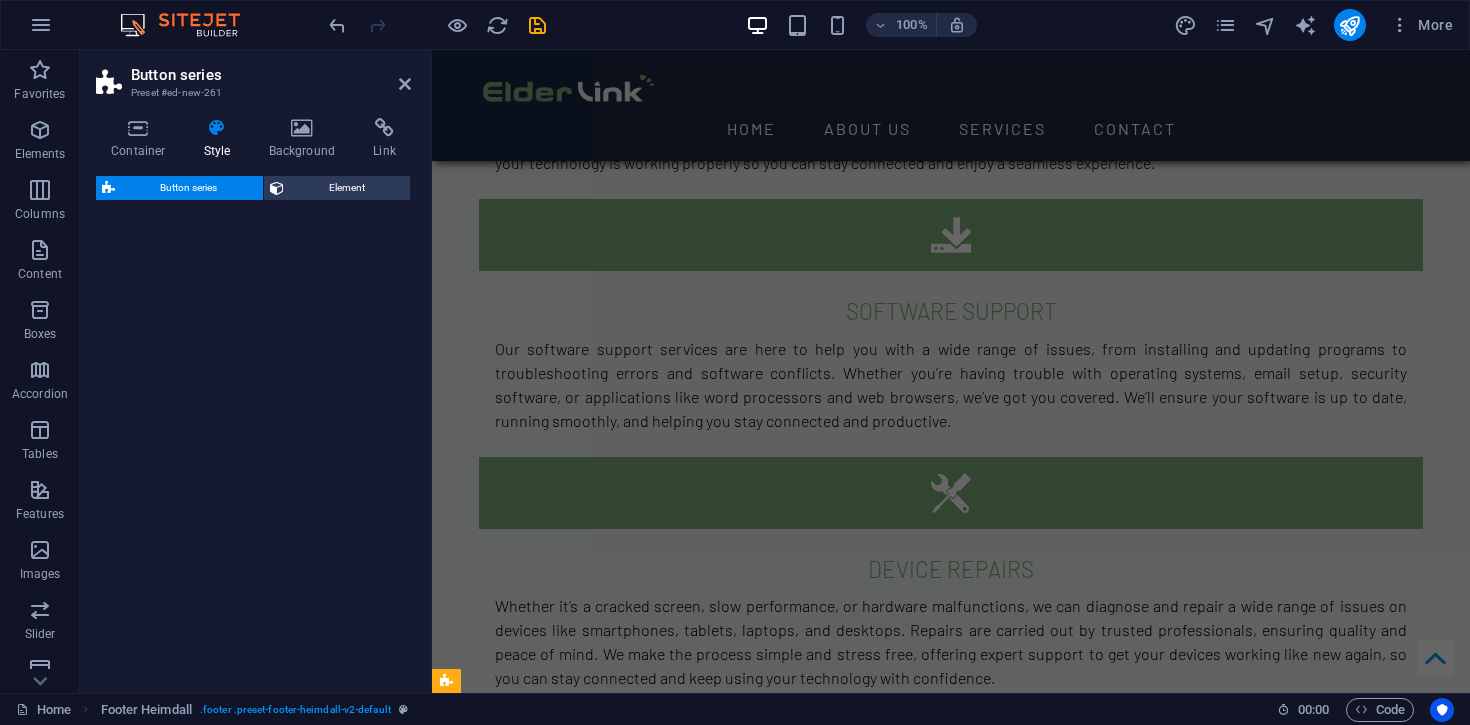 select on "rem" 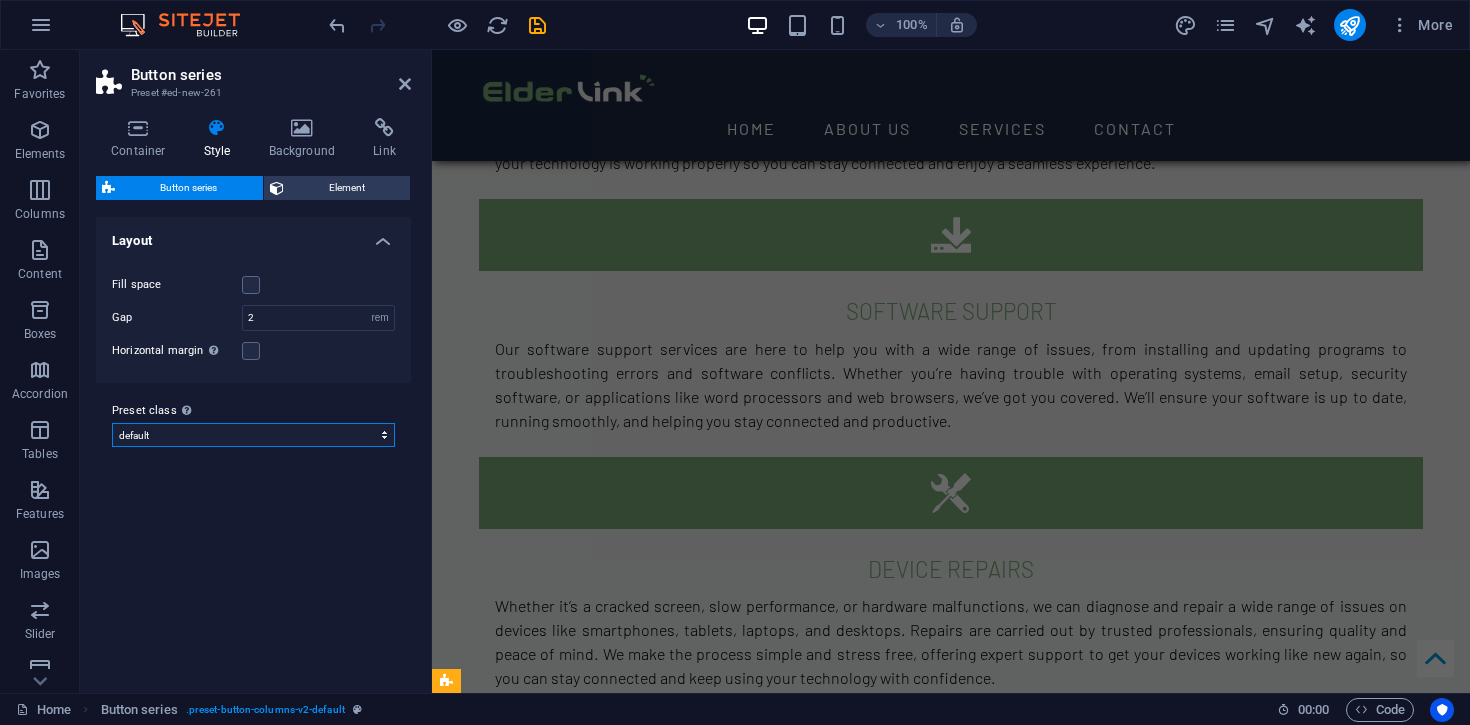 click on "default Add preset class" at bounding box center [253, 435] 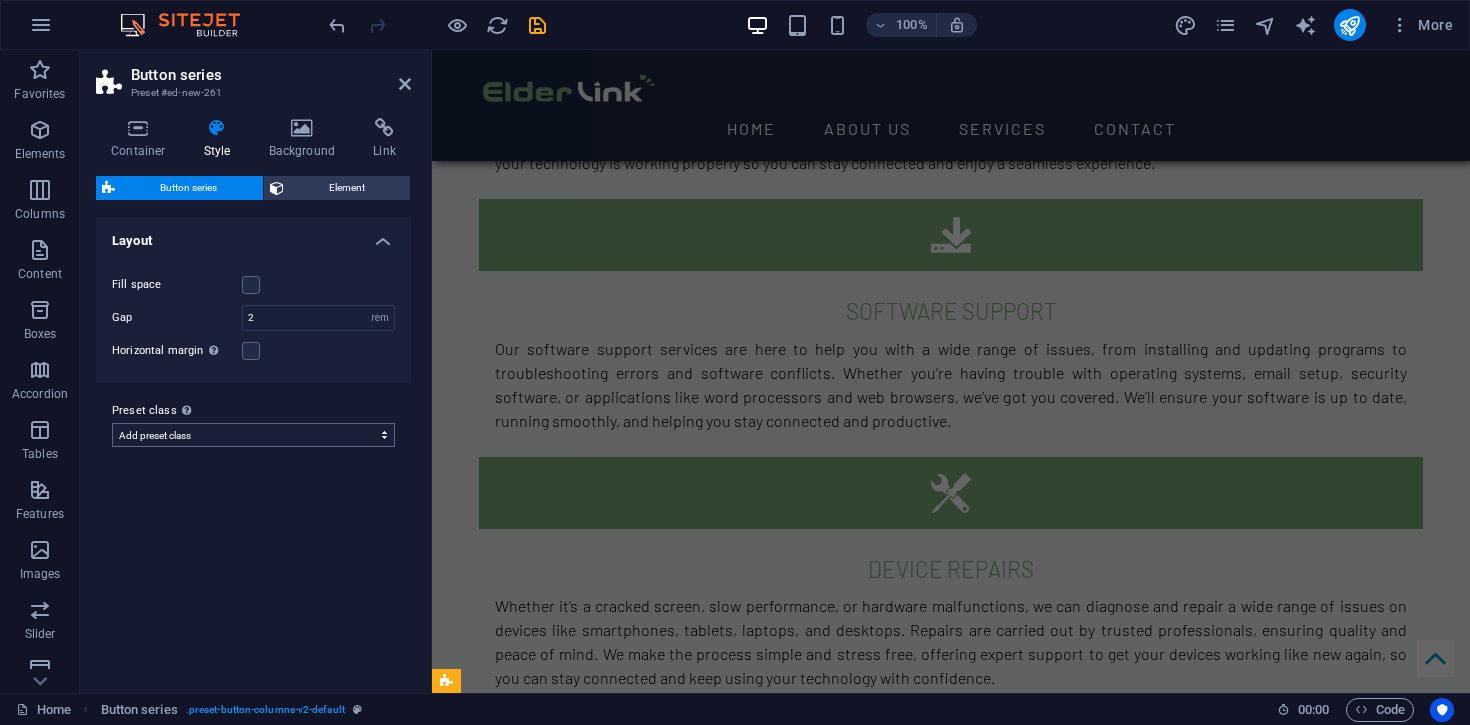 select on "preset-button-columns-v2-default" 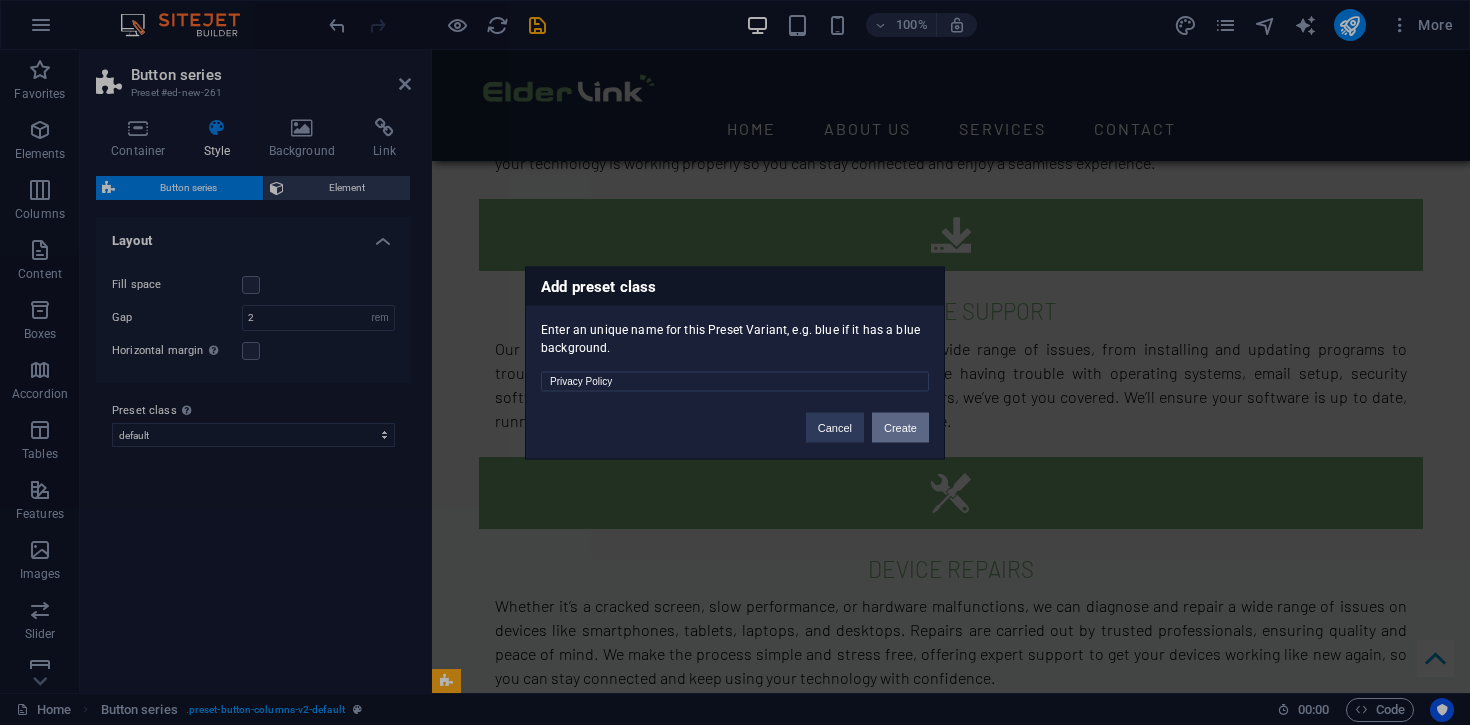 type on "Privacy Policy" 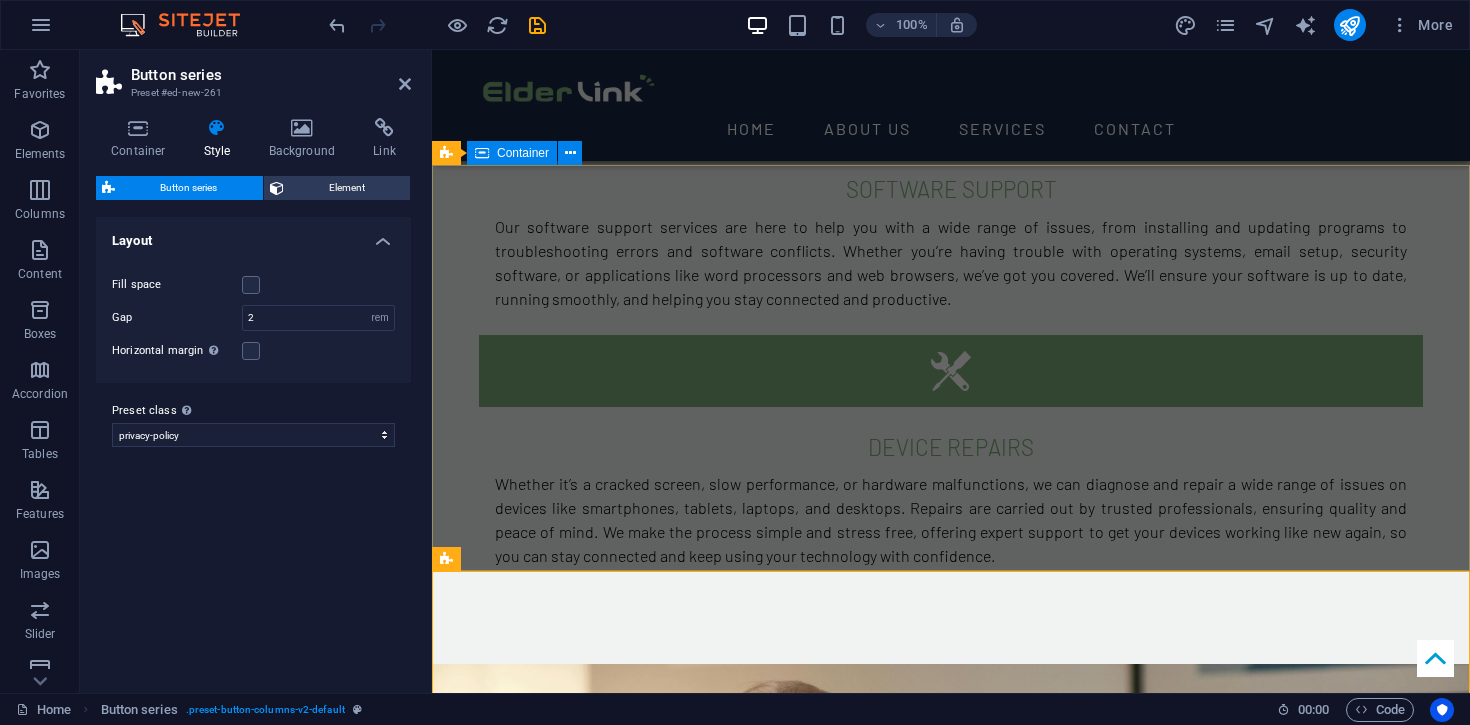 scroll, scrollTop: 2746, scrollLeft: 0, axis: vertical 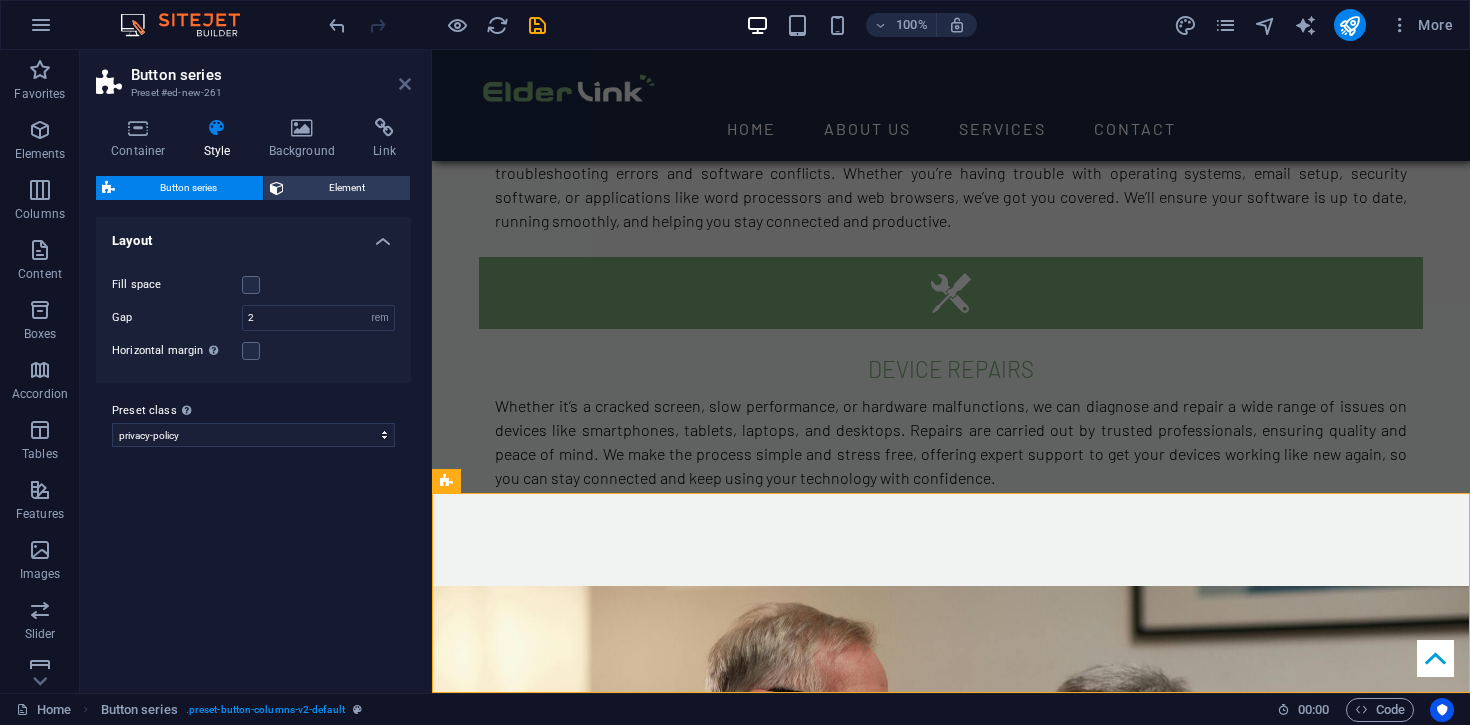 click at bounding box center (405, 84) 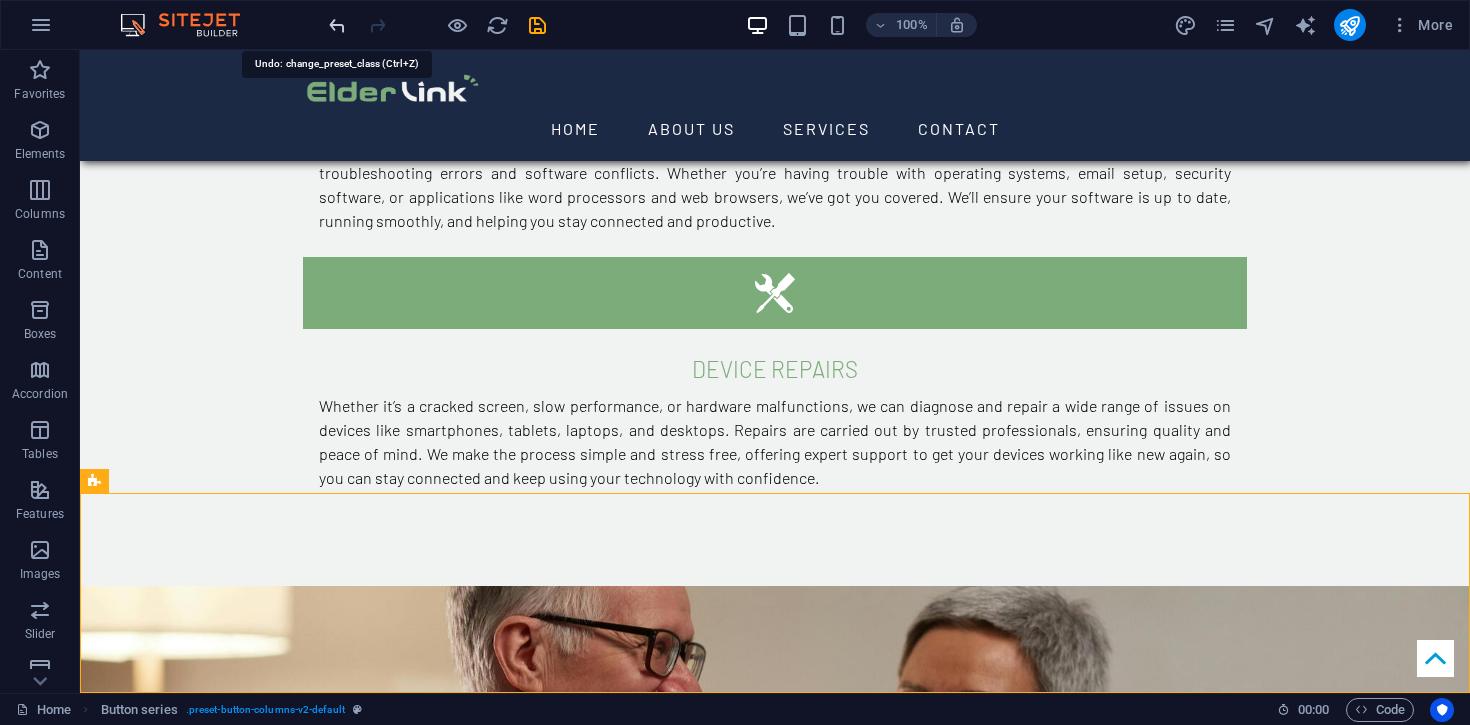 click at bounding box center (337, 25) 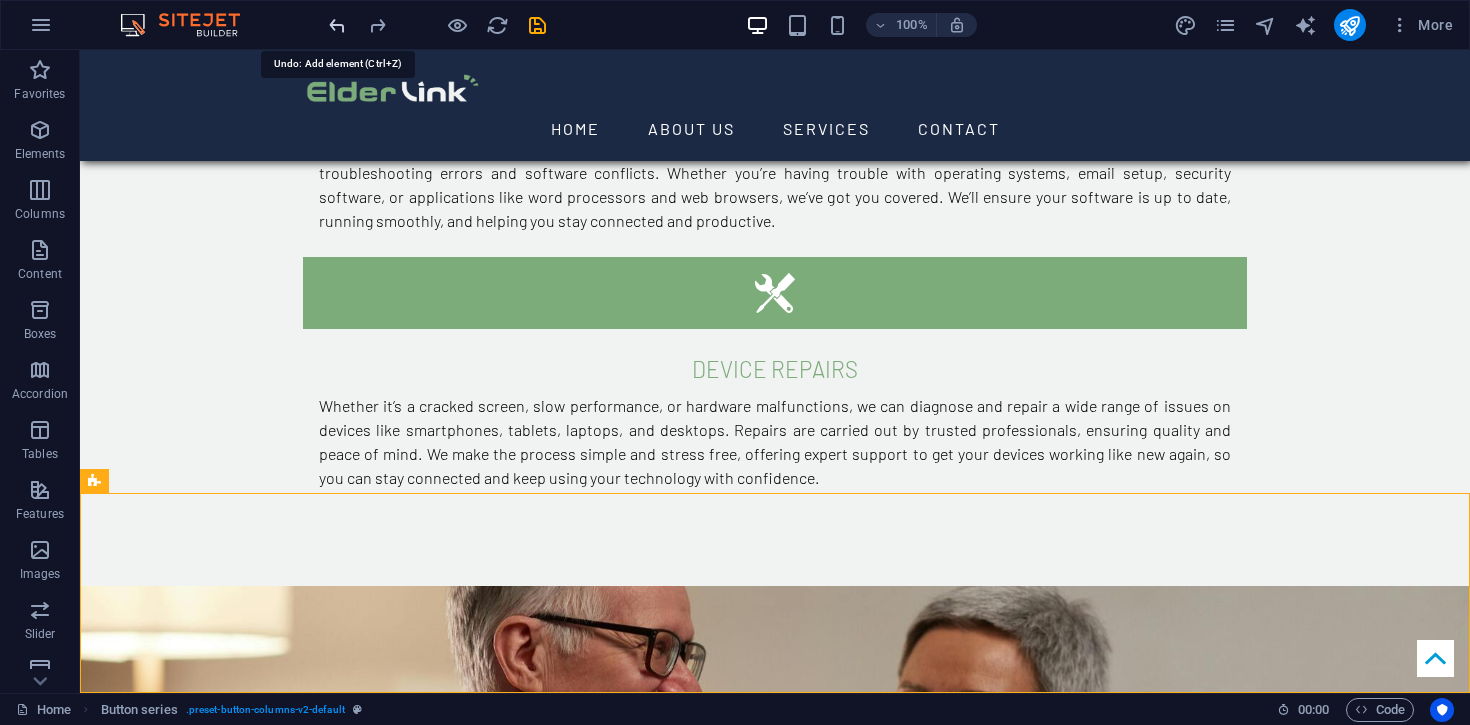 click at bounding box center (337, 25) 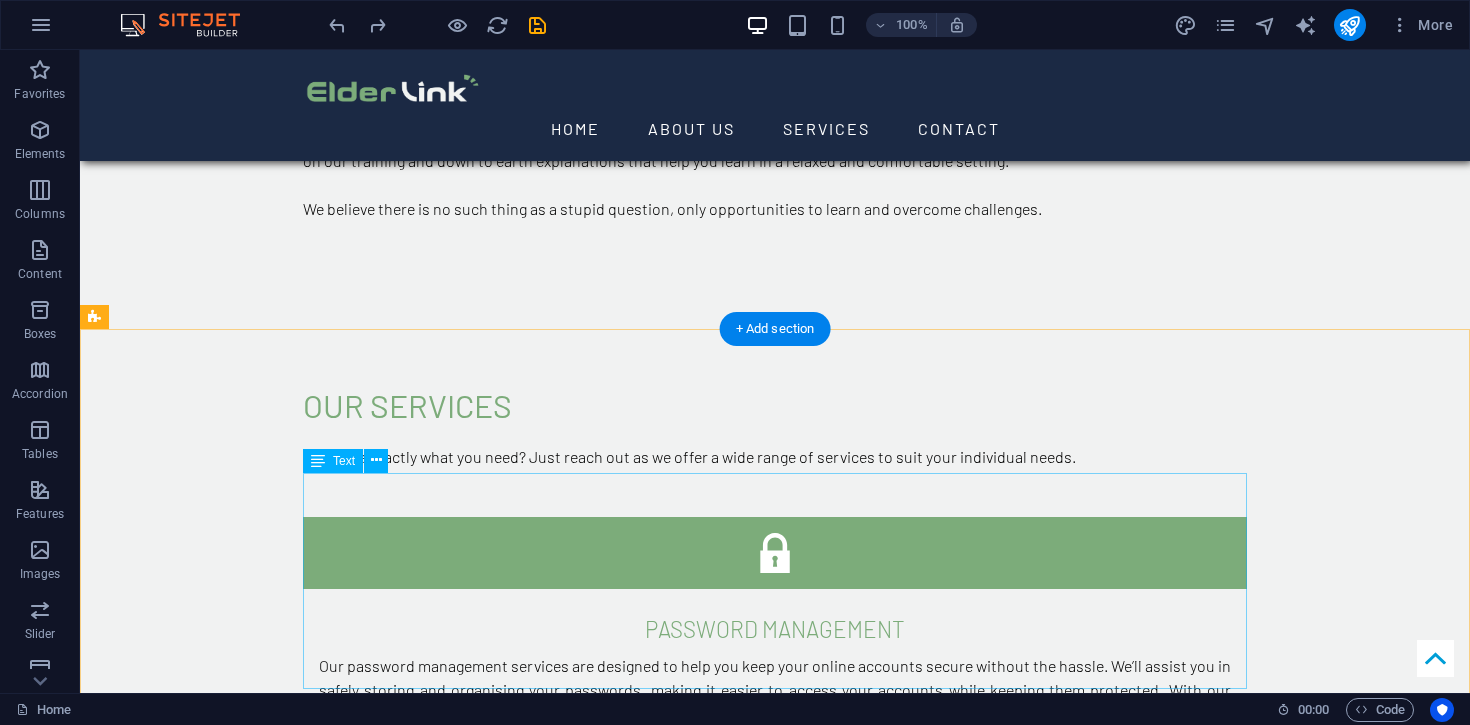 scroll, scrollTop: 2546, scrollLeft: 0, axis: vertical 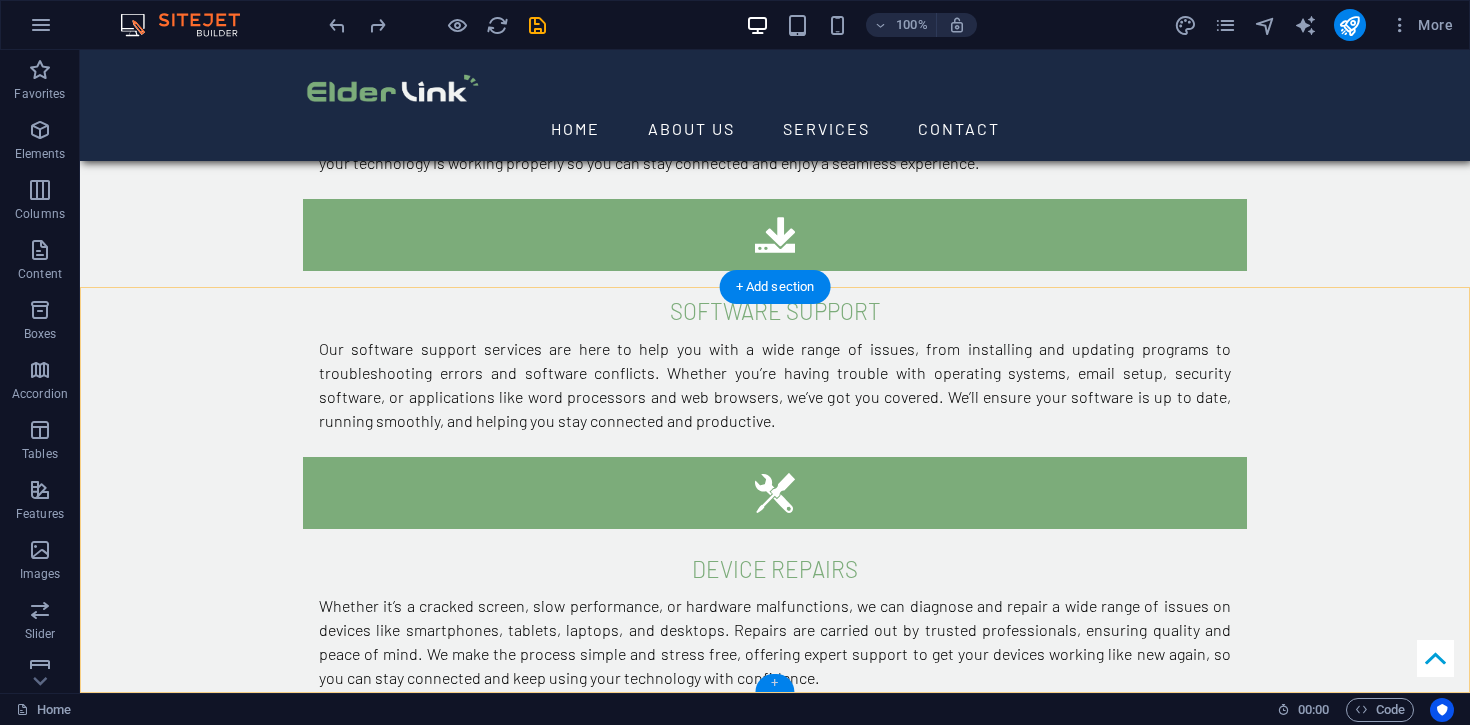 click on "+" at bounding box center [774, 683] 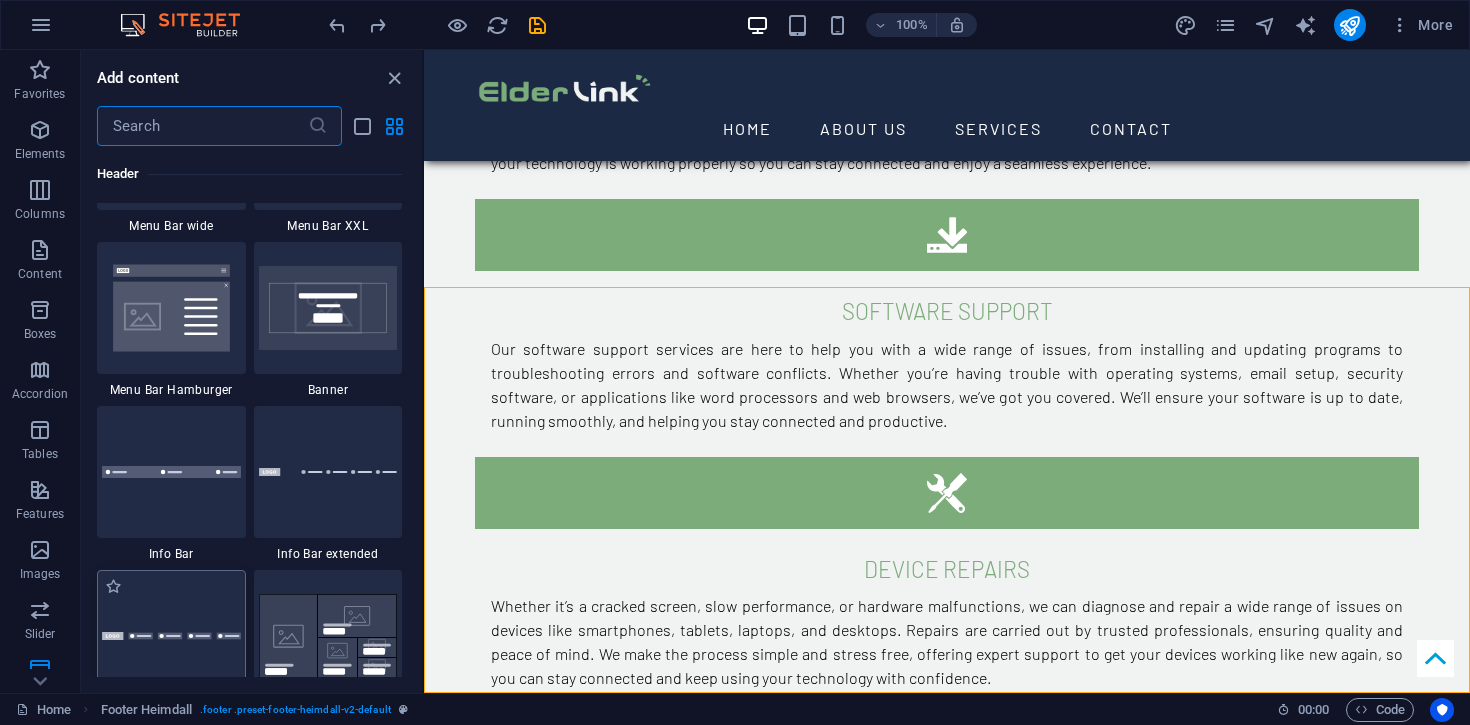 scroll, scrollTop: 12658, scrollLeft: 0, axis: vertical 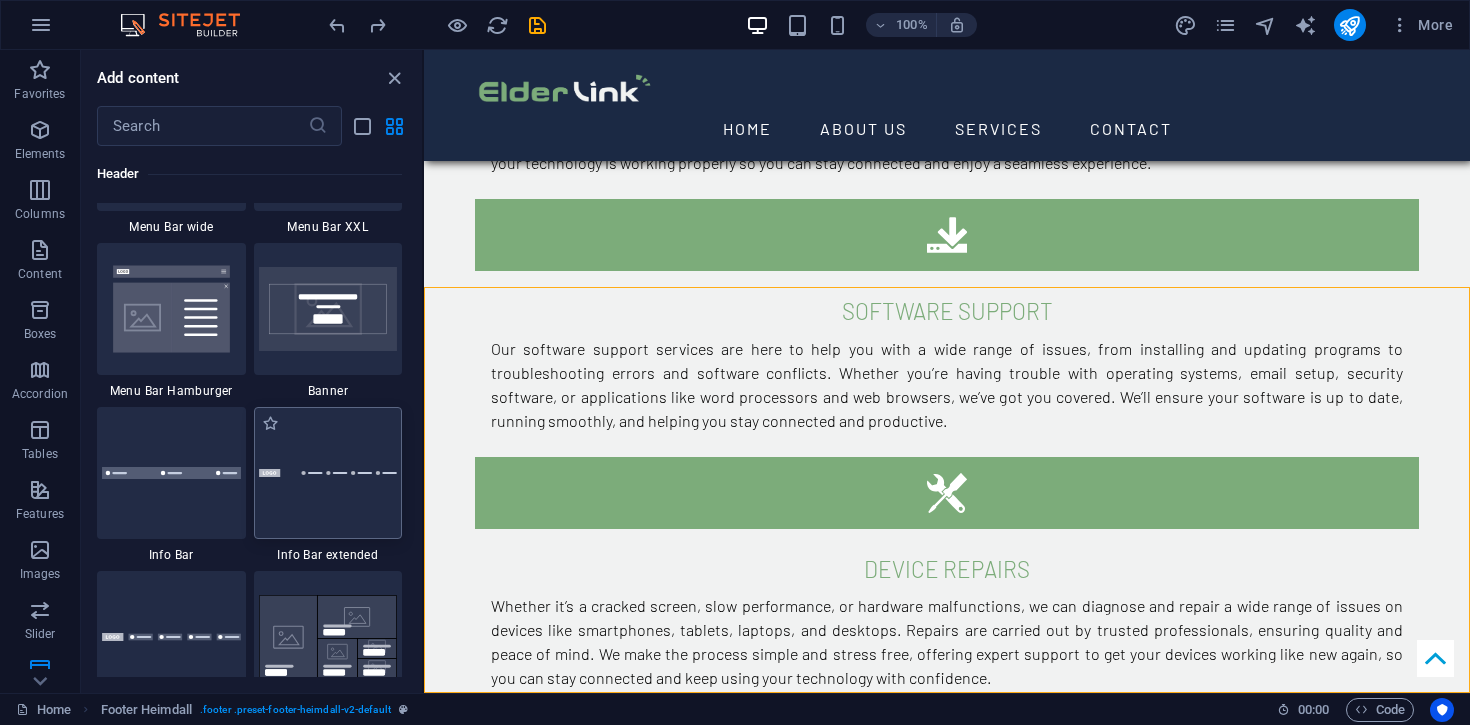 click at bounding box center [328, 473] 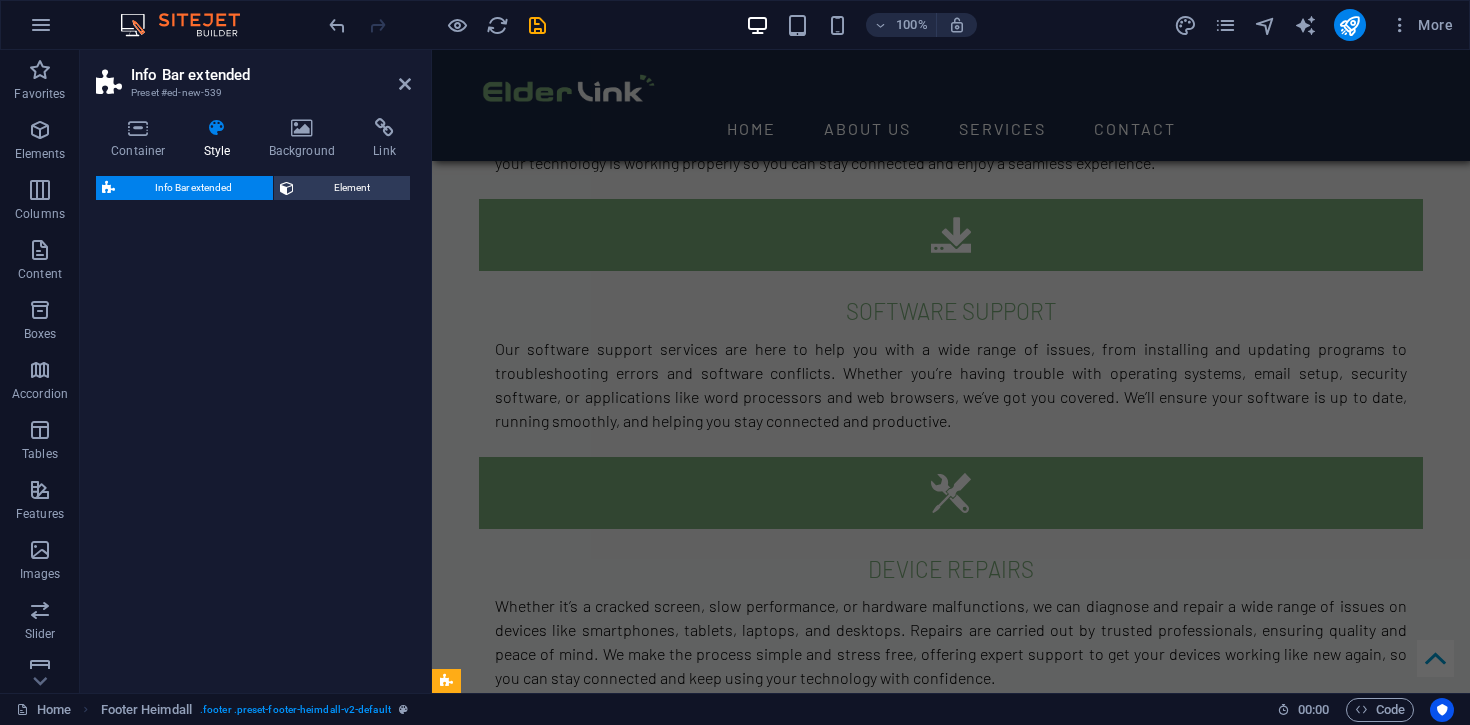 select on "rem" 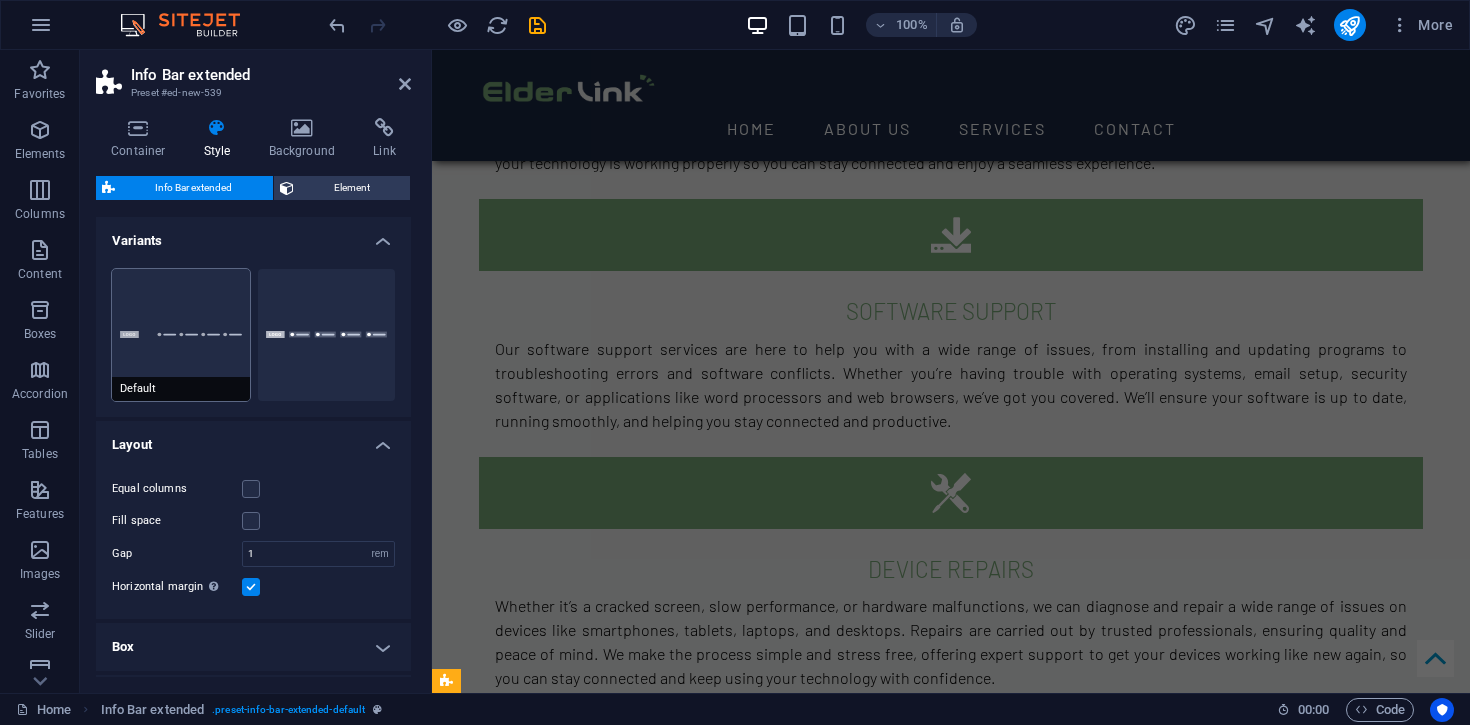 click on "Default" at bounding box center [181, 335] 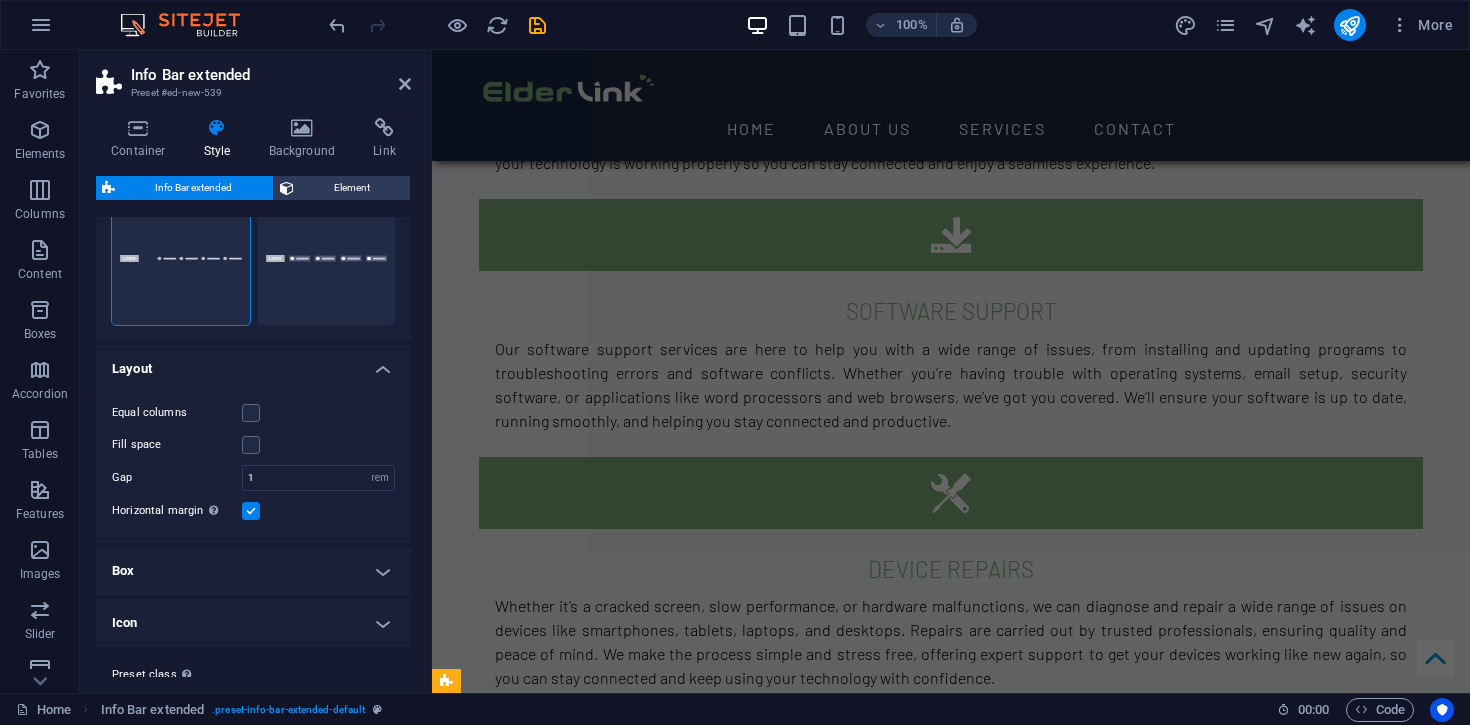 scroll, scrollTop: 72, scrollLeft: 0, axis: vertical 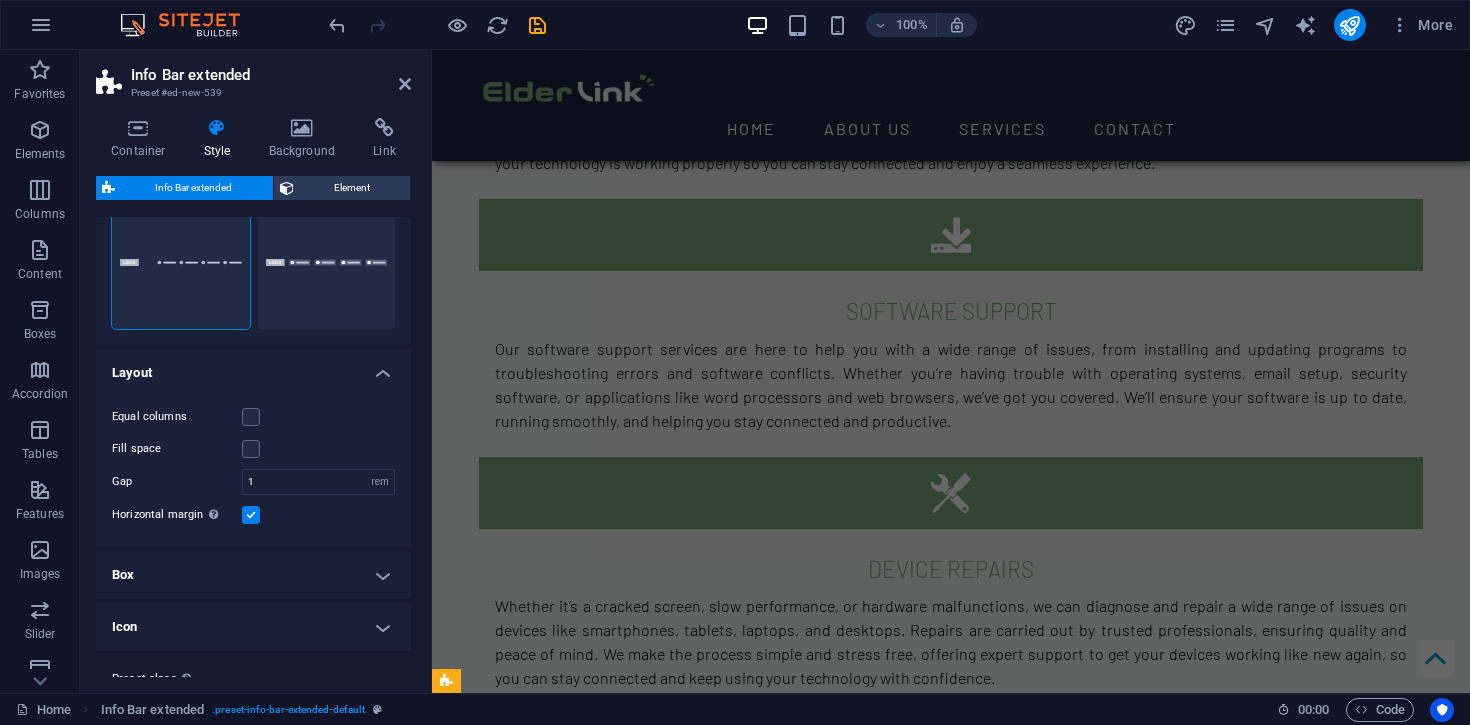 click on "Box" at bounding box center [253, 575] 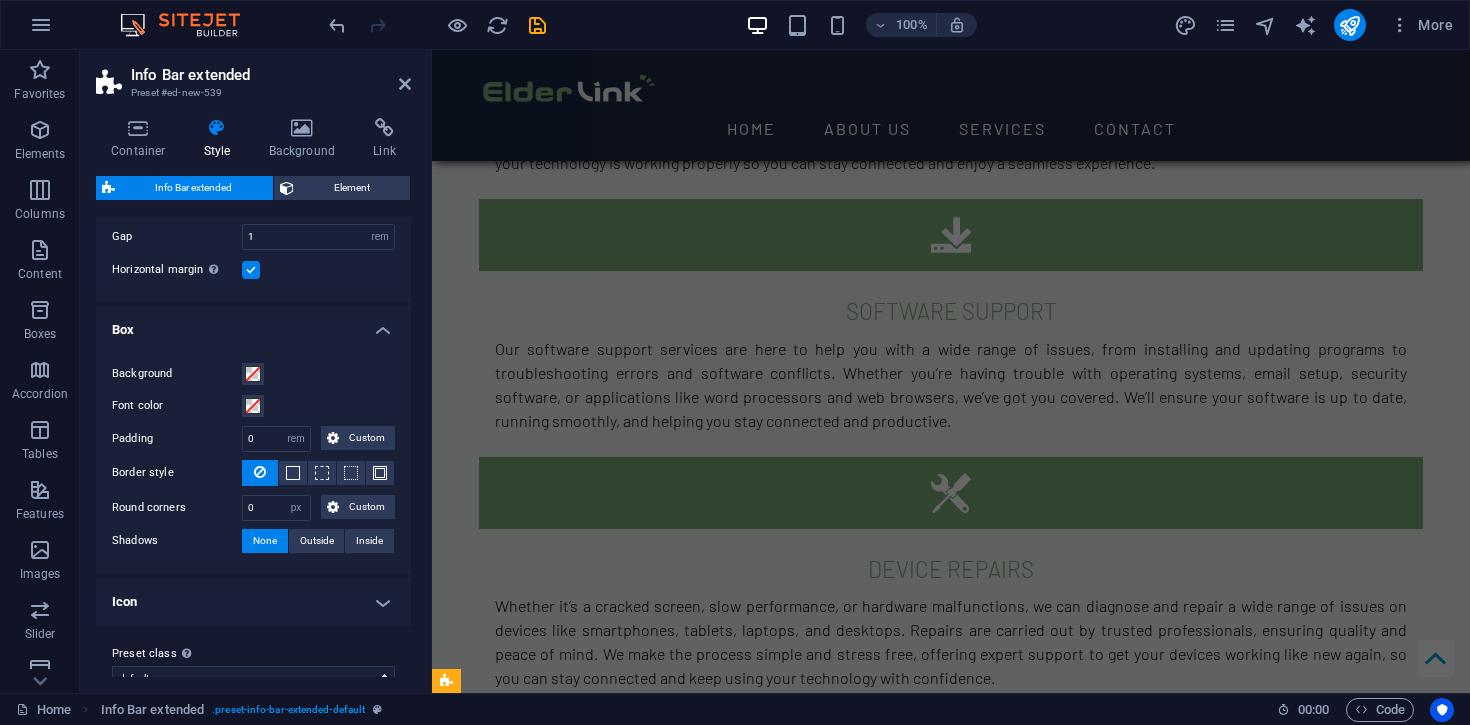 click on "Icon" at bounding box center [253, 602] 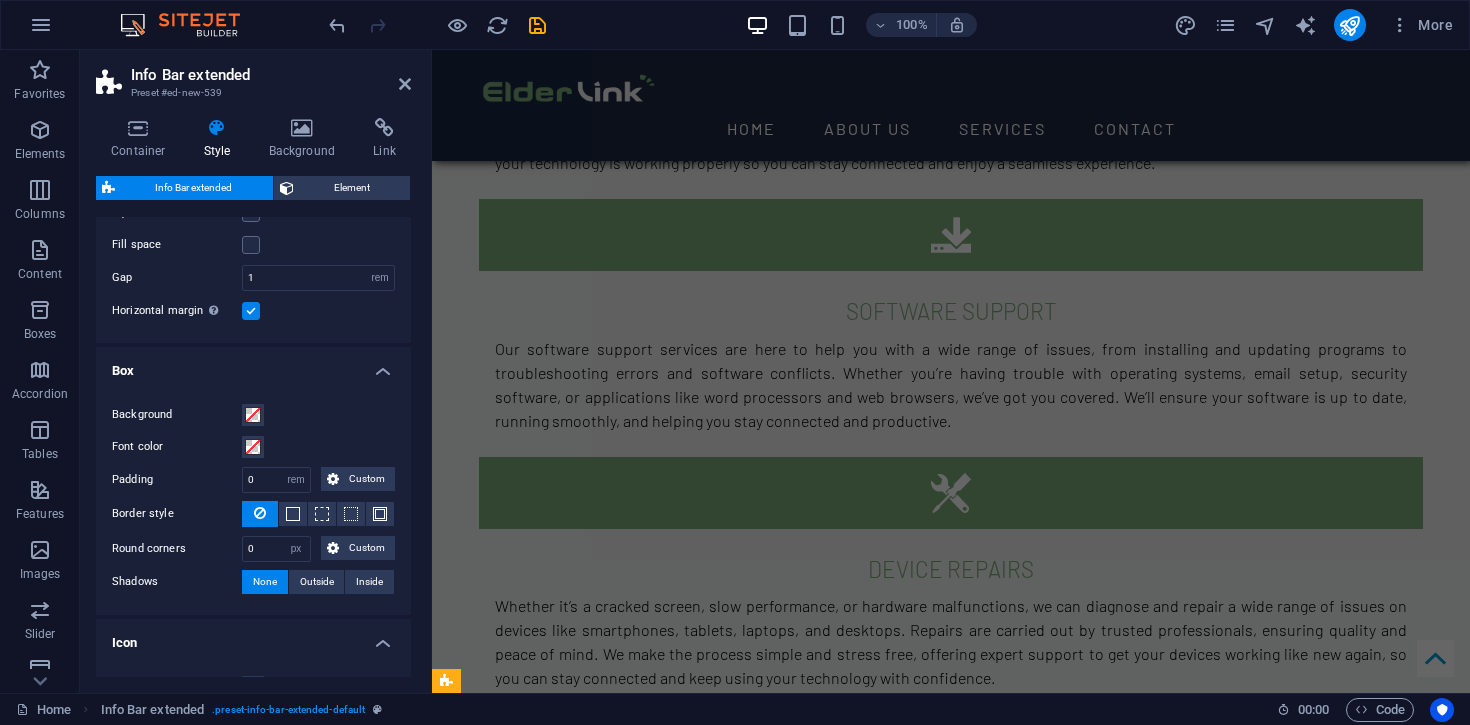 scroll, scrollTop: 0, scrollLeft: 0, axis: both 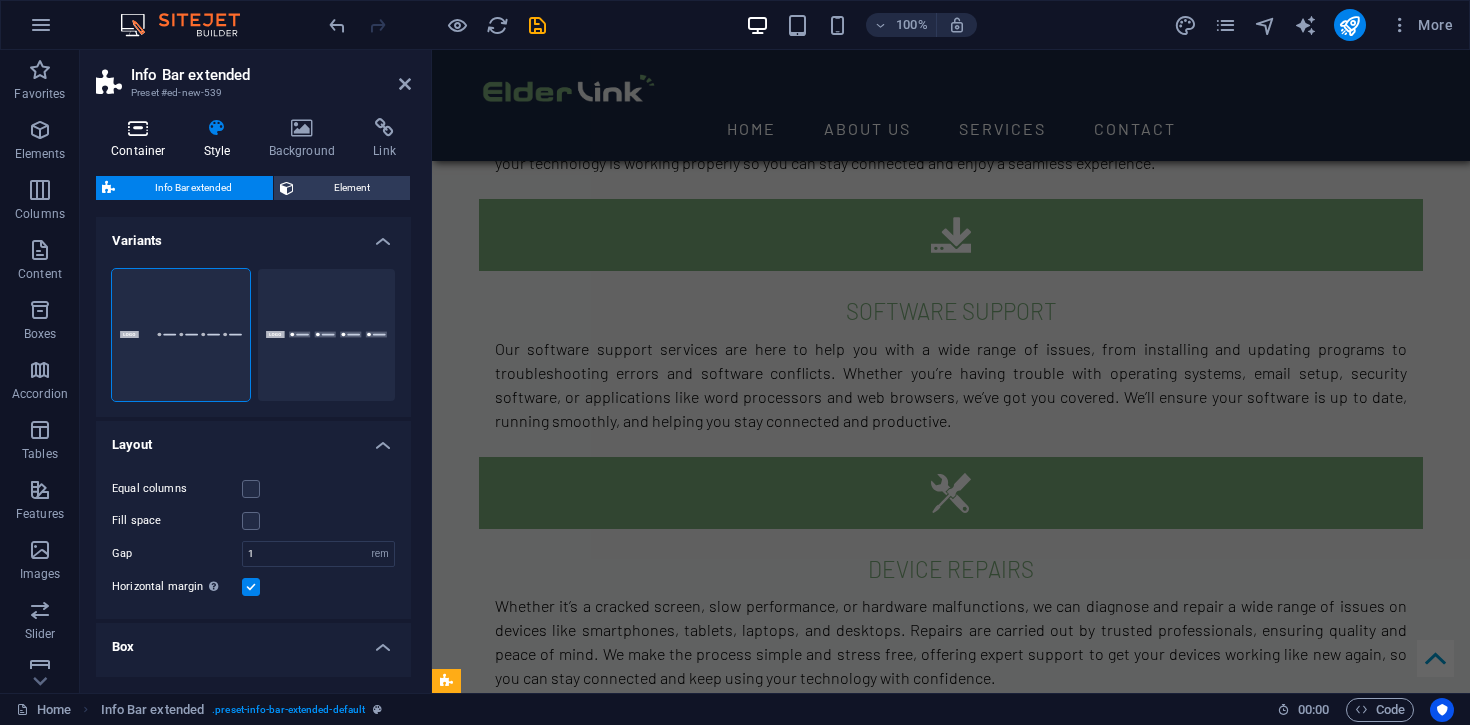 click on "Container" at bounding box center [142, 139] 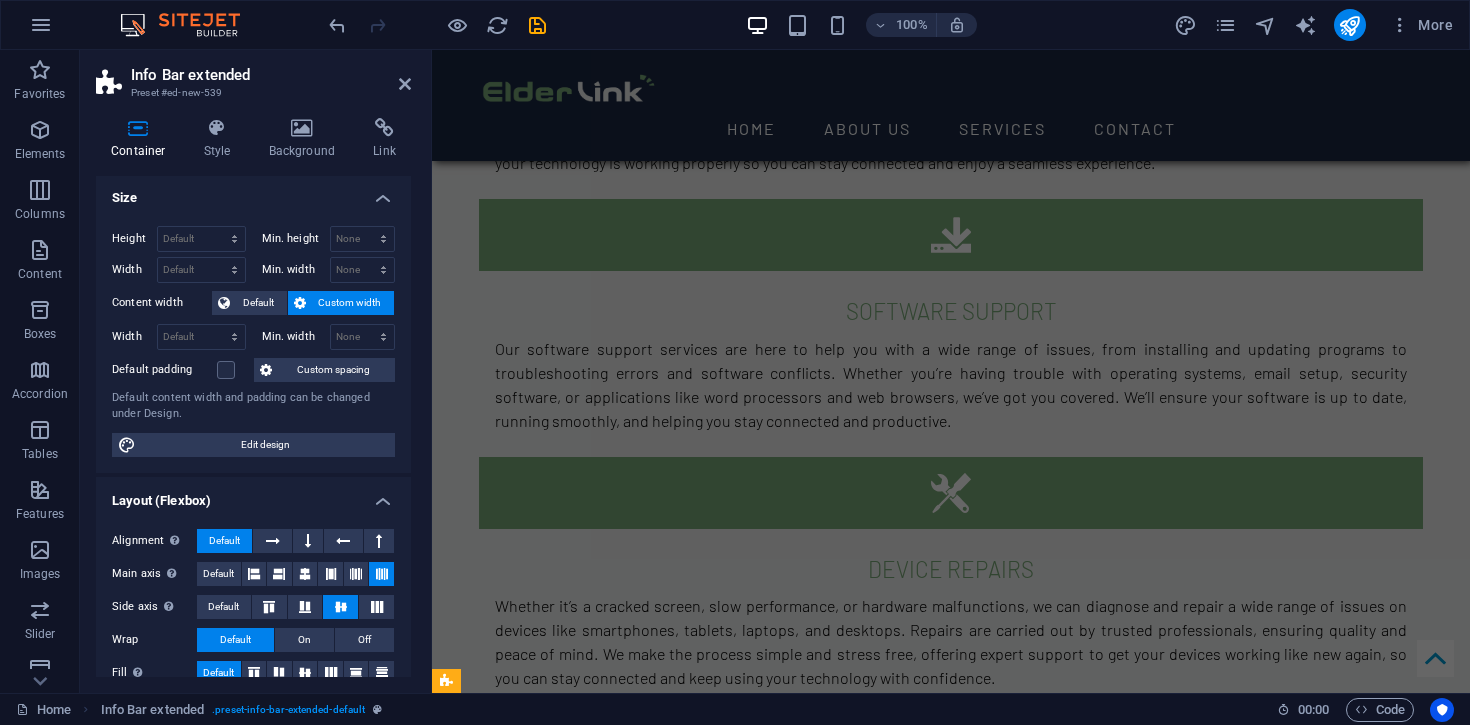 scroll, scrollTop: 0, scrollLeft: 0, axis: both 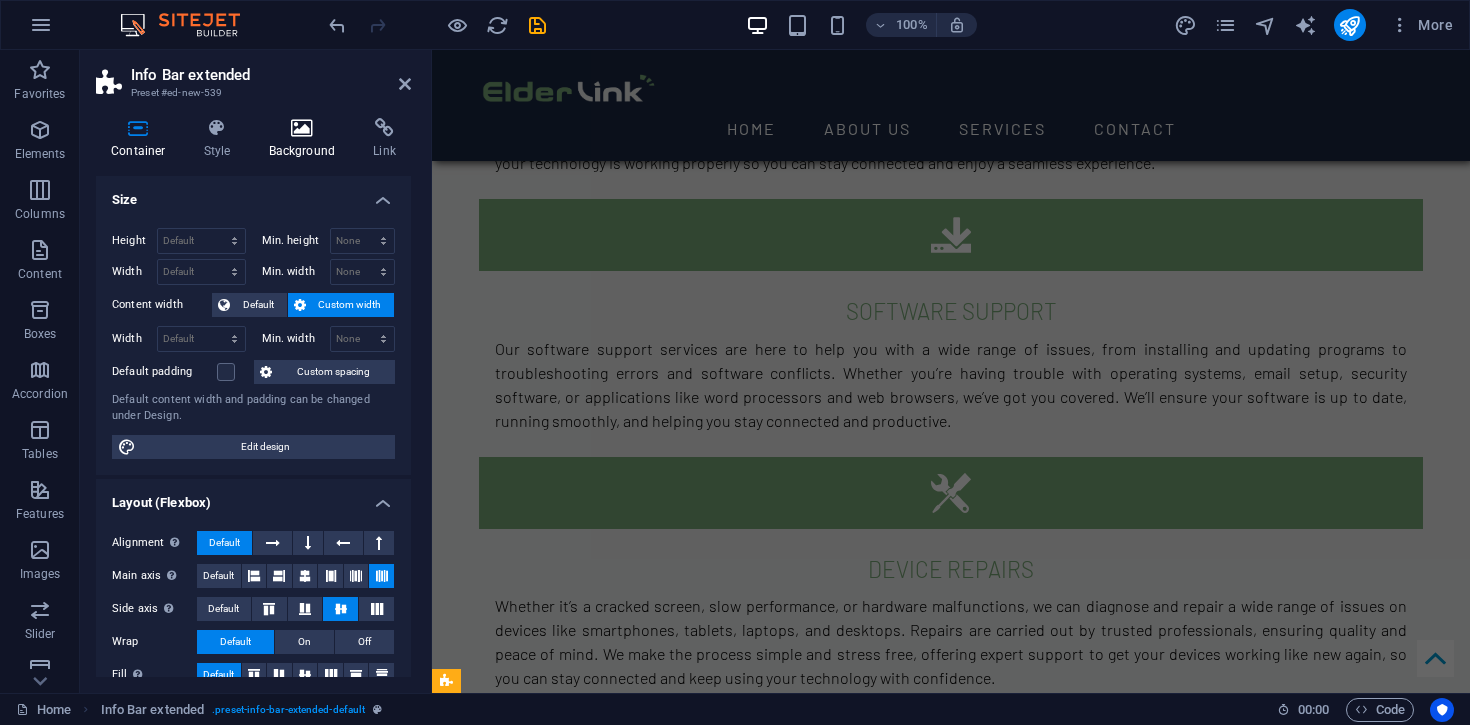 click at bounding box center [302, 128] 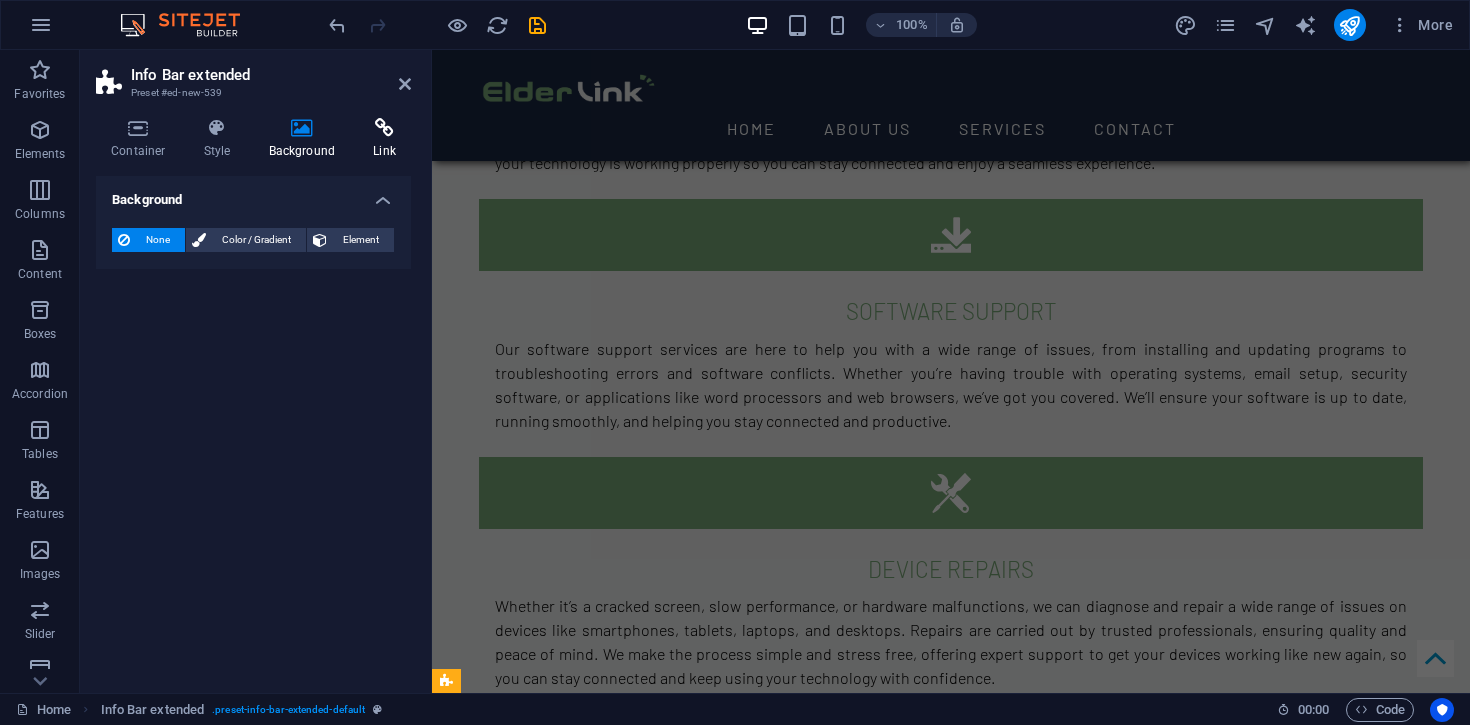click at bounding box center [384, 128] 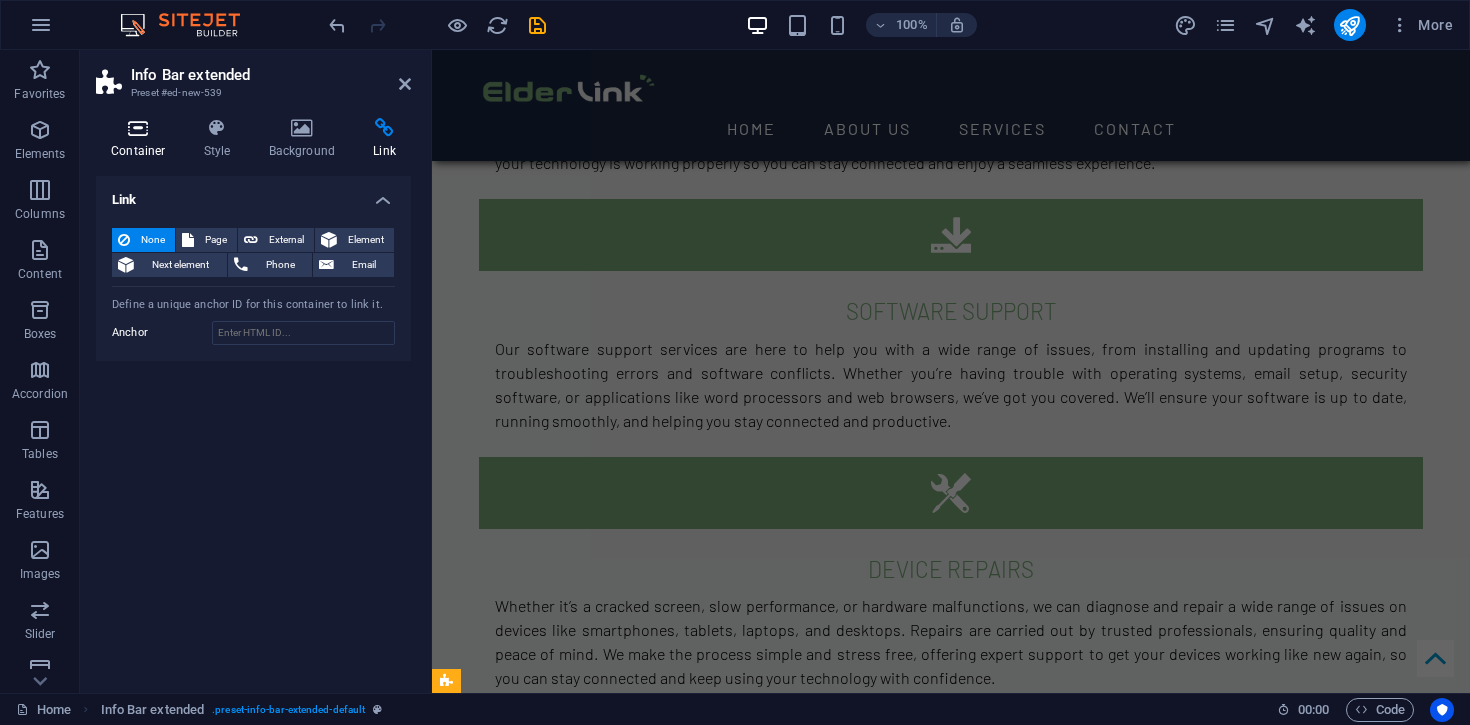 click on "Container" at bounding box center (142, 139) 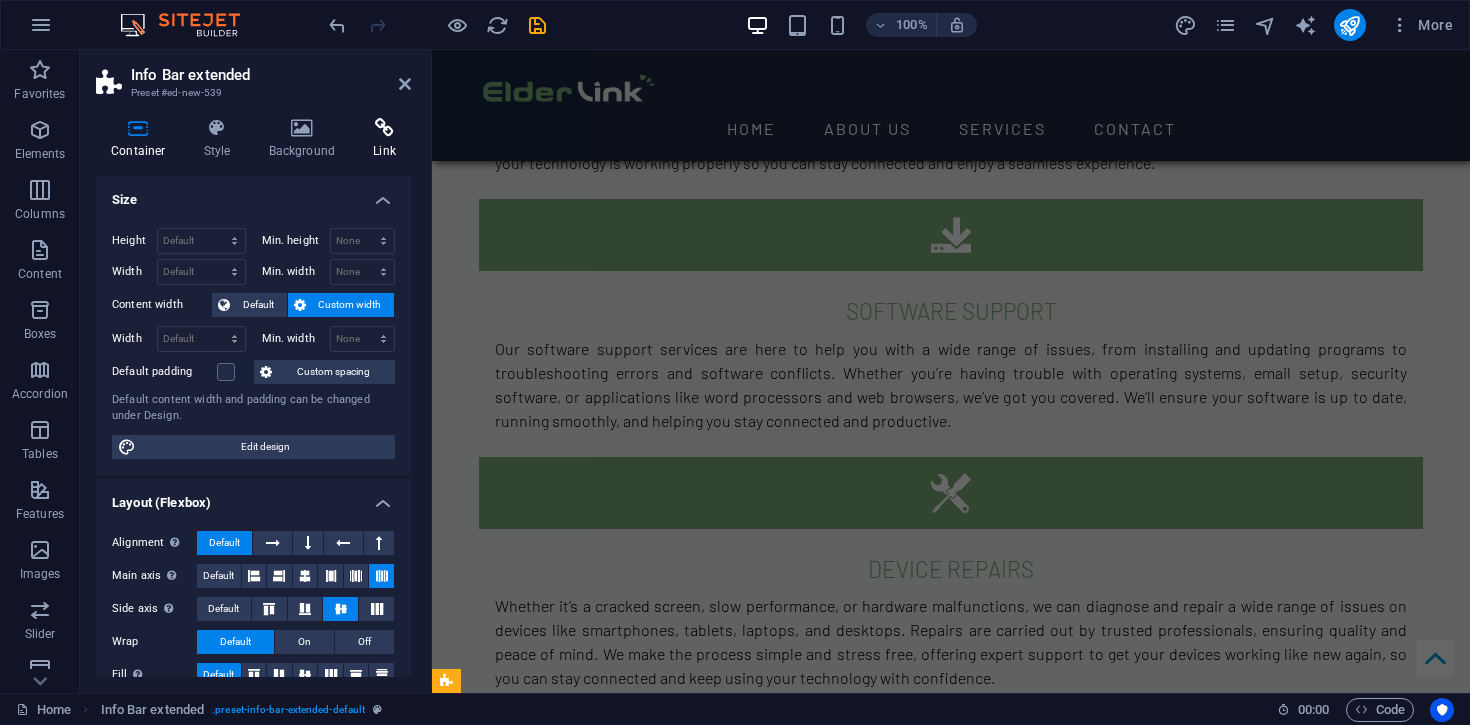 click at bounding box center [384, 128] 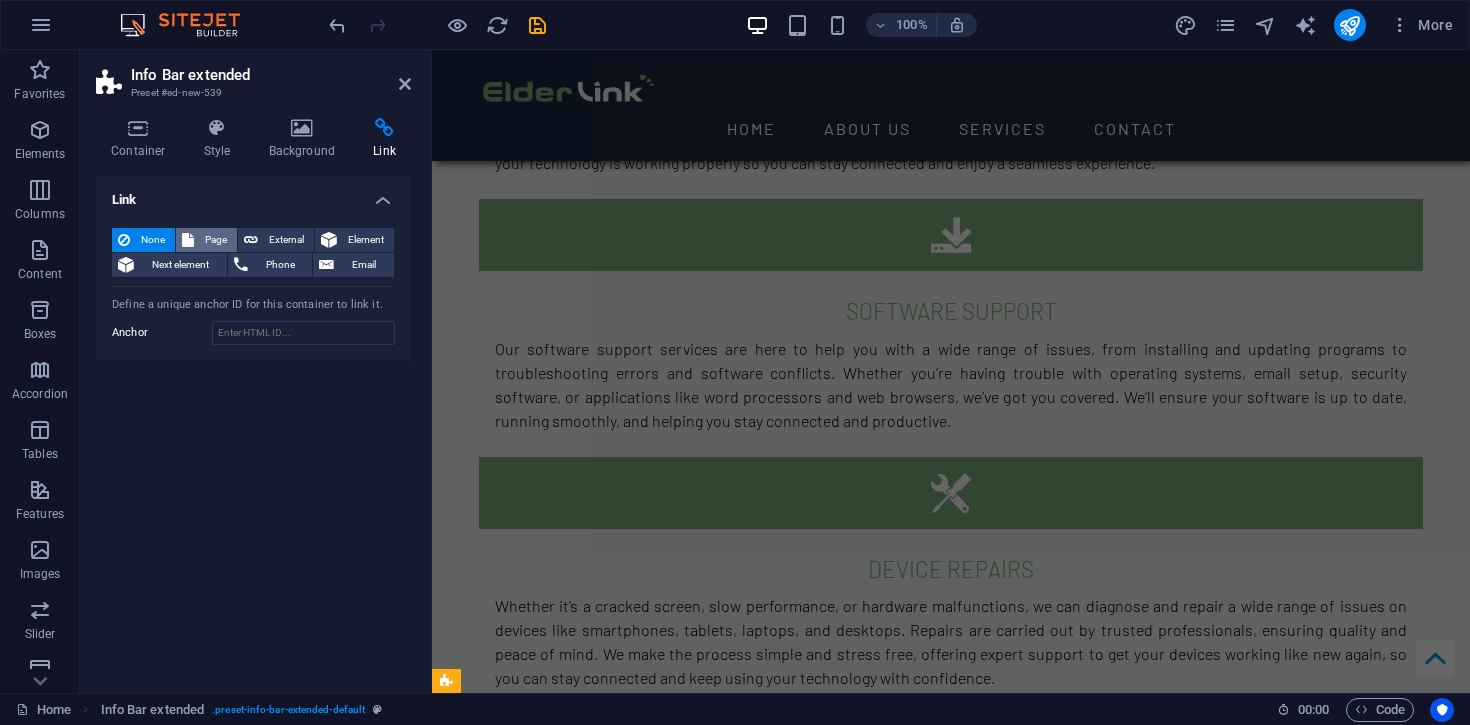 click at bounding box center (188, 240) 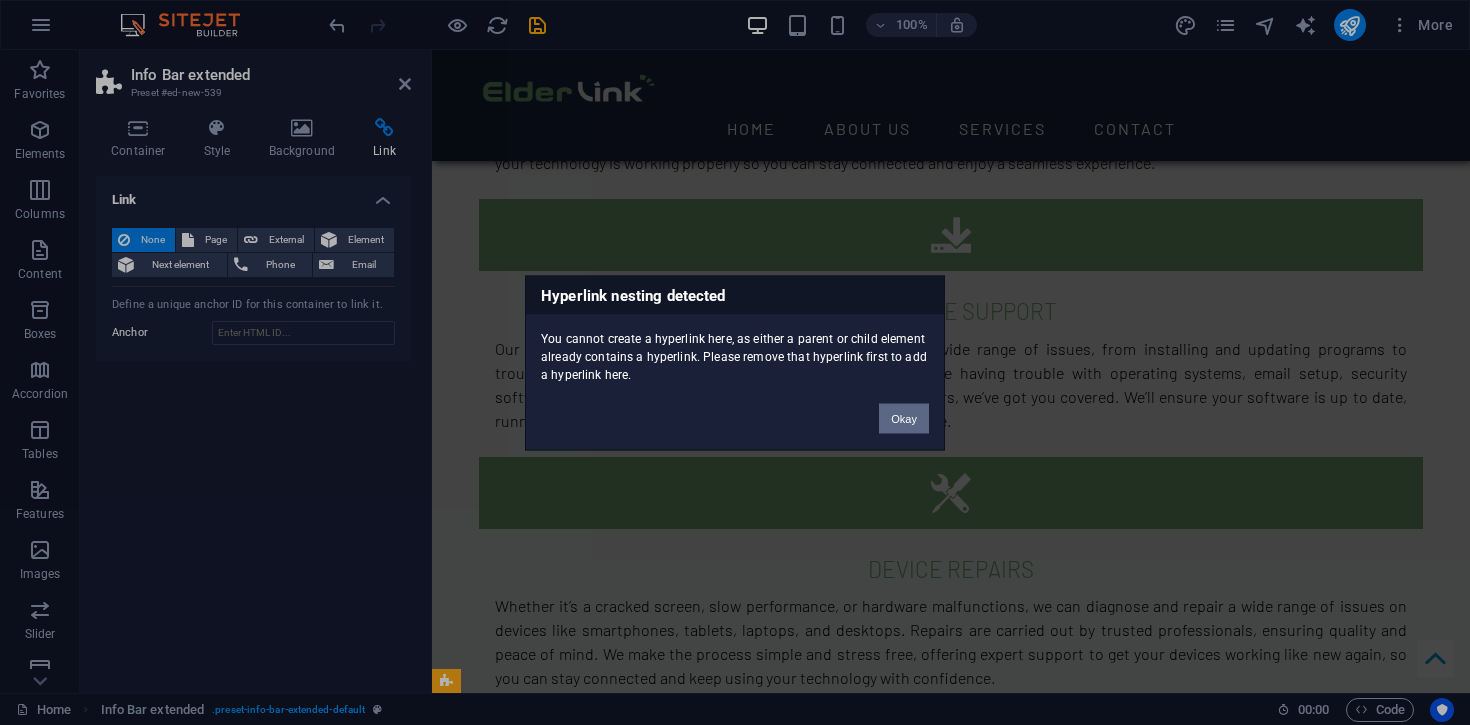 click on "Okay" at bounding box center [904, 418] 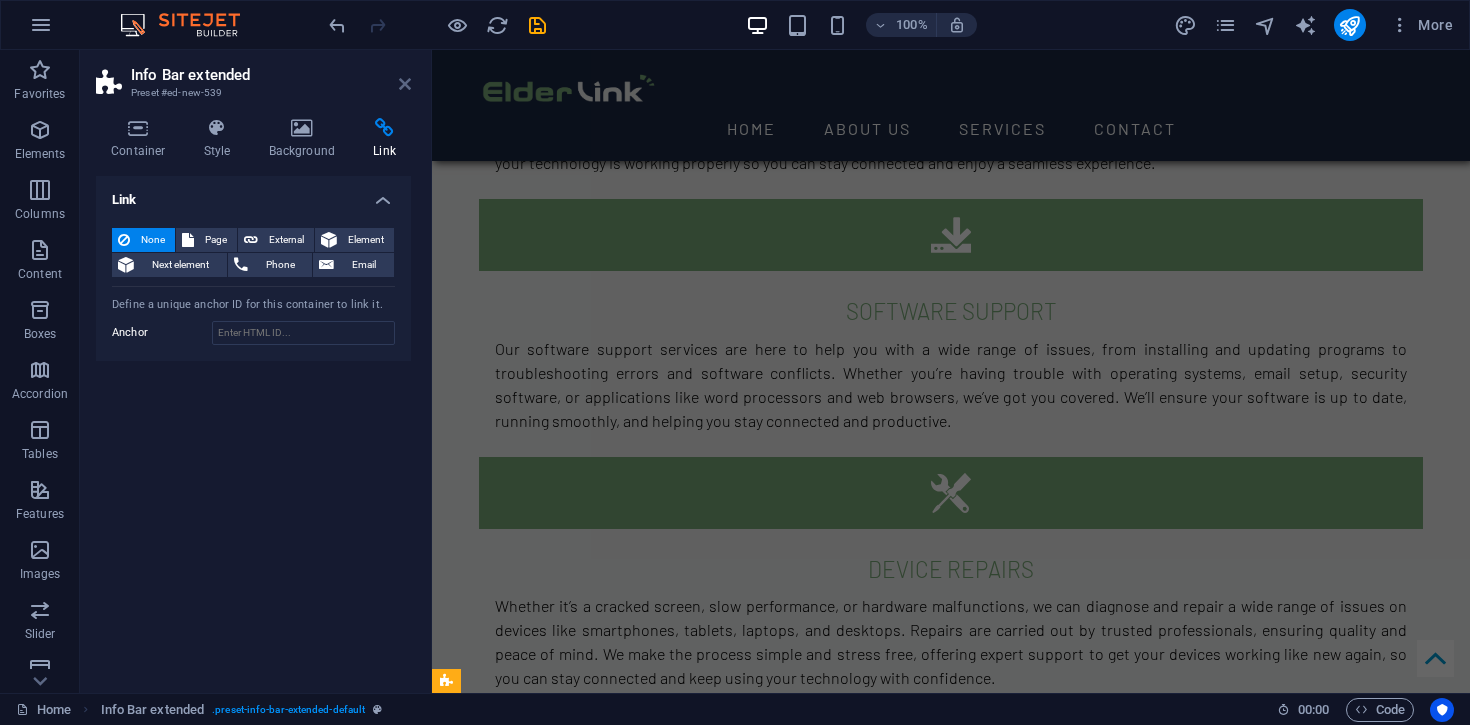 click at bounding box center [405, 84] 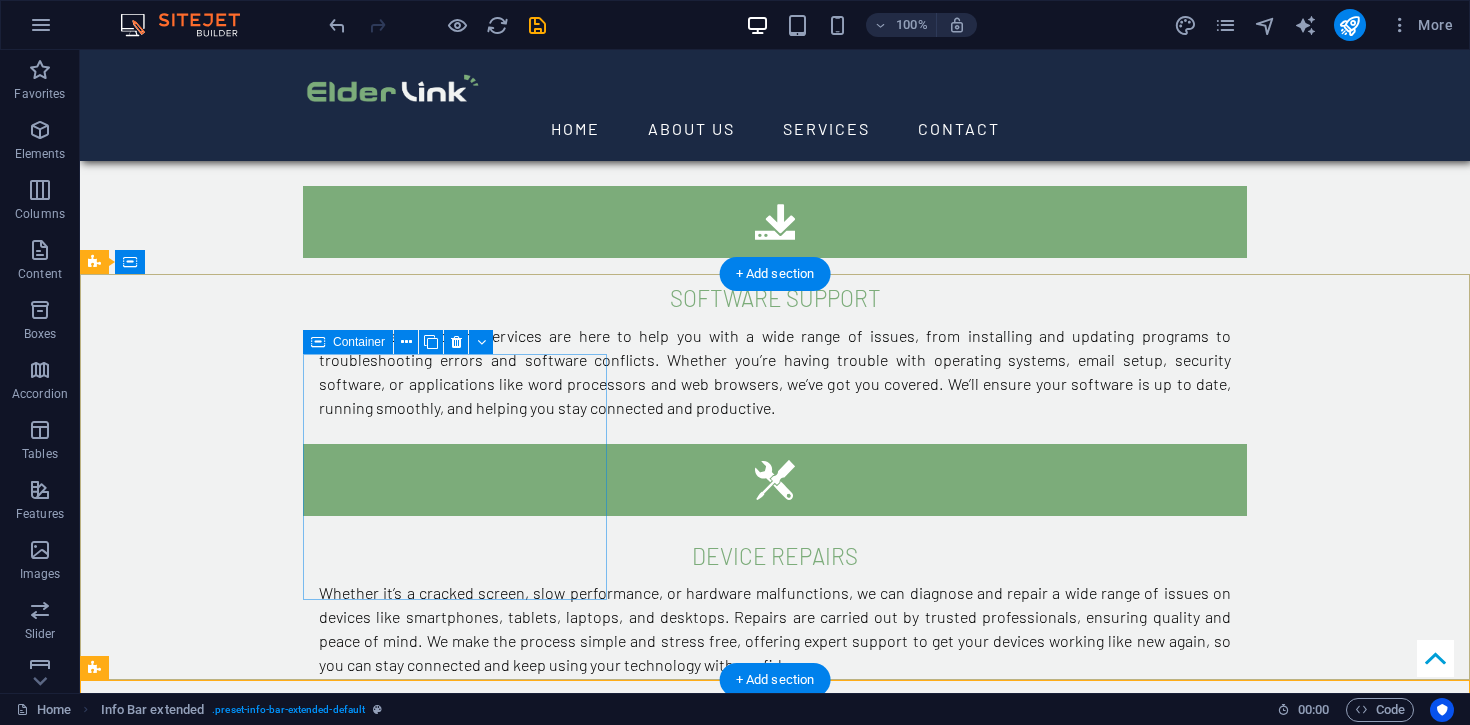scroll, scrollTop: 2635, scrollLeft: 0, axis: vertical 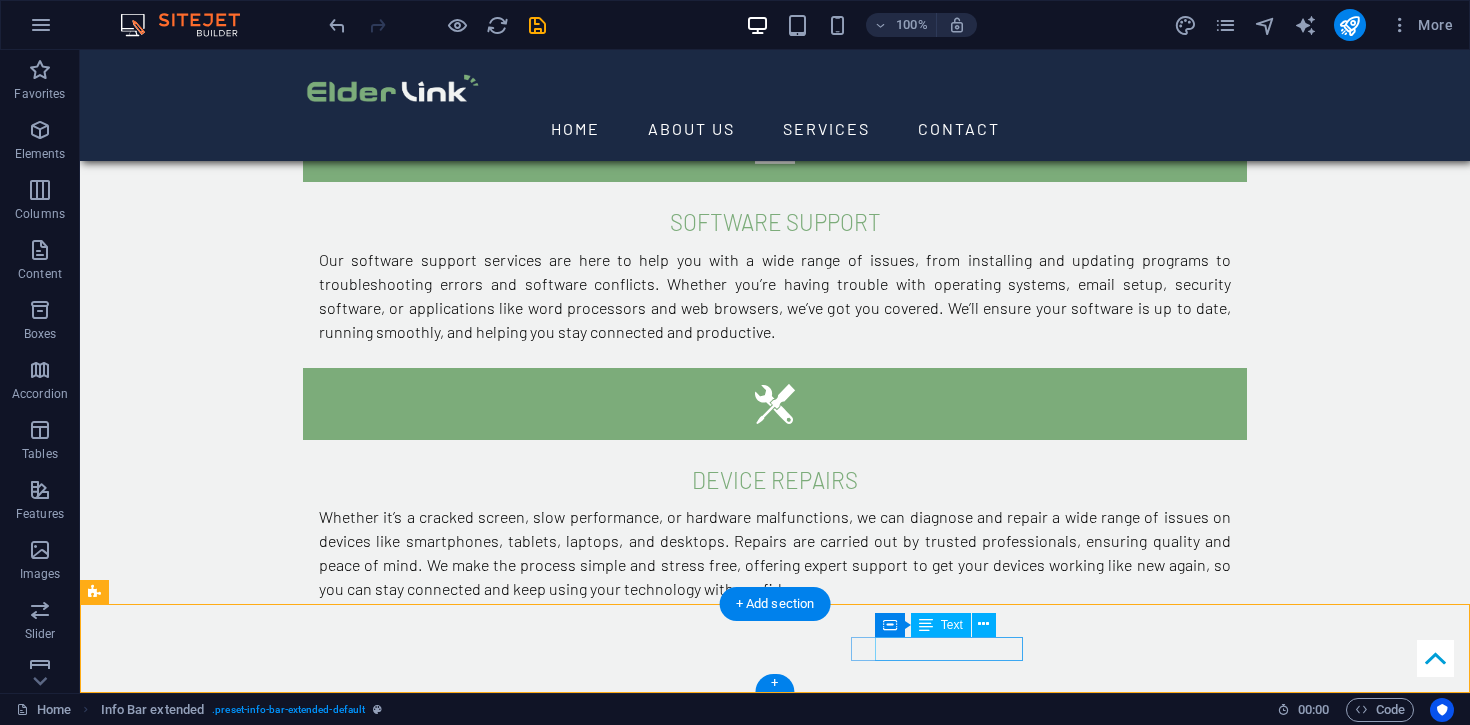 click on "Adelaide" at bounding box center [172, 2981] 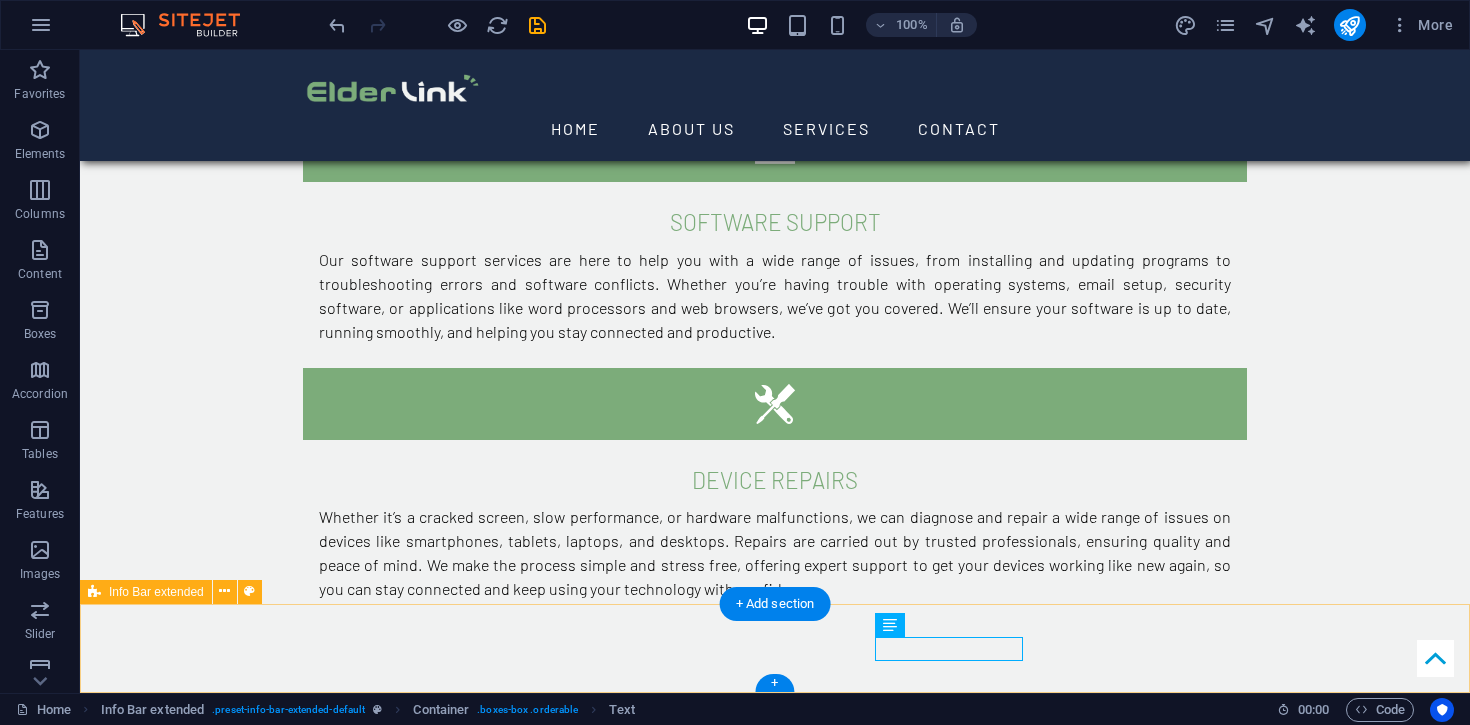 click on "[STREET] ,  [CITY] [POSTAL_CODE] [PHONE] [EMAIL]" at bounding box center (775, 3001) 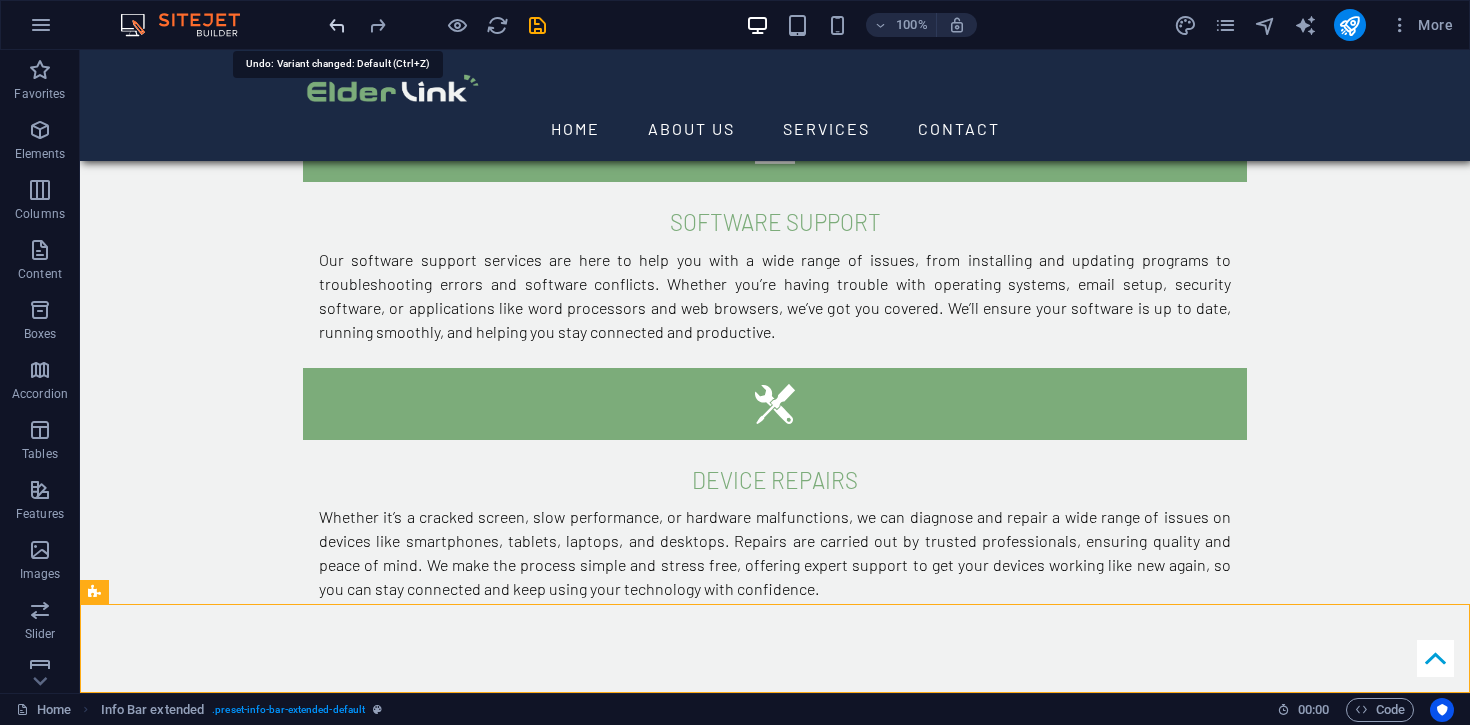 click at bounding box center (337, 25) 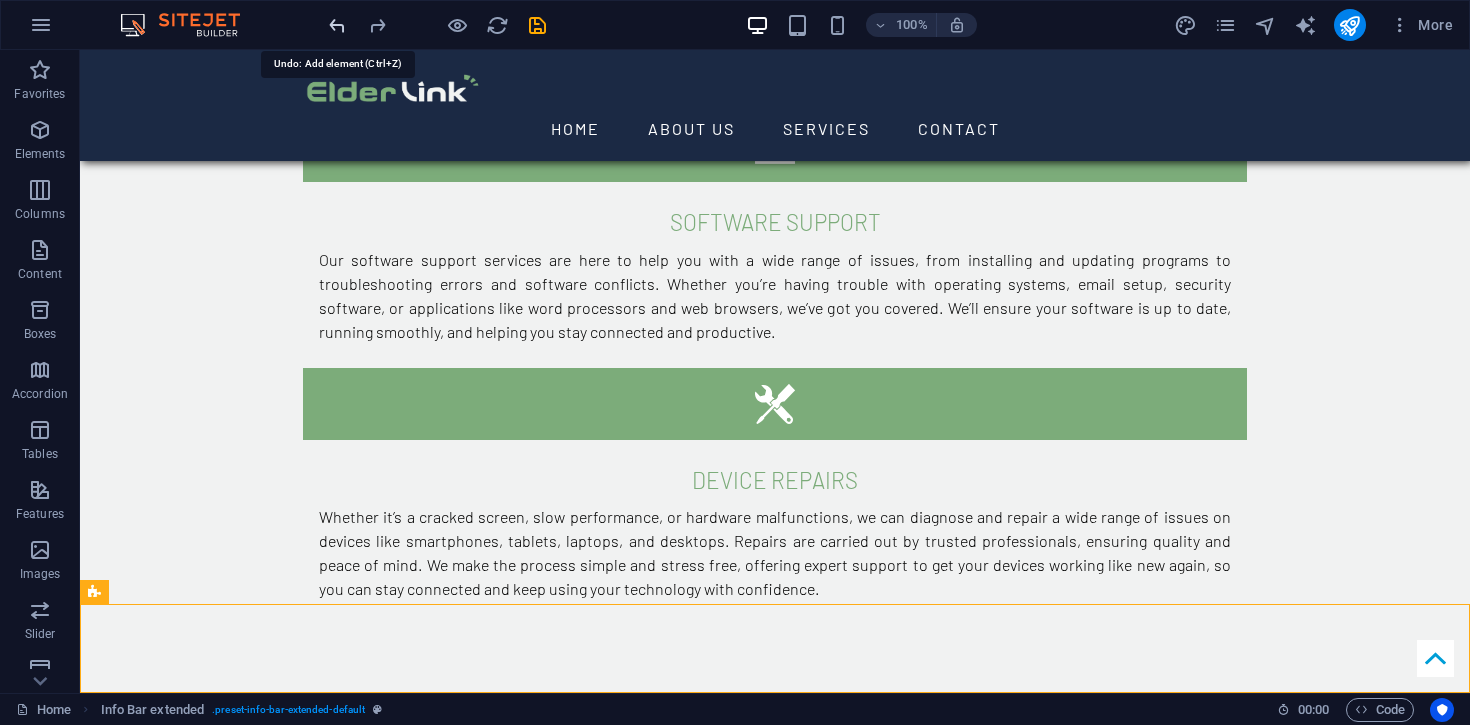 click at bounding box center (337, 25) 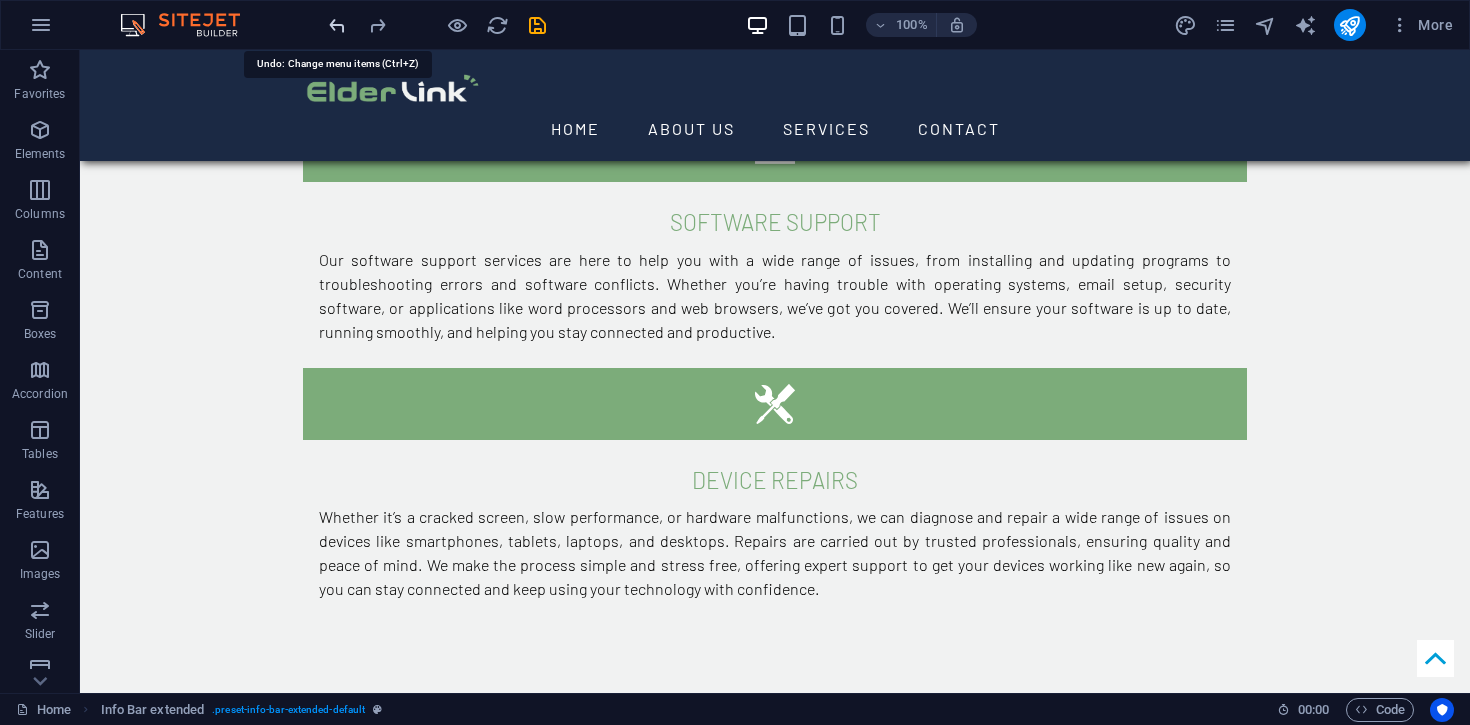 scroll, scrollTop: 2546, scrollLeft: 0, axis: vertical 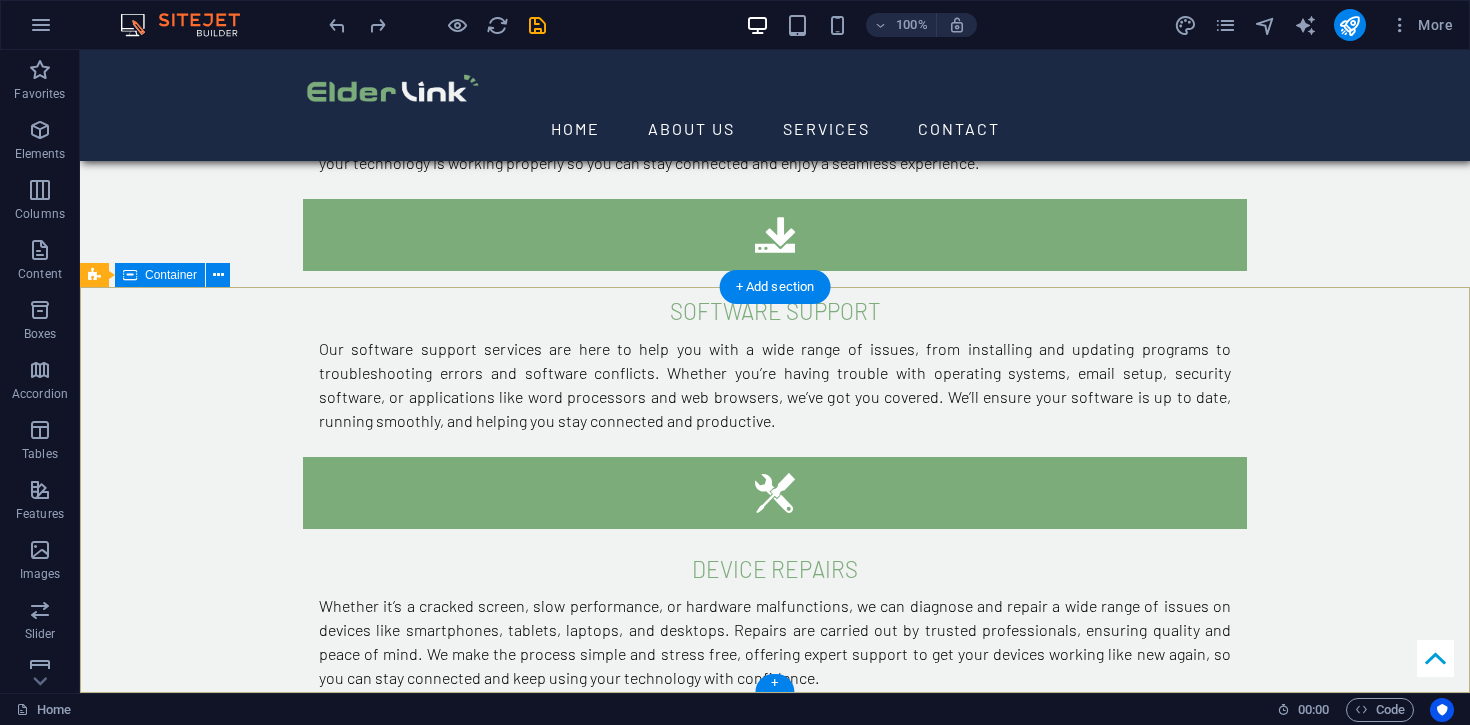 click on "Where are we? We are locally based in [CITY] Contact Call us:   [PHONE] [EMAIL] linkedin Look us up @ElderLink Services" at bounding box center (775, 2499) 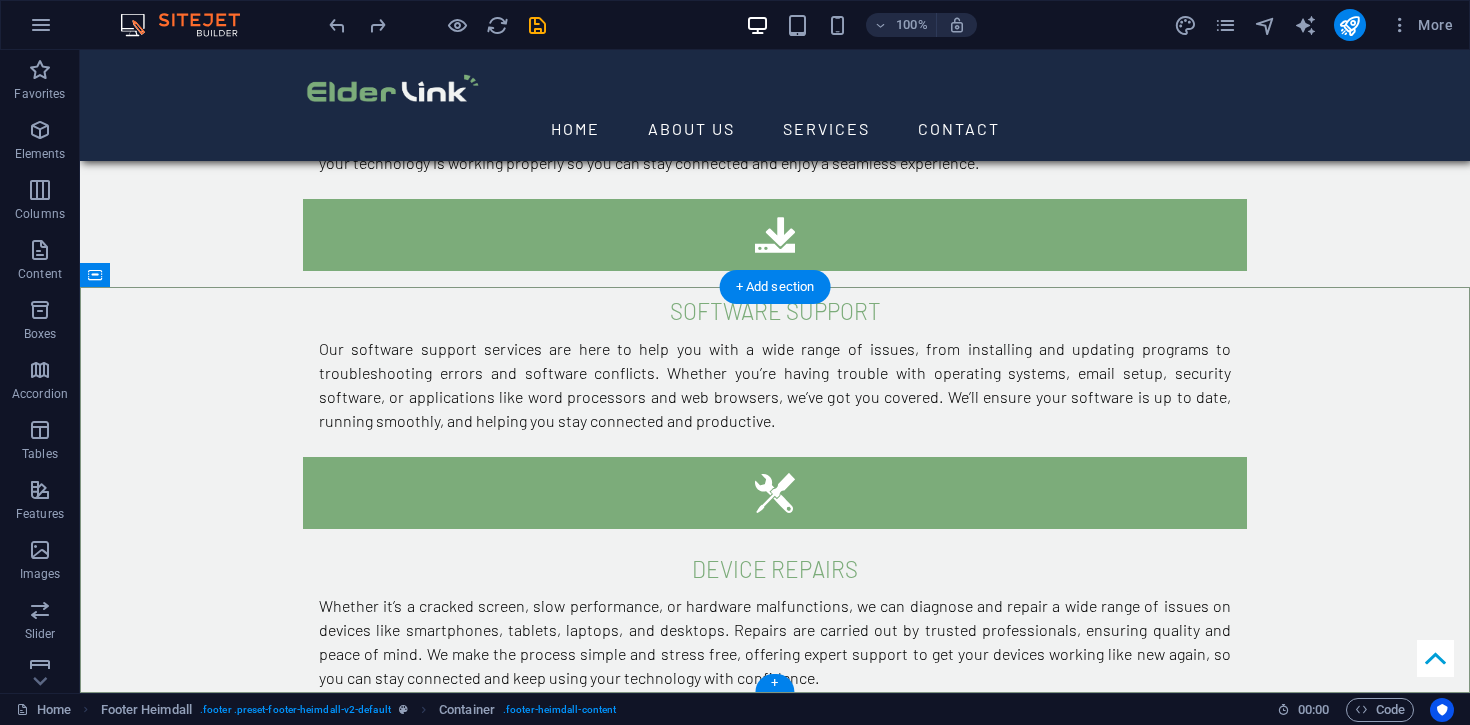 click on "+" at bounding box center (774, 683) 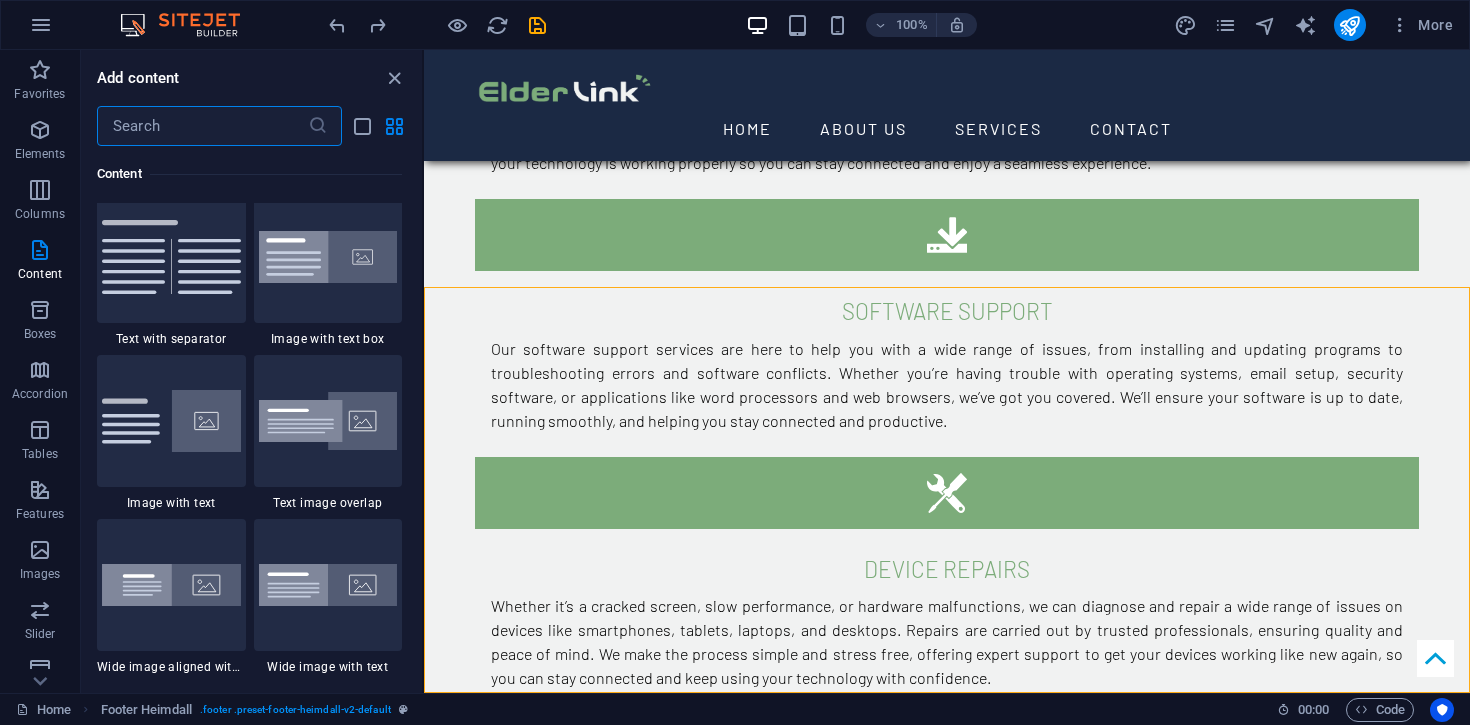 click at bounding box center (202, 126) 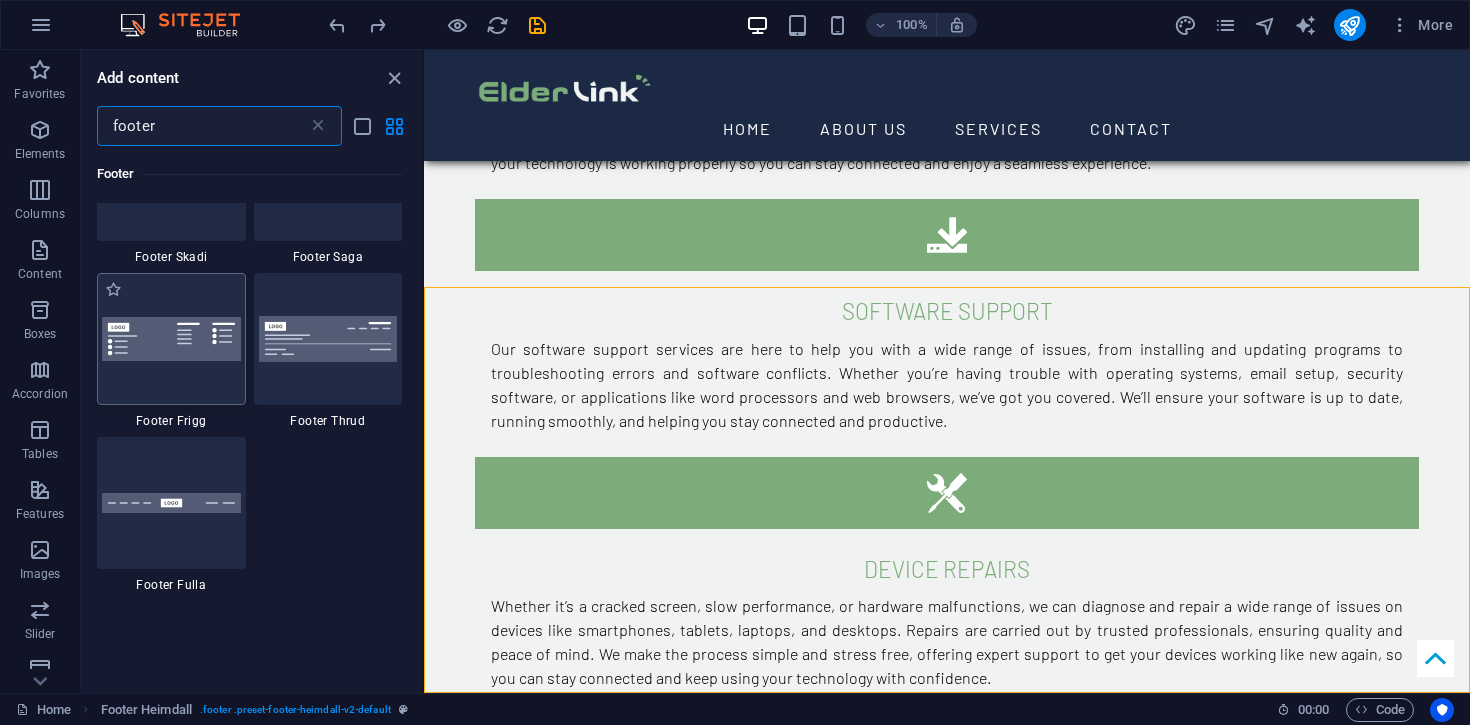 scroll, scrollTop: 925, scrollLeft: 0, axis: vertical 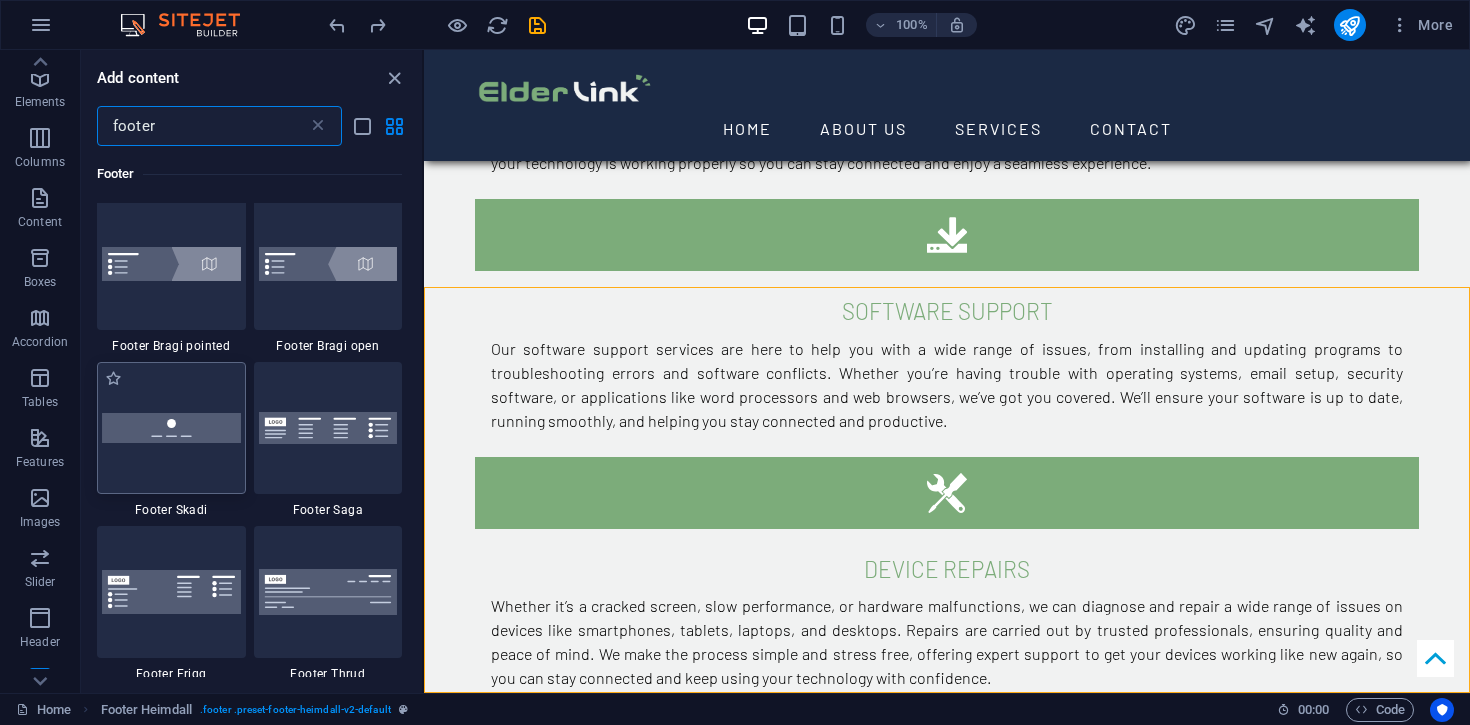 type on "footer" 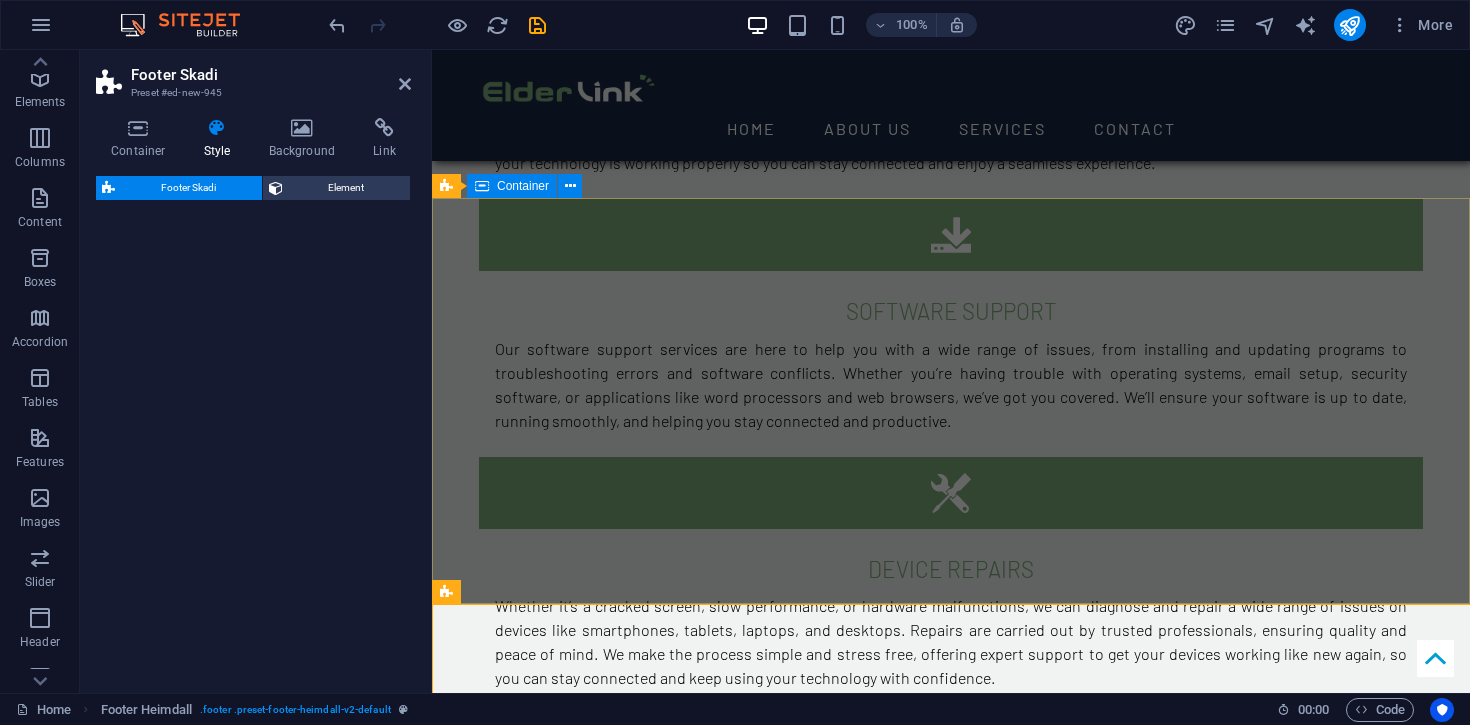 scroll, scrollTop: 2635, scrollLeft: 0, axis: vertical 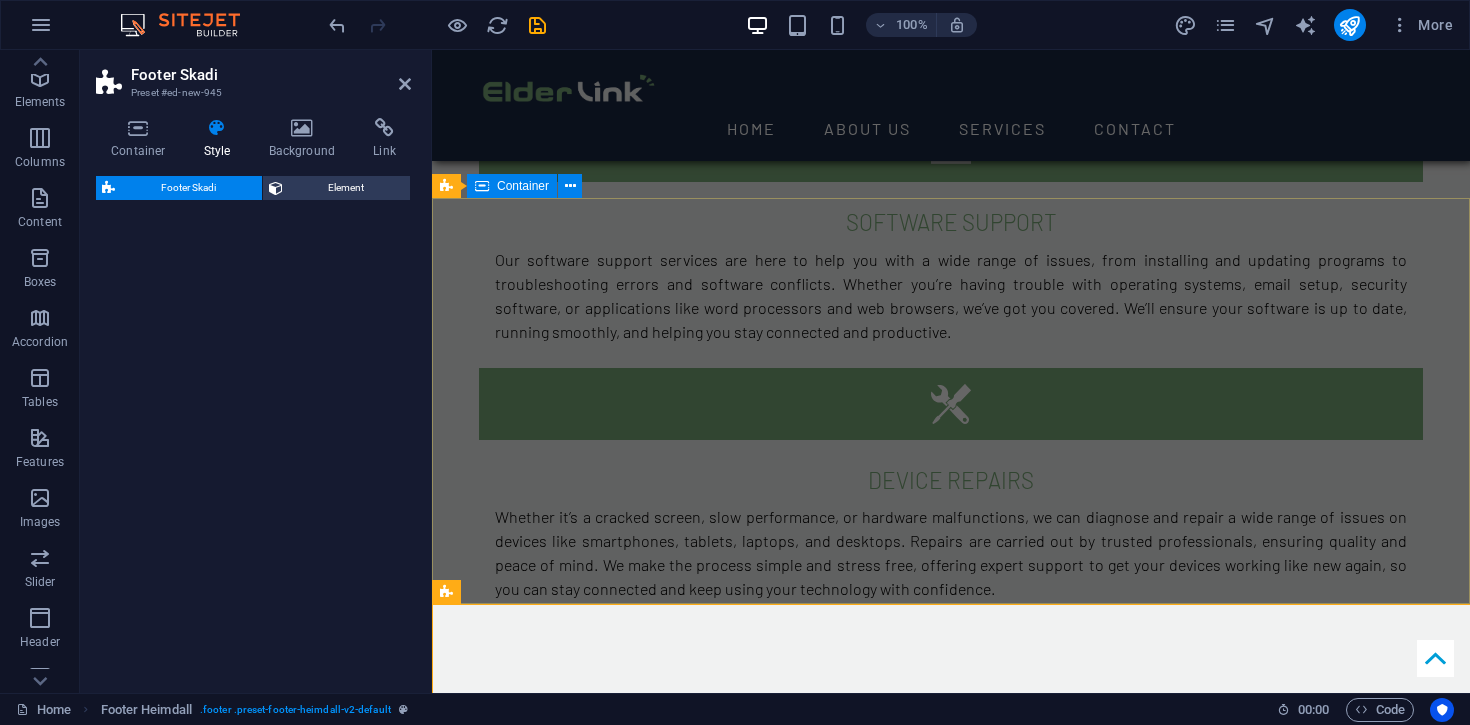select on "rem" 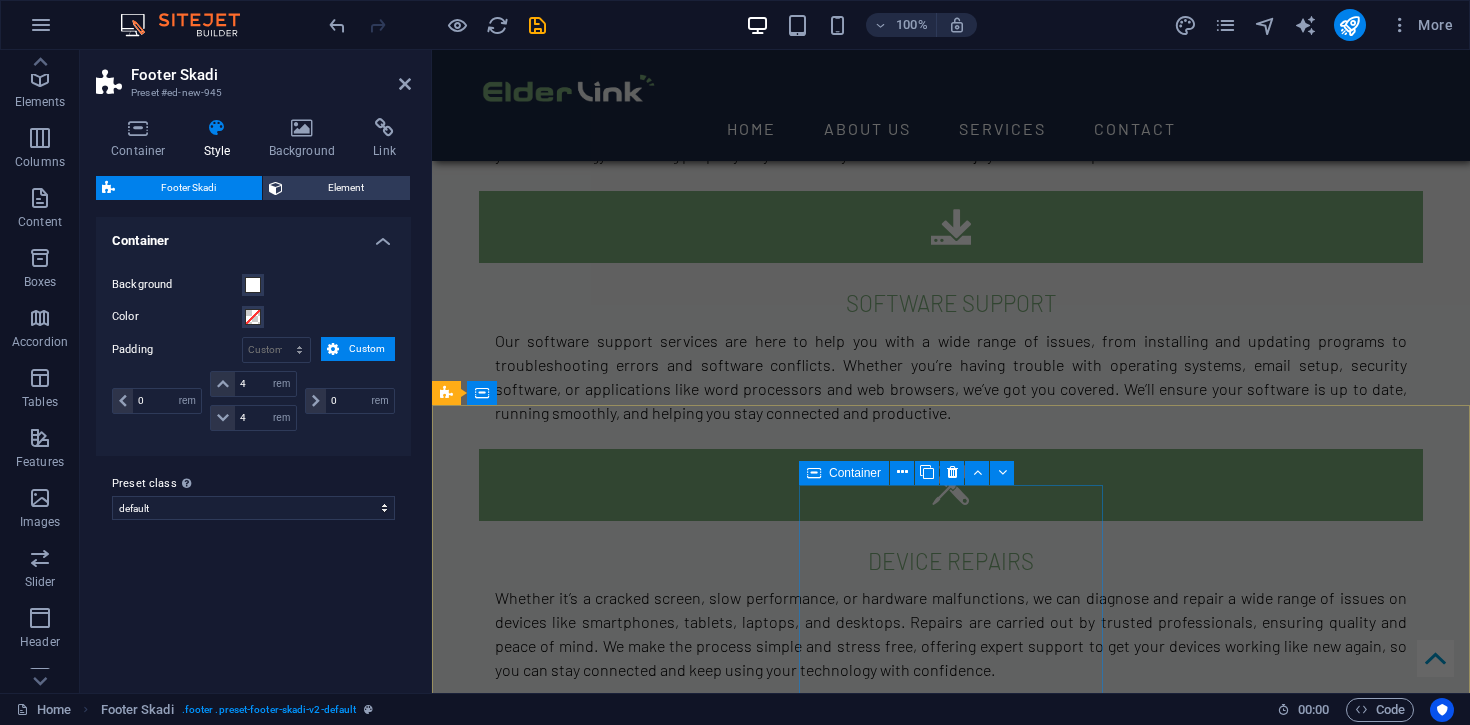 scroll, scrollTop: 2775, scrollLeft: 0, axis: vertical 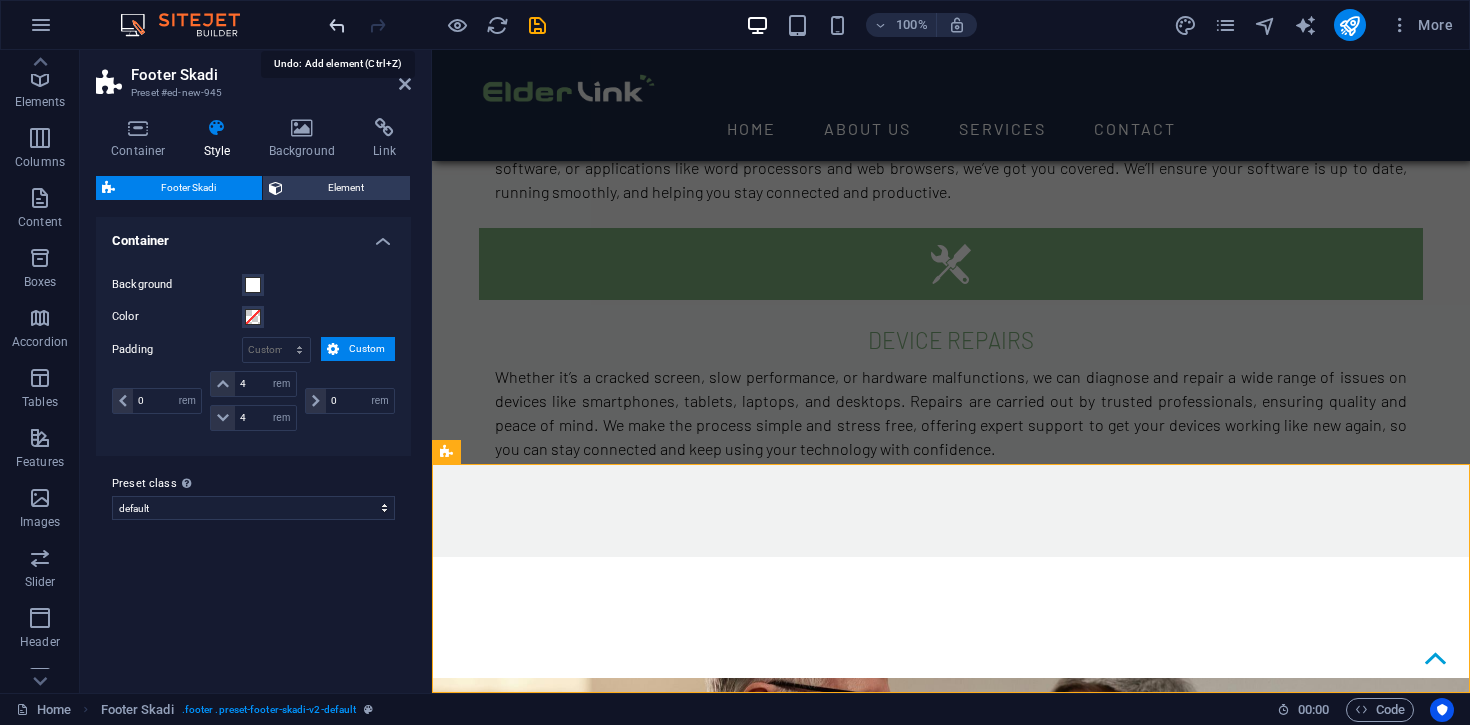 click at bounding box center [337, 25] 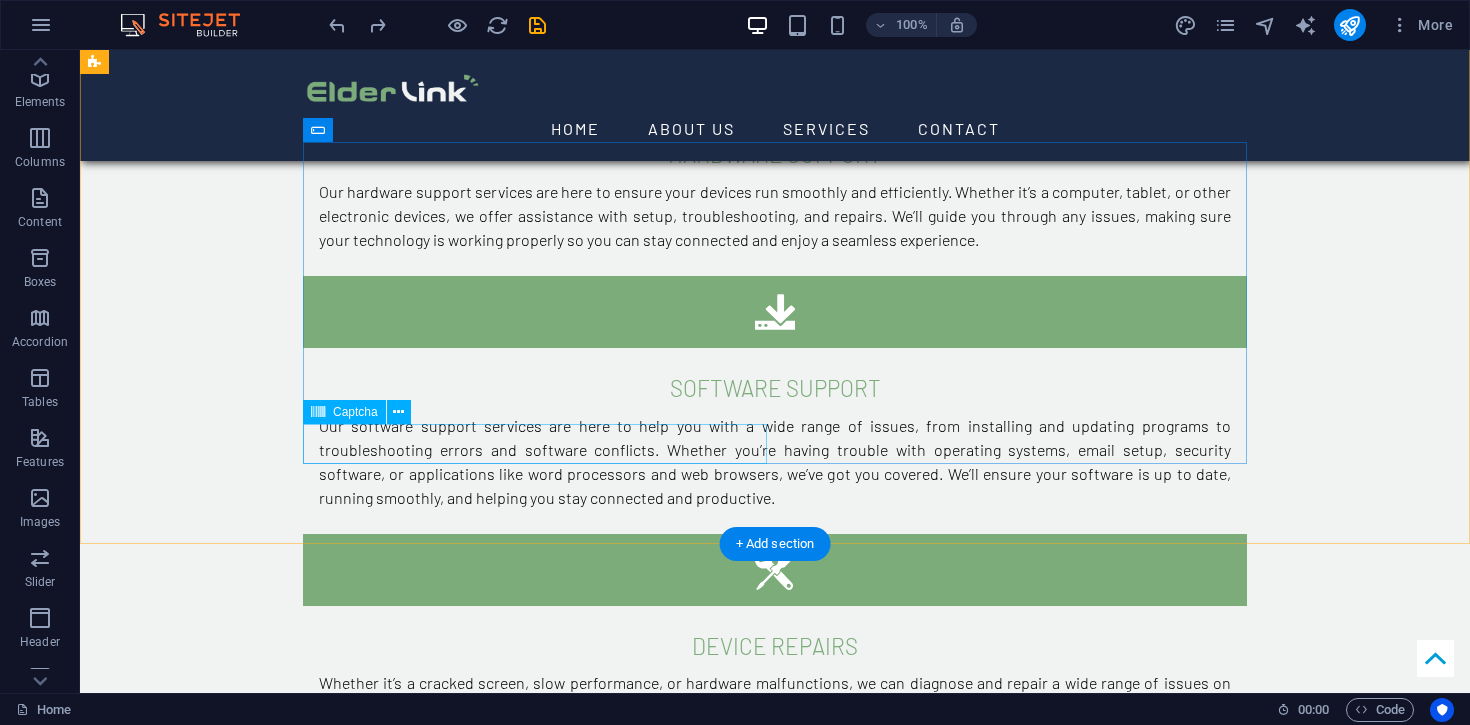 scroll, scrollTop: 2546, scrollLeft: 0, axis: vertical 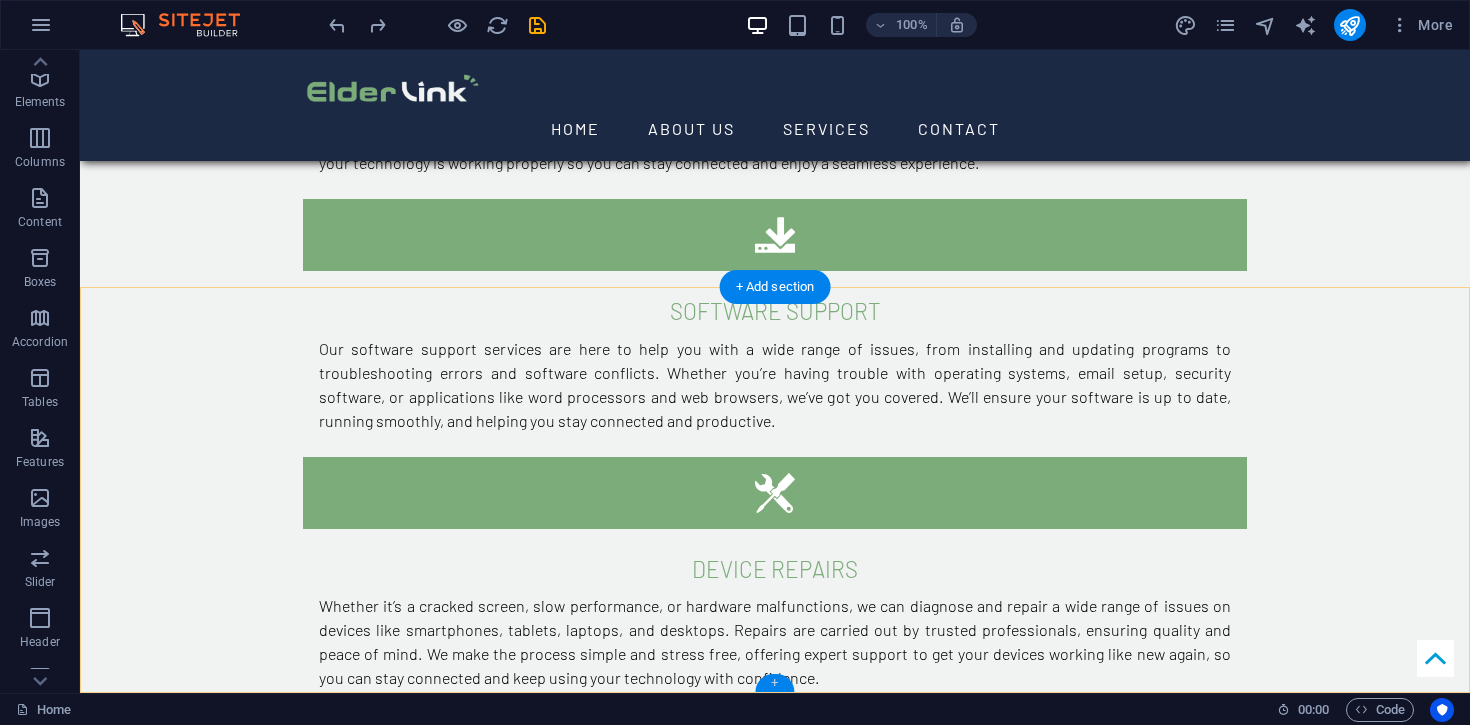 click on "+" at bounding box center [774, 683] 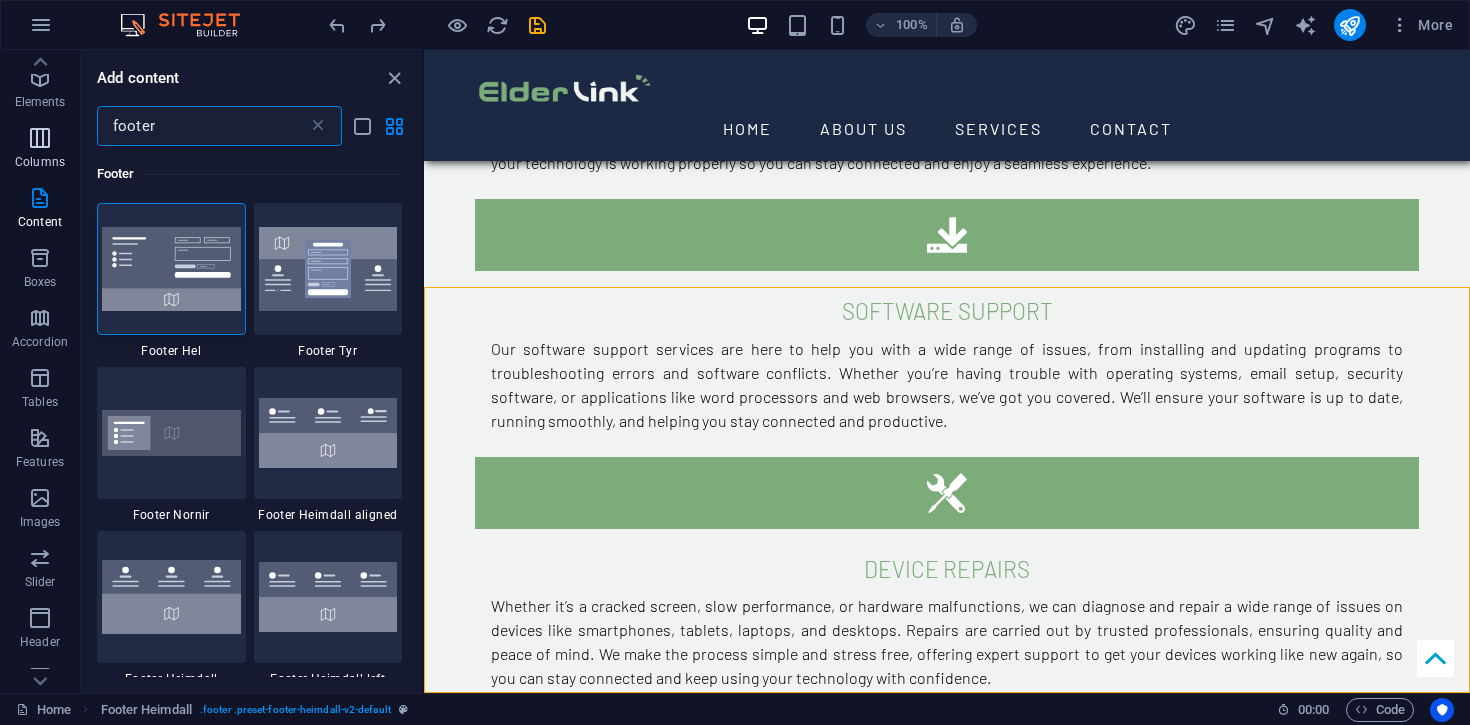 click at bounding box center [40, 138] 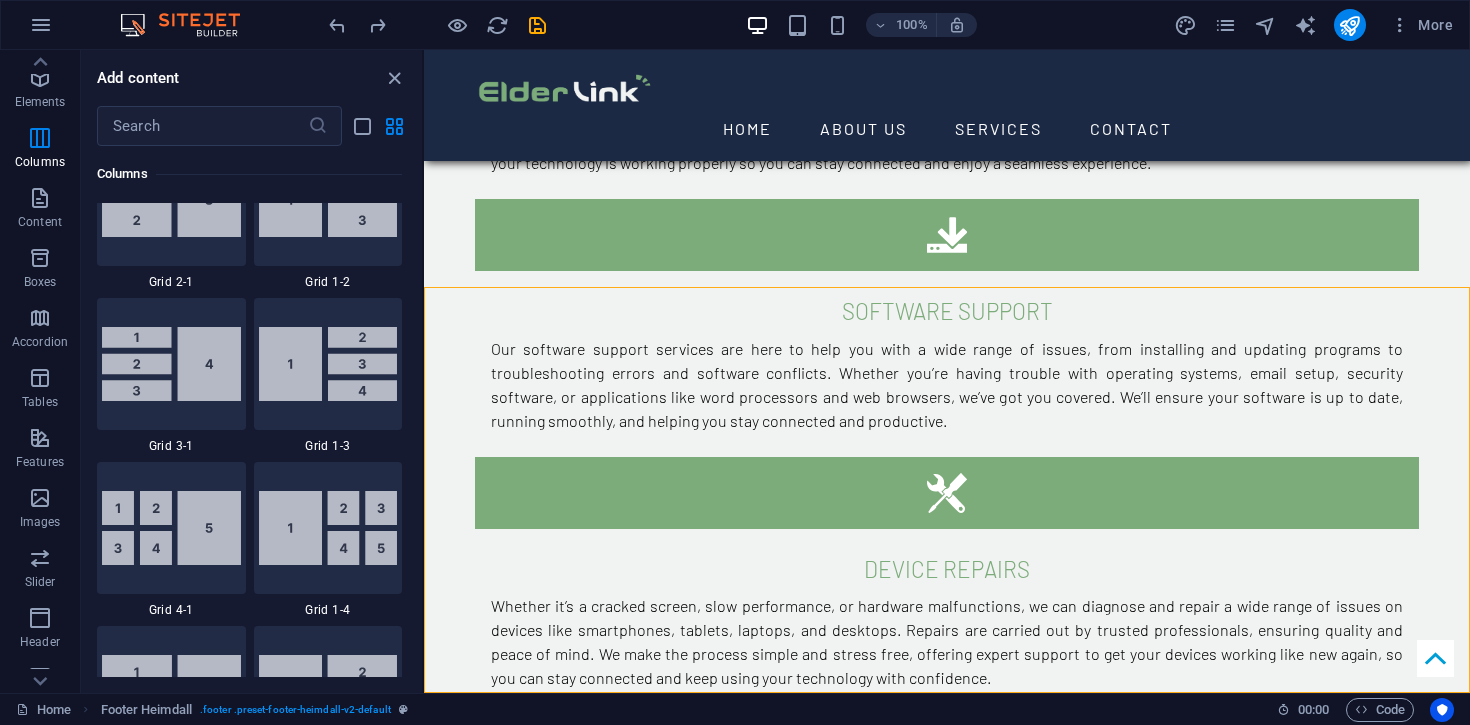 scroll, scrollTop: 2547, scrollLeft: 0, axis: vertical 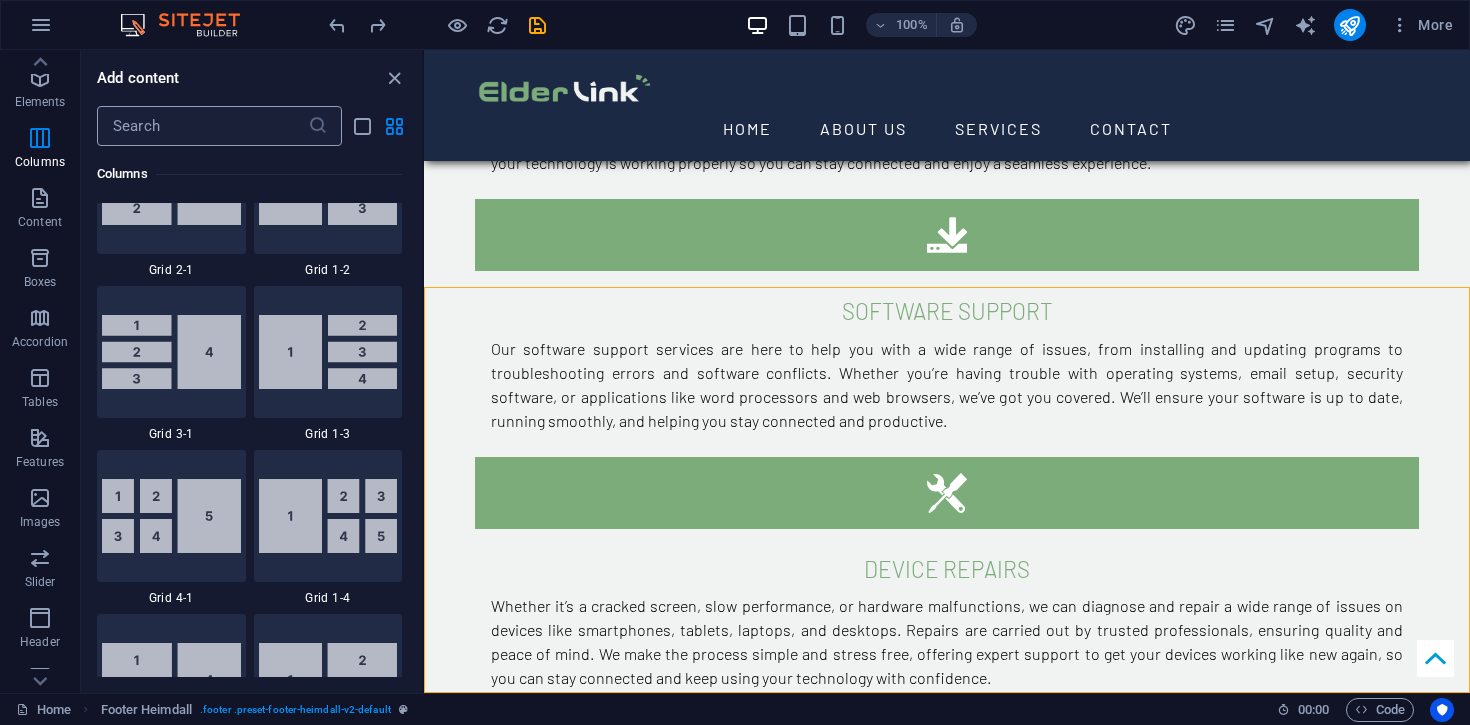 click at bounding box center [202, 126] 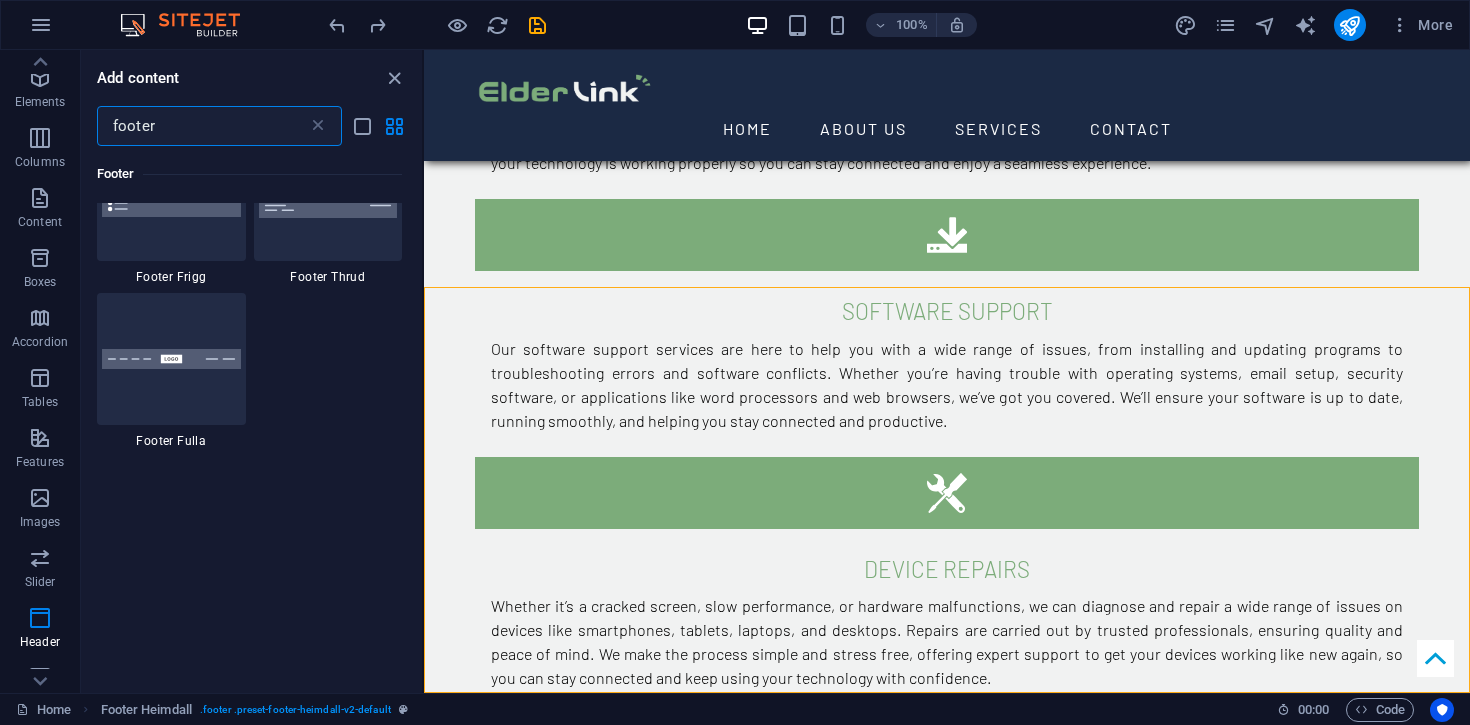 scroll, scrollTop: 1062, scrollLeft: 0, axis: vertical 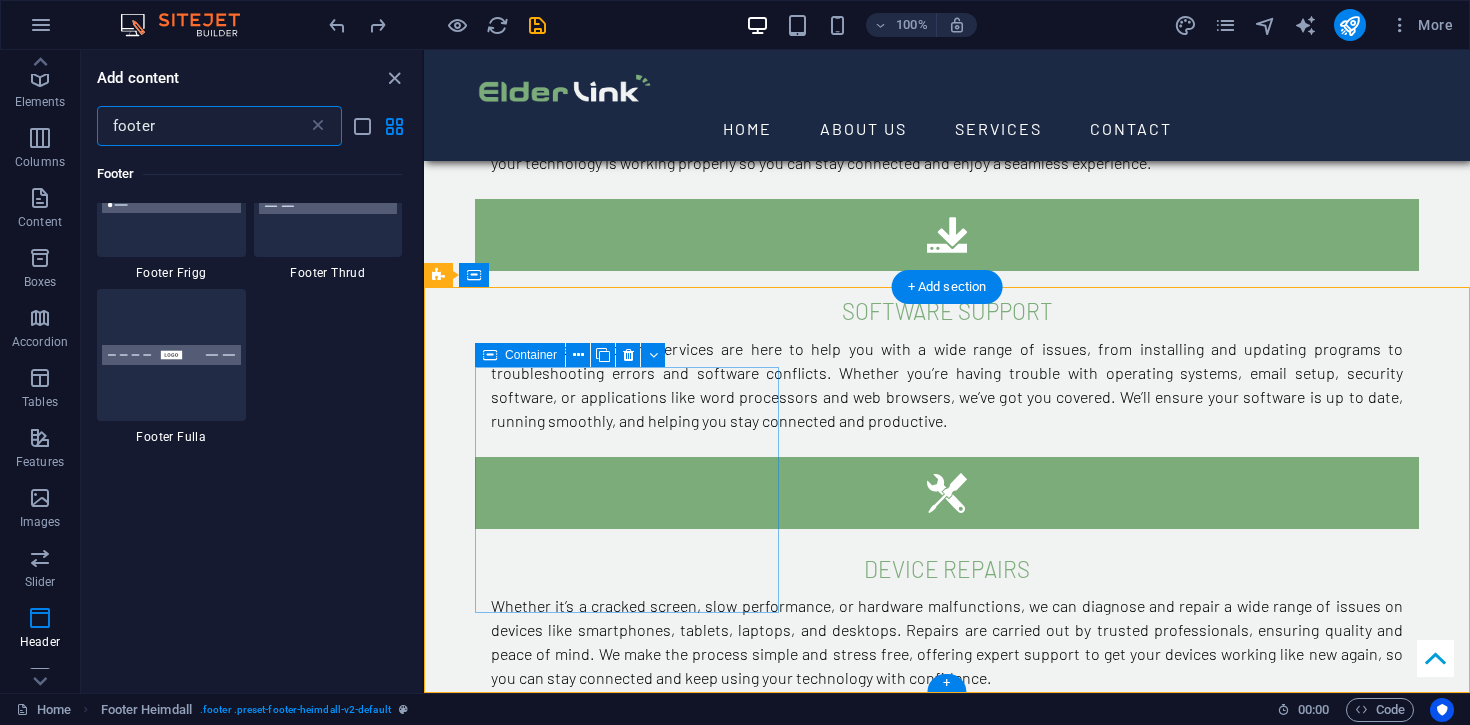 type on "footer" 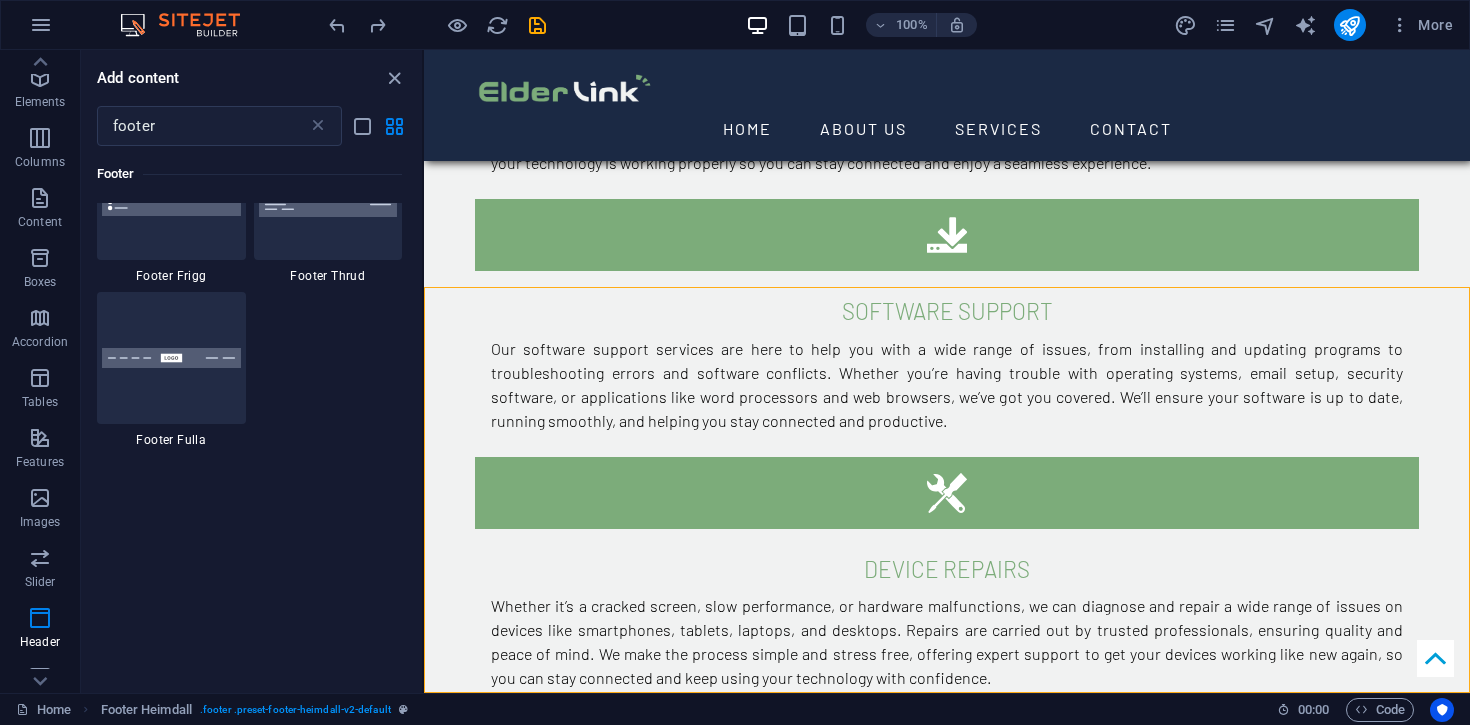 scroll, scrollTop: 1060, scrollLeft: 0, axis: vertical 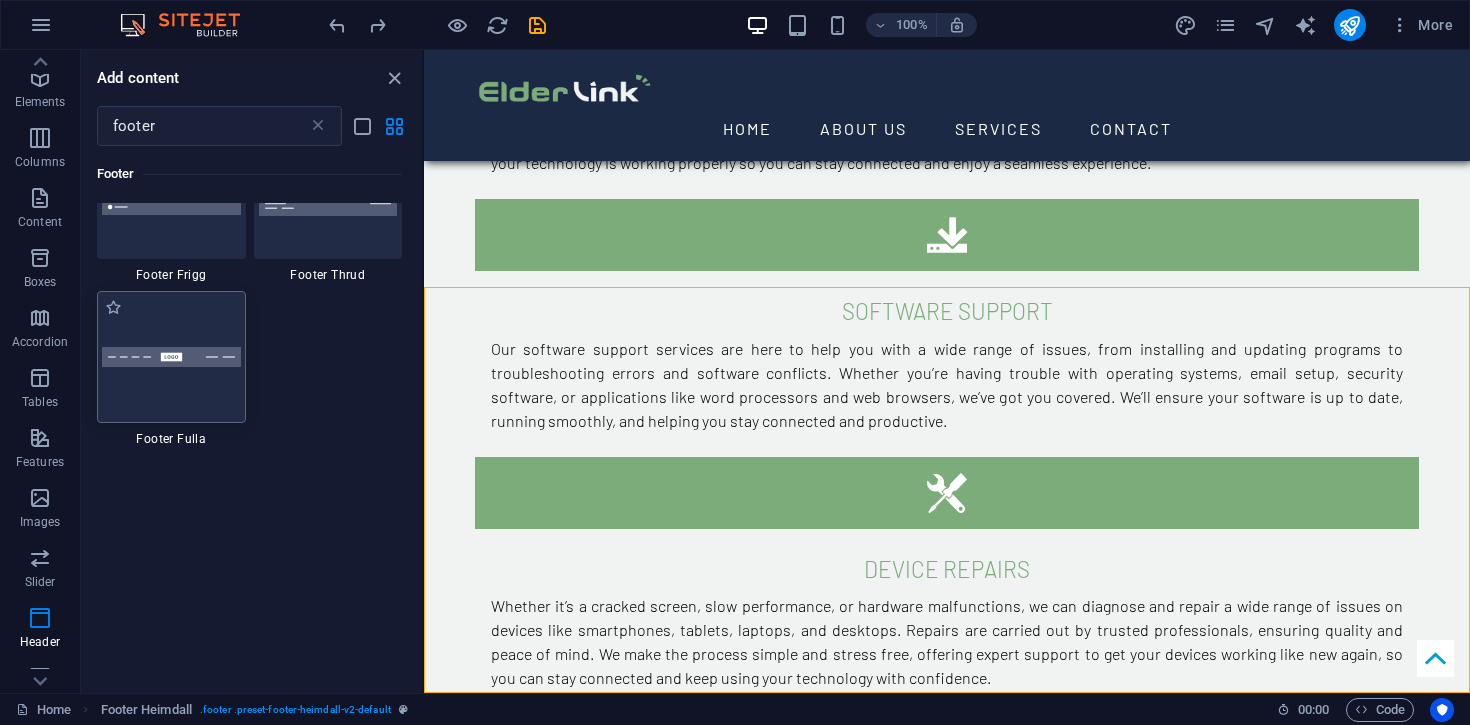 click at bounding box center [171, 357] 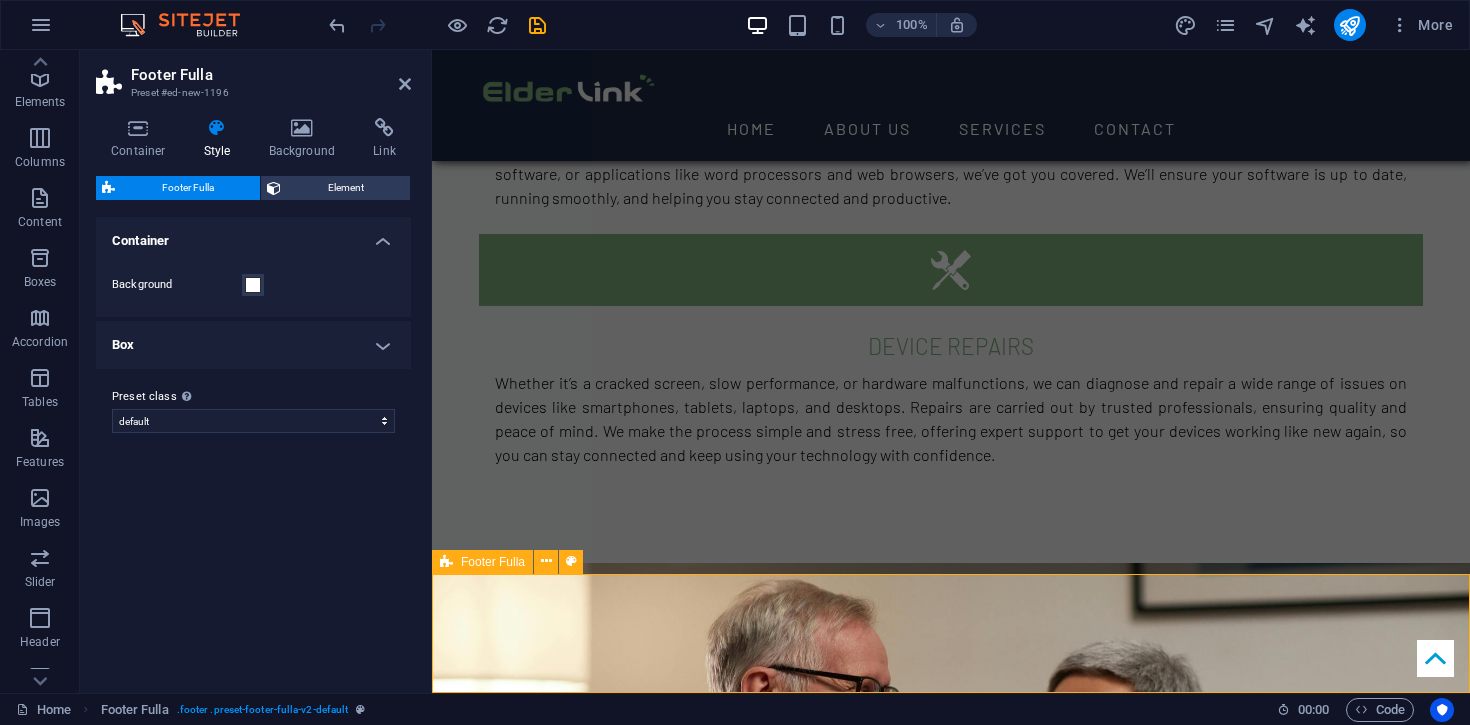 scroll, scrollTop: 2665, scrollLeft: 0, axis: vertical 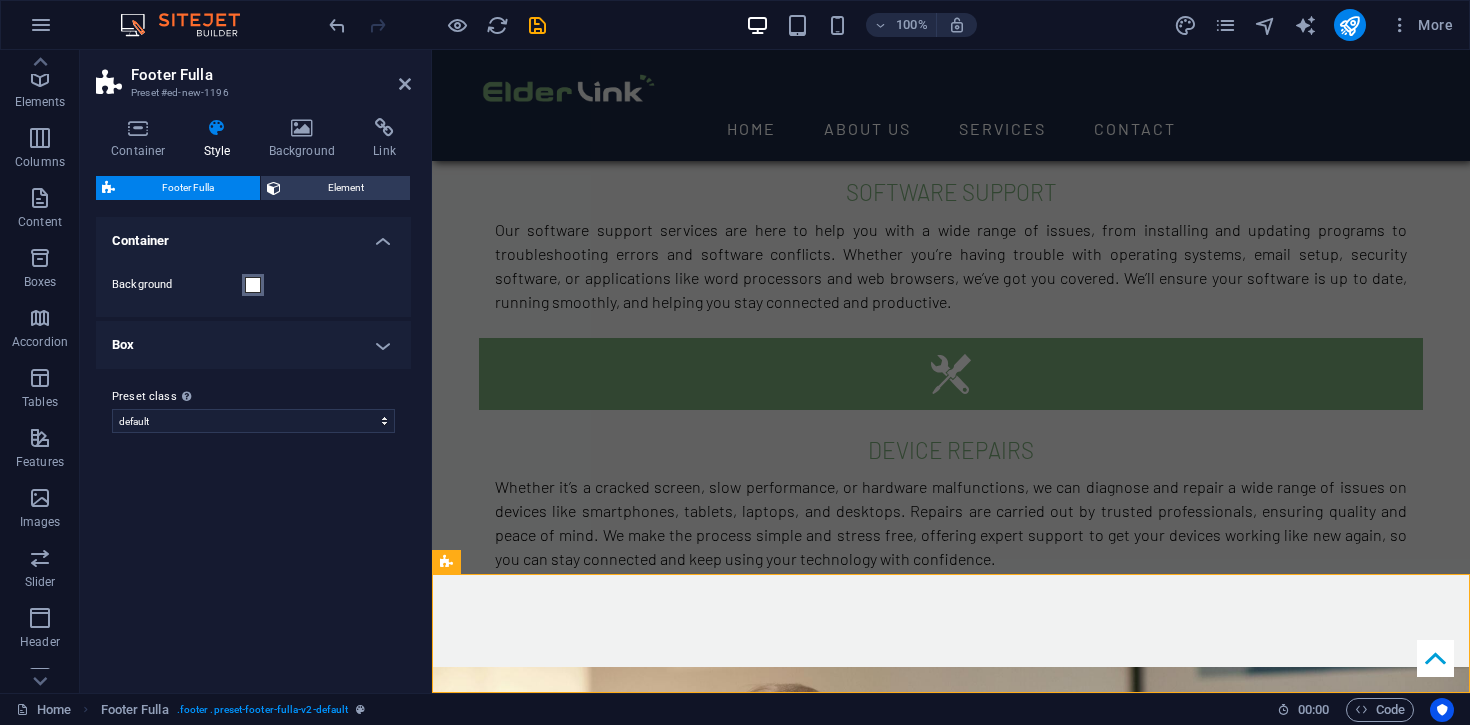 click at bounding box center [253, 285] 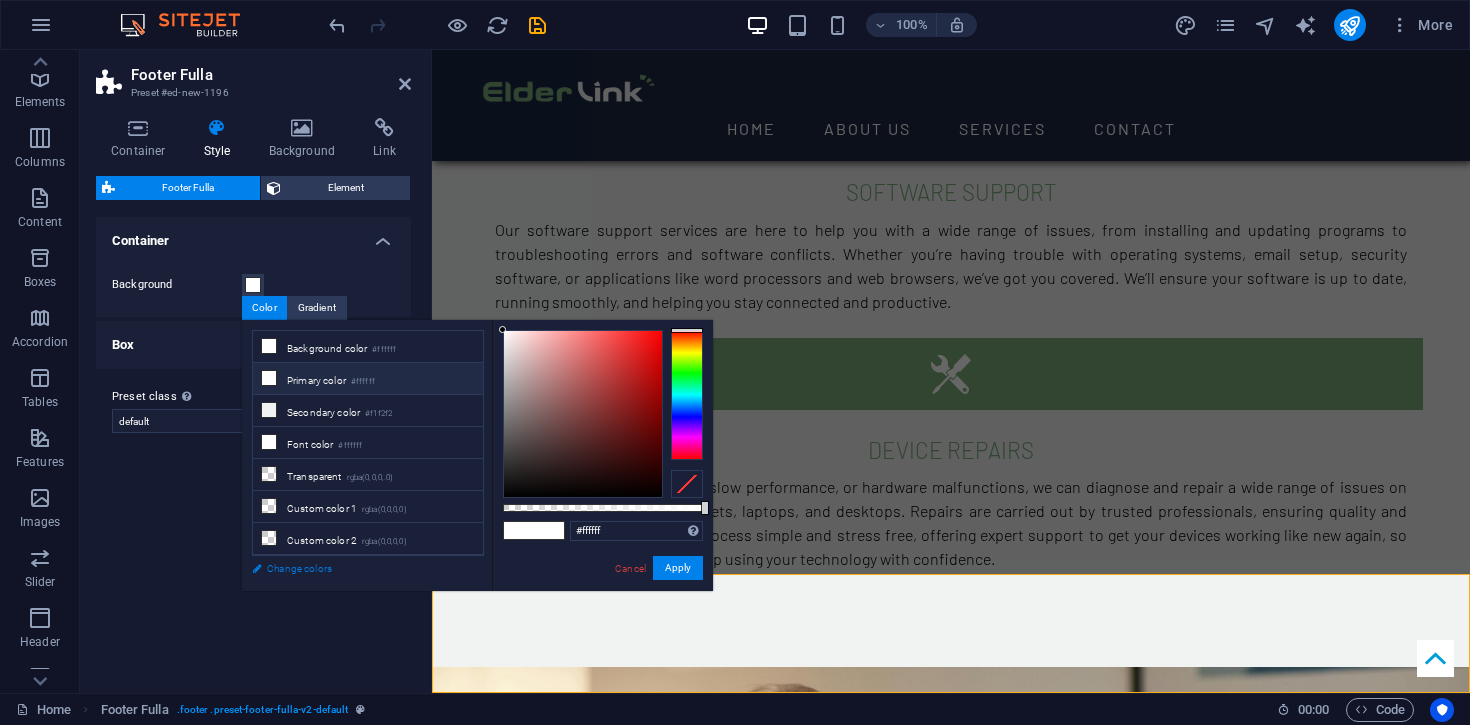 click on "Change colors" at bounding box center (358, 568) 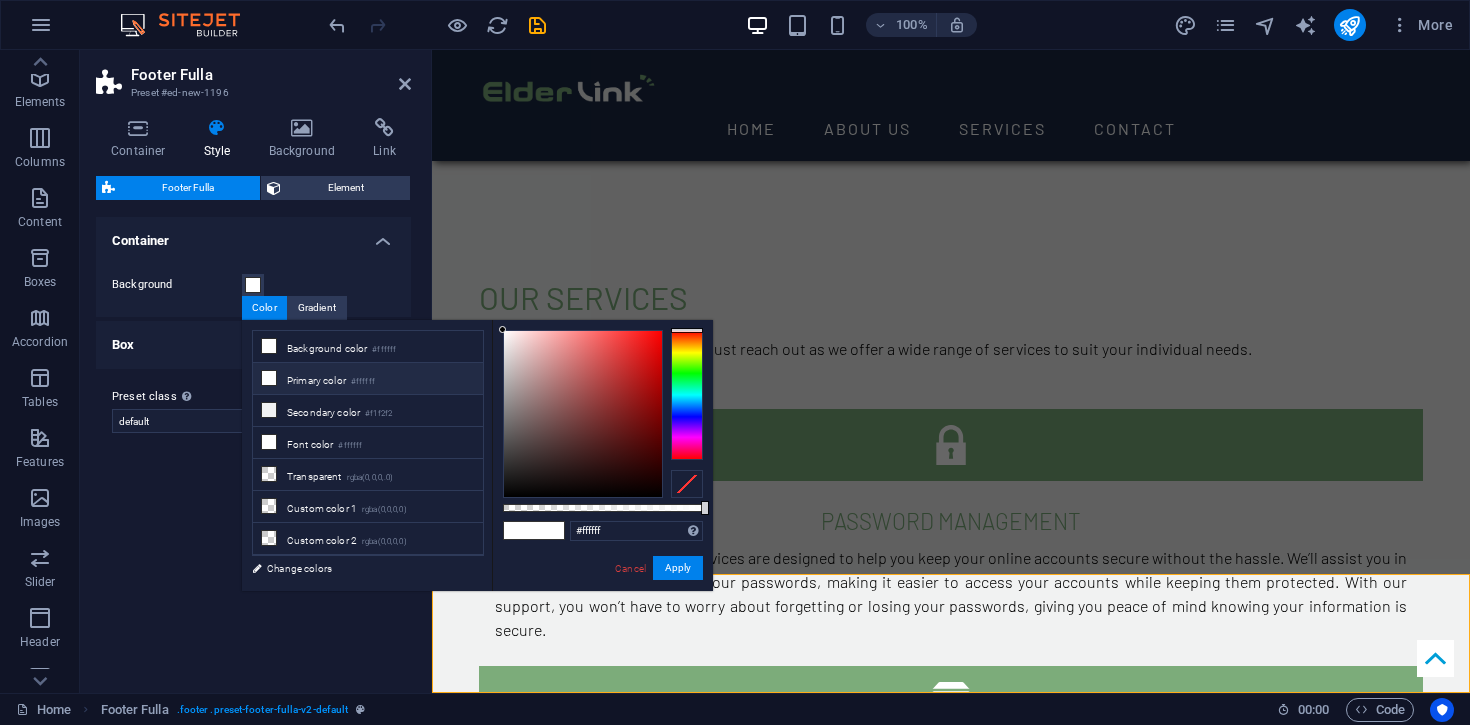 select on "rem" 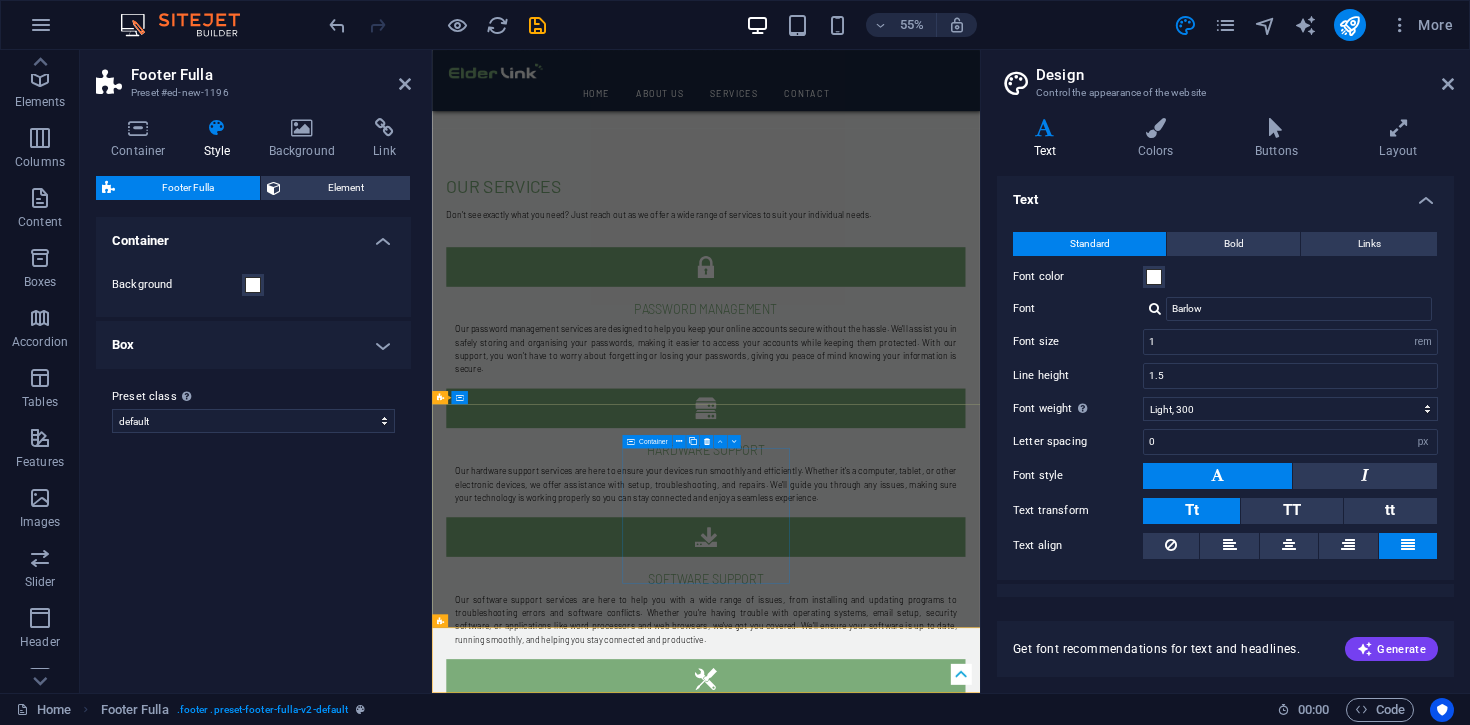 scroll, scrollTop: 2455, scrollLeft: 0, axis: vertical 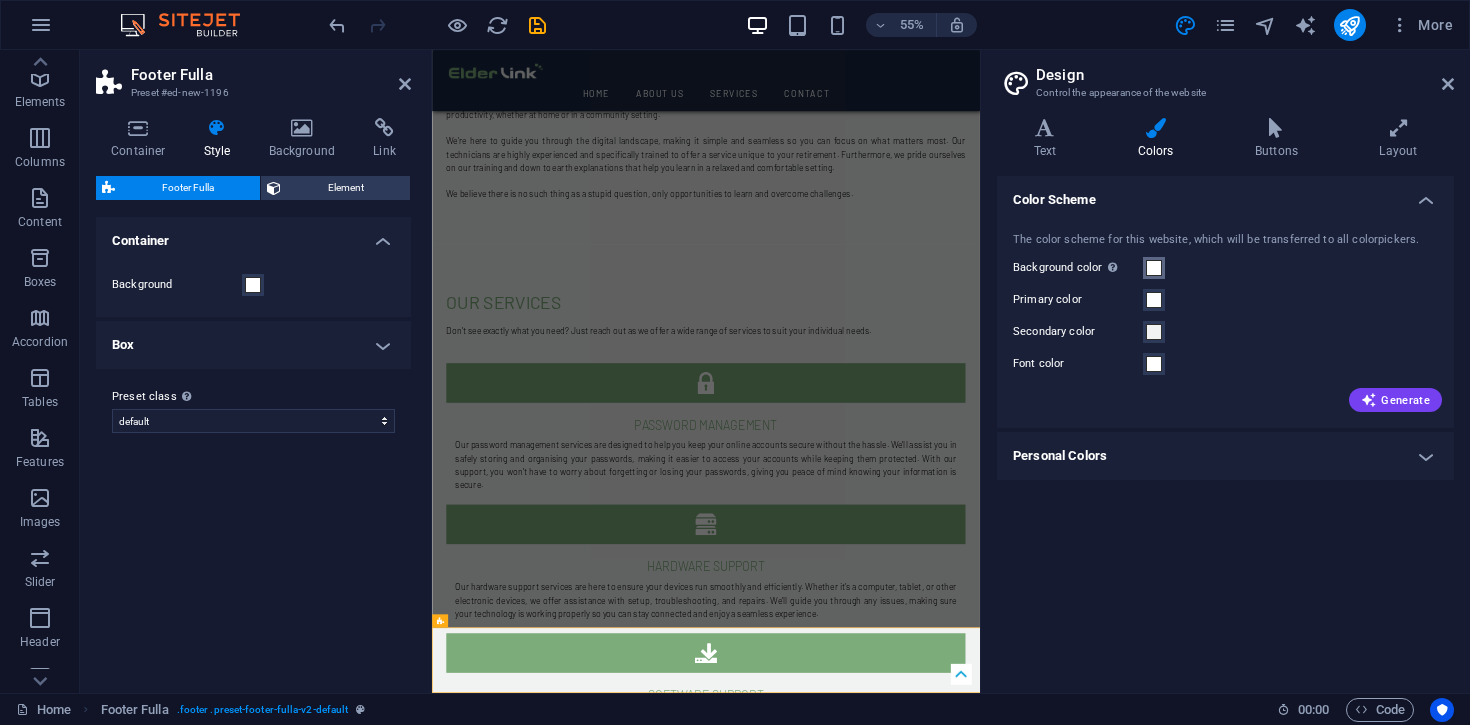 click at bounding box center [1154, 268] 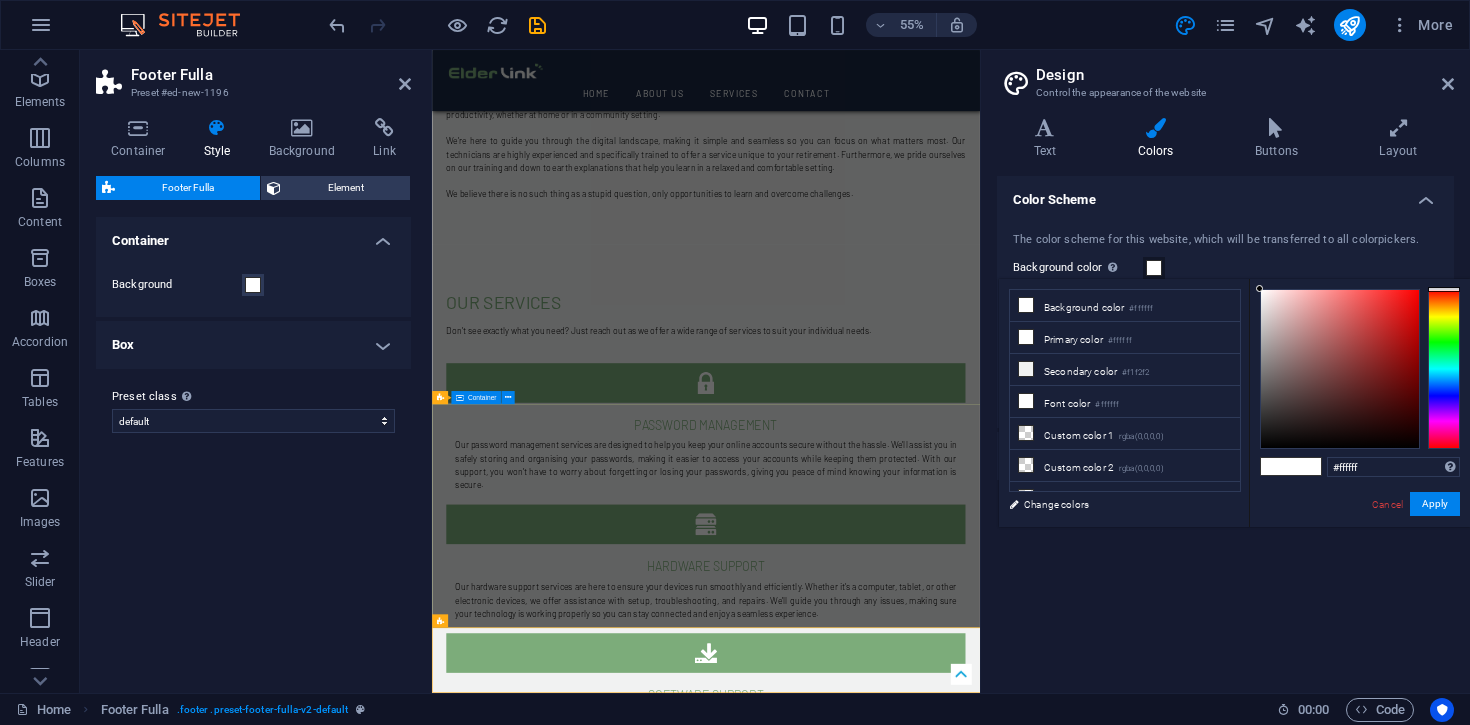 click on "Where are we? We are locally based in [CITY] Contact Call us:   [PHONE] [EMAIL] linkedin Look us up @ElderLink Services" at bounding box center (930, 3673) 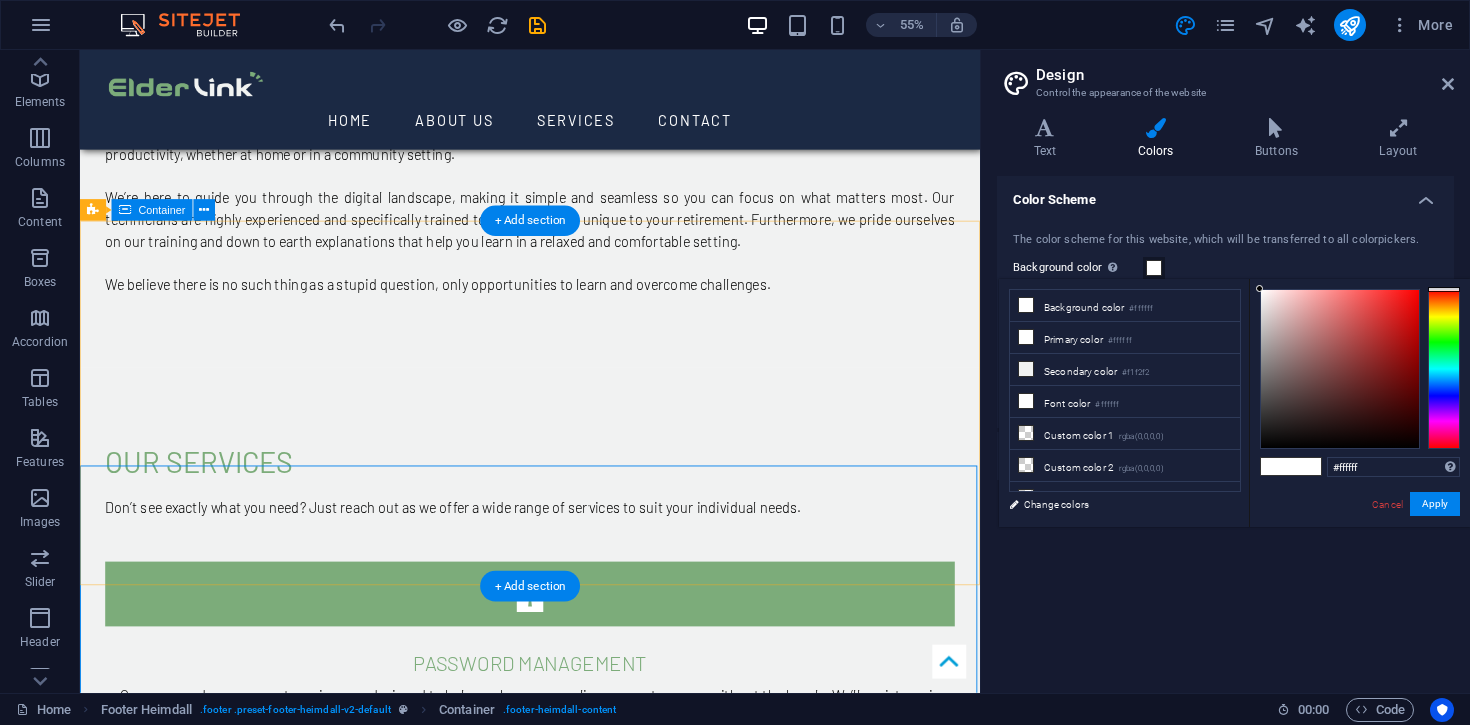 scroll, scrollTop: 2637, scrollLeft: 0, axis: vertical 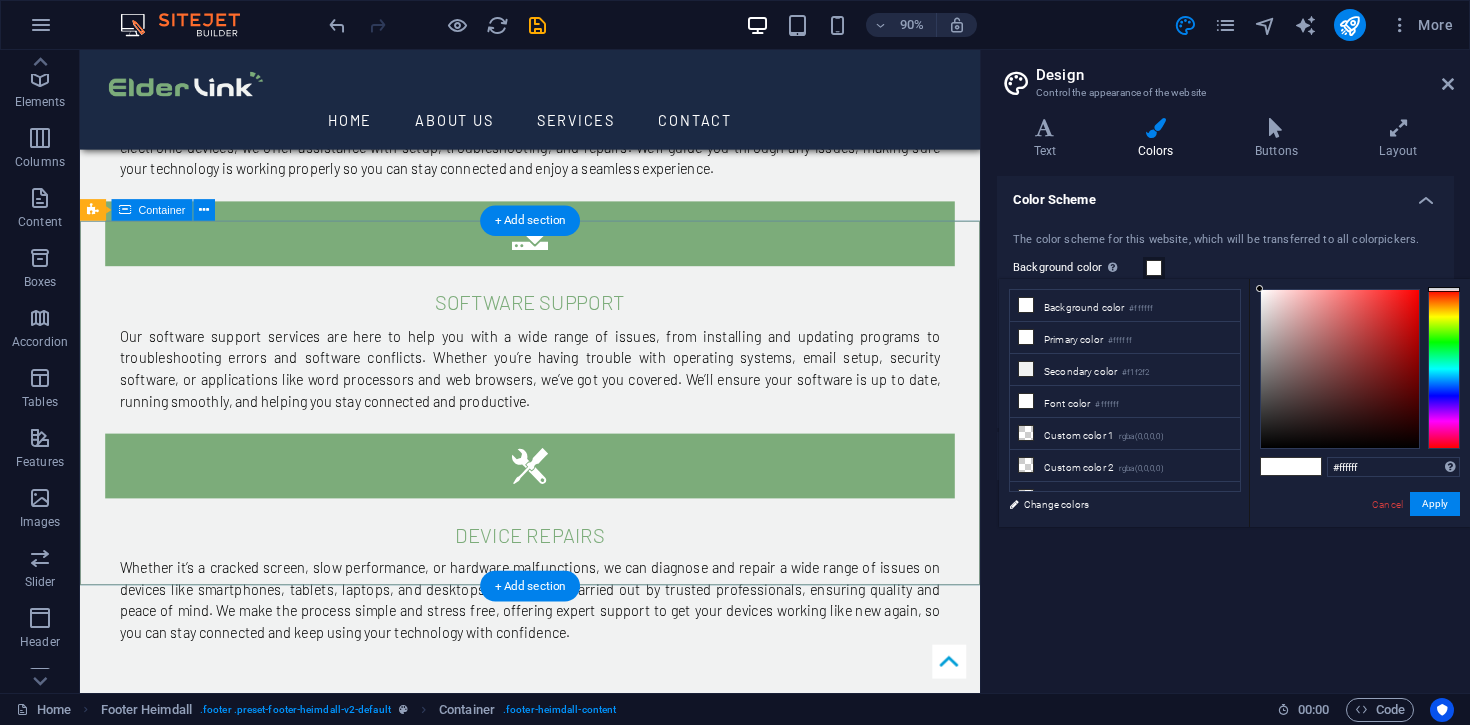 click on "Where are we? We are locally based in [CITY] Contact Call us:   [PHONE] [EMAIL] linkedin Look us up @ElderLink Services" at bounding box center [580, 2555] 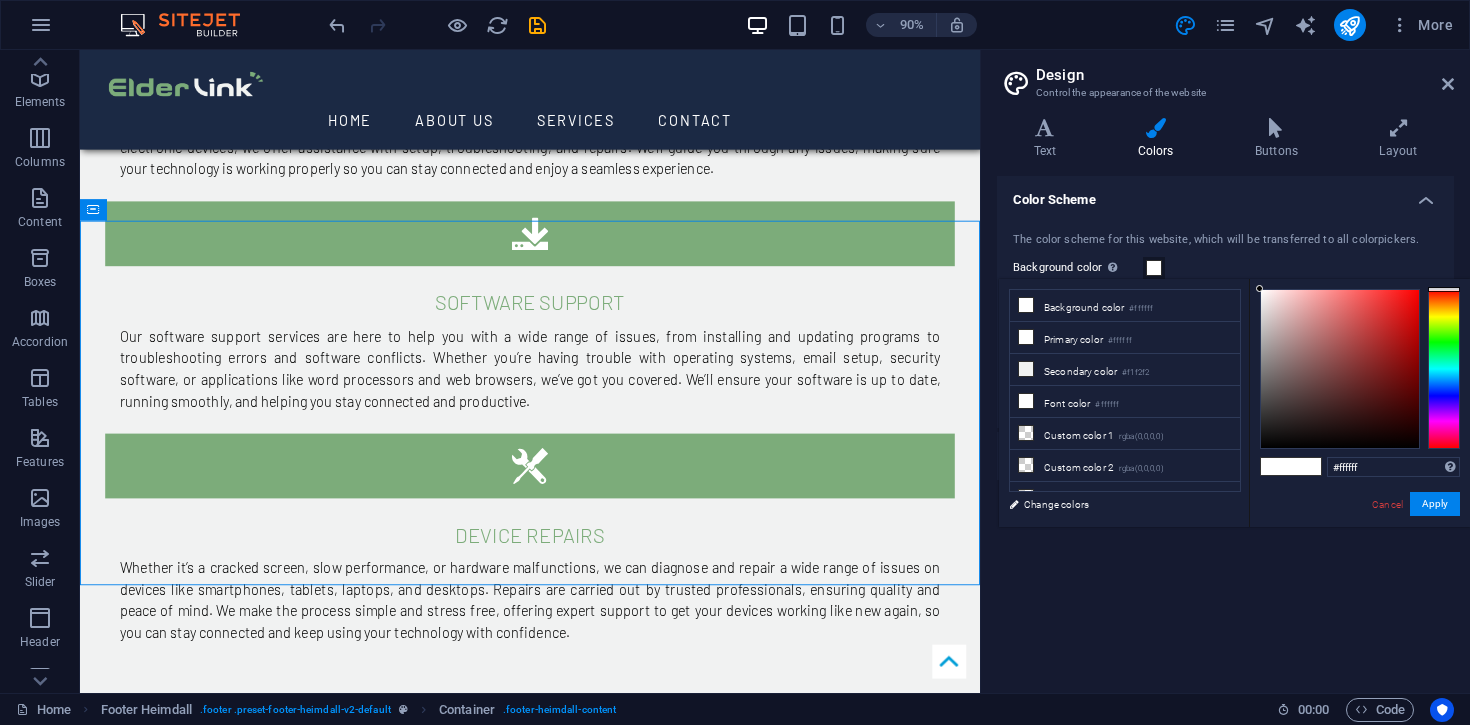 click at bounding box center [1306, 466] 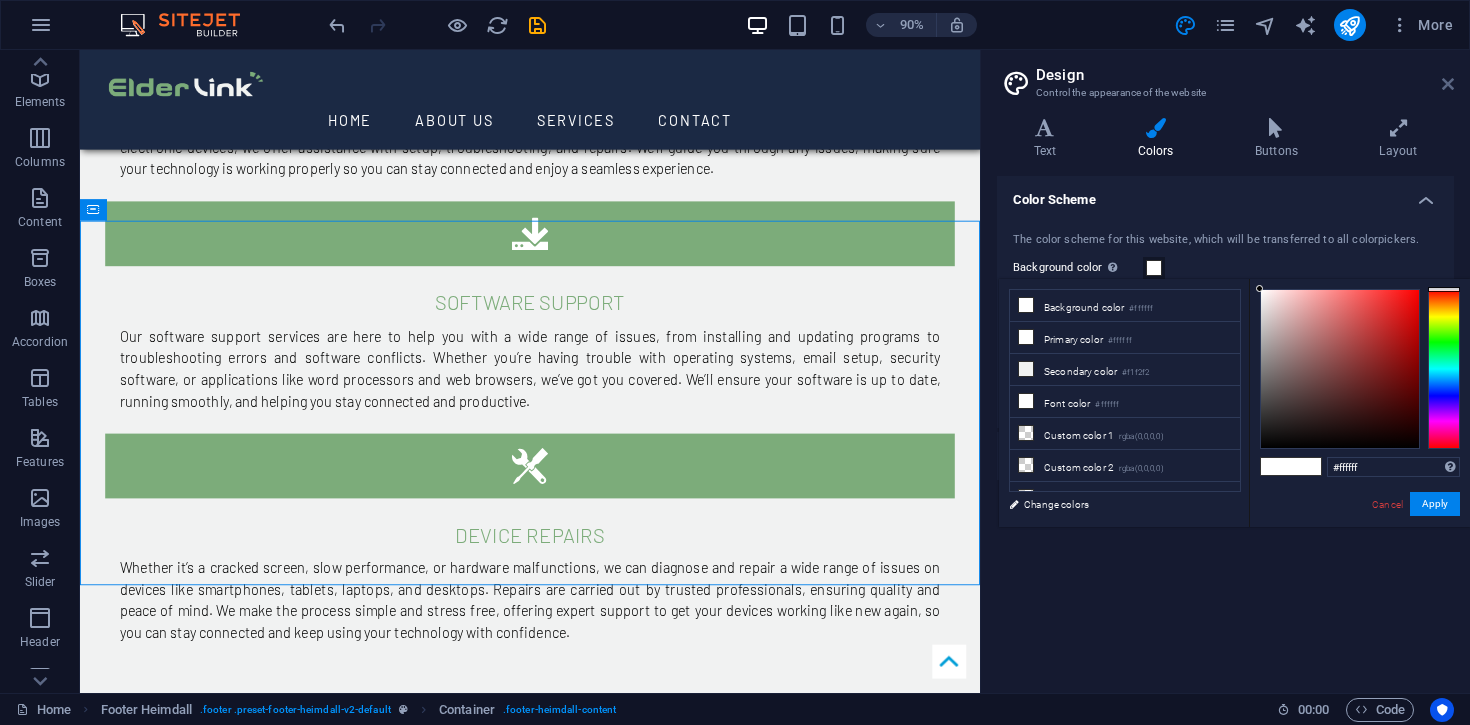 click at bounding box center [1448, 84] 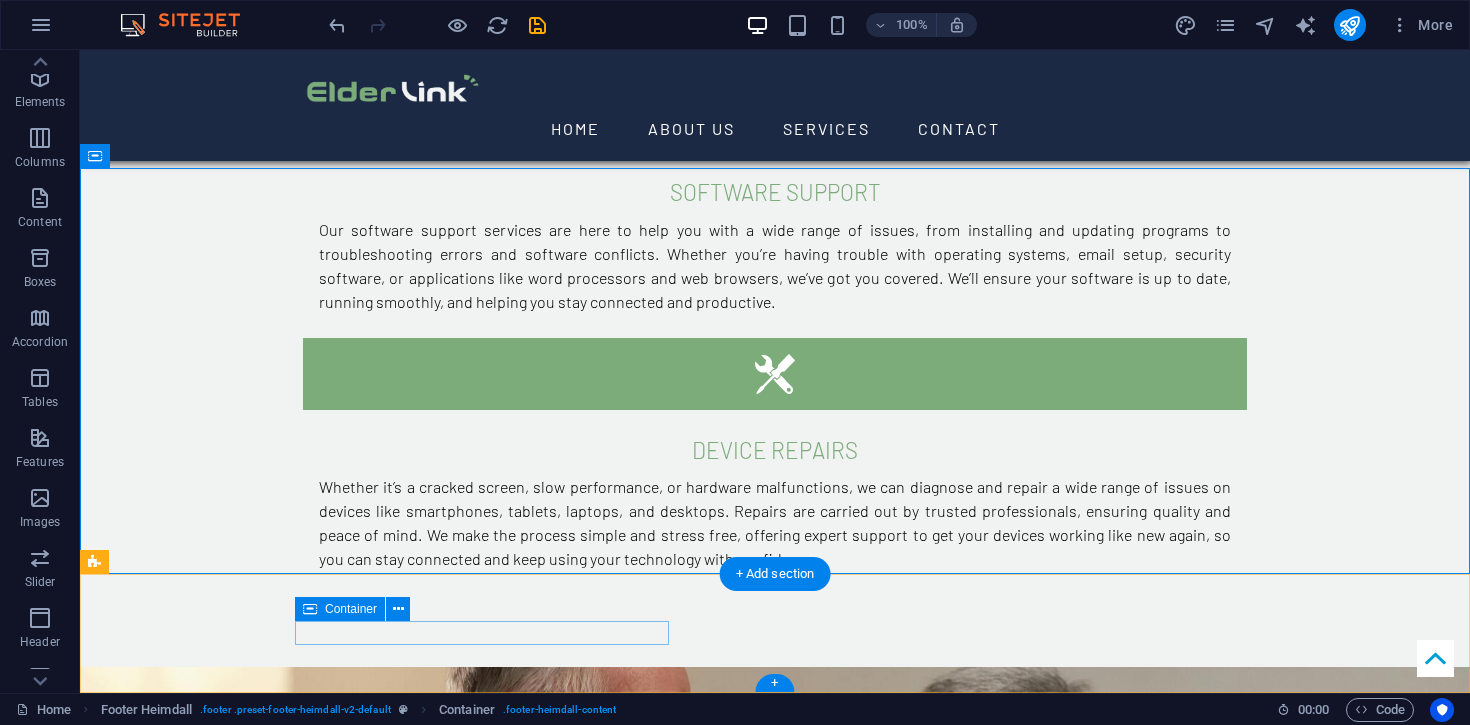 click on "Home About Service Contact Legal Notice  |  Privacy Policy" at bounding box center (775, 2934) 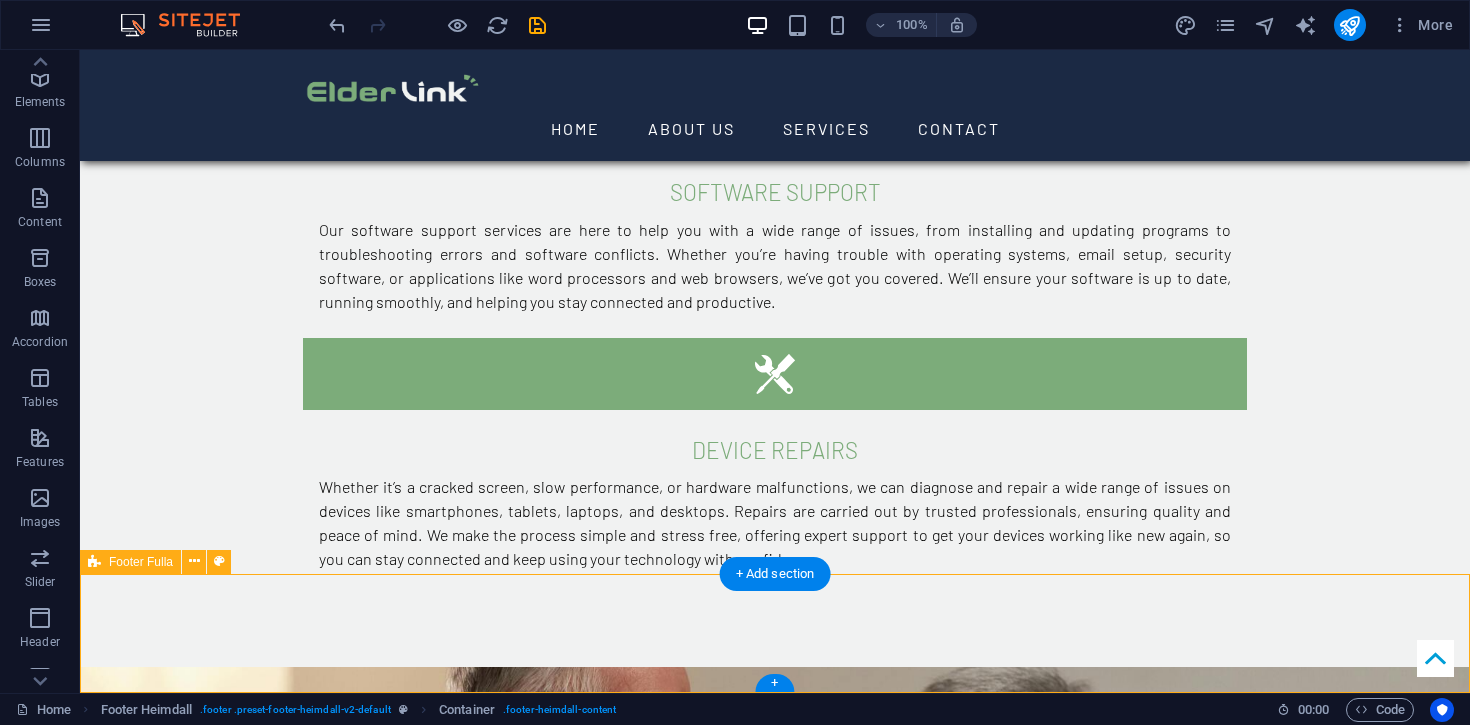 click on "Home About Service Contact Legal Notice  |  Privacy Policy" at bounding box center (775, 2934) 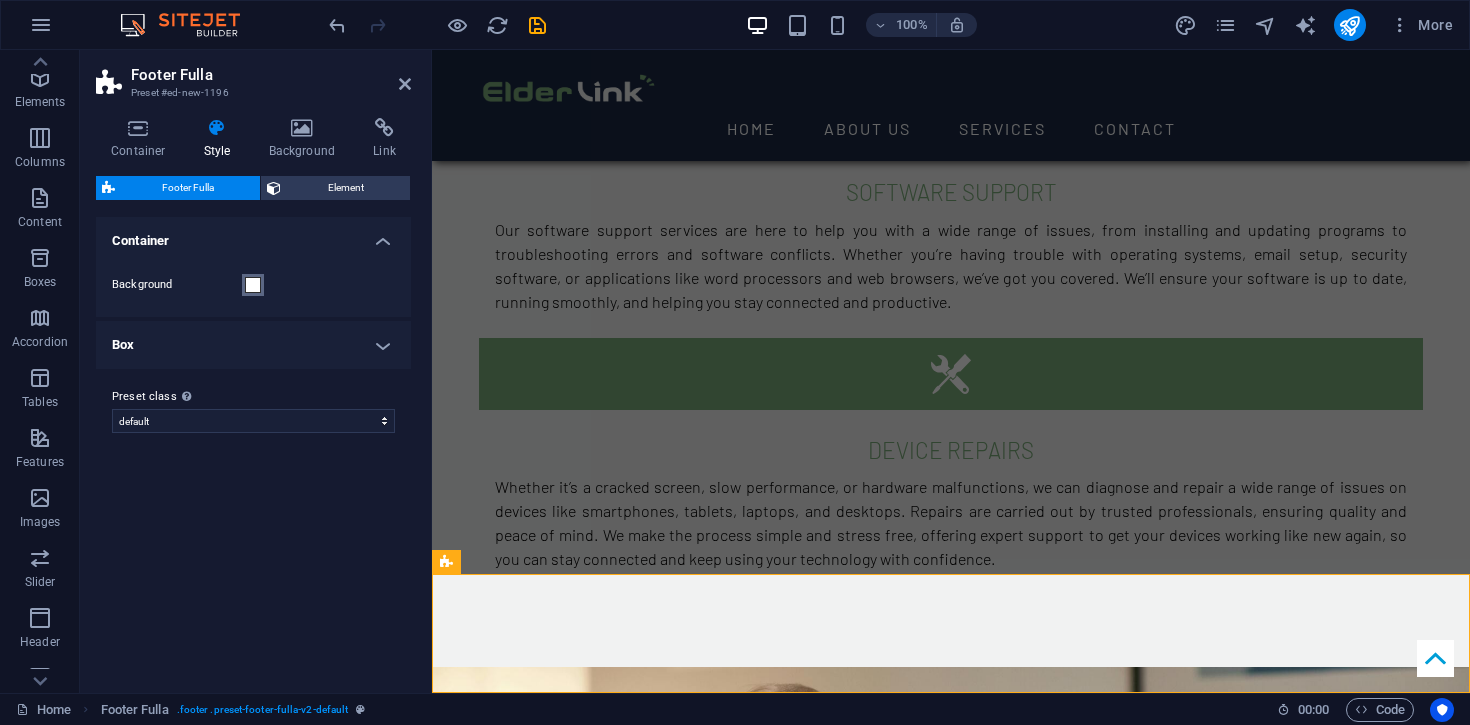 click at bounding box center [253, 285] 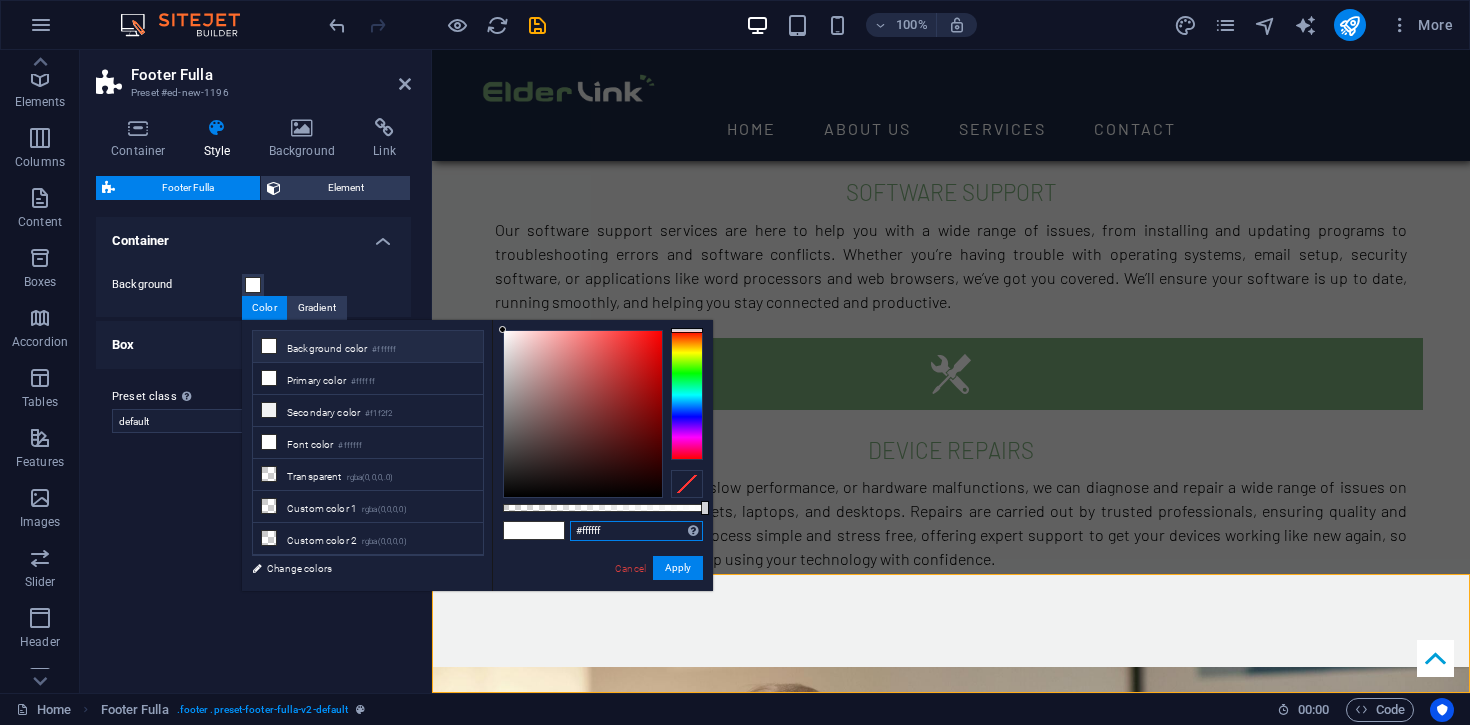 drag, startPoint x: 611, startPoint y: 528, endPoint x: 552, endPoint y: 529, distance: 59.008472 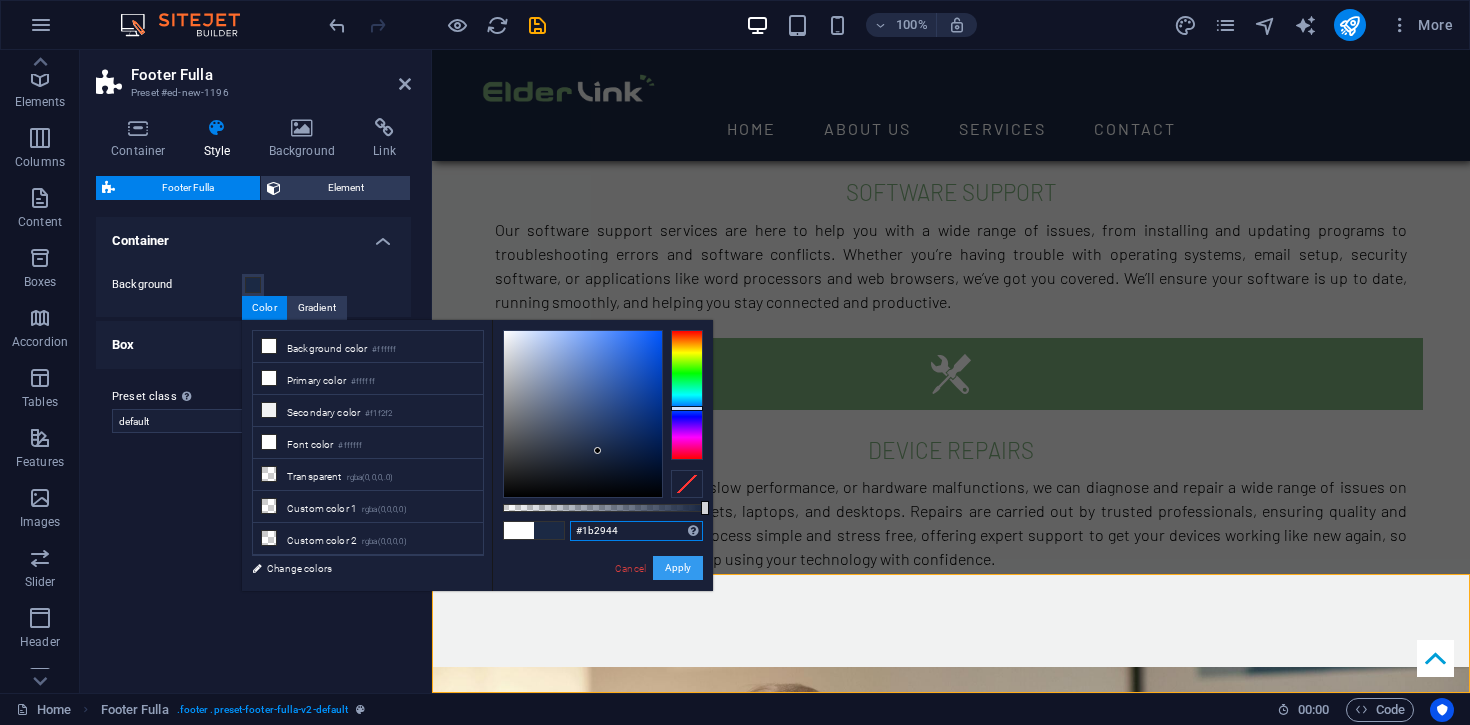 type on "#1b2944" 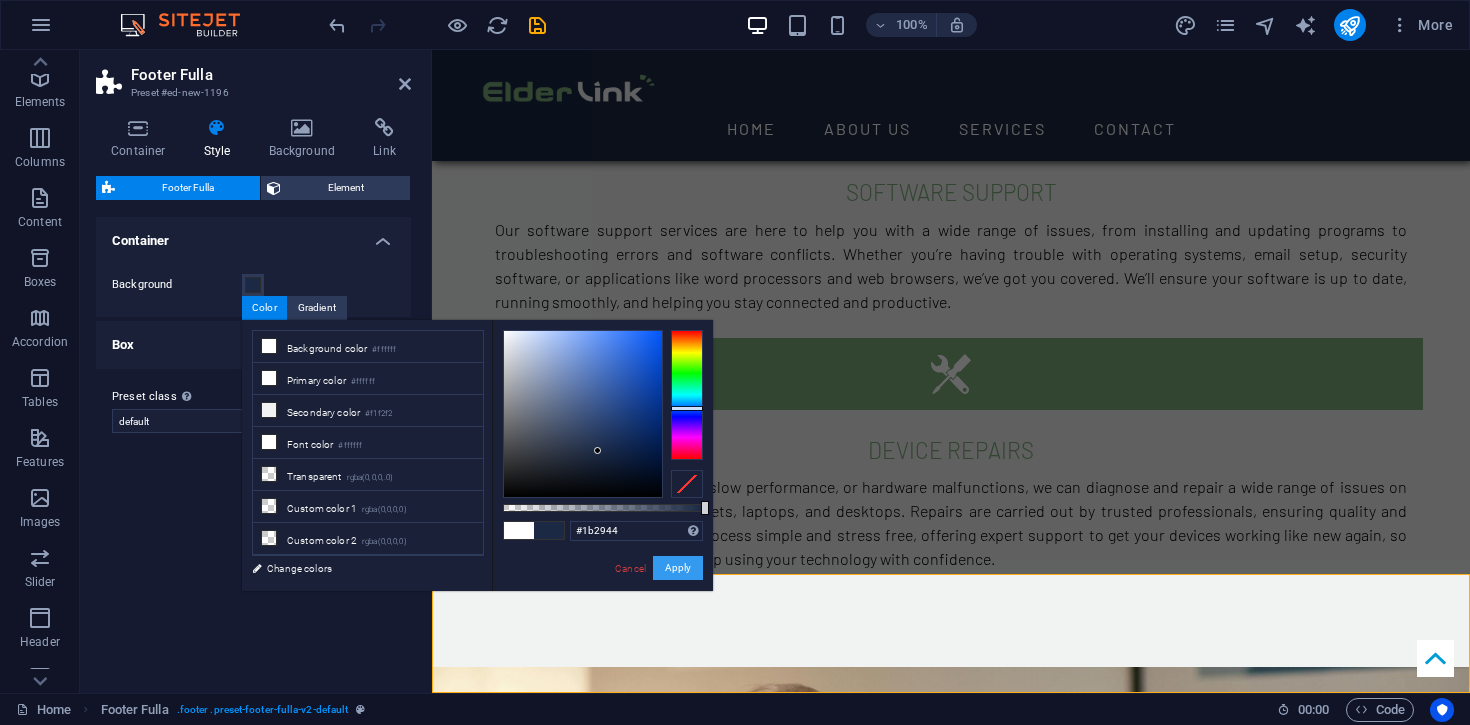 click on "Apply" at bounding box center (678, 568) 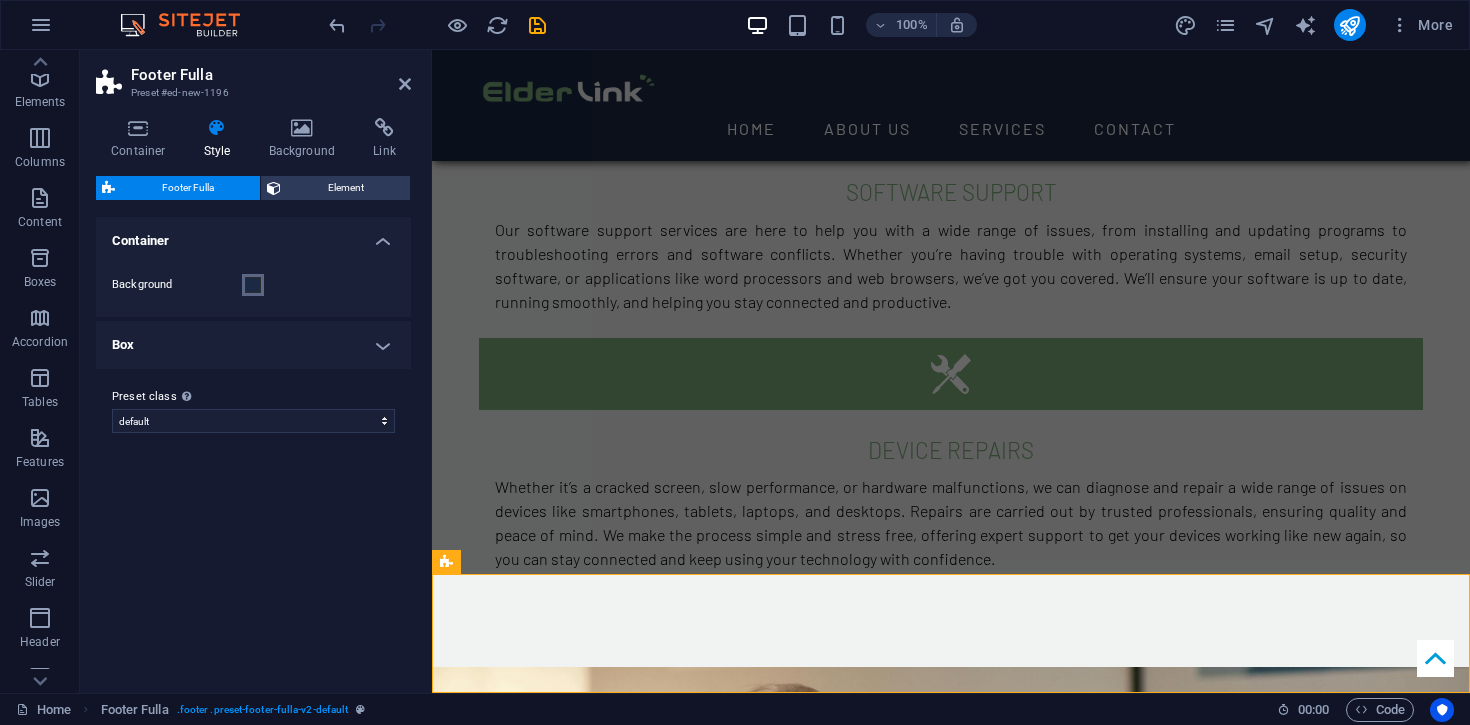 click at bounding box center (253, 285) 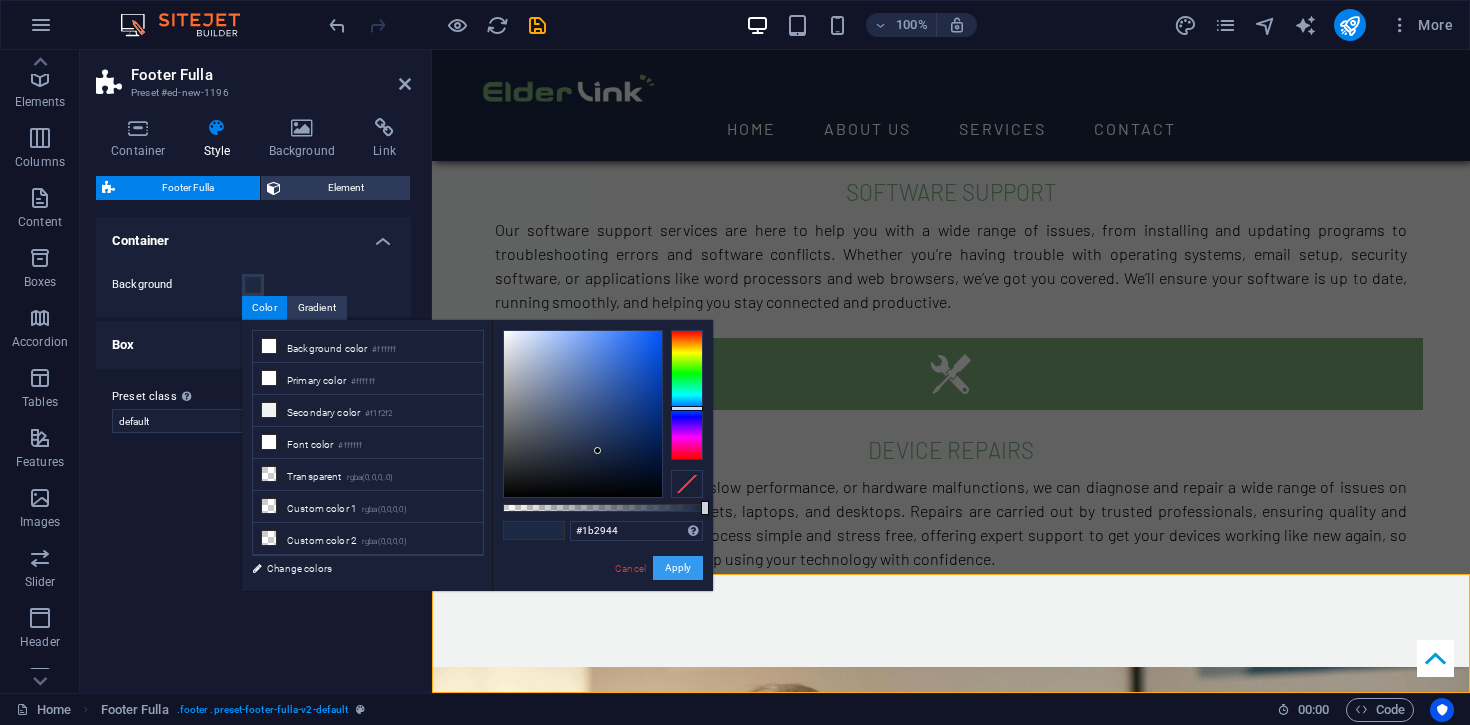 click on "Apply" at bounding box center [678, 568] 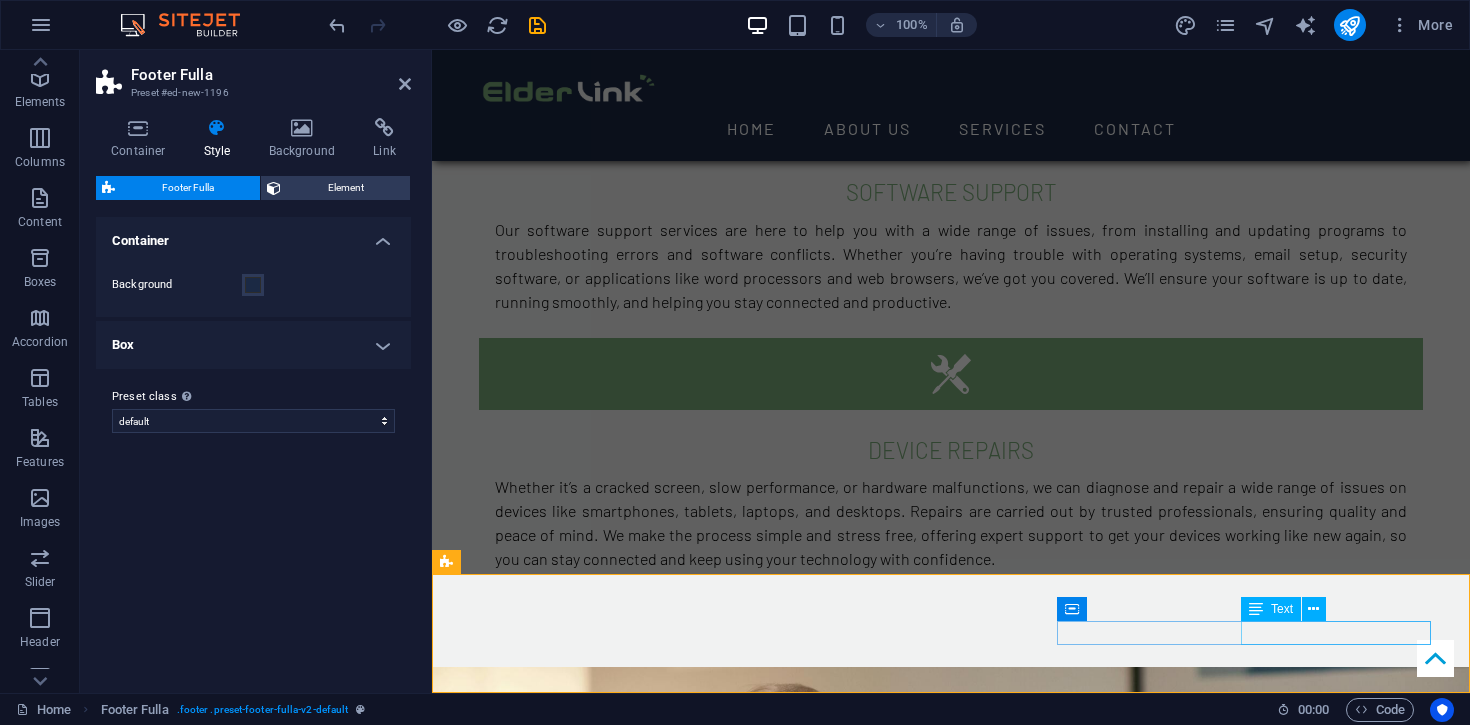 click on "Legal Notice  |  Privacy Policy" at bounding box center [951, 2974] 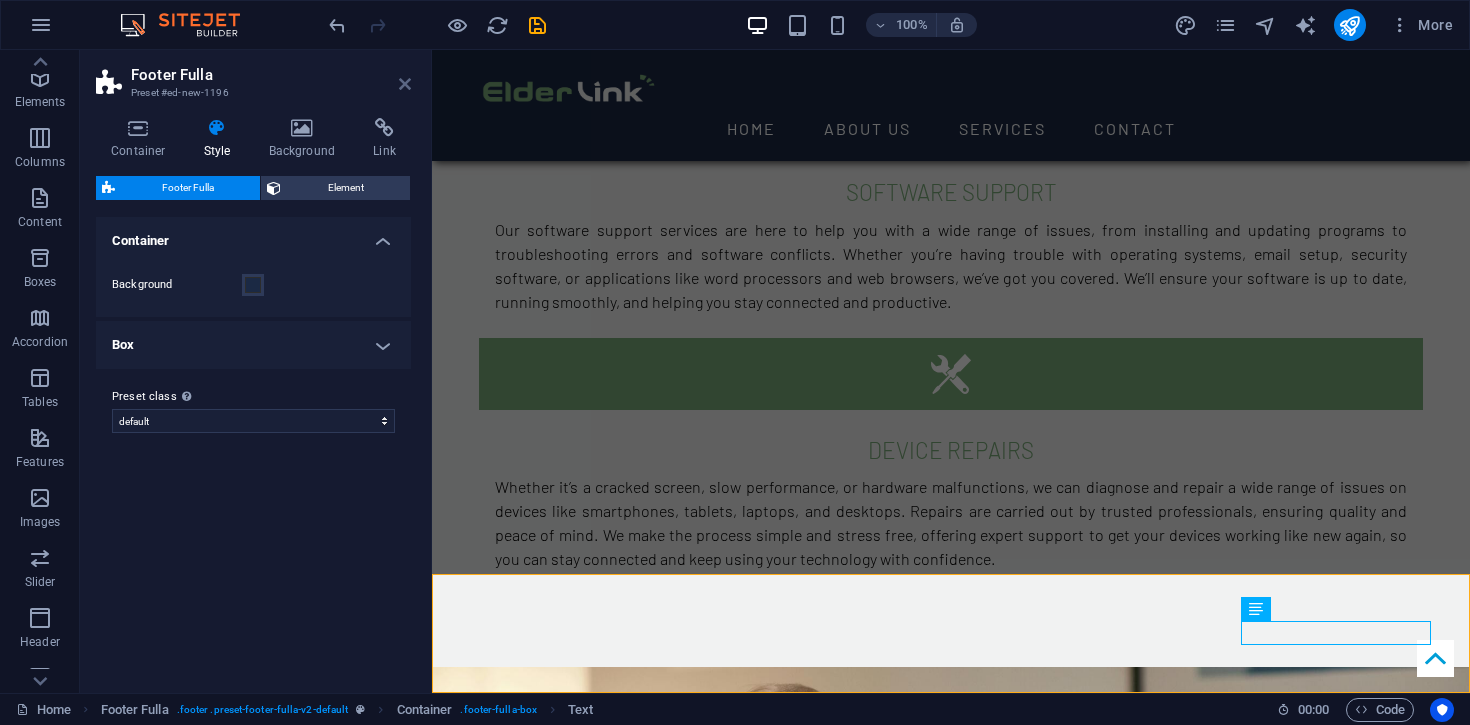 click at bounding box center (405, 84) 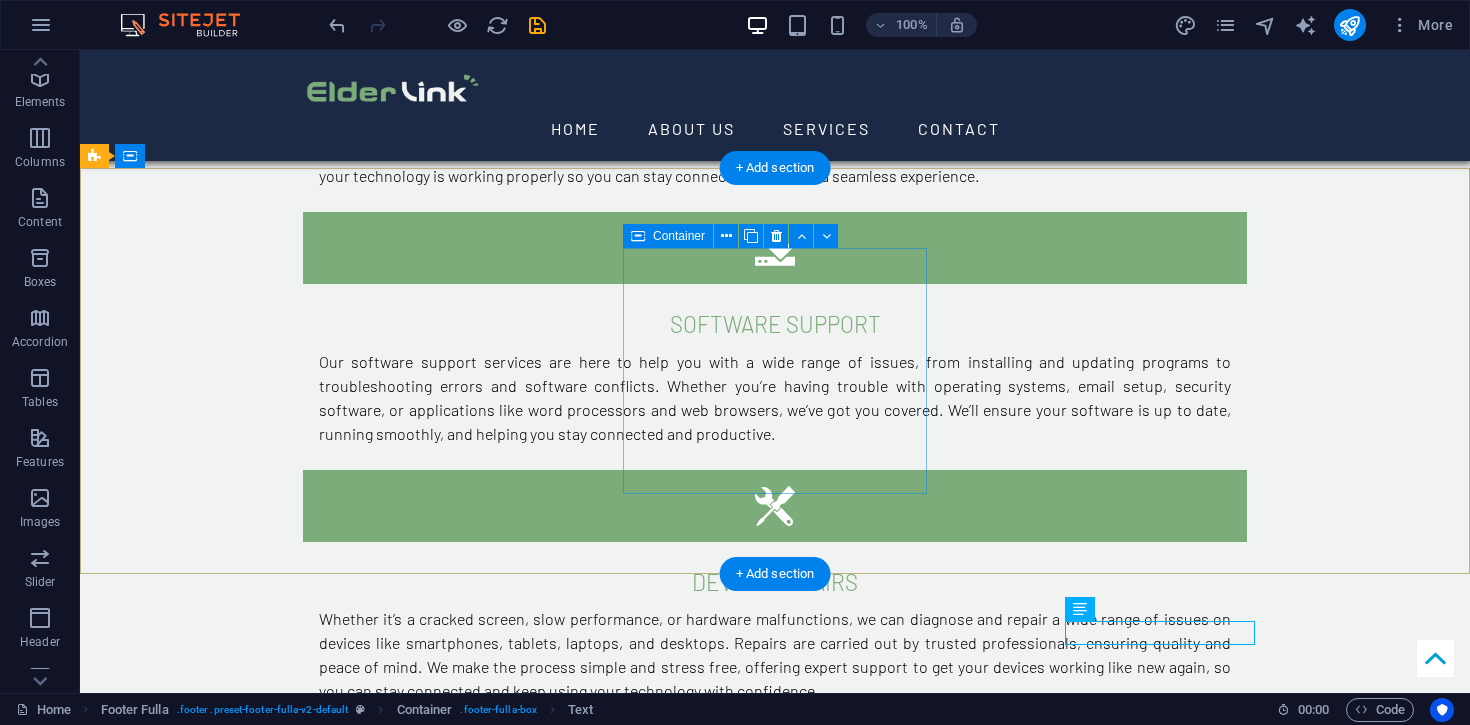scroll, scrollTop: 2665, scrollLeft: 0, axis: vertical 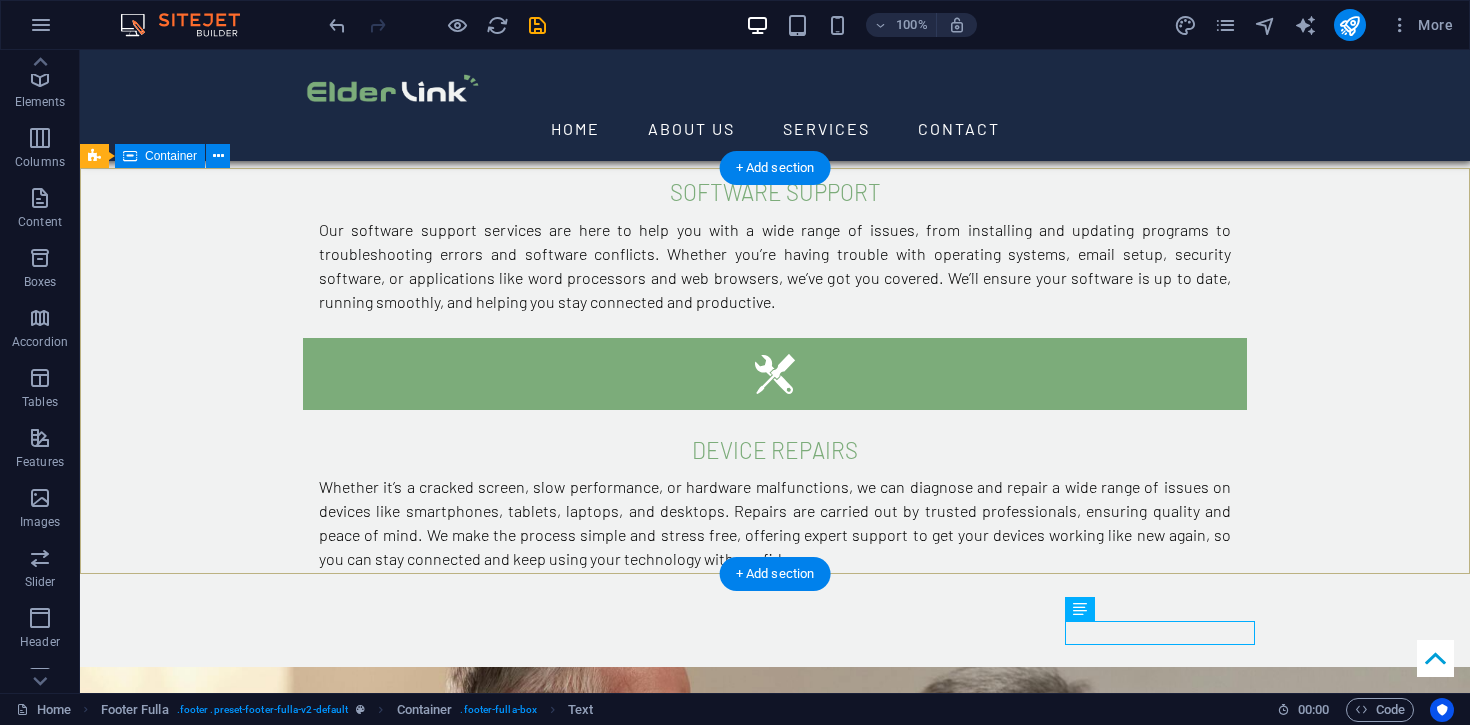 click on "Where are we? We are locally based in [CITY] Contact Call us:   [PHONE] [EMAIL] linkedin Look us up @ElderLink Services" at bounding box center [775, 2380] 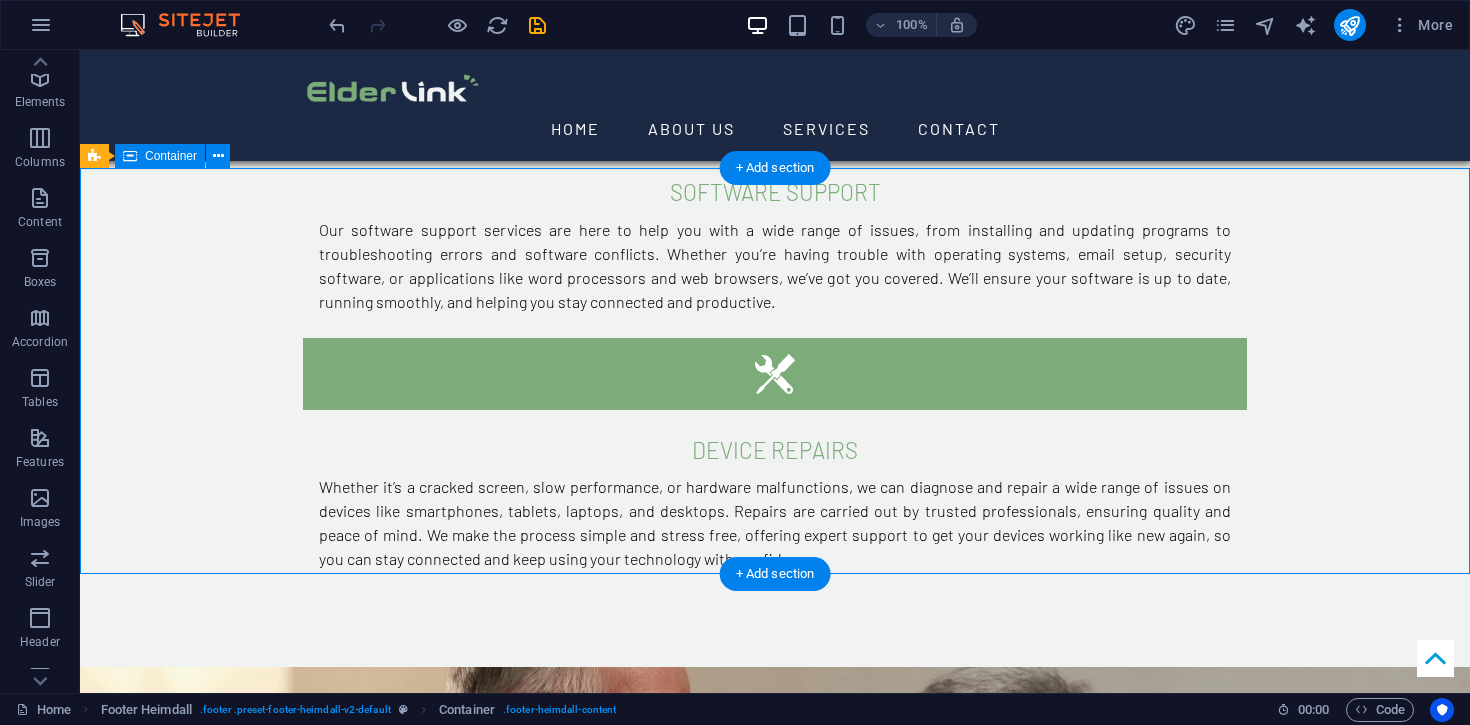 scroll, scrollTop: 2665, scrollLeft: 0, axis: vertical 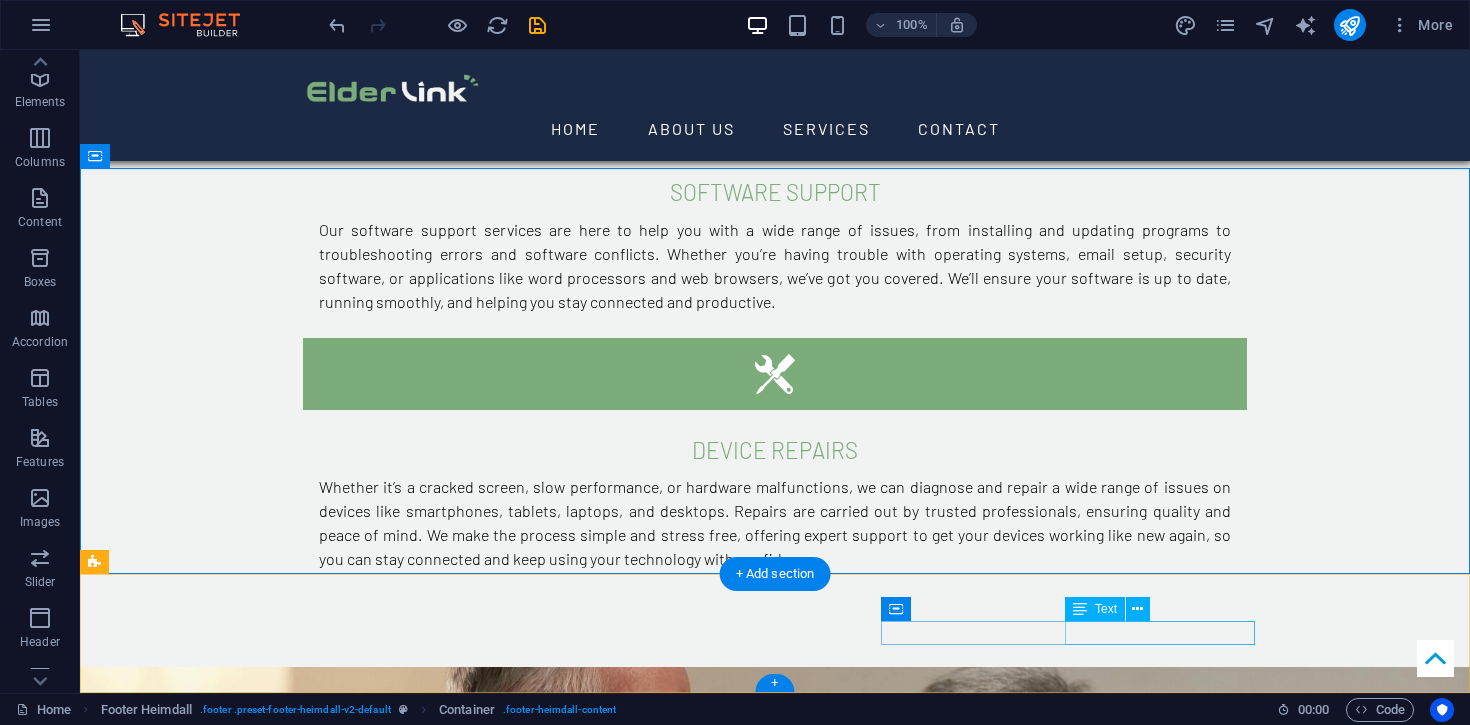 click on "Legal Notice  |  Privacy Policy" at bounding box center [775, 2974] 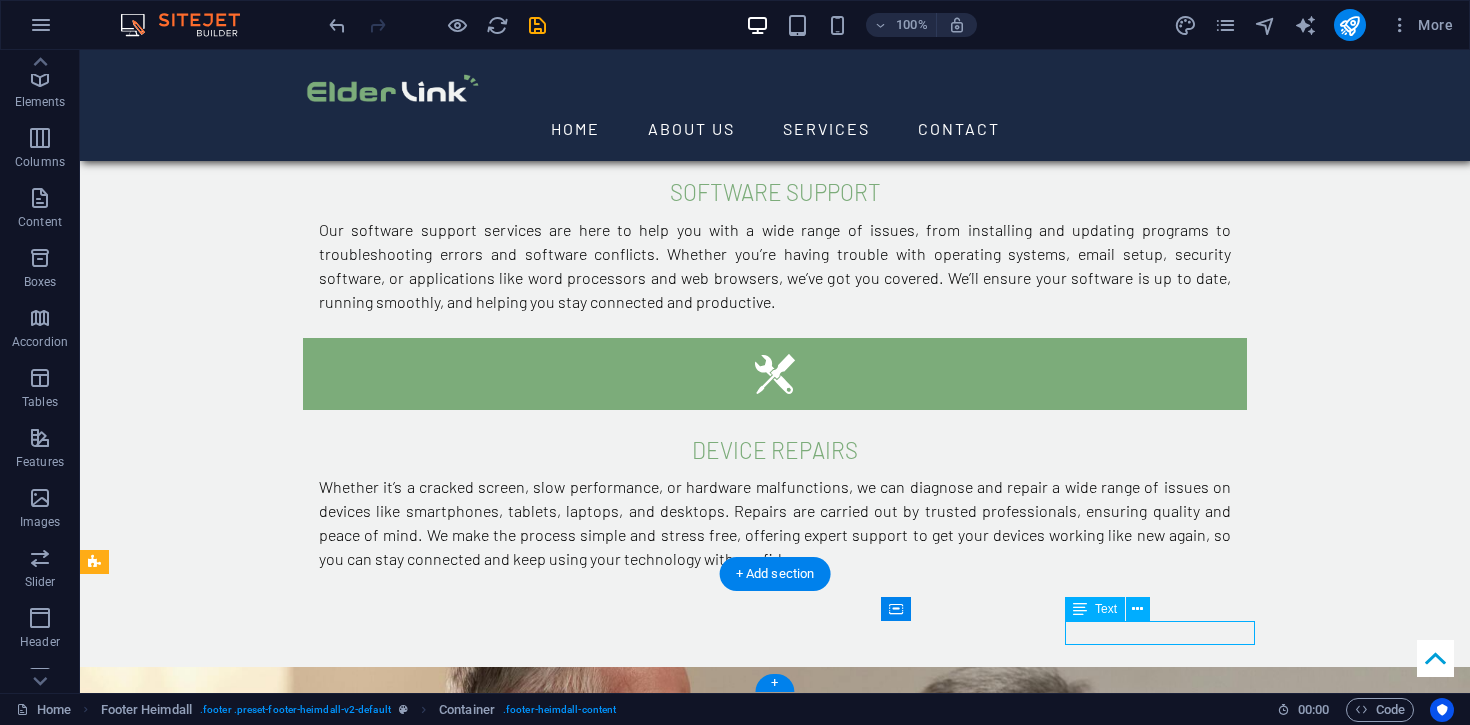 click on "Legal Notice  |  Privacy Policy" at bounding box center [775, 2974] 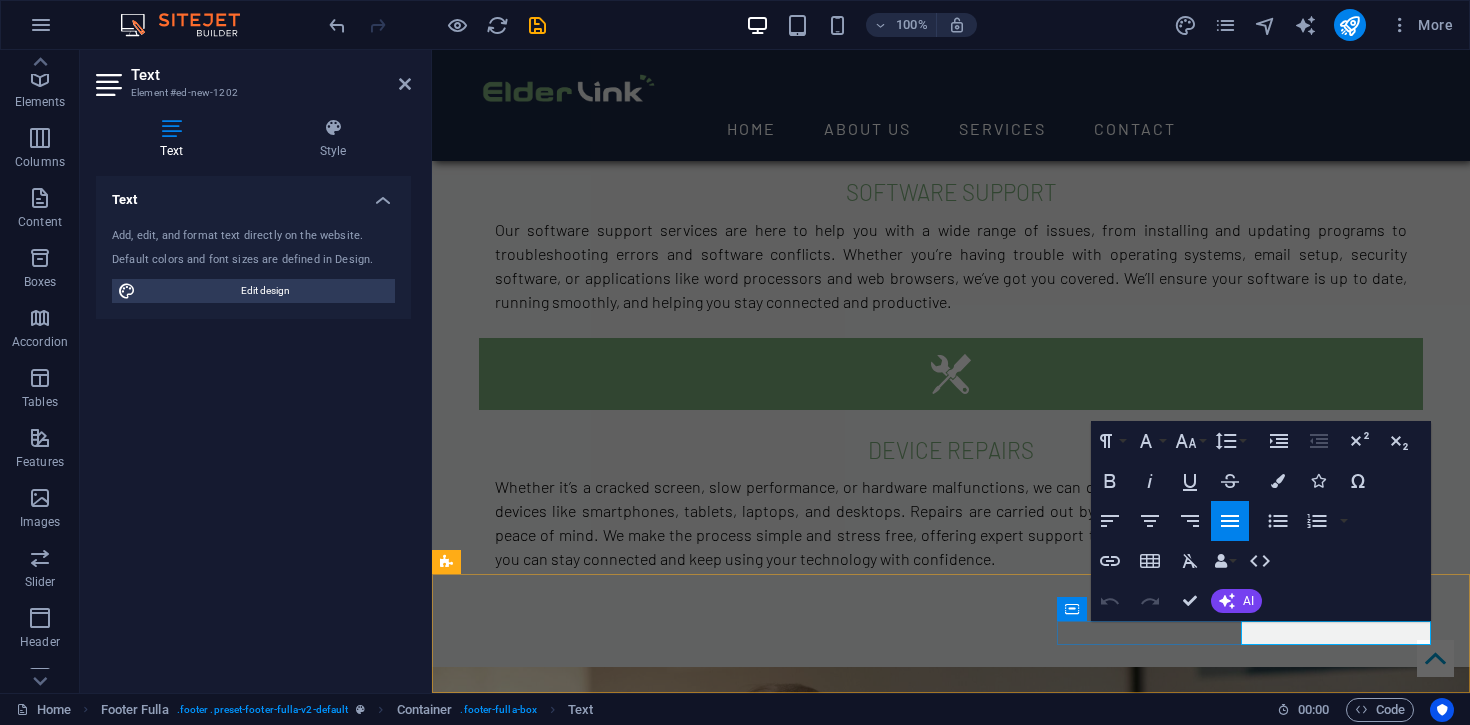 click on "Privacy Policy" at bounding box center (606, 2973) 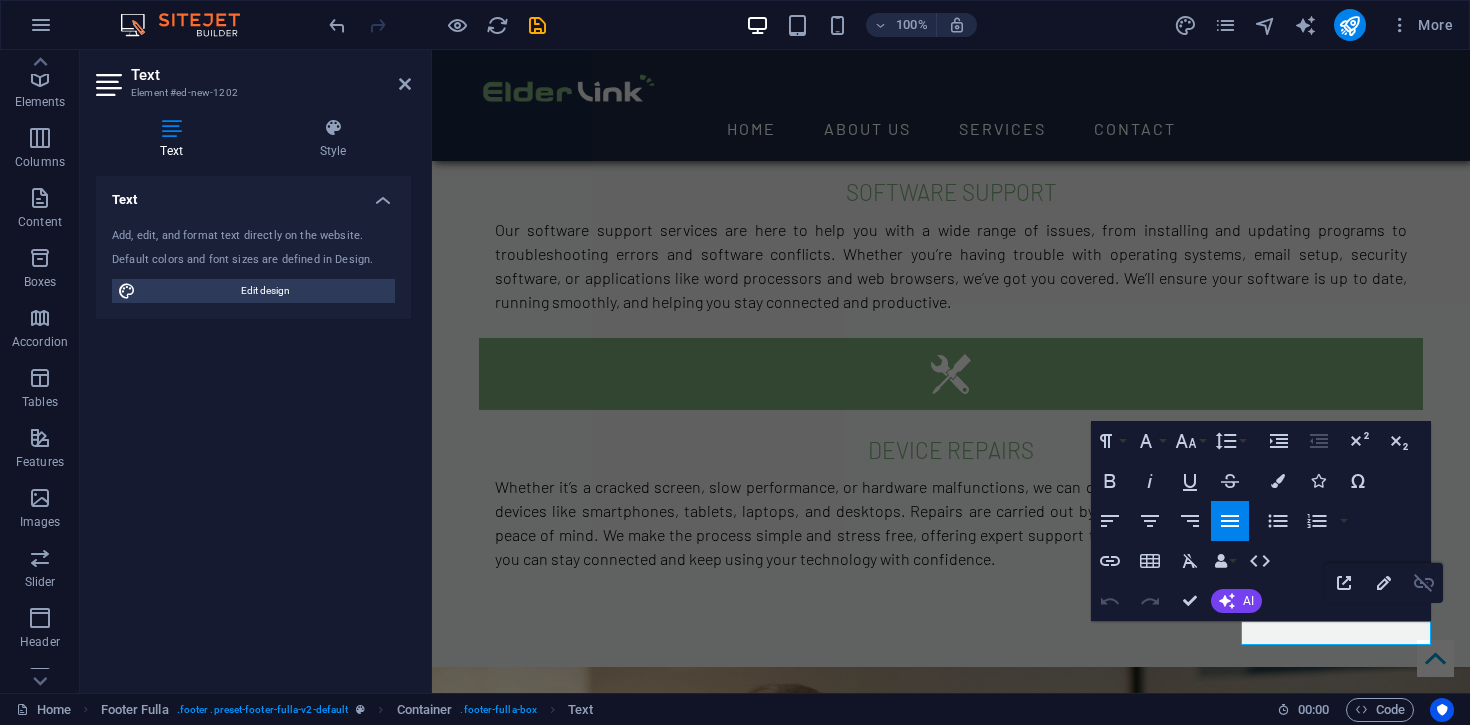 click 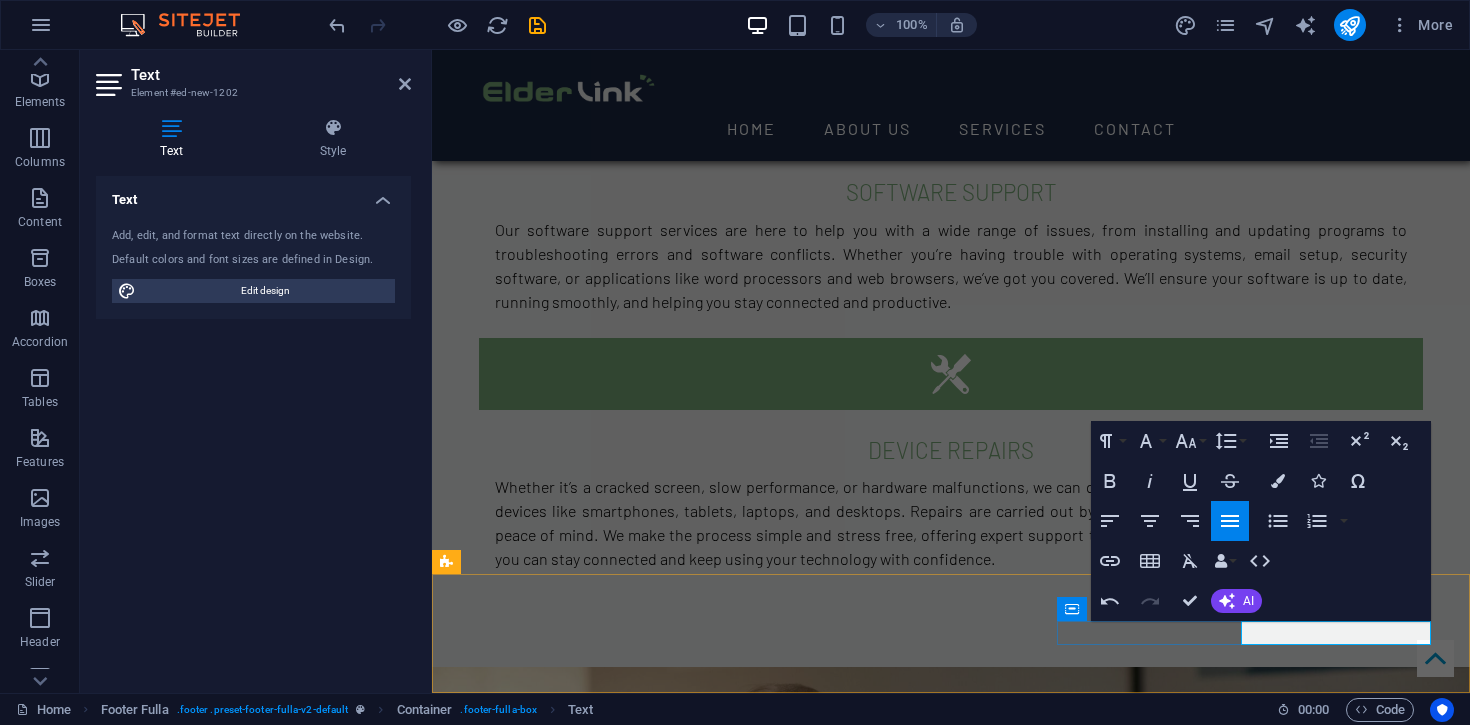 click on "Legal Notice  | Privacy Policy" at bounding box center (951, 2974) 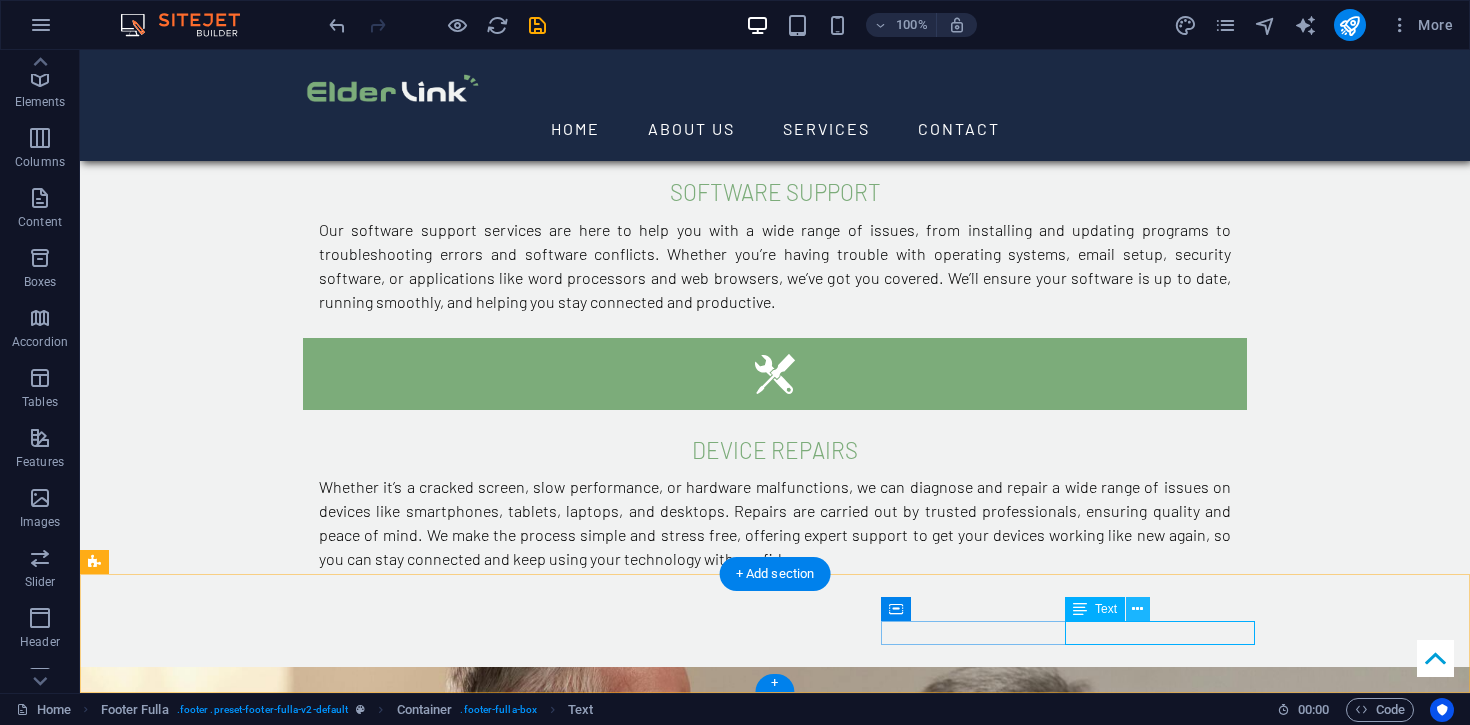 click at bounding box center (1137, 609) 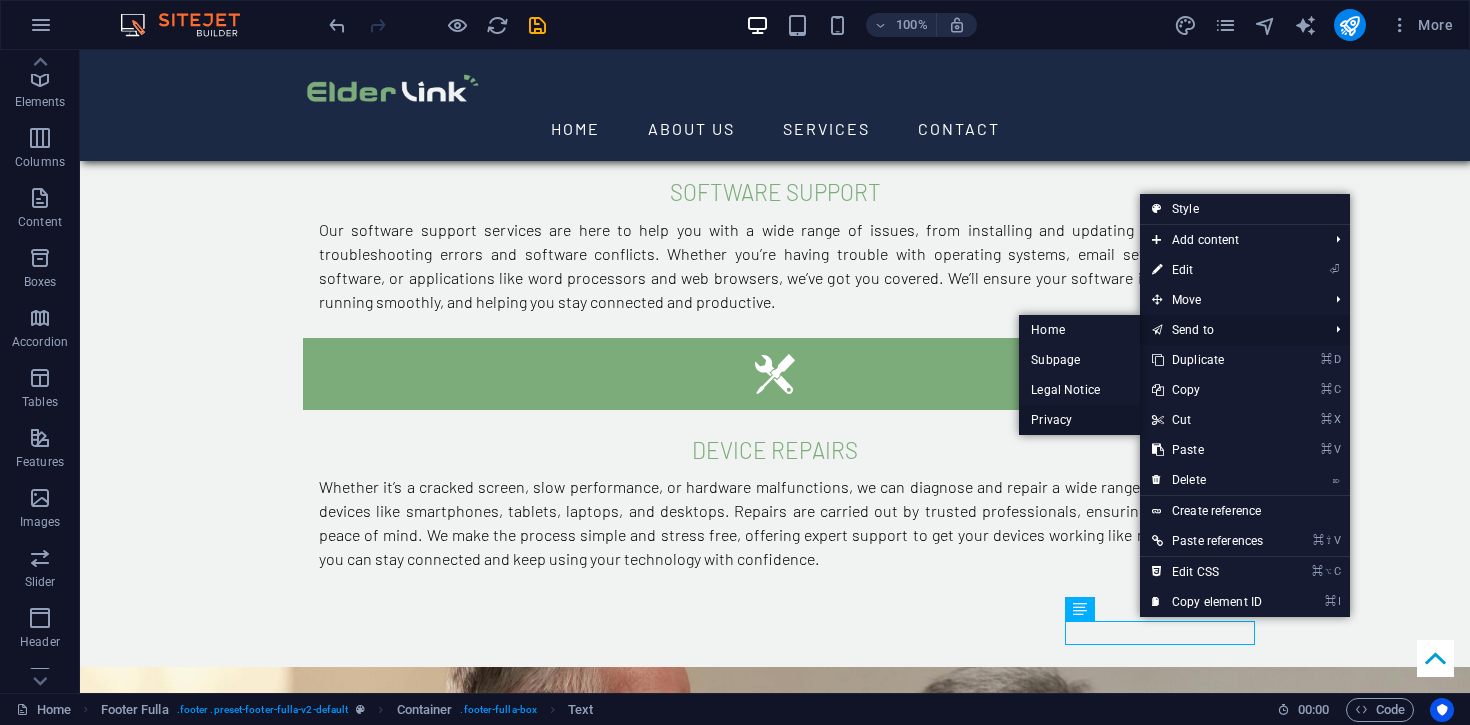 click on "Privacy" at bounding box center [1079, 420] 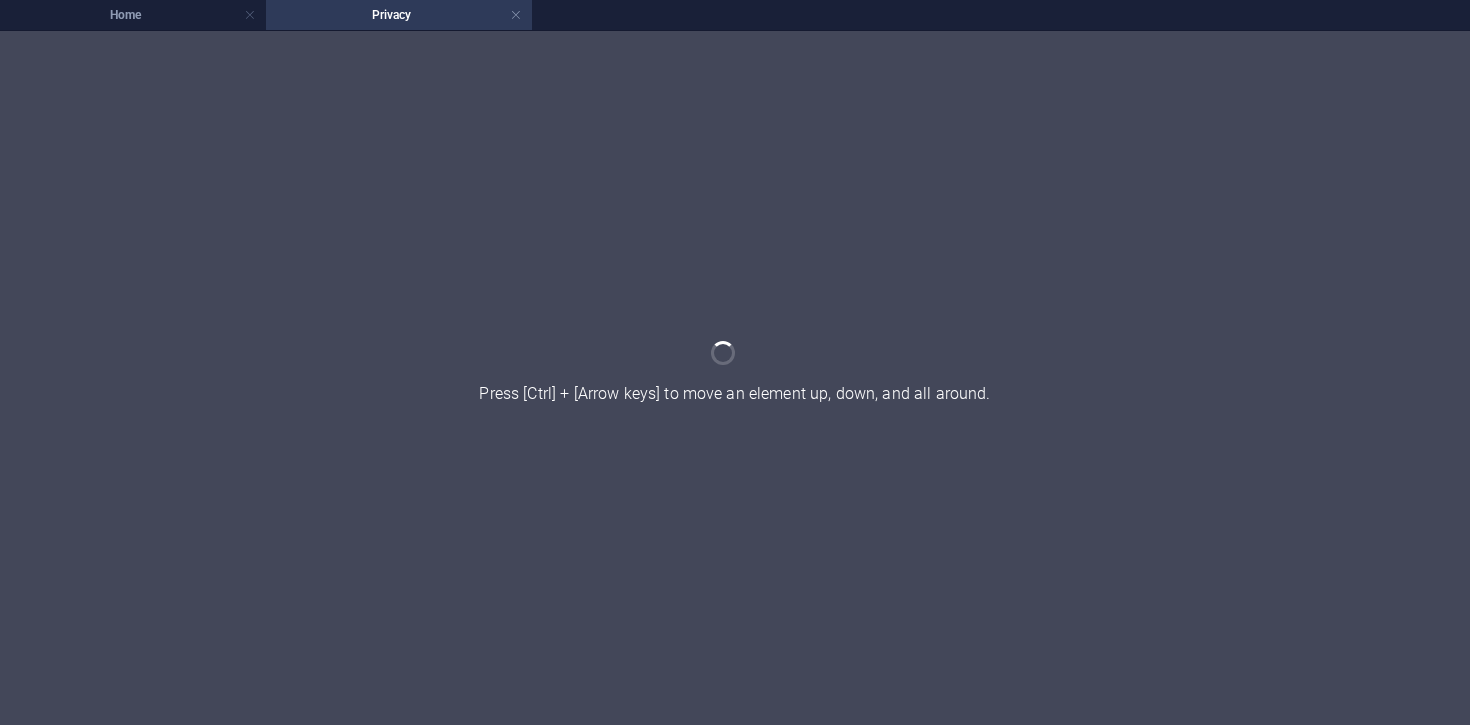 scroll, scrollTop: 0, scrollLeft: 0, axis: both 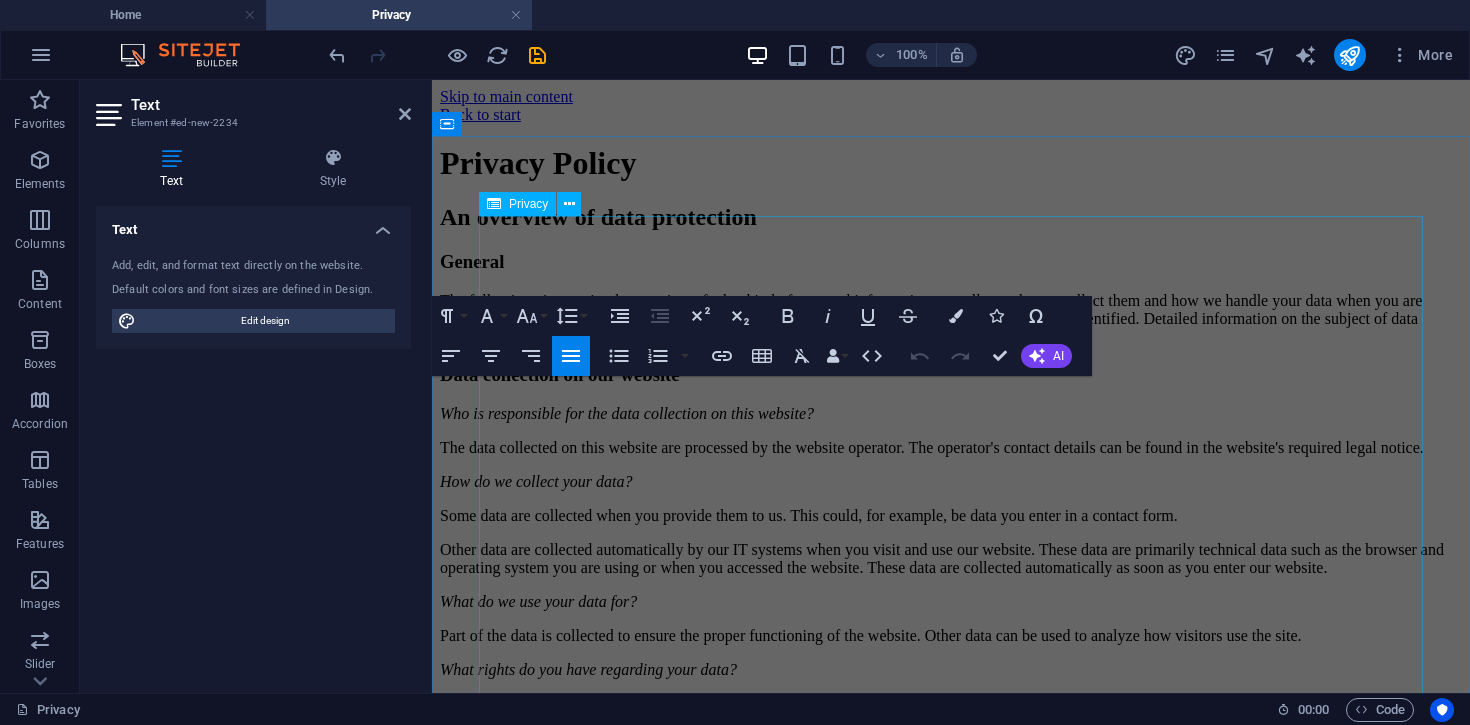 click on "Privacy Policy
An overview of data protection
General
The following gives a simple overview of what kind of personal information we collect, why we collect them and how we handle your data when you are visiting or using our website. Personal information is any data with which you could be personally identified. Detailed information on the subject of data protection can be found in our privacy policy found below.
Data collection on our website
Who is responsible for the data collection on this website?
The data collected on this website are processed by the website operator. The operator's contact details can be found in the website's required legal notice.
How do we collect your data?
Some data are collected when you provide them to us. This could, for example, be data you enter in a contact form.
What do we use your data for?
Part of the data is collected to ensure the proper functioning of the website. Other data can be used to analyze how visitors use the site." at bounding box center (951, 2167) 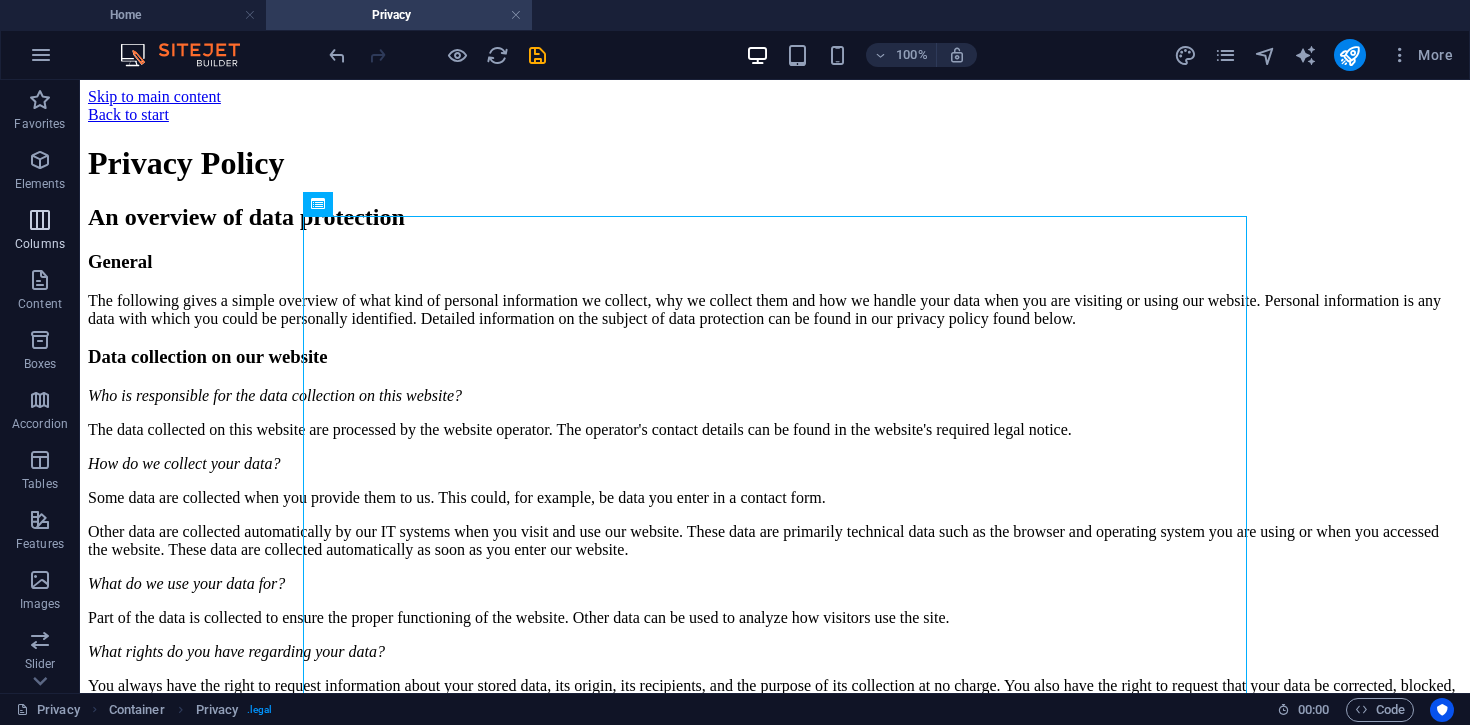 click at bounding box center (40, 220) 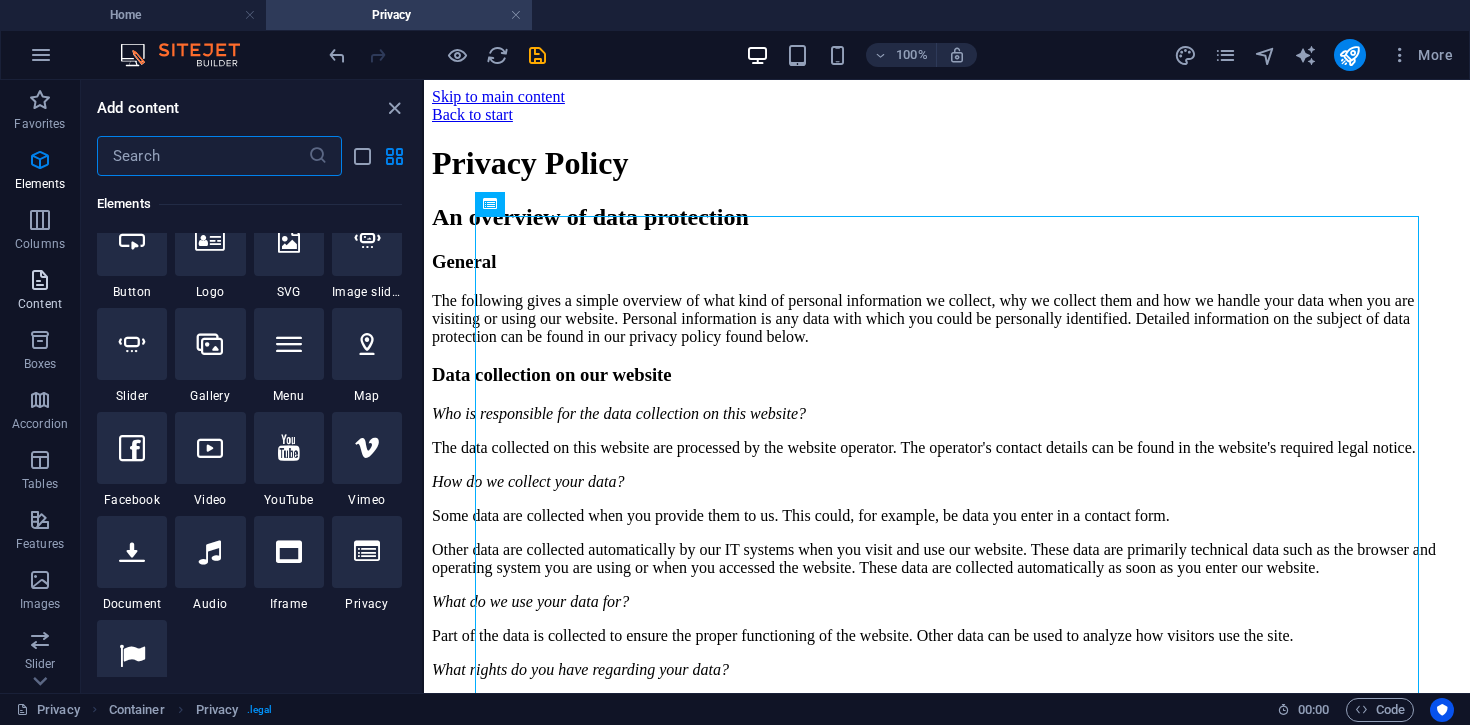 click at bounding box center (40, 280) 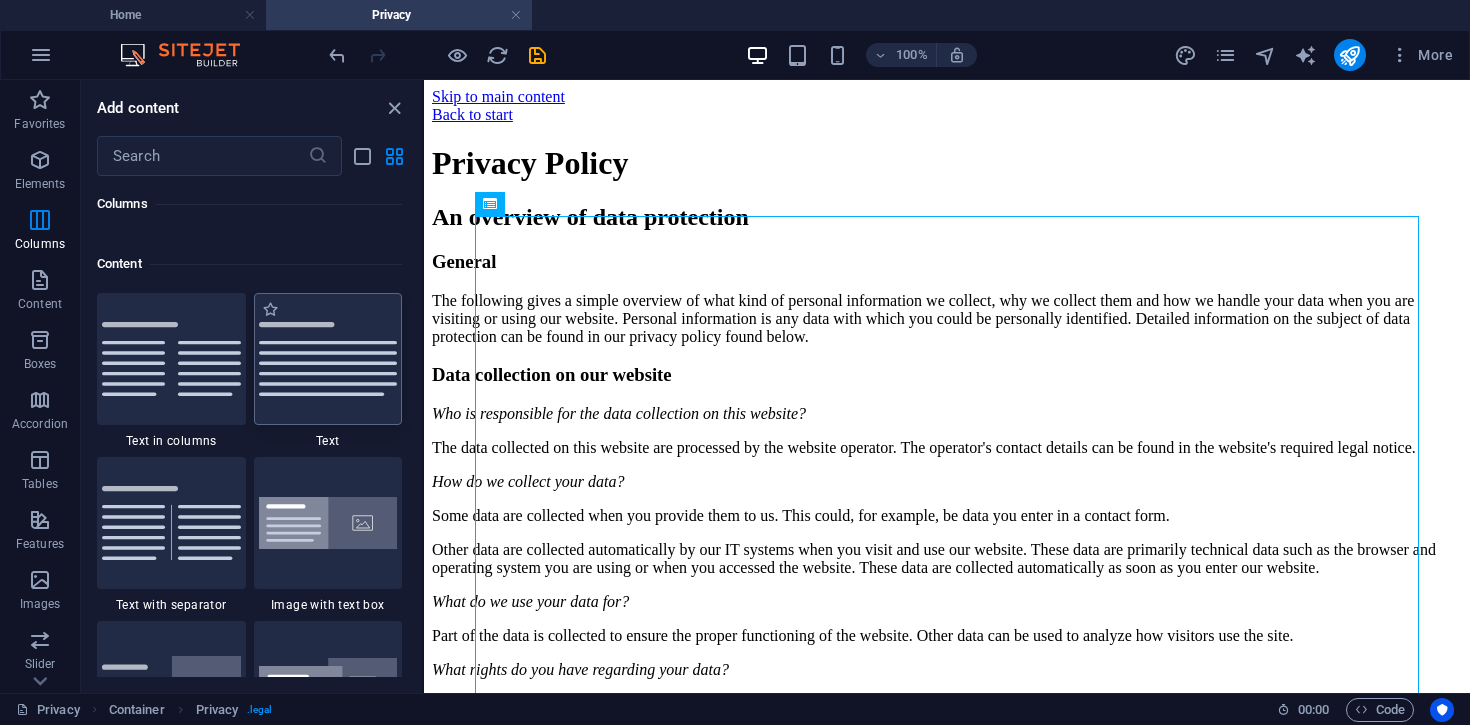 scroll, scrollTop: 3463, scrollLeft: 0, axis: vertical 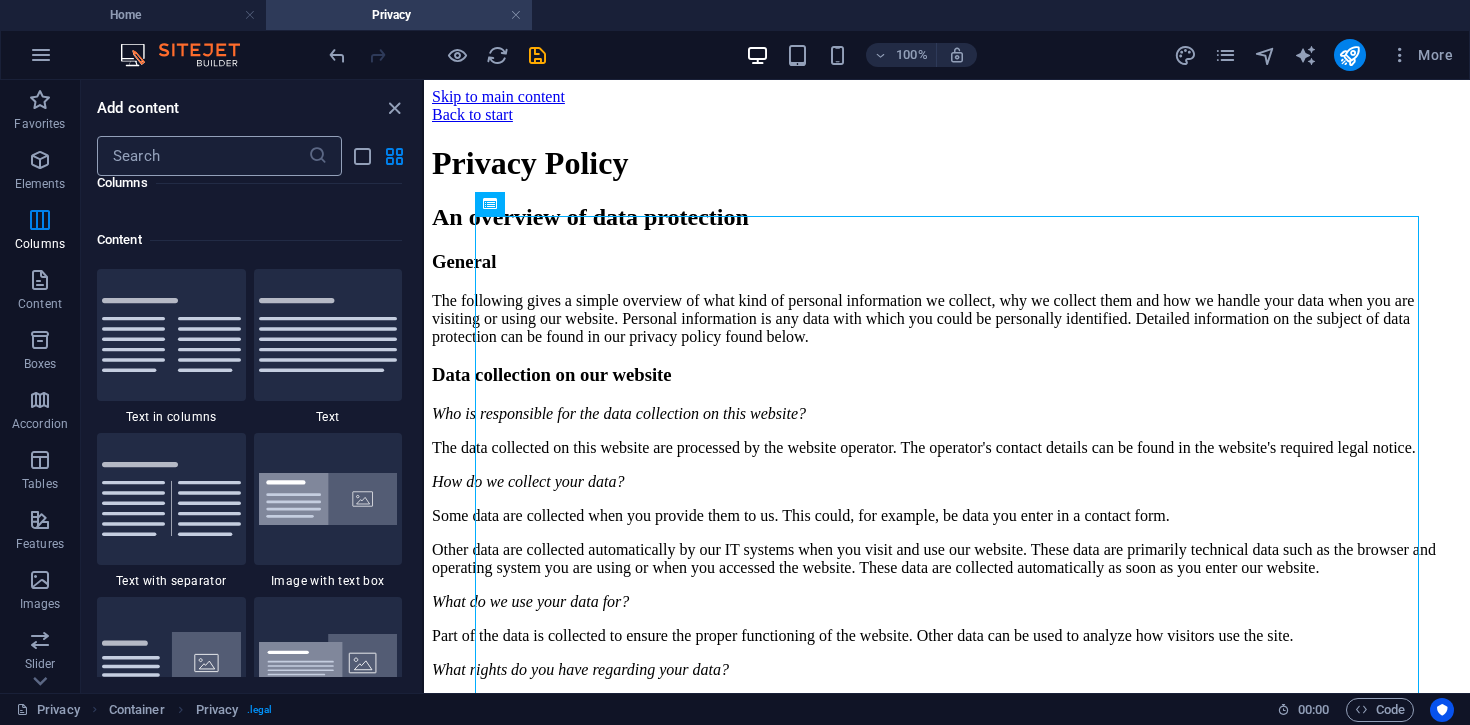 click at bounding box center [202, 156] 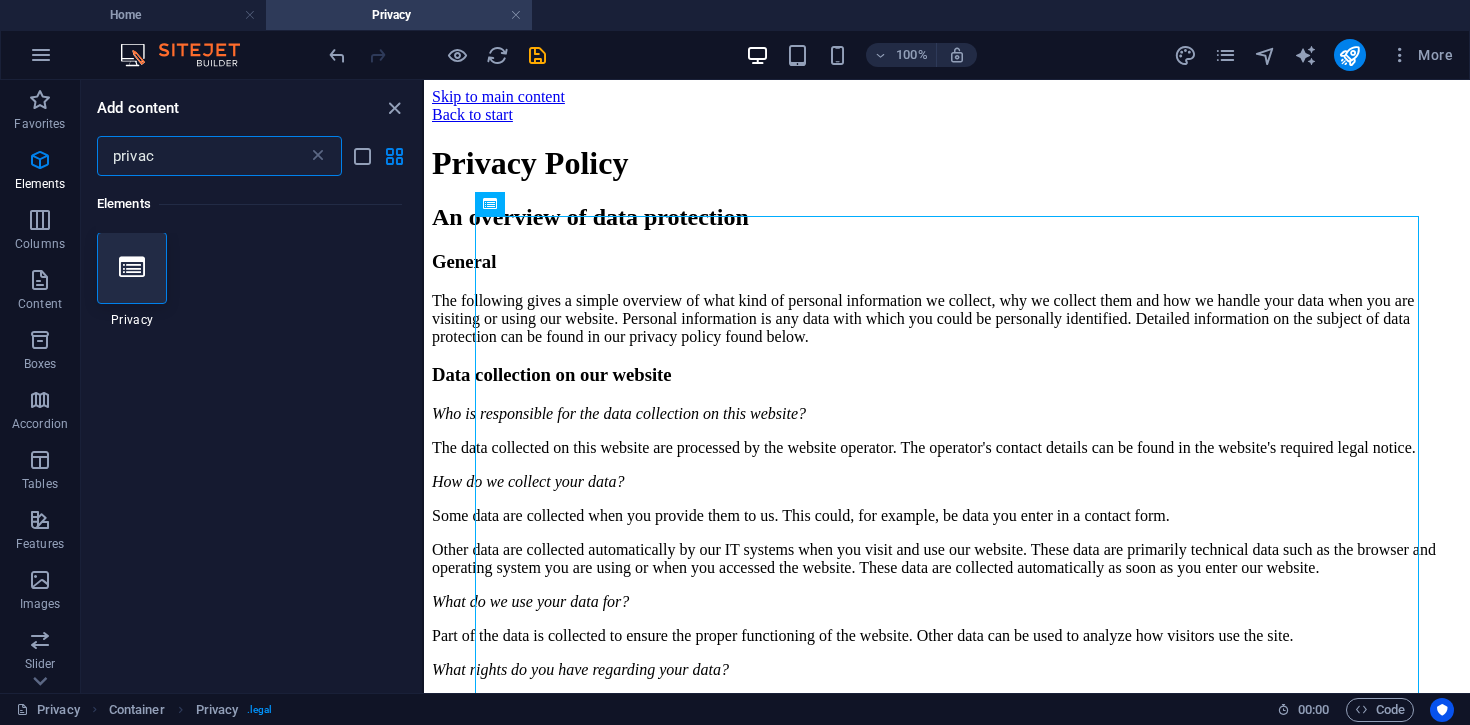 scroll, scrollTop: 0, scrollLeft: 0, axis: both 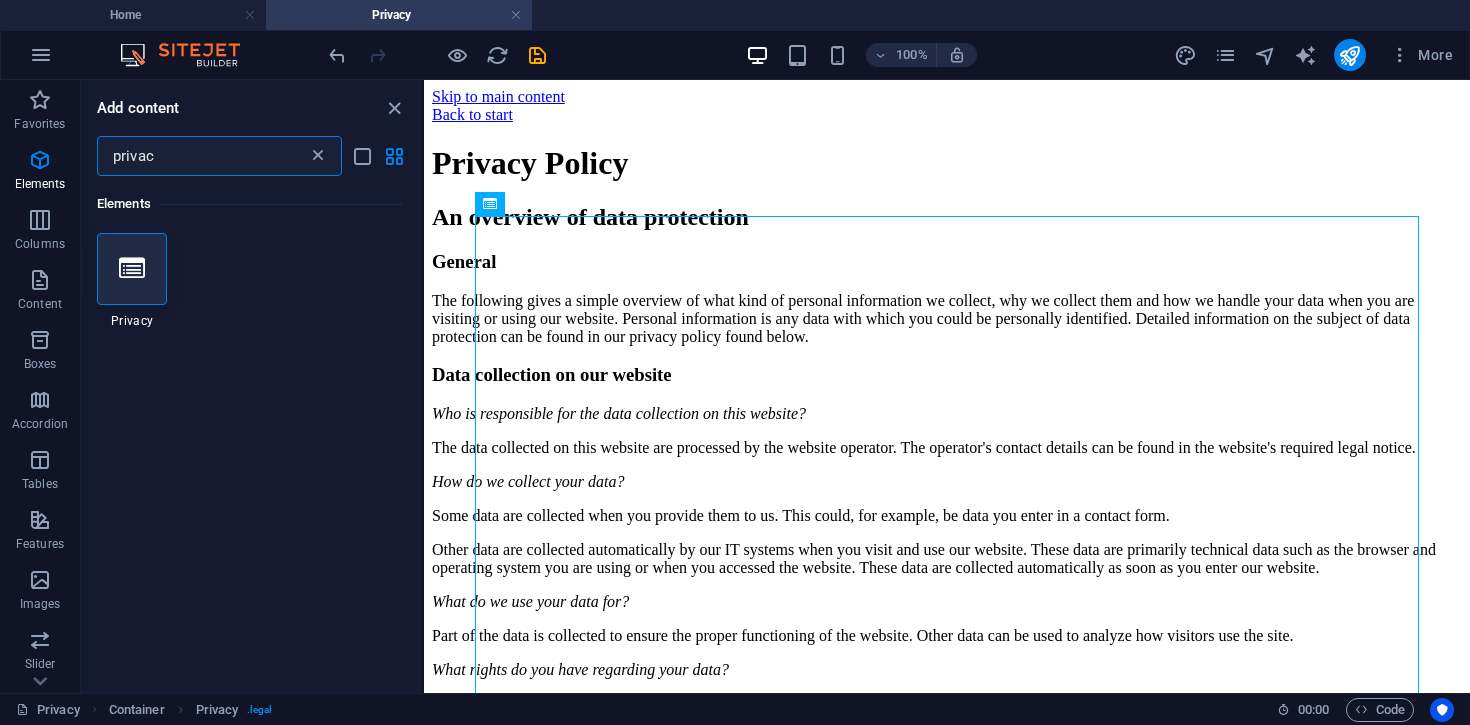 type on "privac" 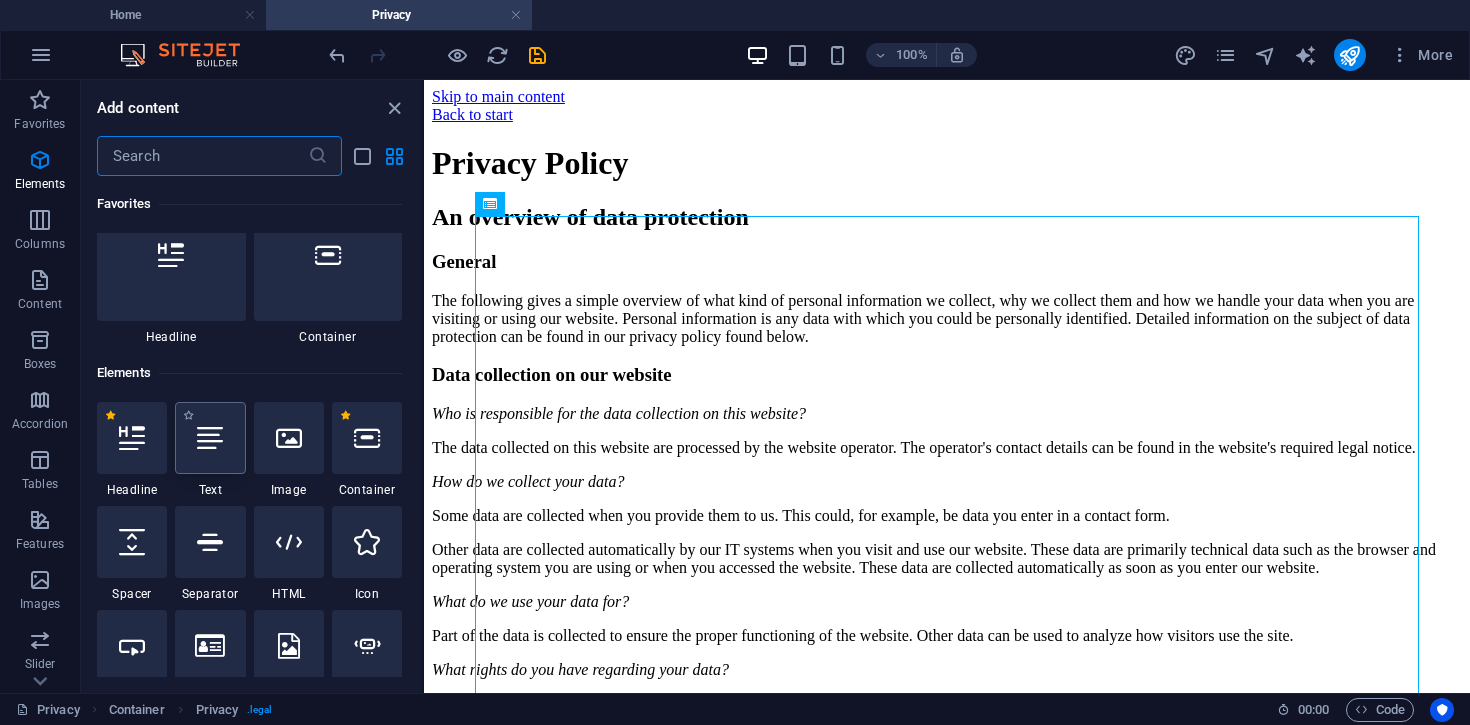 scroll, scrollTop: 47, scrollLeft: 0, axis: vertical 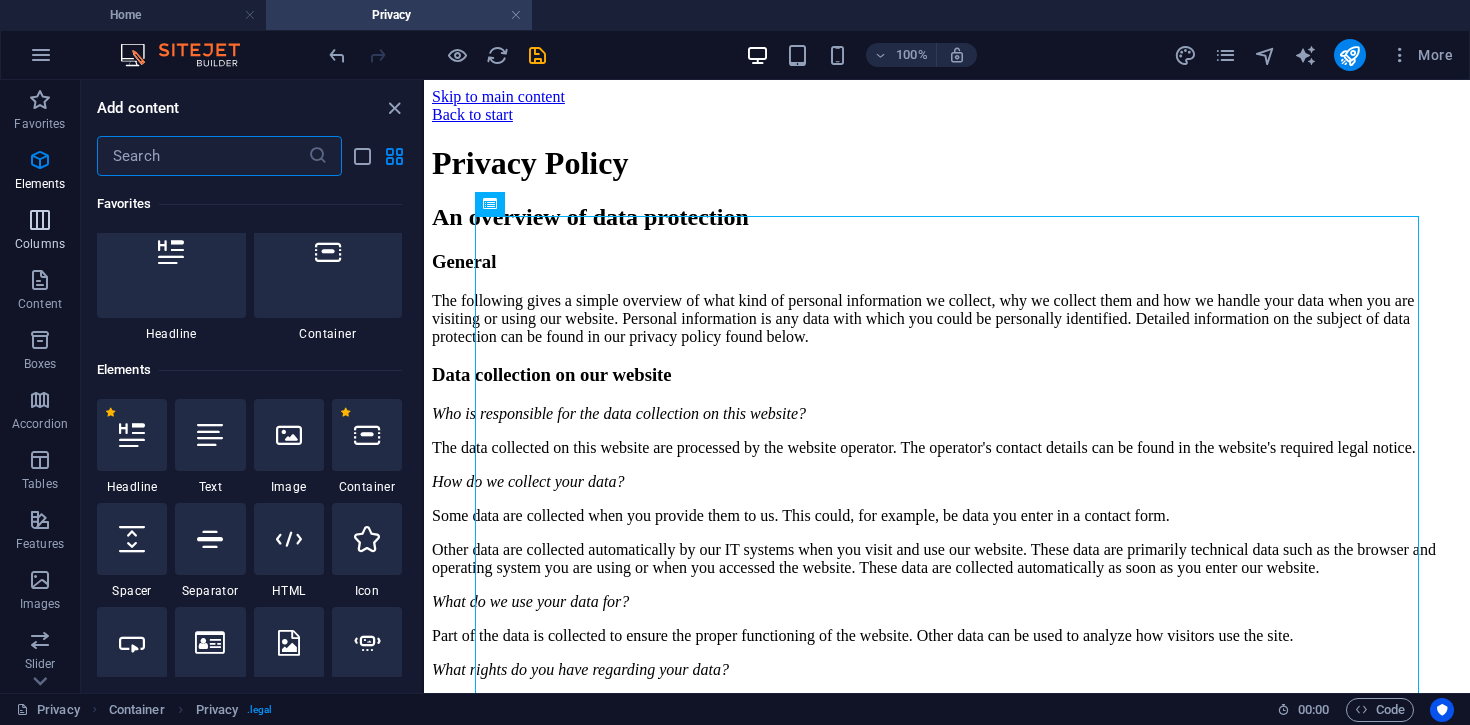 click at bounding box center (40, 220) 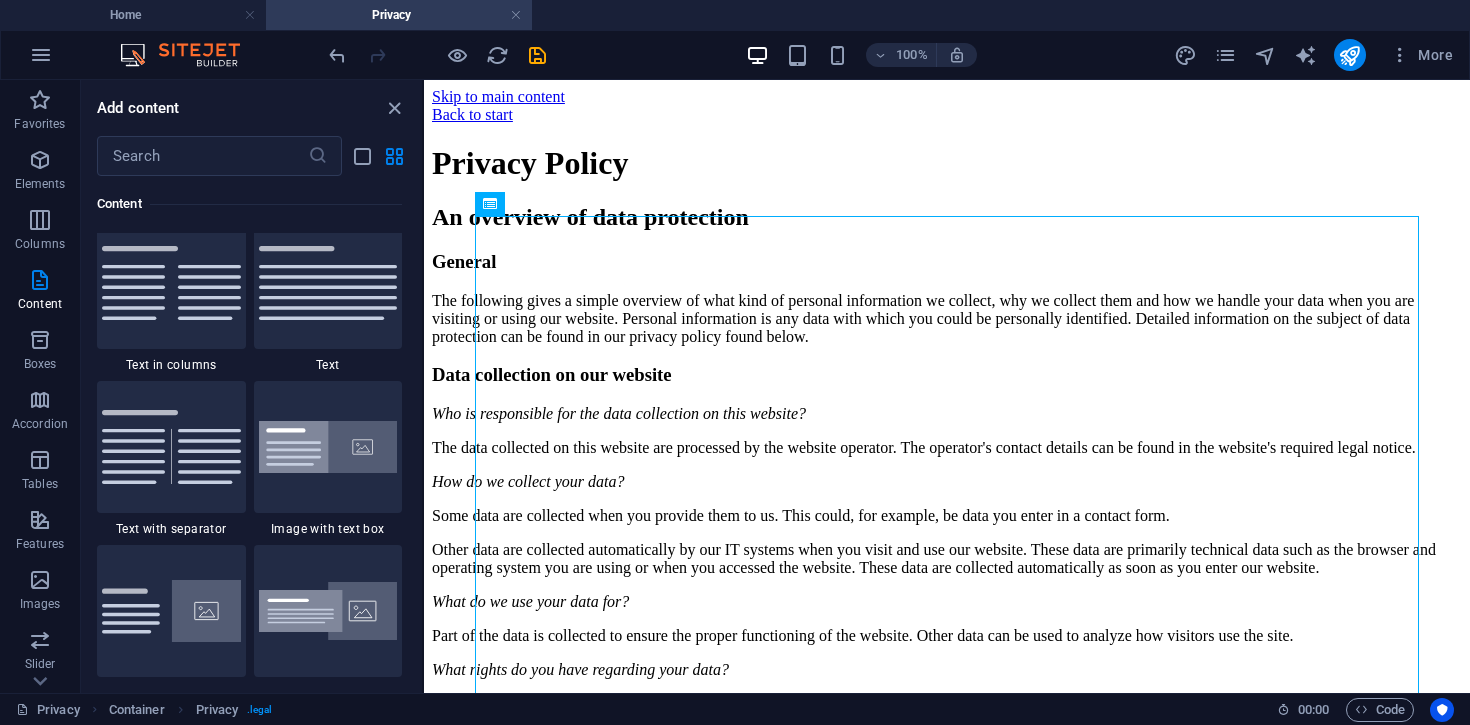 scroll, scrollTop: 3516, scrollLeft: 0, axis: vertical 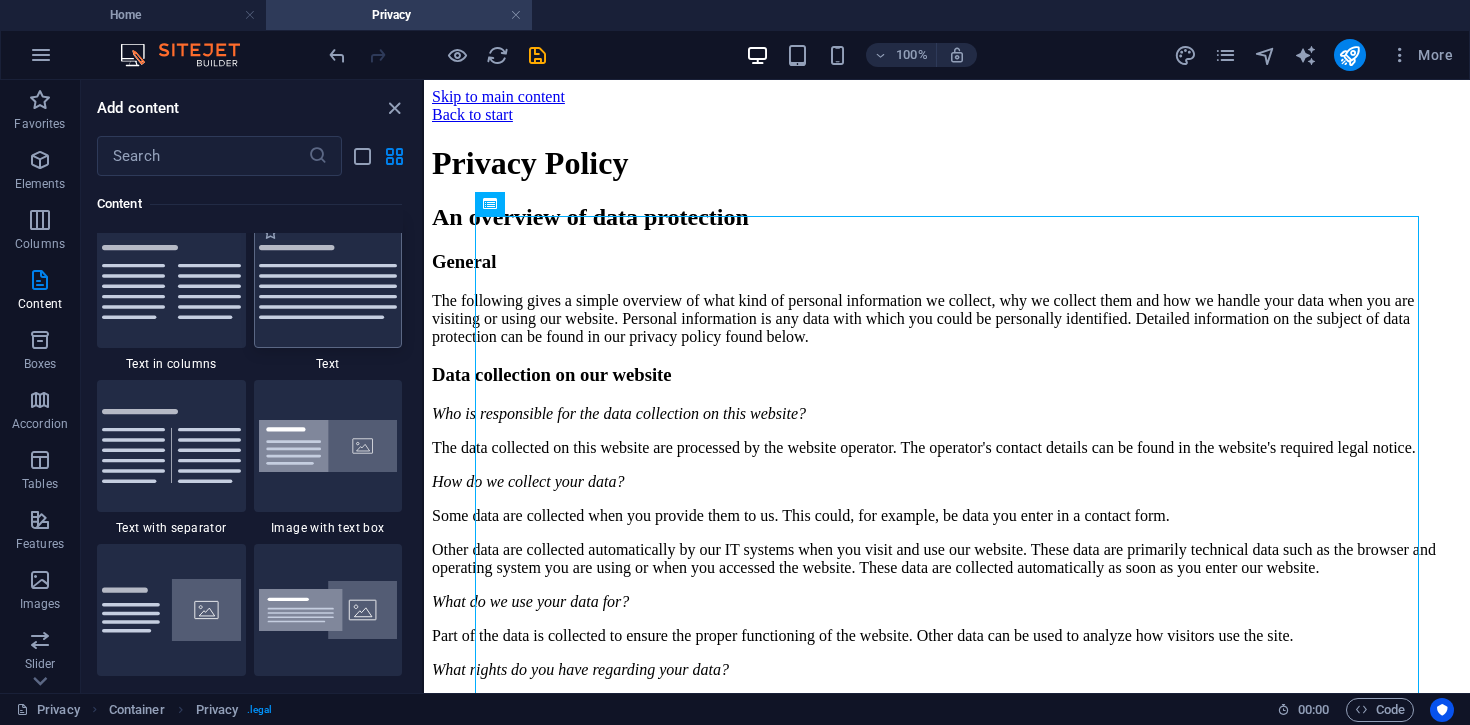 click at bounding box center (328, 282) 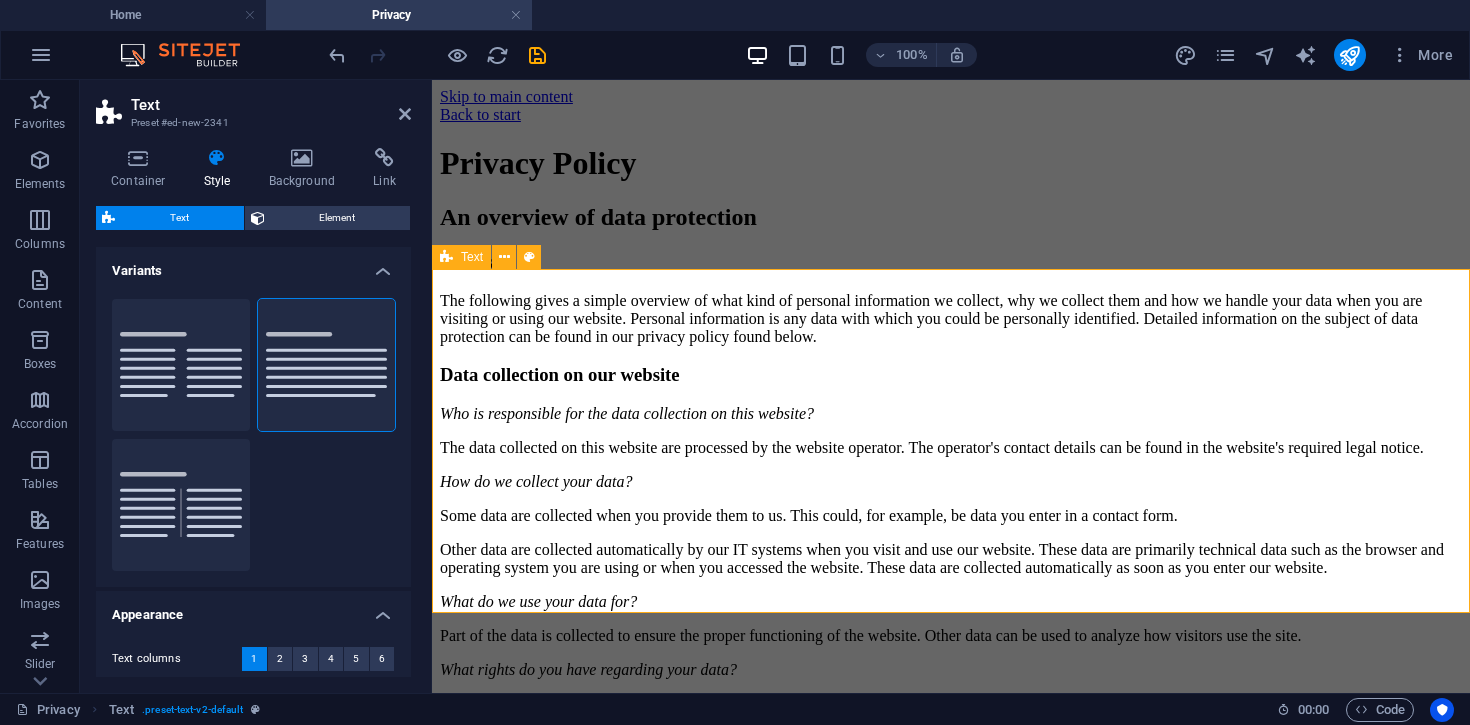 scroll, scrollTop: 5081, scrollLeft: 0, axis: vertical 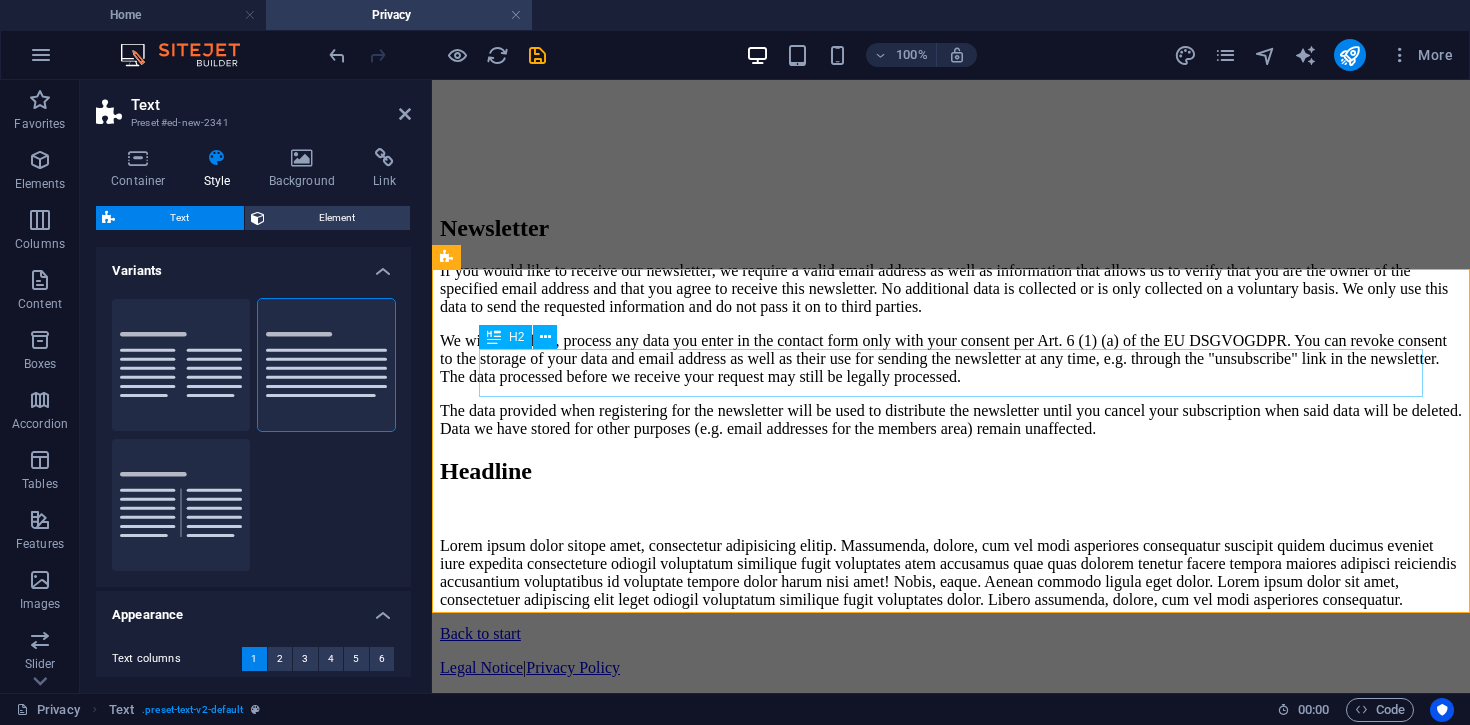 click on "Headline" at bounding box center [951, 471] 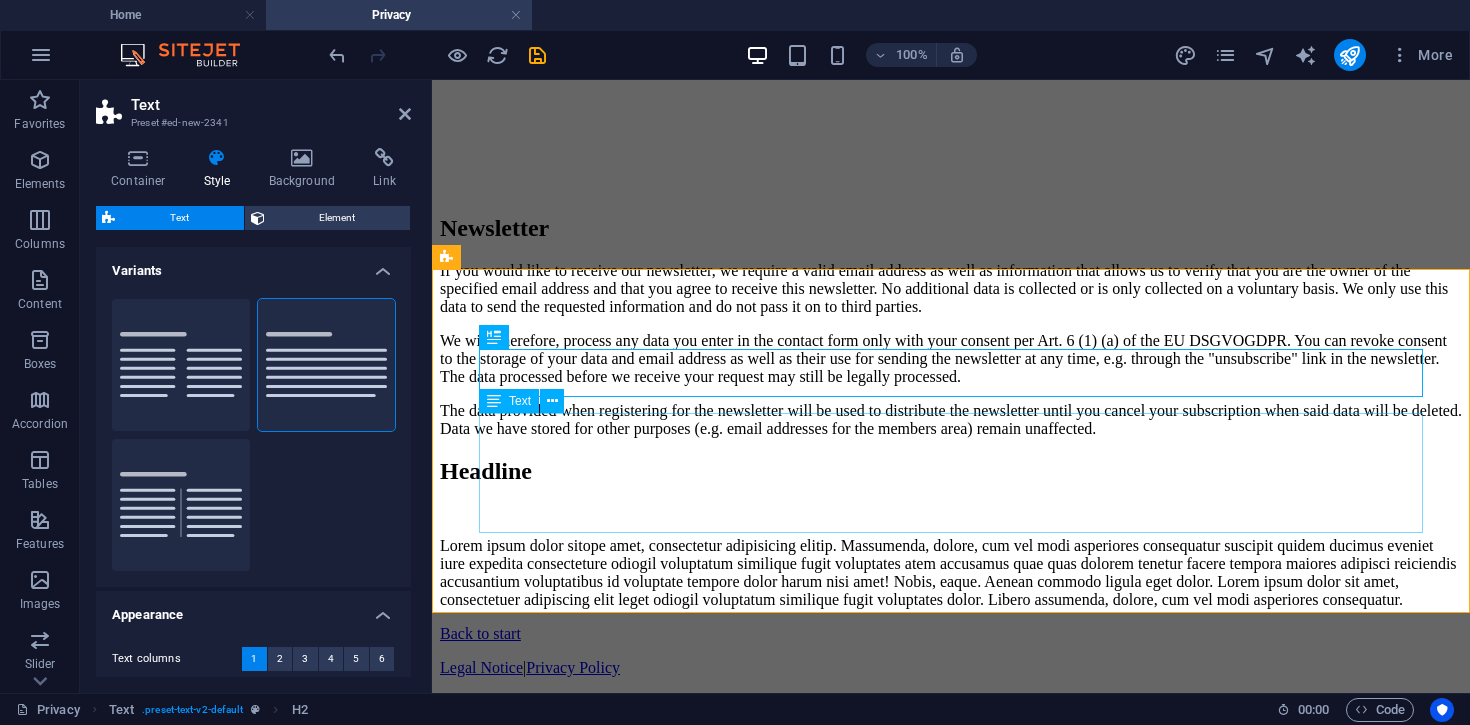 click on "Lorem ipsum dolor sitope amet, consectetur adipisicing elitip. Massumenda, dolore, cum vel modi asperiores consequatur suscipit quidem ducimus eveniet iure expedita consecteture odiogil voluptatum similique fugit voluptates atem accusamus quae quas dolorem tenetur facere tempora maiores adipisci reiciendis accusantium voluptatibus id voluptate tempore dolor harum nisi amet! Nobis, eaque. Aenean commodo ligula eget dolor. Lorem ipsum dolor sit amet, consectetuer adipiscing elit leget odiogil voluptatum similique fugit voluptates dolor. Libero assumenda, dolore, cum vel modi asperiores consequatur." at bounding box center [951, 573] 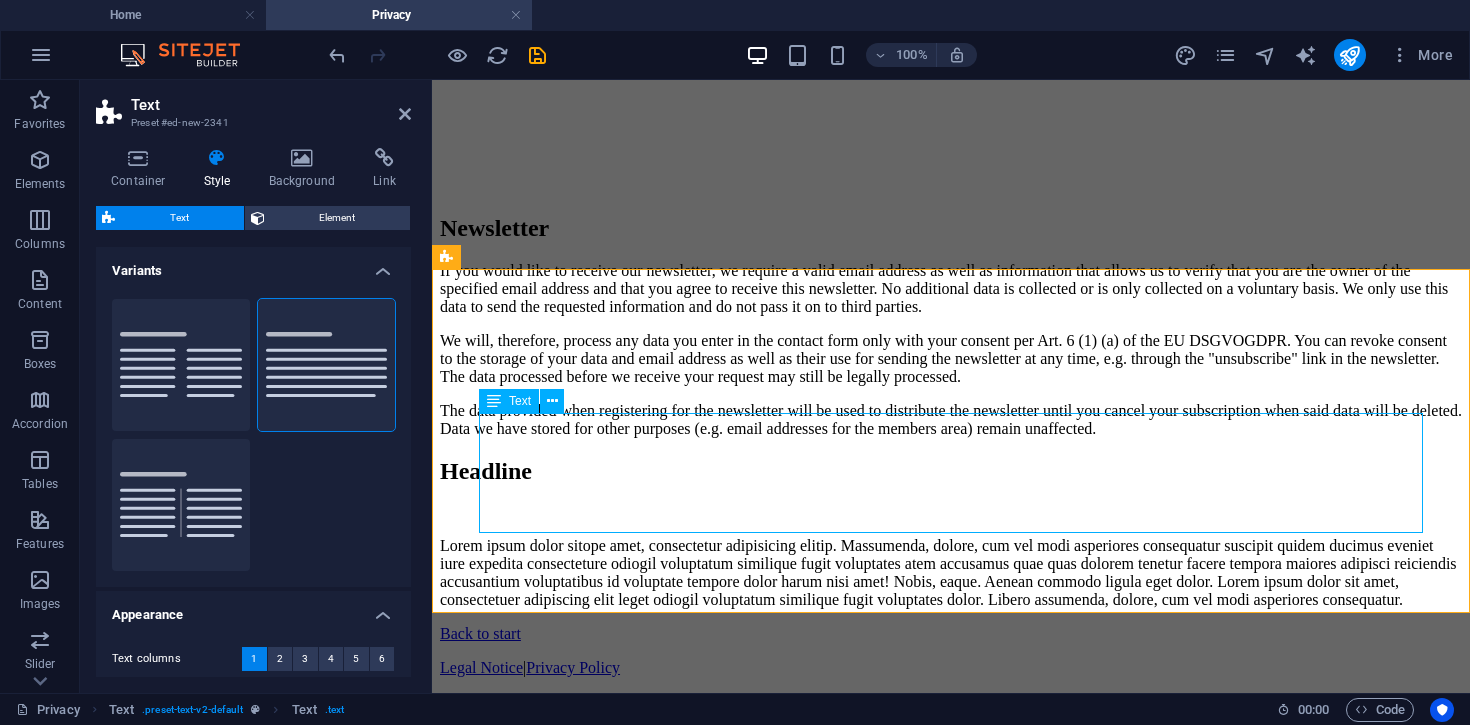click on "Lorem ipsum dolor sitope amet, consectetur adipisicing elitip. Massumenda, dolore, cum vel modi asperiores consequatur suscipit quidem ducimus eveniet iure expedita consecteture odiogil voluptatum similique fugit voluptates atem accusamus quae quas dolorem tenetur facere tempora maiores adipisci reiciendis accusantium voluptatibus id voluptate tempore dolor harum nisi amet! Nobis, eaque. Aenean commodo ligula eget dolor. Lorem ipsum dolor sit amet, consectetuer adipiscing elit leget odiogil voluptatum similique fugit voluptates dolor. Libero assumenda, dolore, cum vel modi asperiores consequatur." at bounding box center [951, 573] 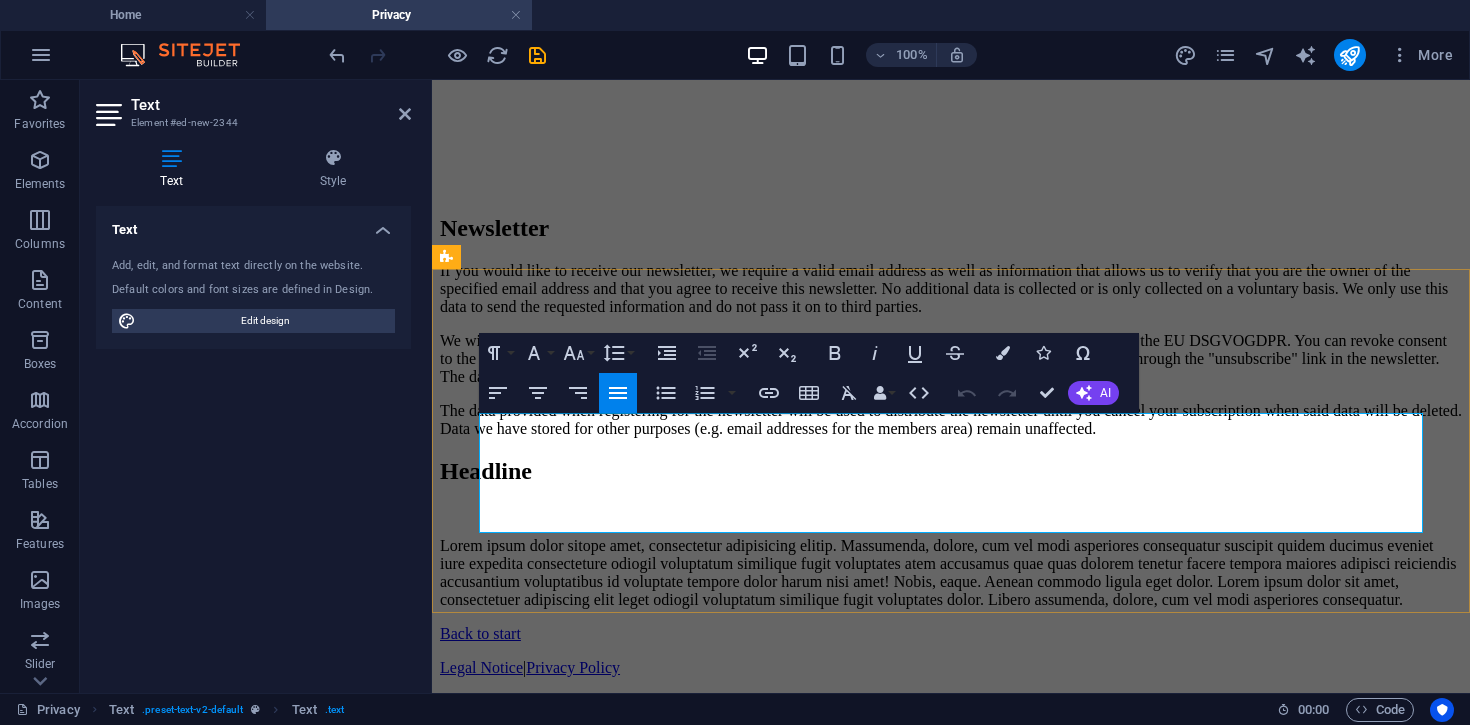 click on "Lorem ipsum dolor sitope amet, consectetur adipisicing elitip. Massumenda, dolore, cum vel modi asperiores consequatur suscipit quidem ducimus eveniet iure expedita consecteture odiogil voluptatum similique fugit voluptates atem accusamus quae quas dolorem tenetur facere tempora maiores adipisci reiciendis accusantium voluptatibus id voluptate tempore dolor harum nisi amet! Nobis, eaque. Aenean commodo ligula eget dolor. Lorem ipsum dolor sit amet, consectetuer adipiscing elit leget odiogil voluptatum similique fugit voluptates dolor. Libero assumenda, dolore, cum vel modi asperiores consequatur." at bounding box center (951, 573) 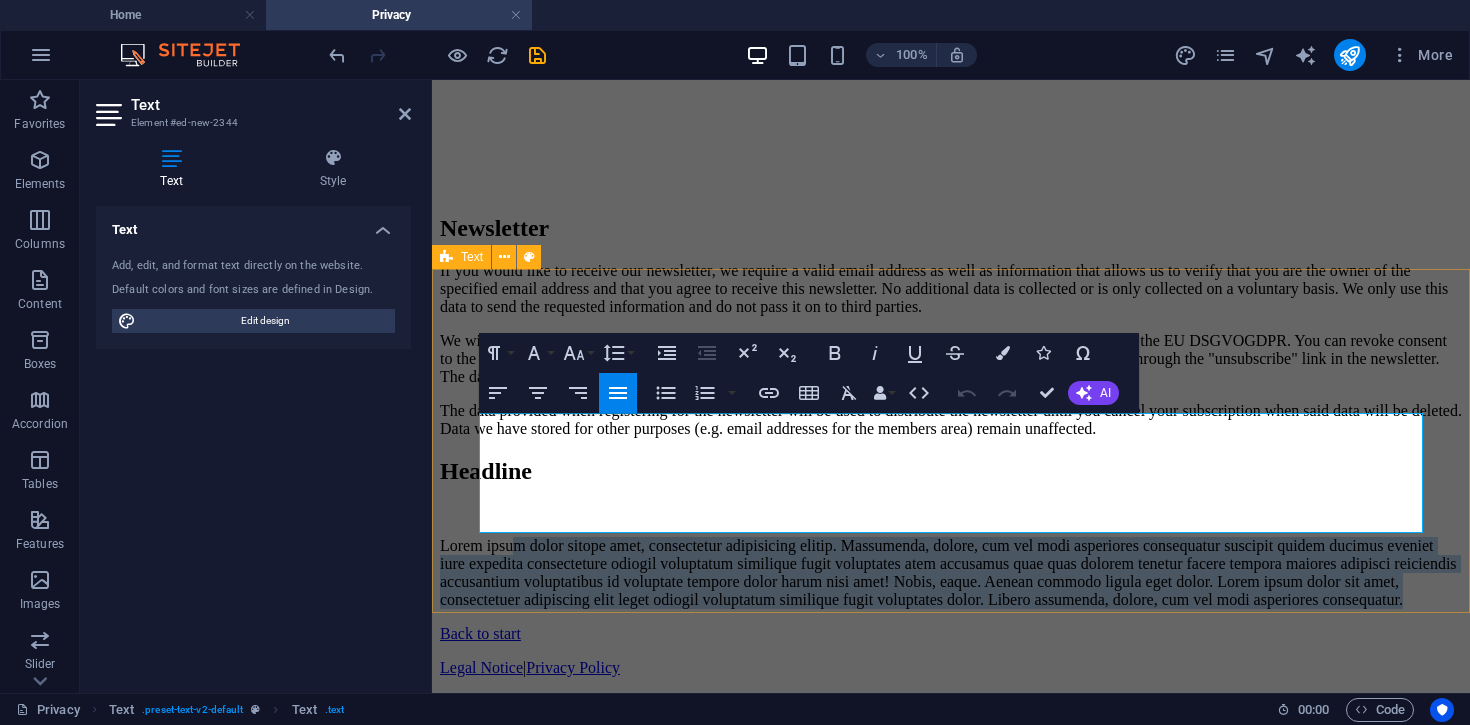 drag, startPoint x: 556, startPoint y: 427, endPoint x: 975, endPoint y: 590, distance: 449.5887 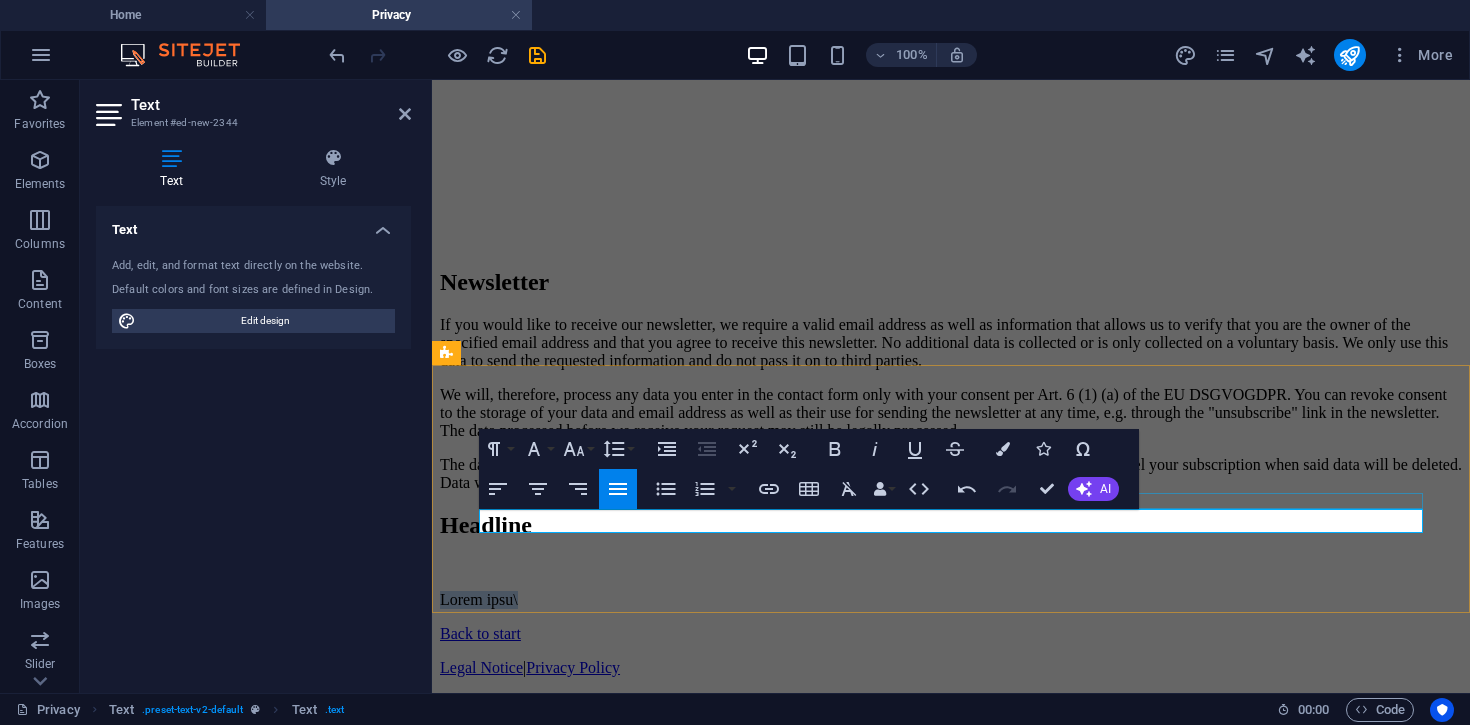 drag, startPoint x: 1312, startPoint y: 523, endPoint x: 492, endPoint y: 503, distance: 820.2439 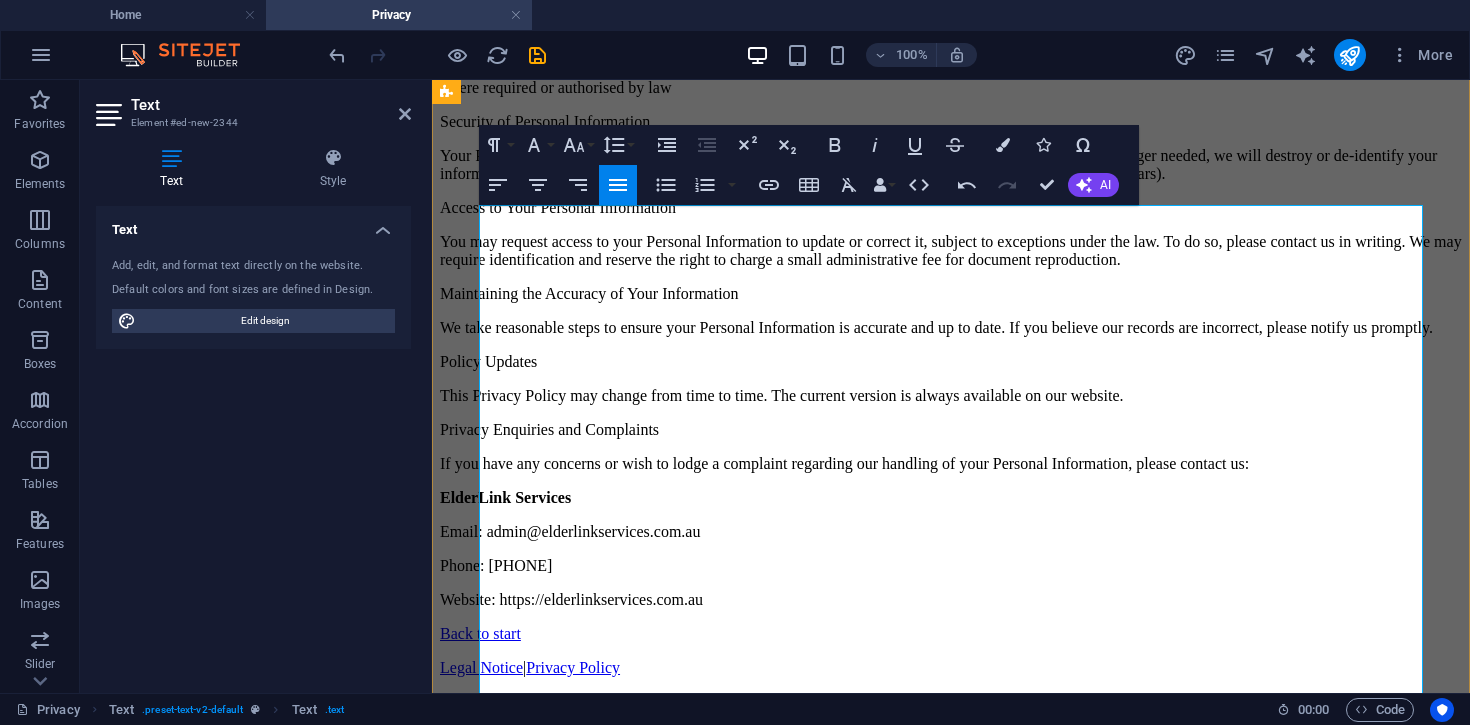 scroll, scrollTop: 5284, scrollLeft: 0, axis: vertical 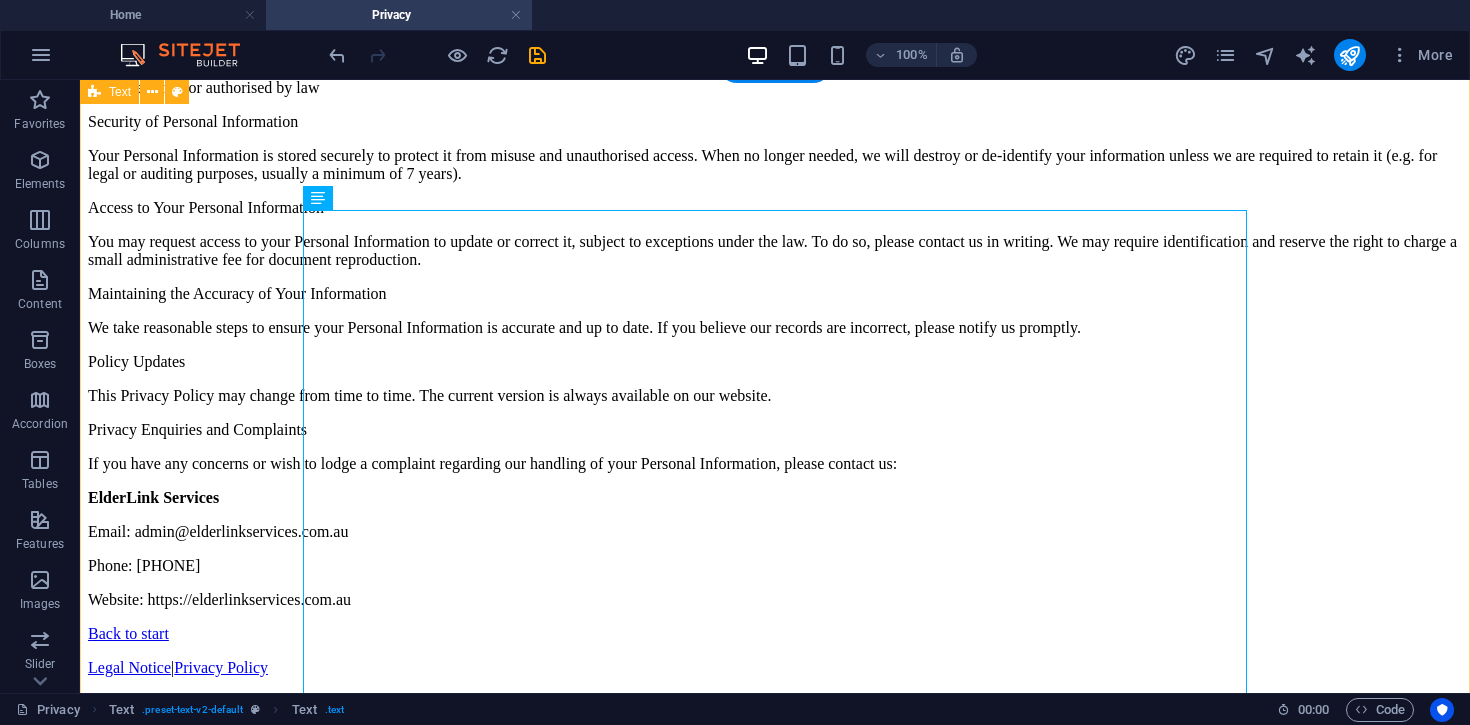 click on "Headline Privacy Policy ElderLink Services  is committed to providing quality services to you and this policy outlines our ongoing obligations in respect of how we manage your Personal Information. We have adopted the Australian Privacy Principles (APPs) contained in the  Privacy Act 1988 (Cth) . These principles govern the way we collect, use, disclose, store, secure and dispose of your Personal Information. You can obtain a copy of the APPs from the Office of the Australian Information Commissioner at https://www.oaic.gov.au. What is Personal Information and why do we collect it? Personal Information is information that identifies an individual. Examples include names, addresses, email addresses and phone numbers. We collect your Personal Information in several ways including through: direct communication (e.g. phone, email or in person) via our website https://elderlinkservices.com.au service requests customer feedback and enquiry forms cookies and analytics tools We collect your Personal Information to:" at bounding box center [775, -206] 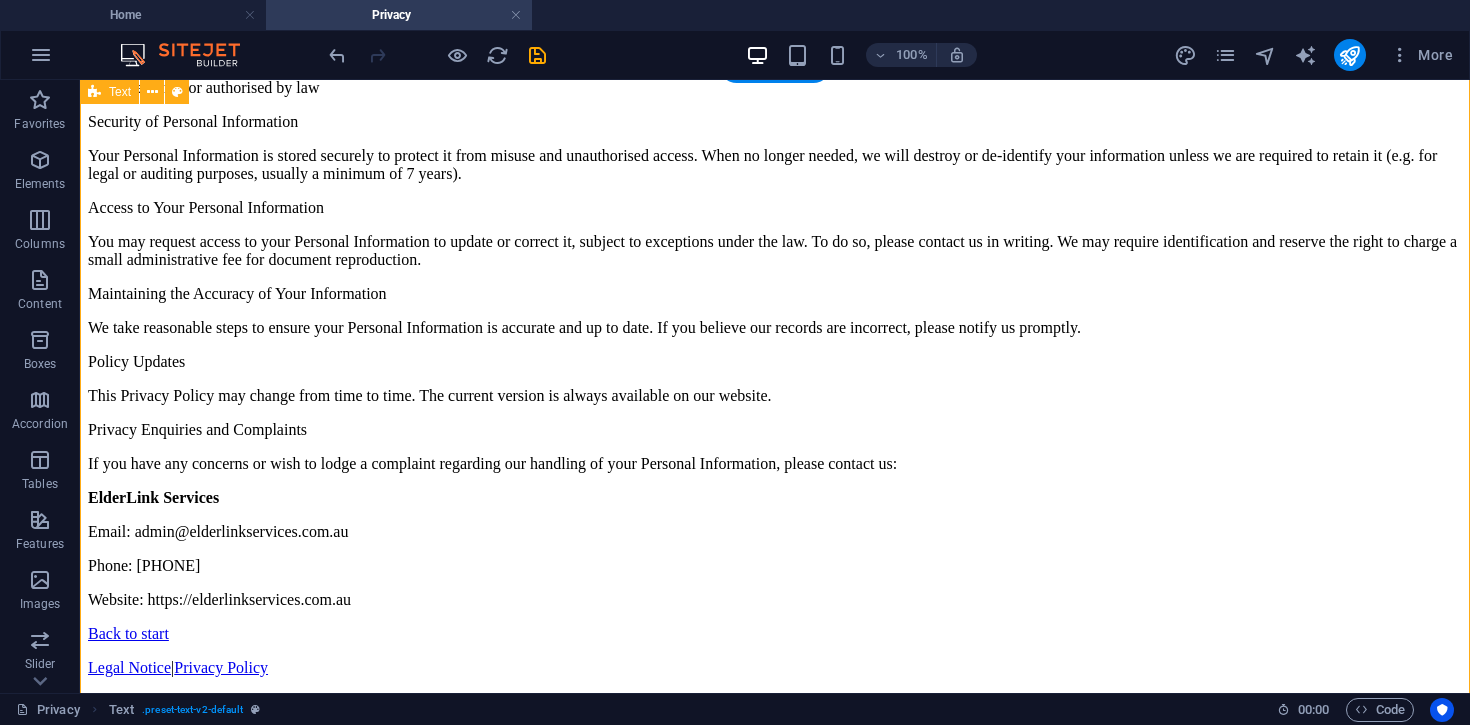 click on "Headline Privacy Policy ElderLink Services  is committed to providing quality services to you and this policy outlines our ongoing obligations in respect of how we manage your Personal Information. We have adopted the Australian Privacy Principles (APPs) contained in the  Privacy Act 1988 (Cth) . These principles govern the way we collect, use, disclose, store, secure and dispose of your Personal Information. You can obtain a copy of the APPs from the Office of the Australian Information Commissioner at https://www.oaic.gov.au. What is Personal Information and why do we collect it? Personal Information is information that identifies an individual. Examples include names, addresses, email addresses and phone numbers. We collect your Personal Information in several ways including through: direct communication (e.g. phone, email or in person) via our website https://elderlinkservices.com.au service requests customer feedback and enquiry forms cookies and analytics tools We collect your Personal Information to:" at bounding box center [775, -206] 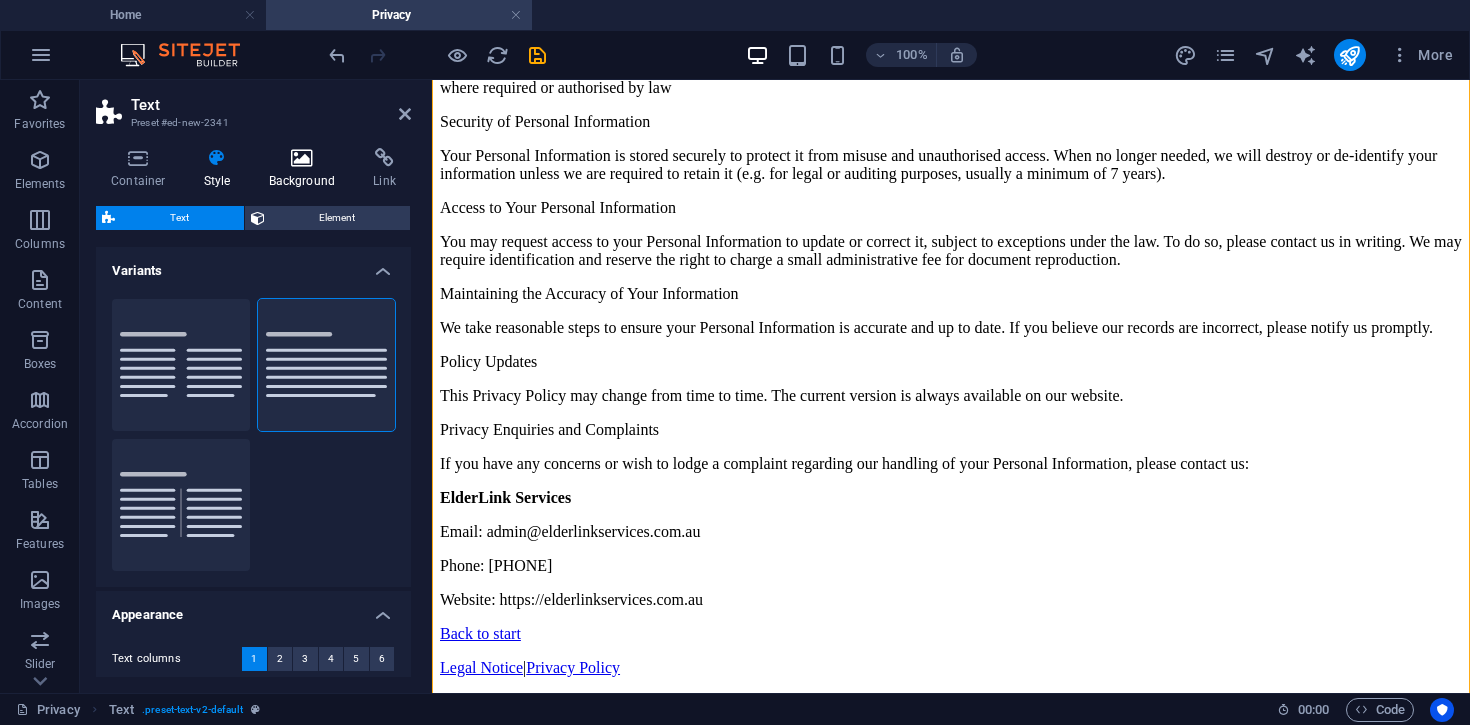click at bounding box center (302, 158) 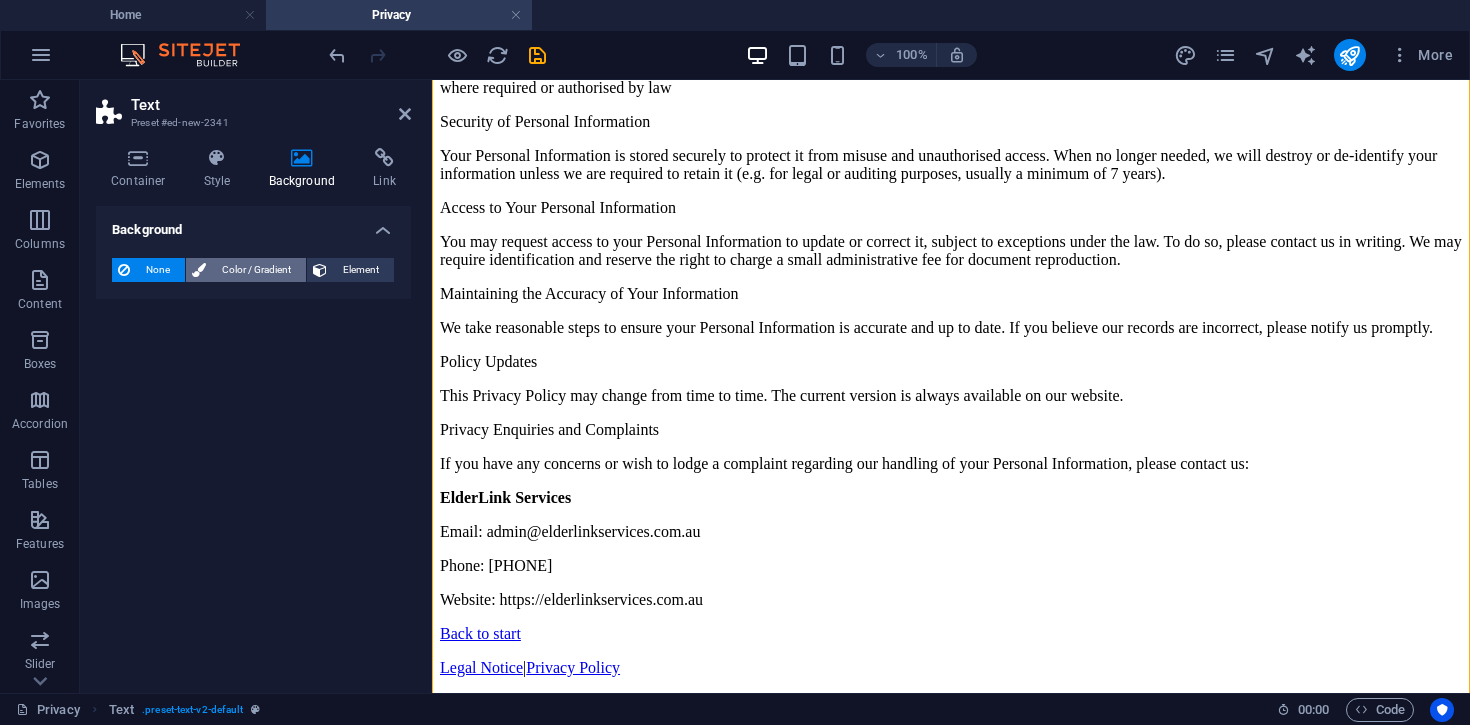 click on "Color / Gradient" at bounding box center [256, 270] 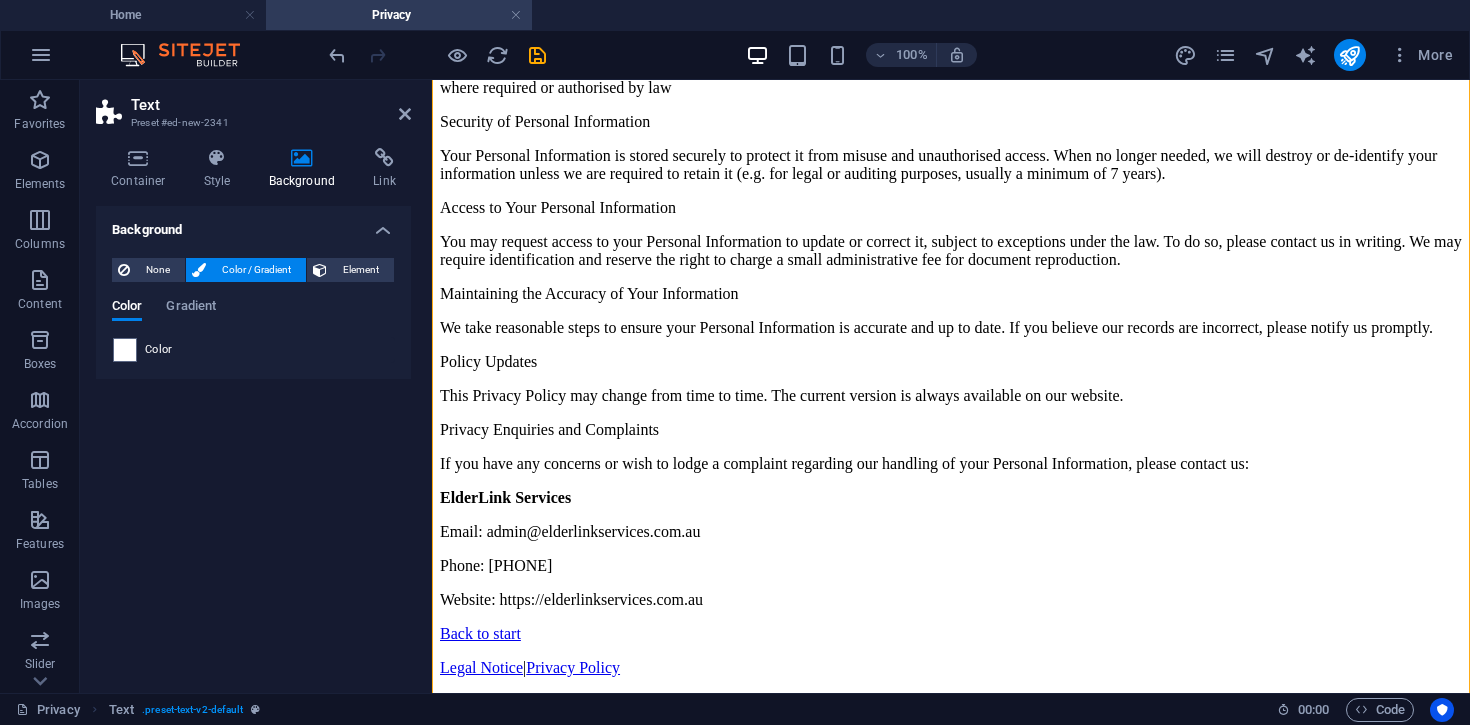 click on "Color" at bounding box center (159, 350) 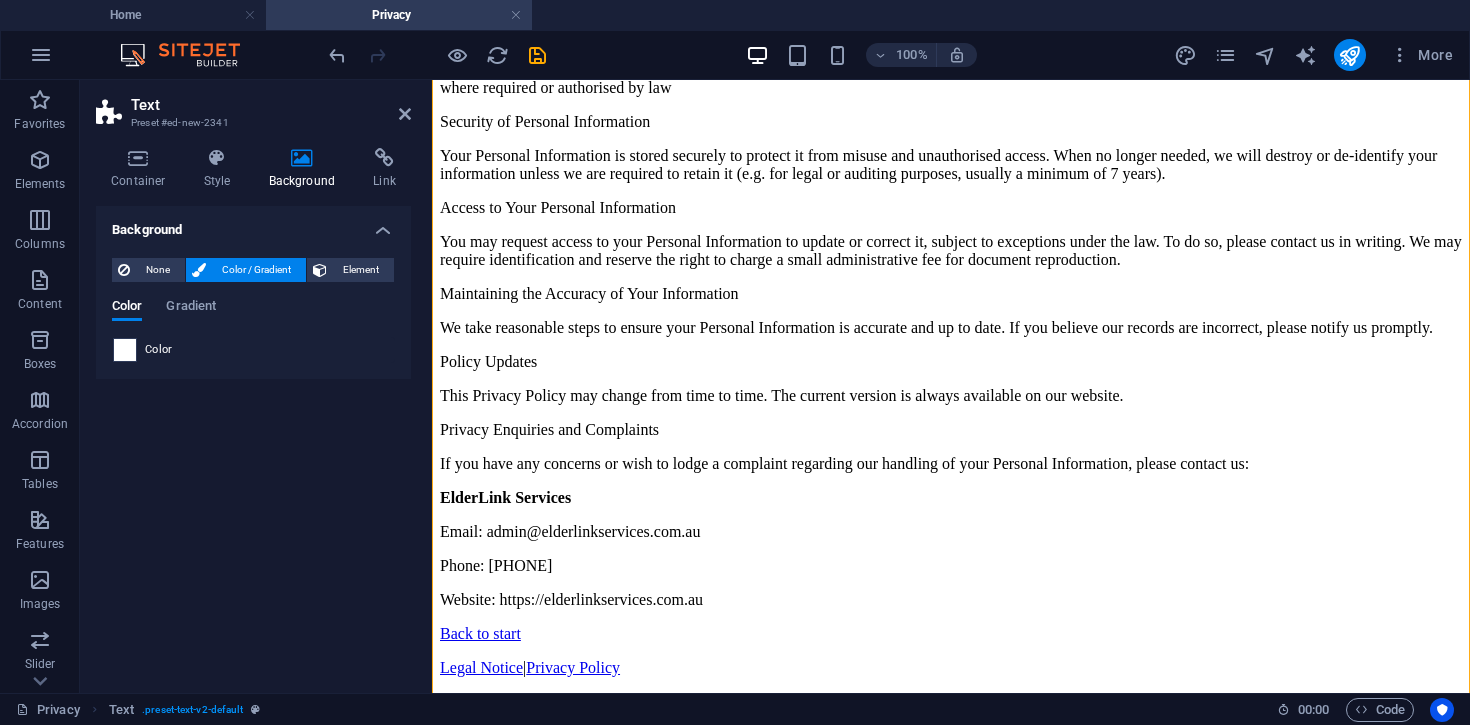 click at bounding box center (125, 350) 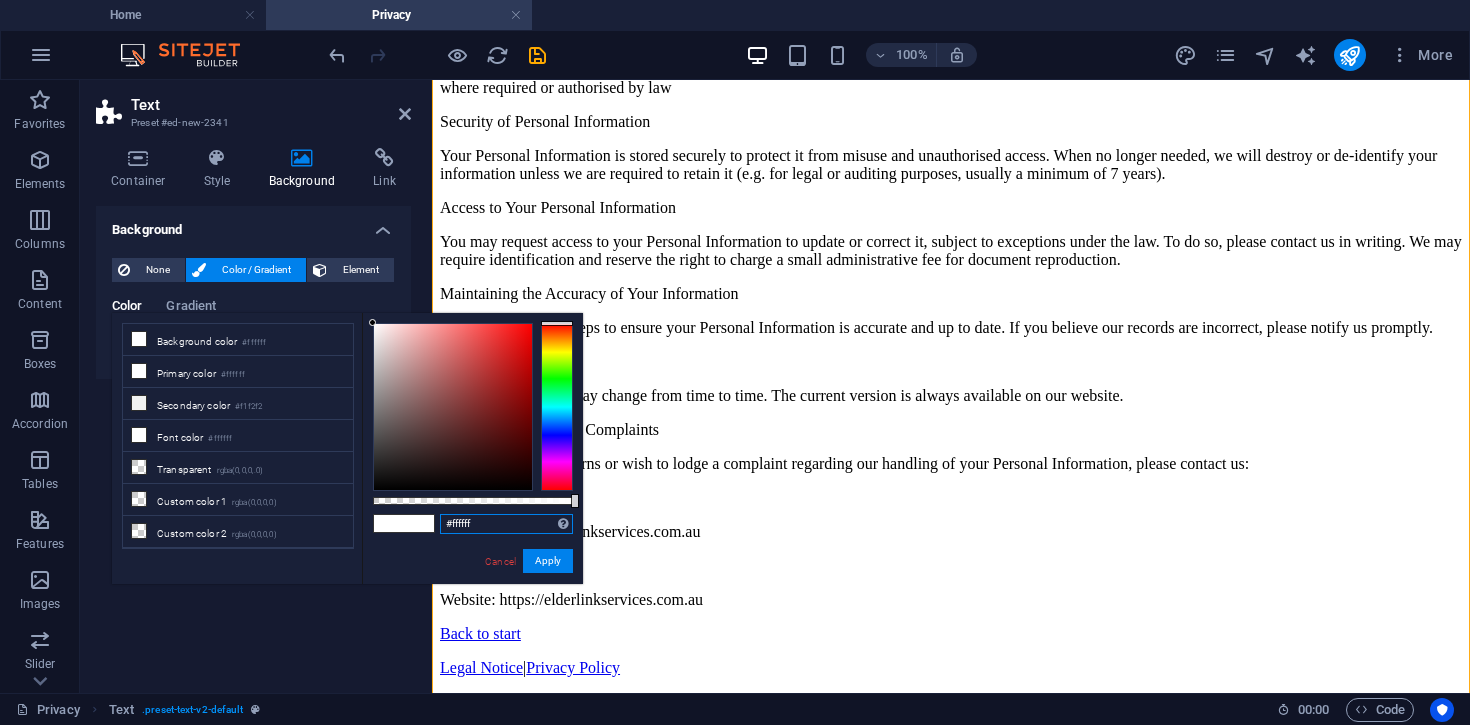 drag, startPoint x: 498, startPoint y: 521, endPoint x: 388, endPoint y: 521, distance: 110 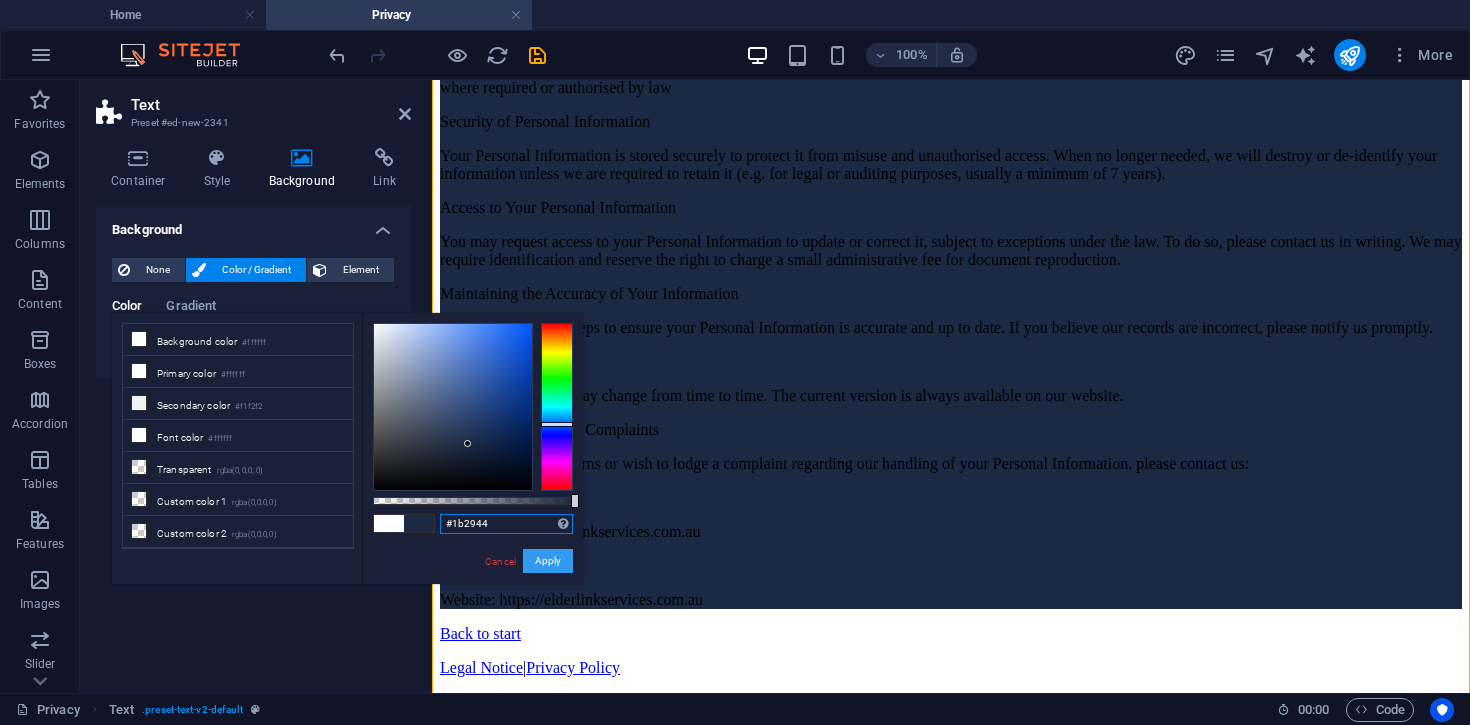 type on "#1b2944" 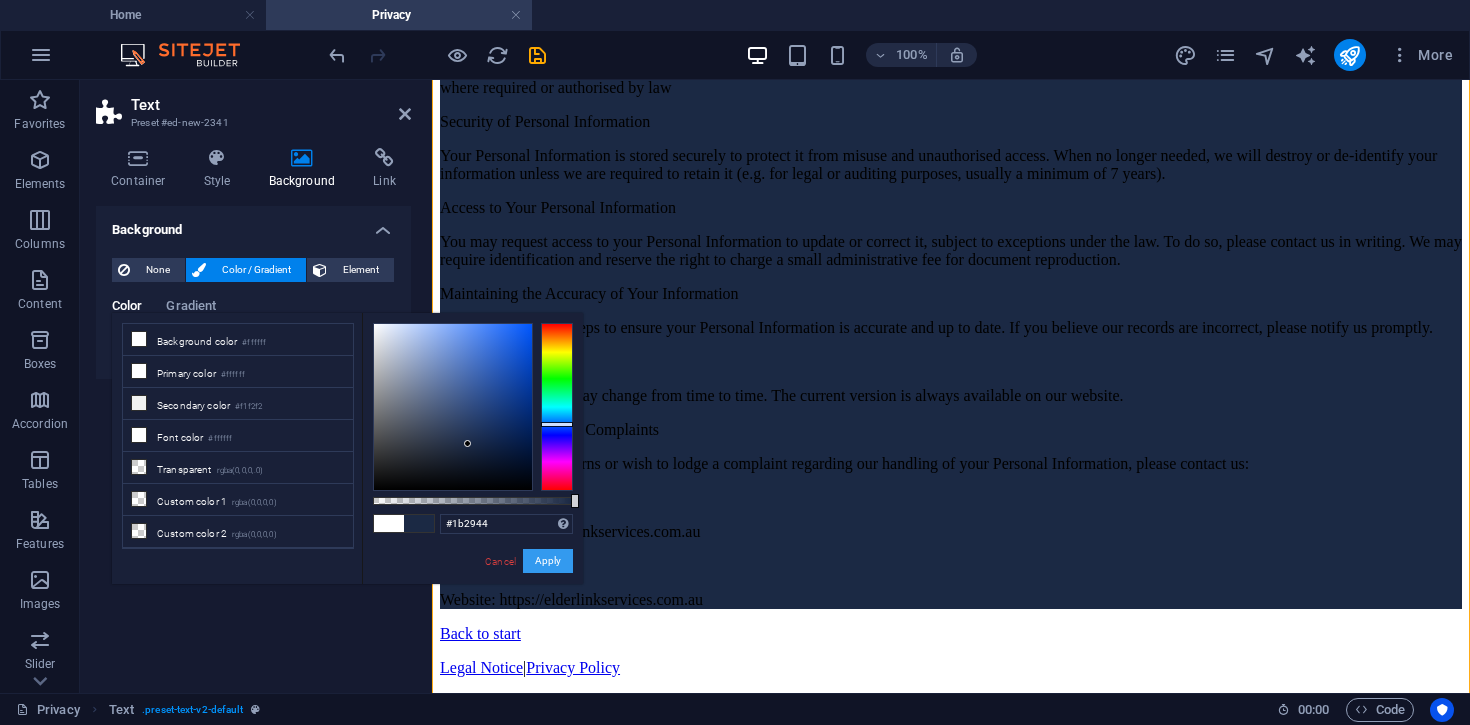 click on "Apply" at bounding box center (548, 561) 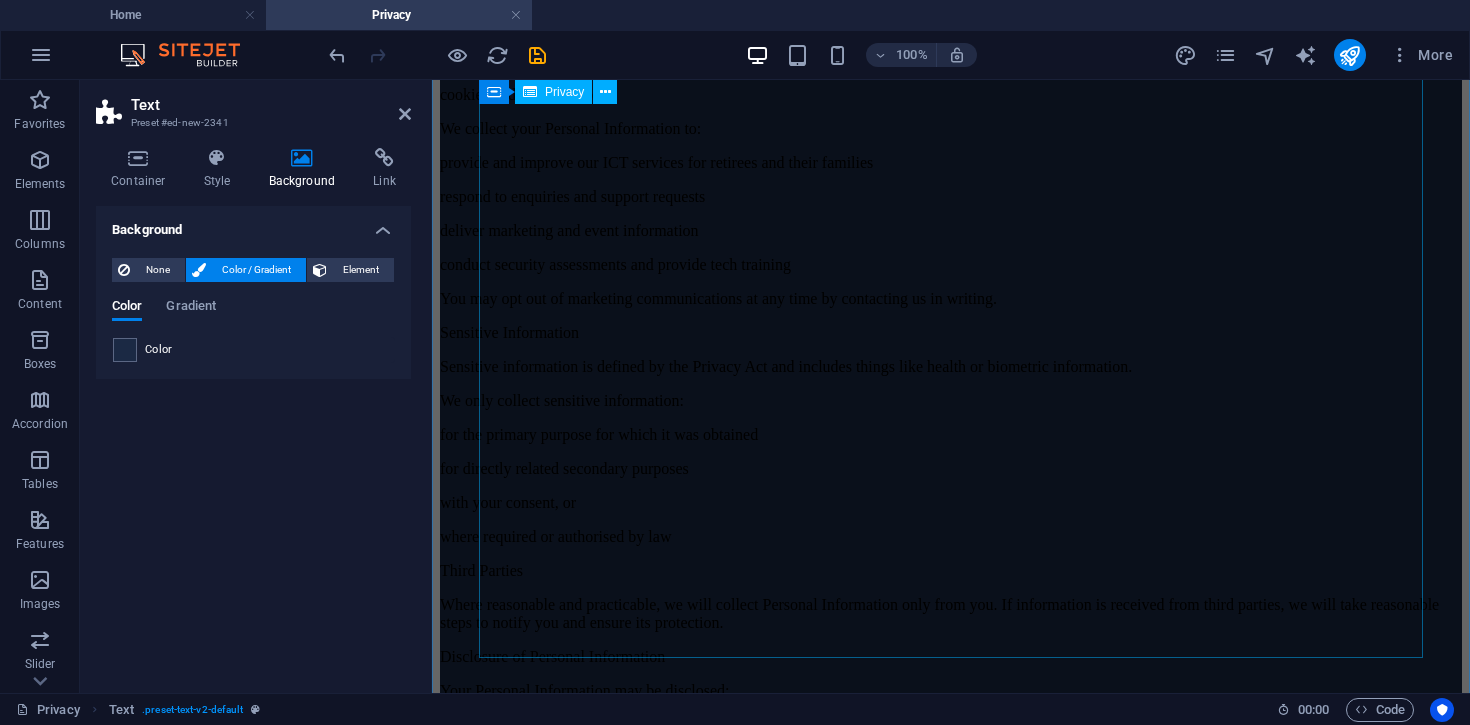 click on "Privacy Policy
An overview of data protection
General
The following gives a simple overview of what kind of personal information we collect, why we collect them and how we handle your data when you are visiting or using our website. Personal information is any data with which you could be personally identified. Detailed information on the subject of data protection can be found in our privacy policy found below.
Data collection on our website
Who is responsible for the data collection on this website?
The data collected on this website are processed by the website operator. The operator's contact details can be found in the website's required legal notice.
How do we collect your data?
Some data are collected when you provide them to us. This could, for example, be data you enter in a contact form.
What do we use your data for?
Part of the data is collected to ensure the proper functioning of the website. Other data can be used to analyze how visitors use the site." at bounding box center (951, -2445) 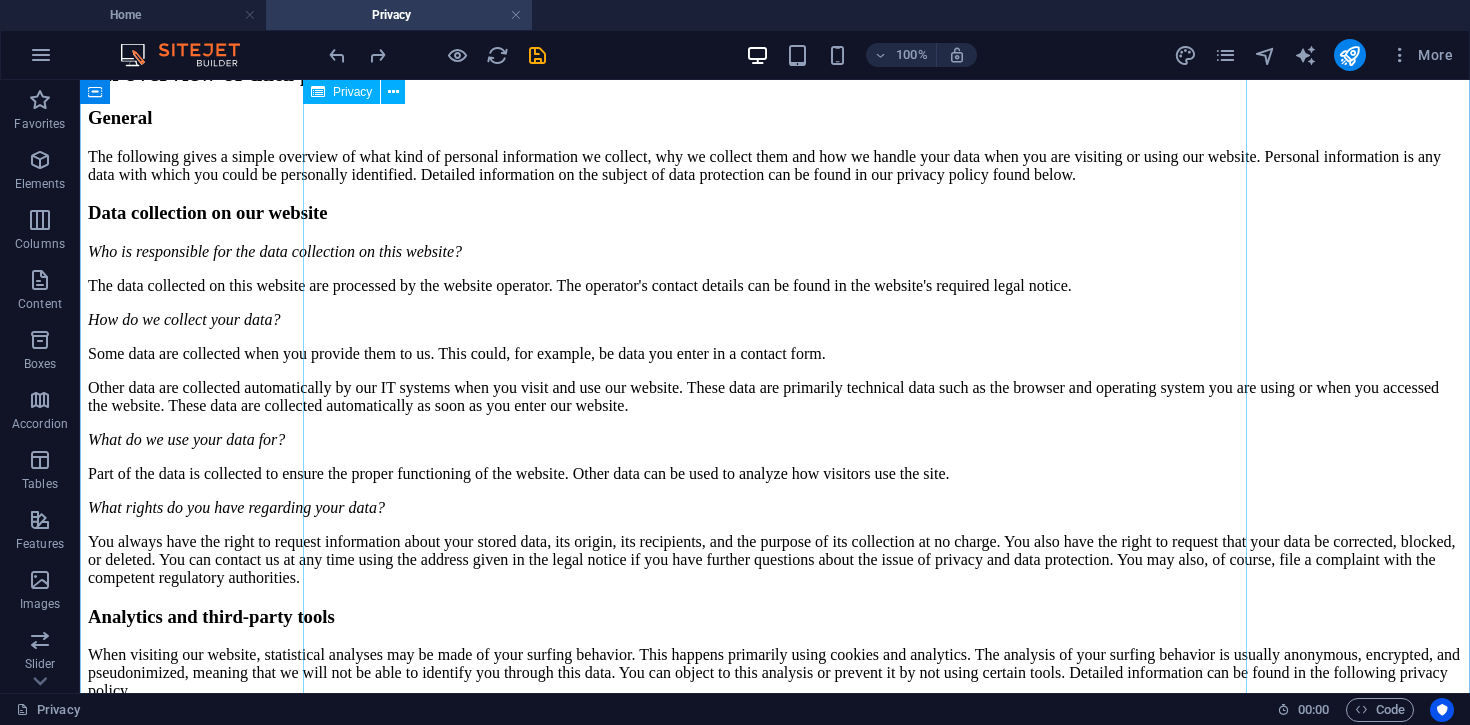 scroll, scrollTop: 0, scrollLeft: 0, axis: both 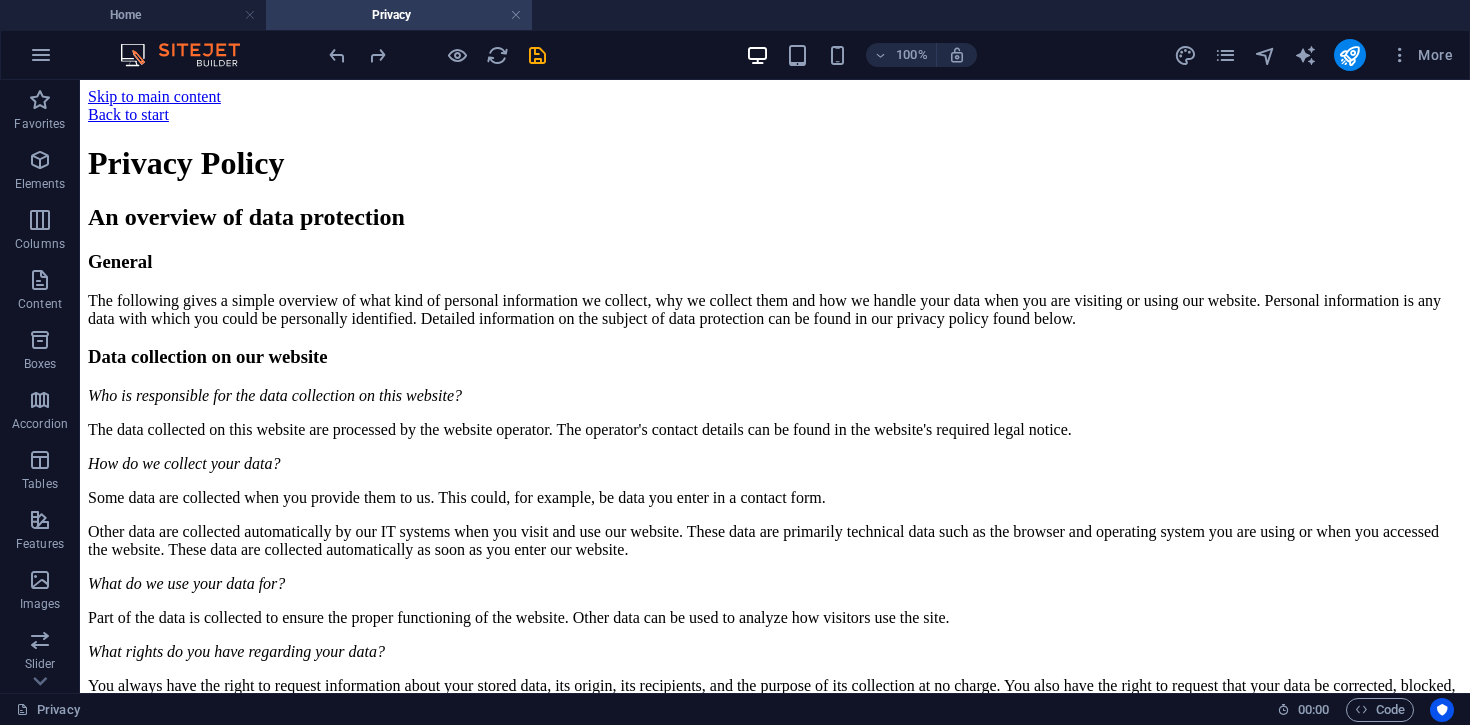 click at bounding box center [437, 55] 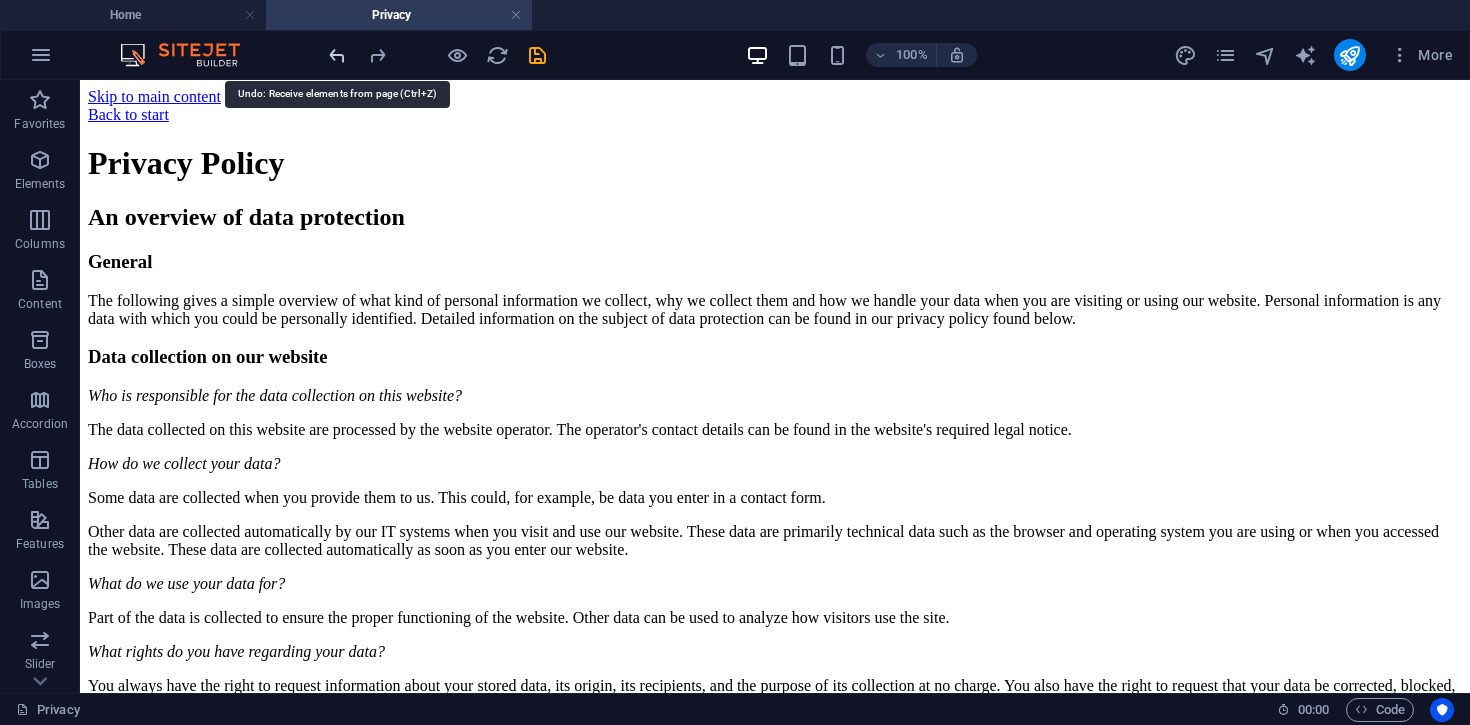 click at bounding box center (337, 55) 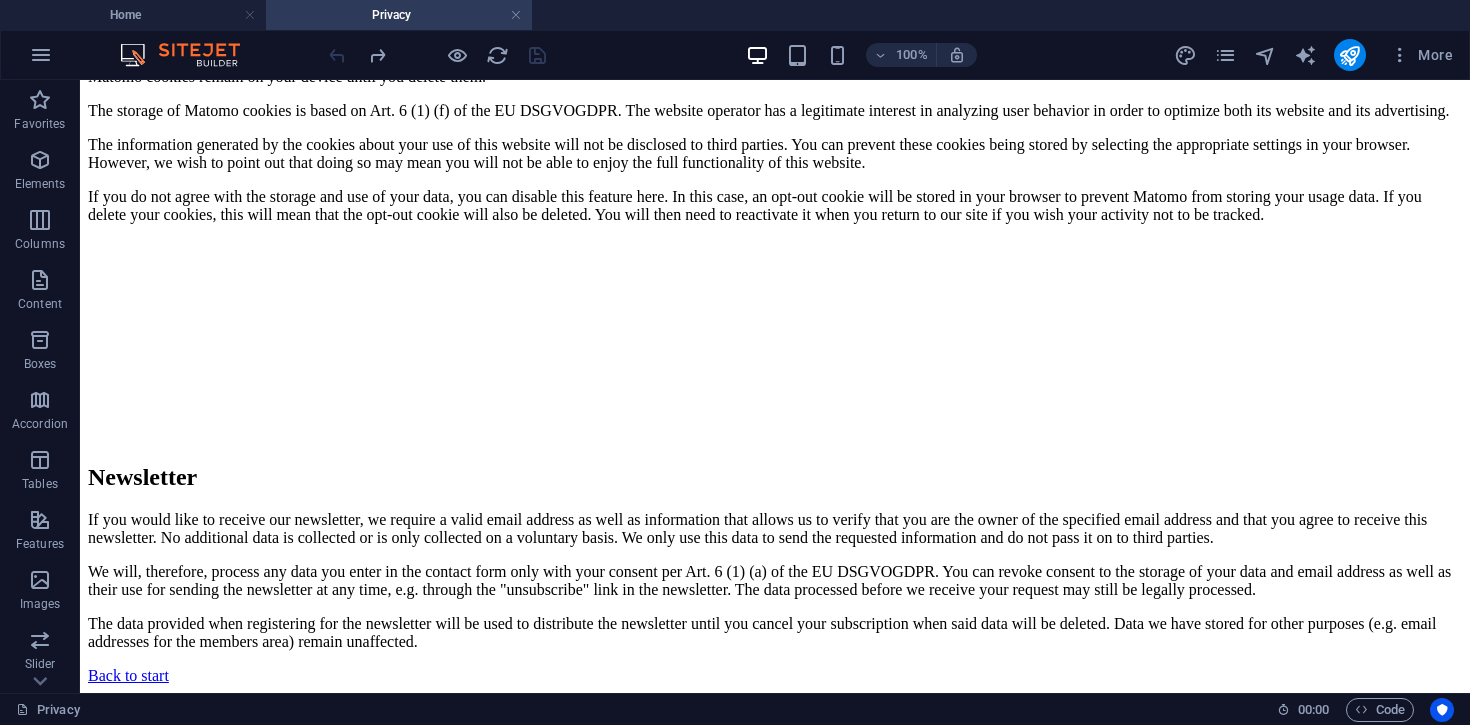 scroll, scrollTop: 4713, scrollLeft: 0, axis: vertical 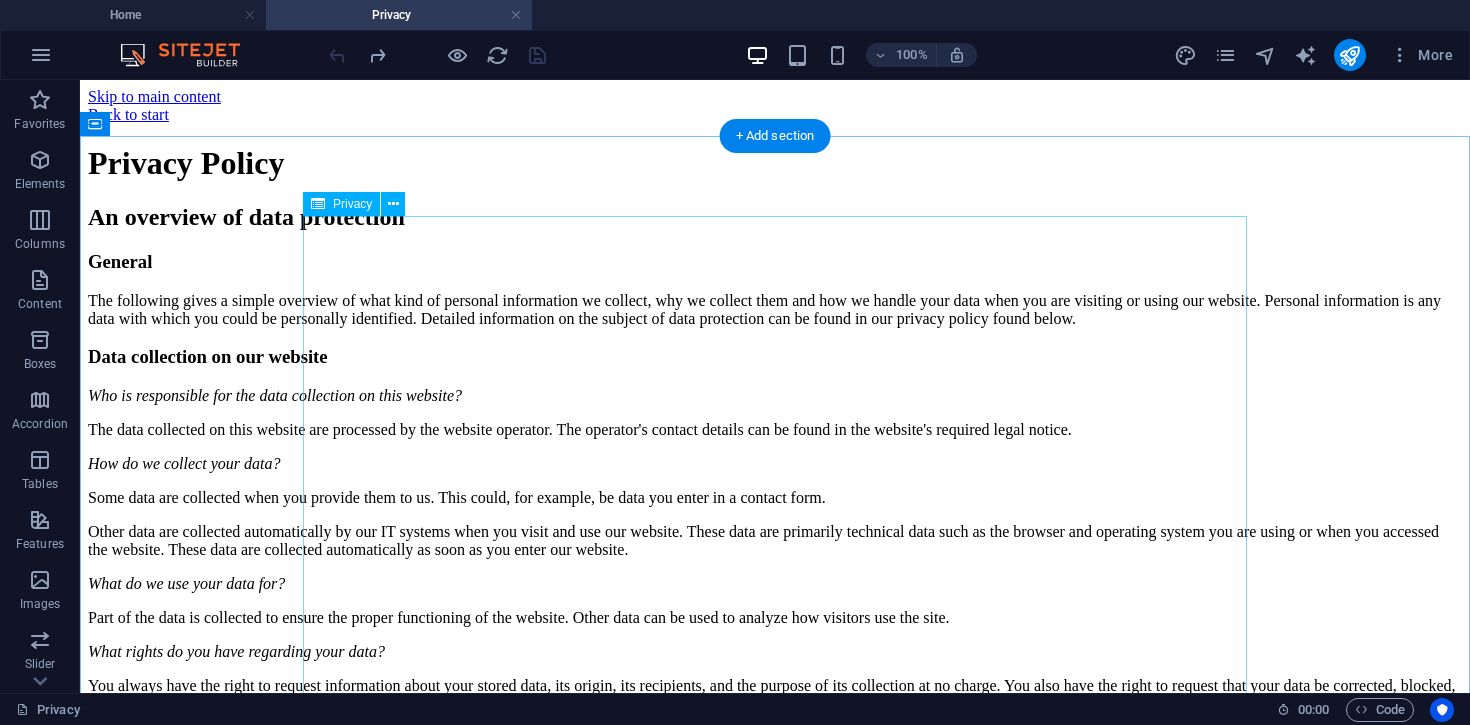 click on "Privacy Policy
An overview of data protection
General
The following gives a simple overview of what kind of personal information we collect, why we collect them and how we handle your data when you are visiting or using our website. Personal information is any data with which you could be personally identified. Detailed information on the subject of data protection can be found in our privacy policy found below.
Data collection on our website
Who is responsible for the data collection on this website?
The data collected on this website are processed by the website operator. The operator's contact details can be found in the website's required legal notice.
How do we collect your data?
Some data are collected when you provide them to us. This could, for example, be data you enter in a contact form.
What do we use your data for?
Part of the data is collected to ensure the proper functioning of the website. Other data can be used to analyze how visitors use the site." at bounding box center [775, 1987] 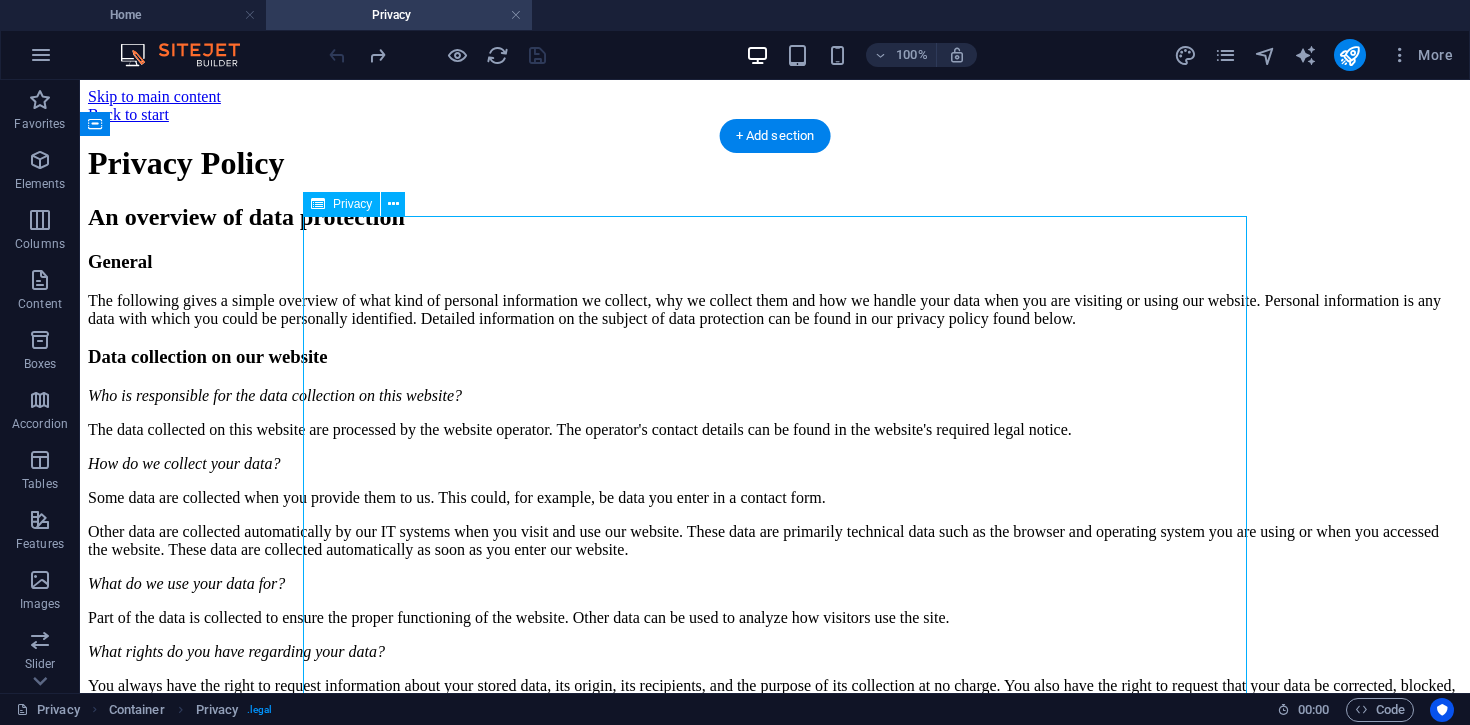 click on "Privacy Policy
An overview of data protection
General
The following gives a simple overview of what kind of personal information we collect, why we collect them and how we handle your data when you are visiting or using our website. Personal information is any data with which you could be personally identified. Detailed information on the subject of data protection can be found in our privacy policy found below.
Data collection on our website
Who is responsible for the data collection on this website?
The data collected on this website are processed by the website operator. The operator's contact details can be found in the website's required legal notice.
How do we collect your data?
Some data are collected when you provide them to us. This could, for example, be data you enter in a contact form.
What do we use your data for?
Part of the data is collected to ensure the proper functioning of the website. Other data can be used to analyze how visitors use the site." at bounding box center (775, 1987) 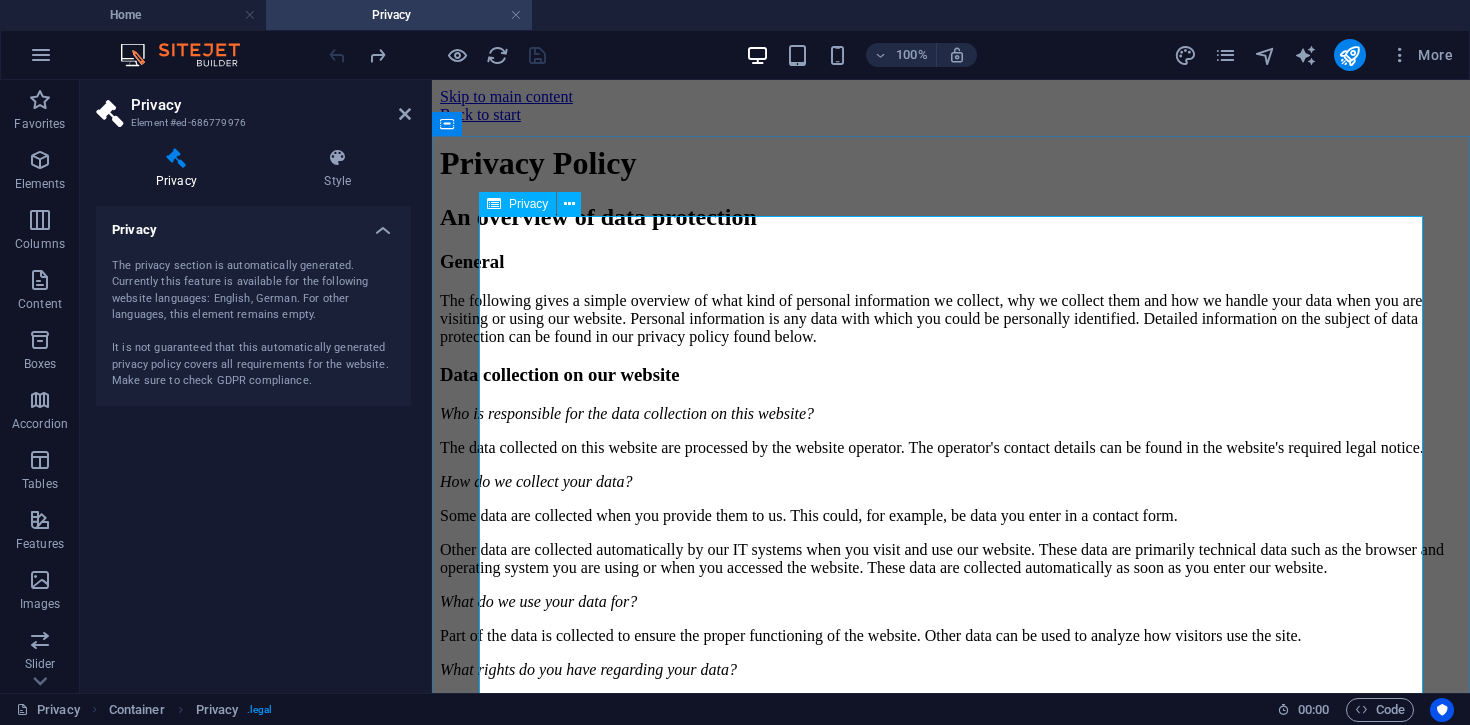 click on "Privacy Policy
An overview of data protection
General
The following gives a simple overview of what kind of personal information we collect, why we collect them and how we handle your data when you are visiting or using our website. Personal information is any data with which you could be personally identified. Detailed information on the subject of data protection can be found in our privacy policy found below.
Data collection on our website
Who is responsible for the data collection on this website?
The data collected on this website are processed by the website operator. The operator's contact details can be found in the website's required legal notice.
How do we collect your data?
Some data are collected when you provide them to us. This could, for example, be data you enter in a contact form.
What do we use your data for?
Part of the data is collected to ensure the proper functioning of the website. Other data can be used to analyze how visitors use the site." at bounding box center [951, 2167] 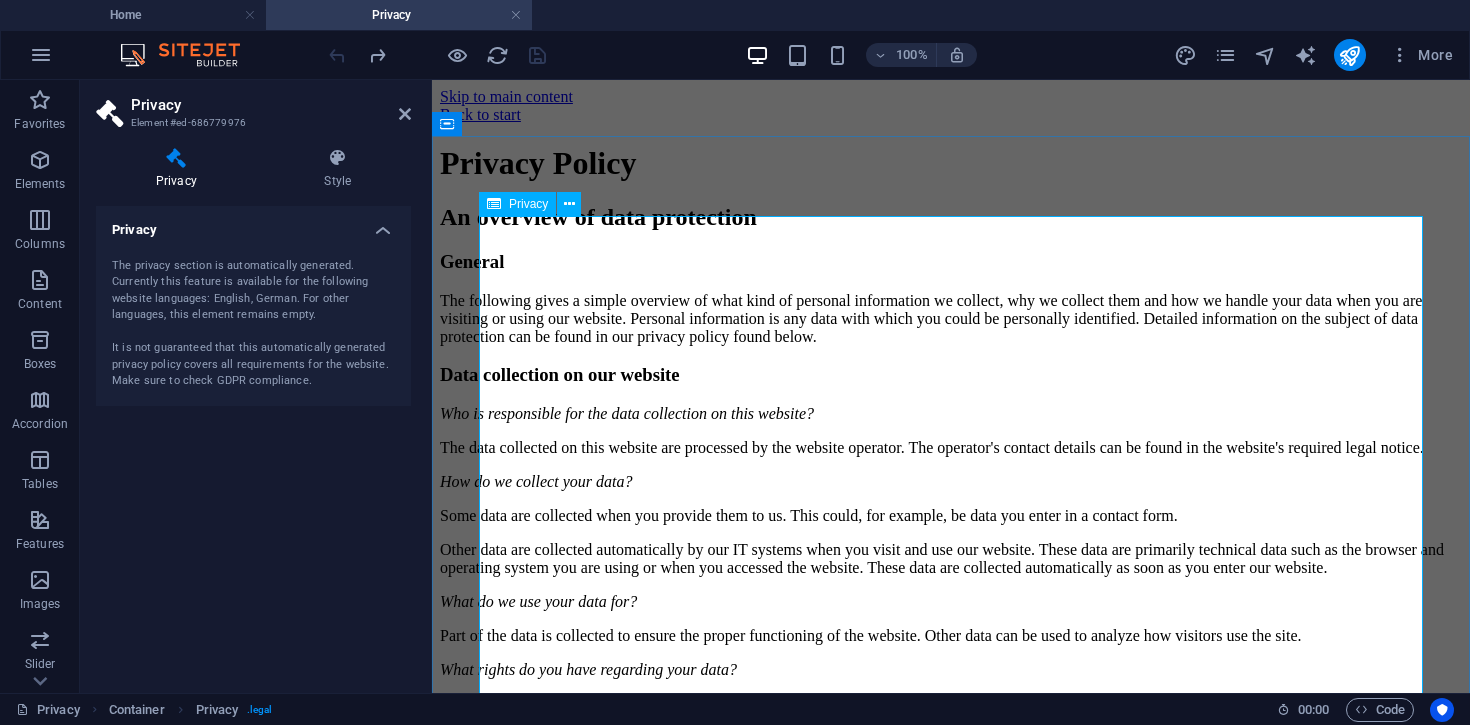 click on "Privacy Policy
An overview of data protection
General
The following gives a simple overview of what kind of personal information we collect, why we collect them and how we handle your data when you are visiting or using our website. Personal information is any data with which you could be personally identified. Detailed information on the subject of data protection can be found in our privacy policy found below.
Data collection on our website
Who is responsible for the data collection on this website?
The data collected on this website are processed by the website operator. The operator's contact details can be found in the website's required legal notice.
How do we collect your data?
Some data are collected when you provide them to us. This could, for example, be data you enter in a contact form.
What do we use your data for?
Part of the data is collected to ensure the proper functioning of the website. Other data can be used to analyze how visitors use the site." at bounding box center (951, 2167) 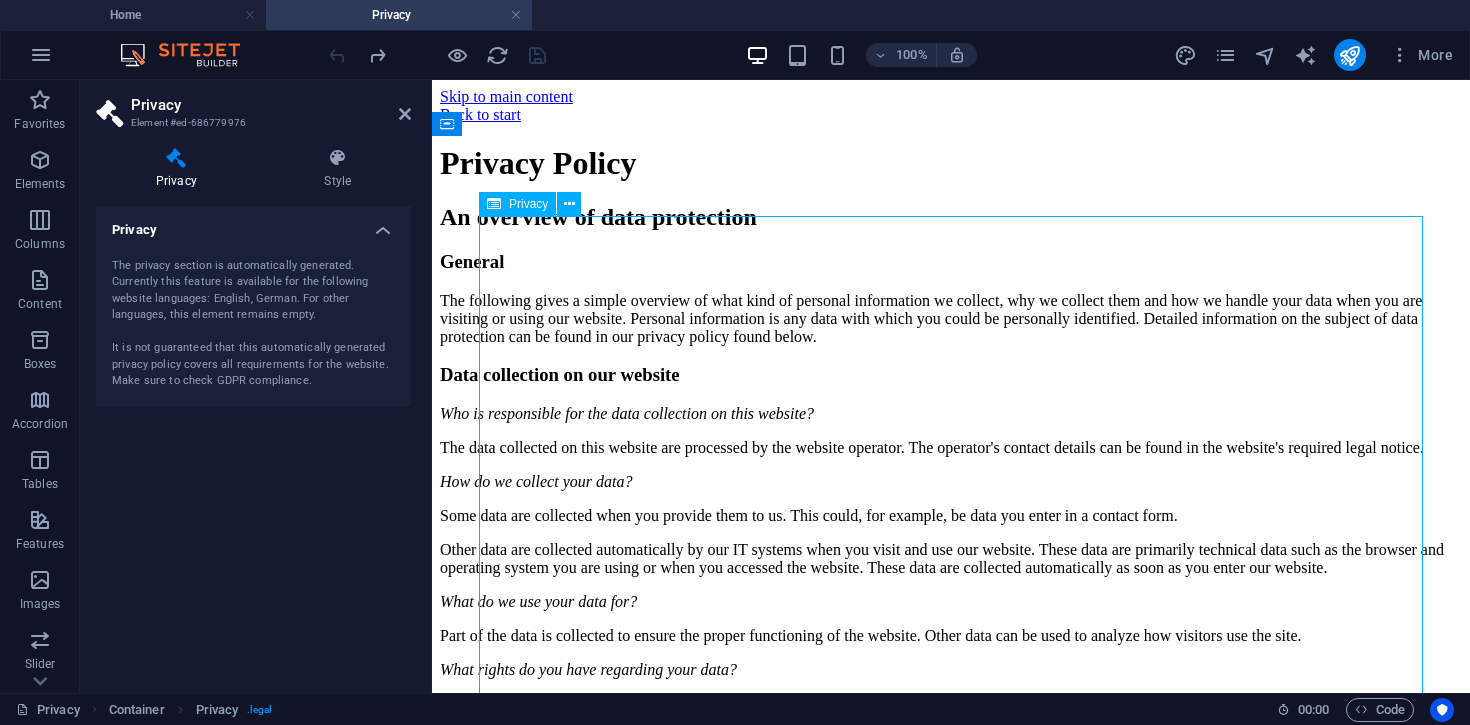 drag, startPoint x: 499, startPoint y: 235, endPoint x: 643, endPoint y: 336, distance: 175.88918 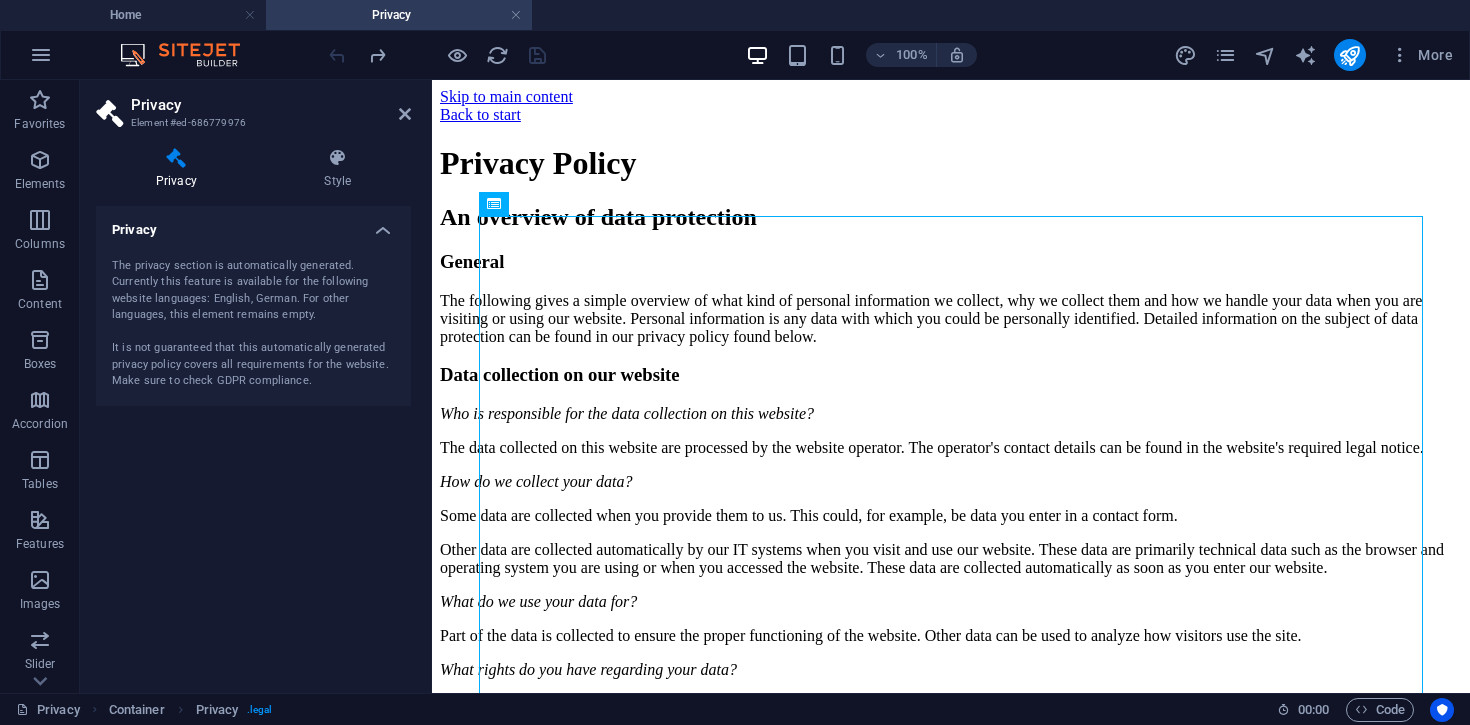 click on "The privacy section is automatically generated. Currently this feature is available for the following website languages: English, German. For other languages, this element remains empty. It is not guaranteed that this automatically generated privacy policy covers all requirements for the website. Make sure to check GDPR compliance." at bounding box center (253, 324) 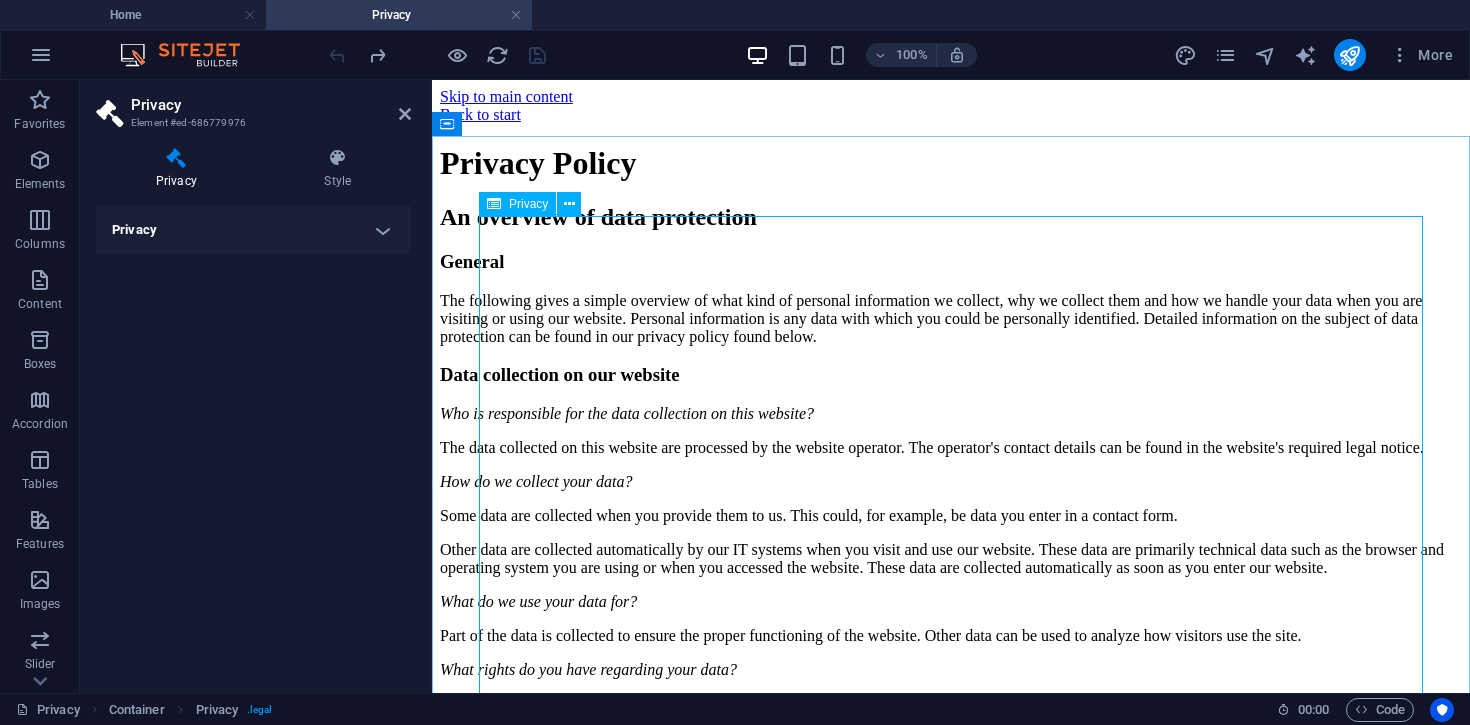 click on "Privacy Policy
An overview of data protection
General
The following gives a simple overview of what kind of personal information we collect, why we collect them and how we handle your data when you are visiting or using our website. Personal information is any data with which you could be personally identified. Detailed information on the subject of data protection can be found in our privacy policy found below.
Data collection on our website
Who is responsible for the data collection on this website?
The data collected on this website are processed by the website operator. The operator's contact details can be found in the website's required legal notice.
How do we collect your data?
Some data are collected when you provide them to us. This could, for example, be data you enter in a contact form.
What do we use your data for?
Part of the data is collected to ensure the proper functioning of the website. Other data can be used to analyze how visitors use the site." at bounding box center (951, 2167) 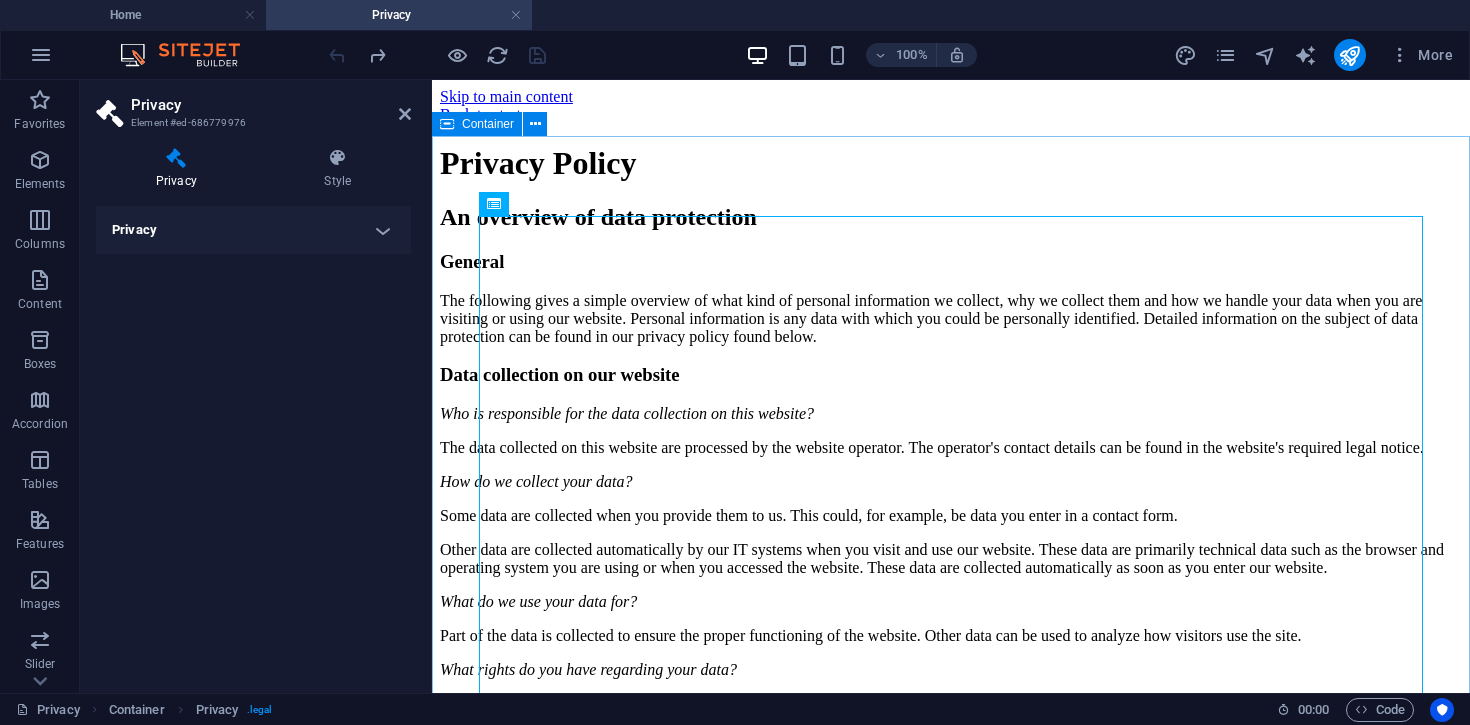 click on "Privacy Policy
An overview of data protection
General
The following gives a simple overview of what kind of personal information we collect, why we collect them and how we handle your data when you are visiting or using our website. Personal information is any data with which you could be personally identified. Detailed information on the subject of data protection can be found in our privacy policy found below.
Data collection on our website
Who is responsible for the data collection on this website?
The data collected on this website are processed by the website operator. The operator's contact details can be found in the website's required legal notice.
How do we collect your data?
Some data are collected when you provide them to us. This could, for example, be data you enter in a contact form.
What do we use your data for?
Part of the data is collected to ensure the proper functioning of the website. Other data can be used to analyze how visitors use the site." at bounding box center [951, 2167] 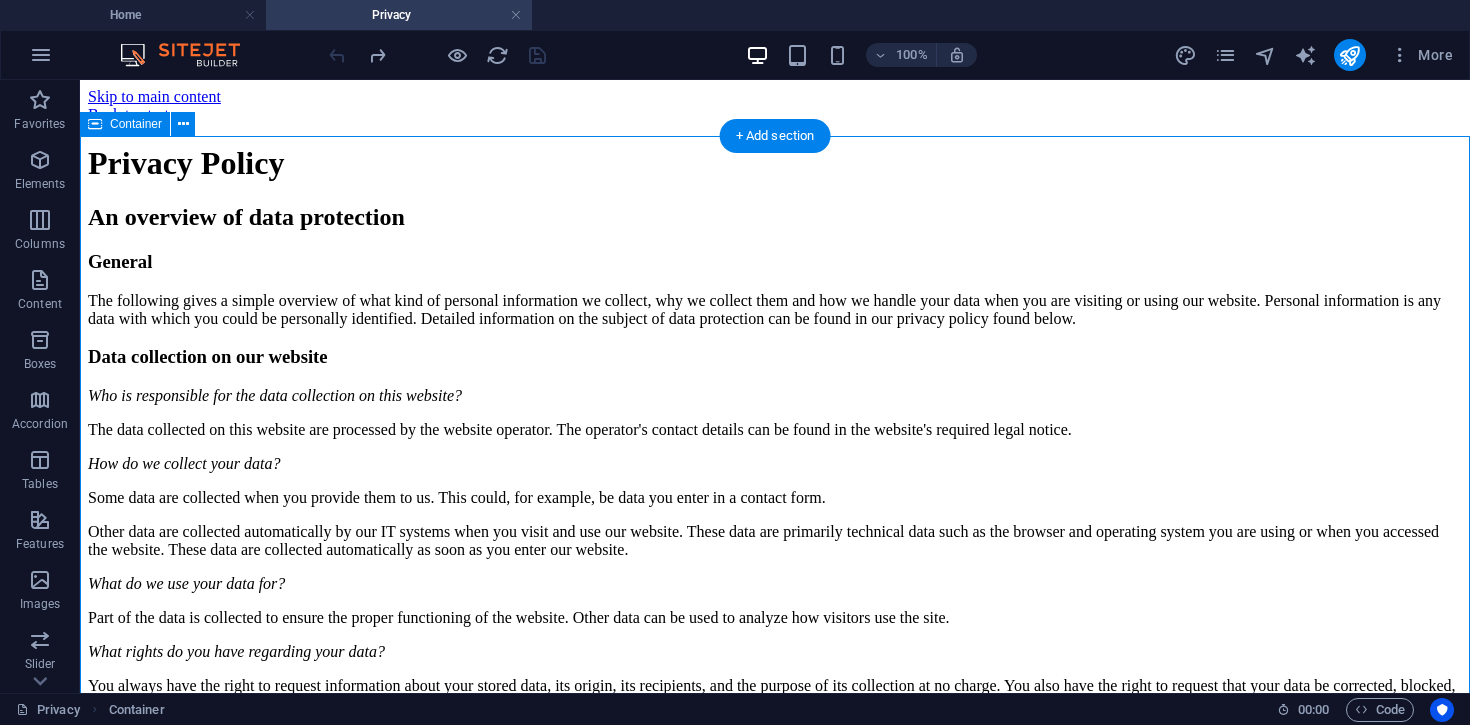 click on "Privacy Policy
An overview of data protection
General
The following gives a simple overview of what kind of personal information we collect, why we collect them and how we handle your data when you are visiting or using our website. Personal information is any data with which you could be personally identified. Detailed information on the subject of data protection can be found in our privacy policy found below.
Data collection on our website
Who is responsible for the data collection on this website?
The data collected on this website are processed by the website operator. The operator's contact details can be found in the website's required legal notice.
How do we collect your data?
Some data are collected when you provide them to us. This could, for example, be data you enter in a contact form.
What do we use your data for?
Part of the data is collected to ensure the proper functioning of the website. Other data can be used to analyze how visitors use the site." at bounding box center [775, 1987] 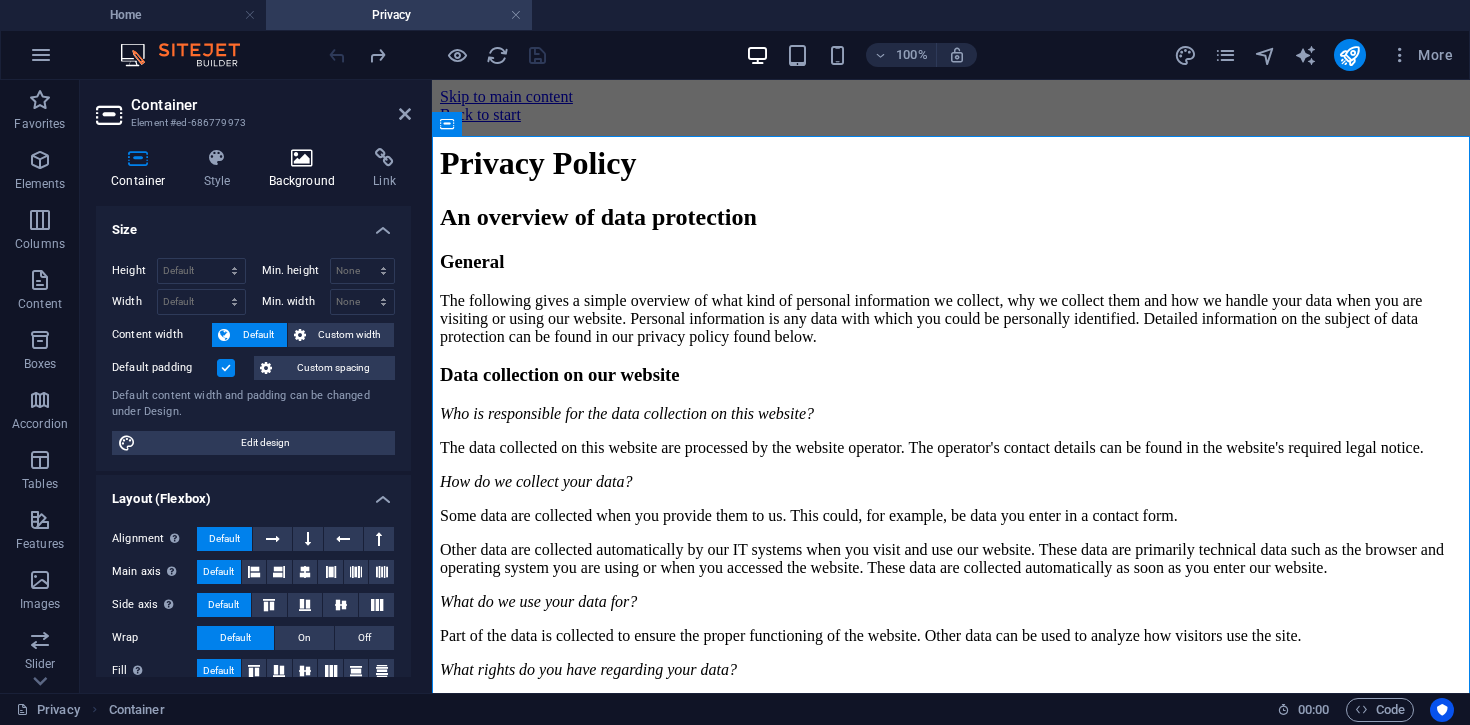 click on "Background" at bounding box center (306, 169) 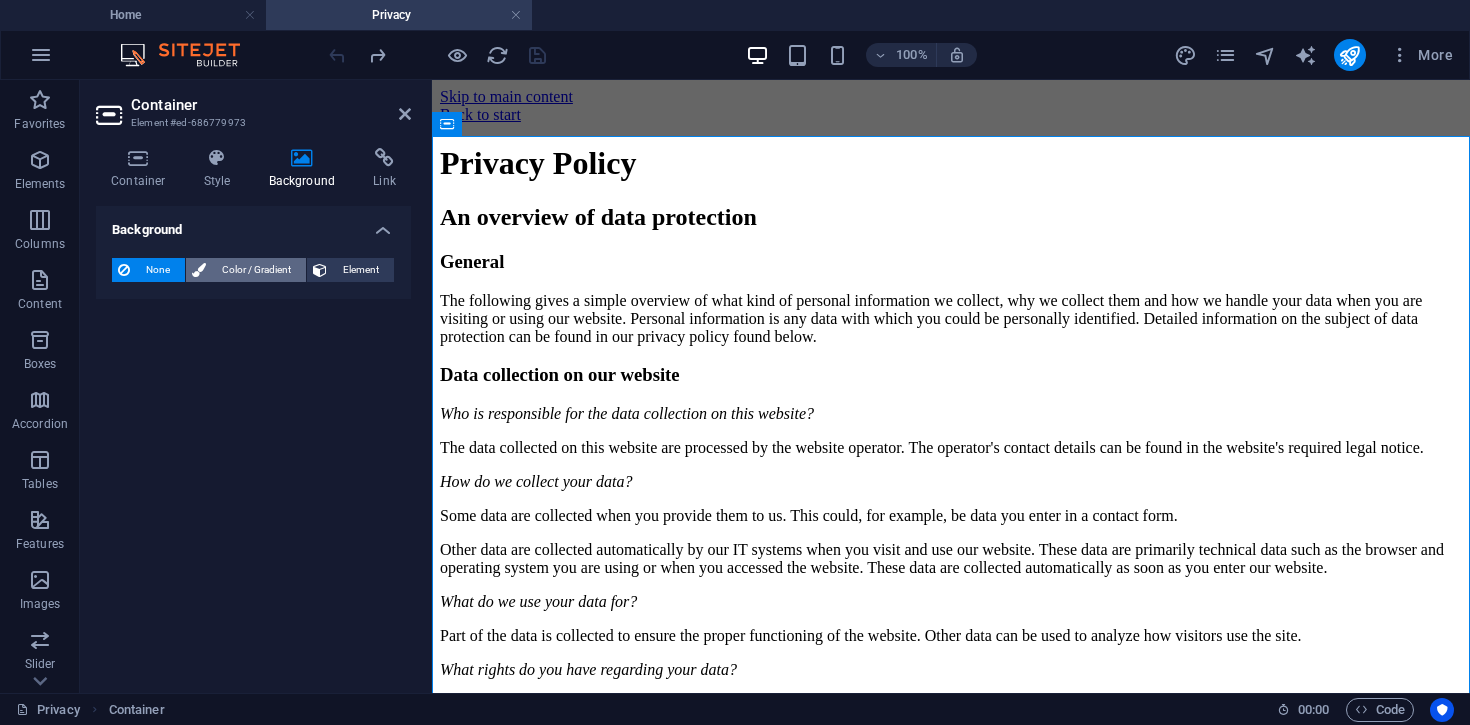 click on "Color / Gradient" at bounding box center [256, 270] 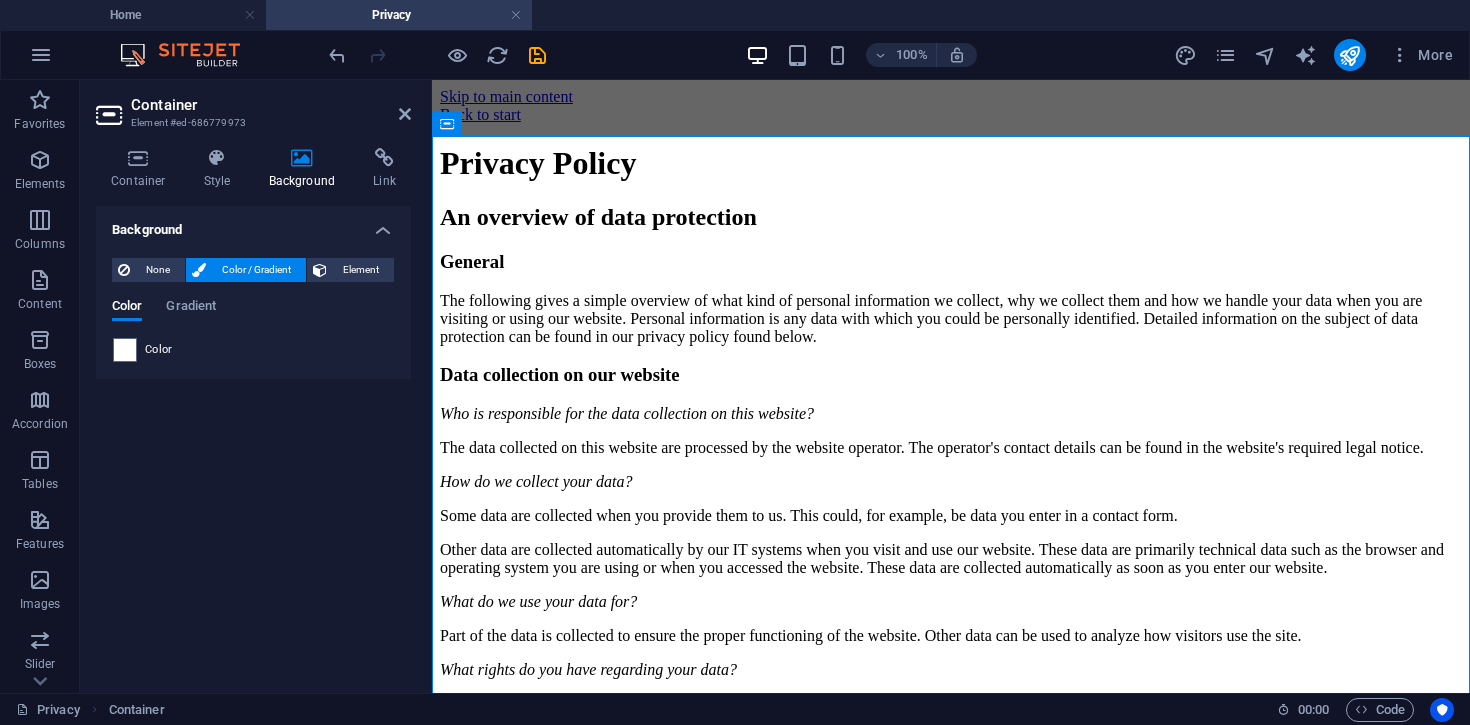 click on "Color" at bounding box center [159, 350] 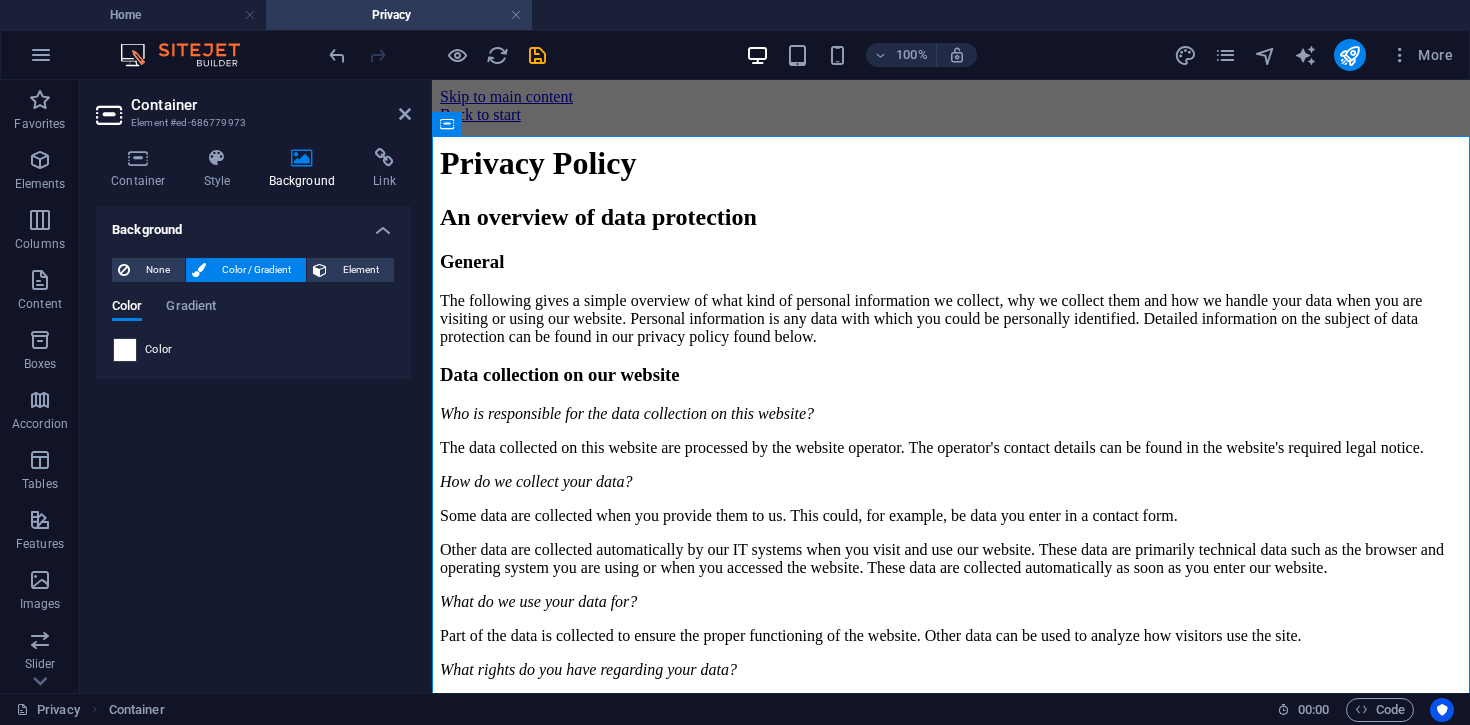 click at bounding box center [125, 350] 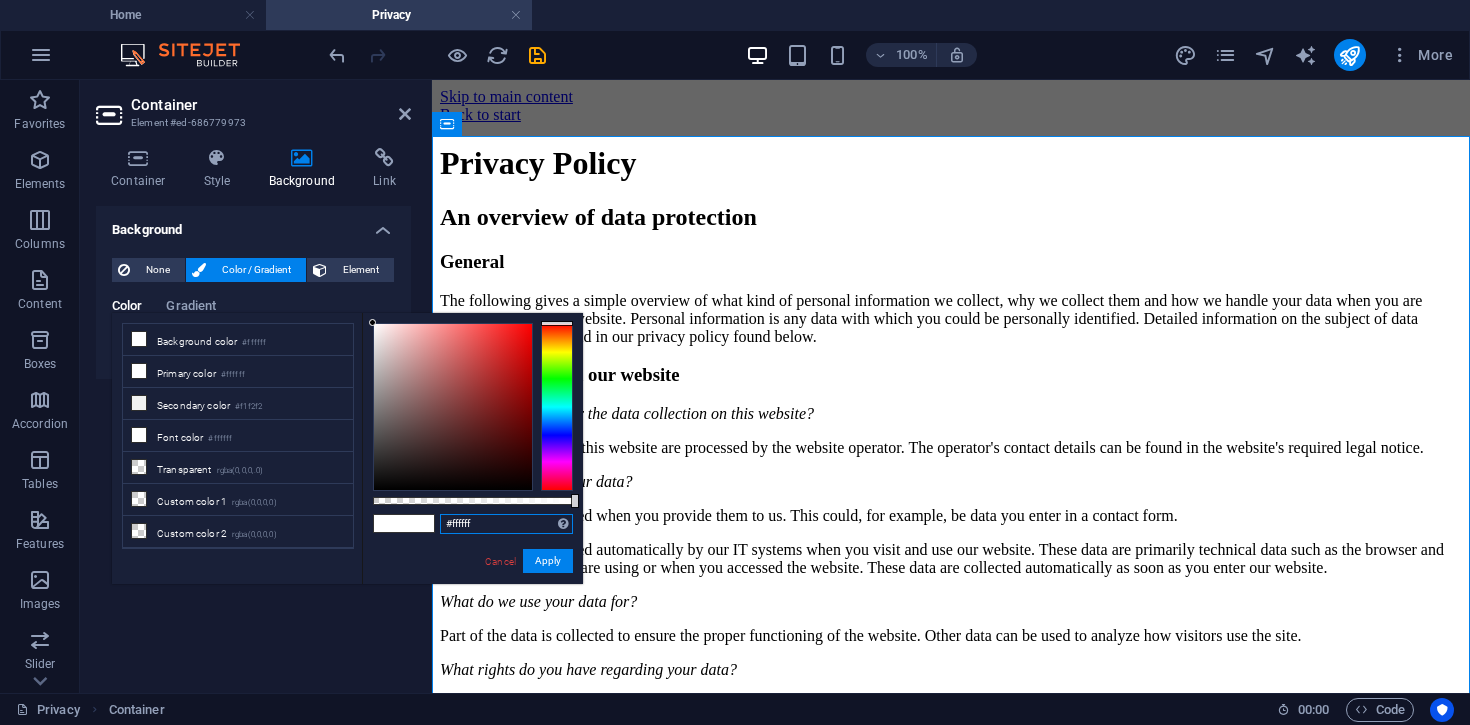 drag, startPoint x: 482, startPoint y: 523, endPoint x: 371, endPoint y: 523, distance: 111 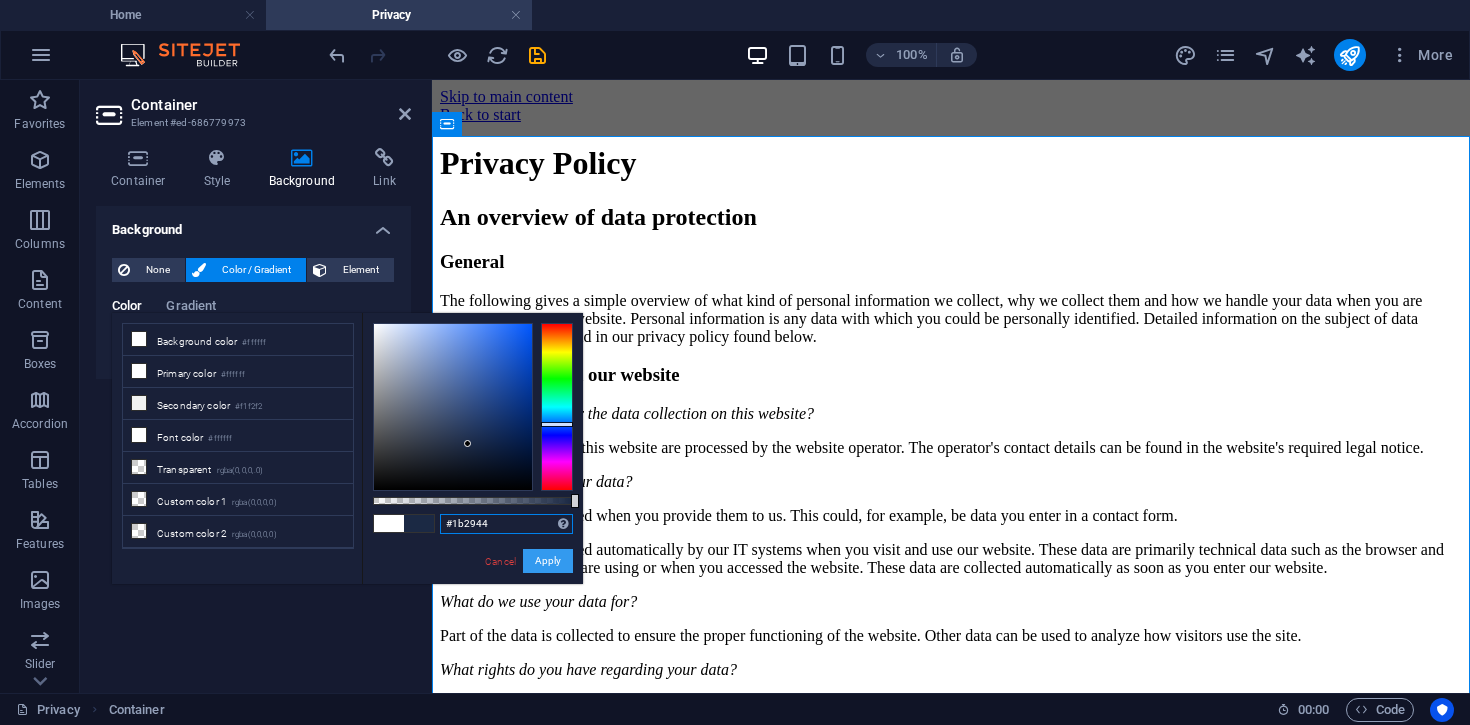 type on "#1b2944" 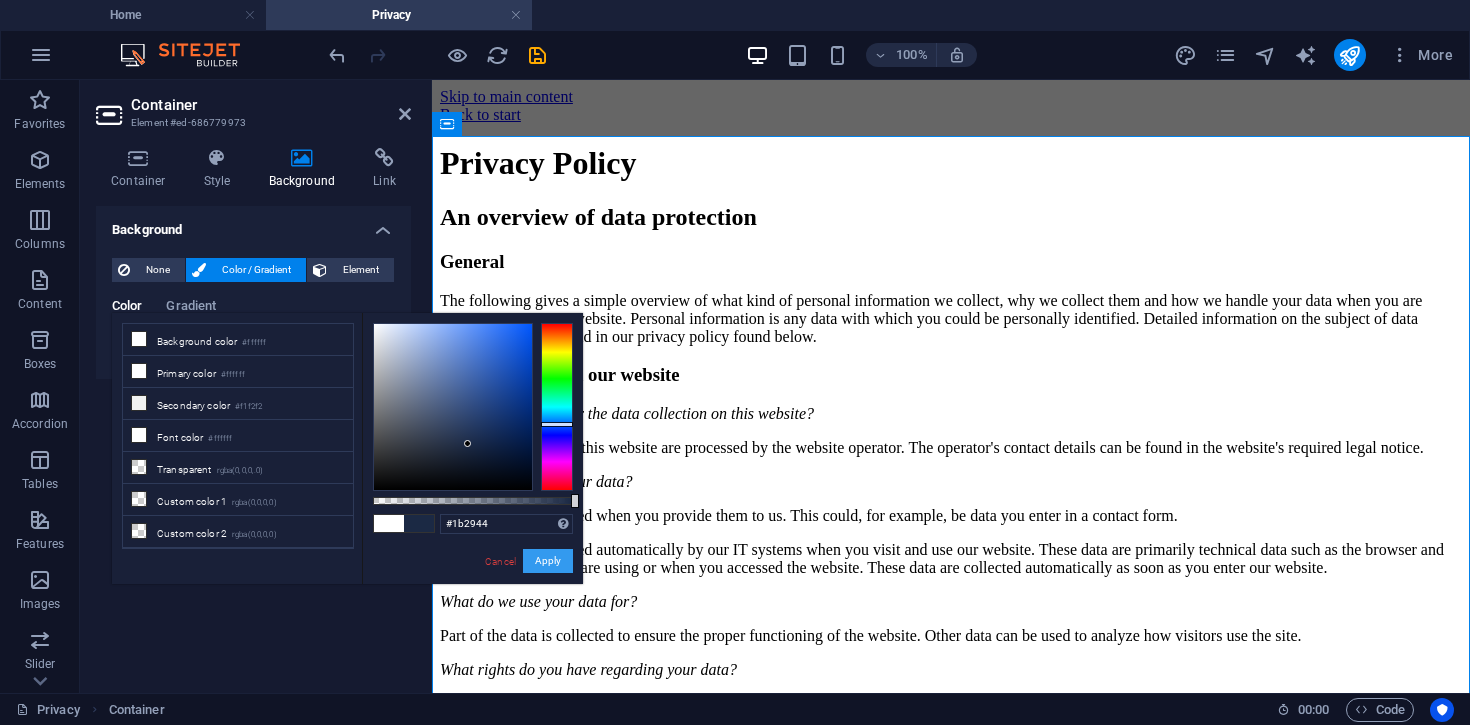 click on "Apply" at bounding box center [548, 561] 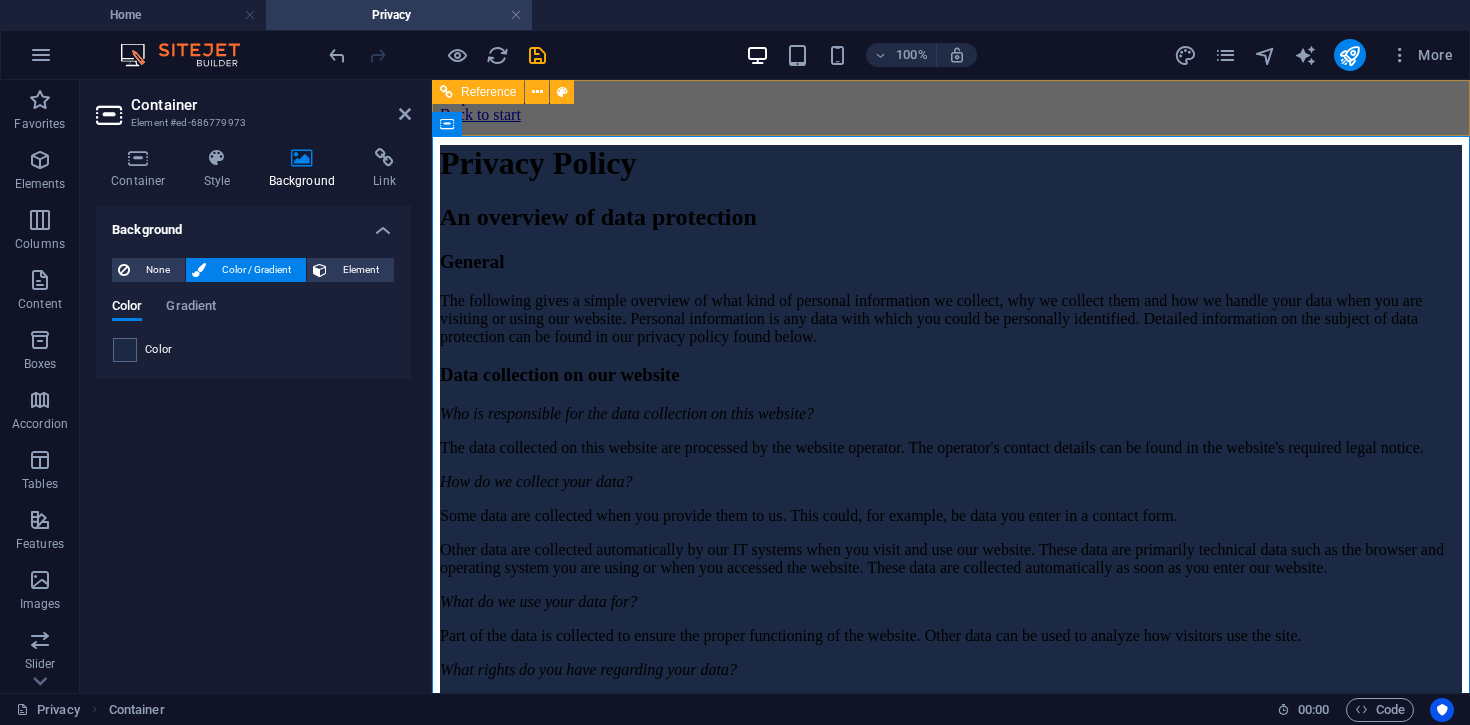 click on "Back to start" at bounding box center (951, 115) 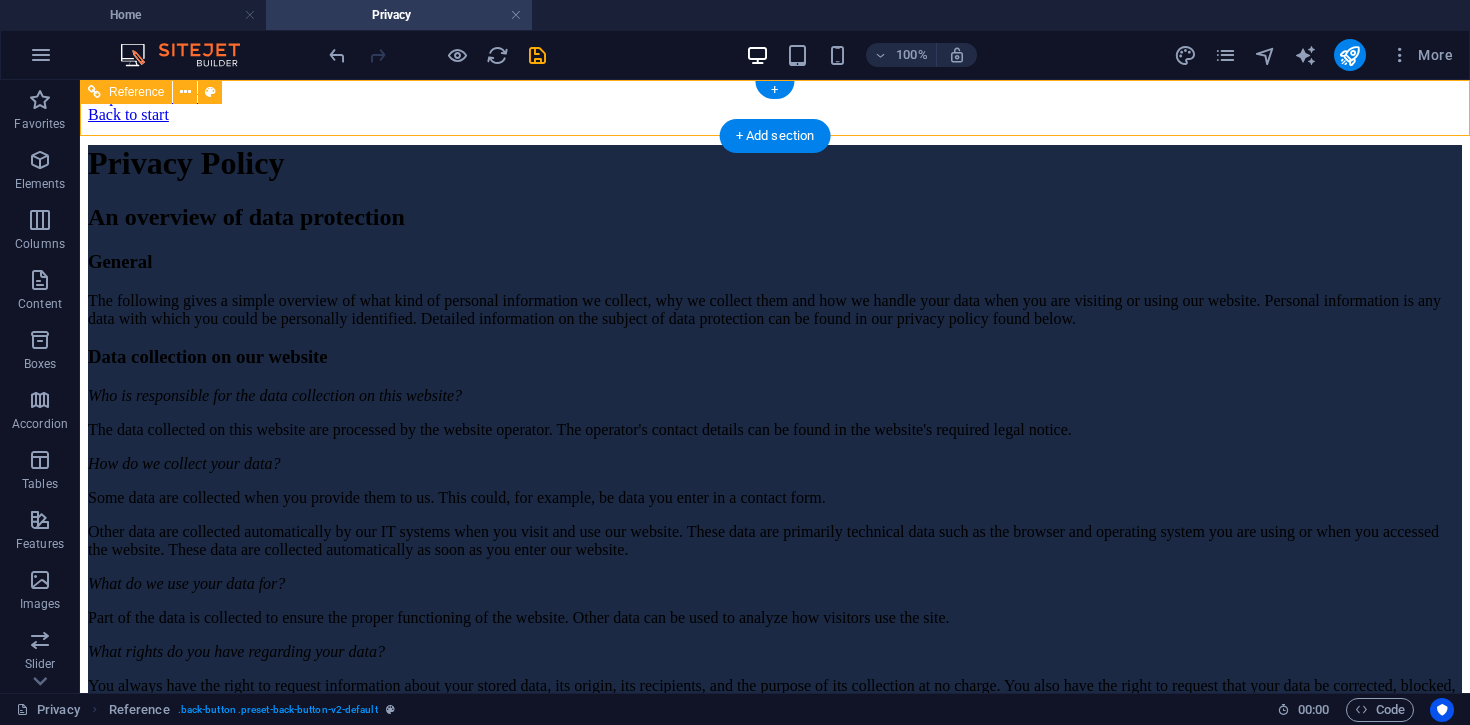 click on "Back to start" at bounding box center (775, 115) 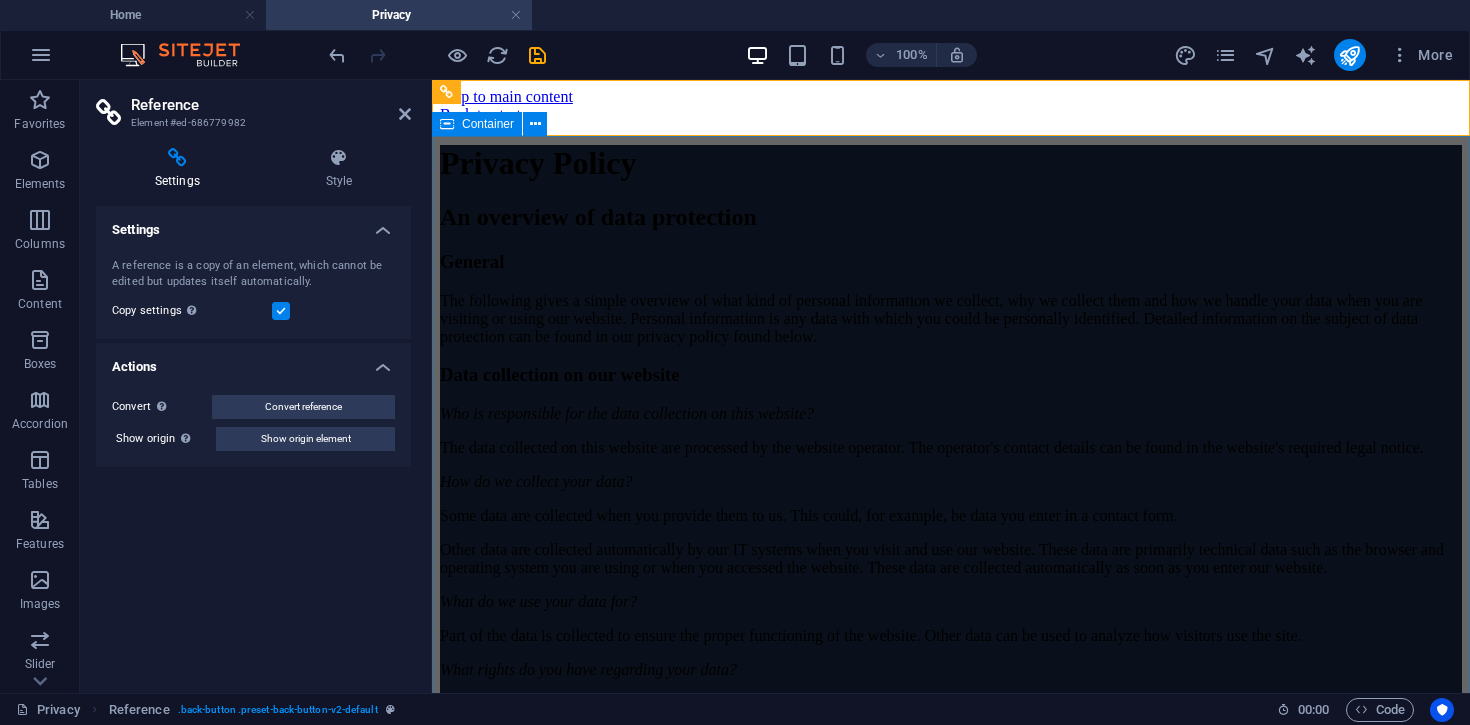 click on "Privacy Policy
An overview of data protection
General
The following gives a simple overview of what kind of personal information we collect, why we collect them and how we handle your data when you are visiting or using our website. Personal information is any data with which you could be personally identified. Detailed information on the subject of data protection can be found in our privacy policy found below.
Data collection on our website
Who is responsible for the data collection on this website?
The data collected on this website are processed by the website operator. The operator's contact details can be found in the website's required legal notice.
How do we collect your data?
Some data are collected when you provide them to us. This could, for example, be data you enter in a contact form.
What do we use your data for?
Part of the data is collected to ensure the proper functioning of the website. Other data can be used to analyze how visitors use the site." at bounding box center [951, 2167] 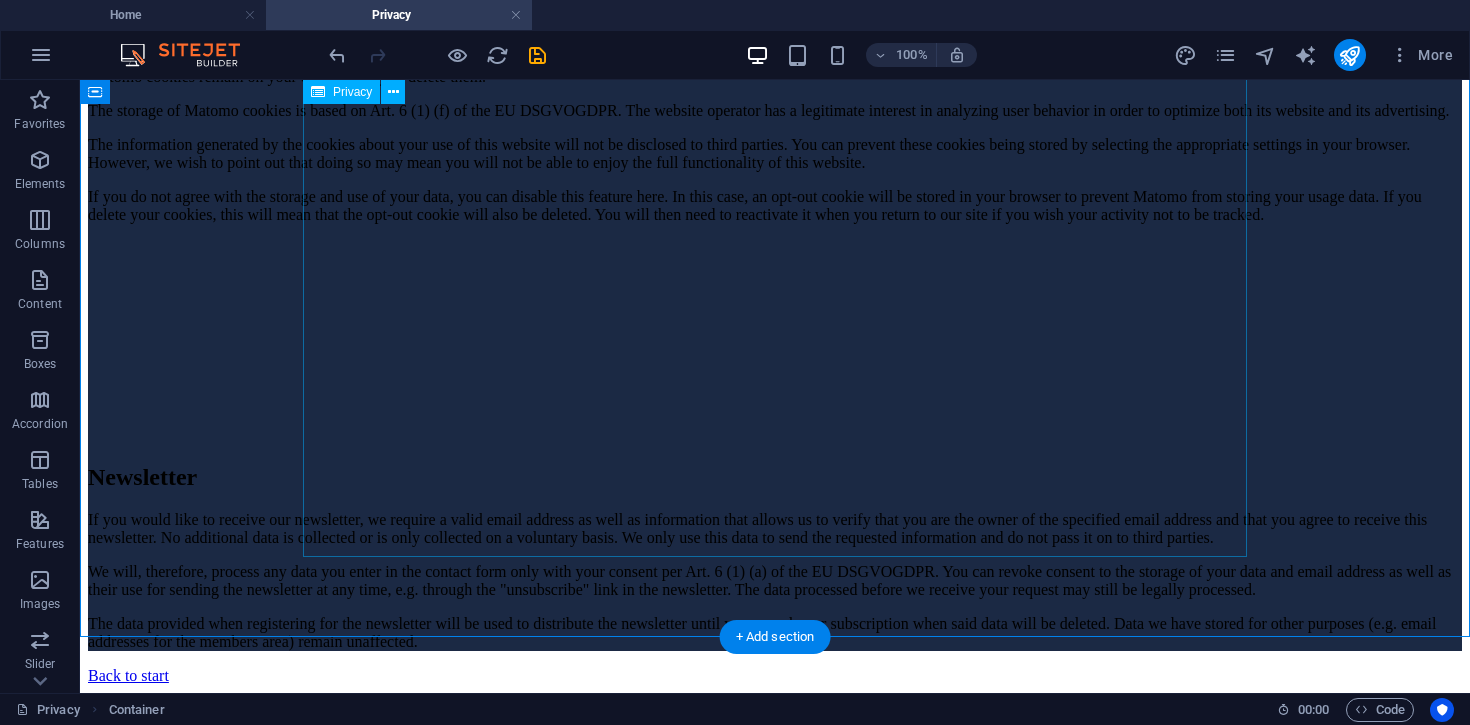 scroll, scrollTop: 4628, scrollLeft: 0, axis: vertical 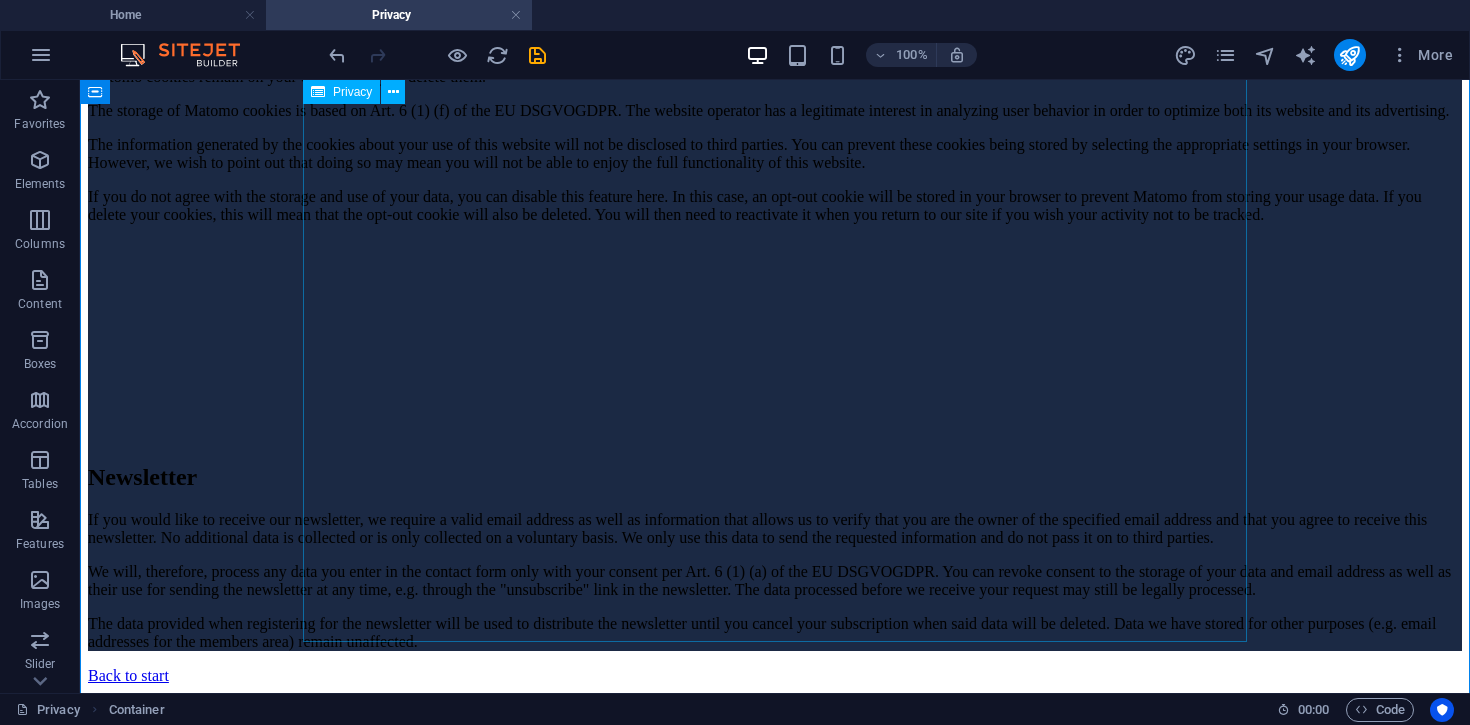 click on "Privacy Policy
An overview of data protection
General
The following gives a simple overview of what kind of personal information we collect, why we collect them and how we handle your data when you are visiting or using our website. Personal information is any data with which you could be personally identified. Detailed information on the subject of data protection can be found in our privacy policy found below.
Data collection on our website
Who is responsible for the data collection on this website?
The data collected on this website are processed by the website operator. The operator's contact details can be found in the website's required legal notice.
How do we collect your data?
Some data are collected when you provide them to us. This could, for example, be data you enter in a contact form.
What do we use your data for?
Part of the data is collected to ensure the proper functioning of the website. Other data can be used to analyze how visitors use the site." at bounding box center (775, -1191) 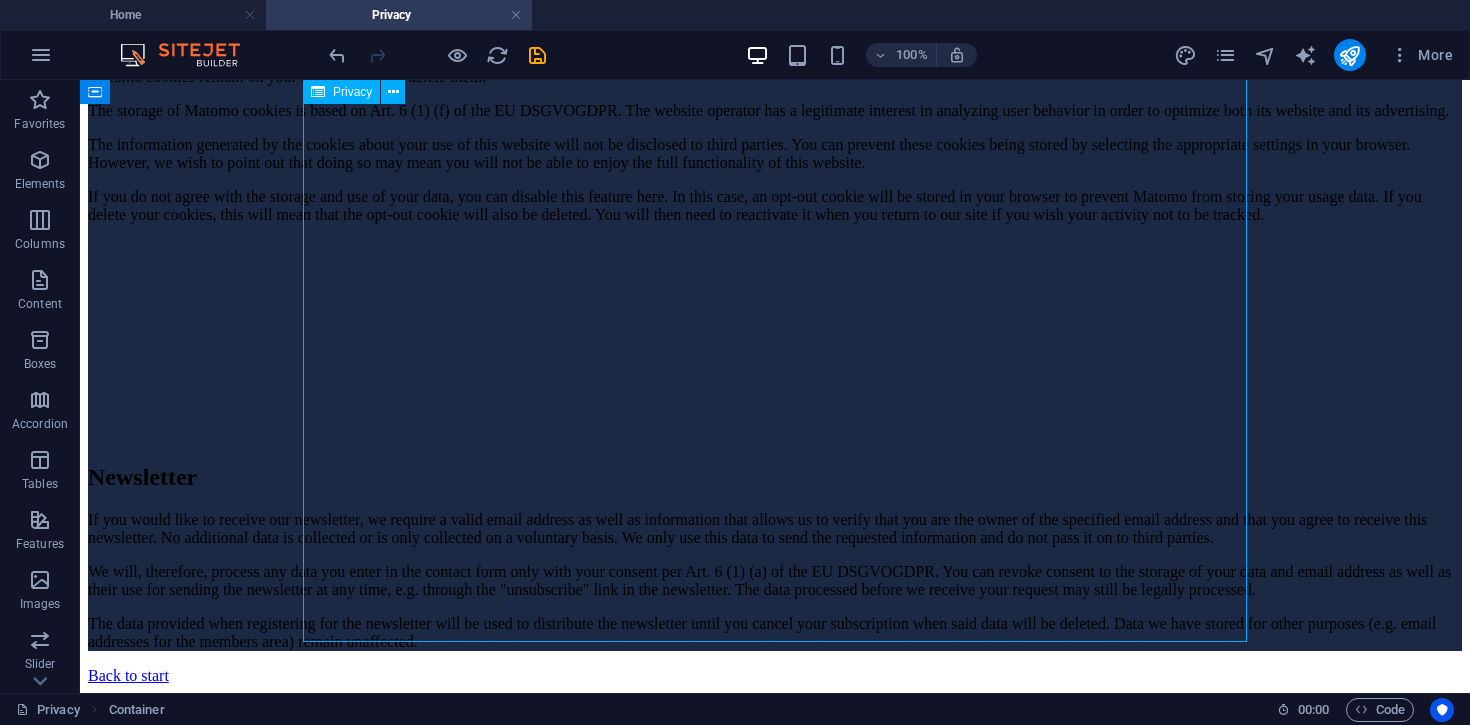 click on "Privacy Policy
An overview of data protection
General
The following gives a simple overview of what kind of personal information we collect, why we collect them and how we handle your data when you are visiting or using our website. Personal information is any data with which you could be personally identified. Detailed information on the subject of data protection can be found in our privacy policy found below.
Data collection on our website
Who is responsible for the data collection on this website?
The data collected on this website are processed by the website operator. The operator's contact details can be found in the website's required legal notice.
How do we collect your data?
Some data are collected when you provide them to us. This could, for example, be data you enter in a contact form.
What do we use your data for?
Part of the data is collected to ensure the proper functioning of the website. Other data can be used to analyze how visitors use the site." at bounding box center [775, -1191] 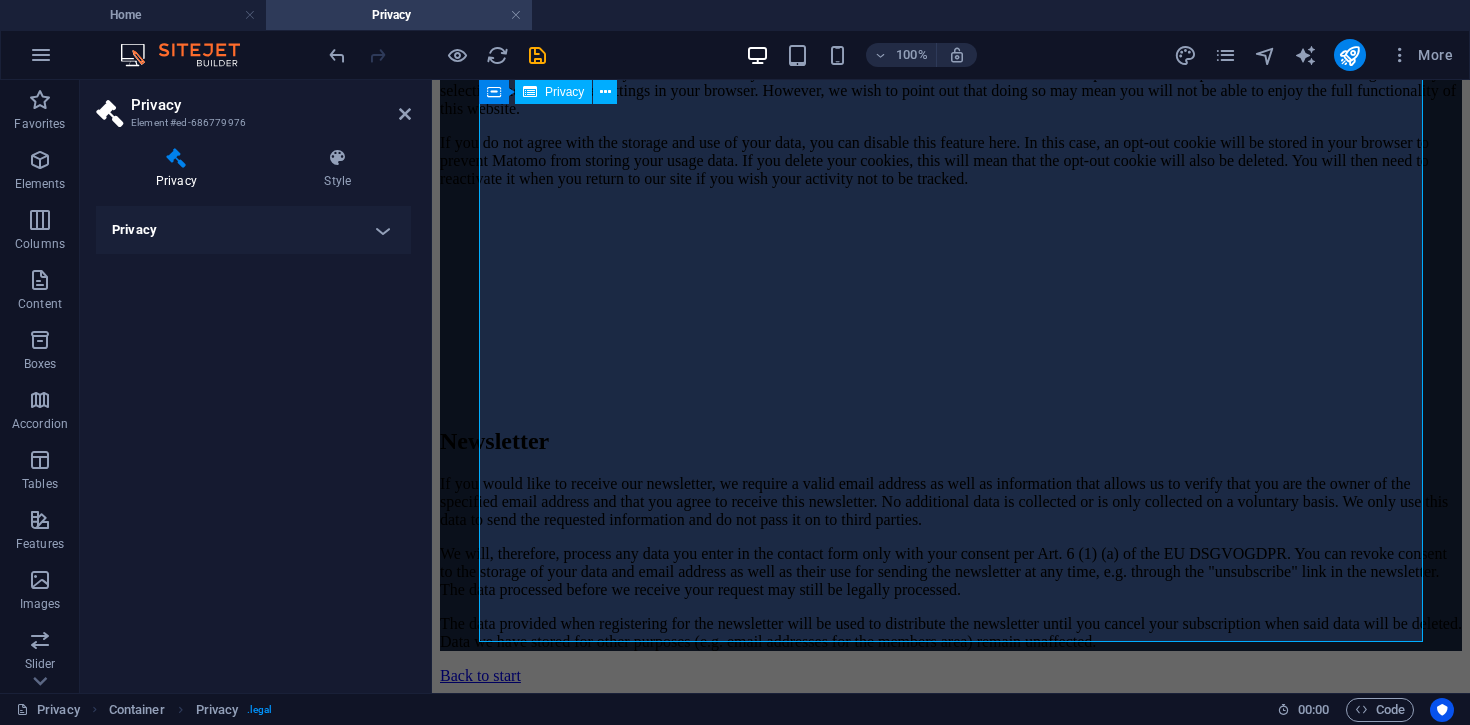 click on "Privacy Policy
An overview of data protection
General
The following gives a simple overview of what kind of personal information we collect, why we collect them and how we handle your data when you are visiting or using our website. Personal information is any data with which you could be personally identified. Detailed information on the subject of data protection can be found in our privacy policy found below.
Data collection on our website
Who is responsible for the data collection on this website?
The data collected on this website are processed by the website operator. The operator's contact details can be found in the website's required legal notice.
How do we collect your data?
Some data are collected when you provide them to us. This could, for example, be data you enter in a contact form.
What do we use your data for?
Part of the data is collected to ensure the proper functioning of the website. Other data can be used to analyze how visitors use the site." at bounding box center (951, -1371) 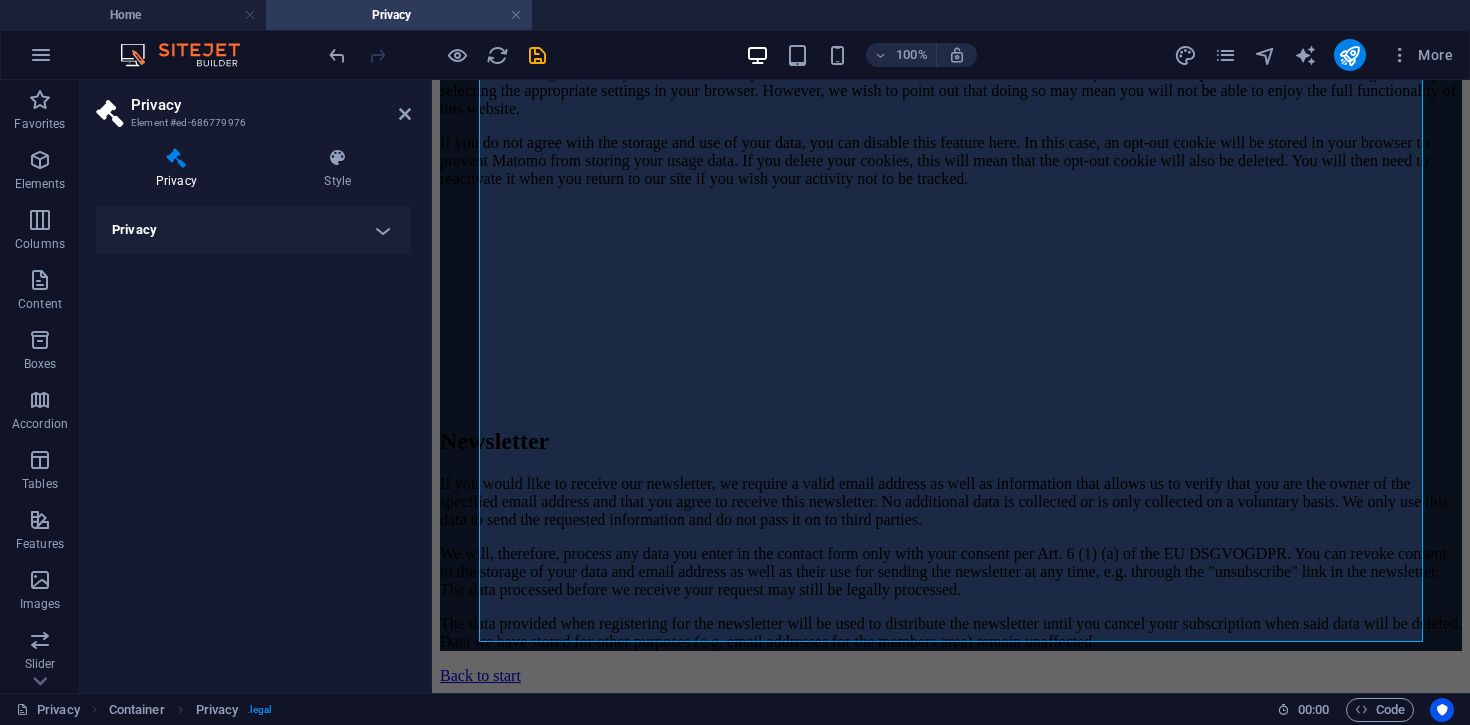 click on "Privacy" at bounding box center (253, 230) 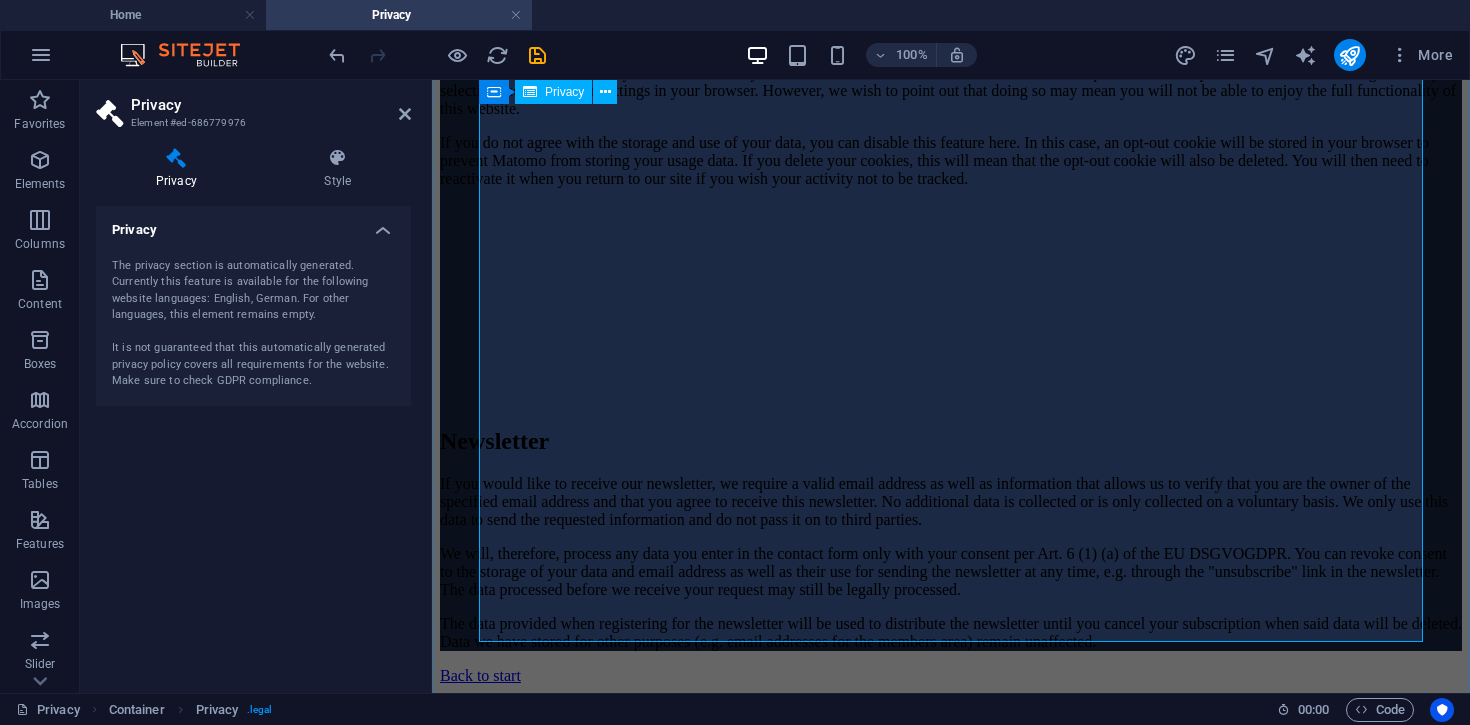 click on "Privacy Policy
An overview of data protection
General
The following gives a simple overview of what kind of personal information we collect, why we collect them and how we handle your data when you are visiting or using our website. Personal information is any data with which you could be personally identified. Detailed information on the subject of data protection can be found in our privacy policy found below.
Data collection on our website
Who is responsible for the data collection on this website?
The data collected on this website are processed by the website operator. The operator's contact details can be found in the website's required legal notice.
How do we collect your data?
Some data are collected when you provide them to us. This could, for example, be data you enter in a contact form.
What do we use your data for?
Part of the data is collected to ensure the proper functioning of the website. Other data can be used to analyze how visitors use the site." at bounding box center [951, -1371] 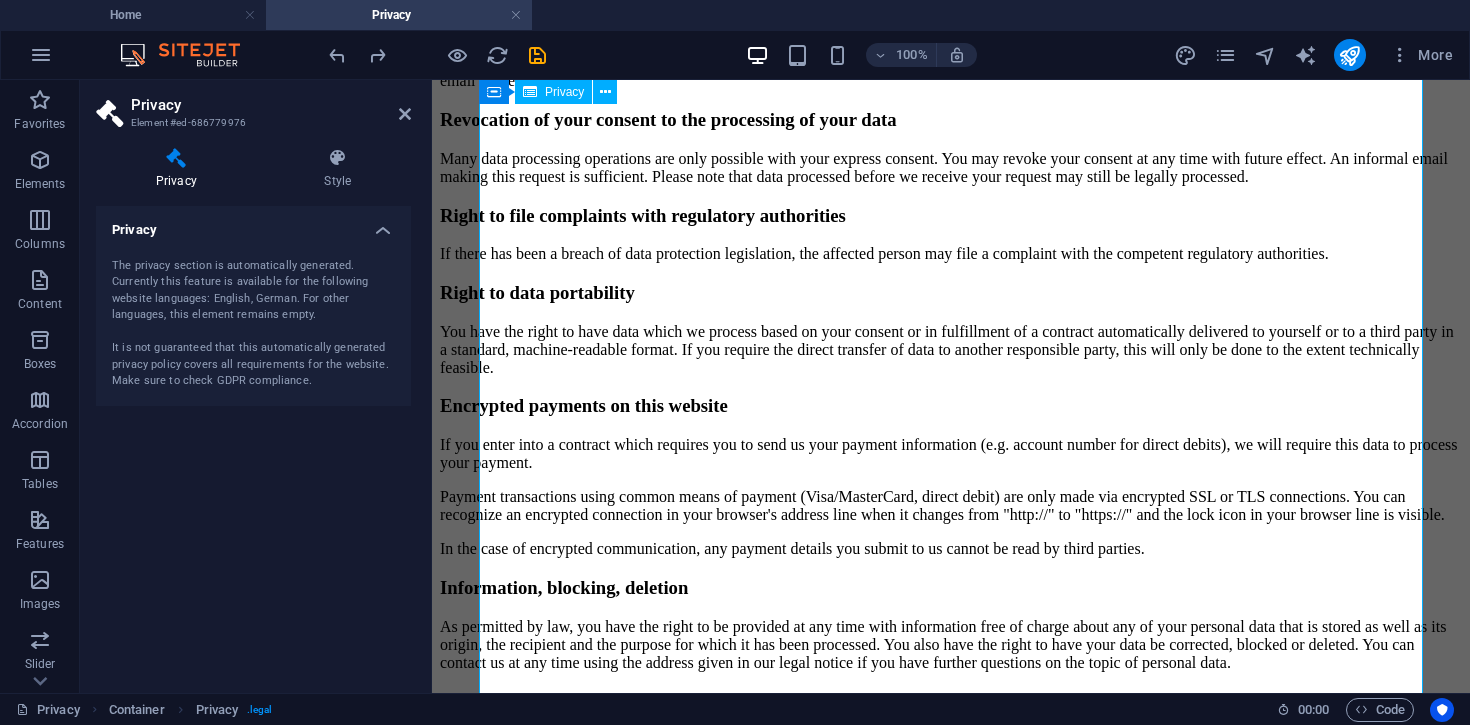 scroll, scrollTop: 1041, scrollLeft: 0, axis: vertical 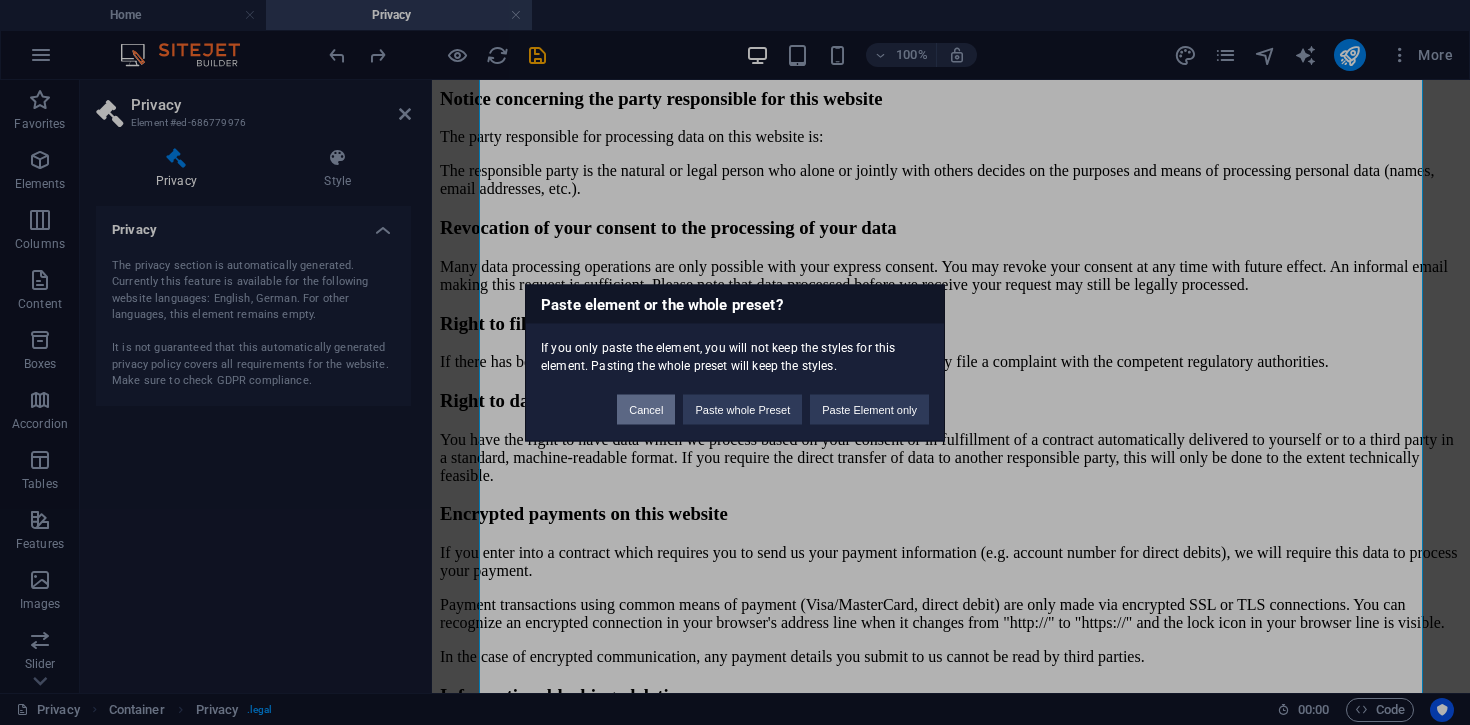 click on "Cancel" at bounding box center [646, 409] 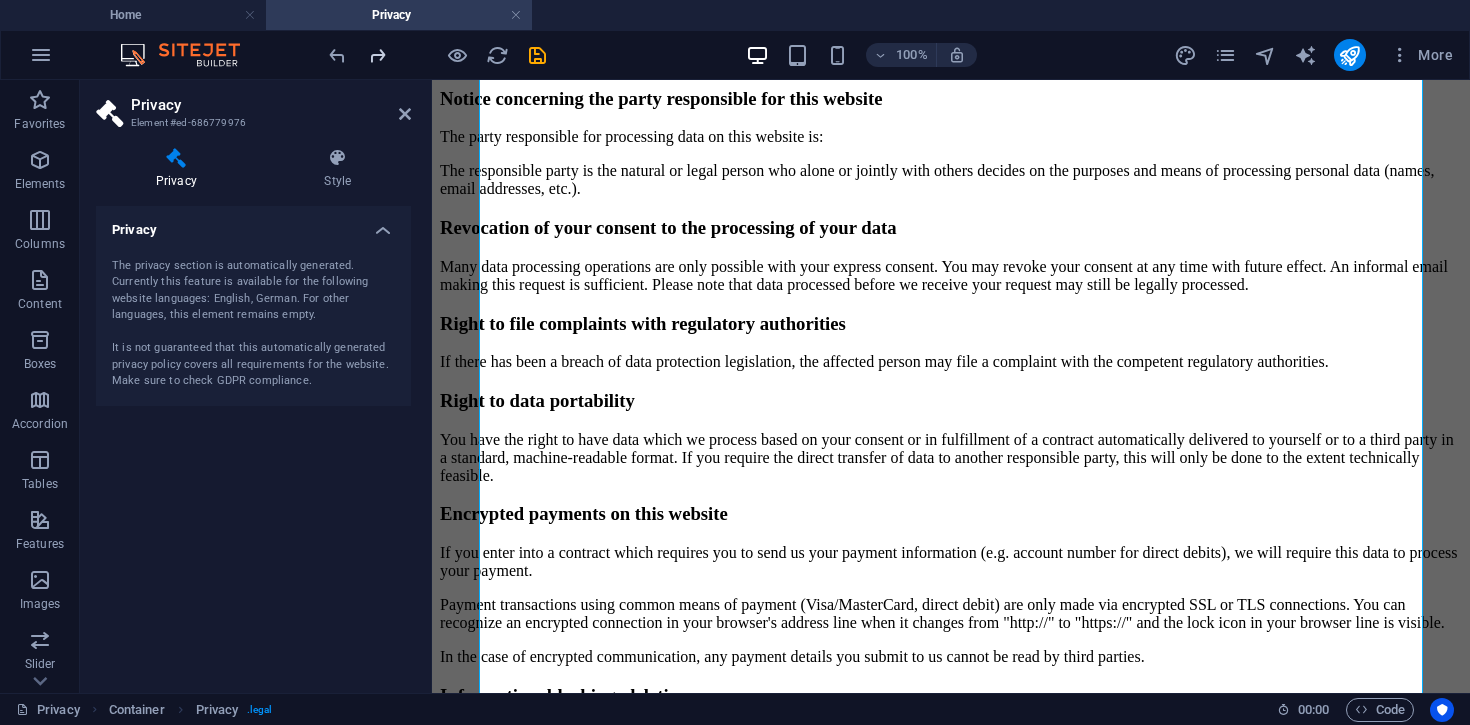 click at bounding box center [377, 55] 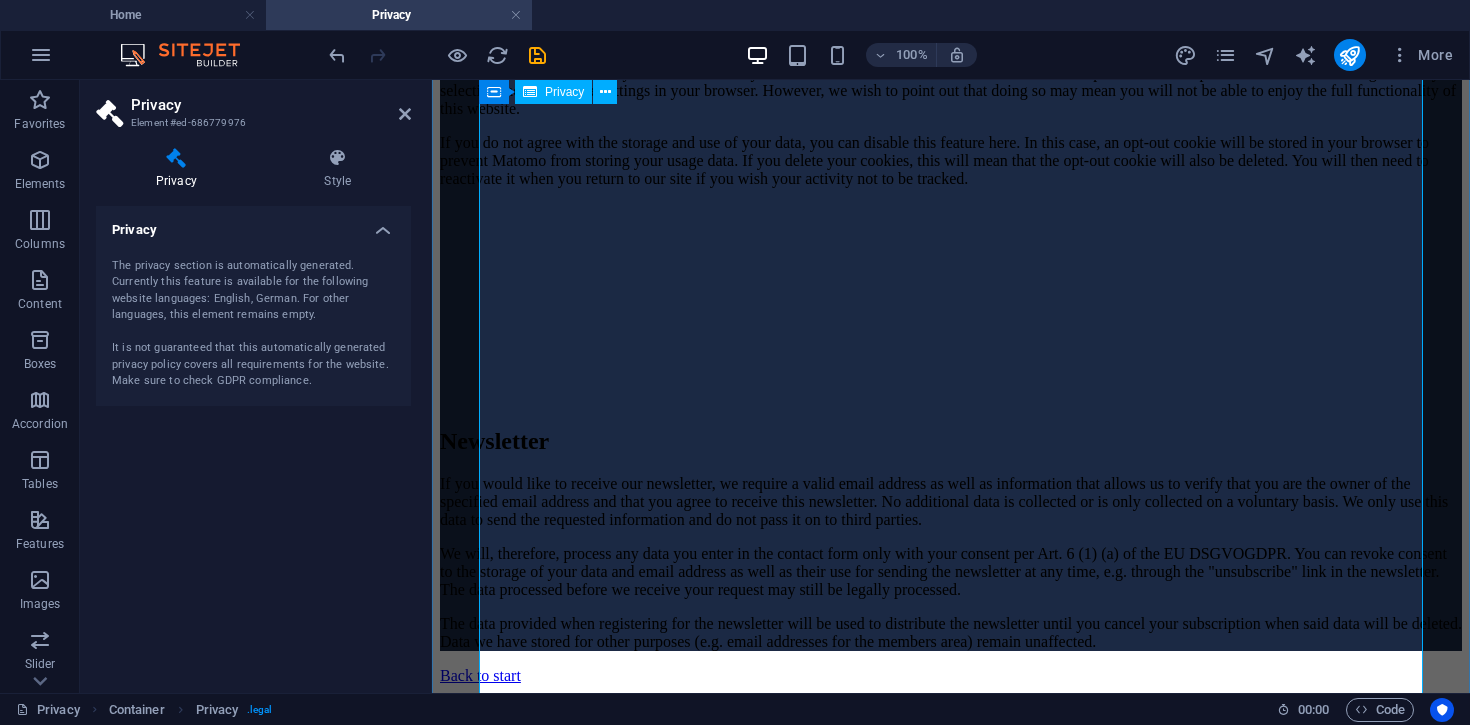 scroll, scrollTop: 4469, scrollLeft: 0, axis: vertical 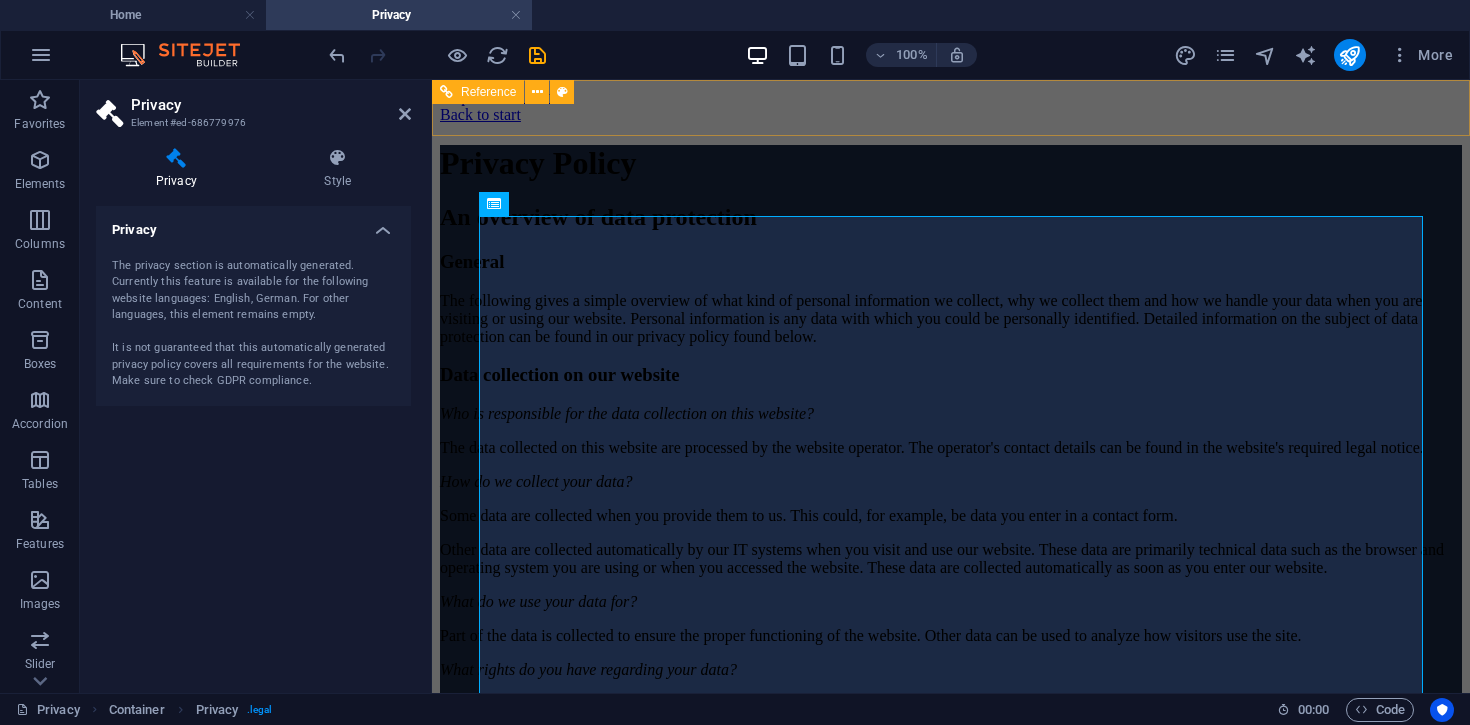click on "Back to start" at bounding box center (951, 115) 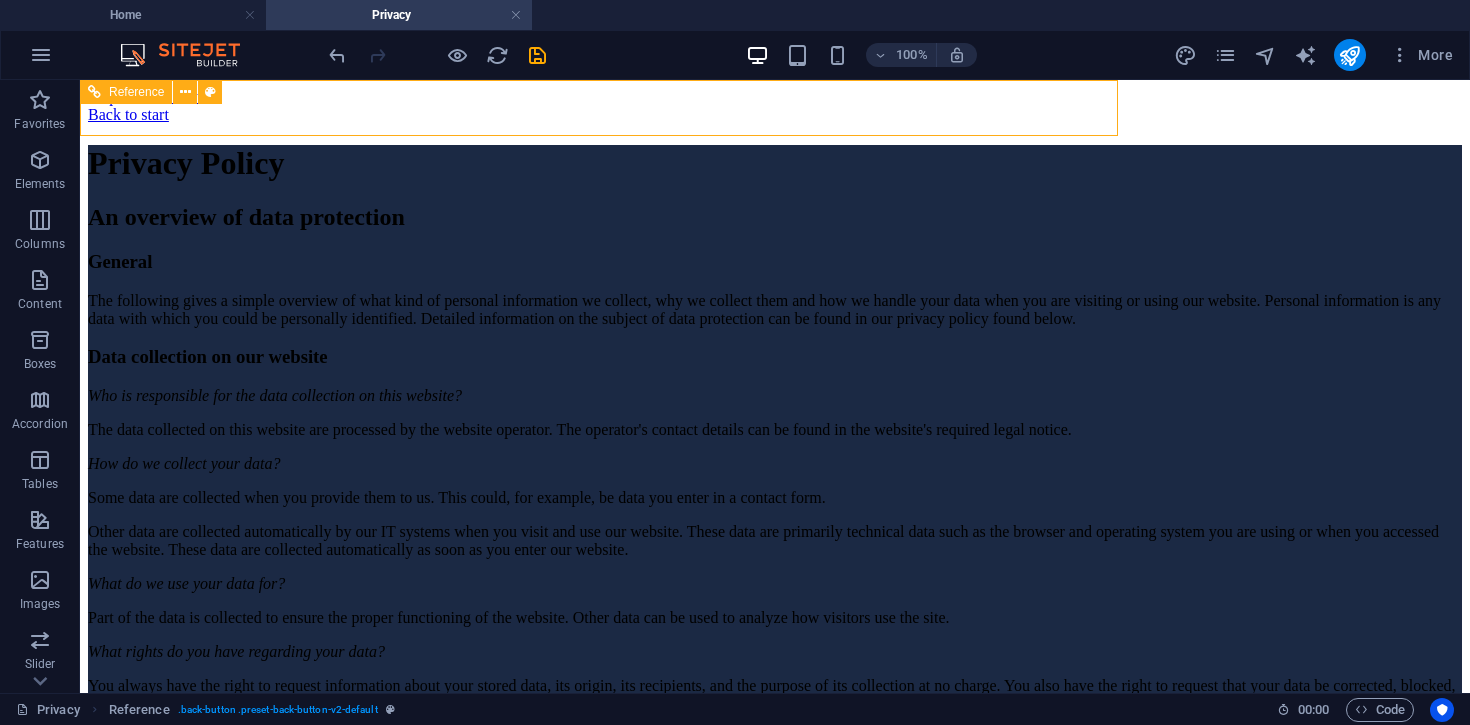 click on "Back to start" at bounding box center [775, 115] 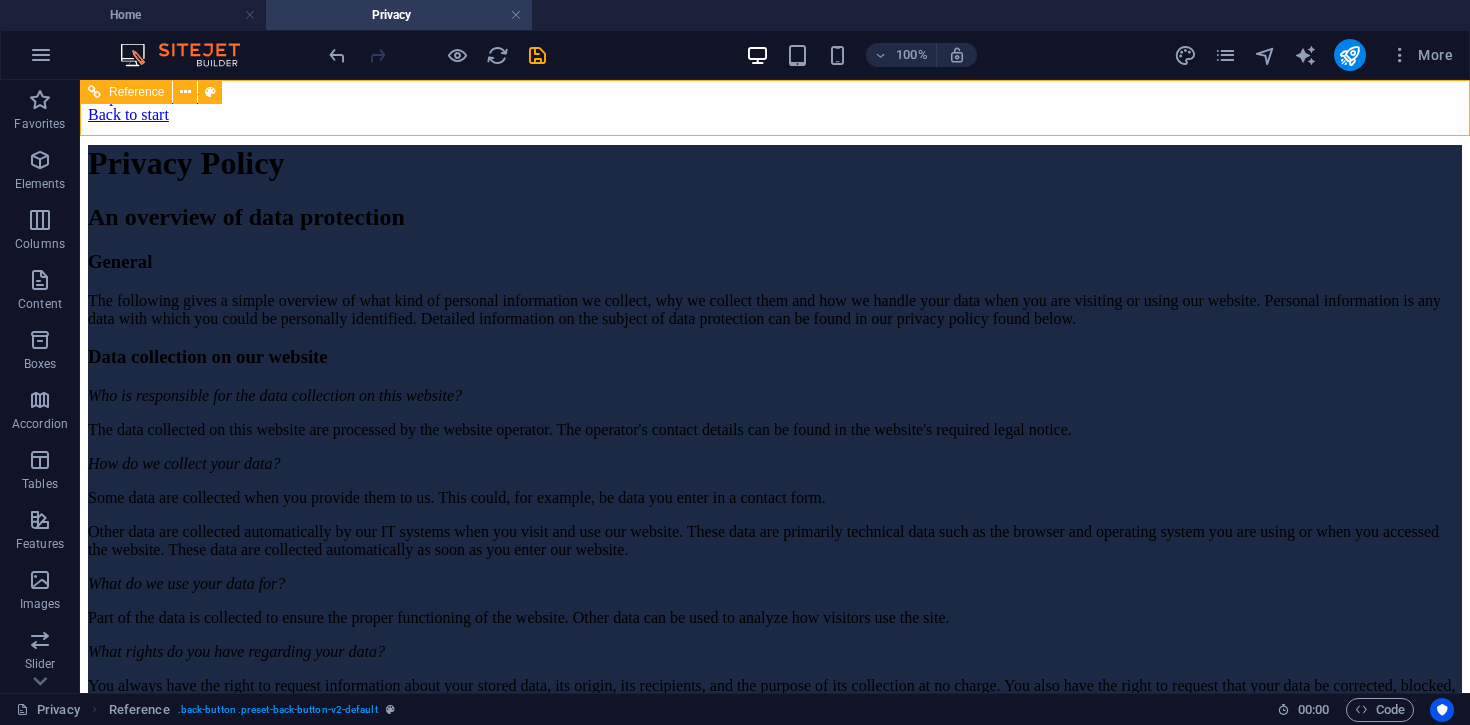 click on "Back to start" at bounding box center [775, 115] 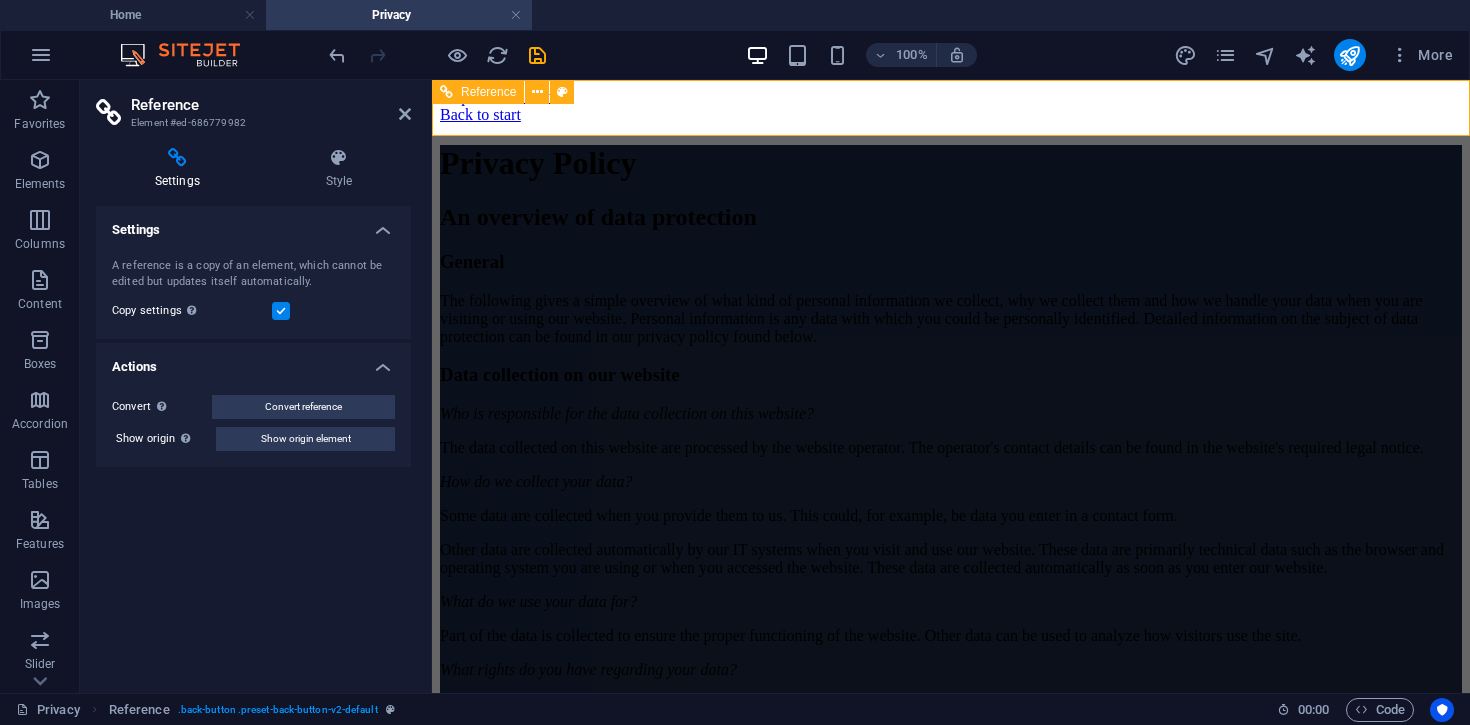 click on "Back to start" at bounding box center (951, 115) 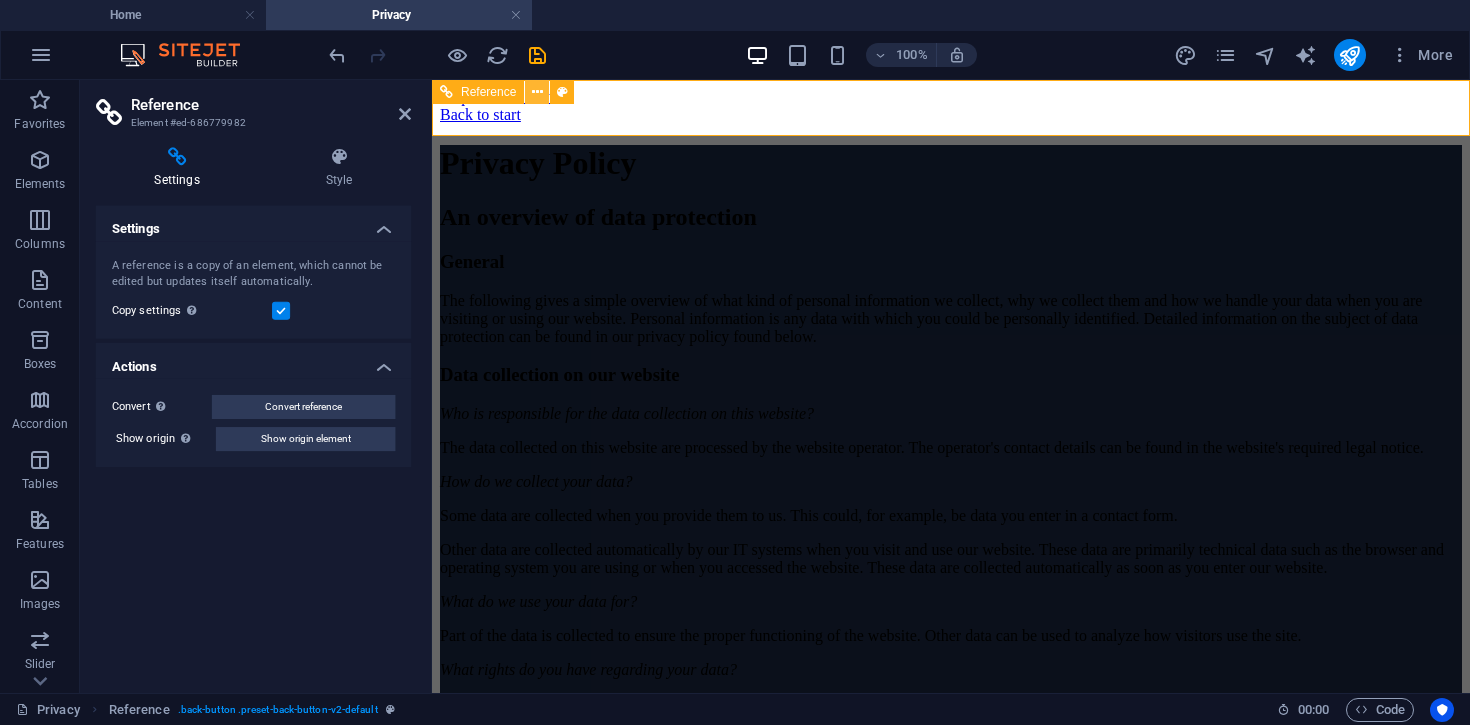 click at bounding box center [537, 92] 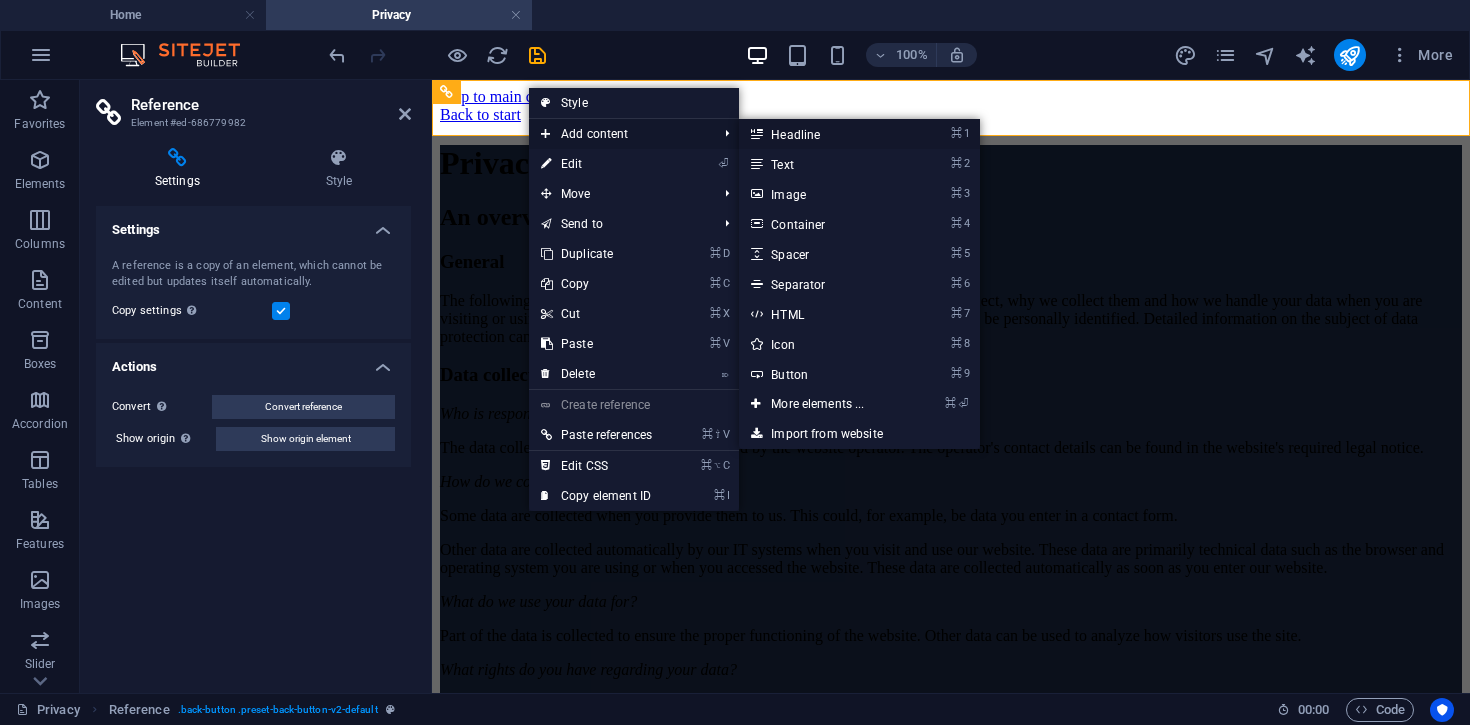 click on "⌘ 1  Headline" at bounding box center (821, 134) 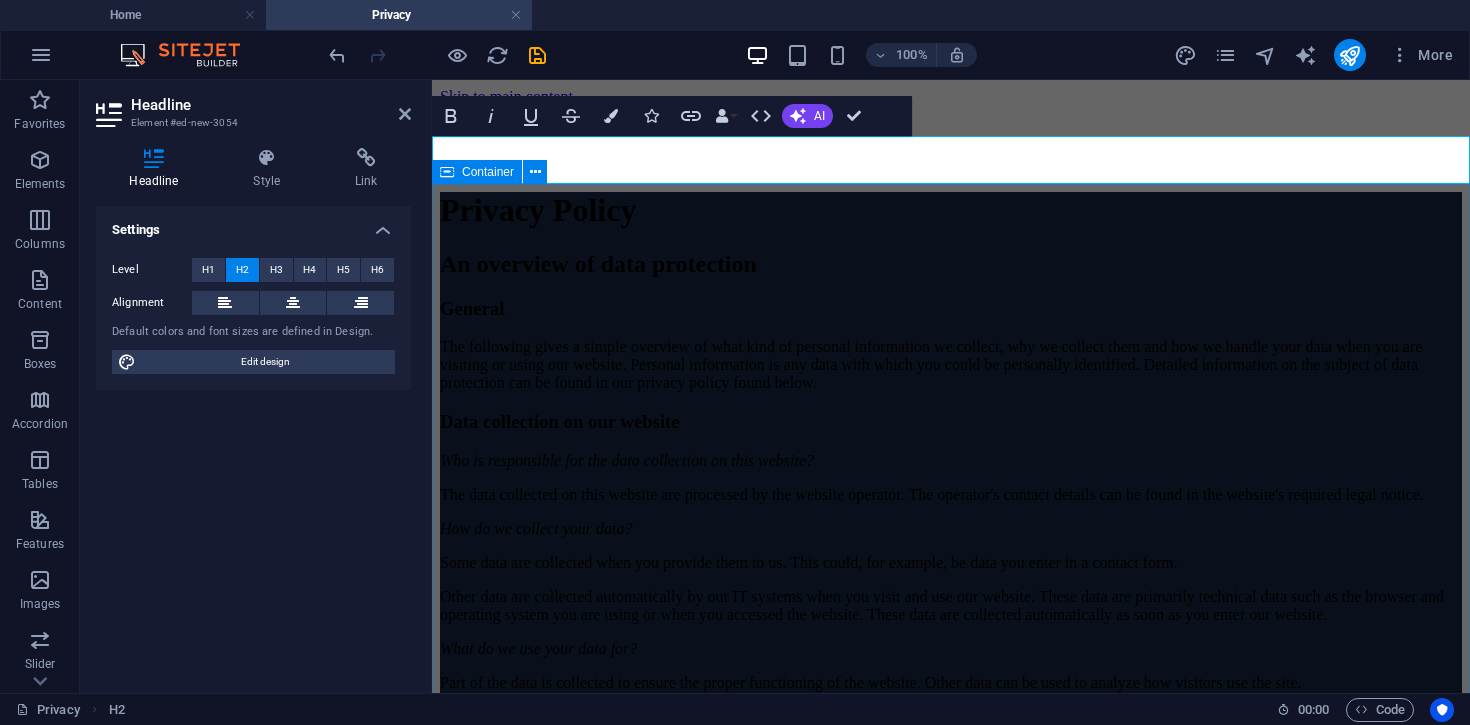 click on "Privacy Policy
An overview of data protection
General
The following gives a simple overview of what kind of personal information we collect, why we collect them and how we handle your data when you are visiting or using our website. Personal information is any data with which you could be personally identified. Detailed information on the subject of data protection can be found in our privacy policy found below.
Data collection on our website
Who is responsible for the data collection on this website?
The data collected on this website are processed by the website operator. The operator's contact details can be found in the website's required legal notice.
How do we collect your data?
Some data are collected when you provide them to us. This could, for example, be data you enter in a contact form.
What do we use your data for?
Part of the data is collected to ensure the proper functioning of the website. Other data can be used to analyze how visitors use the site." at bounding box center (951, 2214) 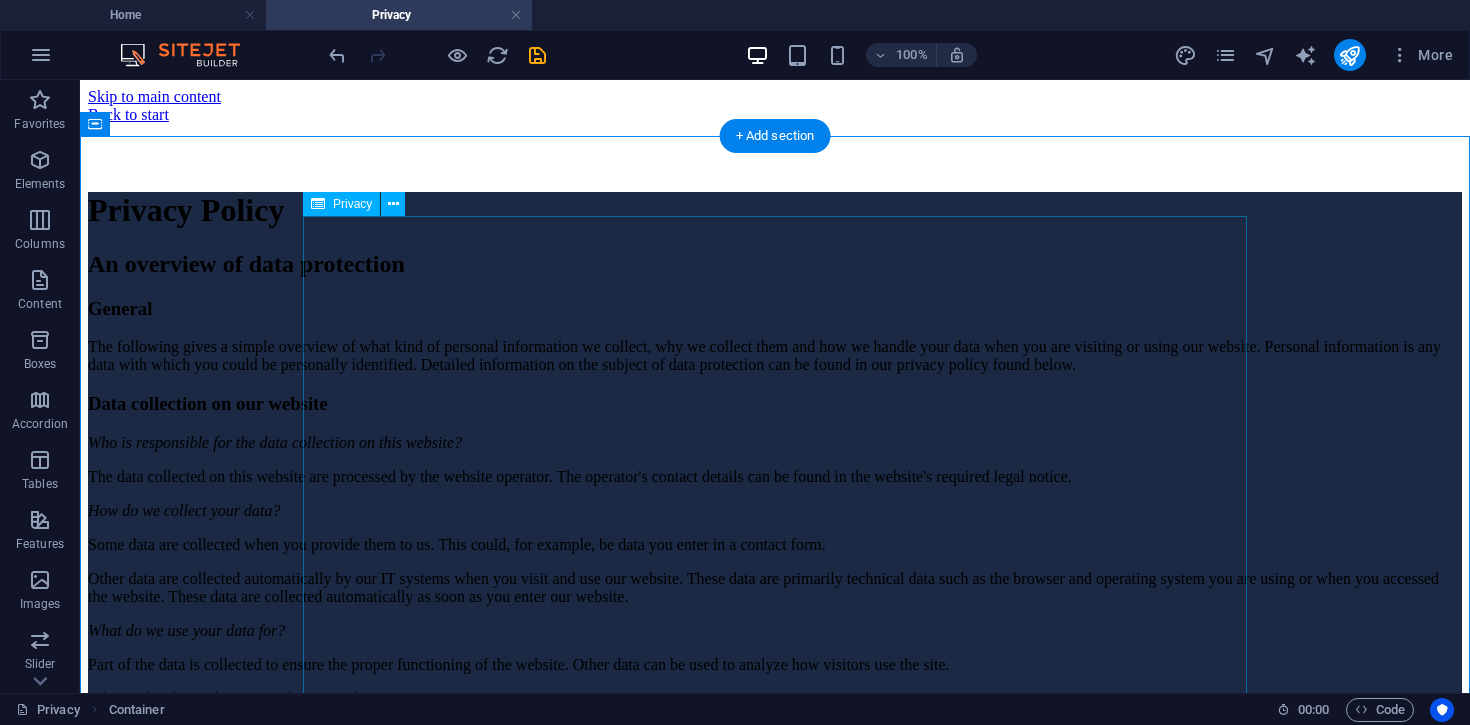 click on "Privacy Policy
An overview of data protection
General
The following gives a simple overview of what kind of personal information we collect, why we collect them and how we handle your data when you are visiting or using our website. Personal information is any data with which you could be personally identified. Detailed information on the subject of data protection can be found in our privacy policy found below.
Data collection on our website
Who is responsible for the data collection on this website?
The data collected on this website are processed by the website operator. The operator's contact details can be found in the website's required legal notice.
How do we collect your data?
Some data are collected when you provide them to us. This could, for example, be data you enter in a contact form.
What do we use your data for?
Part of the data is collected to ensure the proper functioning of the website. Other data can be used to analyze how visitors use the site." at bounding box center [775, 2034] 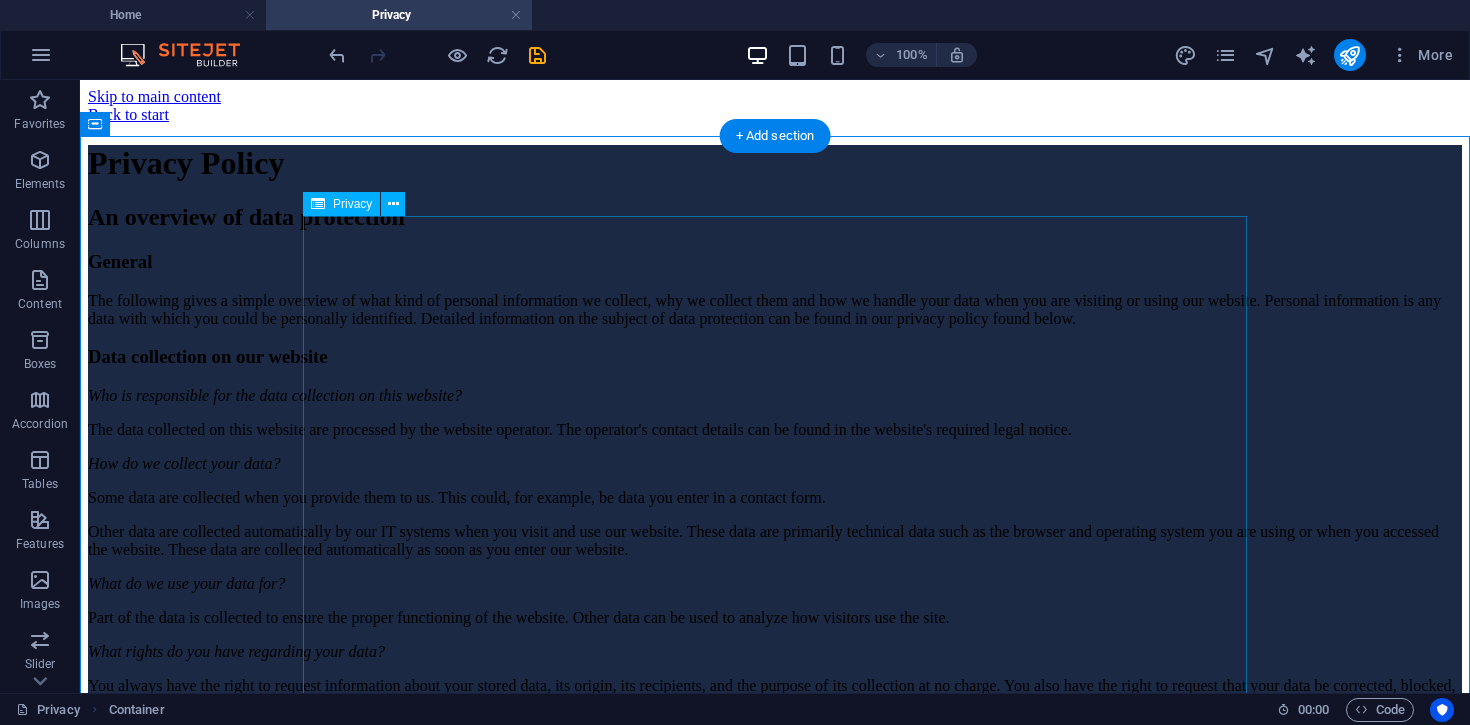 click on "Privacy Policy
An overview of data protection
General
The following gives a simple overview of what kind of personal information we collect, why we collect them and how we handle your data when you are visiting or using our website. Personal information is any data with which you could be personally identified. Detailed information on the subject of data protection can be found in our privacy policy found below.
Data collection on our website
Who is responsible for the data collection on this website?
The data collected on this website are processed by the website operator. The operator's contact details can be found in the website's required legal notice.
How do we collect your data?
Some data are collected when you provide them to us. This could, for example, be data you enter in a contact form.
What do we use your data for?
Part of the data is collected to ensure the proper functioning of the website. Other data can be used to analyze how visitors use the site." at bounding box center [775, 1987] 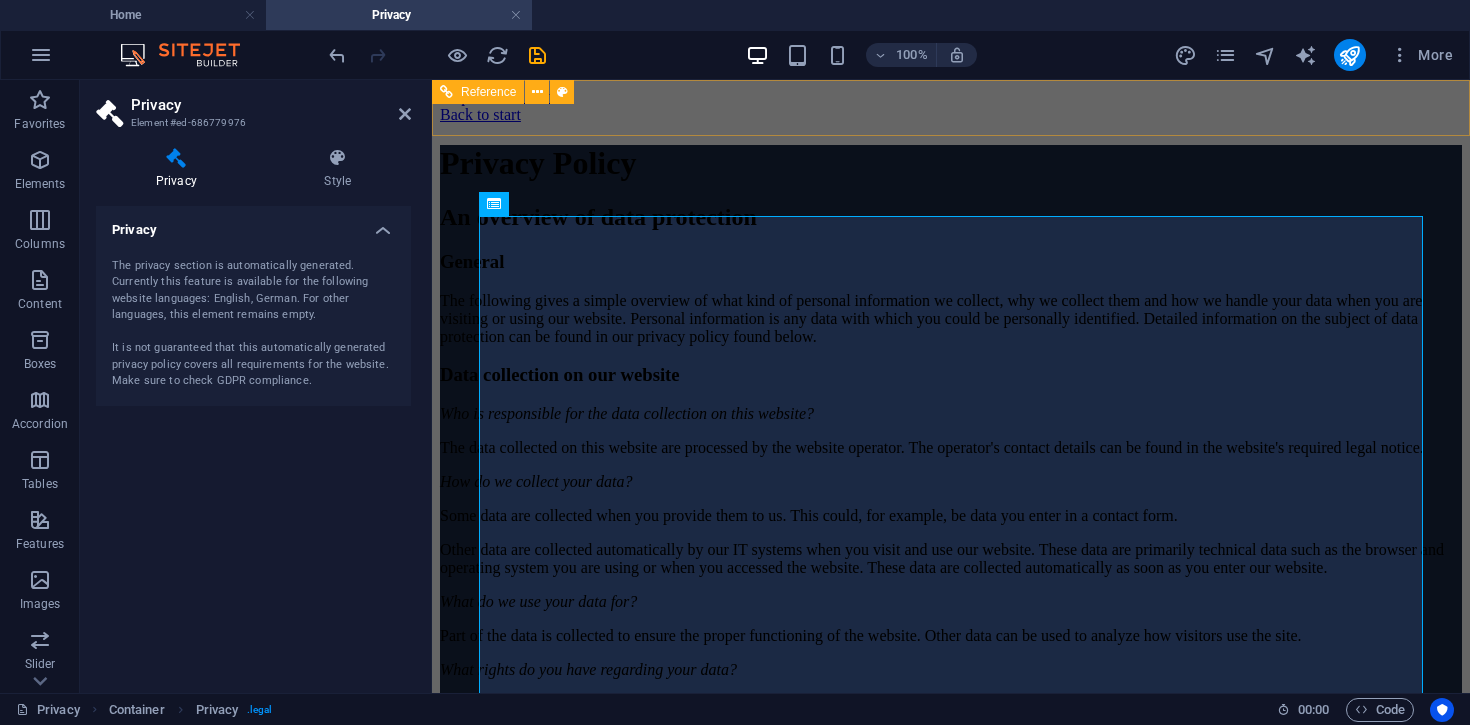 click on "Back to start" at bounding box center [951, 115] 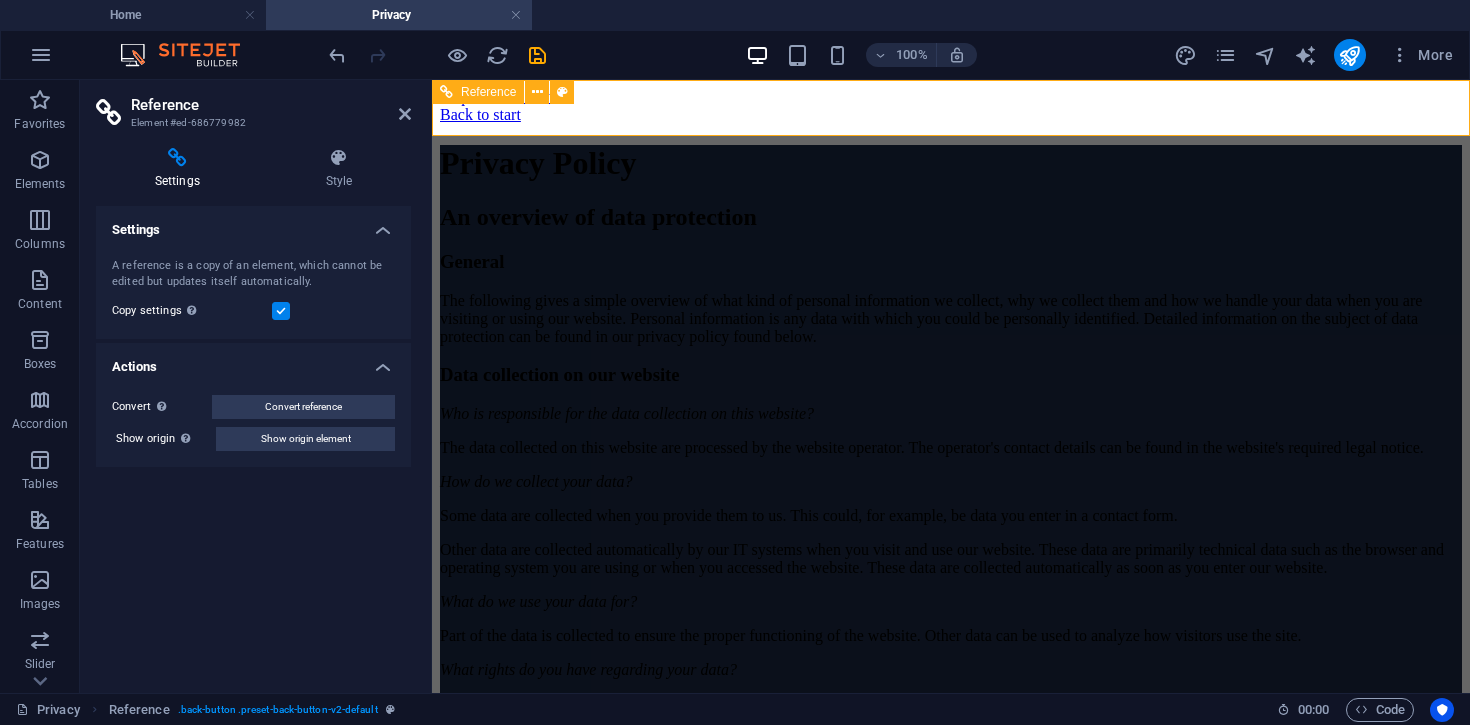 click on "Back to start" at bounding box center (951, 115) 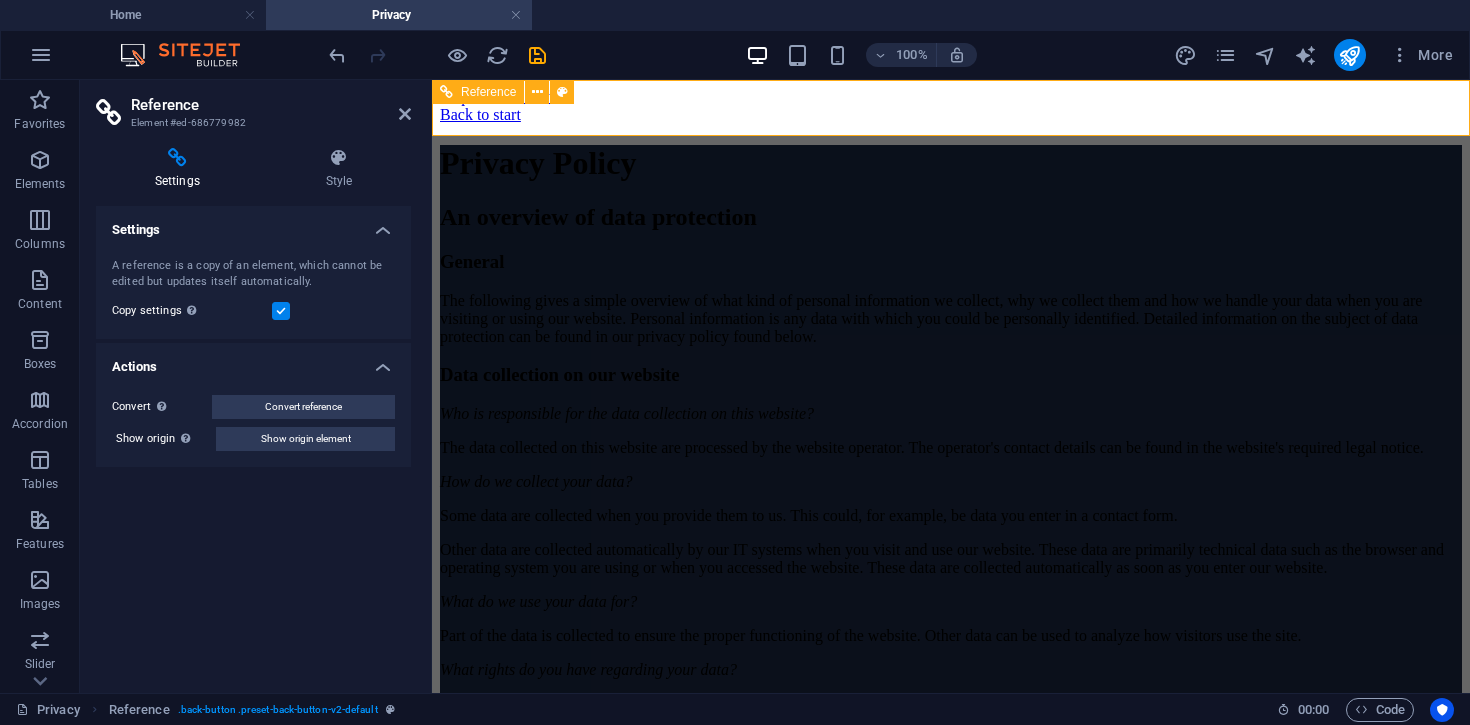 click on "Back to start" at bounding box center [951, 115] 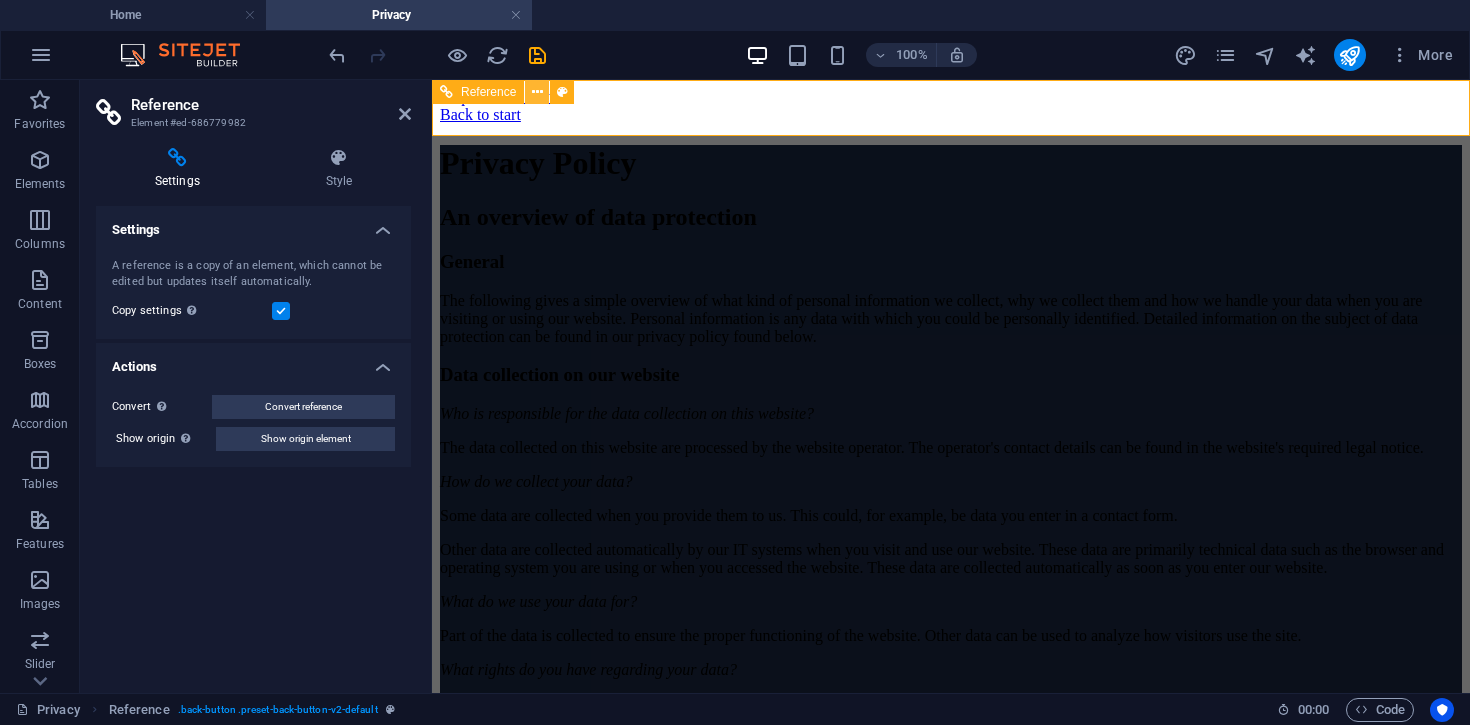 click at bounding box center [537, 92] 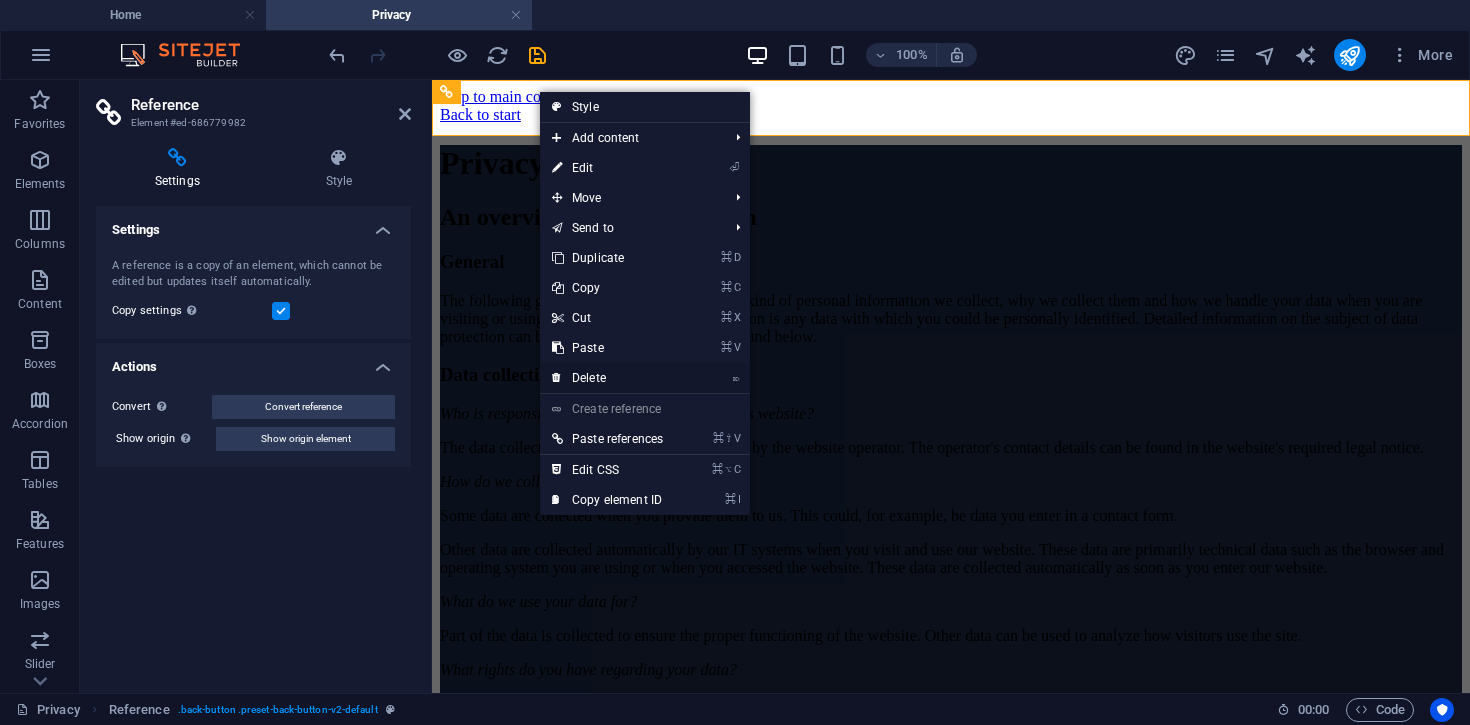 click on "⌦  Delete" at bounding box center [607, 378] 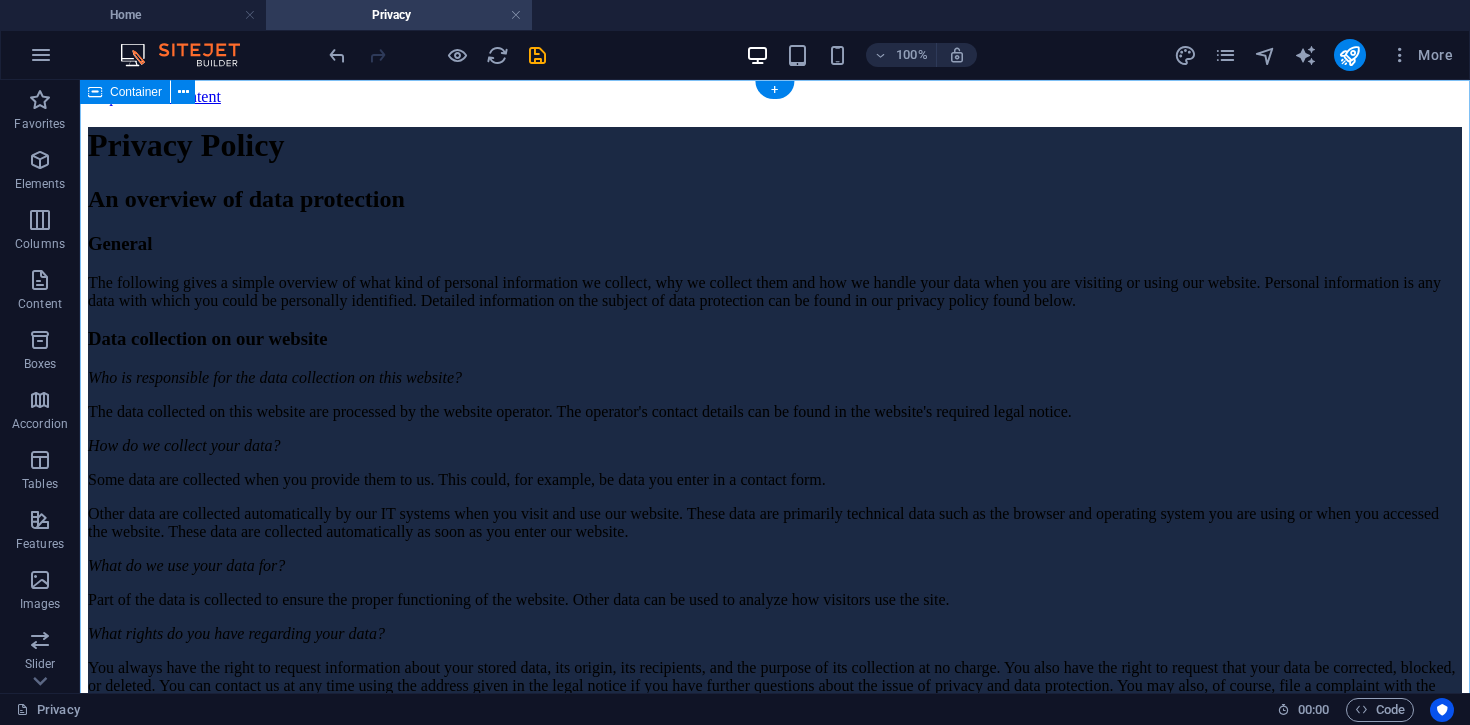 click on "Privacy Policy
An overview of data protection
General
The following gives a simple overview of what kind of personal information we collect, why we collect them and how we handle your data when you are visiting or using our website. Personal information is any data with which you could be personally identified. Detailed information on the subject of data protection can be found in our privacy policy found below.
Data collection on our website
Who is responsible for the data collection on this website?
The data collected on this website are processed by the website operator. The operator's contact details can be found in the website's required legal notice.
How do we collect your data?
Some data are collected when you provide them to us. This could, for example, be data you enter in a contact form.
What do we use your data for?
Part of the data is collected to ensure the proper functioning of the website. Other data can be used to analyze how visitors use the site." at bounding box center (775, 1969) 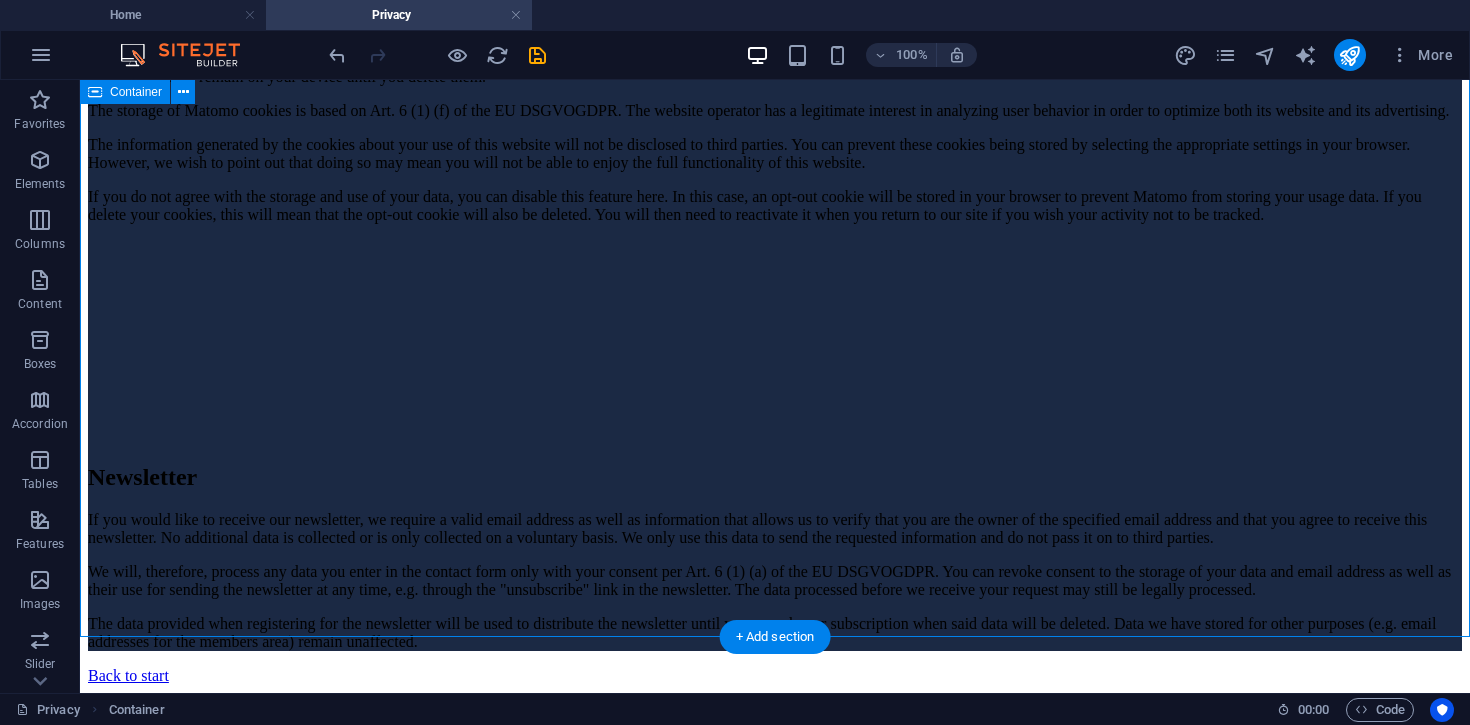 scroll, scrollTop: 4657, scrollLeft: 0, axis: vertical 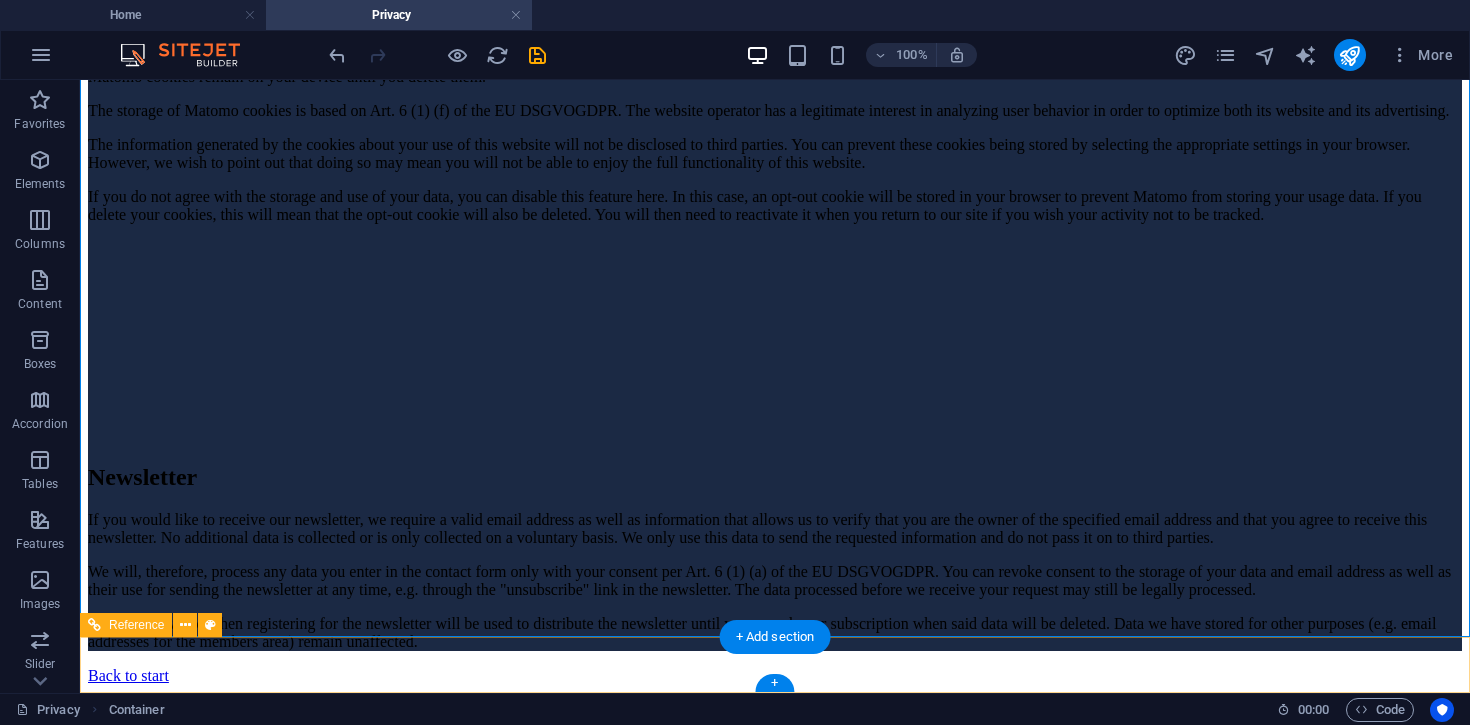 click on "Back to start" at bounding box center (775, 676) 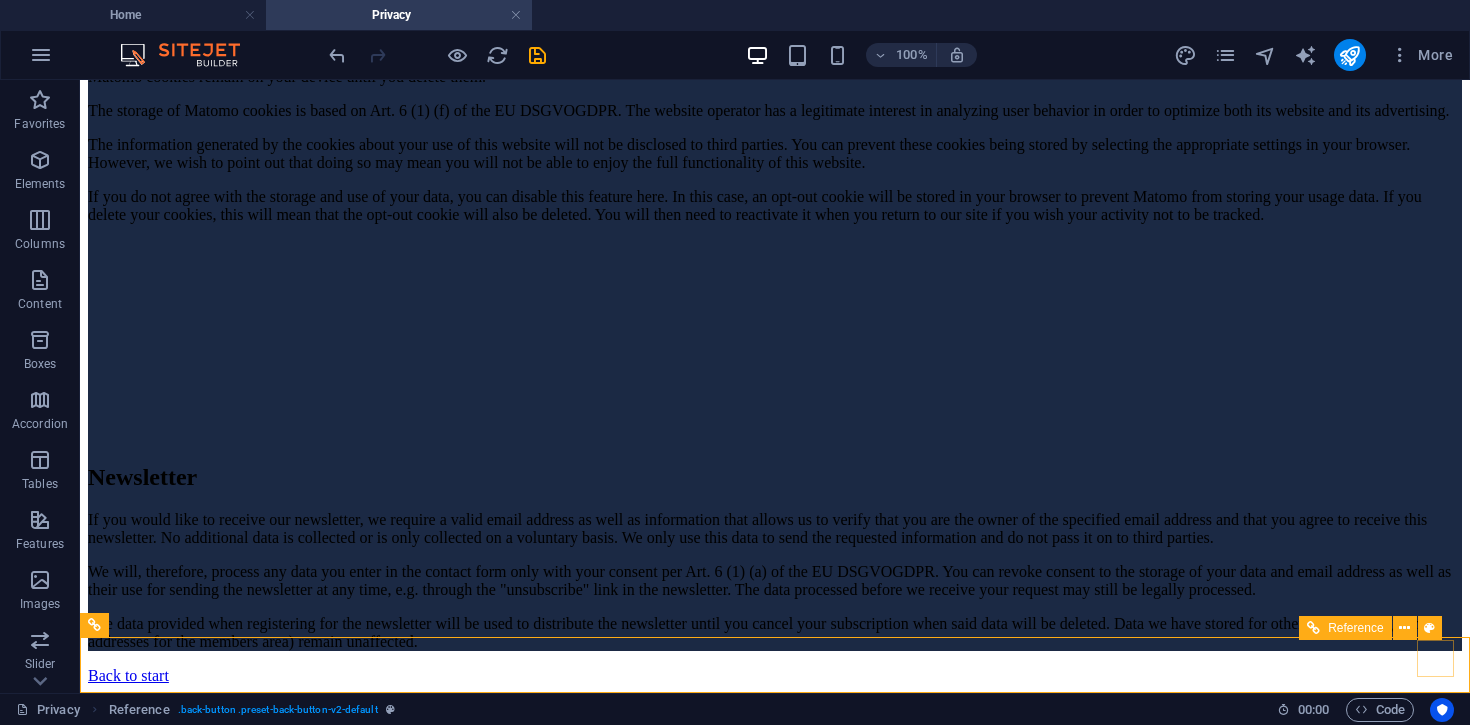 click at bounding box center [88, 3836] 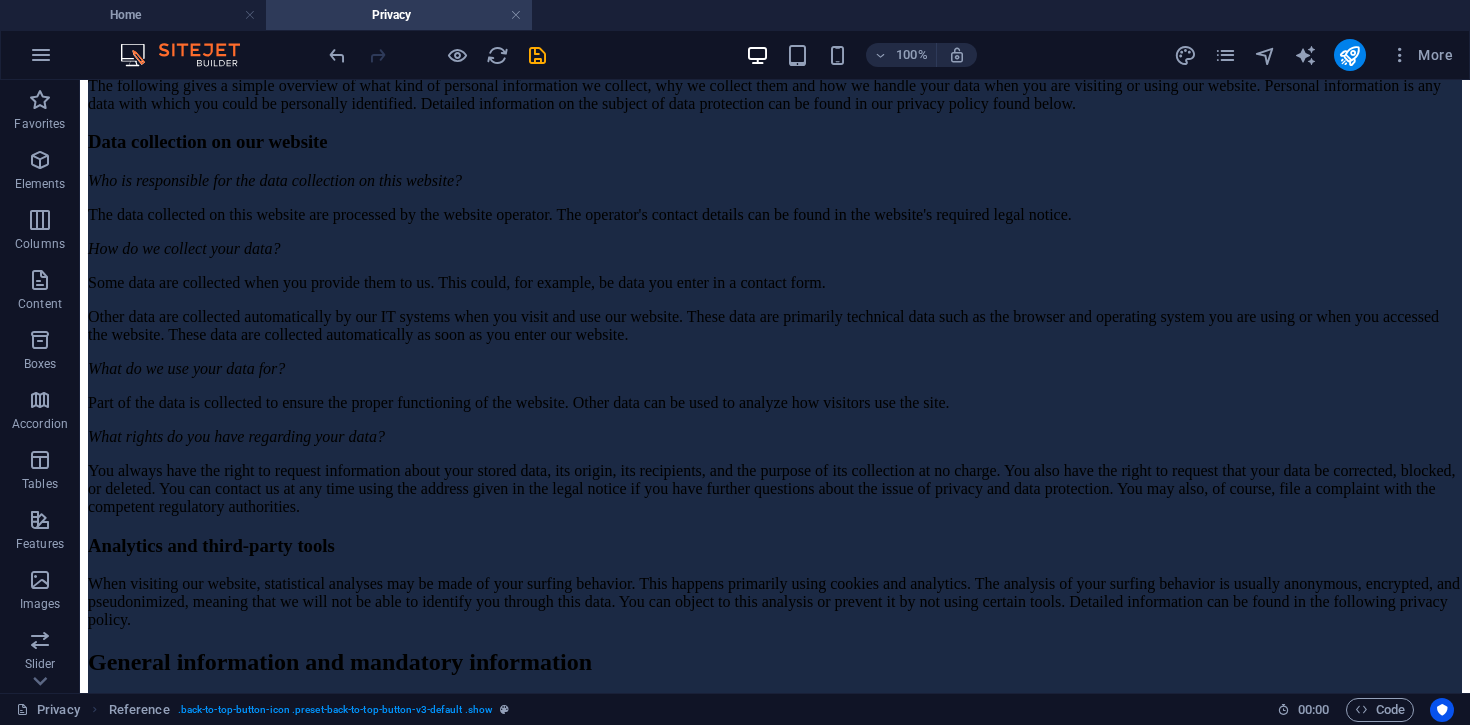 scroll, scrollTop: 0, scrollLeft: 0, axis: both 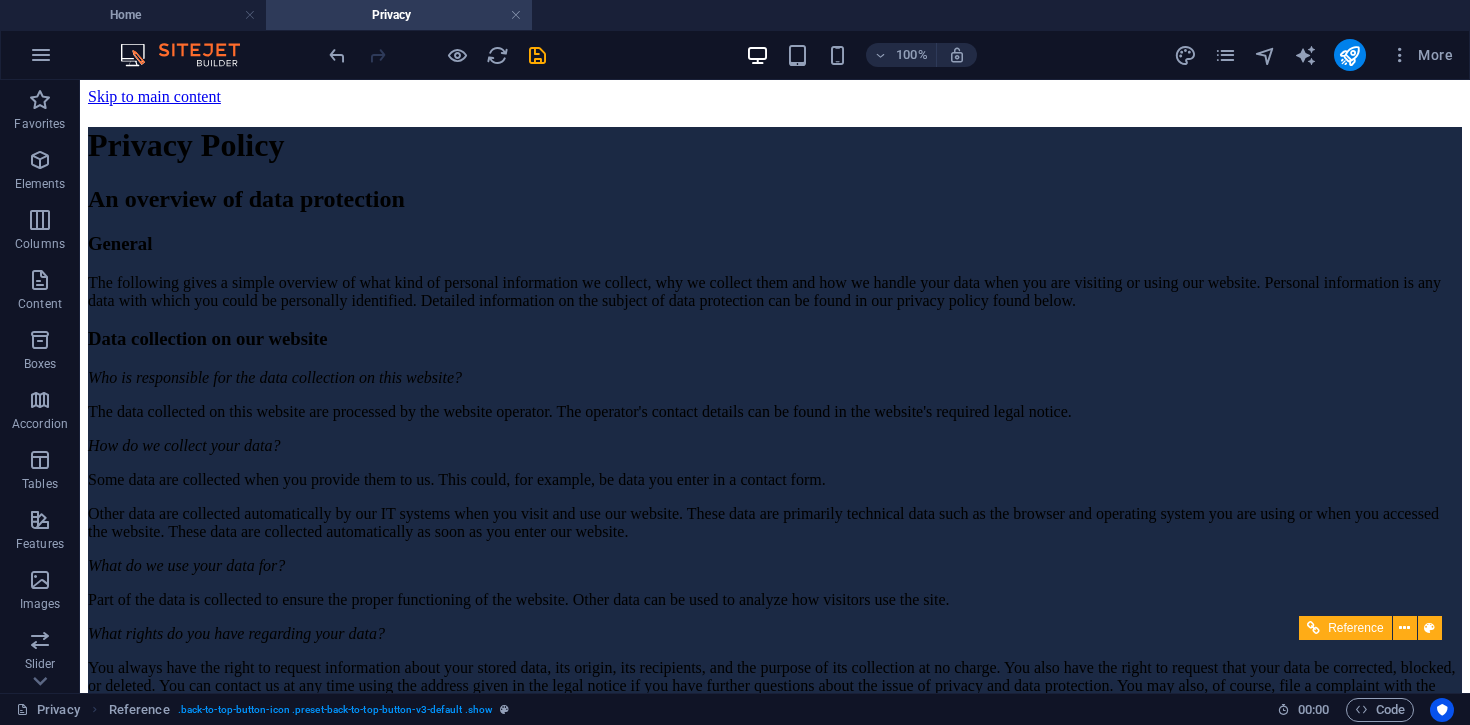 click at bounding box center [88, 3836] 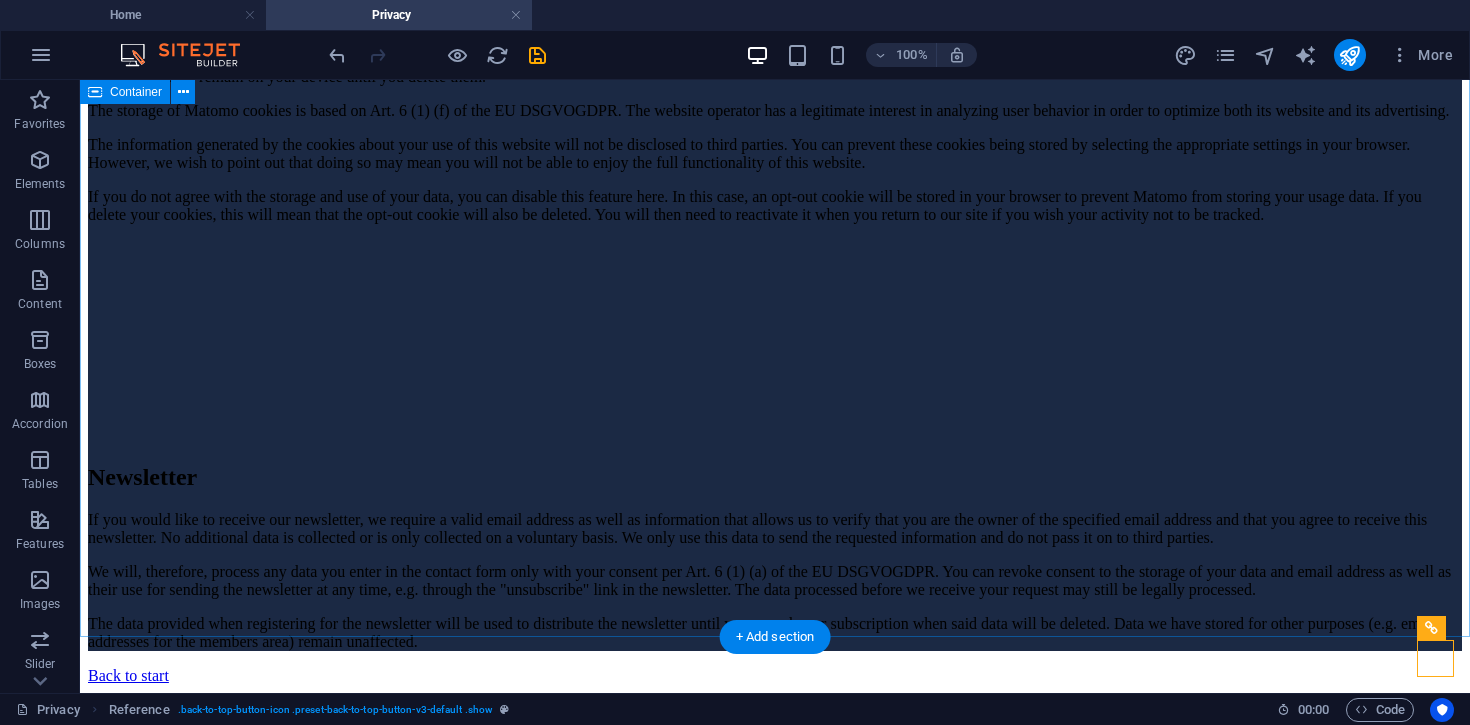 scroll, scrollTop: 4657, scrollLeft: 0, axis: vertical 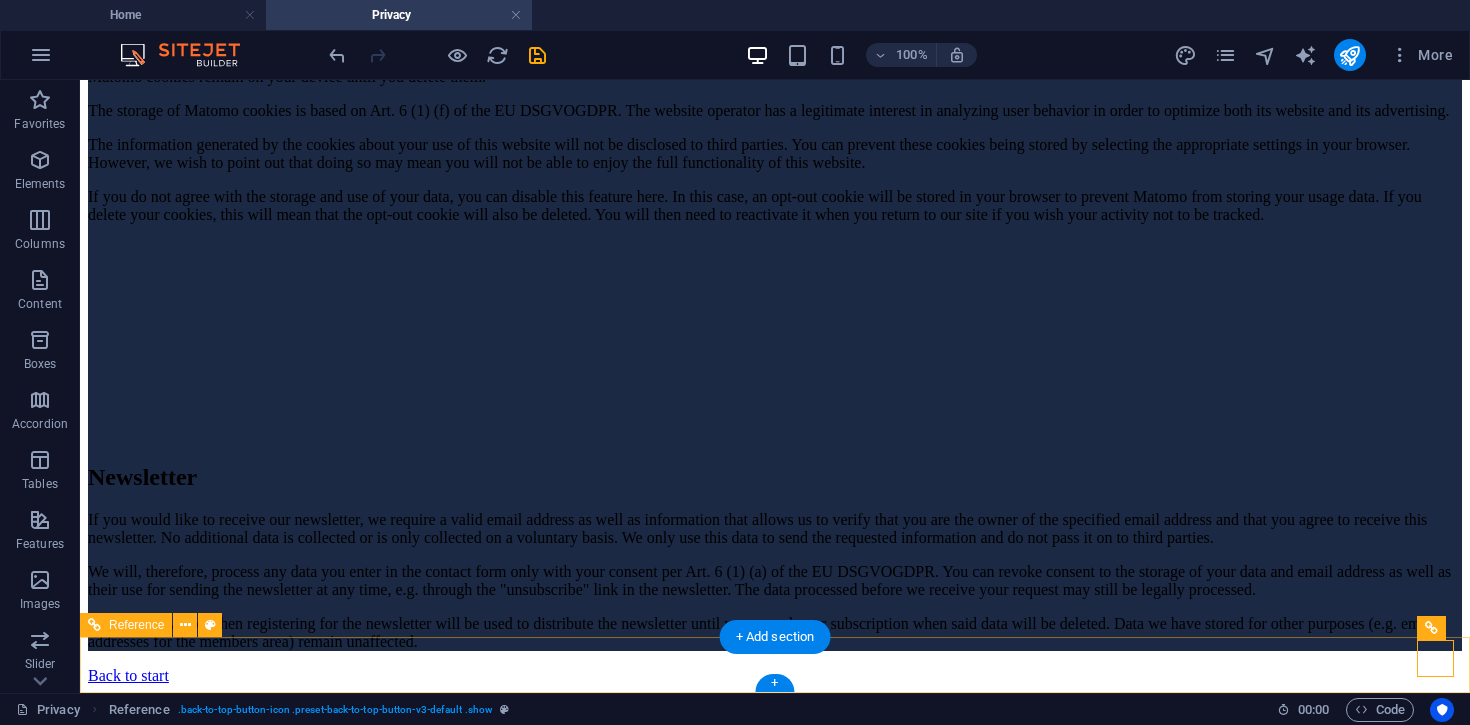 click on "Back to start" at bounding box center (775, 676) 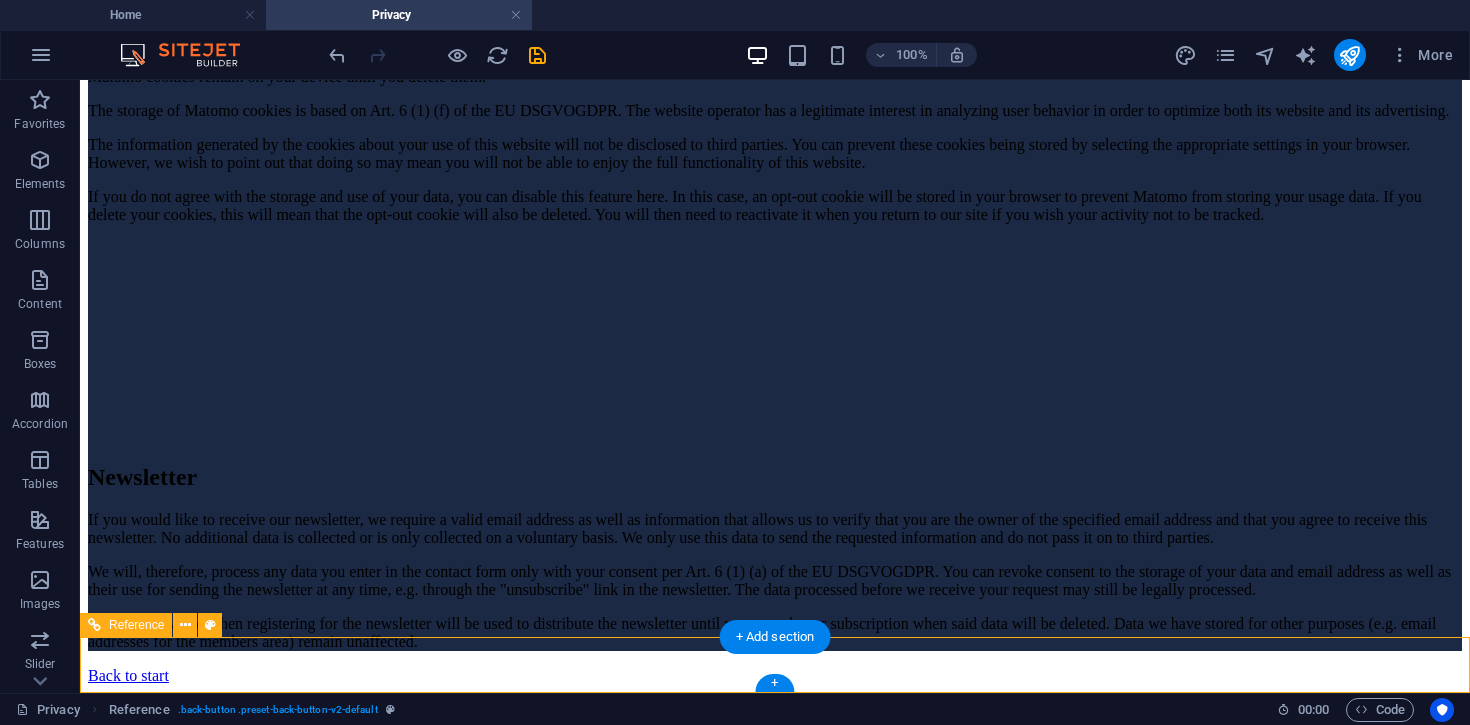 click on "Back to start" at bounding box center (775, 676) 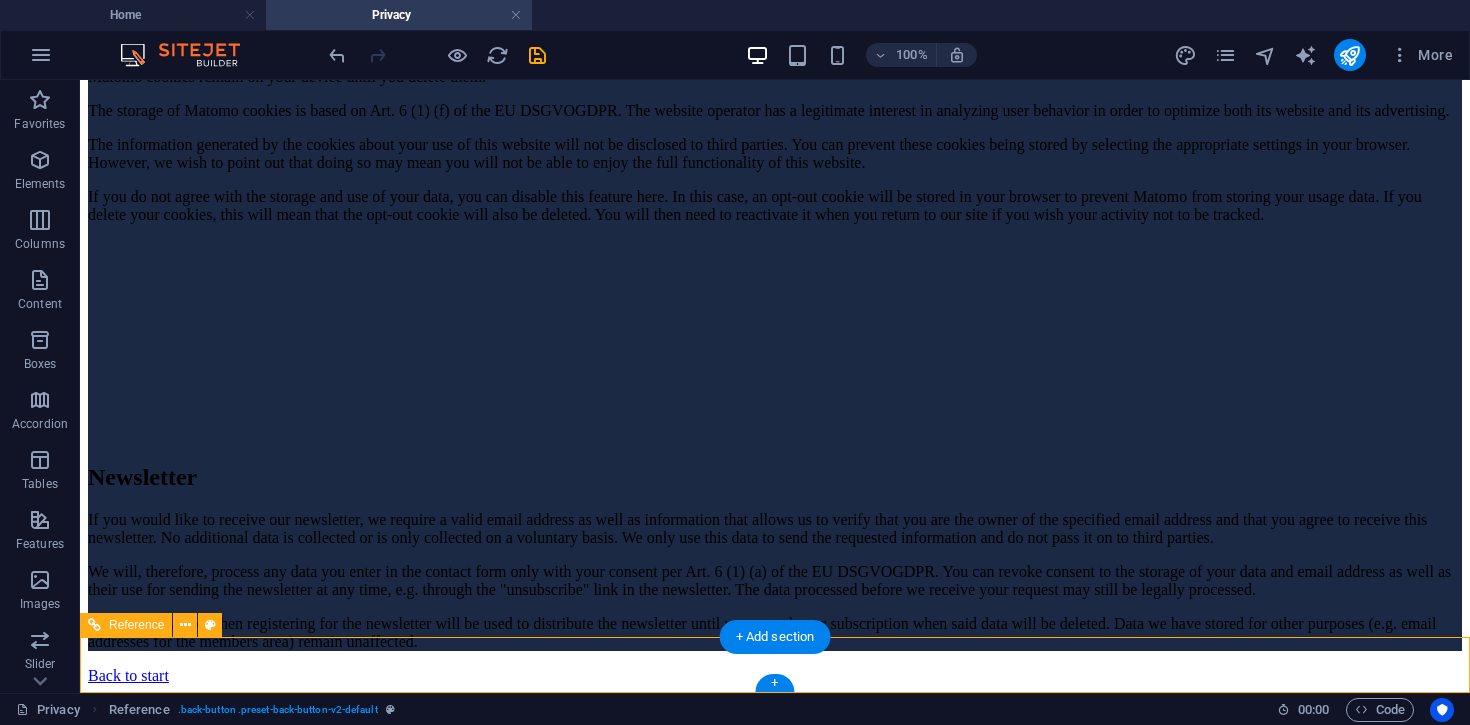 select on "rem" 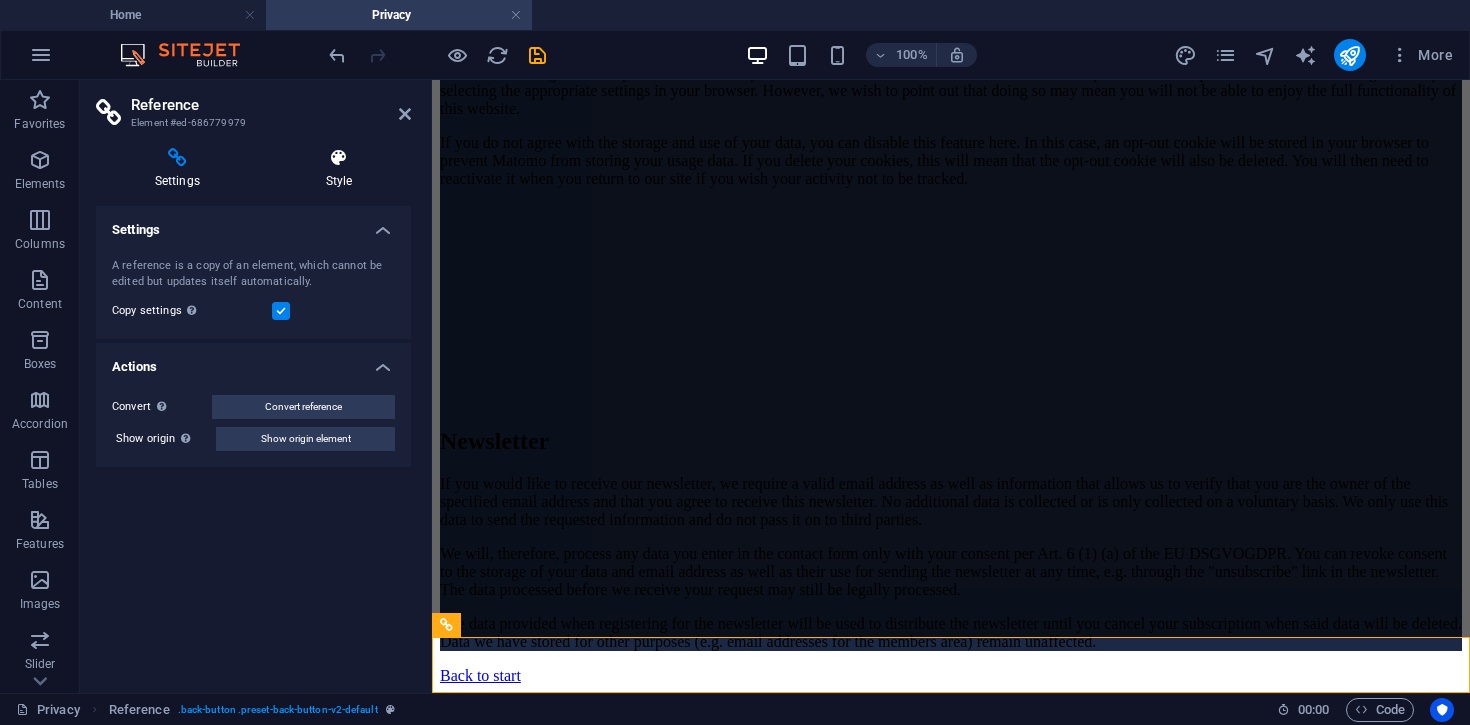 click on "Style" at bounding box center (339, 169) 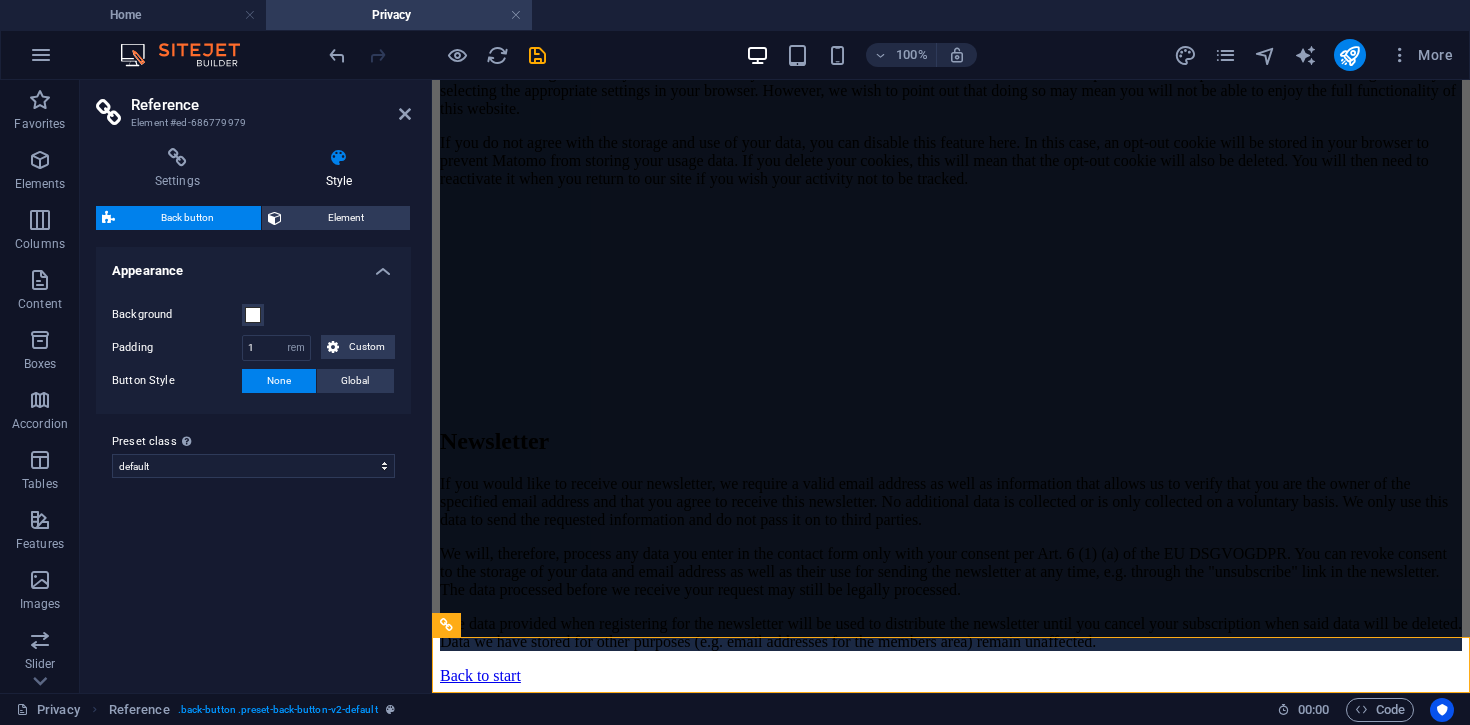 click on "Background" at bounding box center [253, 315] 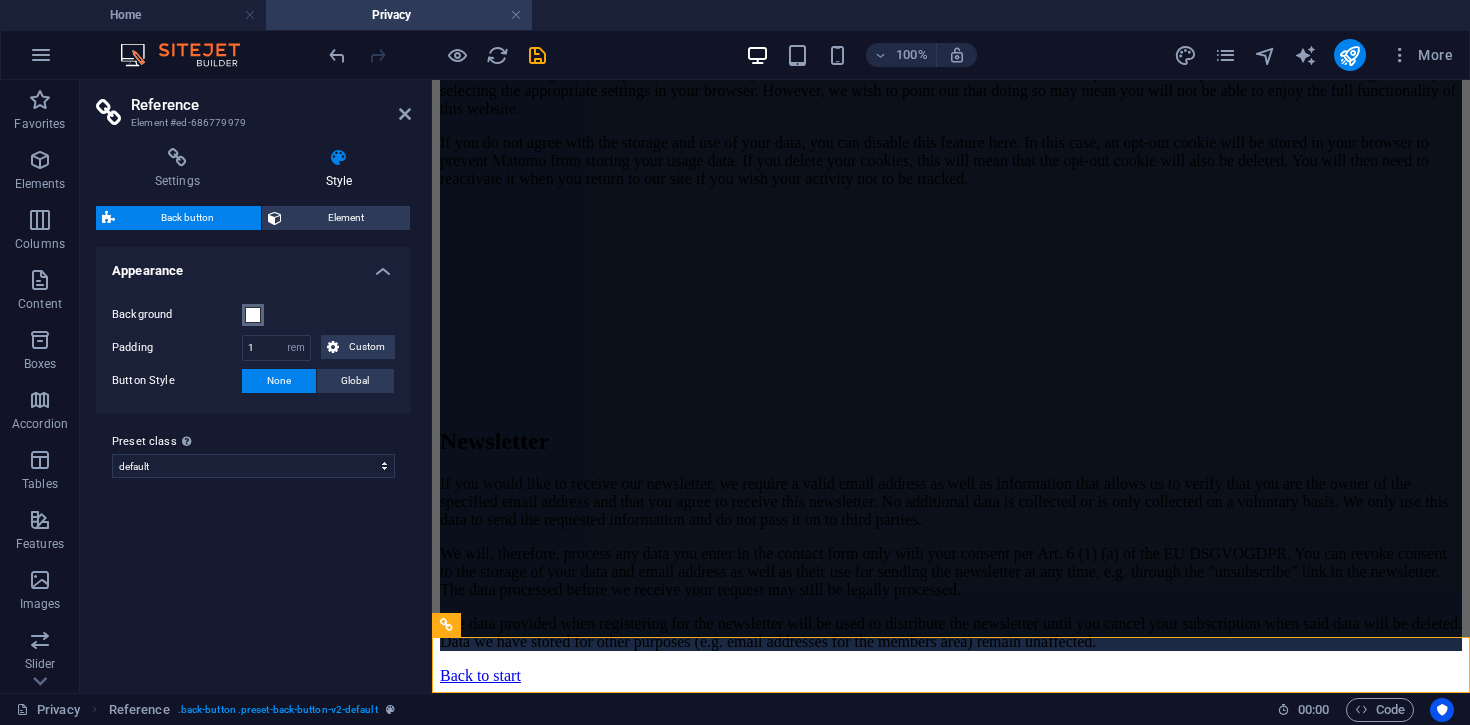 click at bounding box center (253, 315) 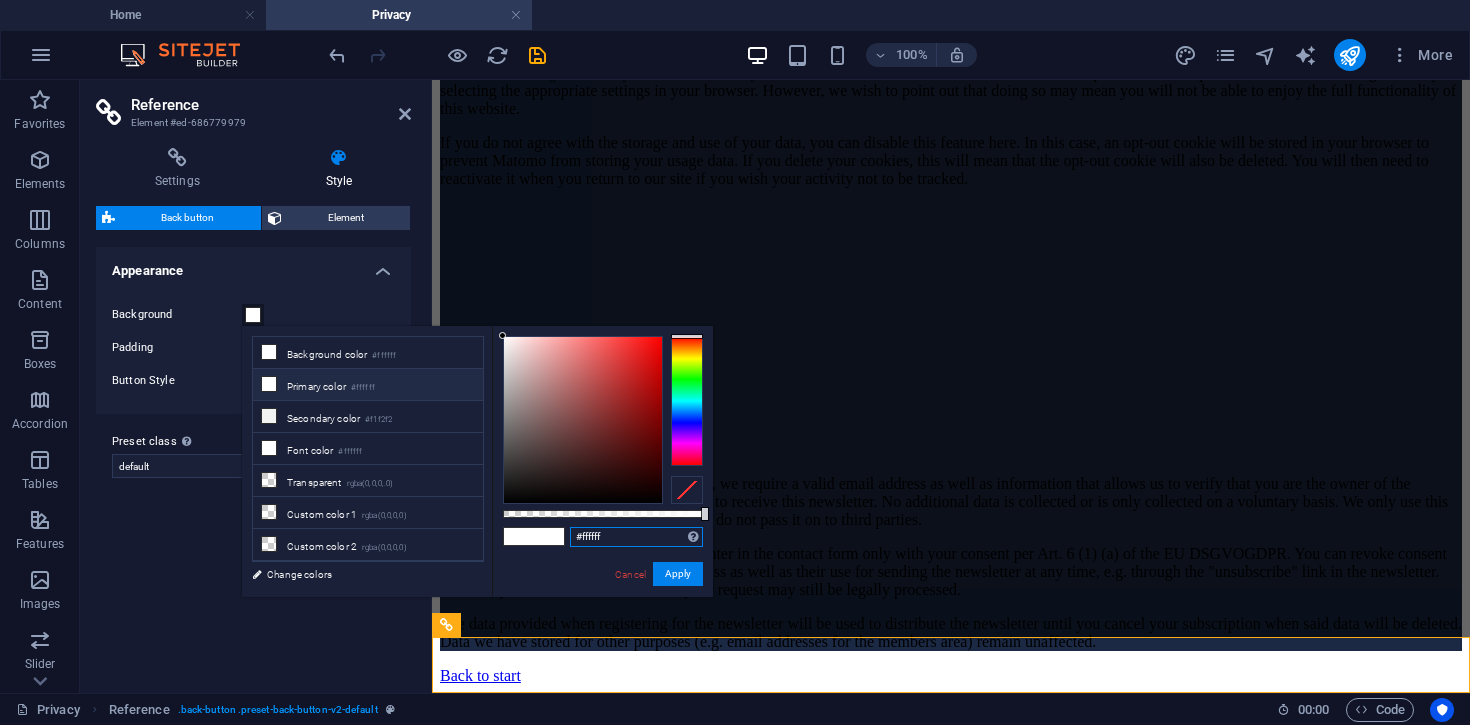 drag, startPoint x: 627, startPoint y: 538, endPoint x: 507, endPoint y: 536, distance: 120.01666 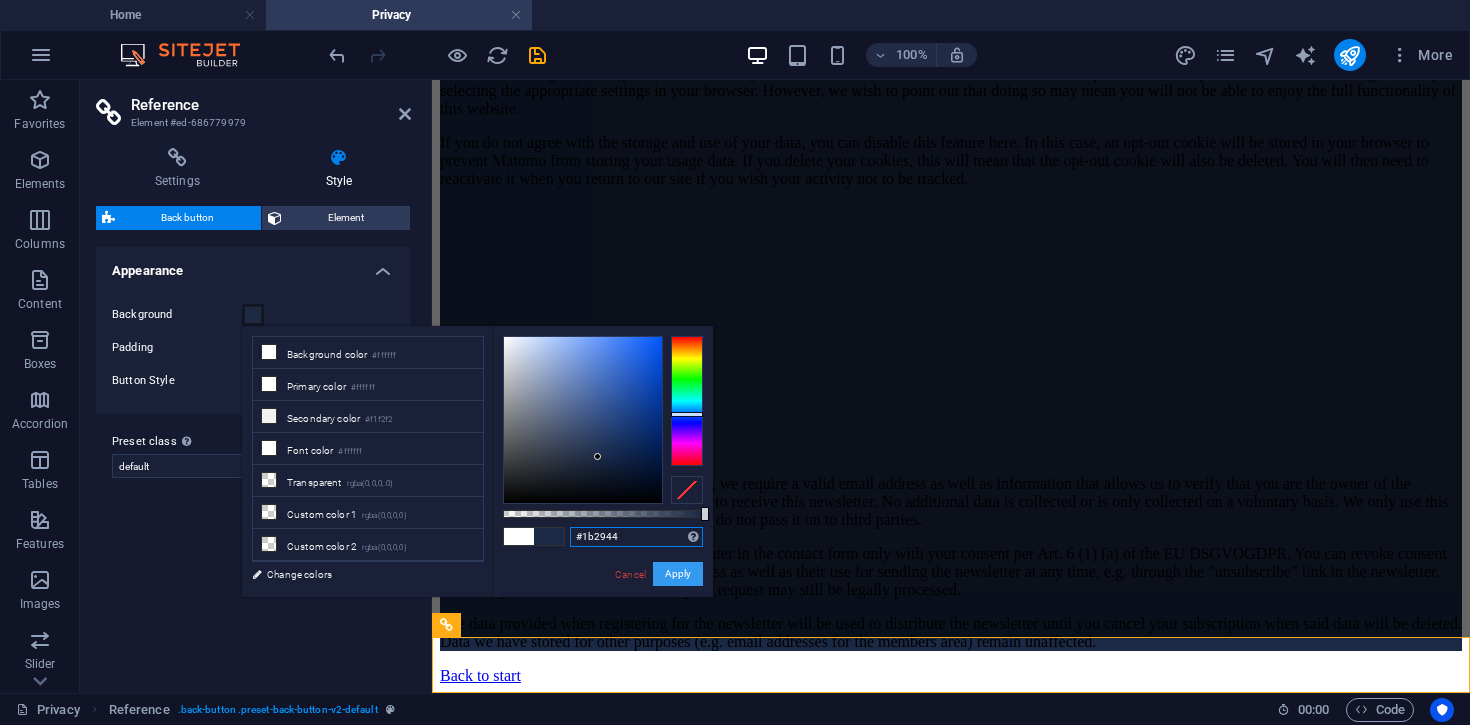 type on "#1b2944" 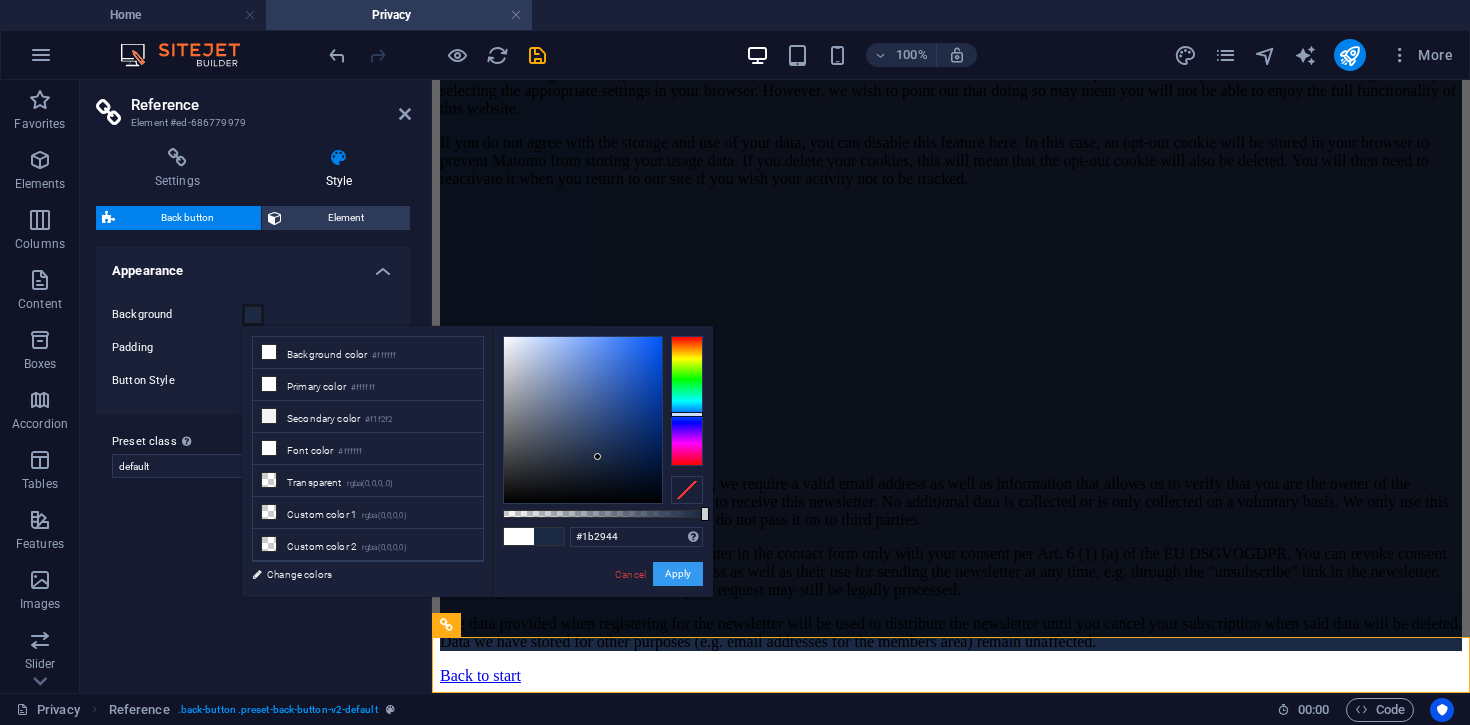 click on "Apply" at bounding box center (678, 574) 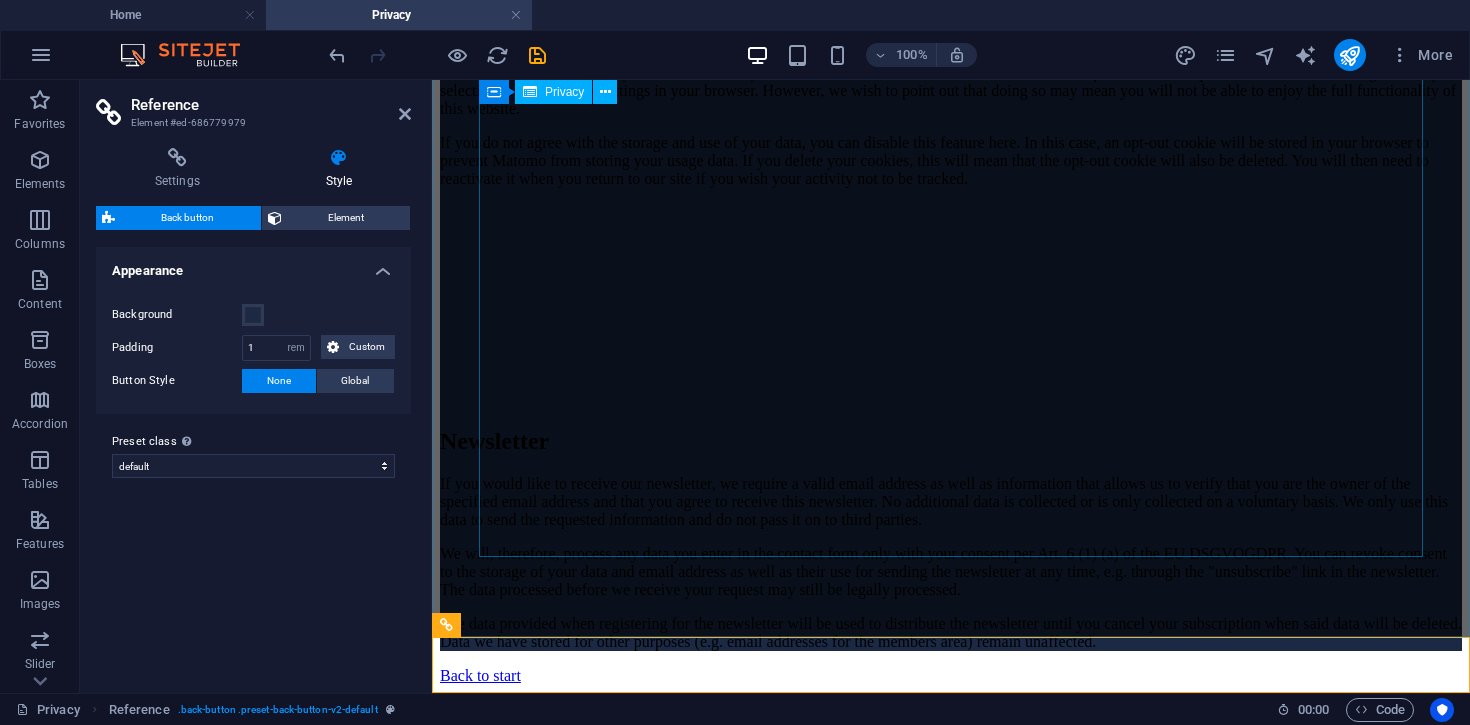 click on "Privacy Policy
An overview of data protection
General
The following gives a simple overview of what kind of personal information we collect, why we collect them and how we handle your data when you are visiting or using our website. Personal information is any data with which you could be personally identified. Detailed information on the subject of data protection can be found in our privacy policy found below.
Data collection on our website
Who is responsible for the data collection on this website?
The data collected on this website are processed by the website operator. The operator's contact details can be found in the website's required legal notice.
How do we collect your data?
Some data are collected when you provide them to us. This could, for example, be data you enter in a contact form.
What do we use your data for?
Part of the data is collected to ensure the proper functioning of the website. Other data can be used to analyze how visitors use the site." at bounding box center [951, -1371] 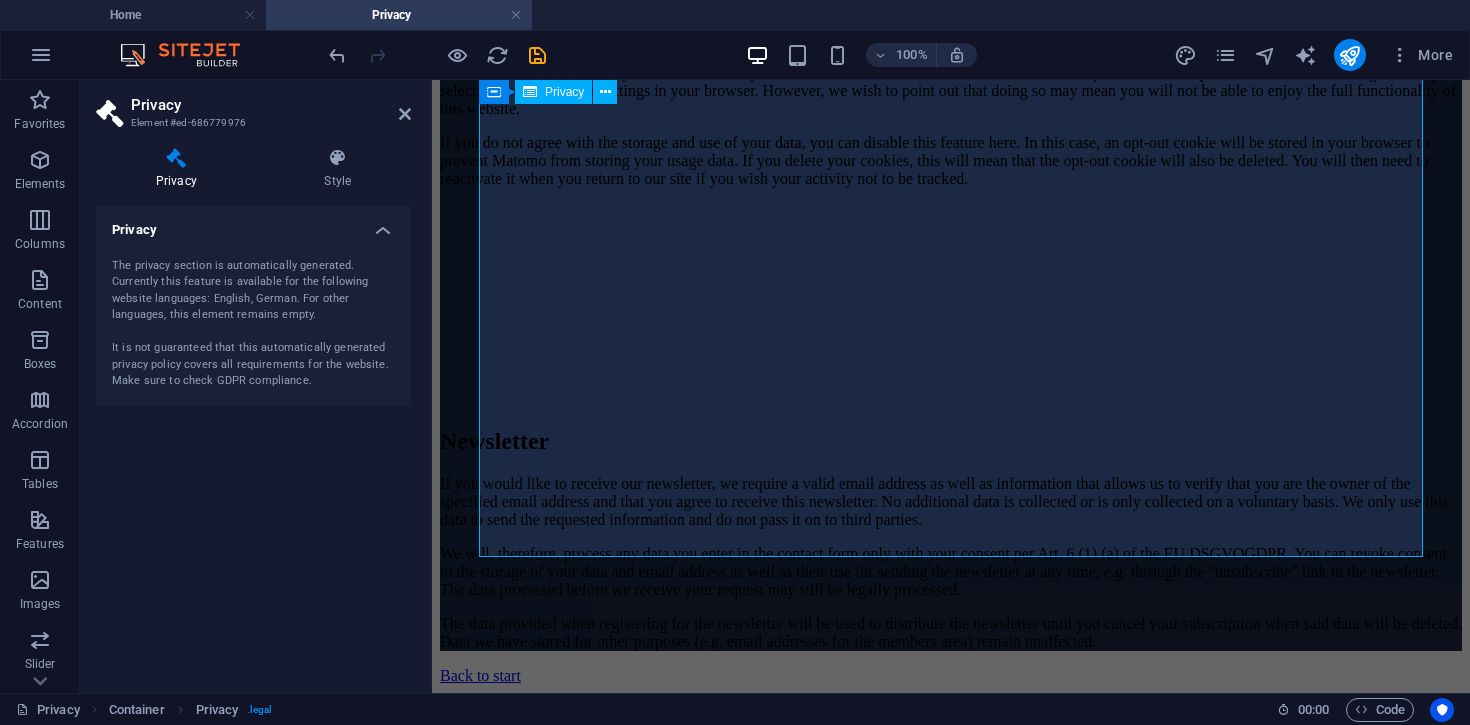 click on "Privacy Policy
An overview of data protection
General
The following gives a simple overview of what kind of personal information we collect, why we collect them and how we handle your data when you are visiting or using our website. Personal information is any data with which you could be personally identified. Detailed information on the subject of data protection can be found in our privacy policy found below.
Data collection on our website
Who is responsible for the data collection on this website?
The data collected on this website are processed by the website operator. The operator's contact details can be found in the website's required legal notice.
How do we collect your data?
Some data are collected when you provide them to us. This could, for example, be data you enter in a contact form.
What do we use your data for?
Part of the data is collected to ensure the proper functioning of the website. Other data can be used to analyze how visitors use the site." at bounding box center [951, -1371] 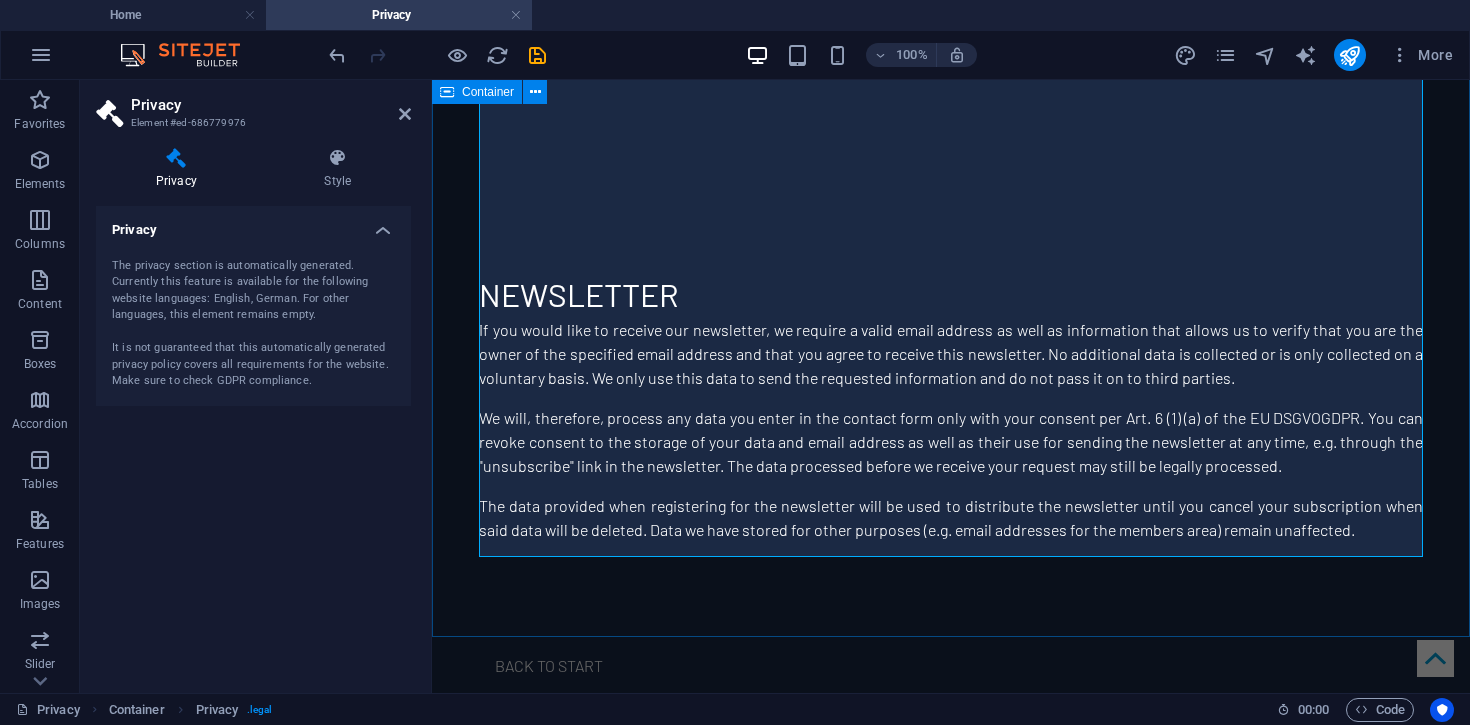 click on "Privacy Policy
An overview of data protection
General
The following gives a simple overview of what kind of personal information we collect, why we collect them and how we handle your data when you are visiting or using our website. Personal information is any data with which you could be personally identified. Detailed information on the subject of data protection can be found in our privacy policy found below.
Data collection on our website
Who is responsible for the data collection on this website?
The data collected on this website are processed by the website operator. The operator's contact details can be found in the website's required legal notice.
How do we collect your data?
Some data are collected when you provide them to us. This could, for example, be data you enter in a contact form.
What do we use your data for?
Part of the data is collected to ensure the proper functioning of the website. Other data can be used to analyze how visitors use the site." at bounding box center (951, -1970) 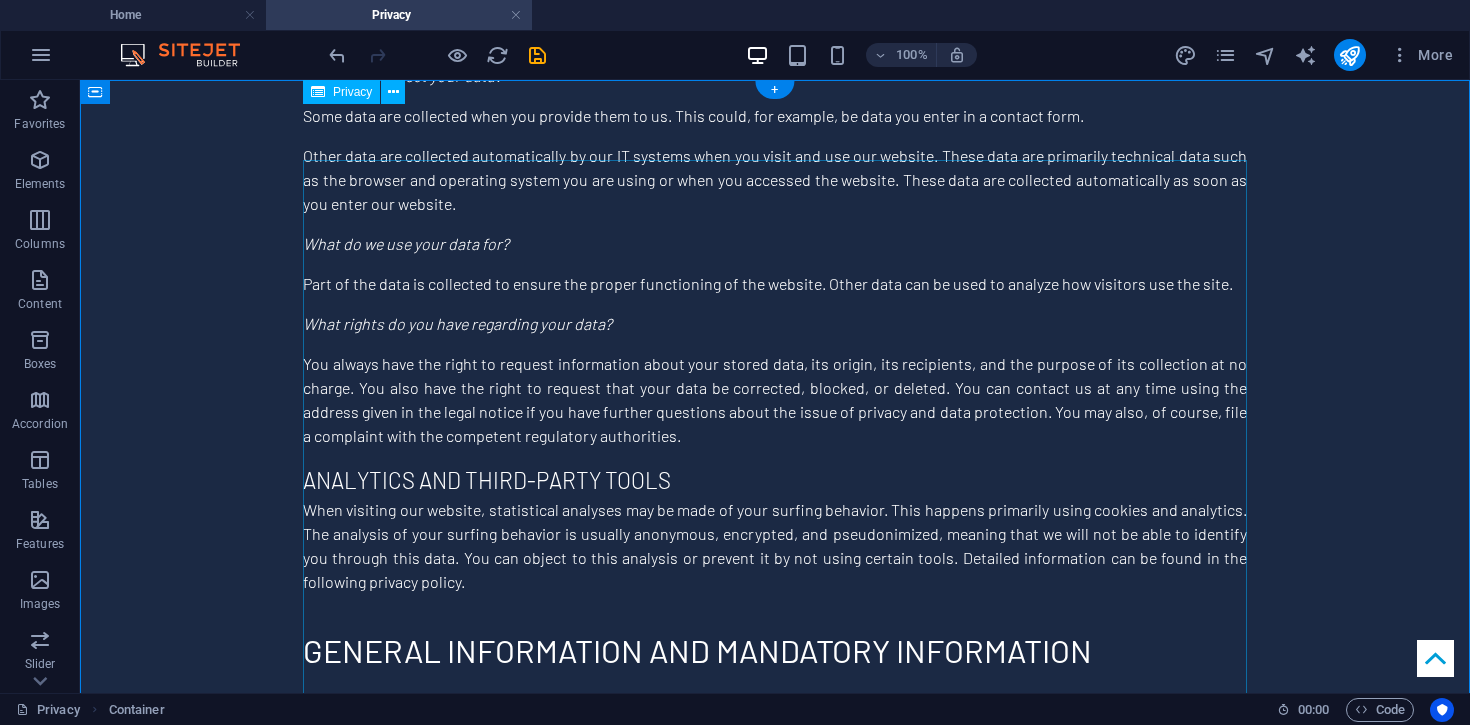 scroll, scrollTop: 0, scrollLeft: 0, axis: both 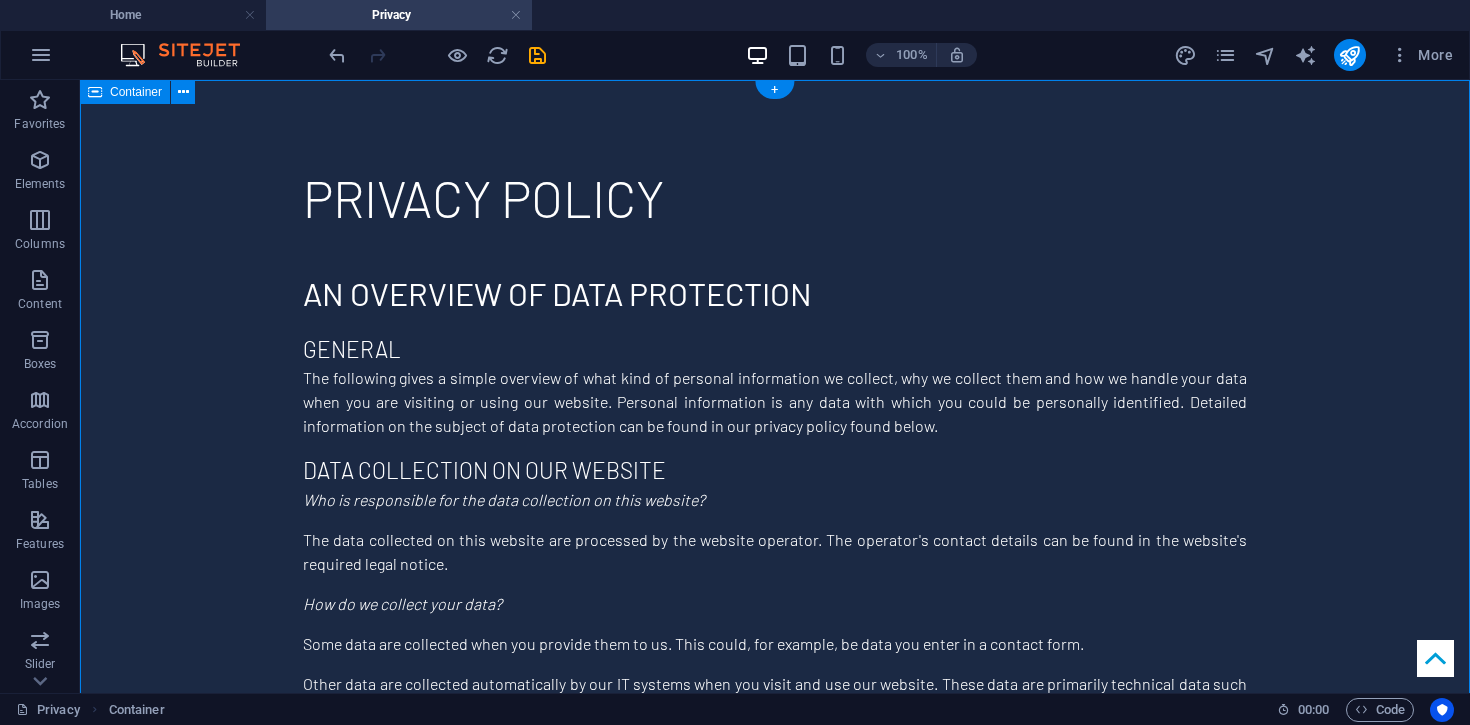 click on "Privacy Policy
An overview of data protection
General
The following gives a simple overview of what kind of personal information we collect, why we collect them and how we handle your data when you are visiting or using our website. Personal information is any data with which you could be personally identified. Detailed information on the subject of data protection can be found in our privacy policy found below.
Data collection on our website
Who is responsible for the data collection on this website?
The data collected on this website are processed by the website operator. The operator's contact details can be found in the website's required legal notice.
How do we collect your data?
Some data are collected when you provide them to us. This could, for example, be data you enter in a contact form.
What do we use your data for?
Part of the data is collected to ensure the proper functioning of the website. Other data can be used to analyze how visitors use the site." at bounding box center [775, 2687] 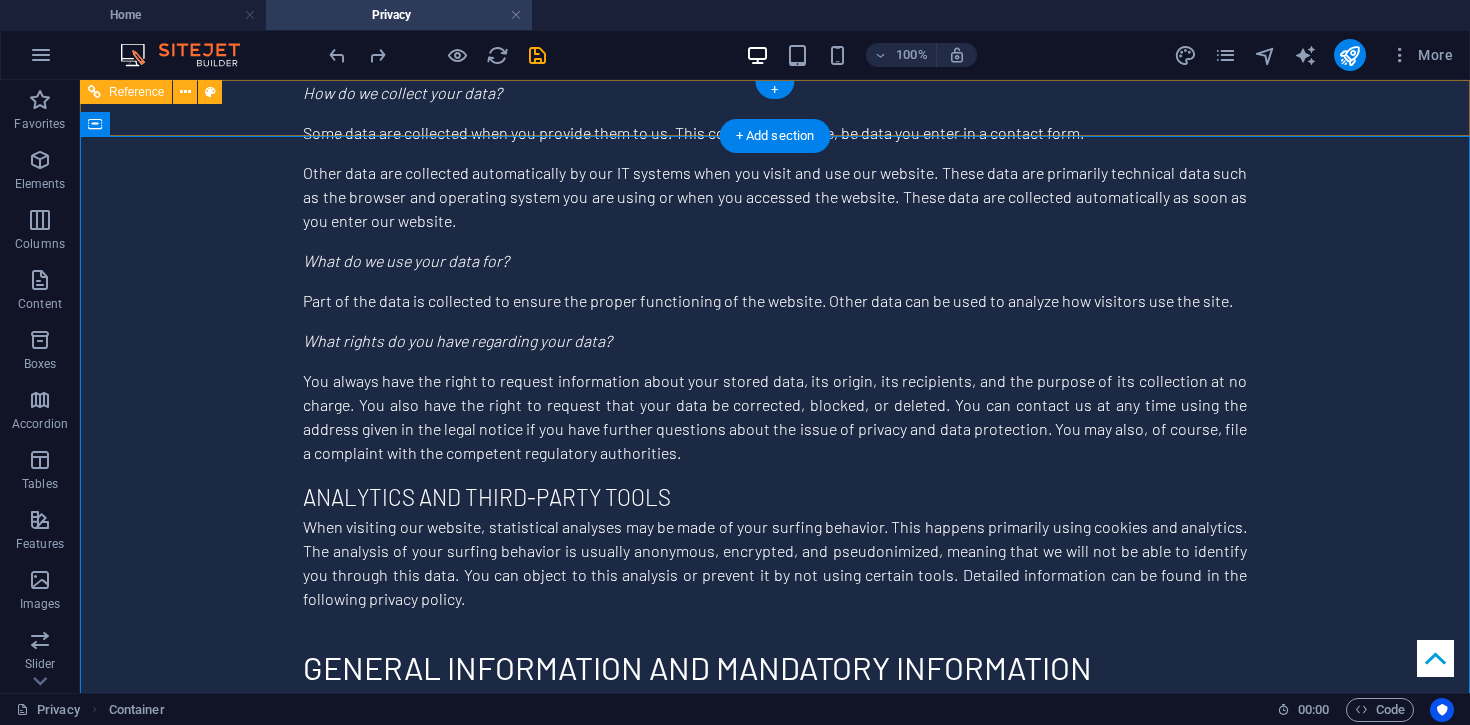 scroll, scrollTop: 0, scrollLeft: 0, axis: both 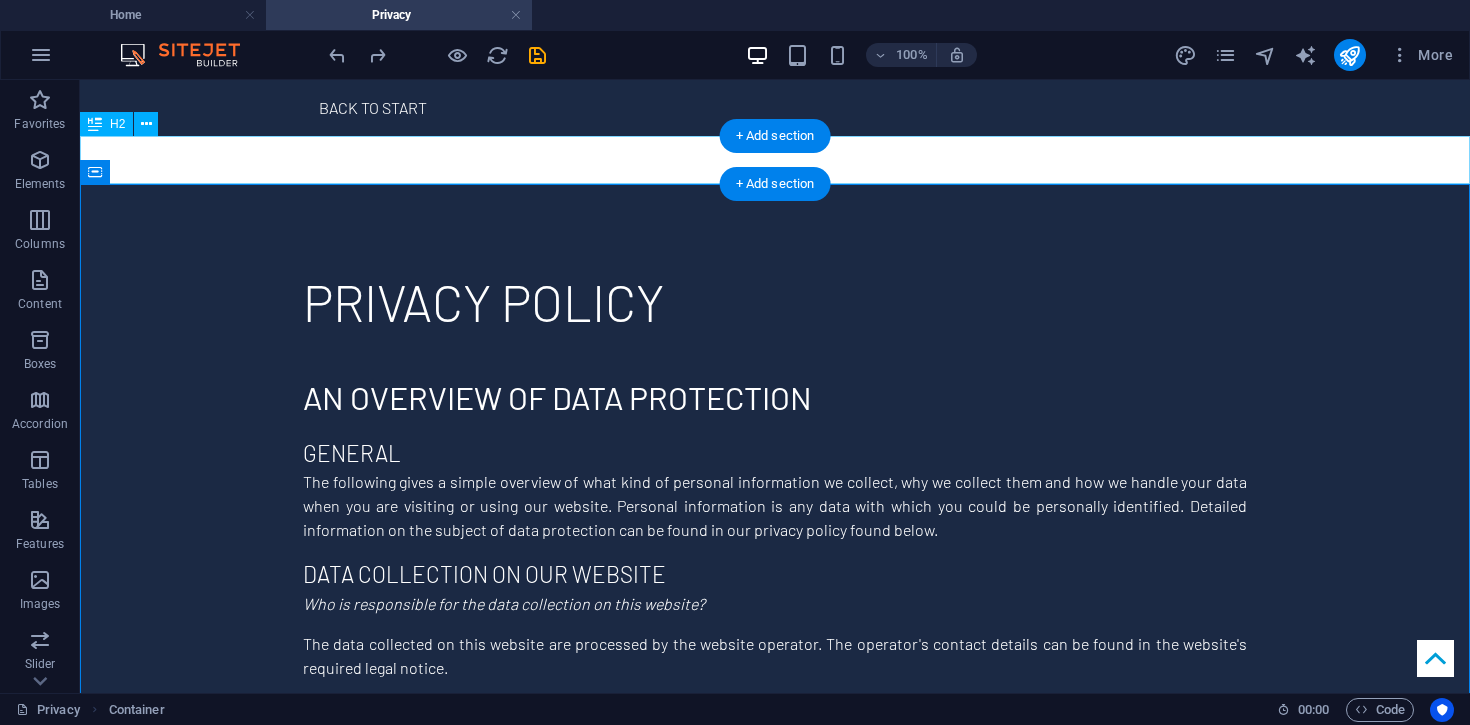 click on "New headline" at bounding box center [775, 160] 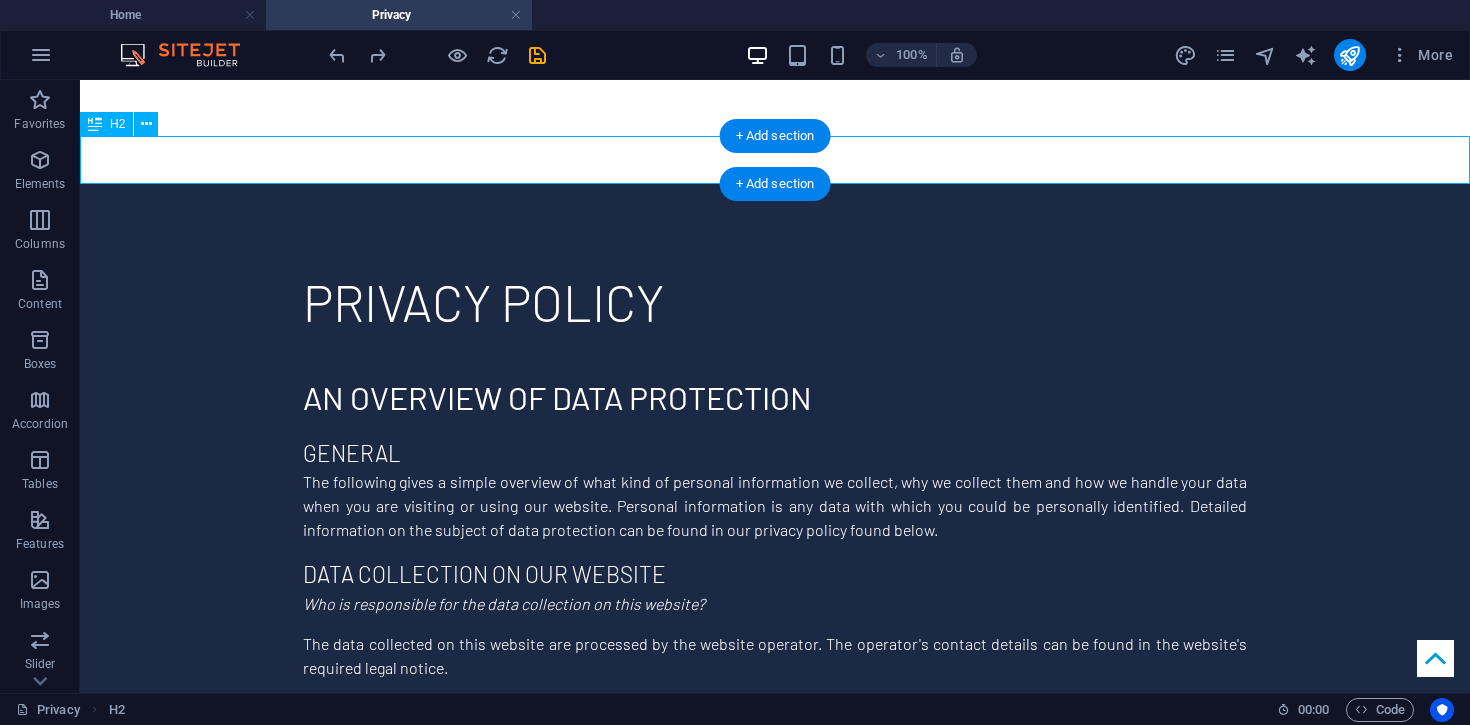 click on "New headline" at bounding box center [775, 160] 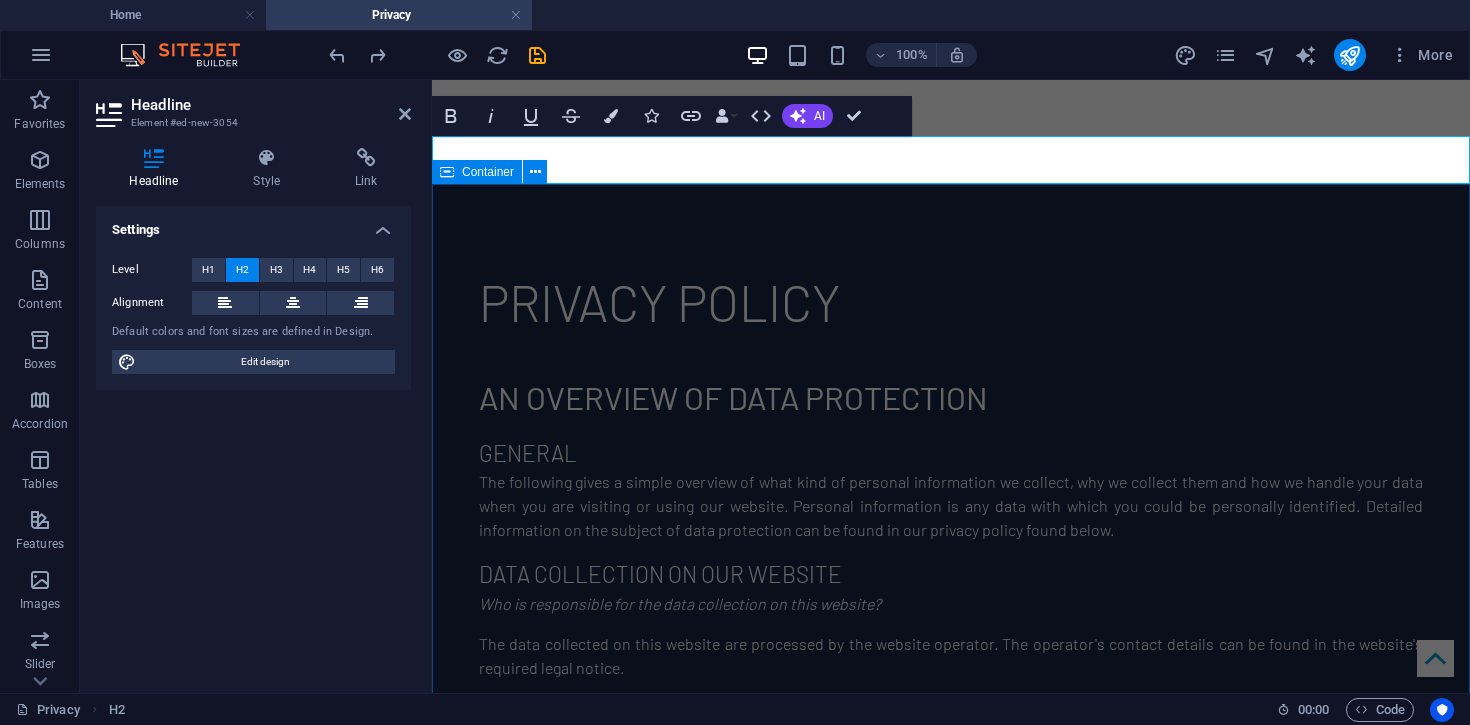 click on "Privacy Policy
An overview of data protection
General
The following gives a simple overview of what kind of personal information we collect, why we collect them and how we handle your data when you are visiting or using our website. Personal information is any data with which you could be personally identified. Detailed information on the subject of data protection can be found in our privacy policy found below.
Data collection on our website
Who is responsible for the data collection on this website?
The data collected on this website are processed by the website operator. The operator's contact details can be found in the website's required legal notice.
How do we collect your data?
Some data are collected when you provide them to us. This could, for example, be data you enter in a contact form.
What do we use your data for?
Part of the data is collected to ensure the proper functioning of the website. Other data can be used to analyze how visitors use the site." at bounding box center [951, 2791] 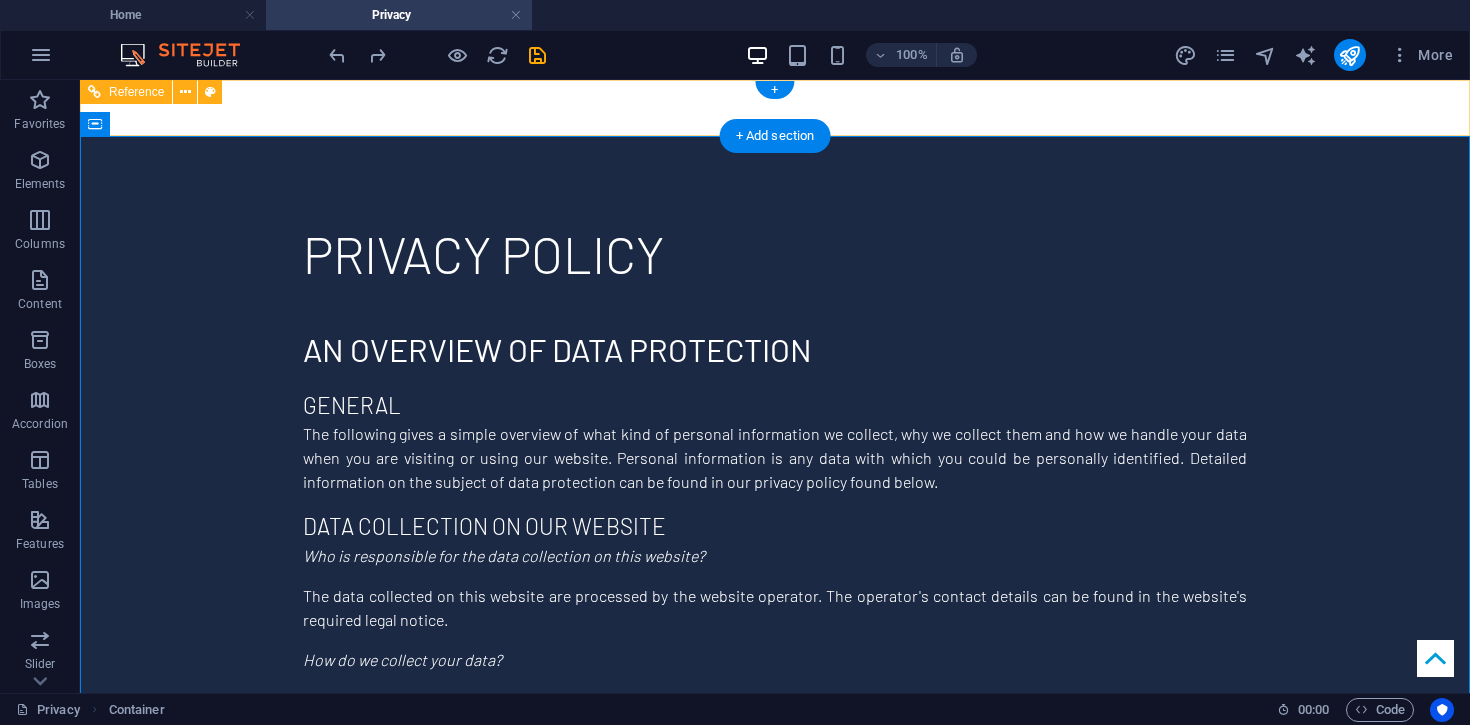 click on "Back to start" at bounding box center (775, 108) 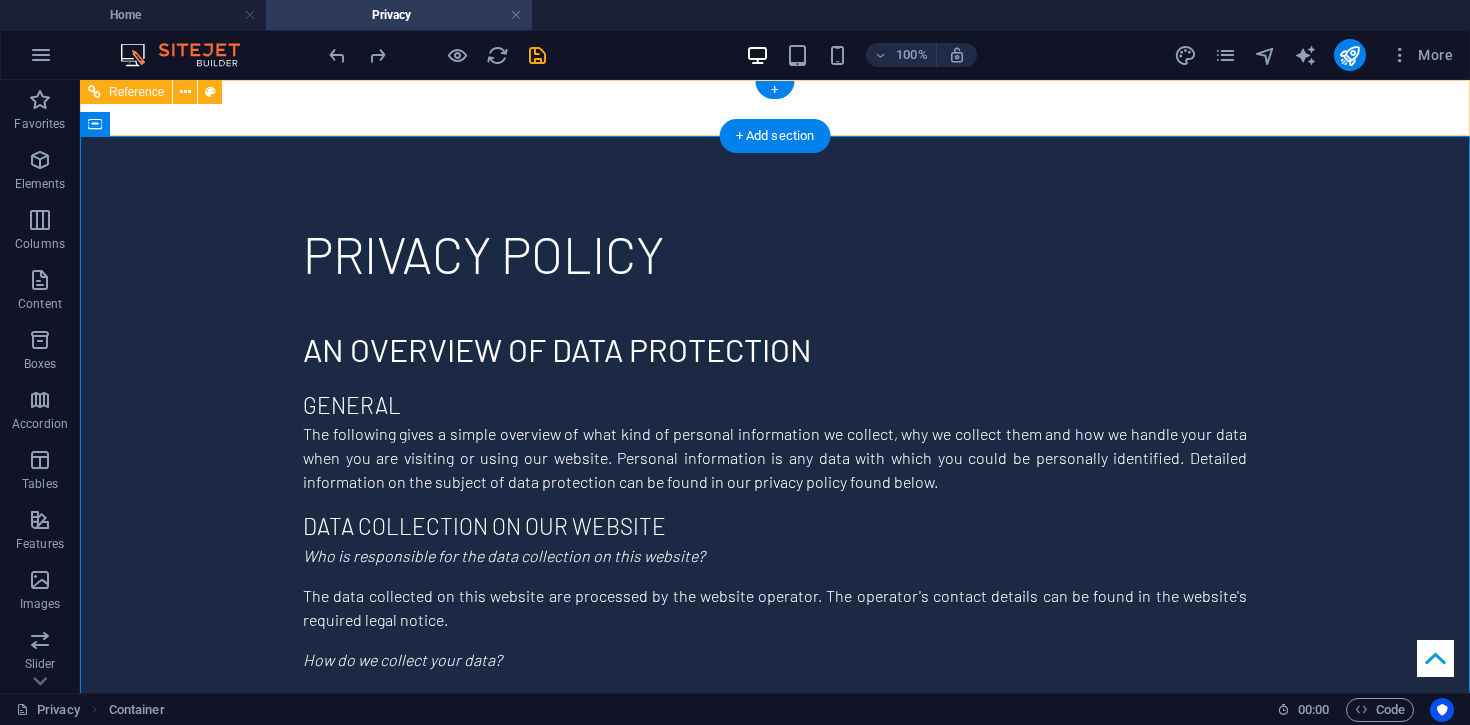 click on "Back to start" at bounding box center [775, 108] 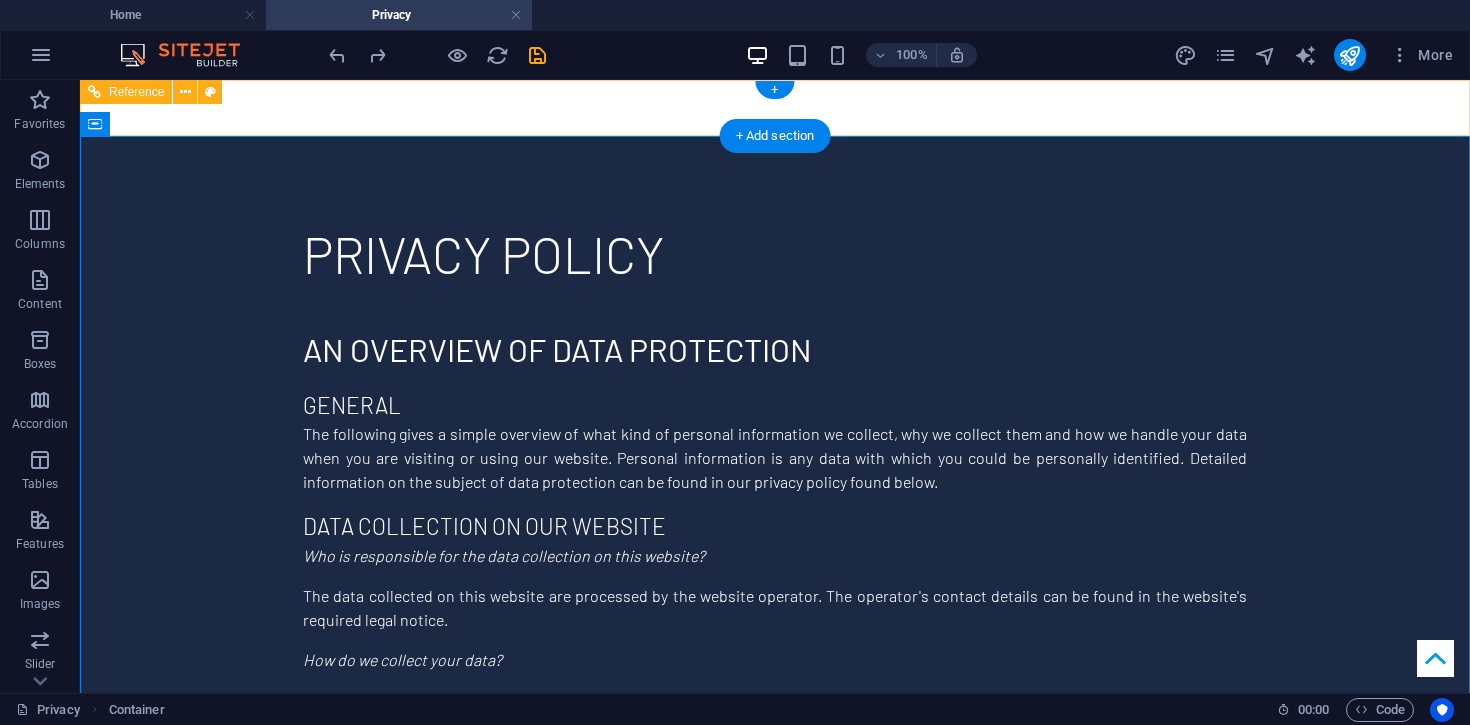 select on "rem" 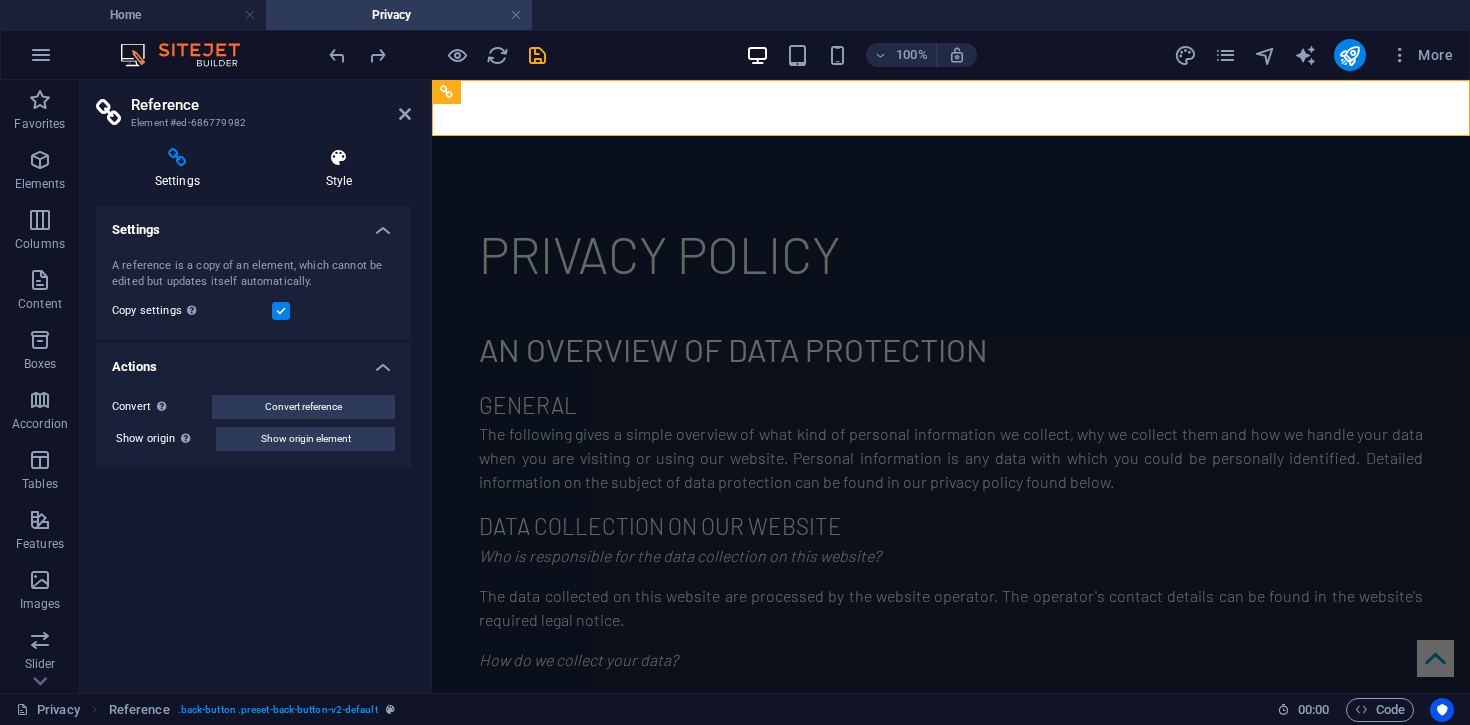 click at bounding box center (339, 158) 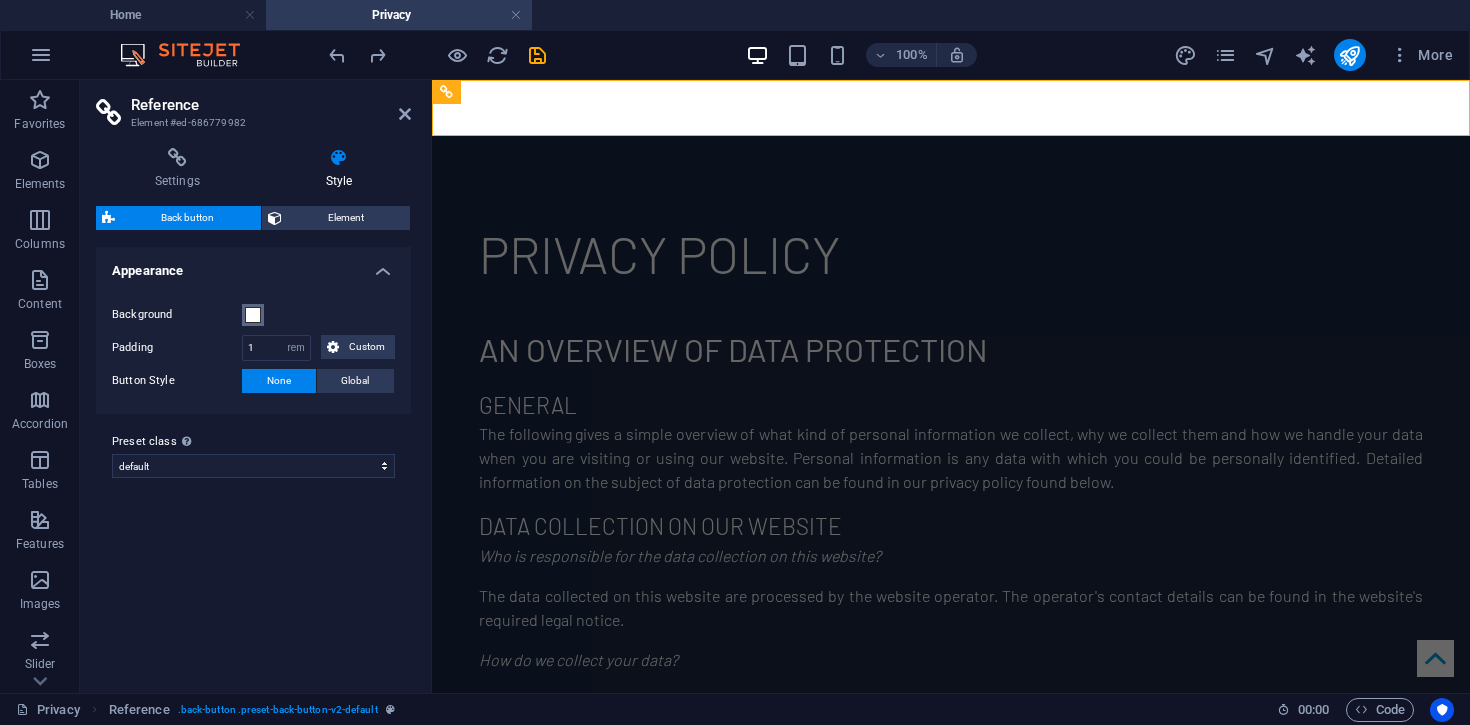 click at bounding box center [253, 315] 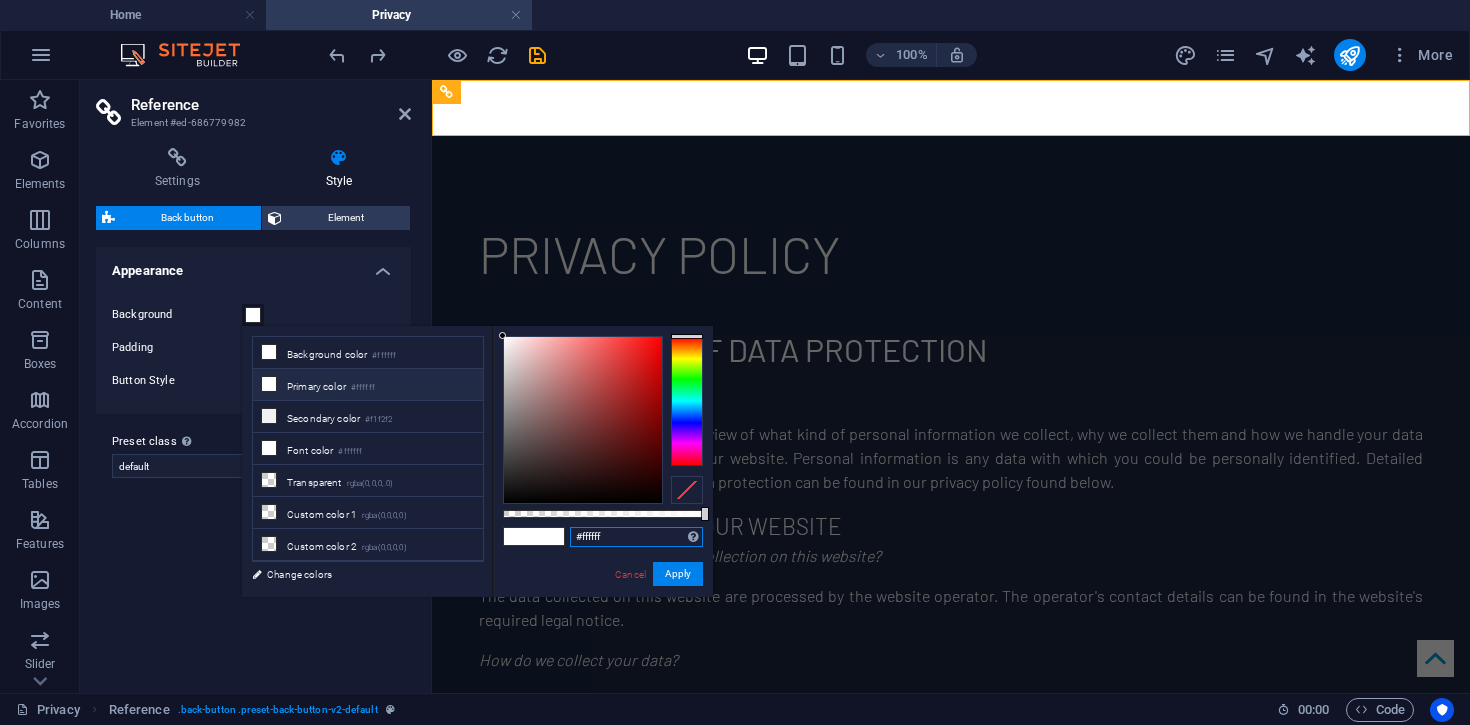 drag, startPoint x: 615, startPoint y: 534, endPoint x: 523, endPoint y: 535, distance: 92.00543 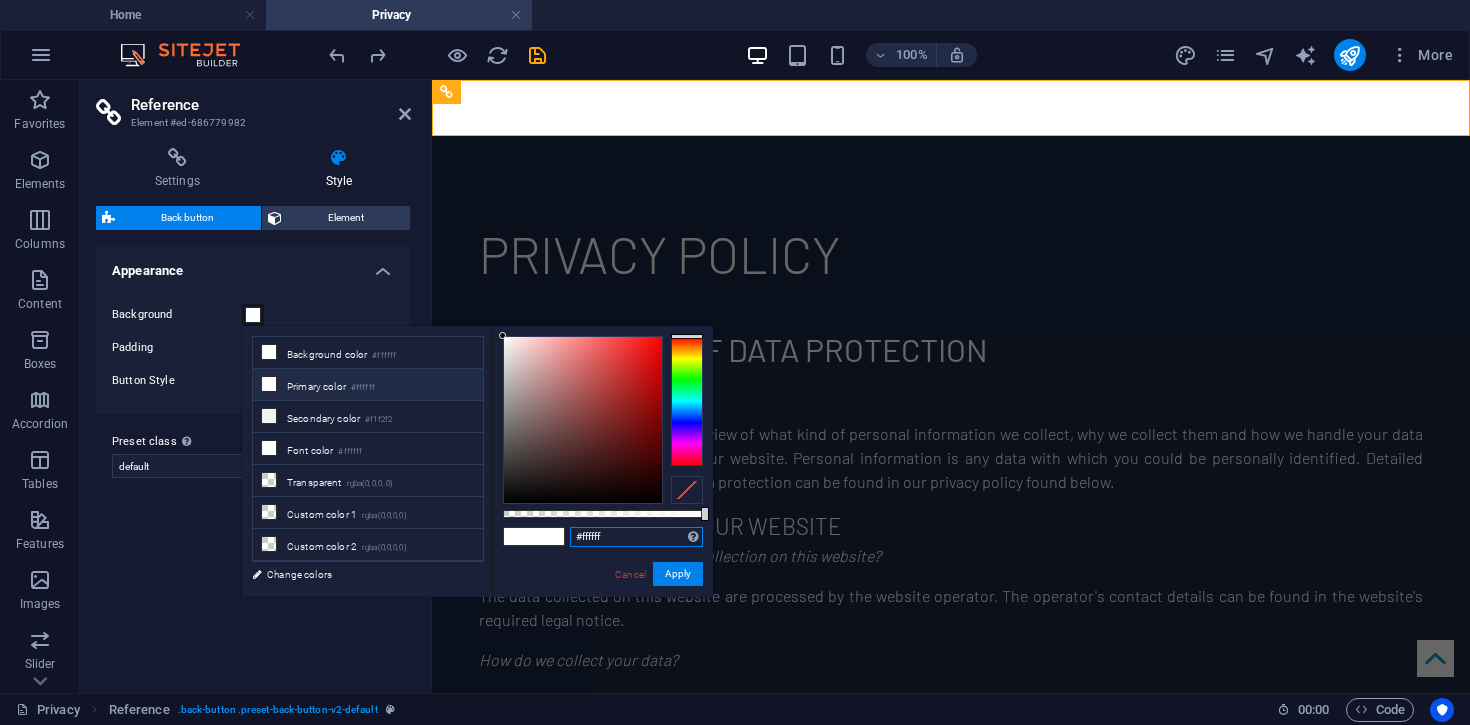 paste on "1B2944" 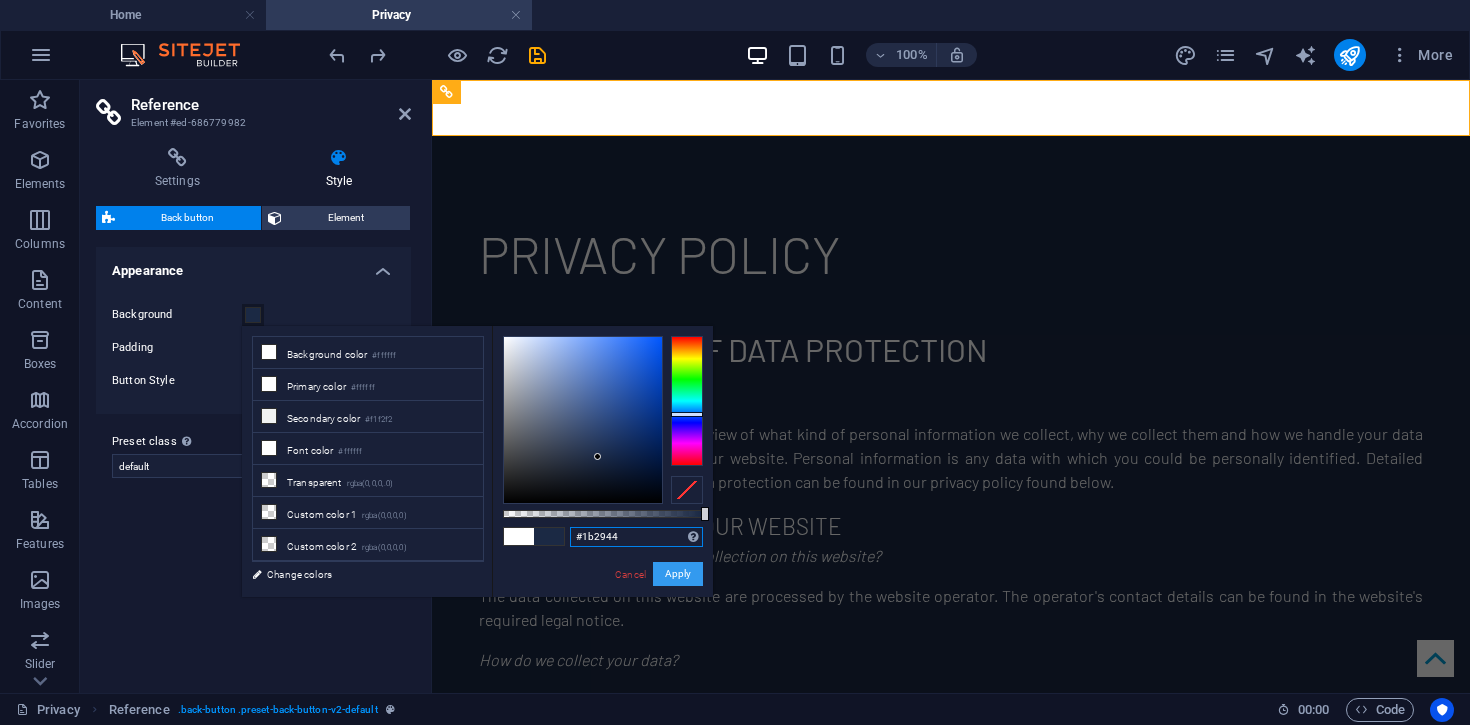 type on "#1b2944" 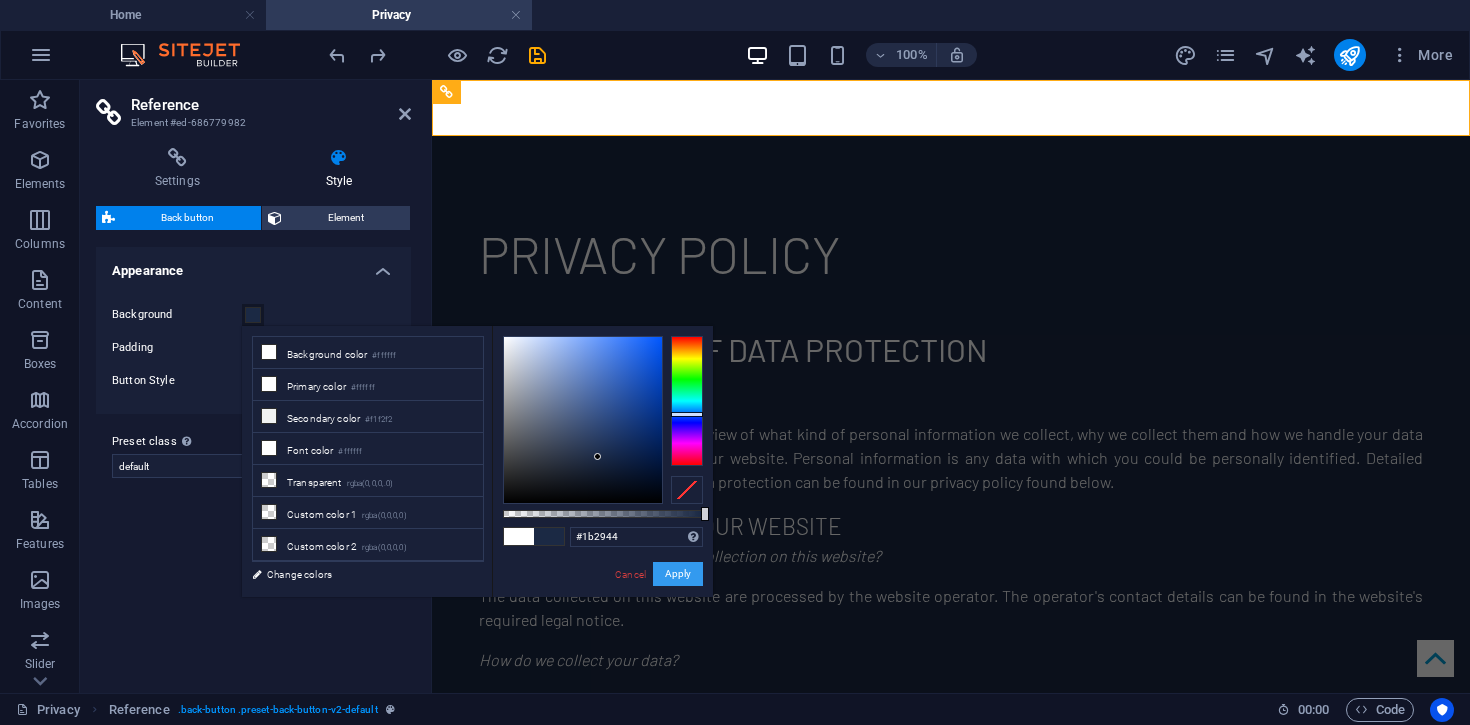 click on "Apply" at bounding box center (678, 574) 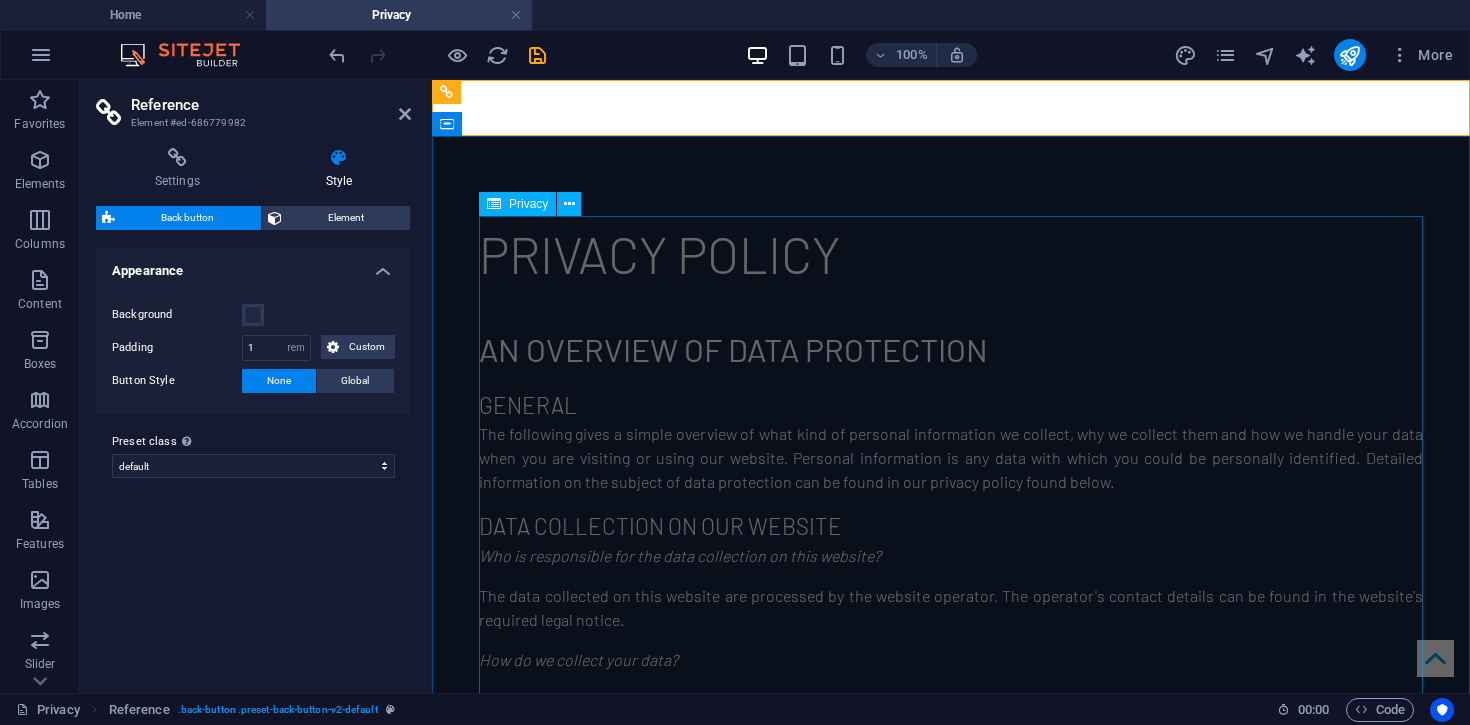 click on "Privacy Policy
An overview of data protection
General
The following gives a simple overview of what kind of personal information we collect, why we collect them and how we handle your data when you are visiting or using our website. Personal information is any data with which you could be personally identified. Detailed information on the subject of data protection can be found in our privacy policy found below.
Data collection on our website
Who is responsible for the data collection on this website?
The data collected on this website are processed by the website operator. The operator's contact details can be found in the website's required legal notice.
How do we collect your data?
Some data are collected when you provide them to us. This could, for example, be data you enter in a contact form.
What do we use your data for?
Part of the data is collected to ensure the proper functioning of the website. Other data can be used to analyze how visitors use the site." at bounding box center [951, 2735] 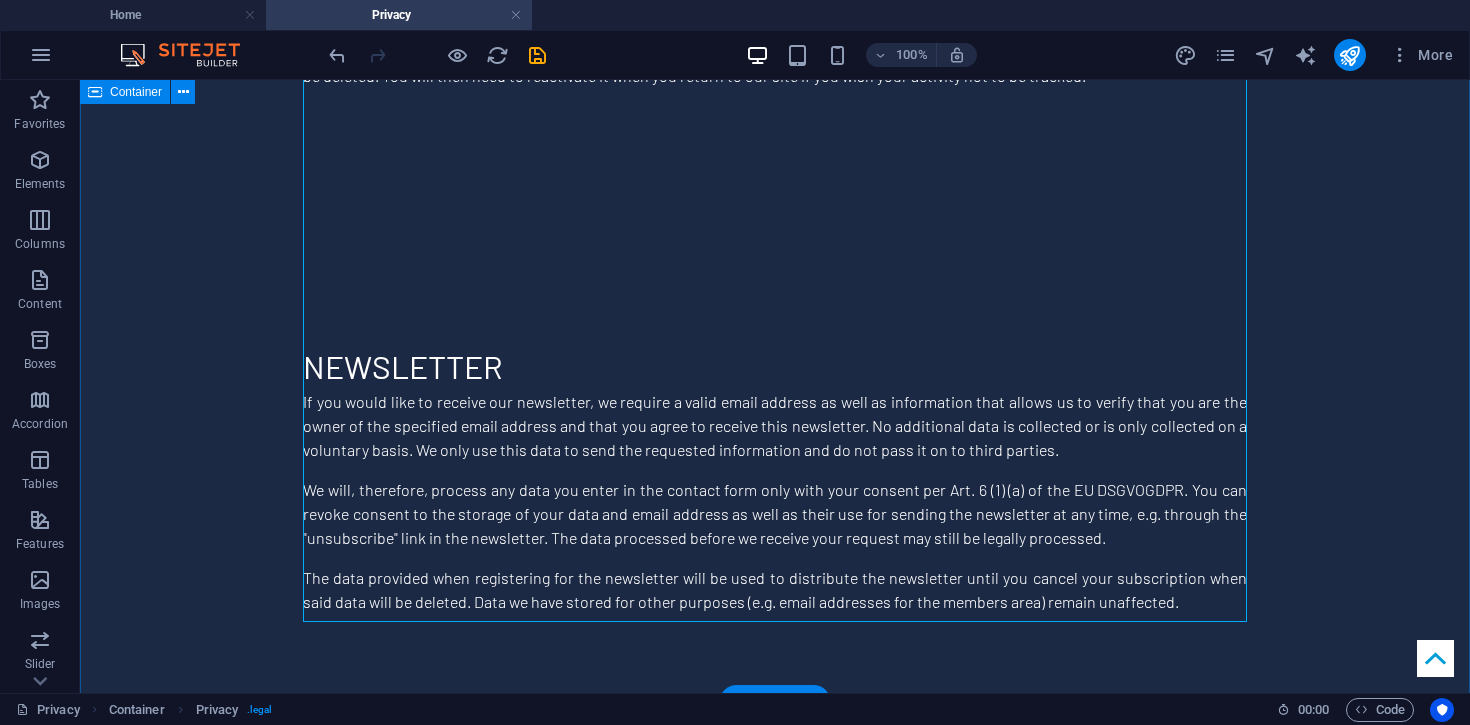 scroll, scrollTop: 4576, scrollLeft: 0, axis: vertical 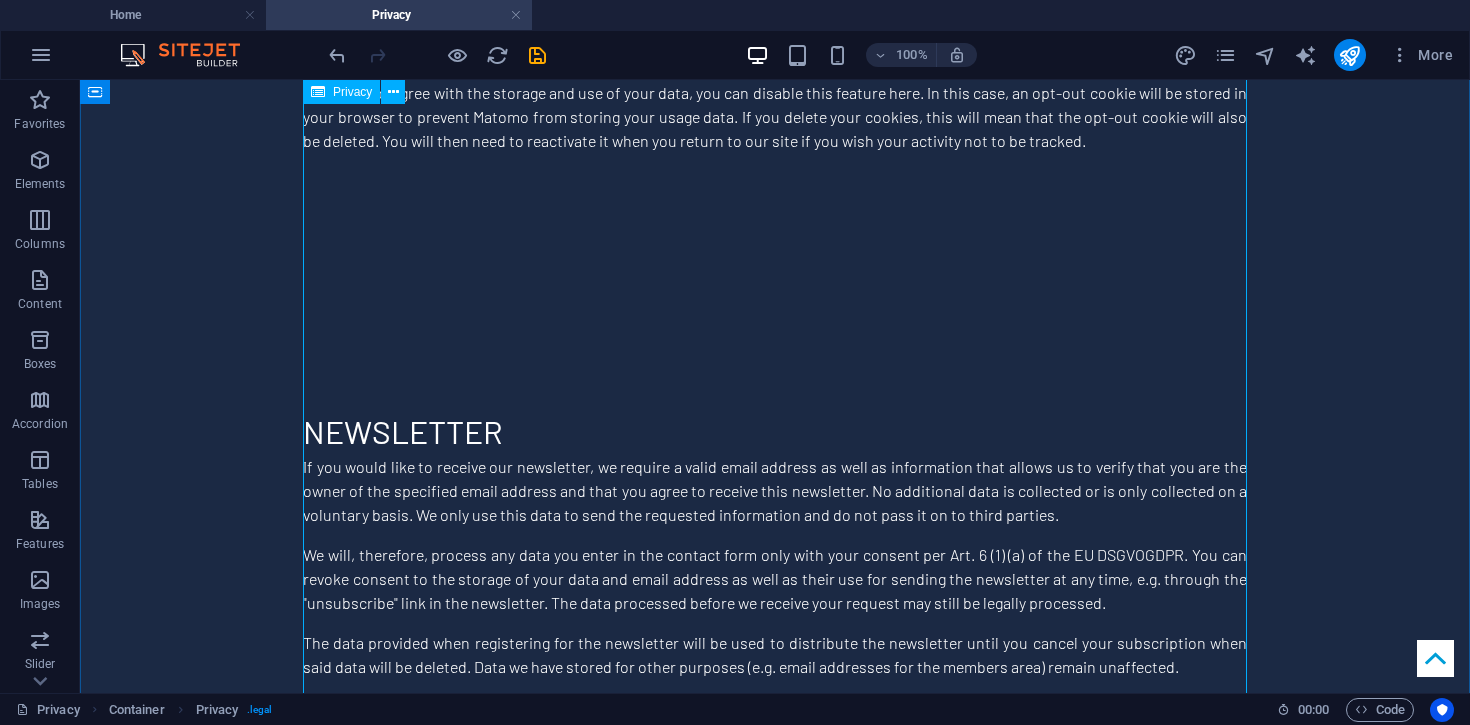 click on "Privacy Policy
An overview of data protection
General
The following gives a simple overview of what kind of personal information we collect, why we collect them and how we handle your data when you are visiting or using our website. Personal information is any data with which you could be personally identified. Detailed information on the subject of data protection can be found in our privacy policy found below.
Data collection on our website
Who is responsible for the data collection on this website?
The data collected on this website are processed by the website operator. The operator's contact details can be found in the website's required legal notice.
How do we collect your data?
Some data are collected when you provide them to us. This could, for example, be data you enter in a contact form.
What do we use your data for?
Part of the data is collected to ensure the proper functioning of the website. Other data can be used to analyze how visitors use the site." at bounding box center [775, -1841] 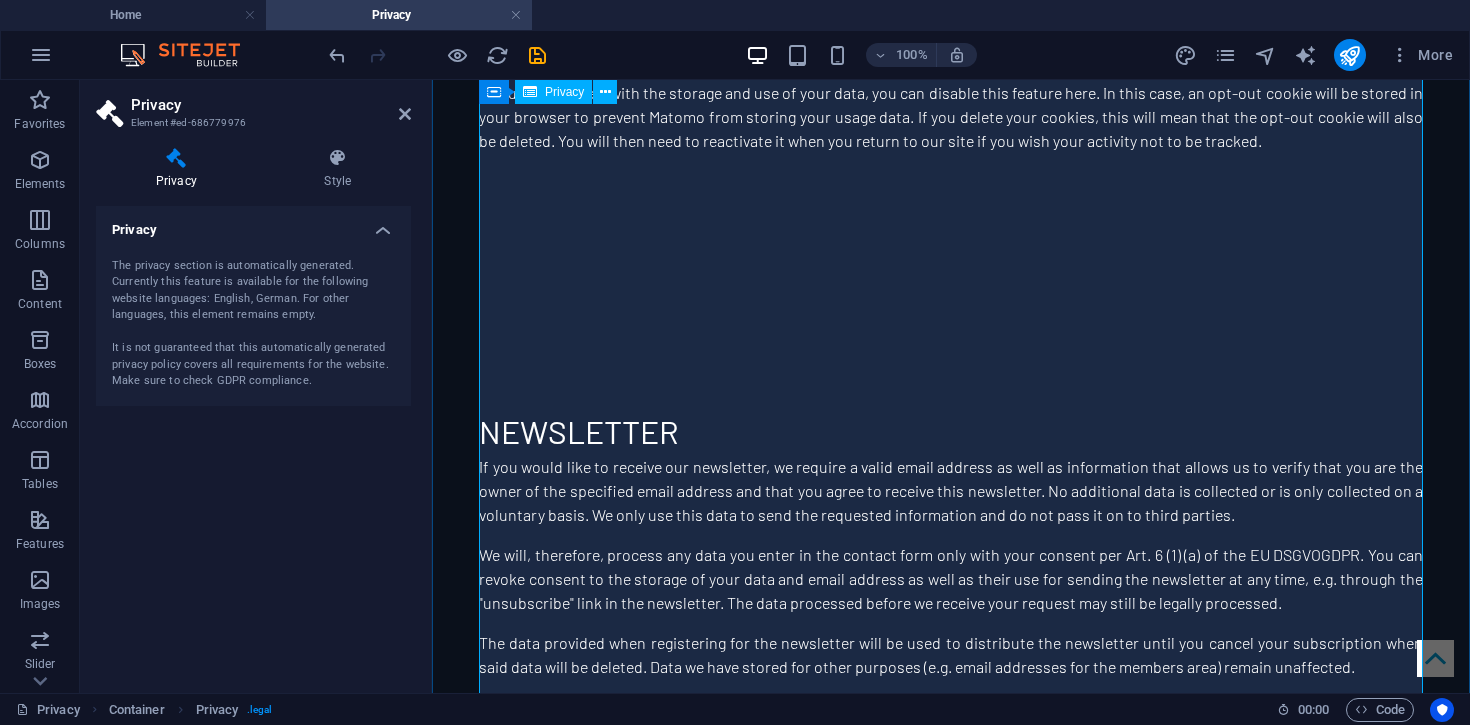 click on "Privacy Policy
An overview of data protection
General
The following gives a simple overview of what kind of personal information we collect, why we collect them and how we handle your data when you are visiting or using our website. Personal information is any data with which you could be personally identified. Detailed information on the subject of data protection can be found in our privacy policy found below.
Data collection on our website
Who is responsible for the data collection on this website?
The data collected on this website are processed by the website operator. The operator's contact details can be found in the website's required legal notice.
How do we collect your data?
Some data are collected when you provide them to us. This could, for example, be data you enter in a contact form.
What do we use your data for?
Part of the data is collected to ensure the proper functioning of the website. Other data can be used to analyze how visitors use the site." at bounding box center (951, -1841) 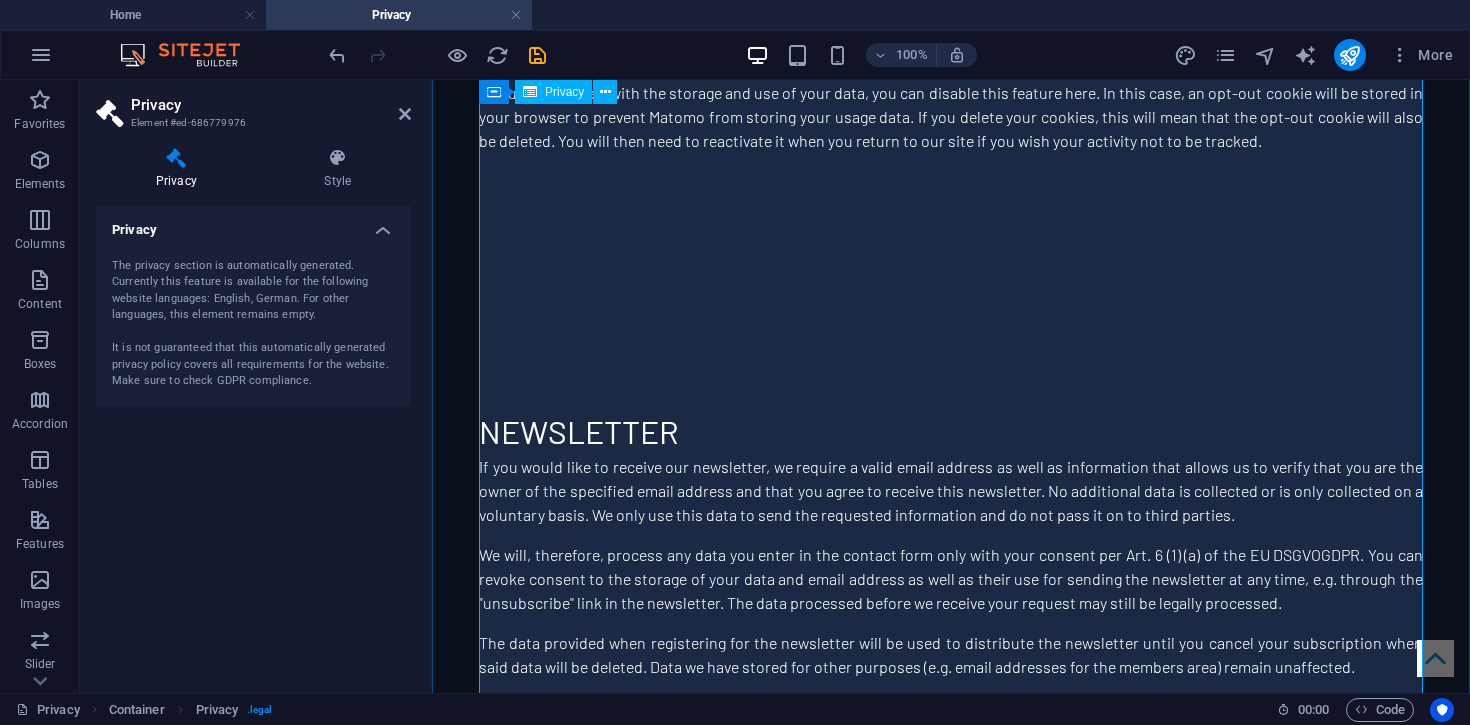 click on "Privacy Policy
An overview of data protection
General
The following gives a simple overview of what kind of personal information we collect, why we collect them and how we handle your data when you are visiting or using our website. Personal information is any data with which you could be personally identified. Detailed information on the subject of data protection can be found in our privacy policy found below.
Data collection on our website
Who is responsible for the data collection on this website?
The data collected on this website are processed by the website operator. The operator's contact details can be found in the website's required legal notice.
How do we collect your data?
Some data are collected when you provide them to us. This could, for example, be data you enter in a contact form.
What do we use your data for?
Part of the data is collected to ensure the proper functioning of the website. Other data can be used to analyze how visitors use the site." at bounding box center [951, -1841] 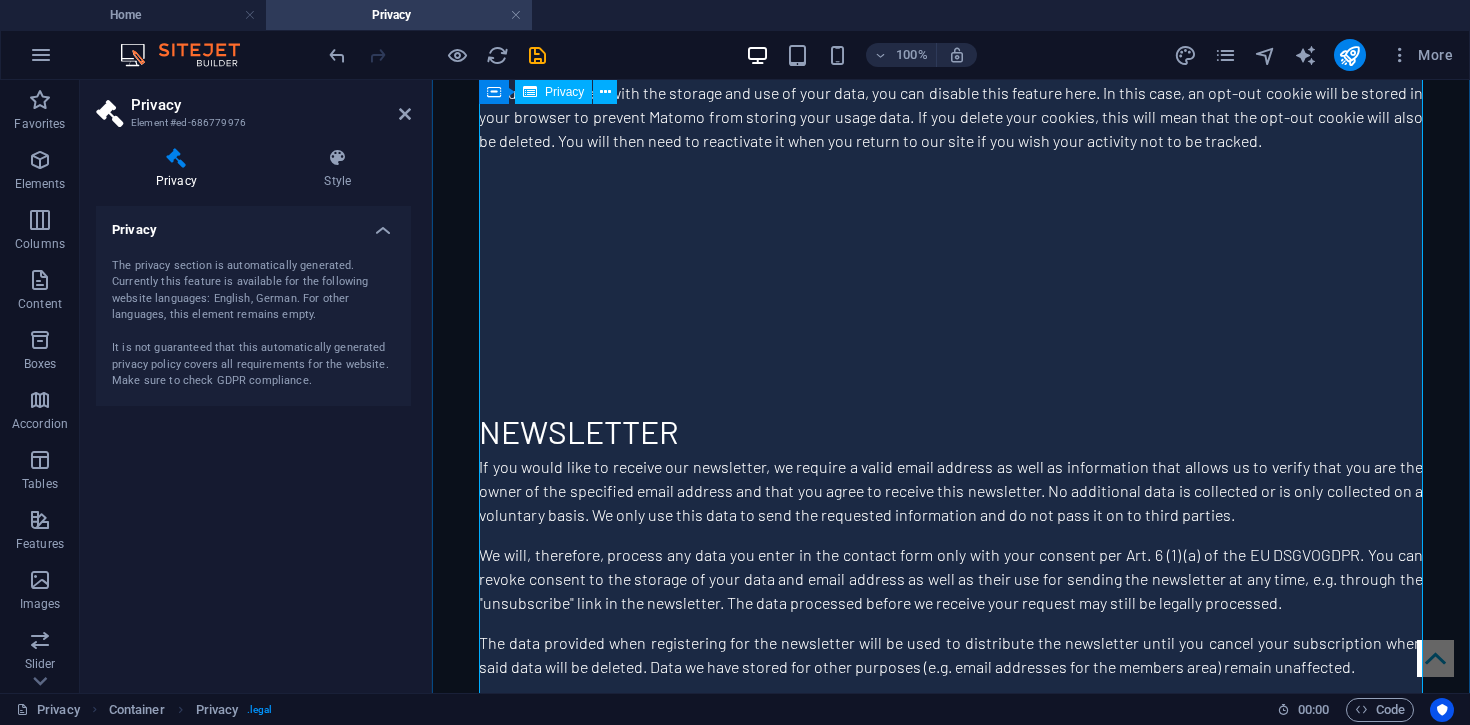 click on "Privacy Policy
An overview of data protection
General
The following gives a simple overview of what kind of personal information we collect, why we collect them and how we handle your data when you are visiting or using our website. Personal information is any data with which you could be personally identified. Detailed information on the subject of data protection can be found in our privacy policy found below.
Data collection on our website
Who is responsible for the data collection on this website?
The data collected on this website are processed by the website operator. The operator's contact details can be found in the website's required legal notice.
How do we collect your data?
Some data are collected when you provide them to us. This could, for example, be data you enter in a contact form.
What do we use your data for?
Part of the data is collected to ensure the proper functioning of the website. Other data can be used to analyze how visitors use the site." at bounding box center (951, -1841) 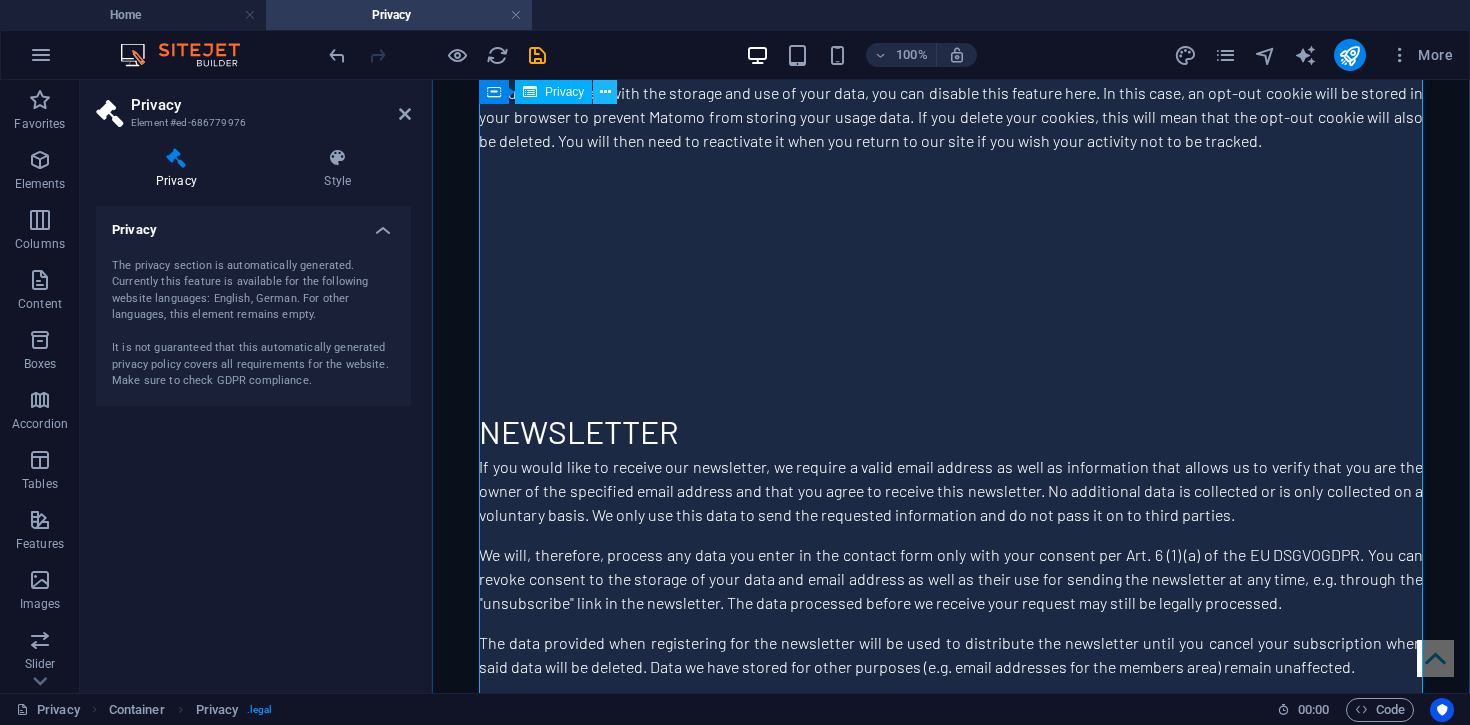 click at bounding box center (605, 92) 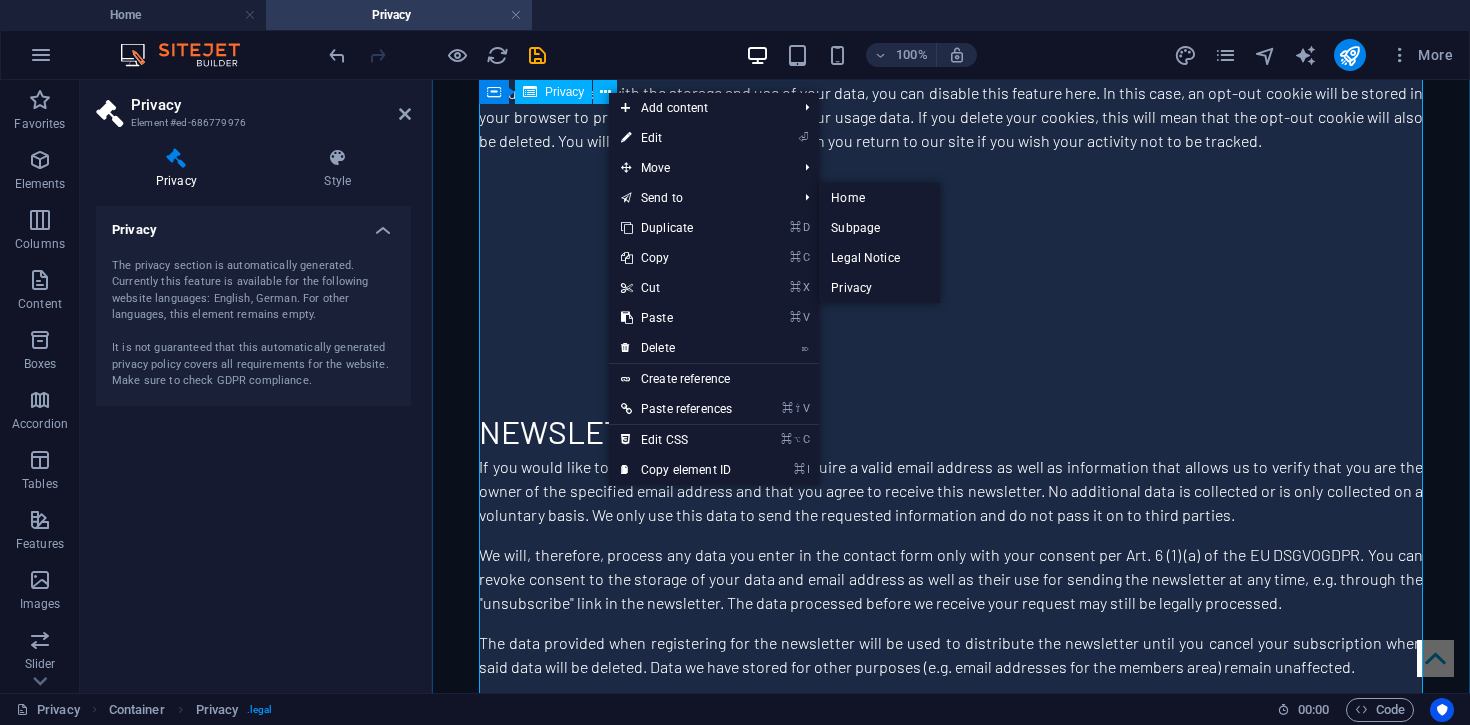 click on "Privacy Policy
An overview of data protection
General
The following gives a simple overview of what kind of personal information we collect, why we collect them and how we handle your data when you are visiting or using our website. Personal information is any data with which you could be personally identified. Detailed information on the subject of data protection can be found in our privacy policy found below.
Data collection on our website
Who is responsible for the data collection on this website?
The data collected on this website are processed by the website operator. The operator's contact details can be found in the website's required legal notice.
How do we collect your data?
Some data are collected when you provide them to us. This could, for example, be data you enter in a contact form.
What do we use your data for?
Part of the data is collected to ensure the proper functioning of the website. Other data can be used to analyze how visitors use the site." at bounding box center (951, -1841) 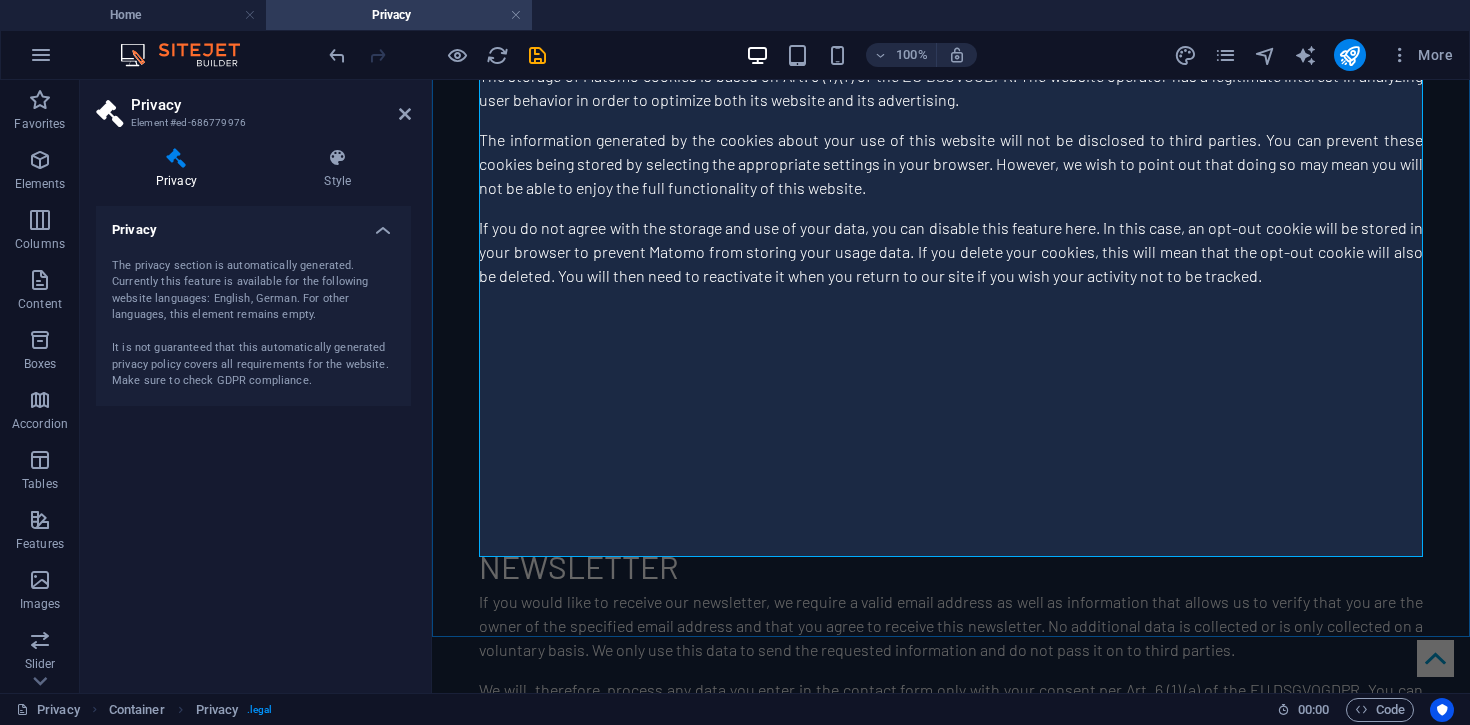 scroll, scrollTop: 4713, scrollLeft: 0, axis: vertical 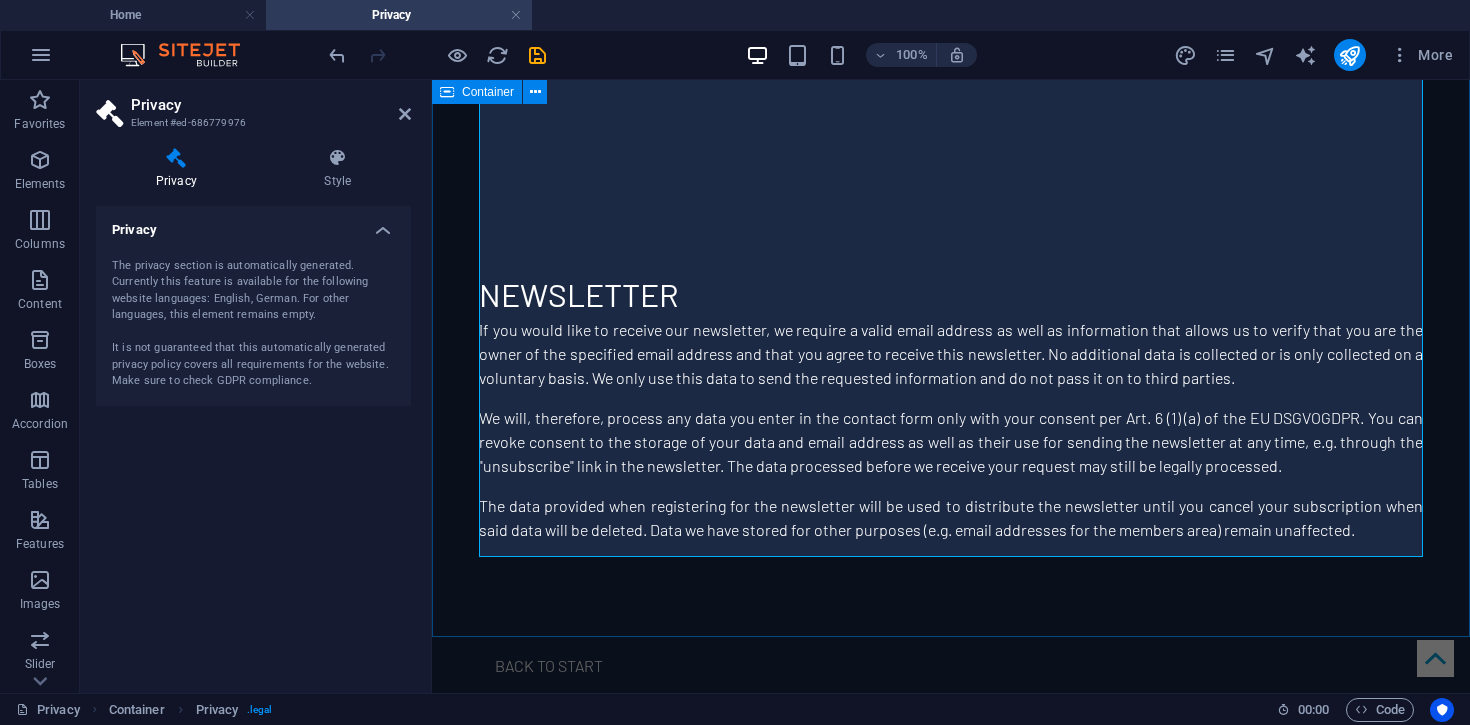 click on "Privacy Policy
An overview of data protection
General
The following gives a simple overview of what kind of personal information we collect, why we collect them and how we handle your data when you are visiting or using our website. Personal information is any data with which you could be personally identified. Detailed information on the subject of data protection can be found in our privacy policy found below.
Data collection on our website
Who is responsible for the data collection on this website?
The data collected on this website are processed by the website operator. The operator's contact details can be found in the website's required legal notice.
How do we collect your data?
Some data are collected when you provide them to us. This could, for example, be data you enter in a contact form.
What do we use your data for?
Part of the data is collected to ensure the proper functioning of the website. Other data can be used to analyze how visitors use the site." at bounding box center [951, -1970] 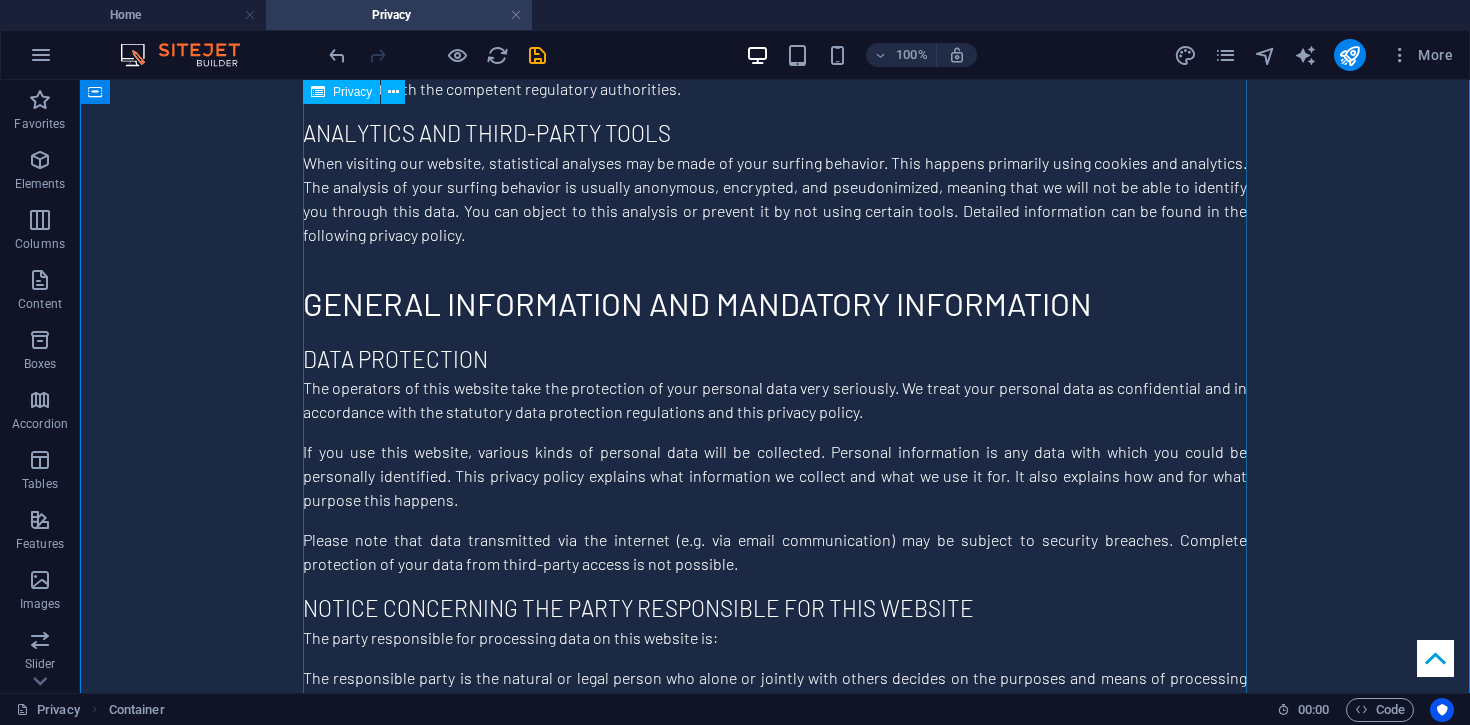 scroll, scrollTop: 0, scrollLeft: 0, axis: both 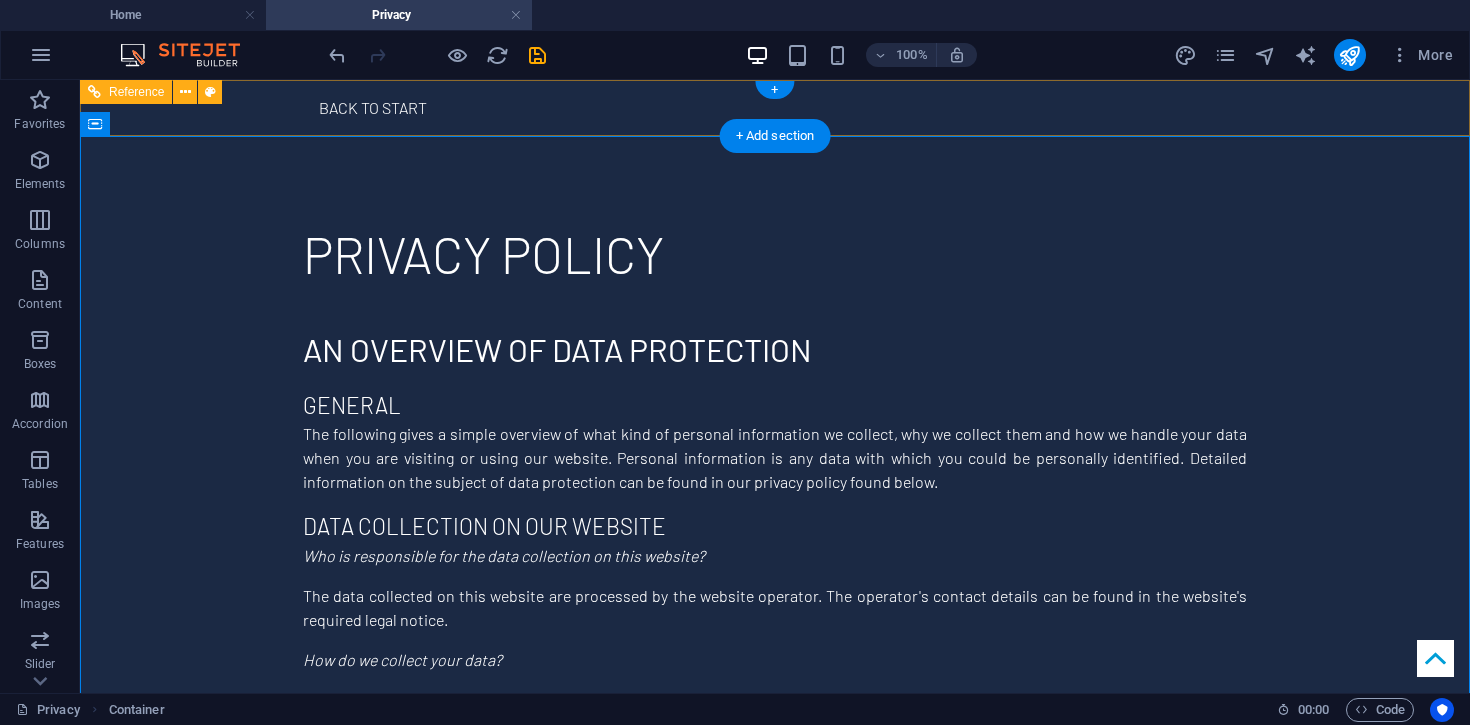 click on "Back to start" at bounding box center (775, 108) 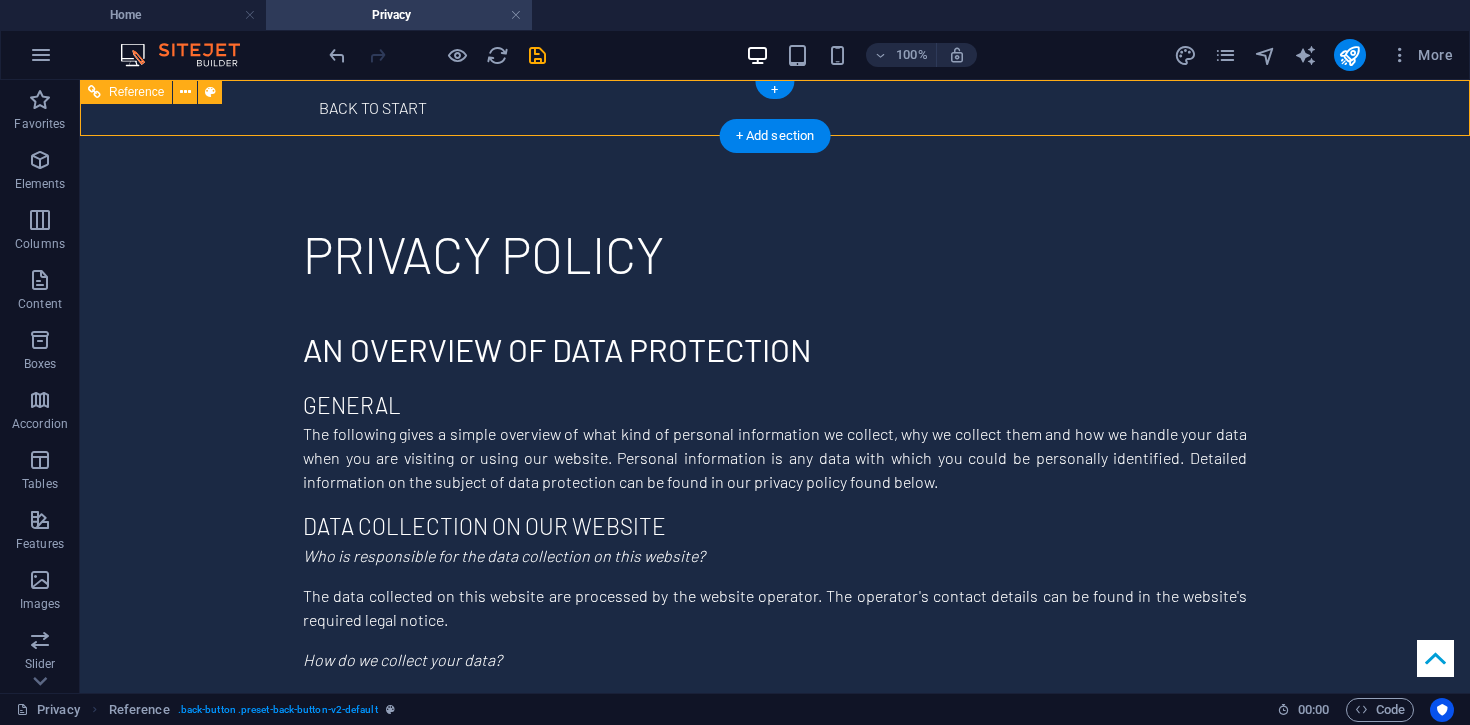 click on "Back to start" at bounding box center [775, 108] 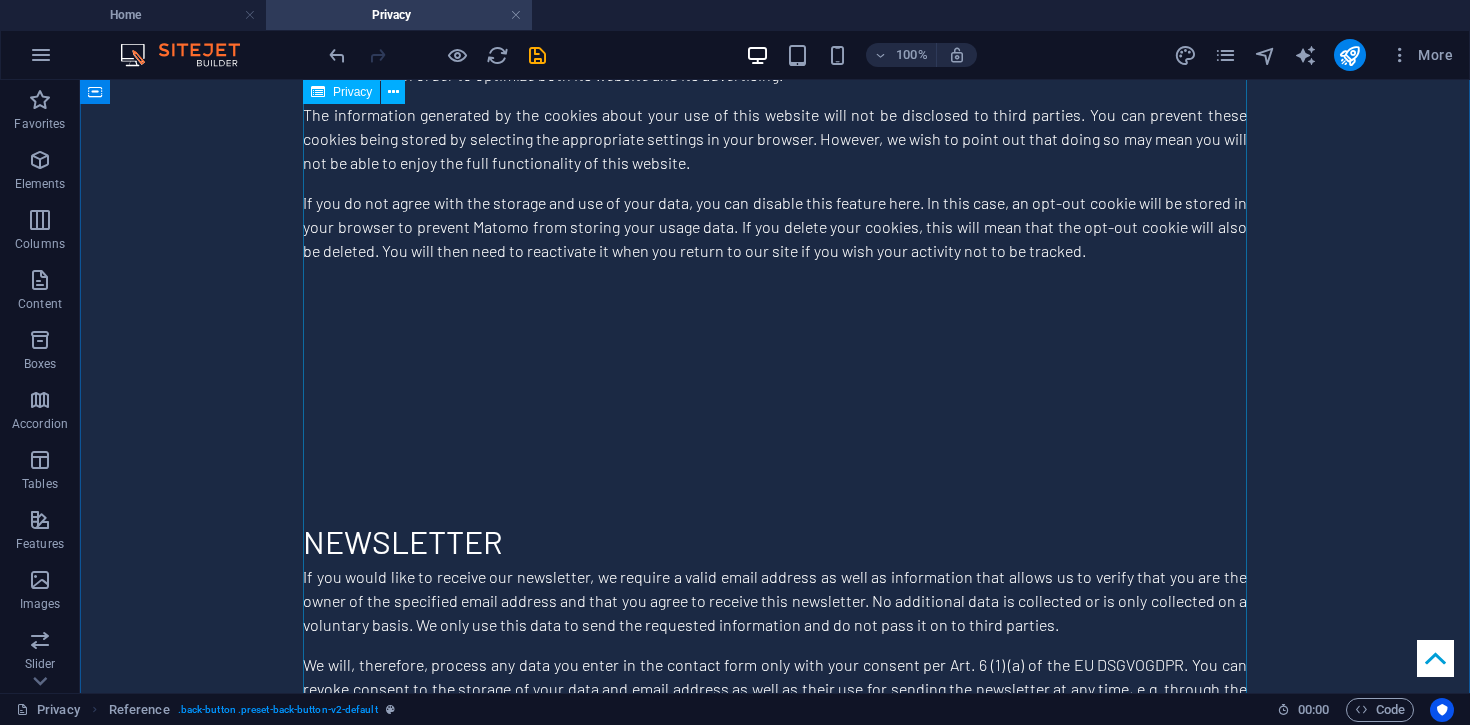 scroll, scrollTop: 4713, scrollLeft: 0, axis: vertical 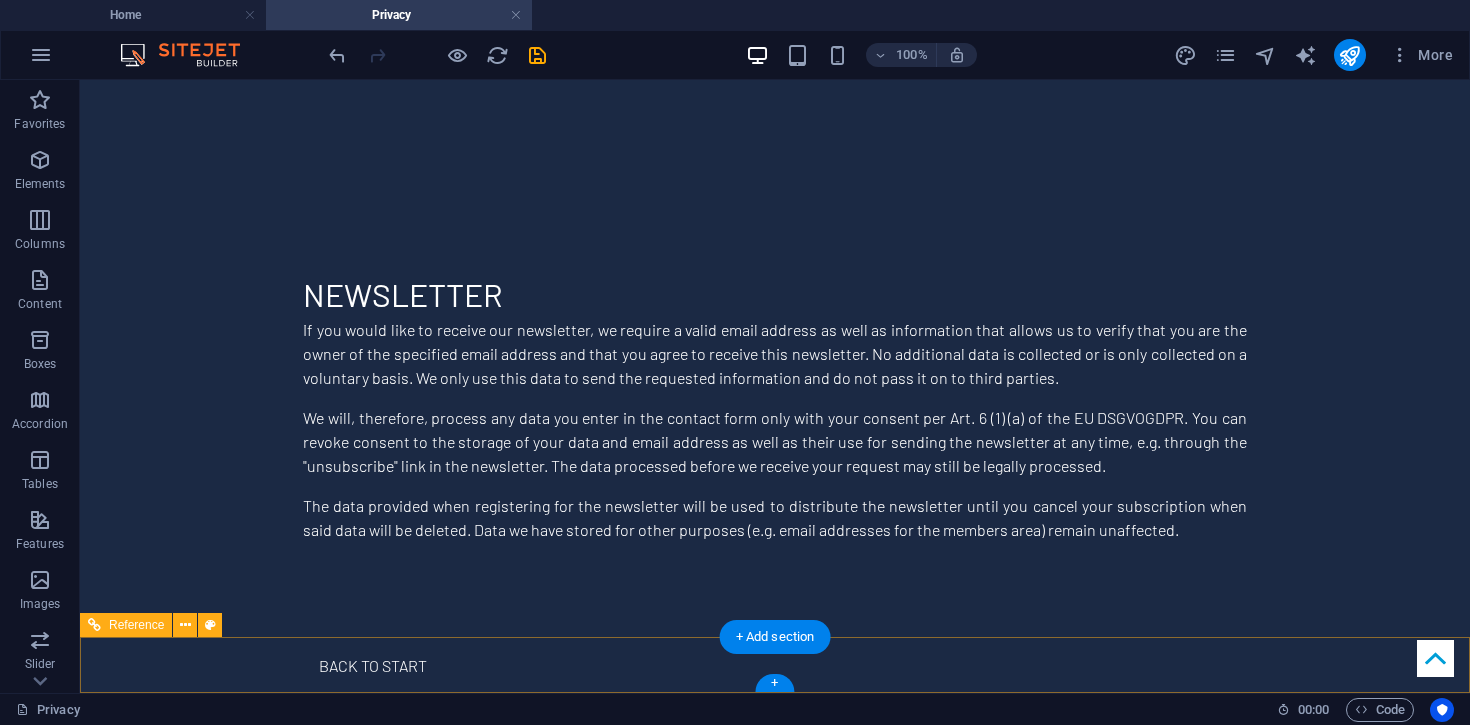 click on "Back to start" at bounding box center [775, 666] 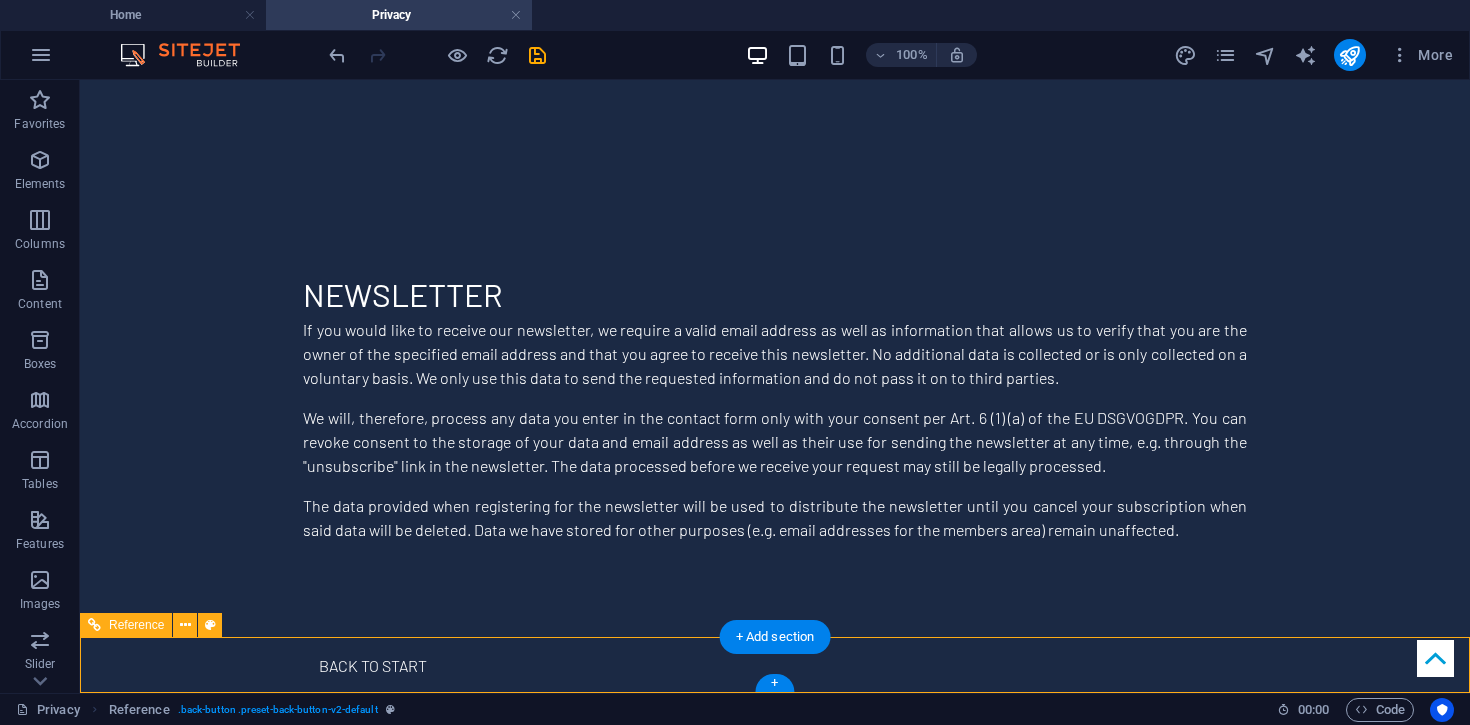 click on "Back to start" at bounding box center (775, 666) 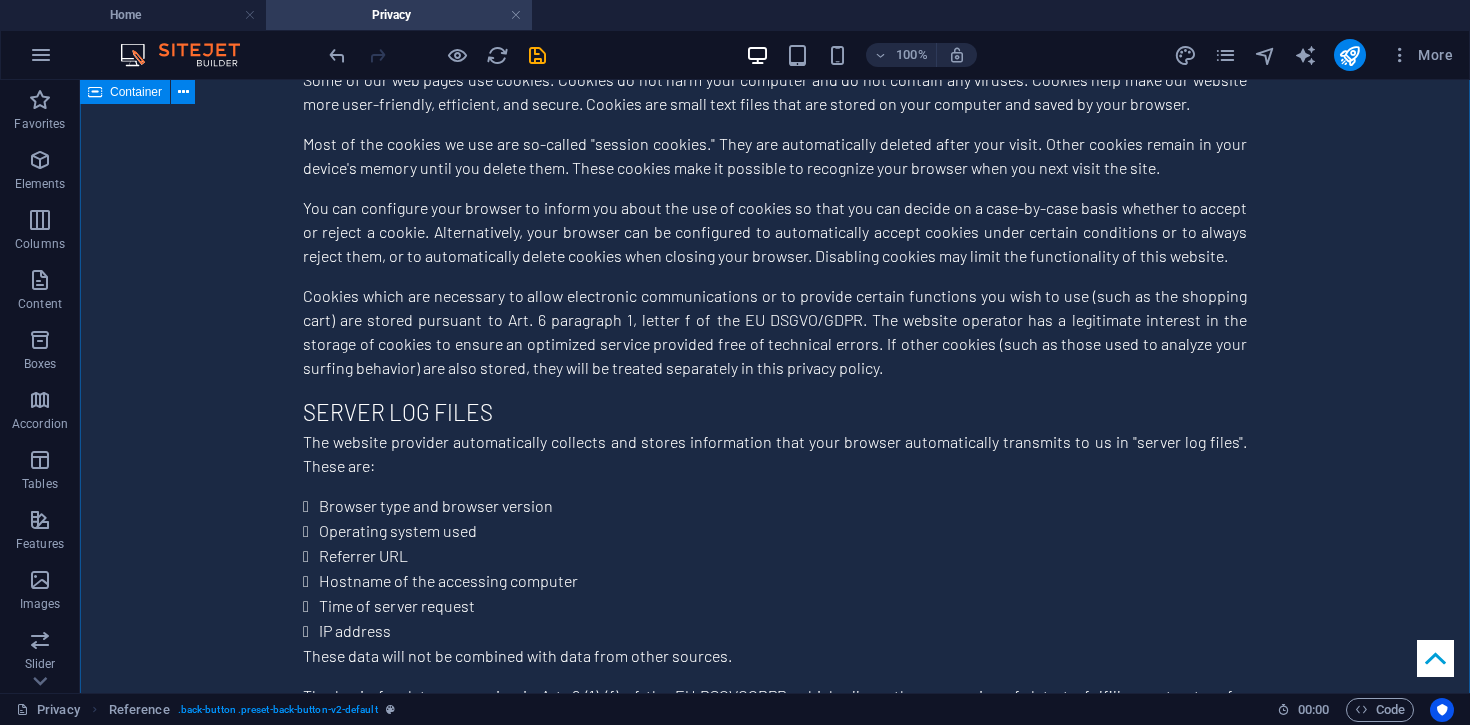 scroll, scrollTop: 1942, scrollLeft: 0, axis: vertical 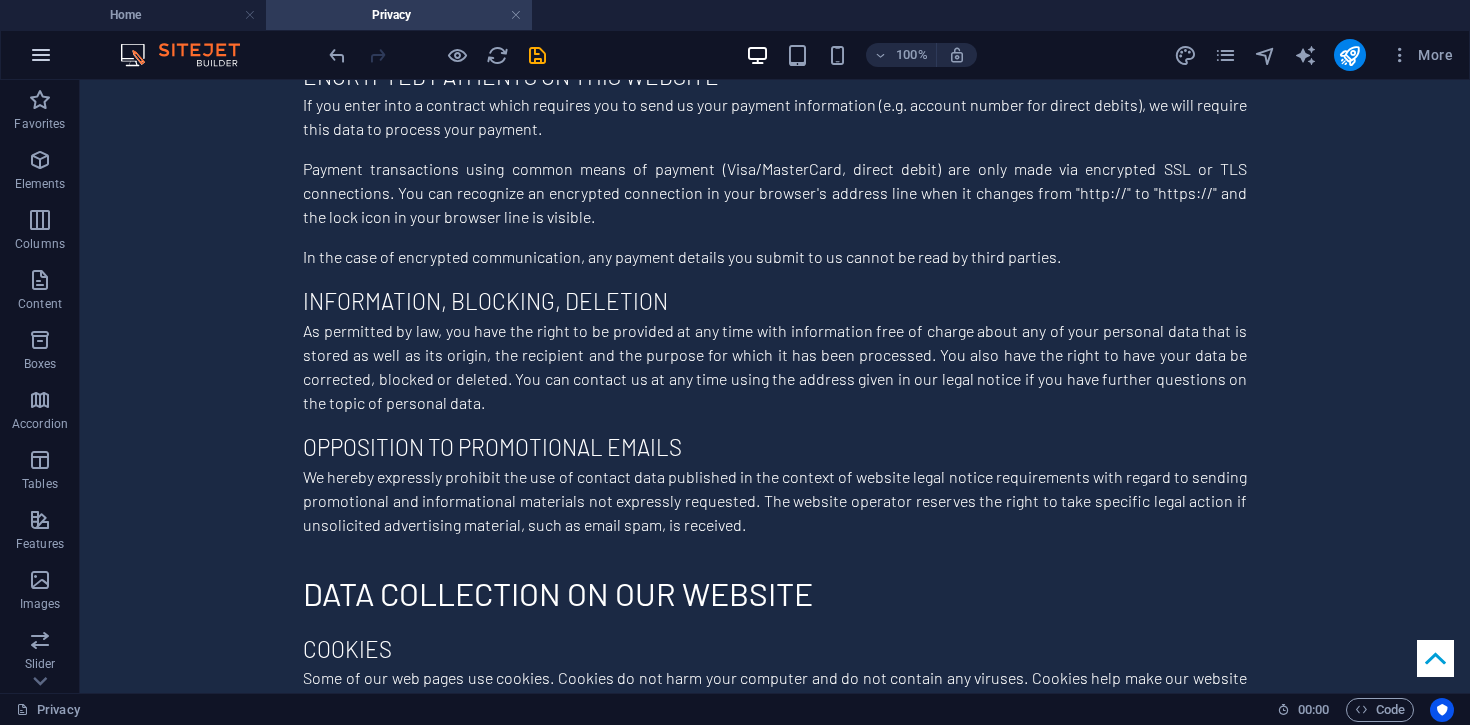 click at bounding box center [41, 55] 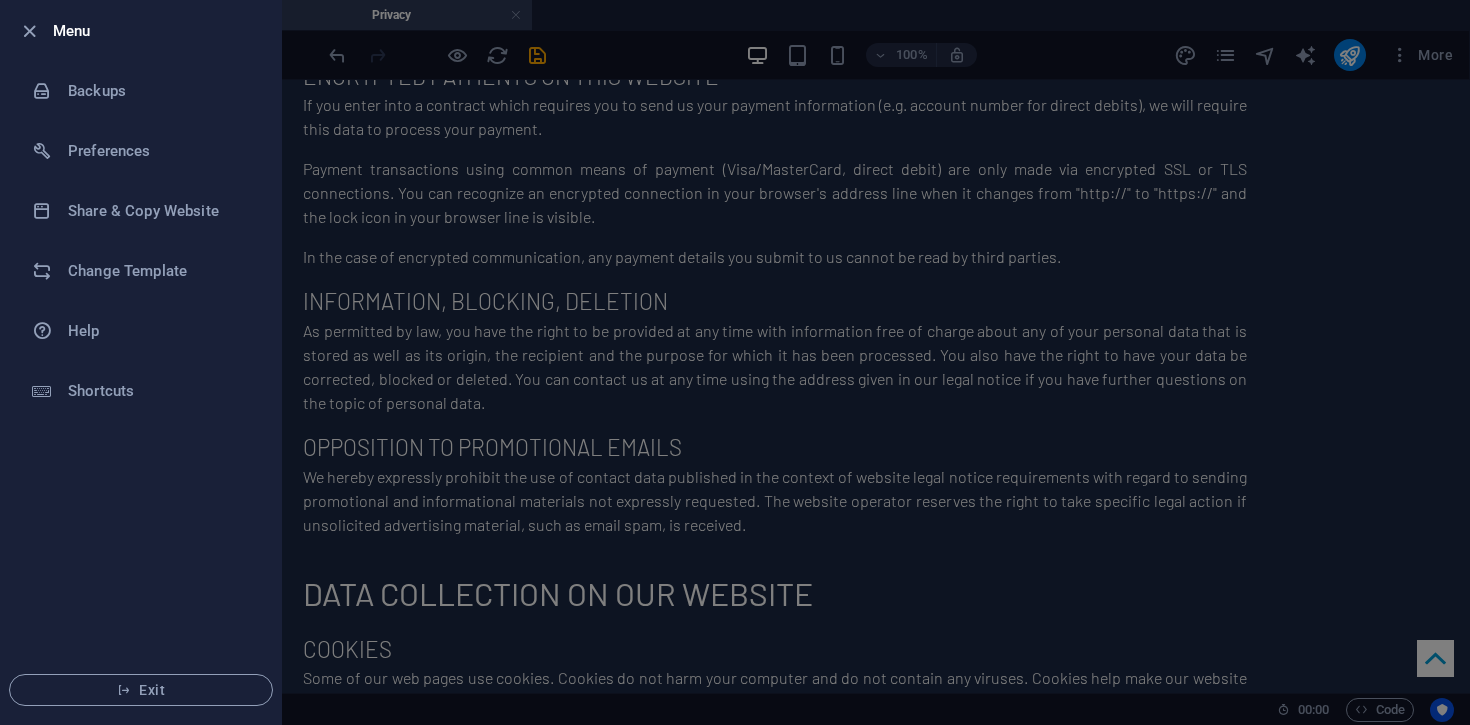 click at bounding box center [735, 362] 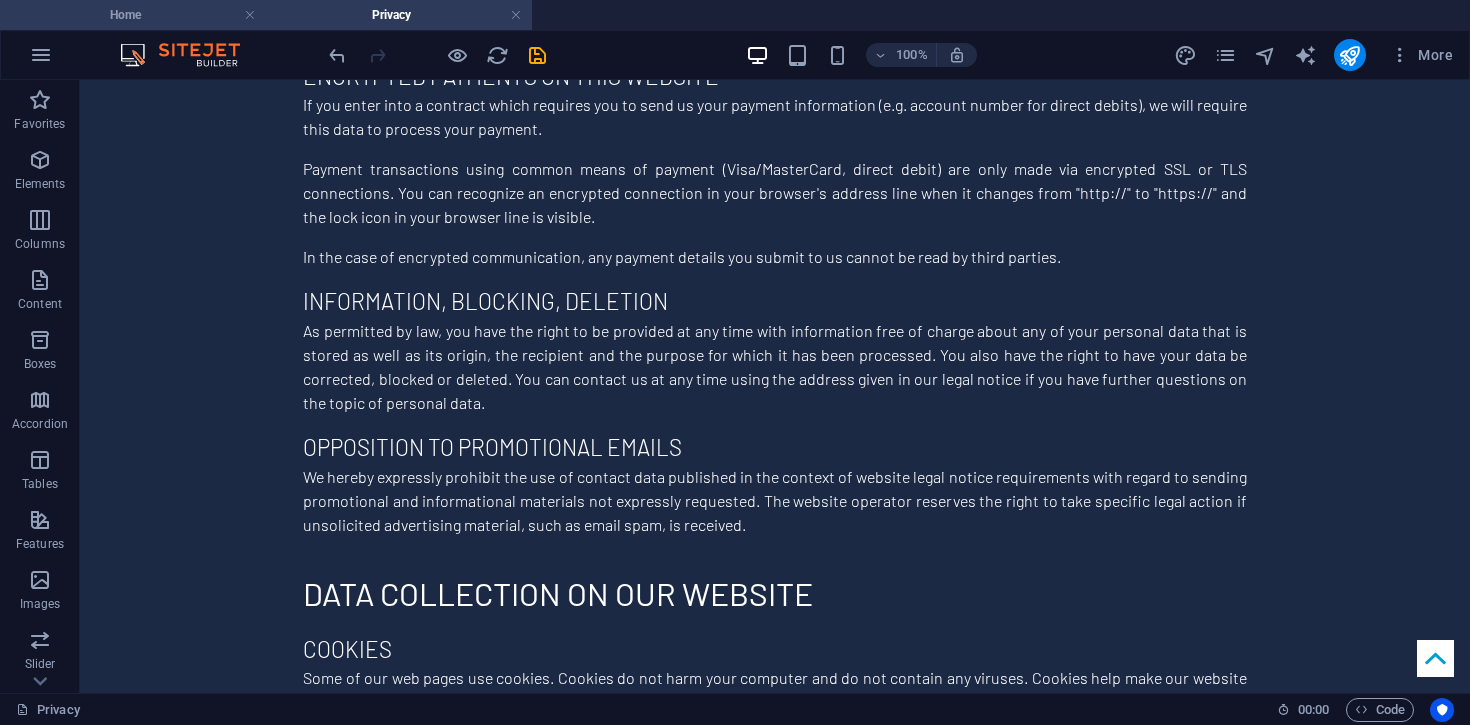 click on "Home" at bounding box center [133, 15] 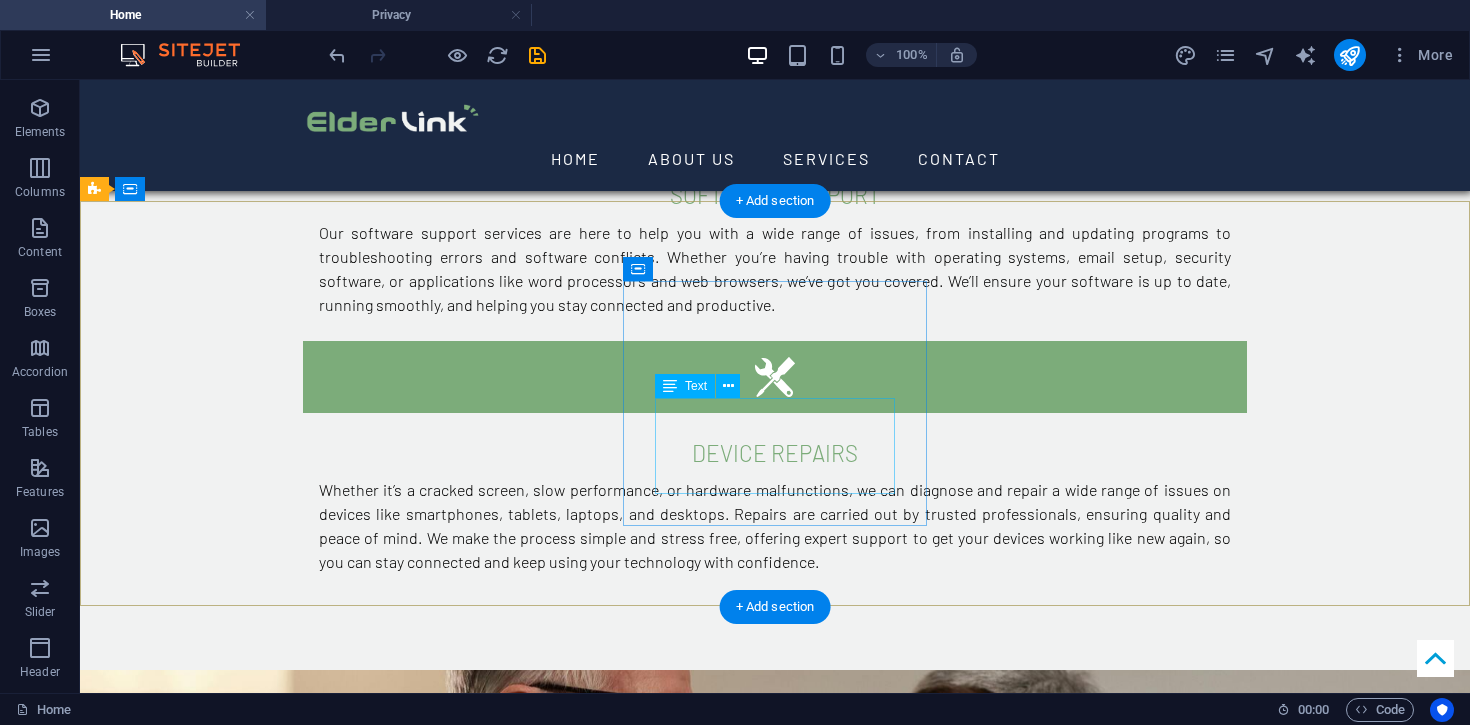 scroll, scrollTop: 2780, scrollLeft: 0, axis: vertical 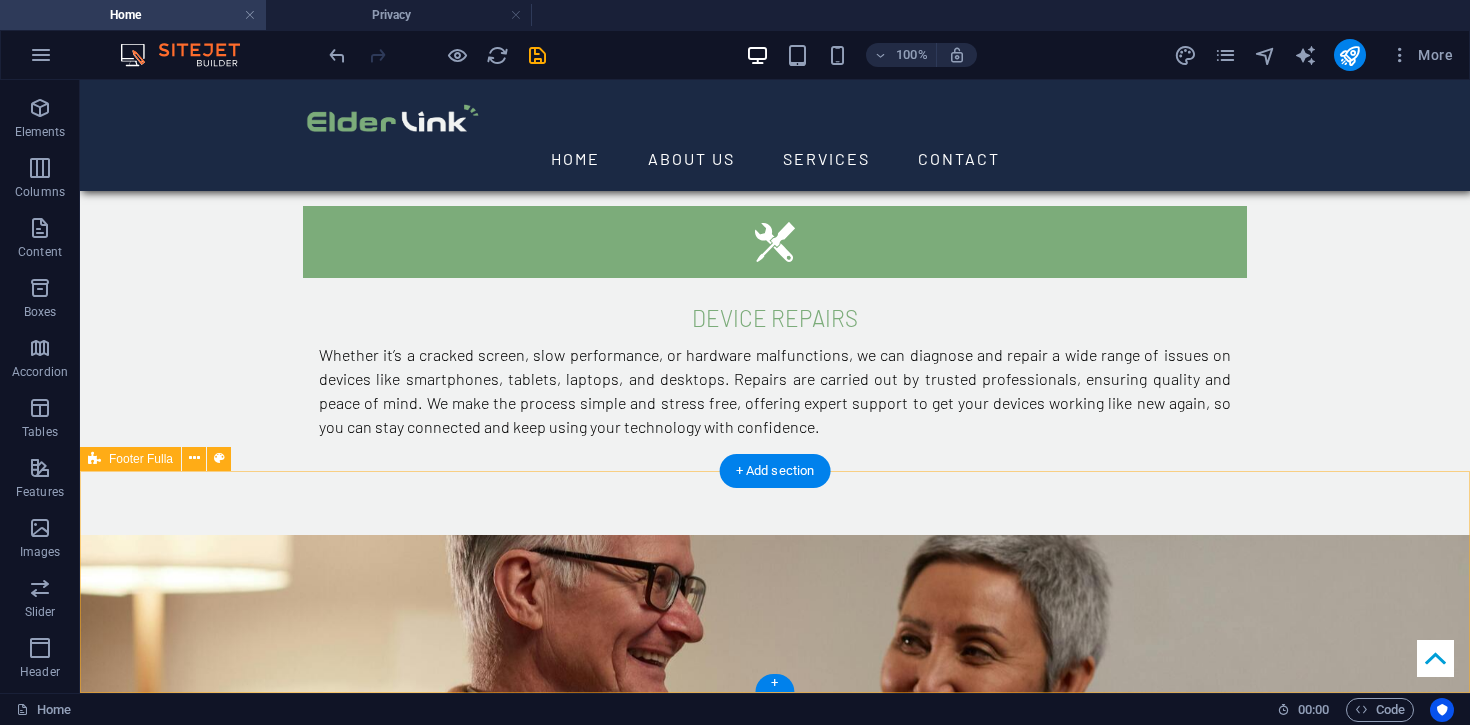 click on "Home About Service Contact Drop content here or  Add elements  Paste clipboard" at bounding box center [775, 2846] 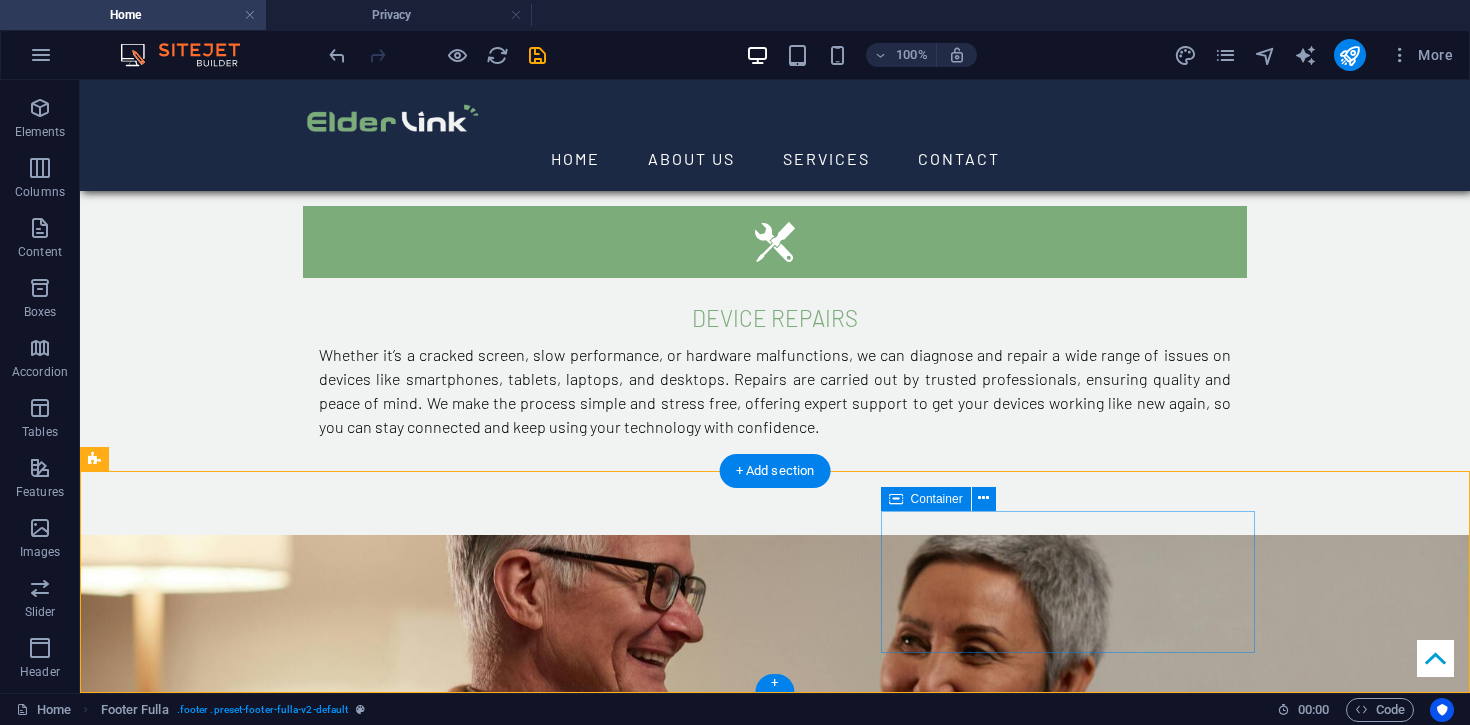 click on "Drop content here or  Add elements  Paste clipboard" at bounding box center (775, 2886) 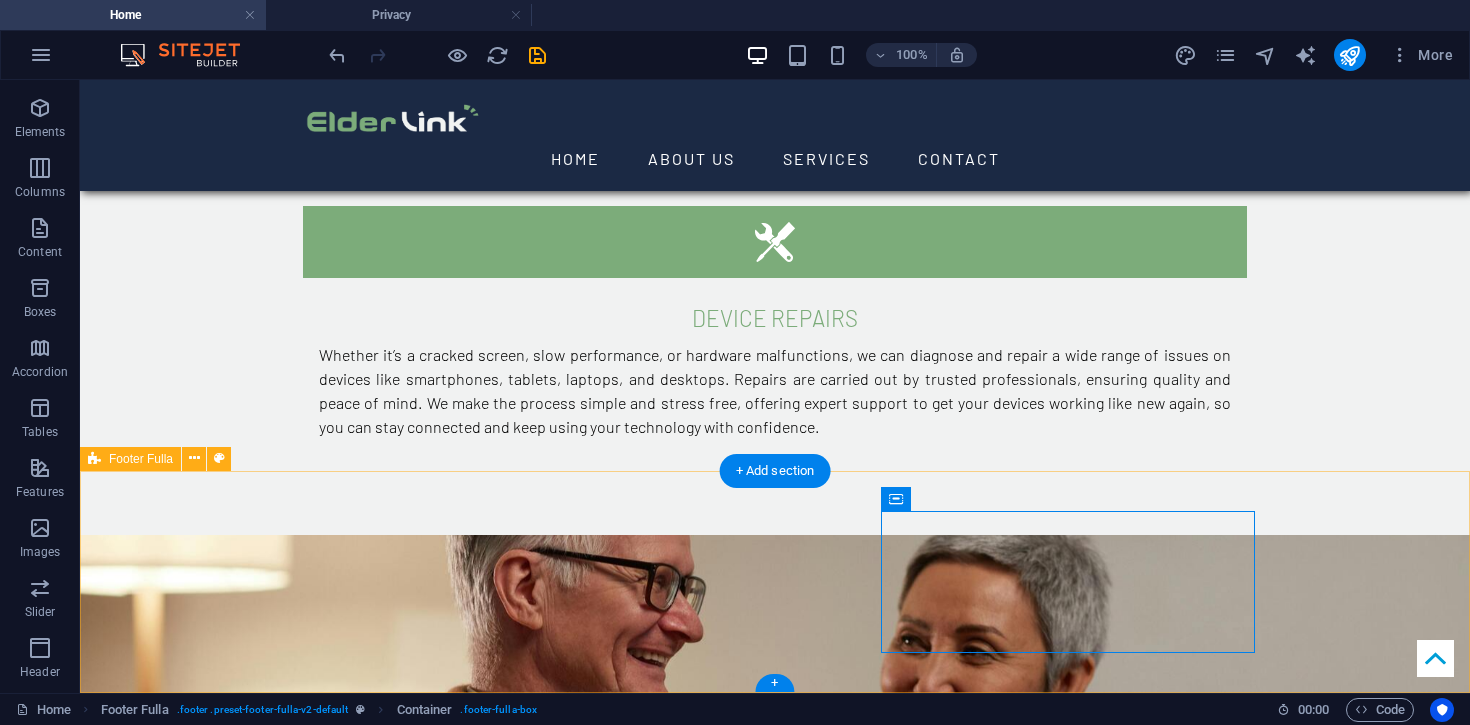 scroll, scrollTop: 2677, scrollLeft: 0, axis: vertical 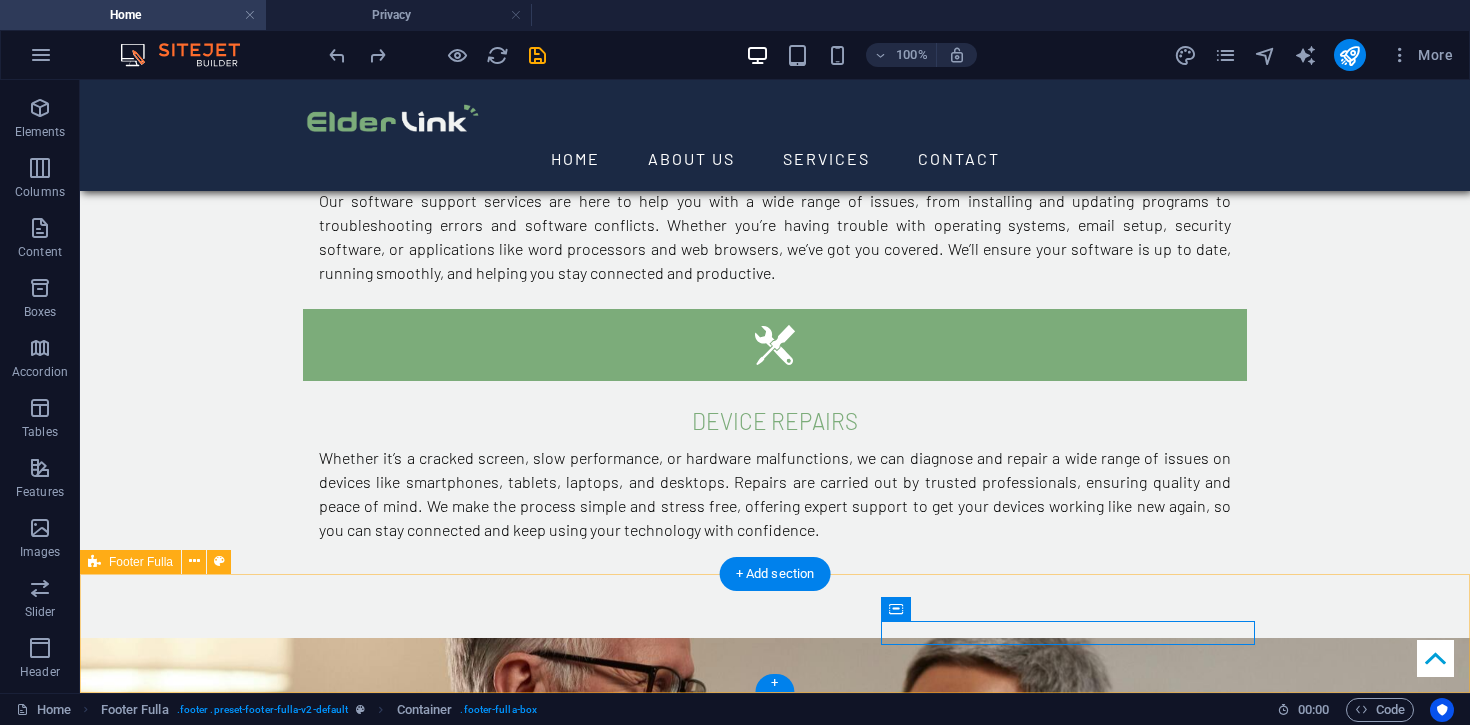 click on "Home About Service Contact Legal Notice  |  Privacy Policy" at bounding box center (775, 2890) 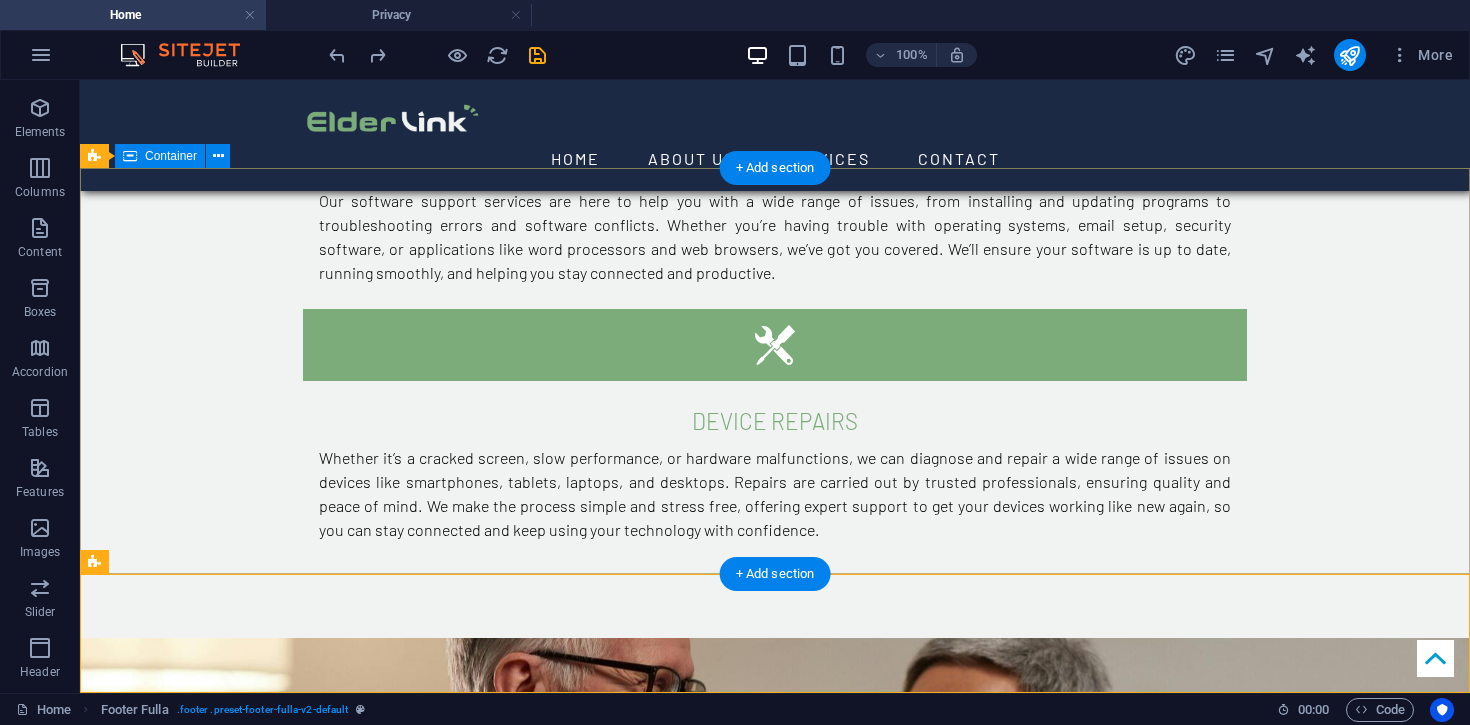 click on "Where are we? We are locally based in [CITY] Contact Call us:   [PHONE] [EMAIL] linkedin Look us up @ElderLink Services" at bounding box center [775, 2336] 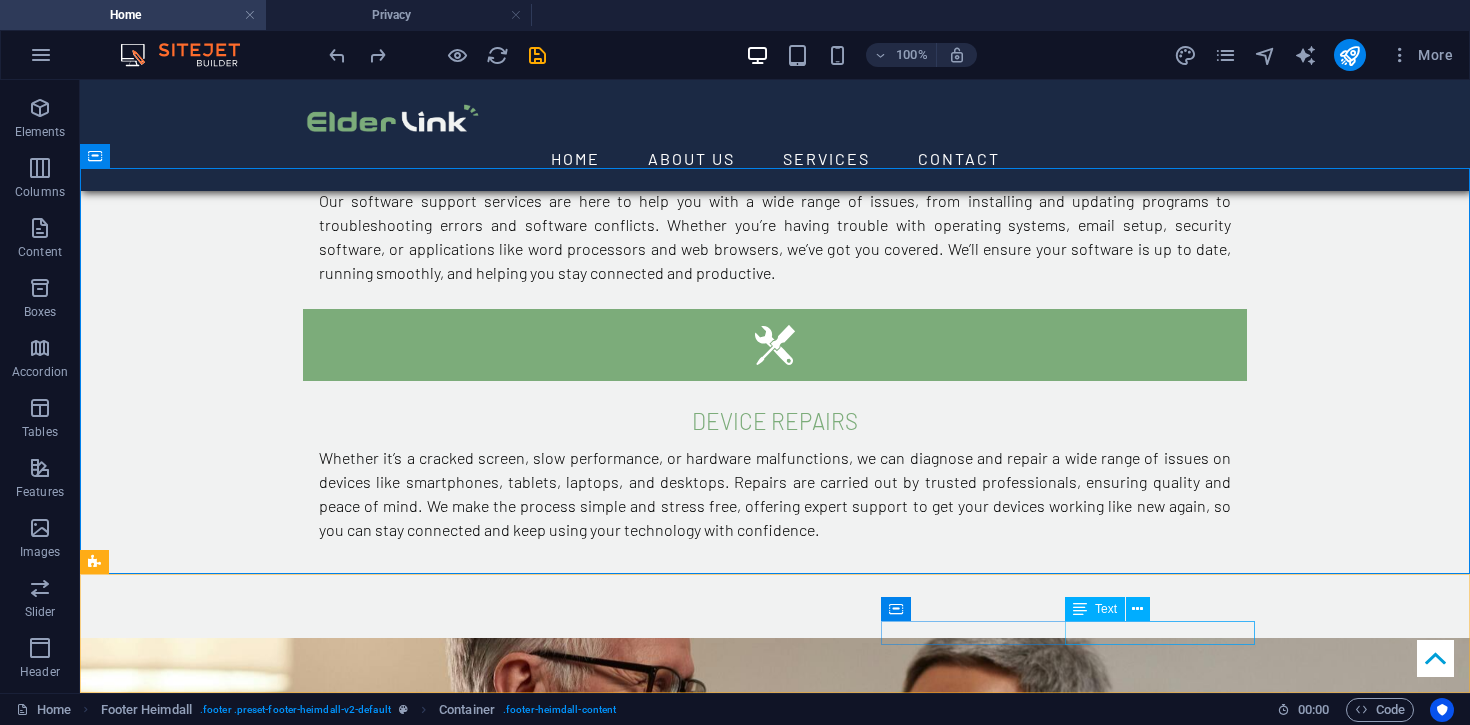 click on "Legal Notice  |  Privacy Policy" at bounding box center [775, 2930] 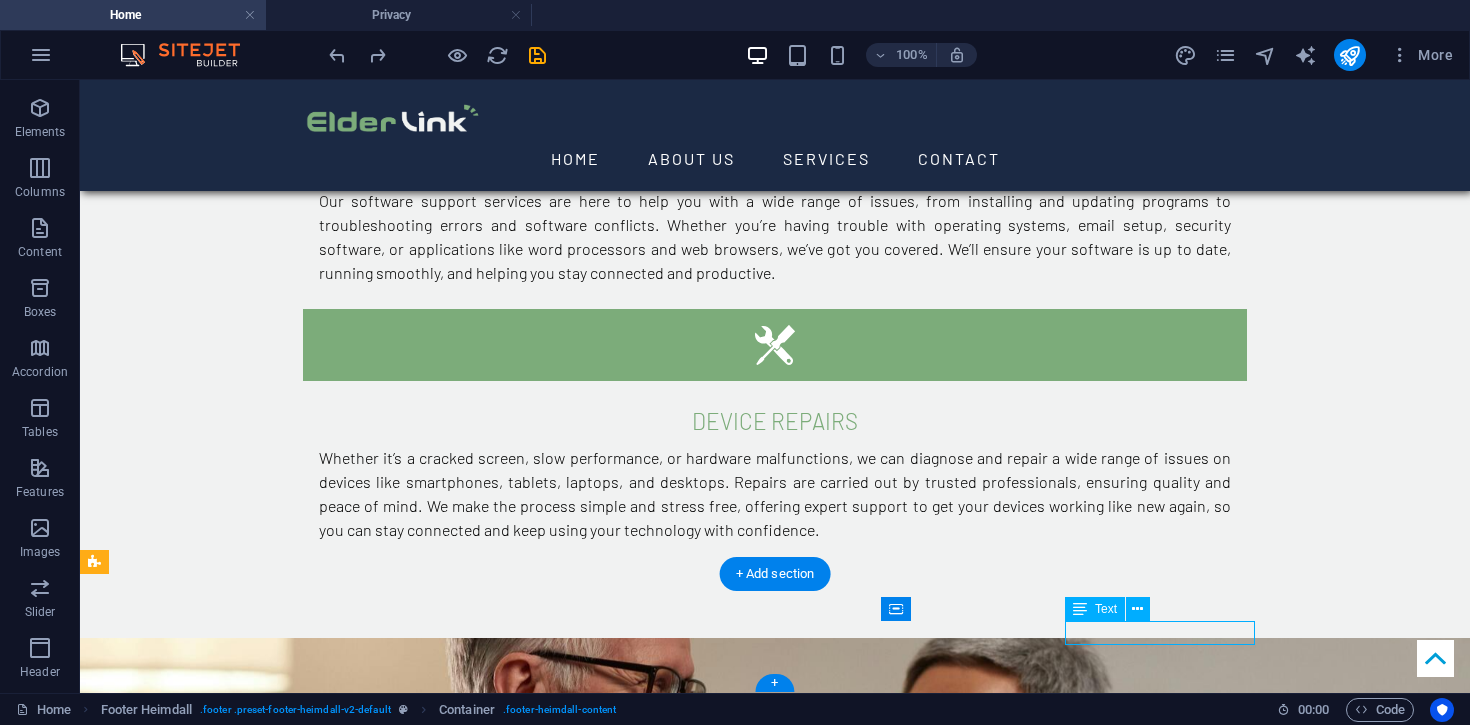 click on "Legal Notice  |  Privacy Policy" at bounding box center (775, 2930) 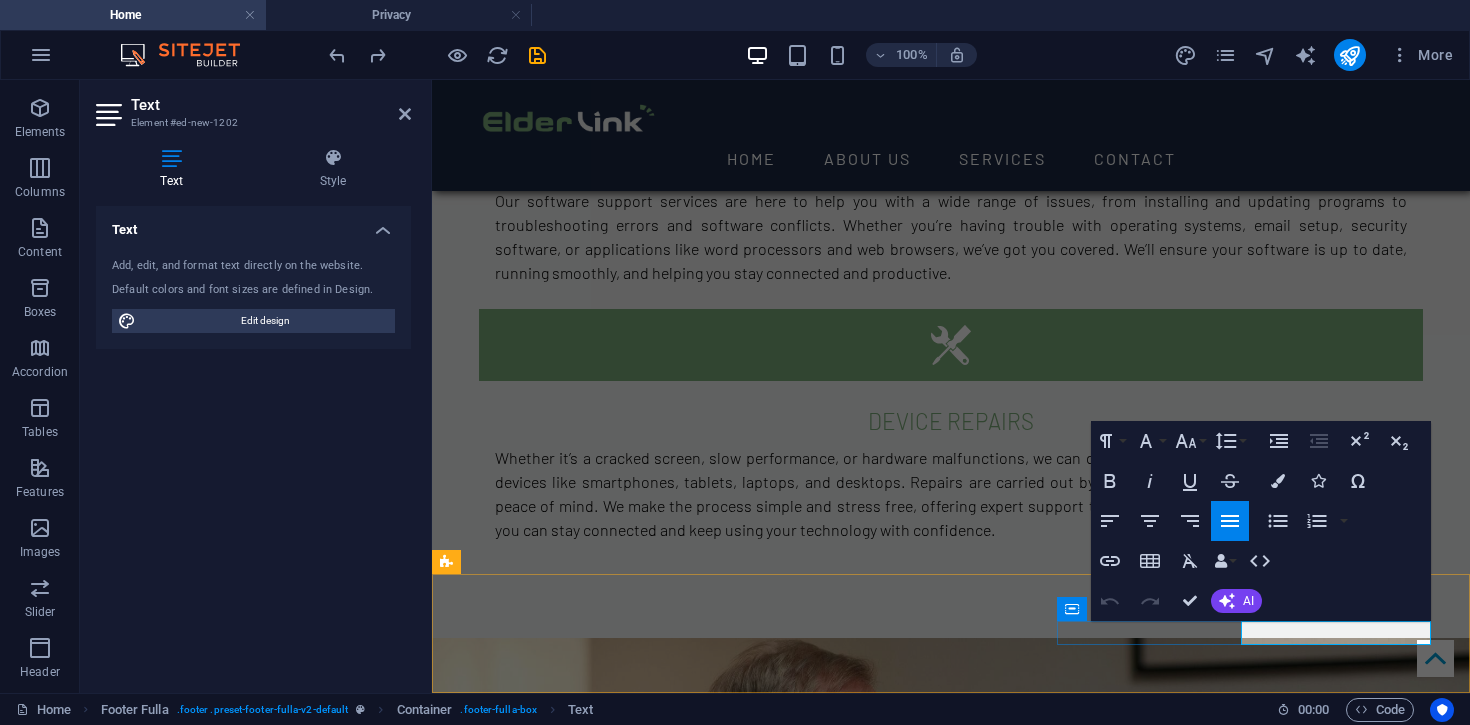 click on "Legal Notice" at bounding box center (514, 2929) 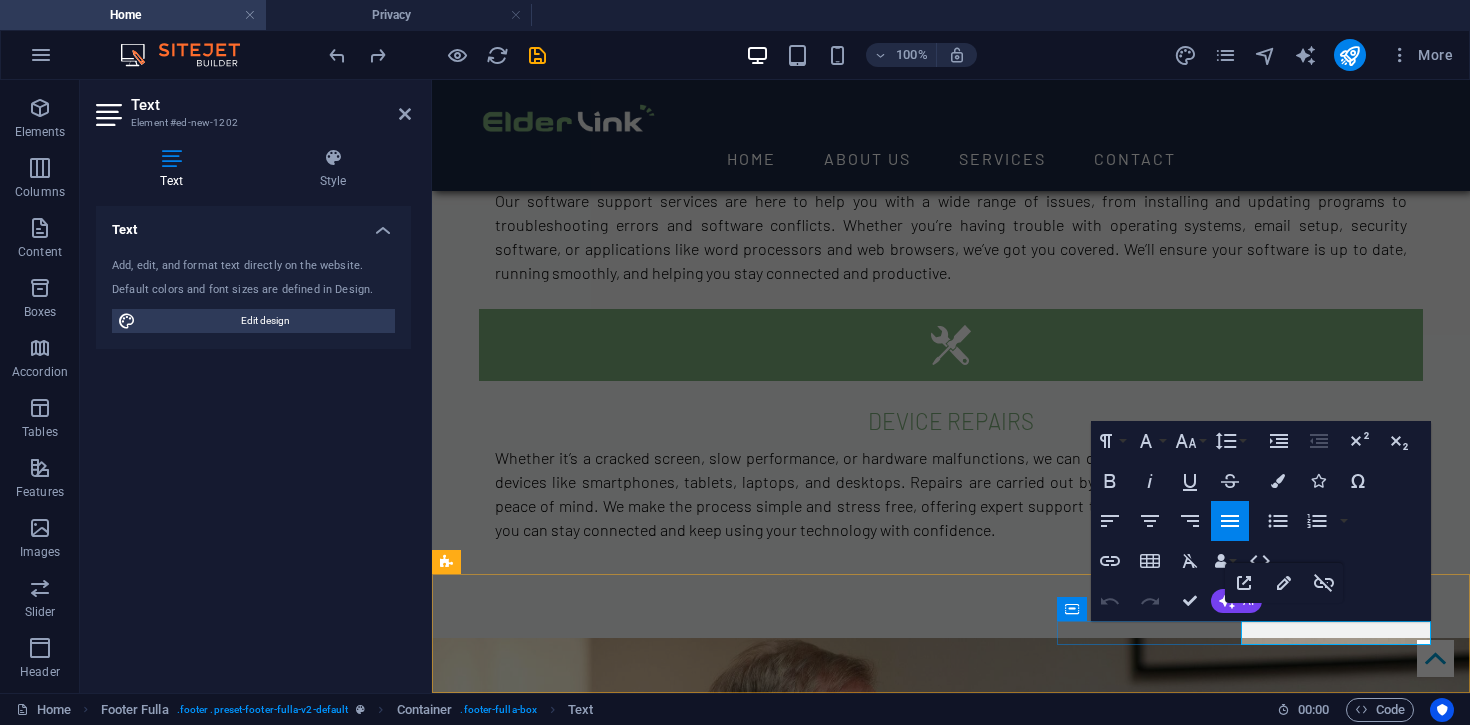 click on "Legal Notice" at bounding box center (514, 2929) 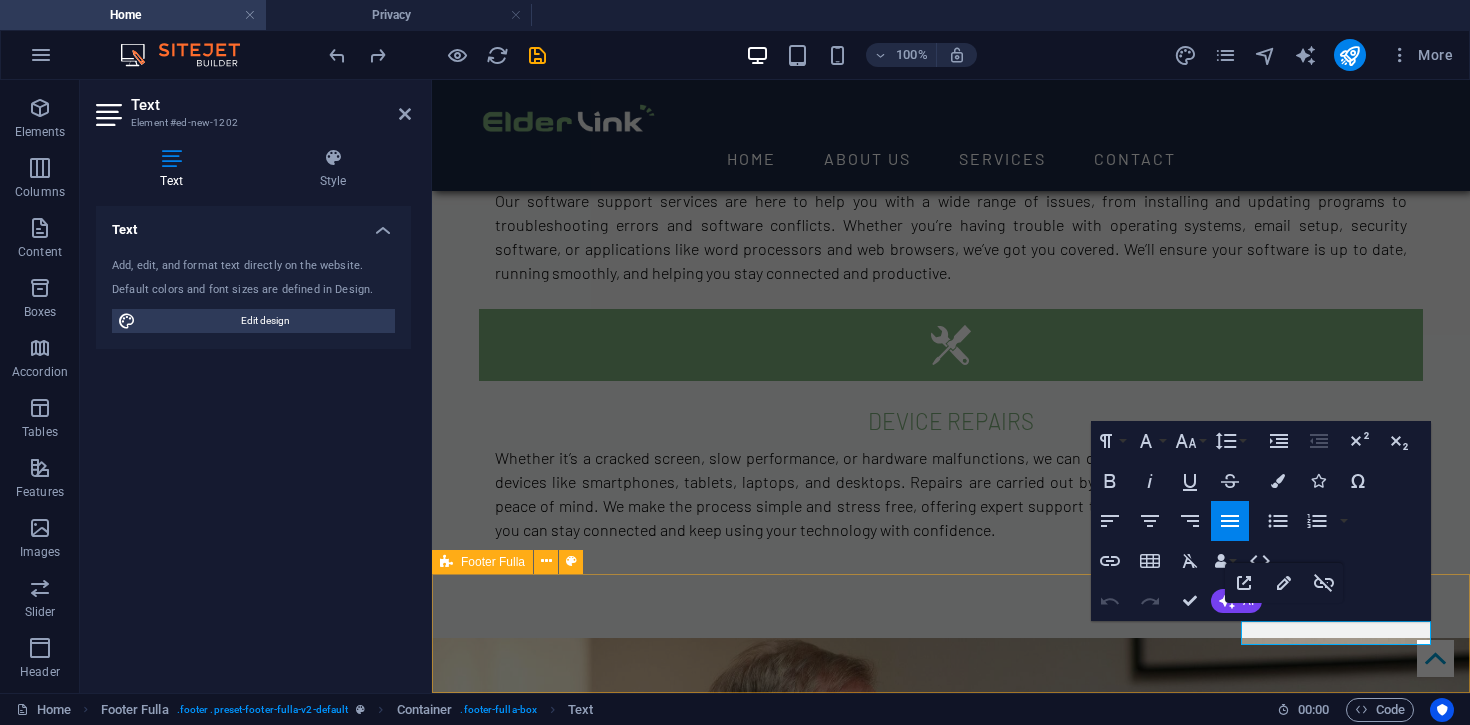 click on "Home About Service Contact Legal Notice  |  Privacy Policy" at bounding box center [951, 2890] 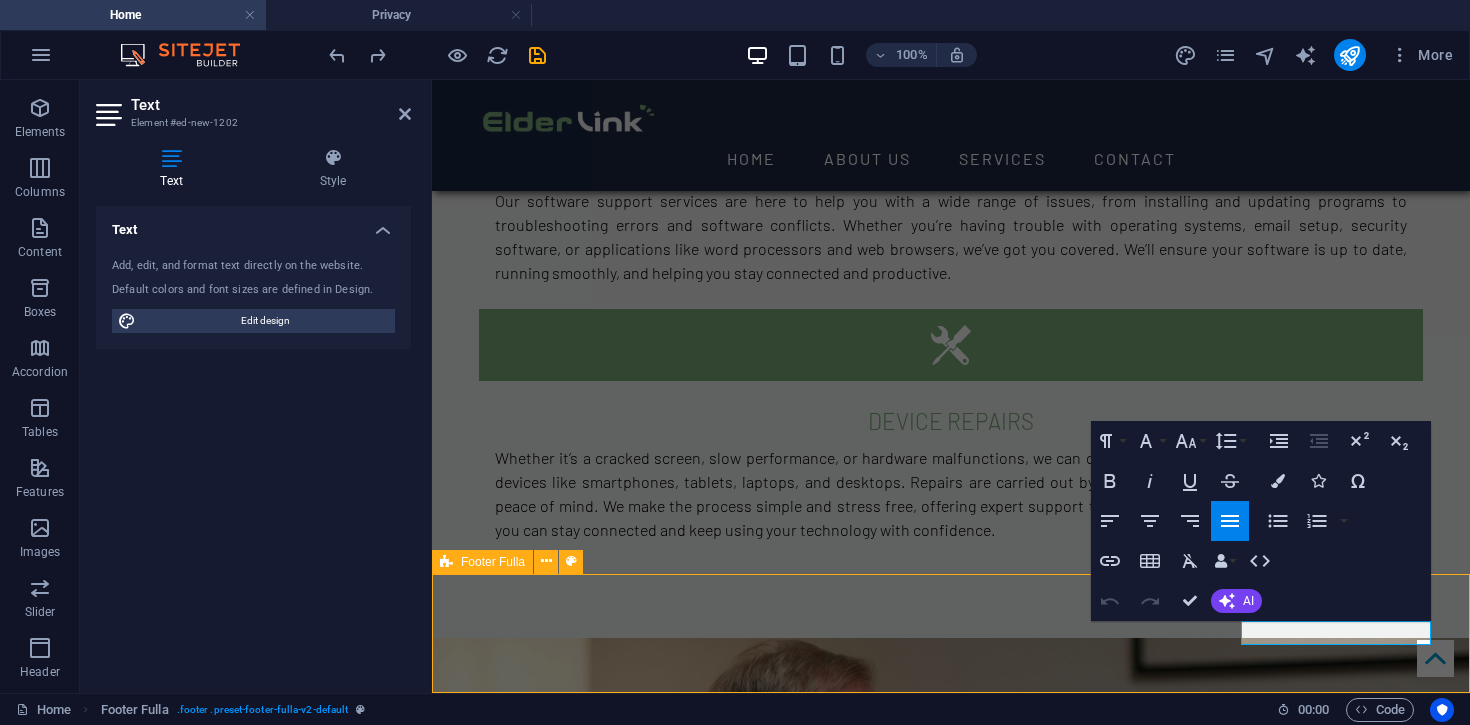 click on "Home About Service Contact Legal Notice  |  Privacy Policy" at bounding box center (951, 2890) 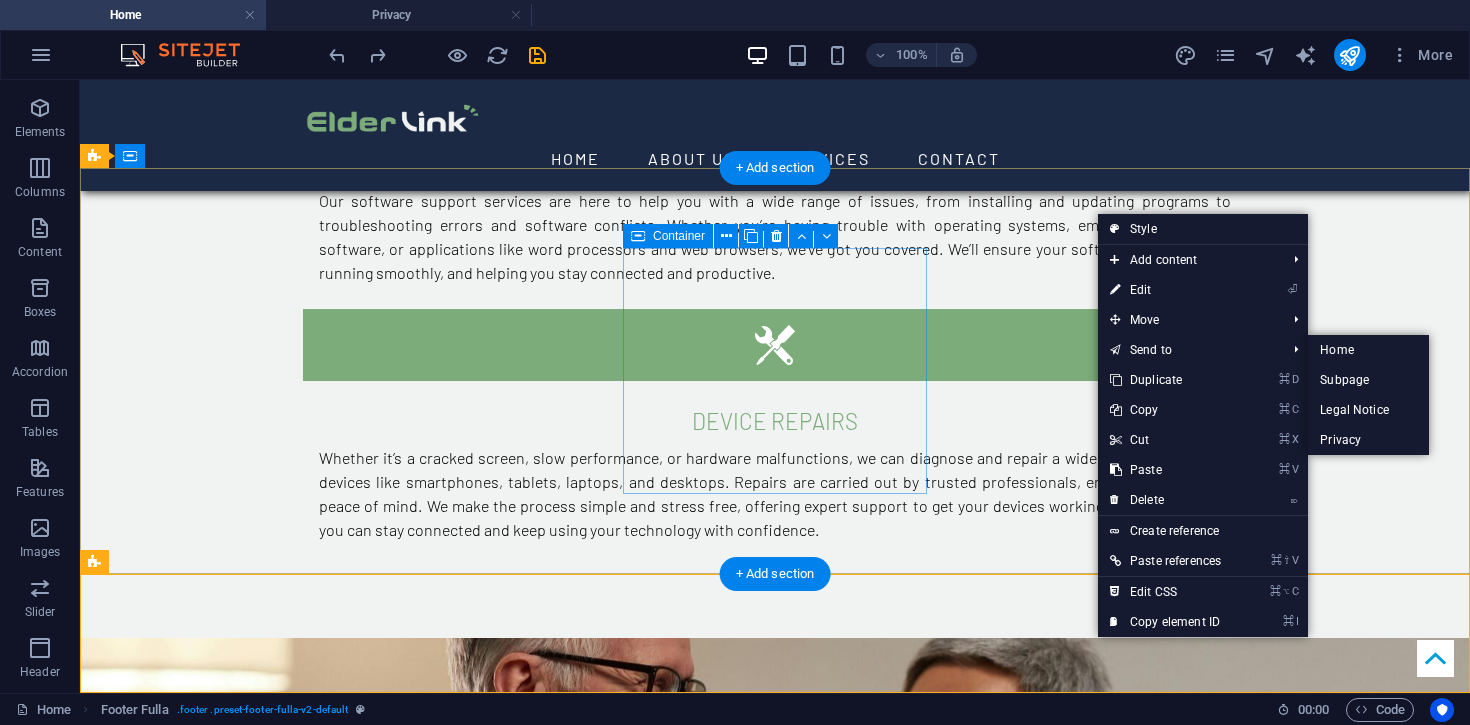 click on "Contact Call us:   [PHONE] [EMAIL]" at bounding box center [248, 2336] 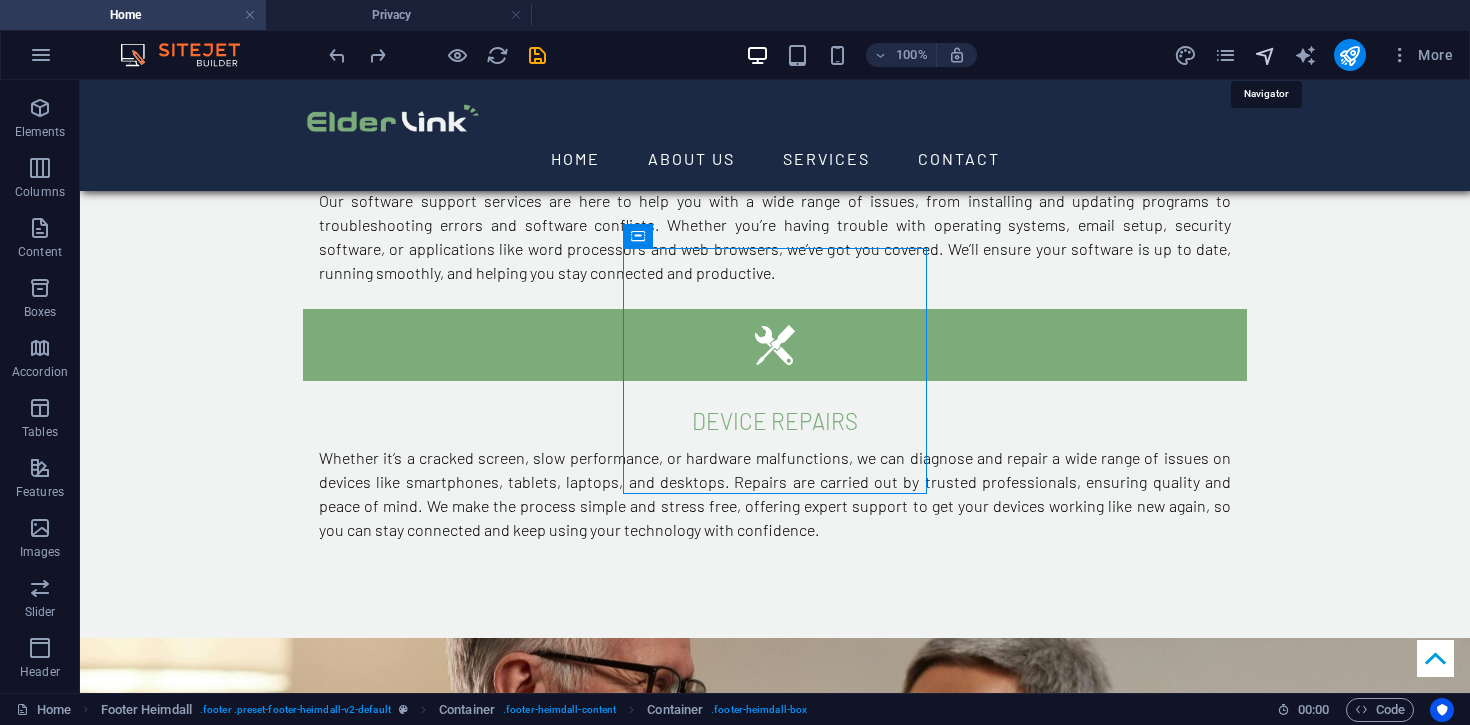 click at bounding box center [1265, 55] 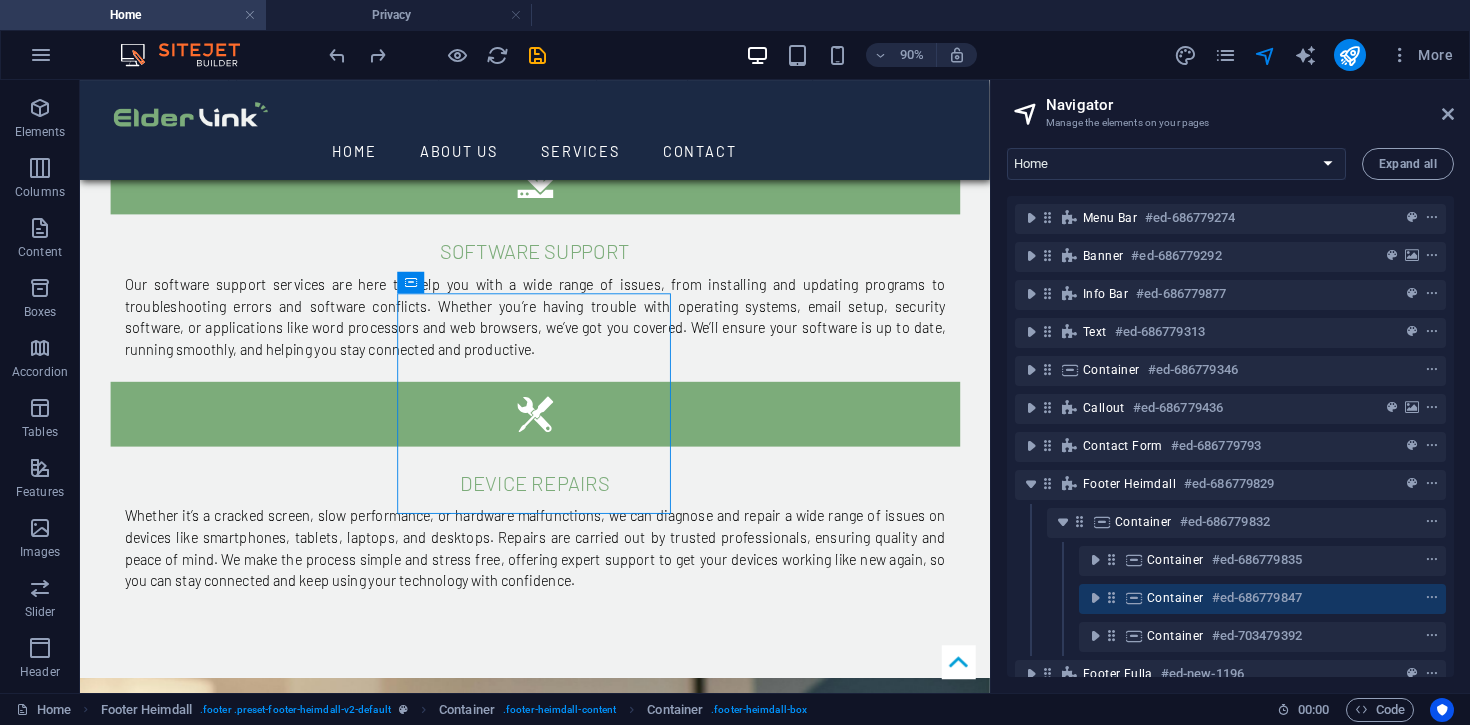 scroll, scrollTop: 2650, scrollLeft: 0, axis: vertical 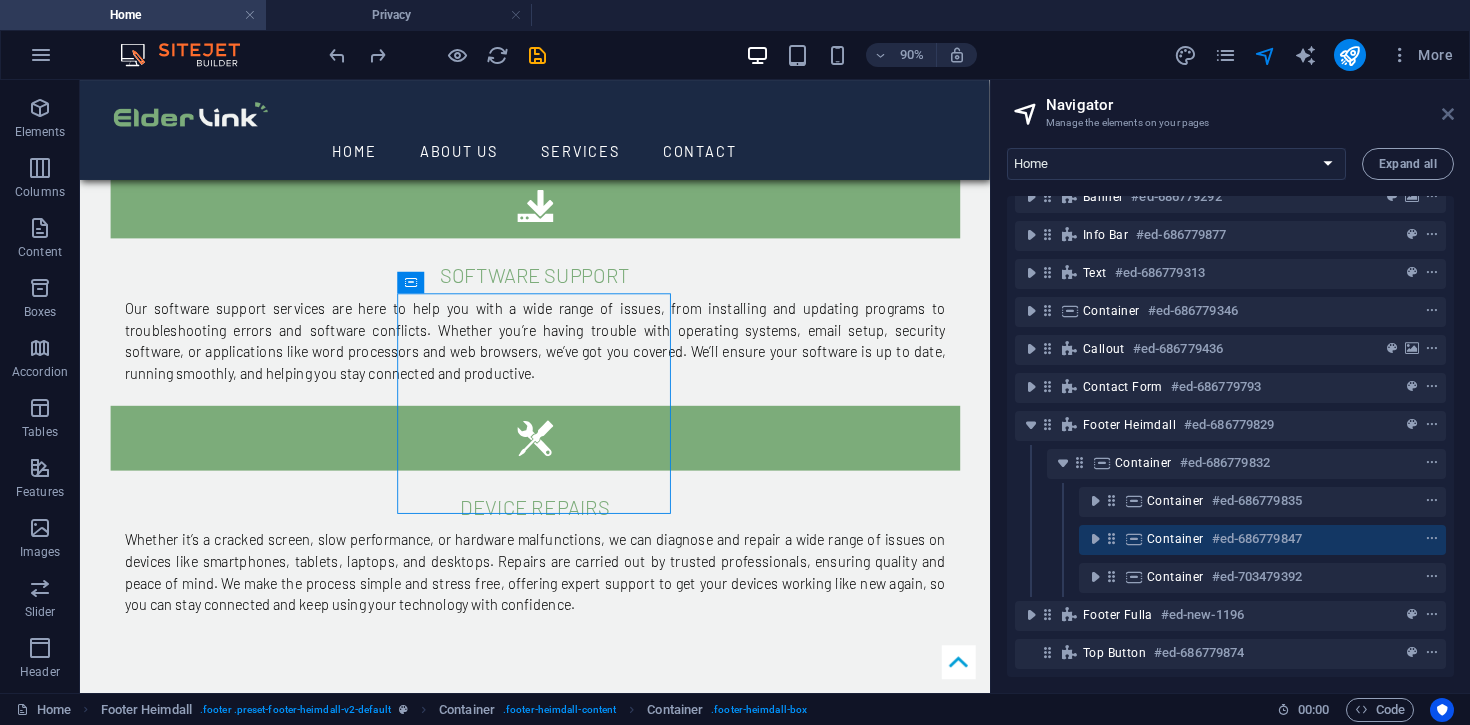 click at bounding box center [1448, 114] 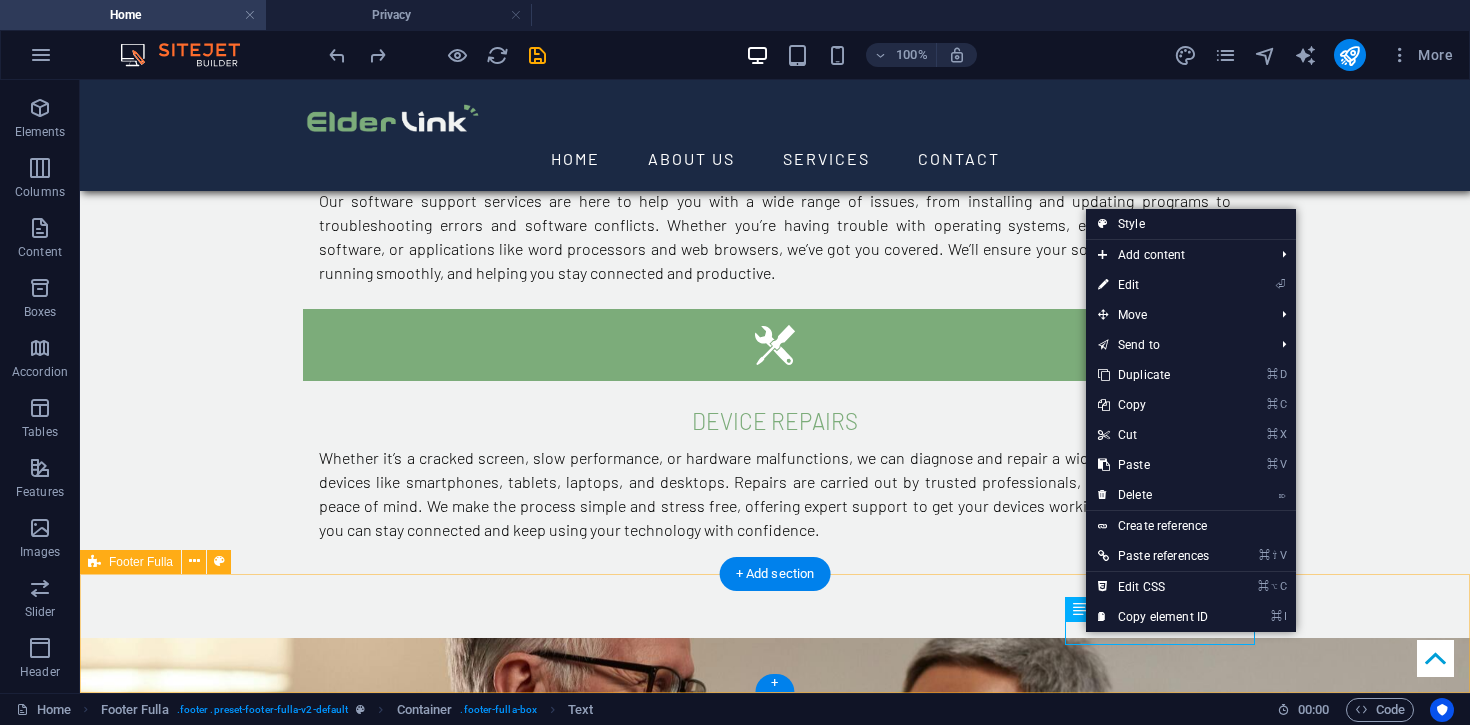 click on "Home About Service Contact Legal Notice  |  Privacy Policy" at bounding box center (775, 2890) 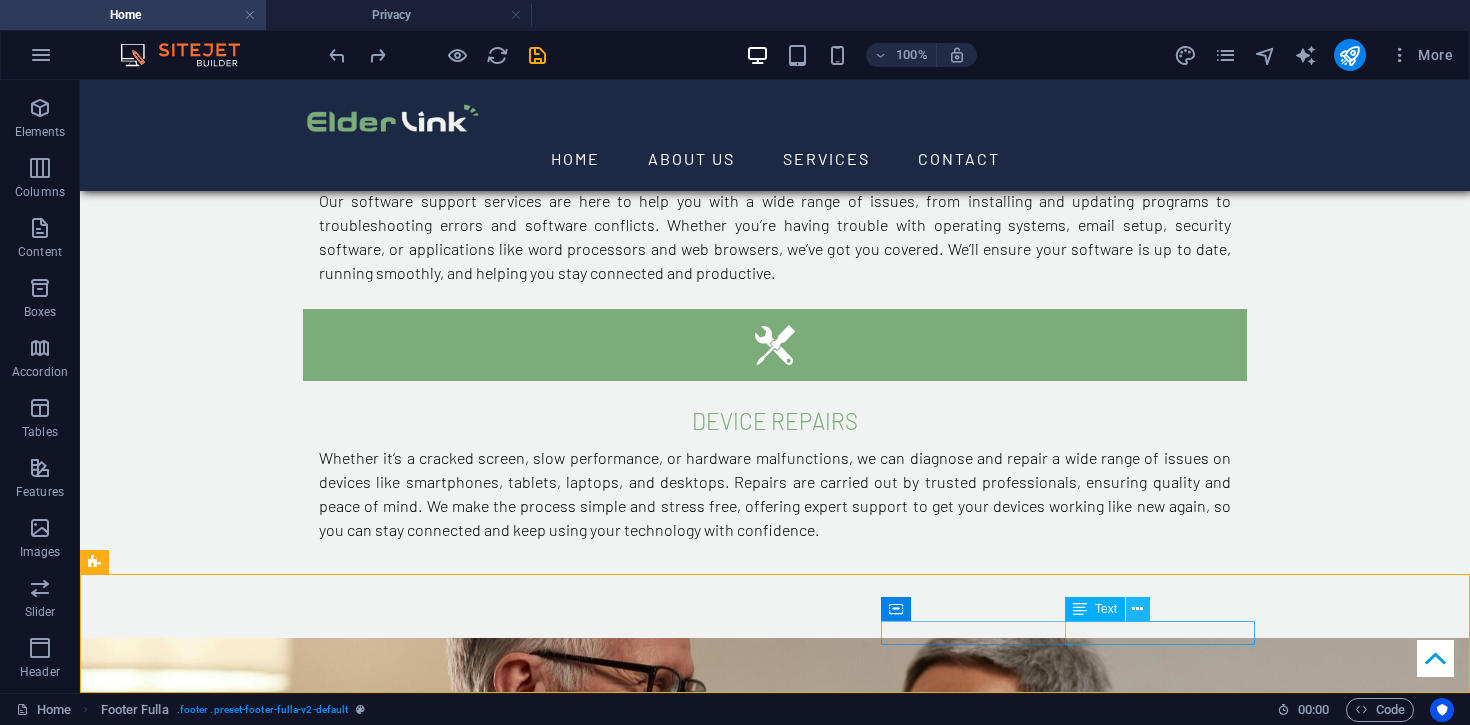 click at bounding box center (1138, 609) 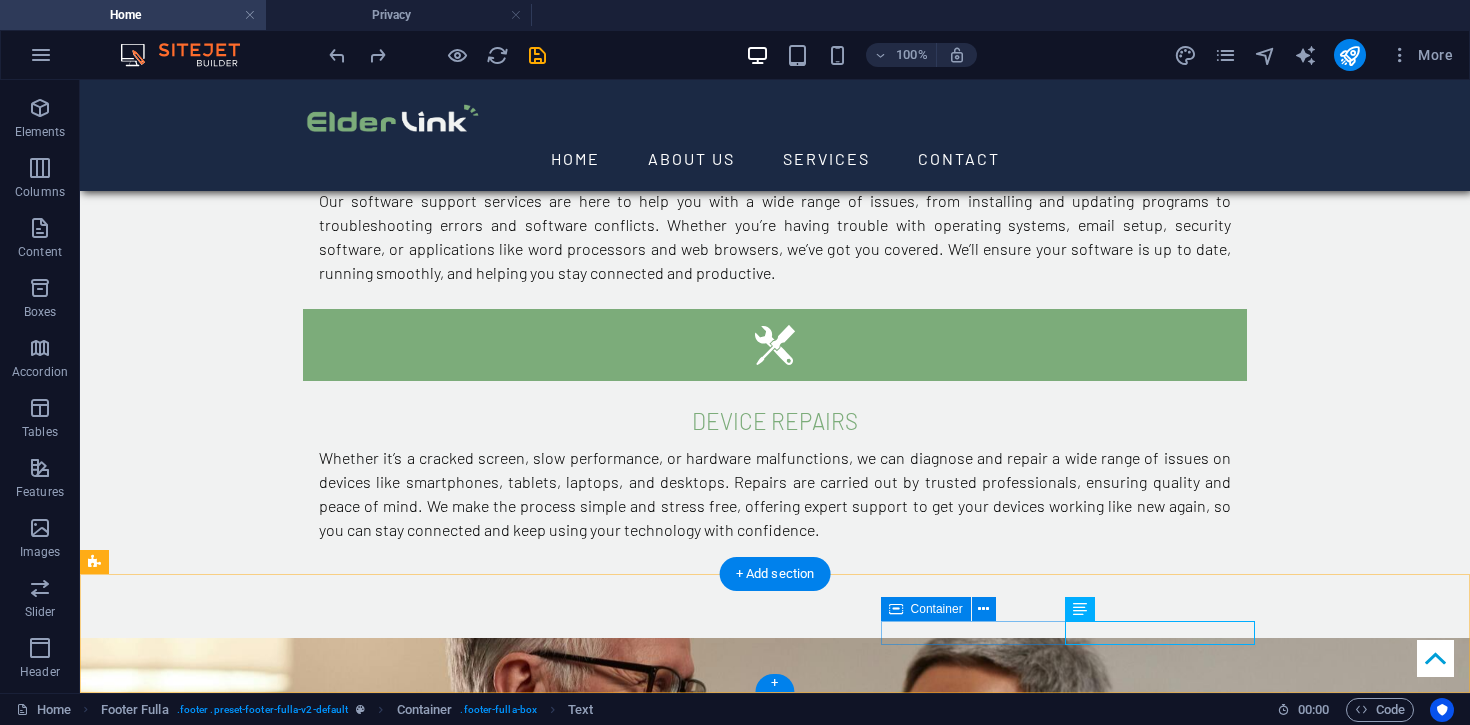 click on "Legal Notice  |  Privacy Policy" at bounding box center [775, 2930] 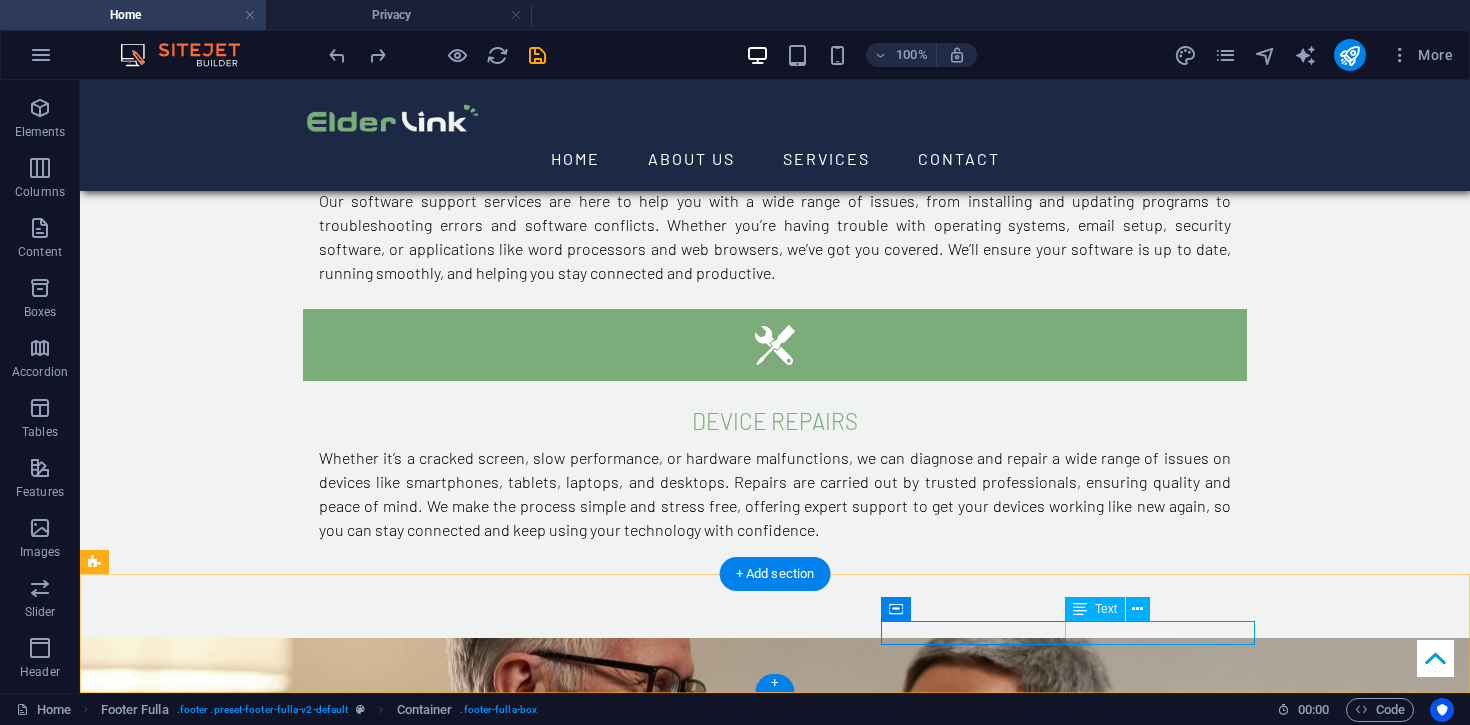 click on "Legal Notice  |  Privacy Policy" at bounding box center (775, 2930) 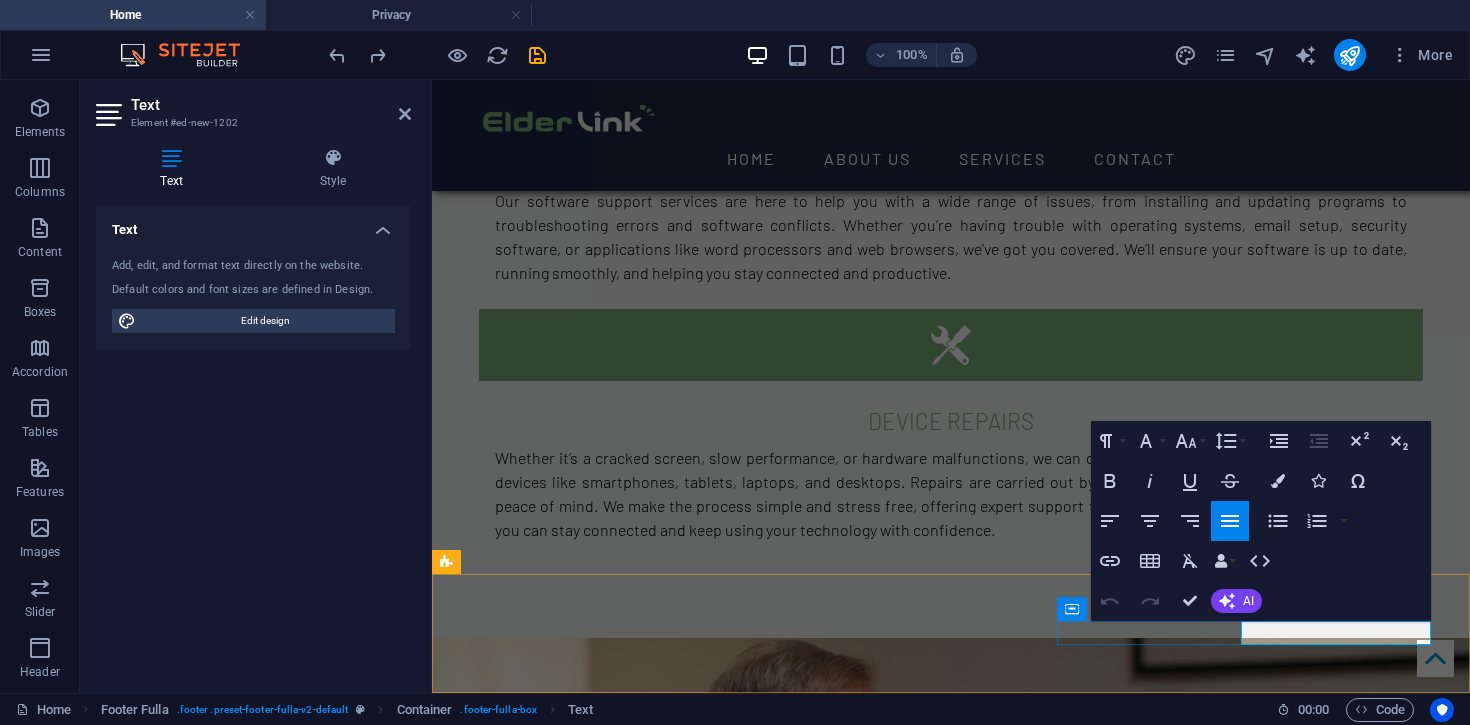 click on "Legal Notice" at bounding box center (514, 2929) 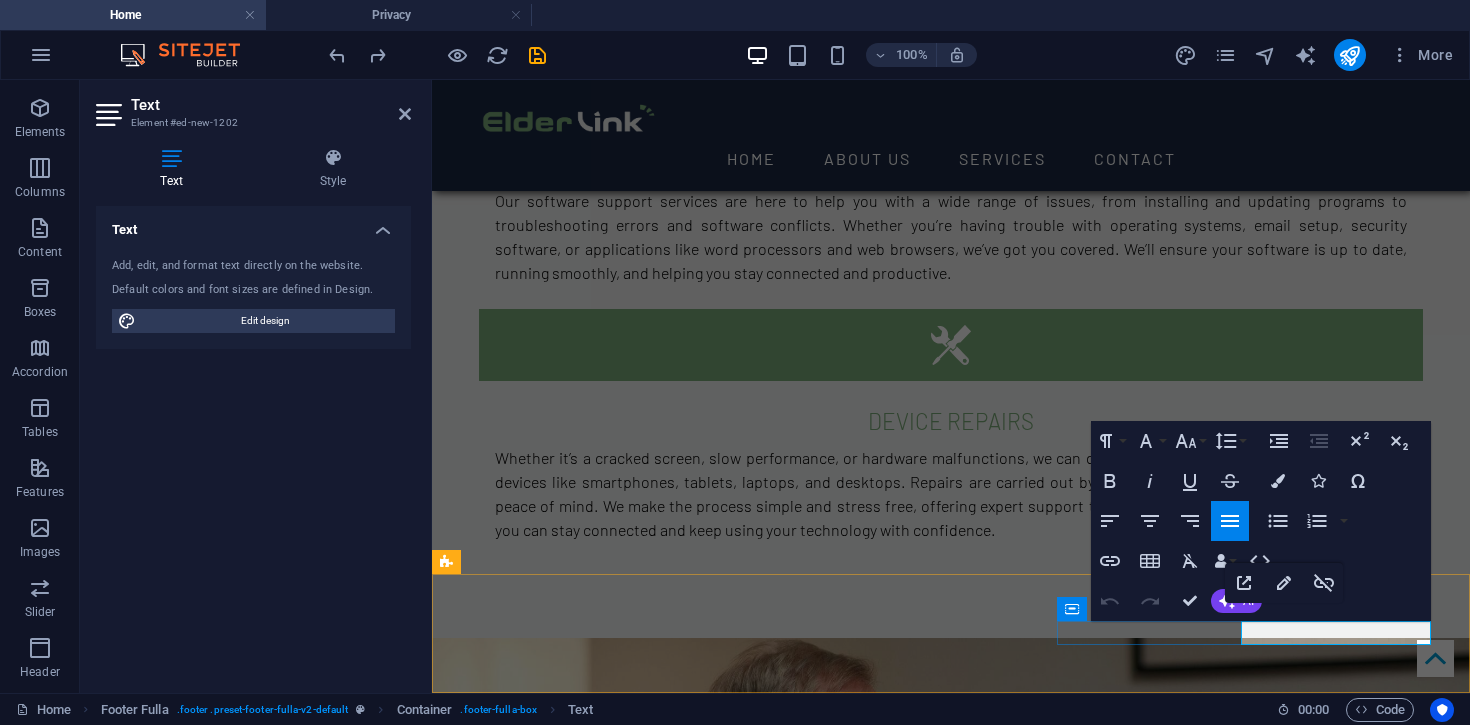 click on "Legal Notice" at bounding box center [514, 2929] 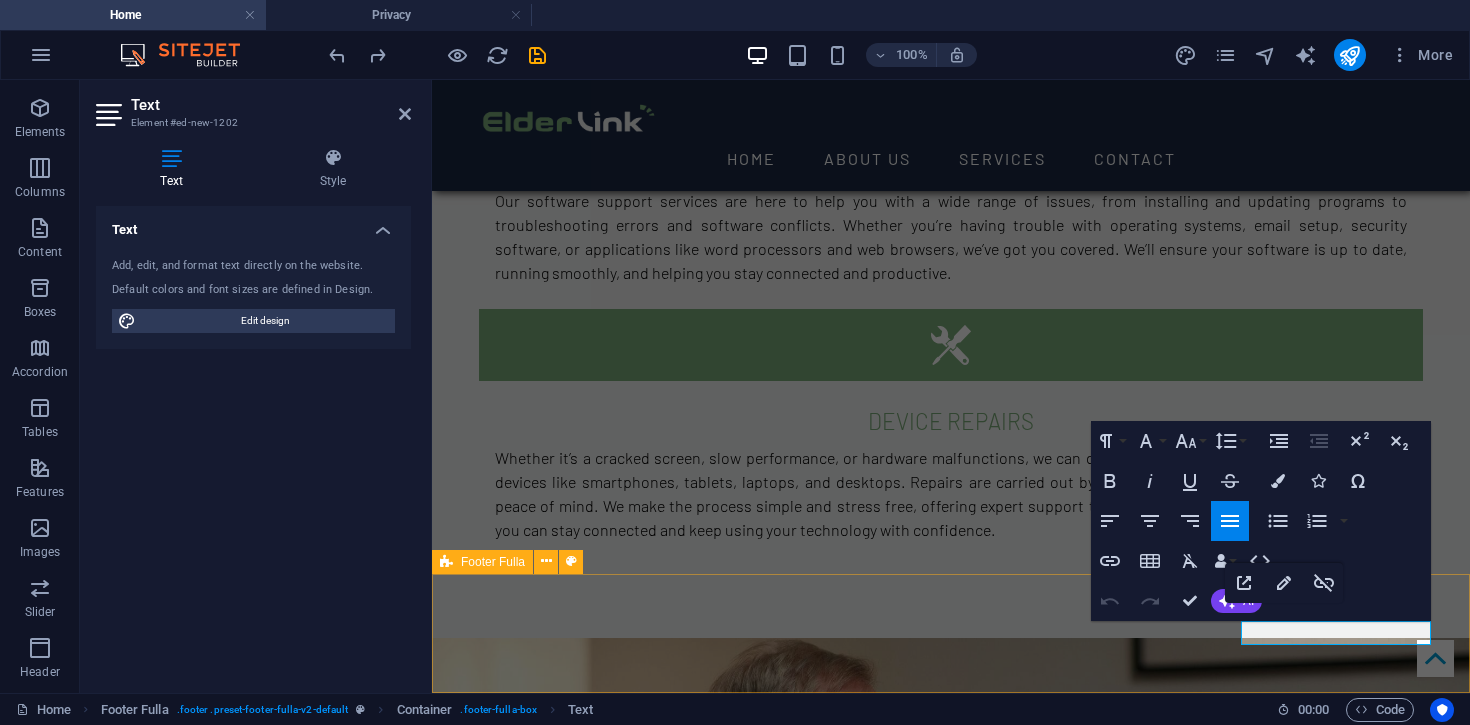 click on "Home About Service Contact Legal Notice  |  Privacy Policy" at bounding box center (951, 2890) 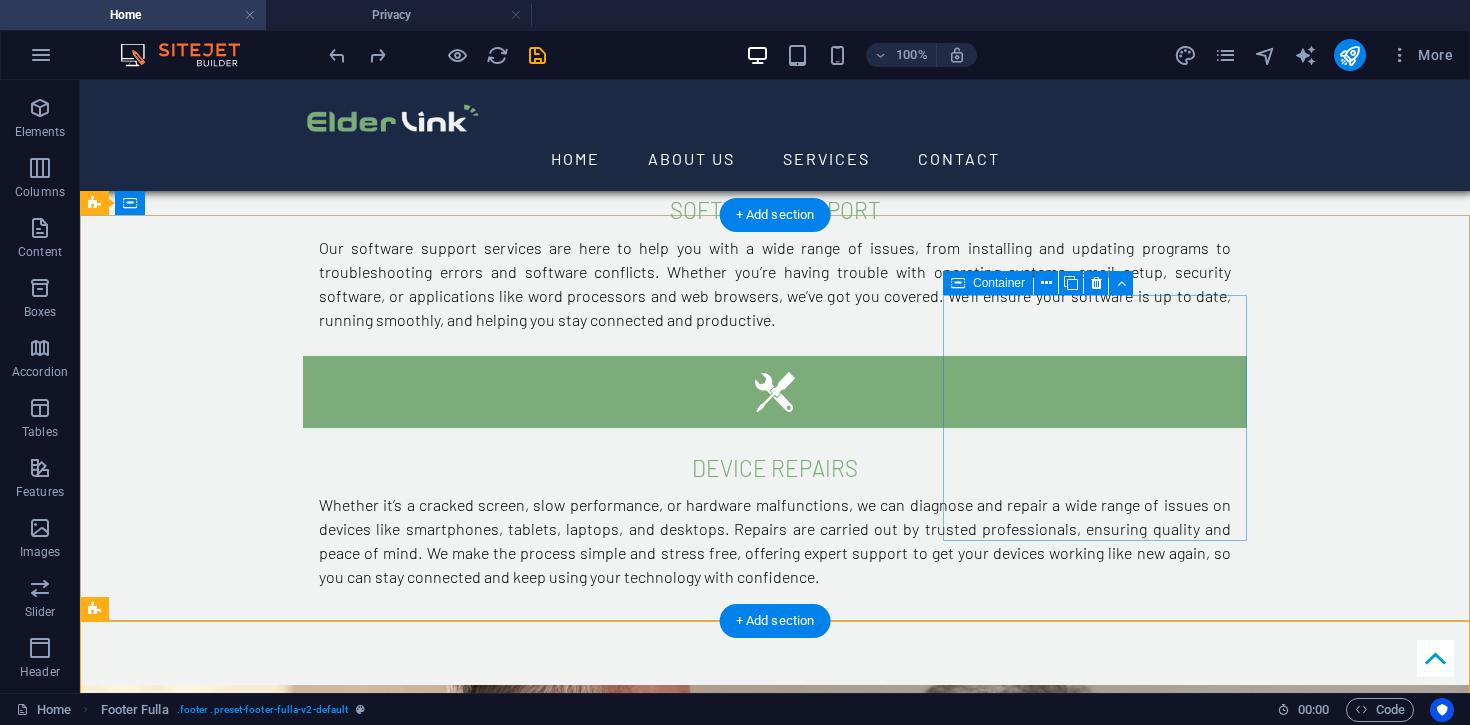 scroll, scrollTop: 2677, scrollLeft: 0, axis: vertical 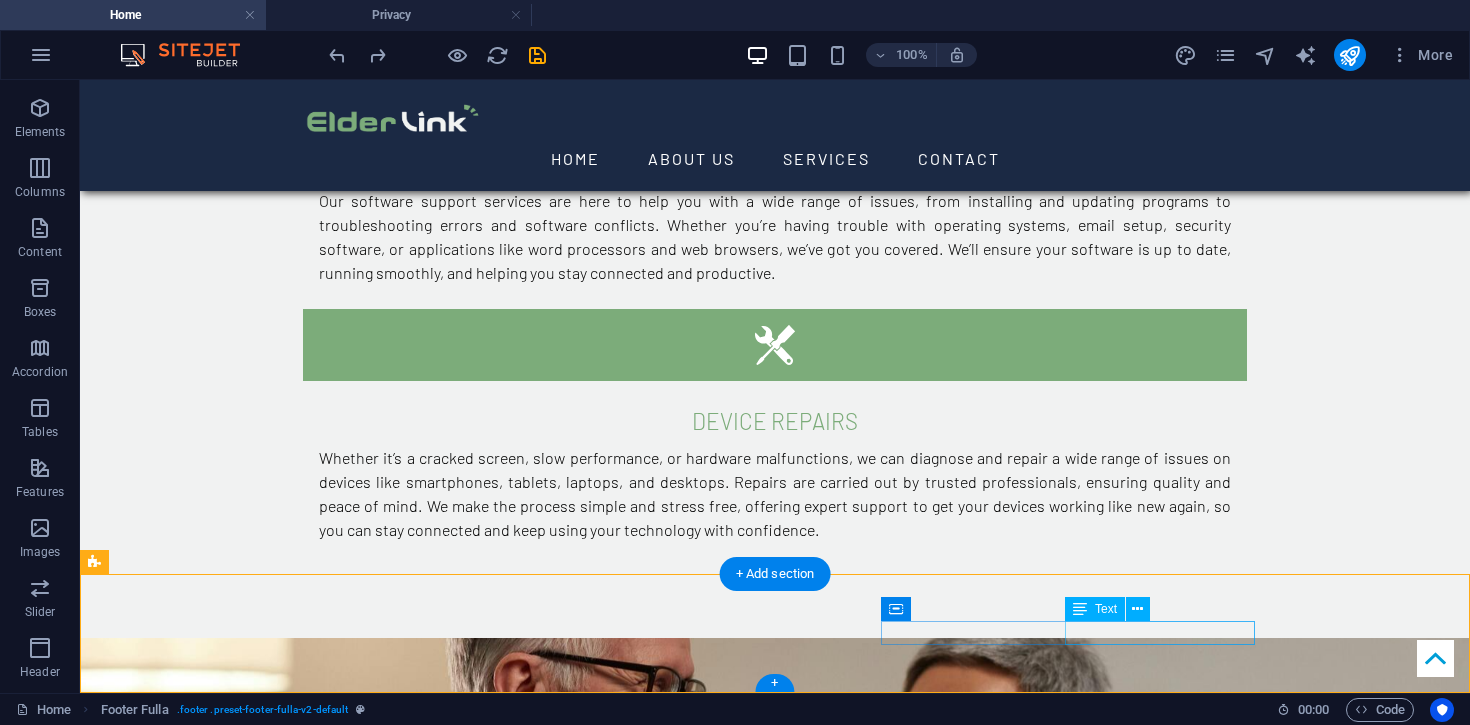 click on "Legal Notice  |  Privacy Policy" at bounding box center (775, 2930) 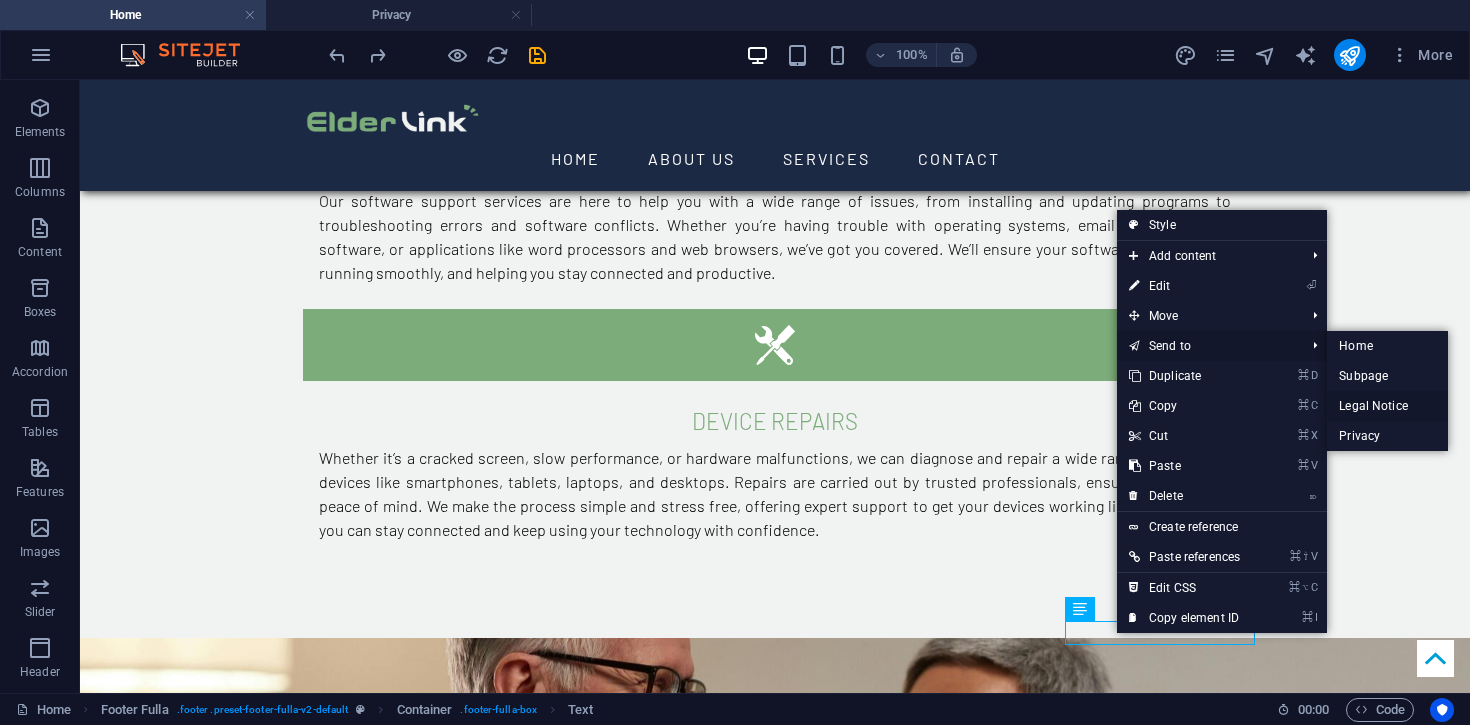 click on "Legal Notice" at bounding box center (1387, 406) 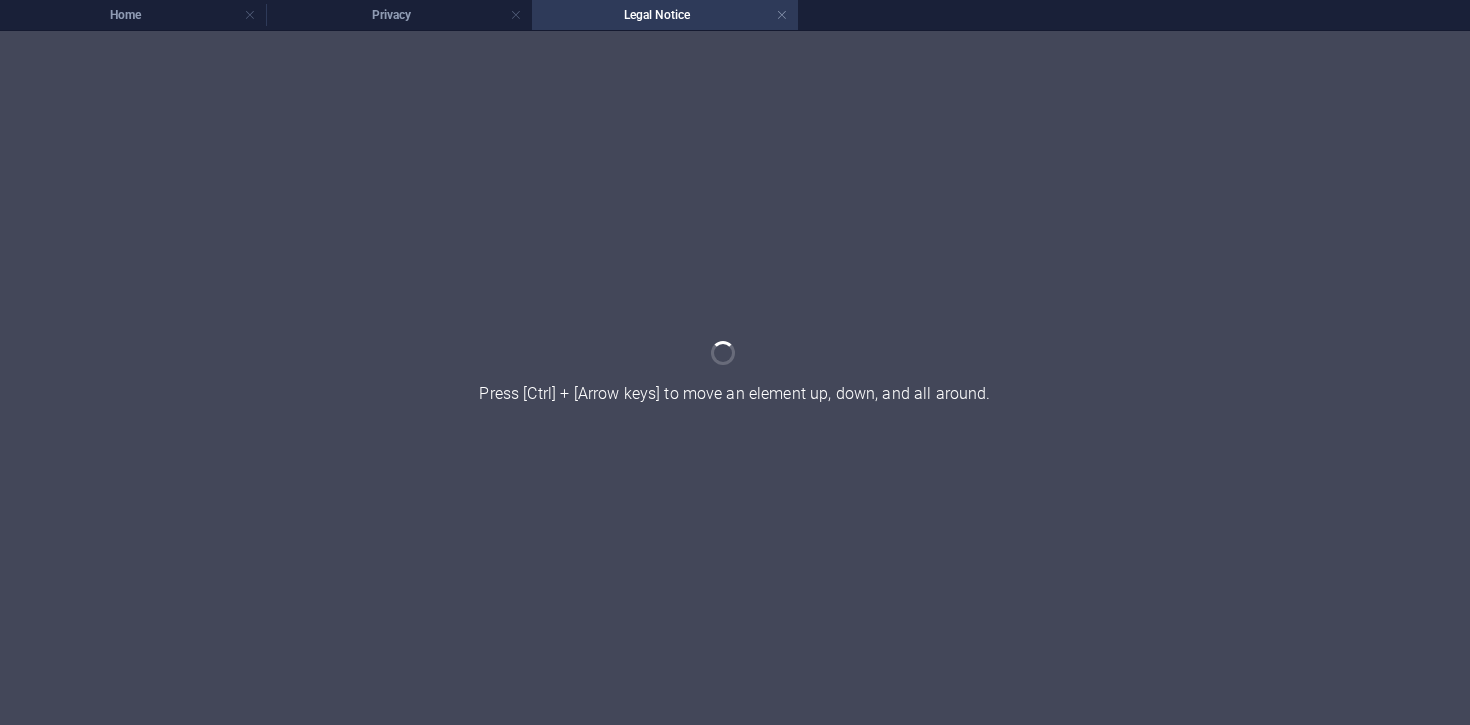 scroll, scrollTop: 0, scrollLeft: 0, axis: both 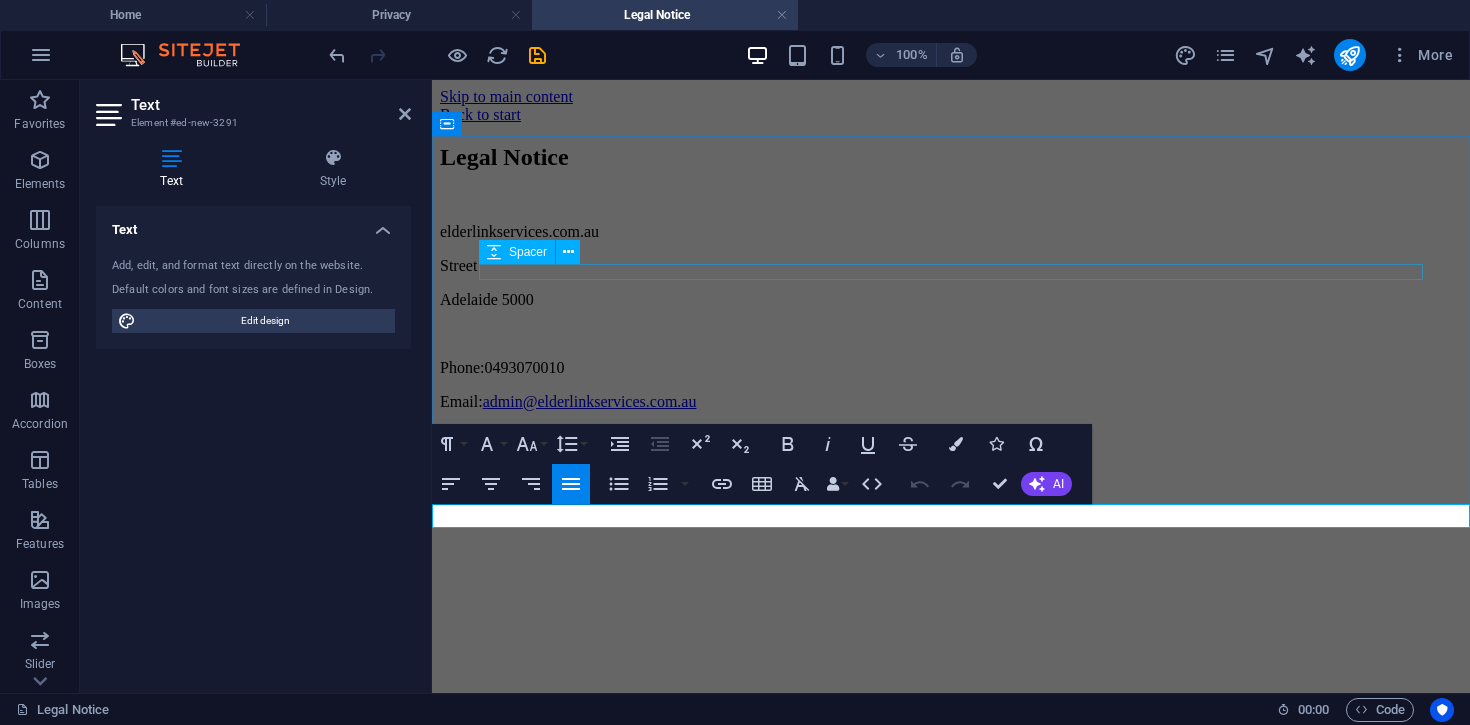 click on "[STREET] [CITY] [POSTAL_CODE] Phone: [PHONE] Email: [EMAIL]" at bounding box center (951, 317) 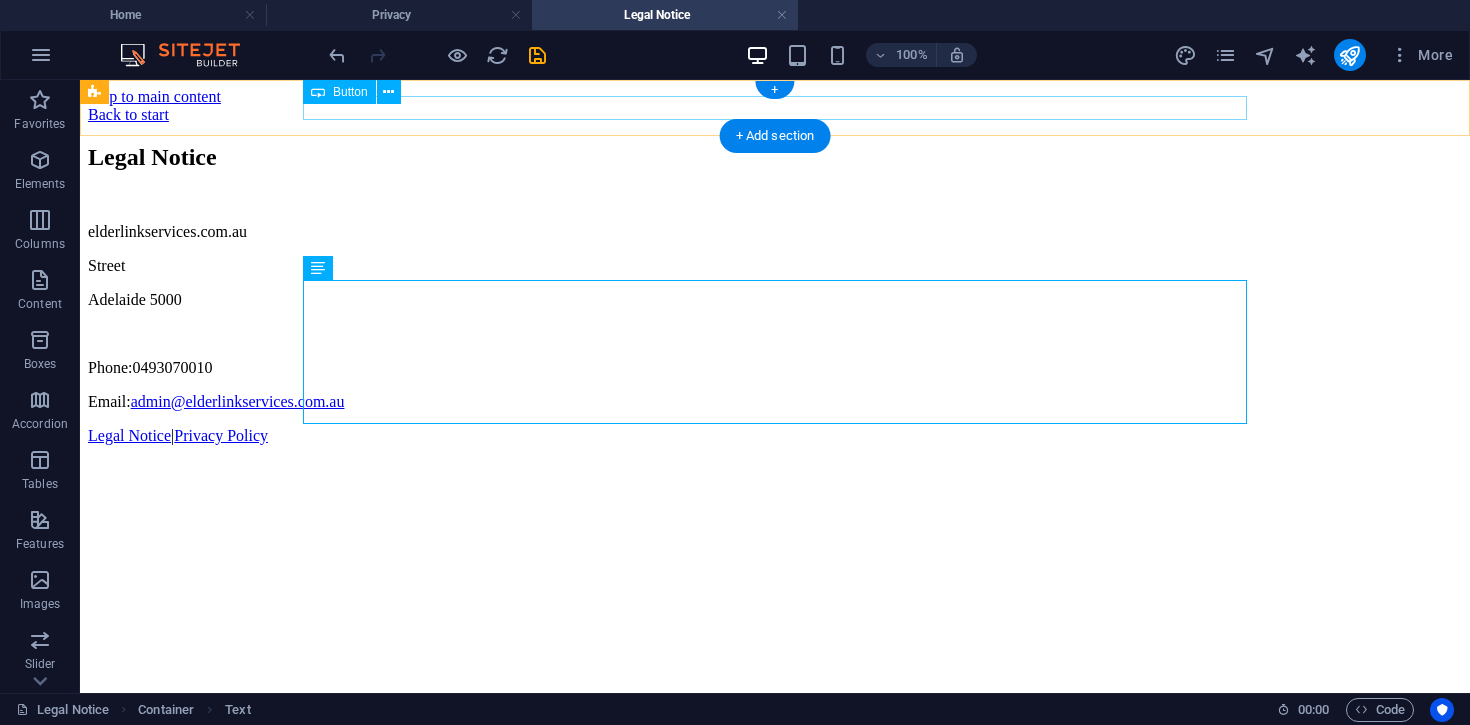 click on "Back to start" at bounding box center (775, 115) 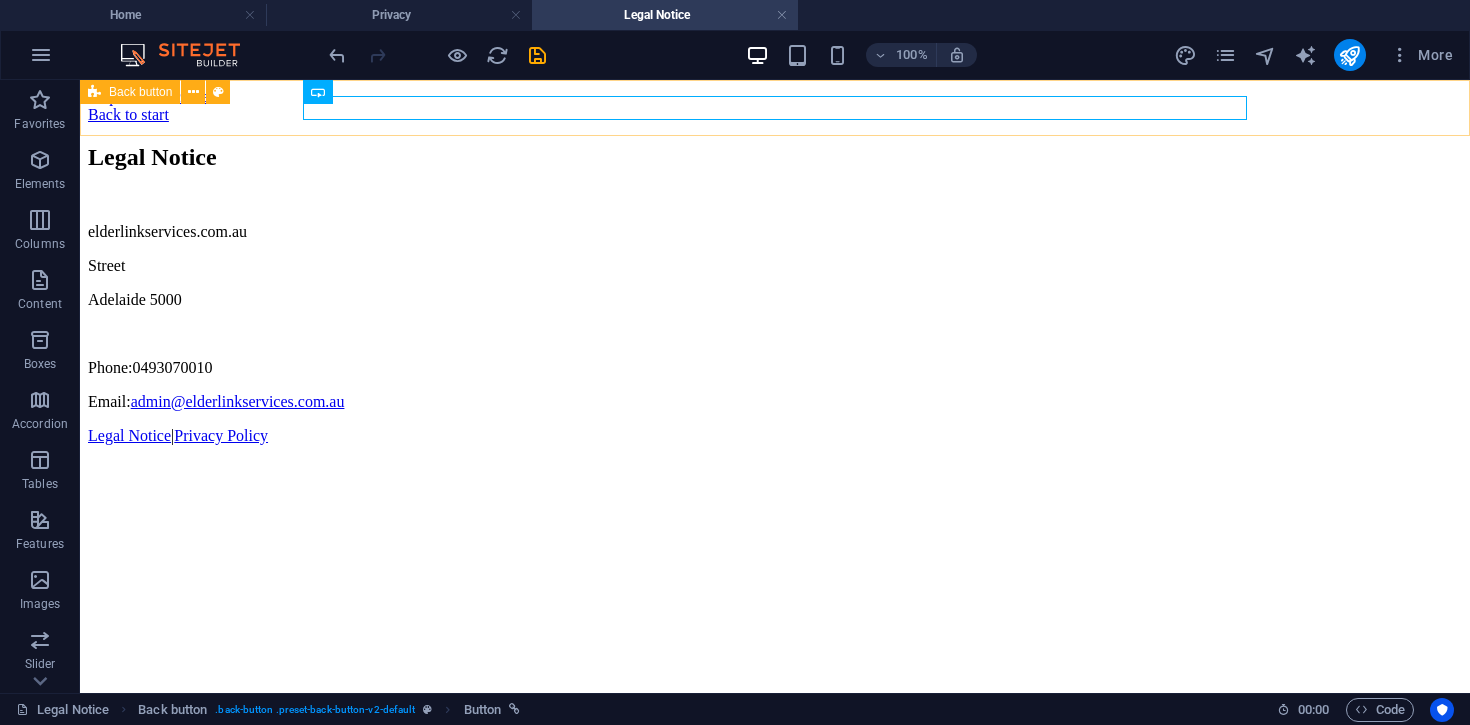 click on "100% More" at bounding box center [735, 55] 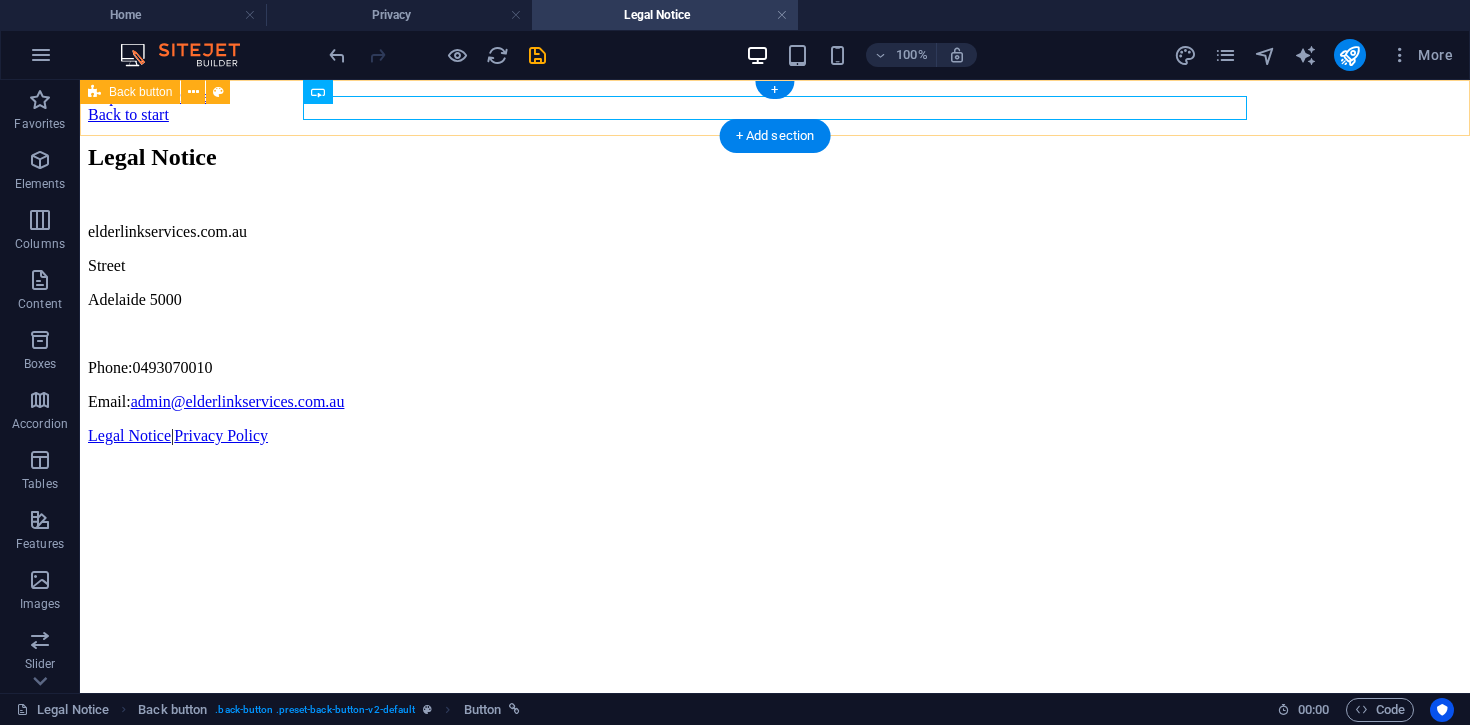click on "Back to start" at bounding box center [775, 115] 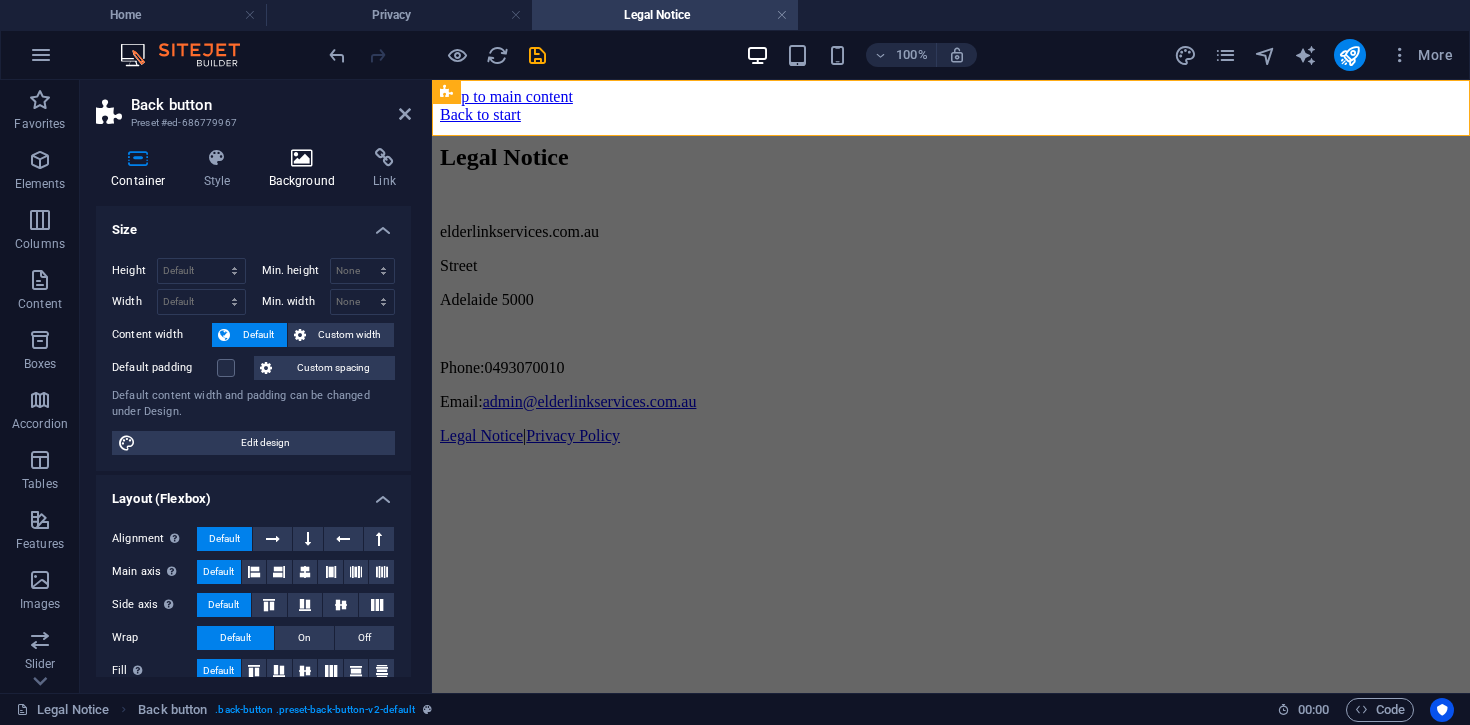 click at bounding box center (302, 158) 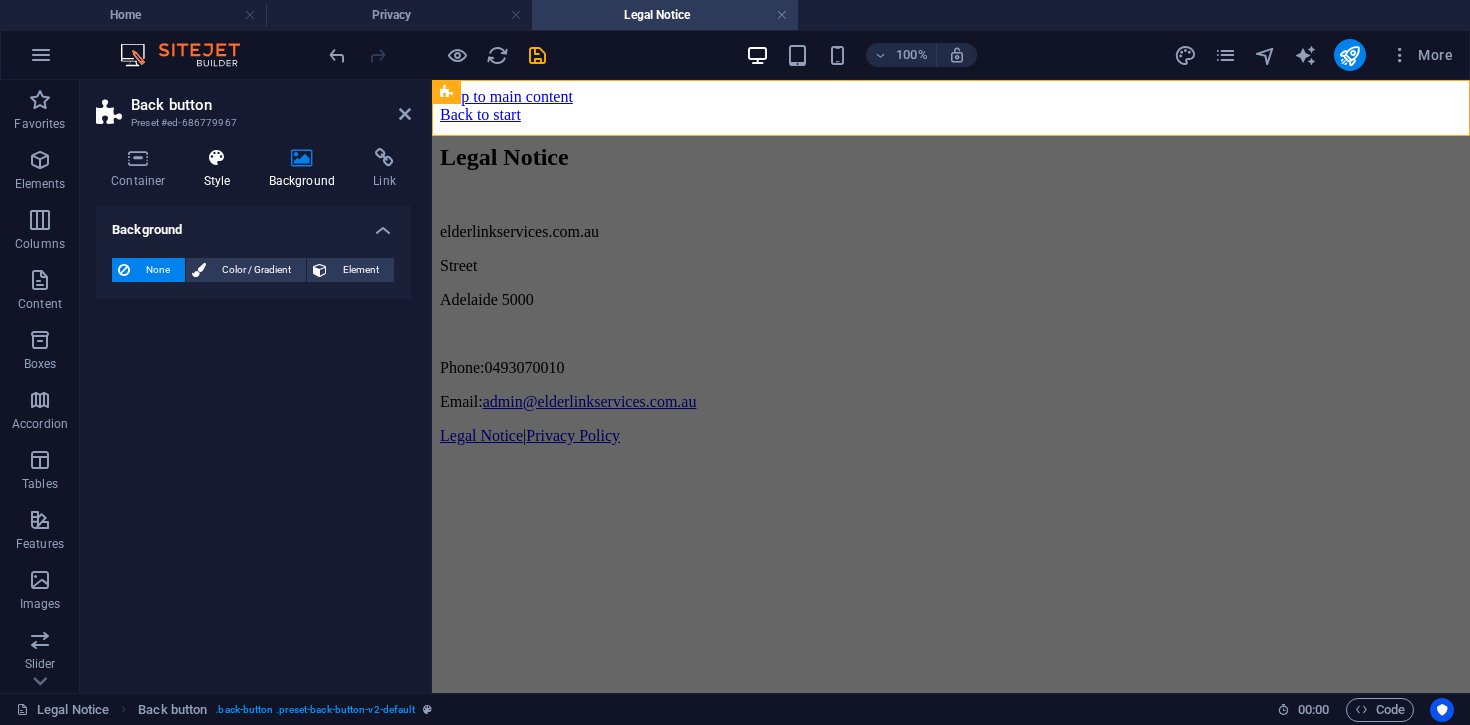 click on "Style" at bounding box center [221, 169] 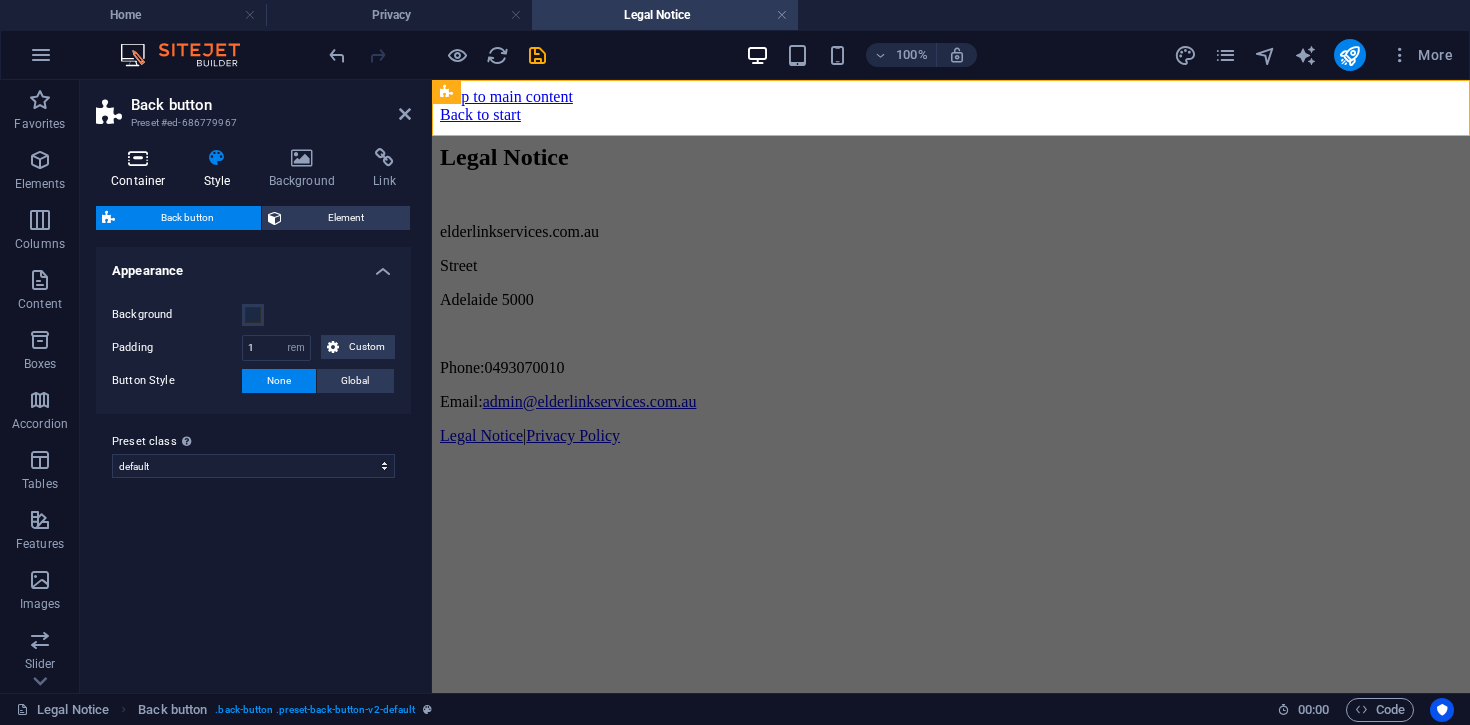 click at bounding box center (138, 158) 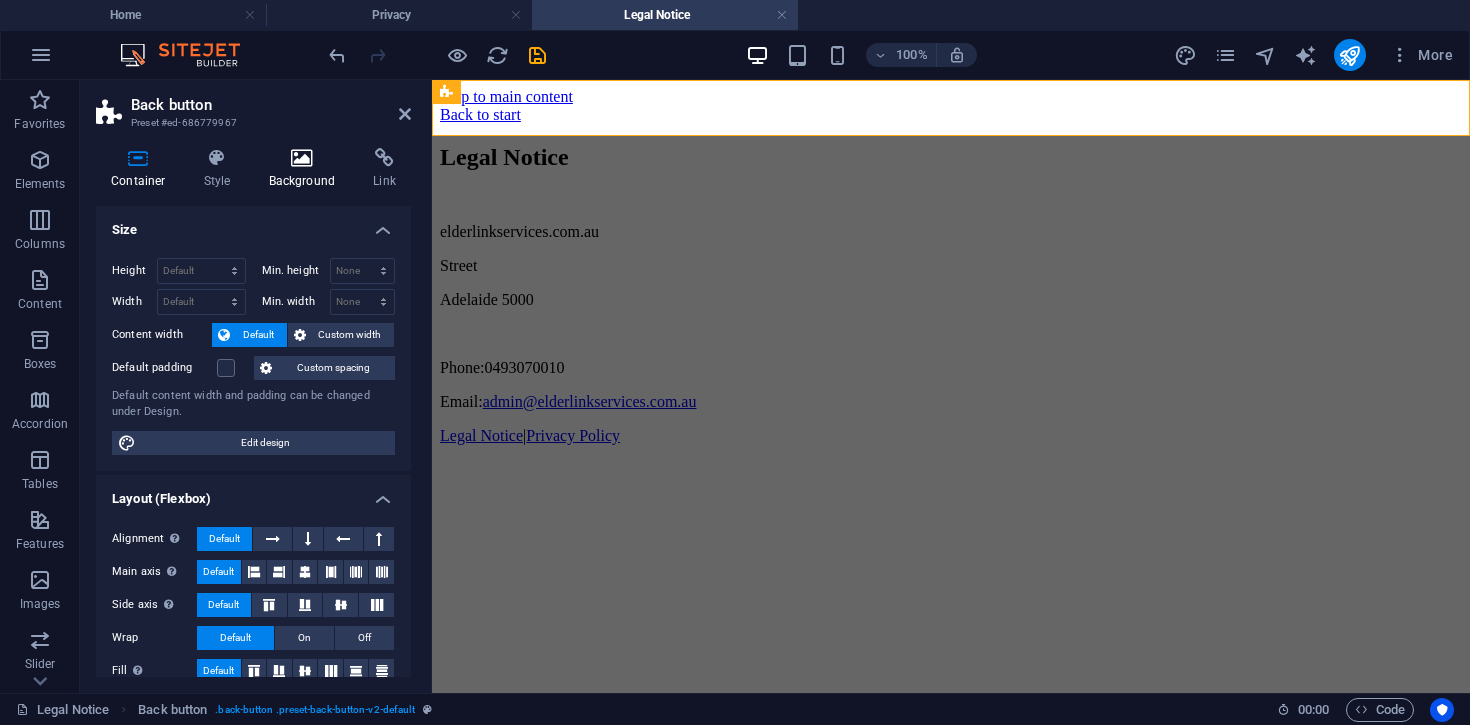click on "Background" at bounding box center (306, 169) 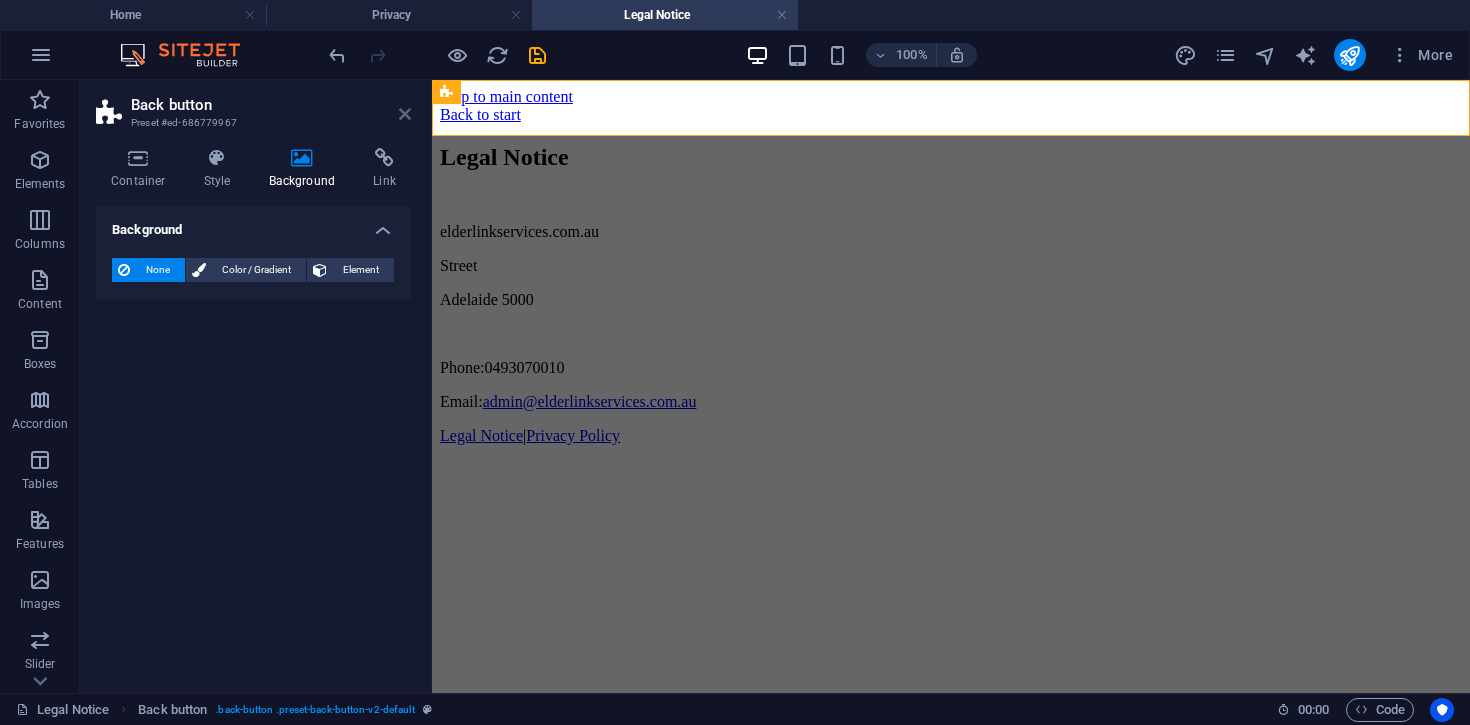 click at bounding box center (405, 114) 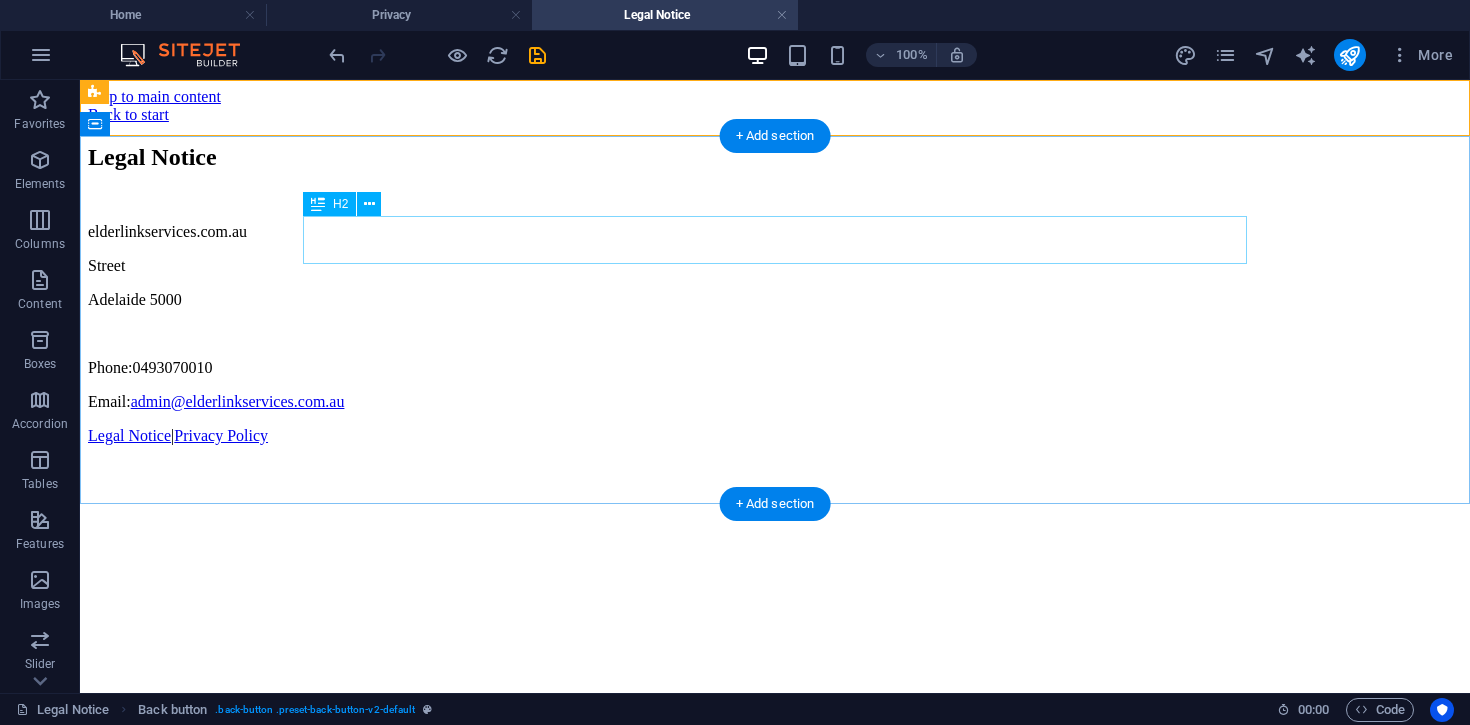 click at bounding box center [775, 199] 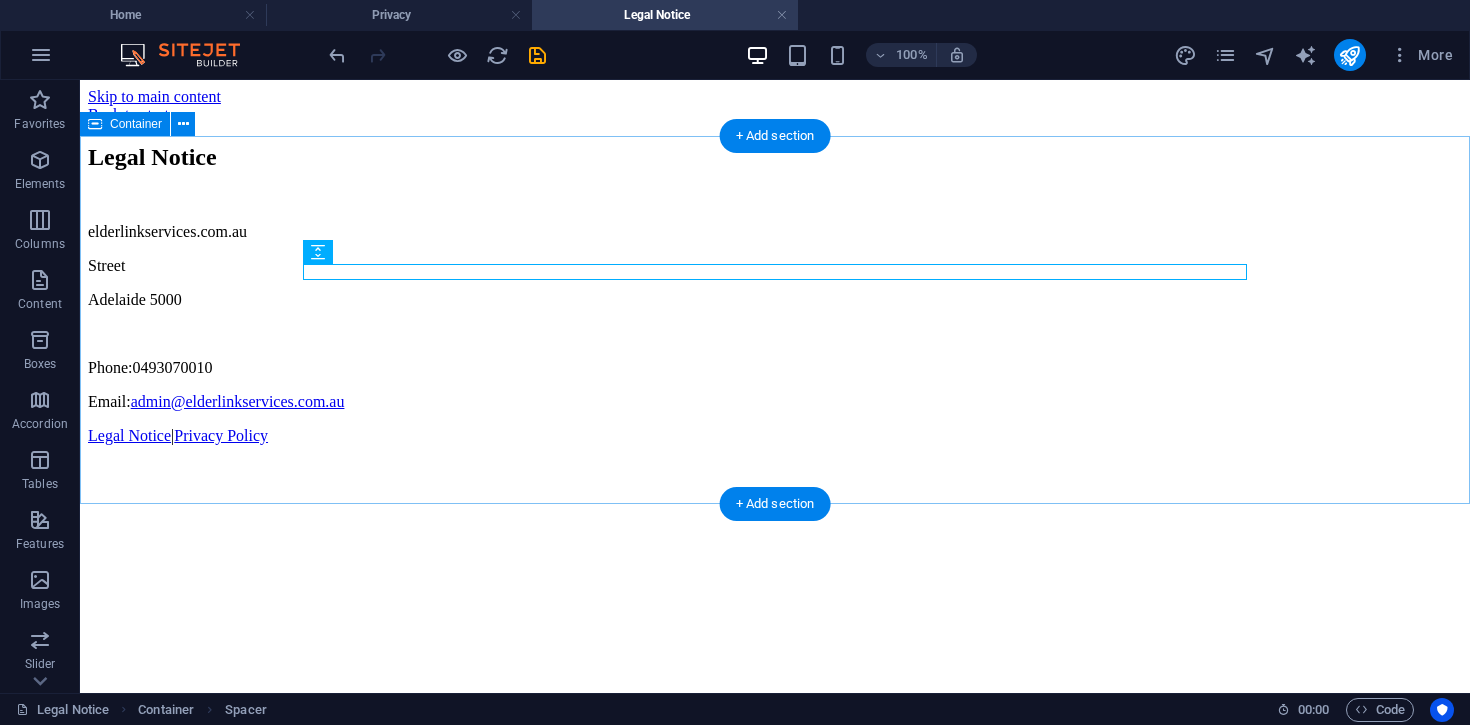 click on "Legal Notice Phone: [PHONE] Email: [EMAIL]" at bounding box center [775, 277] 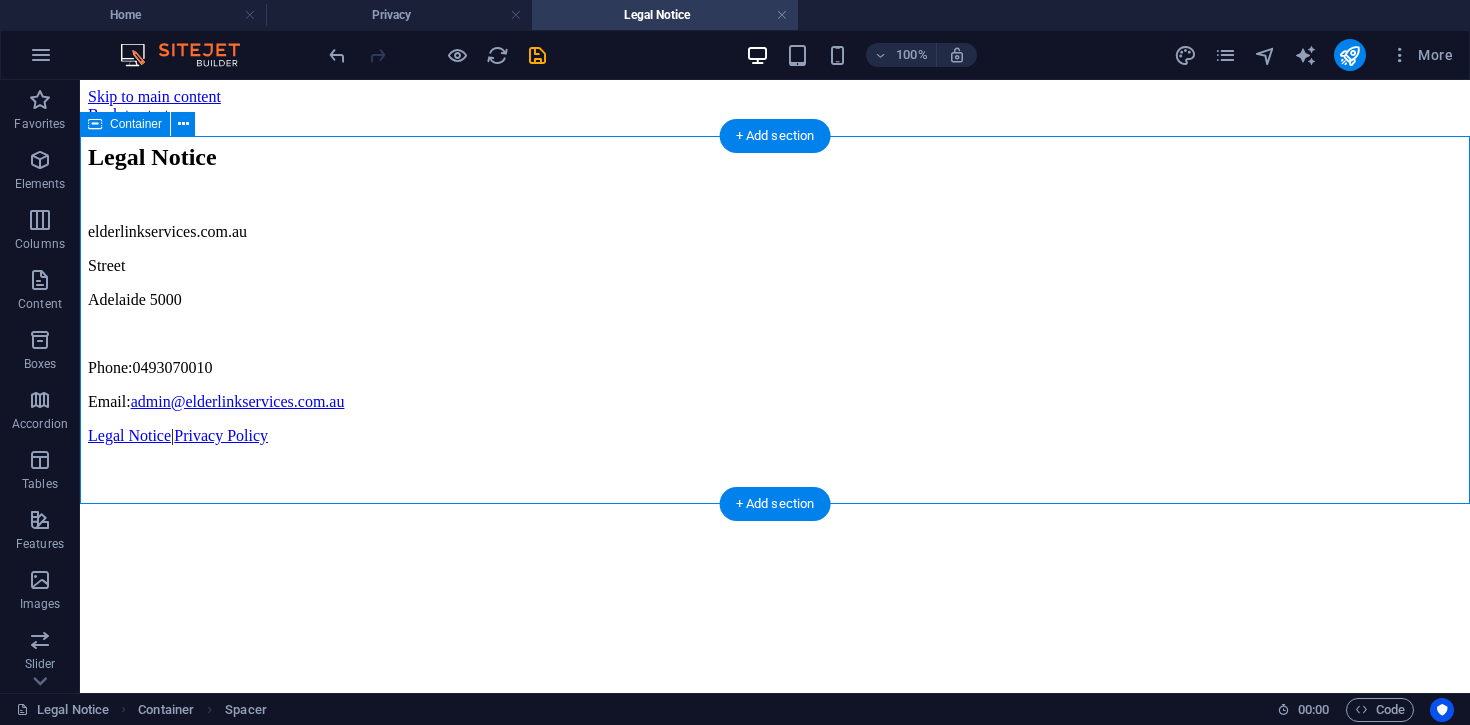 click on "Legal Notice Phone: [PHONE] Email: [EMAIL]" at bounding box center [775, 277] 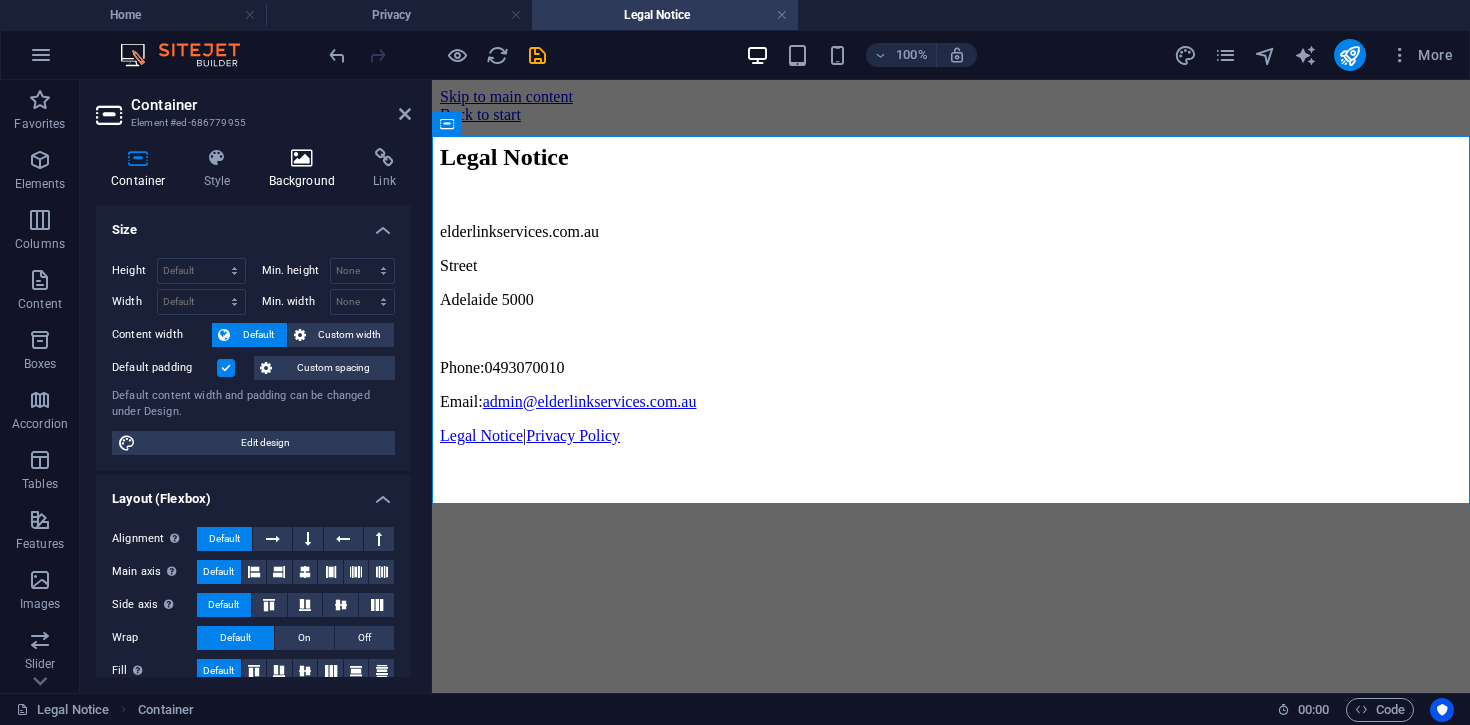click at bounding box center [302, 158] 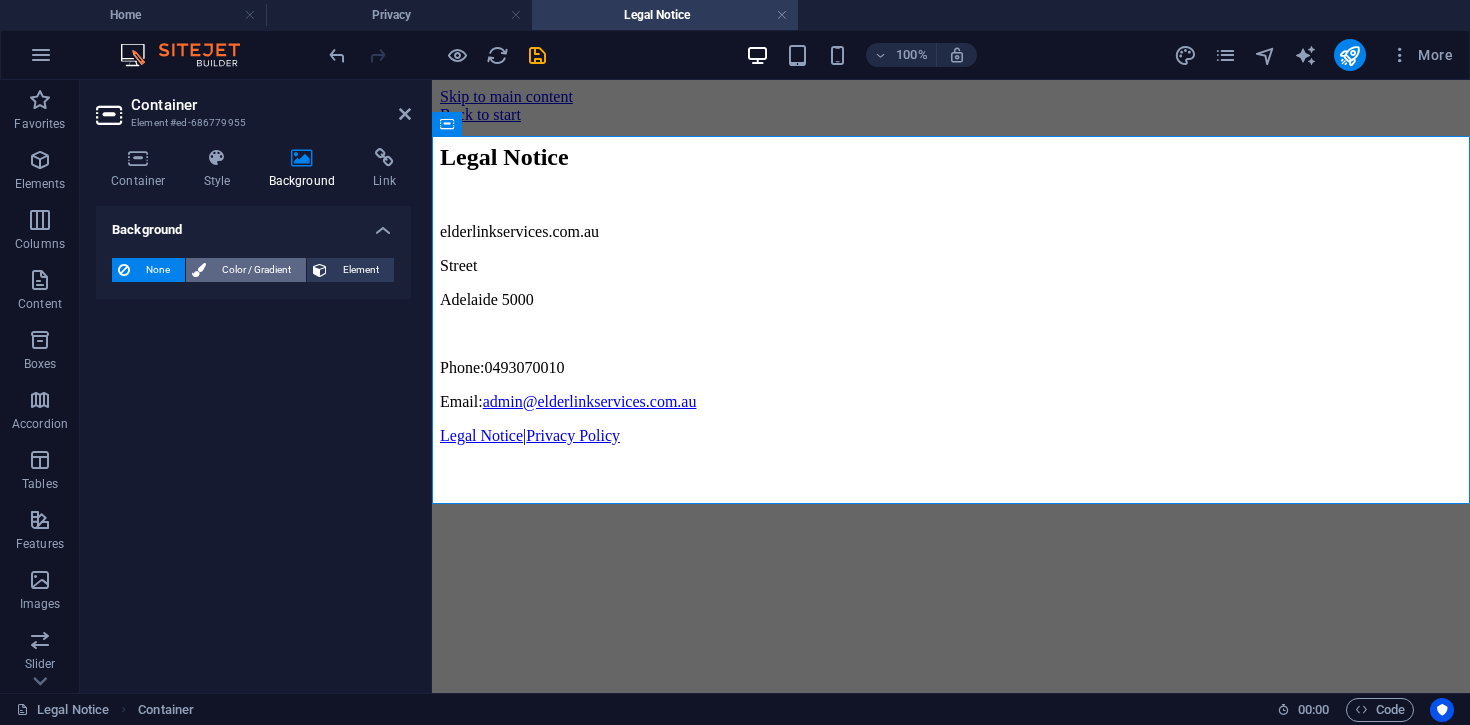 click on "Color / Gradient" at bounding box center [256, 270] 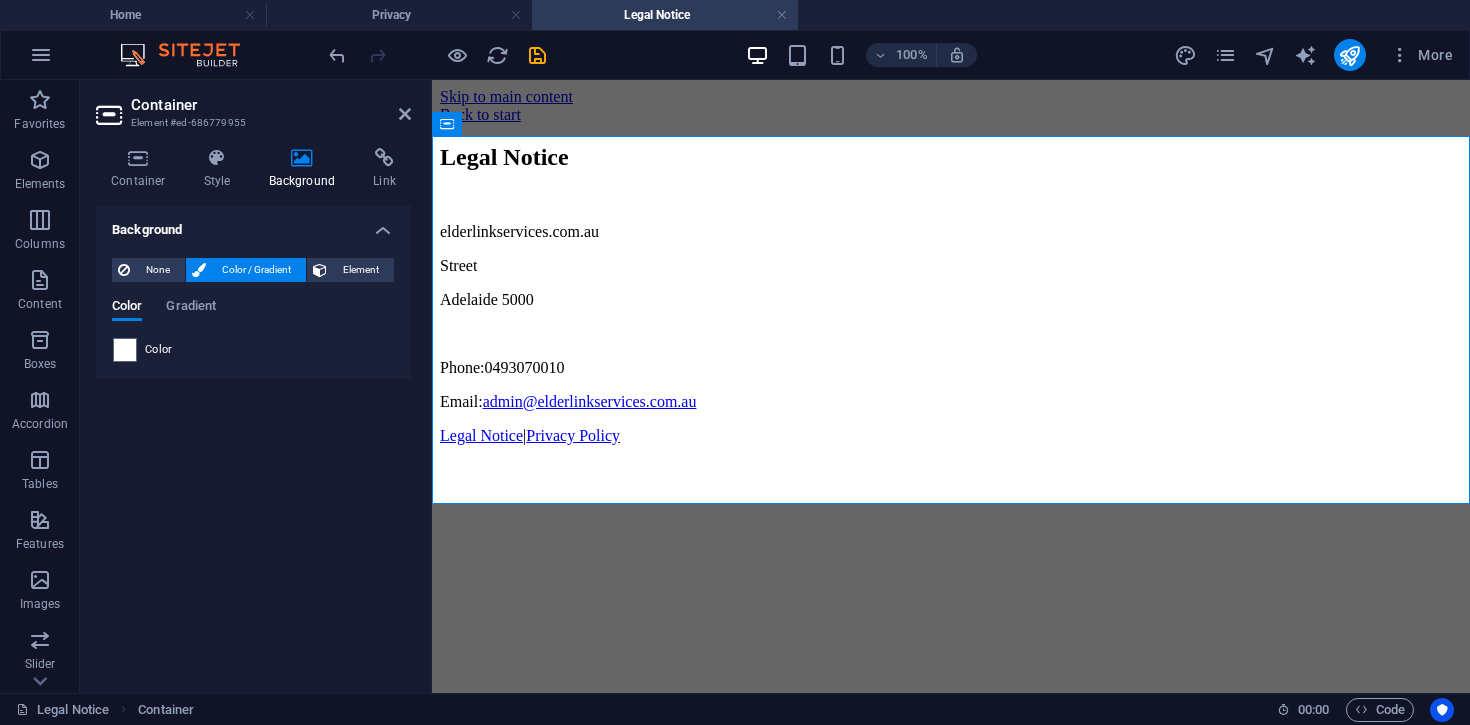 click on "Color" at bounding box center (253, 350) 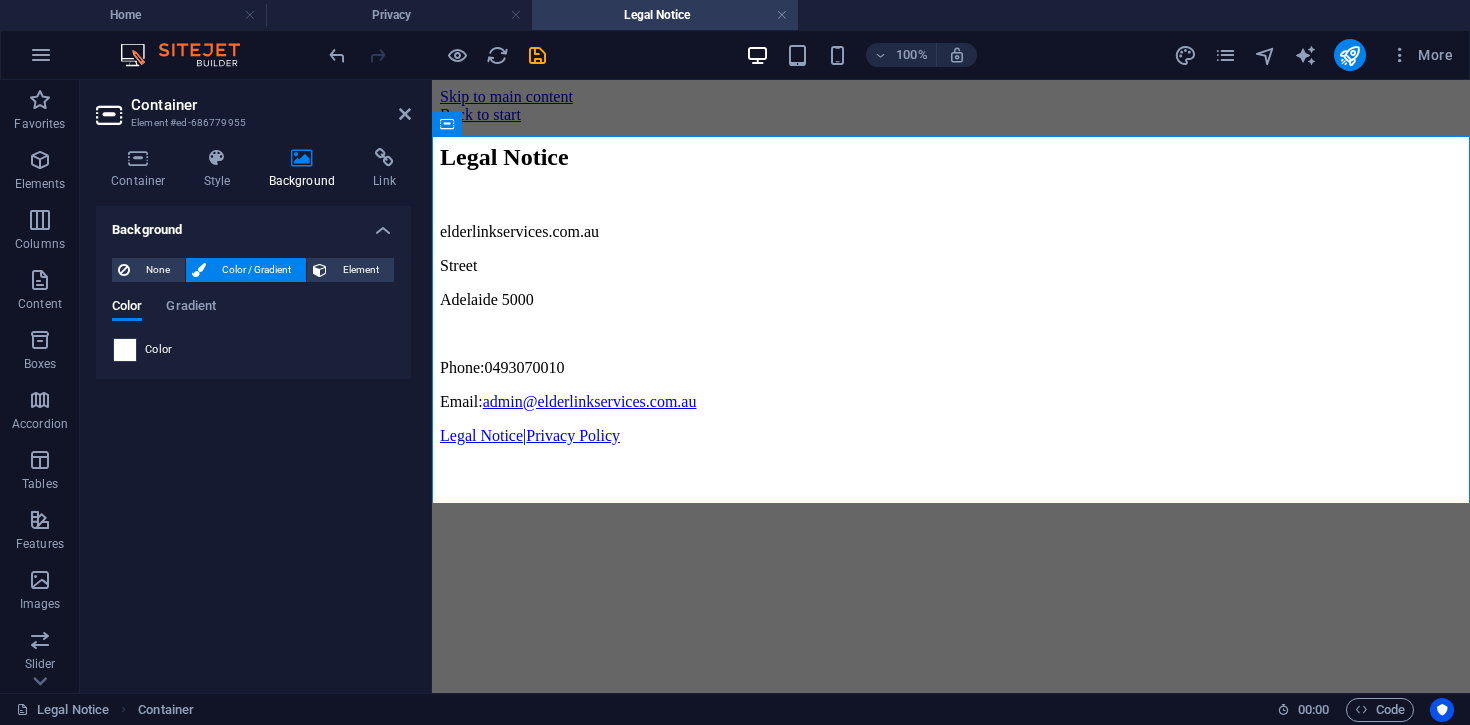 click at bounding box center (125, 350) 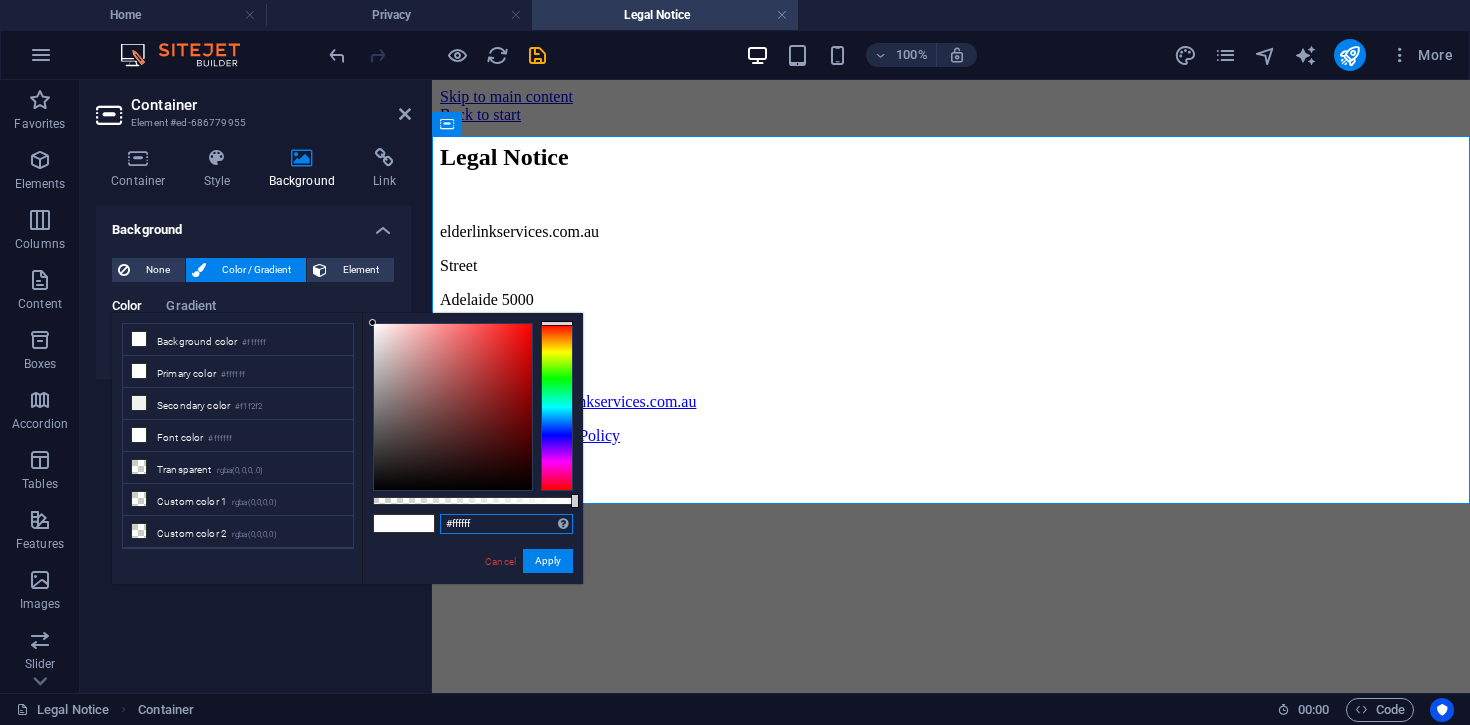 drag, startPoint x: 487, startPoint y: 524, endPoint x: 391, endPoint y: 524, distance: 96 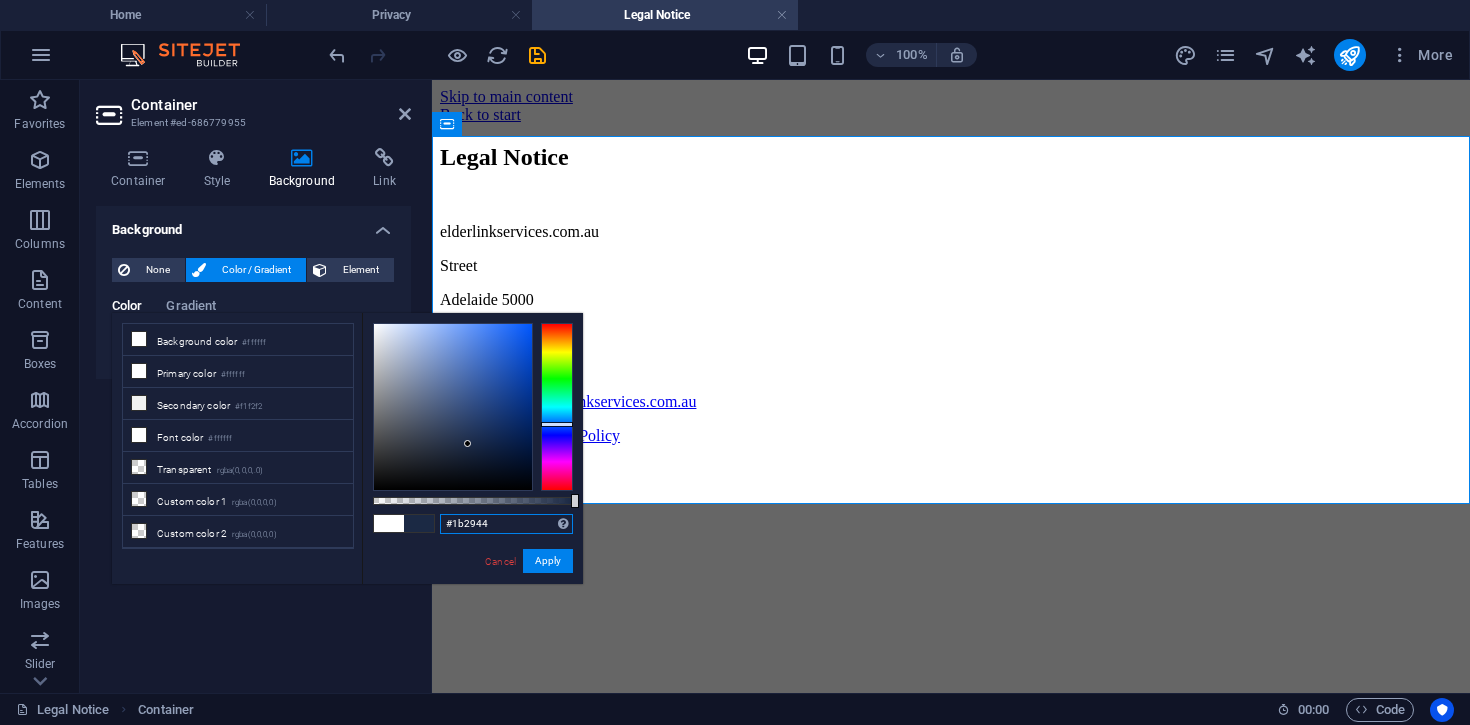 type on "#1b2944" 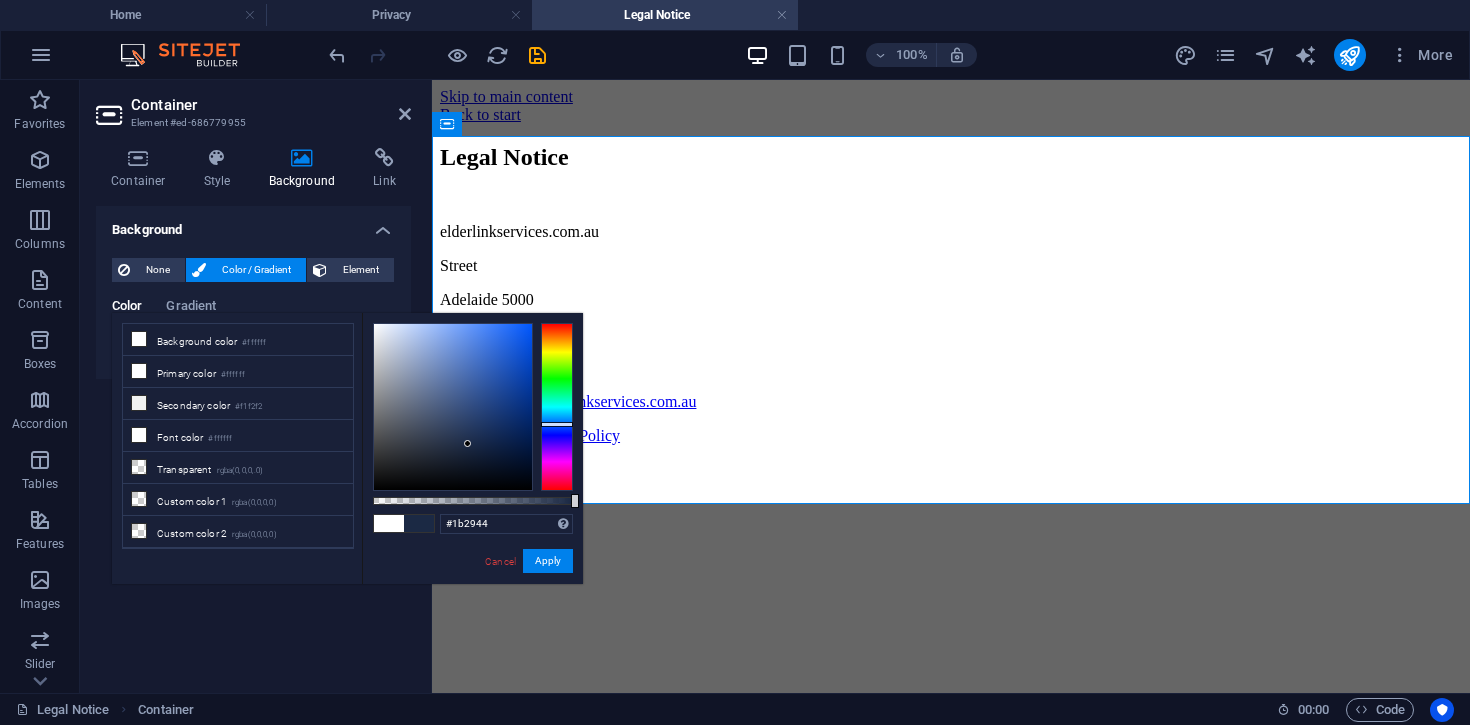 click on "Cancel Apply" at bounding box center [528, 561] 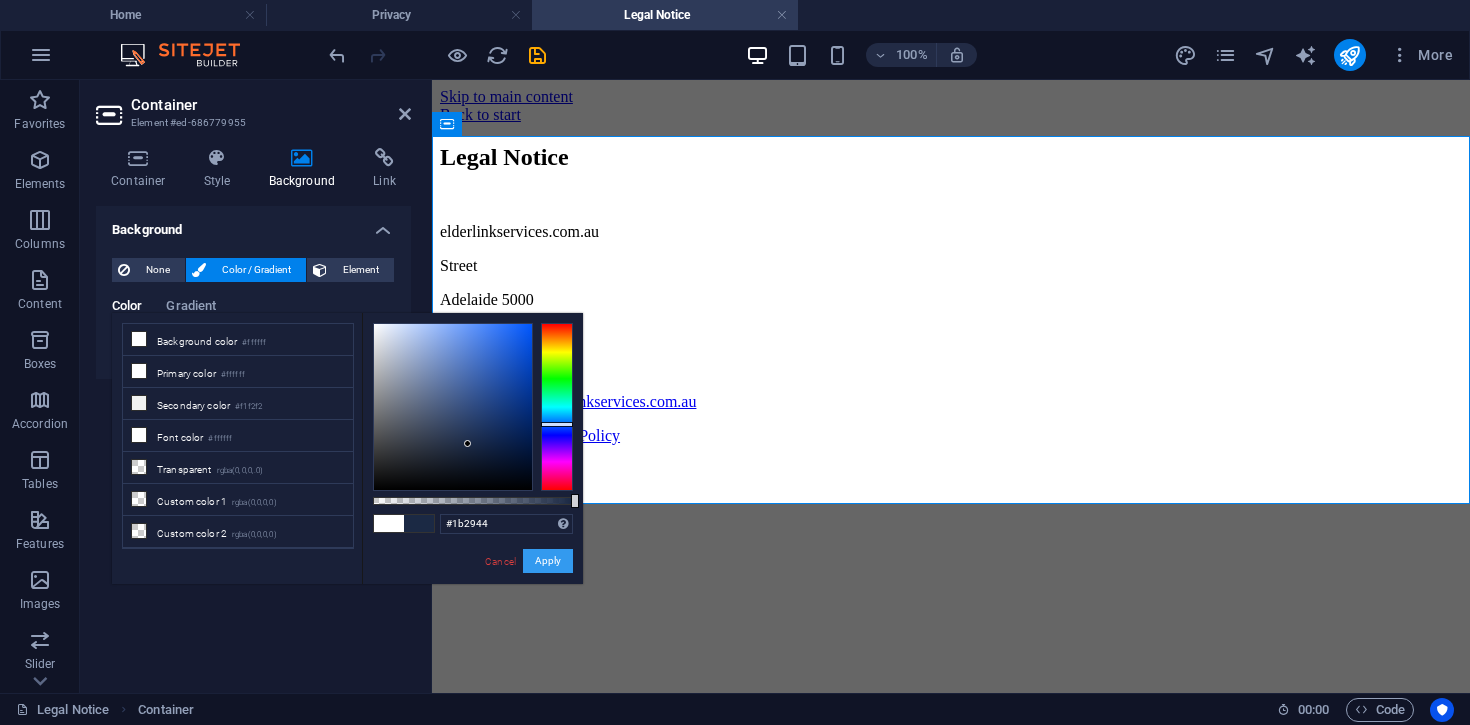 click on "Apply" at bounding box center (548, 561) 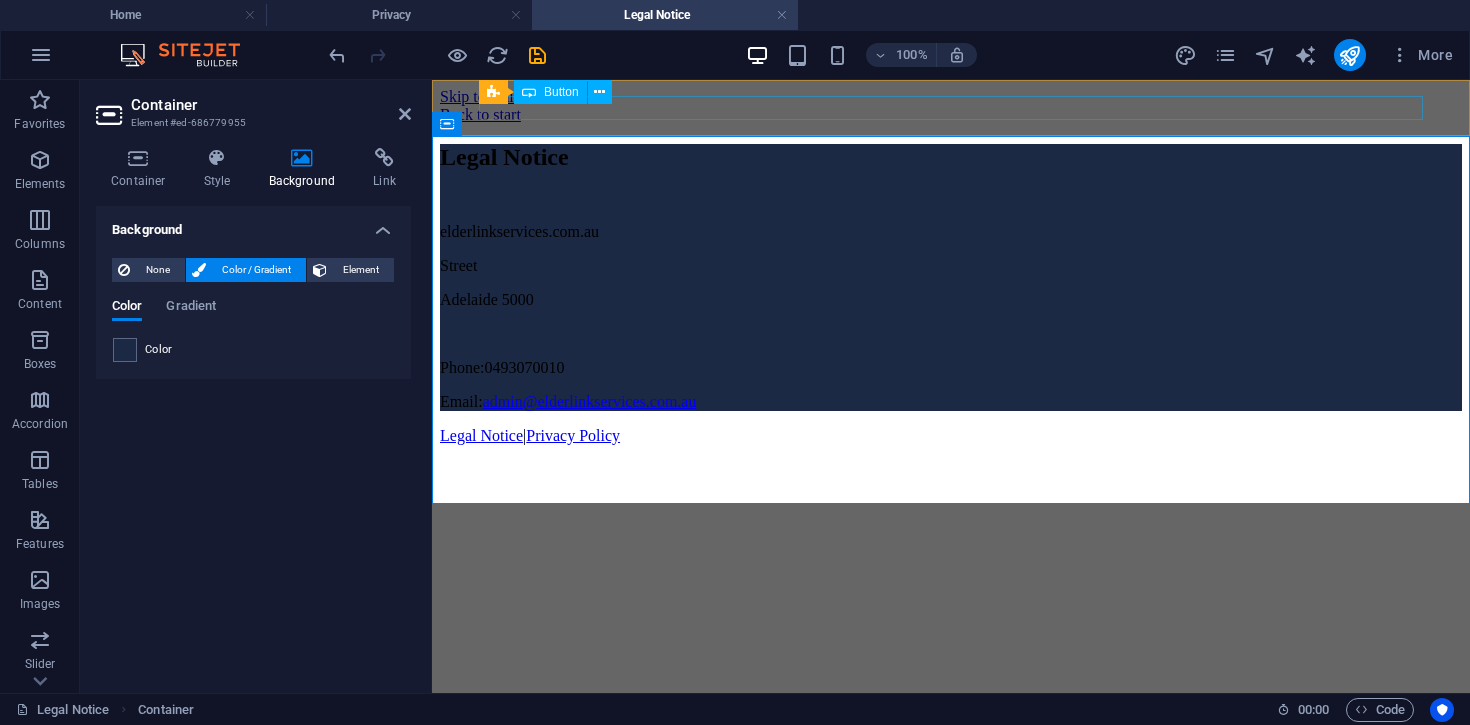 click on "Back to start" at bounding box center [951, 115] 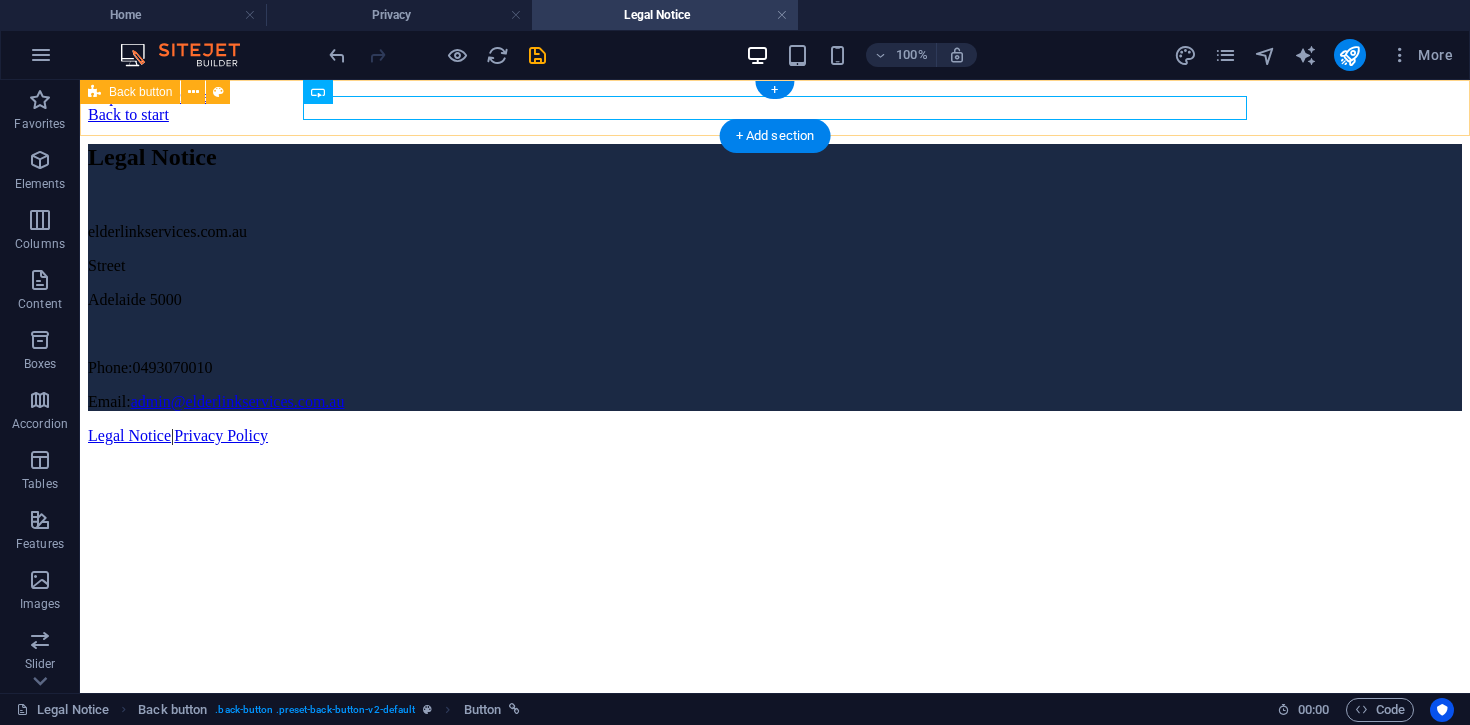 click on "Back to start" at bounding box center (775, 115) 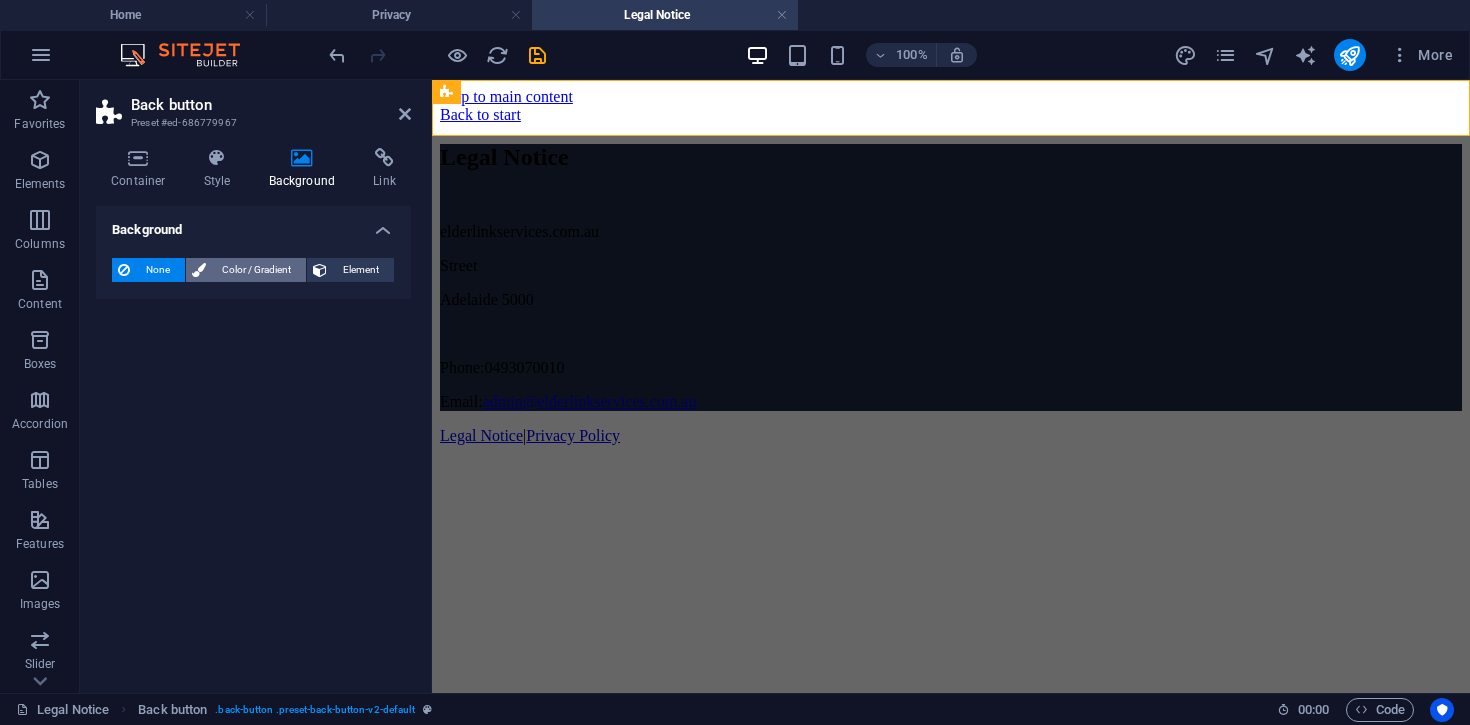 click on "Color / Gradient" at bounding box center (256, 270) 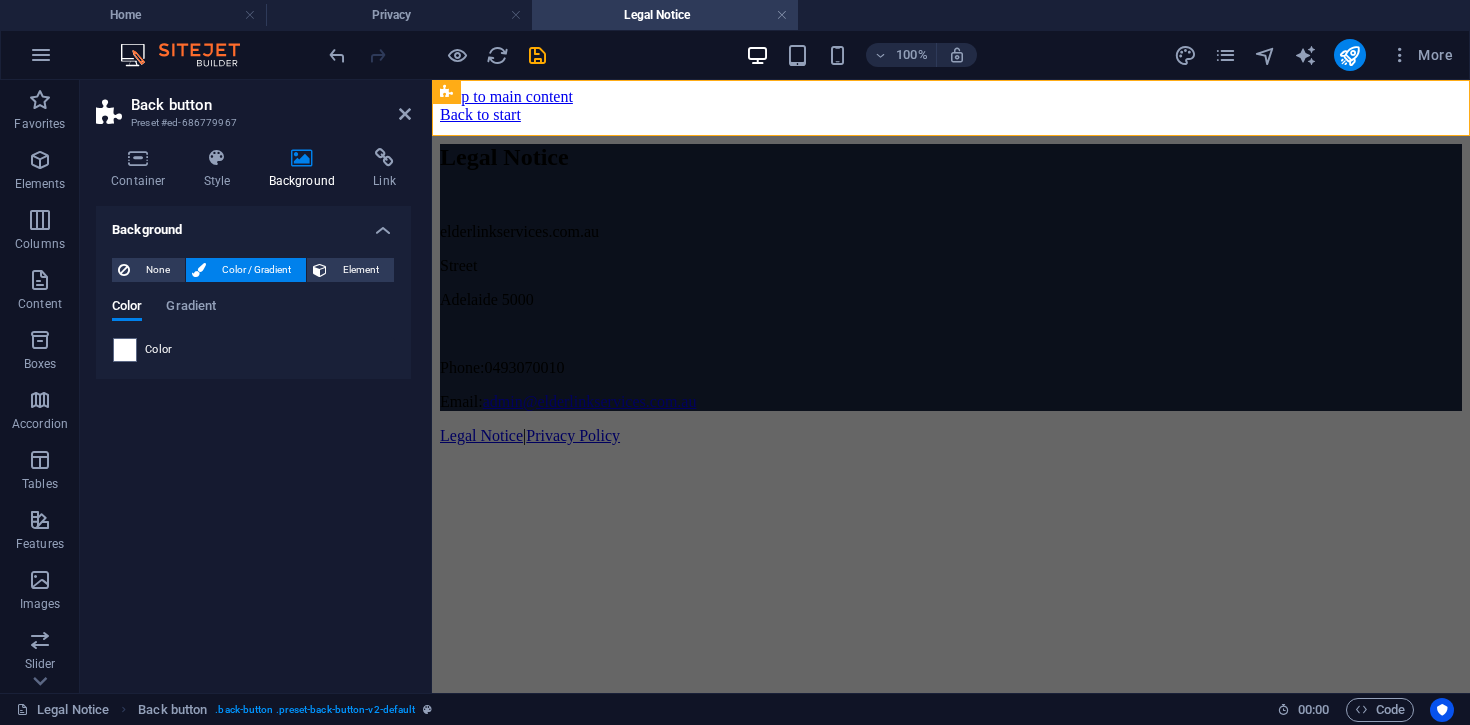 click on "Color Gradient" at bounding box center [253, 318] 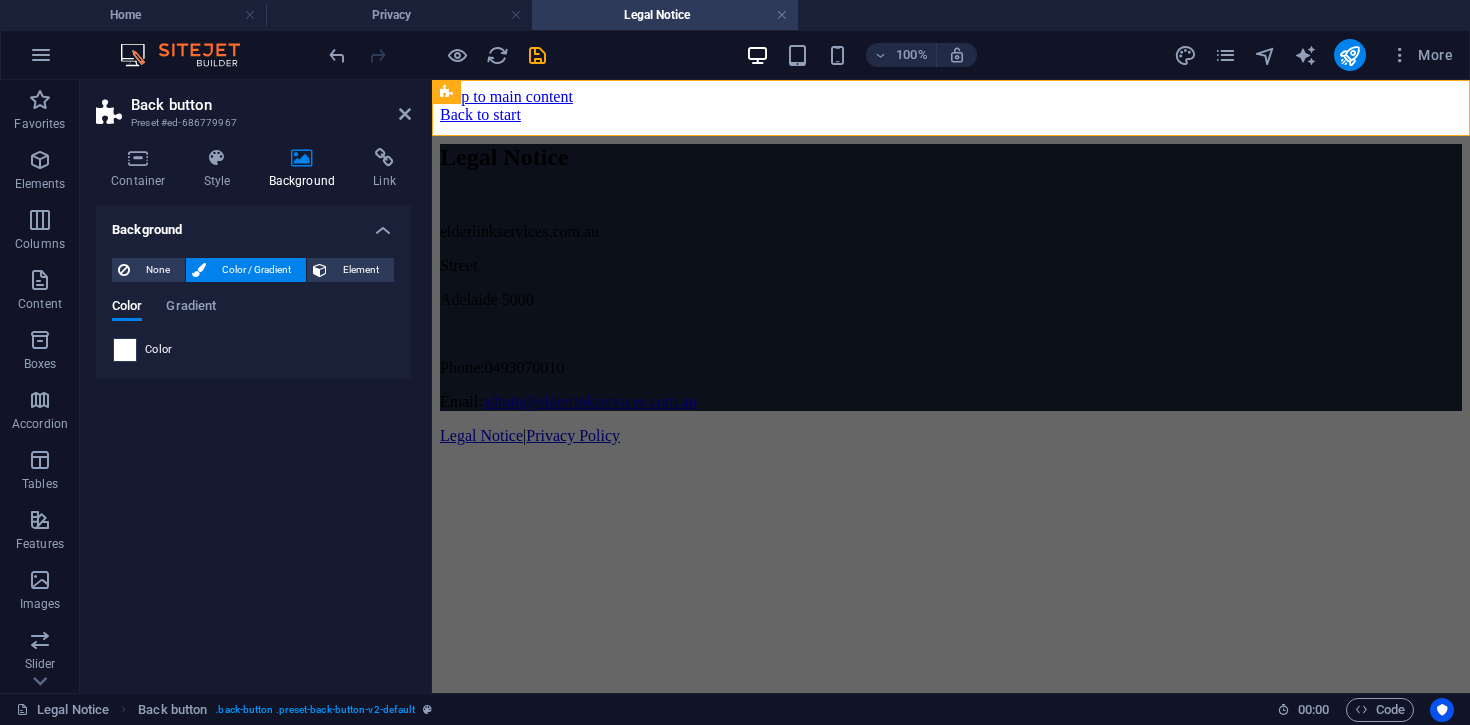 click at bounding box center [125, 350] 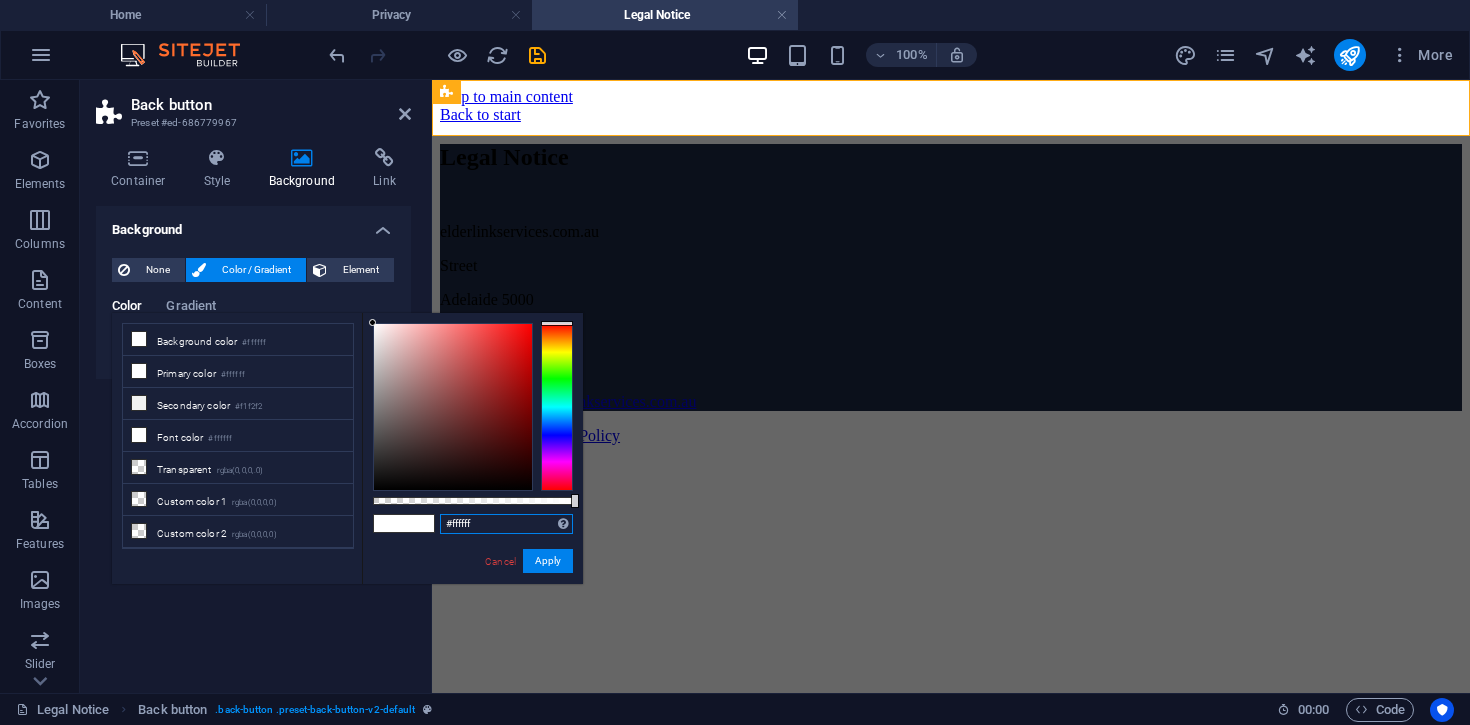 paste on "1B2944" 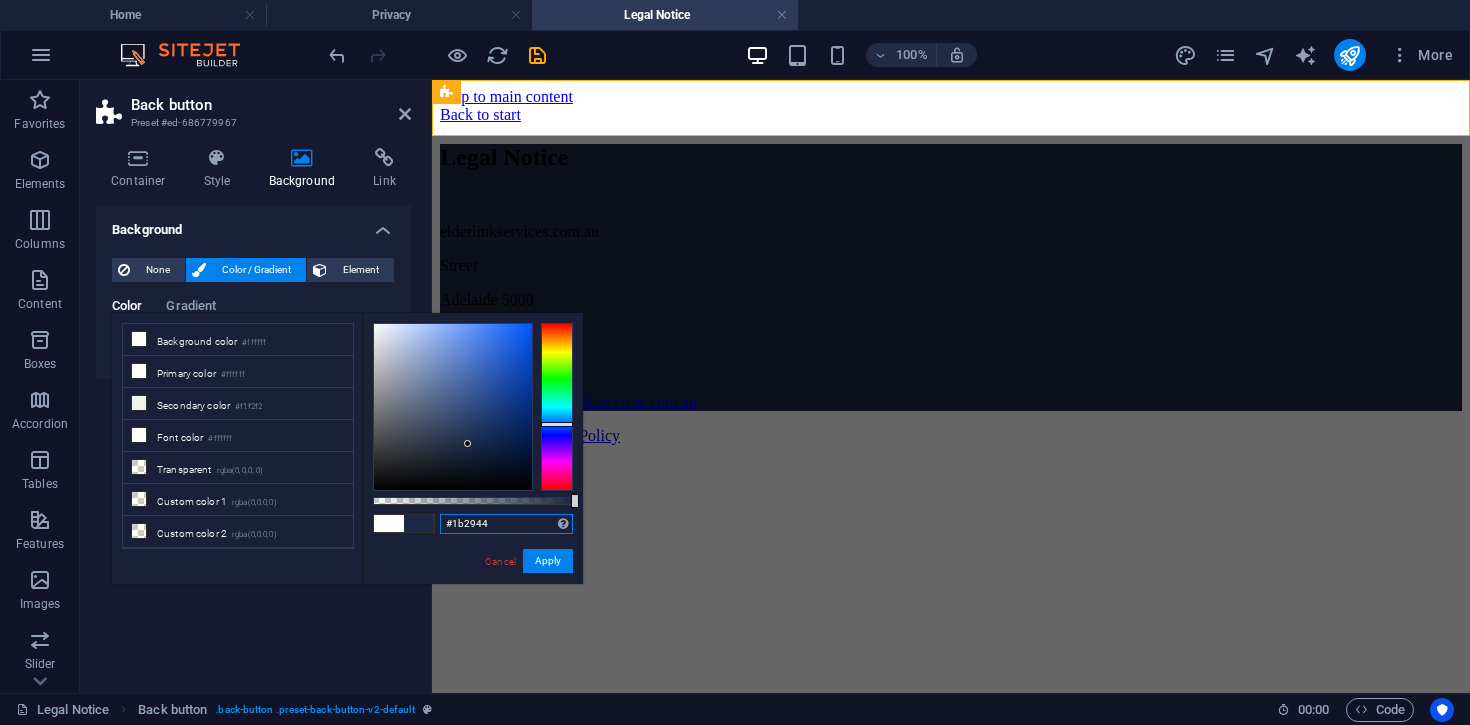 type on "#1b2944" 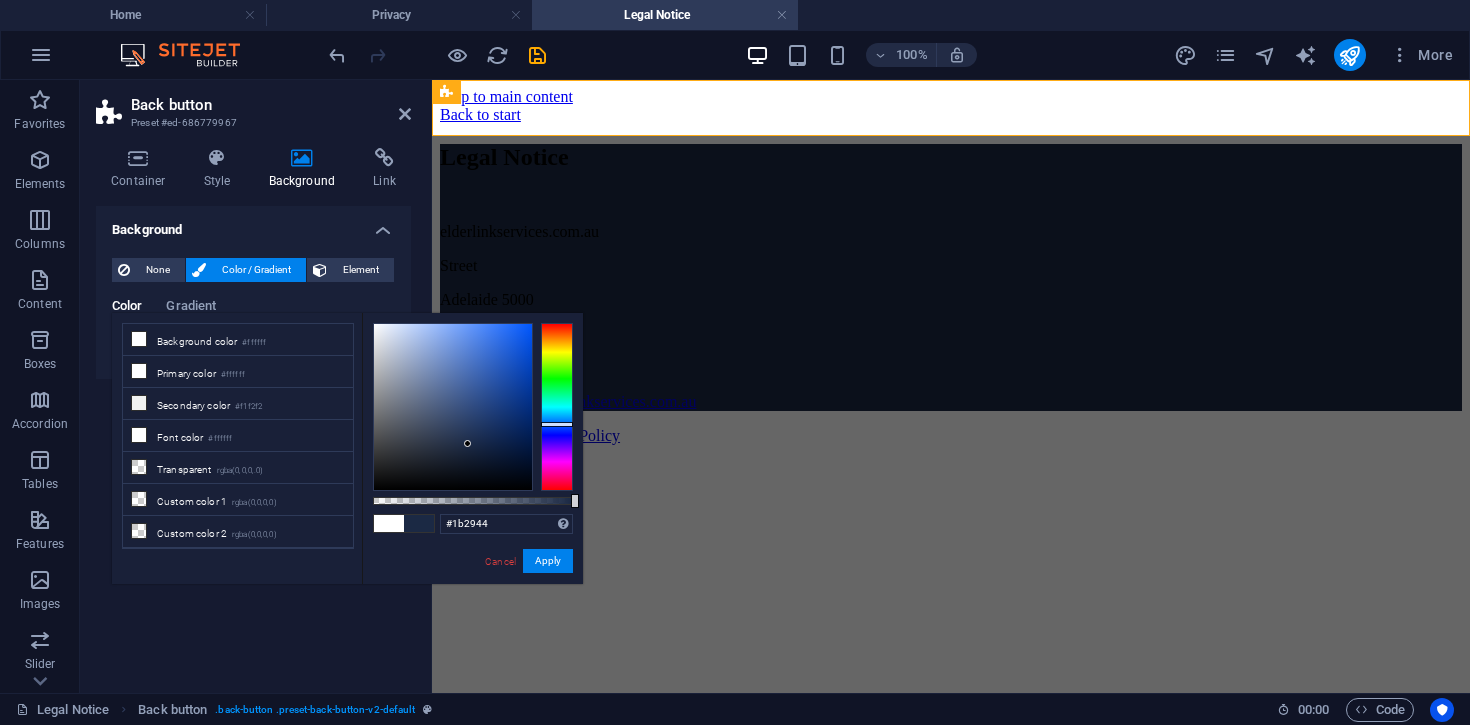 click on "#1b2944 Supported formats #0852ed rgb(8, 82, 237) rgba(8, 82, 237, 90%) hsv(221,97,93) hsl(221, 93%, 48%) Cancel Apply" at bounding box center [472, 593] 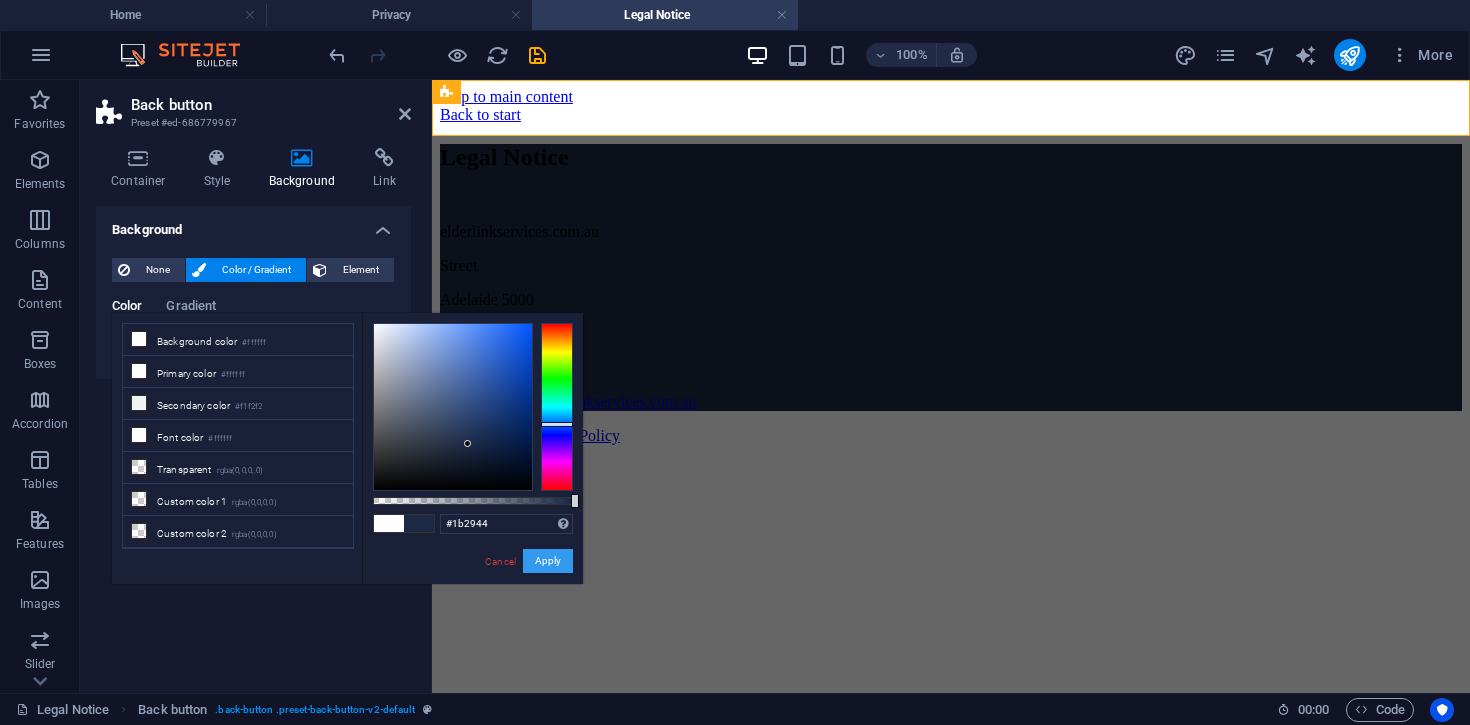 click on "Apply" at bounding box center [548, 561] 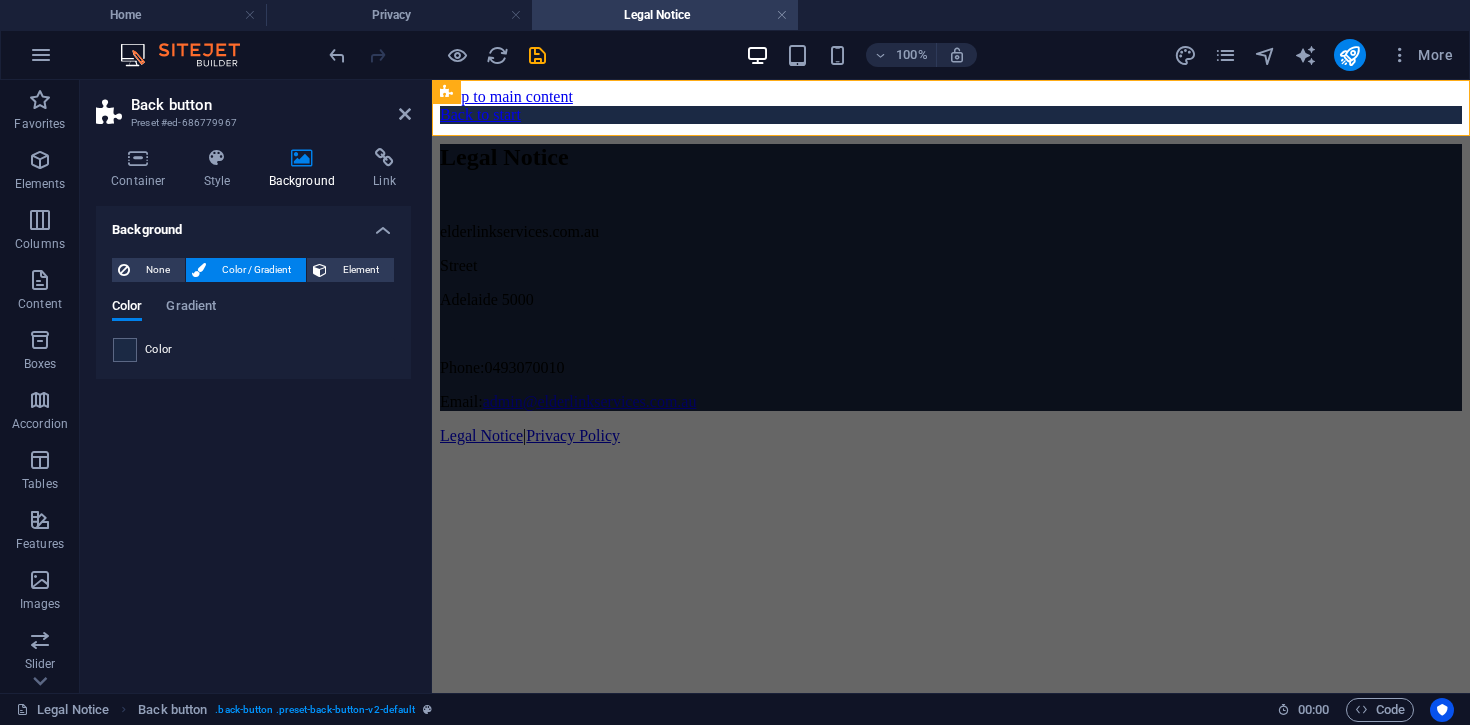 click on "Skip to main content
Back to start Legal Notice Phone: [PHONE] Email: [EMAIL] Legal Notice  |  Privacy Policy" at bounding box center (951, 270) 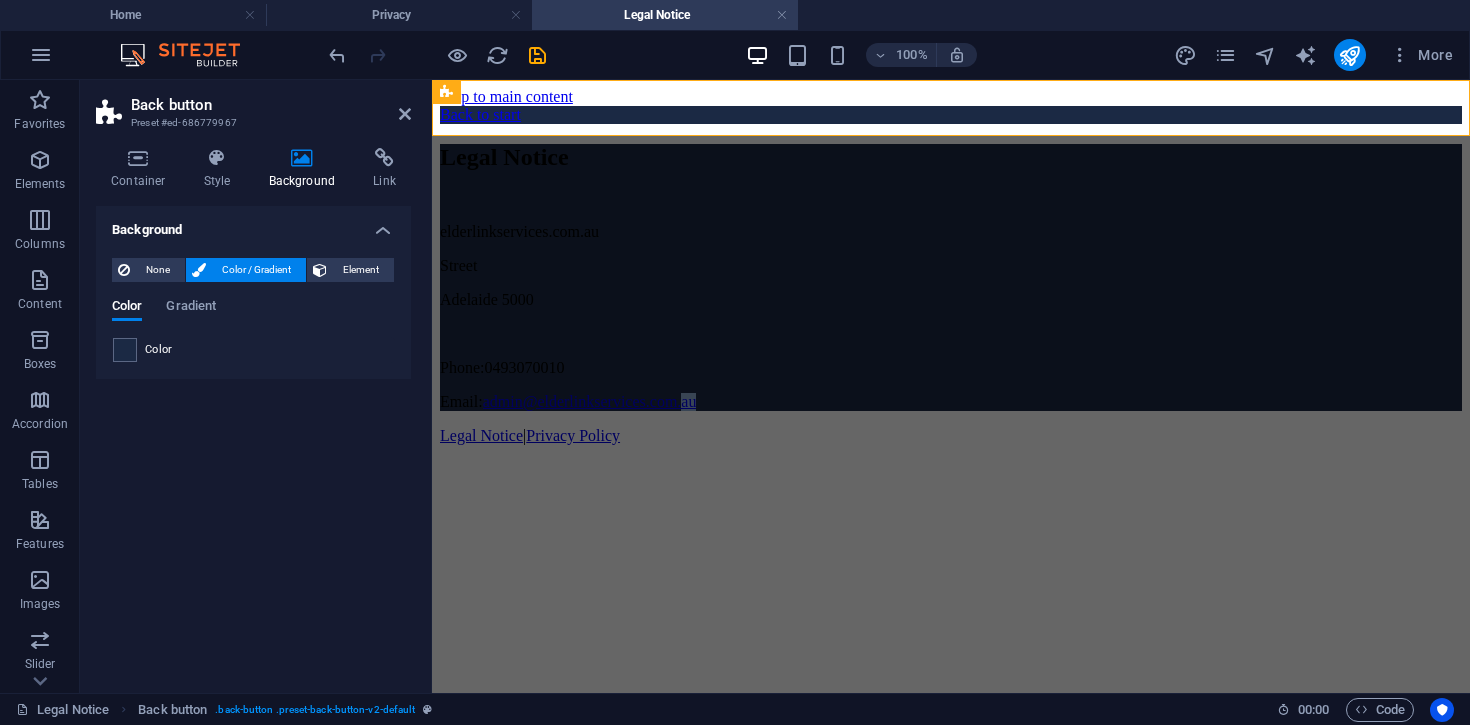click on "Skip to main content
Back to start Legal Notice Phone: [PHONE] Email: [EMAIL] Legal Notice  |  Privacy Policy" at bounding box center (951, 270) 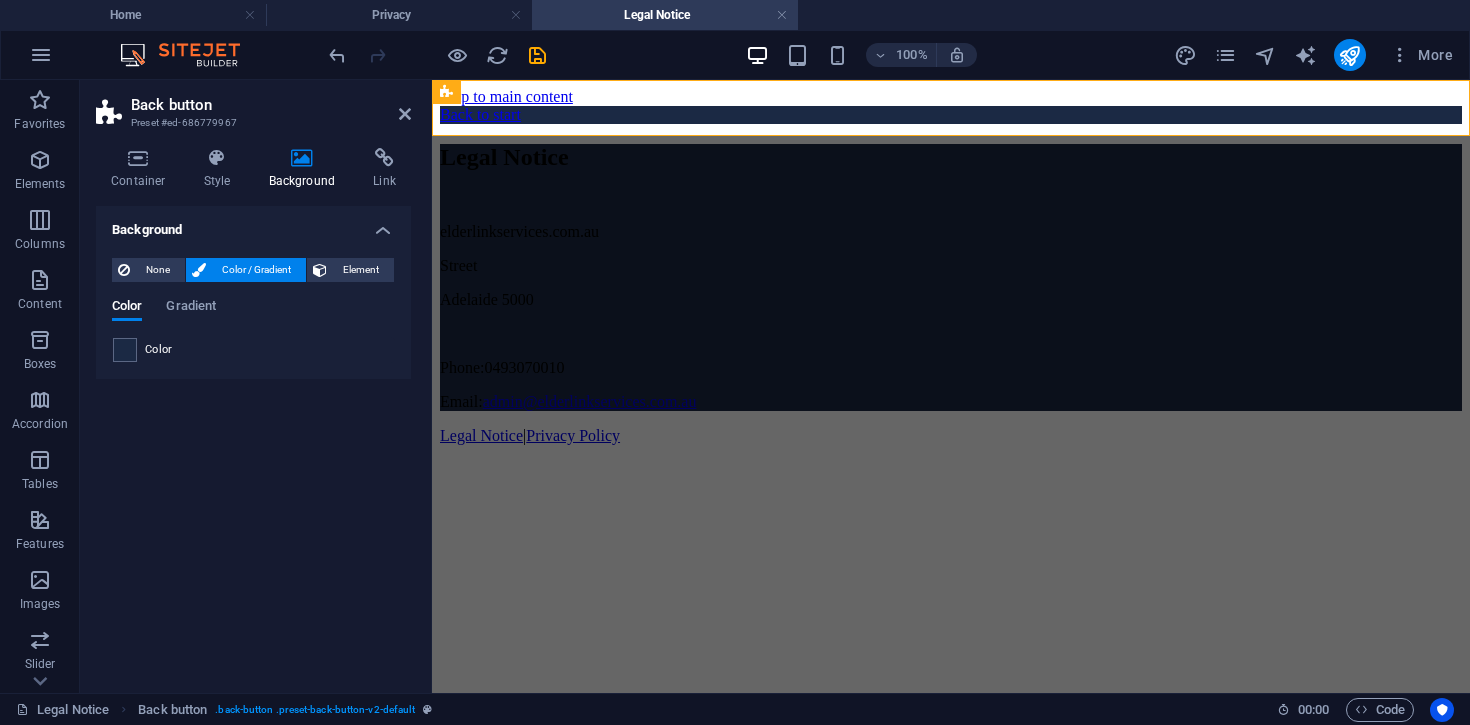 click on "Skip to main content
Back to start Legal Notice Phone: [PHONE] Email: [EMAIL] Legal Notice  |  Privacy Policy" at bounding box center (951, 270) 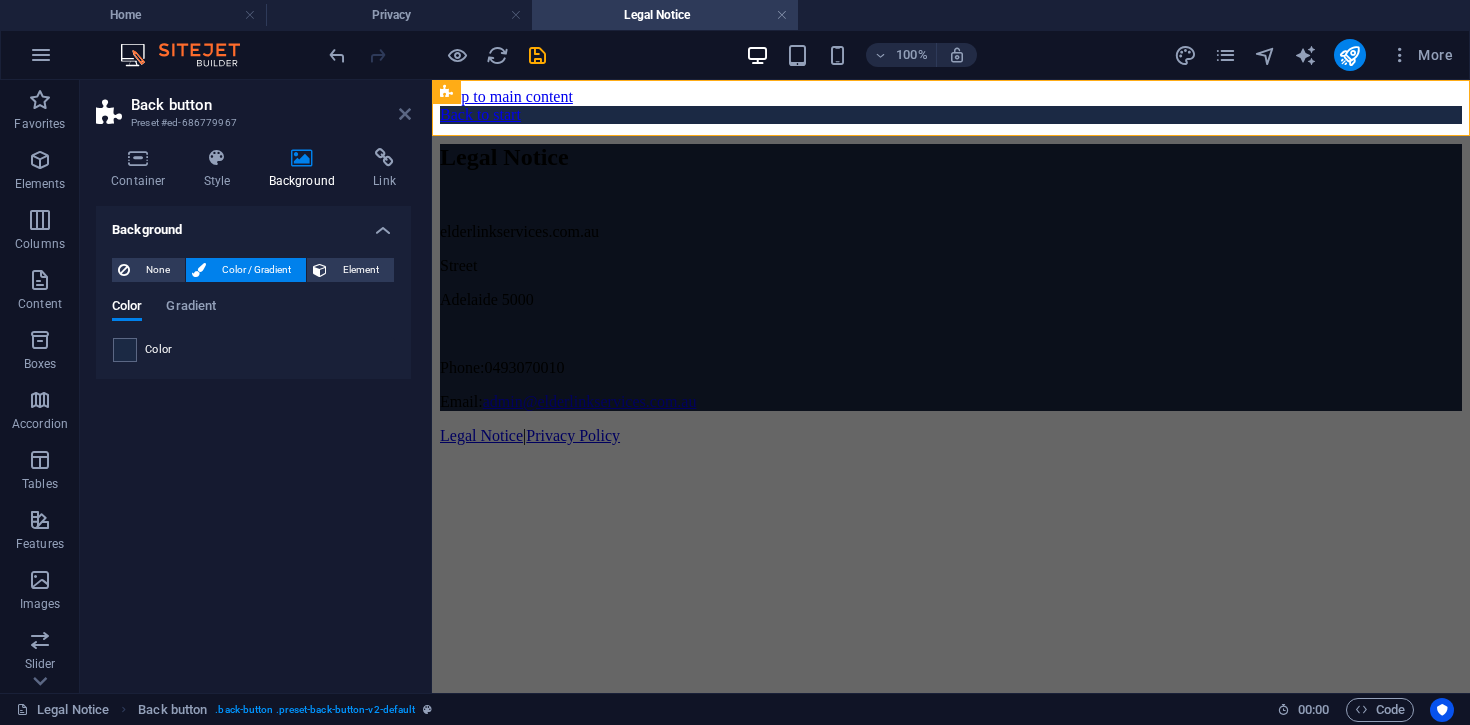 click at bounding box center [405, 114] 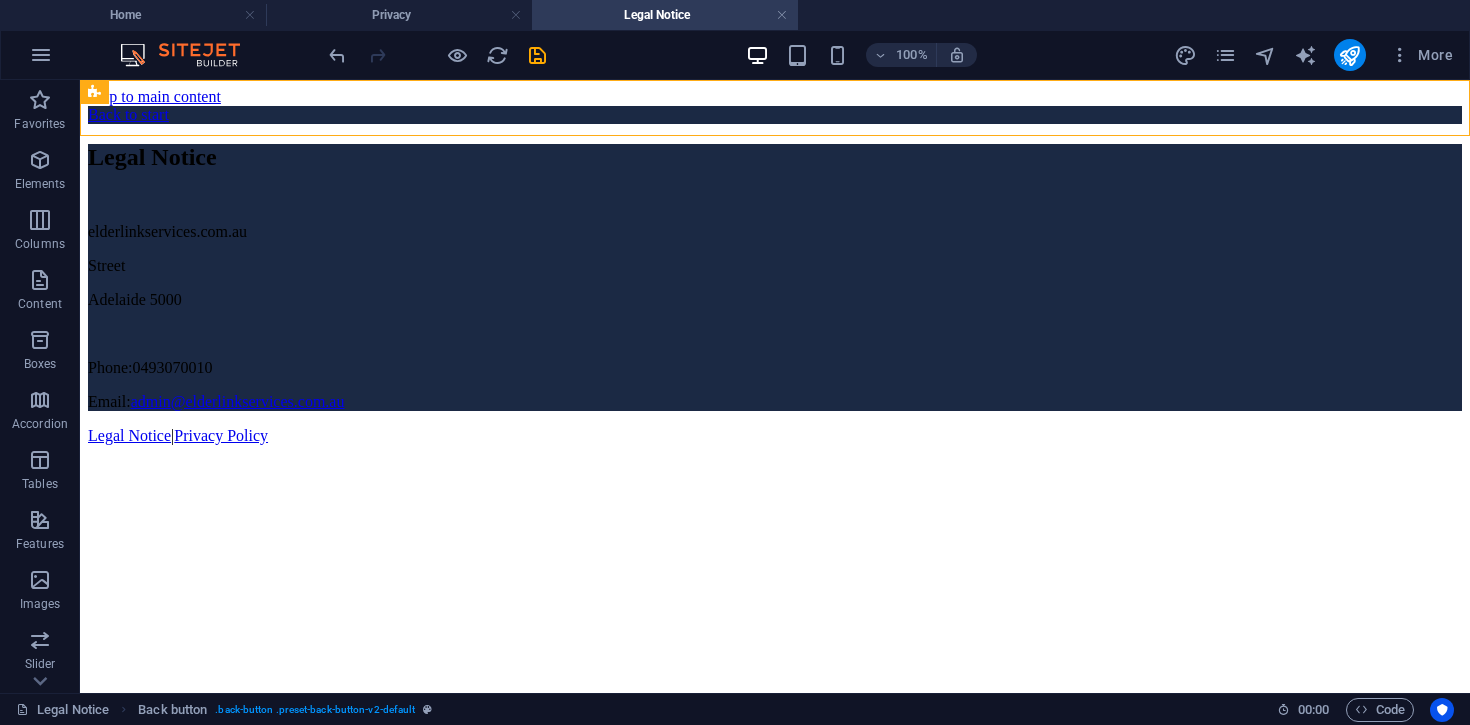click on "Skip to main content
Back to start Legal Notice Phone: [PHONE] Email: [EMAIL] Legal Notice  |  Privacy Policy" at bounding box center [775, 270] 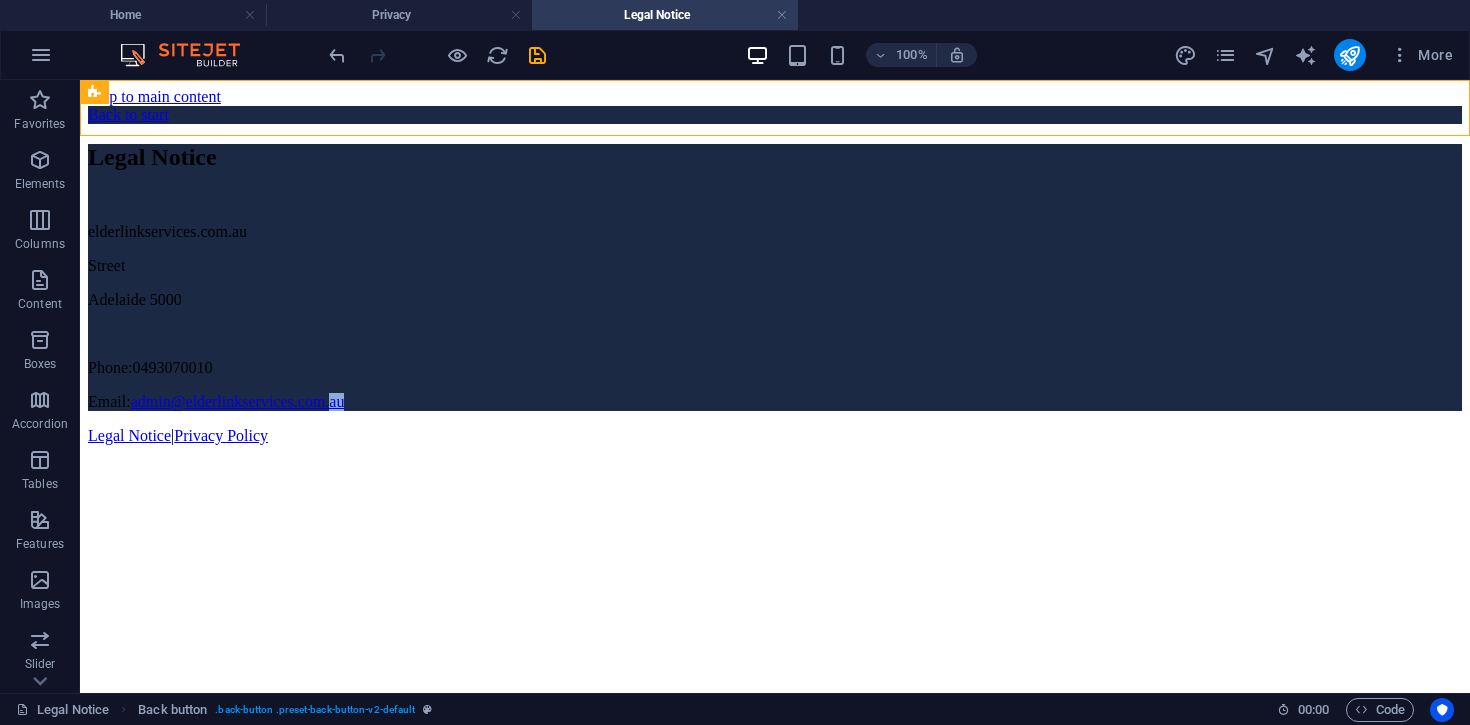 click on "Skip to main content
Back to start Legal Notice Phone: [PHONE] Email: [EMAIL] Legal Notice  |  Privacy Policy" at bounding box center [775, 270] 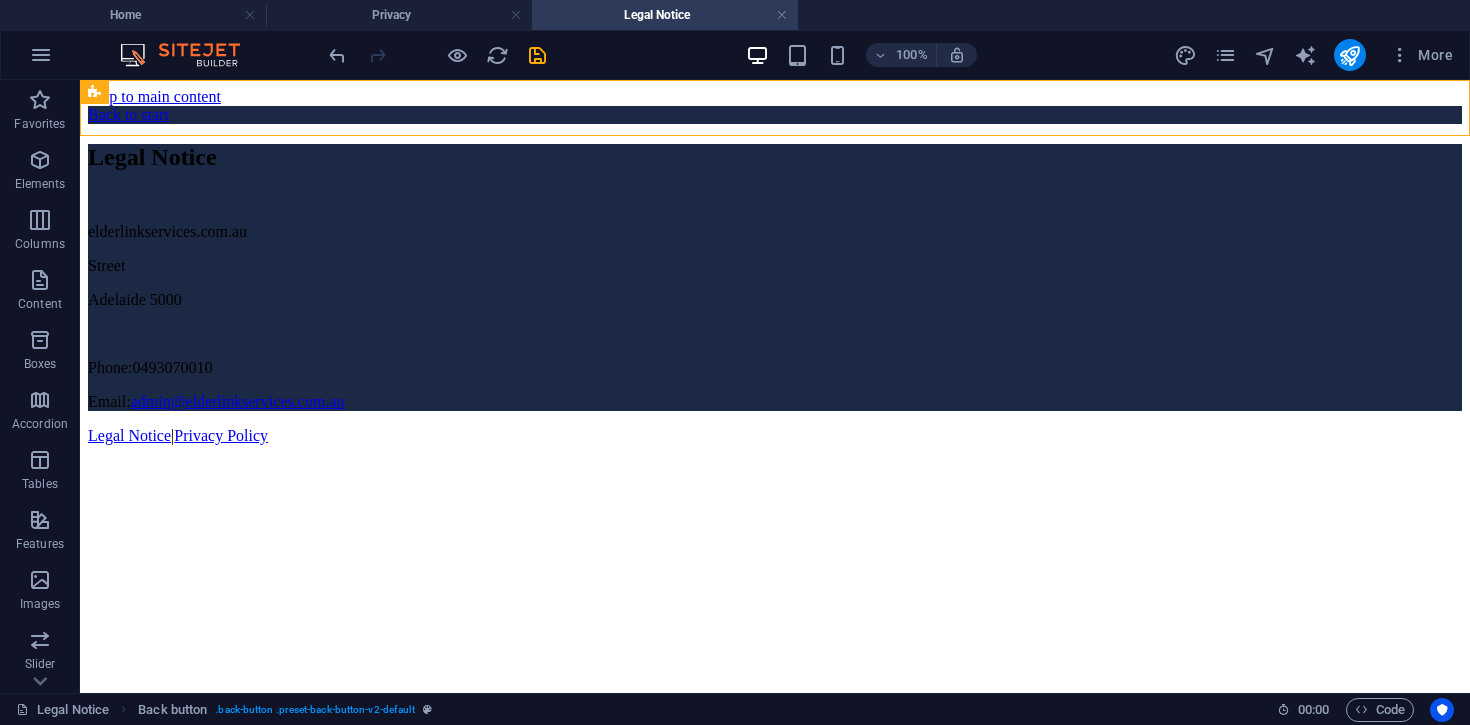 click on "Skip to main content
Back to start Legal Notice Phone: [PHONE] Email: [EMAIL] Legal Notice  |  Privacy Policy" at bounding box center (775, 270) 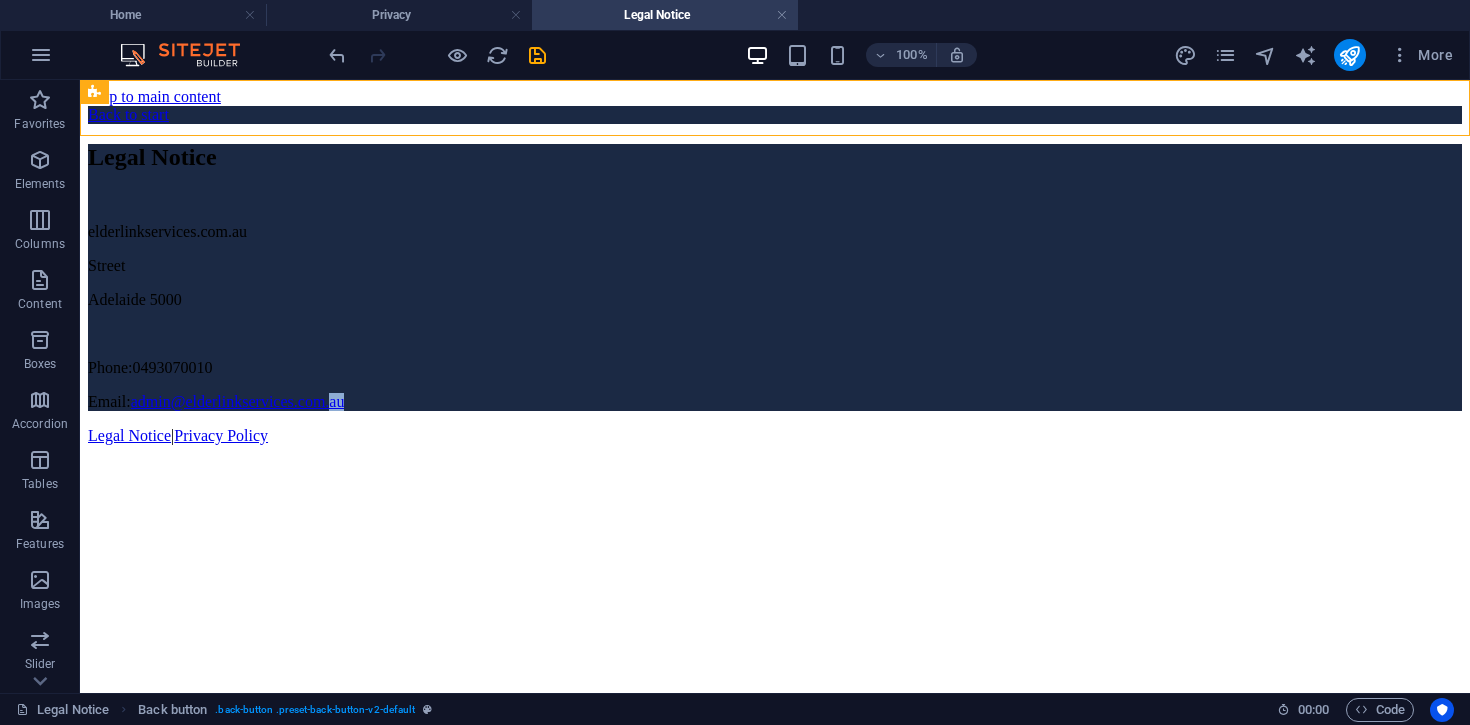 click on "Skip to main content
Back to start Legal Notice Phone: [PHONE] Email: [EMAIL] Legal Notice  |  Privacy Policy" at bounding box center (775, 270) 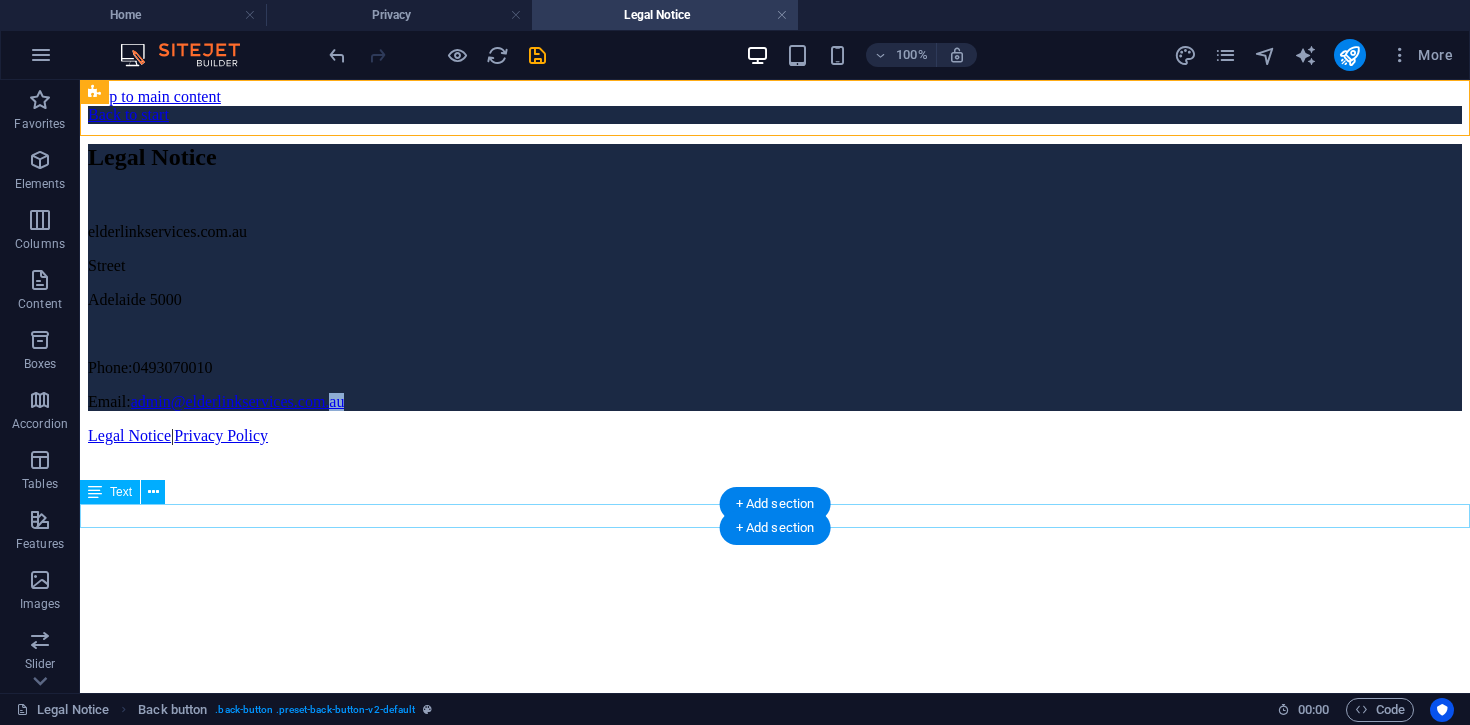click on "Legal Notice  |  Privacy Policy" at bounding box center [775, 436] 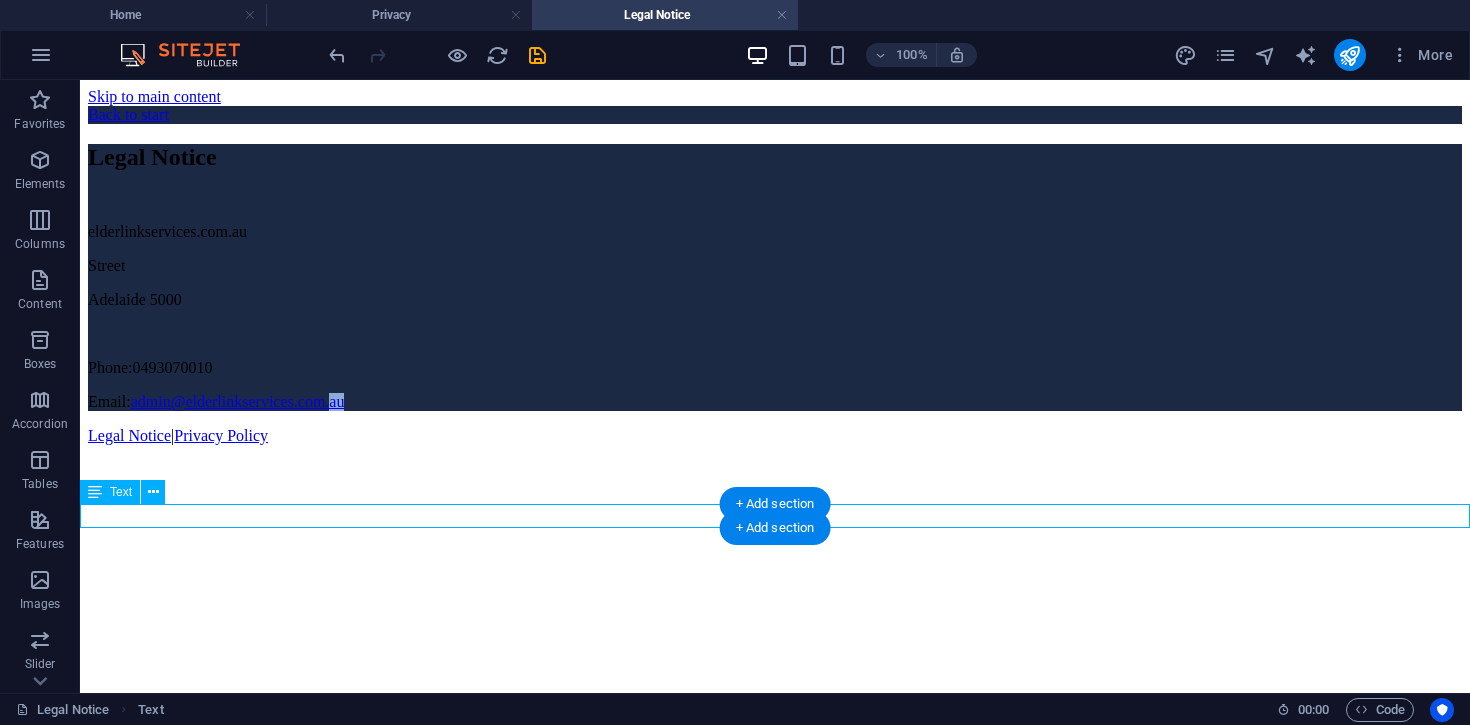 click on "Legal Notice  |  Privacy Policy" at bounding box center (775, 436) 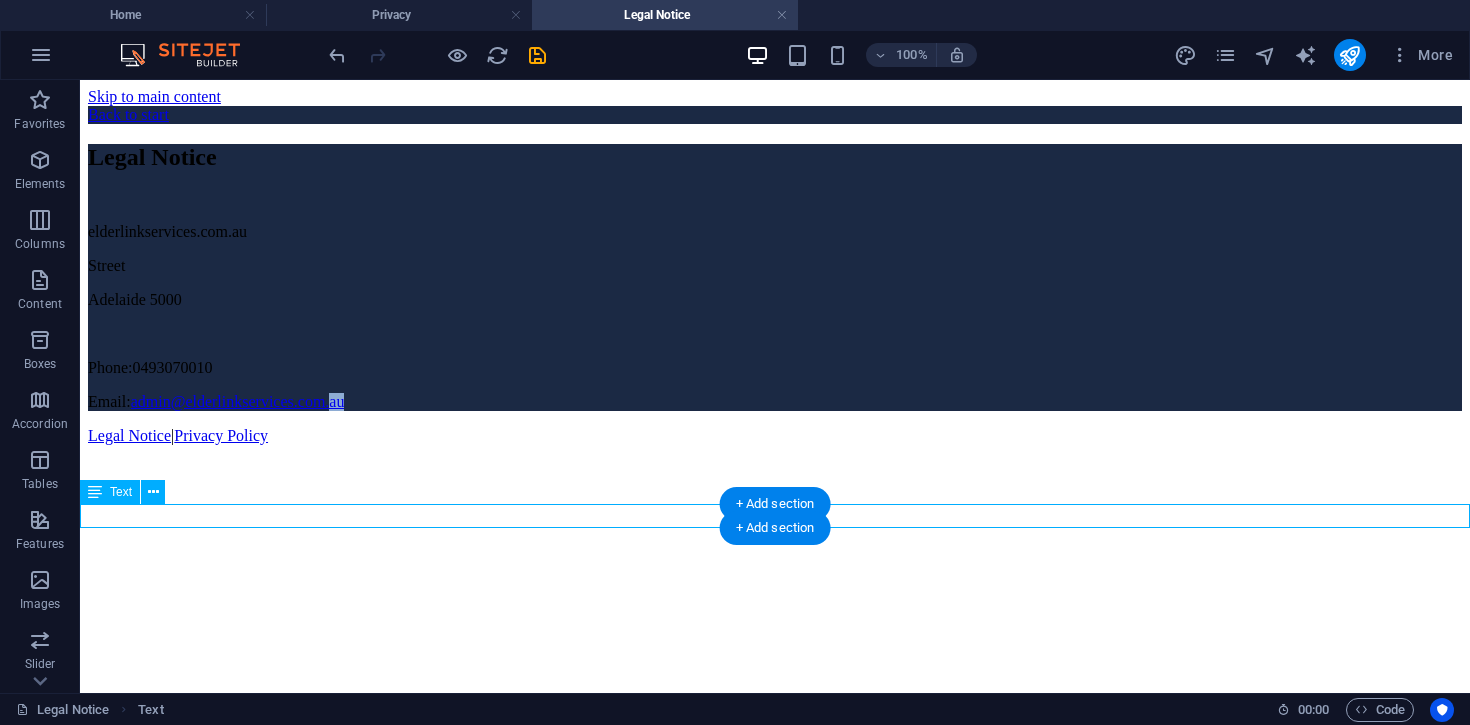 click on "Legal Notice  |  Privacy Policy" at bounding box center [775, 436] 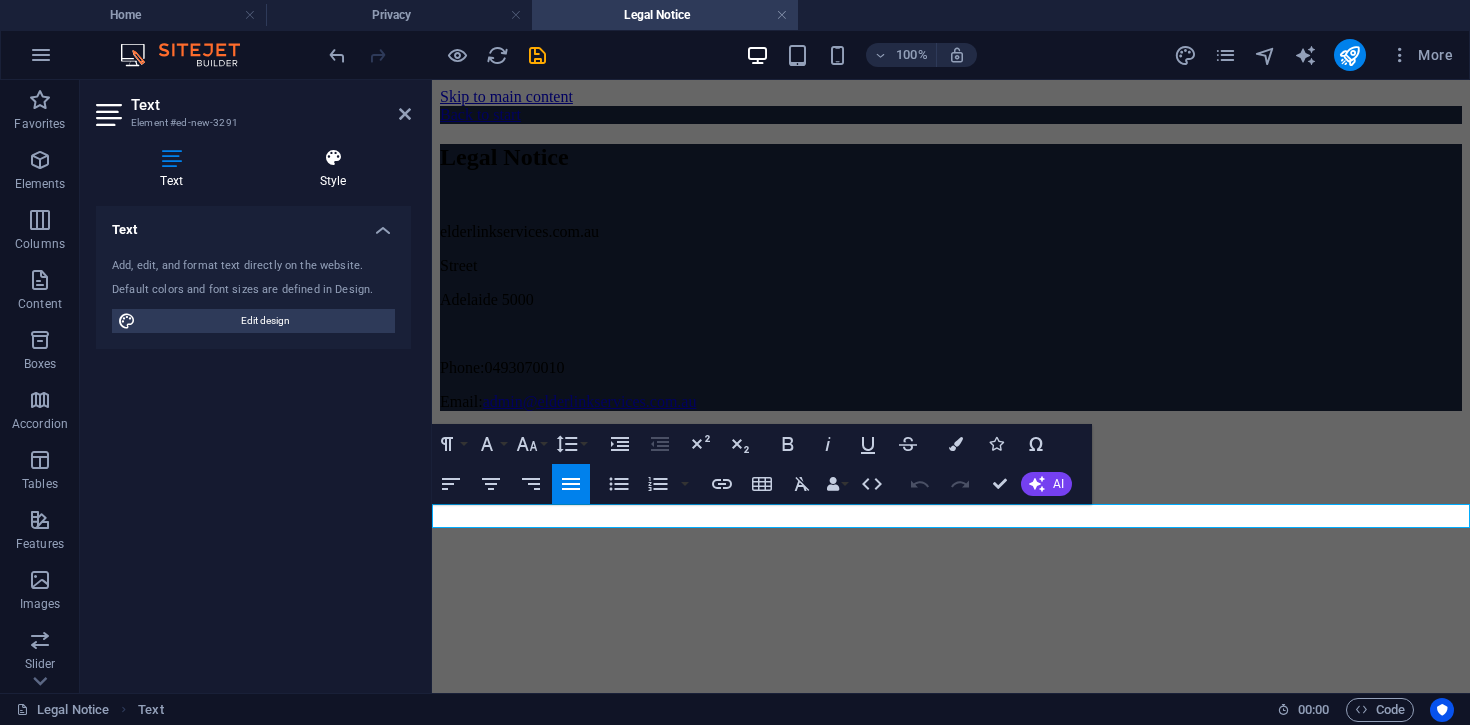 click on "Style" at bounding box center (333, 169) 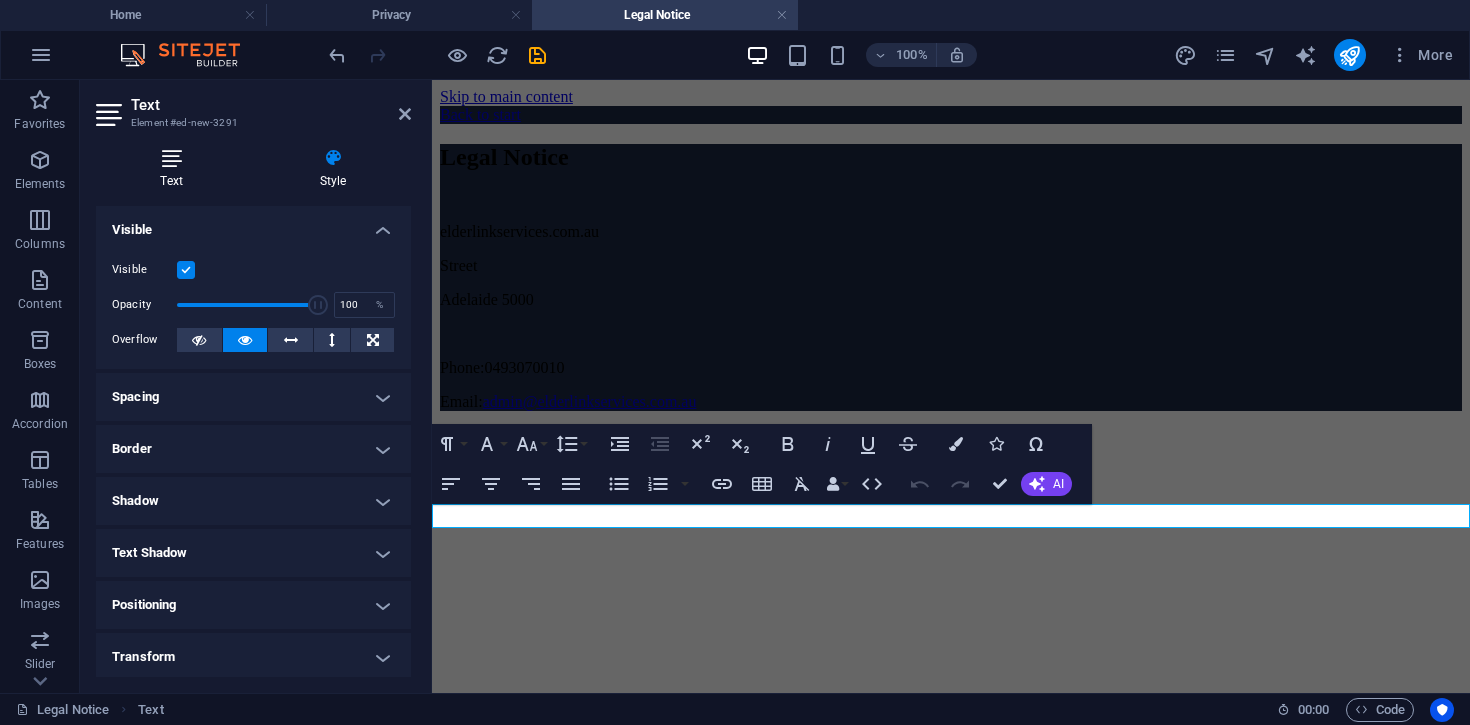 click at bounding box center [171, 158] 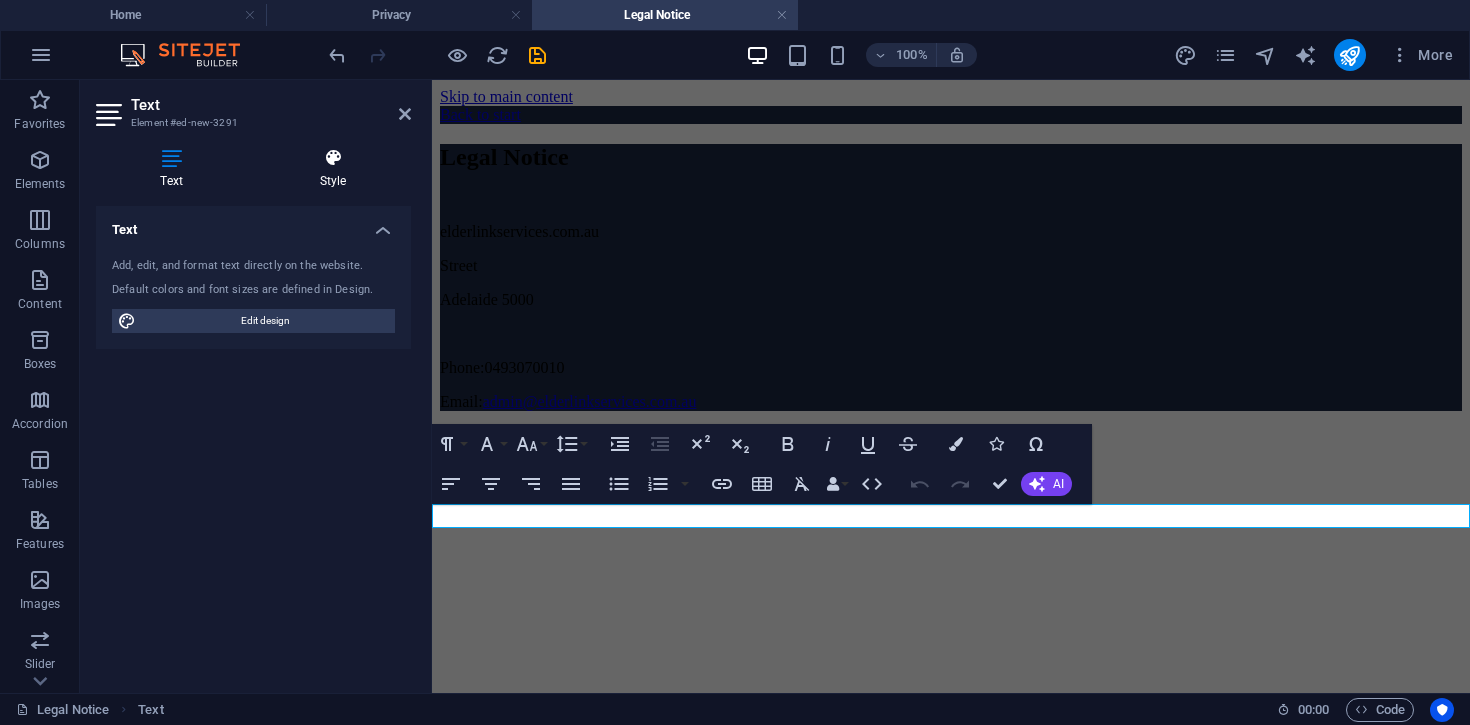click at bounding box center (333, 158) 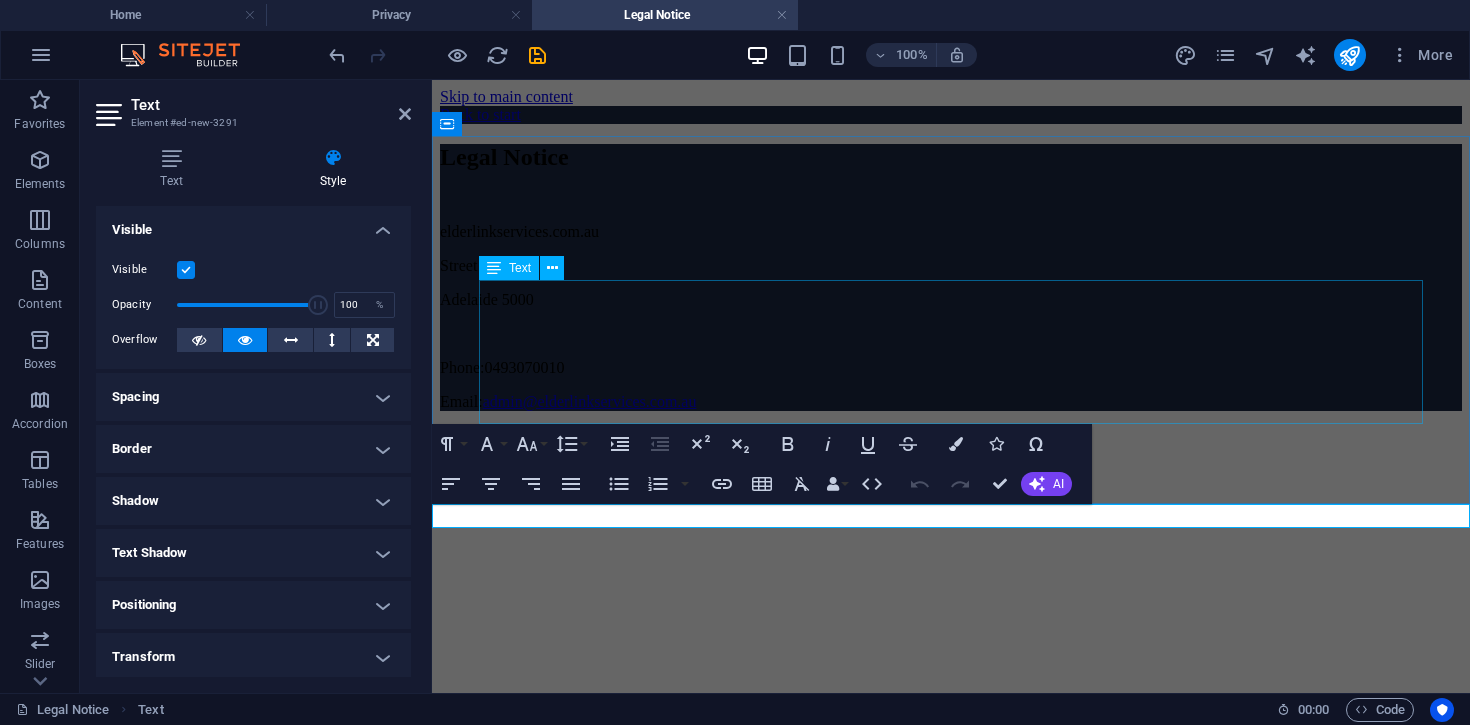 click on "[STREET] [CITY] [POSTAL_CODE] Phone: [PHONE] Email: [EMAIL]" at bounding box center (951, 317) 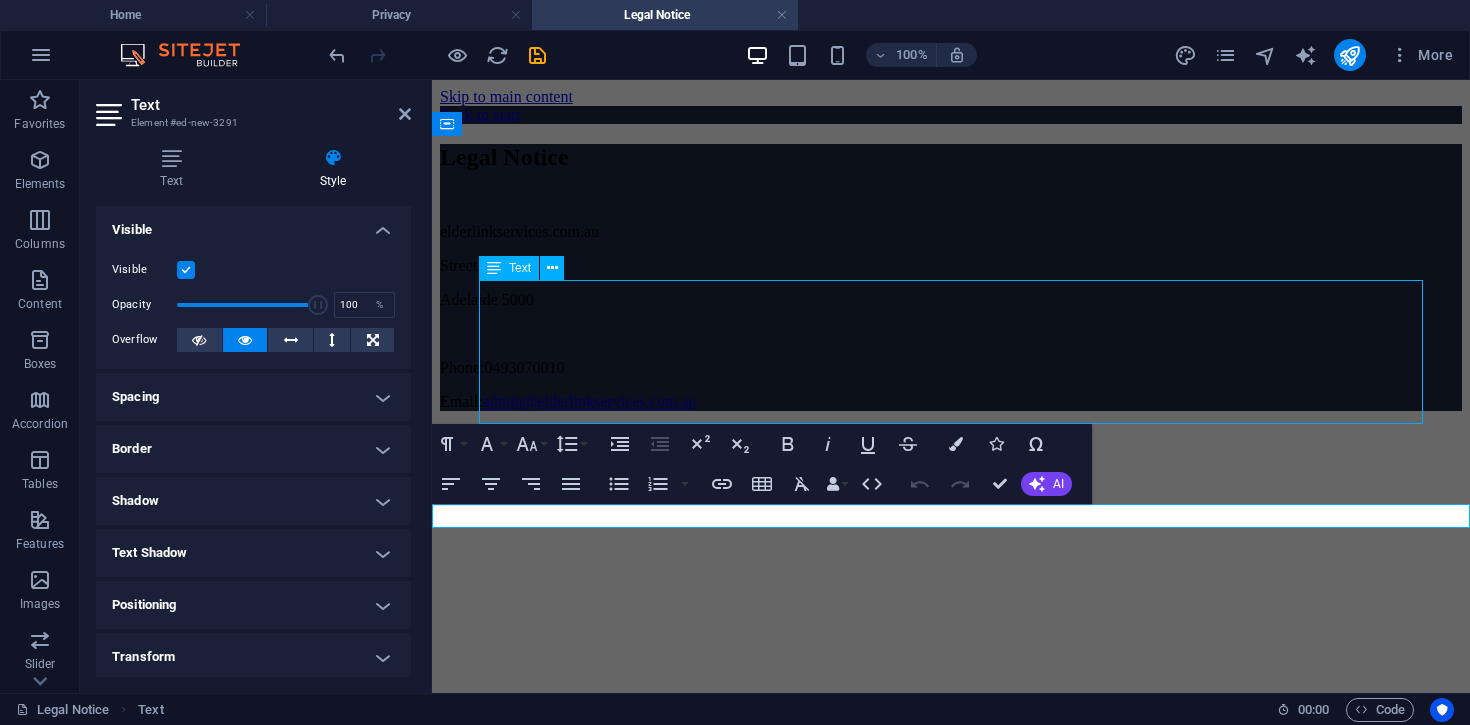 click on "[STREET] [CITY] [POSTAL_CODE] Phone: [PHONE] Email: [EMAIL]" at bounding box center [951, 317] 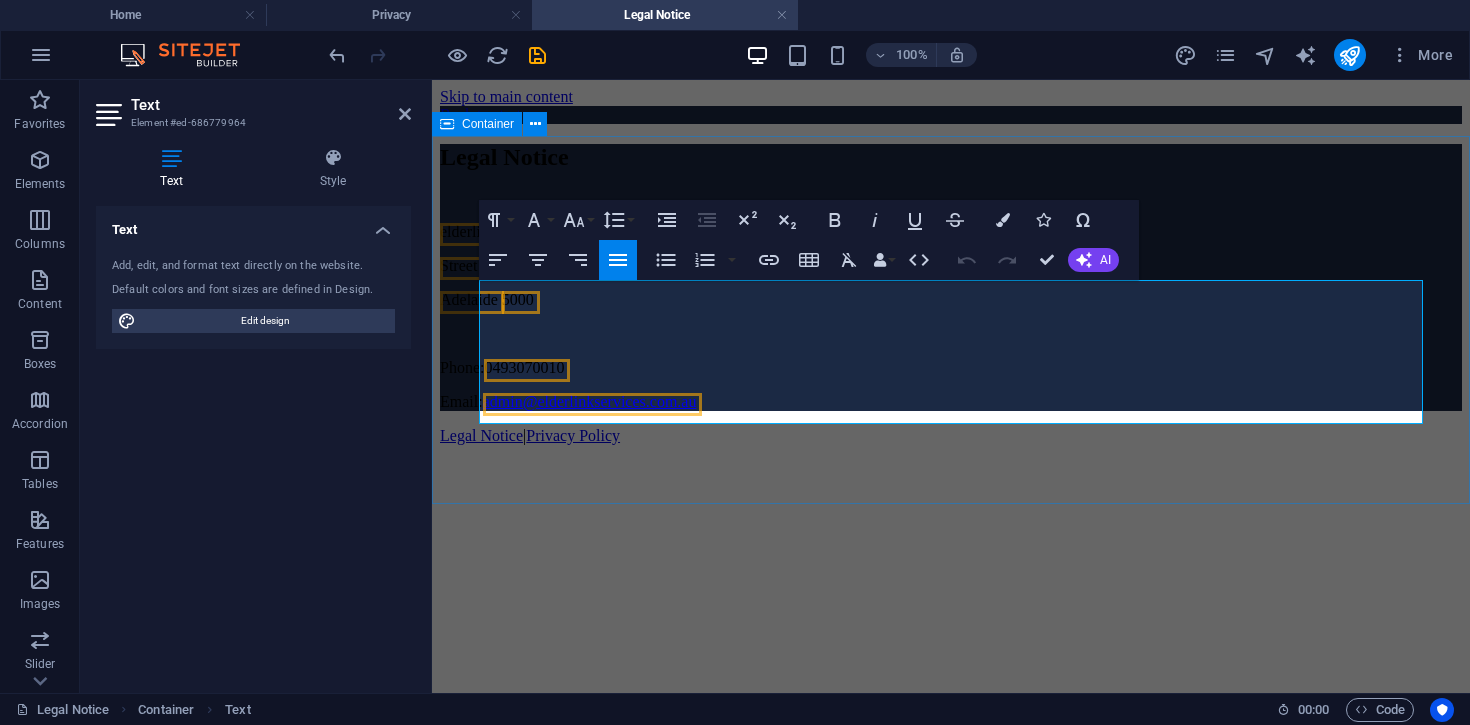 click on "Legal Notice Phone: [PHONE] Email: [EMAIL]" at bounding box center (951, 277) 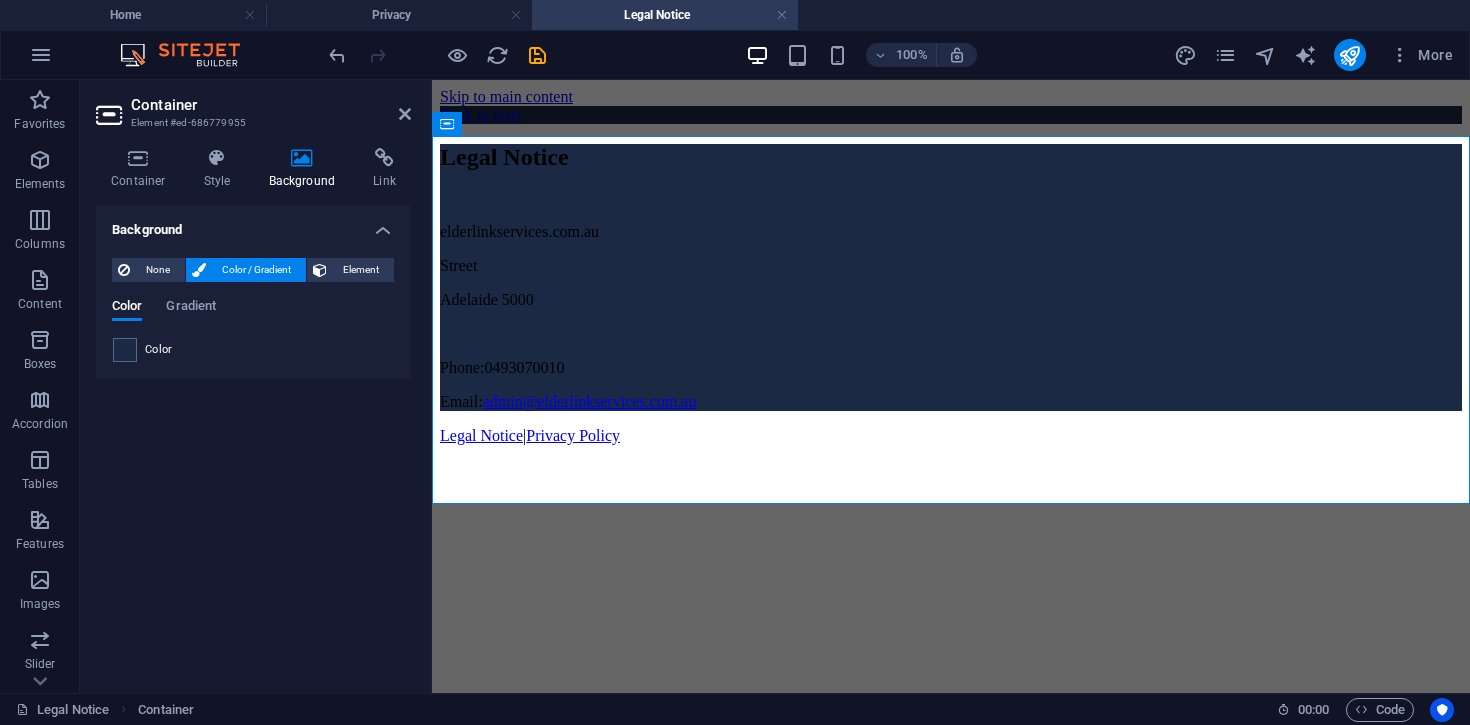 click on "Skip to main content
Back to start Legal Notice Phone: [PHONE] Email: [EMAIL] Legal Notice  |  Privacy Policy" at bounding box center (951, 270) 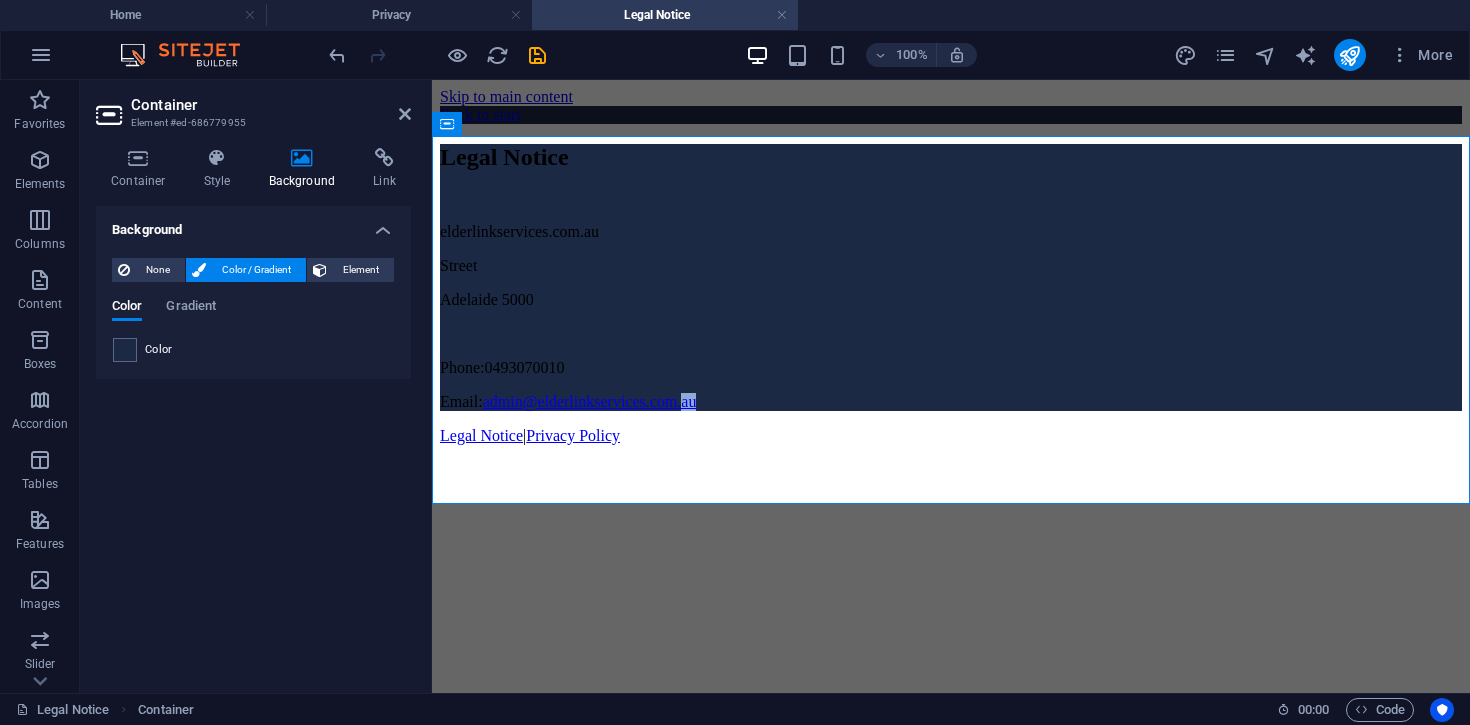 click on "Skip to main content
Back to start Legal Notice Phone: [PHONE] Email: [EMAIL] Legal Notice  |  Privacy Policy" at bounding box center [951, 270] 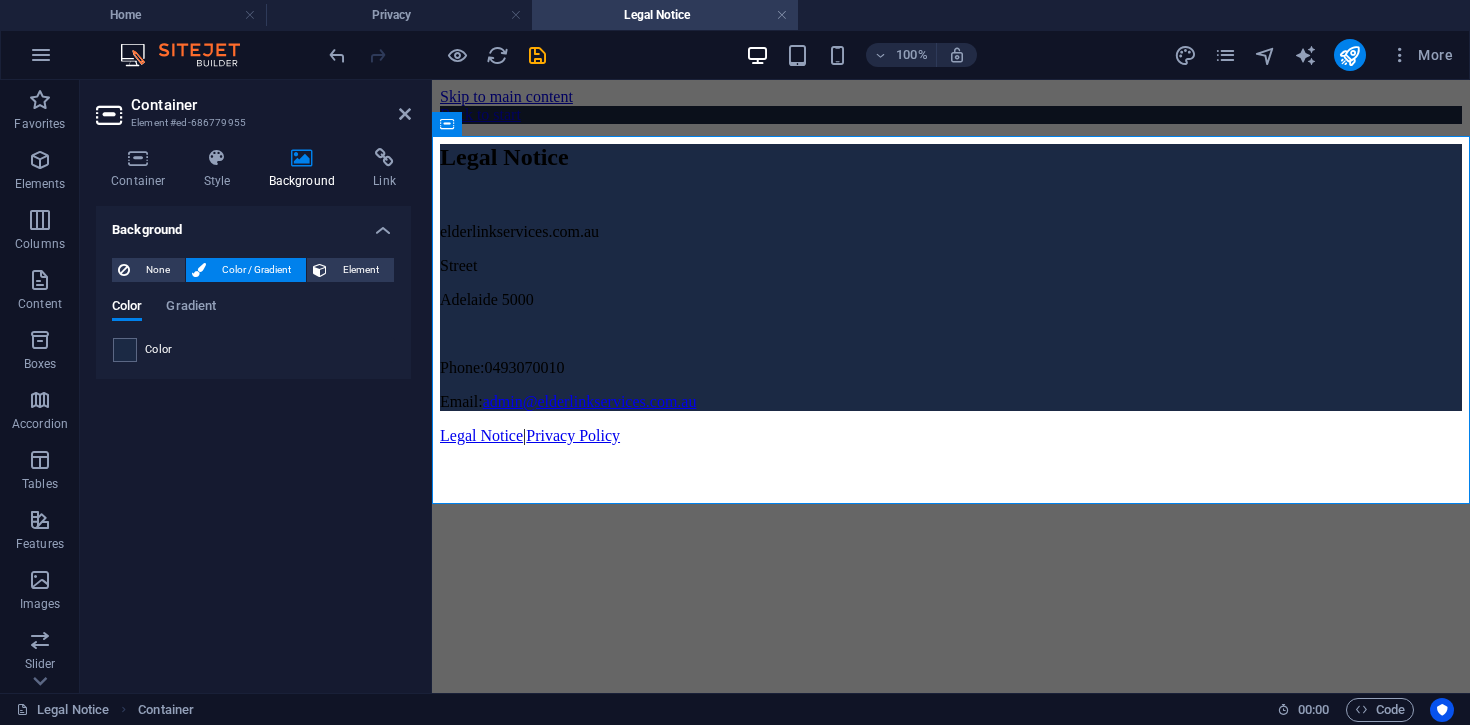 click on "Skip to main content
Back to start Legal Notice Phone: [PHONE] Email: [EMAIL] Legal Notice  |  Privacy Policy" at bounding box center [951, 270] 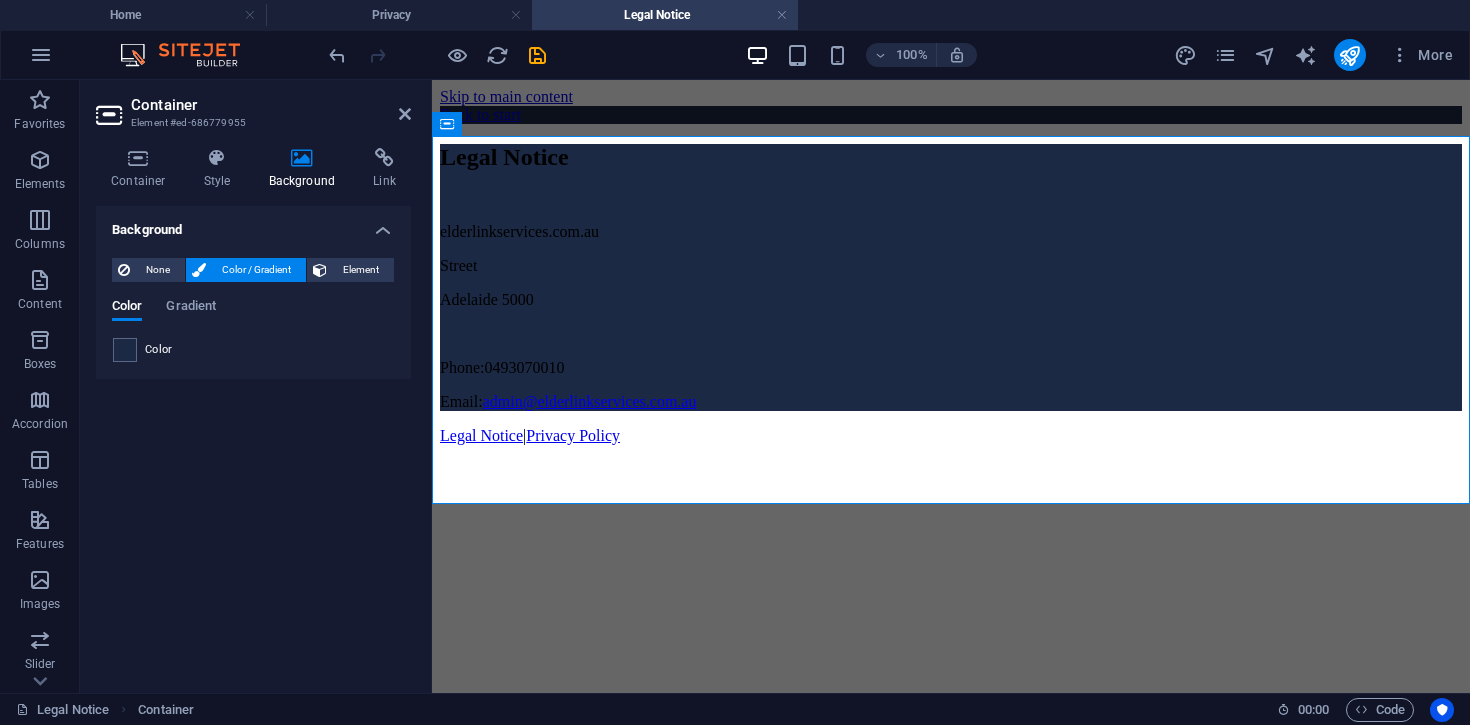 click on "Container Element #ed-686779955" at bounding box center [253, 106] 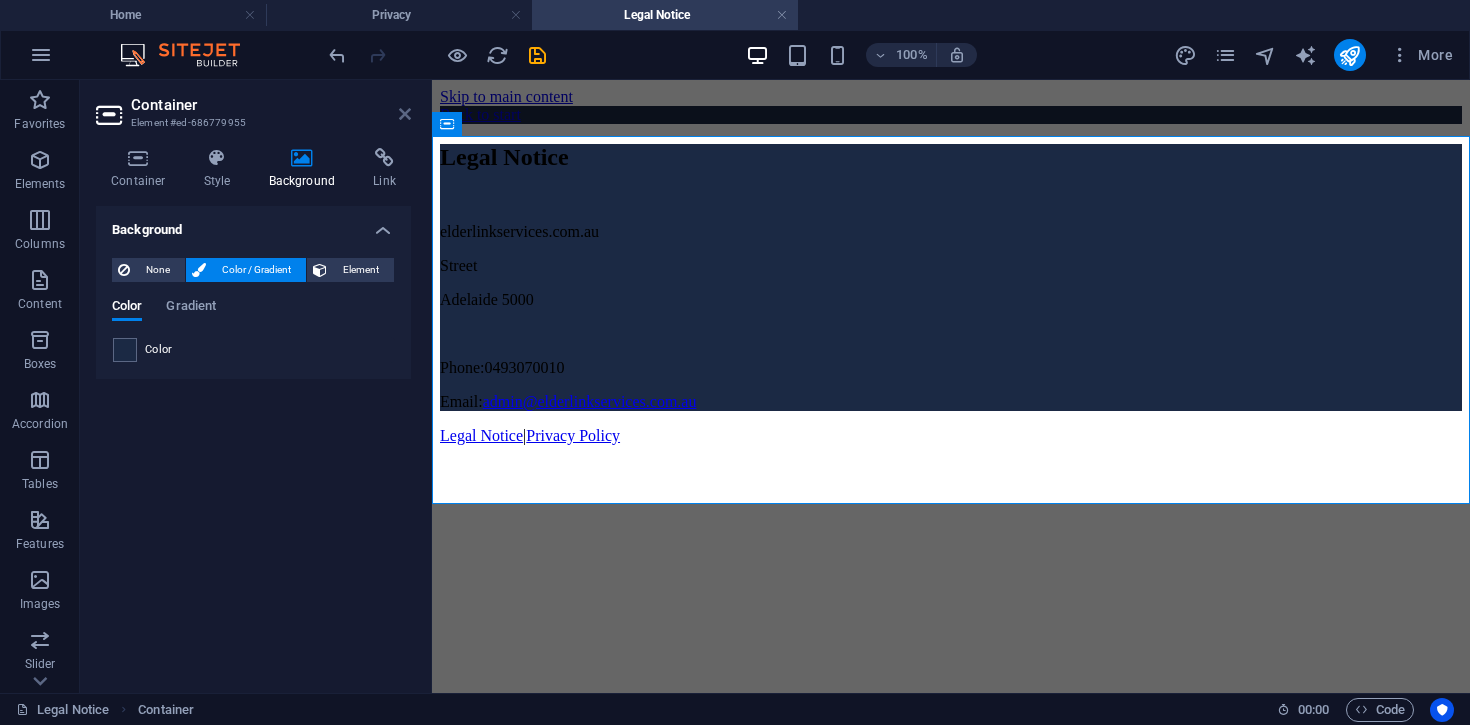 drag, startPoint x: 403, startPoint y: 114, endPoint x: 713, endPoint y: 574, distance: 554.70715 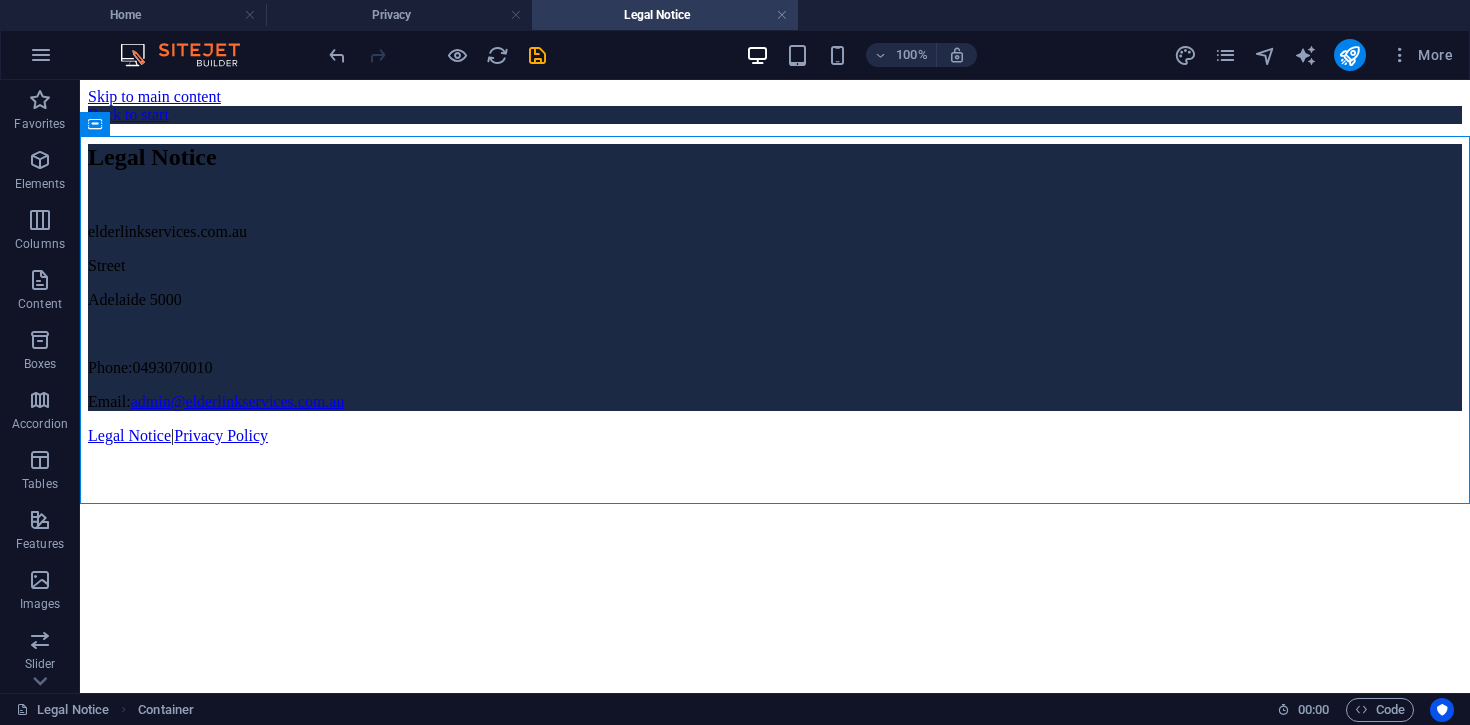 click on "Skip to main content
Back to start Legal Notice Phone: [PHONE] Email: [EMAIL] Legal Notice  |  Privacy Policy" at bounding box center (775, 270) 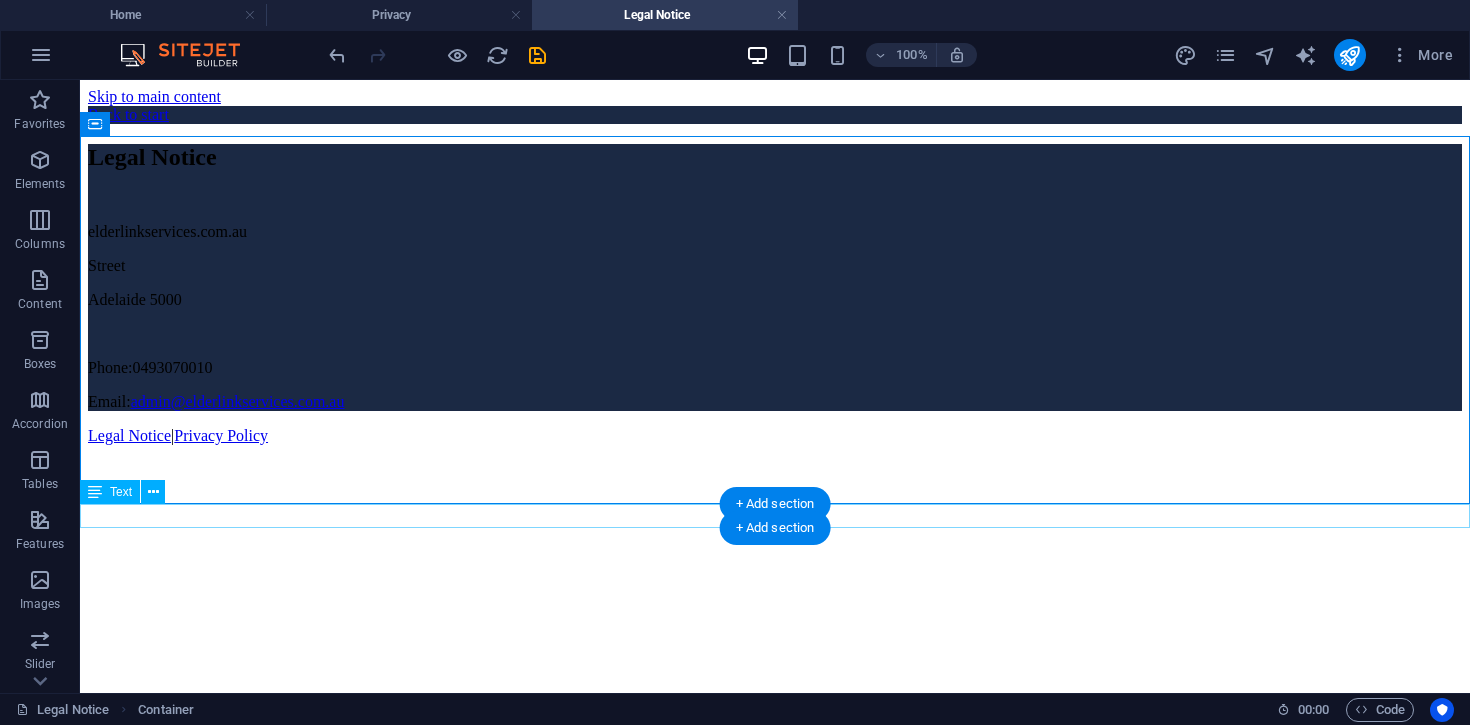 click on "Legal Notice  |  Privacy Policy" at bounding box center (775, 436) 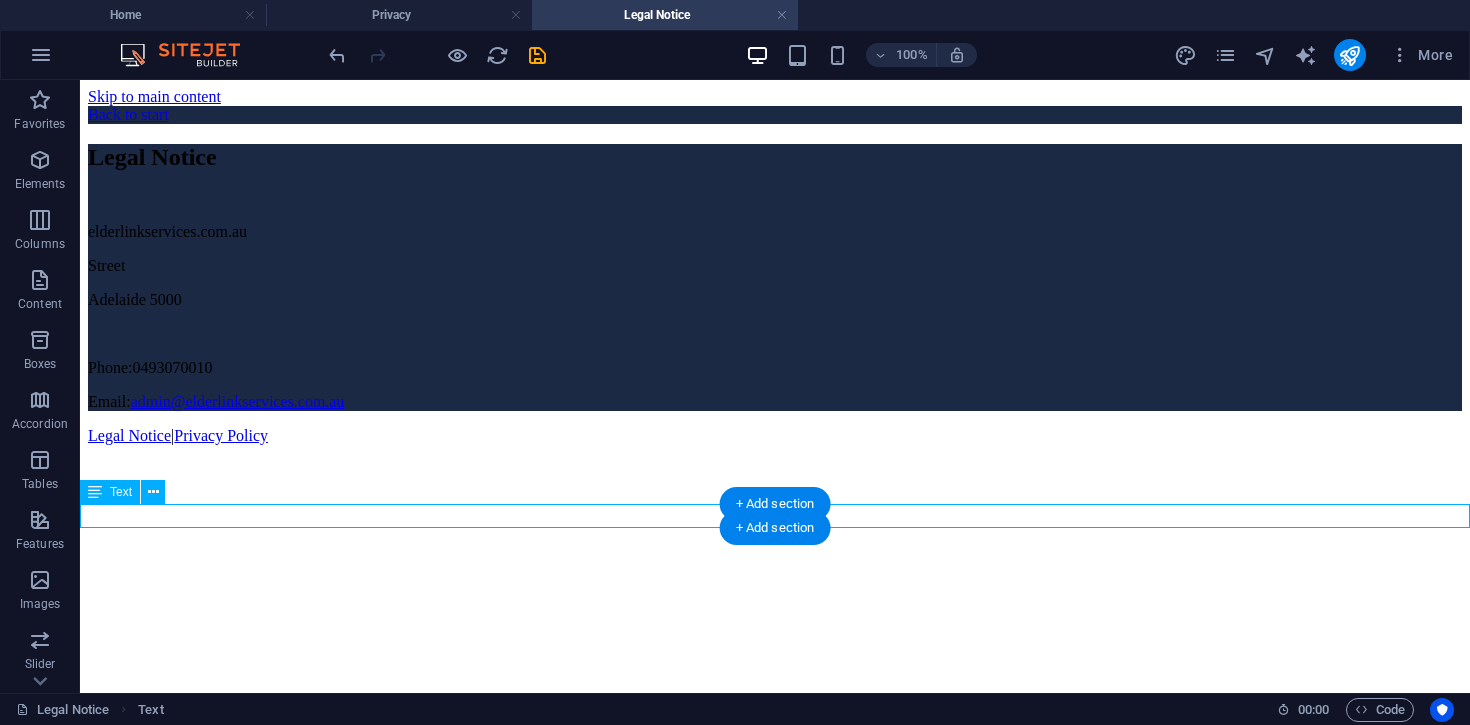 click on "Legal Notice  |  Privacy Policy" at bounding box center (775, 436) 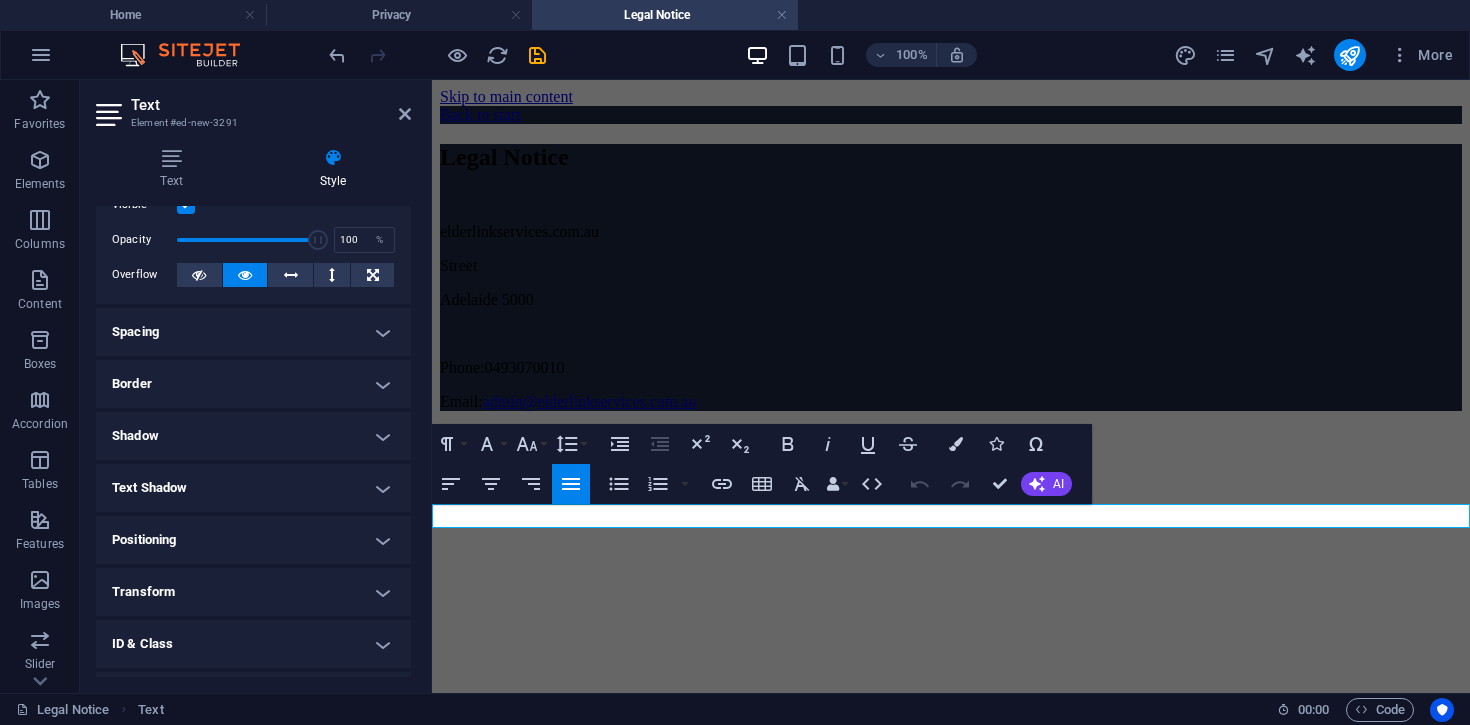scroll, scrollTop: 0, scrollLeft: 0, axis: both 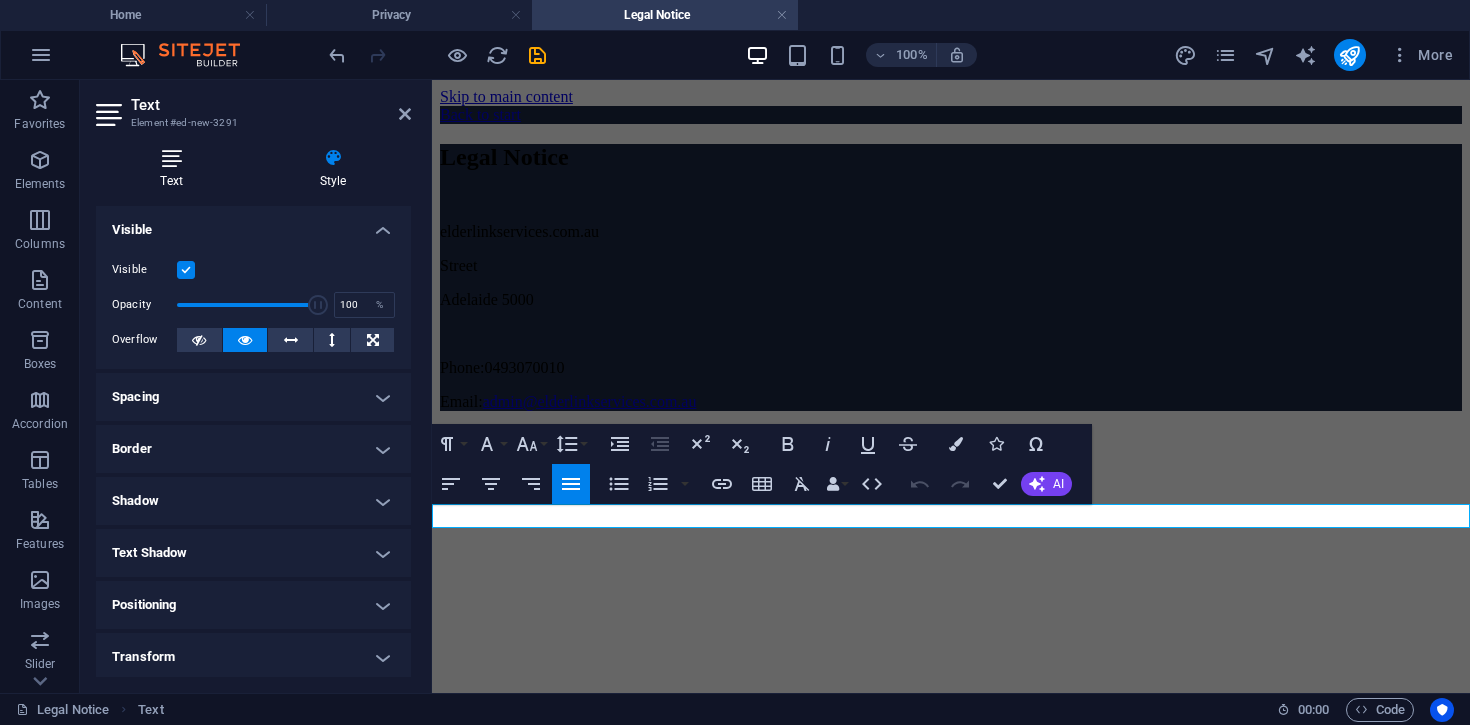 click on "Text" at bounding box center [175, 169] 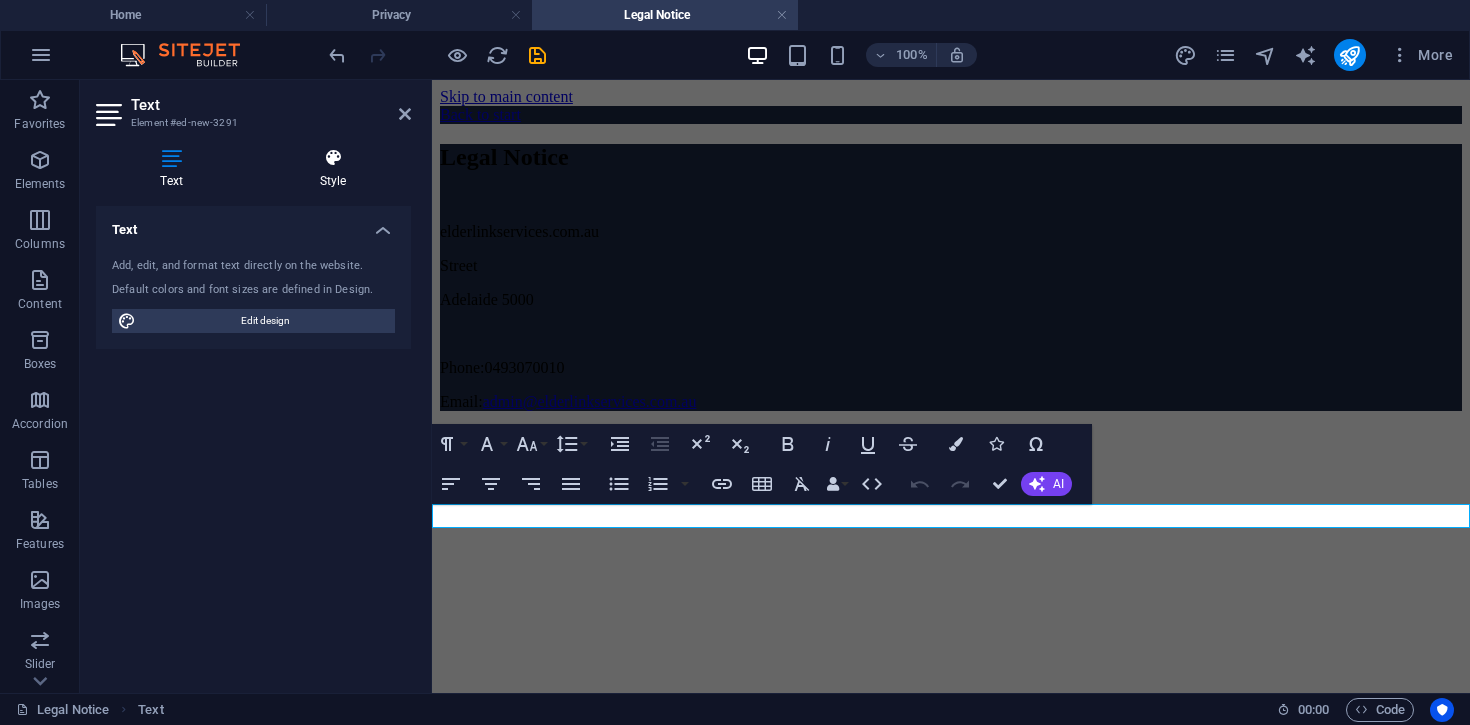 click on "Style" at bounding box center [333, 169] 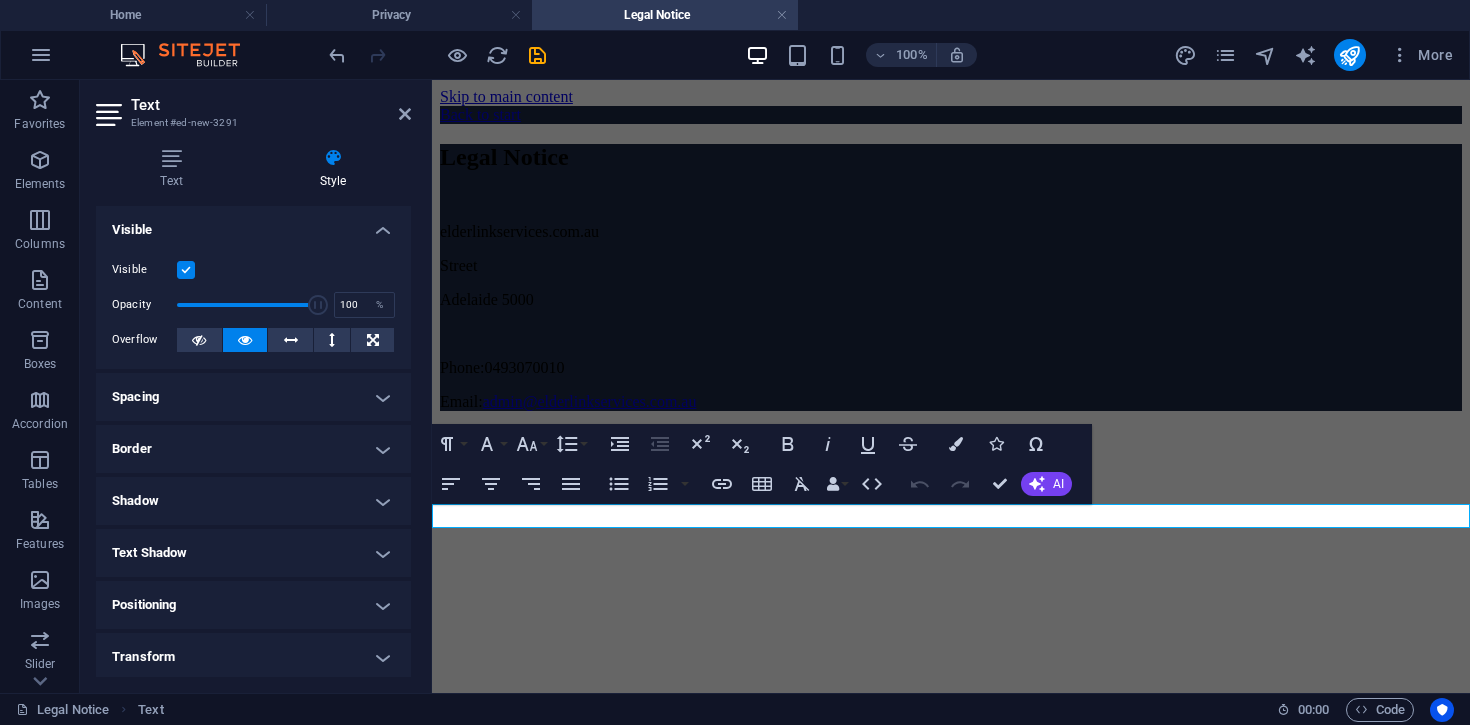 click on "Spacing" at bounding box center [253, 397] 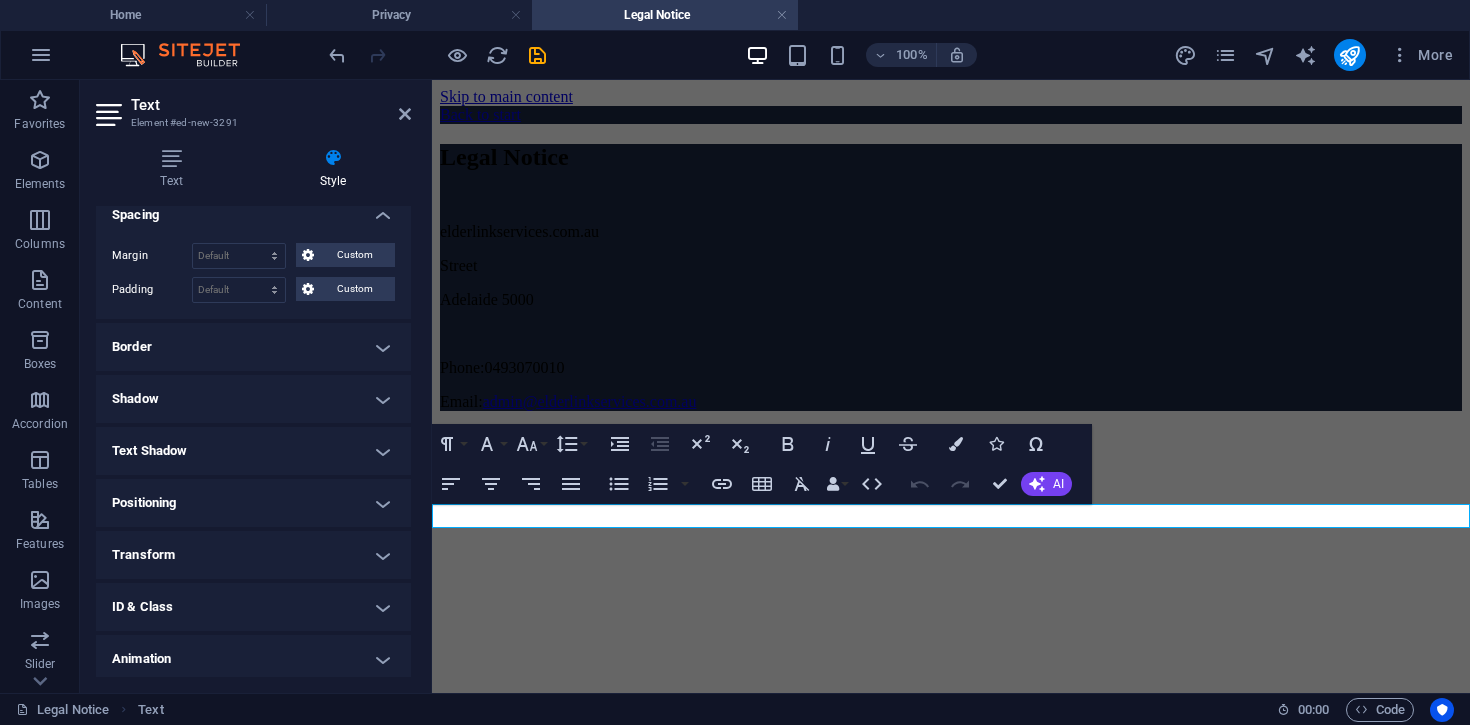 scroll, scrollTop: 239, scrollLeft: 0, axis: vertical 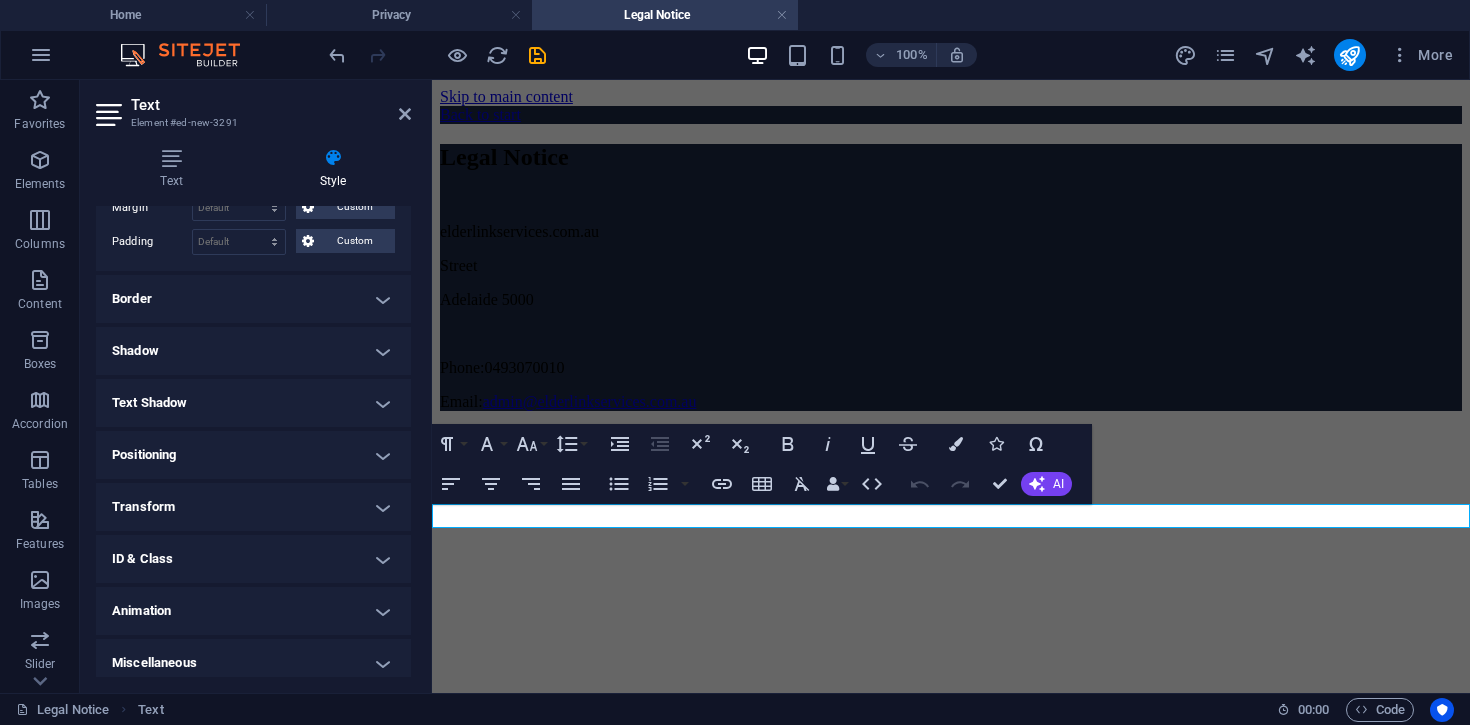 click on "Miscellaneous" at bounding box center (253, 663) 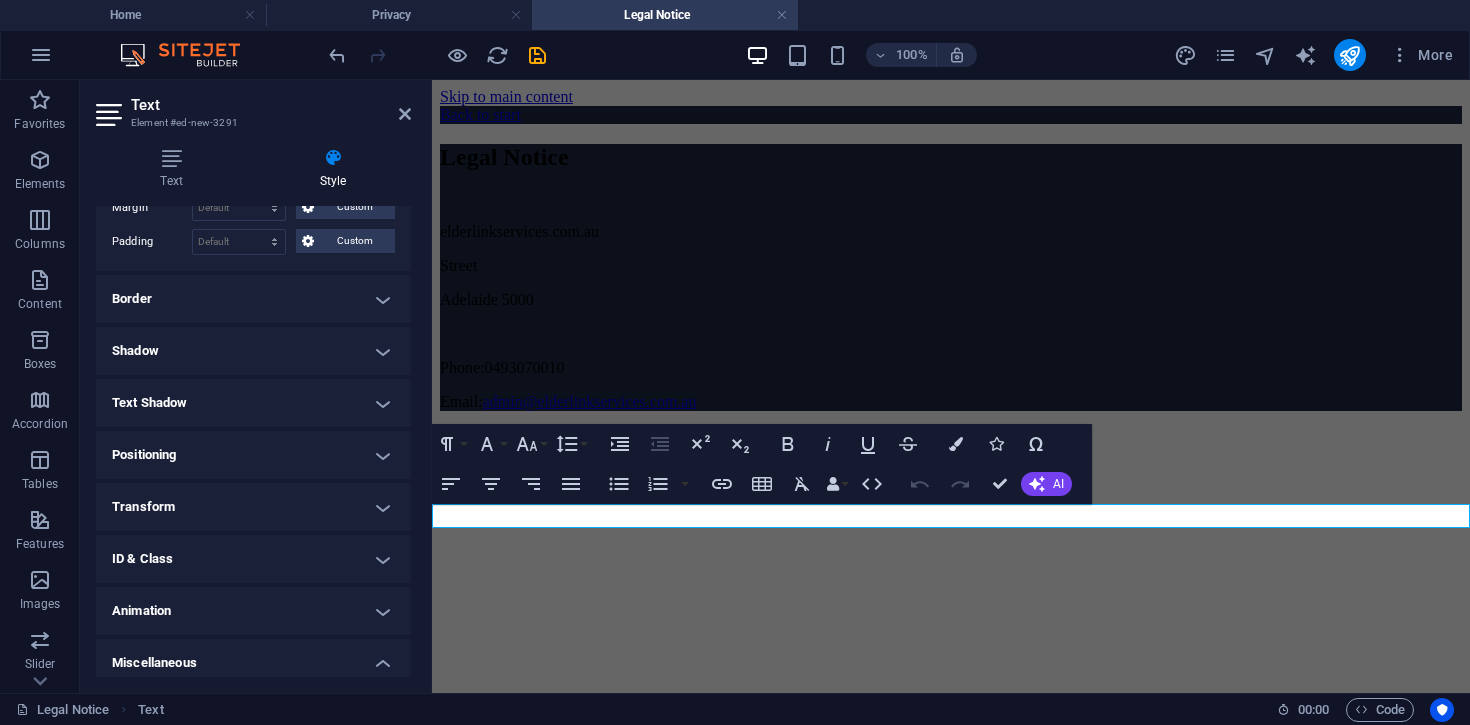 scroll, scrollTop: 363, scrollLeft: 0, axis: vertical 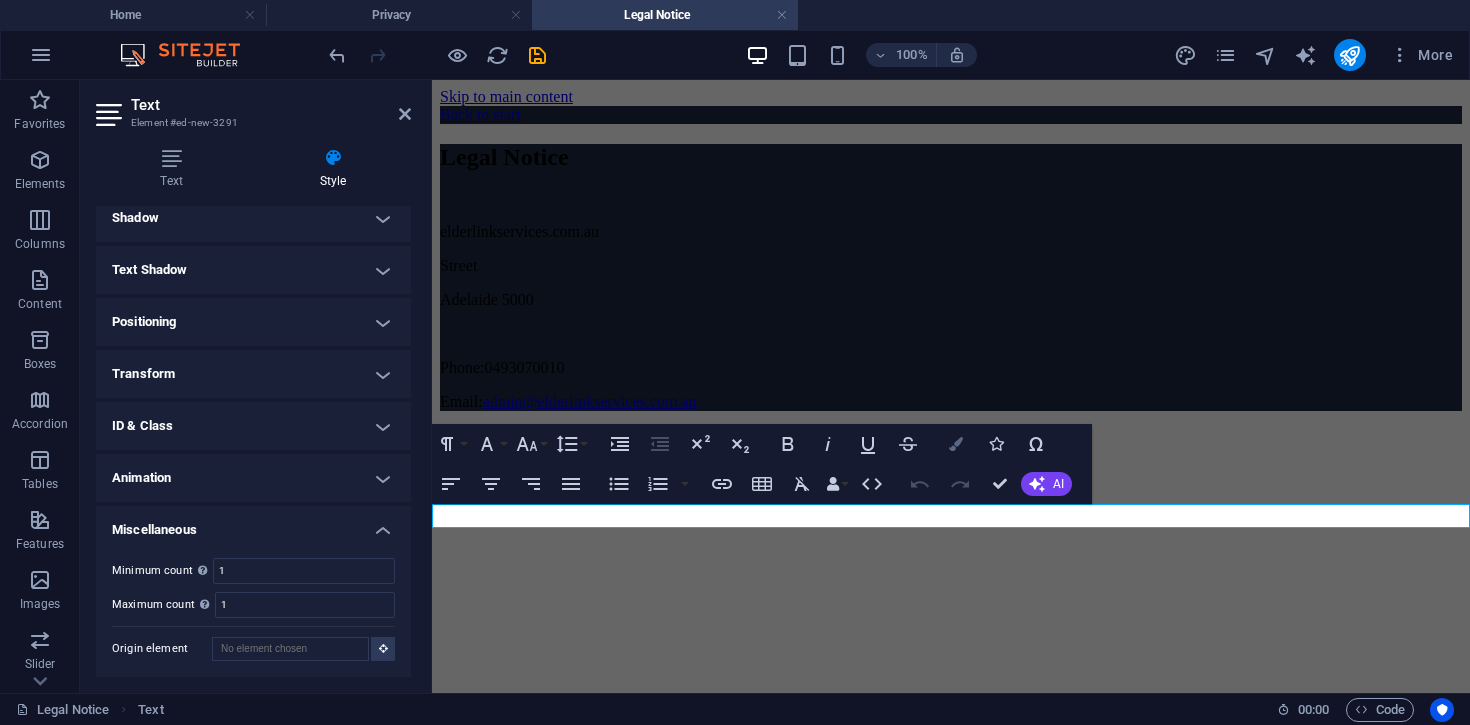click at bounding box center [956, 444] 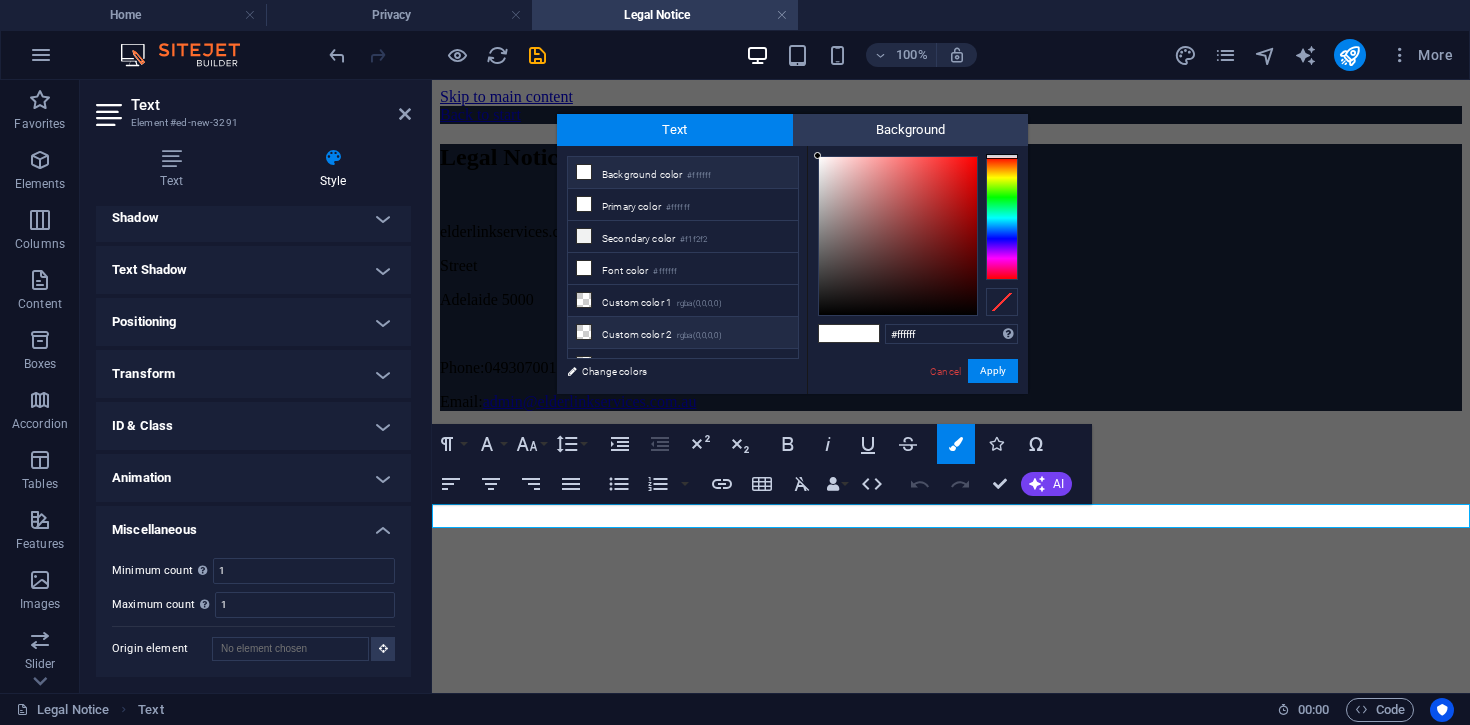 drag, startPoint x: 947, startPoint y: 333, endPoint x: 780, endPoint y: 333, distance: 167 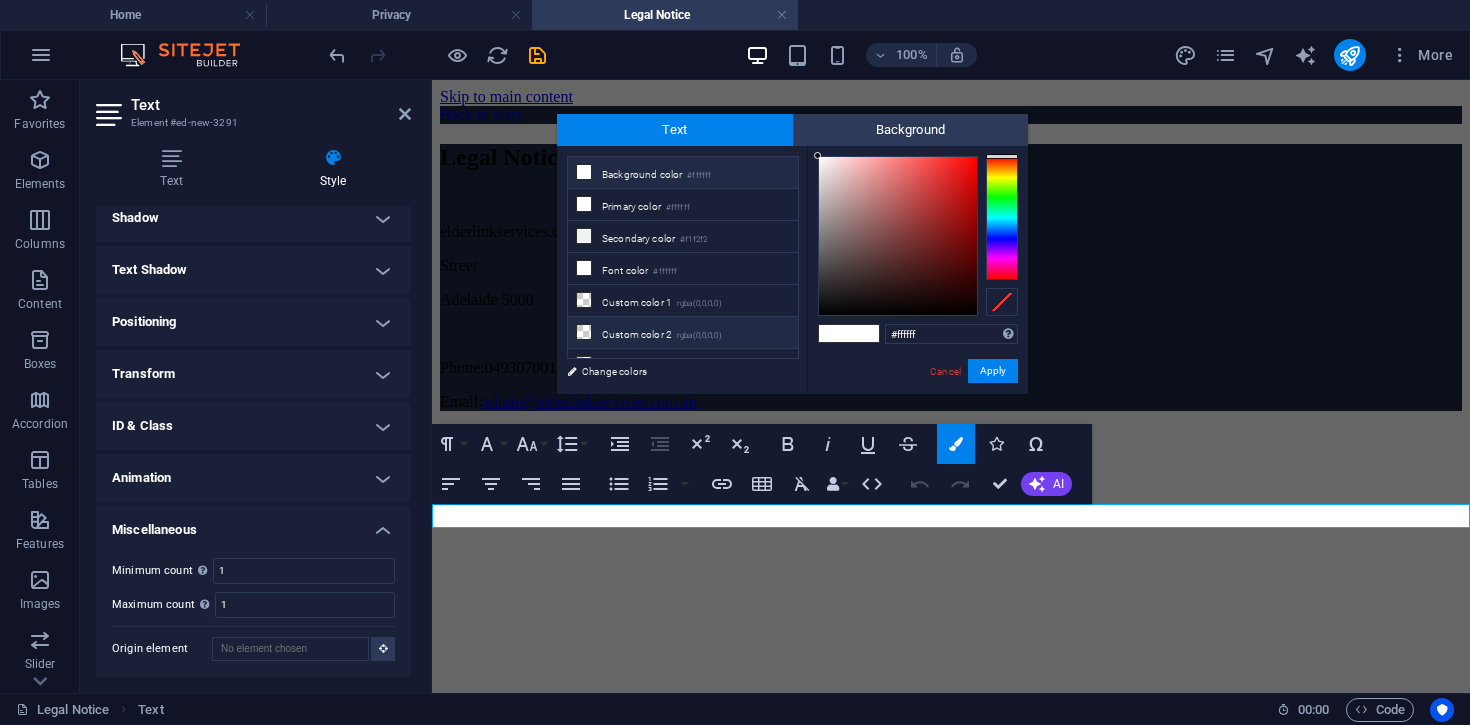 click on "less
Background color
#ffffff
Primary color
#ffffff
Secondary color
#f1f2f2
Font color
#ffffff" at bounding box center (792, 270) 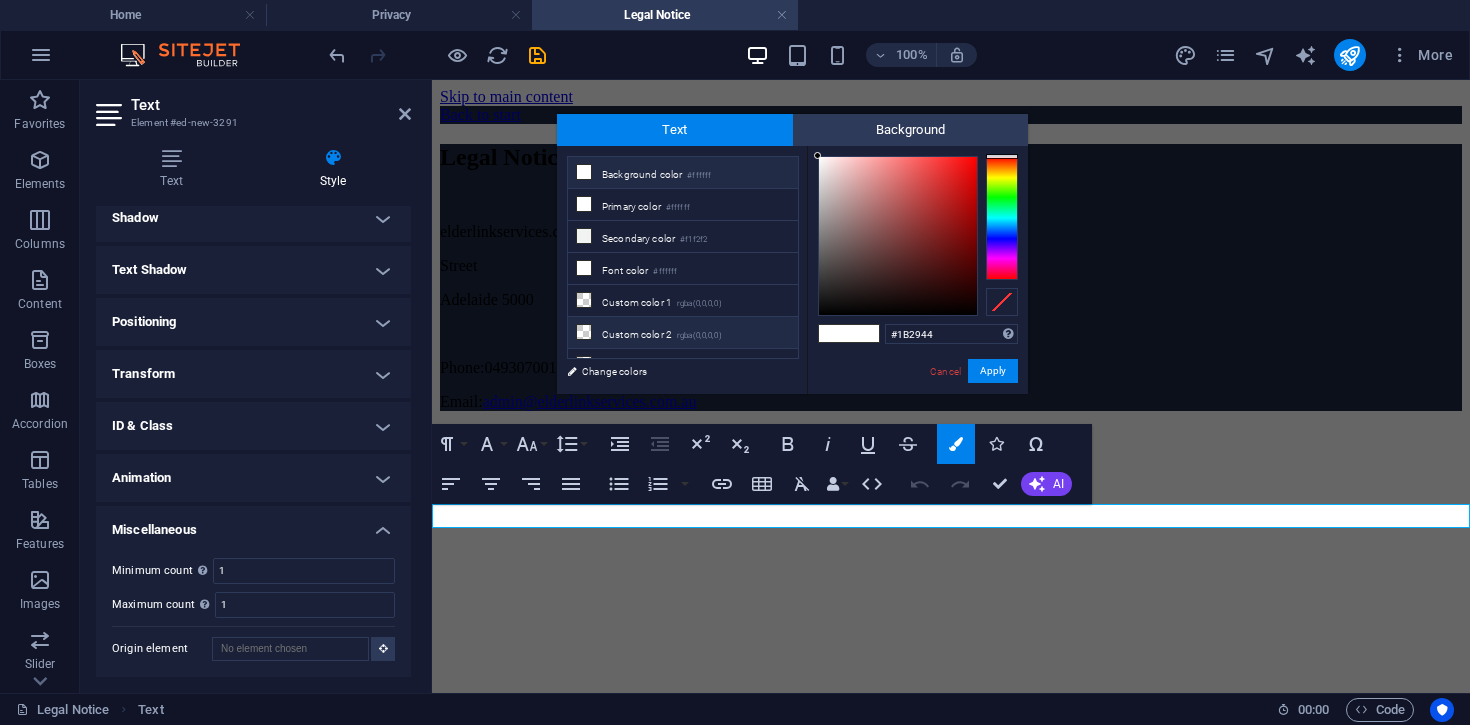 type on "#1b2944" 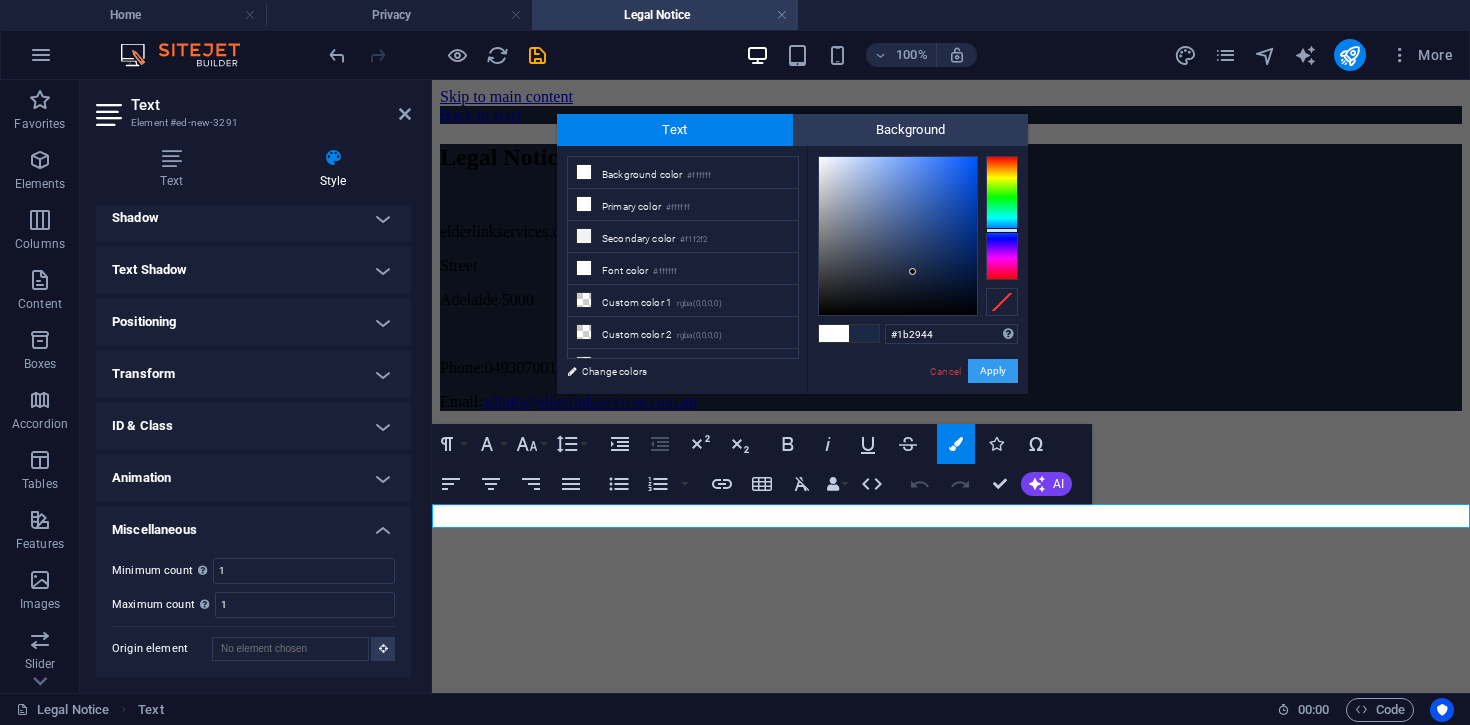 click on "Apply" at bounding box center (993, 371) 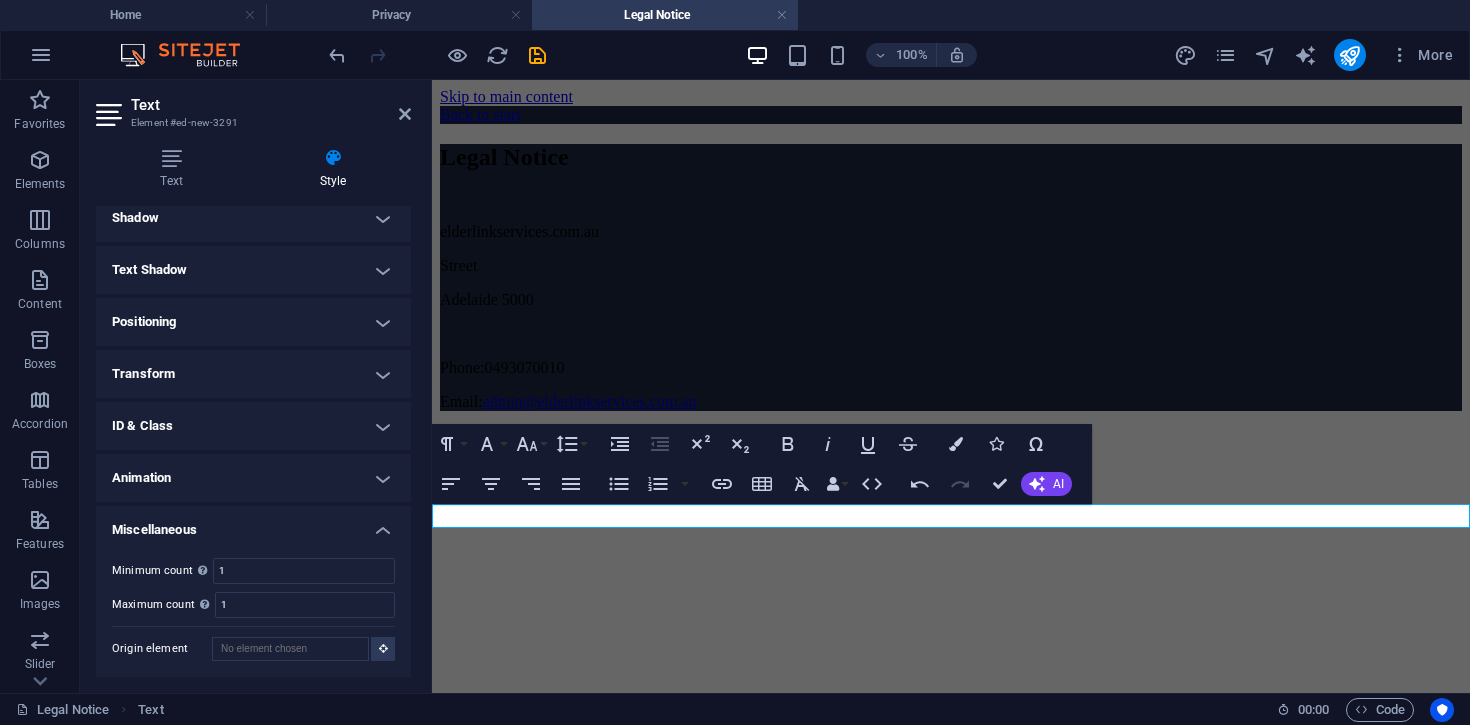 click on "Skip to main content
Back to start Legal Notice Phone: [PHONE] Email: [EMAIL] ​ ​ Legal Notice  |  Privacy Policy" at bounding box center [951, 270] 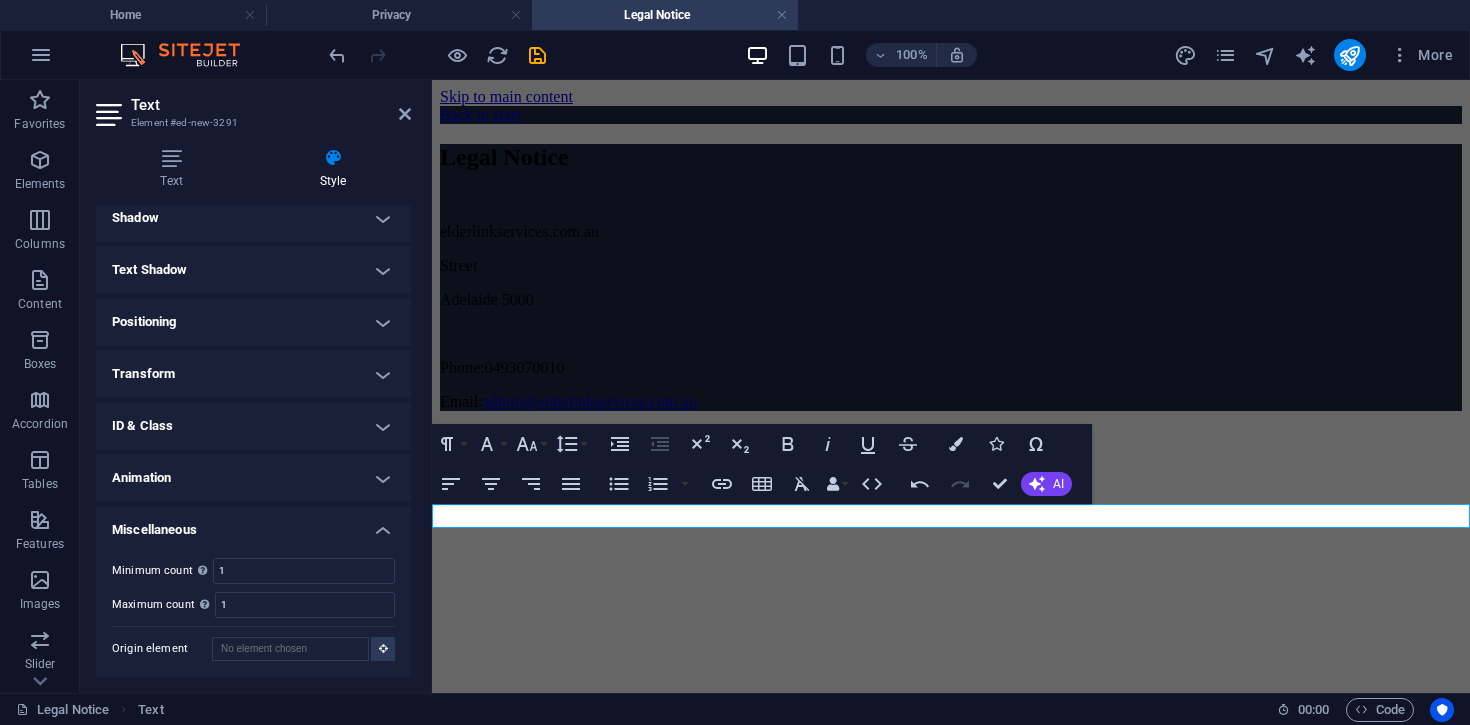 click on "Skip to main content
Back to start Legal Notice Phone: [PHONE] Email: [EMAIL] ​ ​ Legal Notice  |  Privacy Policy" at bounding box center (951, 270) 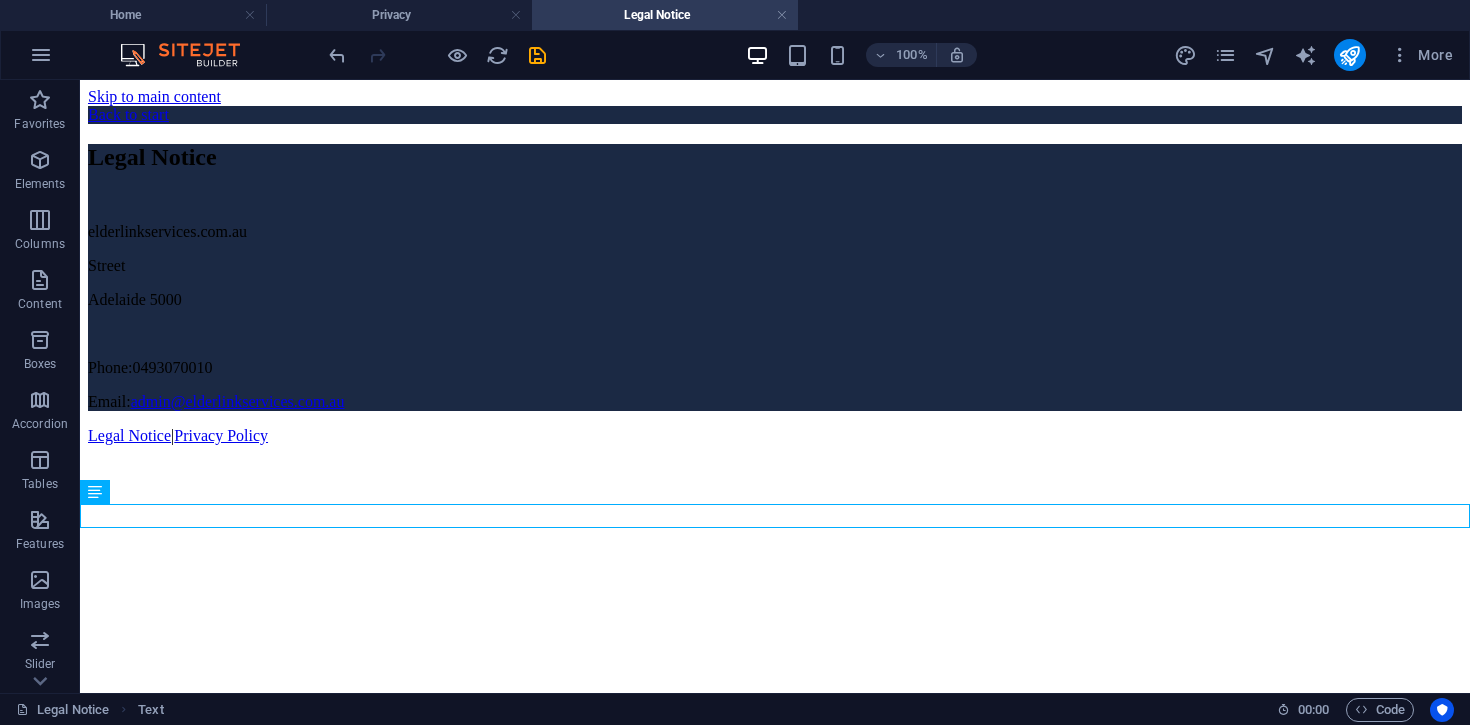 click on "Skip to main content
Back to start Legal Notice Phone: [PHONE] Email: [EMAIL] Legal Notice  |  Privacy Policy" at bounding box center [775, 270] 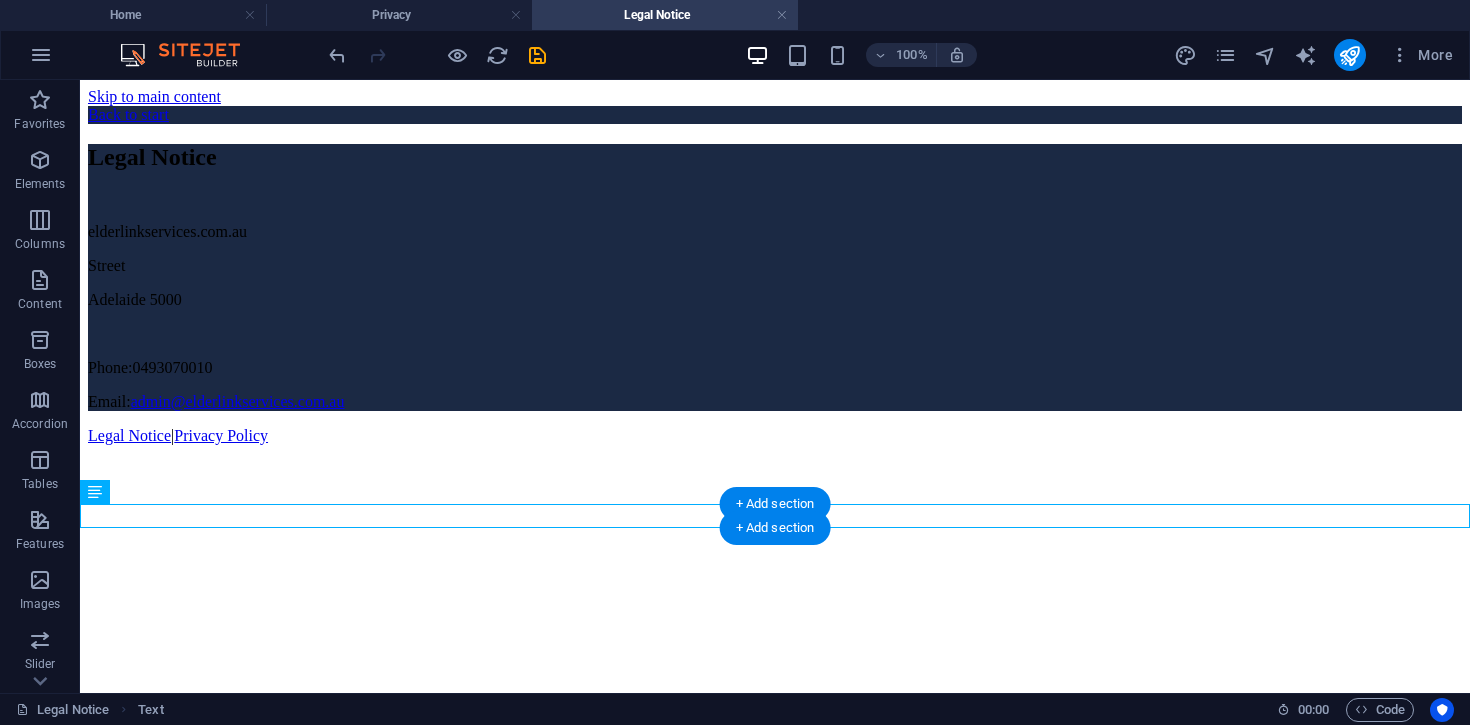 click on "+ Add section" at bounding box center (775, 504) 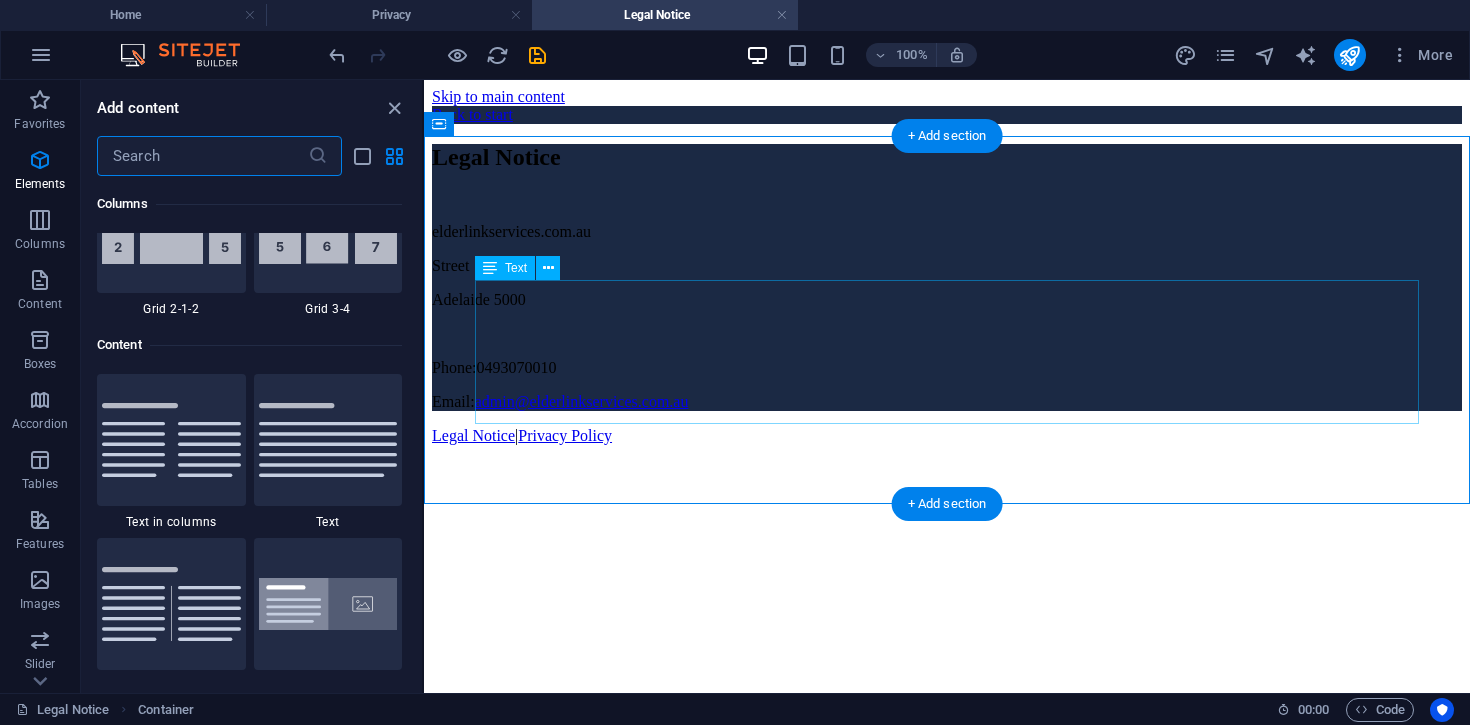 scroll, scrollTop: 3499, scrollLeft: 0, axis: vertical 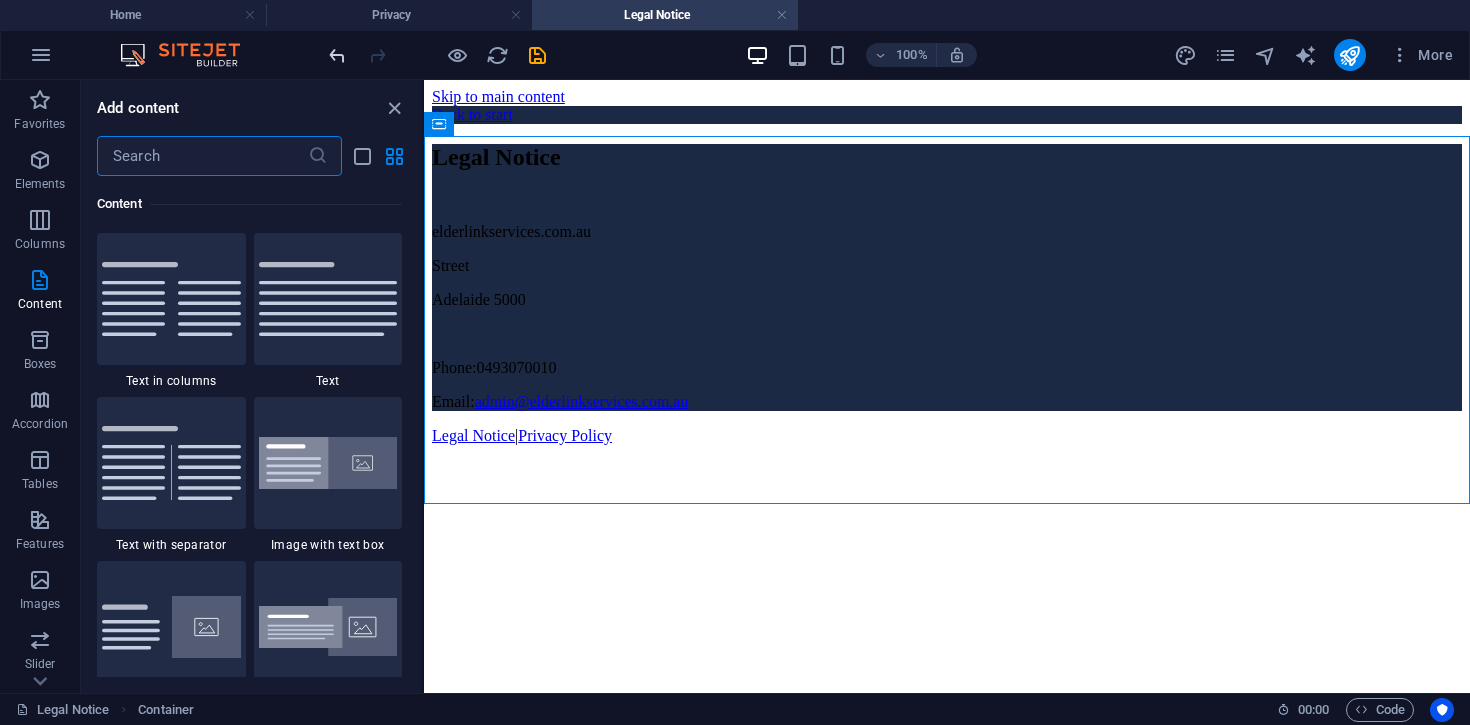 click at bounding box center [337, 55] 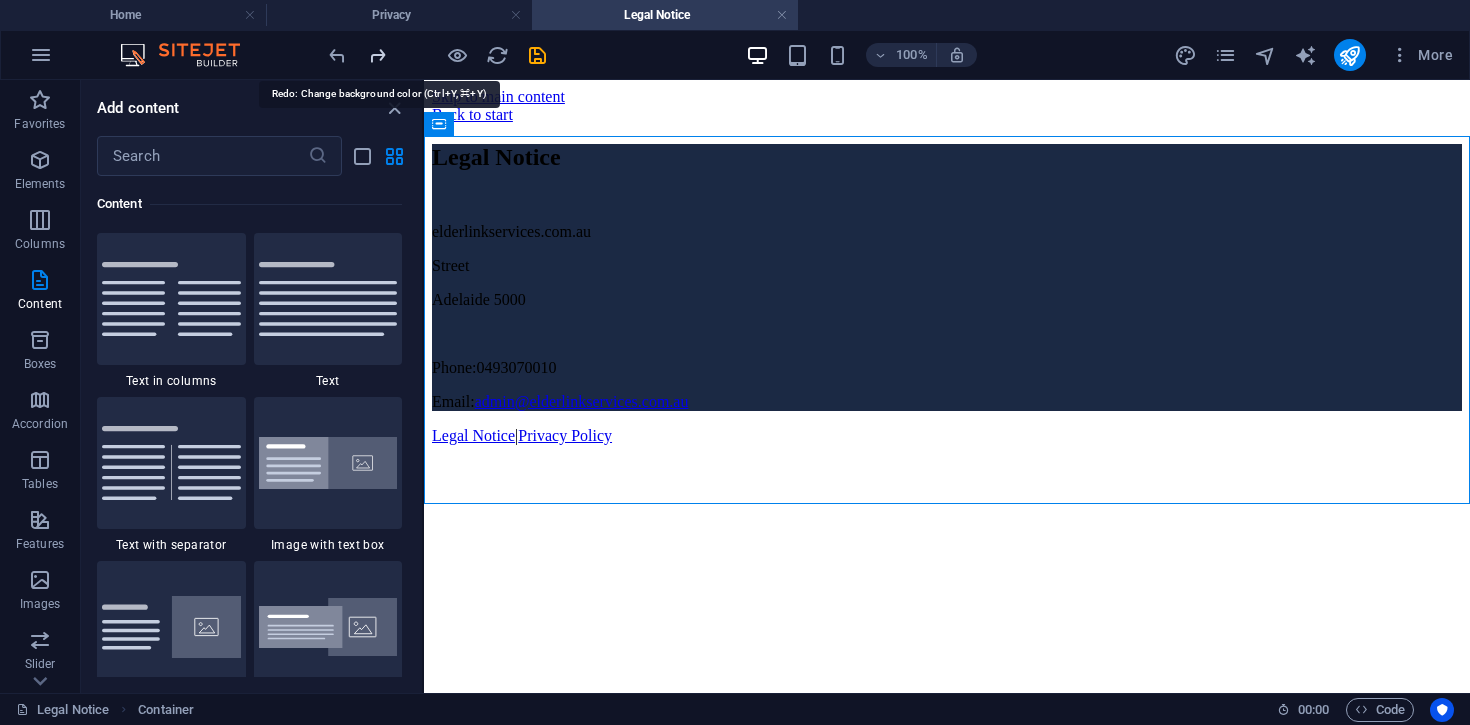 click at bounding box center [377, 55] 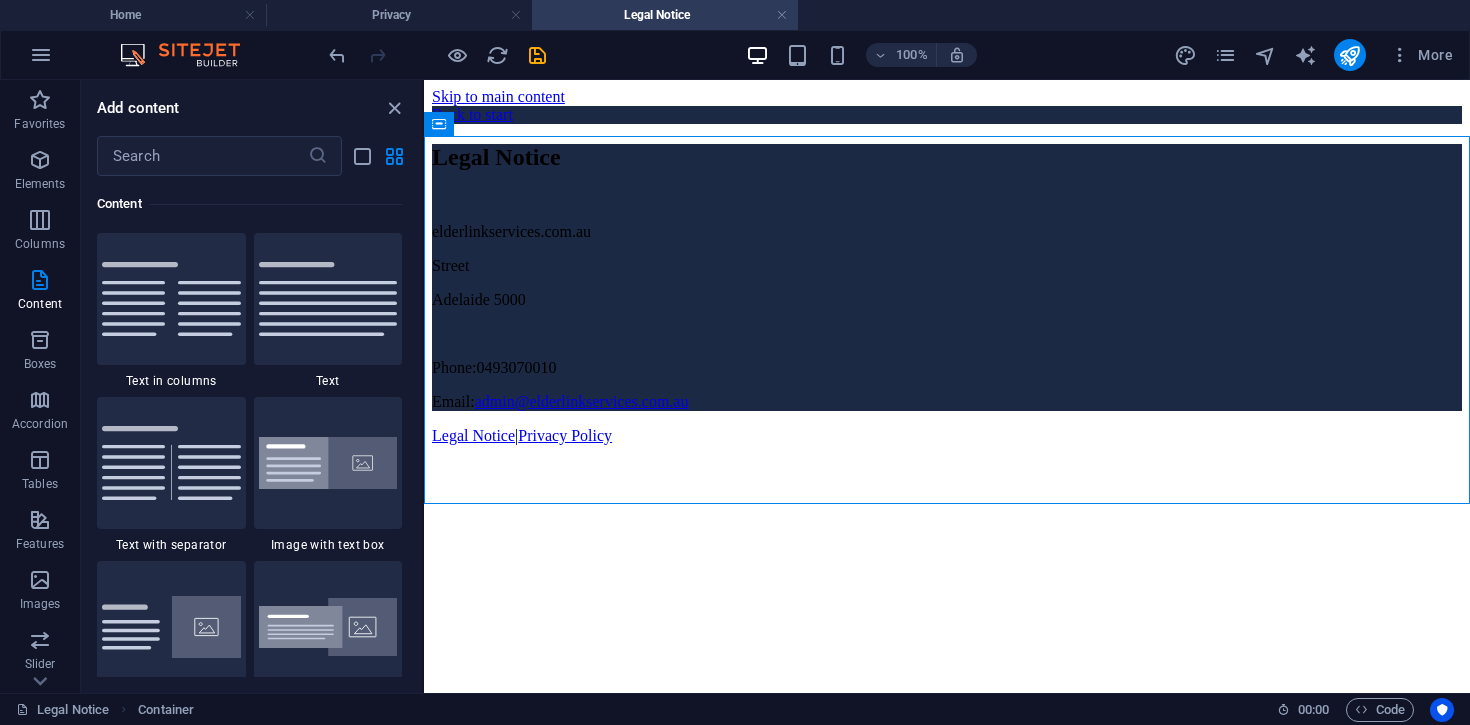 click on "Add content ​ Favorites 1 Star Headline 1 Star Container Elements 1 Star Headline 1 Star Text 1 Star Image 1 Star Container 1 Star Spacer 1 Star Separator 1 Star HTML 1 Star Icon 1 Star Button 1 Star Logo 1 Star SVG 1 Star Image slider 1 Star Slider 1 Star Gallery 1 Star Menu 1 Star Map 1 Star Facebook 1 Star Video 1 Star YouTube 1 Star Vimeo 1 Star Document 1 Star Audio 1 Star Iframe 1 Star Privacy 1 Star Languages Columns 1 Star Container 1 Star 2 columns 1 Star 3 columns 1 Star 4 columns 1 Star 5 columns 1 Star 6 columns 1 Star 40-60 1 Star 20-80 1 Star 80-20 1 Star 30-70 1 Star 70-30 1 Star Unequal Columns 1 Star 25-25-50 1 Star 25-50-25 1 Star 50-25-25 1 Star 20-60-20 1 Star 50-16-16-16 1 Star 16-16-16-50 1 Star Grid 2-1 1 Star Grid 1-2 1 Star Grid 3-1 1 Star Grid 1-3 1 Star Grid 4-1 1 Star Grid 1-4 1 Star Grid 1-2-1 1 Star Grid 1-1-2 1 Star Grid 2h-2v 1 Star Grid 2v-2h 1 Star Grid 2-1-2 1 Star Grid 3-4 Content 1 Star Text in columns 1 Star Text 1 Star Text with separator 1 Star Image with text box" at bounding box center [251, 386] 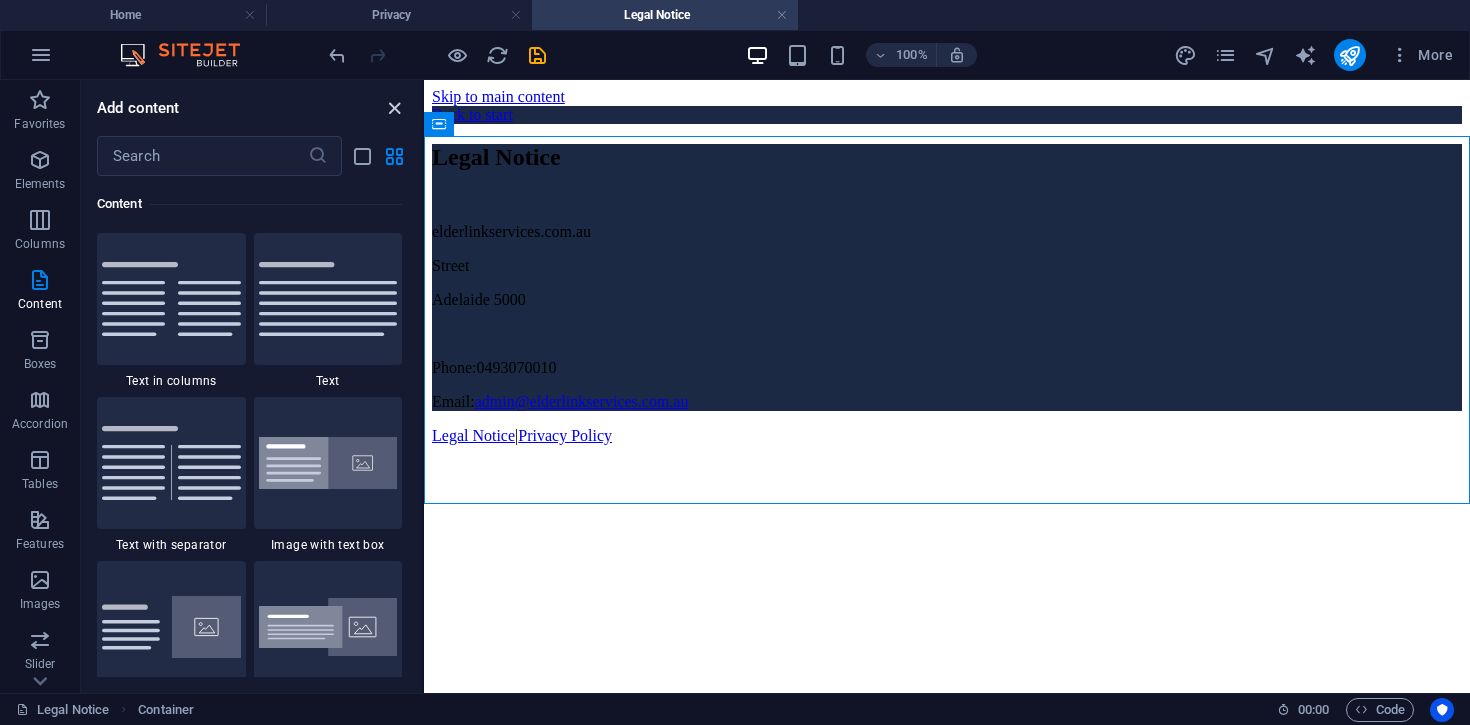 click at bounding box center [394, 108] 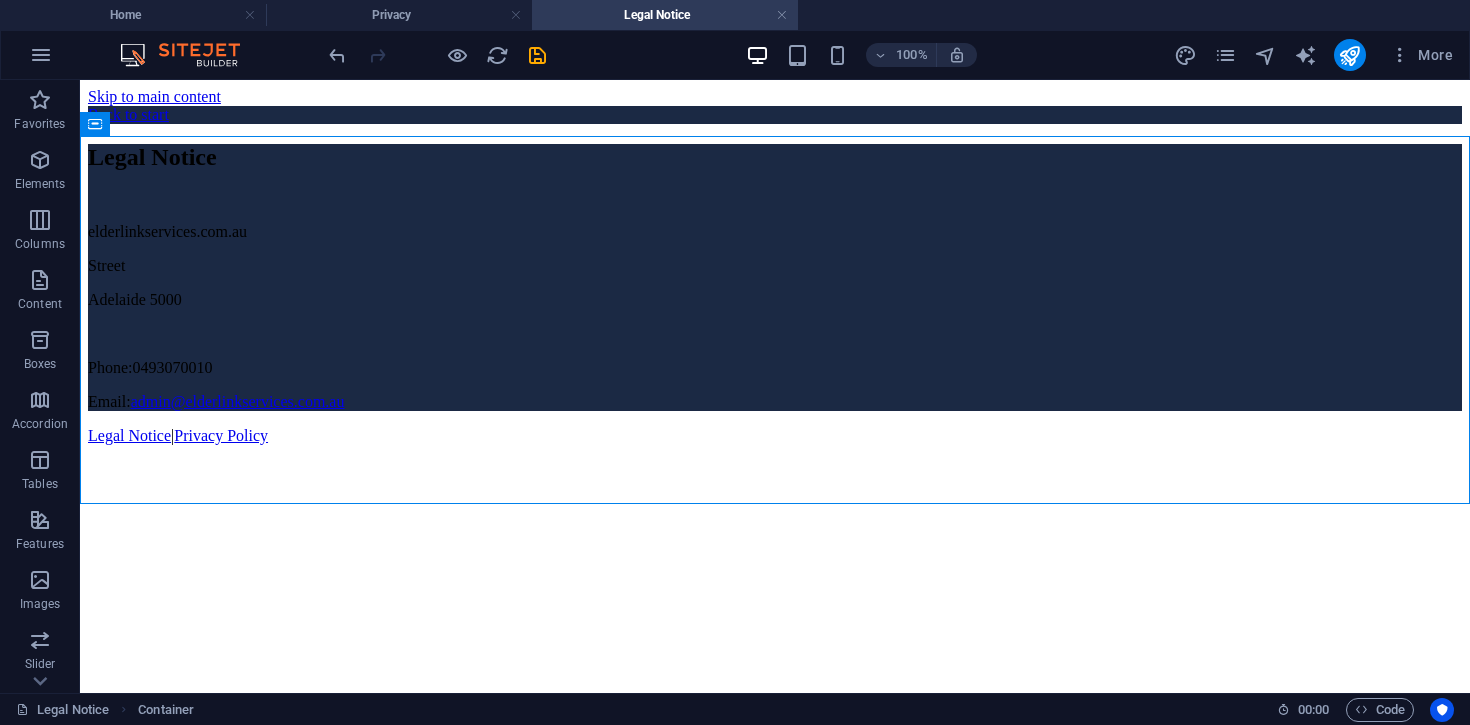 click on "Skip to main content
Back to start Legal Notice Phone: [PHONE] Email: [EMAIL] Legal Notice  |  Privacy Policy" at bounding box center (775, 270) 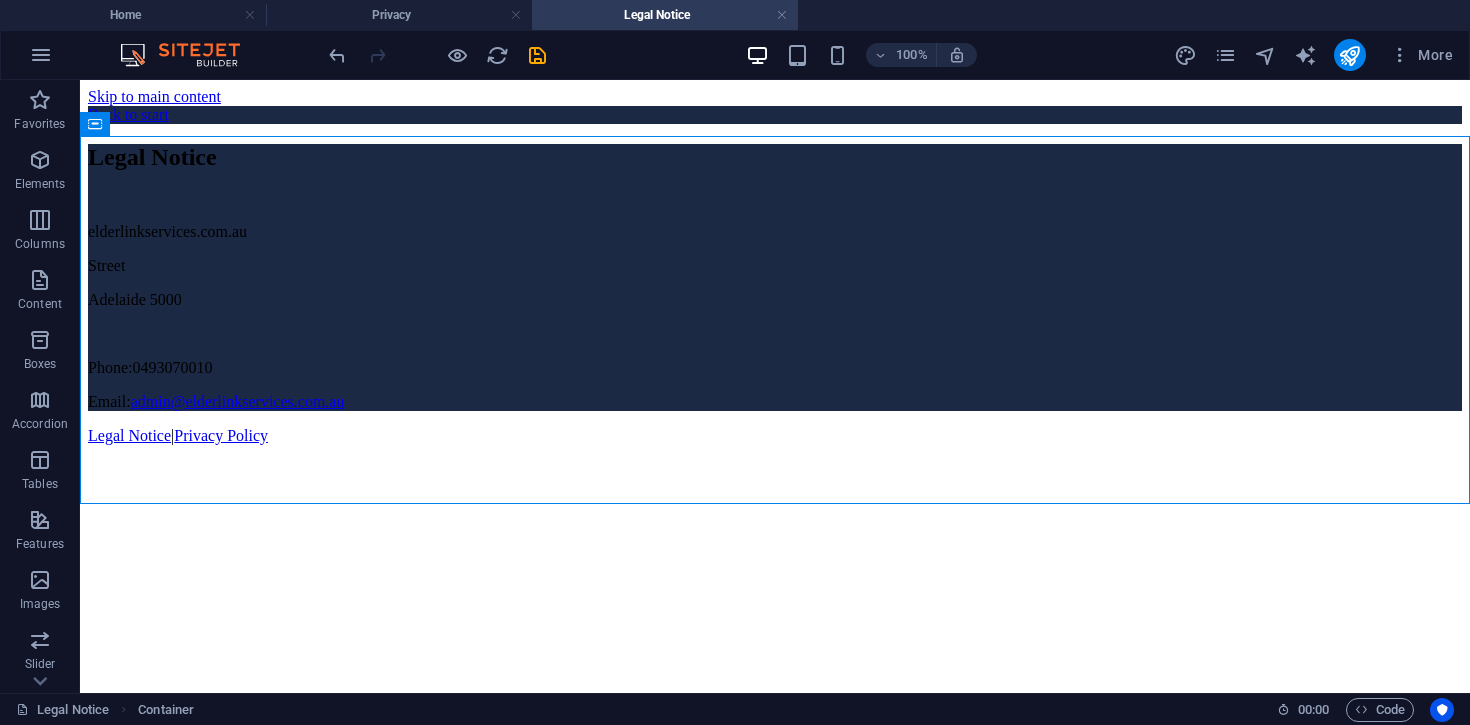 click on "Skip to main content
Back to start Legal Notice Phone: [PHONE] Email: [EMAIL] Legal Notice  |  Privacy Policy" at bounding box center [775, 270] 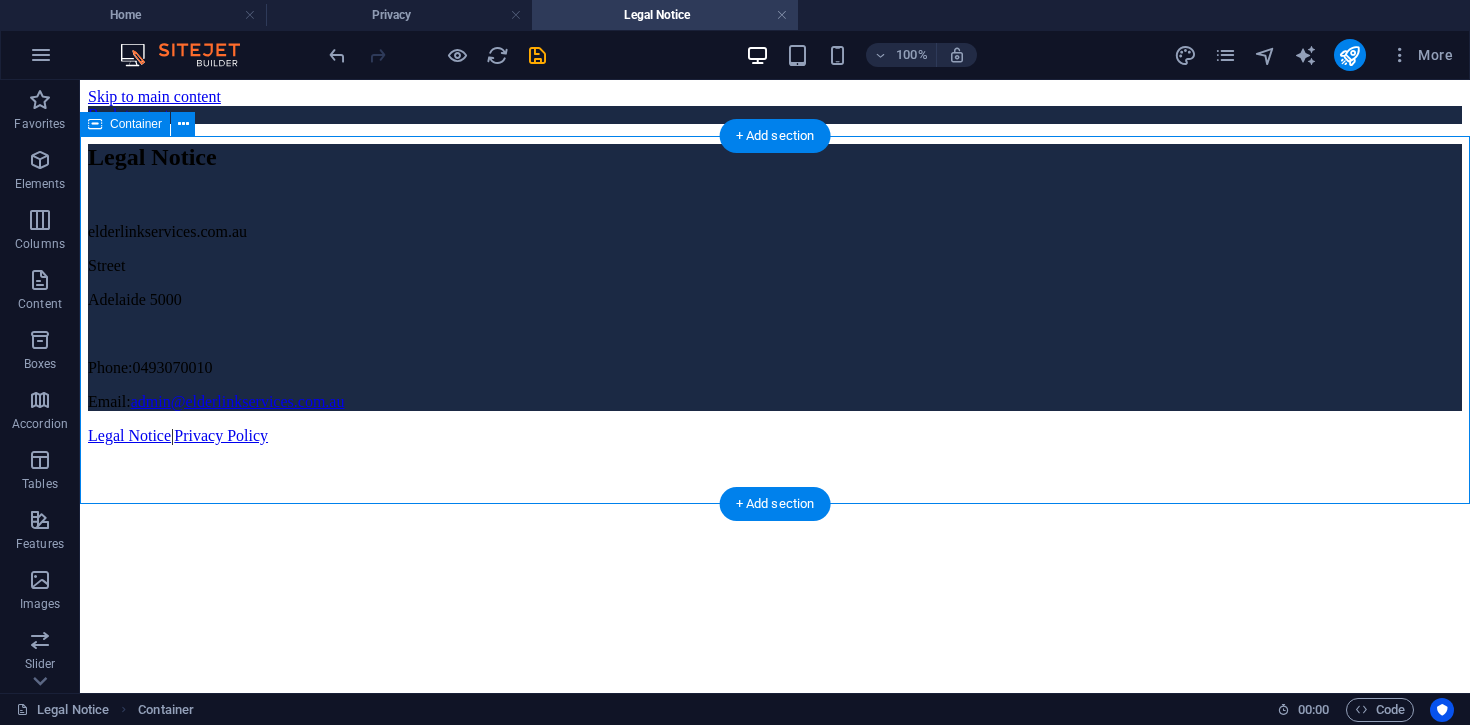 click on "Legal Notice Phone: [PHONE] Email: [EMAIL]" at bounding box center (775, 277) 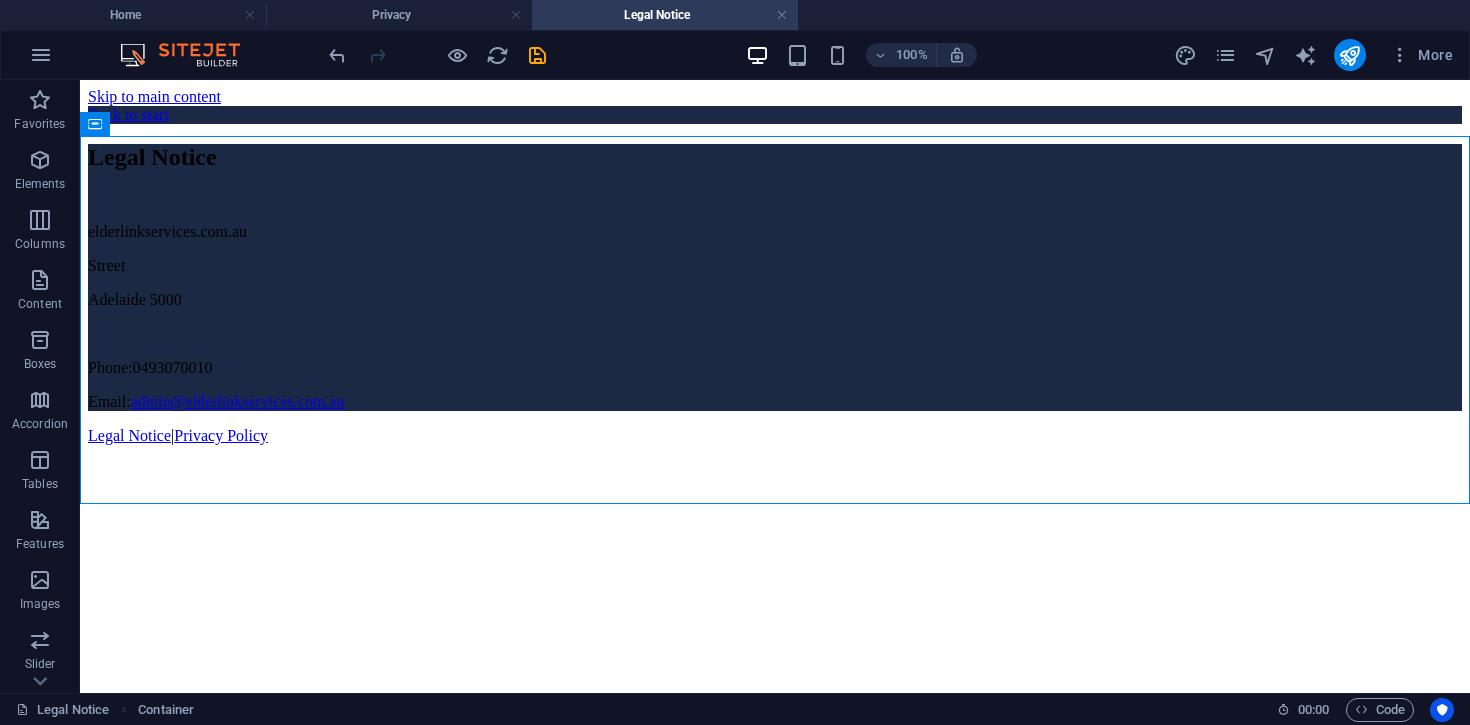 click on "Skip to main content
Back to start Legal Notice Phone: [PHONE] Email: [EMAIL] Legal Notice  |  Privacy Policy" at bounding box center (775, 270) 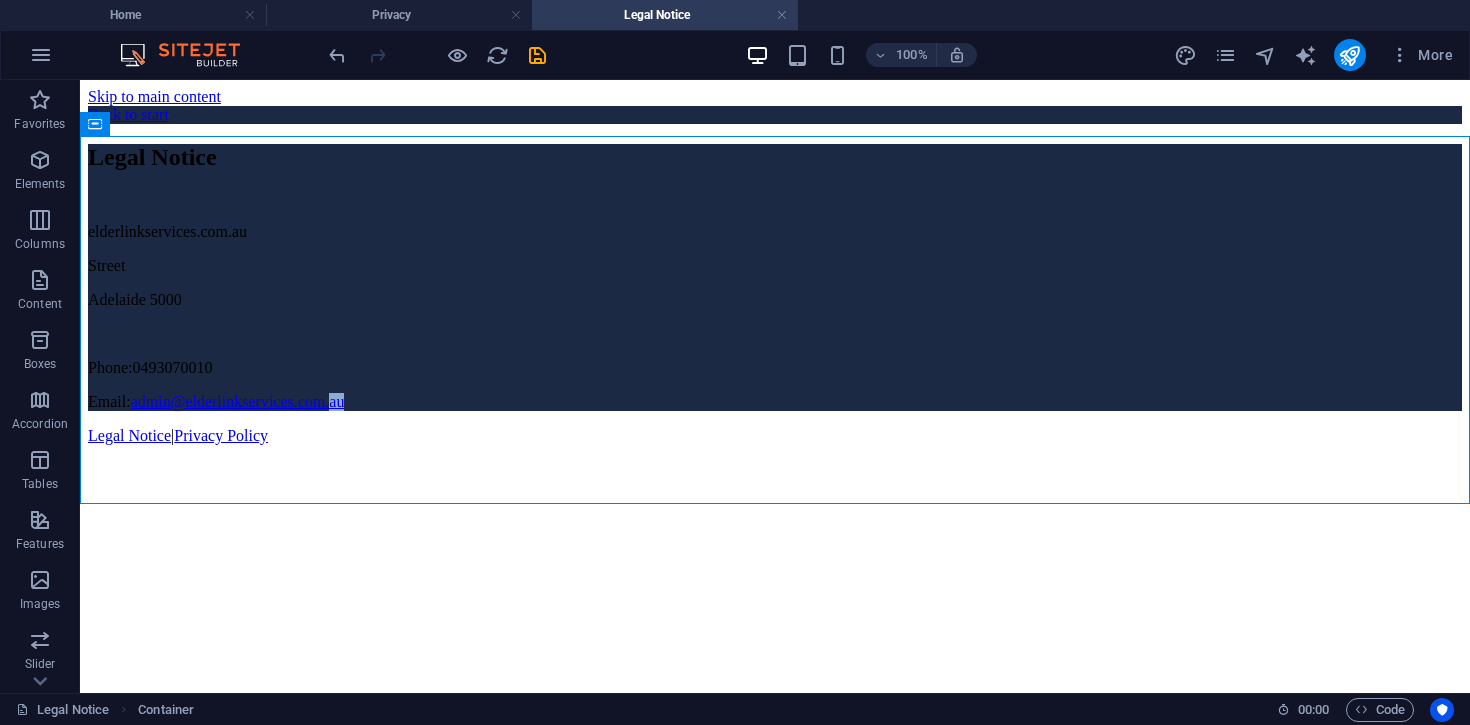 click on "Skip to main content
Back to start Legal Notice Phone: [PHONE] Email: [EMAIL] Legal Notice  |  Privacy Policy" at bounding box center [775, 270] 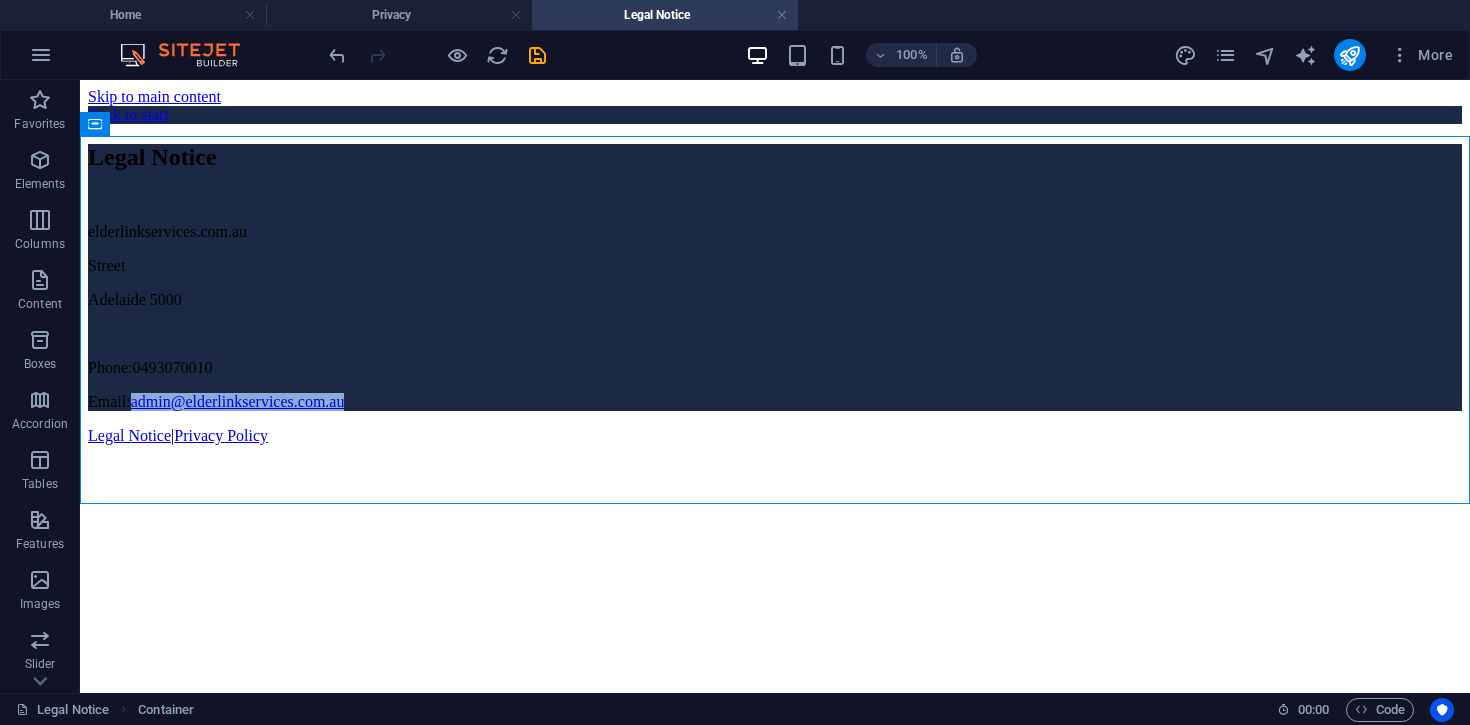 click on "Skip to main content
Back to start Legal Notice Phone: [PHONE] Email: [EMAIL] Legal Notice  |  Privacy Policy" at bounding box center (775, 270) 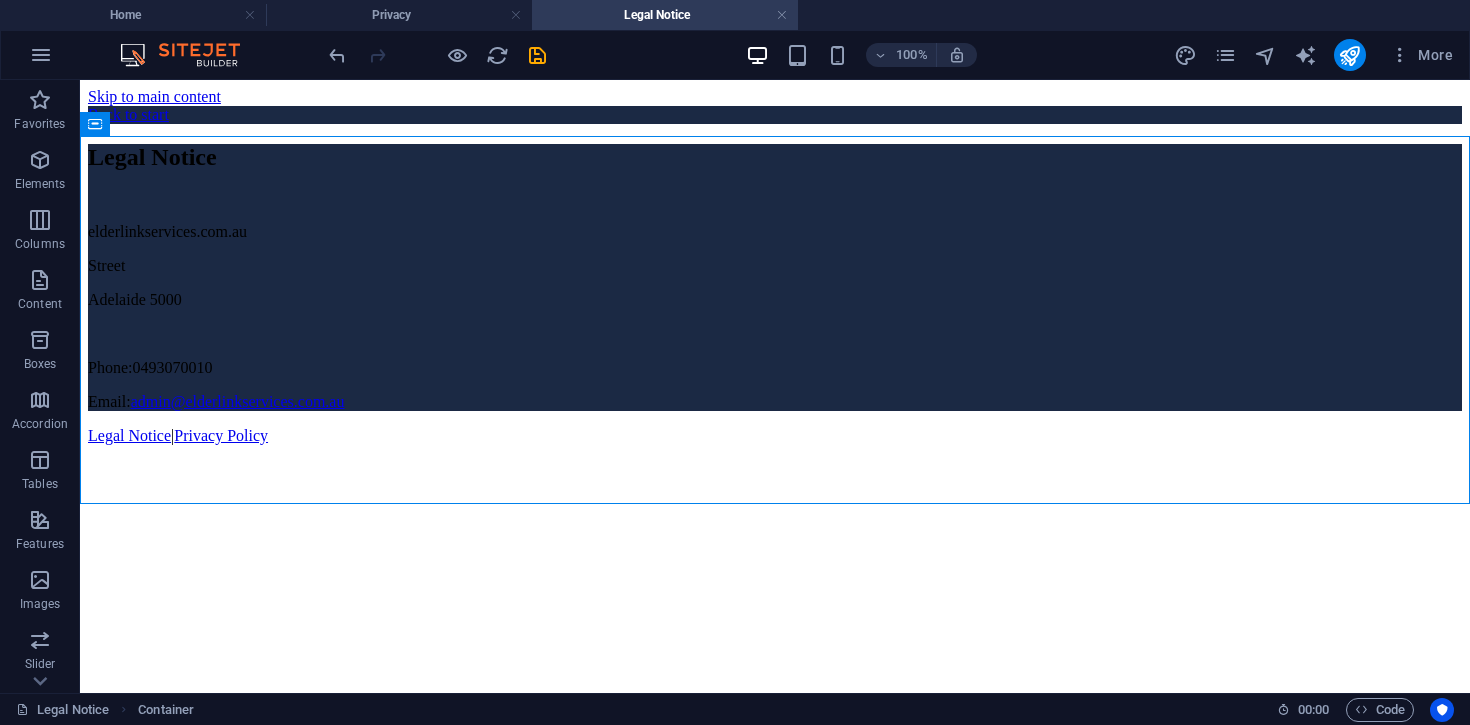 click on "Skip to main content
Back to start Legal Notice Phone: [PHONE] Email: [EMAIL] Legal Notice  |  Privacy Policy" at bounding box center [775, 270] 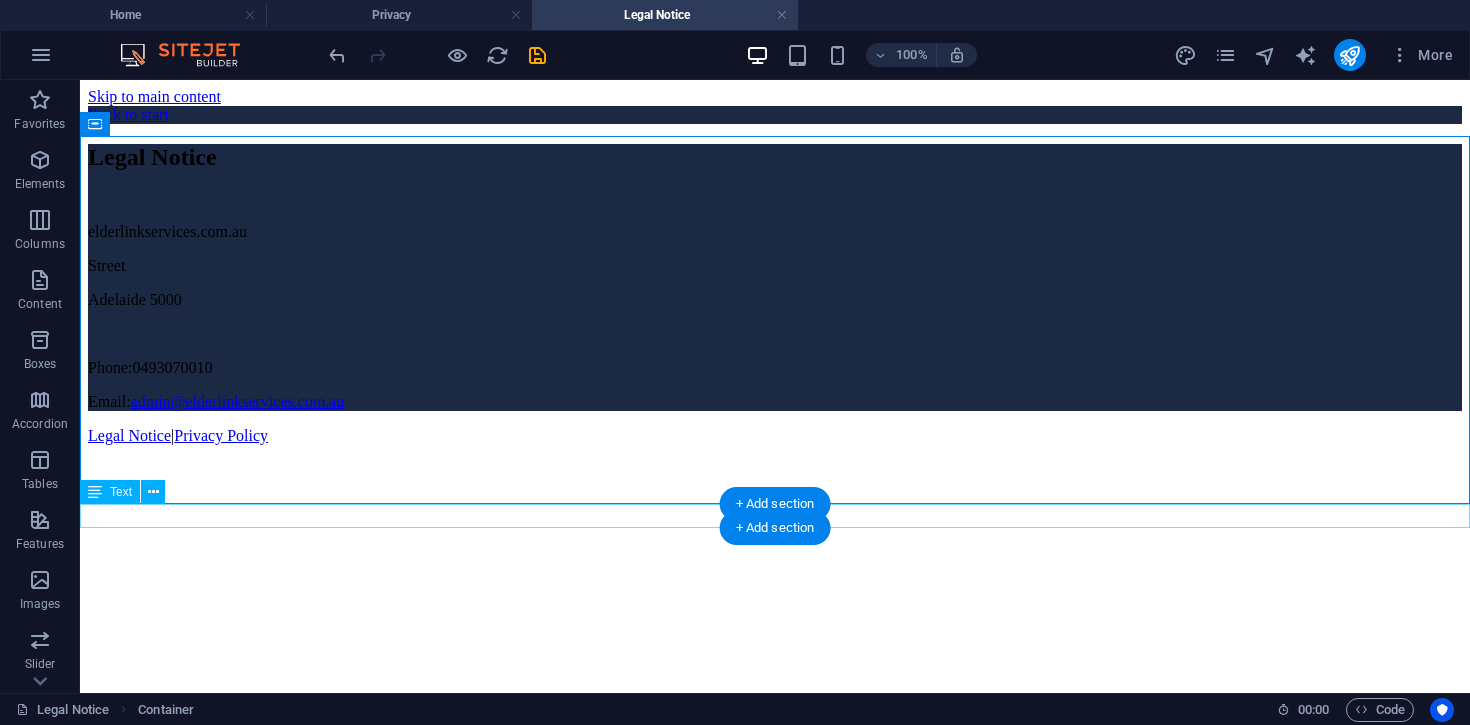 click on "Legal Notice  |  Privacy Policy" at bounding box center [775, 436] 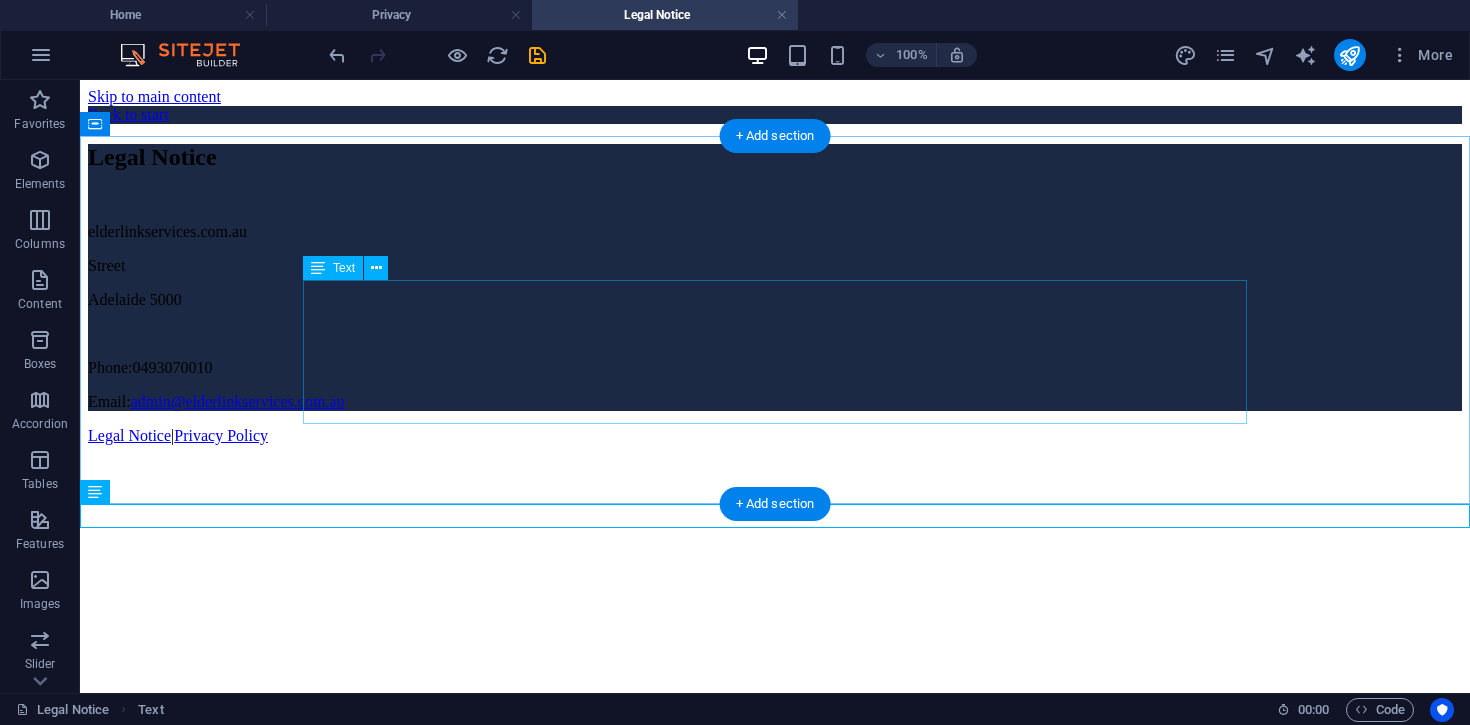click on "[STREET] [CITY] [POSTAL_CODE] Phone: [PHONE] Email: [EMAIL]" at bounding box center (775, 317) 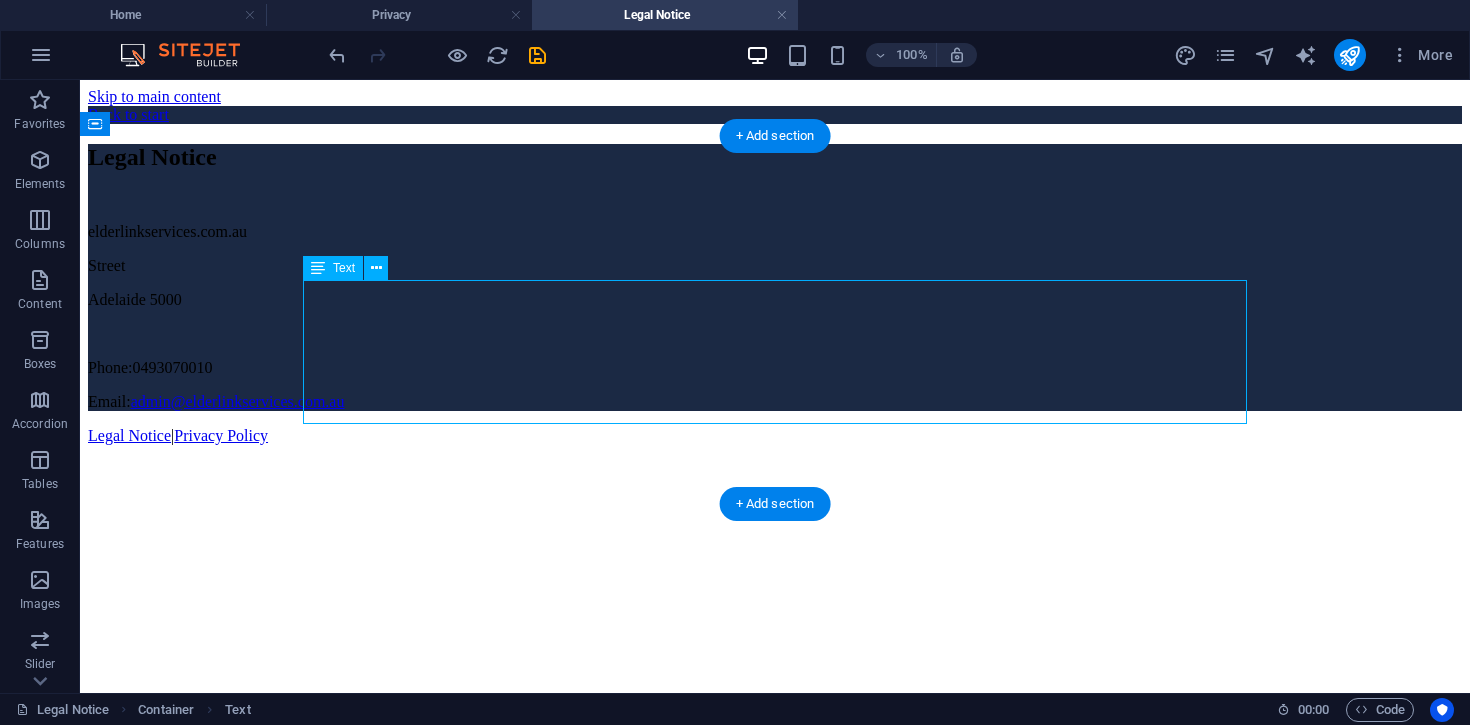 click on "[STREET] [CITY] [POSTAL_CODE] Phone: [PHONE] Email: [EMAIL]" at bounding box center (775, 317) 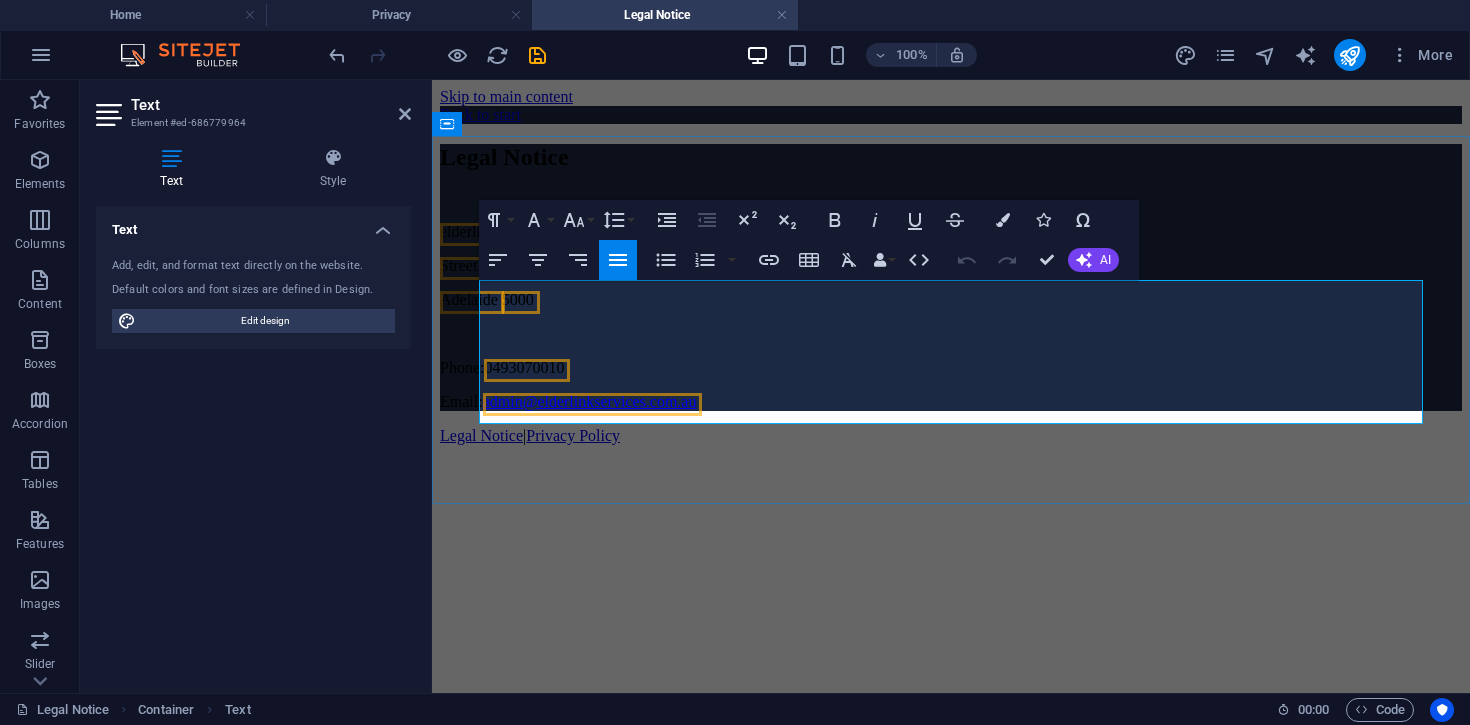 click on "Adelaide" at bounding box center (469, 299) 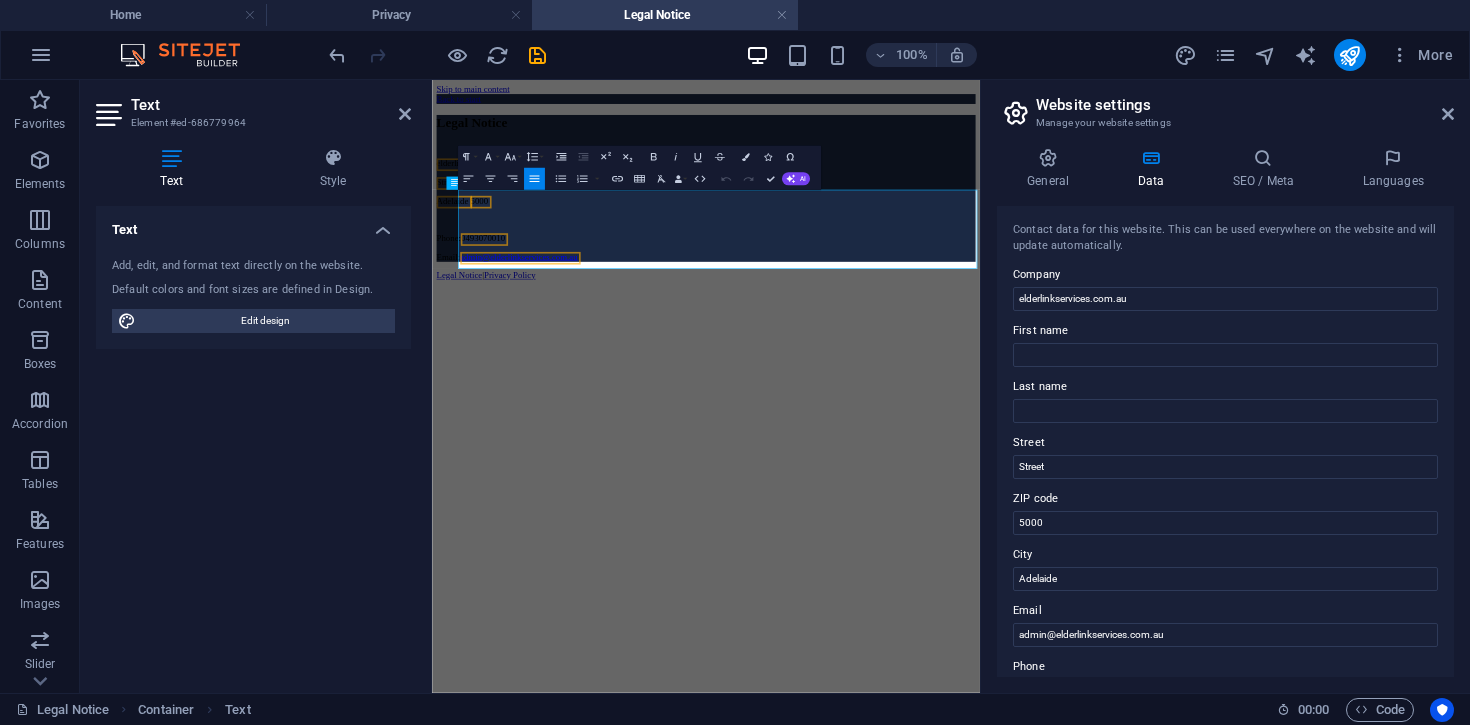 click on "Skip to main content
Back to start Legal Notice Phone: [PHONE] Email: [EMAIL] Legal Notice  |  Privacy Policy" at bounding box center (930, 270) 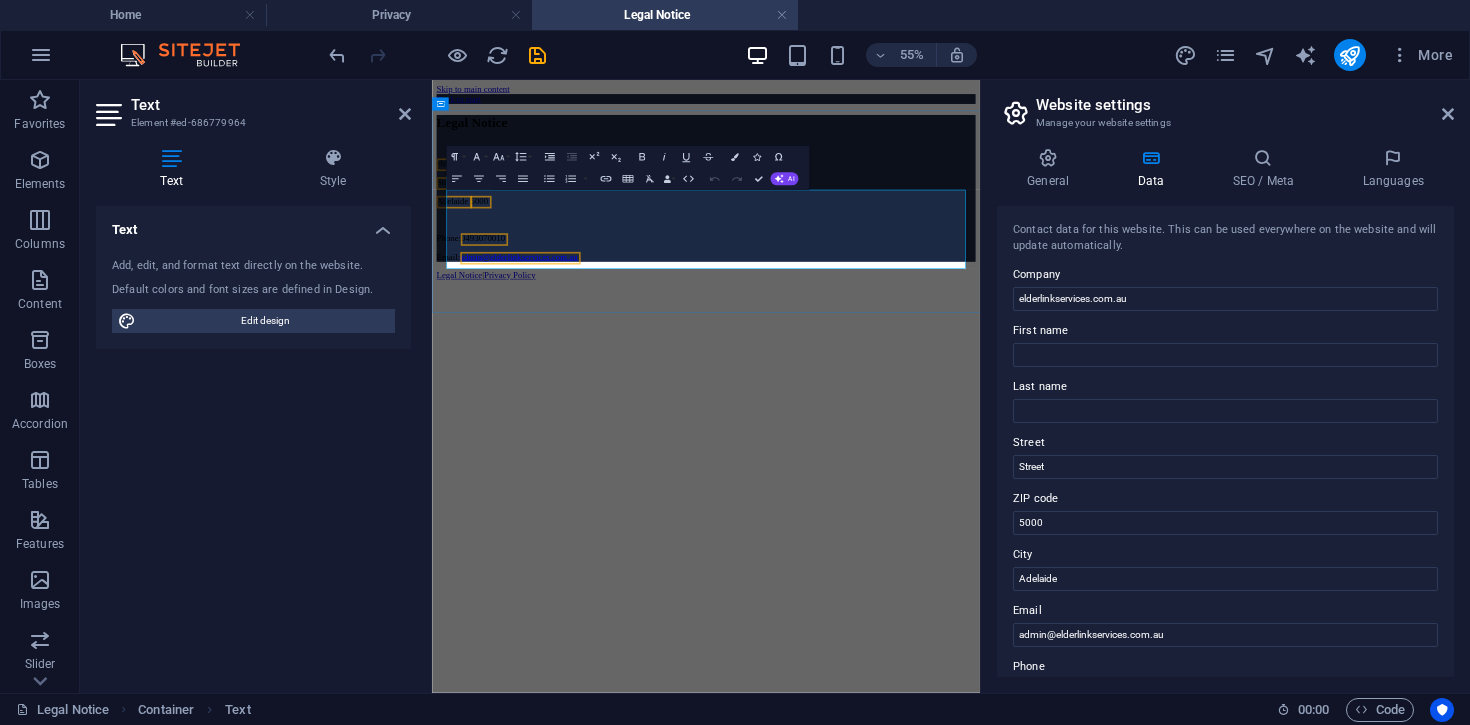 click on "[CITY] [POSTAL_CODE]" at bounding box center (930, 300) 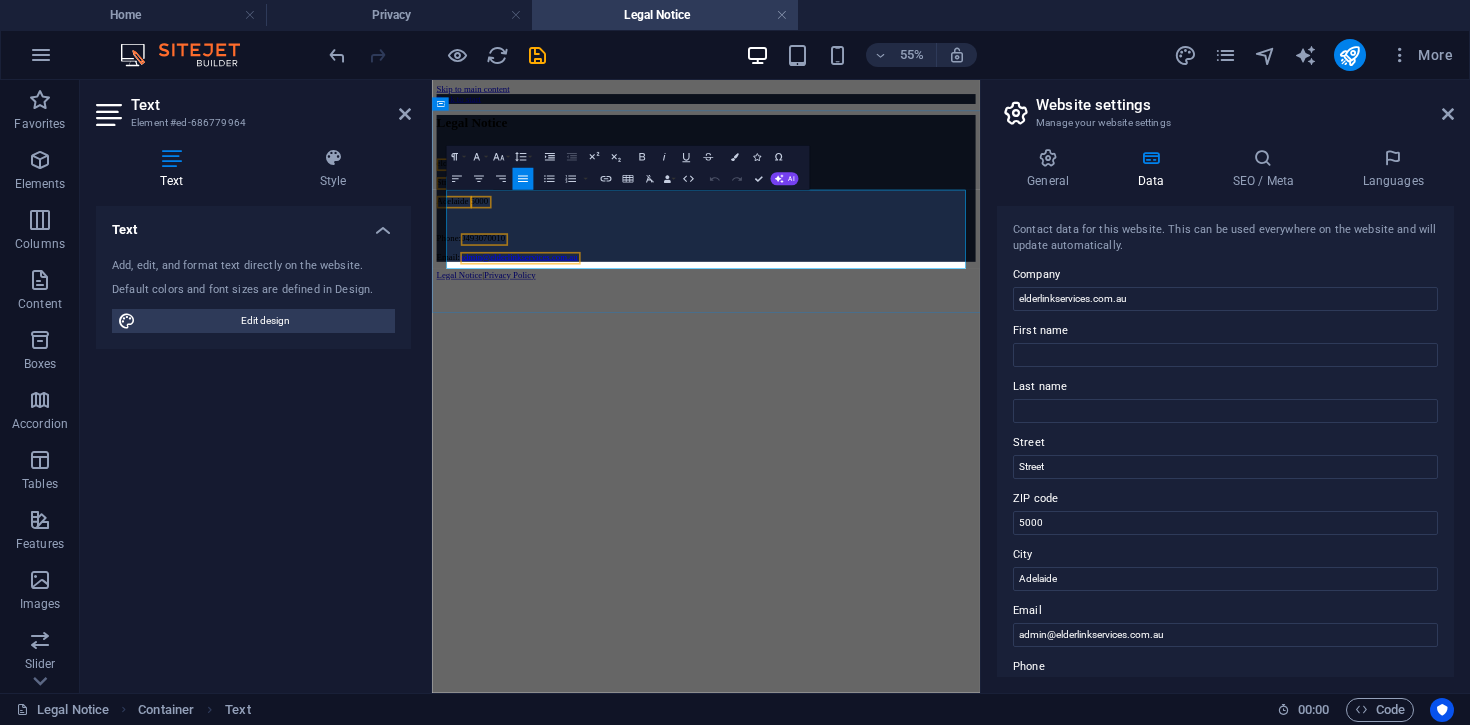 type 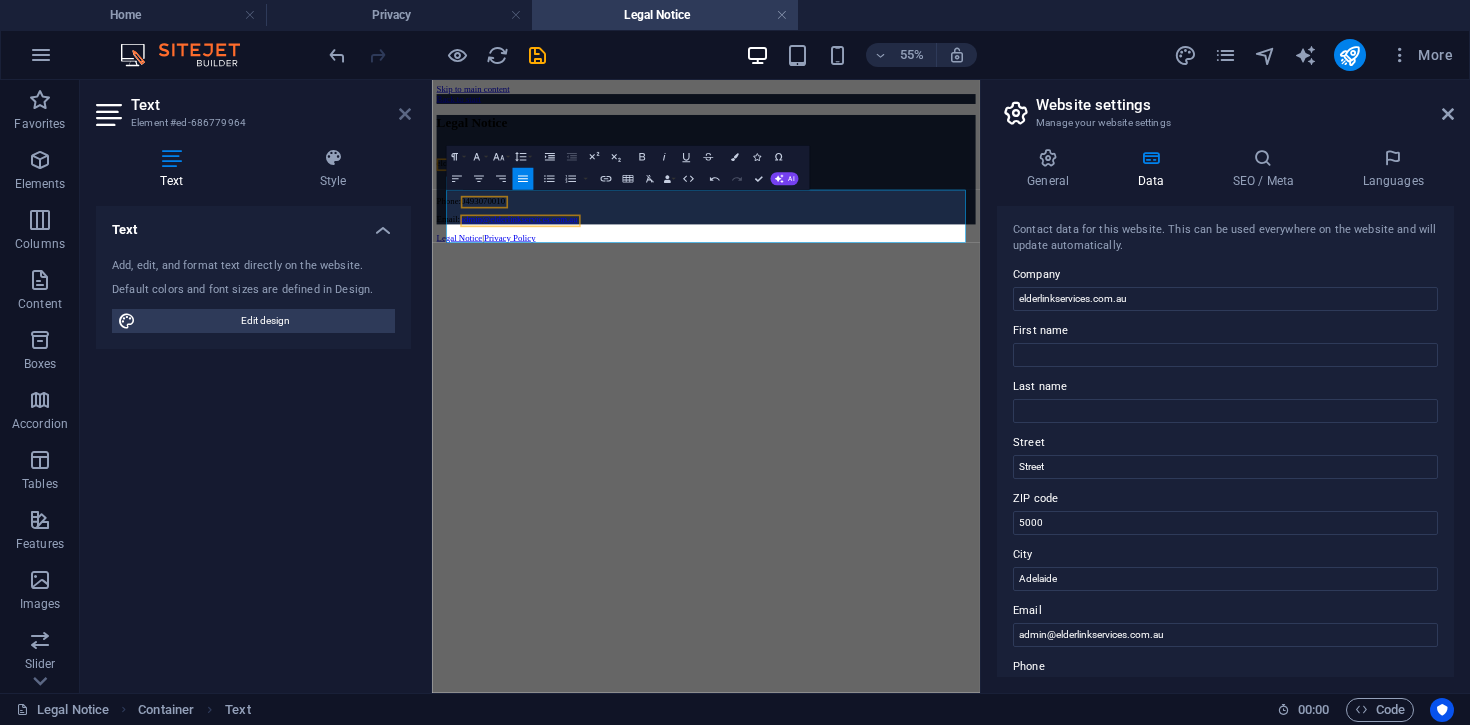 click at bounding box center [405, 114] 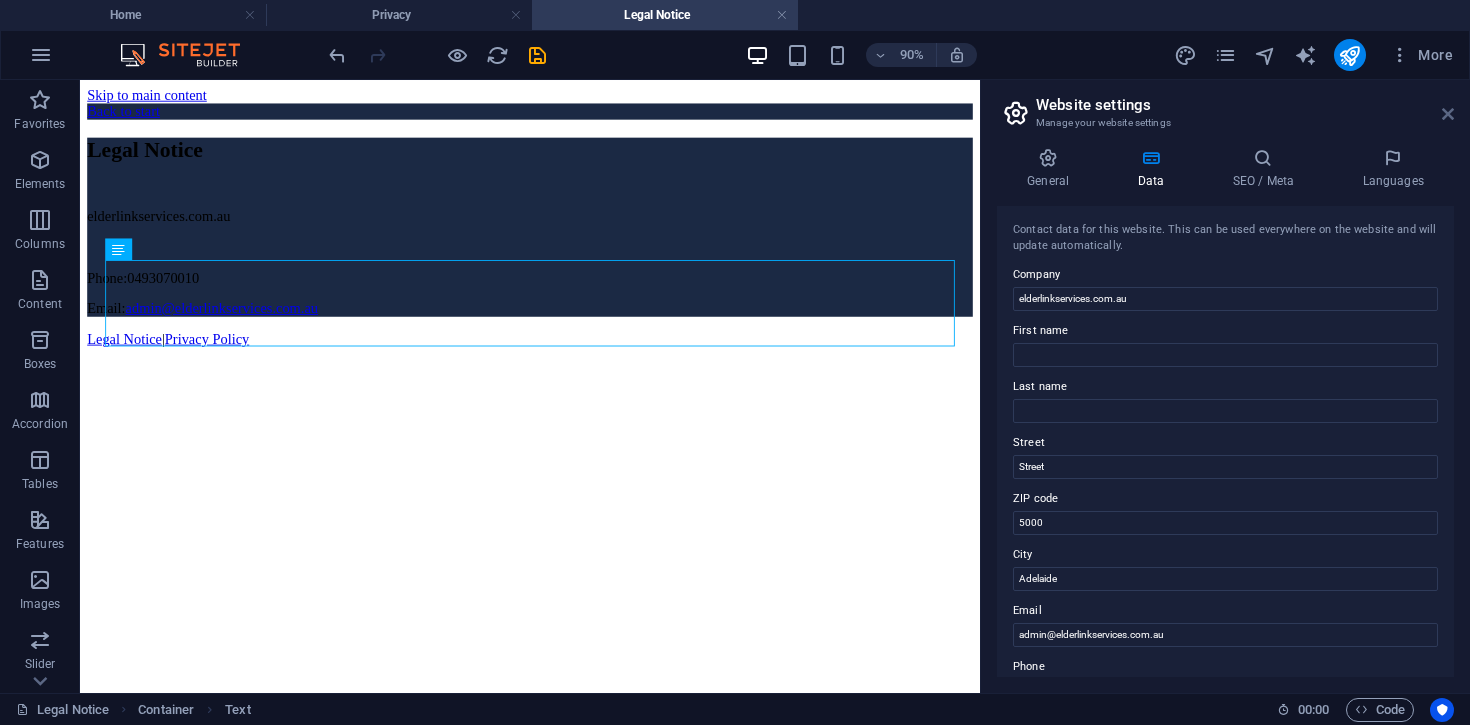 click at bounding box center (1448, 114) 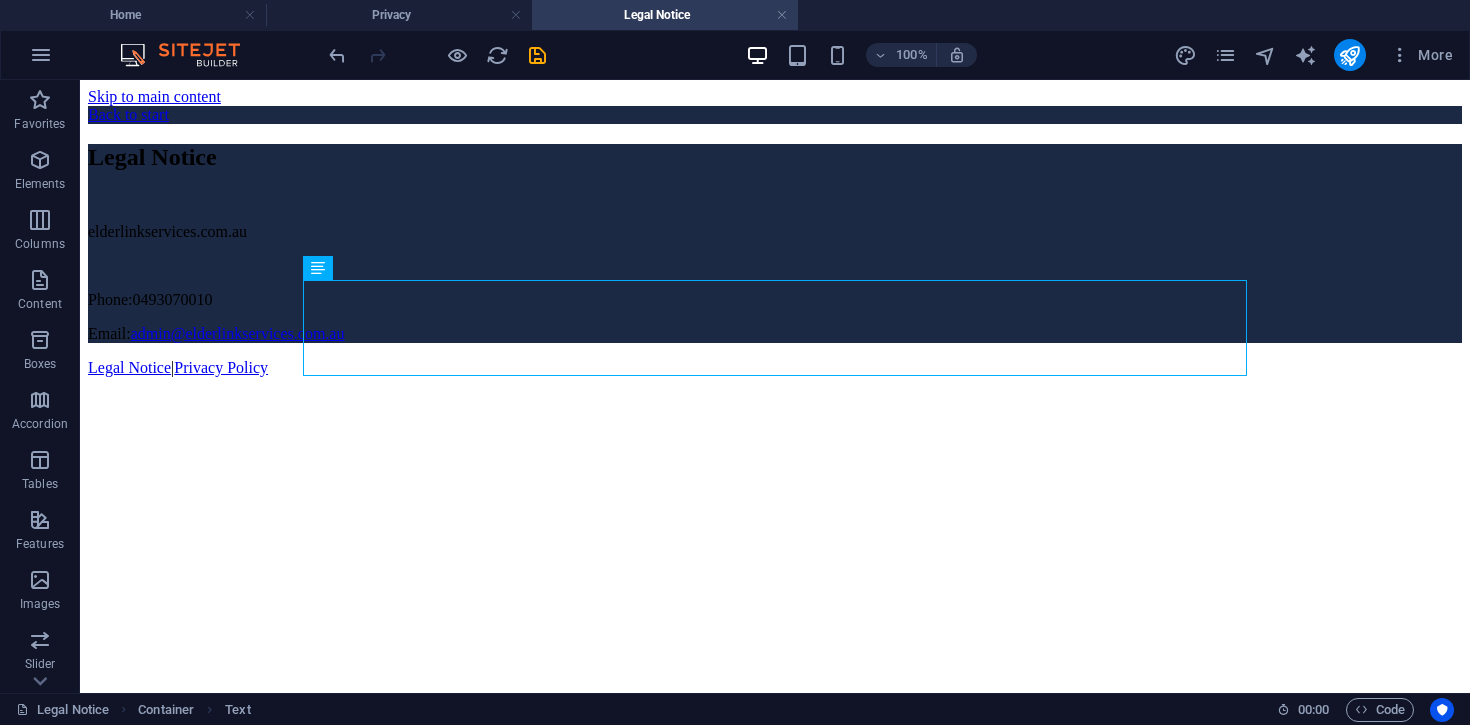 click on "Skip to main content
Back to start Legal Notice Phone: [PHONE] Email: [EMAIL] Legal Notice  |  Privacy Policy" at bounding box center [775, 236] 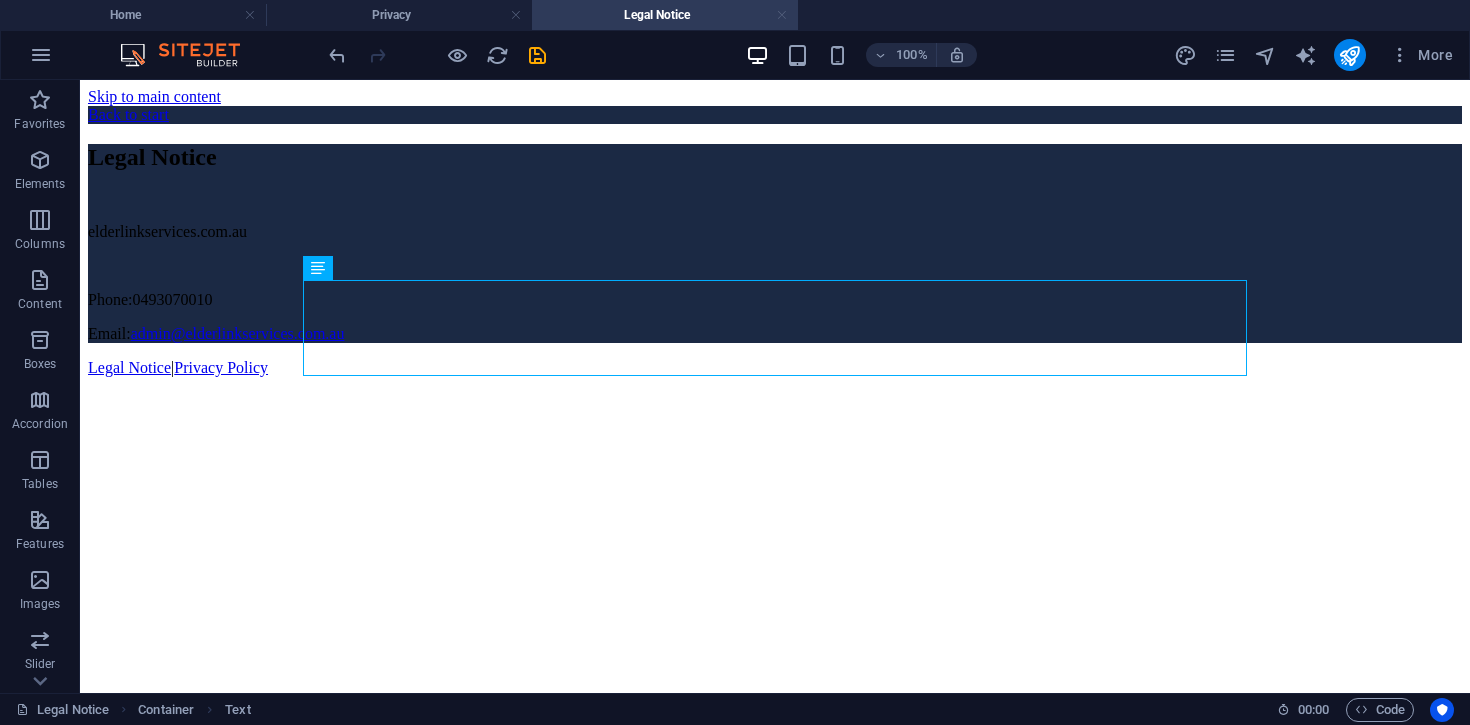 click at bounding box center [782, 15] 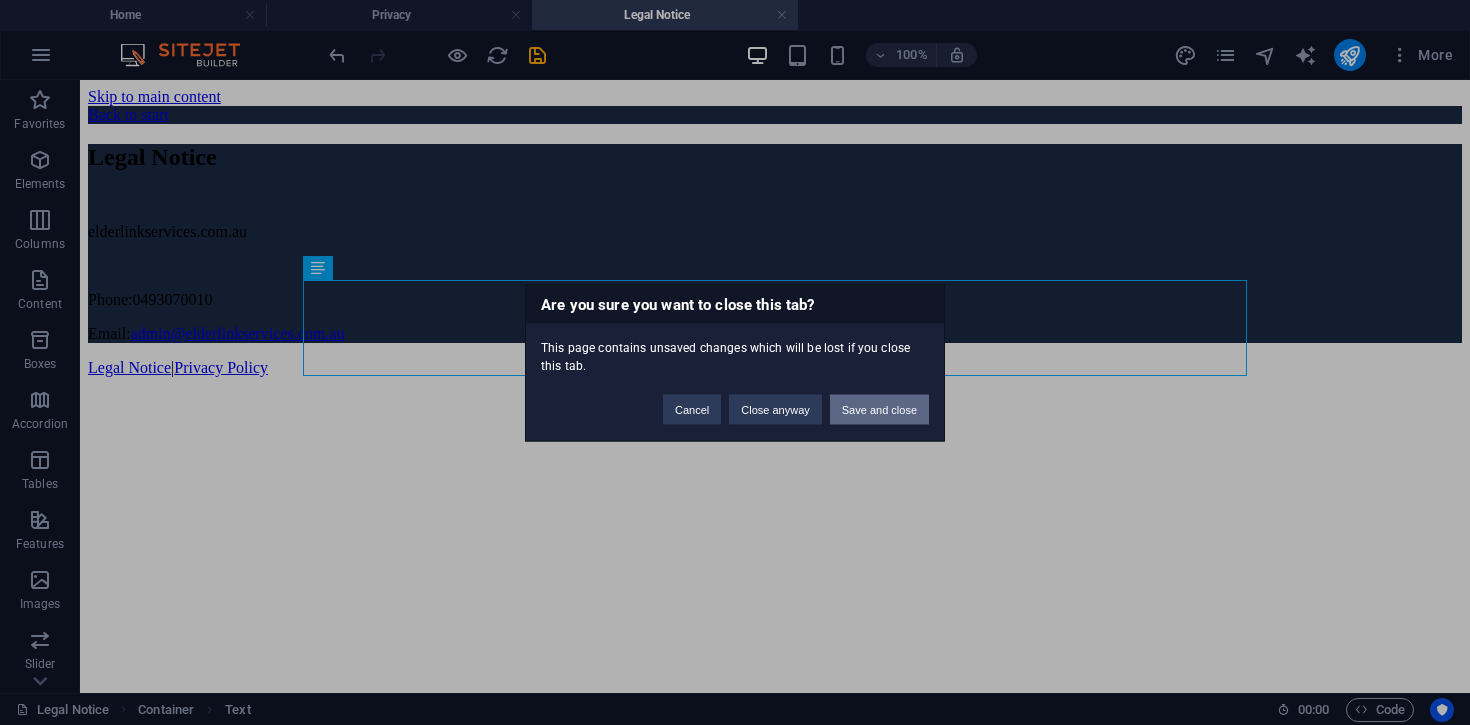 click on "Save and close" at bounding box center [879, 409] 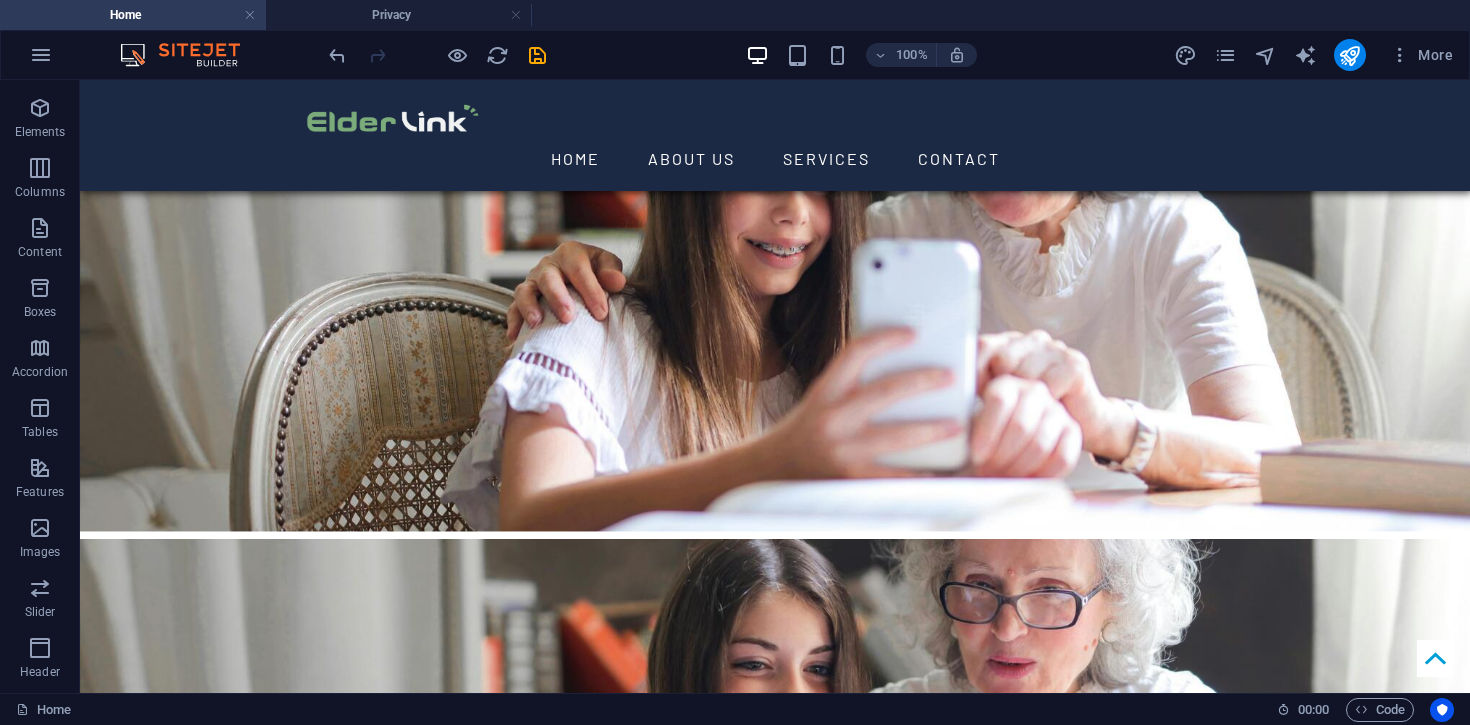 scroll, scrollTop: 2645, scrollLeft: 0, axis: vertical 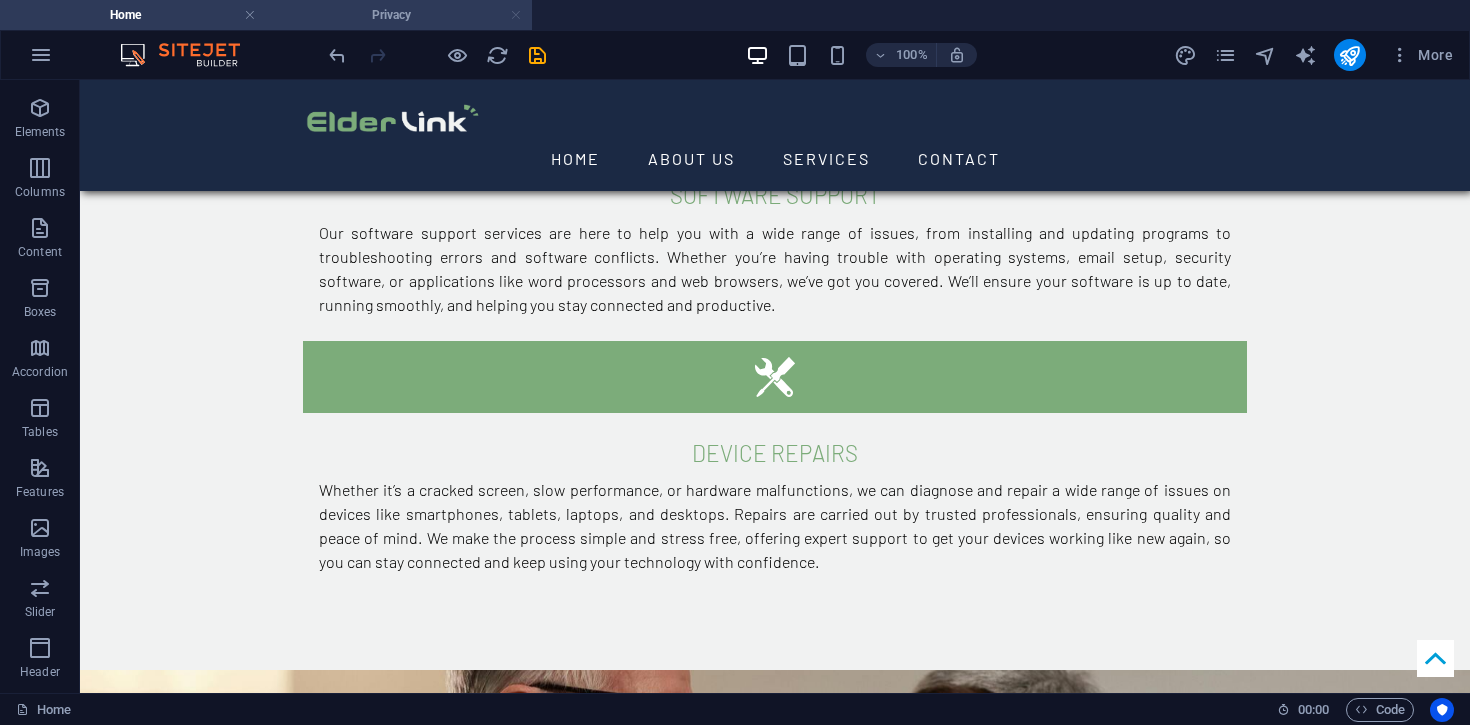 click at bounding box center [516, 15] 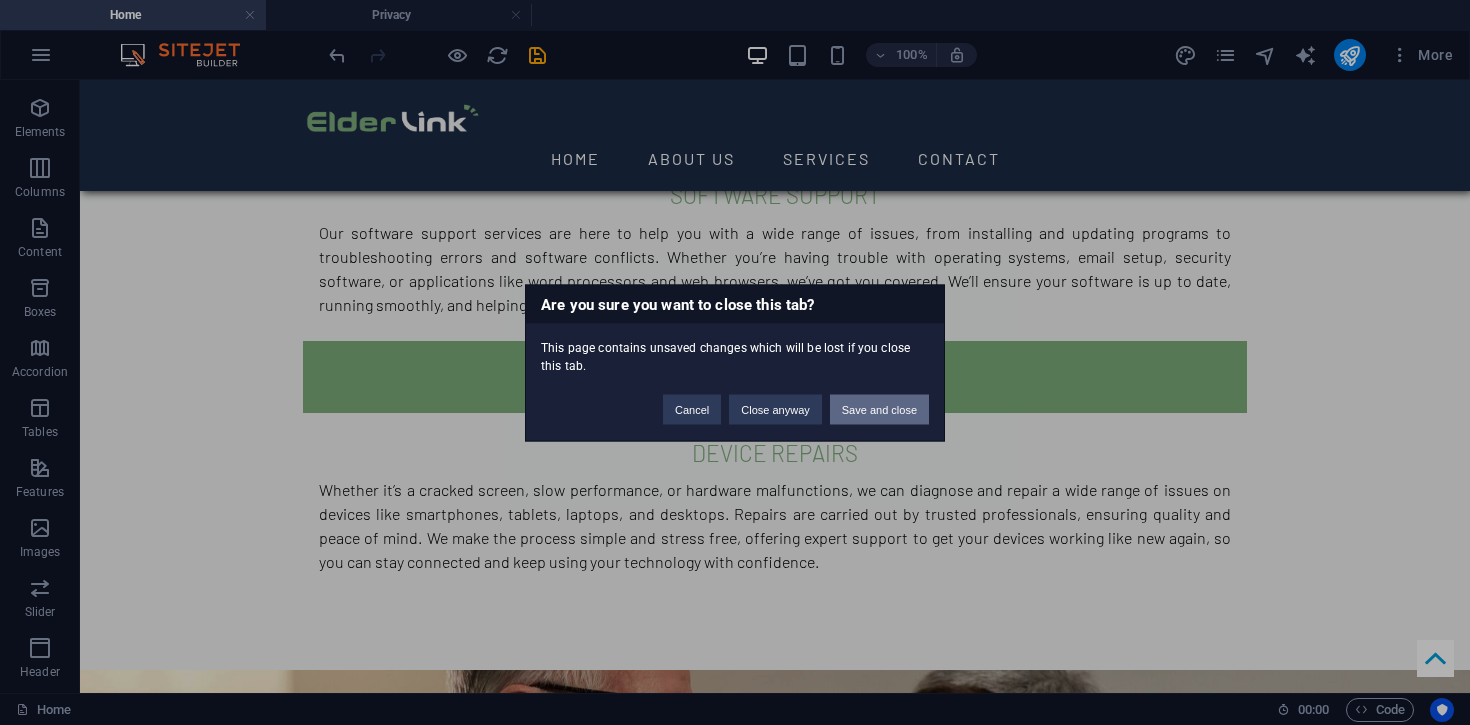 click on "Save and close" at bounding box center (879, 409) 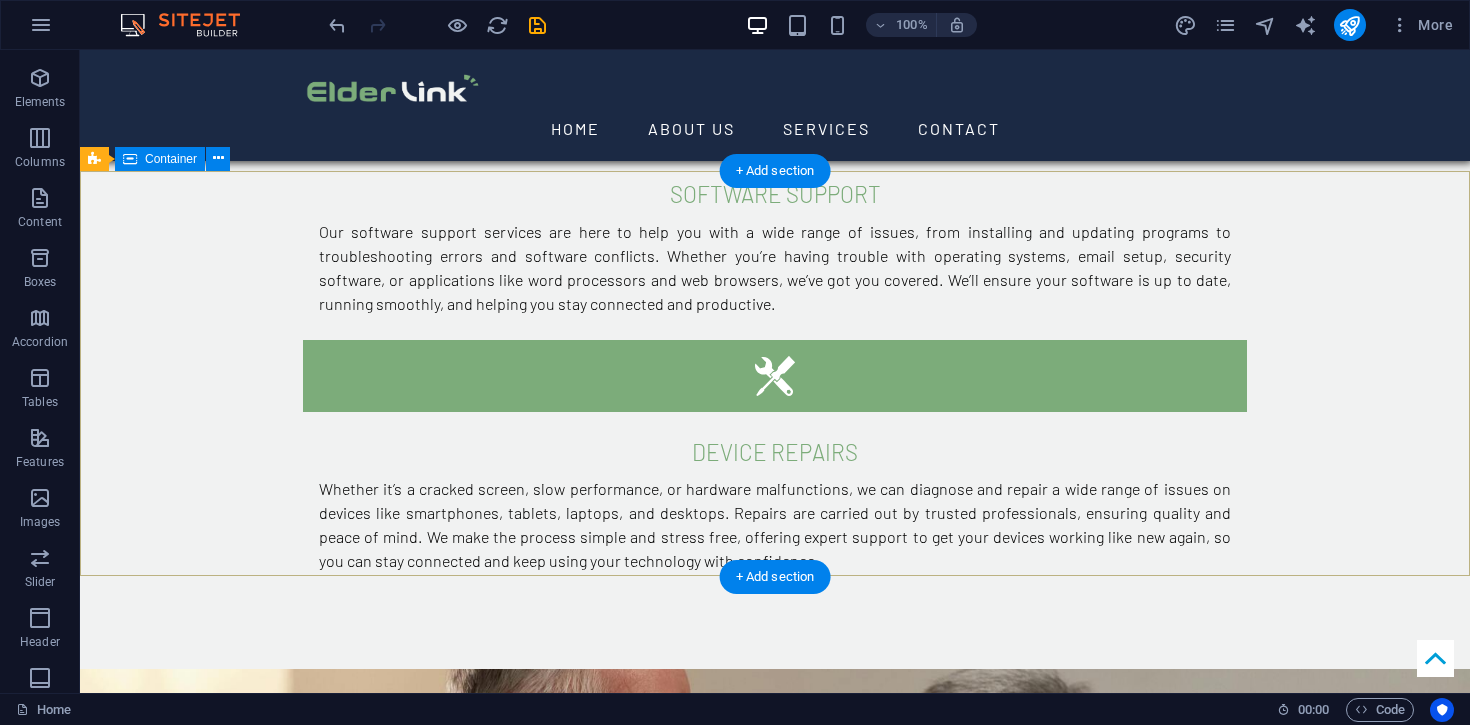 scroll, scrollTop: 2768, scrollLeft: 0, axis: vertical 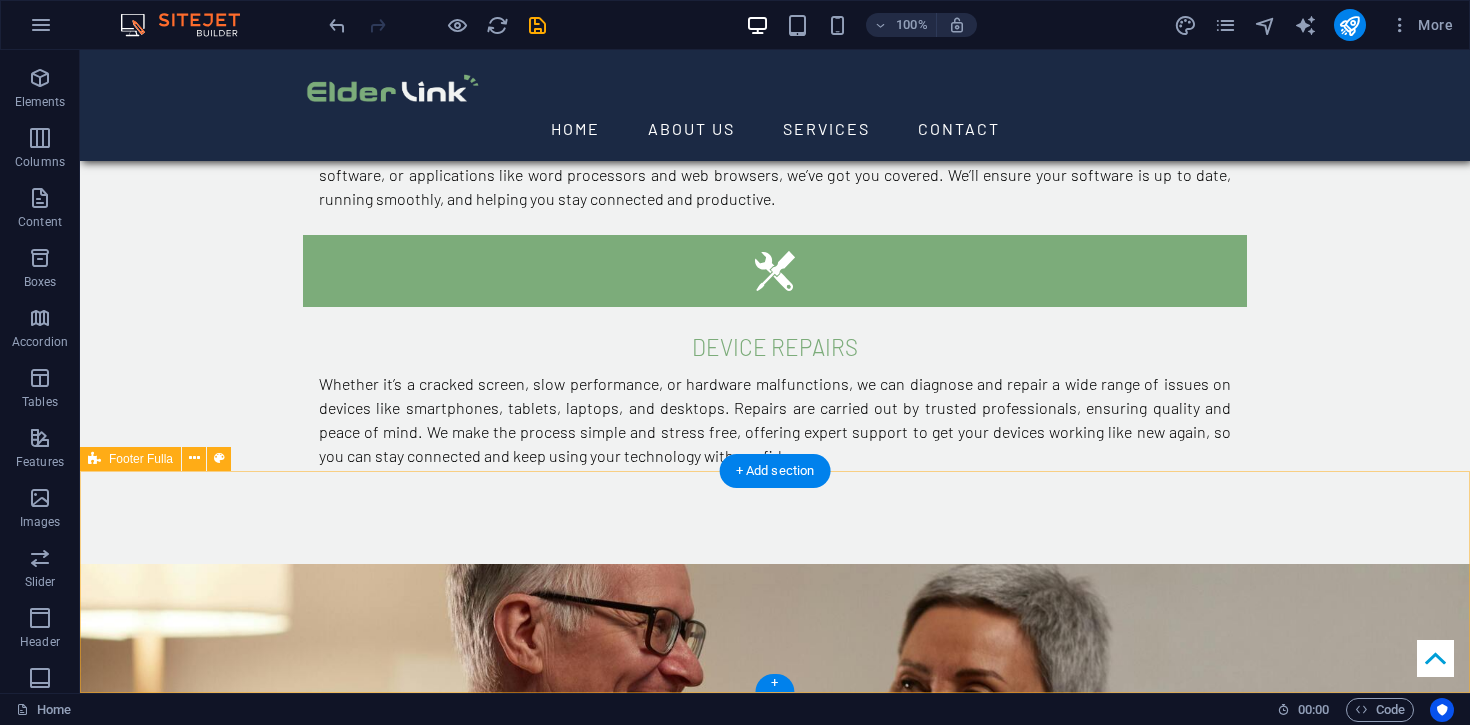 click on "Home About Service Contact Drop content here or  Add elements  Paste clipboard" at bounding box center [775, 2890] 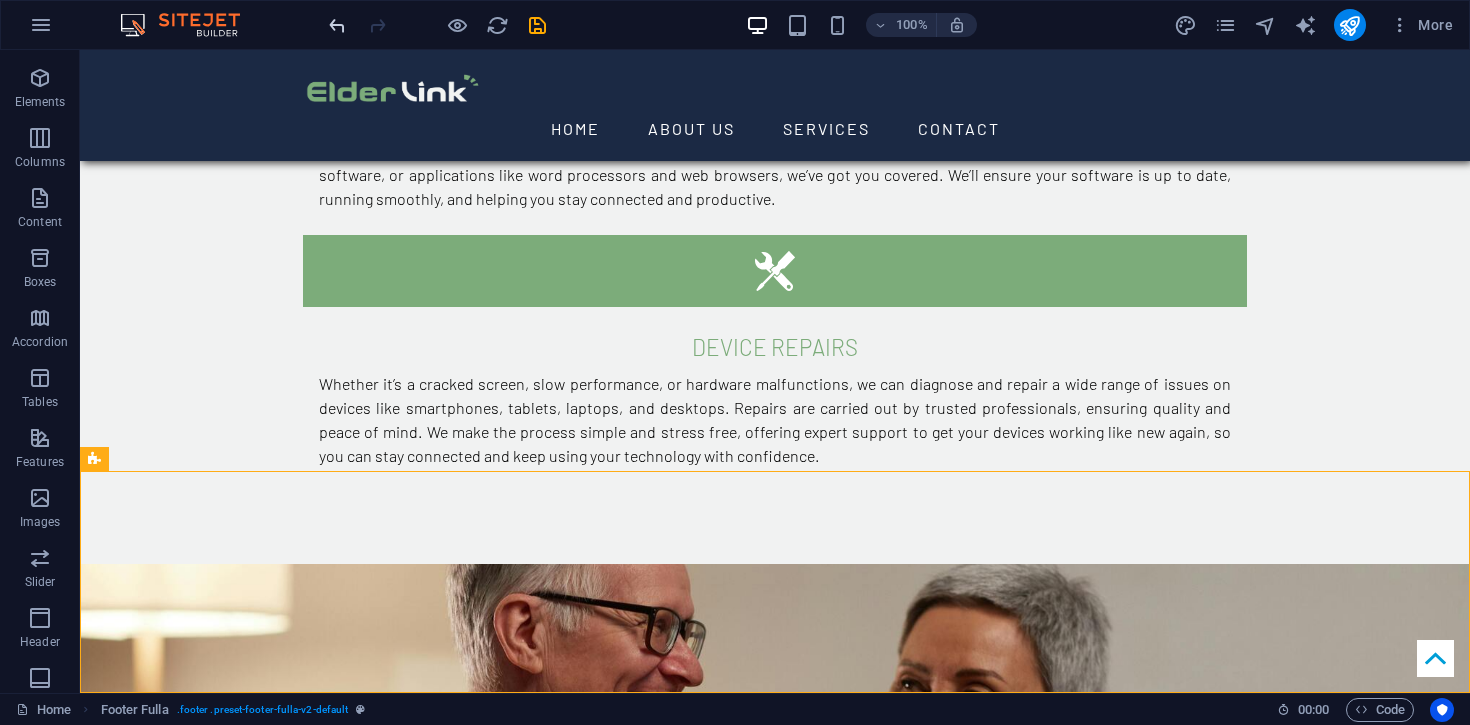 click at bounding box center (337, 25) 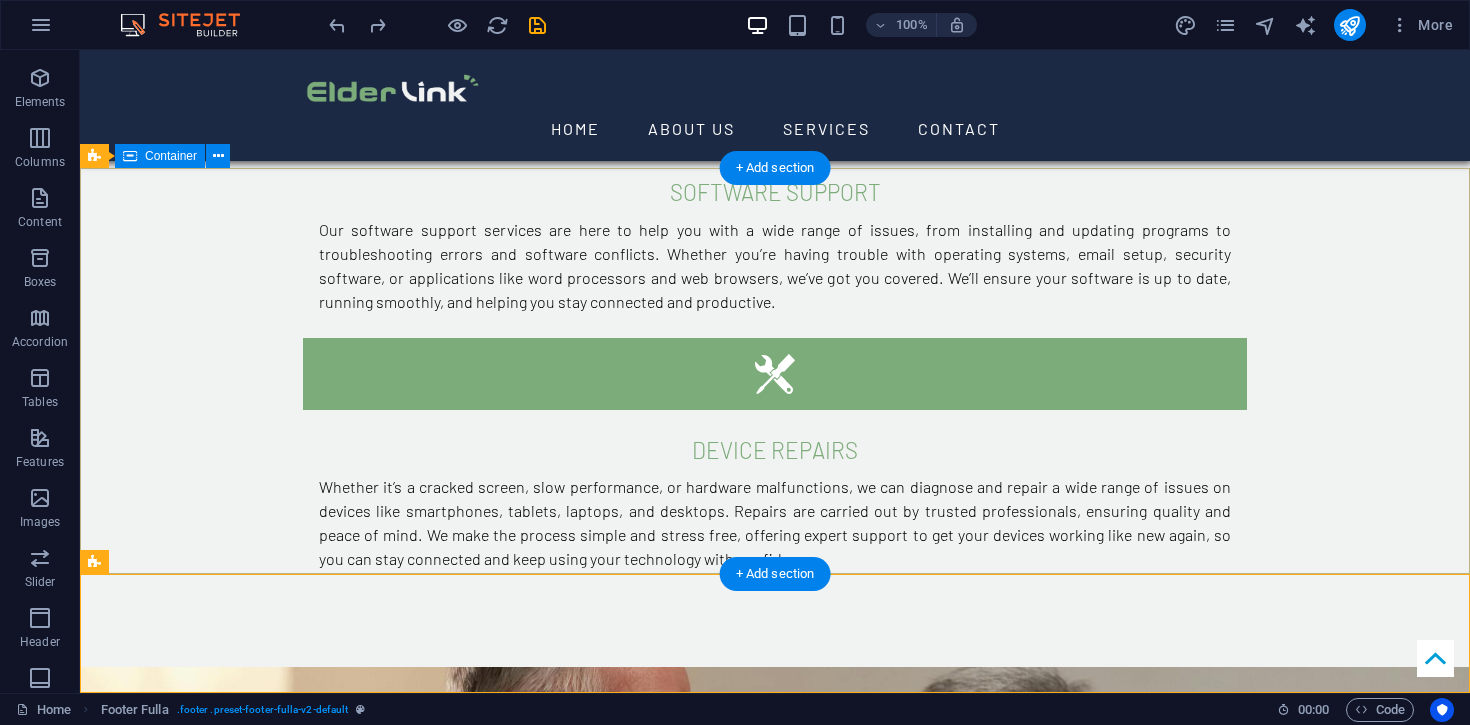 click on "Where are we? We are locally based in [CITY] Contact Call us:   [PHONE] [EMAIL] linkedin Look us up @ElderLink Services" at bounding box center (775, 2380) 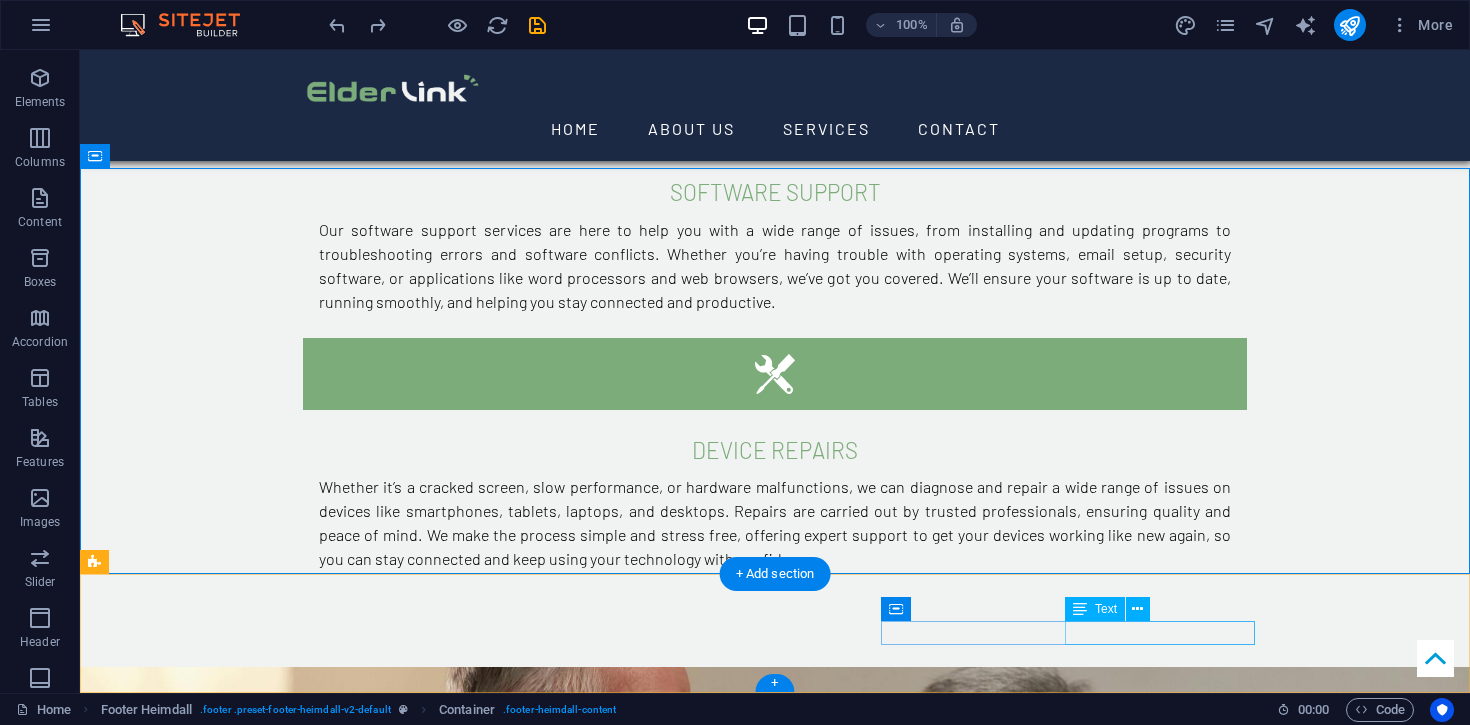 click on "Legal Notice  |  Privacy Policy" at bounding box center [775, 2974] 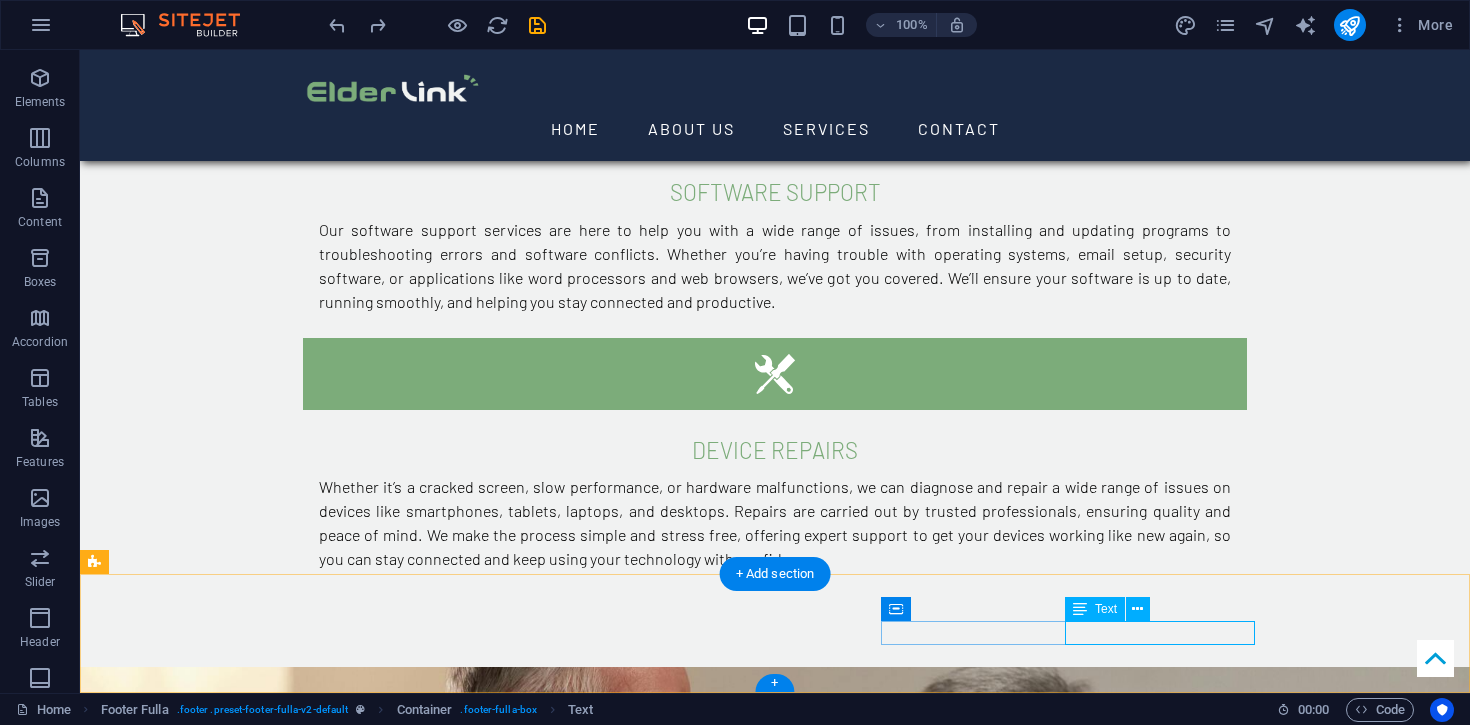 click on "Legal Notice  |  Privacy Policy" at bounding box center [775, 2974] 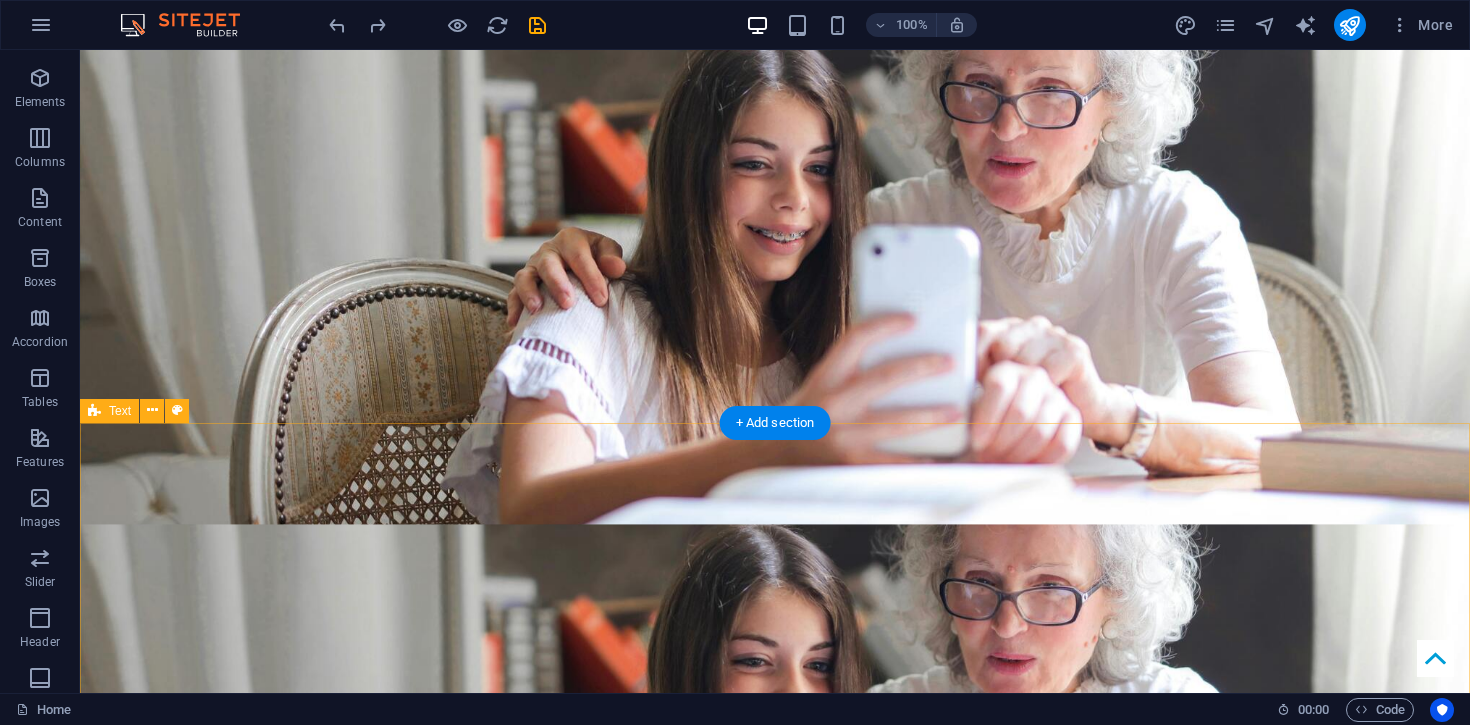 scroll, scrollTop: 175, scrollLeft: 0, axis: vertical 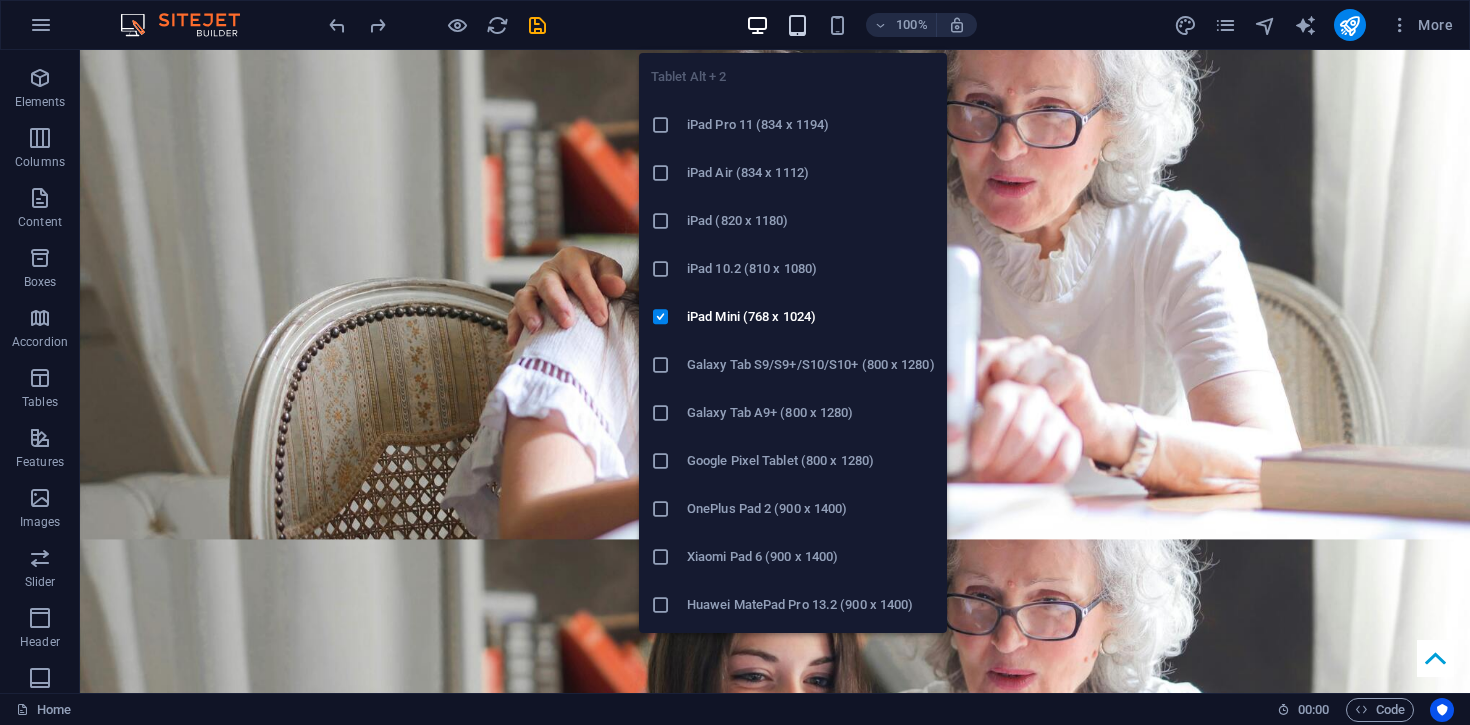 click at bounding box center (798, 25) 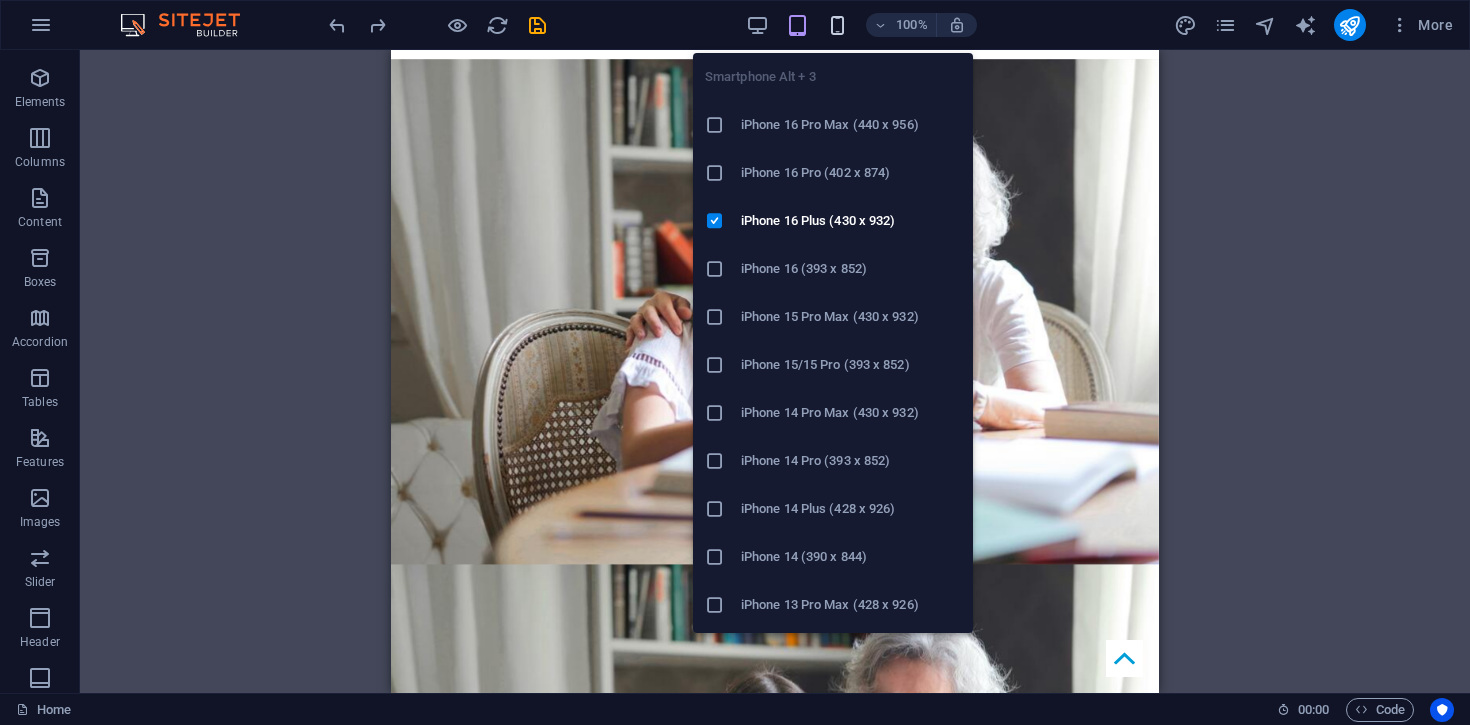click at bounding box center (837, 25) 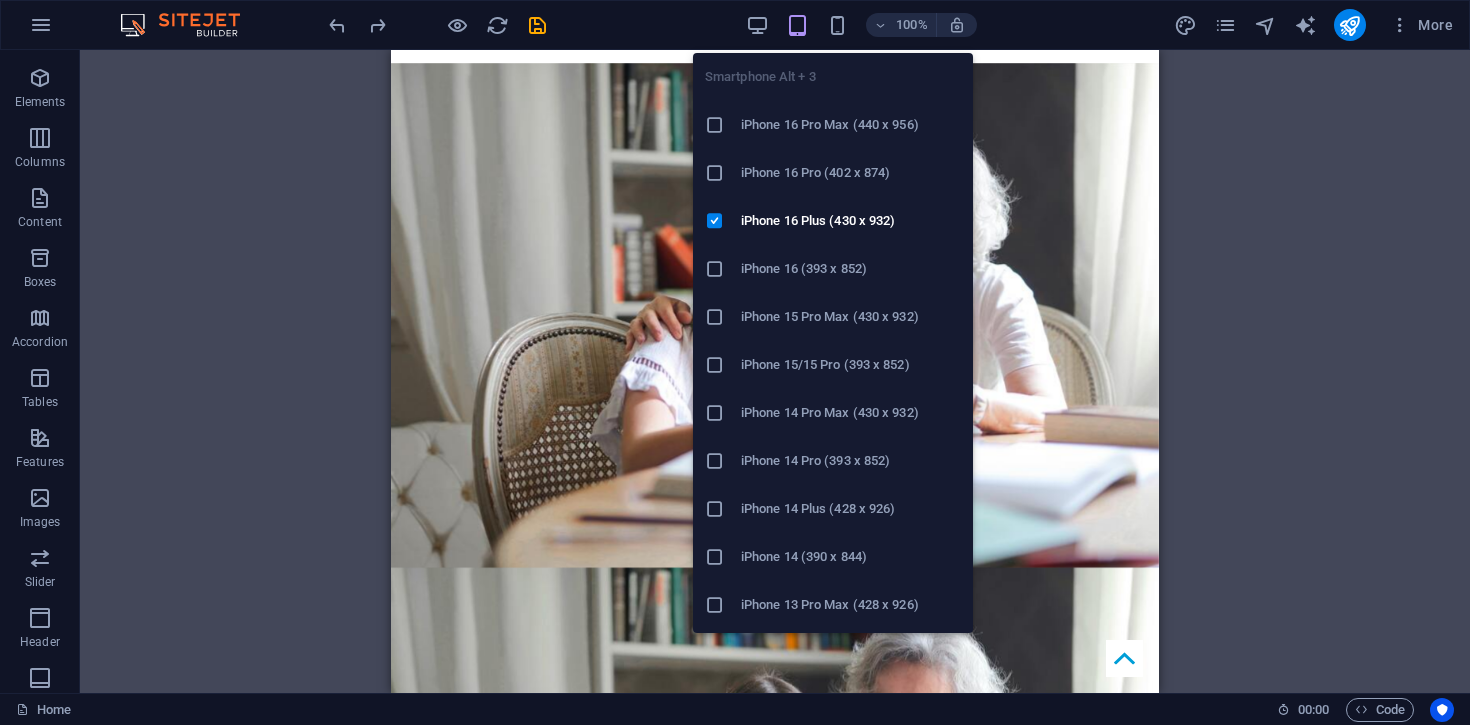 scroll, scrollTop: 167, scrollLeft: 0, axis: vertical 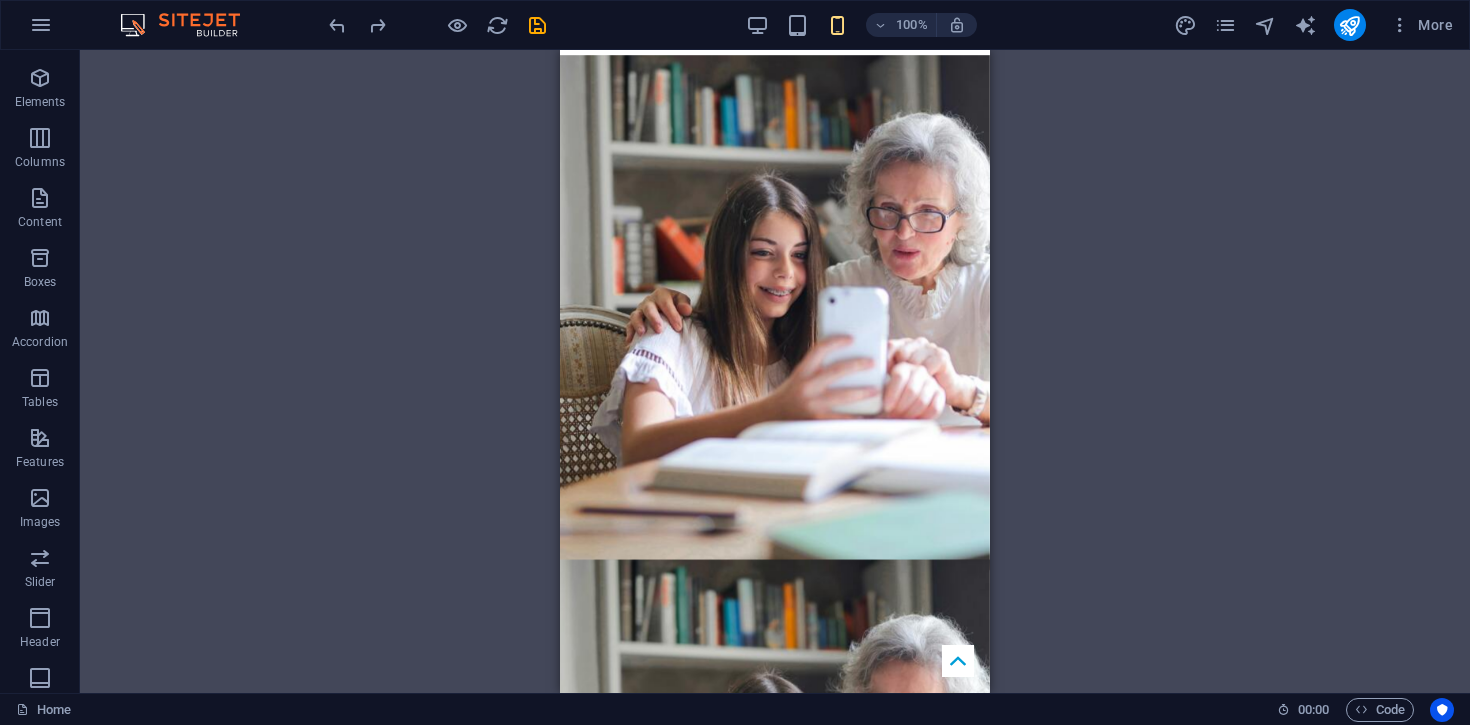 click on "H1   Banner   Container   Info Bar   Text   Menu Bar   Menu   H2   H2   Image   Container   Contact Form   Footer Heimdall   Container   Footer Heimdall   Container   Container   Text   Button series   Container   H3   Form   Captcha   Textarea   Input   Container   H2   Callout   Container   Text   Boxes   Container   Container   Text   Container   Container   Container   H3   Container   Container   Text   Container   Container   Spacer   Image with text   Container   H2   Image with text   Container   Text   Text   H3   H3   H2   Input   Spacer   Container   Icon   Input   H3   Container   H3   Spacer   Spacer   H2   H3   Text   Text   Info Bar extended   Container   Text   Container   Container   Container   Text   Container   Icon   Container   Icon   Footer Skadi   Logo   Spacer   Text   Text   Spacer   Checkbox   Footer Fulla   Menu   Container   Container   Logo   Container   Container   Icon   Text   H3   Placeholder   Container   Text   Container" at bounding box center (775, 371) 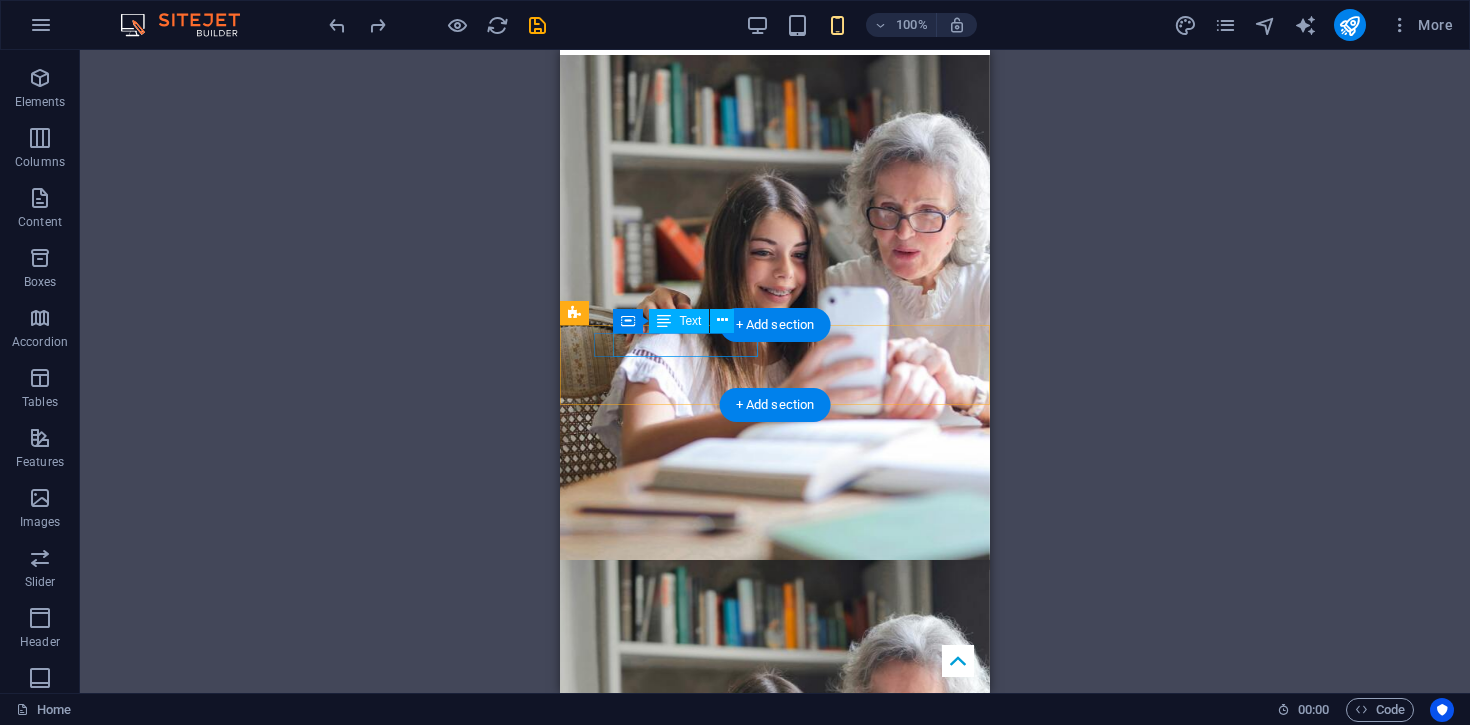 click on "Street" at bounding box center [597, 1378] 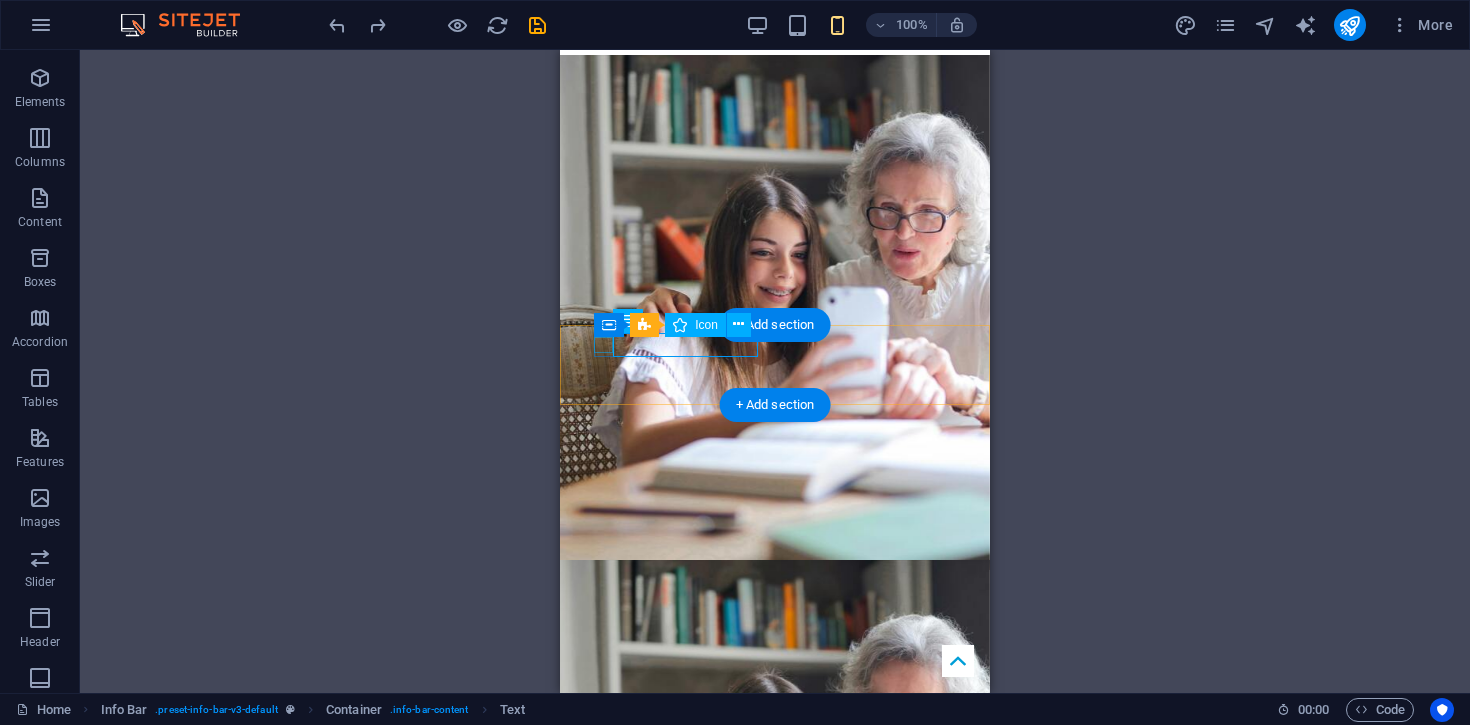 click at bounding box center [767, 1359] 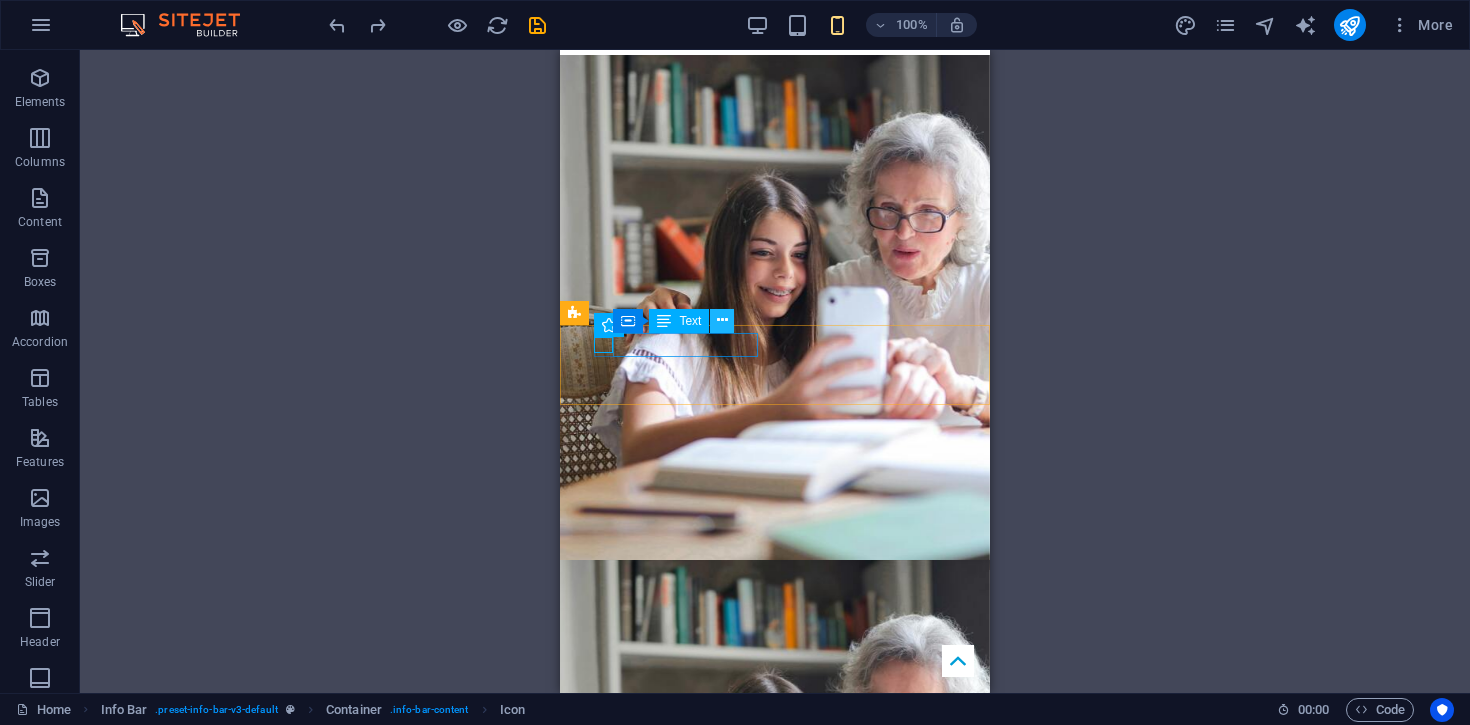 click at bounding box center (722, 320) 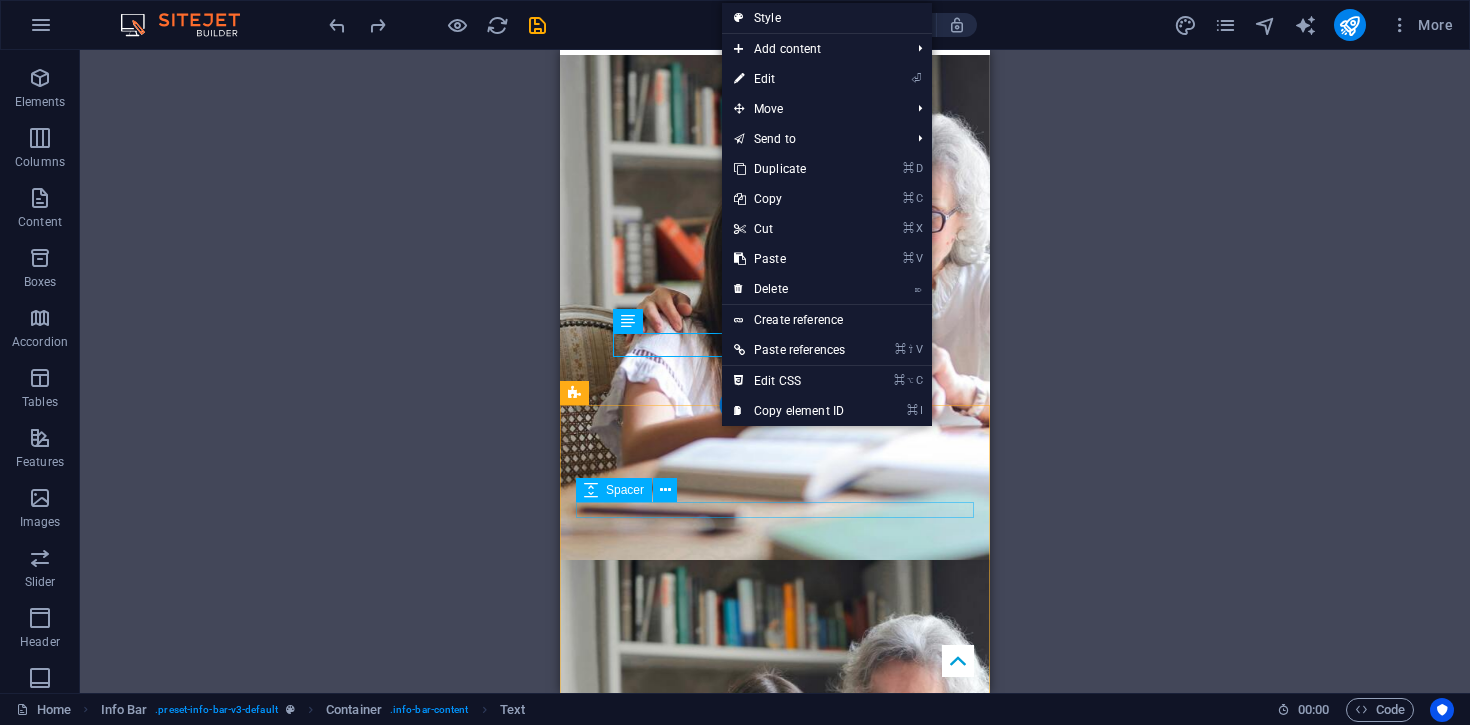 click at bounding box center [775, 1581] 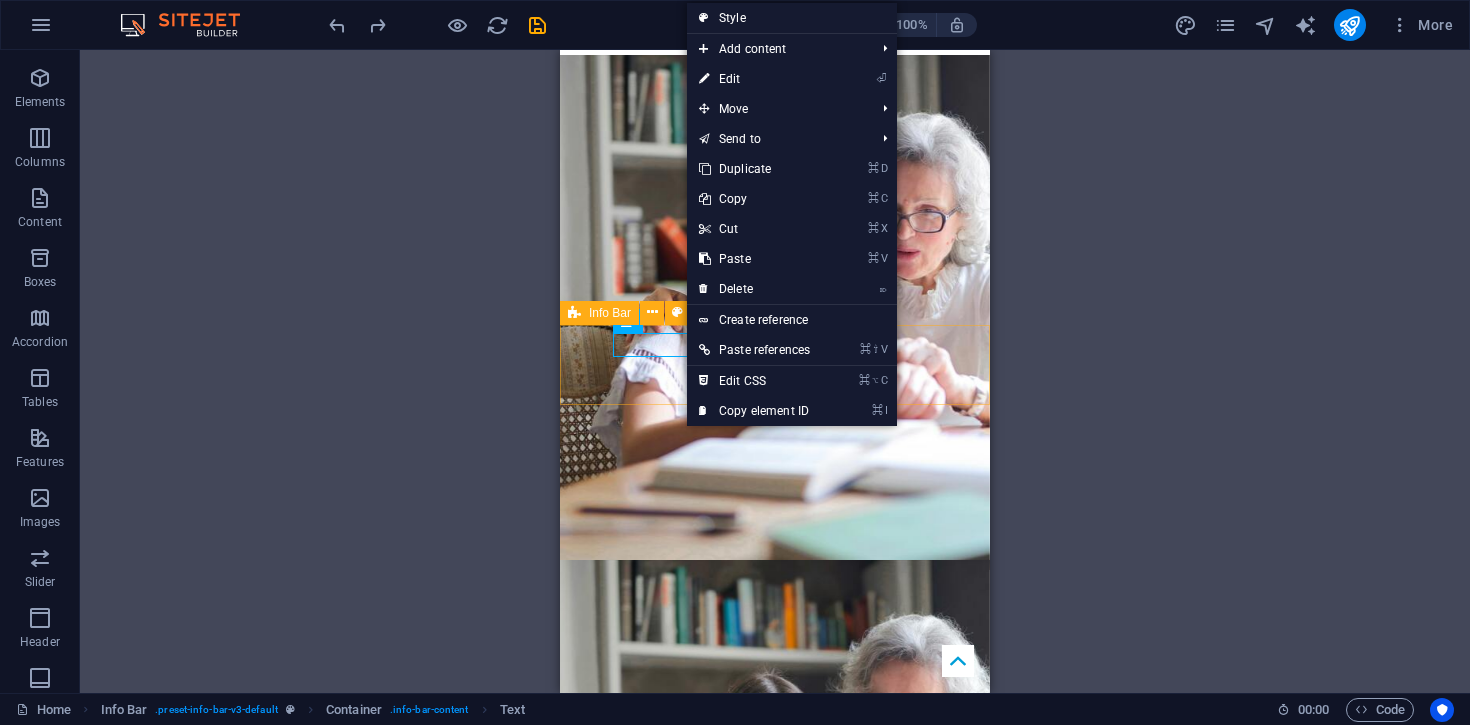 click on "[STREET] [CITY] [POSTAL_CODE] Get in touch with us
Book now" at bounding box center [775, 1409] 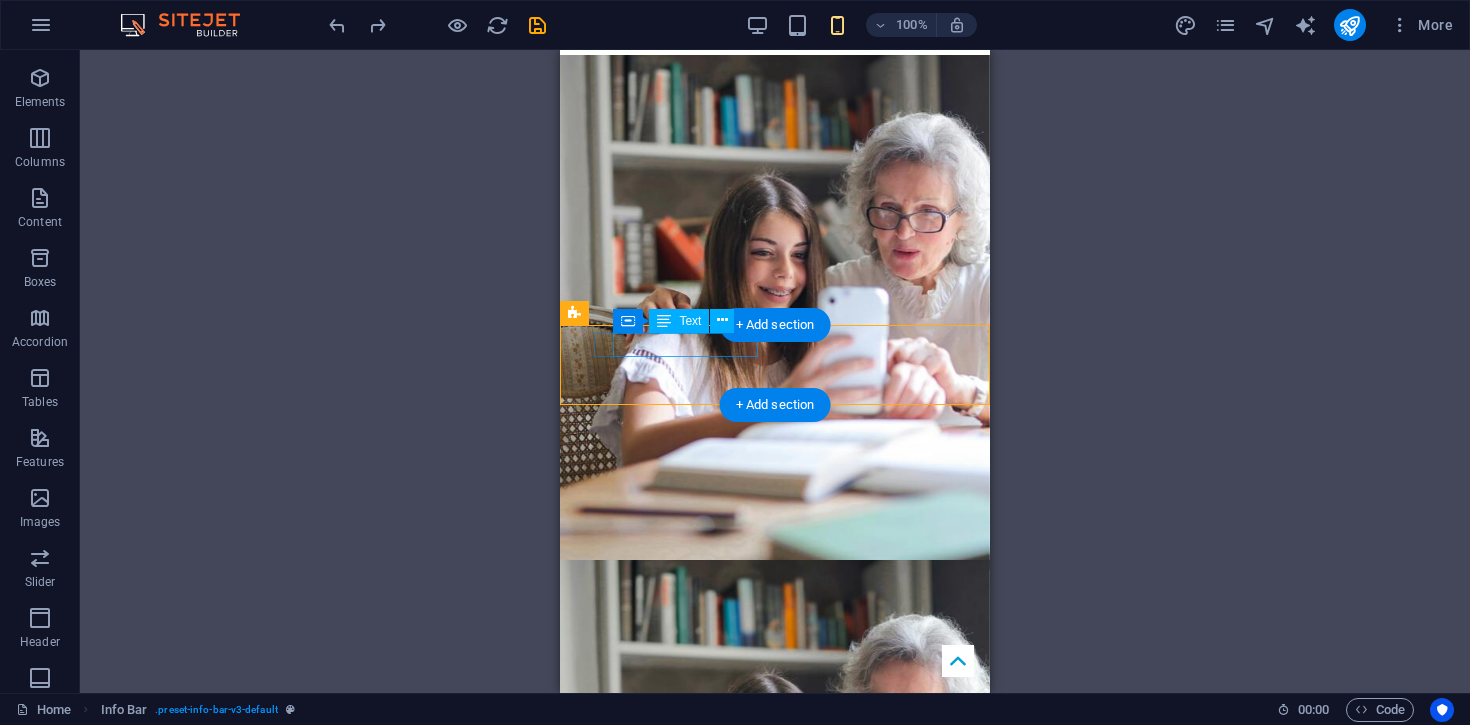 click on "Adelaide" at bounding box center (651, 1378) 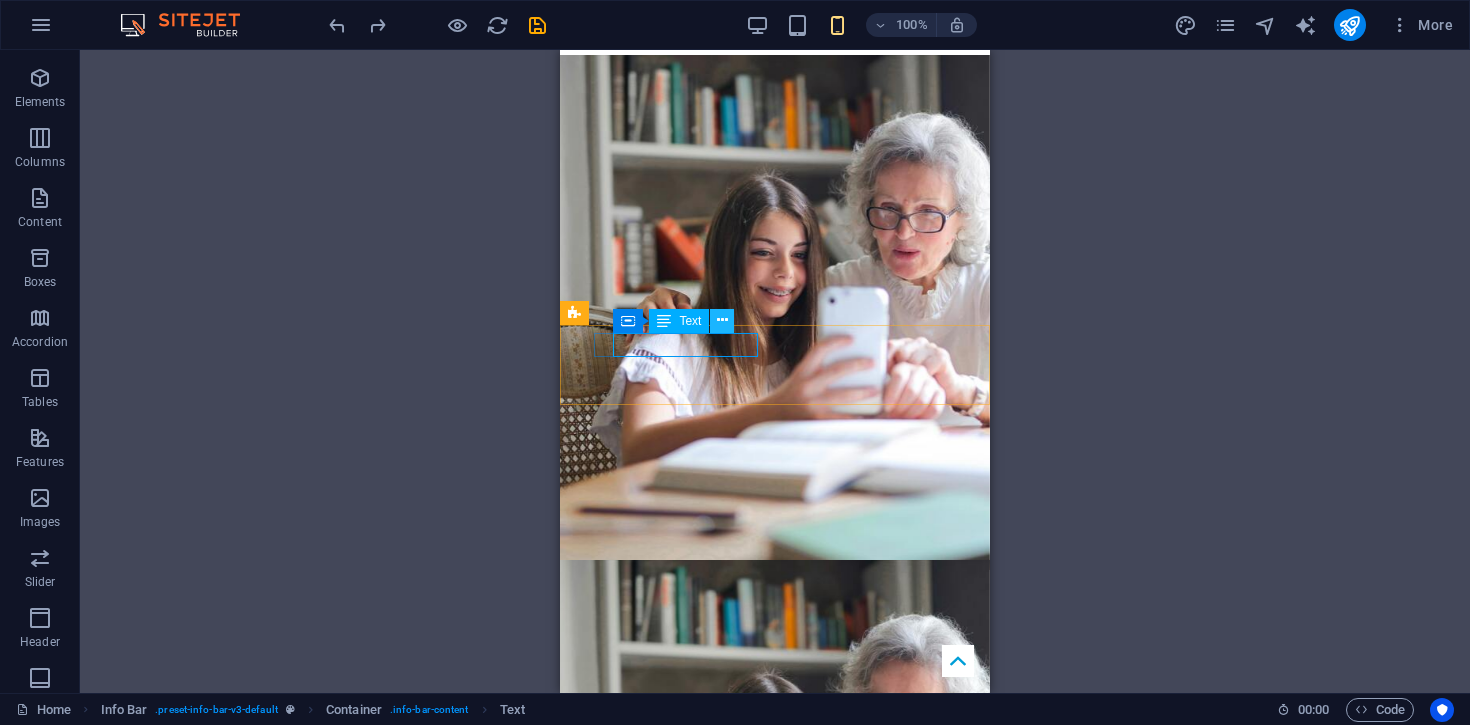 click at bounding box center [722, 321] 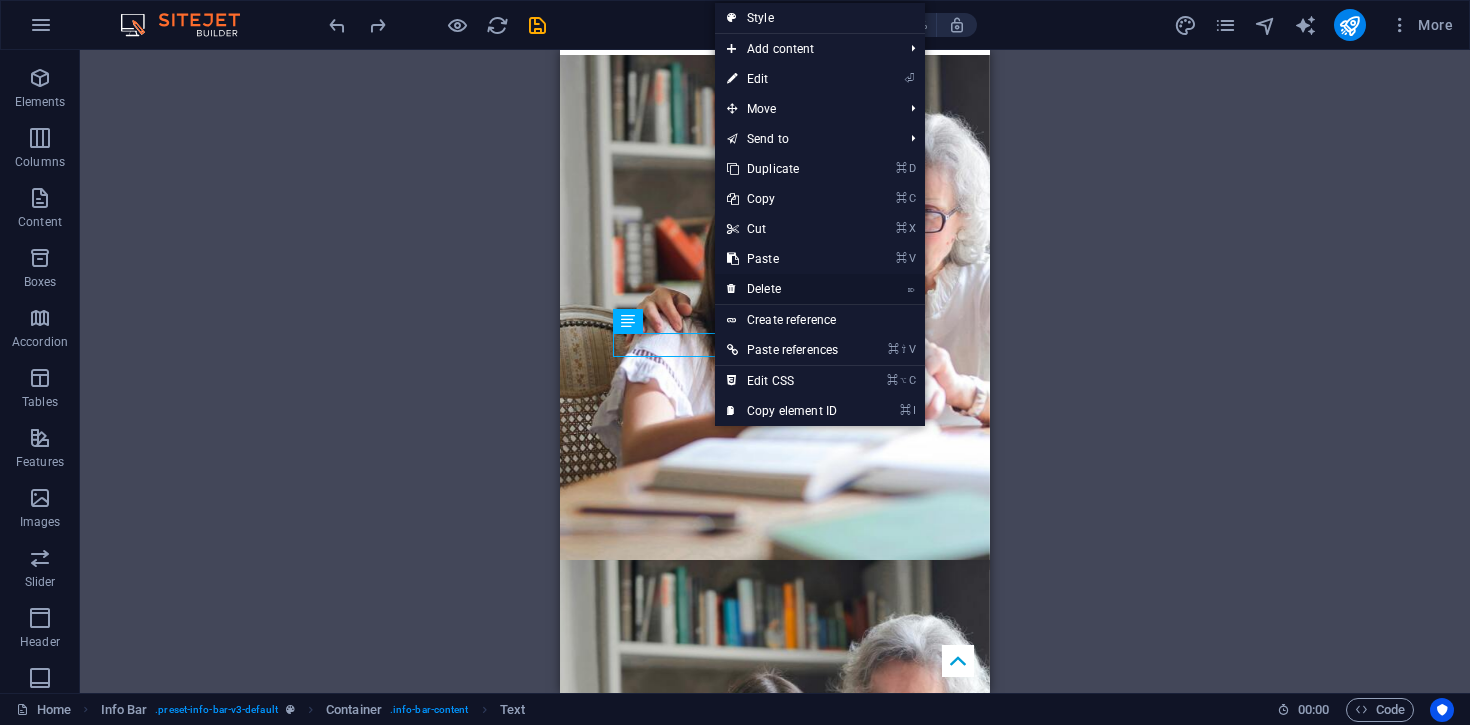click on "⌦  Delete" at bounding box center (782, 289) 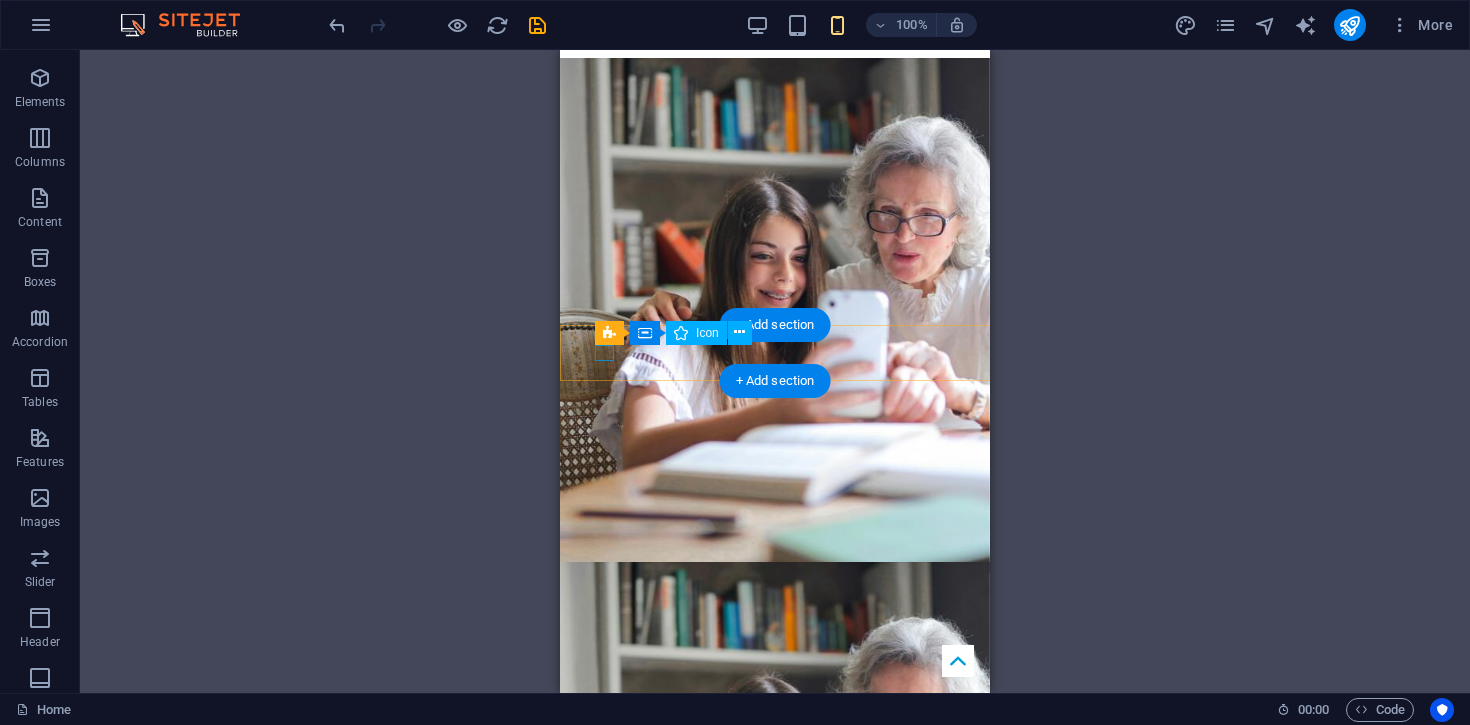 click at bounding box center [767, 1359] 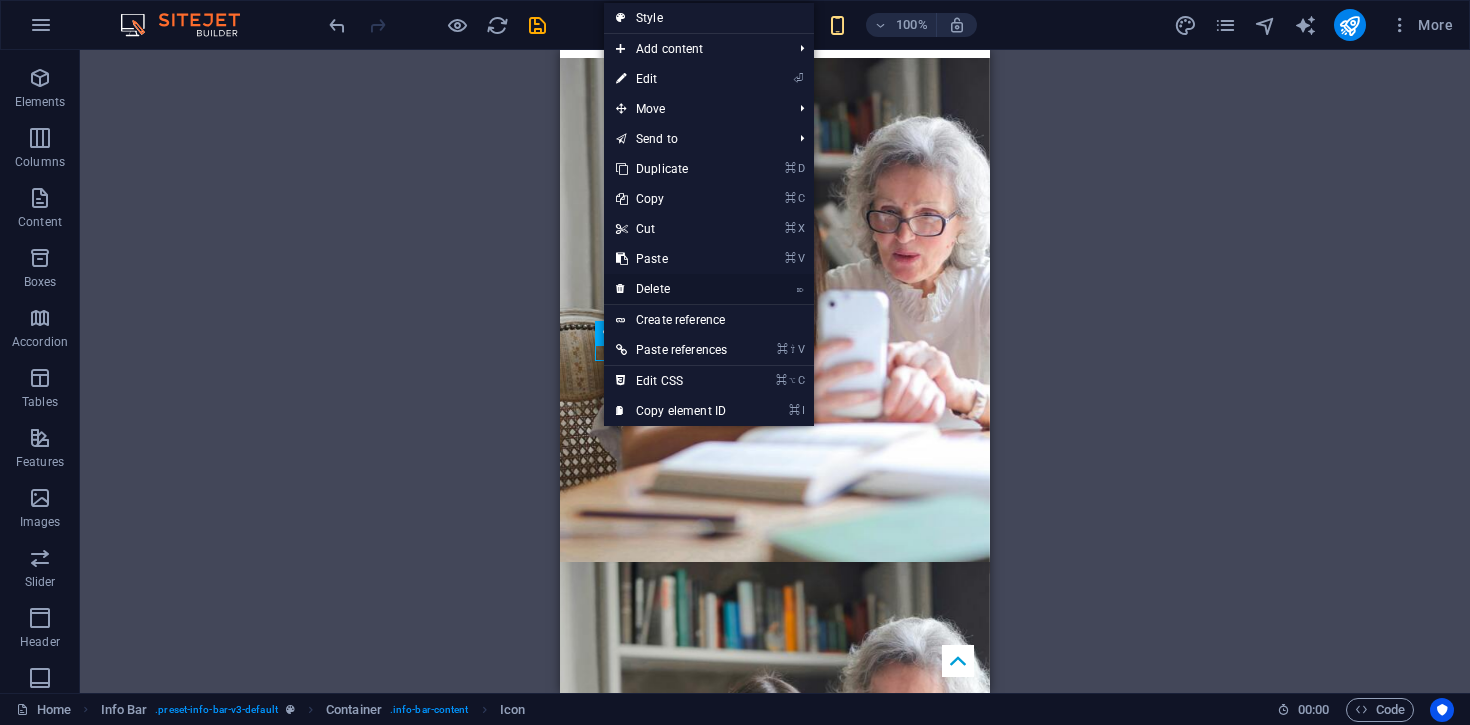 click on "⌦  Delete" at bounding box center [671, 289] 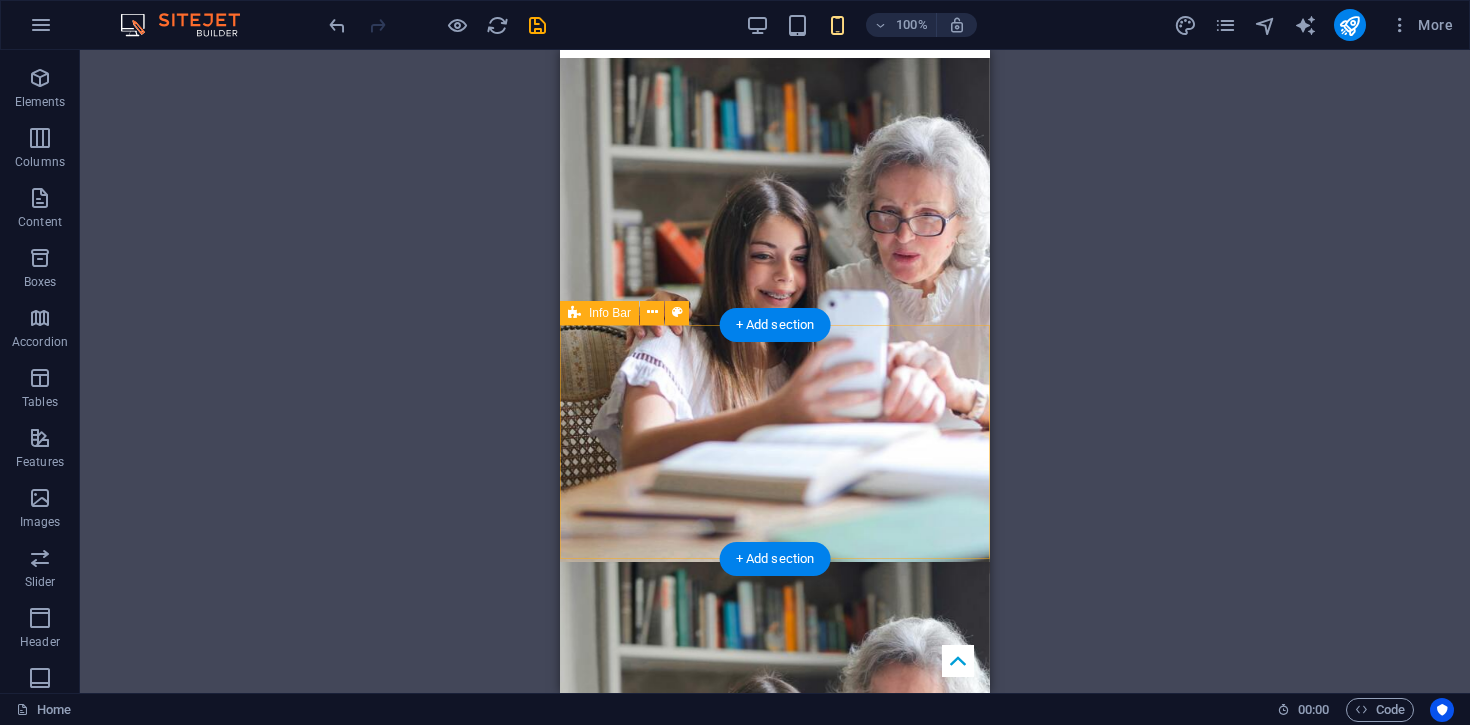 click on "Drop content here or  Add elements  Paste clipboard Get in touch with us
Book now" at bounding box center [775, 1460] 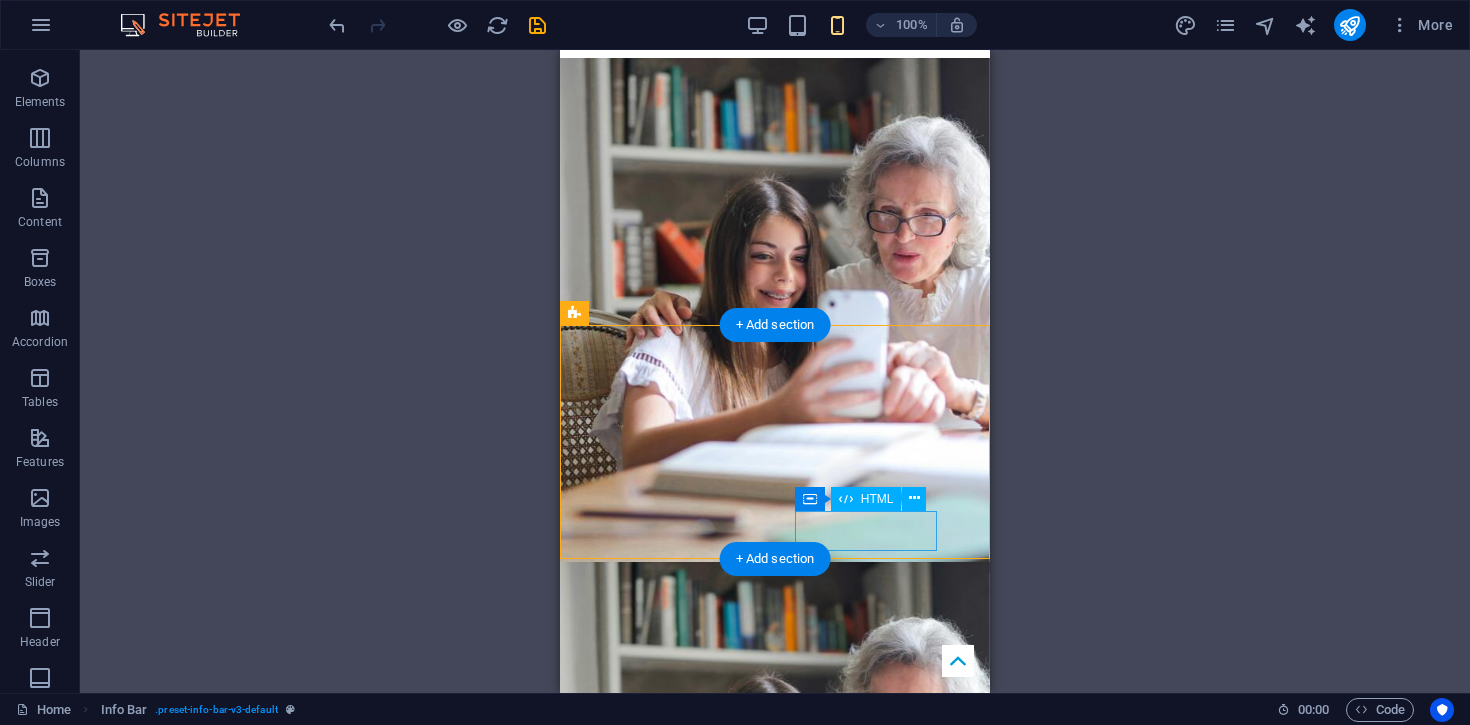 click on "Book now" at bounding box center (775, 1549) 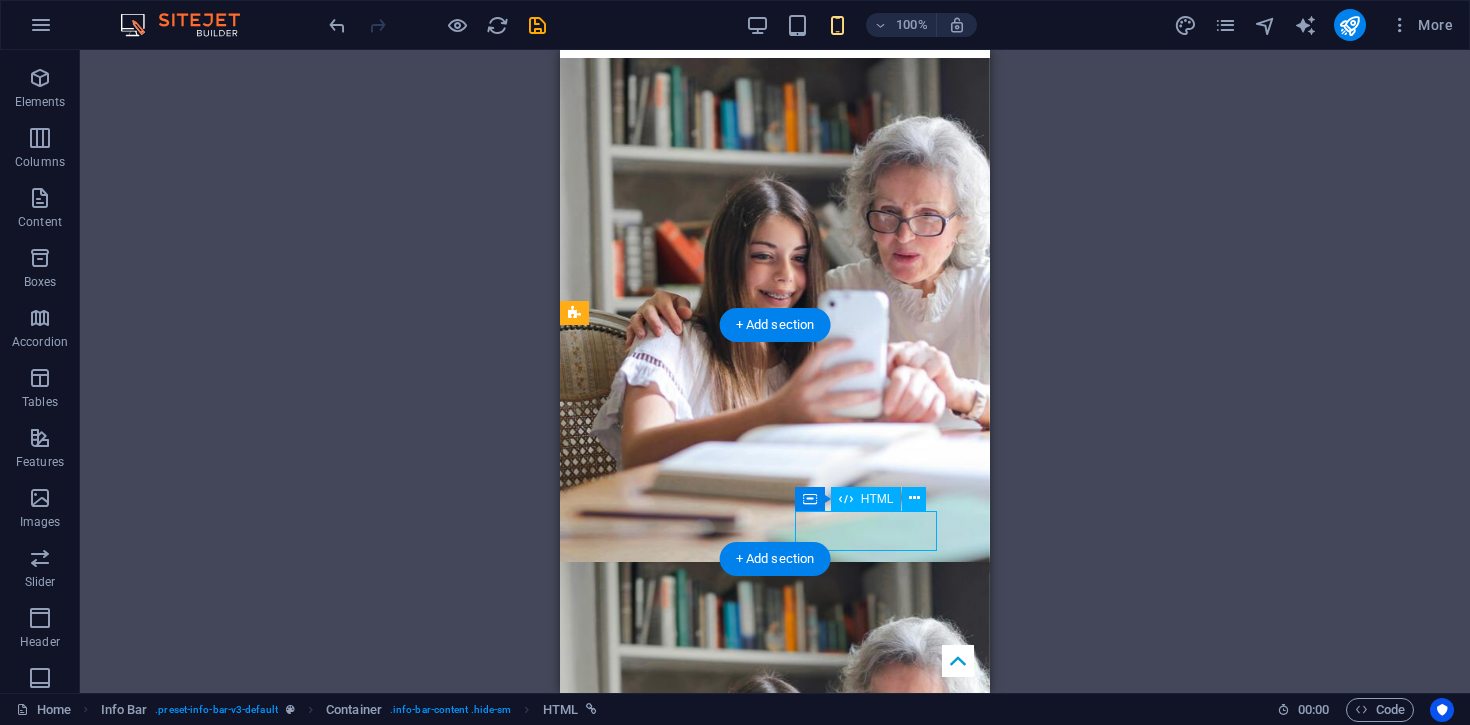 click on "Book now" at bounding box center (775, 1549) 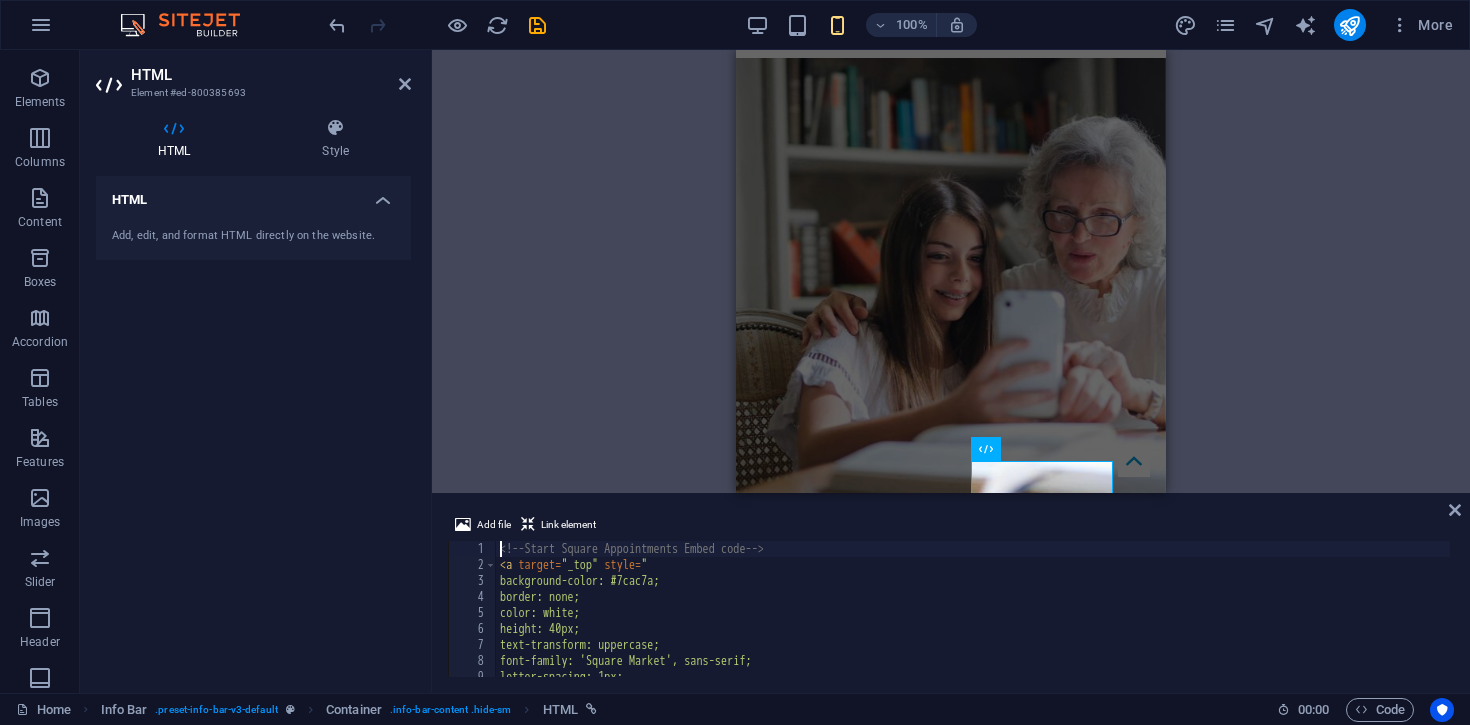 click on "H1   Banner   Container   Info Bar   Text   Menu Bar   Menu   H2   H2   Image   Container   Contact Form   Footer Heimdall   Container   Footer Heimdall   Container   Container   Text   Button series   Container   H3   Form   Captcha   Textarea   Input   Container   H2   Callout   Container   Text   Boxes   Container   Container   Text   Container   Container   Container   H3   Container   Container   Text   Container   Container   Spacer   Image with text   Container   H2   Image with text   Container   Text   Text   H3   H3   H2   Input   Spacer   Container   Icon   Input   H3   Container   H3   Spacer   Spacer   H2   H3   Text   Text   Info Bar extended   Container   Text   Container   Container   Container   Text   Container   Icon   Container   Icon   Footer Skadi   Logo   Spacer   Text   Text   Spacer   Checkbox   Footer Fulla   Menu   Container   Container   Logo   Container   Container   Icon   Text   H3   Placeholder   Container   Text   Container   Container   HTML   Container" at bounding box center (951, 271) 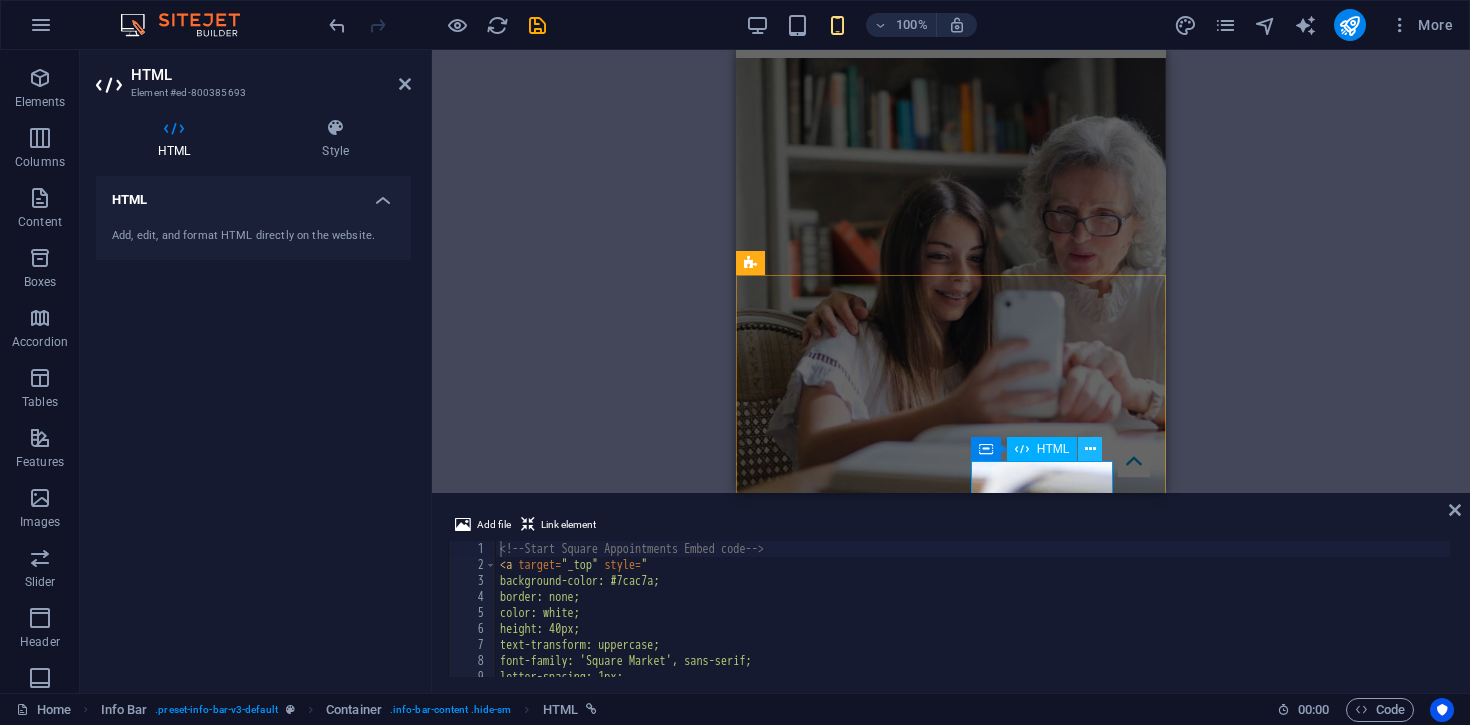 click at bounding box center [1090, 449] 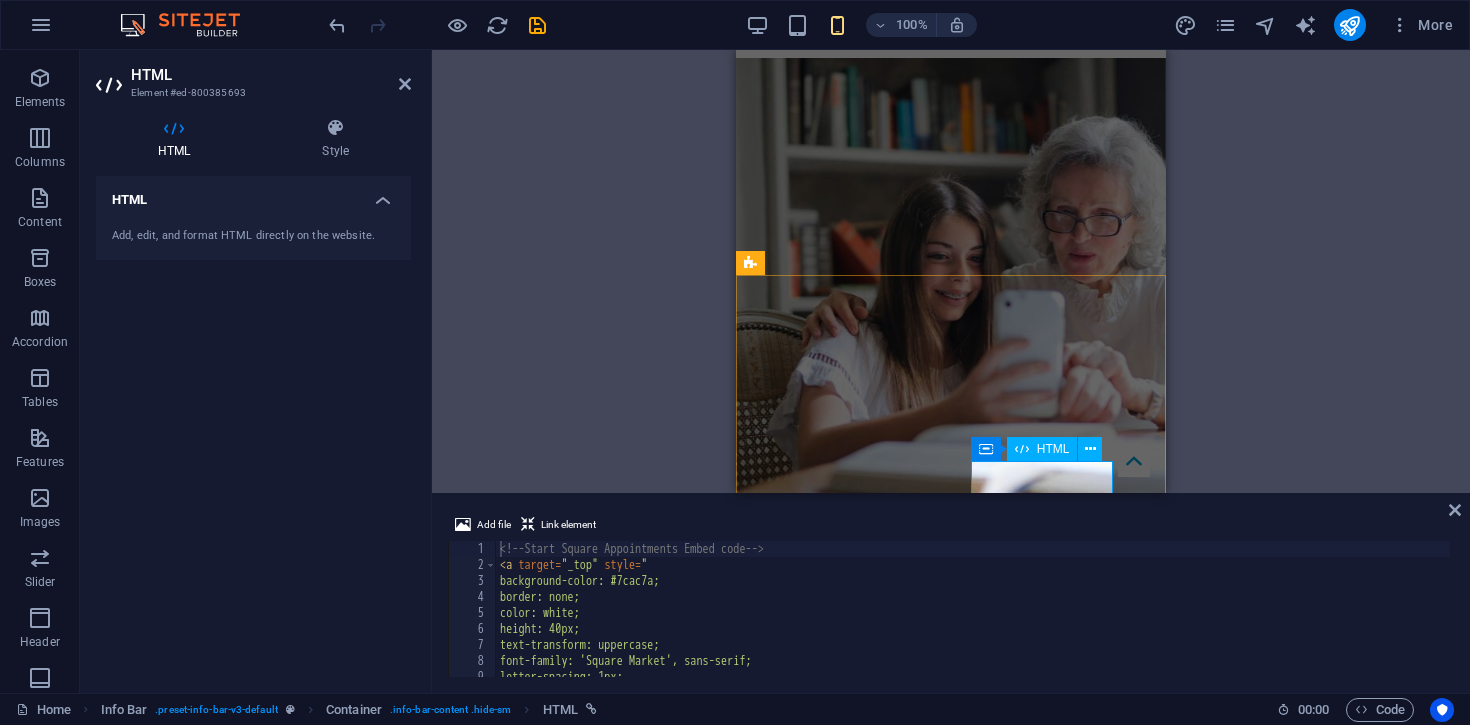 scroll, scrollTop: 183, scrollLeft: 0, axis: vertical 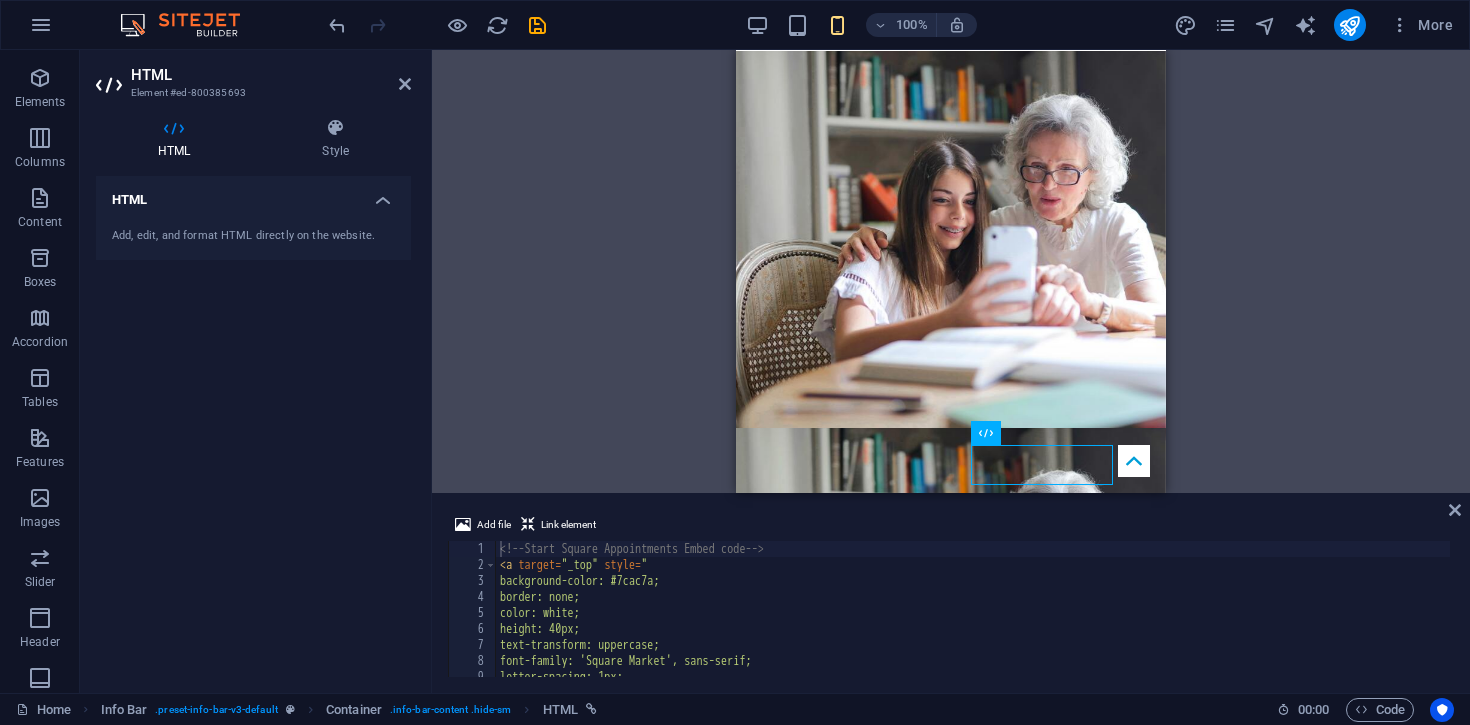 drag, startPoint x: 1045, startPoint y: 485, endPoint x: 947, endPoint y: 353, distance: 164.40195 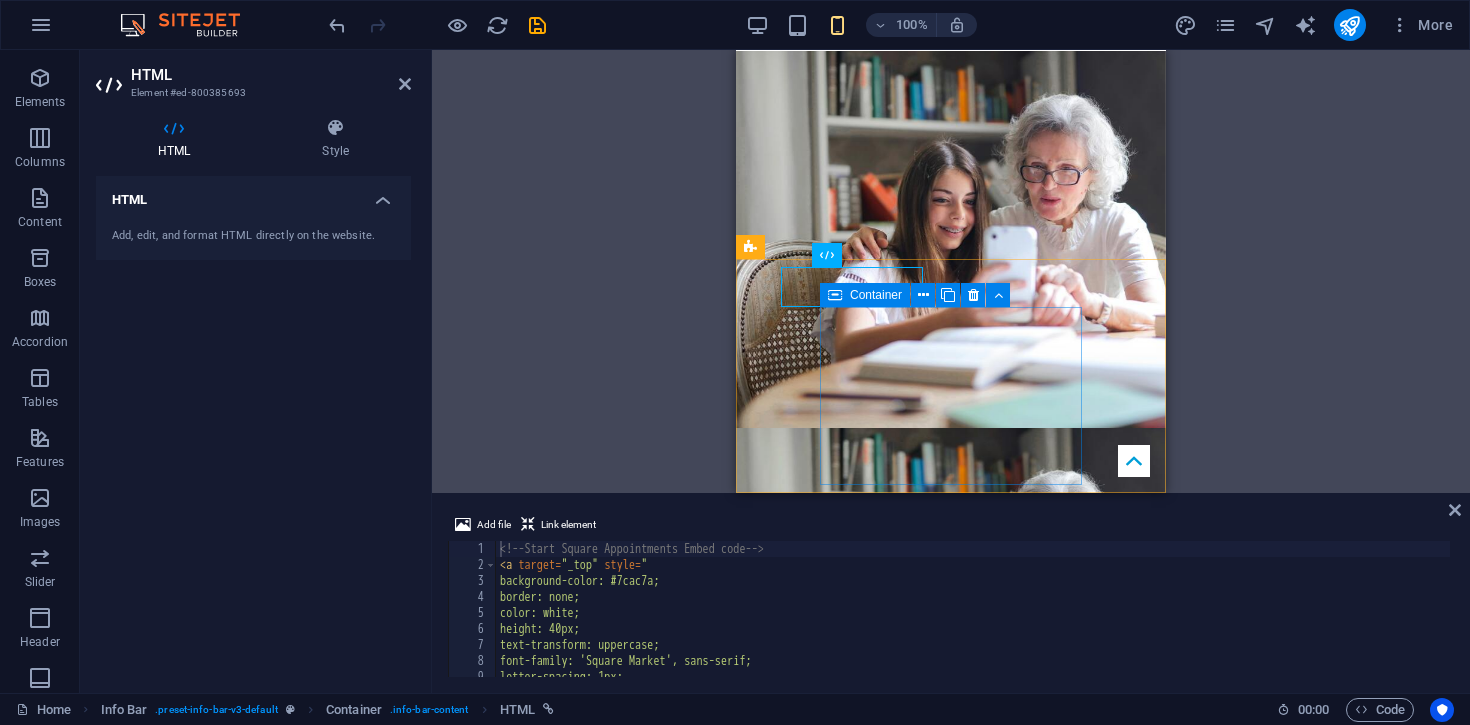 click on "Book now
Get in touch with us Drop content here or  Add elements  Paste clipboard" at bounding box center [951, 1209] 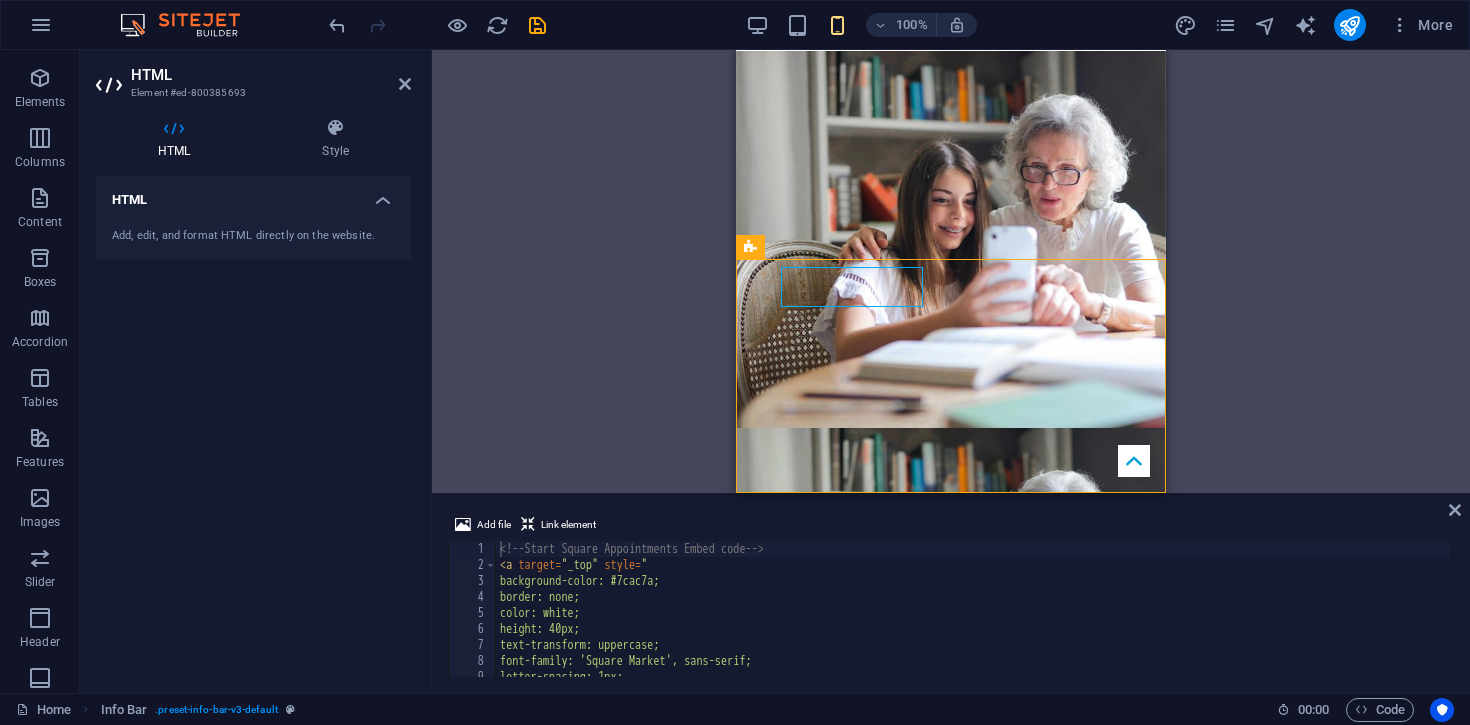 click on "H1   Banner   Container   Info Bar   Text   Menu Bar   Menu   H2   H2   Image   Container   Contact Form   Footer Heimdall   Container   Footer Heimdall   Container   Container   Text   Button series   Container   H3   Form   Captcha   Textarea   Input   Container   H2   Callout   Container   Text   Boxes   Container   Container   Text   Container   Container   Container   H3   Container   Container   Text   Container   Container   Spacer   Image with text   Container   H2   Image with text   Container   Text   Text   H3   H3   H2   Input   Spacer   Container   Icon   Input   H3   Container   H3   Spacer   Spacer   H2   H3   Text   Text   Info Bar extended   Container   Text   Container   Container   Container   Text   Container   Icon   Container   Icon   Footer Skadi   Logo   Spacer   Text   Text   Spacer   Checkbox   Footer Fulla   Menu   Container   Container   Logo   Container   Container   Icon   Text   H3   Placeholder   Container   Text   Container   HTML   Container   Container" at bounding box center (951, 271) 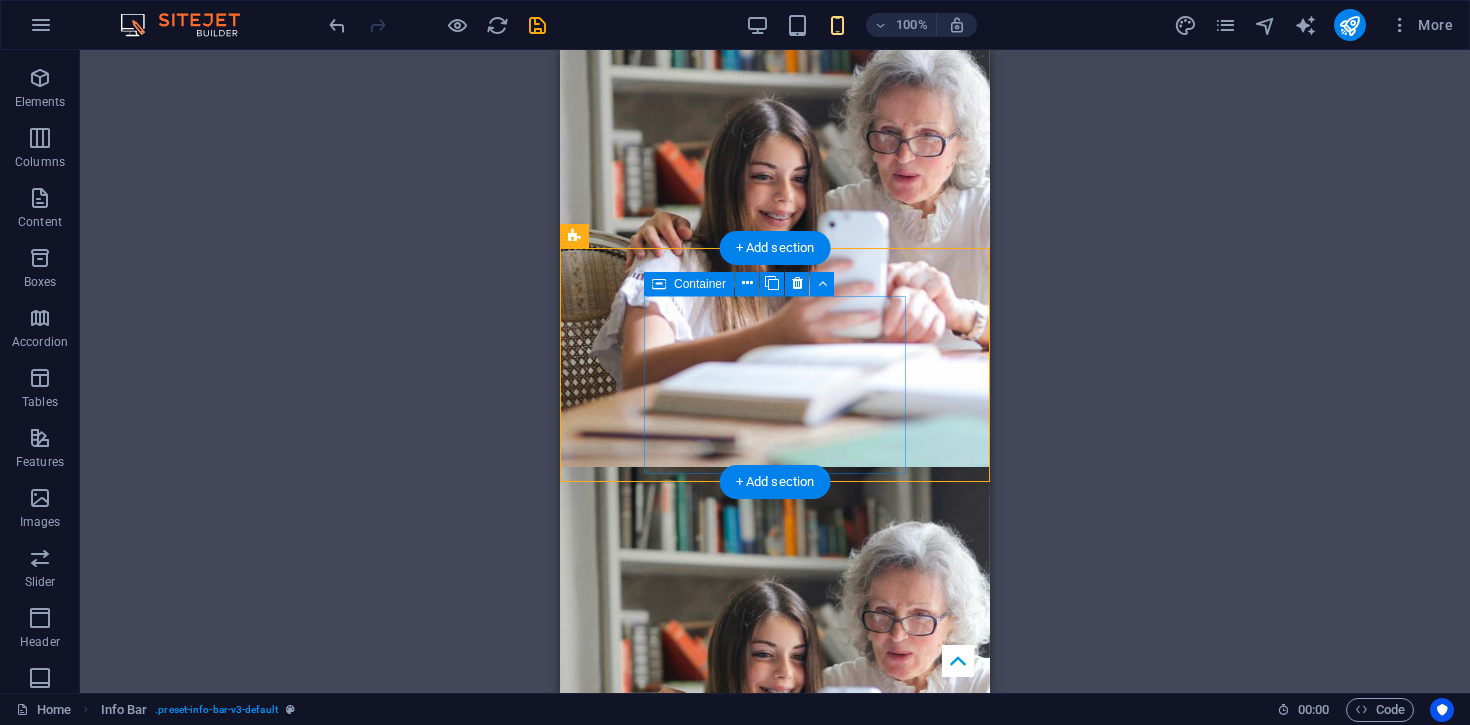 scroll, scrollTop: 328, scrollLeft: 0, axis: vertical 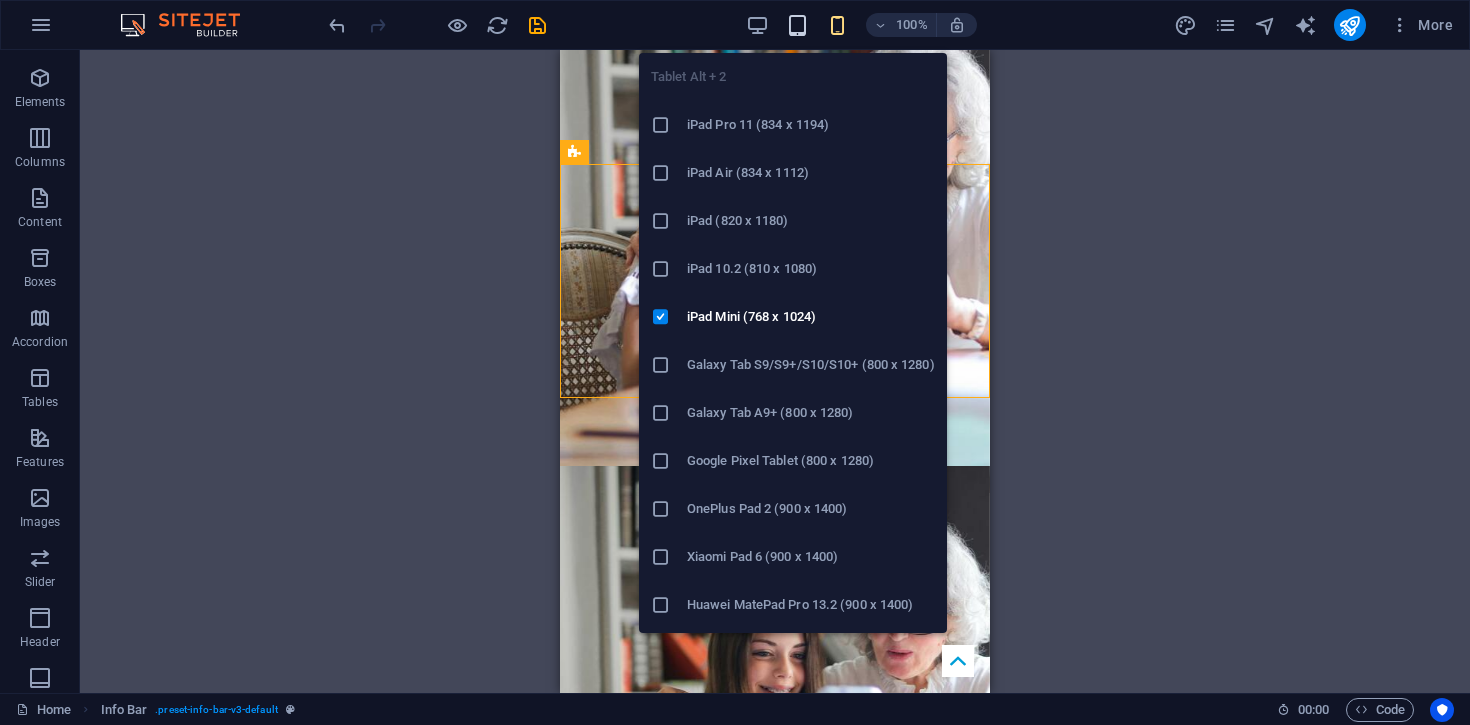 click at bounding box center [797, 25] 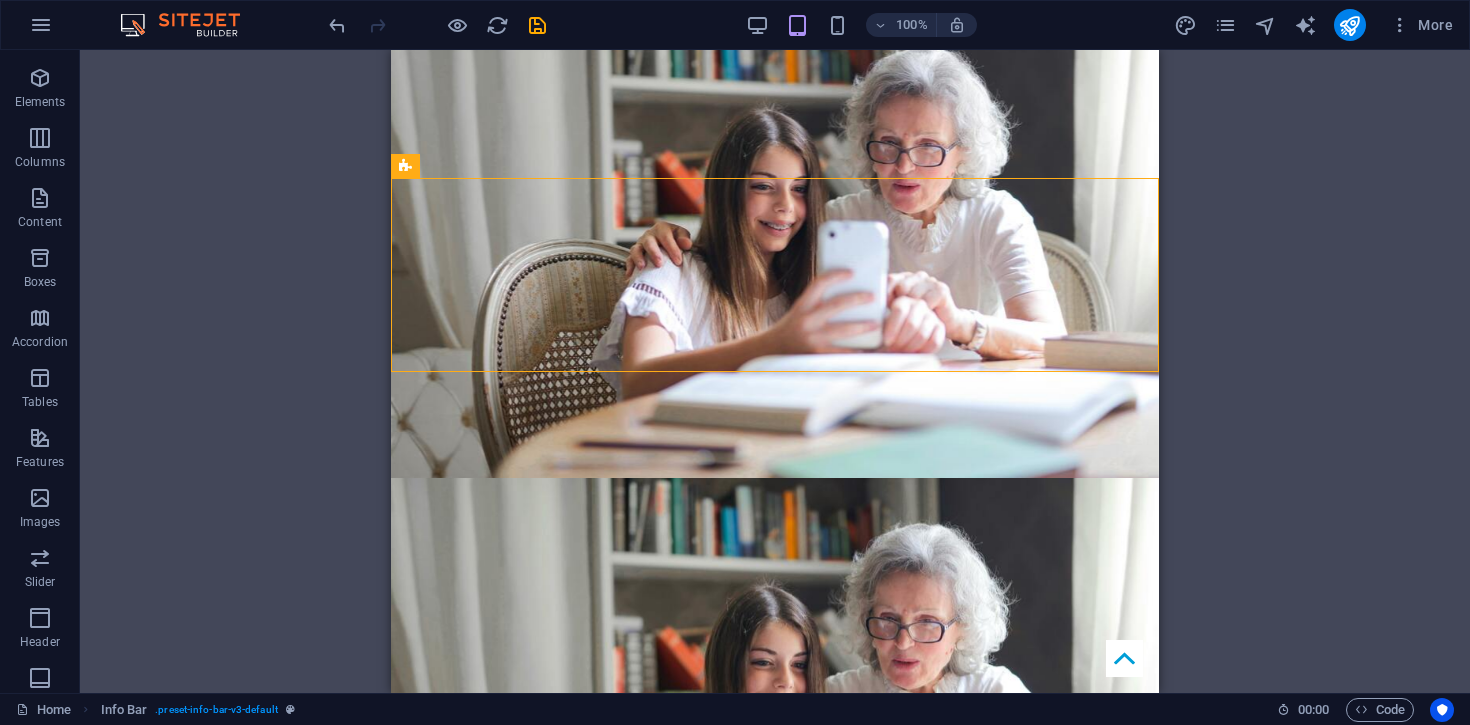 click on "H1   Banner   Banner   Container   Info Bar   Text   Menu Bar   Menu   H2   Banner   H2   Image   Container   Contact Form   Footer Heimdall   Container   Footer Heimdall   Container   Container   Text   Button series   Container   H3   Form   Captcha   Textarea   Input   Container   H2   Callout   Container   Text   Boxes   Container   Container   Text   Container   Container   Container   H3   Container   Container   Text   Container   Container   Spacer   Image with text   Container   H2   Image with text   Container   Text   Text   H3   H3   H2   Input   Spacer   Container   Icon   Input   H3   Container   H3   Spacer   Spacer   H2   H3   Text   Text   Info Bar extended   Container   Text   Container   Container   Container   Text   Container   Icon   Container   Icon   Footer Skadi   Logo   Spacer   Text   Text   Spacer   Checkbox   Footer Fulla   Menu   Container   Container   Logo   Container   Container   Icon   Text   H3   Placeholder   Container   Text   Container   HTML" at bounding box center (775, 371) 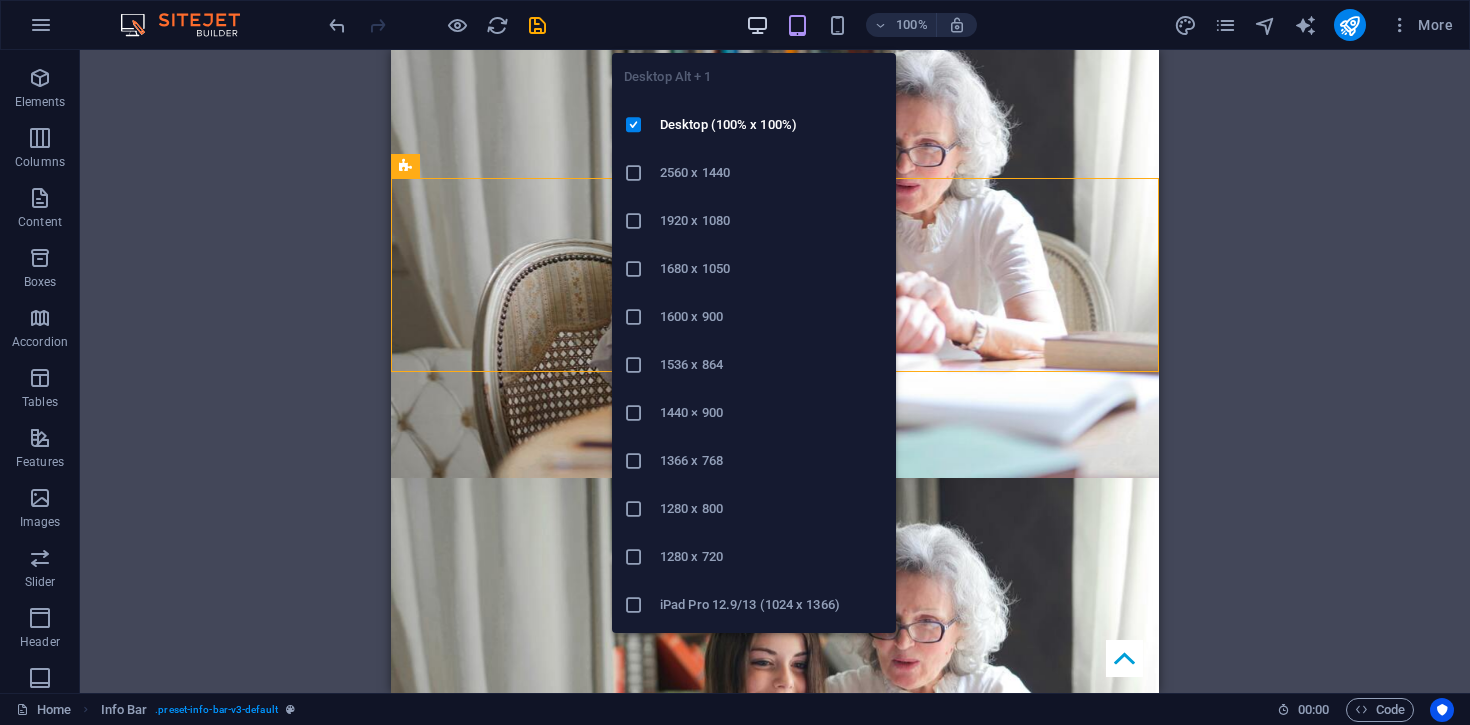 click at bounding box center (757, 25) 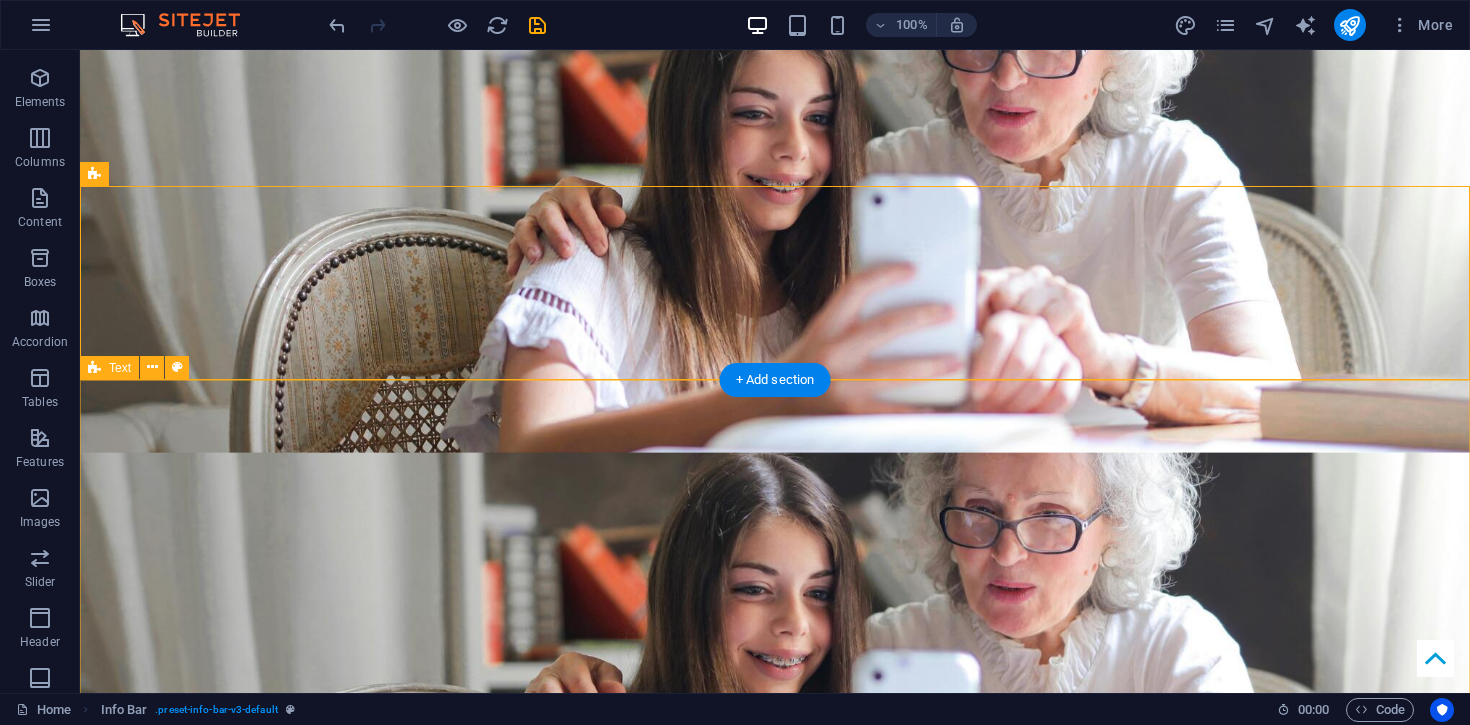 type 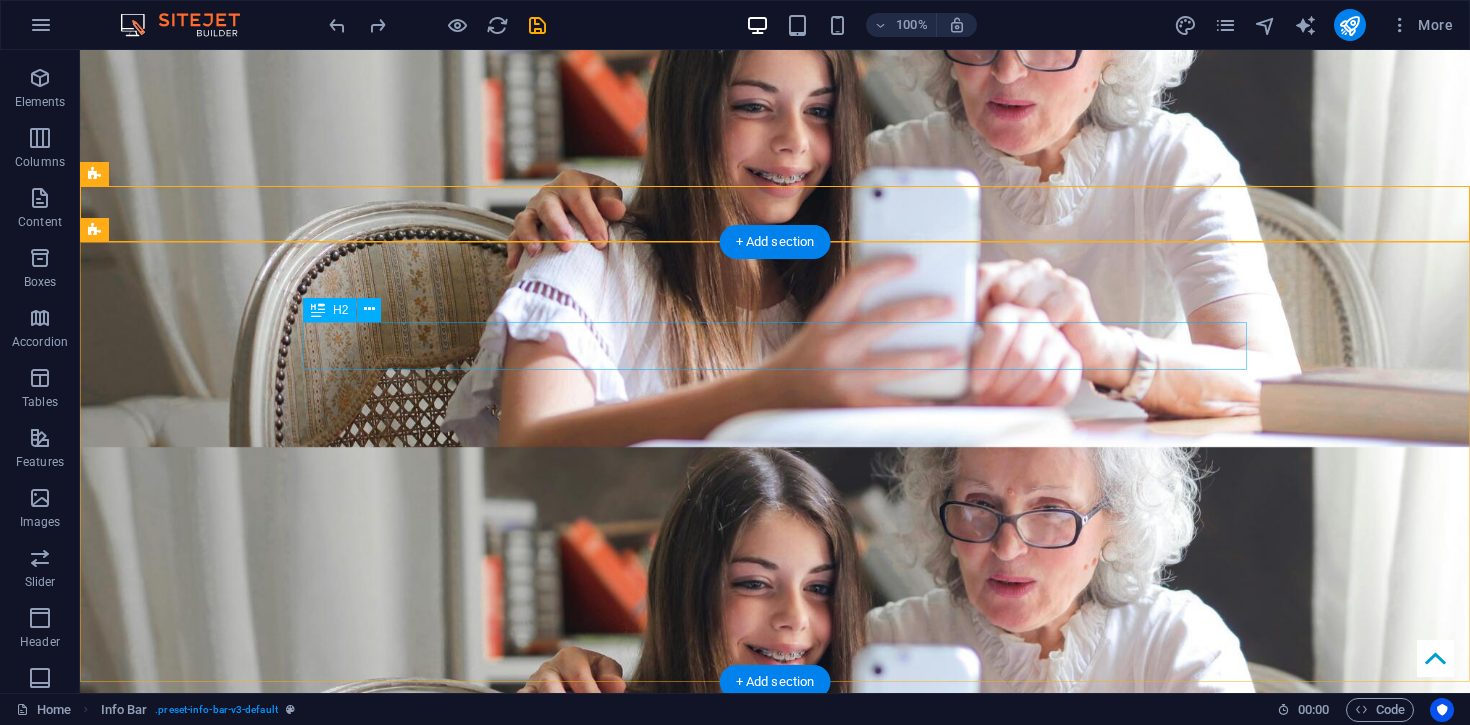 click on "About  US" at bounding box center (775, 1405) 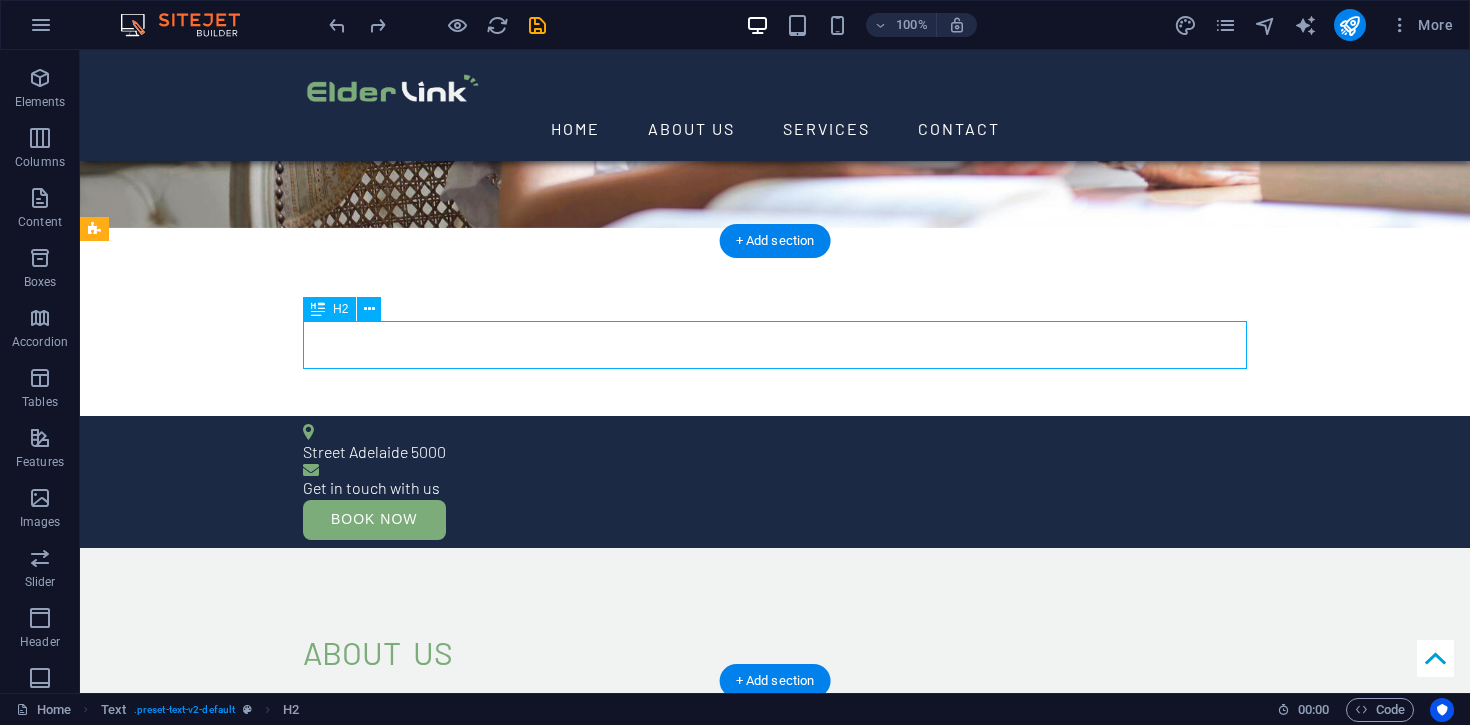 scroll, scrollTop: 2665, scrollLeft: 0, axis: vertical 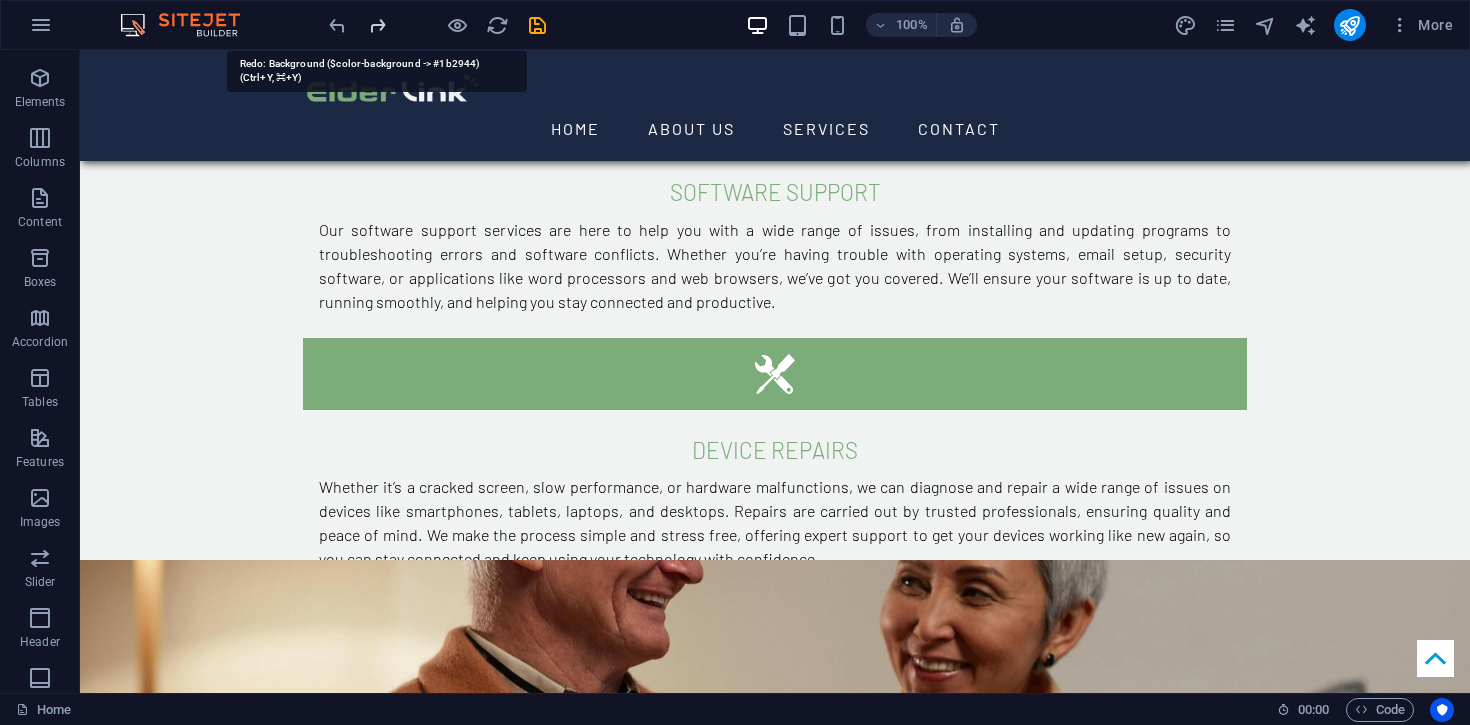 click at bounding box center [377, 25] 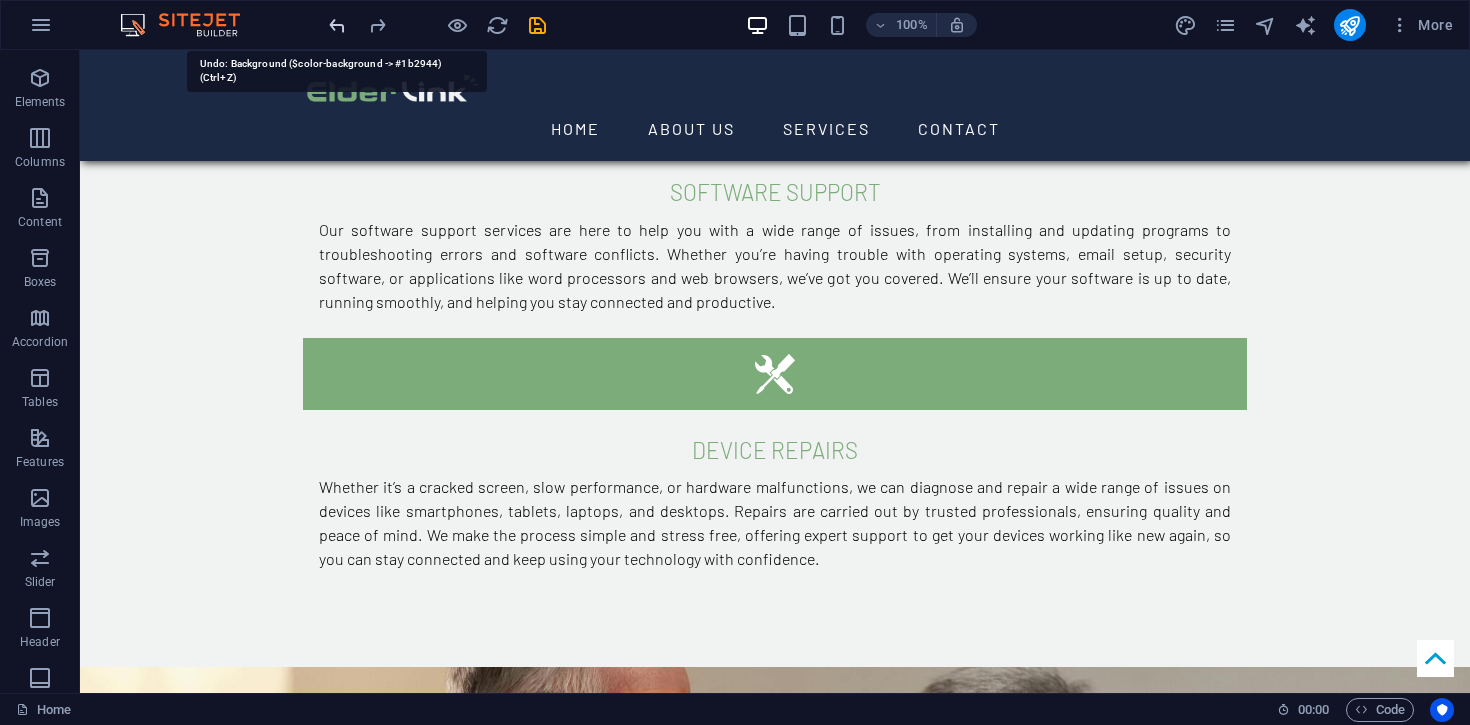 click at bounding box center (337, 25) 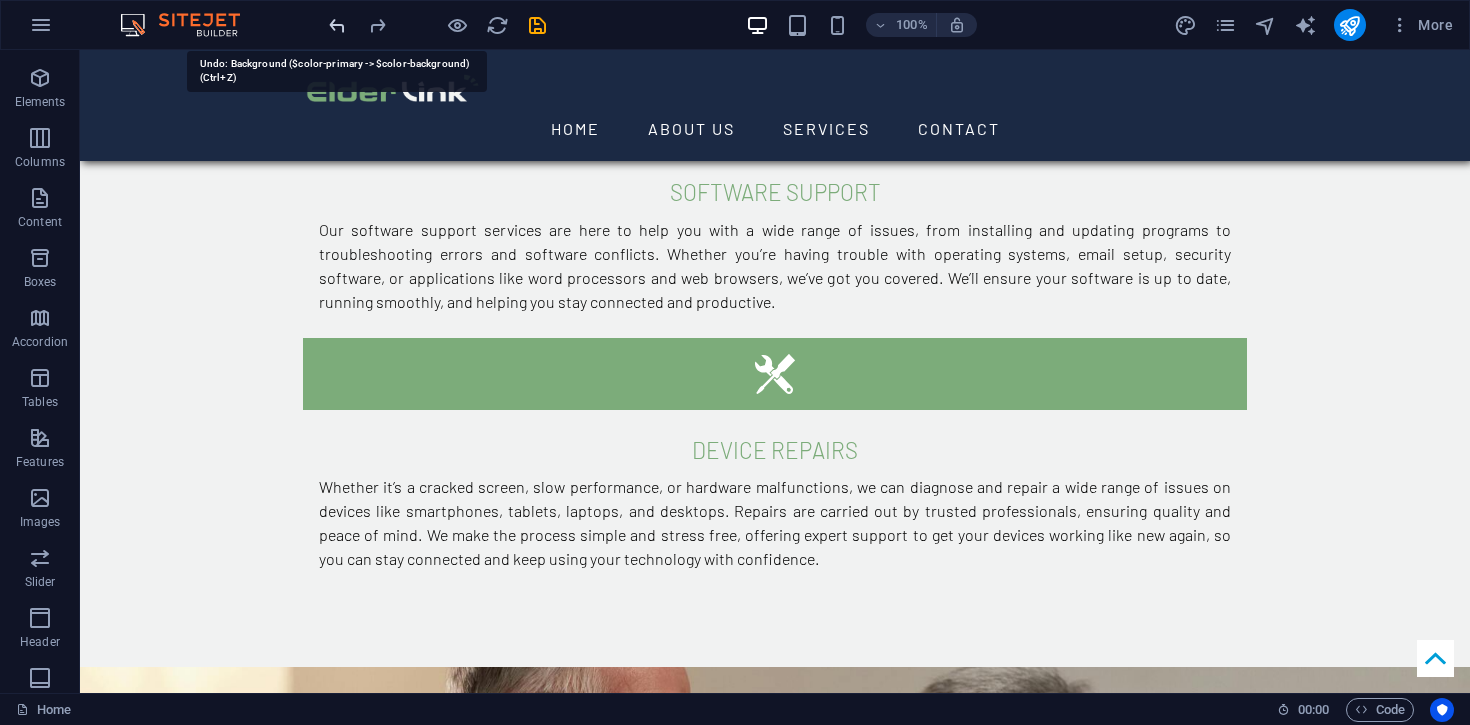 click at bounding box center [337, 25] 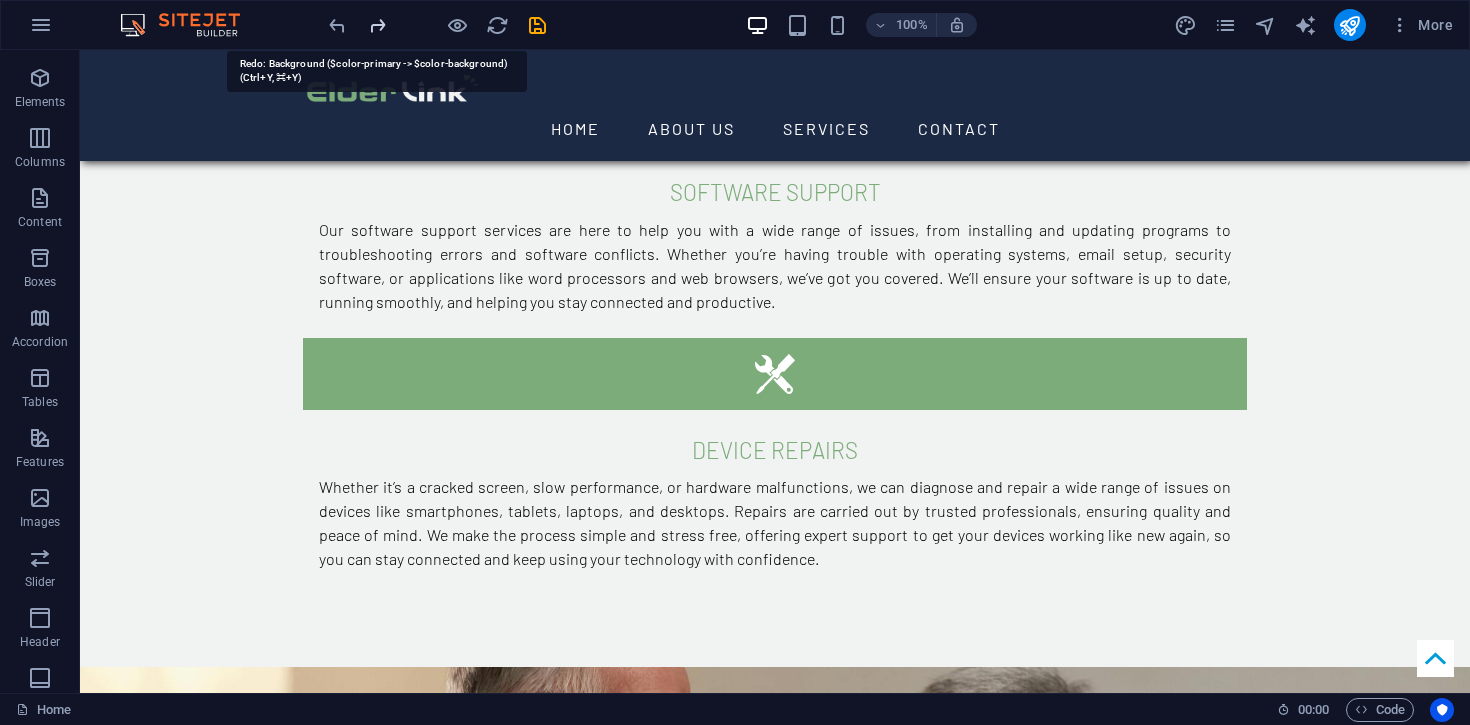 click at bounding box center [377, 25] 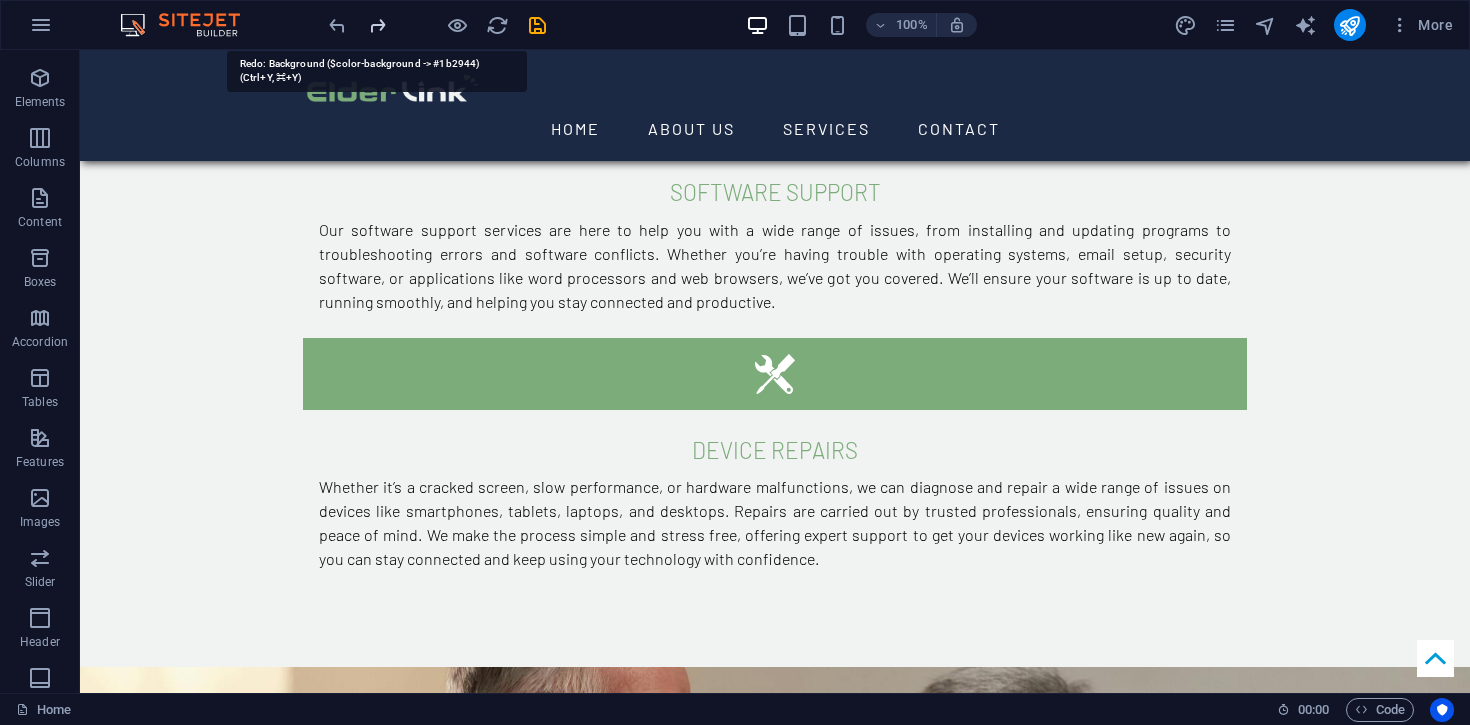 click at bounding box center (377, 25) 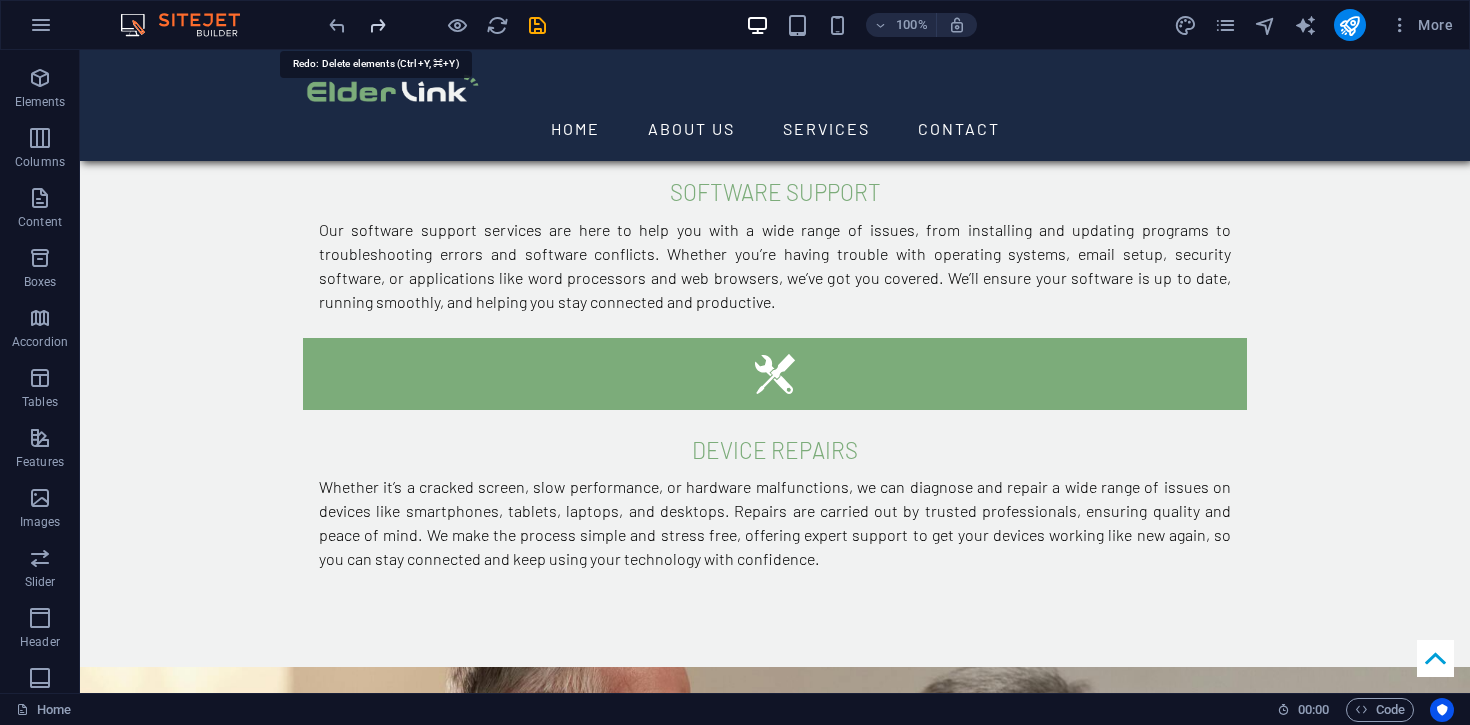 click at bounding box center [377, 25] 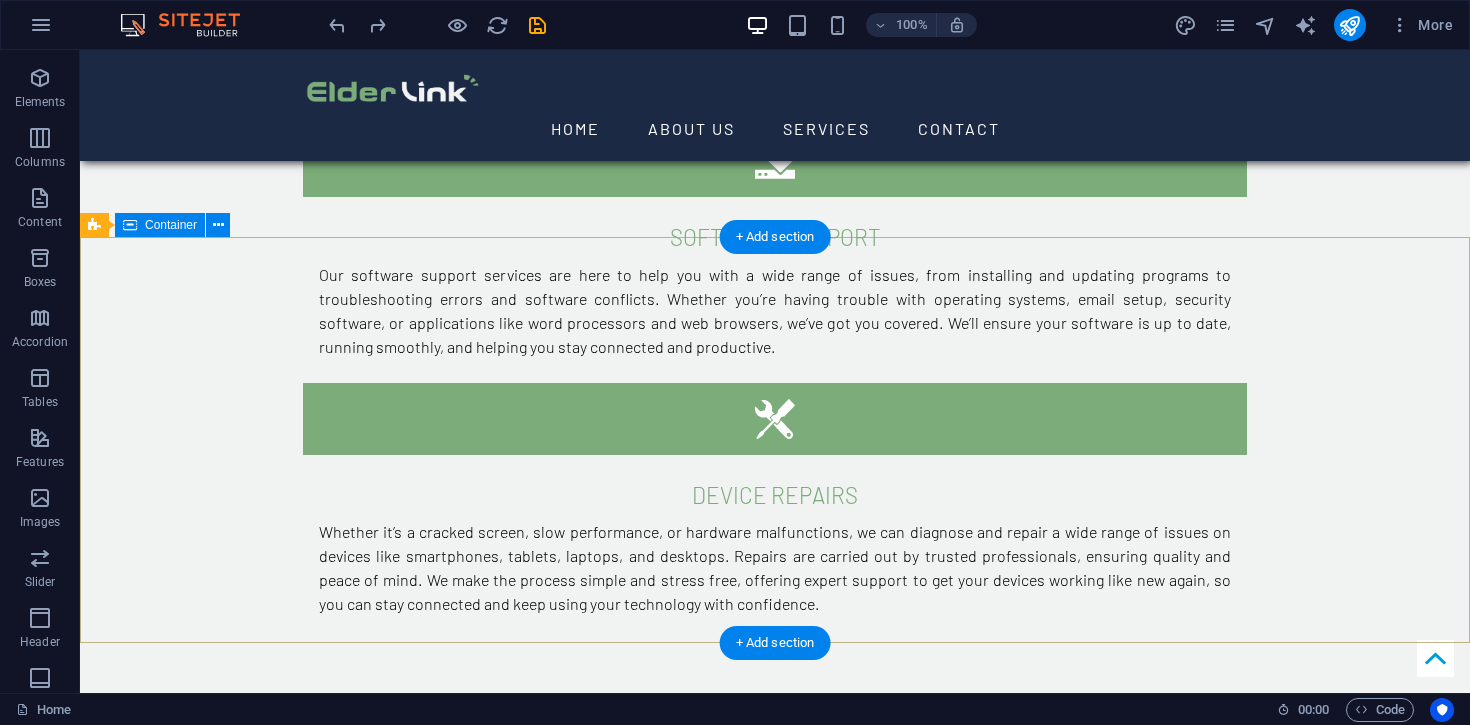 scroll, scrollTop: 2665, scrollLeft: 0, axis: vertical 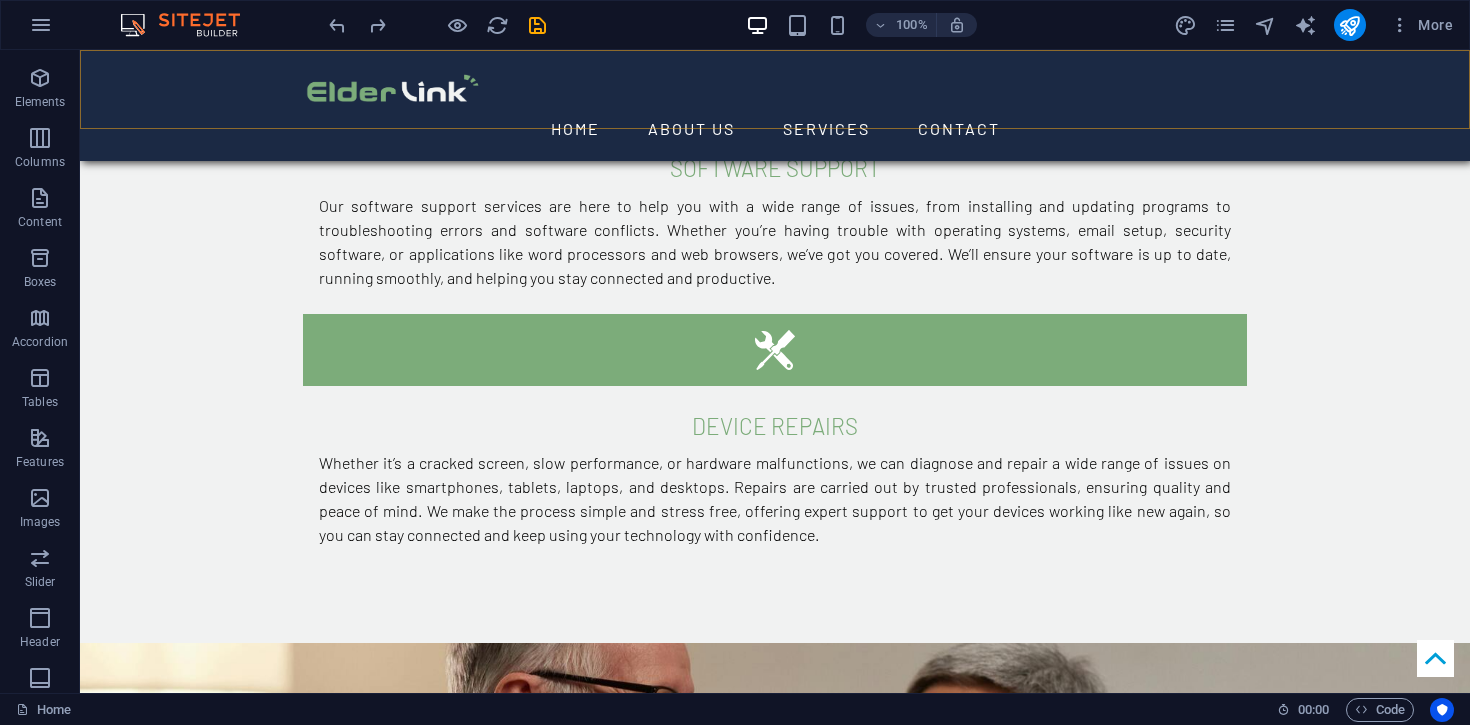 drag, startPoint x: 454, startPoint y: 85, endPoint x: 706, endPoint y: 55, distance: 253.77943 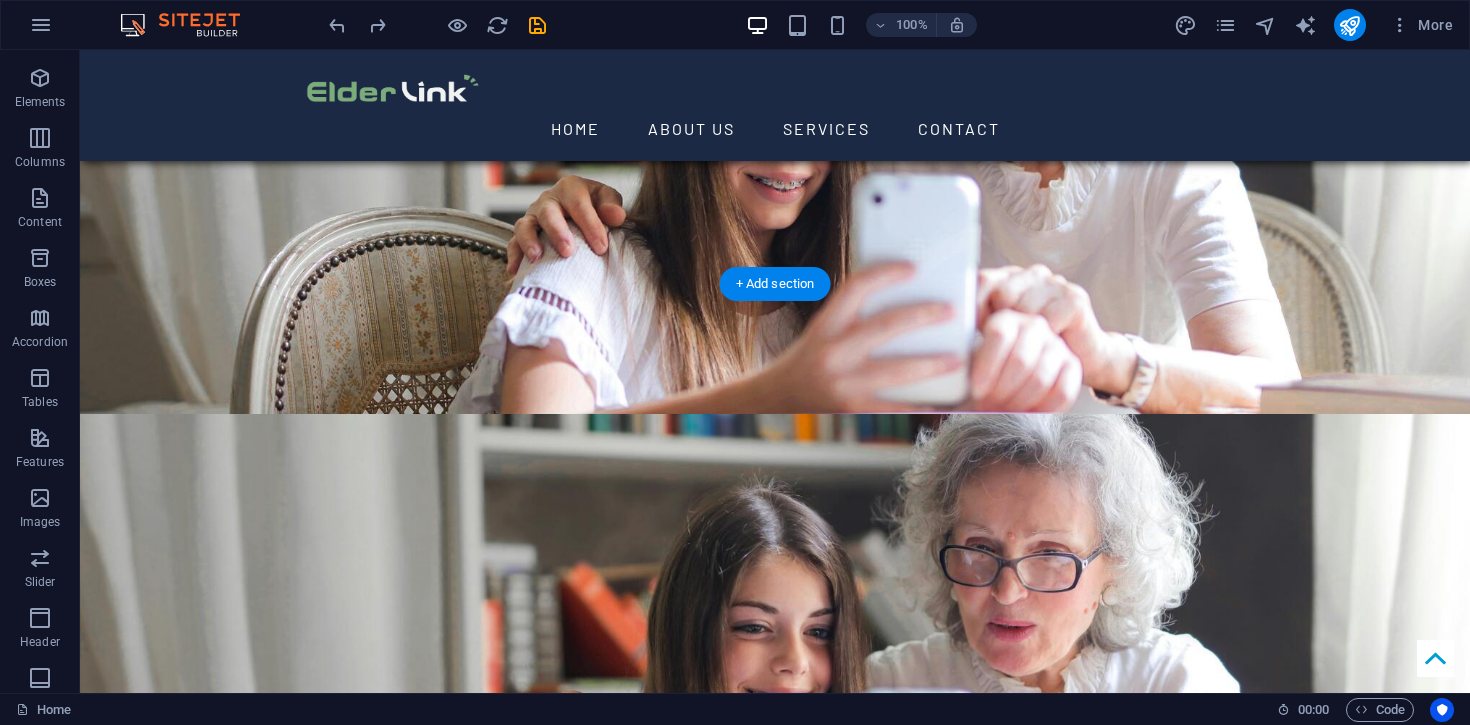 scroll, scrollTop: 0, scrollLeft: 0, axis: both 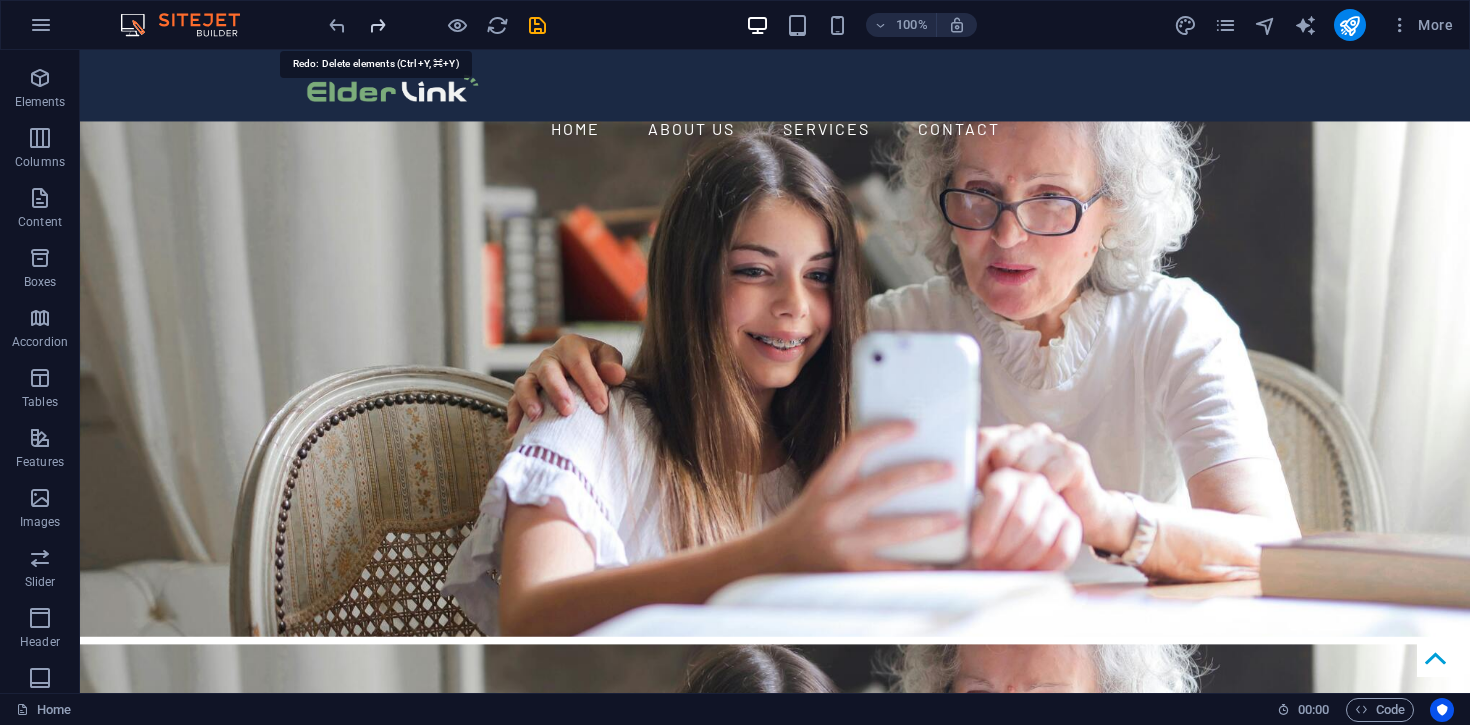 click at bounding box center (377, 25) 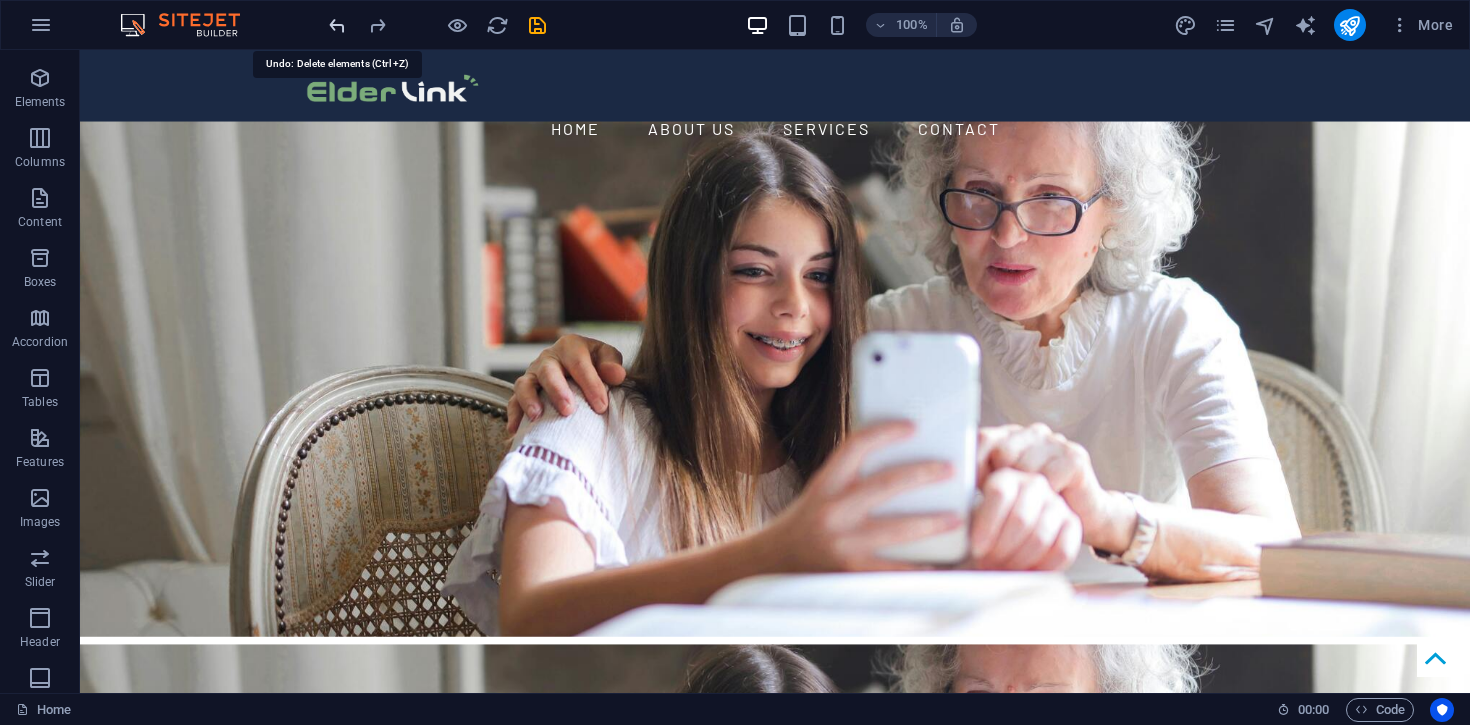 click at bounding box center (337, 25) 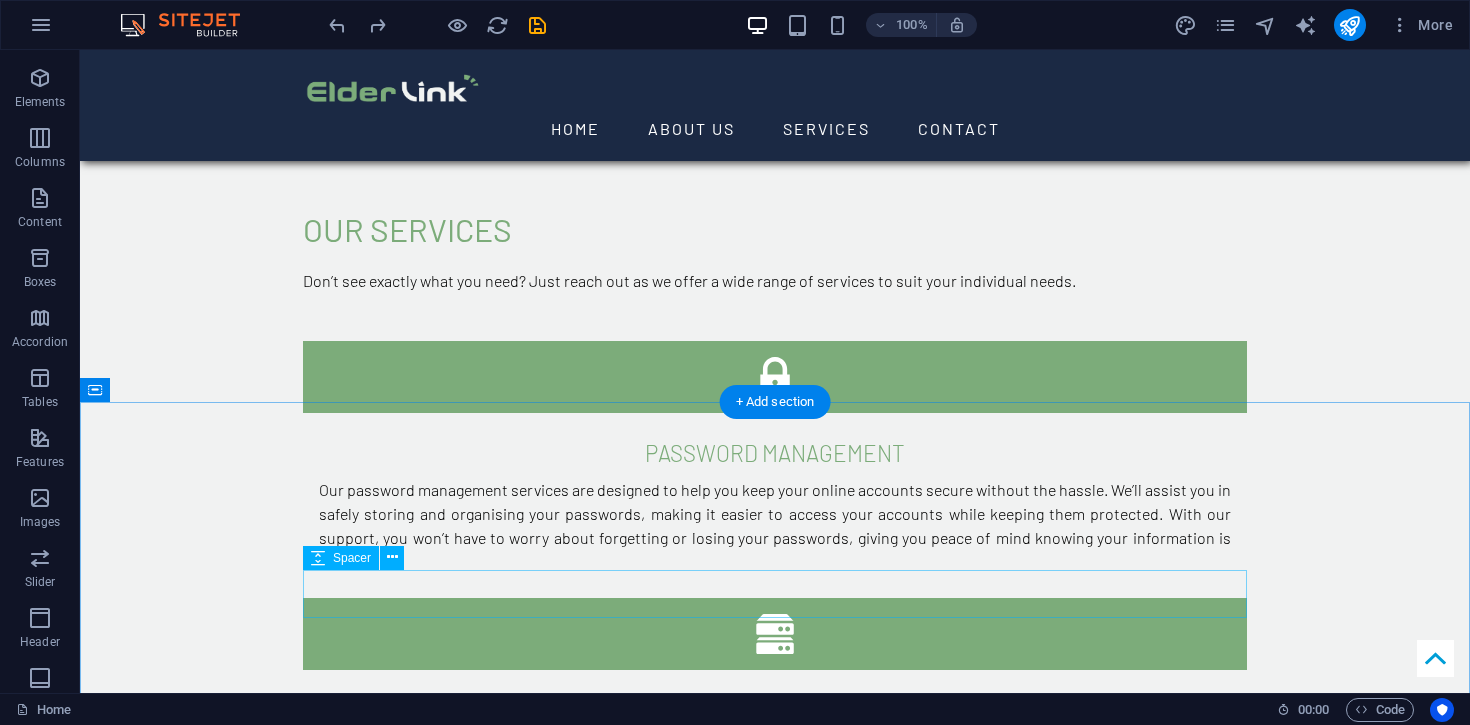 scroll, scrollTop: 2665, scrollLeft: 0, axis: vertical 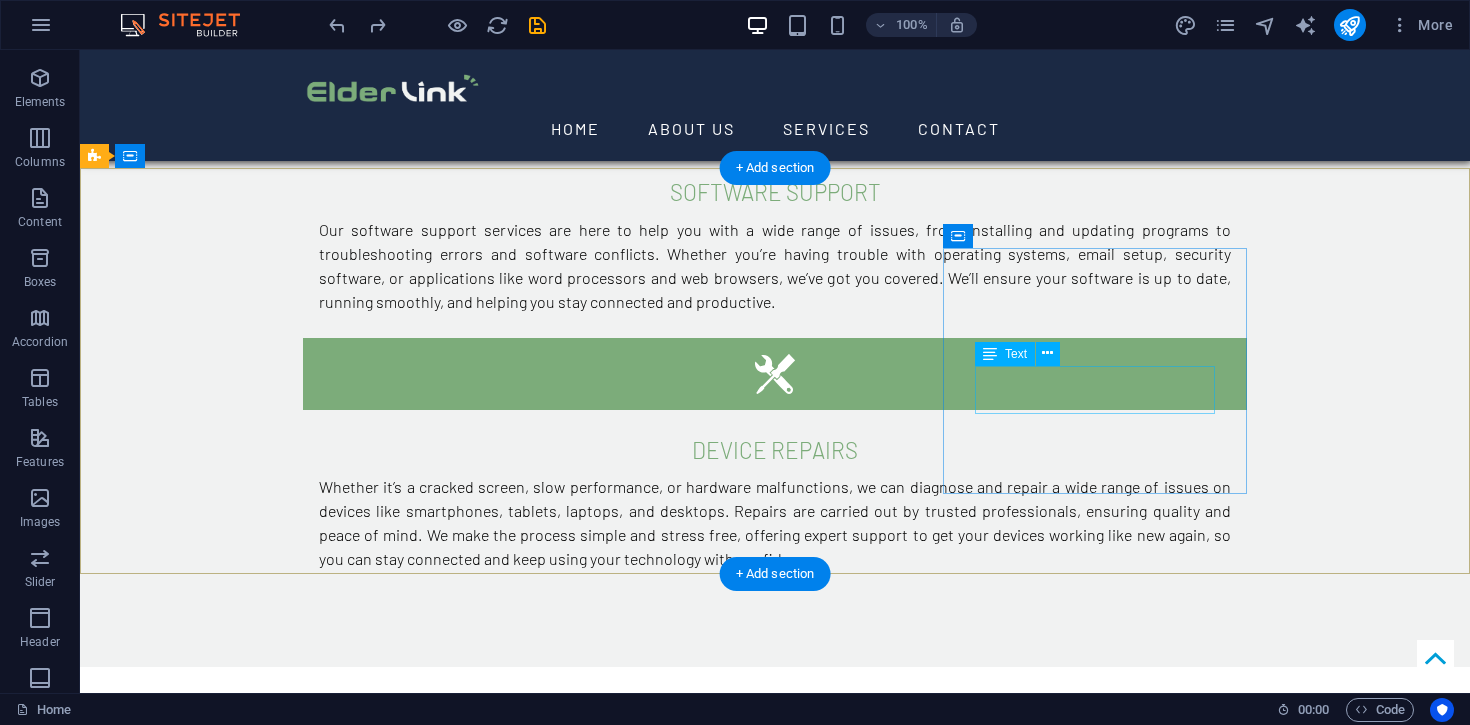 click on "Look us up @ElderLink Services" at bounding box center [248, 2707] 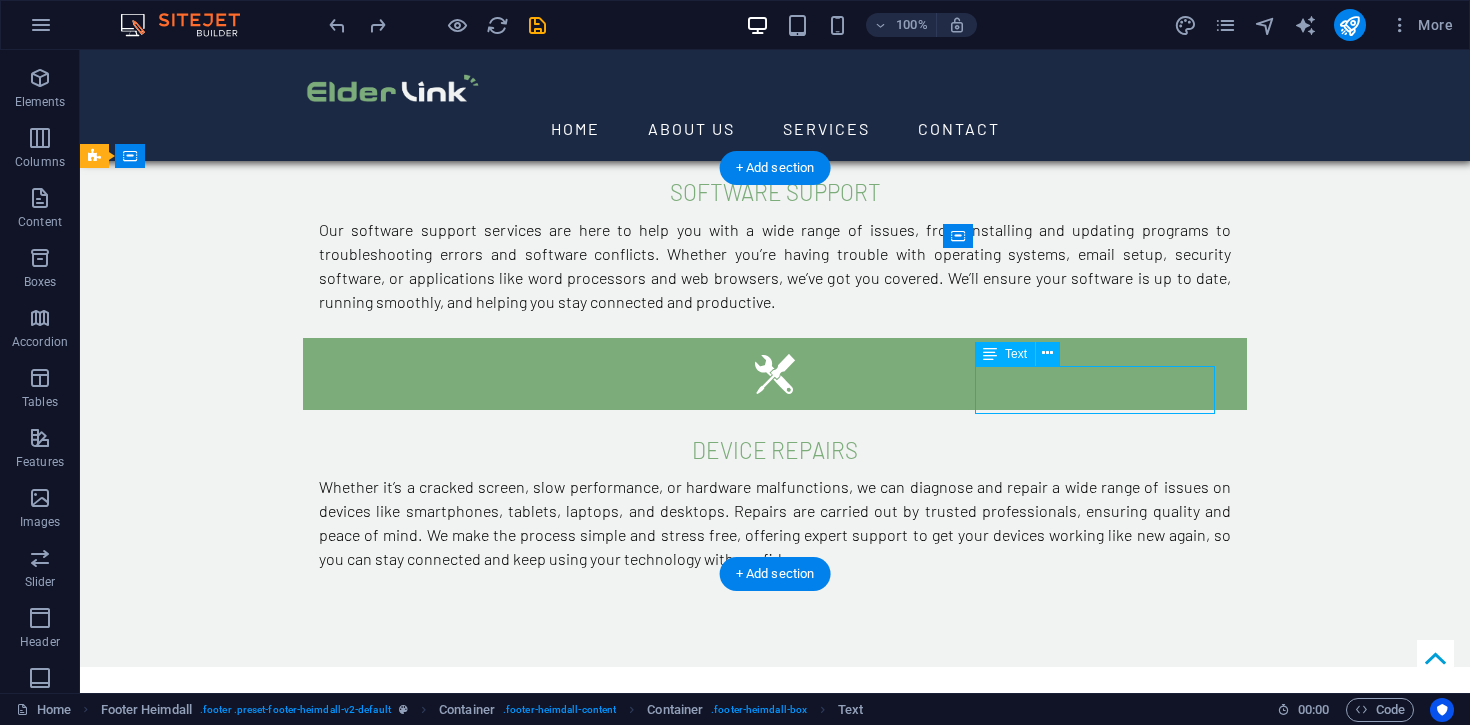 click on "Look us up @ElderLink Services" at bounding box center (248, 2707) 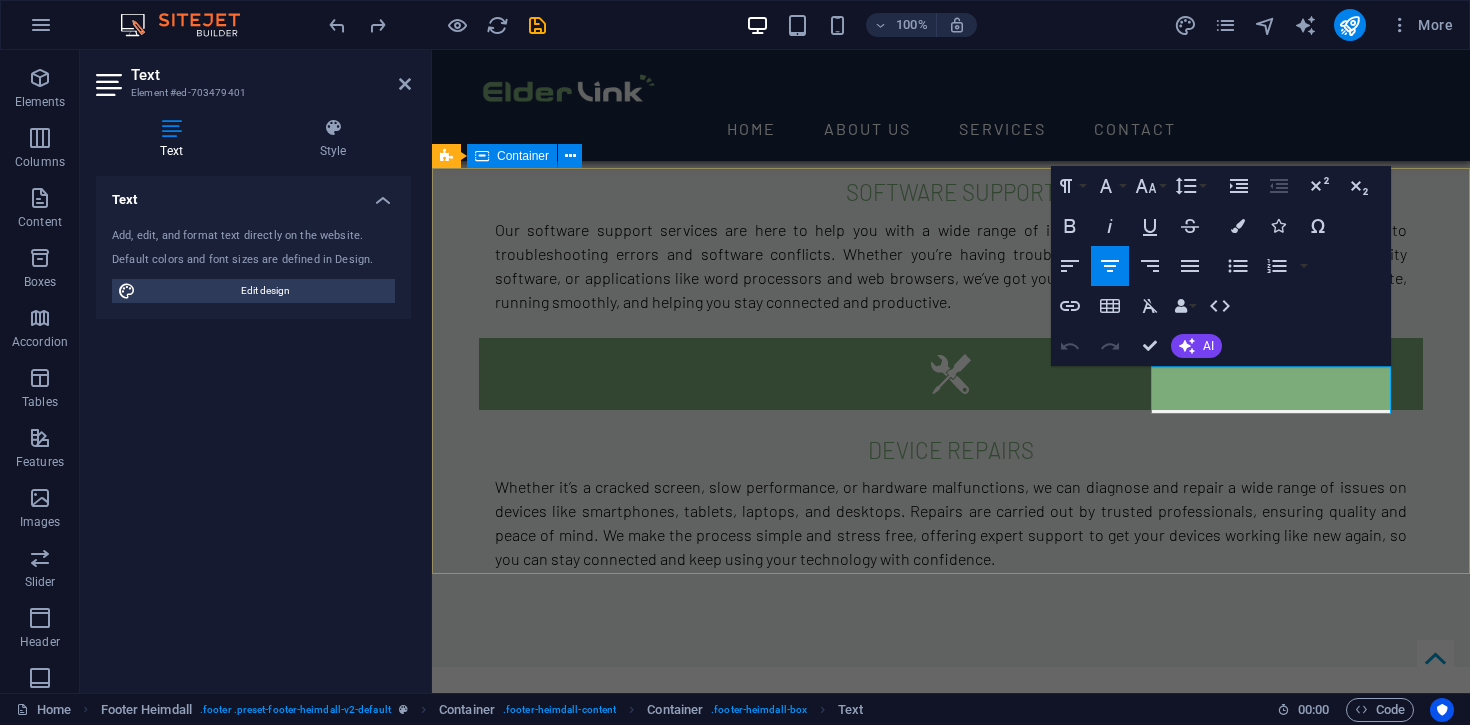 drag, startPoint x: 1160, startPoint y: 380, endPoint x: 1469, endPoint y: 383, distance: 309.01456 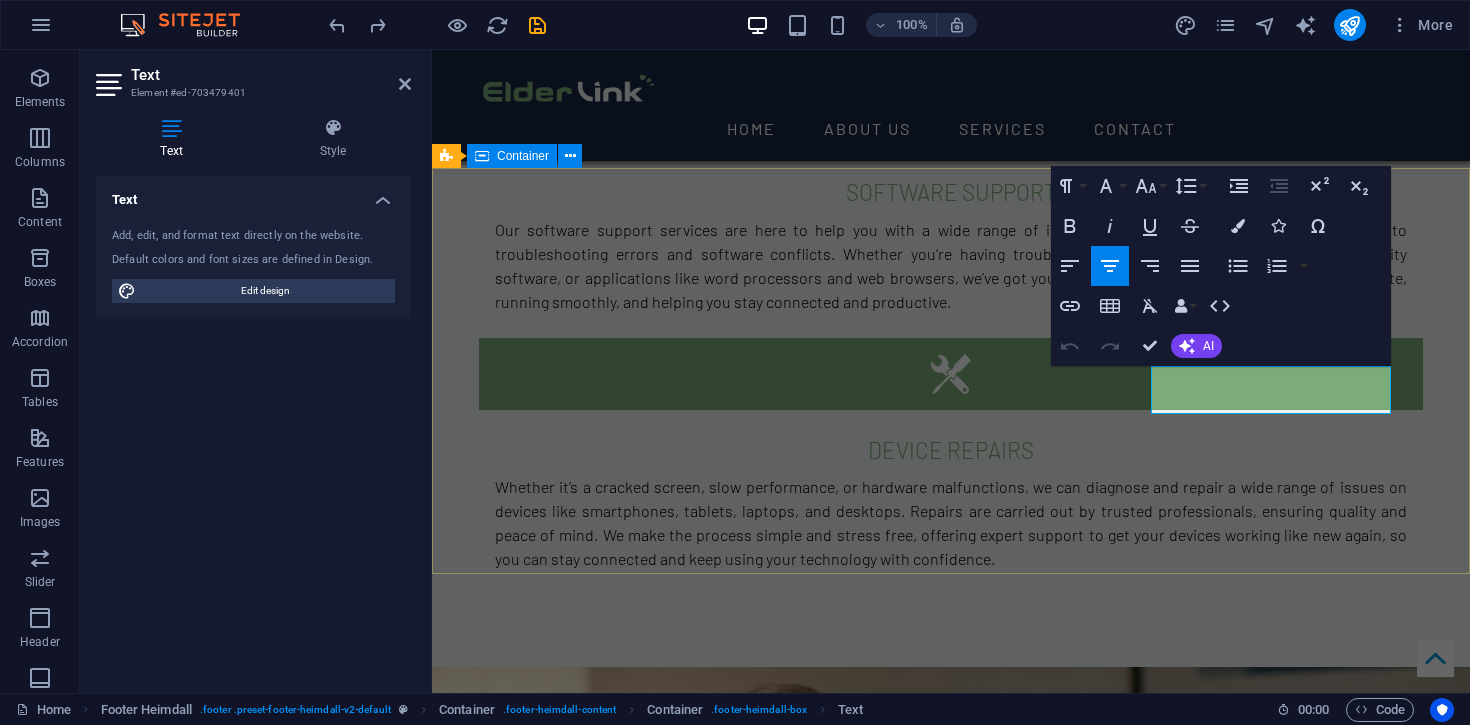 type 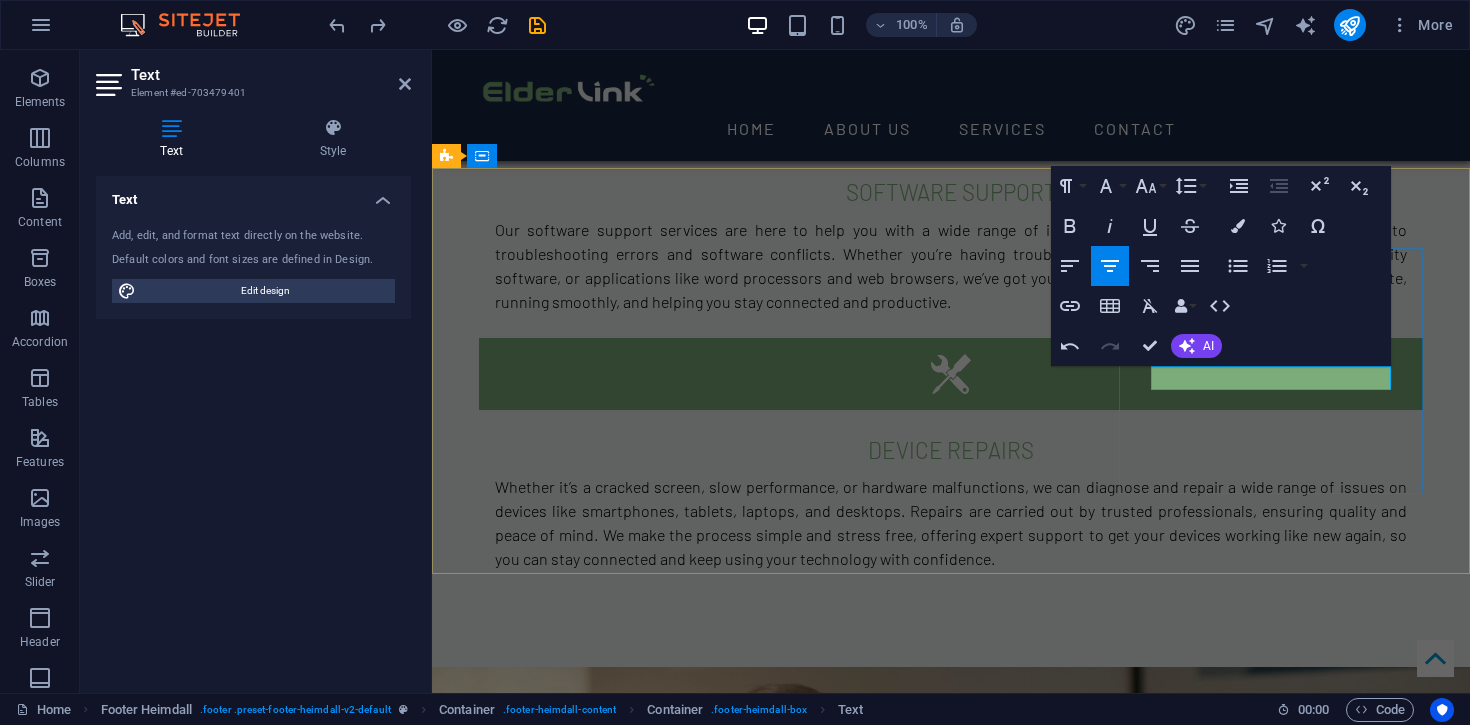 click on "​(ComingSoon)" at bounding box center (600, 2695) 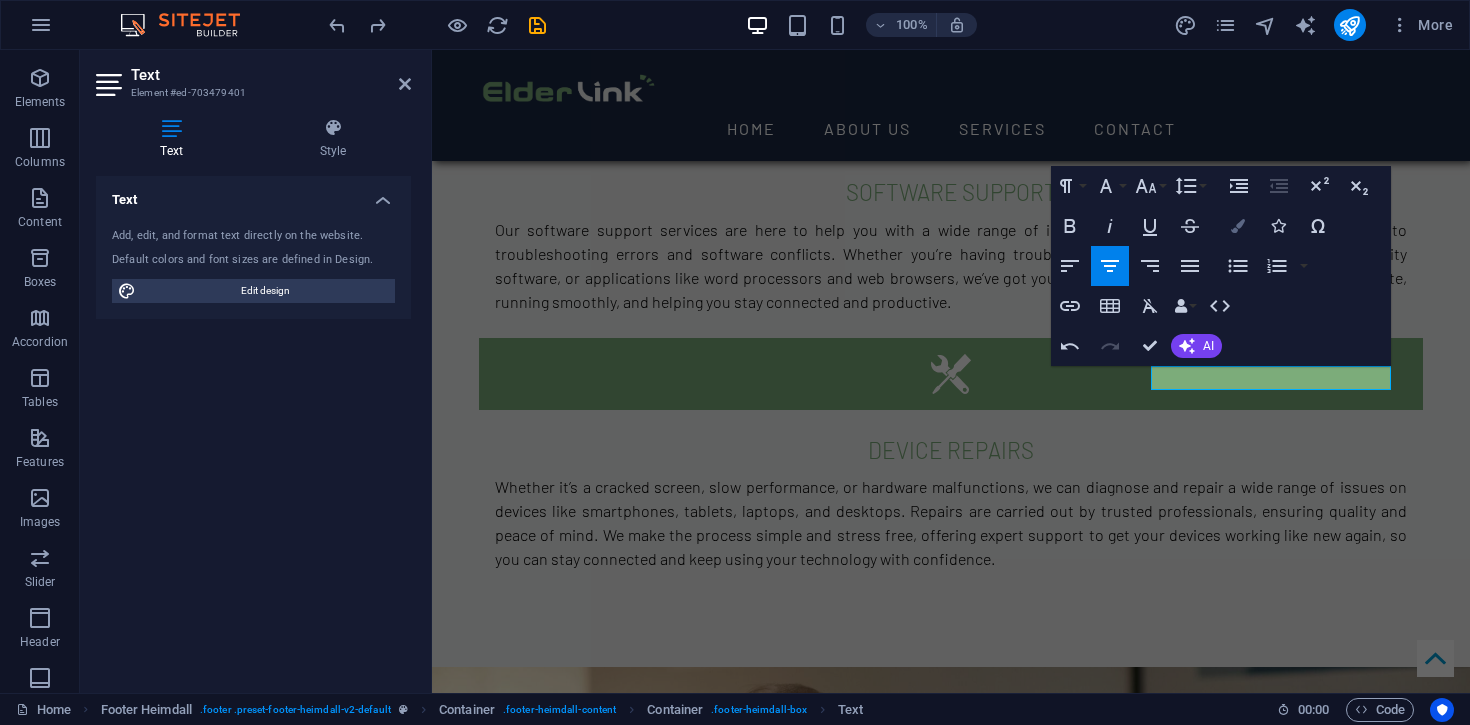 click at bounding box center [1238, 226] 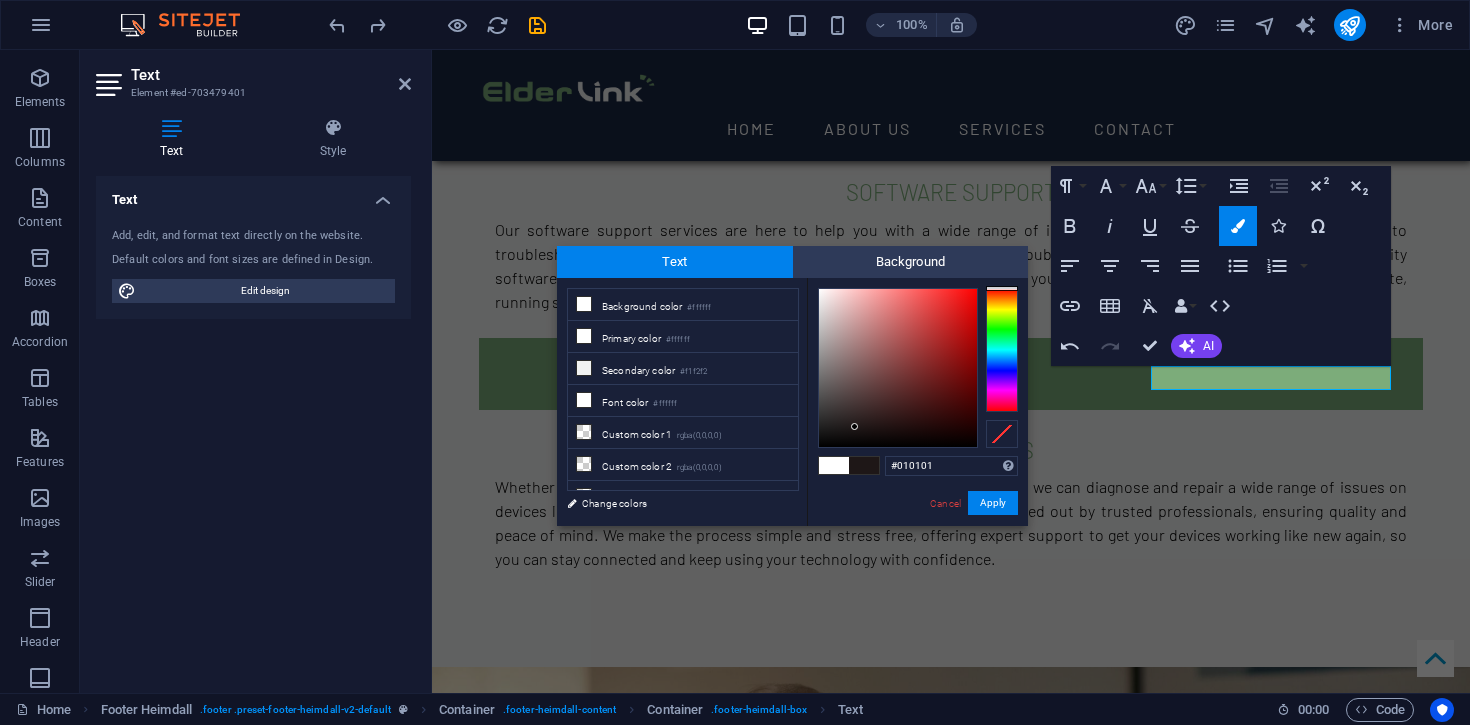 type on "#000000" 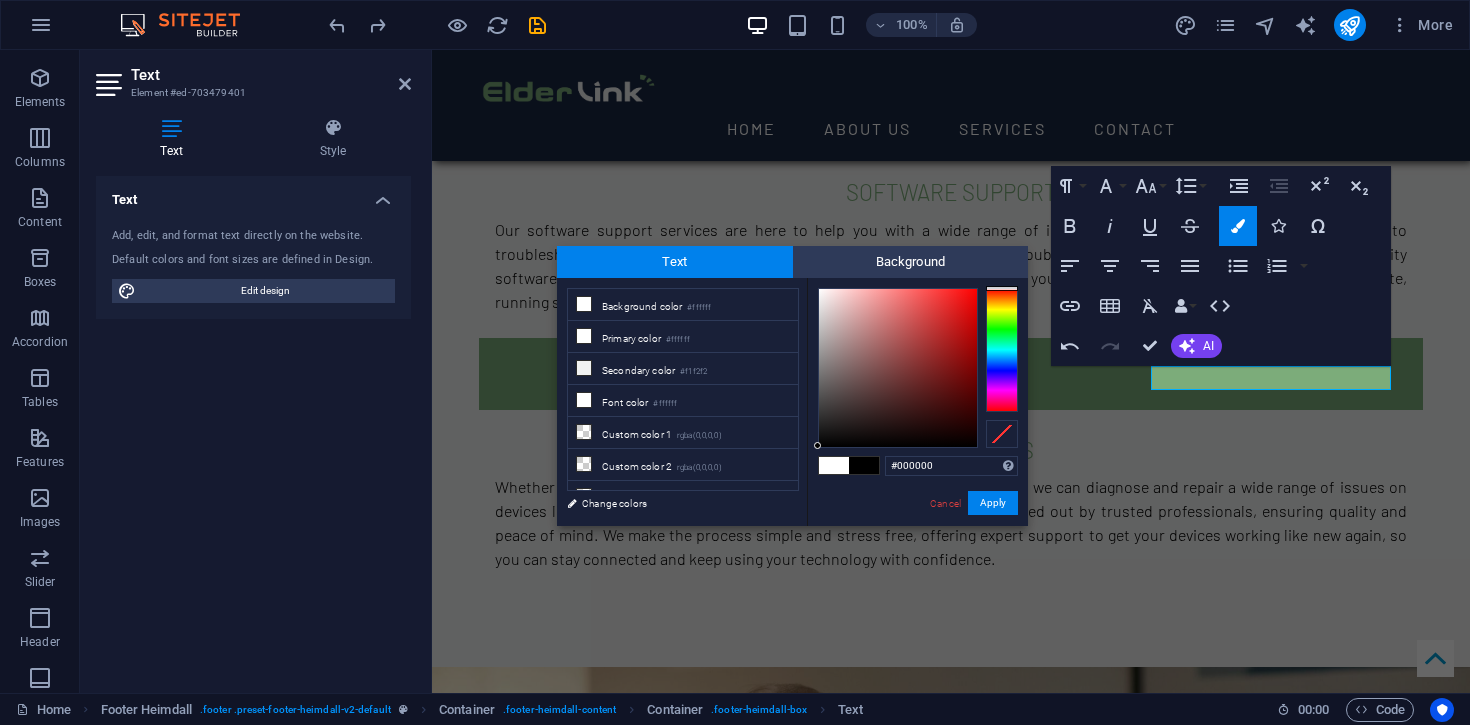 drag, startPoint x: 880, startPoint y: 345, endPoint x: 817, endPoint y: 448, distance: 120.73939 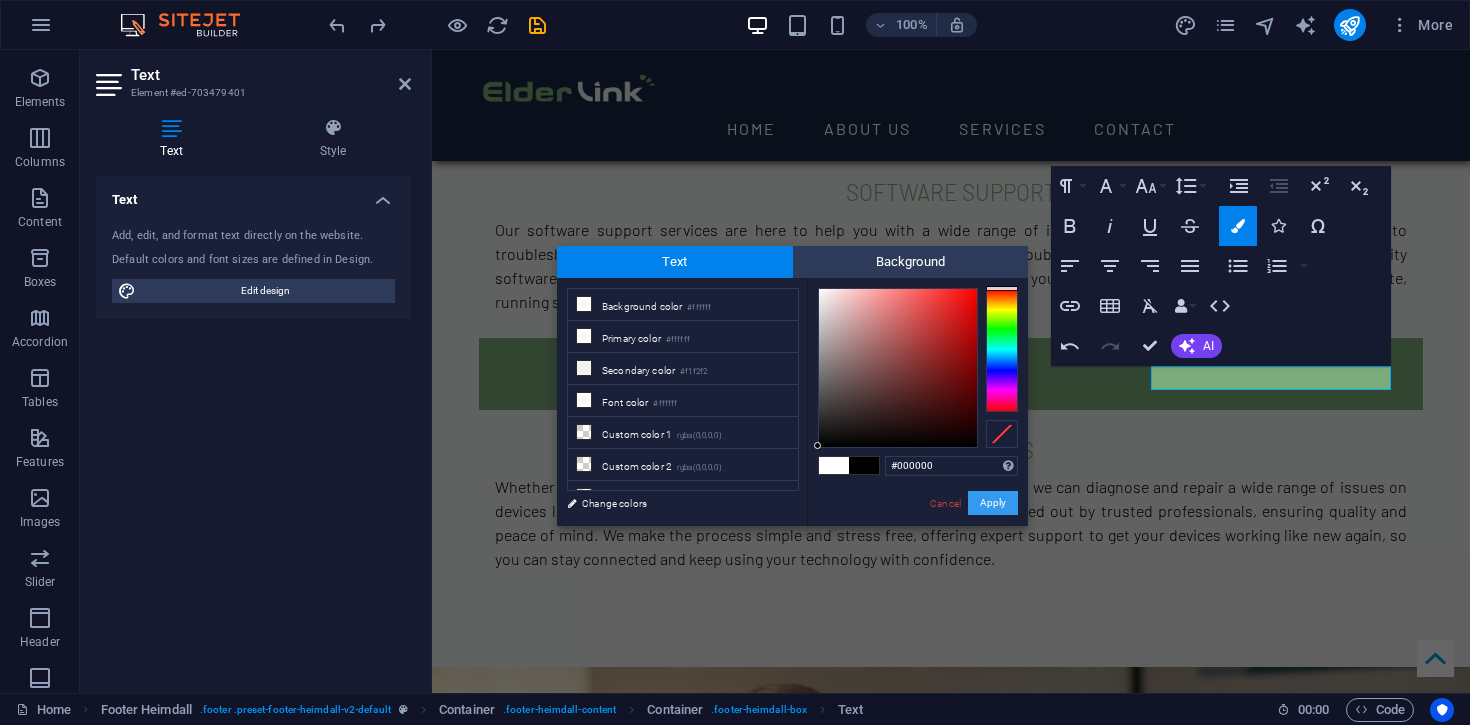 click on "Apply" at bounding box center (993, 503) 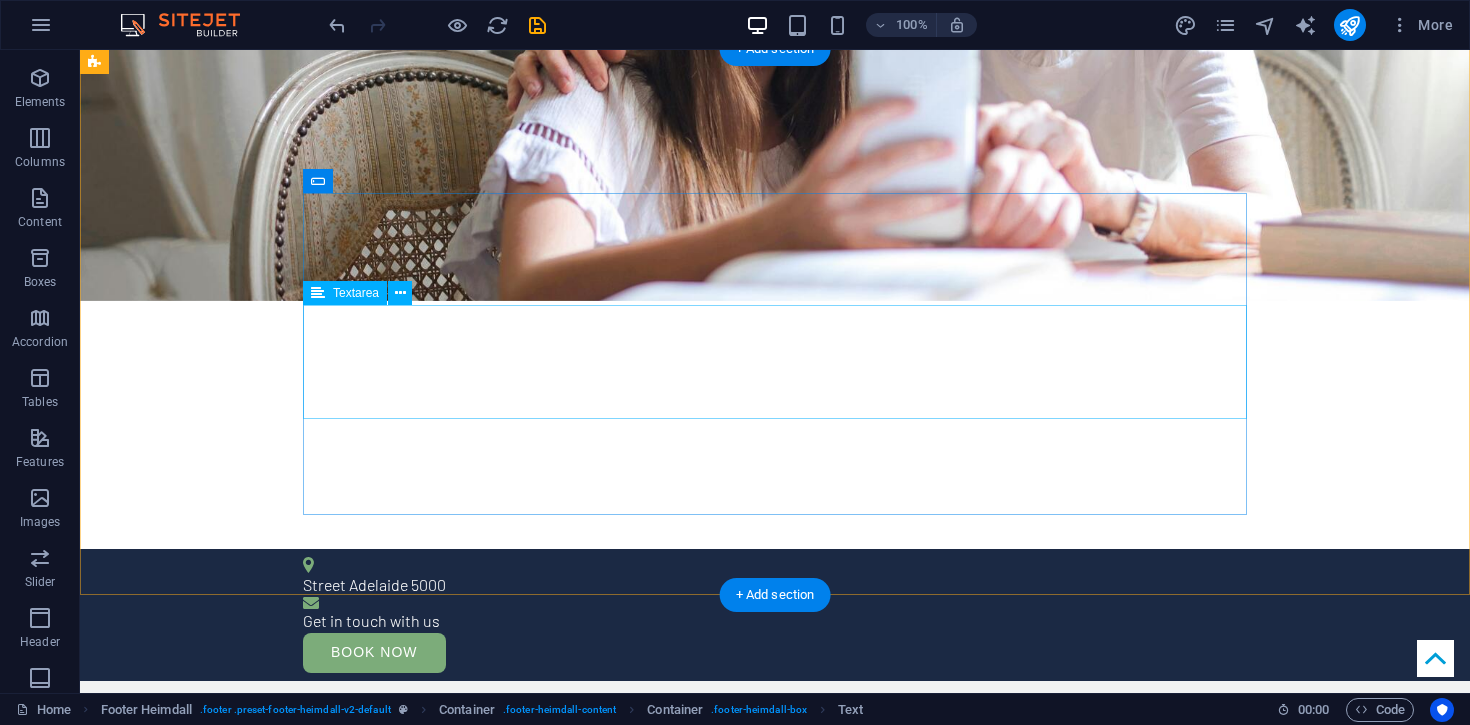 scroll, scrollTop: 0, scrollLeft: 0, axis: both 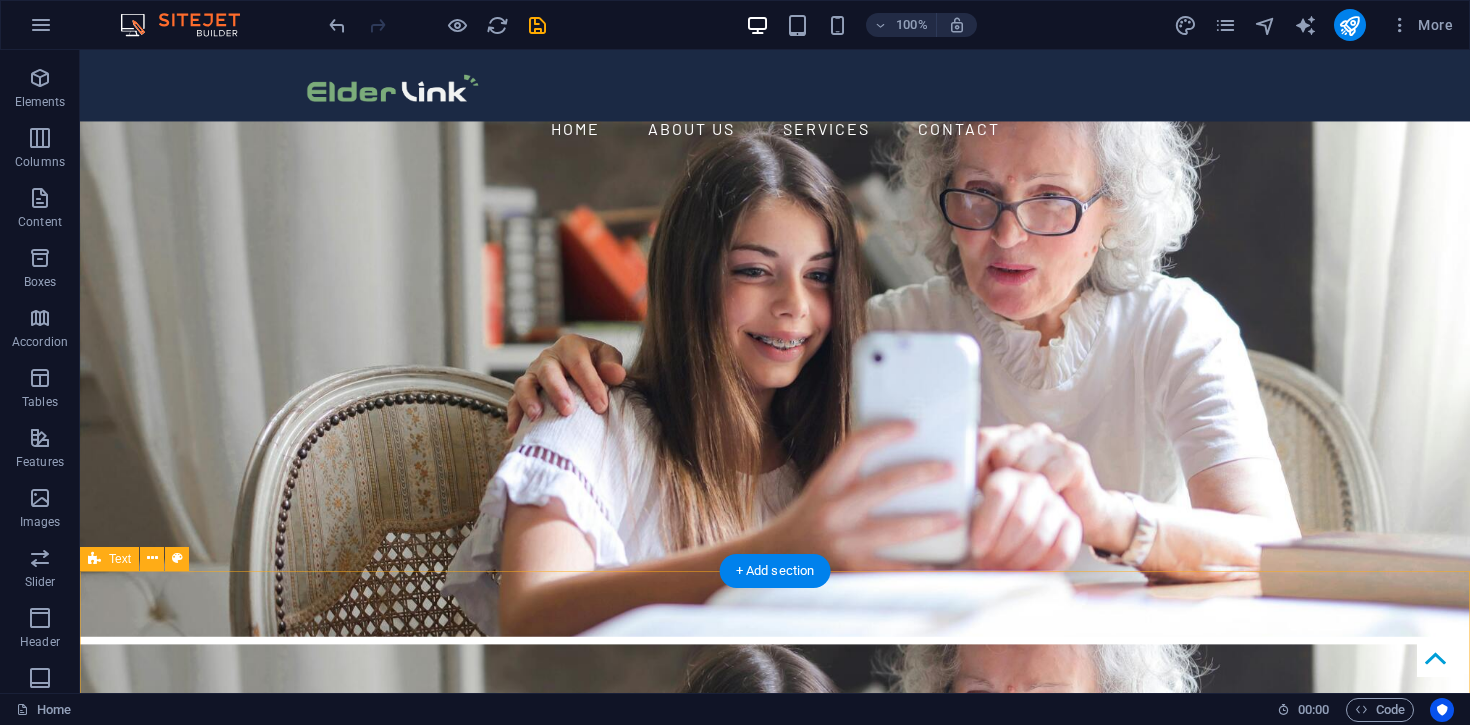 click on "About  US At ElderLink Services, we aim to empower others through expert tech support to confidently leverage technology for greater independence, connection and quality of life. Our team will assist you in utilising your digital tools to enhance your experience and productivity, whether at home or in a community setting. We’re here to guide you through the digital landscape, making it simple and seamless so you can focus on what matters most. Our technicians are highly experienced and specifically trained to offer a service unique to your retirement. Furthermore, we pride ourselves on our training and down to earth explanations that help you learn in a relaxed and comfortable setting.  We believe there is no such thing as a stupid question, only opportunities to learn and overcome challenges." at bounding box center [775, 1850] 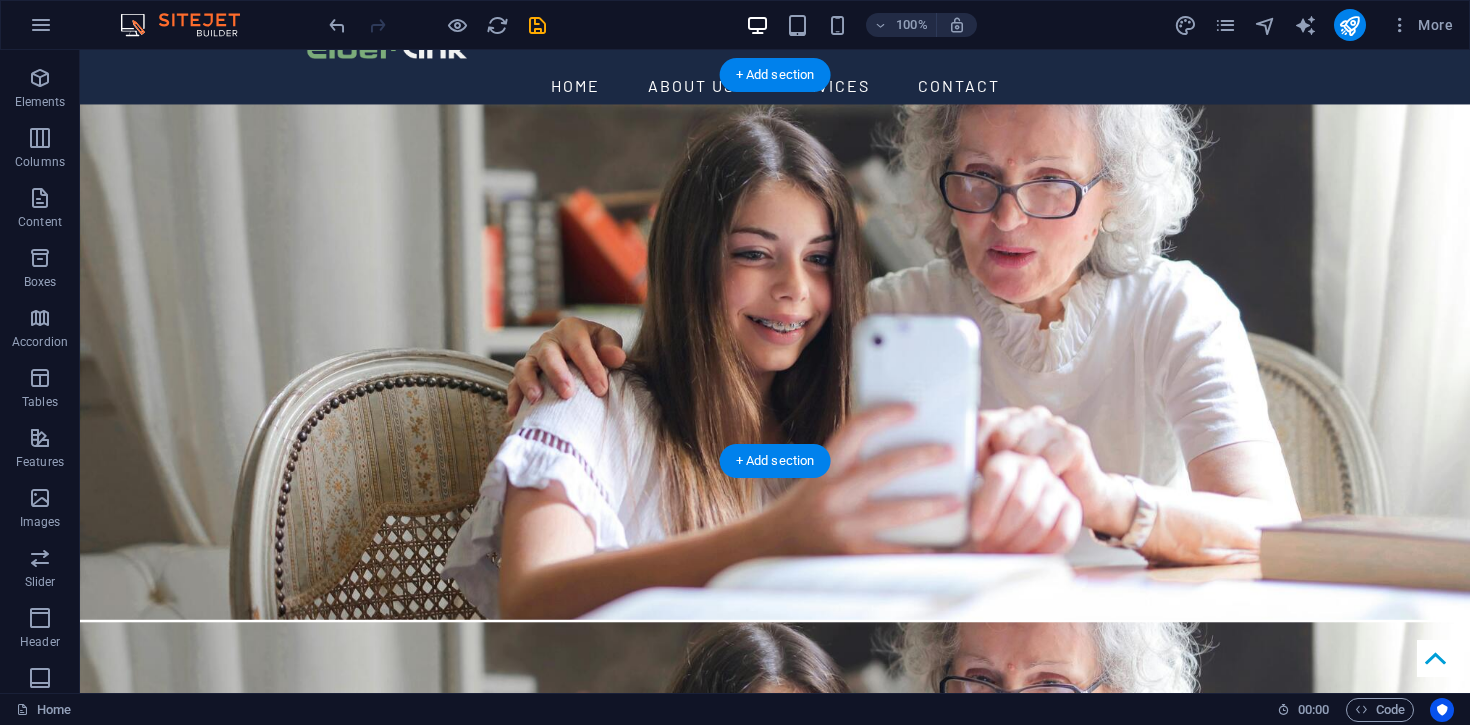 scroll, scrollTop: 54, scrollLeft: 0, axis: vertical 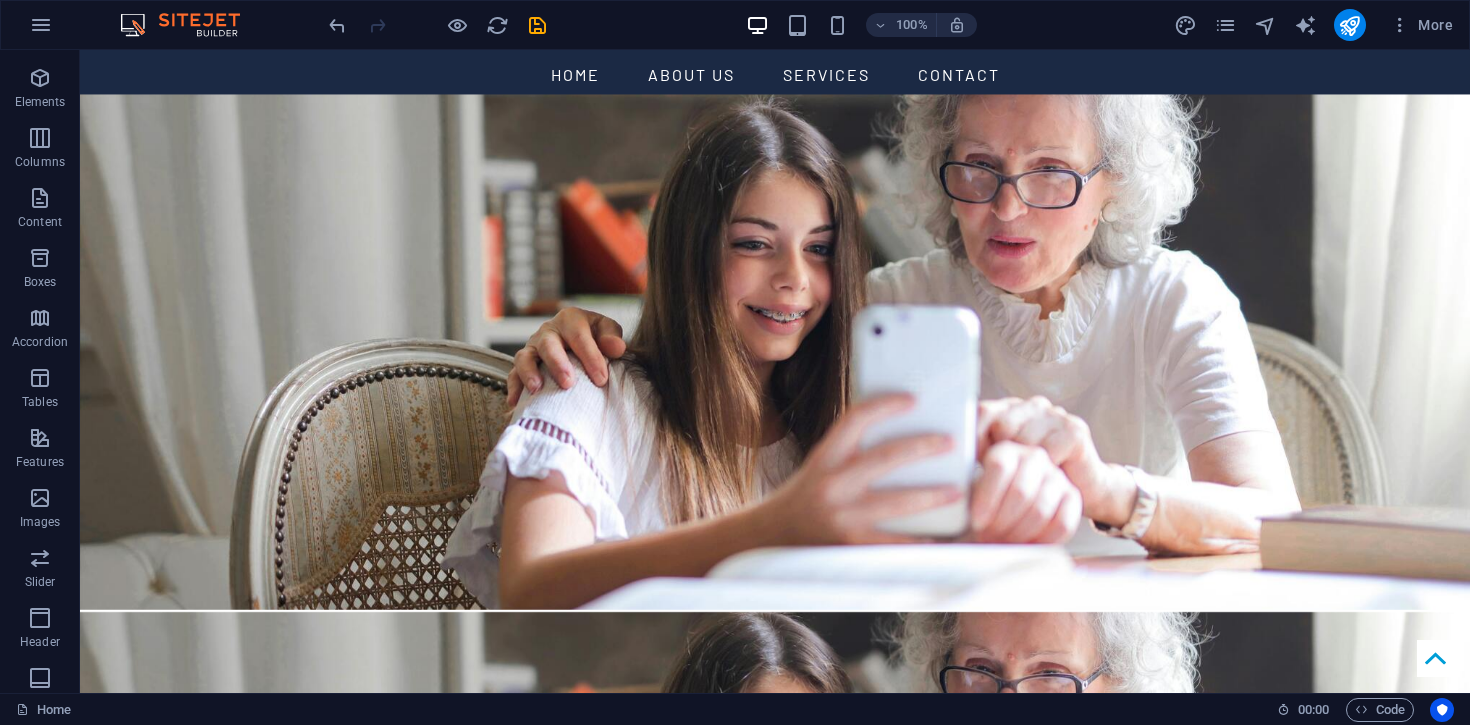 click on "100%" at bounding box center [861, 25] 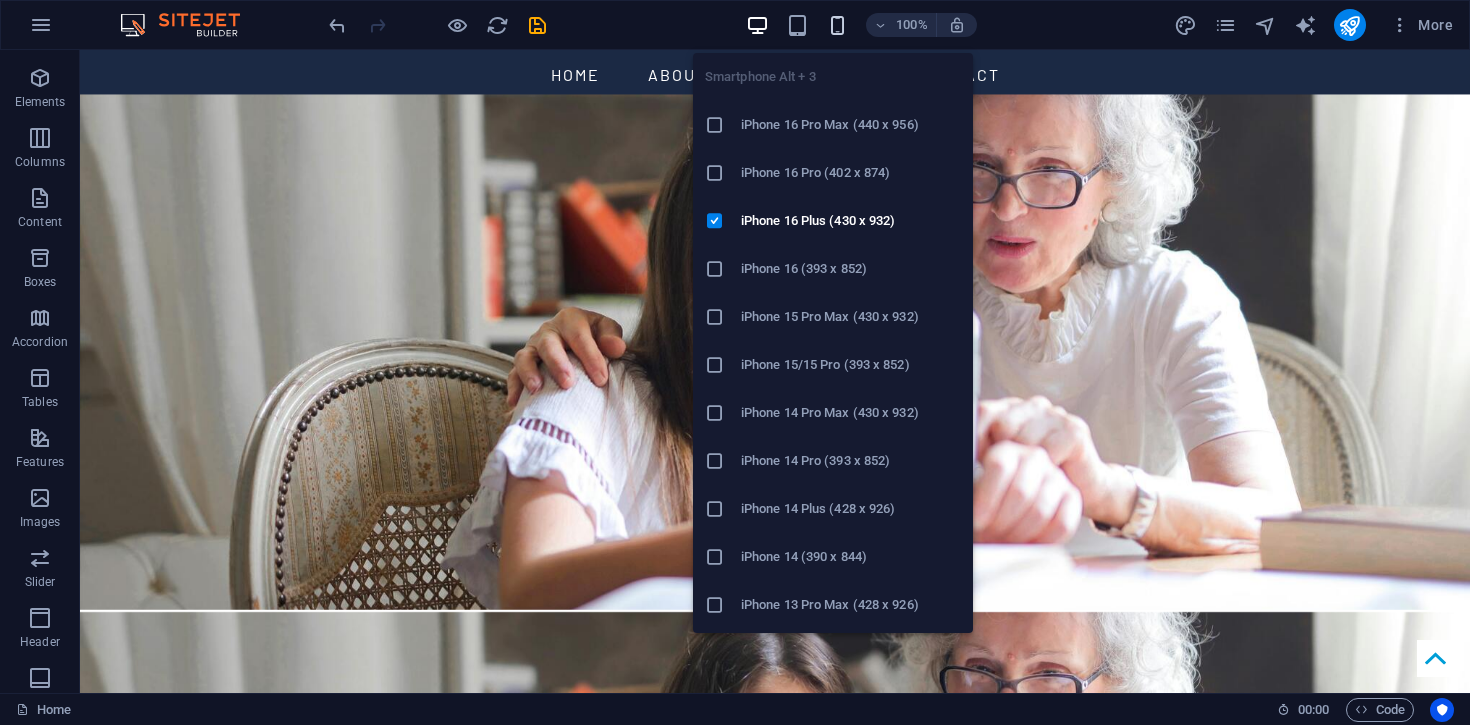 click at bounding box center (837, 25) 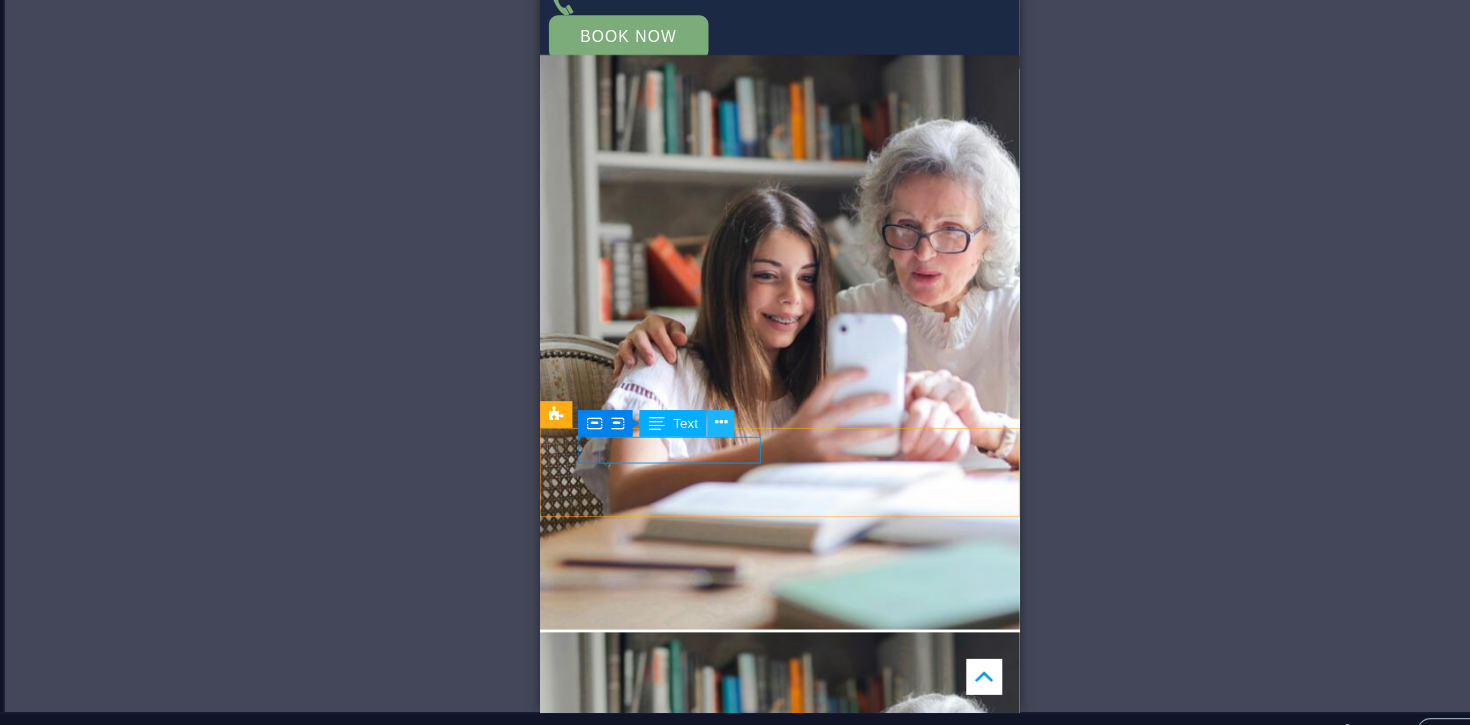 click at bounding box center [722, 434] 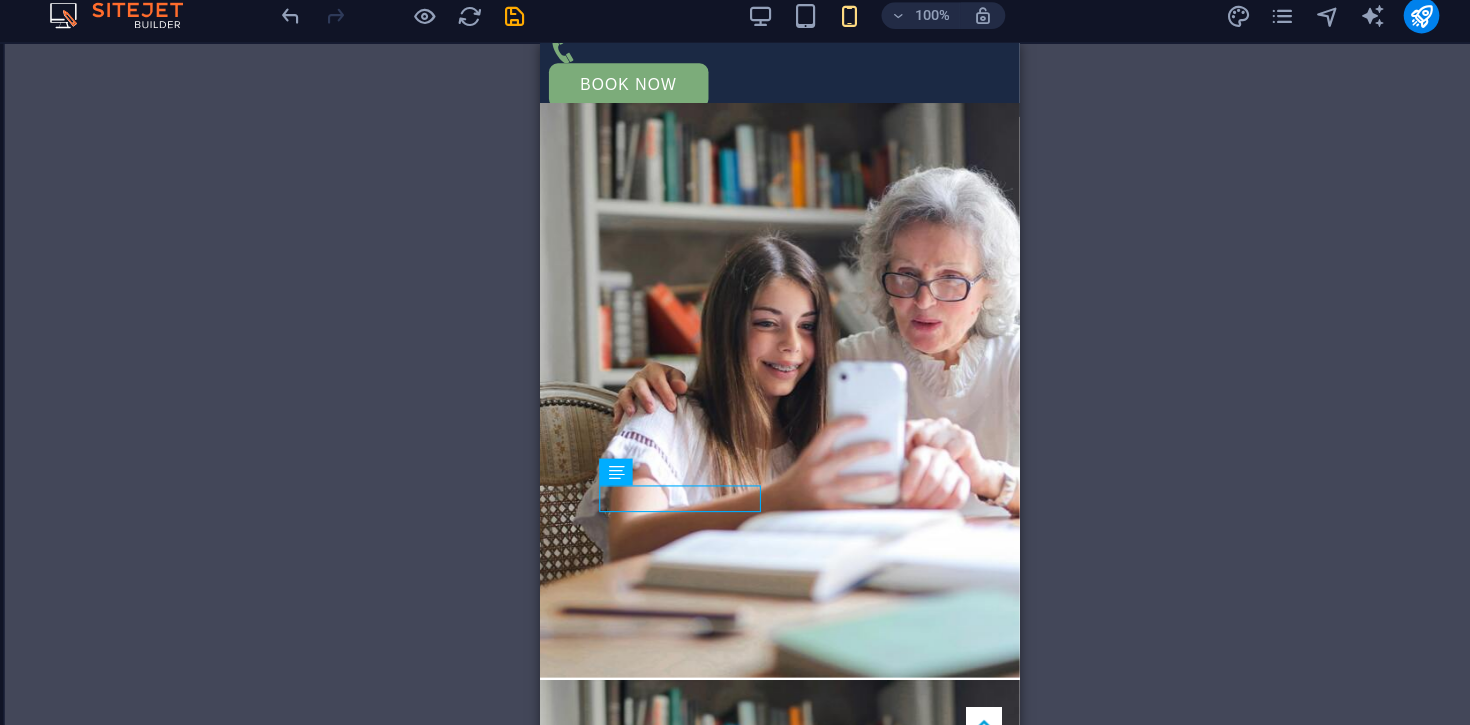 click on "H1   Banner   Banner   Container   Info Bar   Text   Menu Bar   Menu   H2   H2   Image   Container   Contact Form   Footer Heimdall   Container   Footer Heimdall   Container   Container   Text   Button series   Container   H3   Form   Captcha   Textarea   Input   Container   H2   Callout   Container   Text   Boxes   Container   Container   Text   Container   Container   Container   H3   Container   Container   Text   Container   Container   Spacer   Image with text   Container   H2   Image with text   Container   Text   Text   H3   H3   H2   Input   Spacer   Container   Icon   Input   H3   Container   H3   Spacer   Spacer   H2   H3   Text   Text   Info Bar extended   Container   Text   Container   Container   Container   Text   Container   Icon   Container   Icon   Footer Skadi   Logo   Spacer   Text   Text   Spacer   Checkbox   Footer Fulla   Menu   Container   Container   Logo   Container   Container   Icon   Text   H3   Placeholder   Text   Container   Container   HTML   Container" at bounding box center (775, 371) 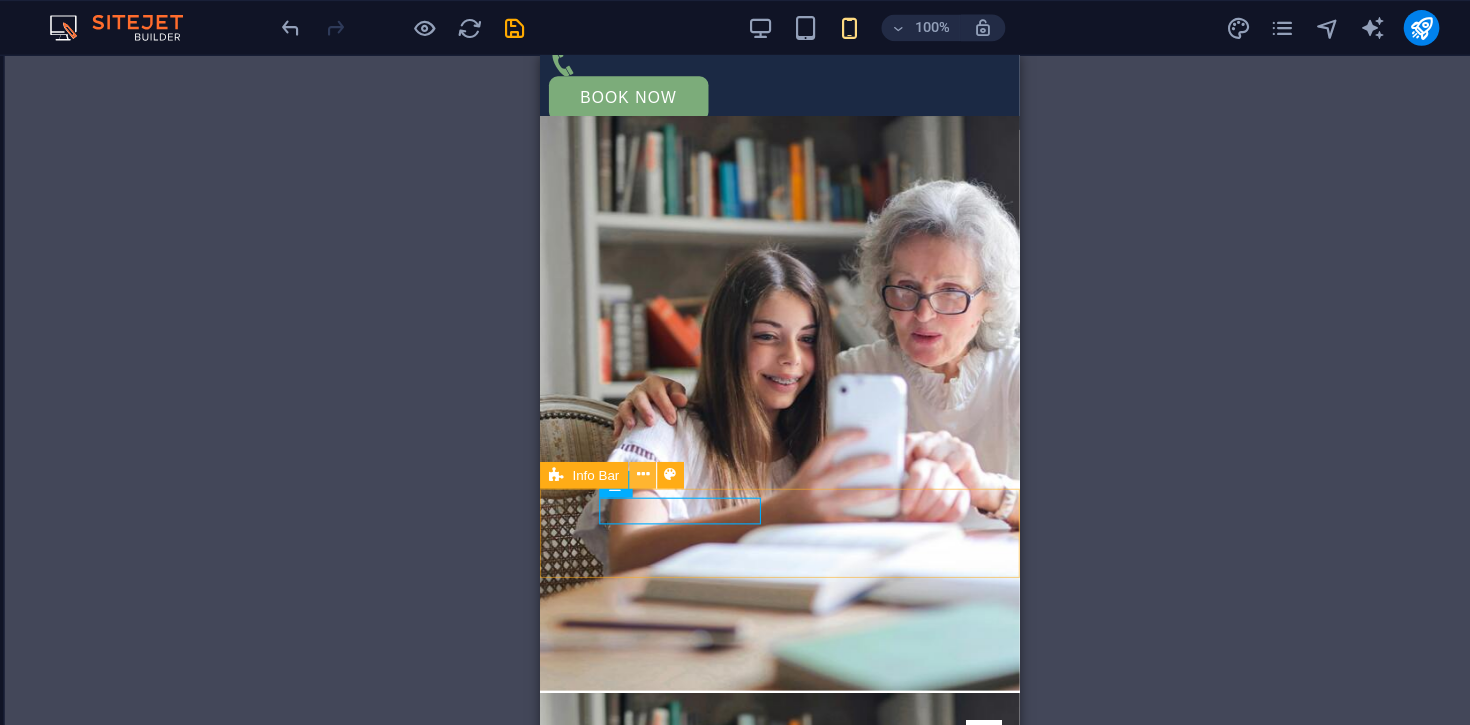 click at bounding box center (652, 426) 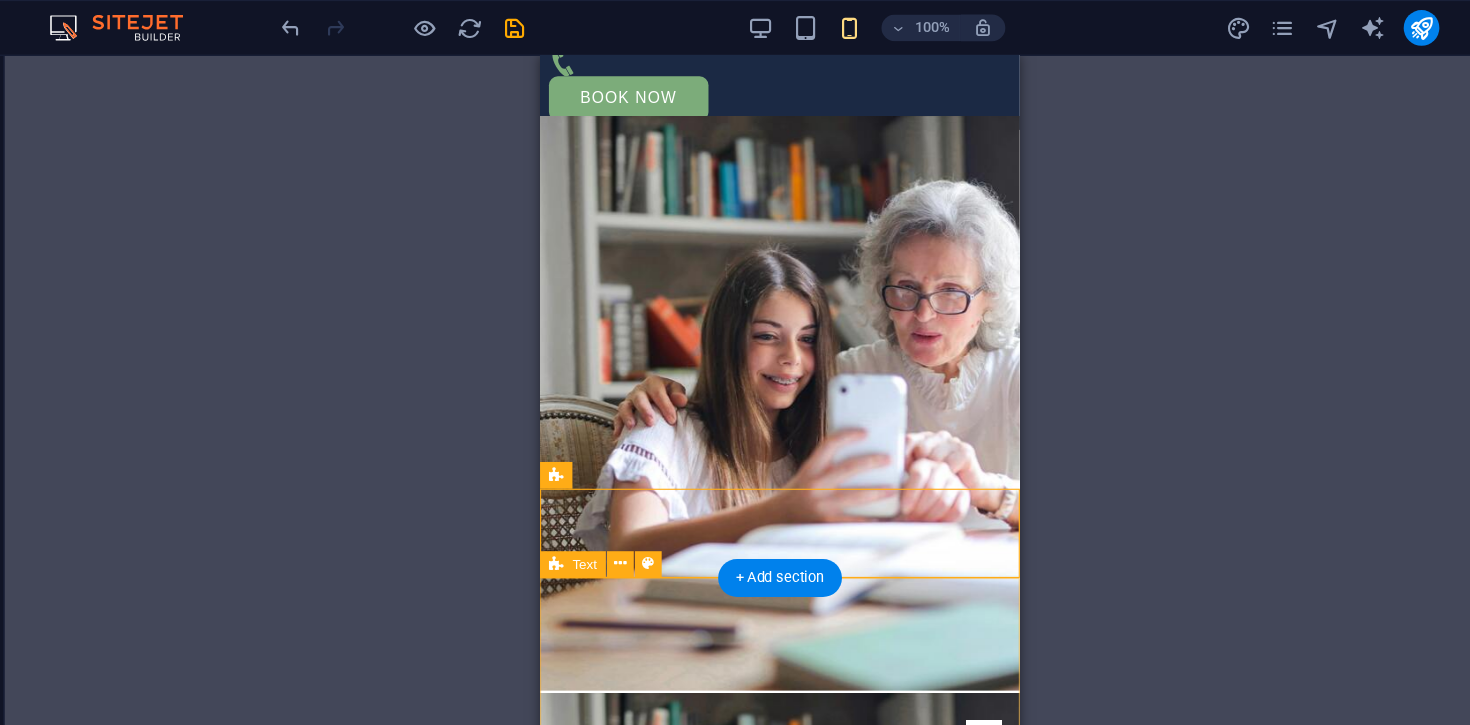 click on "H1   Banner   Banner   Container   Info Bar   Text   Menu Bar   Menu   H2   H2   Image   Container   Contact Form   Footer Heimdall   Container   Footer Heimdall   Container   Container   Text   Button series   Container   H3   Form   Captcha   Textarea   Input   Container   H2   Callout   Container   Text   Boxes   Container   Container   Text   Container   Container   Container   H3   Container   Container   Text   Container   Container   Spacer   Image with text   Container   H2   Image with text   Container   Text   Text   H3   H3   H2   Input   Spacer   Container   Icon   Input   H3   Container   H3   Spacer   Spacer   H2   H3   Text   Text   Info Bar extended   Container   Text   Container   Container   Container   Text   Container   Icon   Container   Icon   Footer Skadi   Logo   Spacer   Text   Text   Spacer   Checkbox   Footer Fulla   Menu   Container   Container   Logo   Container   Container   Icon   Text   H3   Placeholder   Text   Container   Container   HTML   Container" at bounding box center (775, 371) 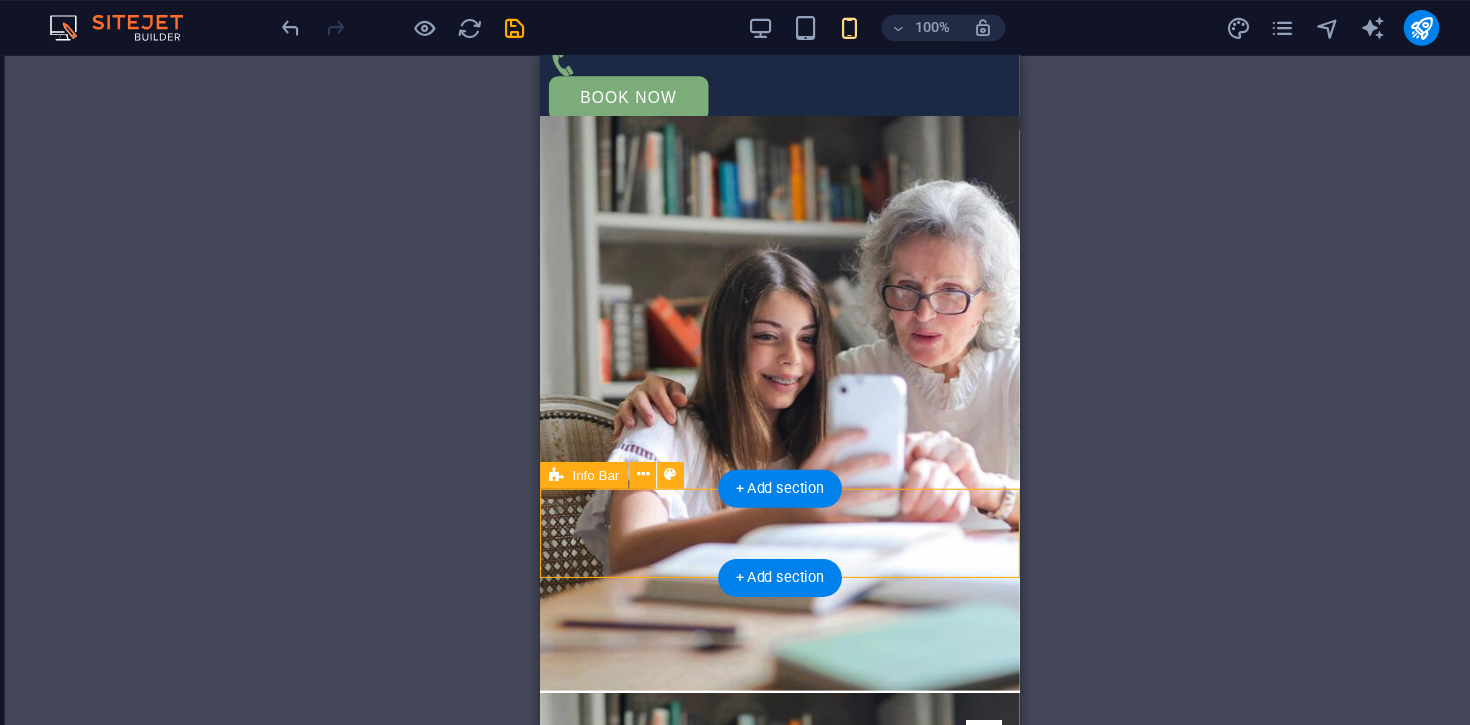 scroll, scrollTop: 0, scrollLeft: 0, axis: both 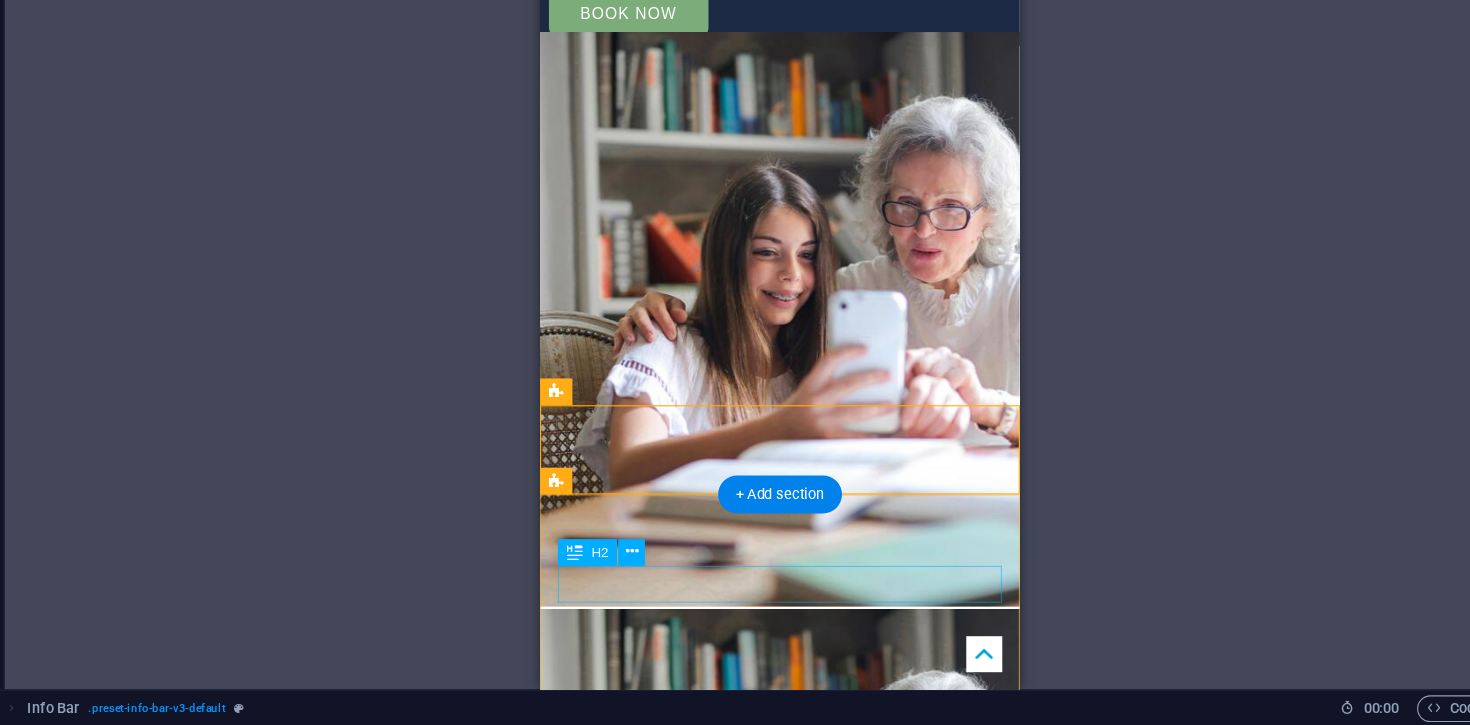 click on "About  US" at bounding box center (755, 1592) 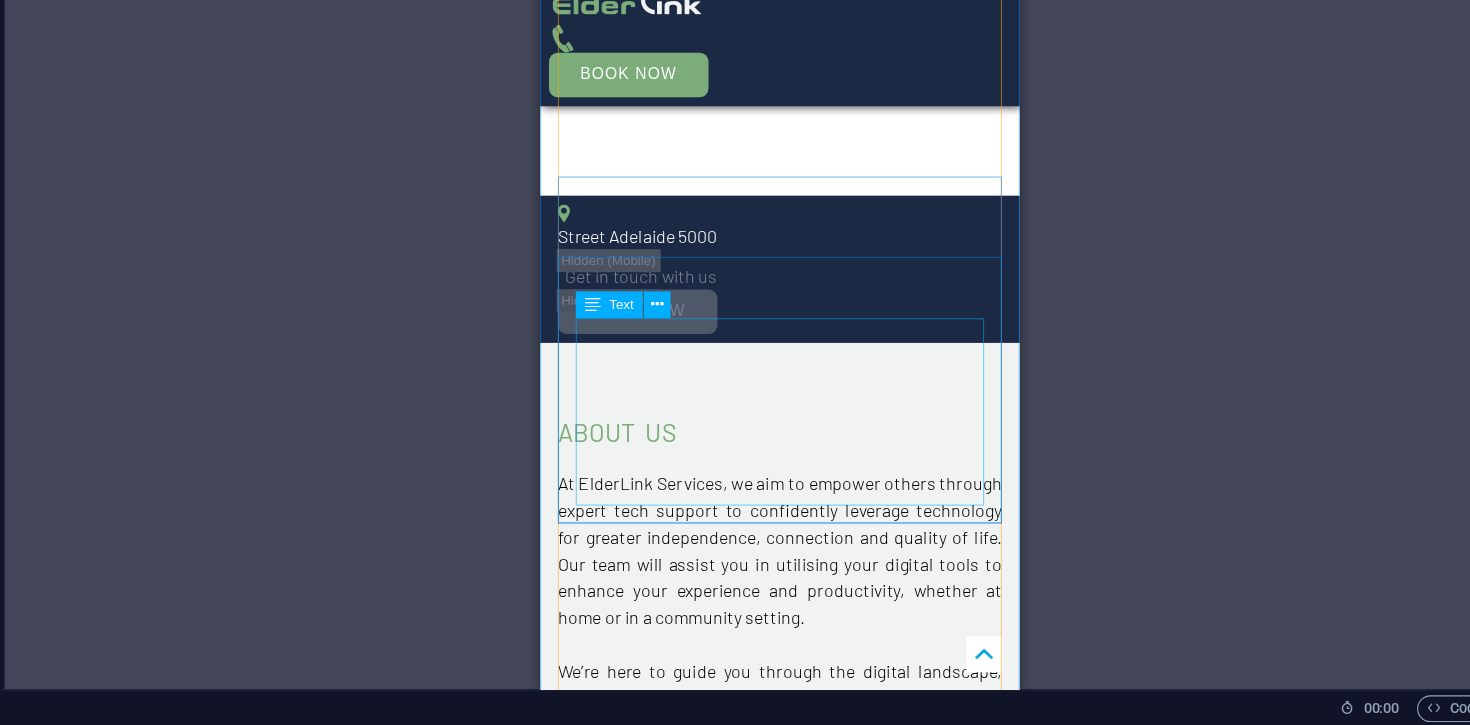 scroll, scrollTop: 0, scrollLeft: 0, axis: both 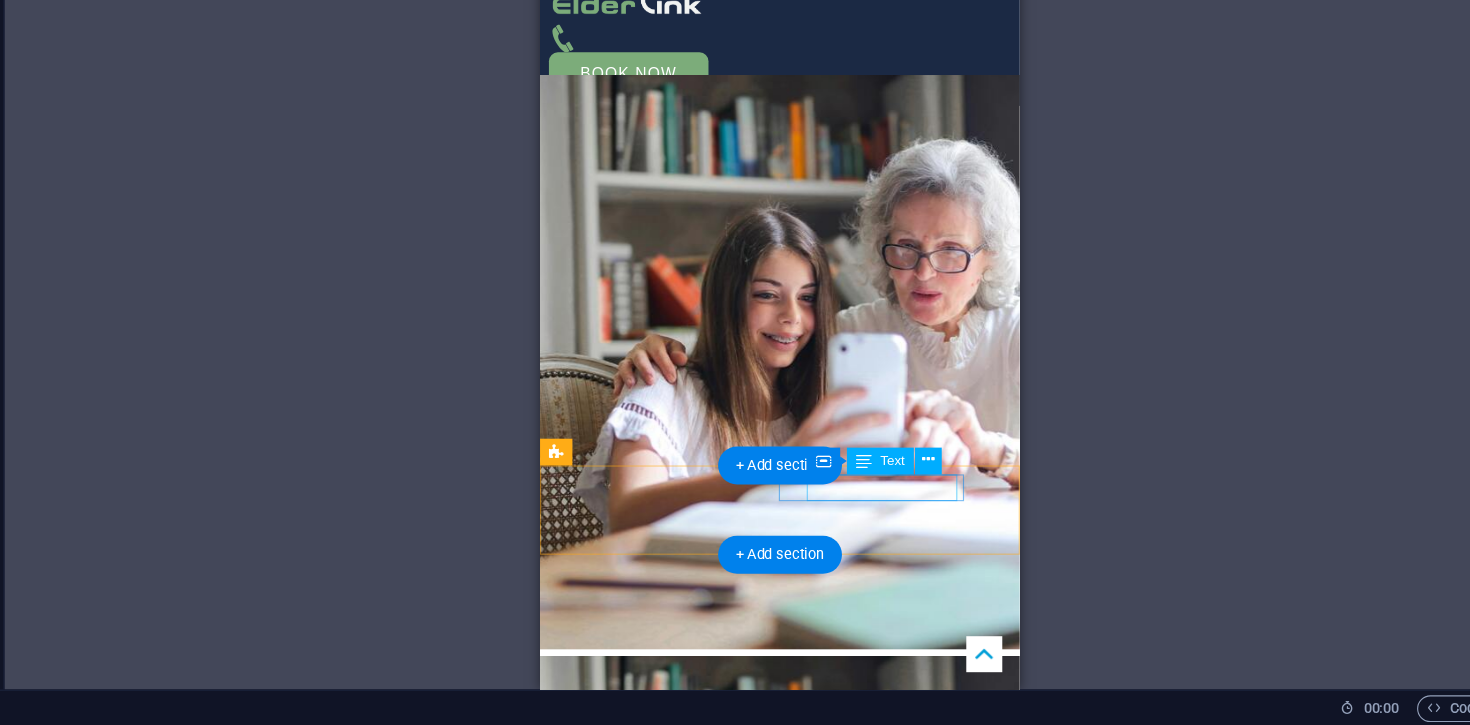 click on "Get in touch with us" at bounding box center [747, 1505] 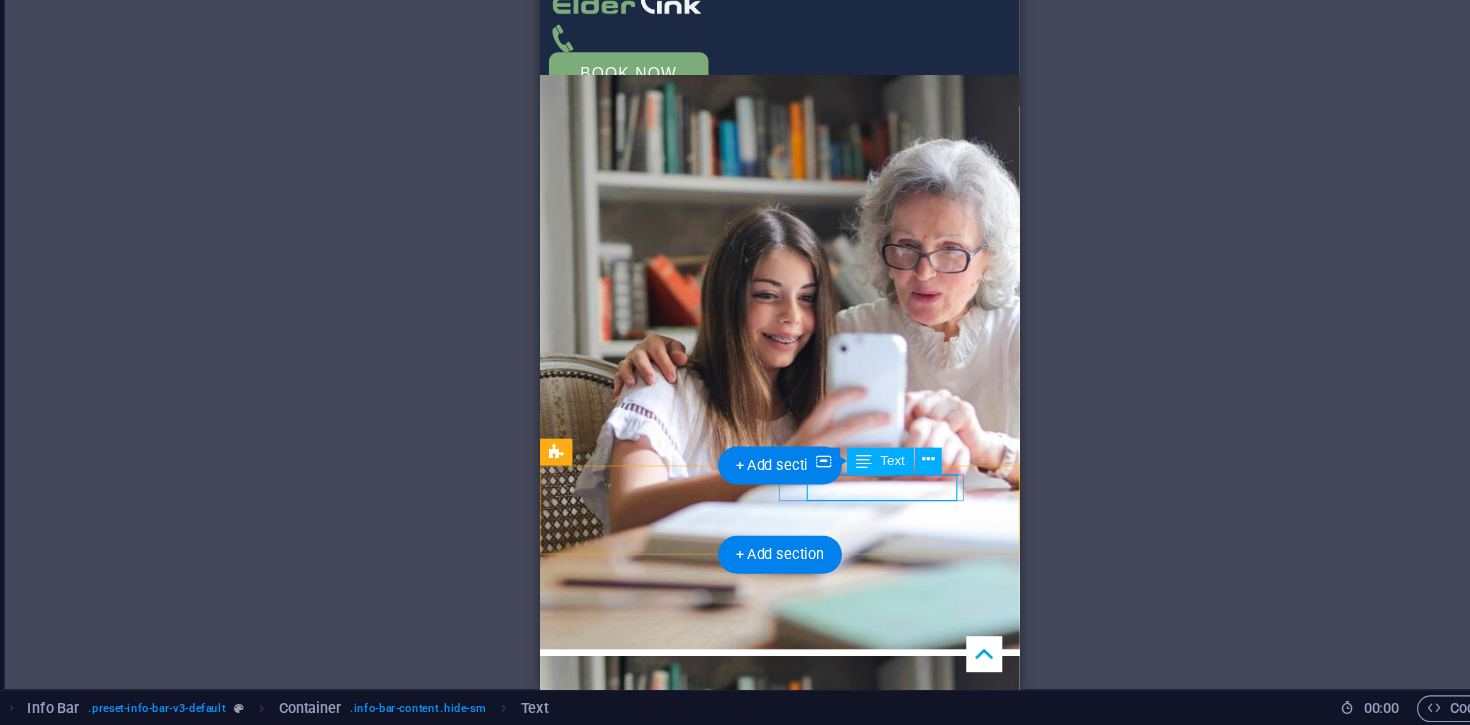 click on "Get in touch with us" at bounding box center [747, 1505] 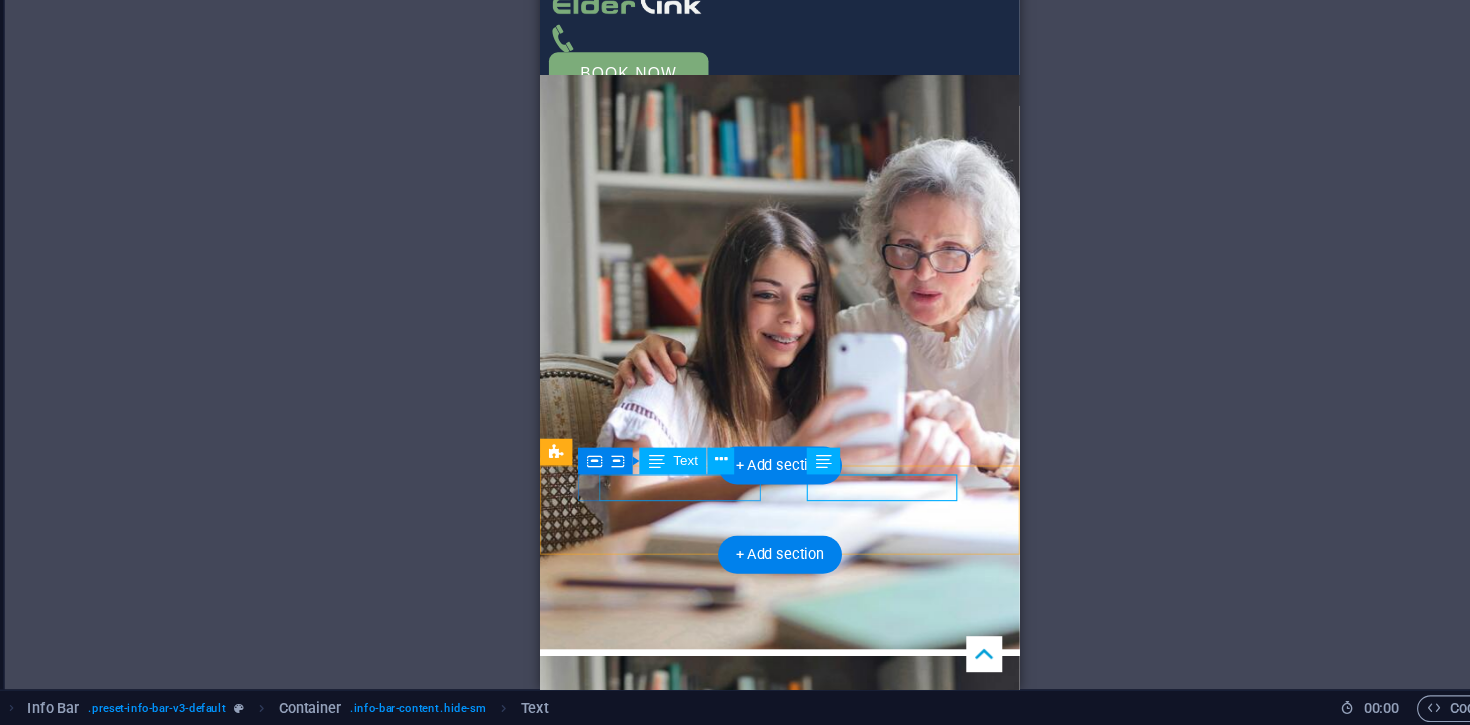 click on "Adelaide" at bounding box center [631, 1468] 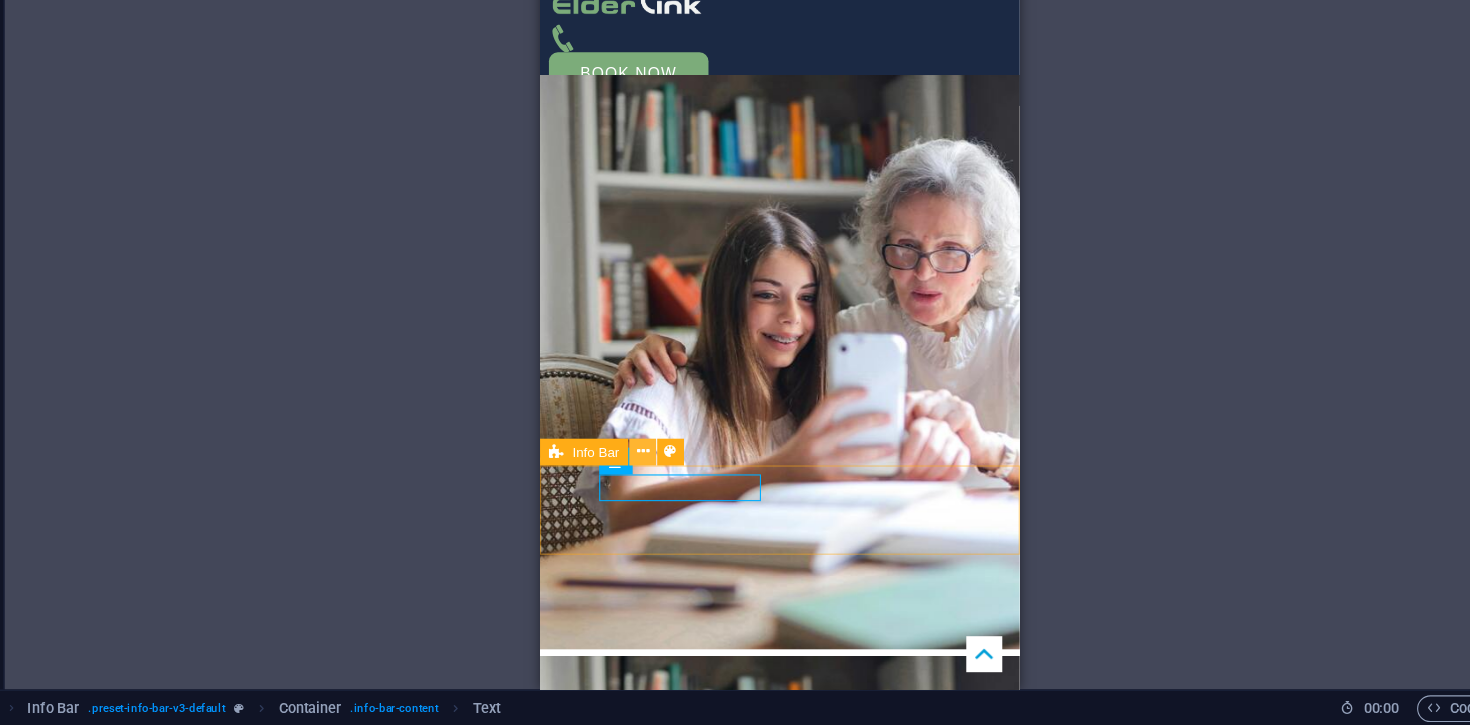 click at bounding box center [652, 479] 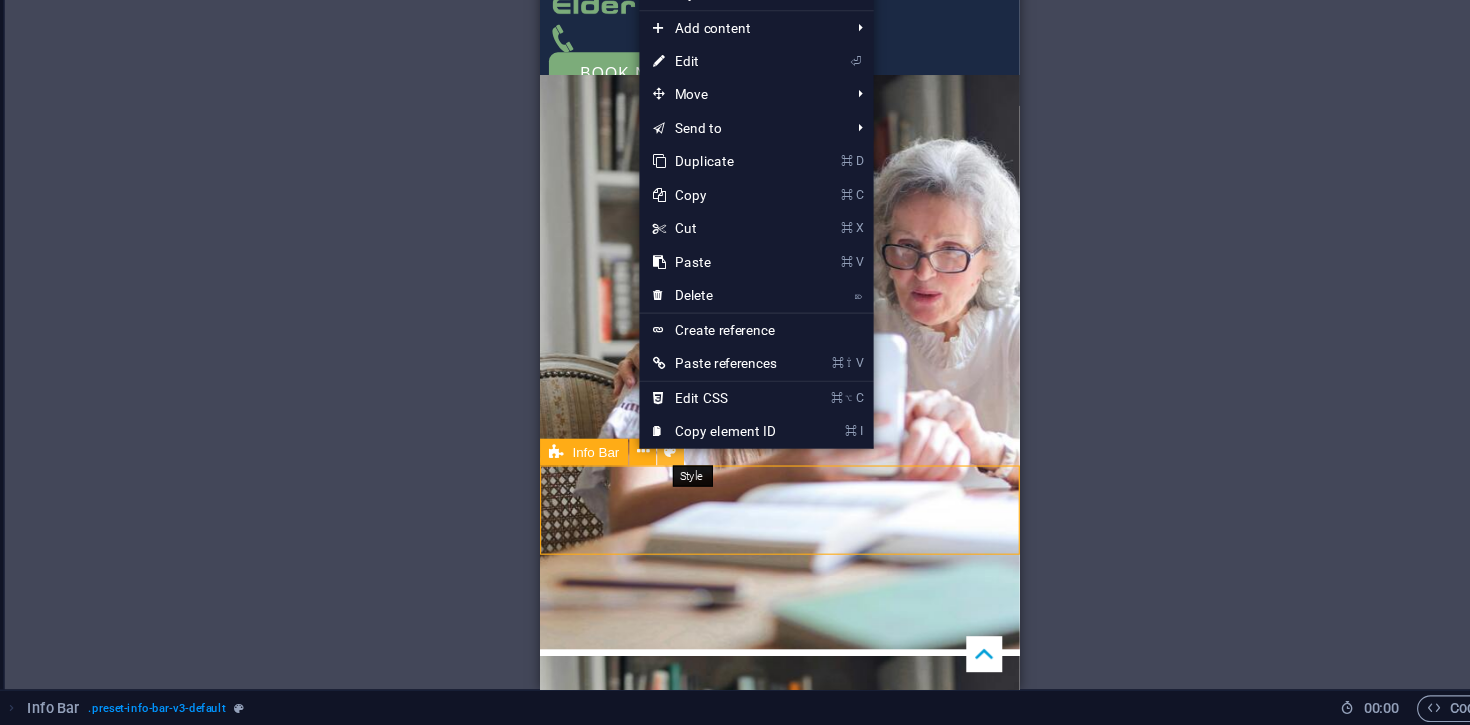 click at bounding box center [677, 479] 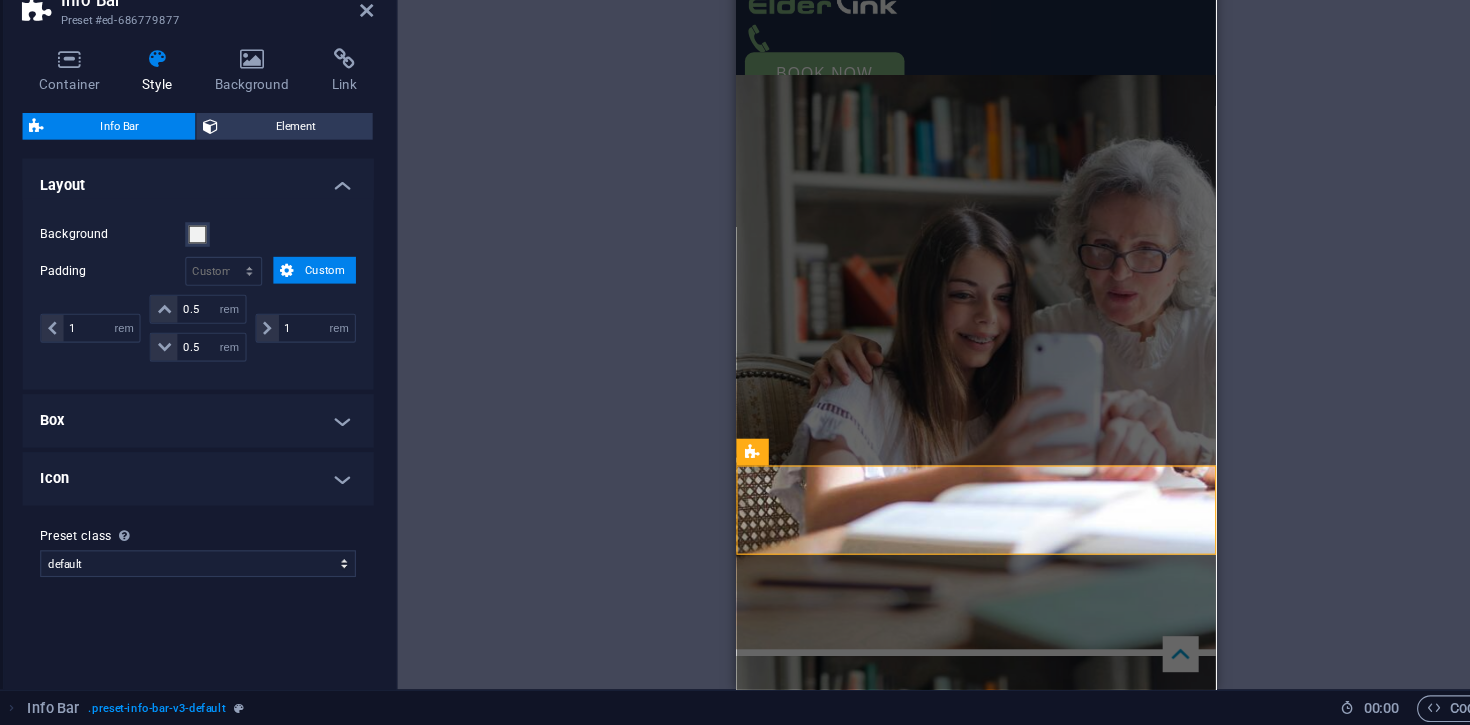 click on "Icon" at bounding box center (253, 504) 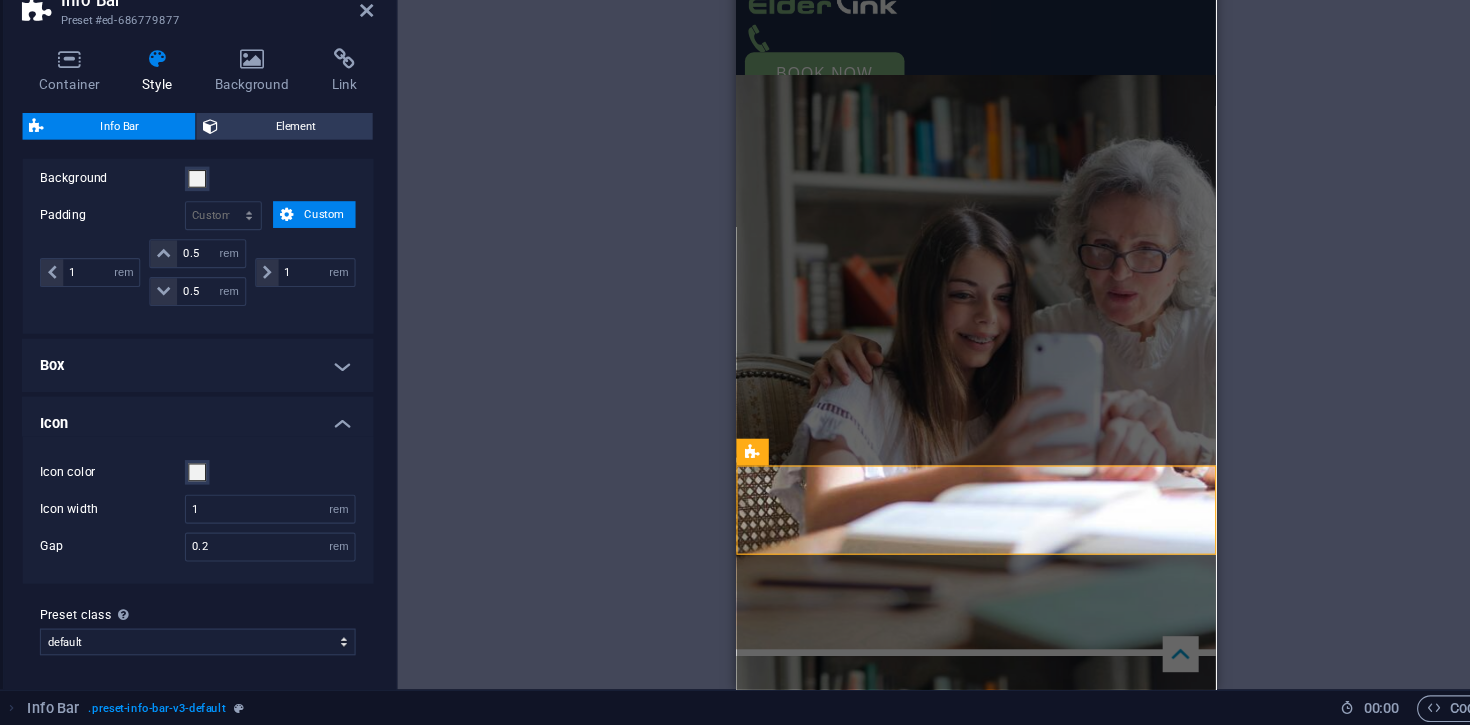 scroll, scrollTop: 0, scrollLeft: 0, axis: both 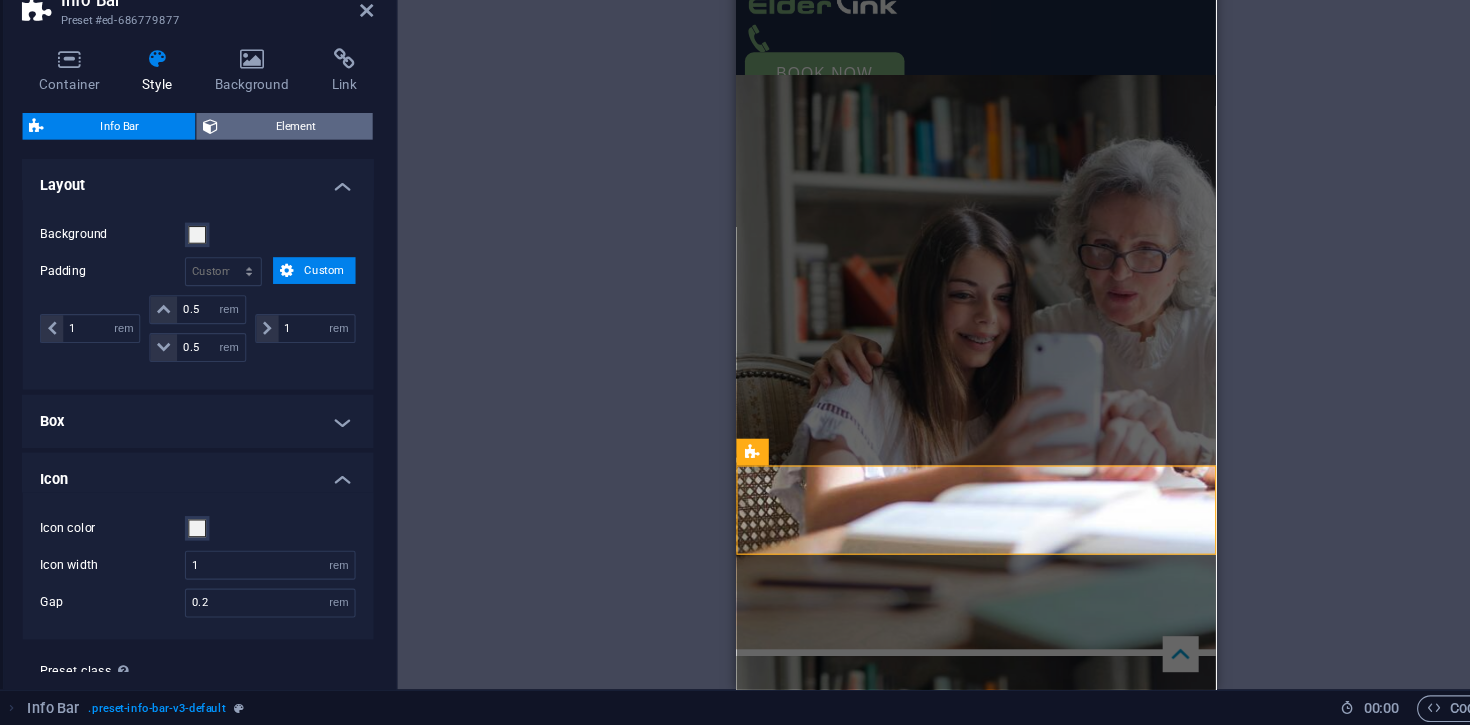 click on "Element" at bounding box center [341, 188] 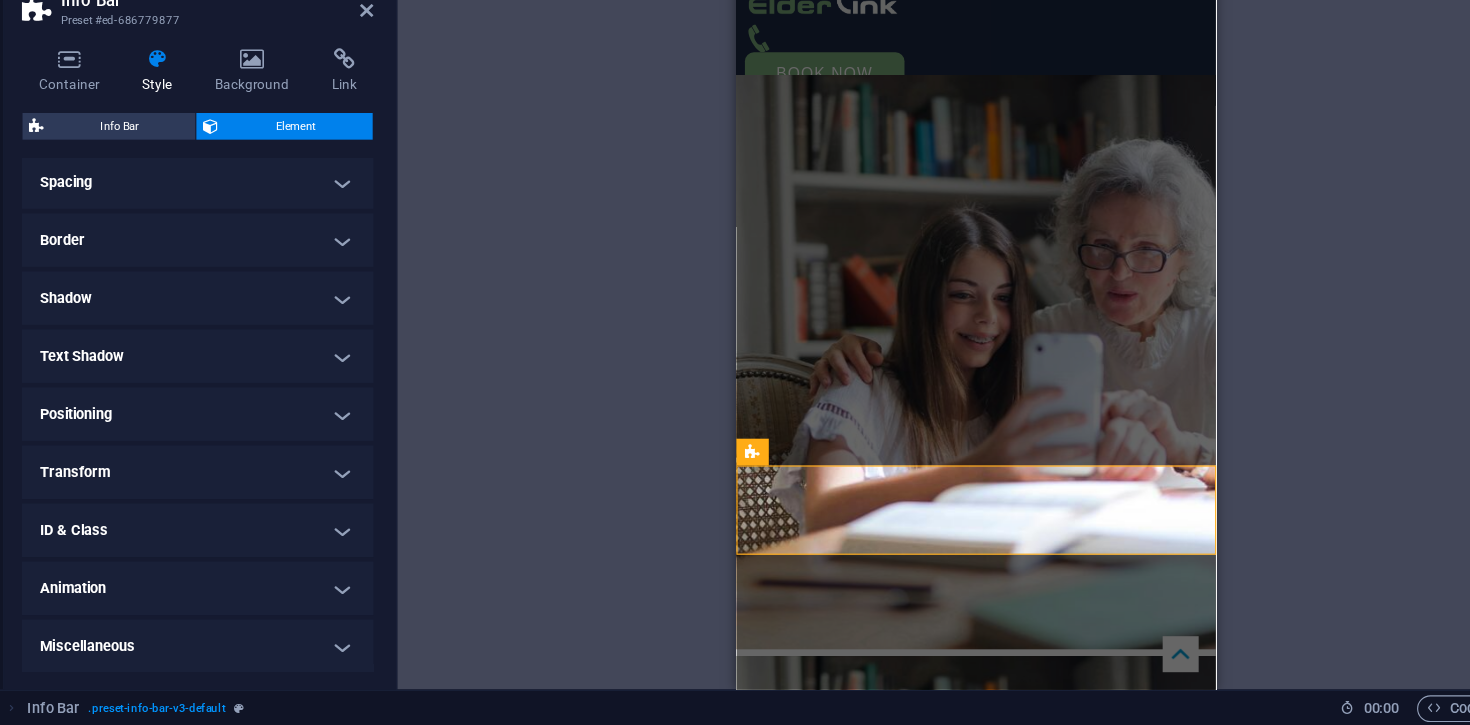 scroll, scrollTop: 0, scrollLeft: 0, axis: both 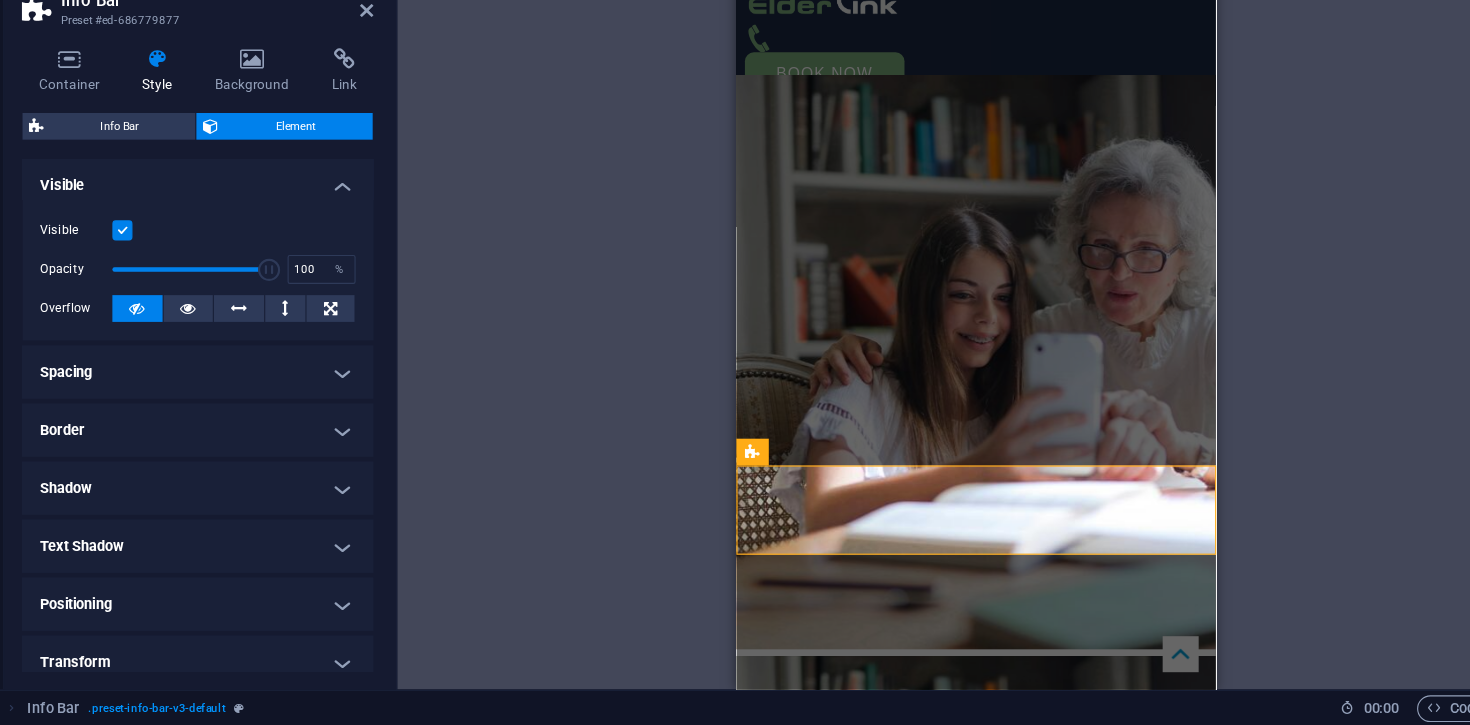 click on "Info Bar Element" at bounding box center (253, 188) 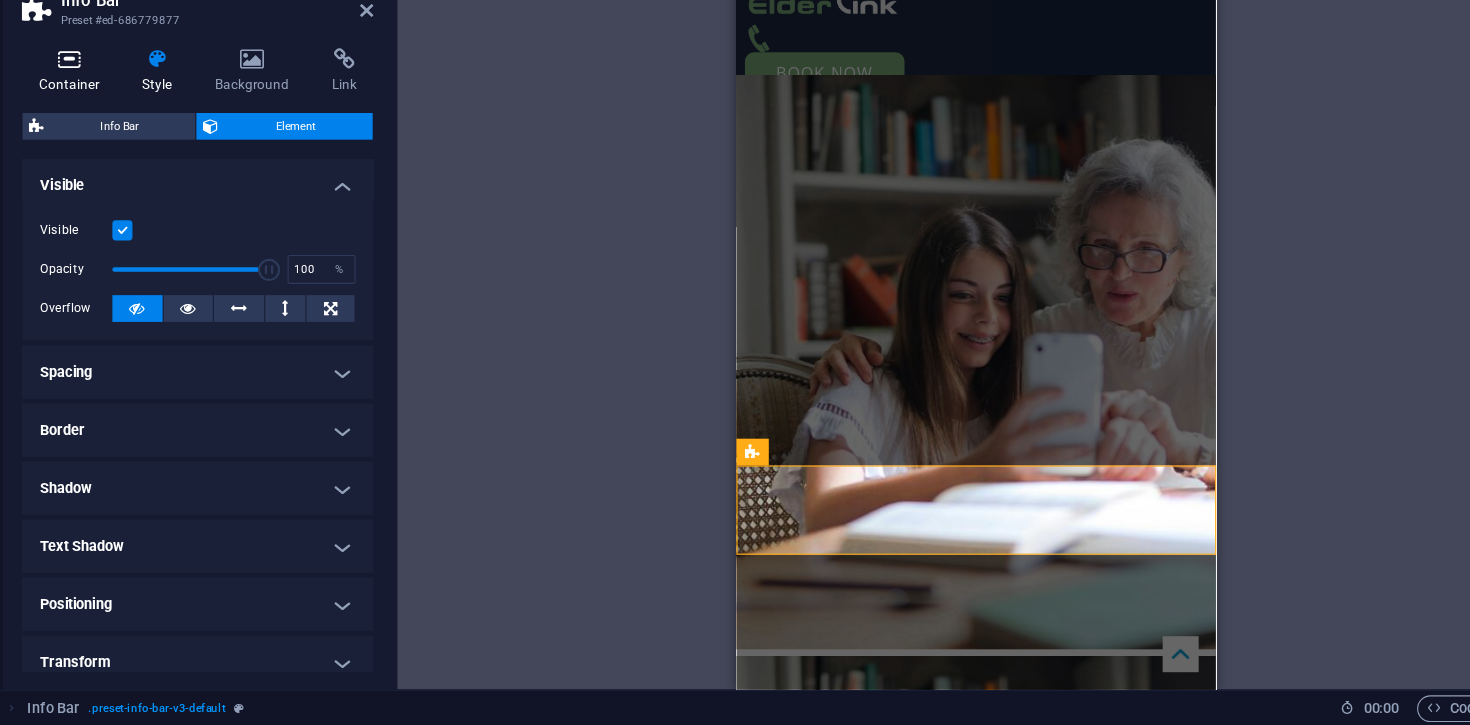 click on "Container" at bounding box center [142, 139] 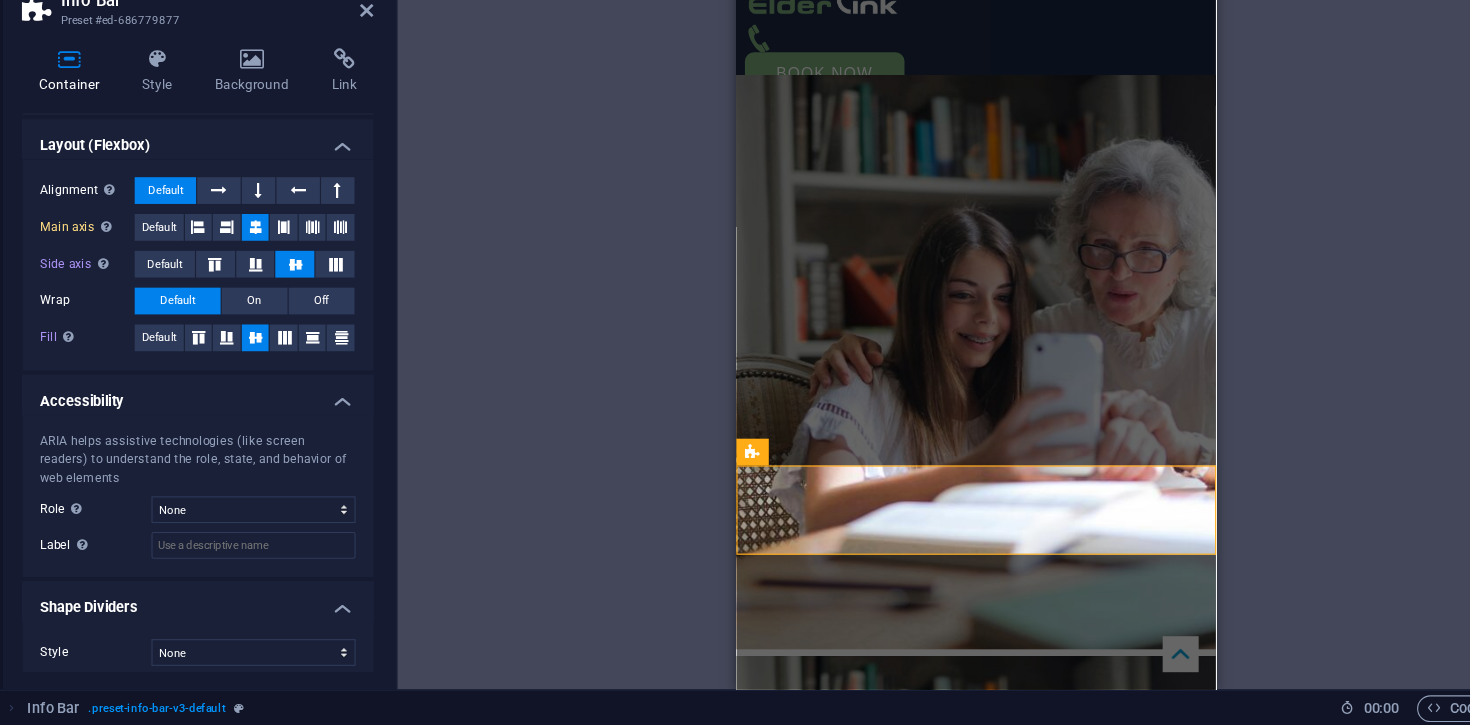 scroll, scrollTop: 274, scrollLeft: 0, axis: vertical 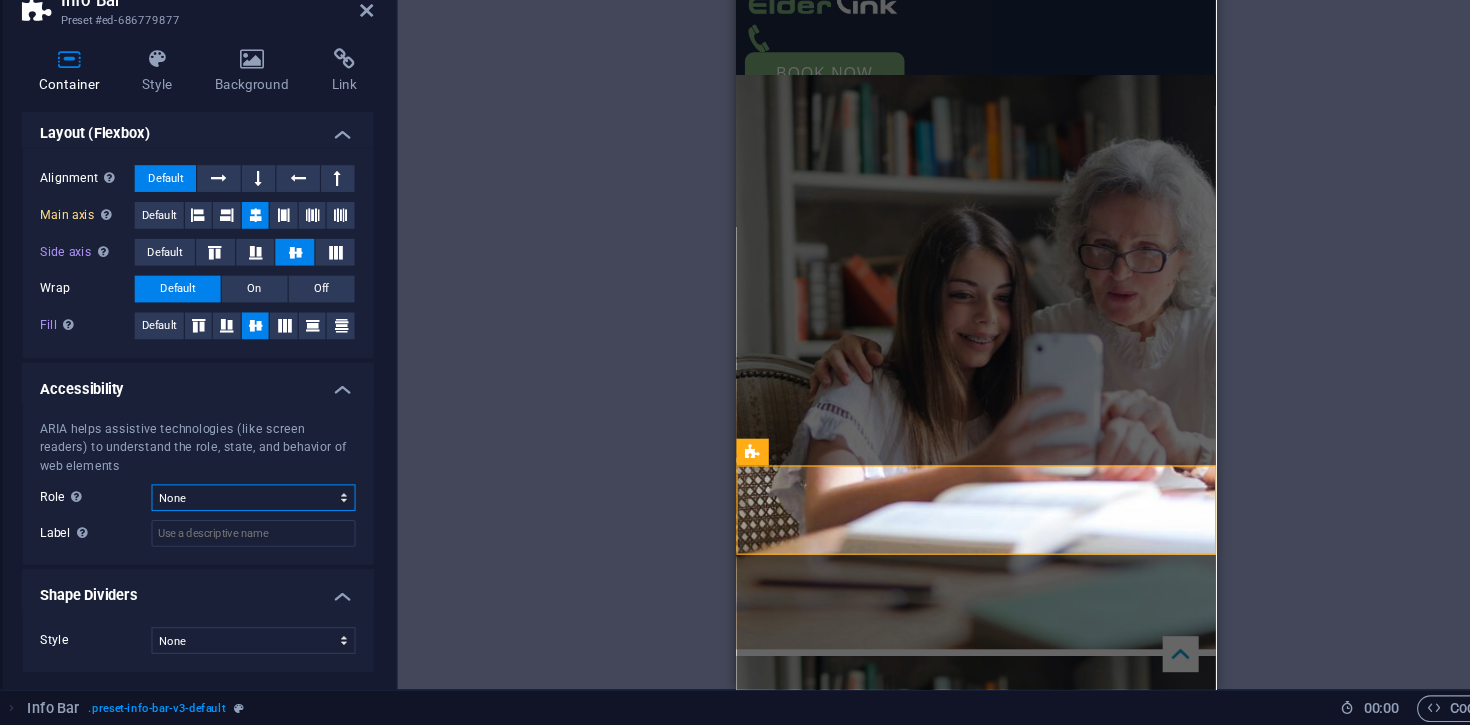 click on "None Alert Article Banner Comment Complementary Dialog Footer Header Marquee Presentation Region Section Separator Status Timer" at bounding box center [303, 521] 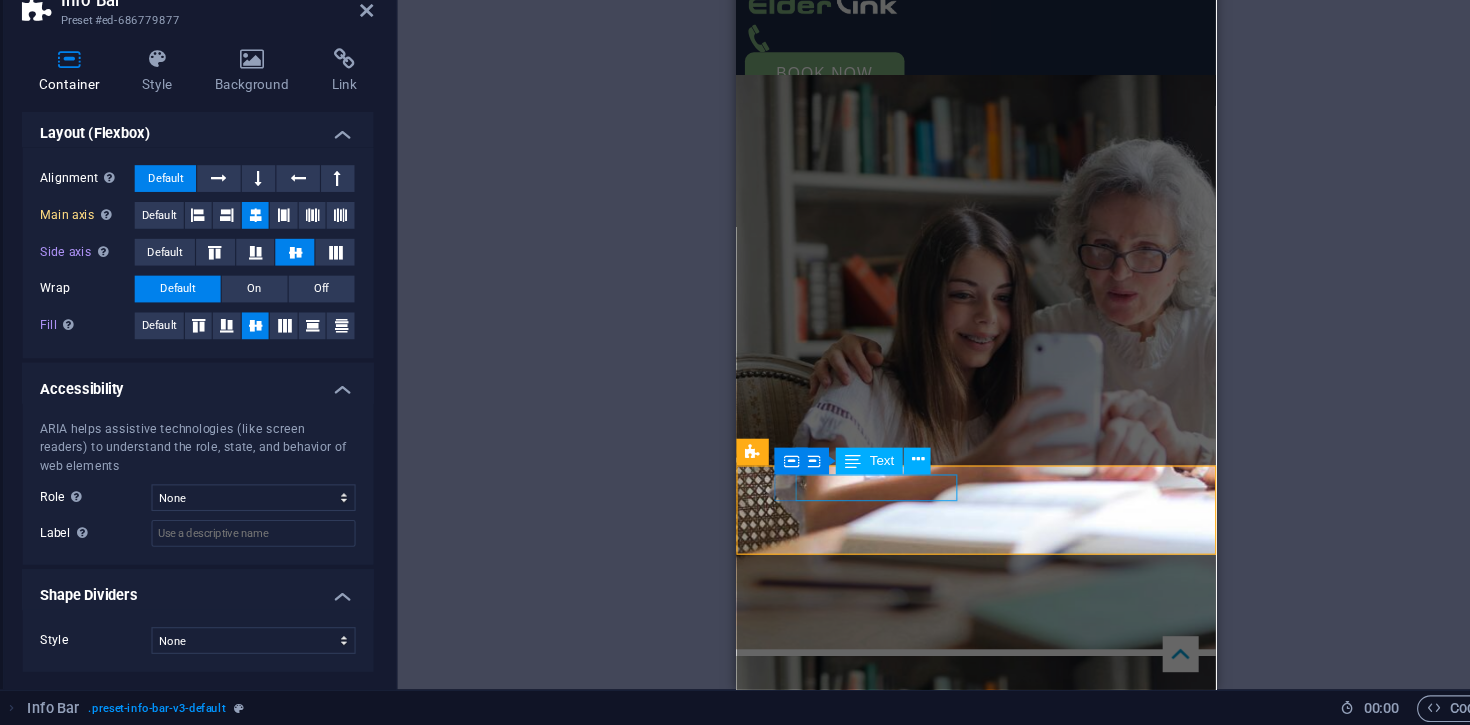 click on "Adelaide" at bounding box center (827, 1468) 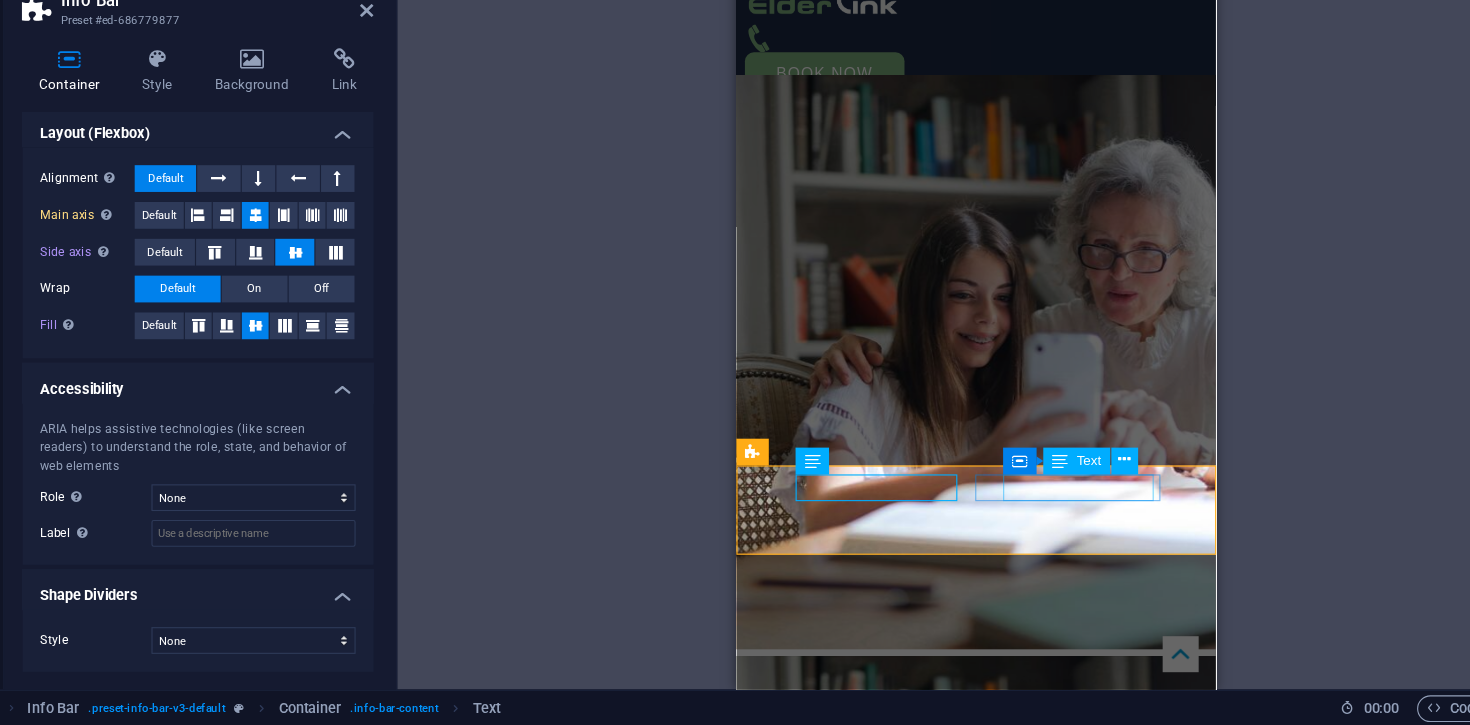 click on "Get in touch with us" at bounding box center (943, 1505) 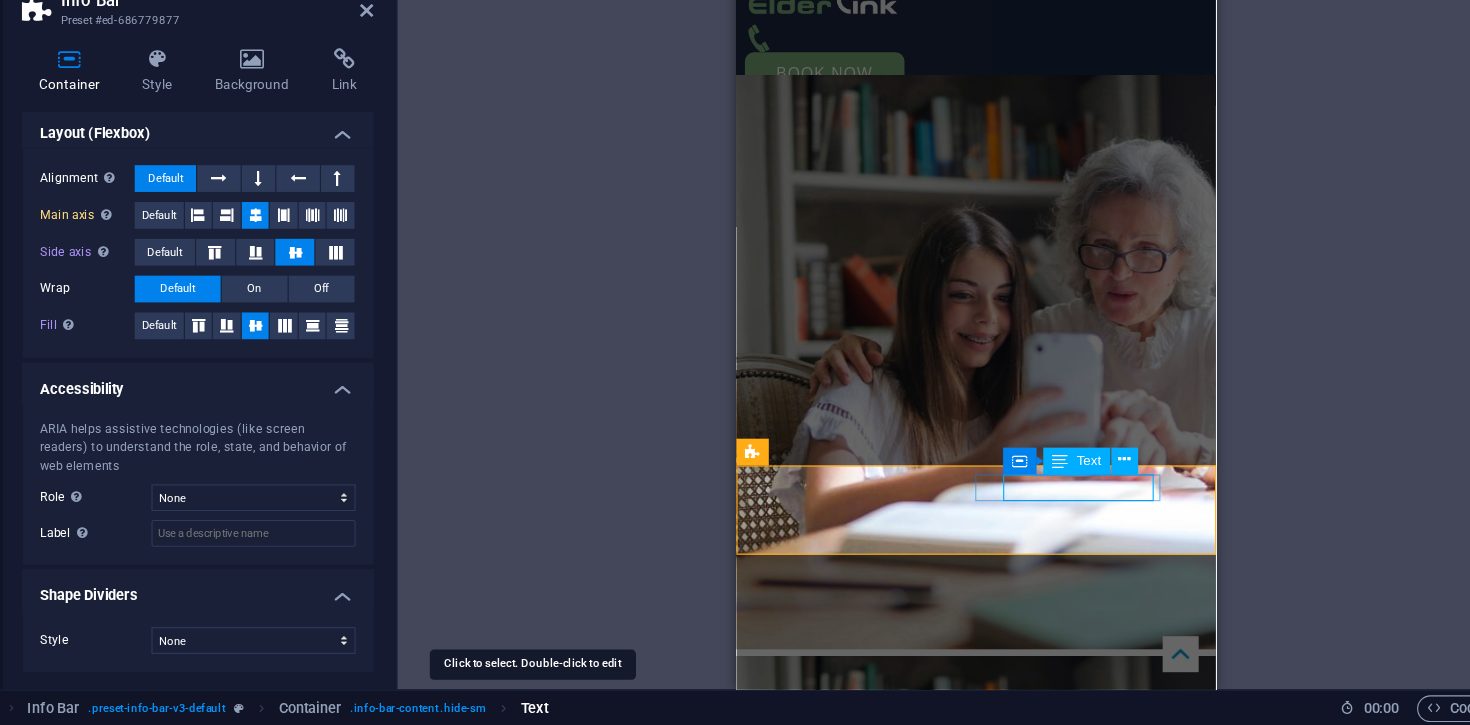 click on "Text" at bounding box center (555, 710) 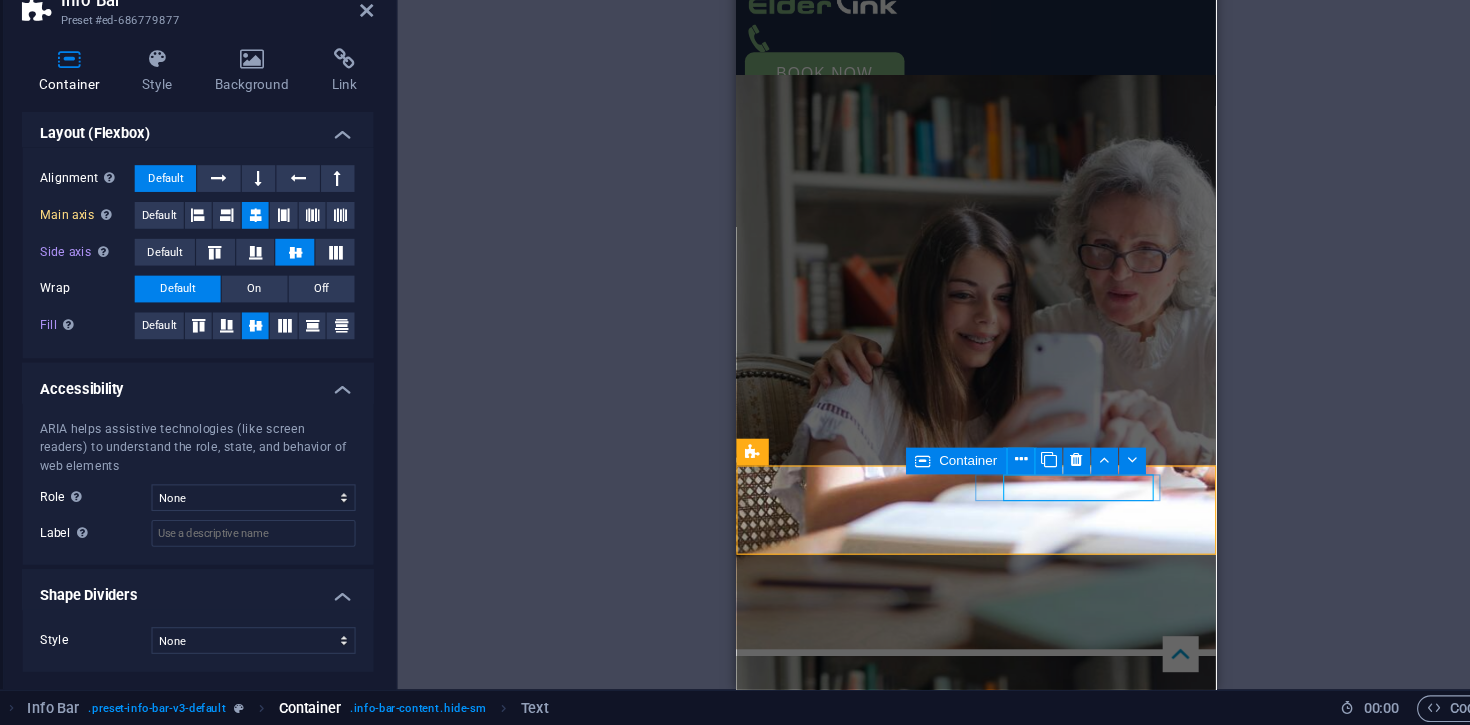 click on ". info-bar-content .hide-sm" at bounding box center [450, 710] 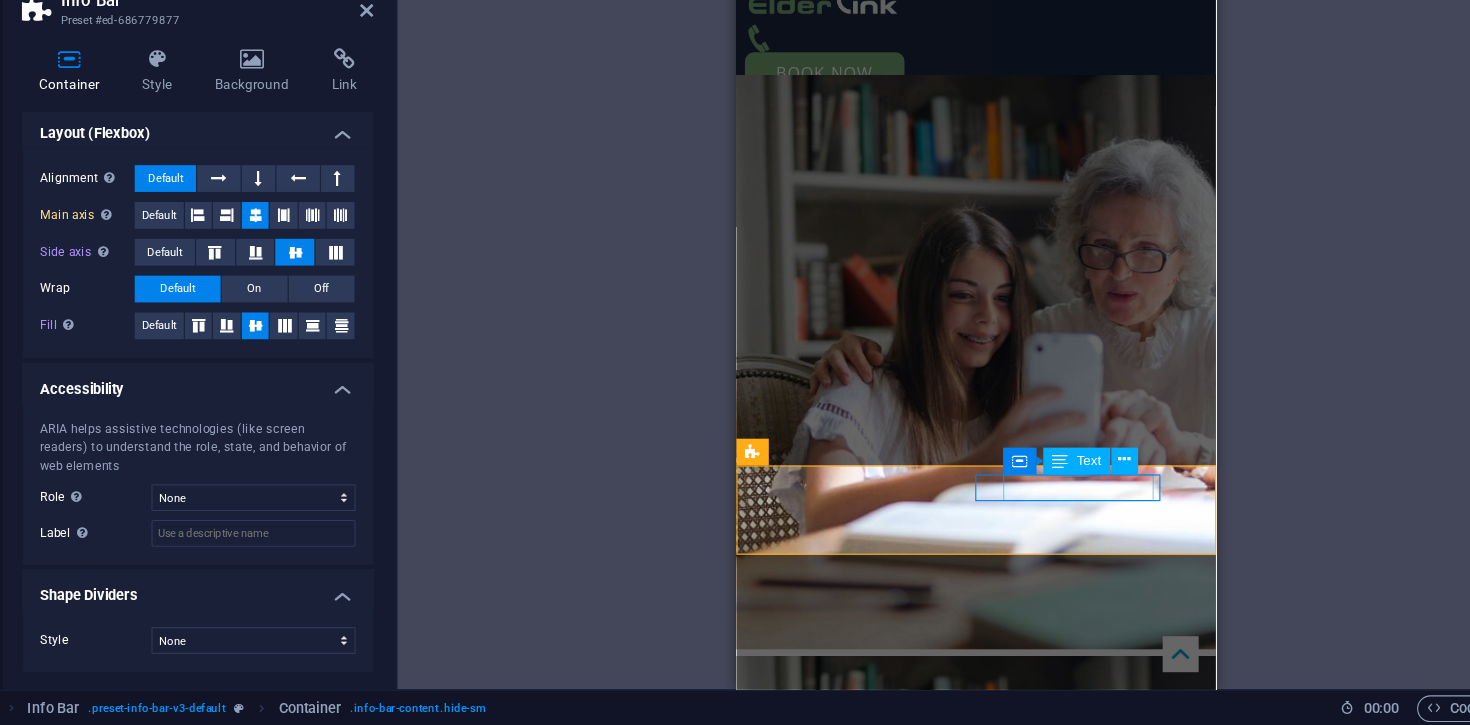 click on "Get in touch with us" at bounding box center [943, 1505] 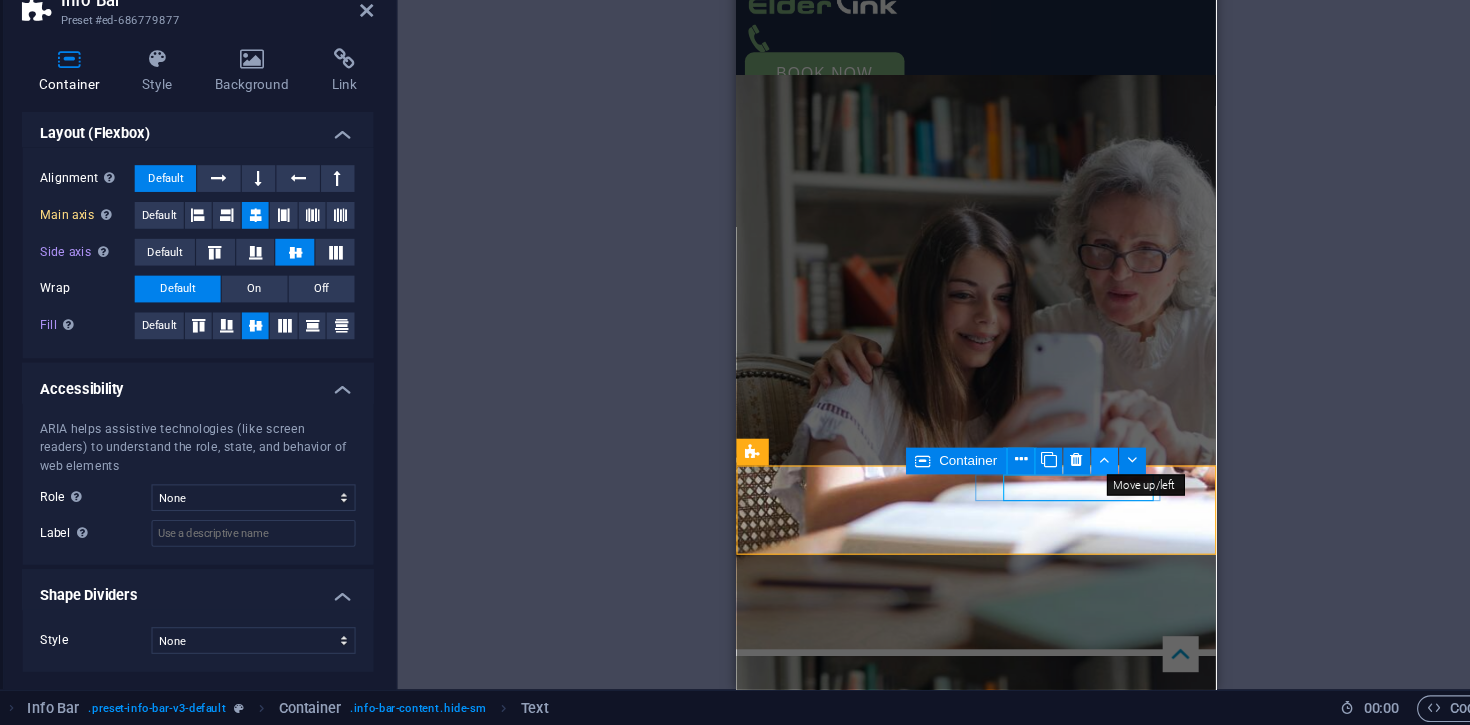click at bounding box center (1066, 488) 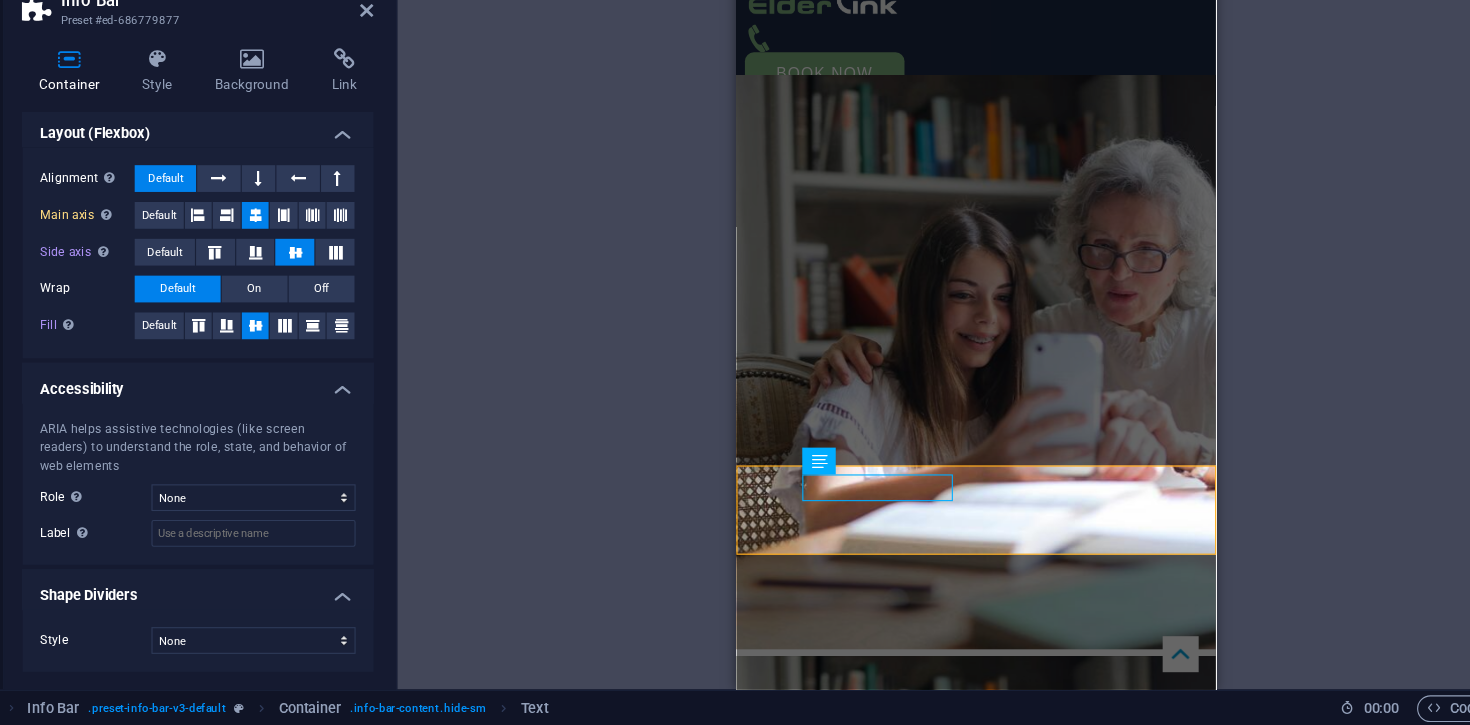 click on "H1   Banner   Banner   Container   Info Bar   Text   Menu Bar   Menu   H2   H2   Image   Container   Contact Form   Footer Heimdall   Container   Footer Heimdall   Container   Container   Text   Button series   Container   H3   Form   Captcha   Textarea   Input   Container   H2   Callout   Container   Text   Boxes   Container   Container   Text   Container   Container   Container   H3   Container   Container   Text   Boxes   Container   Container   Spacer   Image with text   Container   H2   Image with text   Container   Text   Text   Container   H3   H3   H2   Input   Spacer   Container   Icon   Input   H3   H3   Spacer   Spacer   H2   H3   Text   Text   Info Bar extended   Container   Text   Container   Container   Container   Text   Container   Icon   Container   Icon   Footer Skadi   Logo   Spacer   Text   Text   Spacer   Checkbox   Footer Fulla   Menu   Container   Container   Logo   Container   Container   Icon   Text   H3   Placeholder   Container   Text   Container   Container" at bounding box center [951, 371] 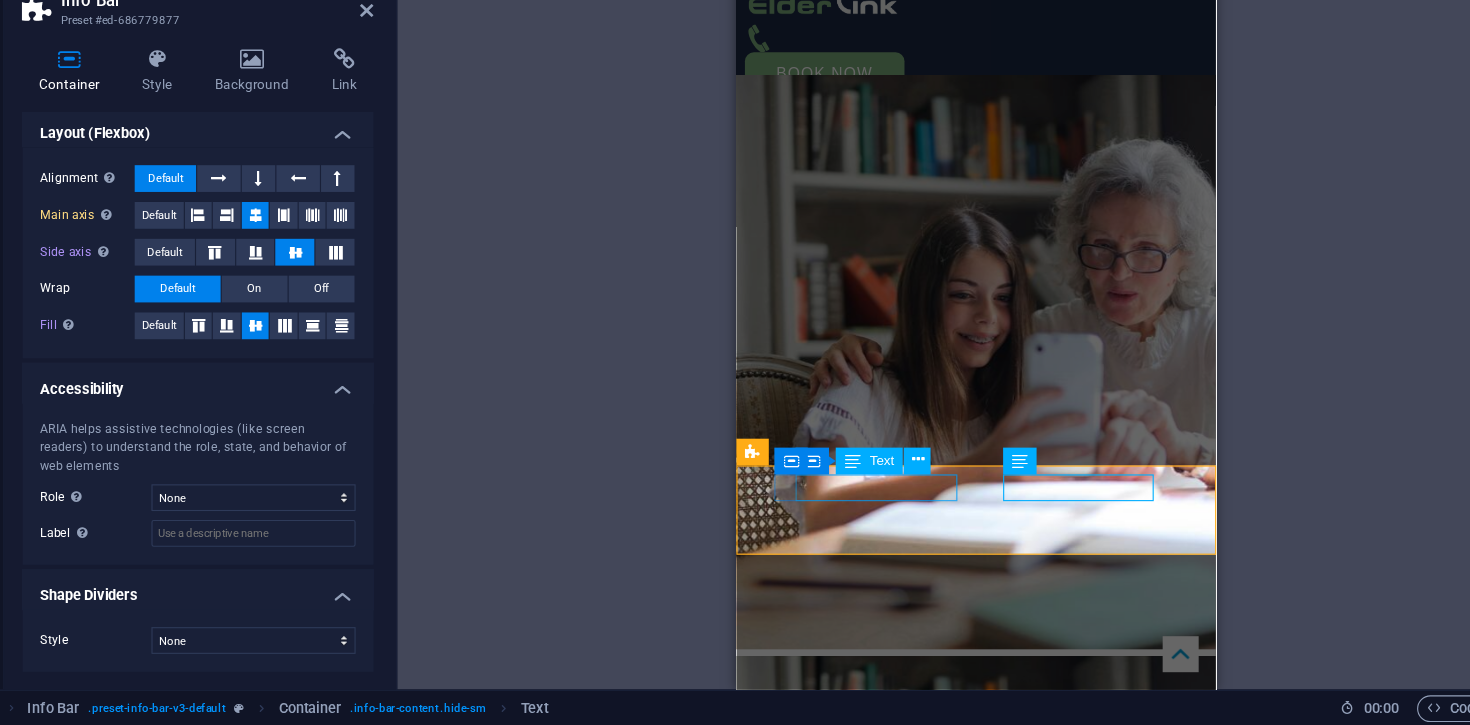 click on "Street" at bounding box center (773, 1468) 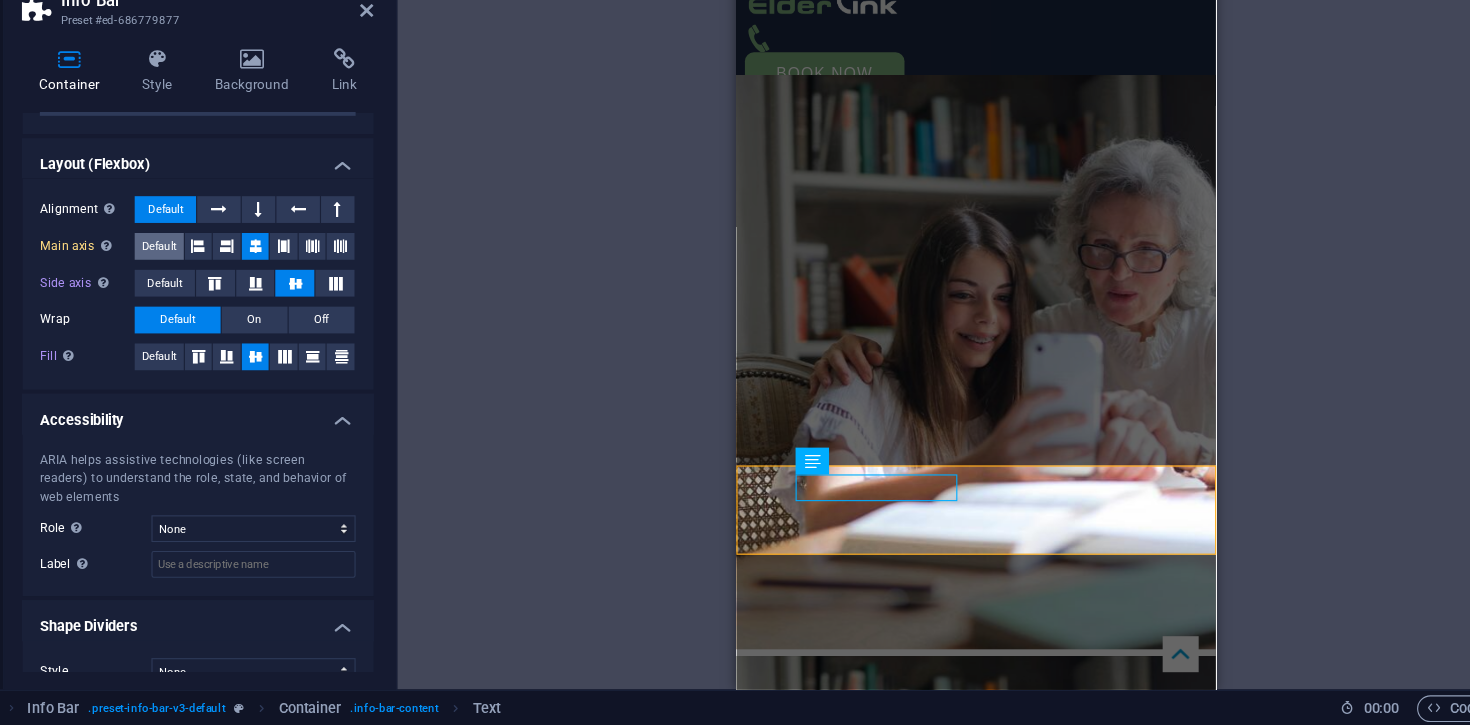 scroll, scrollTop: 245, scrollLeft: 0, axis: vertical 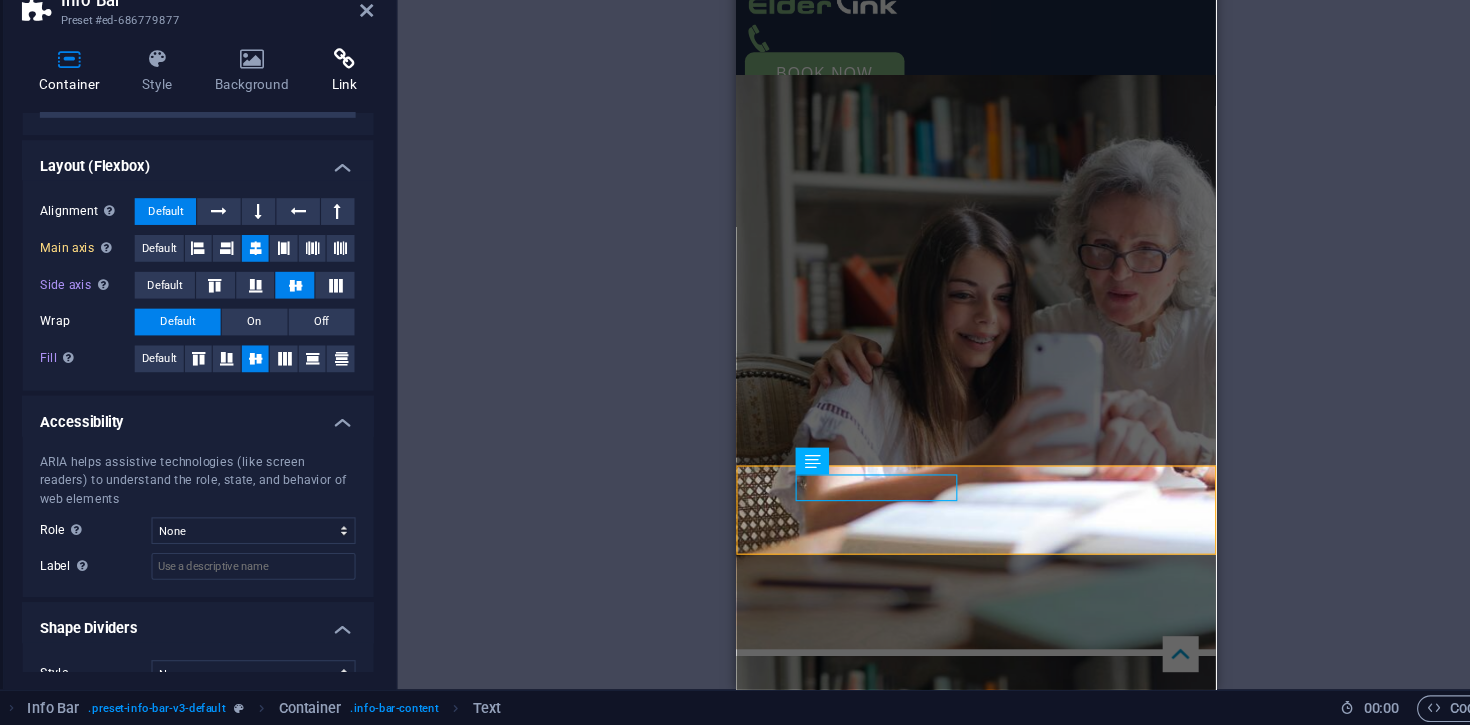 click on "Link" at bounding box center [384, 139] 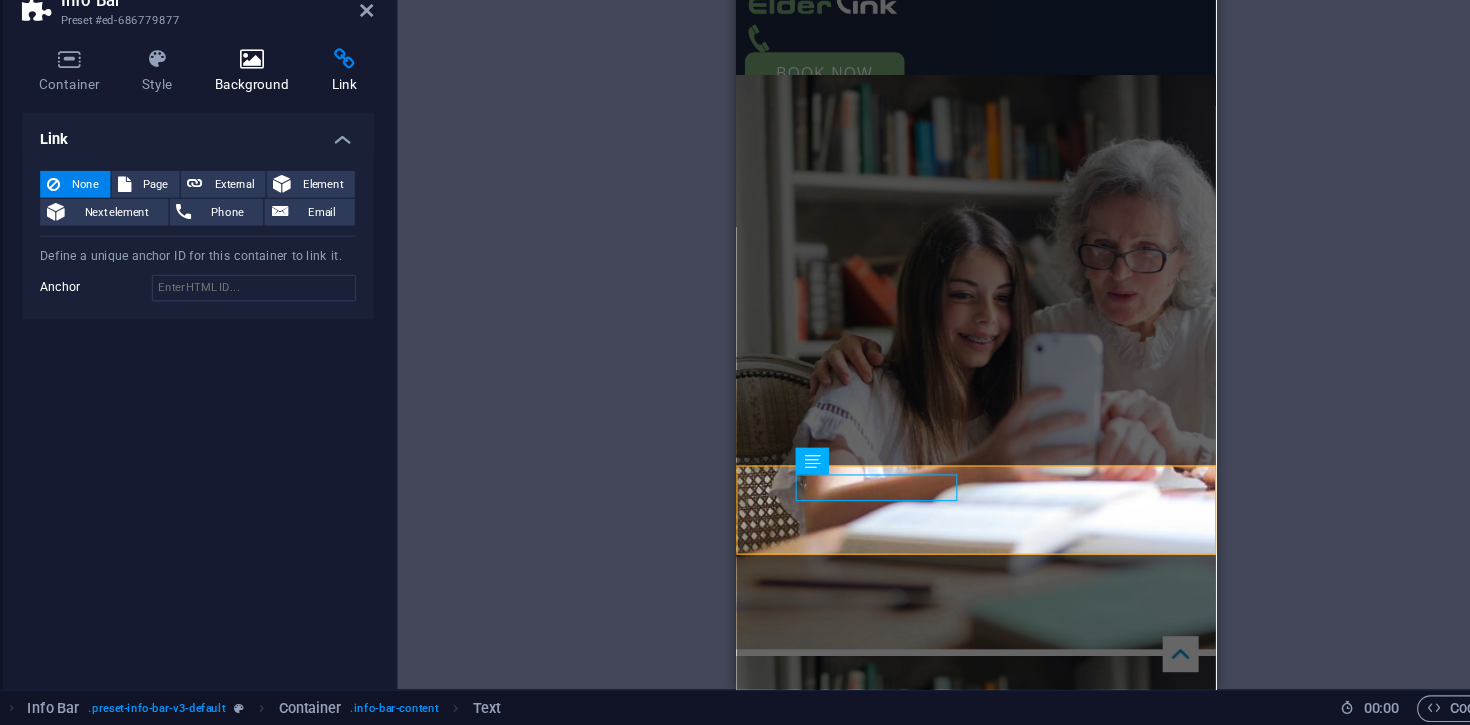 click on "Background" at bounding box center (306, 139) 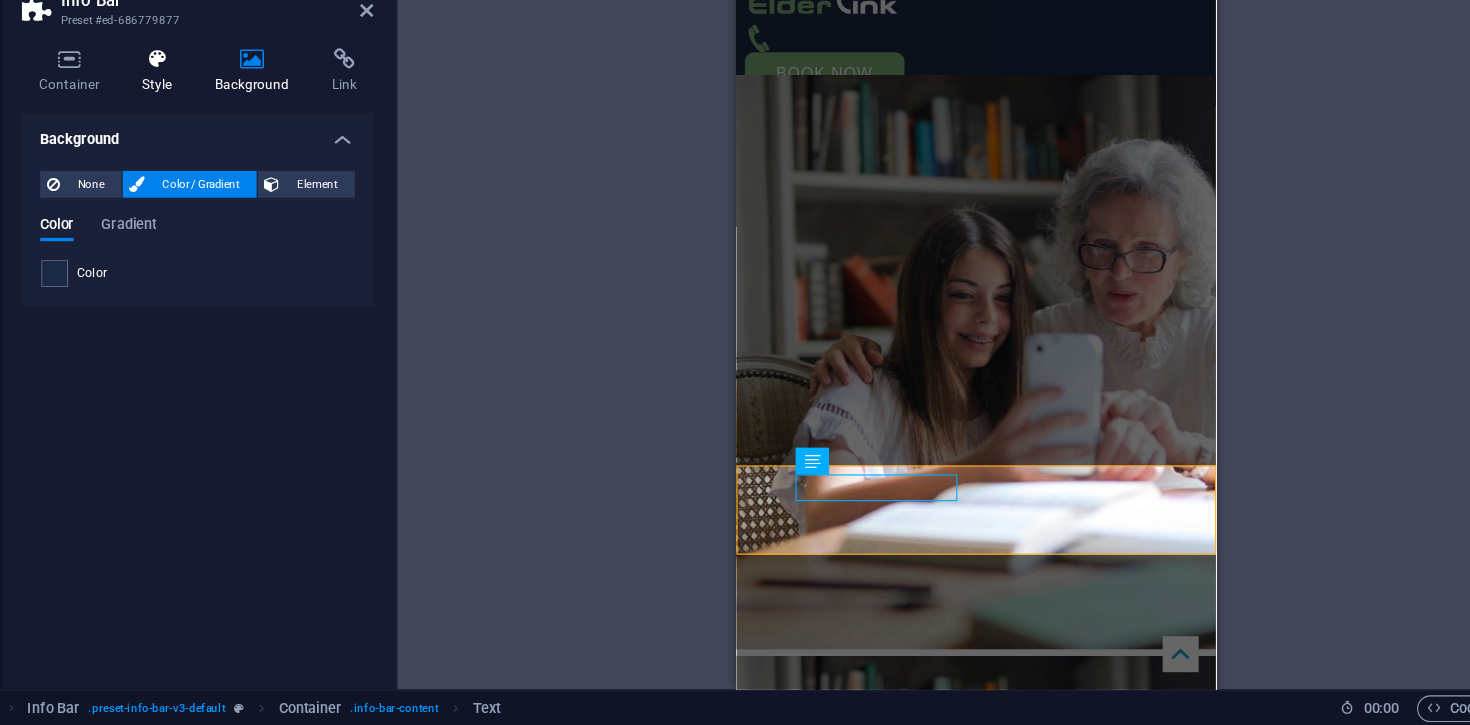 click on "Style" at bounding box center (221, 139) 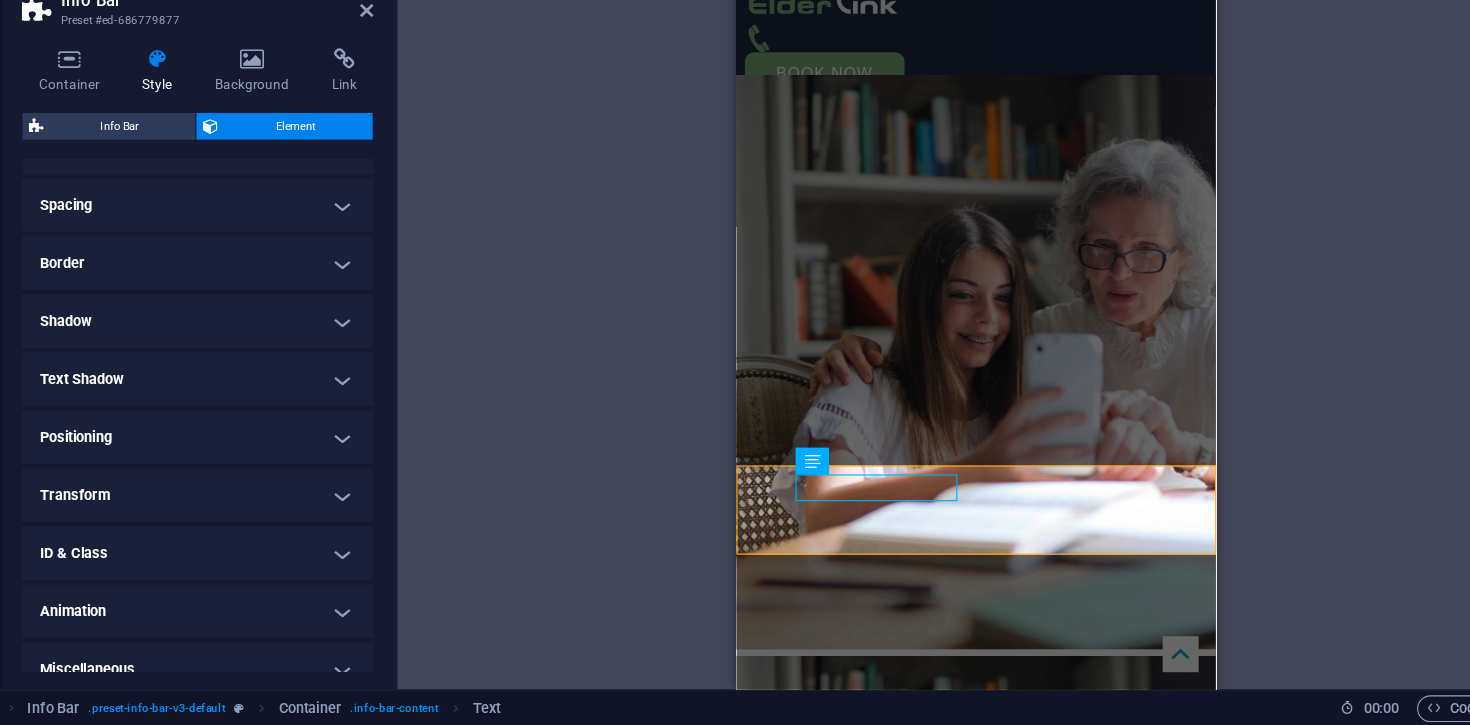 scroll, scrollTop: 170, scrollLeft: 0, axis: vertical 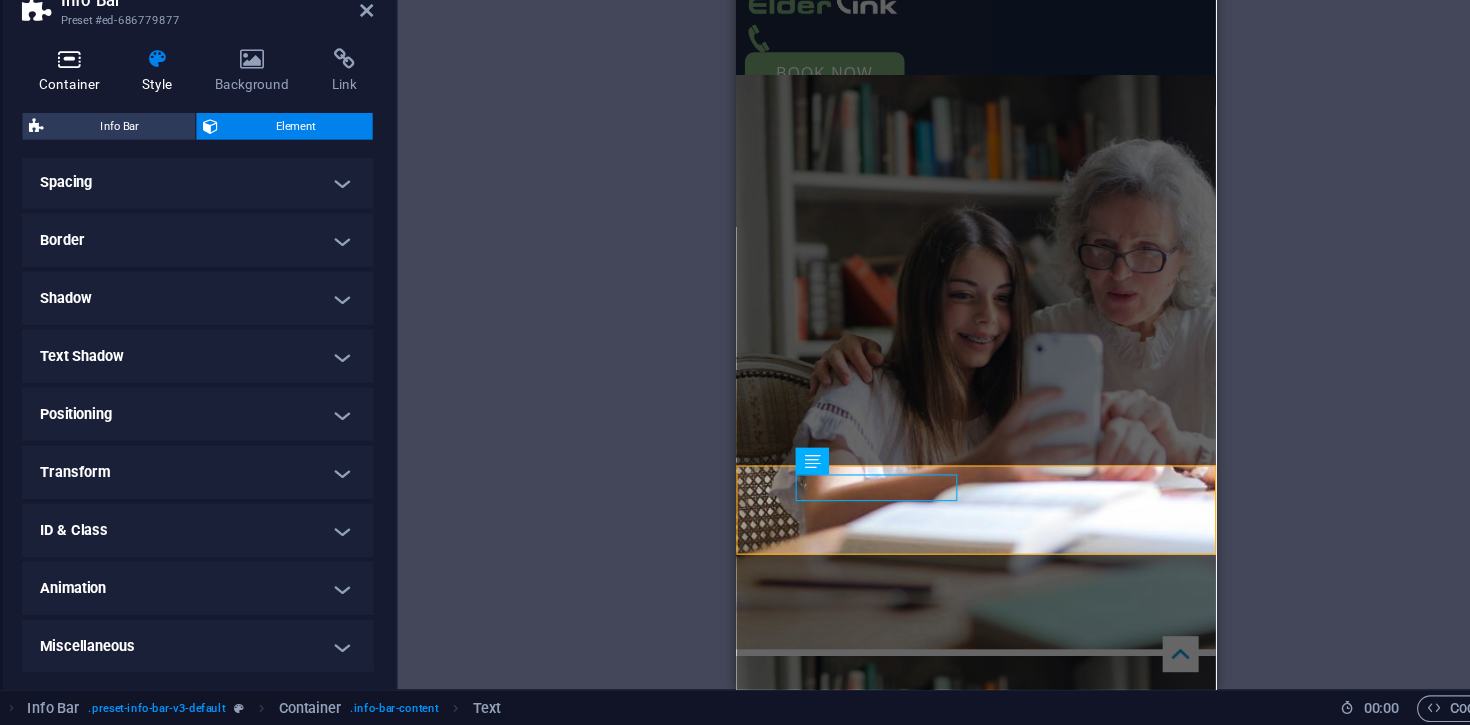 click on "Container" at bounding box center (142, 139) 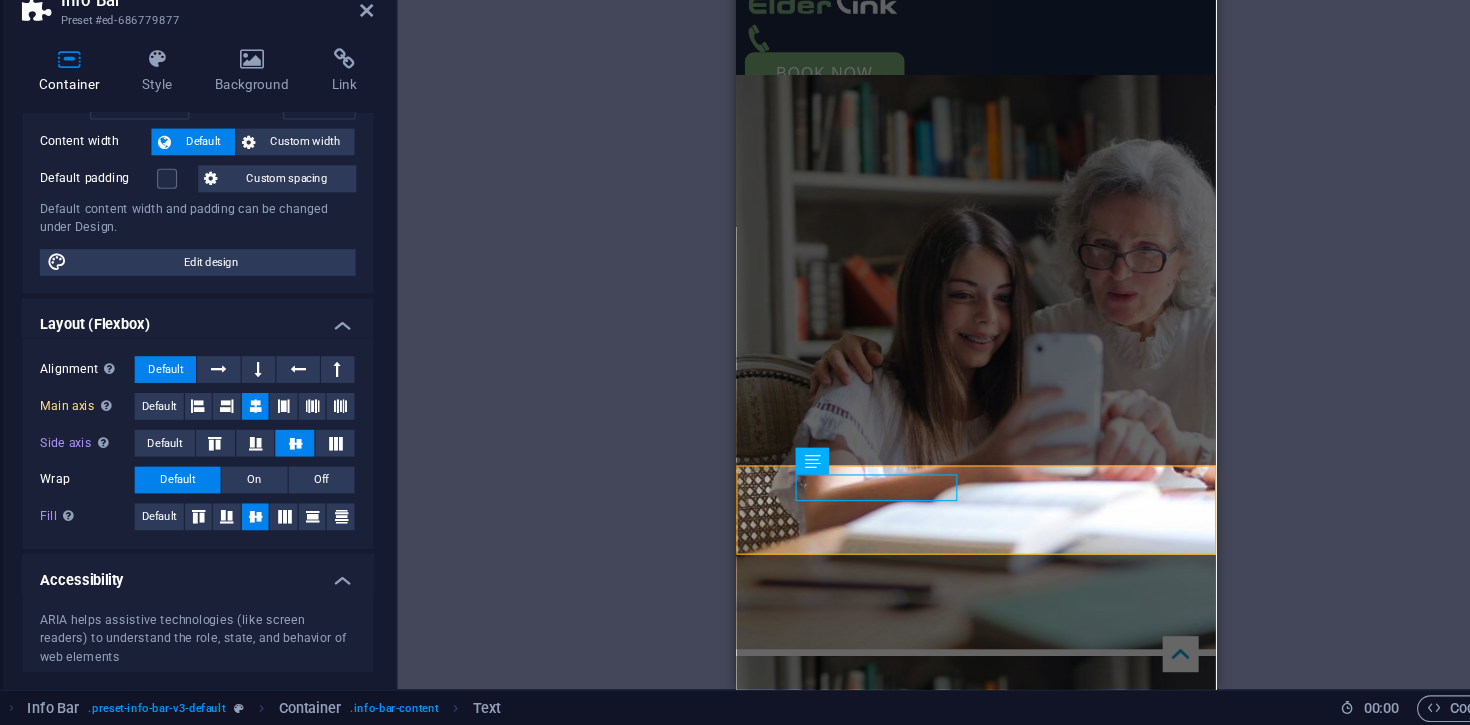 scroll, scrollTop: 0, scrollLeft: 0, axis: both 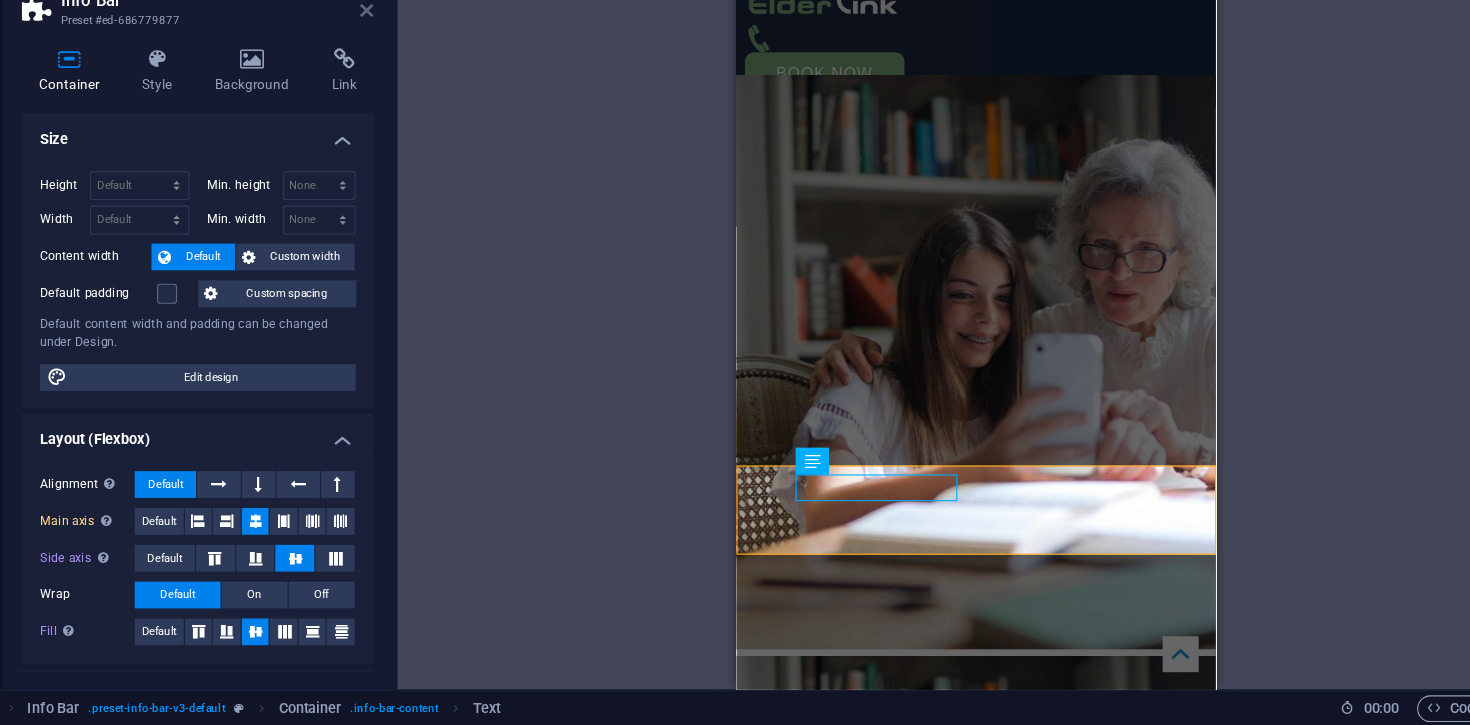click at bounding box center [405, 84] 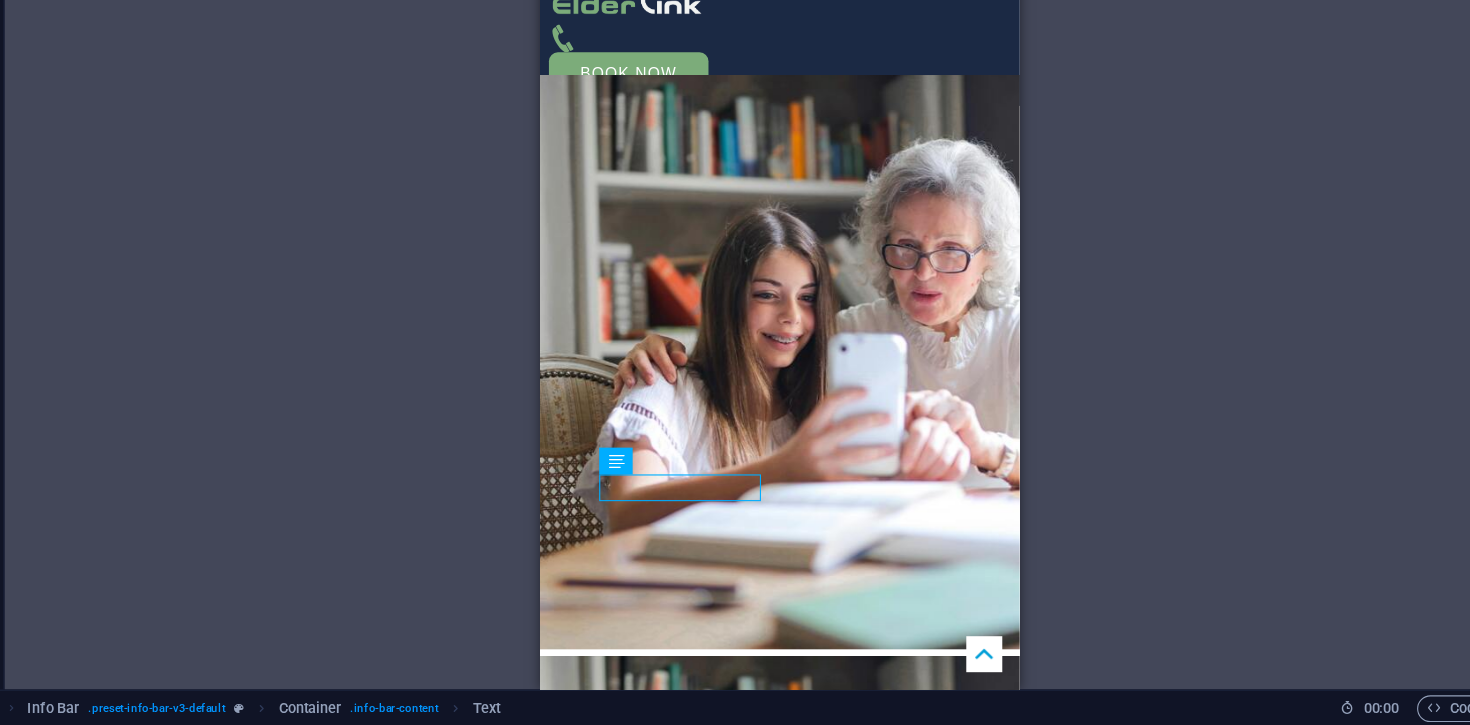 click on "H1   Banner   Banner   Container   Info Bar   Text   Menu Bar   Menu   H2   H2   Image   Container   Contact Form   Footer Heimdall   Container   Footer Heimdall   Container   Container   Text   Button series   Container   H3   Form   Captcha   Textarea   Input   Container   H2   Callout   Container   Text   Boxes   Container   Container   Text   Container   Container   Container   H3   Container   Container   Text   Boxes   Container   Container   Spacer   Image with text   Container   H2   Image with text   Container   Text   Text   Container   H3   H3   H2   Input   Spacer   Container   Icon   Input   H3   H3   Spacer   Spacer   H2   H3   Text   Text   Info Bar extended   Container   Text   Container   Container   Container   Text   Container   Icon   Container   Icon   Footer Skadi   Logo   Spacer   Text   Text   Spacer   Checkbox   Footer Fulla   Menu   Container   Container   Logo   Container   Container   Icon   Text   H3   Placeholder   Container   Text   Container   HTML" at bounding box center (775, 371) 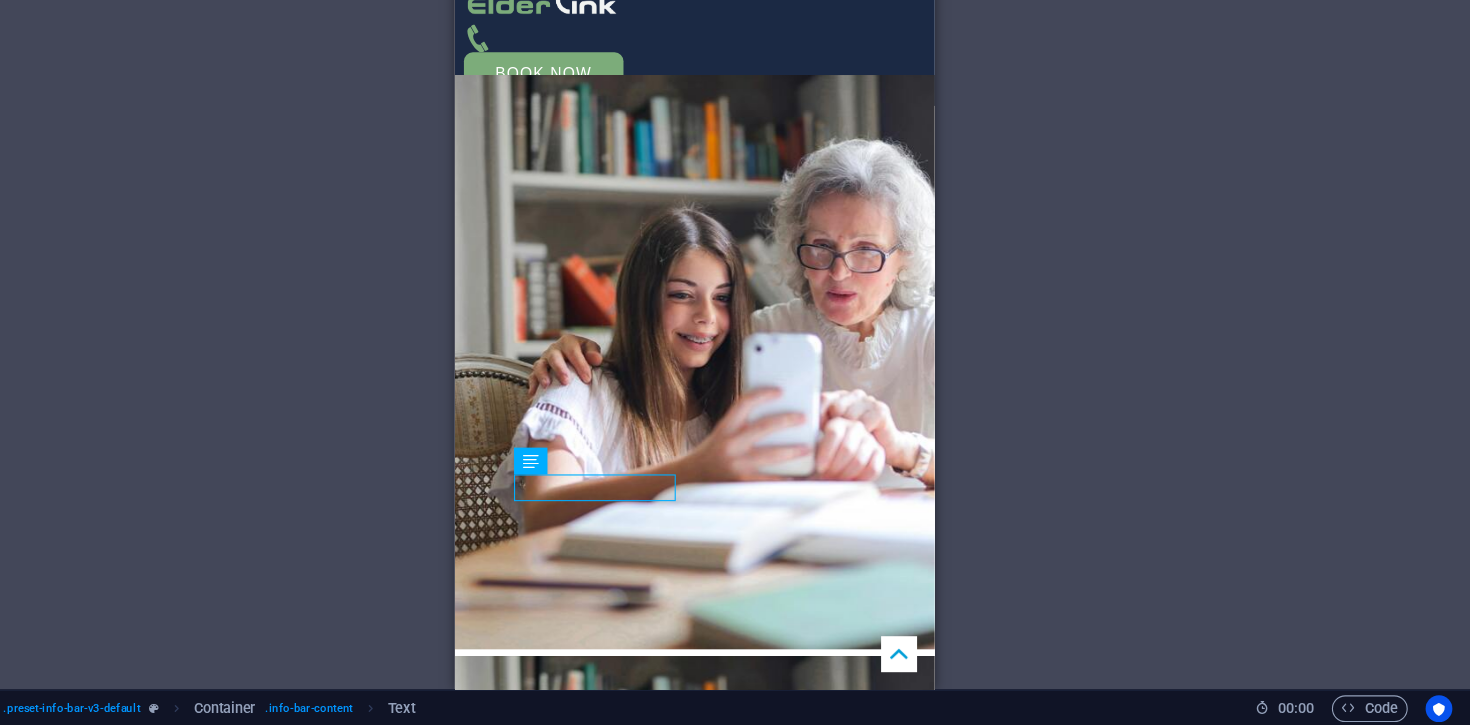 scroll, scrollTop: 0, scrollLeft: 0, axis: both 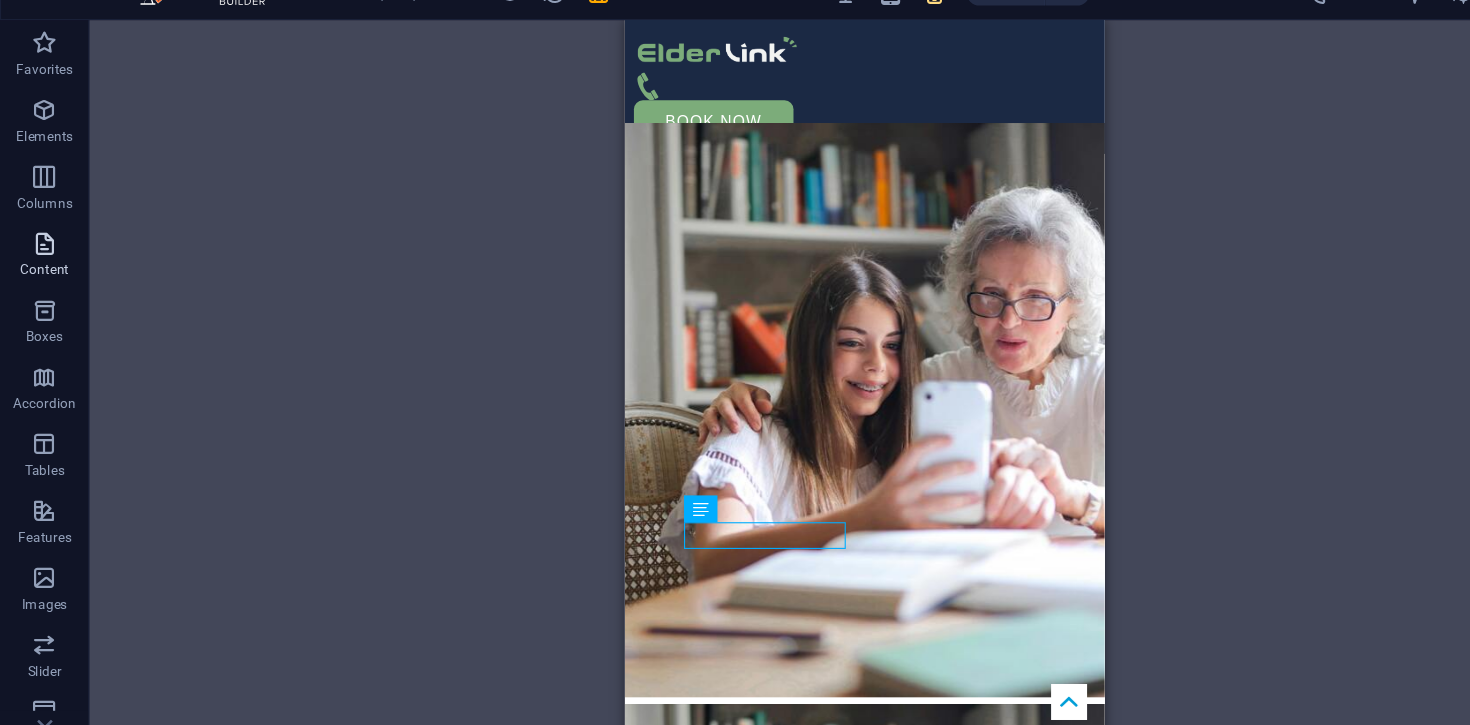 click at bounding box center (40, 250) 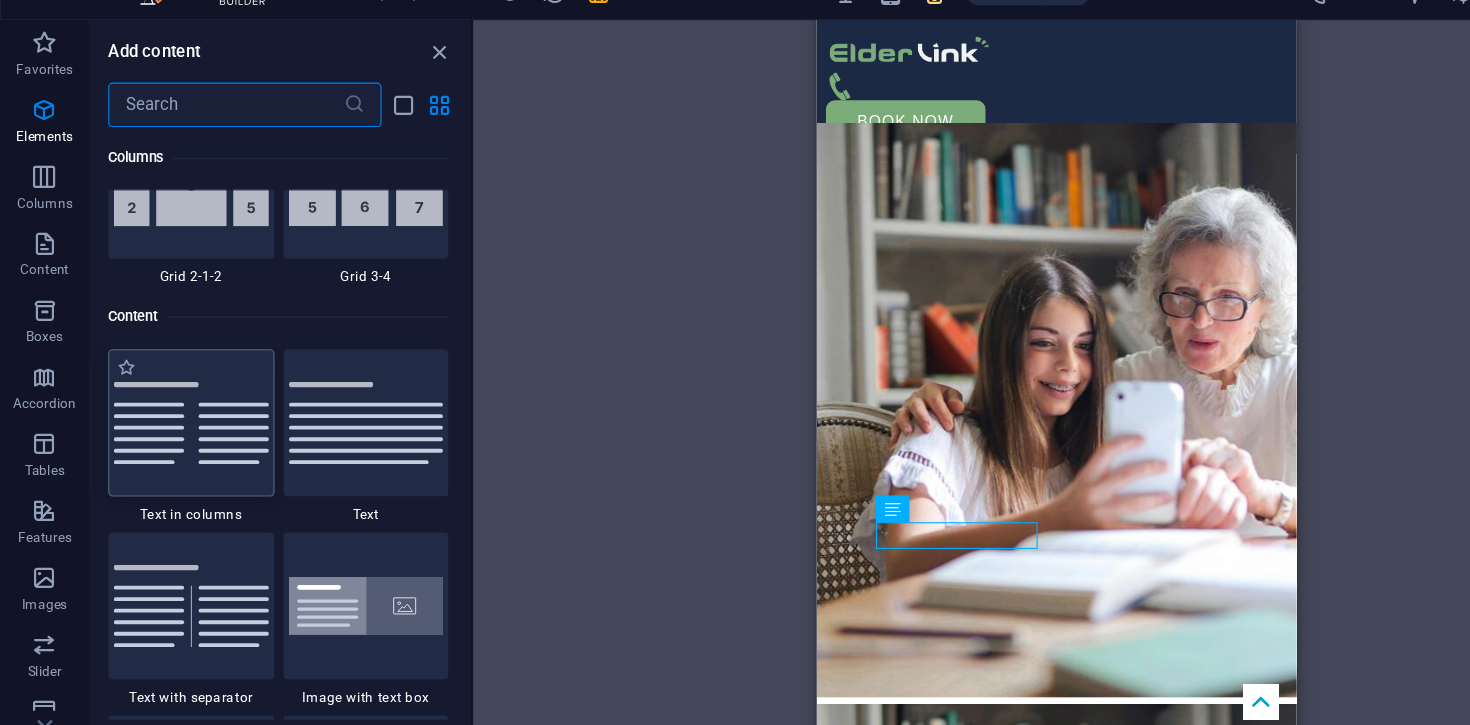 scroll, scrollTop: 3499, scrollLeft: 0, axis: vertical 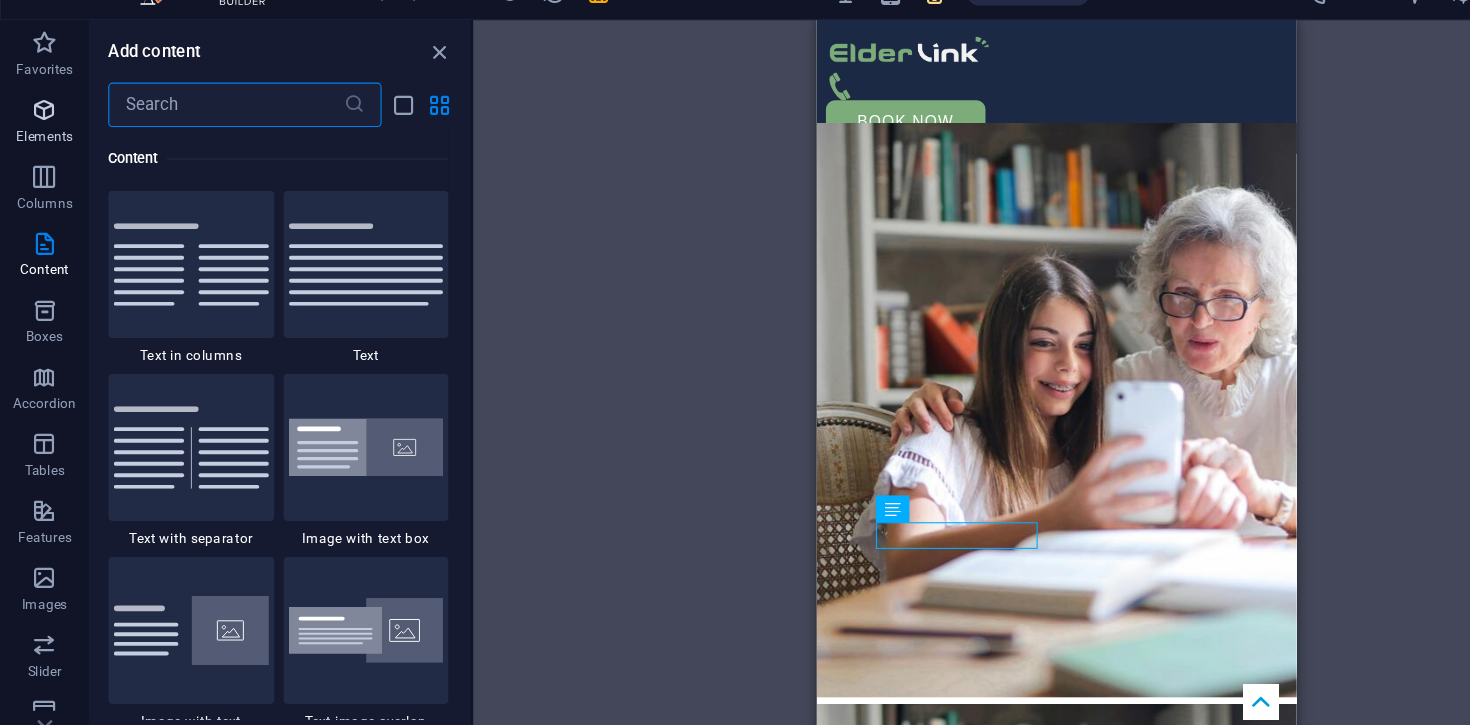 click at bounding box center [40, 130] 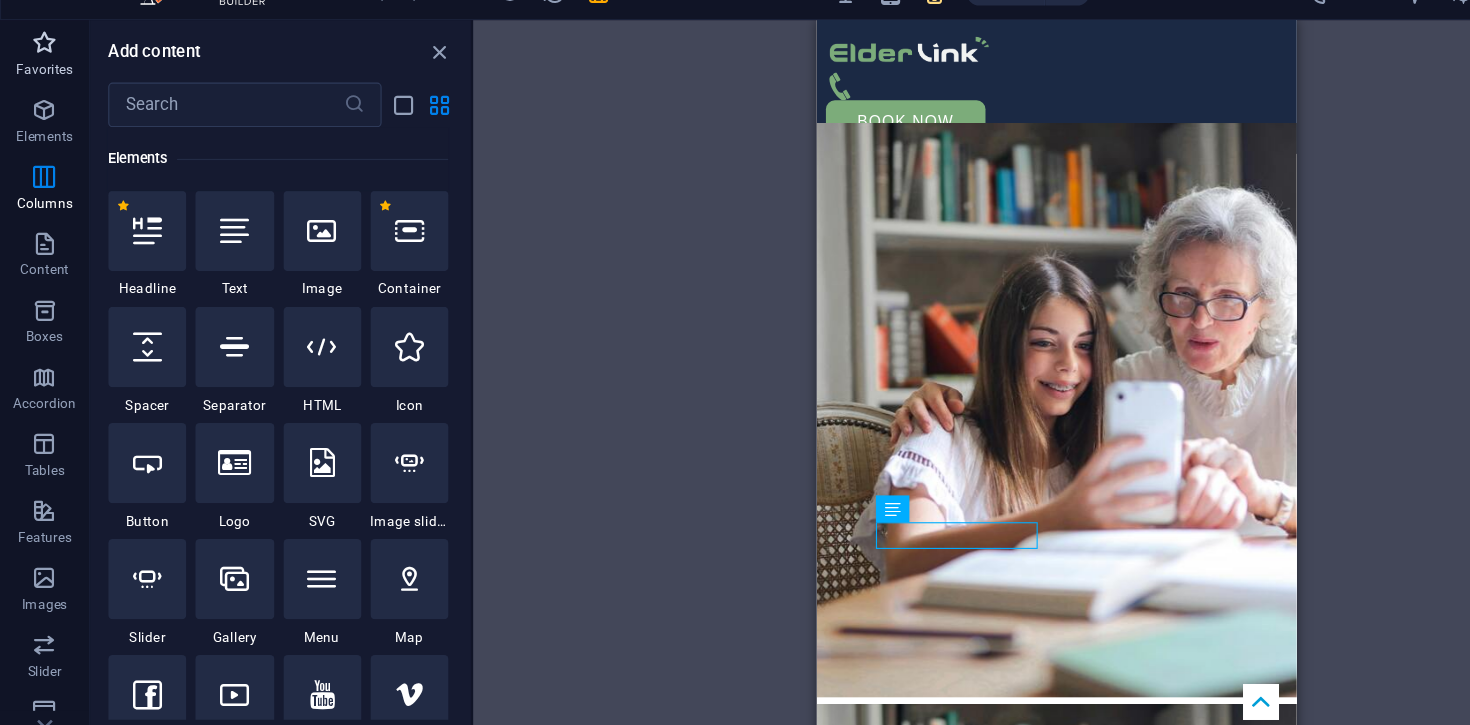 click at bounding box center (40, 70) 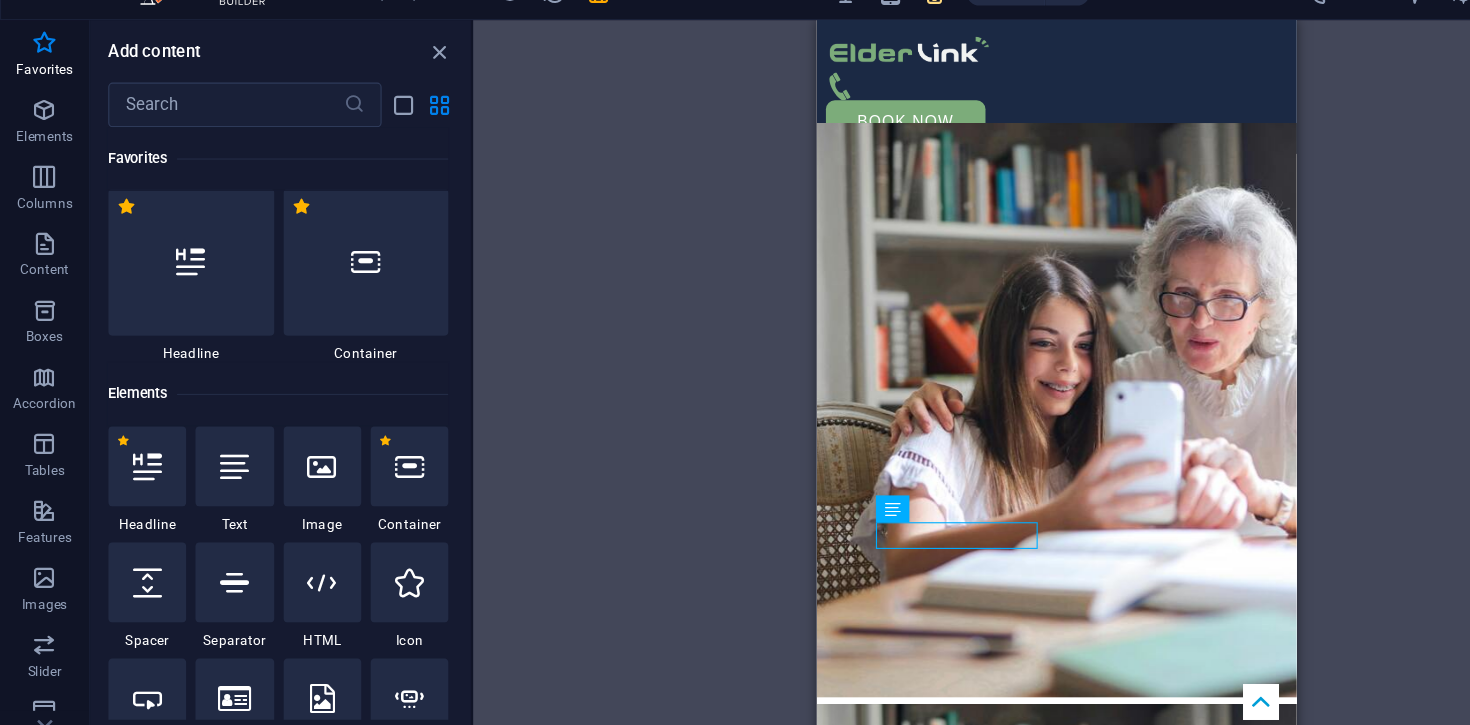 scroll, scrollTop: 0, scrollLeft: 0, axis: both 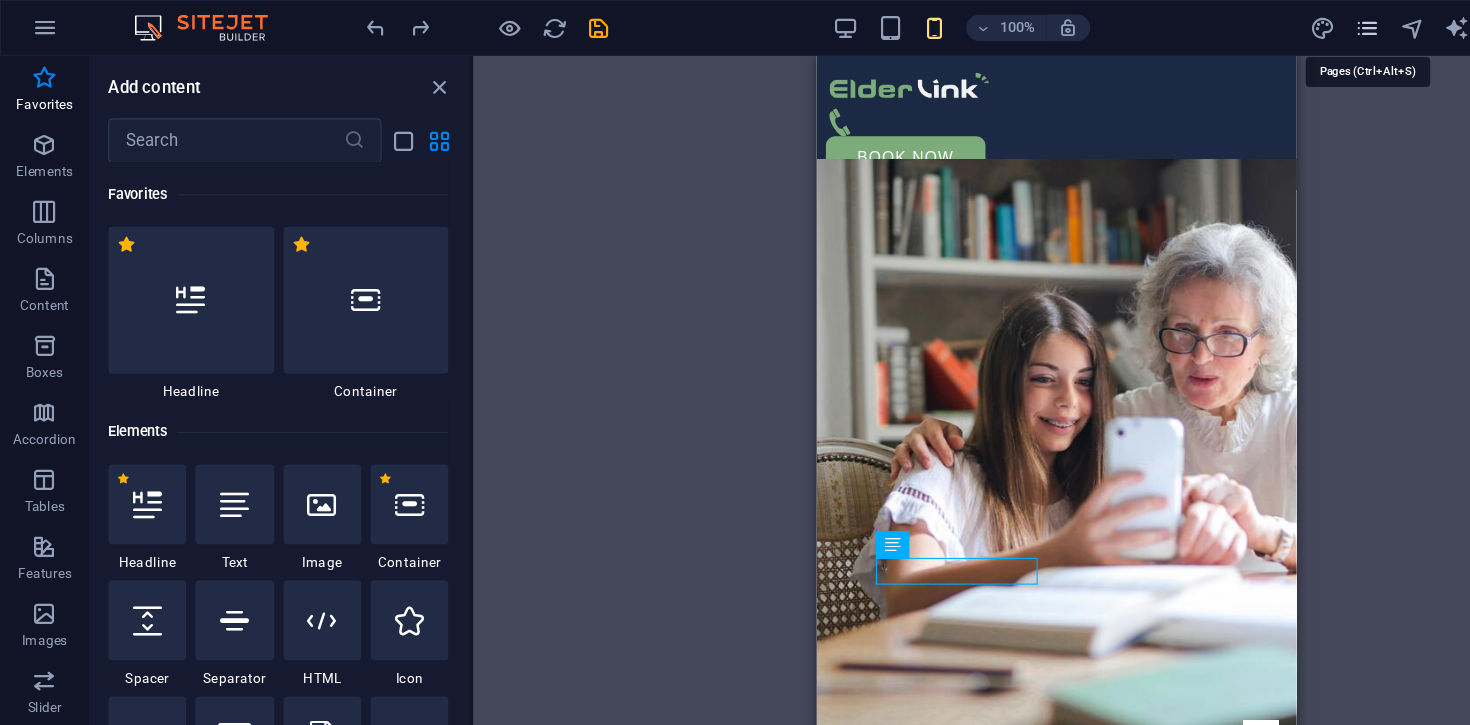 click at bounding box center [1225, 25] 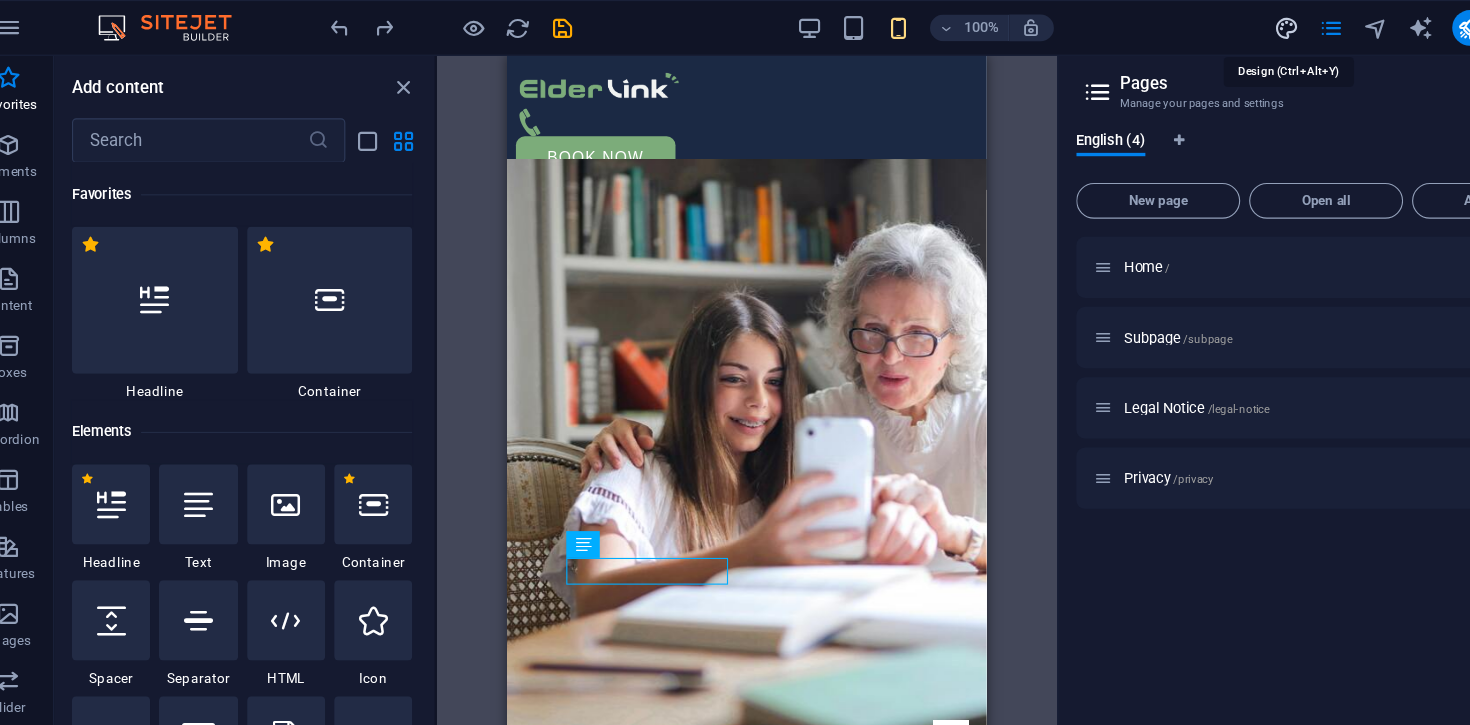 click at bounding box center [1185, 25] 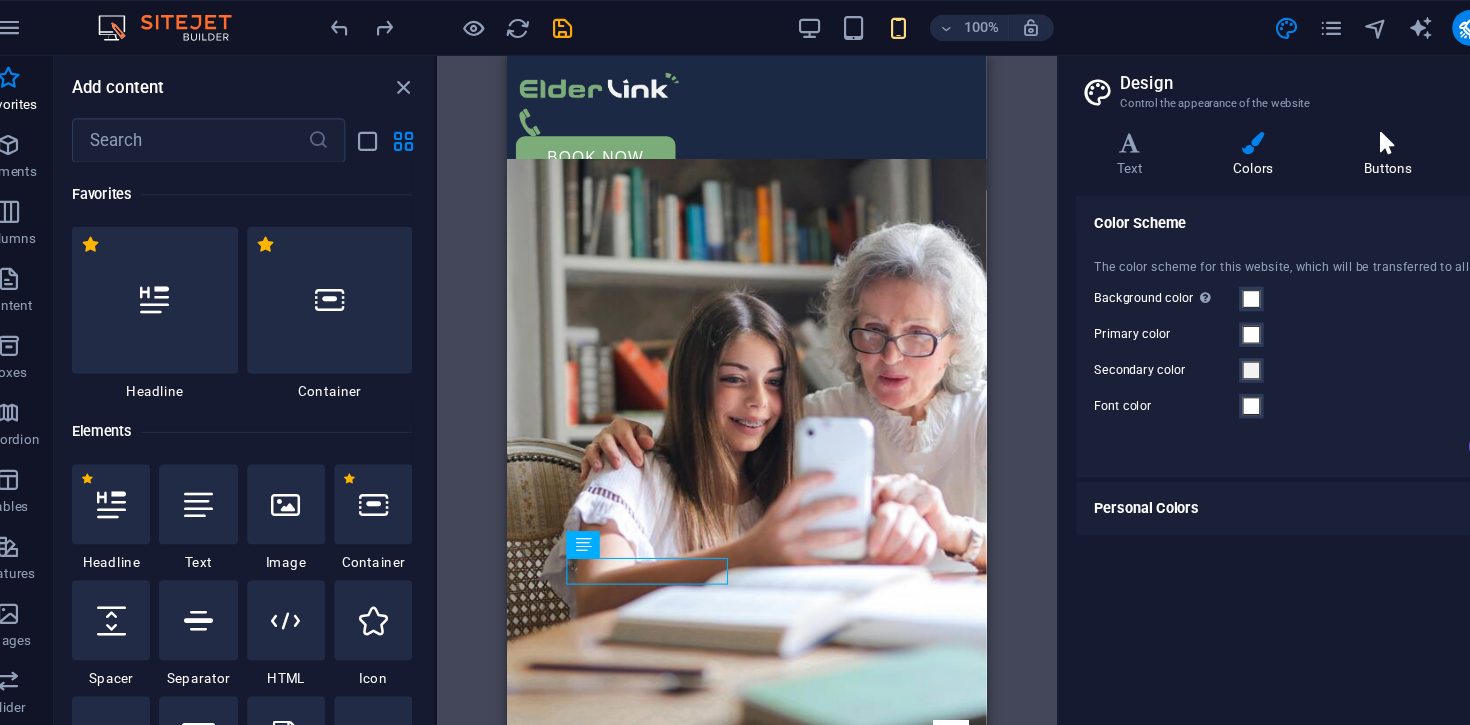 click on "Buttons" at bounding box center [1280, 139] 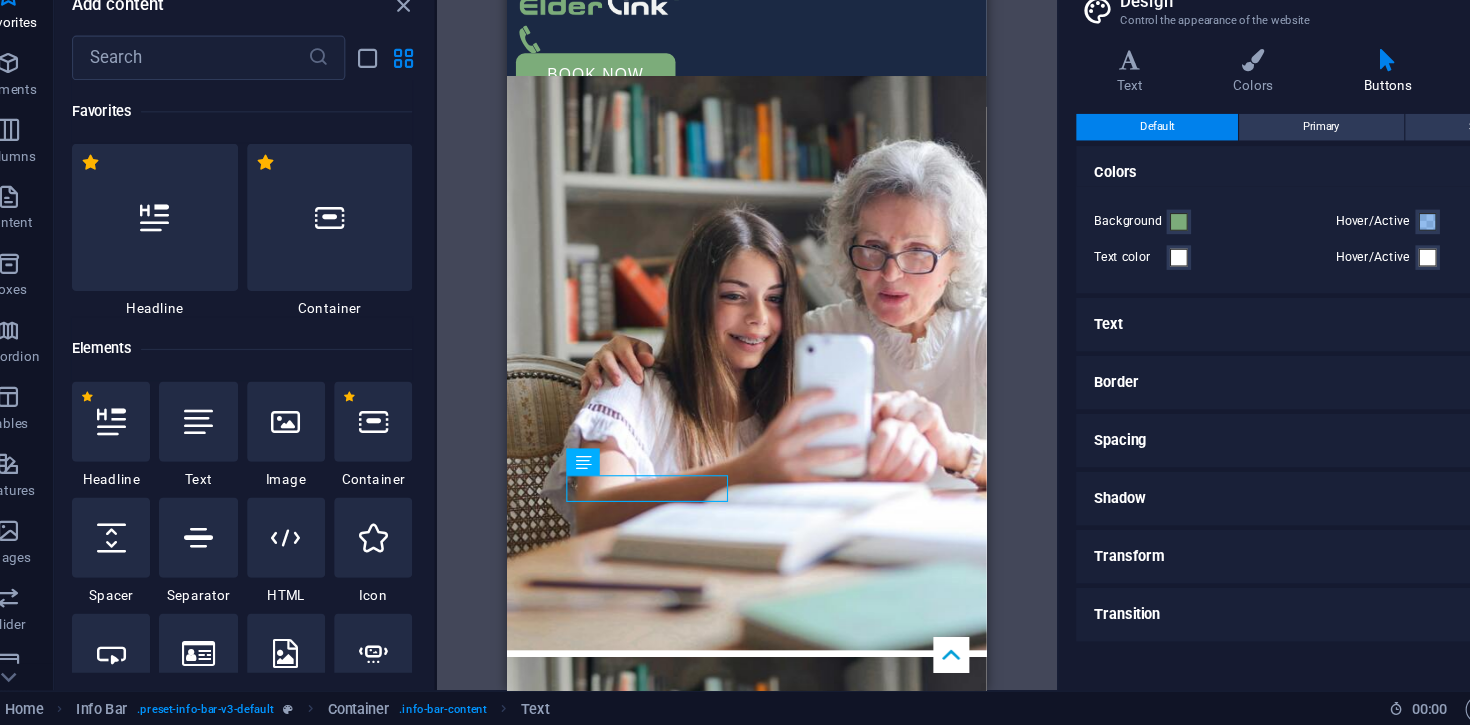 scroll, scrollTop: 0, scrollLeft: 0, axis: both 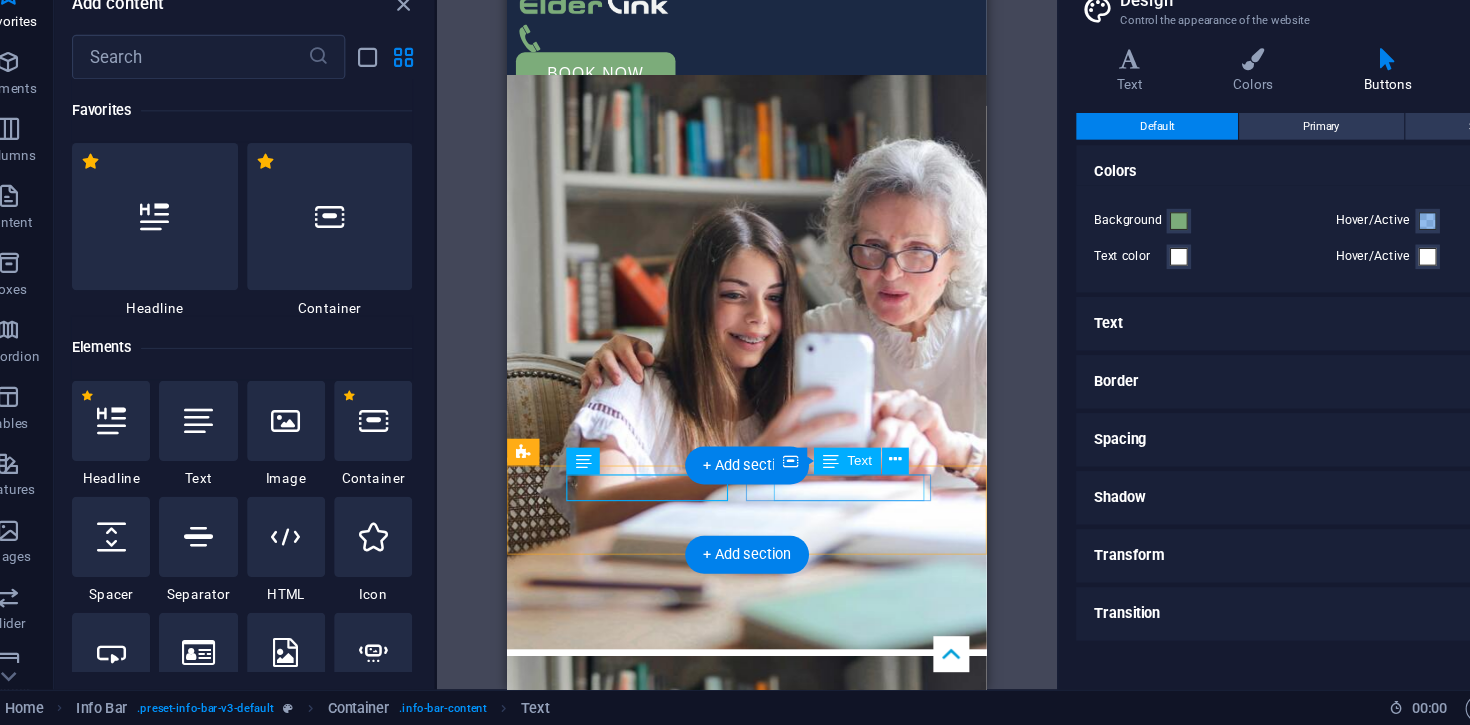 click on "Get in touch with us" at bounding box center (714, 1505) 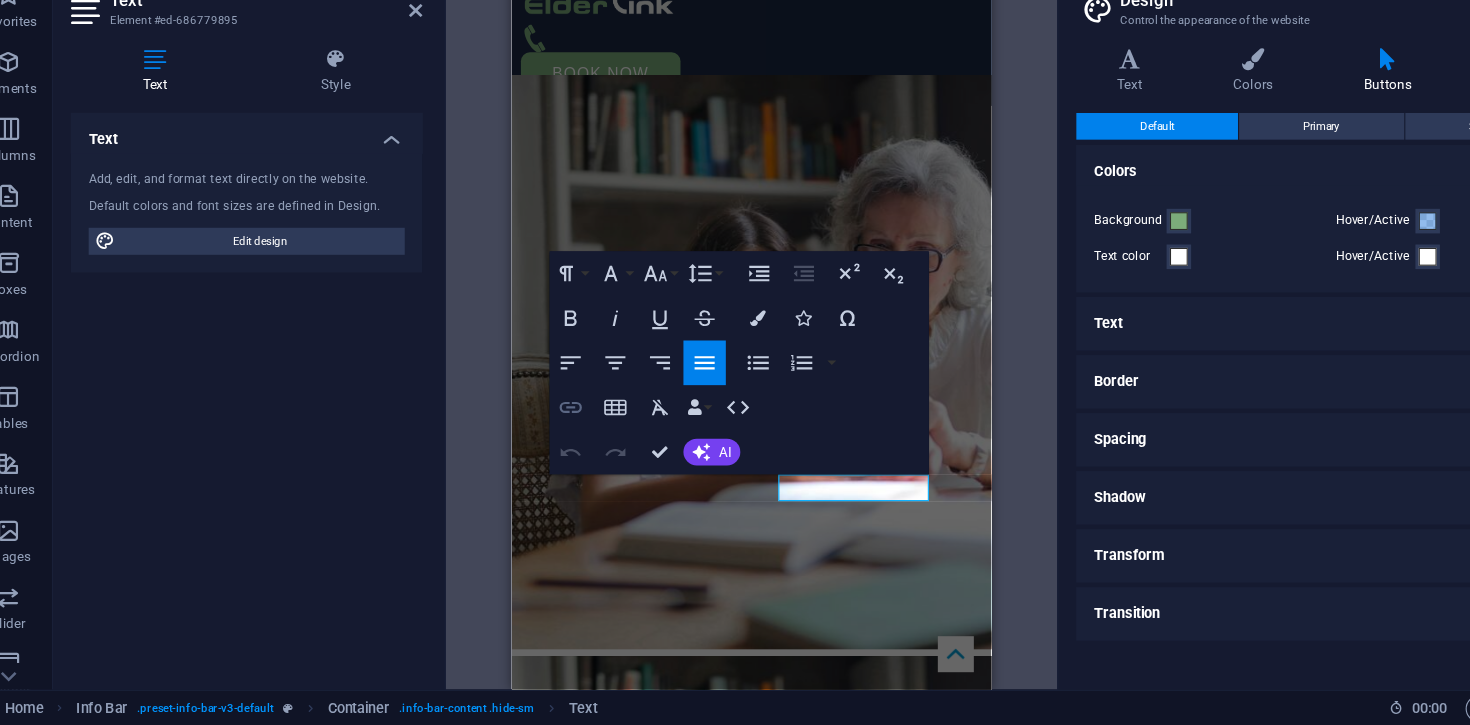click 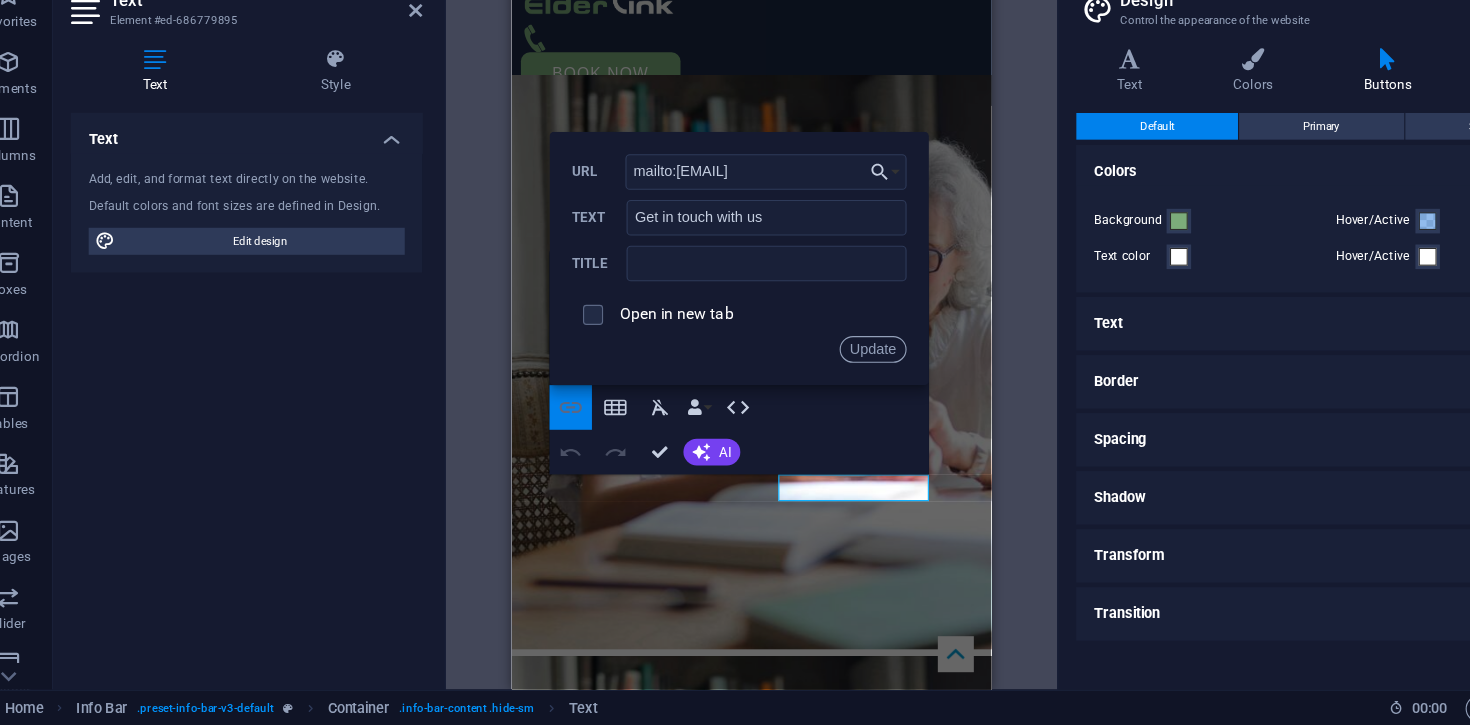 scroll, scrollTop: 0, scrollLeft: 27, axis: horizontal 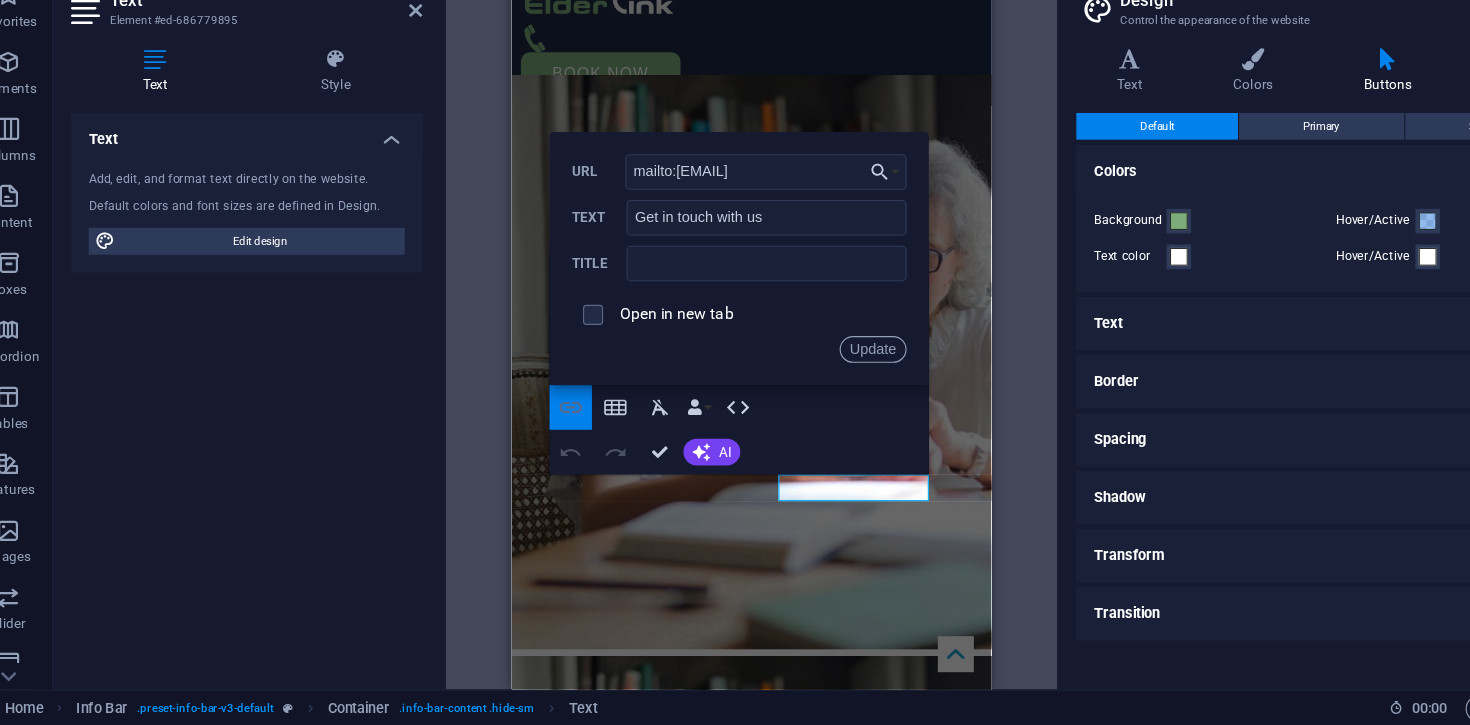 click 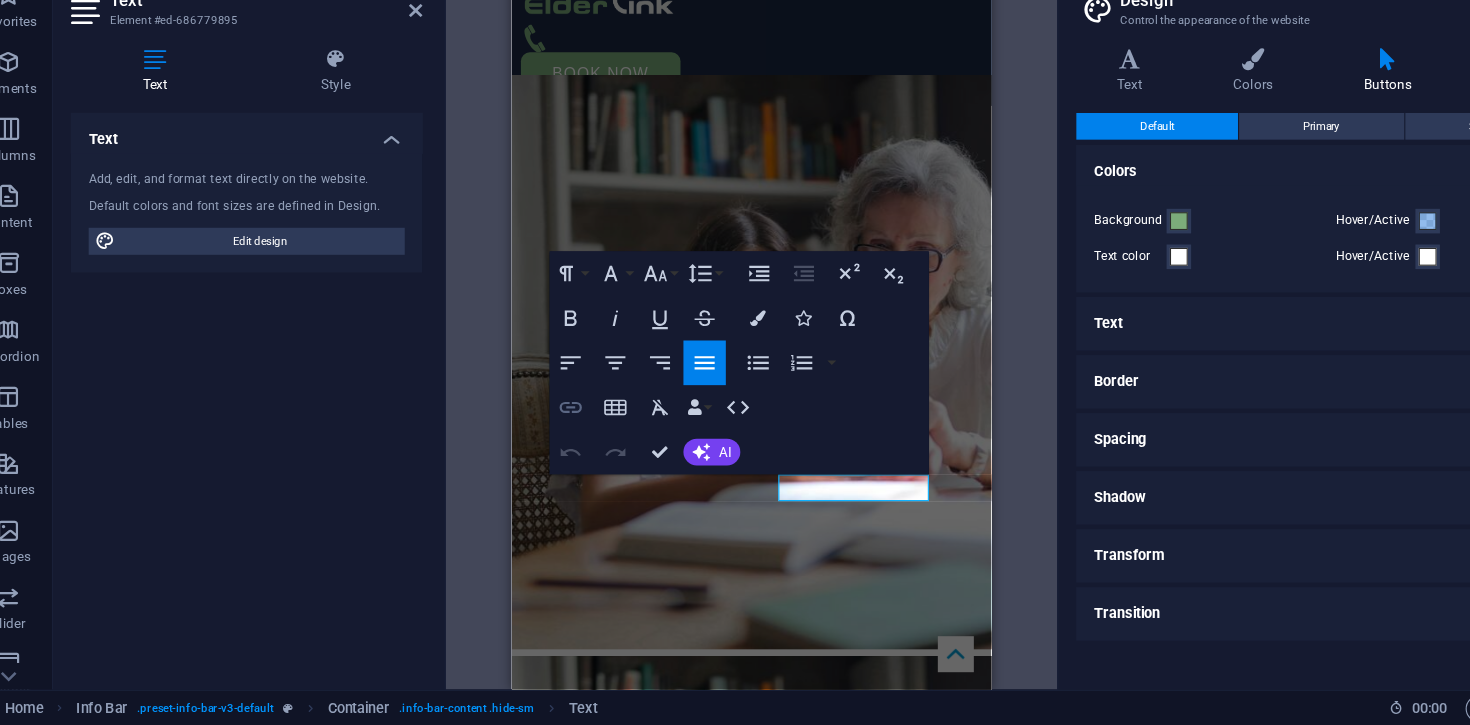 scroll, scrollTop: 0, scrollLeft: 0, axis: both 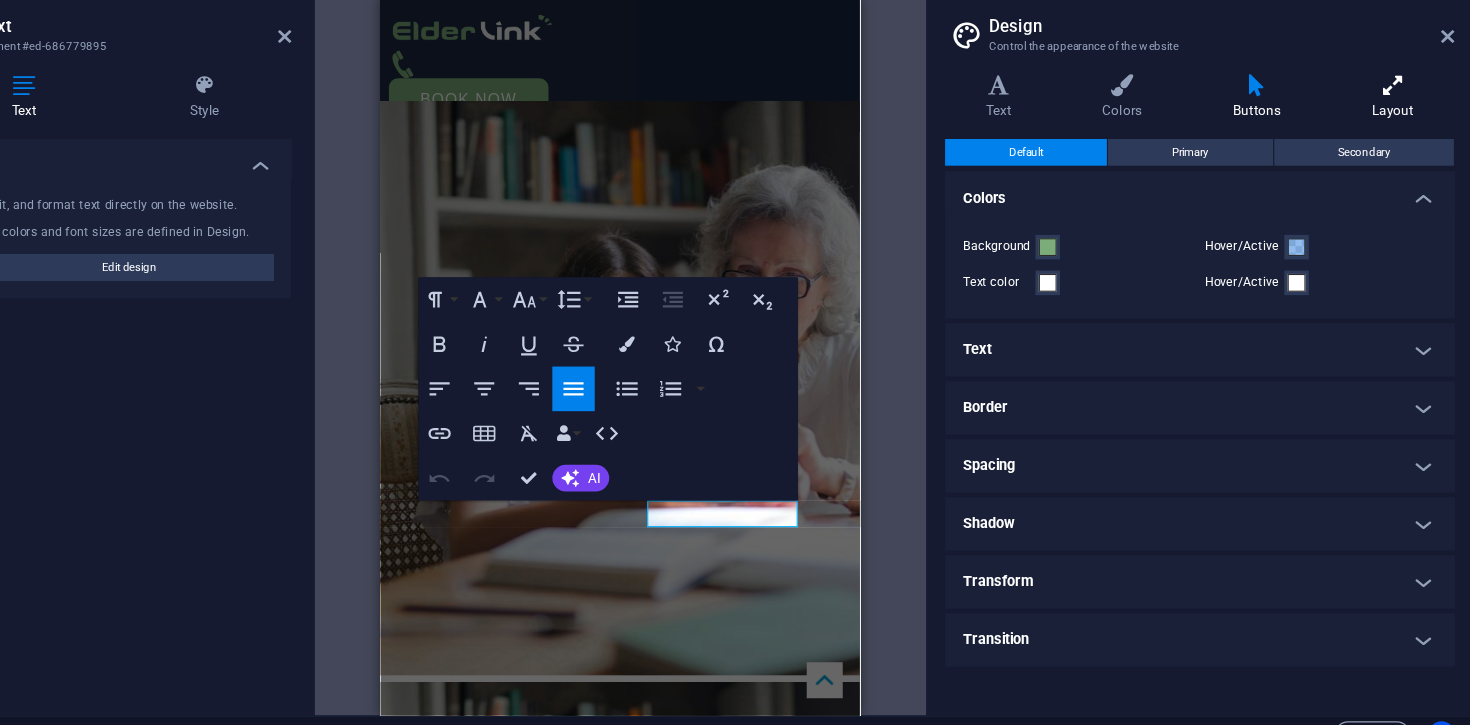 click at bounding box center [1398, 128] 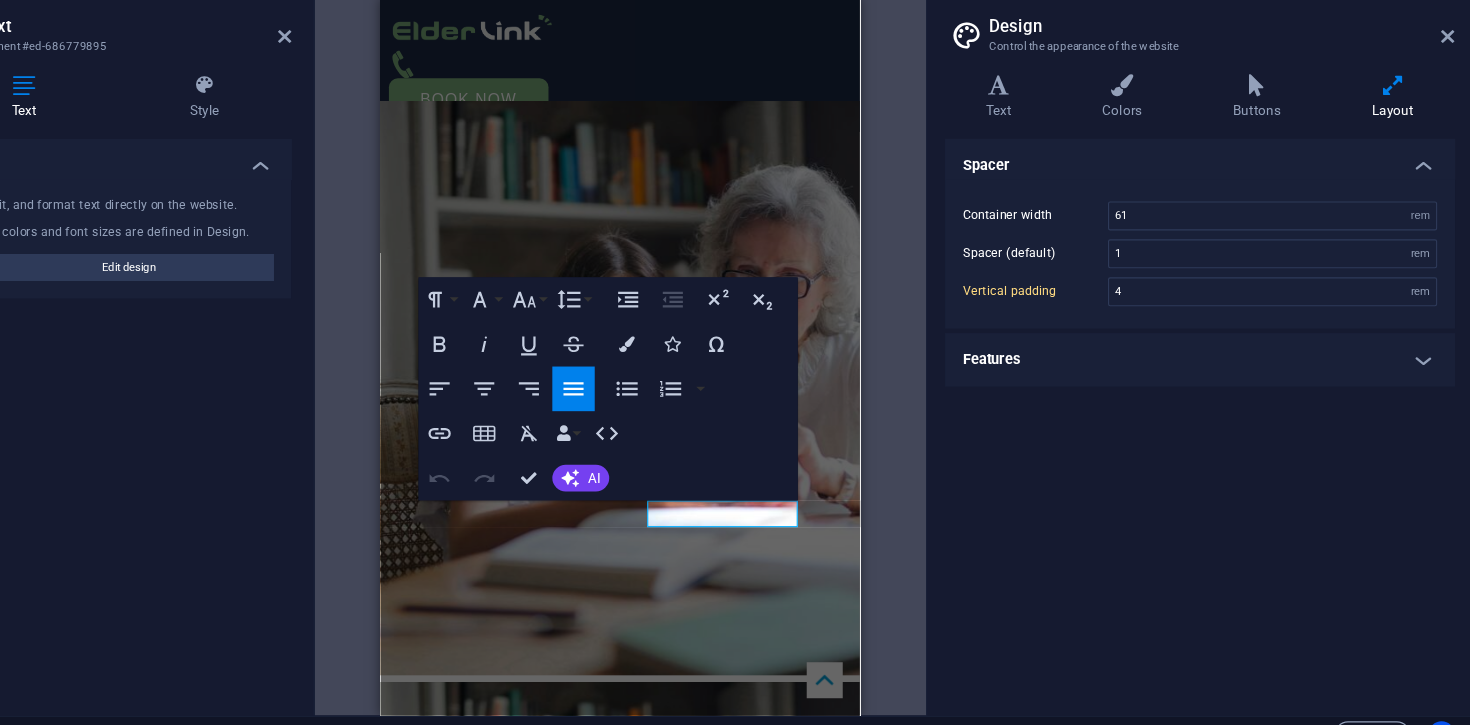 click on "Features" at bounding box center [1225, 374] 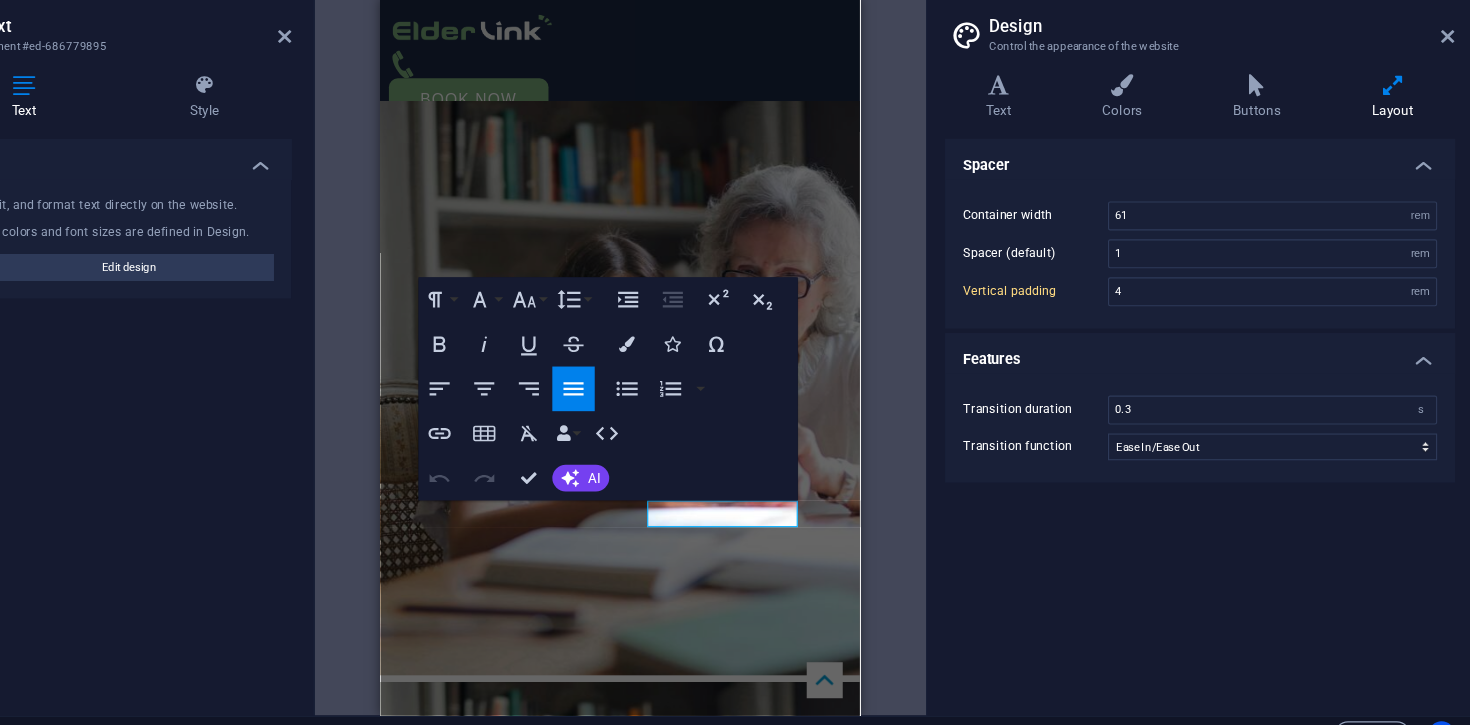 click on "Spacer Container width 61 rem px Spacer (default) 1 rem Vertical padding 4 rem Features Transition duration 0.3 s Transition function Ease Ease In Ease Out Ease In/Ease Out Linear" at bounding box center (1225, 426) 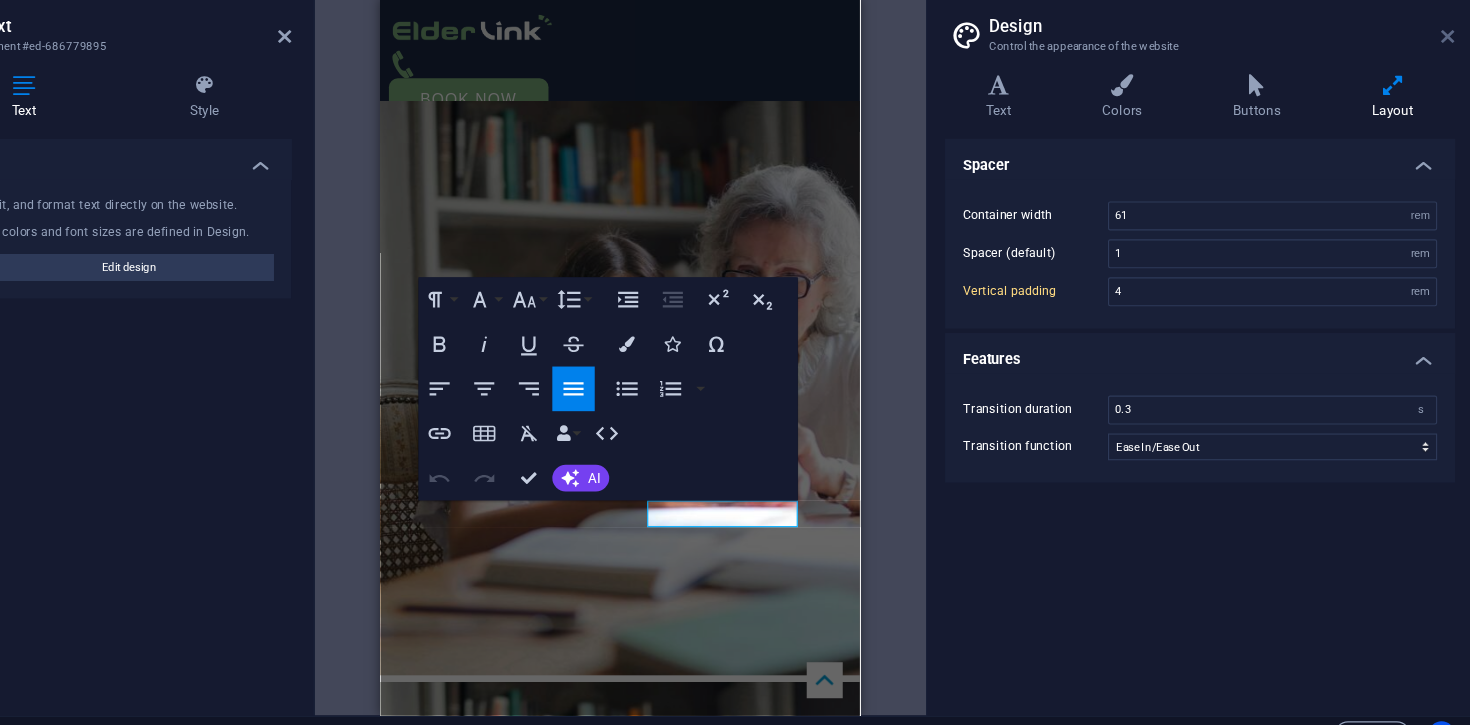 click at bounding box center (1448, 84) 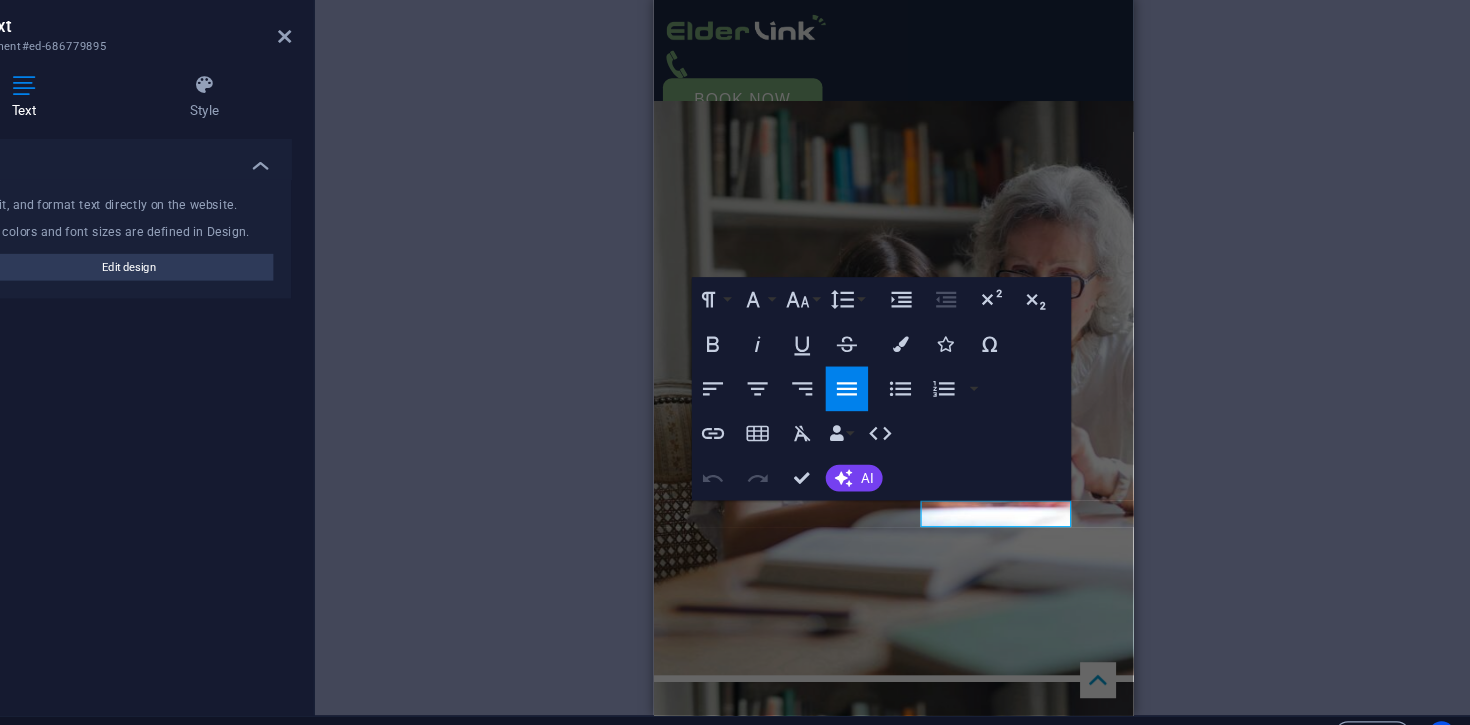 click on "H1   Banner   Banner   Container   Info Bar   Text   Menu Bar   Menu   H2   H2   Image   Container   Contact Form   Footer Heimdall   Container   Footer Heimdall   Container   Container   Text   Button series   Container   H3   Form   Captcha   Textarea   Input   Container   H2   Callout   Container   Text   Boxes   Container   Container   Text   Container   Container   Container   H3   Container   Container   Text   Boxes   Container   Container   Spacer   Image with text   Container   H2   Image with text   Container   Text   Text   Container   H3   H3   H2   Input   Spacer   Container   Icon   Input   H3   H3   Spacer   Spacer   H2   H3   Text   Text   Info Bar extended   Container   Text   Container   Container   Container   Text   Container   Icon   Container   Icon   Footer Skadi   Logo   Spacer   Text   Text   Spacer   Checkbox   Footer Fulla   Menu   Container   Container   Logo   Container   Container   Icon   Text   H3   Placeholder   Container   Text   Container   Container" at bounding box center [951, 371] 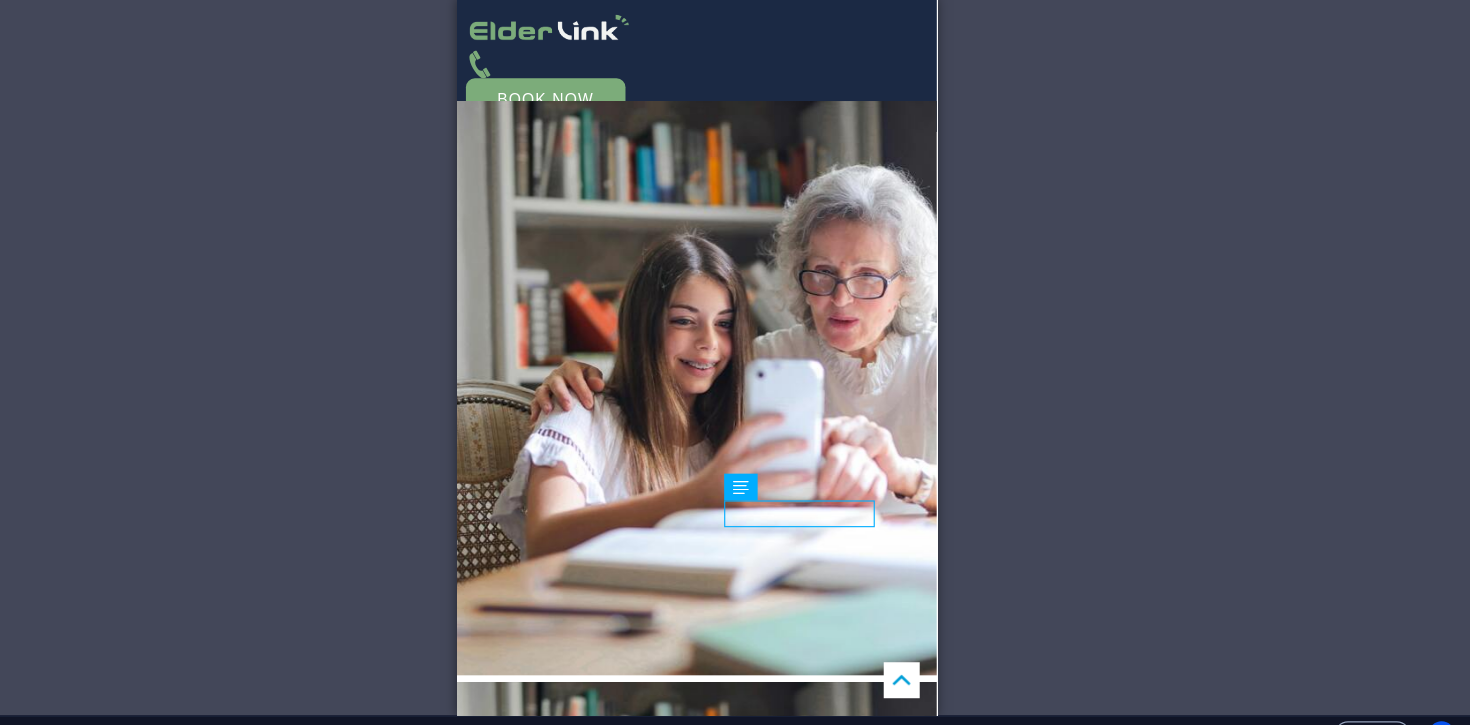 click on "H1   Banner   Banner   Container   Info Bar   Text   Menu Bar   Menu   H2   H2   Image   Container   Contact Form   Footer Heimdall   Container   Footer Heimdall   Container   Container   Text   Button series   Container   H3   Form   Captcha   Textarea   Input   Container   H2   Callout   Container   Text   Boxes   Container   Container   Text   Container   Container   Container   H3   Container   Container   Text   Boxes   Container   Container   Spacer   Image with text   Container   H2   Image with text   Container   Text   Text   Container   H3   H3   H2   Input   Spacer   Container   Icon   Input   H3   H3   Spacer   Spacer   H2   H3   Text   Text   Info Bar extended   Container   Text   Container   Container   Container   Text   Container   Icon   Container   Icon   Footer Skadi   Logo   Spacer   Text   Text   Spacer   Checkbox   Footer Fulla   Menu   Container   Container   Logo   Container   Container   Icon   Text   H3   Placeholder   Container   Text   Container   Container" at bounding box center (775, 371) 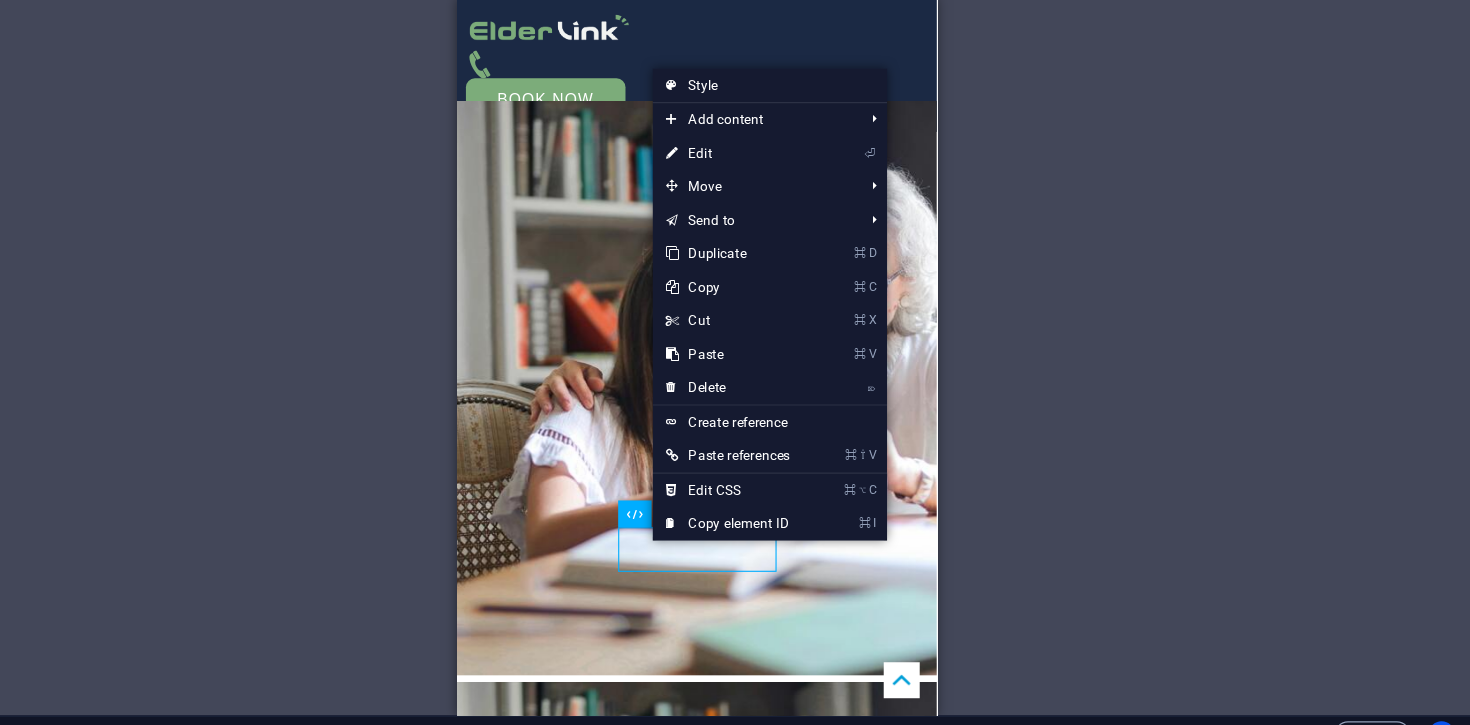 click on "H1   Banner   Banner   Container   Info Bar   Text   Menu Bar   Menu   H2   H2   Image   Container   Contact Form   Footer Heimdall   Container   Footer Heimdall   Container   Container   Text   Button series   Container   H3   Form   Captcha   Textarea   Input   Container   H2   Callout   Container   Text   Boxes   Container   Container   Text   Container   Container   Container   H3   Container   Container   Text   Boxes   Container   Container   Spacer   Image with text   Container   H2   Image with text   Container   Text   Text   Container   H3   H3   H2   Input   Spacer   Container   Icon   Input   H3   H3   Spacer   Spacer   H2   H3   Text   Text   Info Bar extended   Container   Text   Container   Container   Container   Text   Container   Icon   Container   Icon   Footer Skadi   Logo   Spacer   Text   Text   Spacer   Checkbox   Footer Fulla   Menu   Container   Container   Logo   Container   Container   Icon   Text   H3   Placeholder   Container   Text   Container   Container" at bounding box center [775, 371] 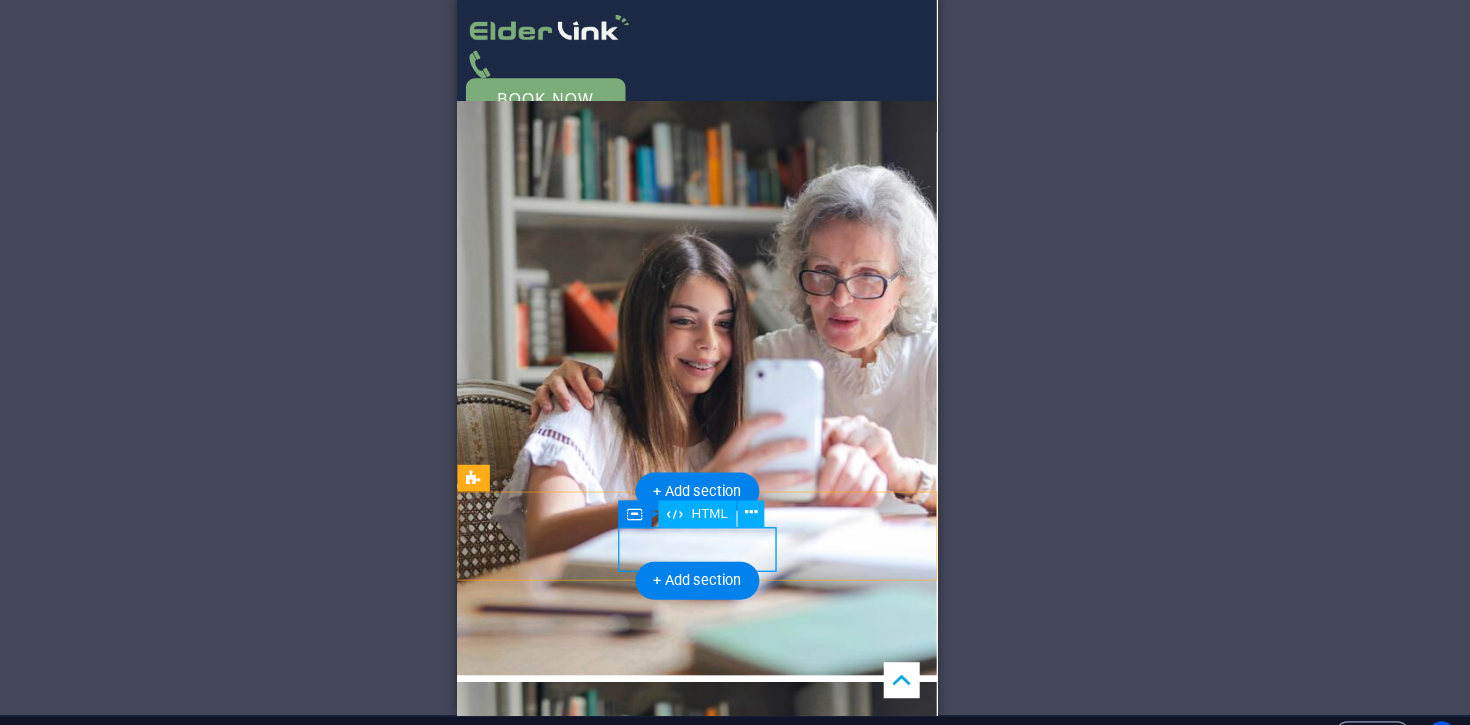 click on "Book now" at bounding box center (672, 1563) 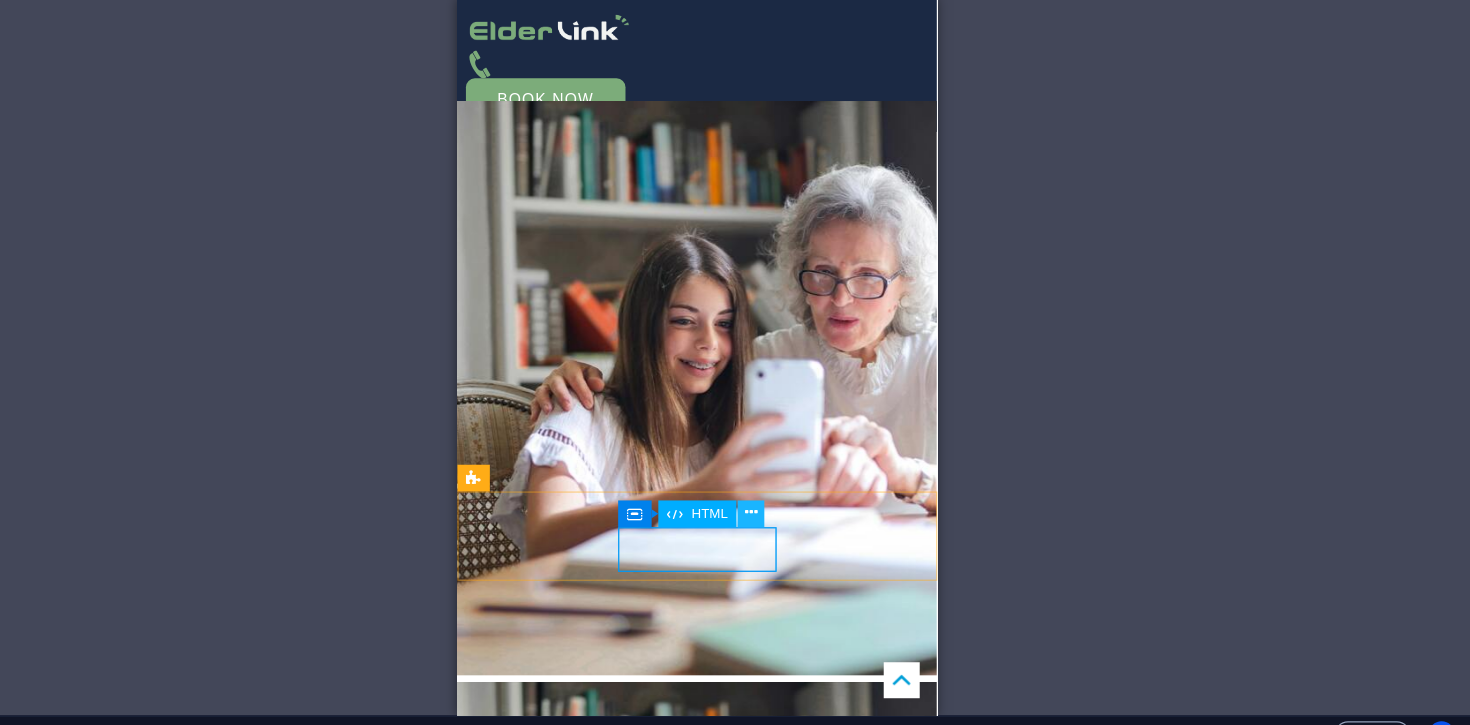 click at bounding box center [823, 512] 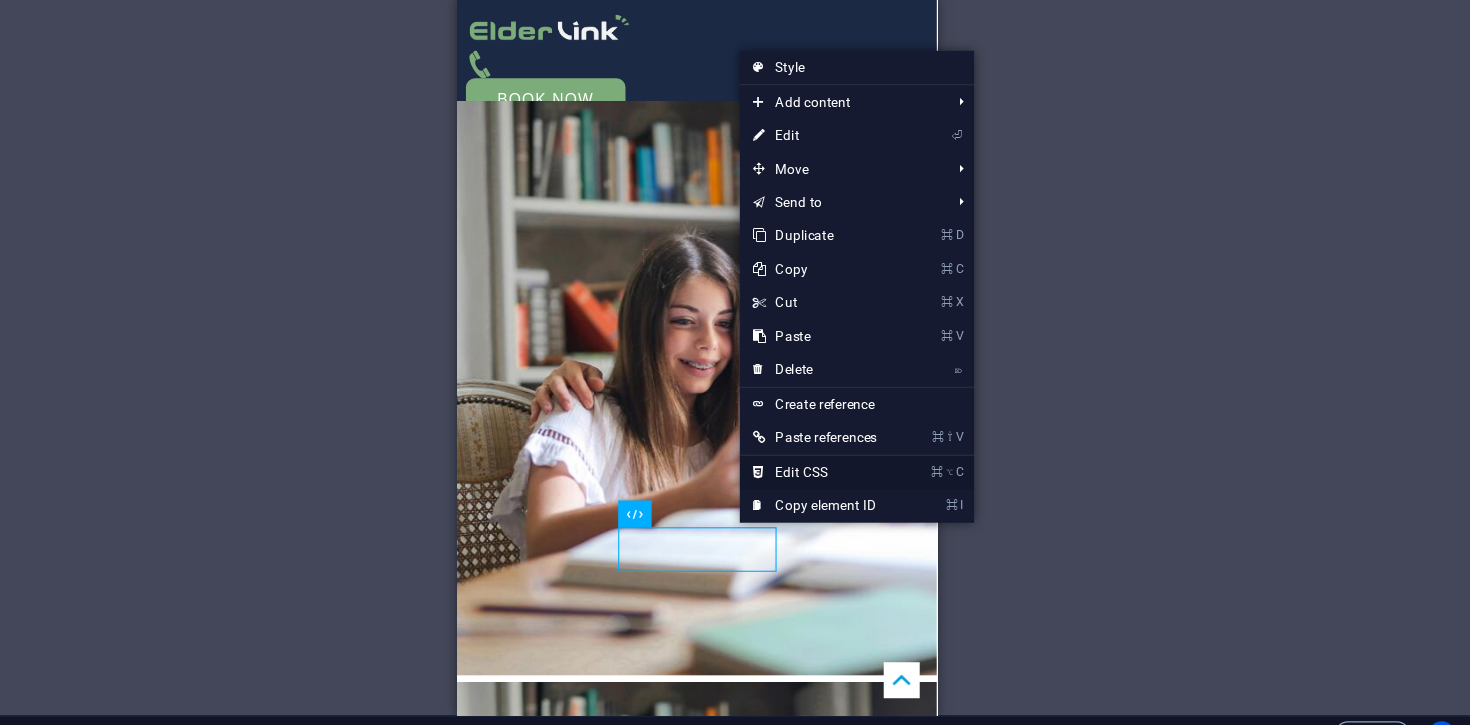 click on "⌘ ⌥ C  Edit CSS" at bounding box center [880, 475] 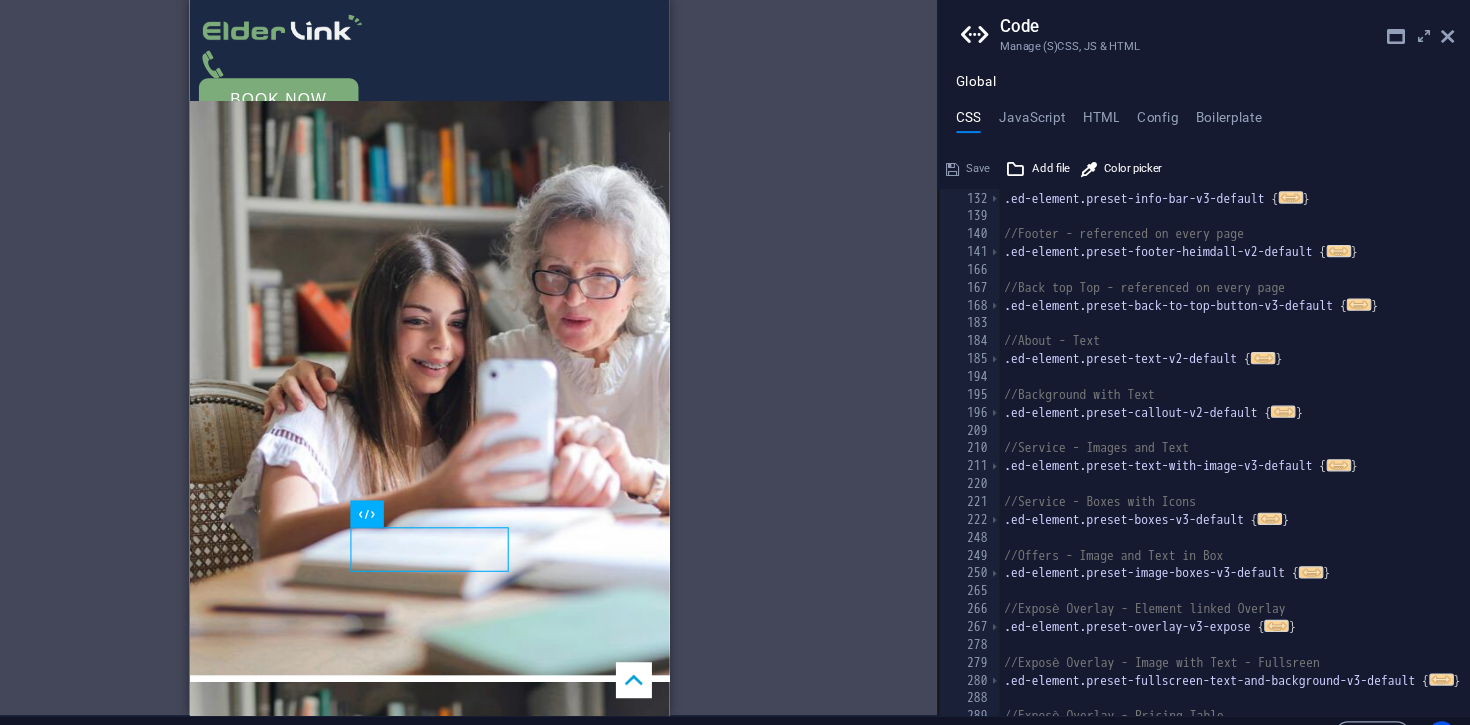 scroll, scrollTop: 312, scrollLeft: 0, axis: vertical 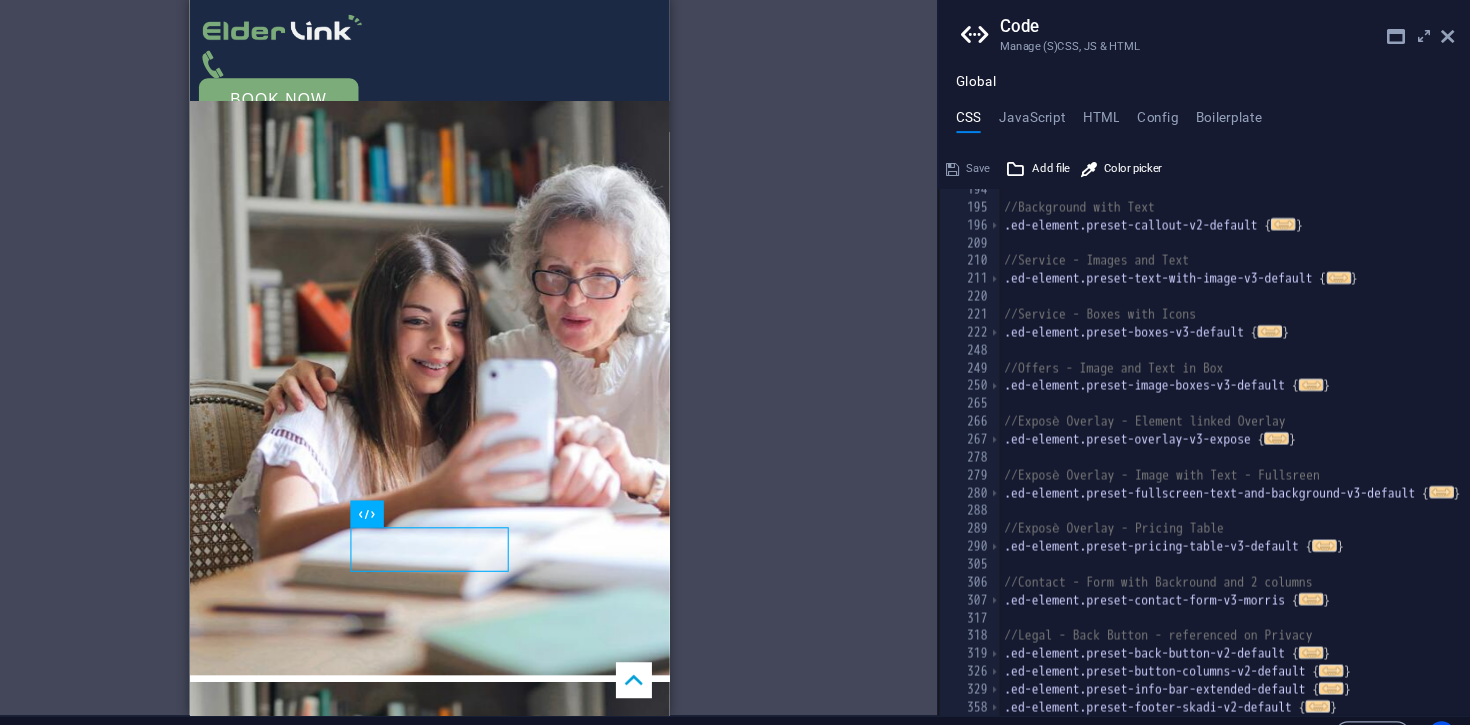 click on "Code Manage (S)CSS, JS & HTML Global CSS JavaScript HTML Config Boilerplate /* Template: Morris Real Estate*/ 194 195 196 209 210 211 220 221 222 248 249 250 265 266 267 278 279 280 288 289 290 305 306 307 317 318 319 326 329 358 361 //Background with Text .ed-element.preset-callout-v2-default   { ... } //Service - Images and Text .ed-element.preset-text-with-image-v3-default   { ... } //Service - Boxes with Icons .ed-element.preset-boxes-v3-default   { ... } //Offers - Image and Text in Box .ed-element.preset-image-boxes-v3-default   { ... } //Exposè Overlay - Element linked Overlay .ed-element.preset-overlay-v3-expose   { ... } //Exposè Overlay - Image with Text - Fullsreen .ed-element.preset-fullscreen-text-and-background-v3-default   { ... } //Exposè Overlay - Pricing Table .ed-element.preset-pricing-table-v3-default   { ... } //Contact - Form with Backround and 2 columns .ed-element.preset-contact-form-v3-morris   { ... } //Legal - Back Button - referenced on Privacy   { ... }   { ... }   { ... }   {" at bounding box center [1230, 371] 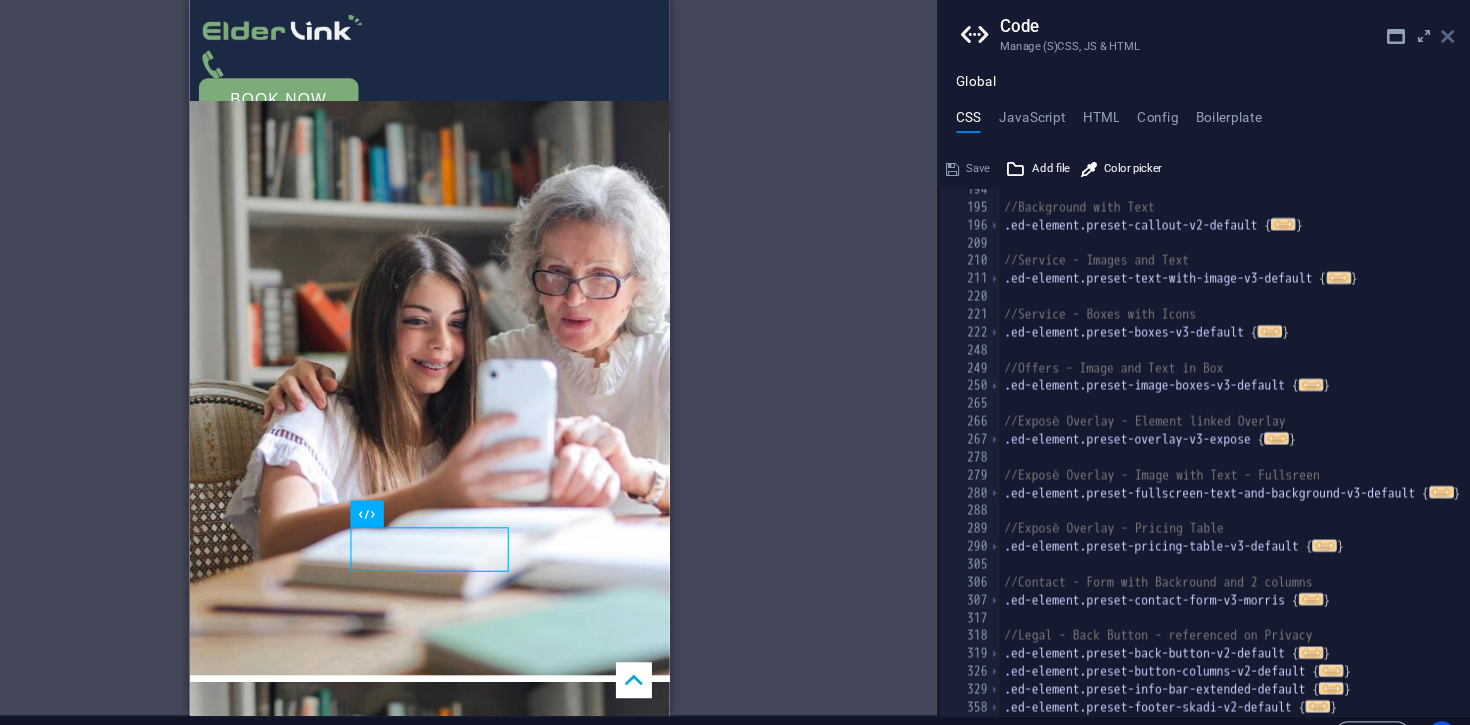 click at bounding box center [1448, 84] 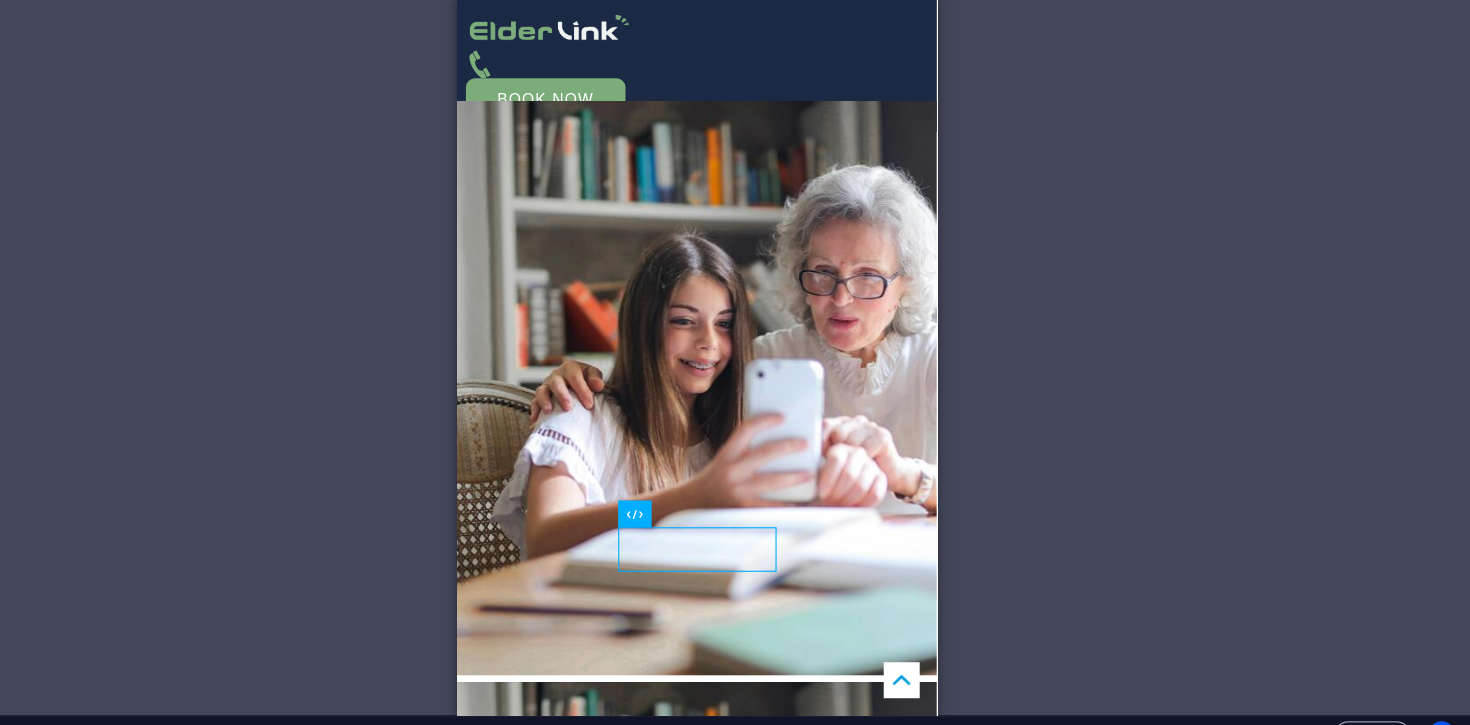 click on "H1   Banner   Banner   Container   Info Bar   Text   Menu Bar   Menu   H2   H2   Image   Container   Contact Form   Footer Heimdall   Container   Footer Heimdall   Container   Container   Text   Button series   Container   H3   Form   Captcha   Textarea   Input   Container   H2   Callout   Container   Text   Boxes   Container   Container   Text   Container   Container   Container   H3   Container   Container   Text   Boxes   Container   Container   Spacer   Image with text   Container   H2   Image with text   Container   Text   Text   Container   H3   H3   H2   Input   Spacer   Container   Icon   Input   H3   H3   Spacer   Spacer   H2   H3   Text   Text   Info Bar extended   Container   Text   Container   Container   Container   Text   Container   Icon   Container   Icon   Footer Skadi   Logo   Spacer   Text   Text   Spacer   Checkbox   Footer Fulla   Menu   Container   Container   Logo   Container   Container   Icon   Text   H3   Placeholder   Container   Text   Container   Container" at bounding box center [775, 371] 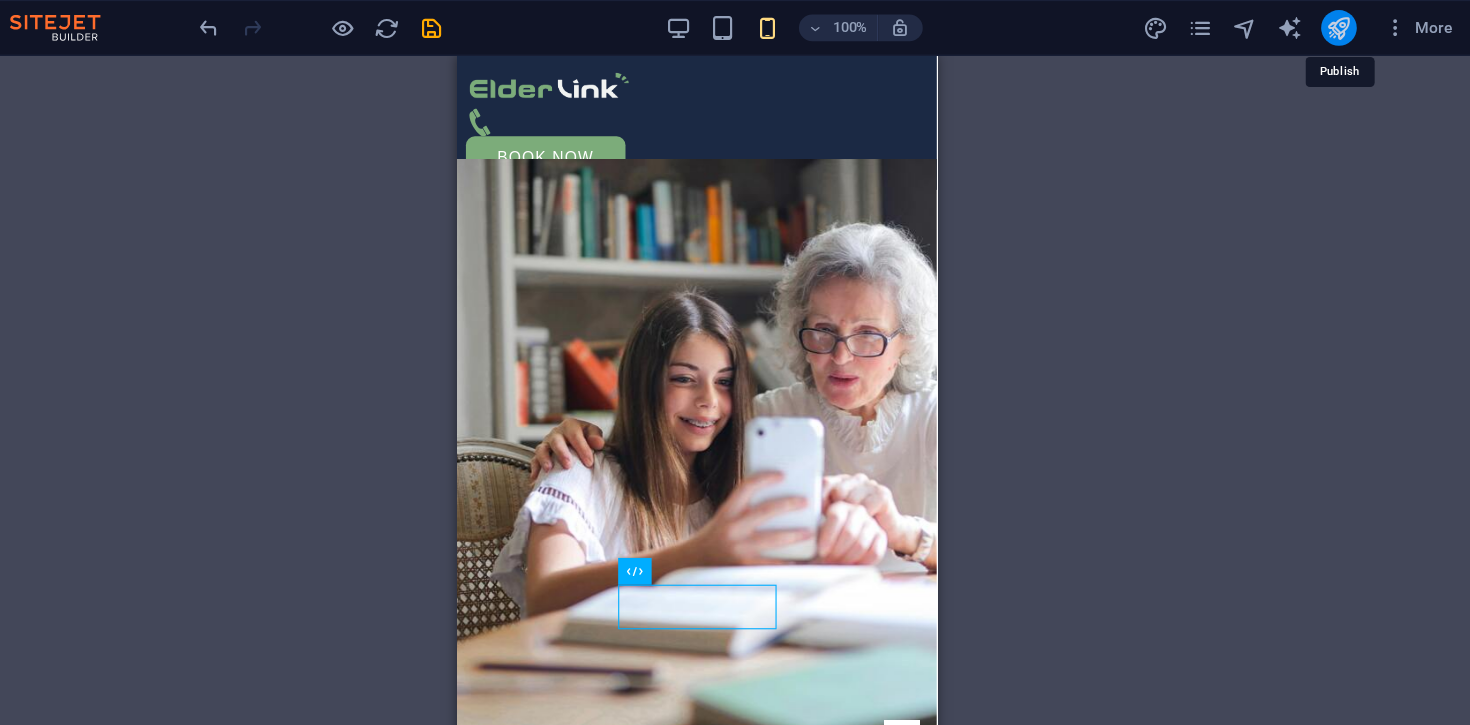 click at bounding box center [1349, 25] 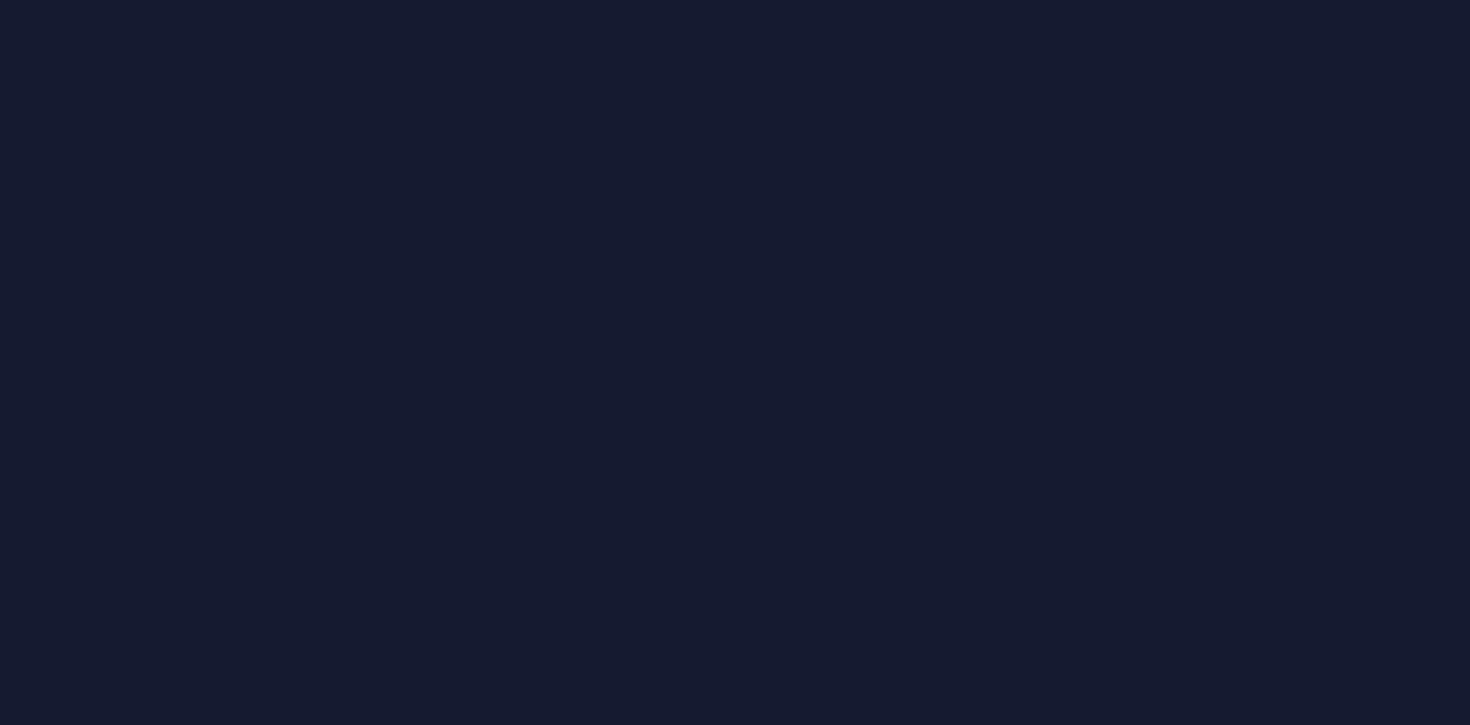 scroll, scrollTop: 0, scrollLeft: 0, axis: both 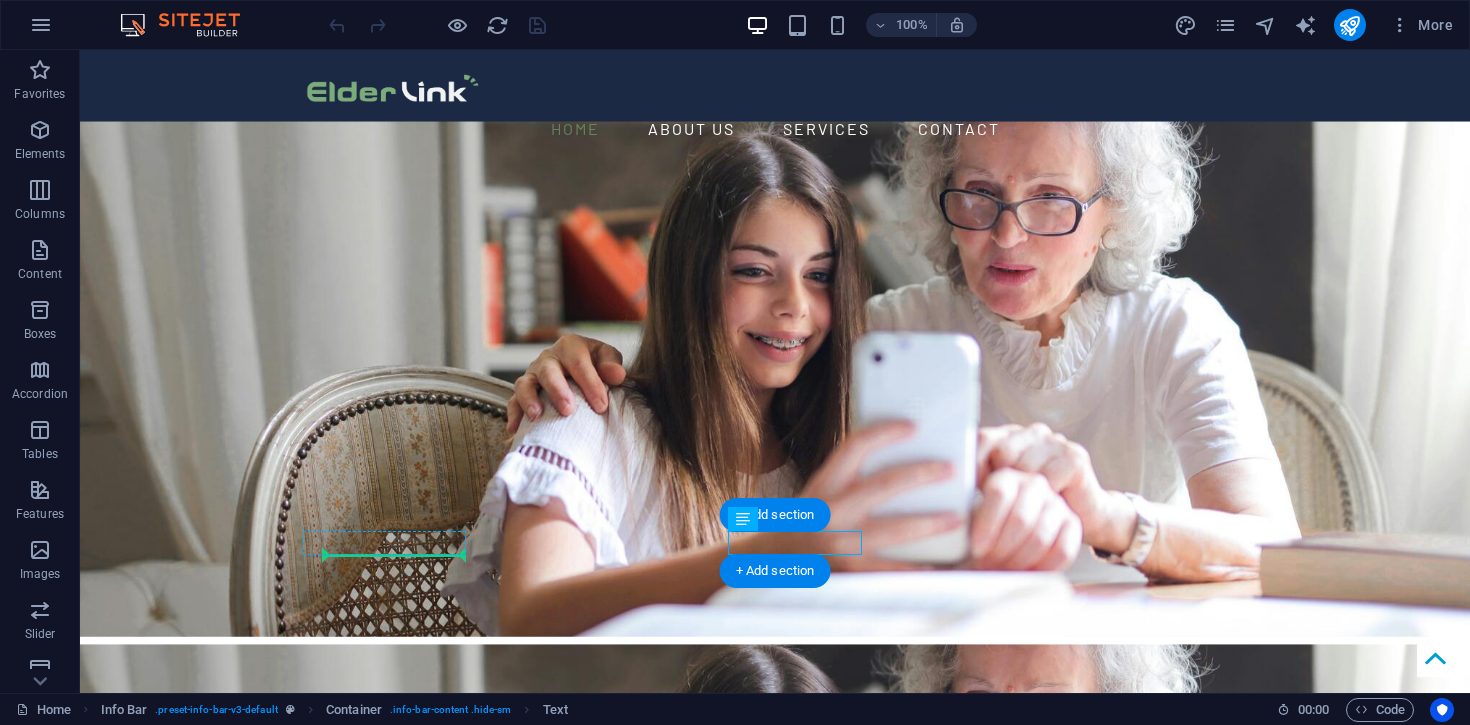 drag, startPoint x: 836, startPoint y: 547, endPoint x: 345, endPoint y: 543, distance: 491.0163 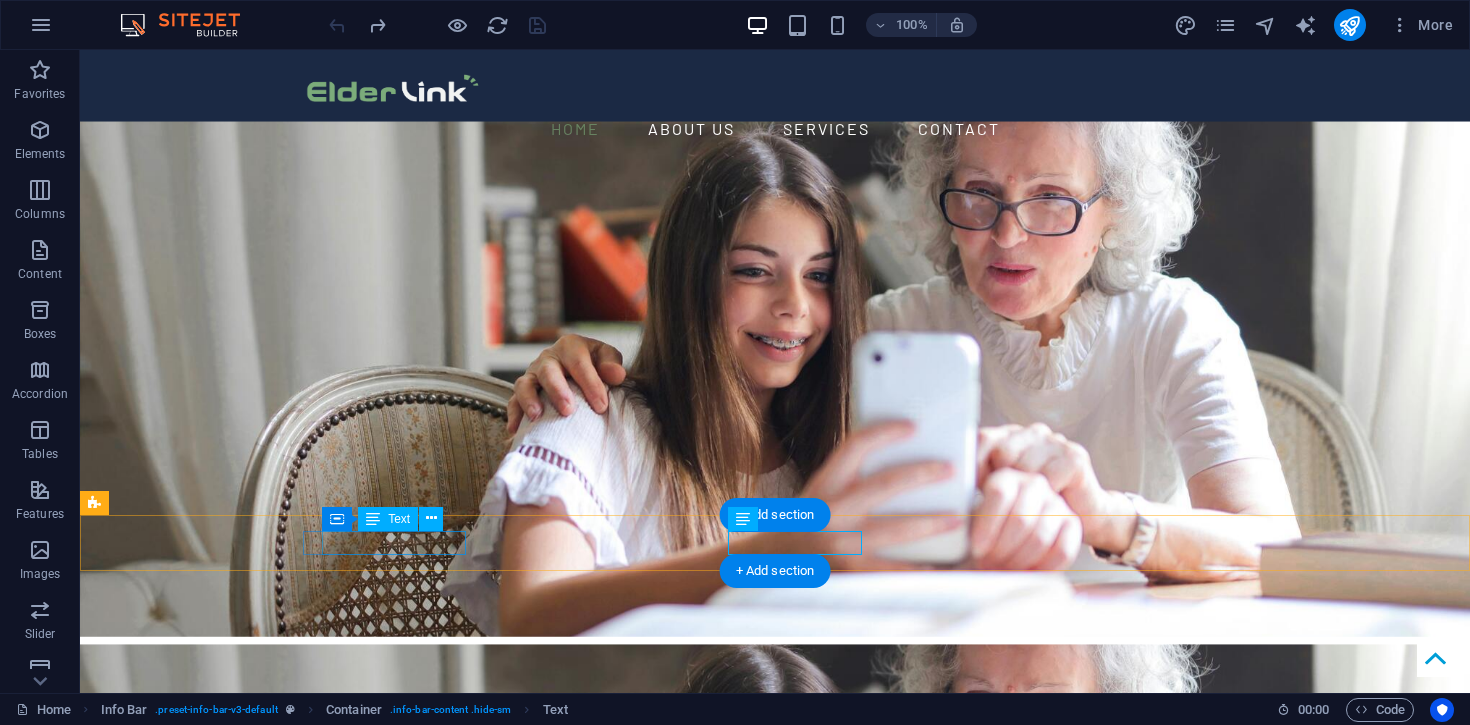 click on "5000" at bounding box center (428, 1533) 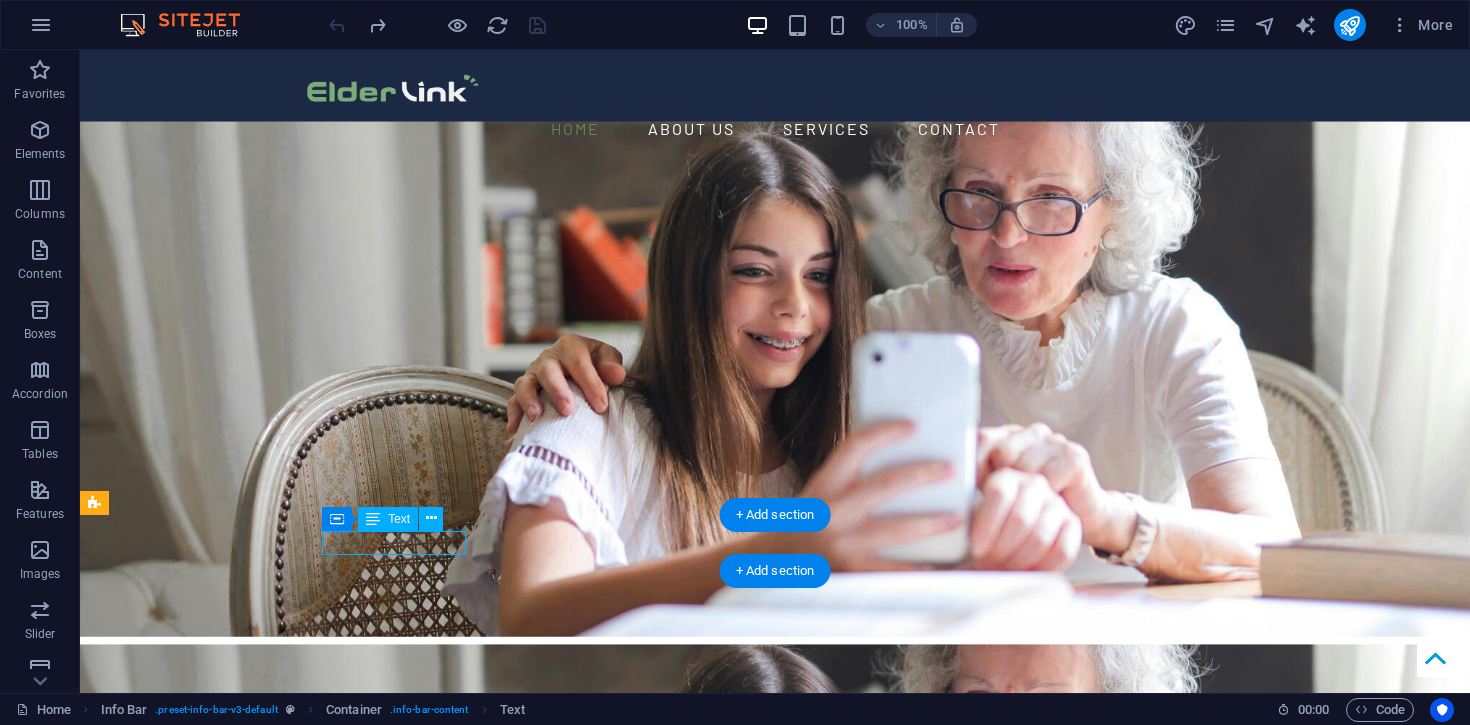 click on "Street" at bounding box center (324, 1533) 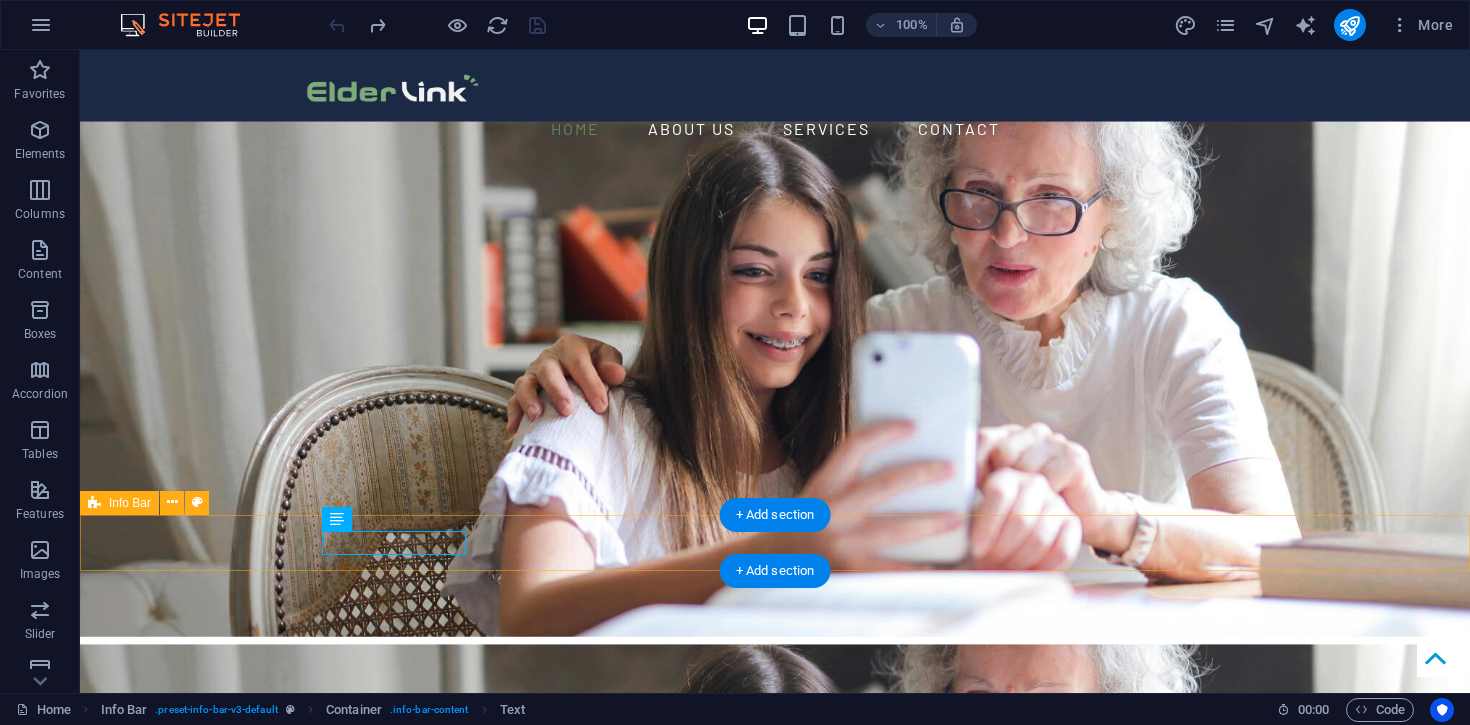 click on "[STREET] [CITY] [POSTAL_CODE] Get in touch with us
Book now" at bounding box center (775, 1564) 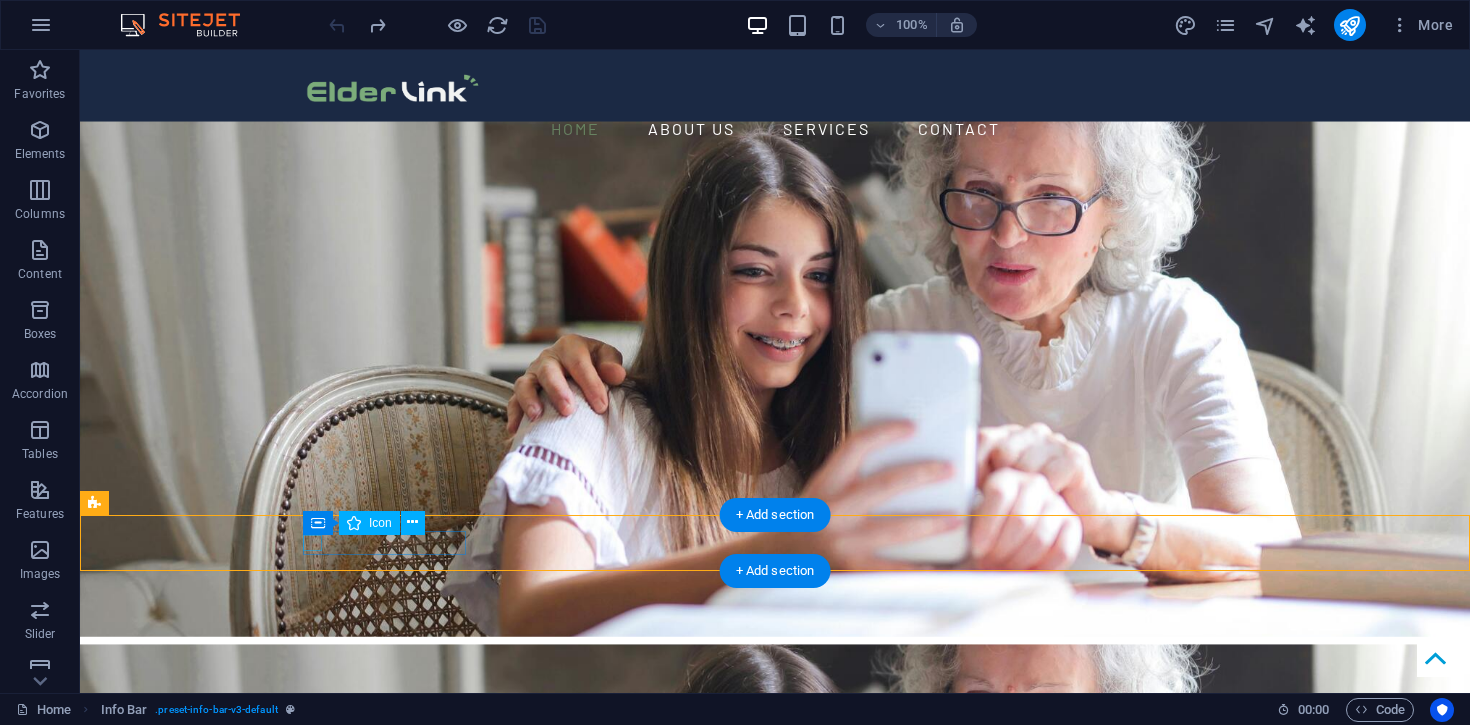 click at bounding box center (767, 1514) 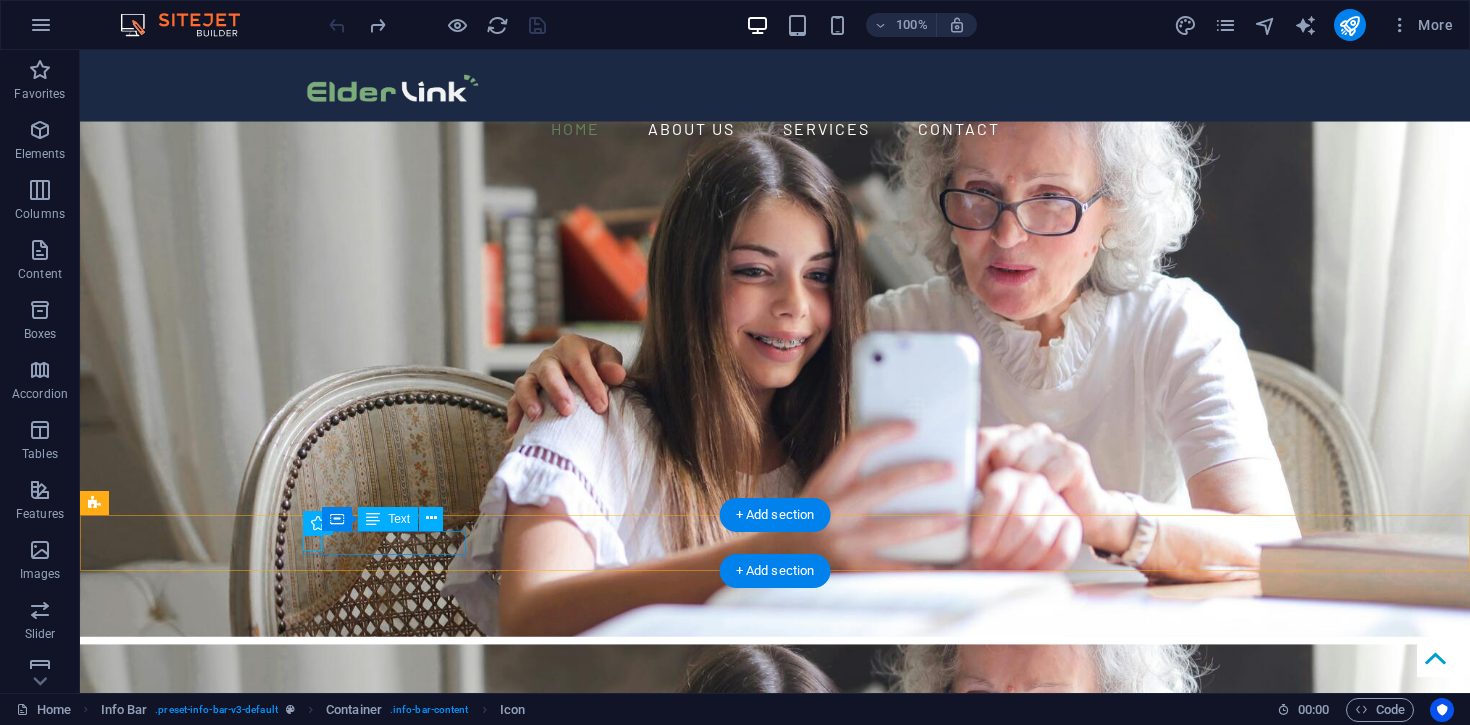 click on "Street" at bounding box center (324, 1533) 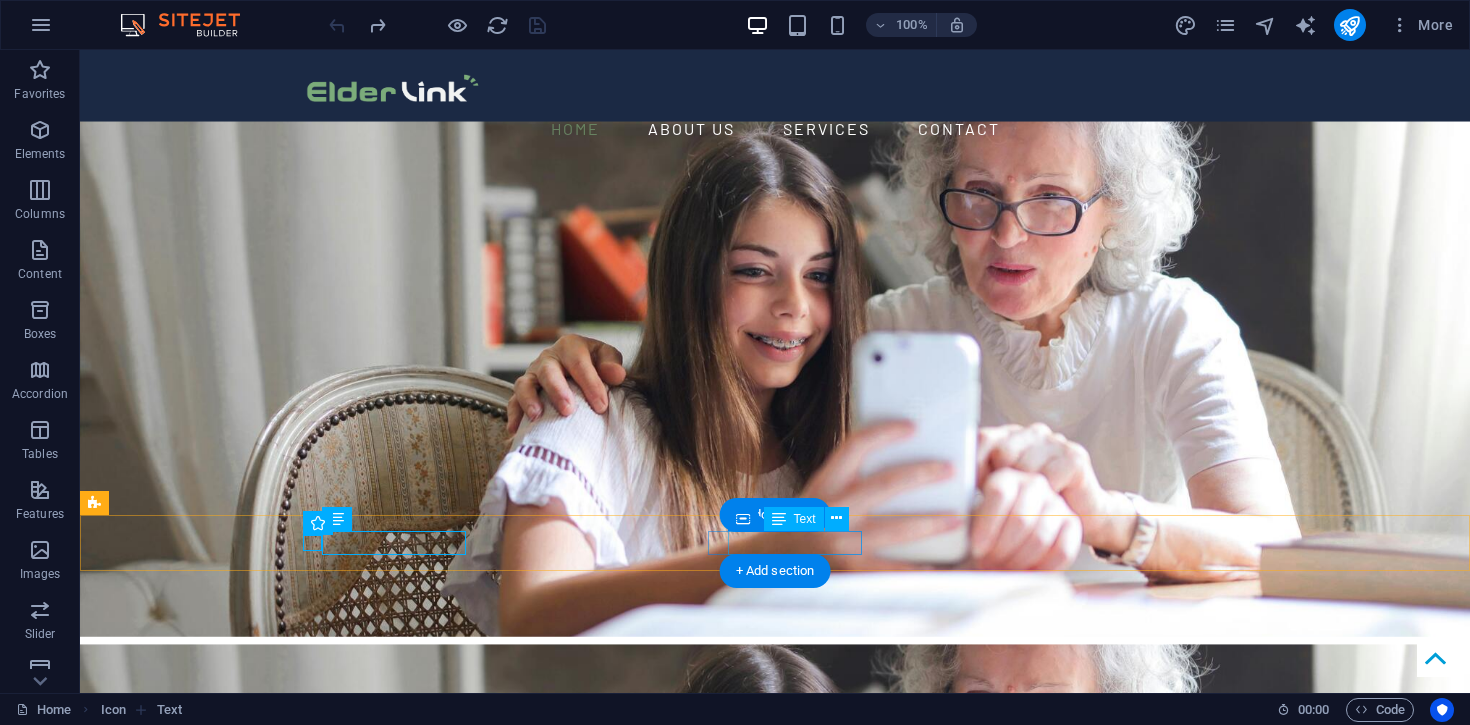 drag, startPoint x: 357, startPoint y: 548, endPoint x: 843, endPoint y: 540, distance: 486.06583 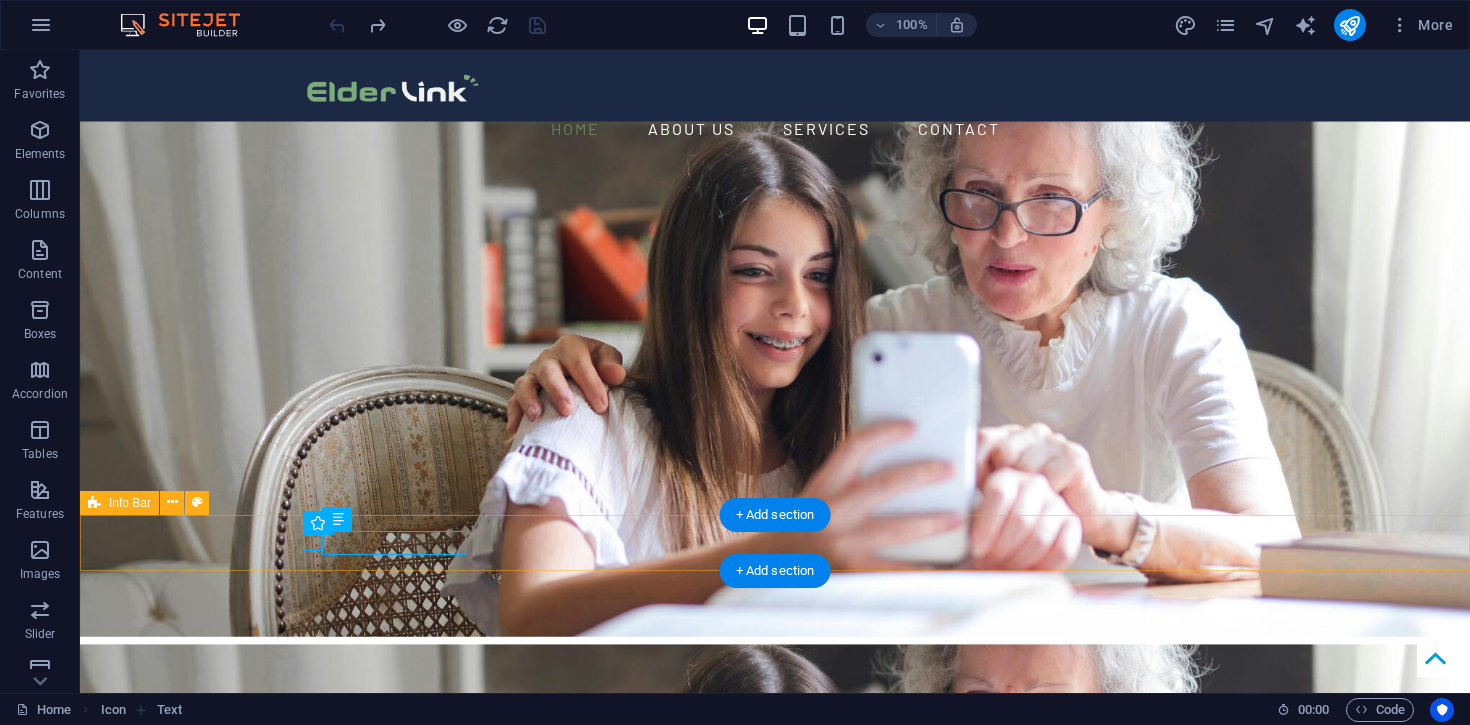 click on "[STREET] [CITY] [POSTAL_CODE] Get in touch with us
Book now" at bounding box center [775, 1564] 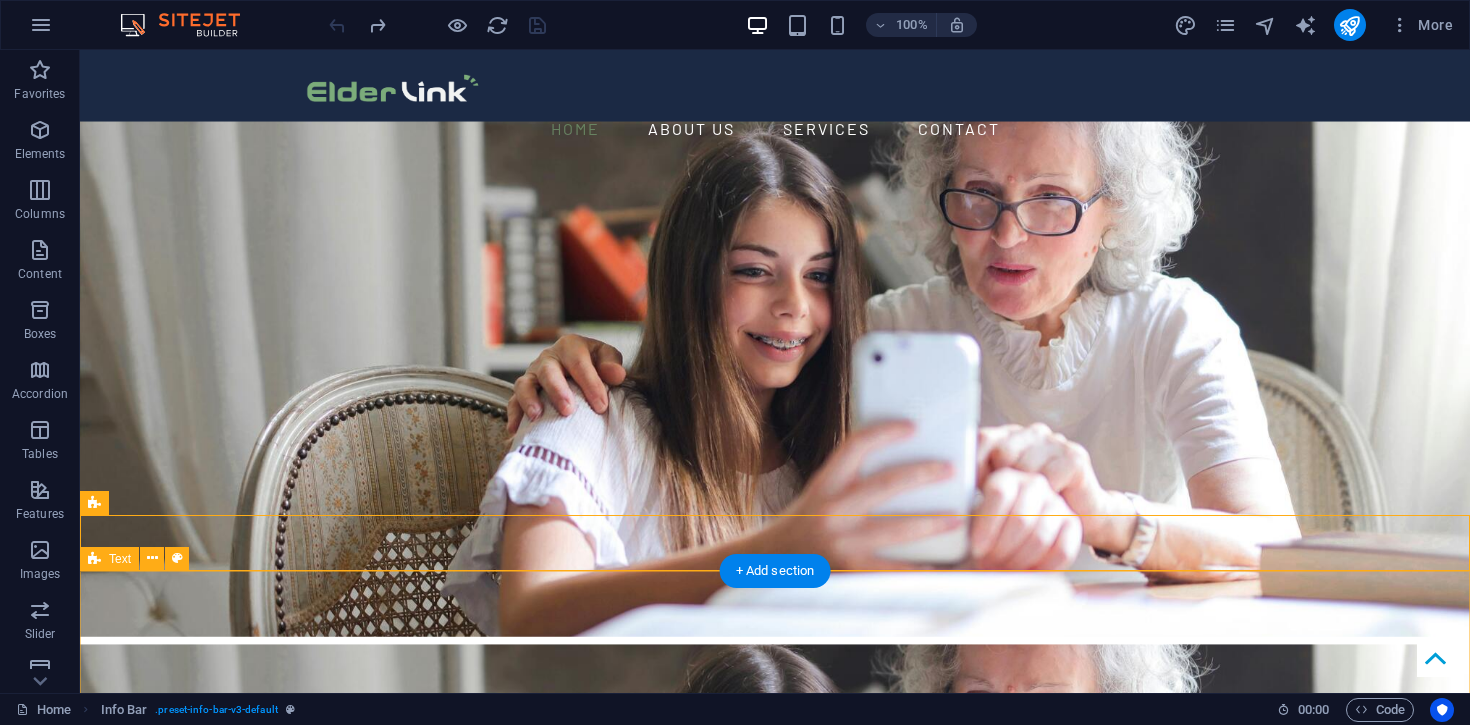 click on "About  US At ElderLink Services, we aim to empower others through expert tech support to confidently leverage technology for greater independence, connection and quality of life. Our team will assist you in utilising your digital tools to enhance your experience and productivity, whether at home or in a community setting. We’re here to guide you through the digital landscape, making it simple and seamless so you can focus on what matters most. Our technicians are highly experienced and specifically trained to offer a service unique to your retirement. Furthermore, we pride ourselves on our training and down to earth explanations that help you learn in a relaxed and comfortable setting.  We believe there is no such thing as a stupid question, only opportunities to learn and overcome challenges." at bounding box center [775, 1850] 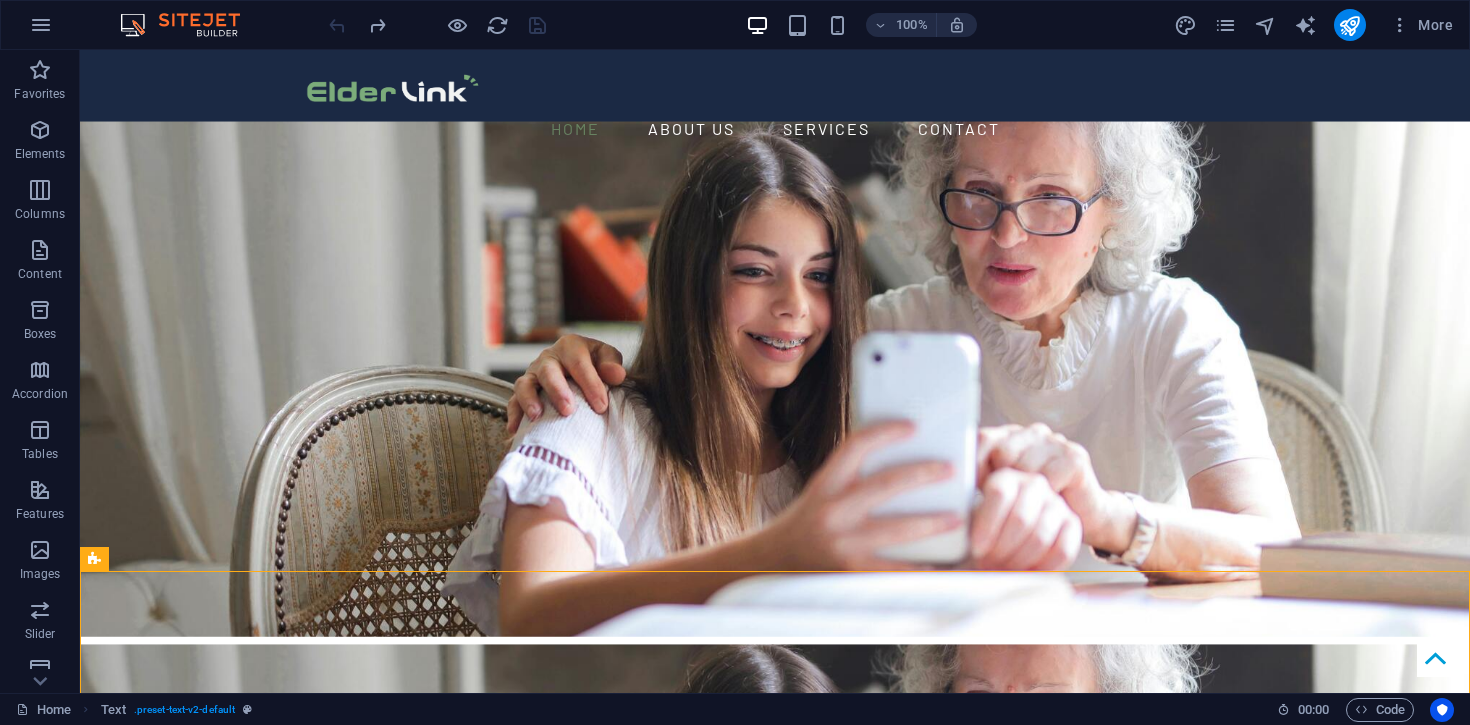 click at bounding box center (437, 25) 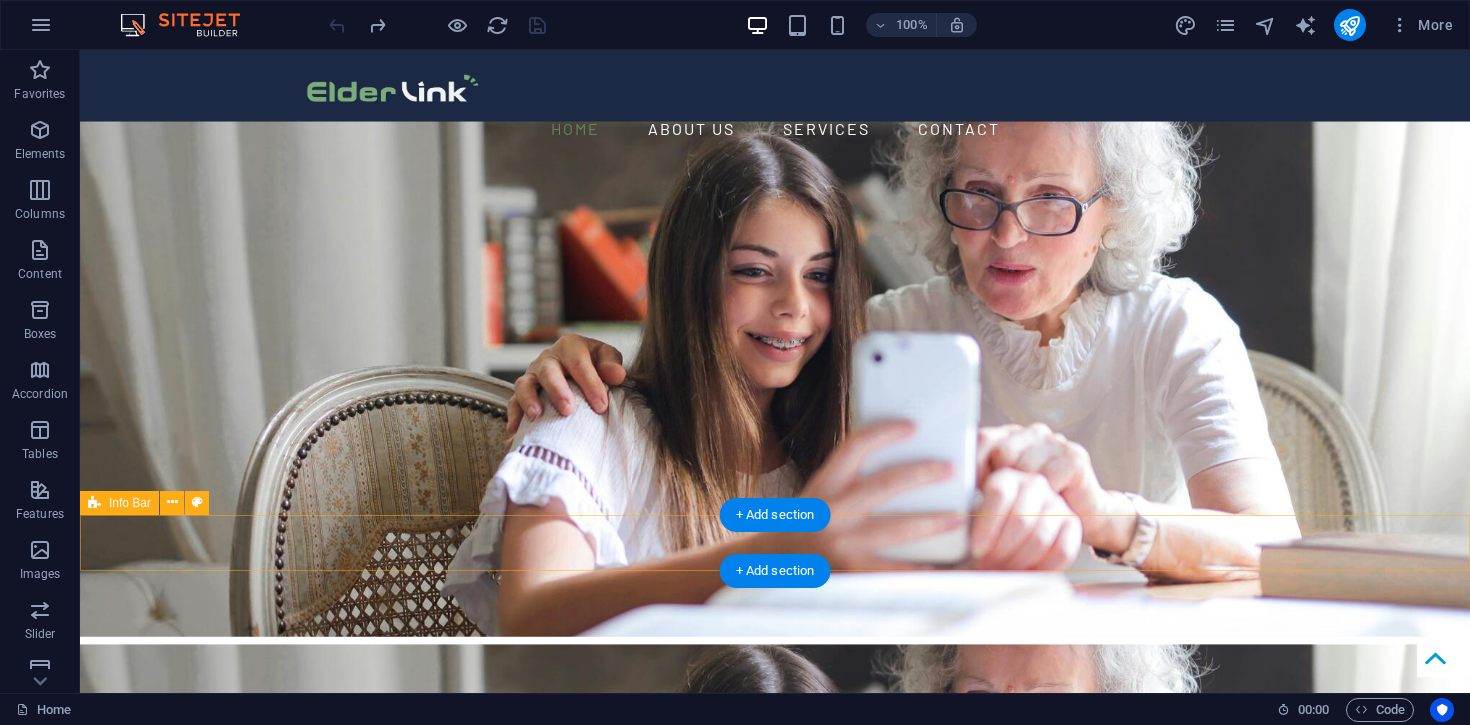 click on "[STREET] [CITY] [POSTAL_CODE] Get in touch with us
Book now" at bounding box center (775, 1564) 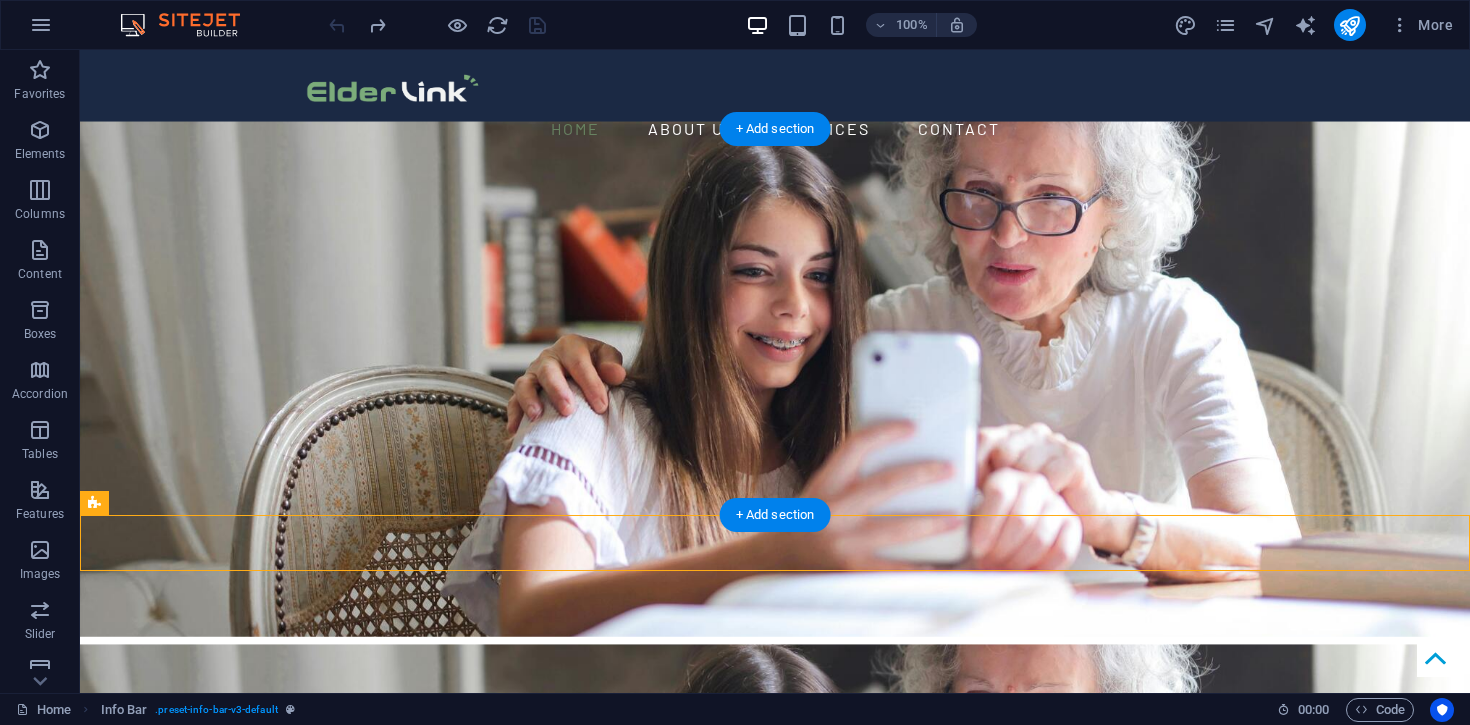 click at bounding box center [775, 888] 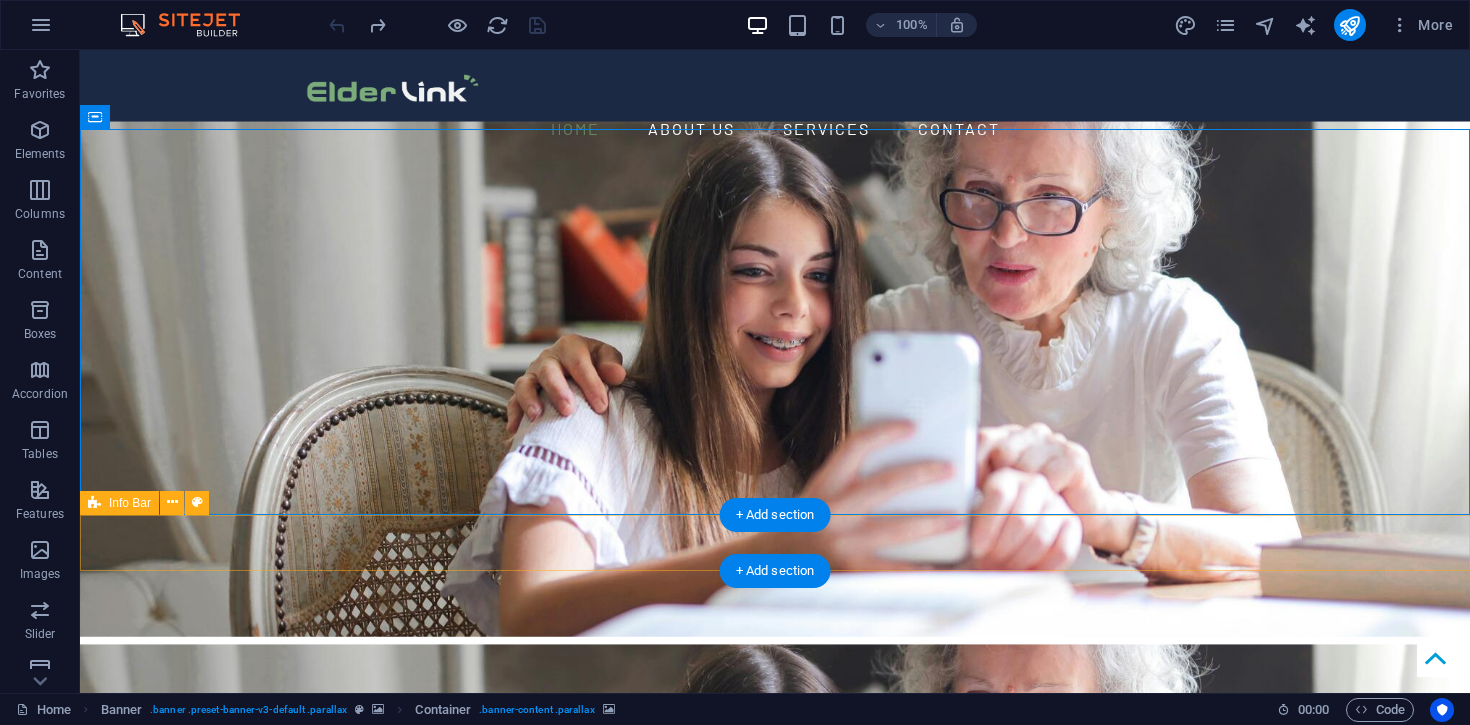 click on "[STREET] [CITY] [POSTAL_CODE] Get in touch with us
Book now" at bounding box center [775, 1564] 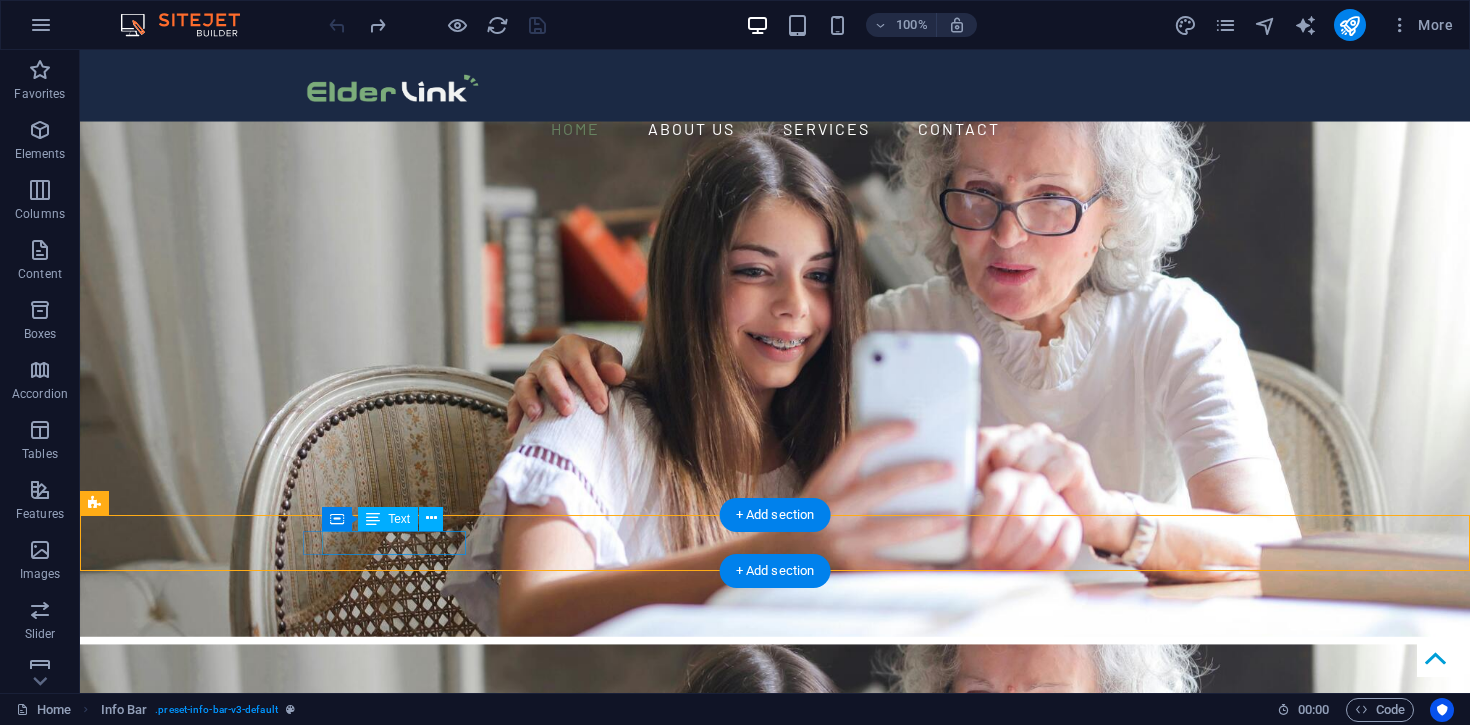click on "Adelaide" at bounding box center [378, 1533] 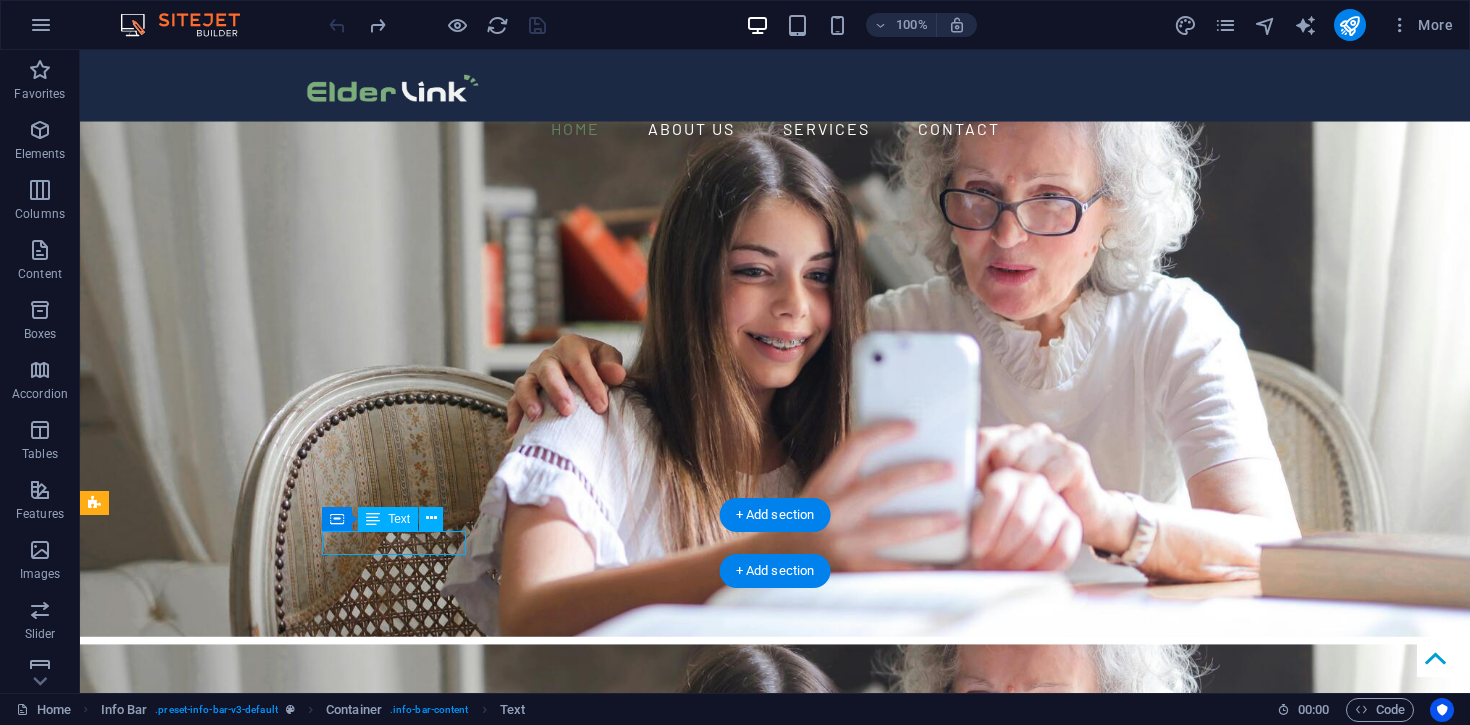 click on "Adelaide" at bounding box center (378, 1533) 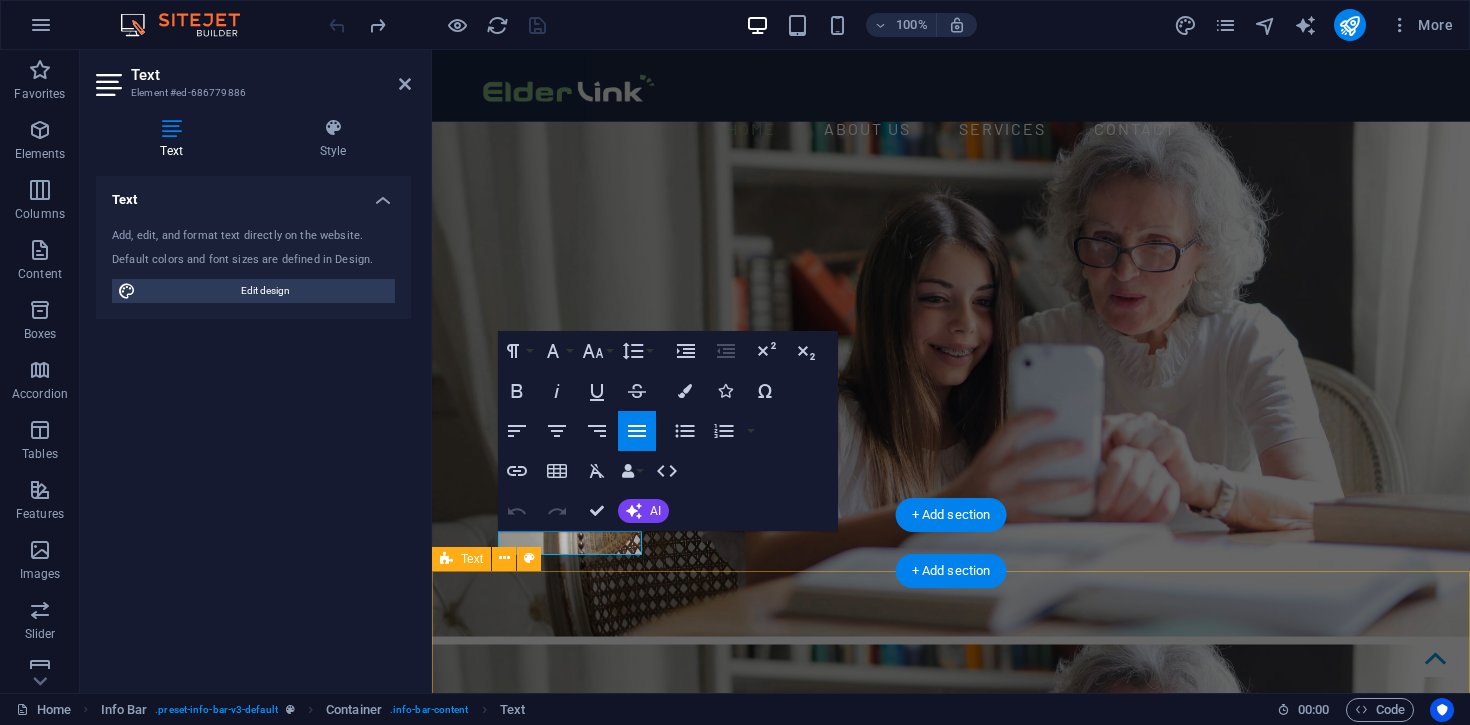 click on "About  US At ElderLink Services, we aim to empower others through expert tech support to confidently leverage technology for greater independence, connection and quality of life. Our team will assist you in utilising your digital tools to enhance your experience and productivity, whether at home or in a community setting. We’re here to guide you through the digital landscape, making it simple and seamless so you can focus on what matters most. Our technicians are highly experienced and specifically trained to offer a service unique to your retirement. Furthermore, we pride ourselves on our training and down to earth explanations that help you learn in a relaxed and comfortable setting.  We believe there is no such thing as a stupid question, only opportunities to learn and overcome challenges." at bounding box center (951, 1850) 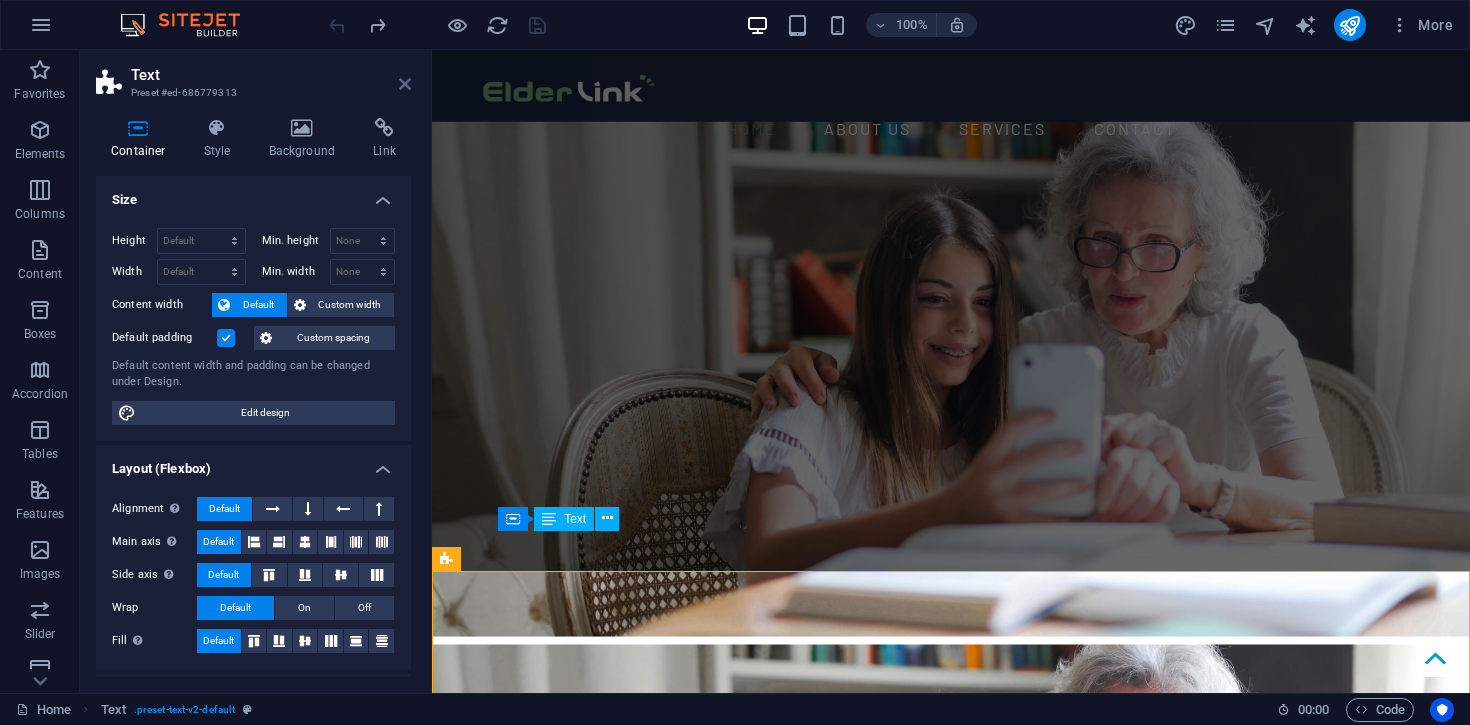 click at bounding box center (405, 84) 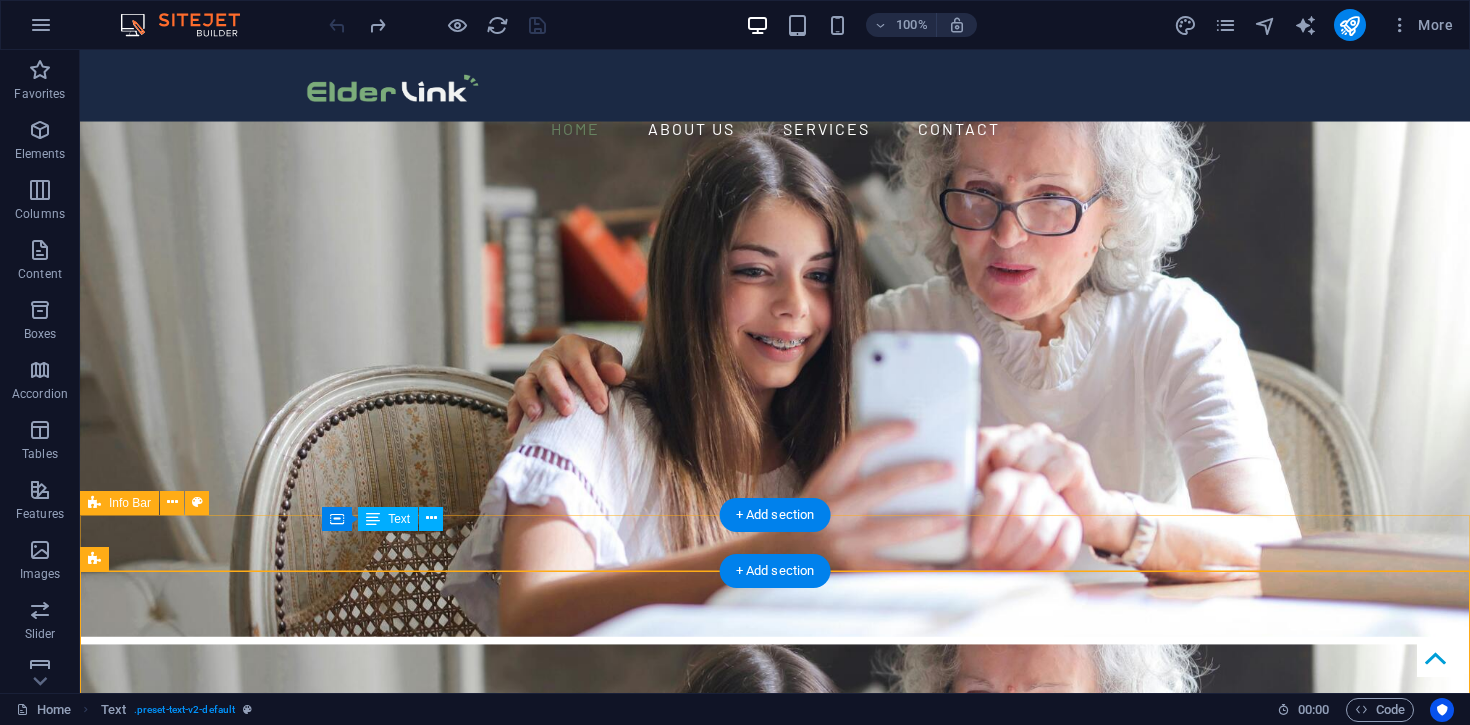 click on "[STREET] [CITY] [POSTAL_CODE] Get in touch with us
Book now" at bounding box center (775, 1564) 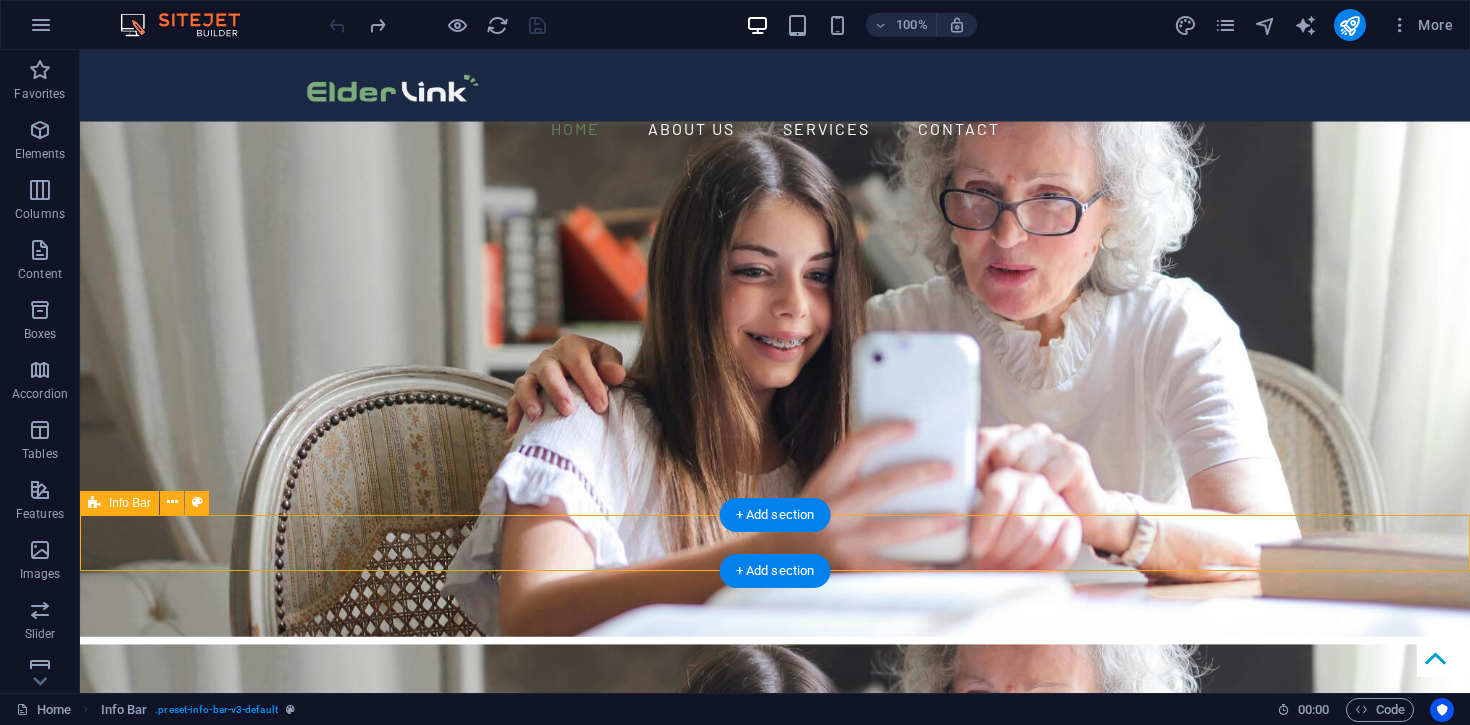click on "[STREET] [CITY] [POSTAL_CODE] Get in touch with us
Book now" at bounding box center (775, 1564) 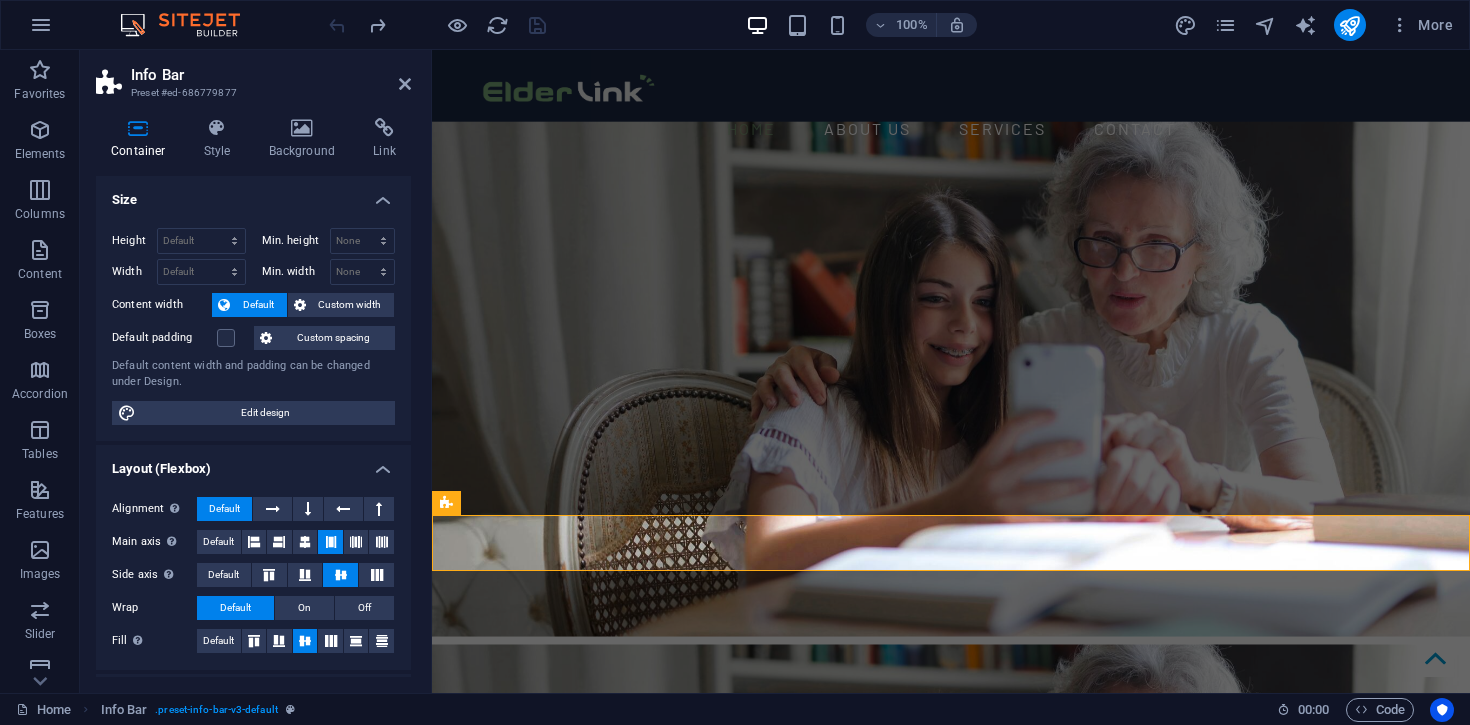 scroll, scrollTop: 274, scrollLeft: 0, axis: vertical 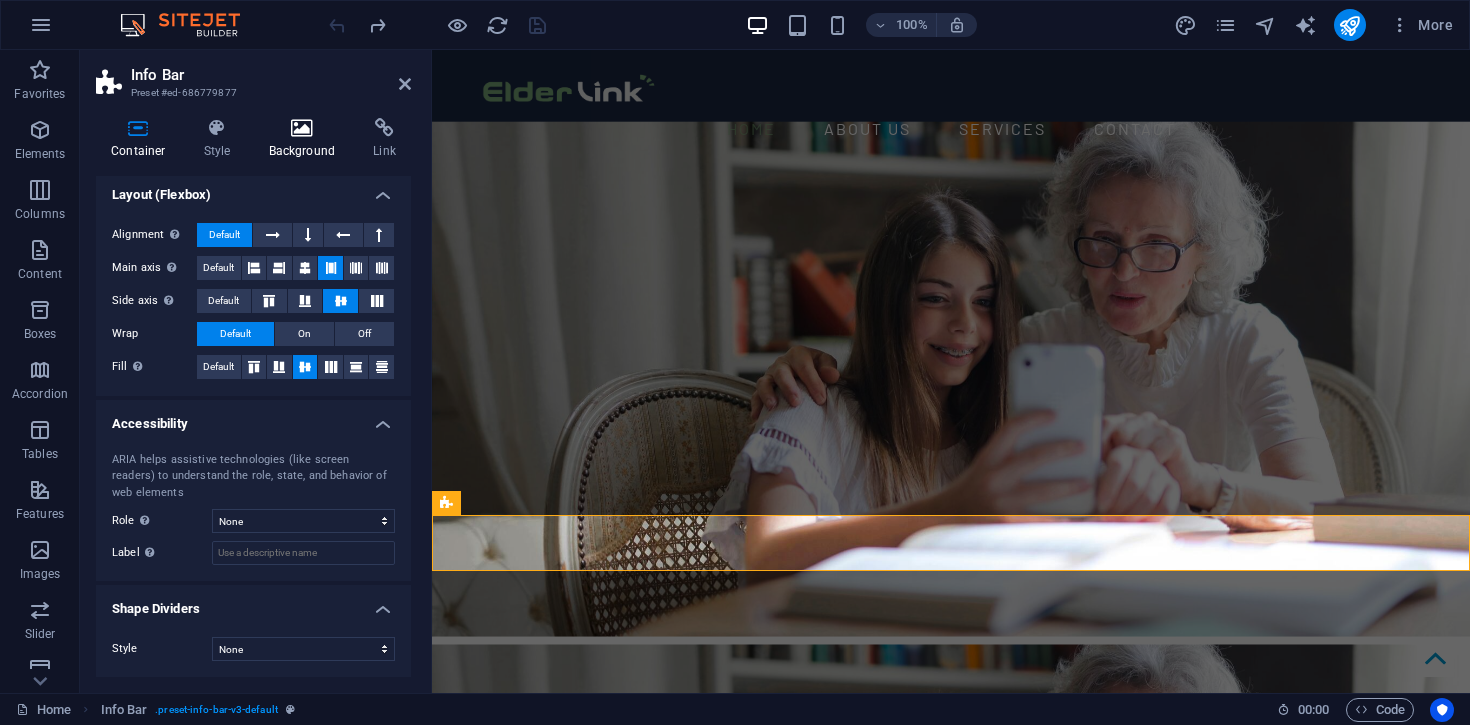 click on "Background" at bounding box center [306, 139] 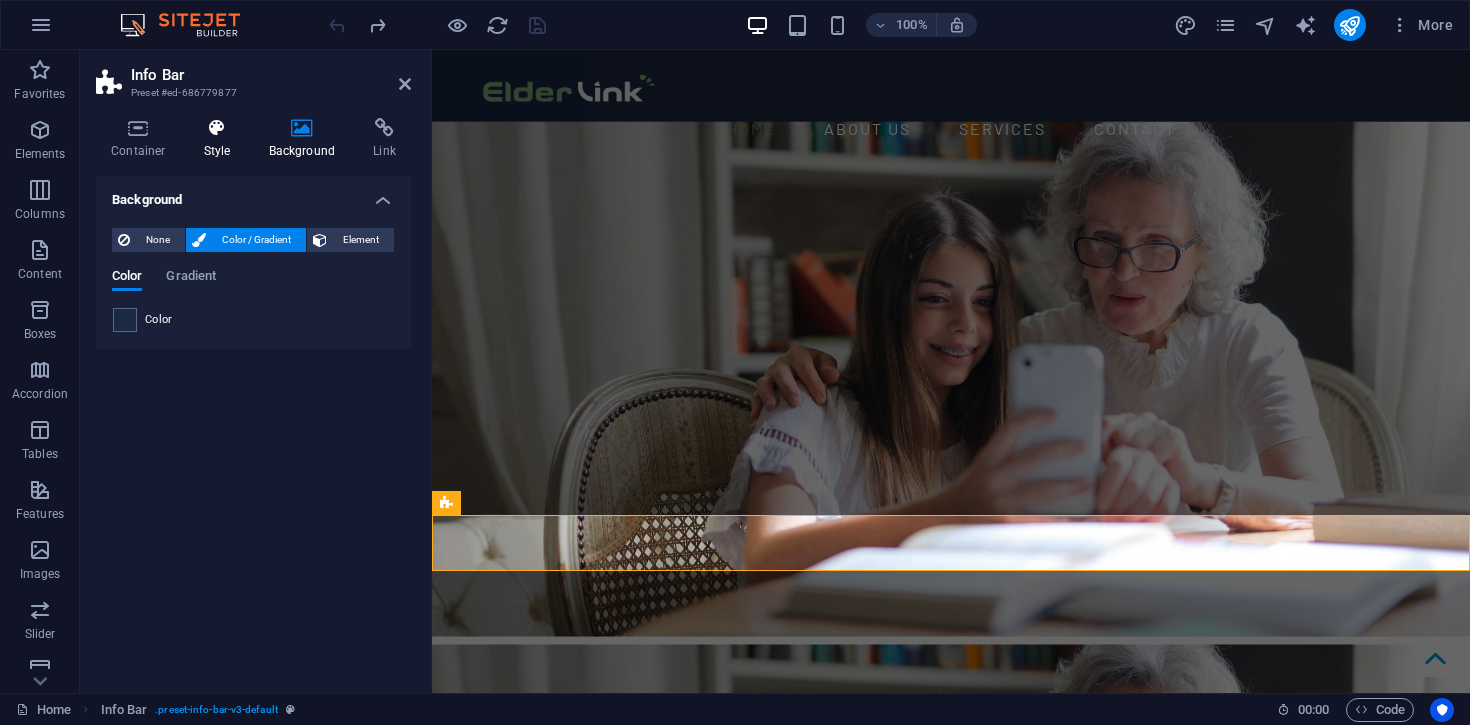 click at bounding box center [217, 128] 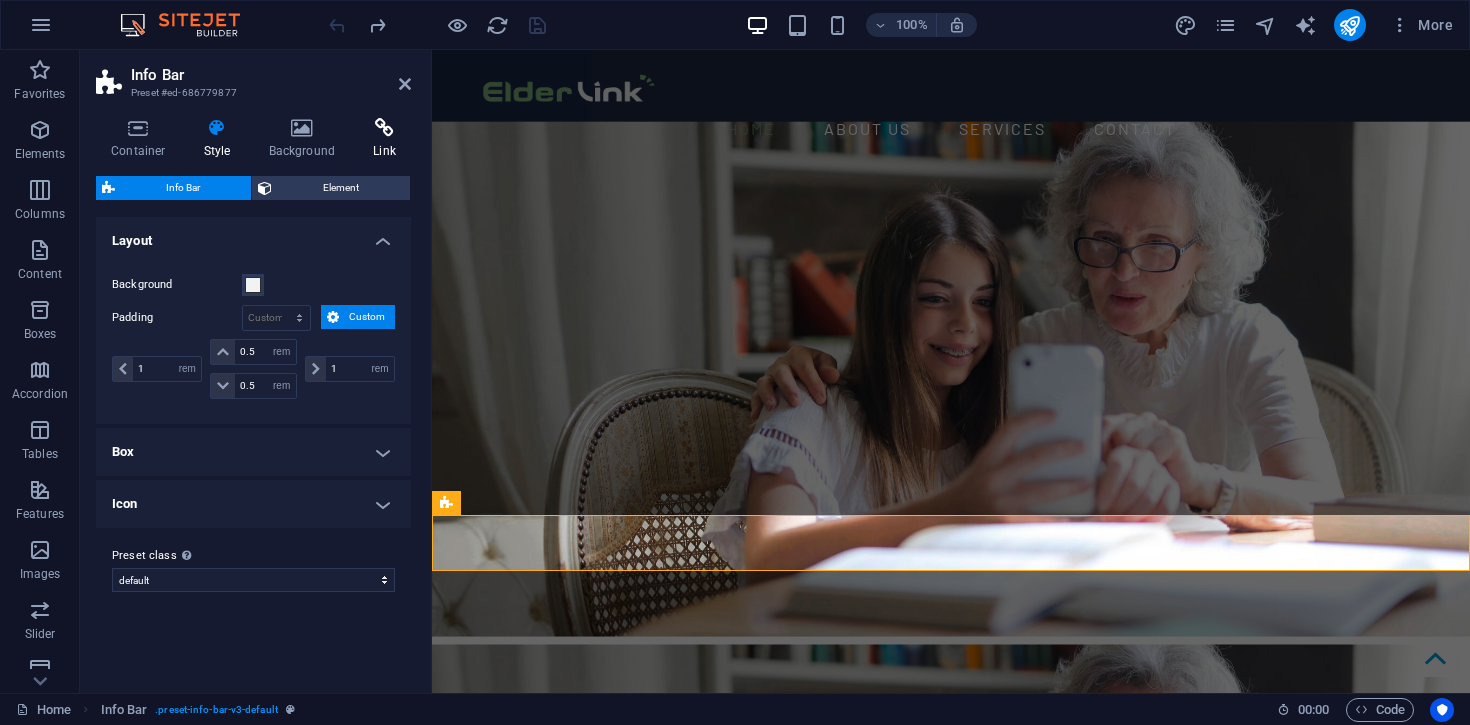click at bounding box center (384, 128) 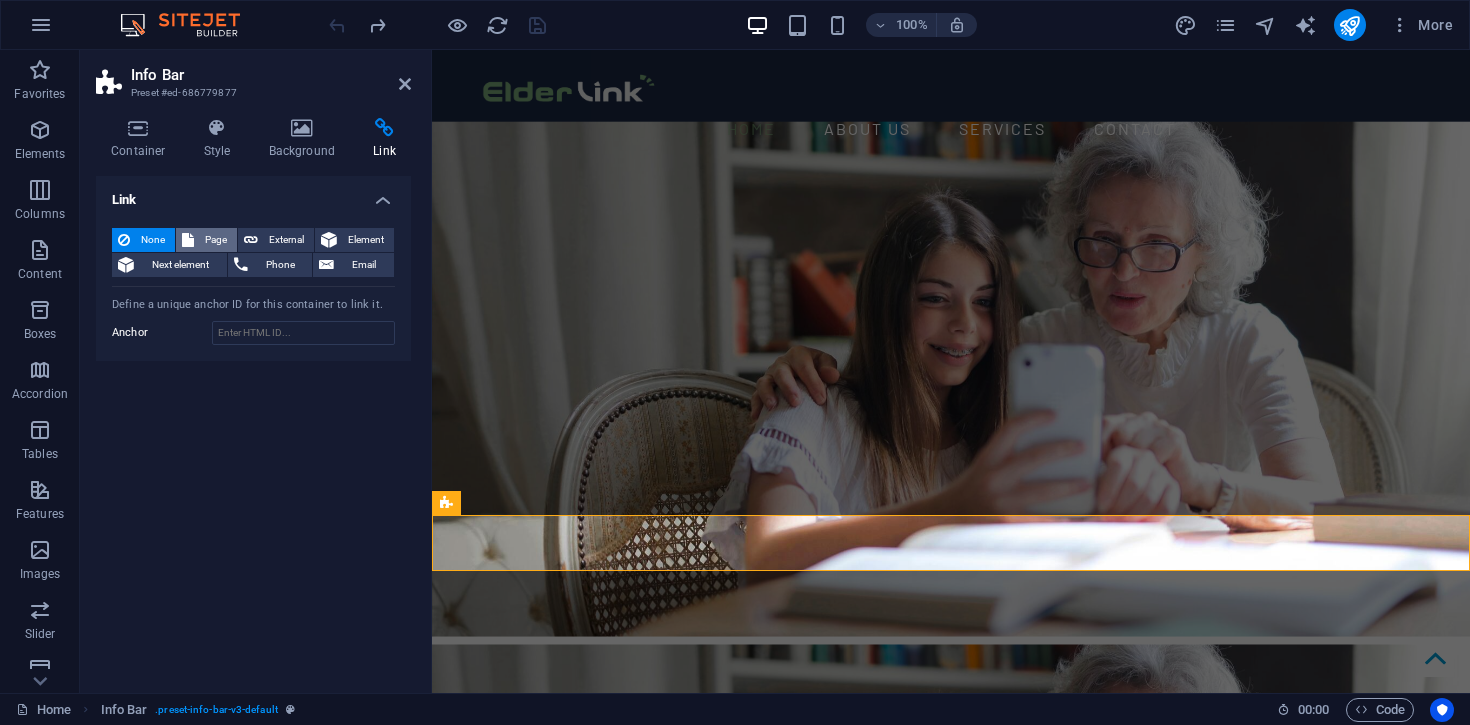 click on "Page" at bounding box center (206, 240) 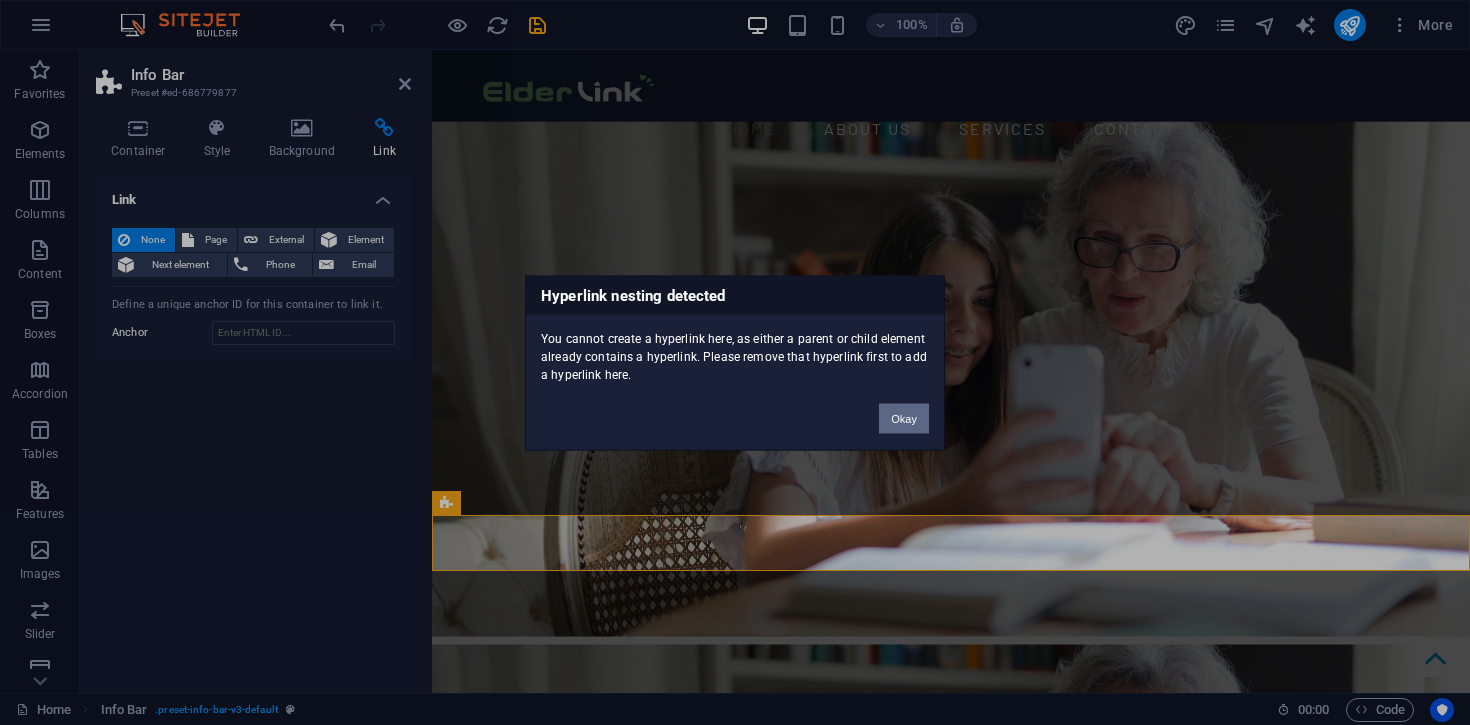 click on "Okay" at bounding box center (904, 418) 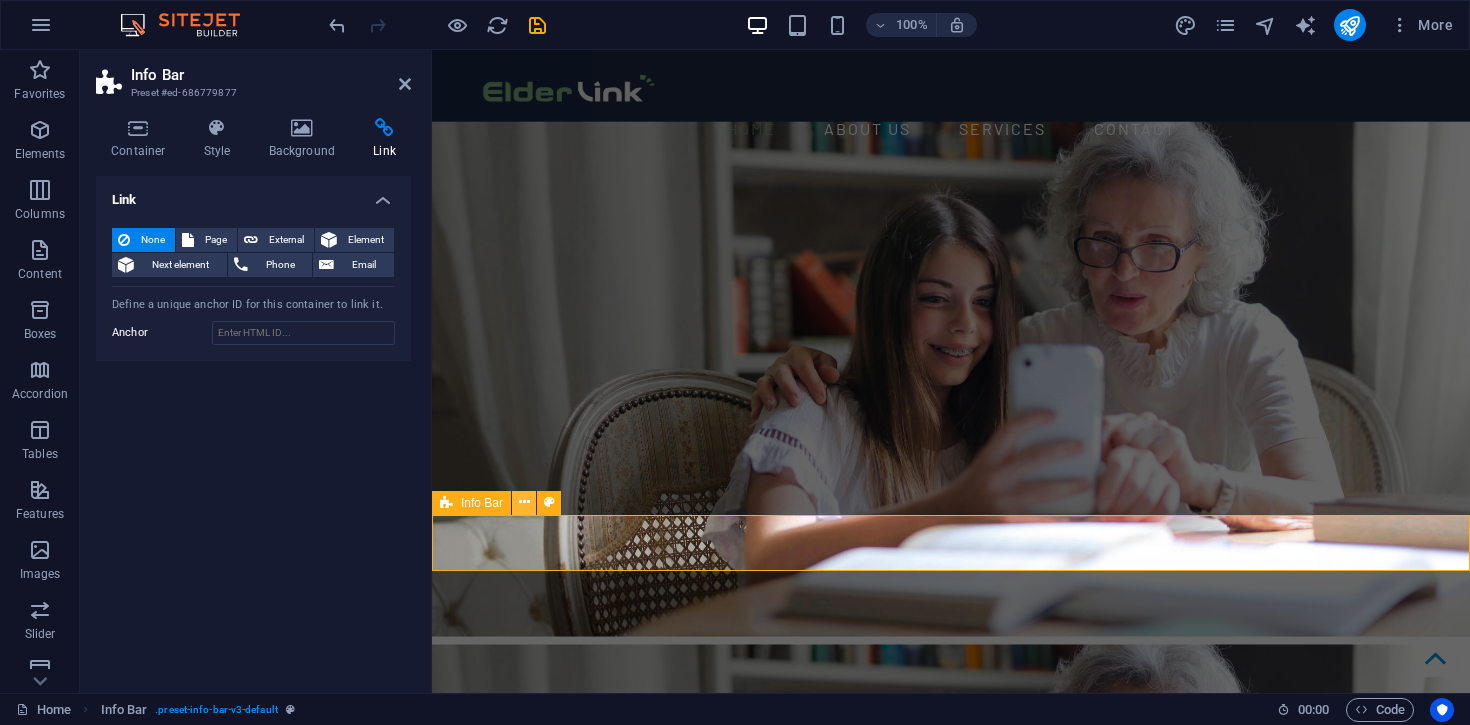 click at bounding box center [524, 502] 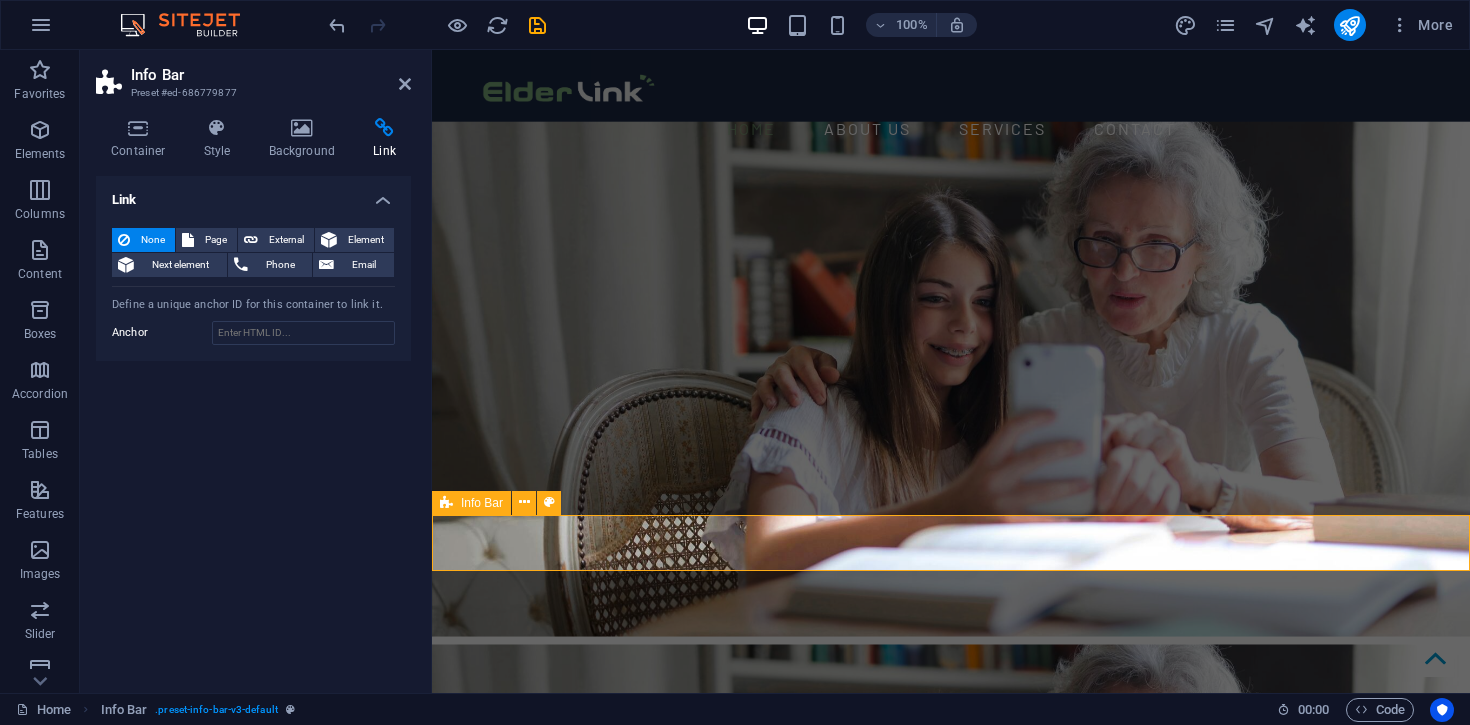 click on "Info Bar" at bounding box center (471, 503) 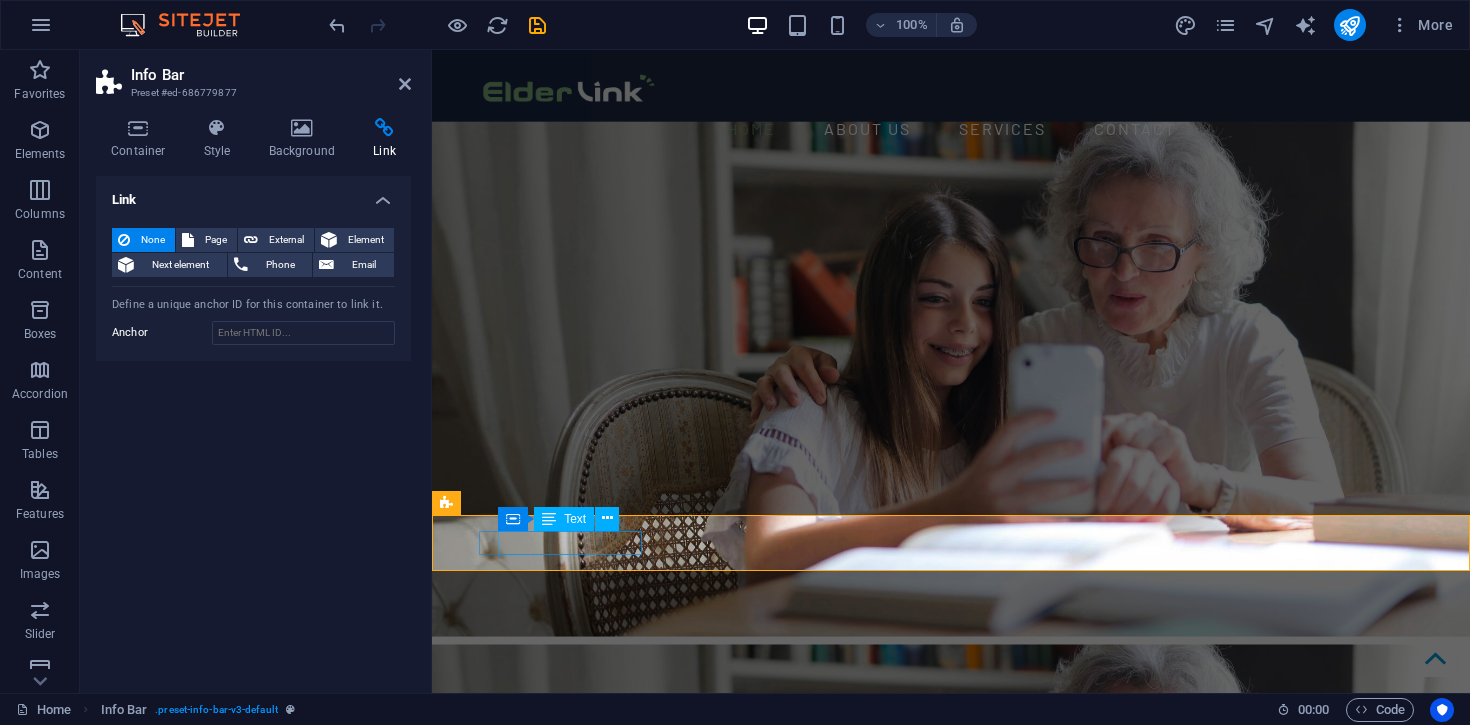 click on "Adelaide" at bounding box center (554, 1533) 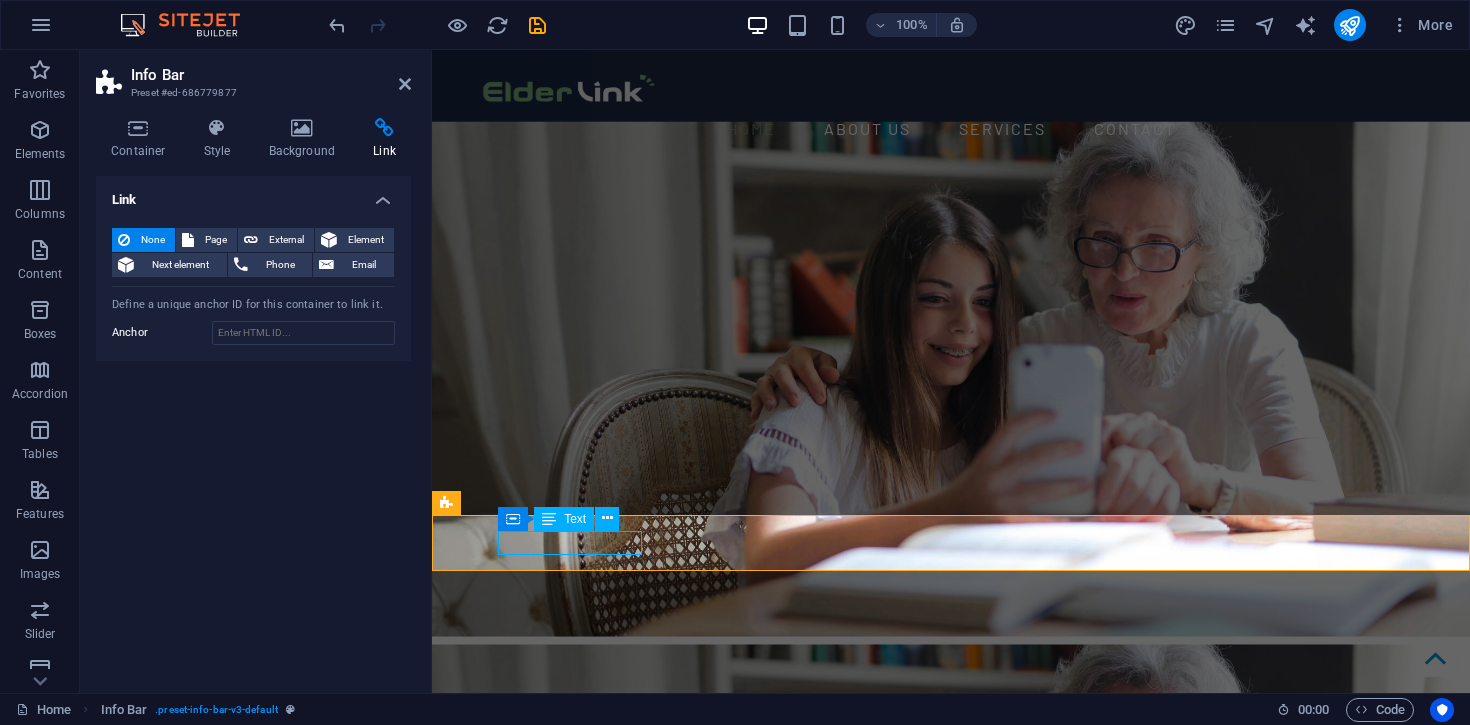 click on "Adelaide" at bounding box center [554, 1533] 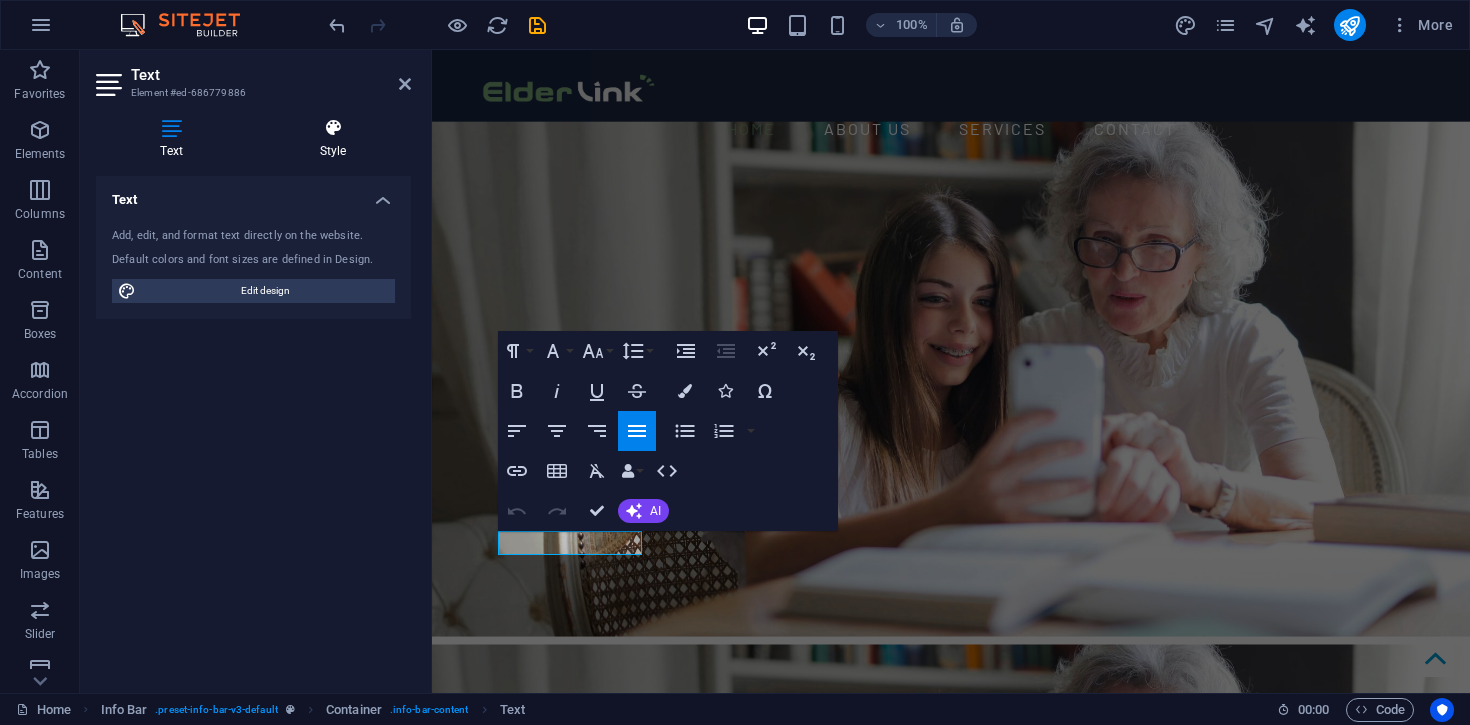 click on "Style" at bounding box center (333, 139) 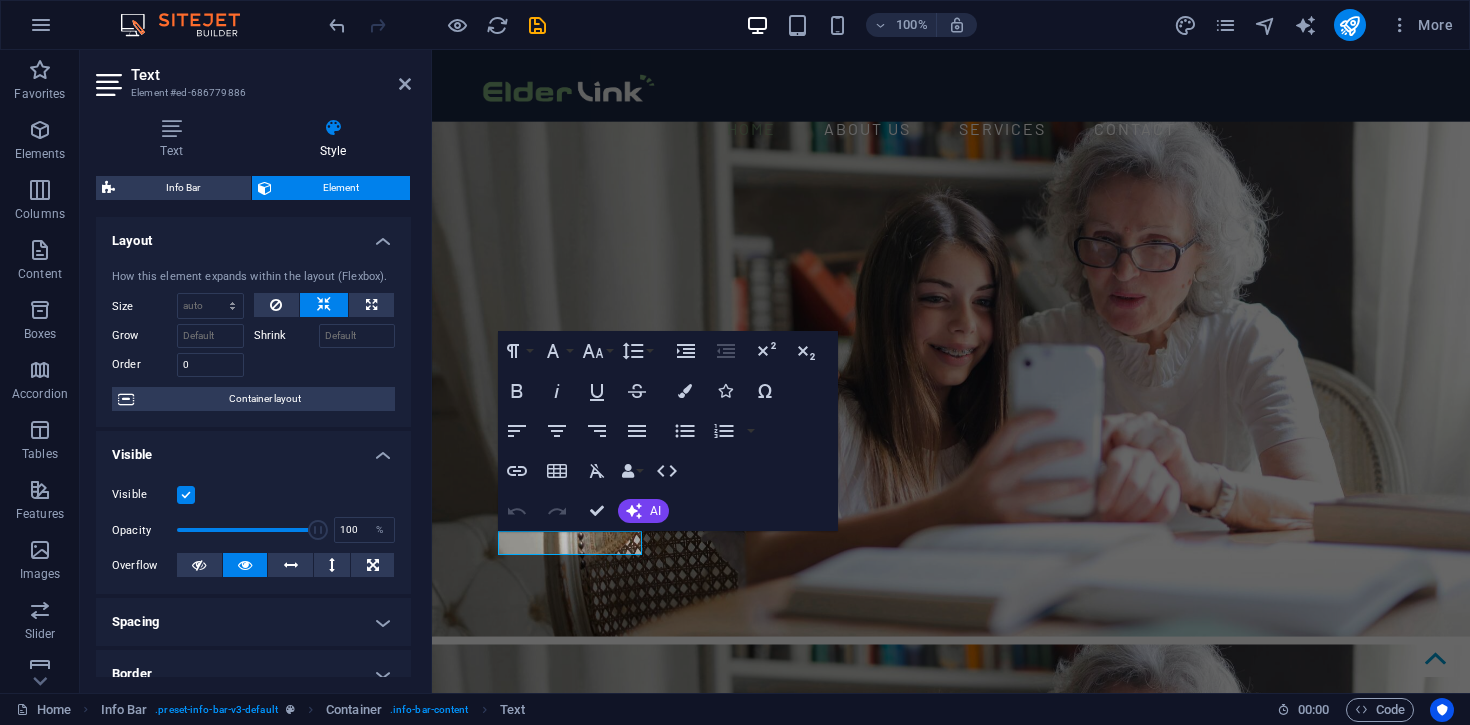 scroll, scrollTop: 385, scrollLeft: 0, axis: vertical 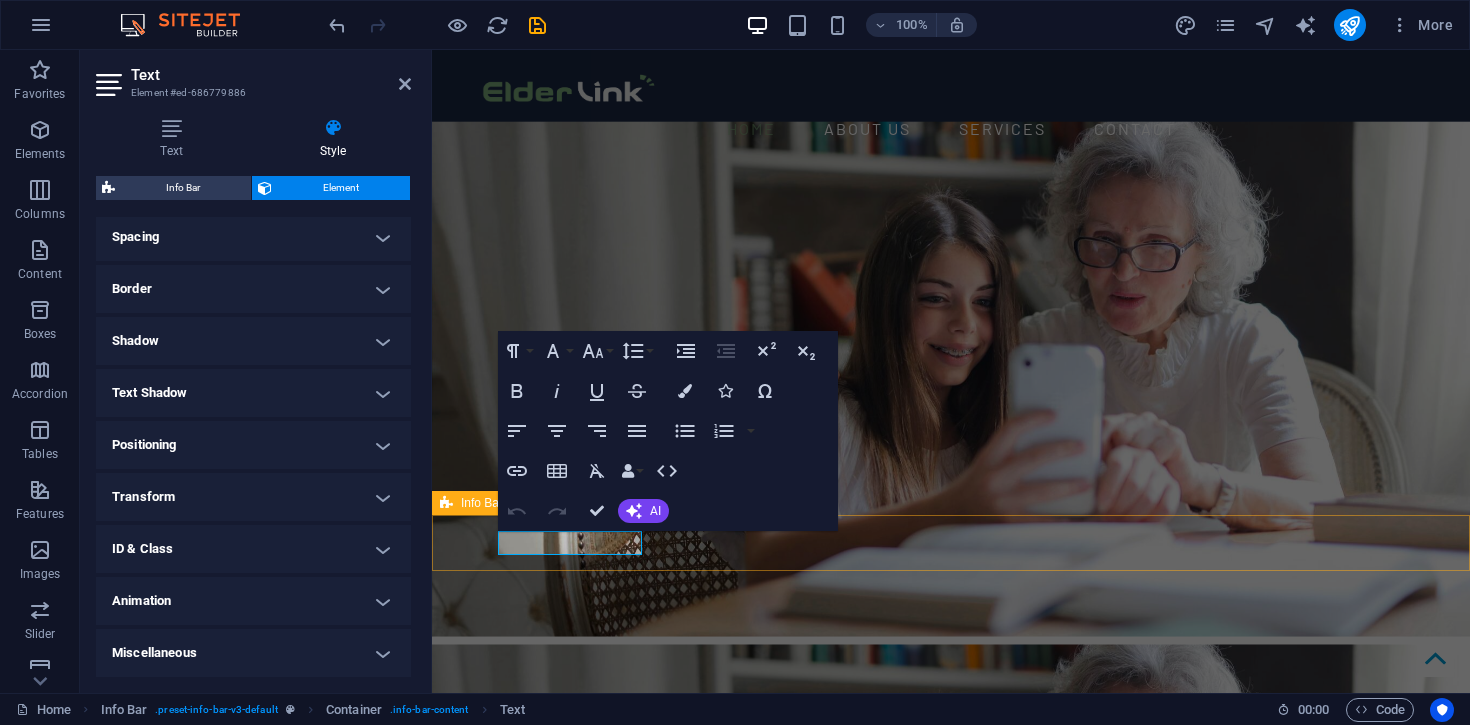 click on "[STREET] [CITY] [POSTAL_CODE] Get in touch with us
Book now" at bounding box center [951, 1564] 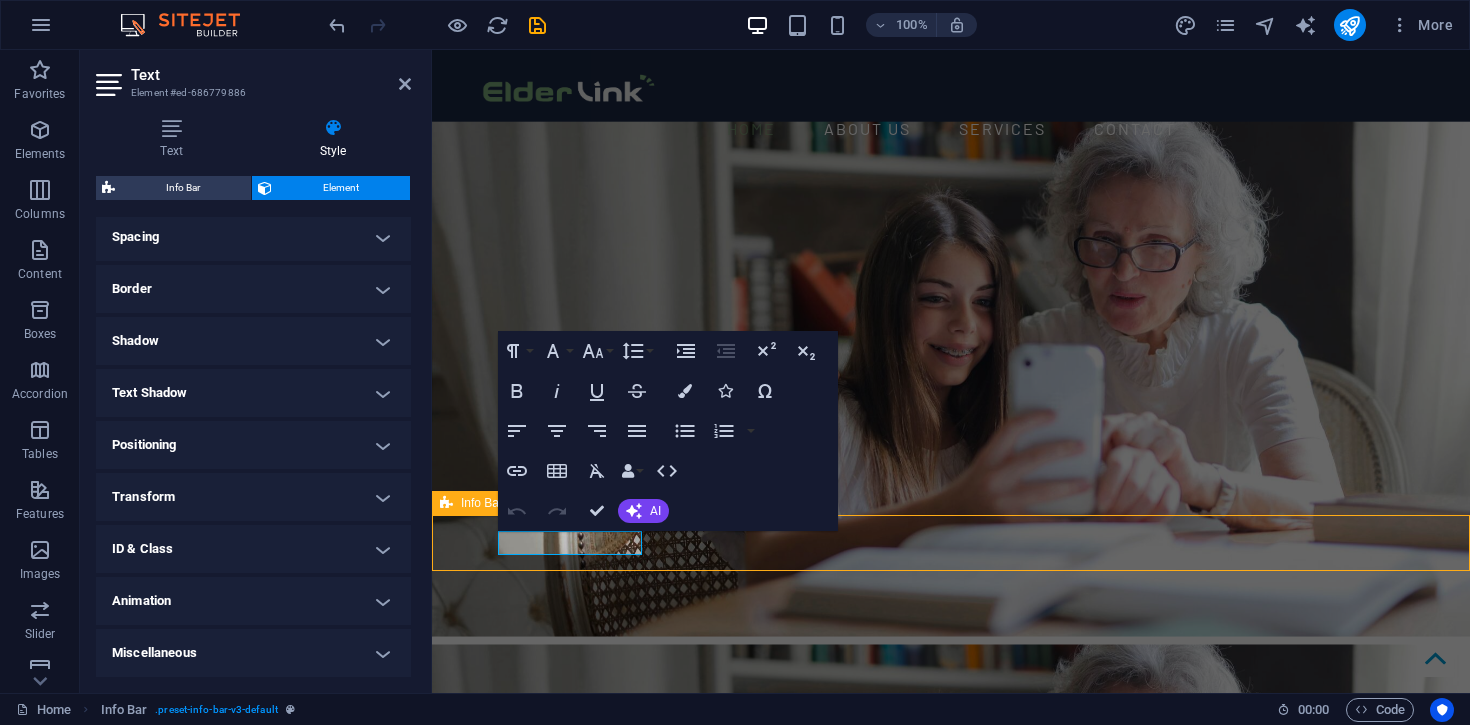 click on "[STREET] [CITY] [POSTAL_CODE] Get in touch with us
Book now" at bounding box center [951, 1564] 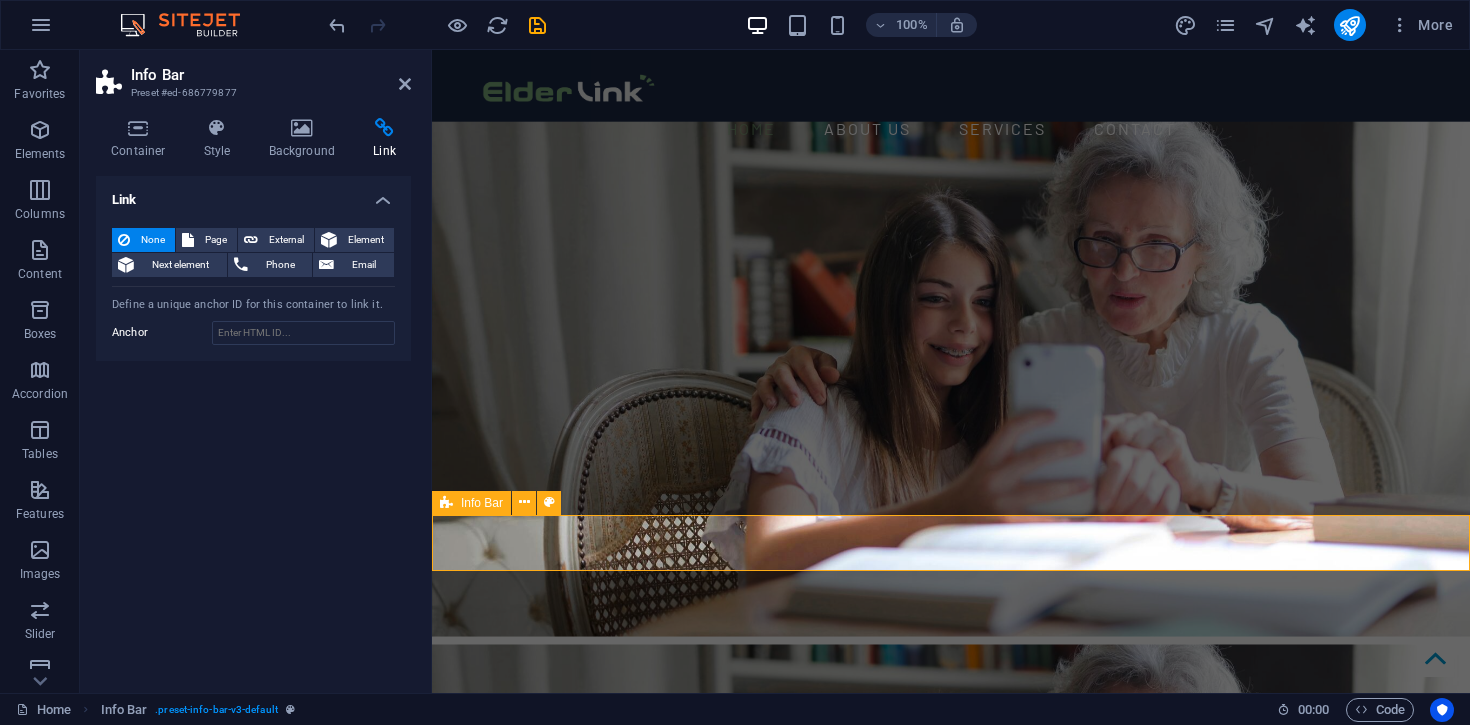 click on "[STREET] [CITY] [POSTAL_CODE] Get in touch with us
Book now" at bounding box center [951, 1564] 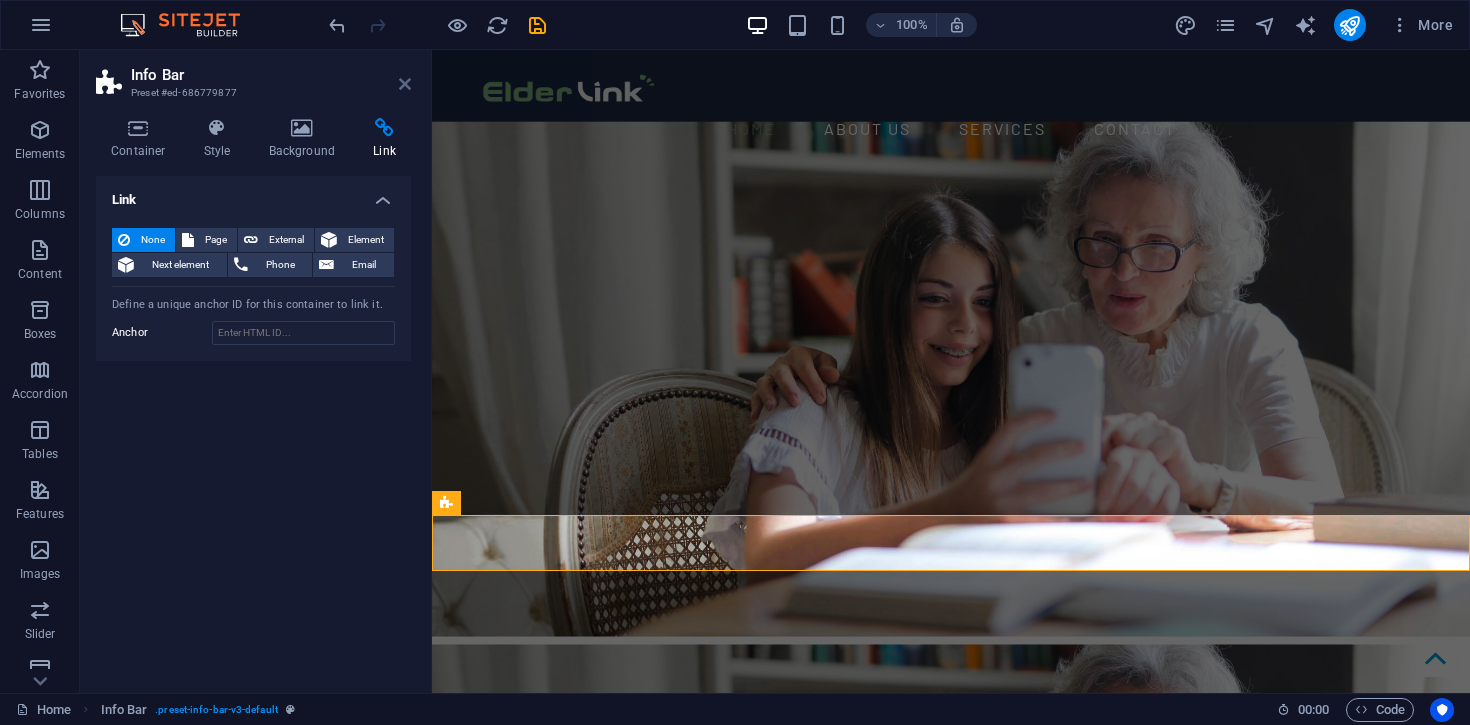 click at bounding box center (405, 84) 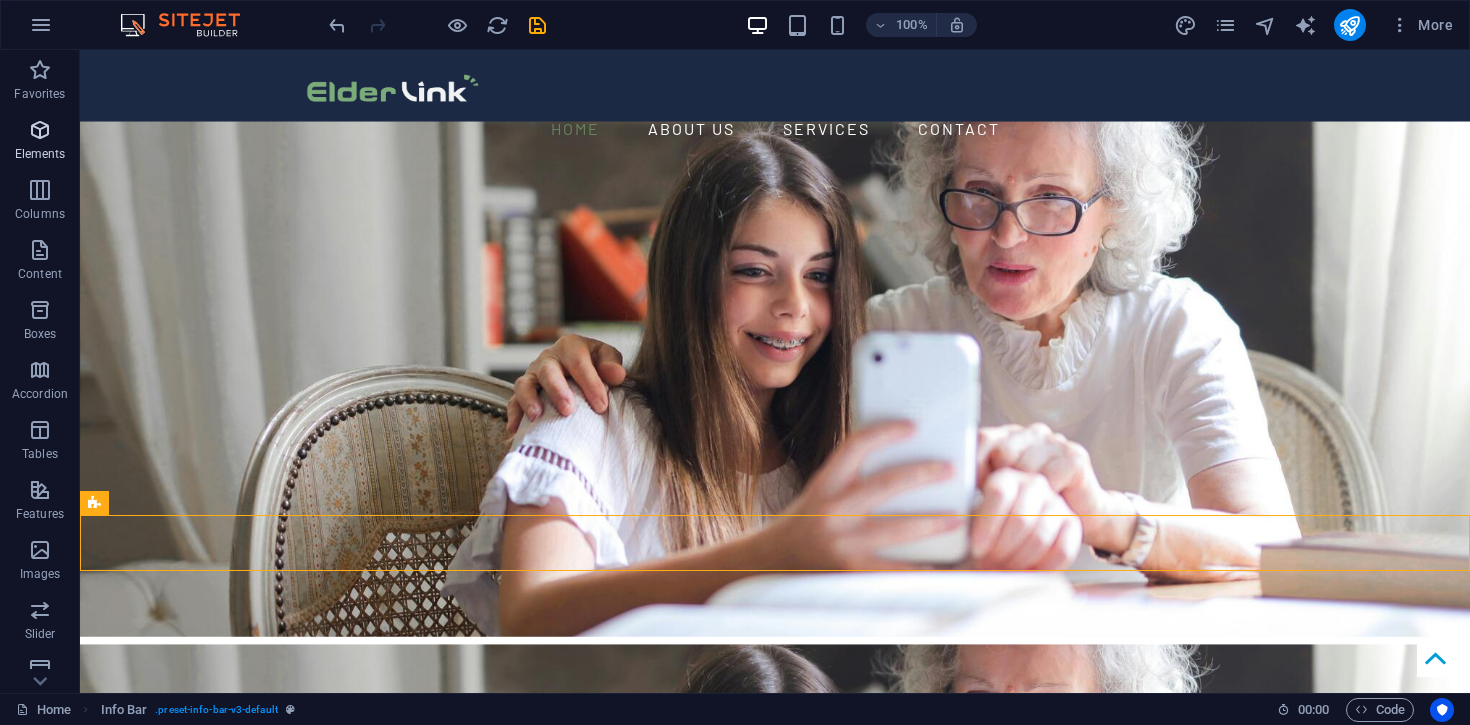 click on "Elements" at bounding box center [40, 154] 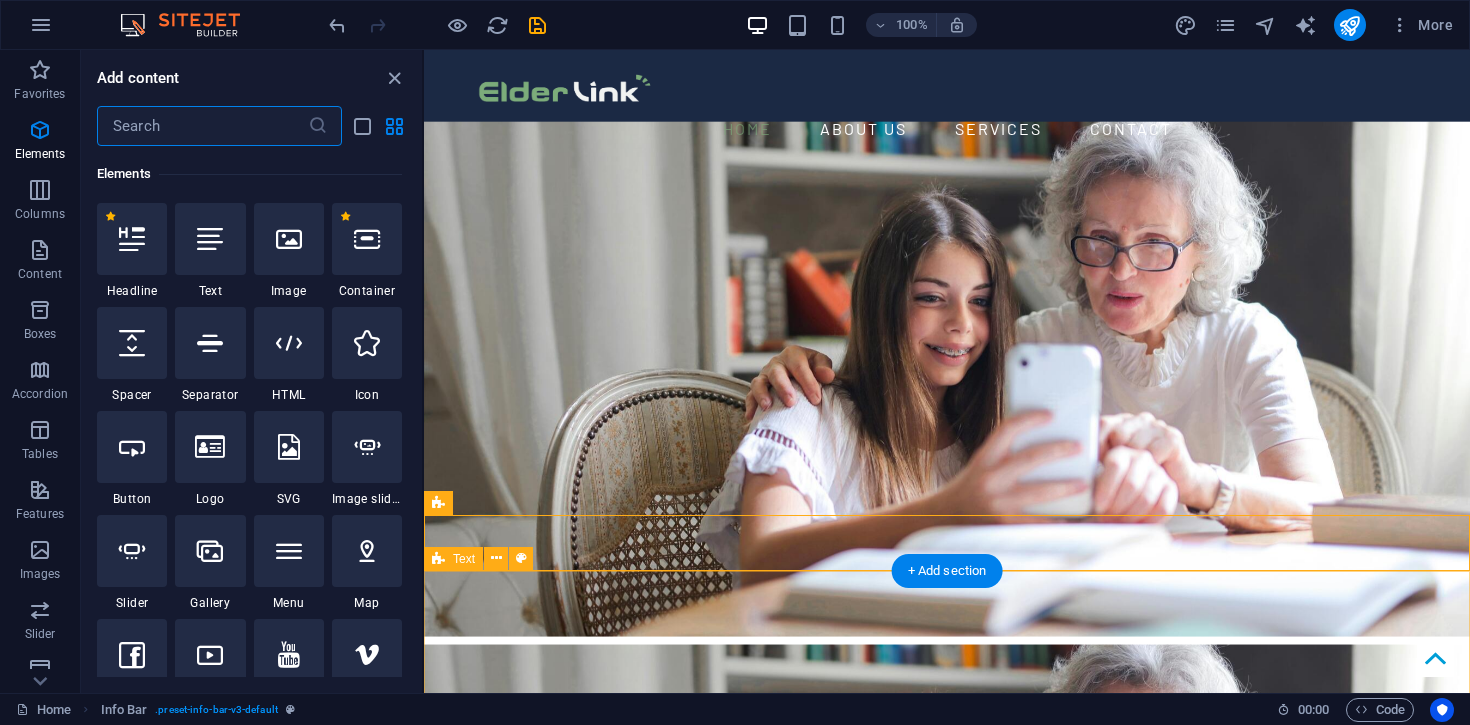 scroll, scrollTop: 213, scrollLeft: 0, axis: vertical 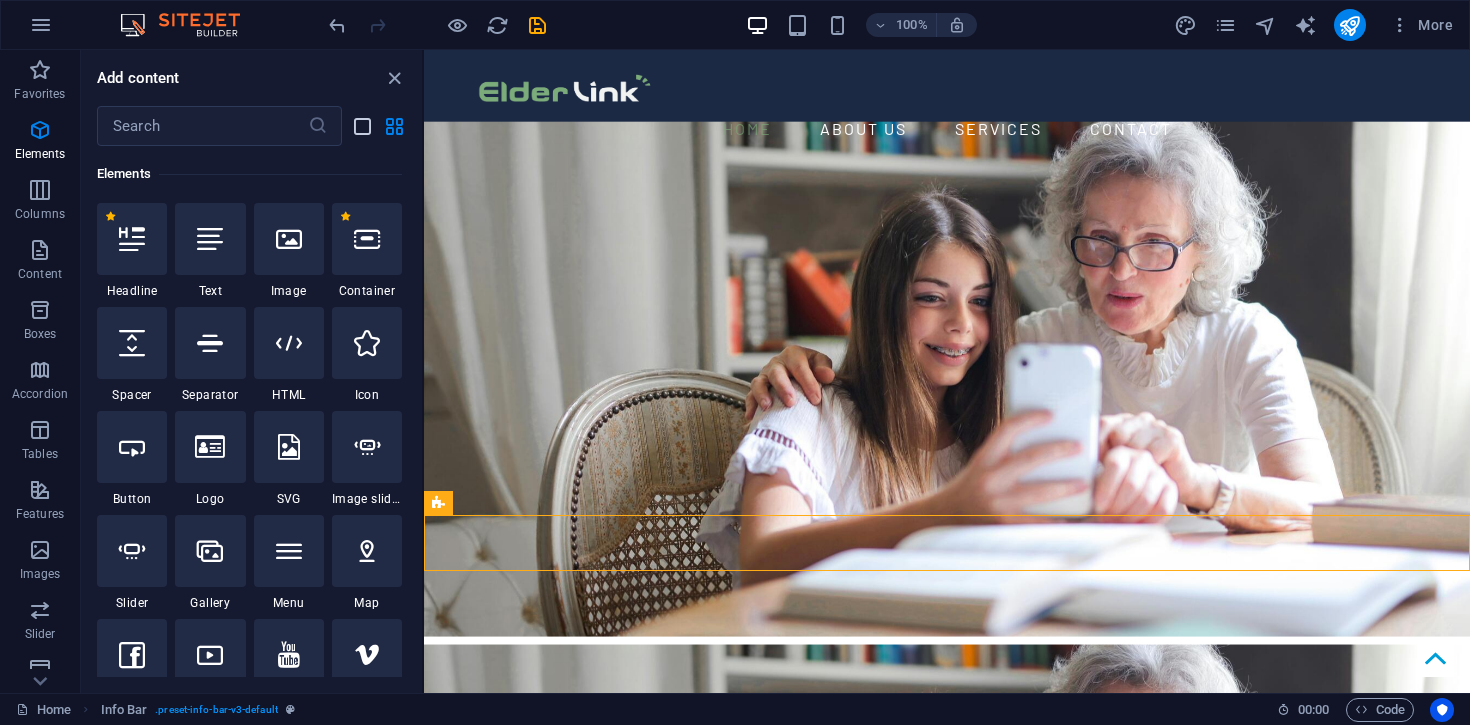 click at bounding box center [362, 126] 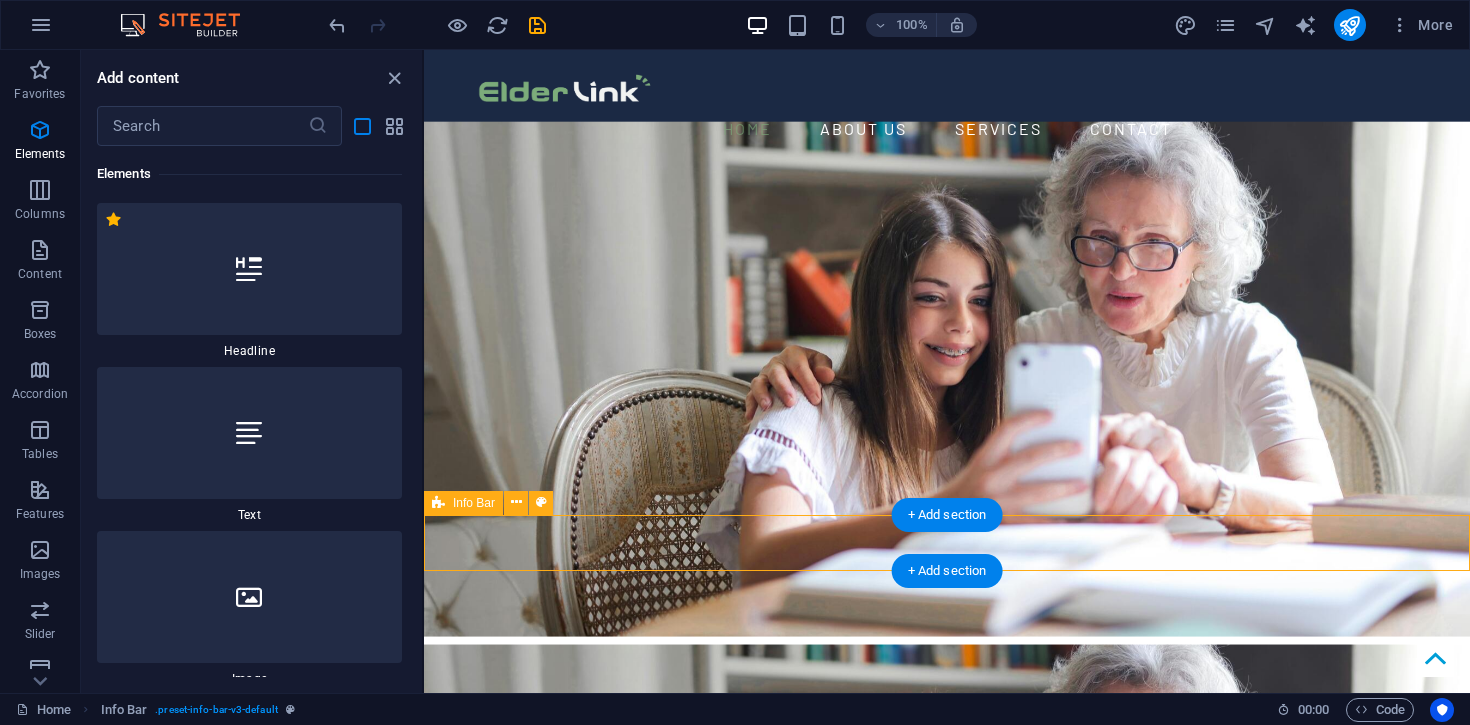 click on "[STREET] [CITY] [POSTAL_CODE] Get in touch with us
Book now" at bounding box center (947, 1564) 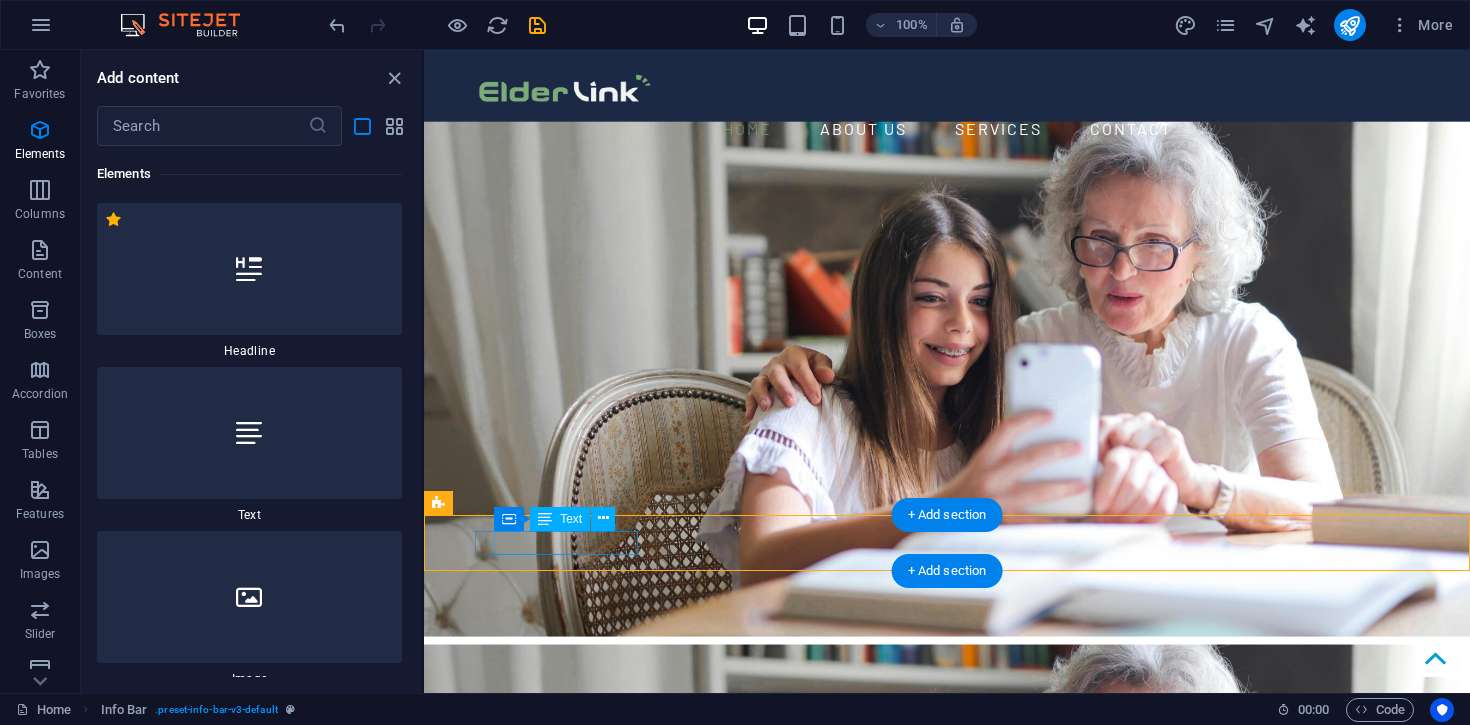 click on "5000" at bounding box center [600, 1533] 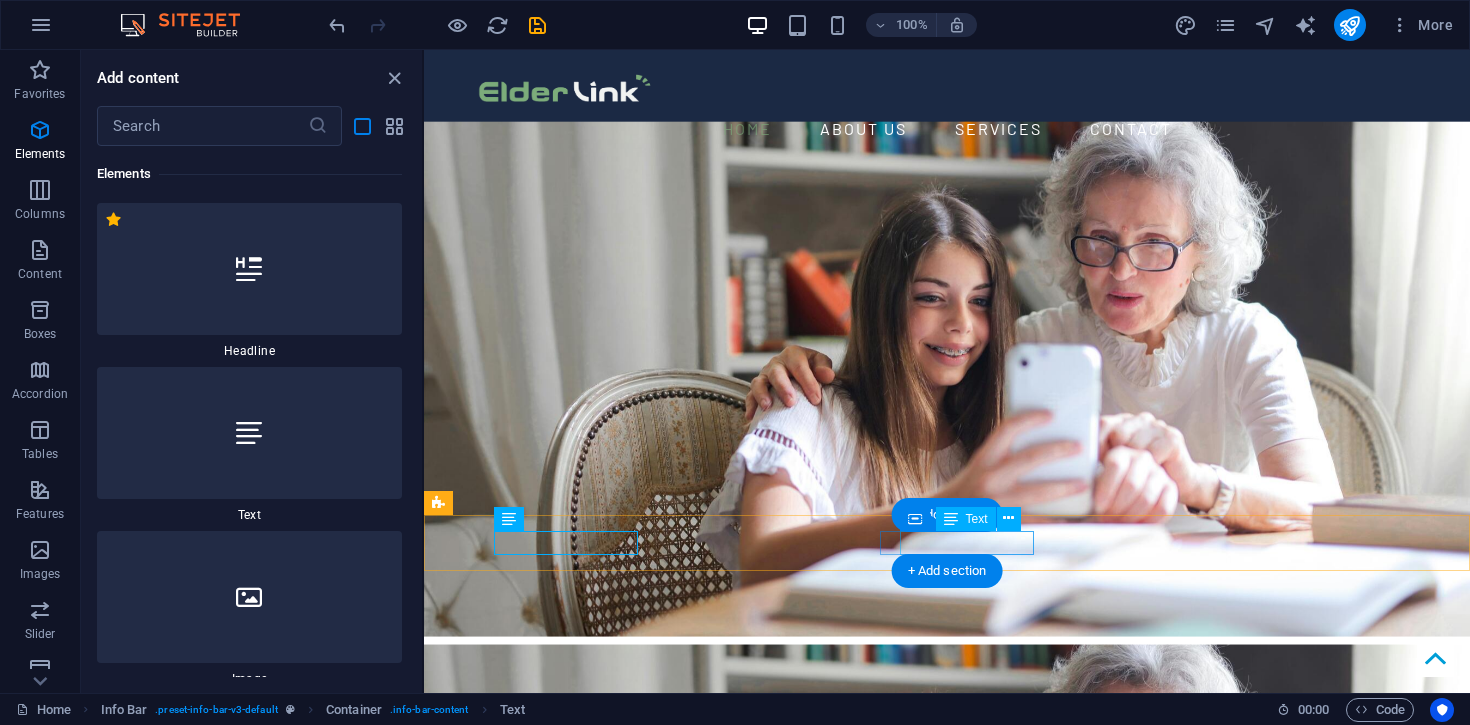 click on "Get in touch with us" at bounding box center [939, 1570] 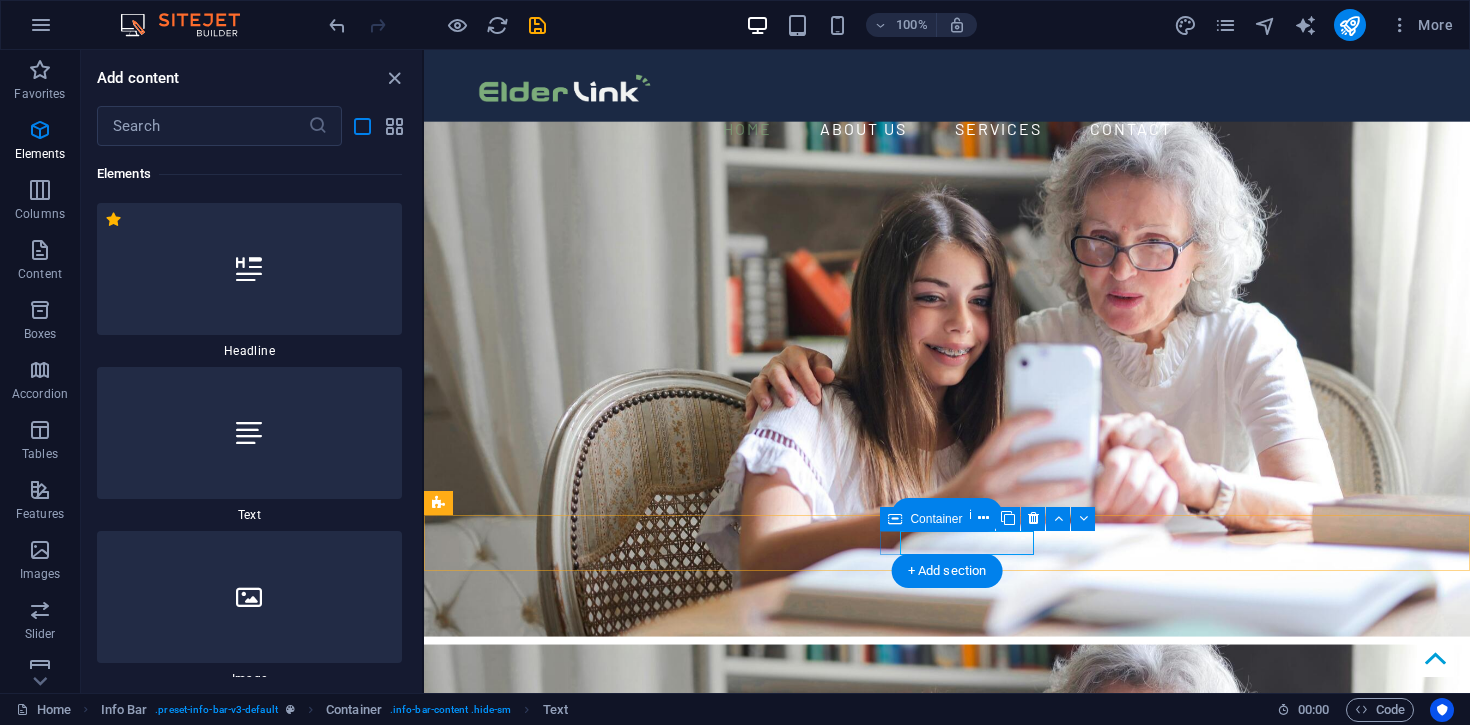 click on "Get in touch with us" at bounding box center (939, 1564) 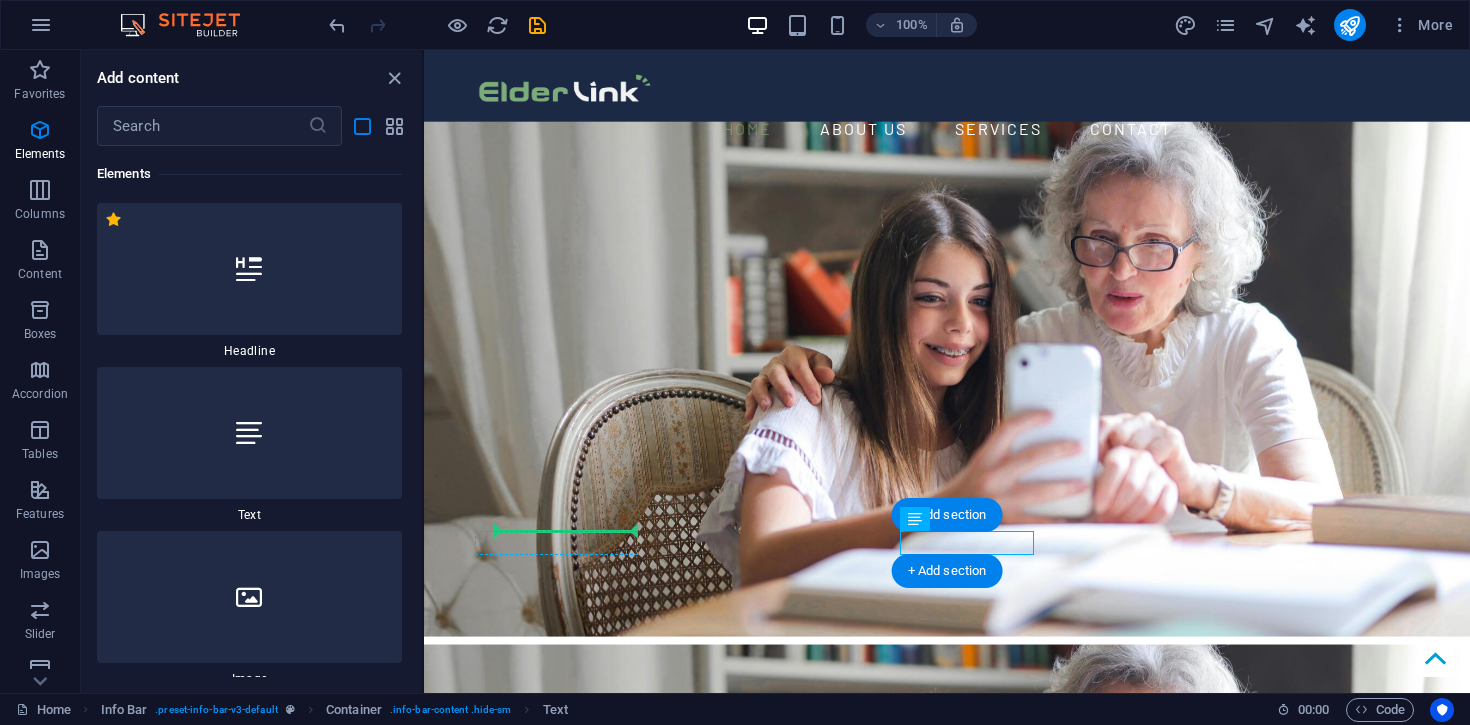 drag, startPoint x: 907, startPoint y: 540, endPoint x: 500, endPoint y: 541, distance: 407.00122 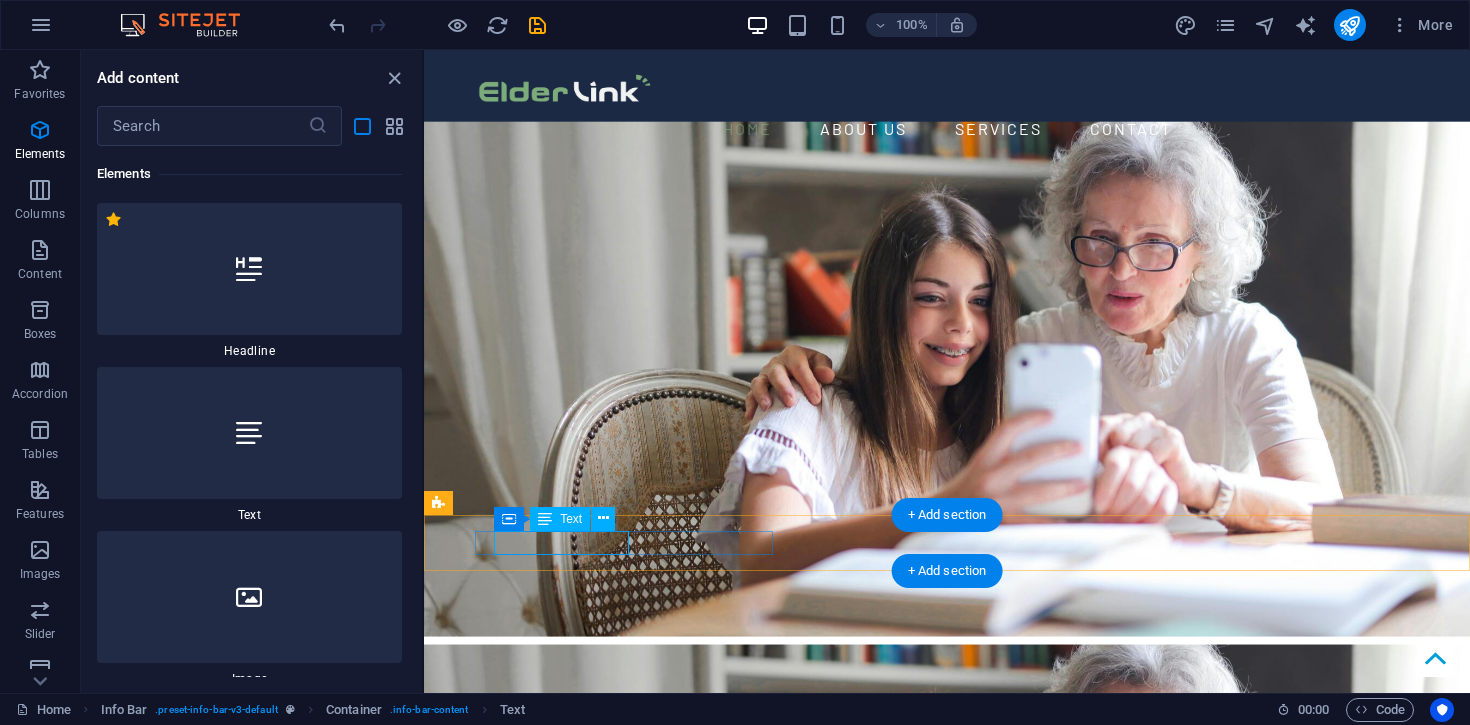 click at bounding box center [939, 1514] 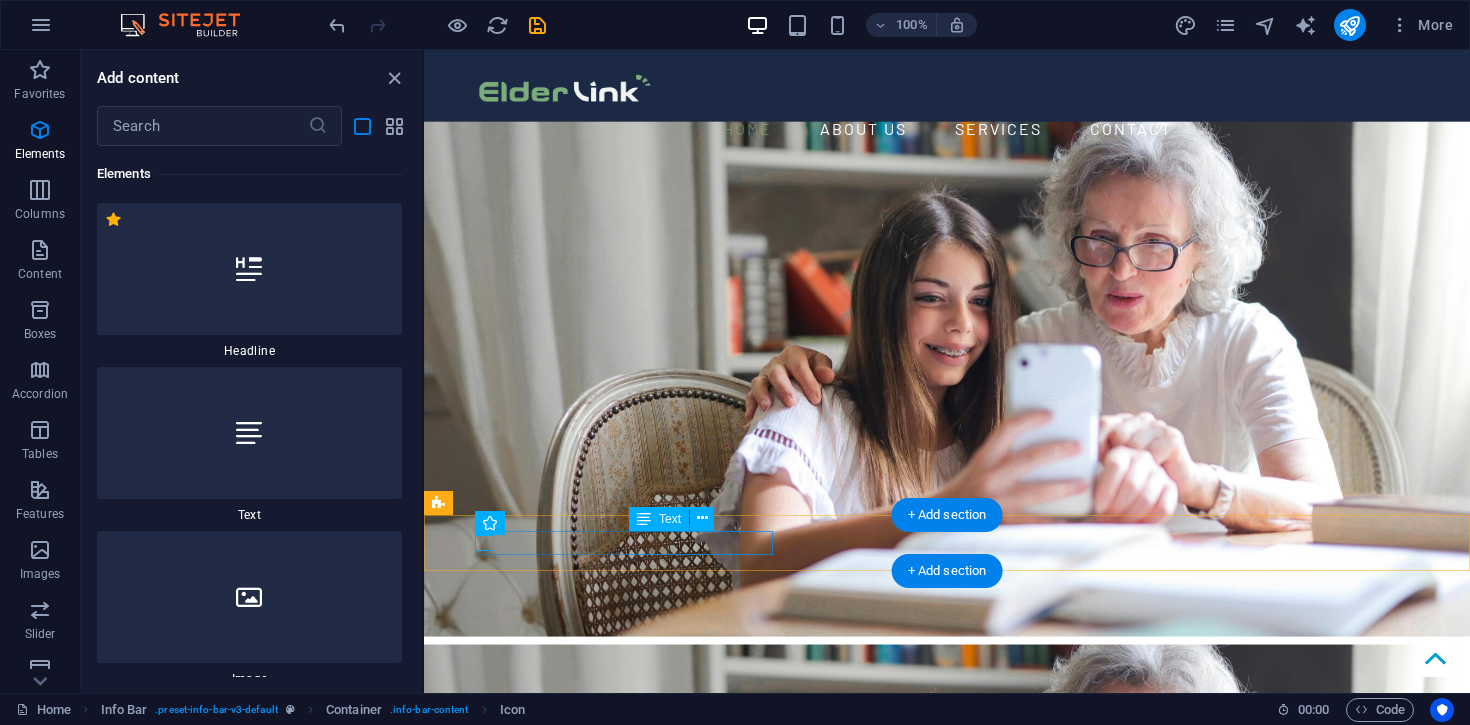 click on "5000" at bounding box center (600, 1557) 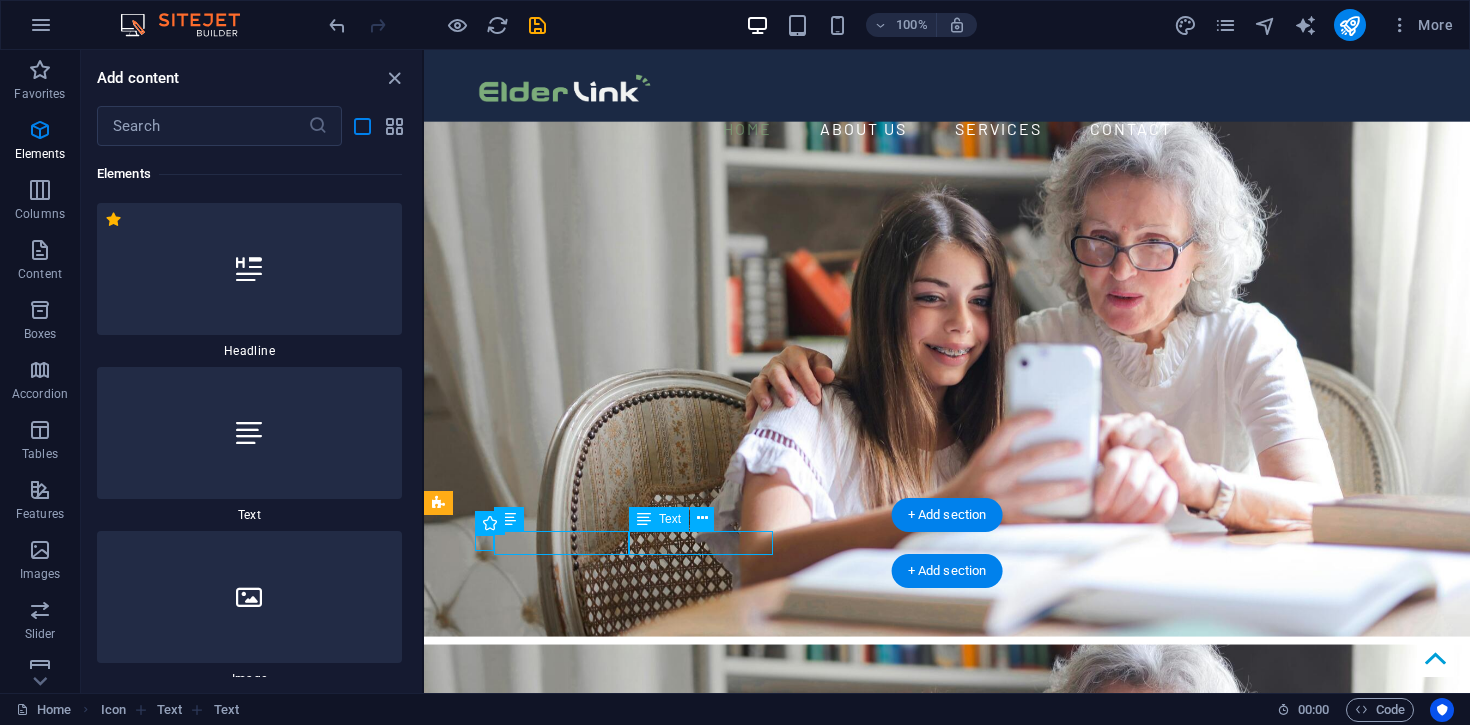 click on "Adelaide" at bounding box center [550, 1557] 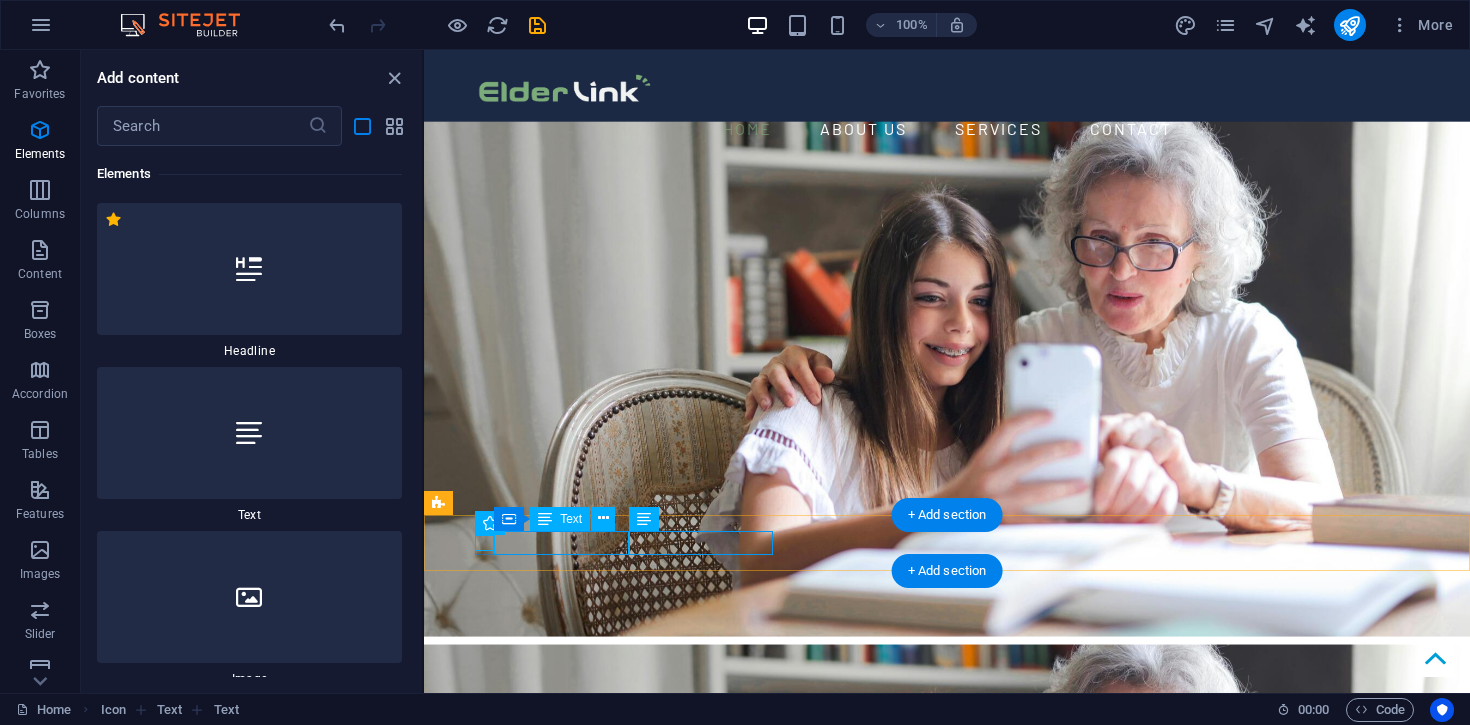 click on "Get in touch with us" at bounding box center (939, 1534) 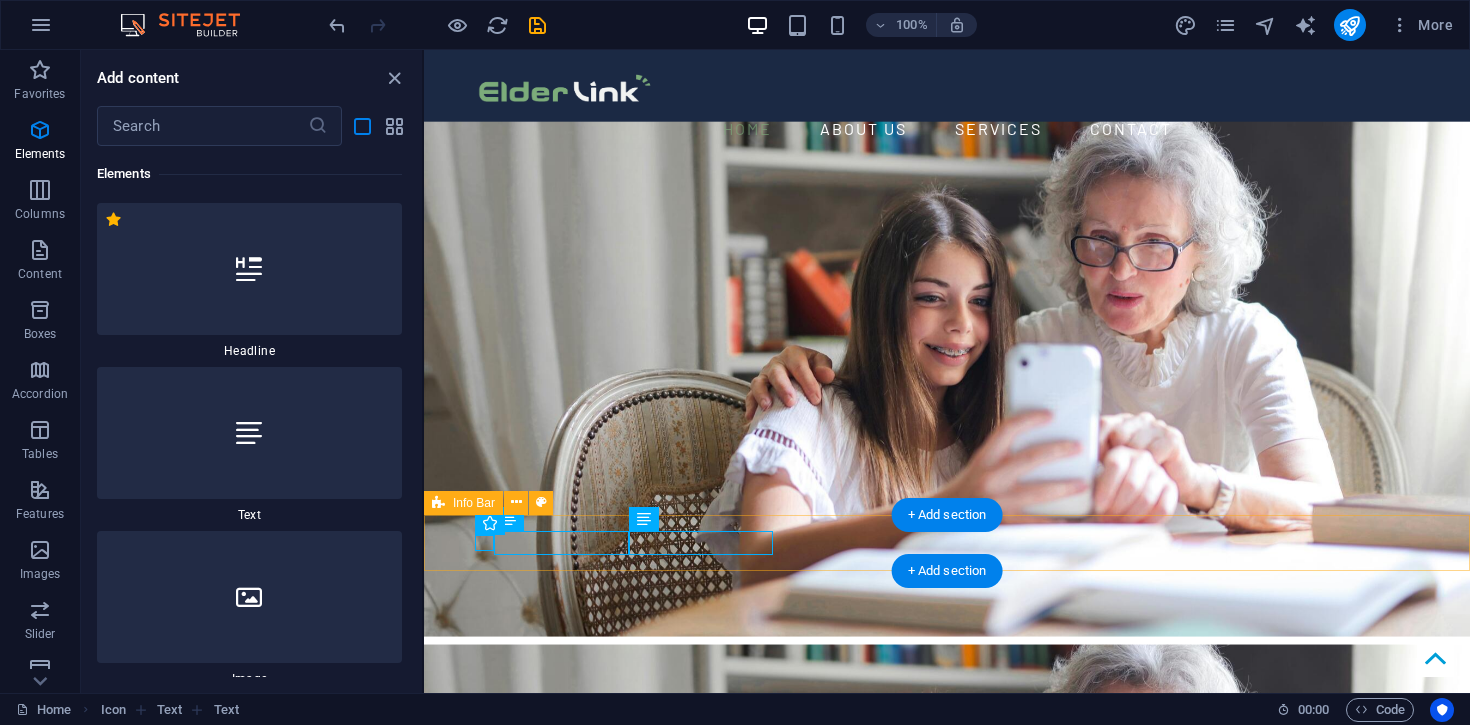 click on "Get in touch with us Street   Adelaide   5000
Book now" at bounding box center [947, 1564] 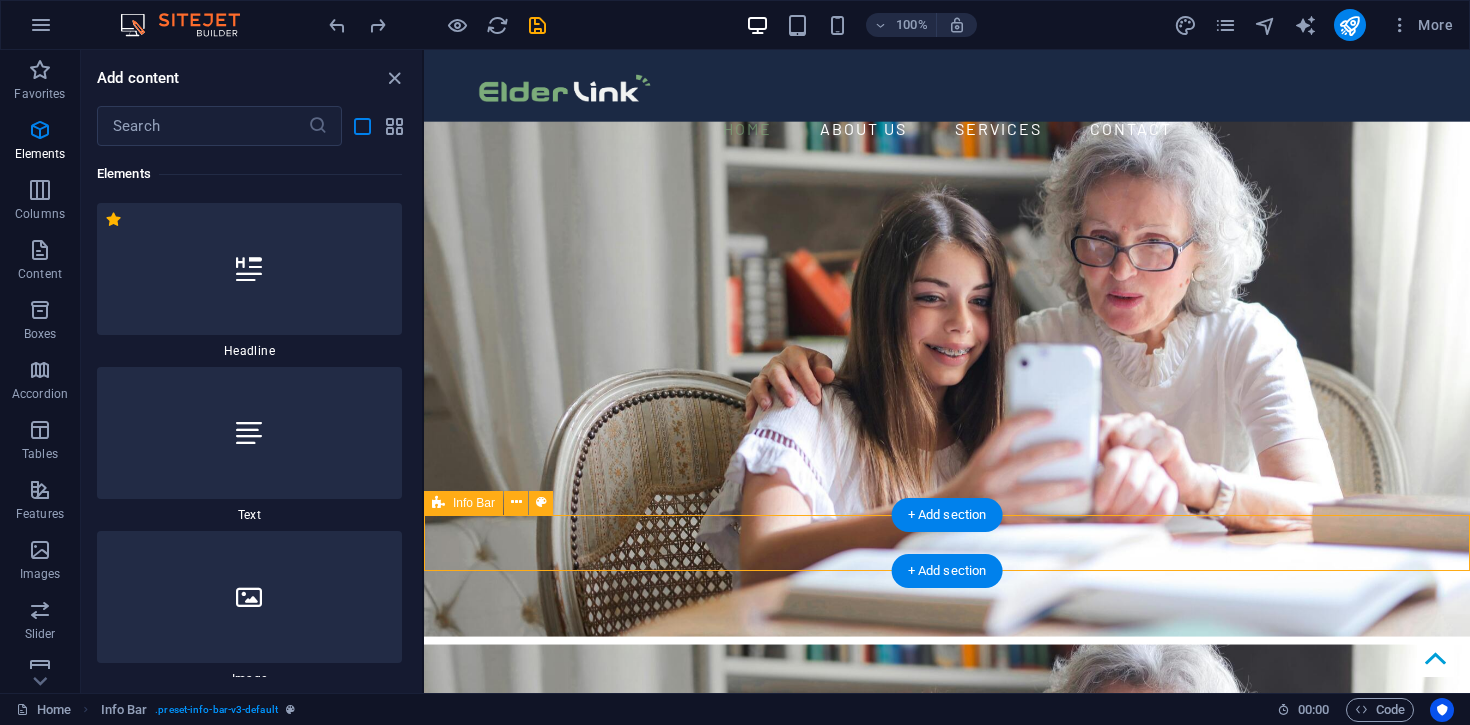 click on "[STREET] [CITY] [POSTAL_CODE] Get in touch with us
Book now" at bounding box center [947, 1564] 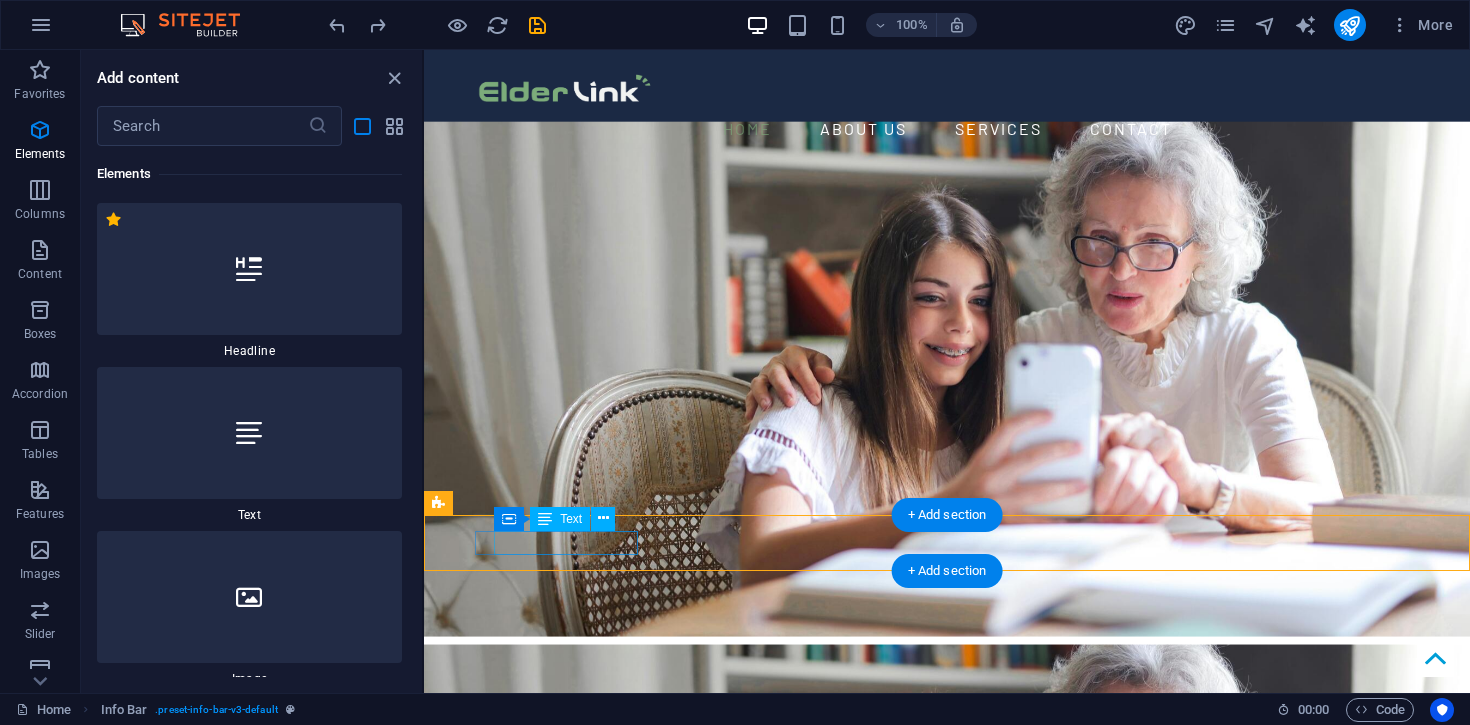 click on "Adelaide" at bounding box center (550, 1533) 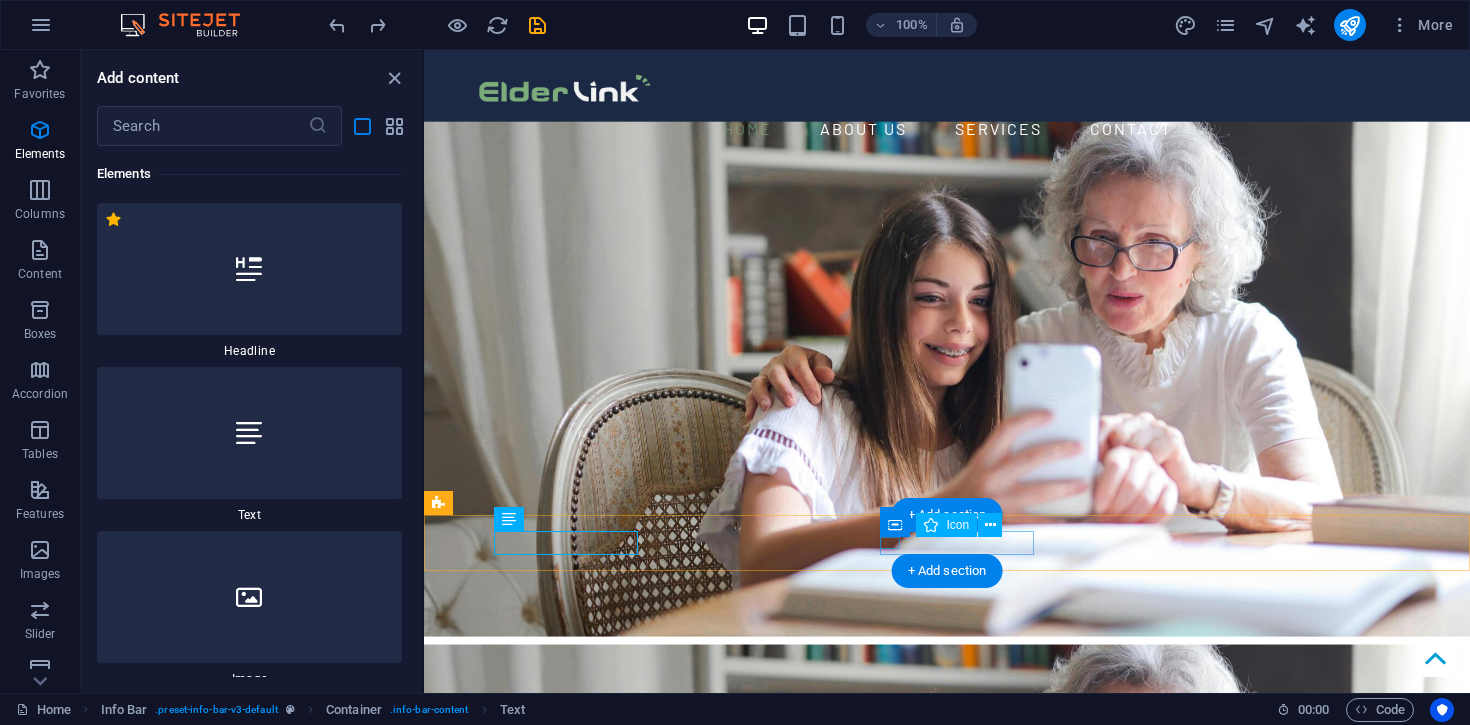 click at bounding box center [939, 1552] 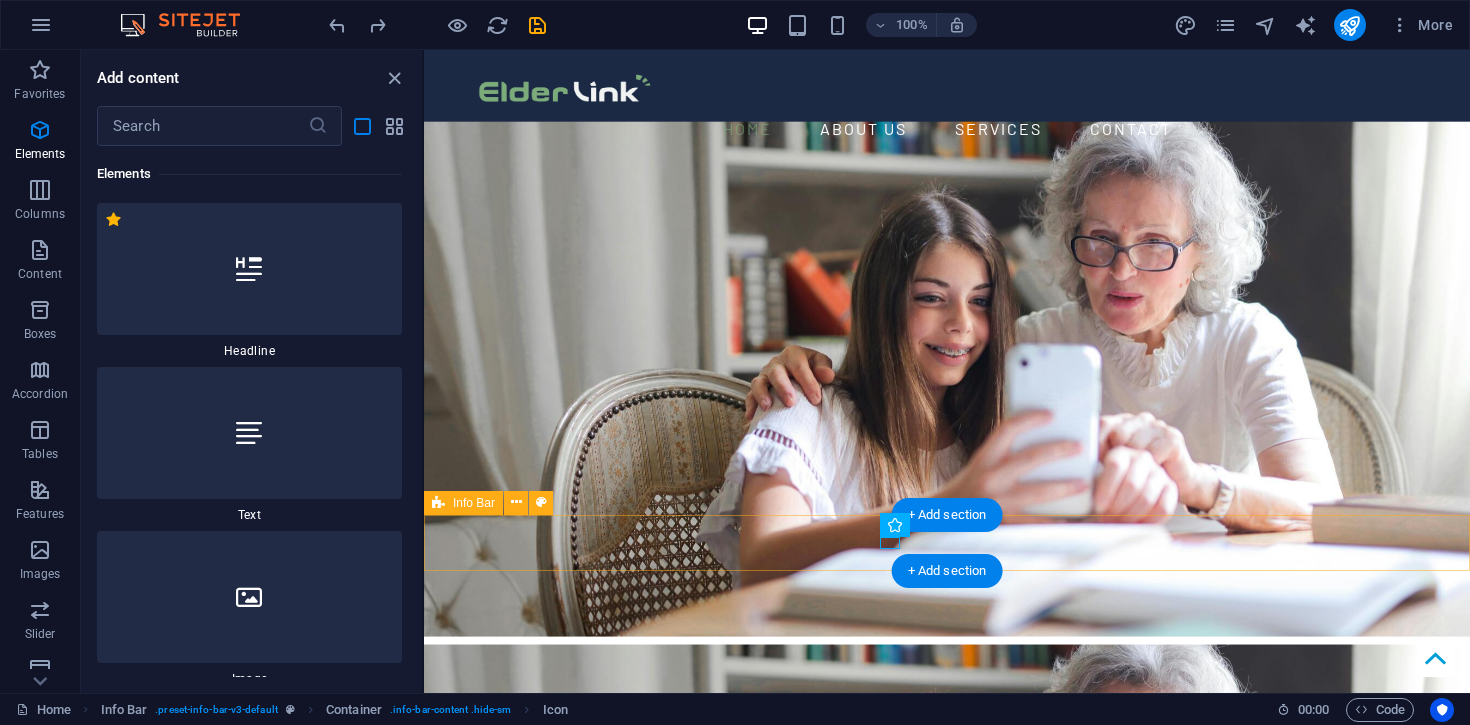 click on "[STREET] [CITY] [POSTAL_CODE] Get in touch with us
Book now" at bounding box center [947, 1564] 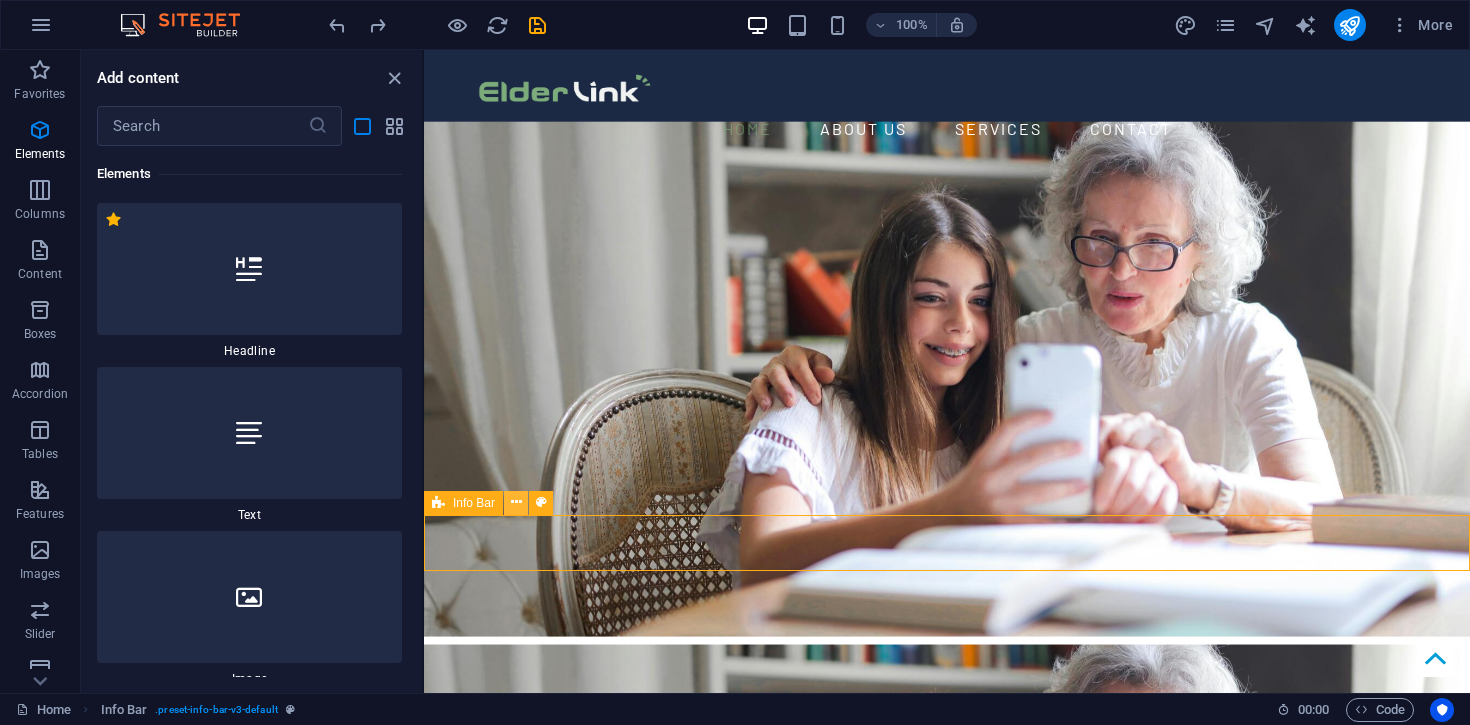 click at bounding box center (516, 503) 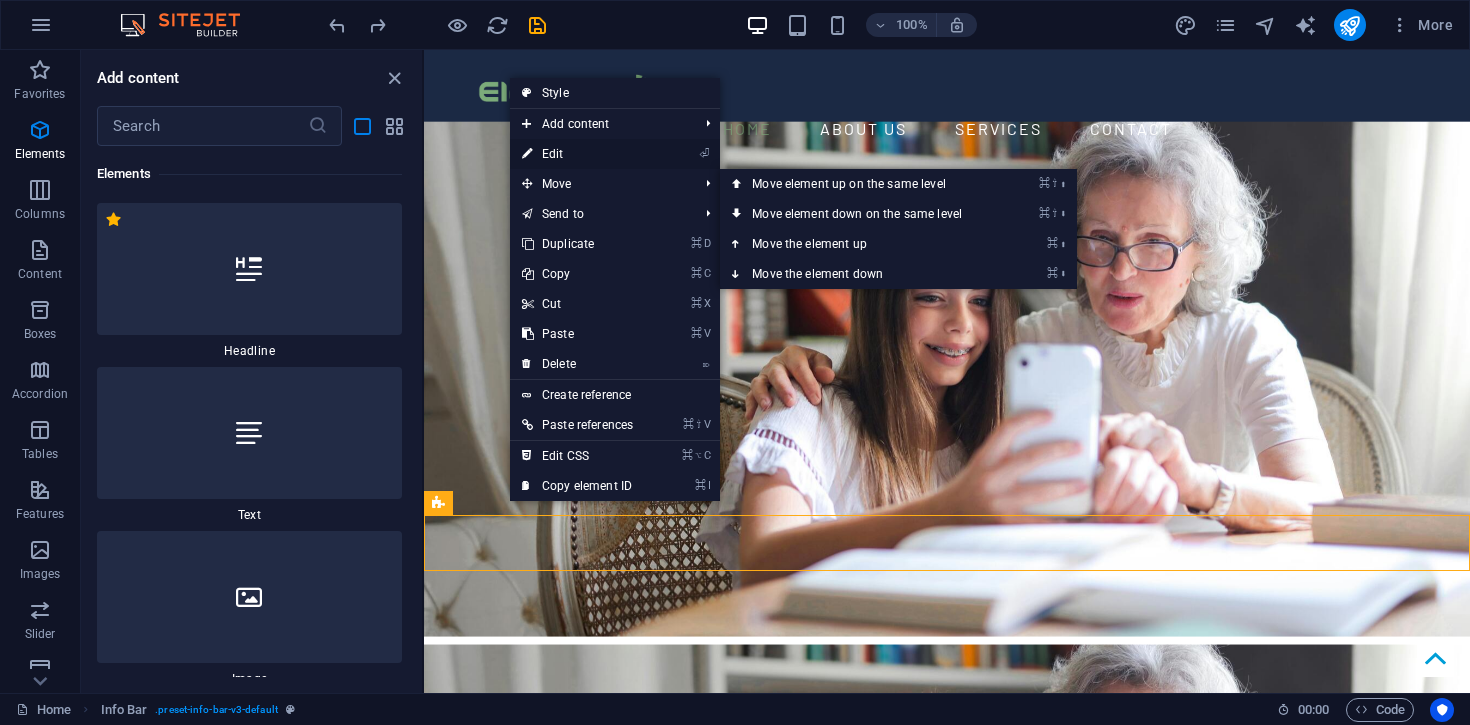 drag, startPoint x: 572, startPoint y: 183, endPoint x: 571, endPoint y: 160, distance: 23.021729 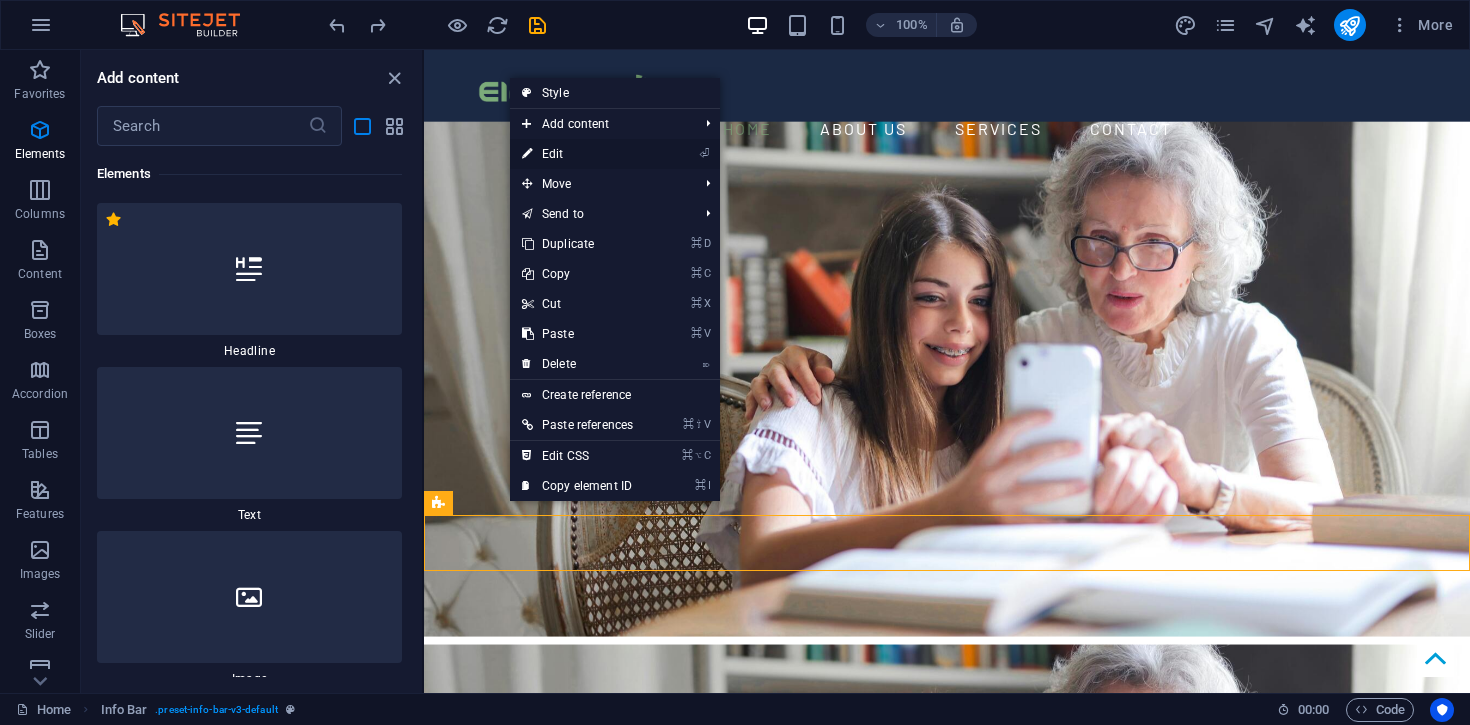click on "⏎  Edit" at bounding box center [577, 154] 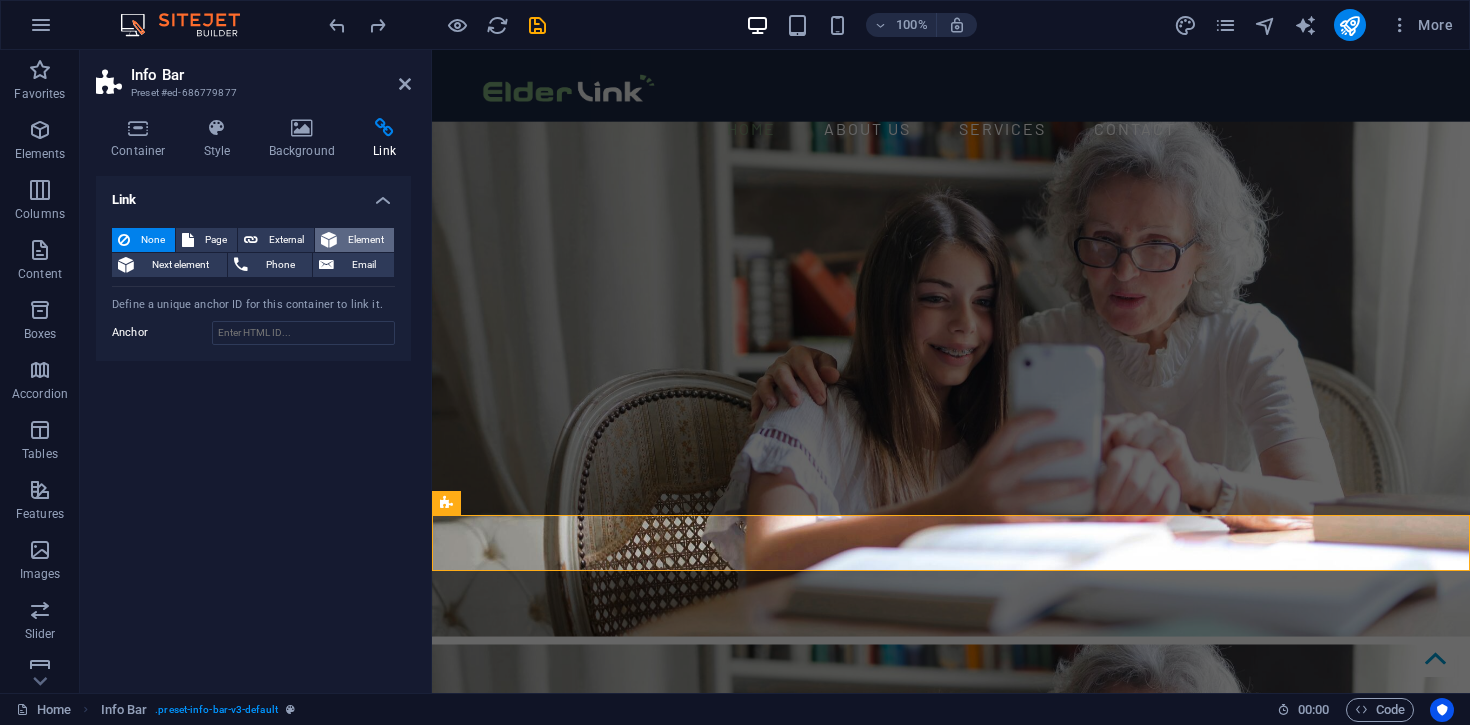 click on "Element" at bounding box center [365, 240] 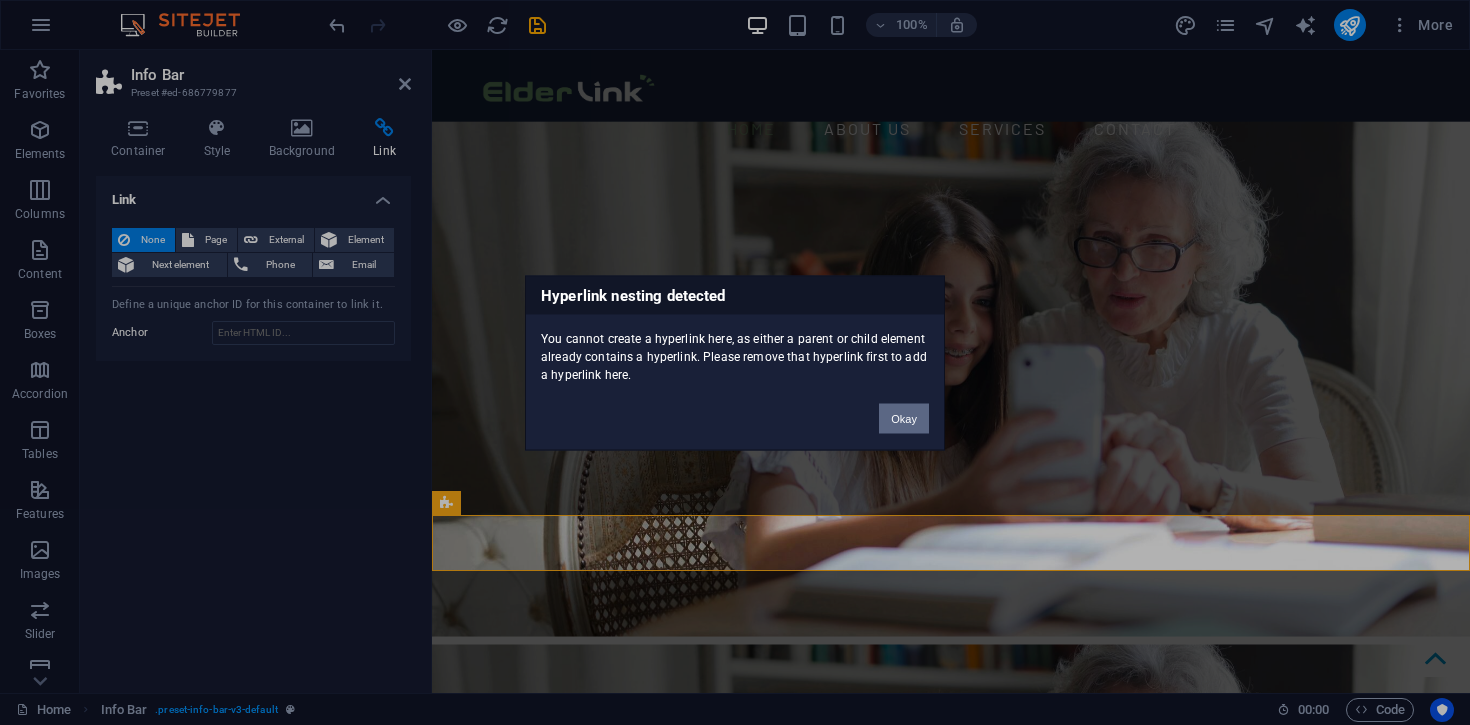 click on "Okay" at bounding box center [904, 418] 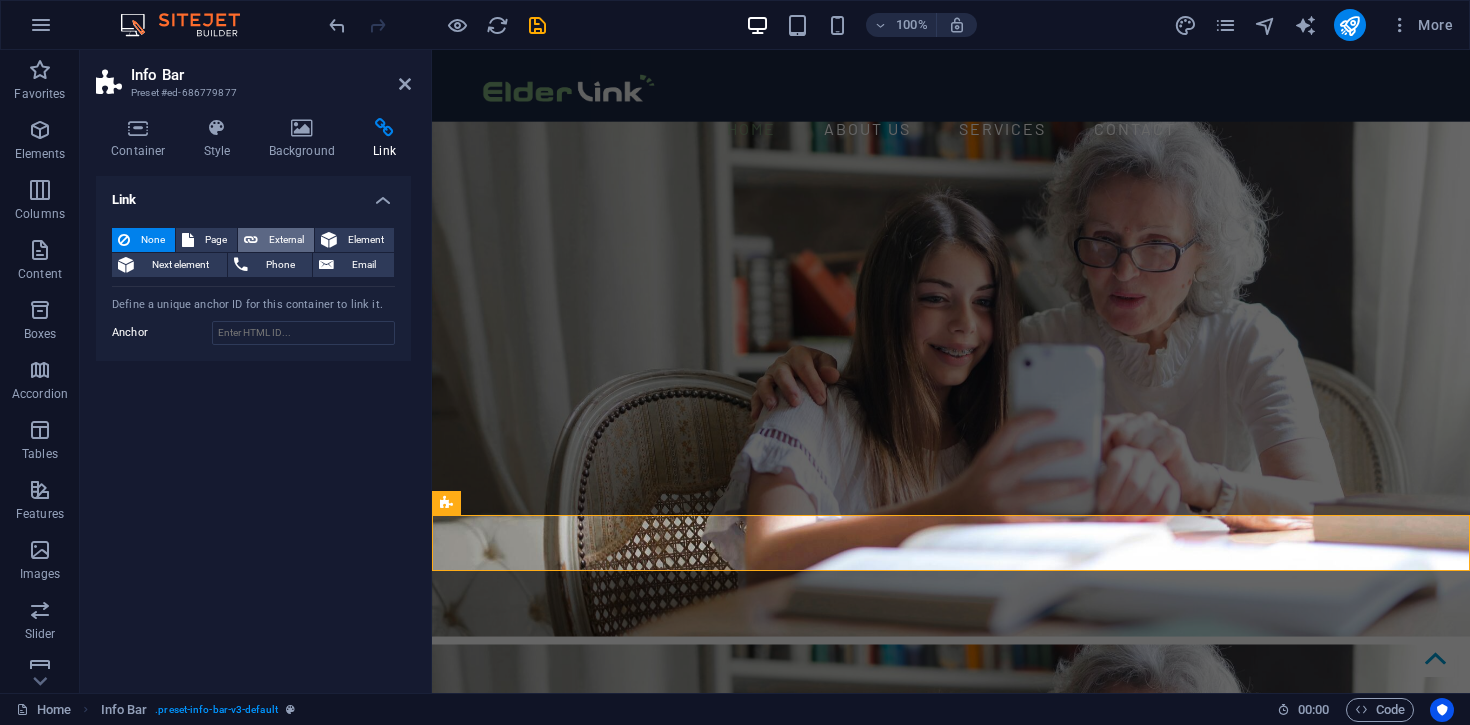 click on "External" at bounding box center [286, 240] 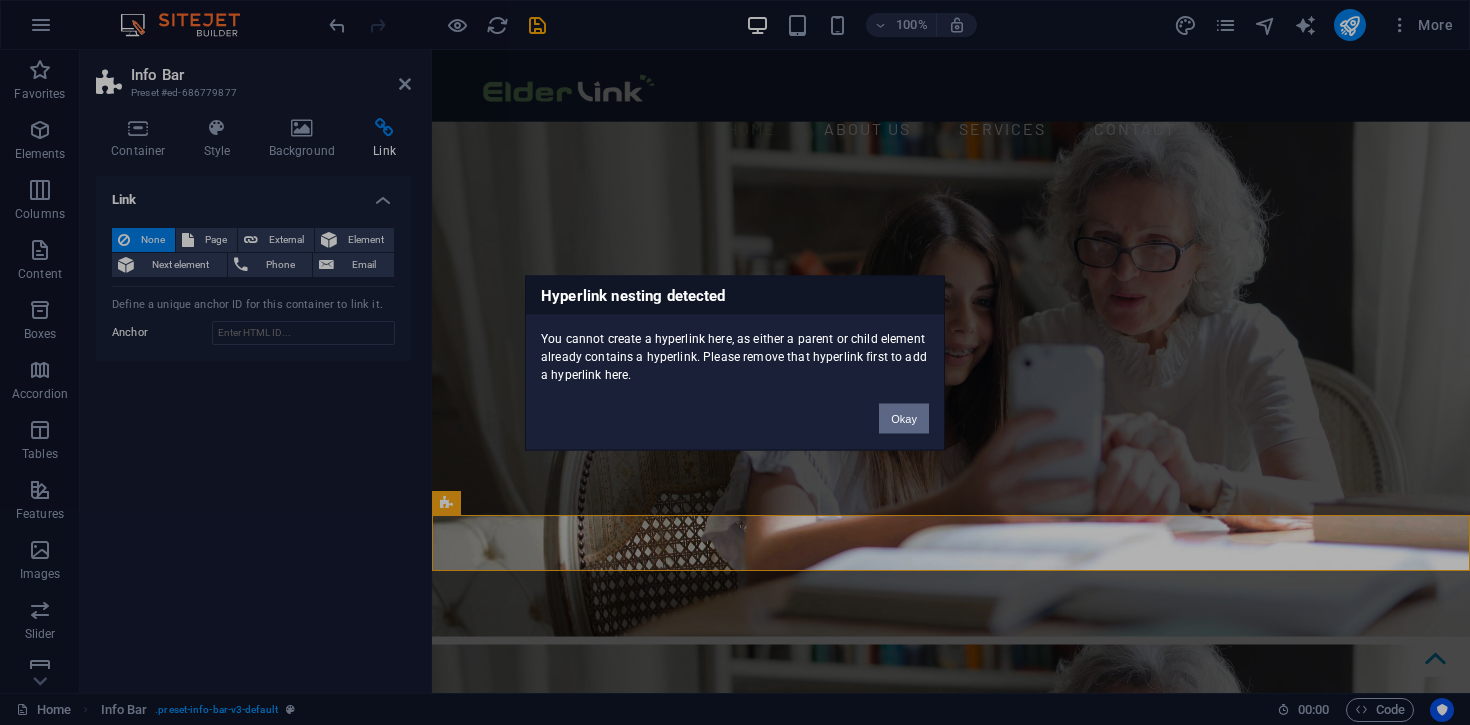 click on "Okay" at bounding box center [904, 418] 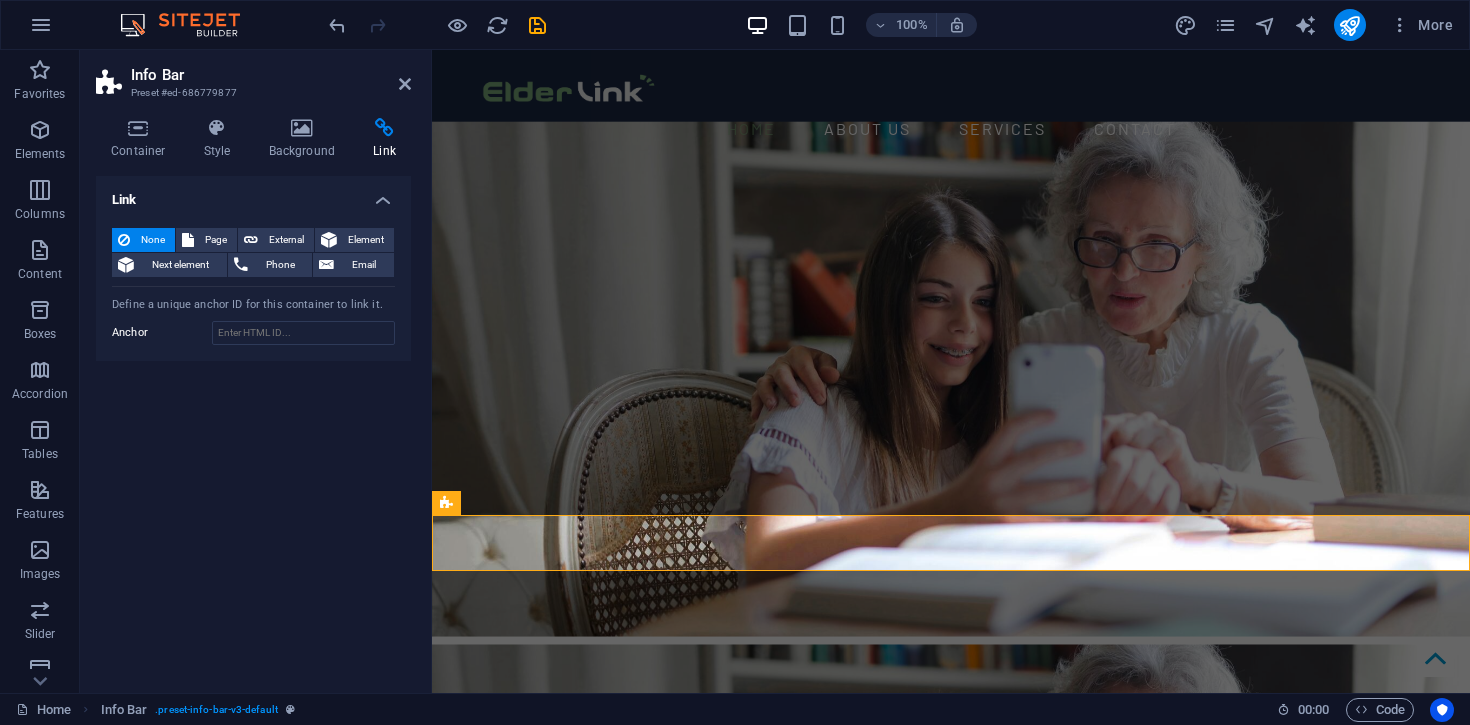 click on "Container Style Background Link Size Height Default px rem % vh vw Min. height None px rem % vh vw Width Default px rem % em vh vw Min. width None px rem % vh vw Content width Default Custom width Width Default px rem % em vh vw Min. width None px rem % vh vw Default padding Custom spacing Default content width and padding can be changed under Design. Edit design Layout (Flexbox) Alignment Determines the flex direction. Default Main axis Determine how elements should behave along the main axis inside this container (justify content). Default Side axis Control the vertical direction of the element inside of the container (align items). Default Wrap Default On Off Fill Controls the distances and direction of elements on the y-axis across several lines (align content). Default Accessibility ARIA helps assistive technologies (like screen readers) to understand the role, state, and behavior of web elements Role The ARIA role defines the purpose of an element.  None Alert Article Banner Comment Fan" at bounding box center [253, 397] 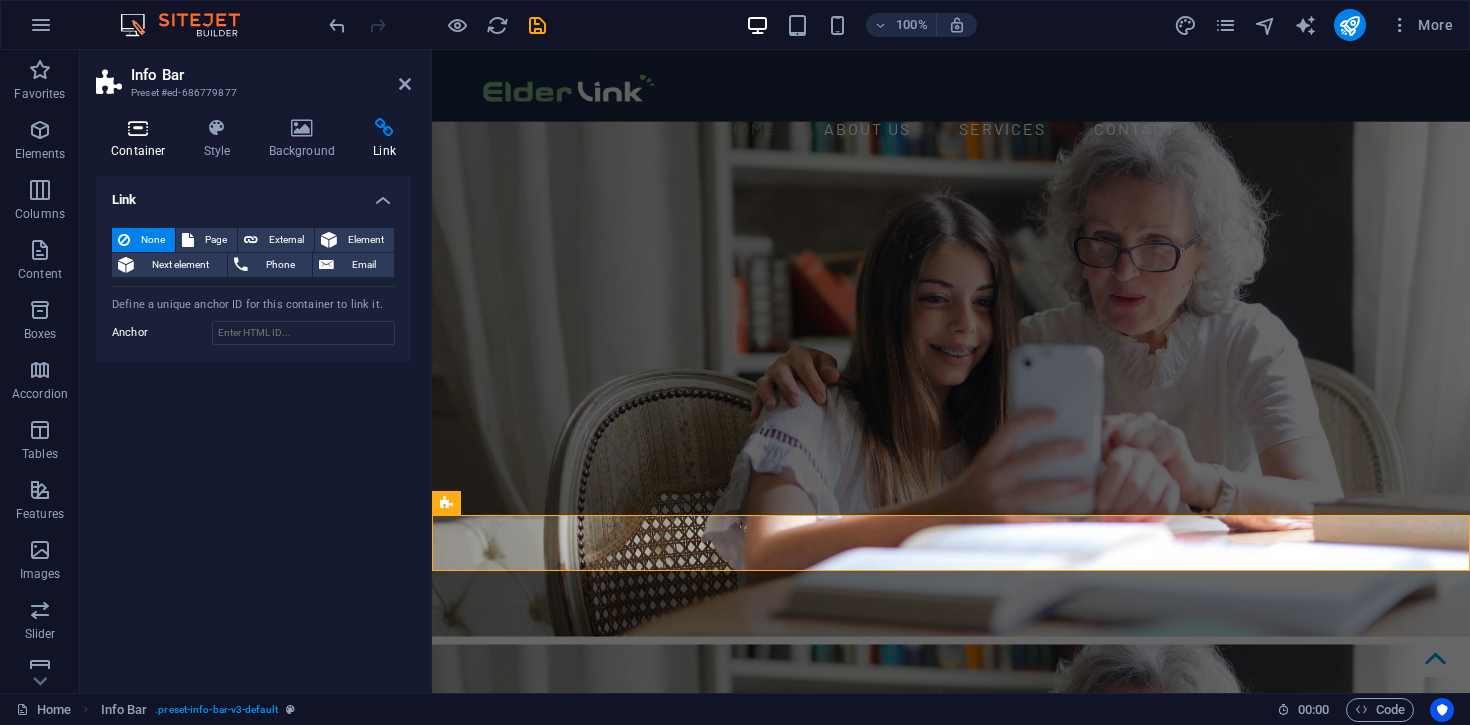 click on "Container" at bounding box center [142, 139] 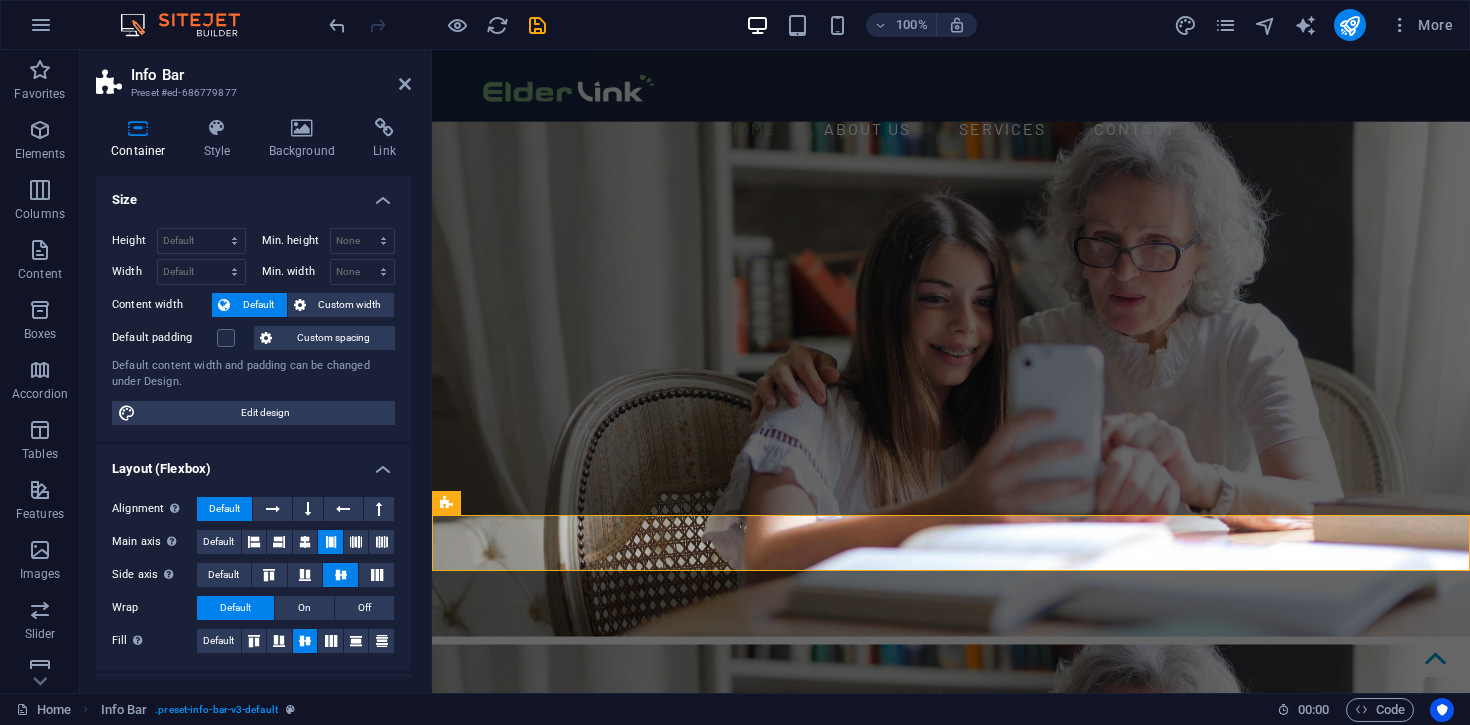 scroll, scrollTop: 274, scrollLeft: 0, axis: vertical 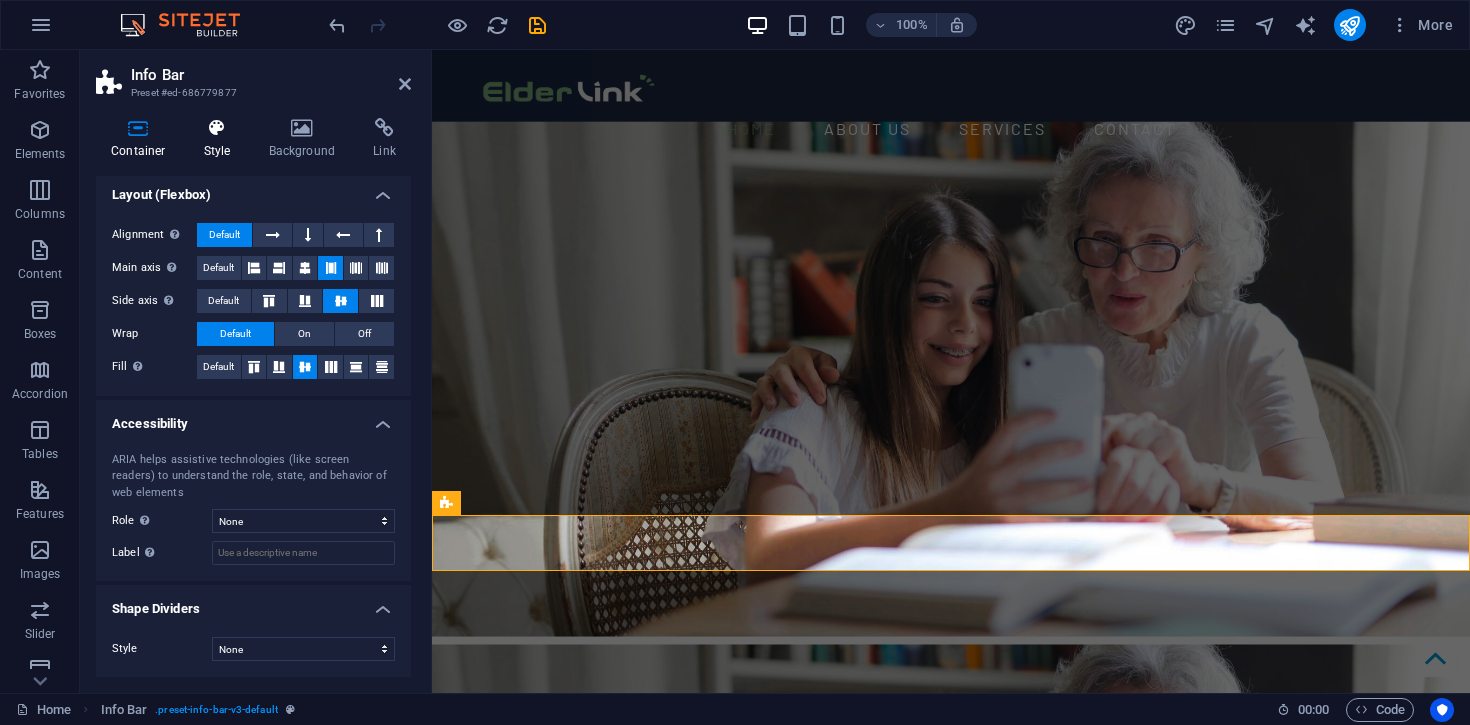 click on "Style" at bounding box center (221, 139) 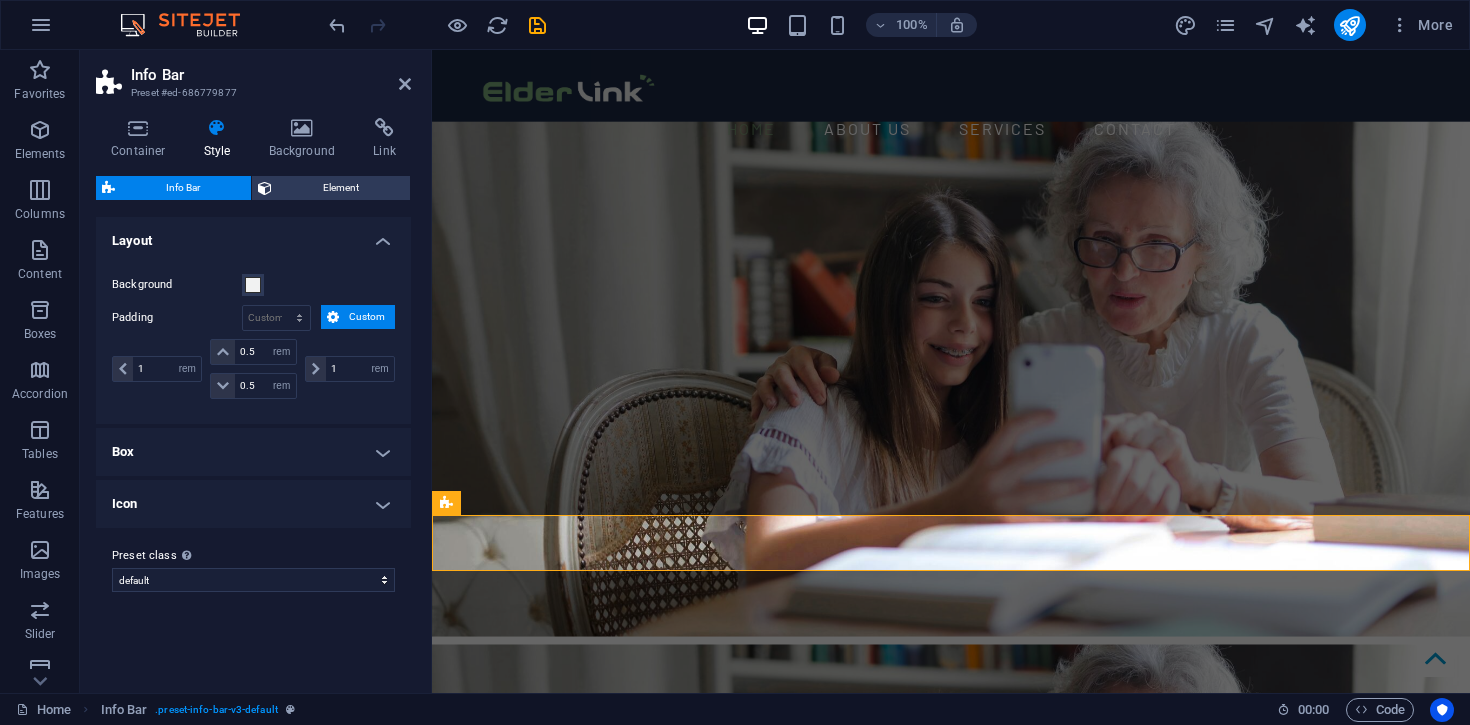 click on "Box" at bounding box center (253, 452) 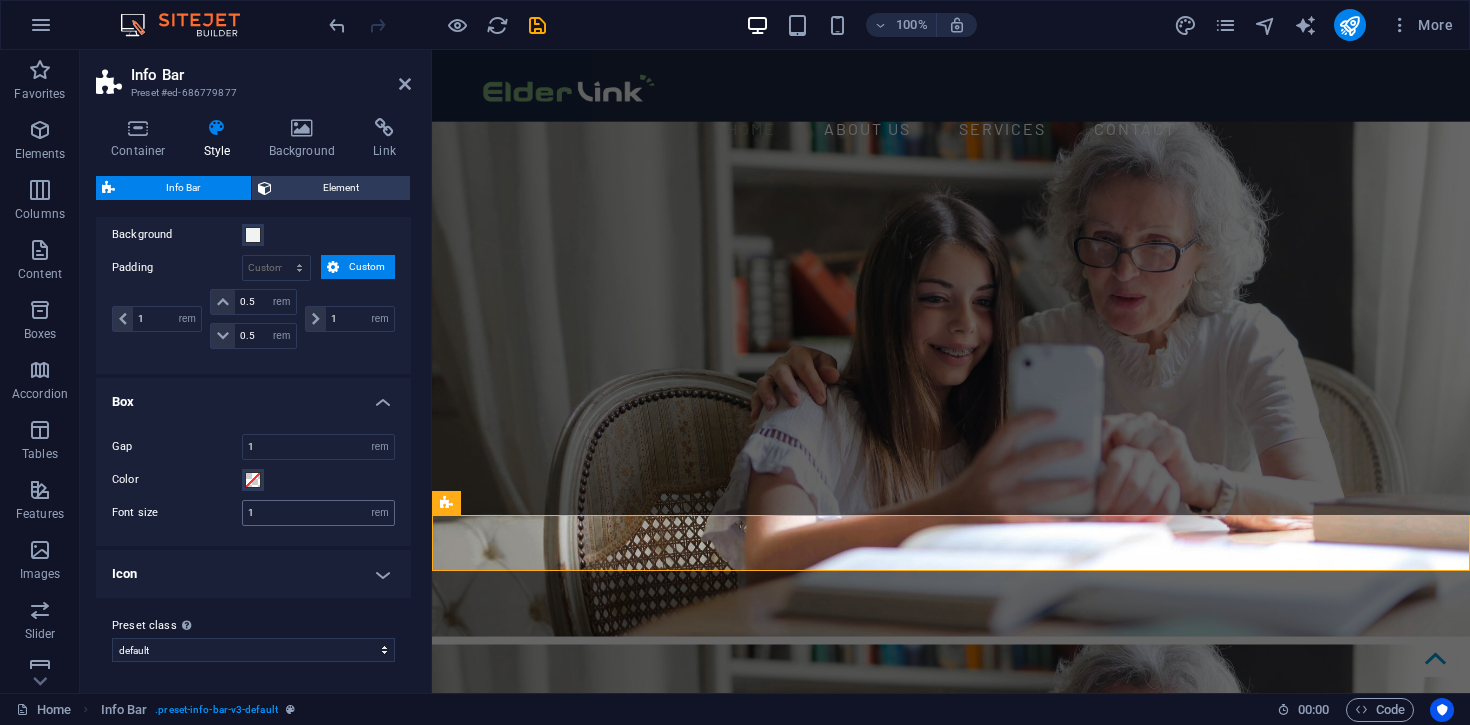 scroll, scrollTop: 49, scrollLeft: 0, axis: vertical 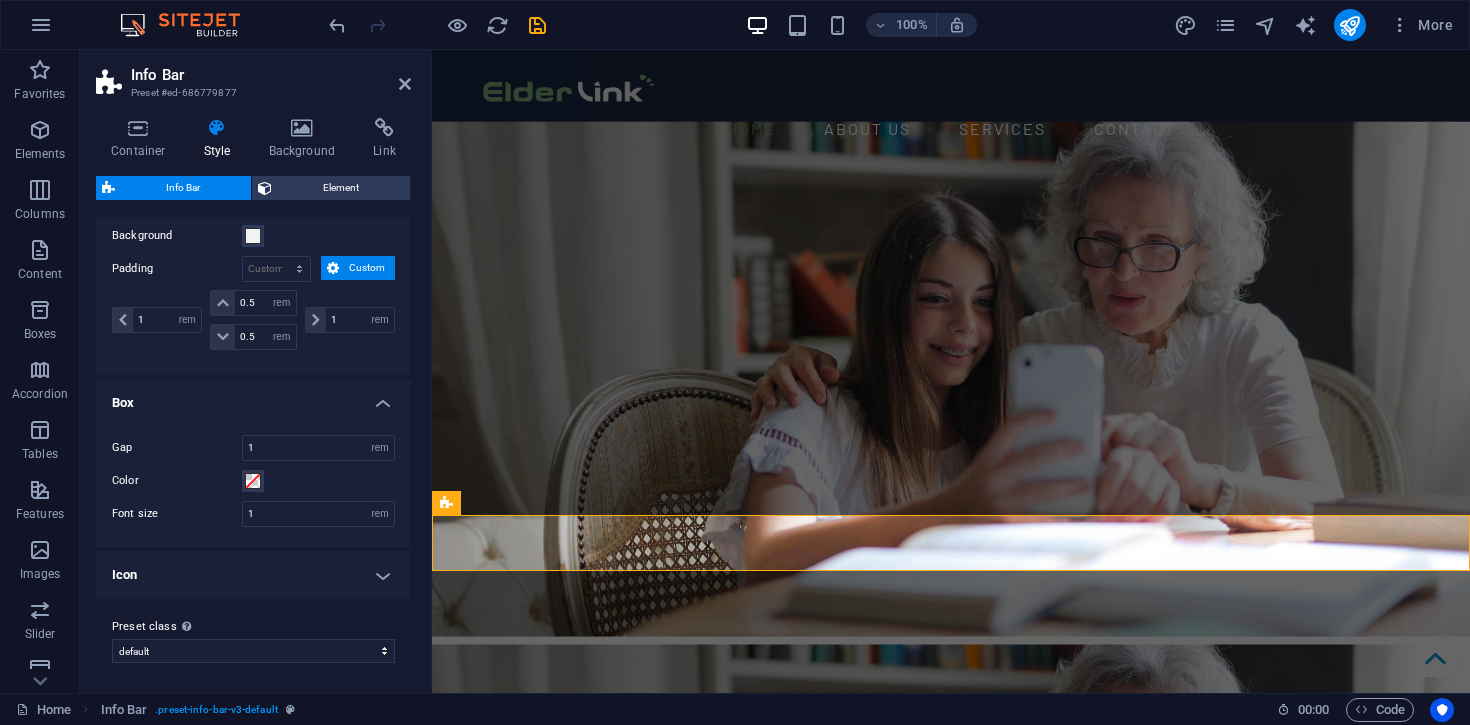 click on "Icon" at bounding box center [253, 575] 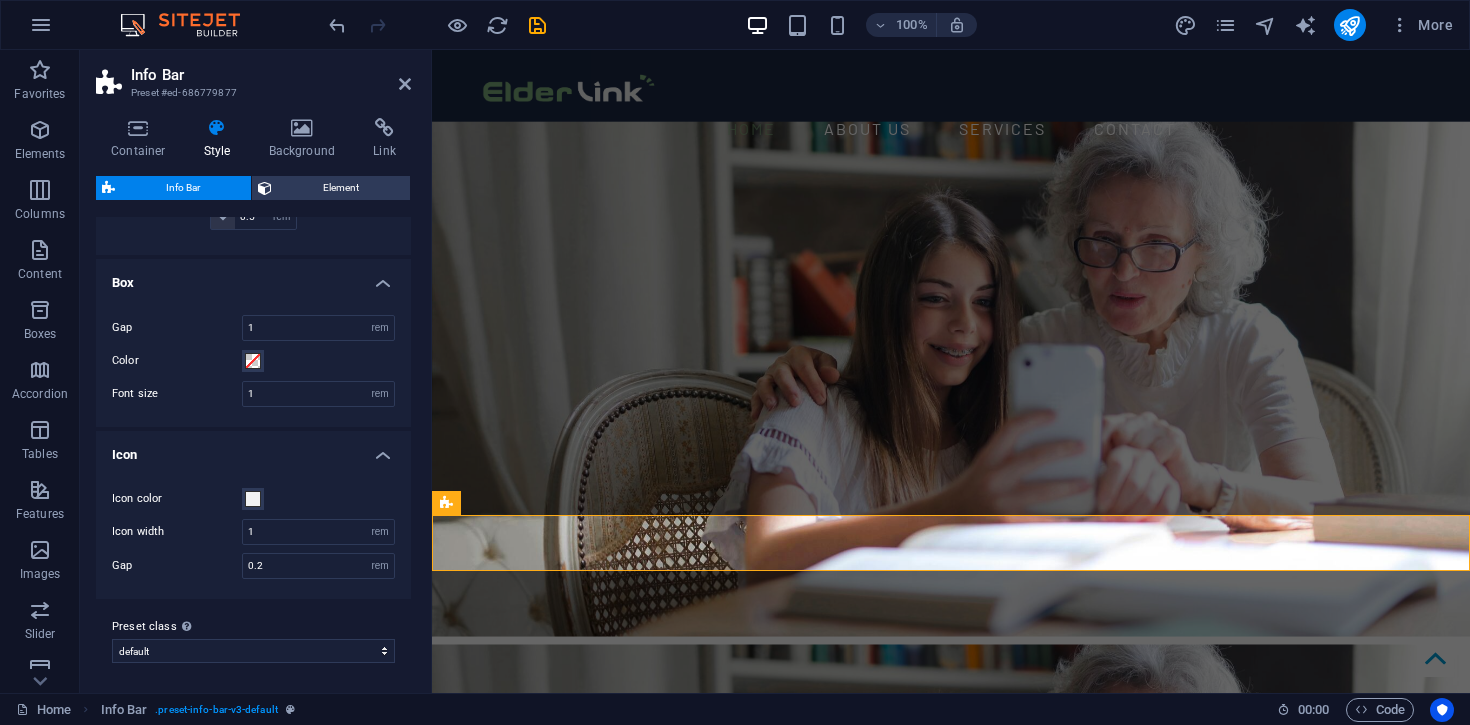 scroll, scrollTop: 170, scrollLeft: 0, axis: vertical 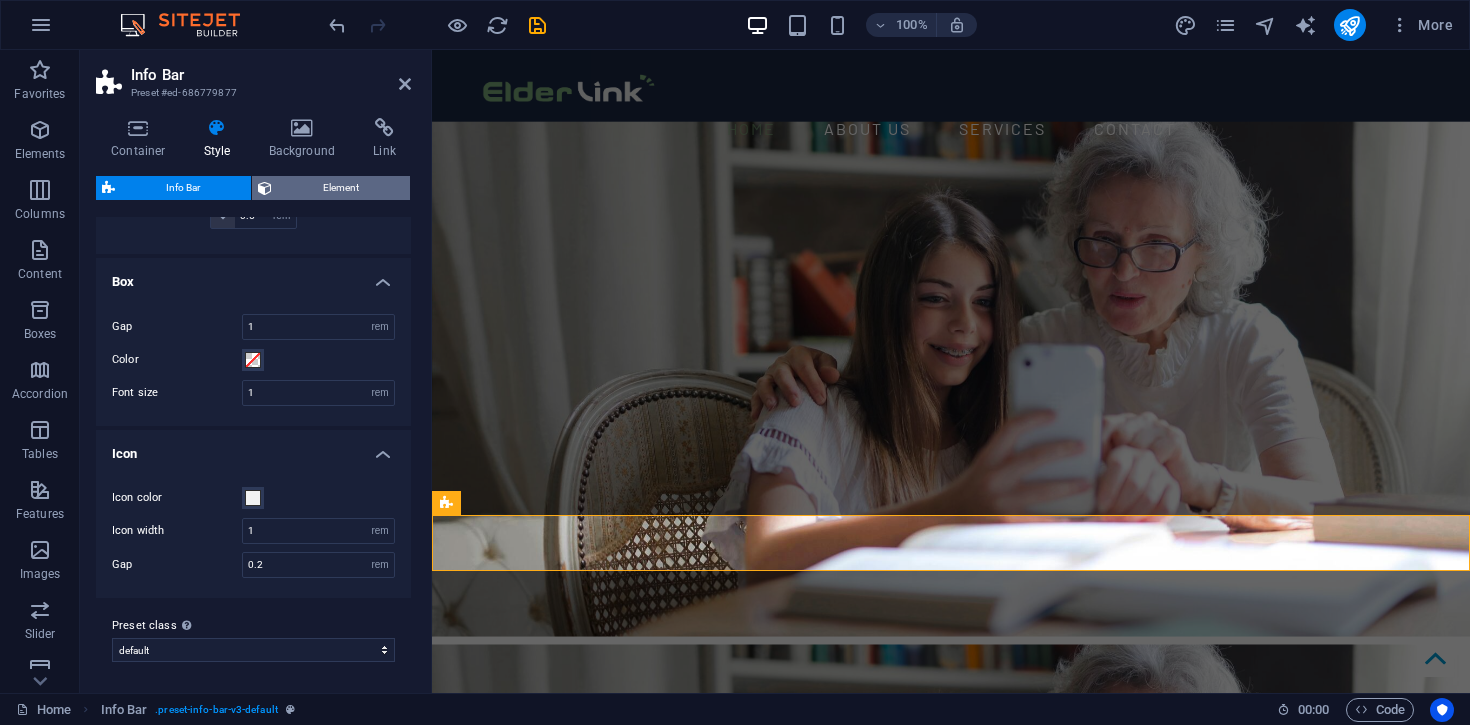 click on "Element" at bounding box center (341, 188) 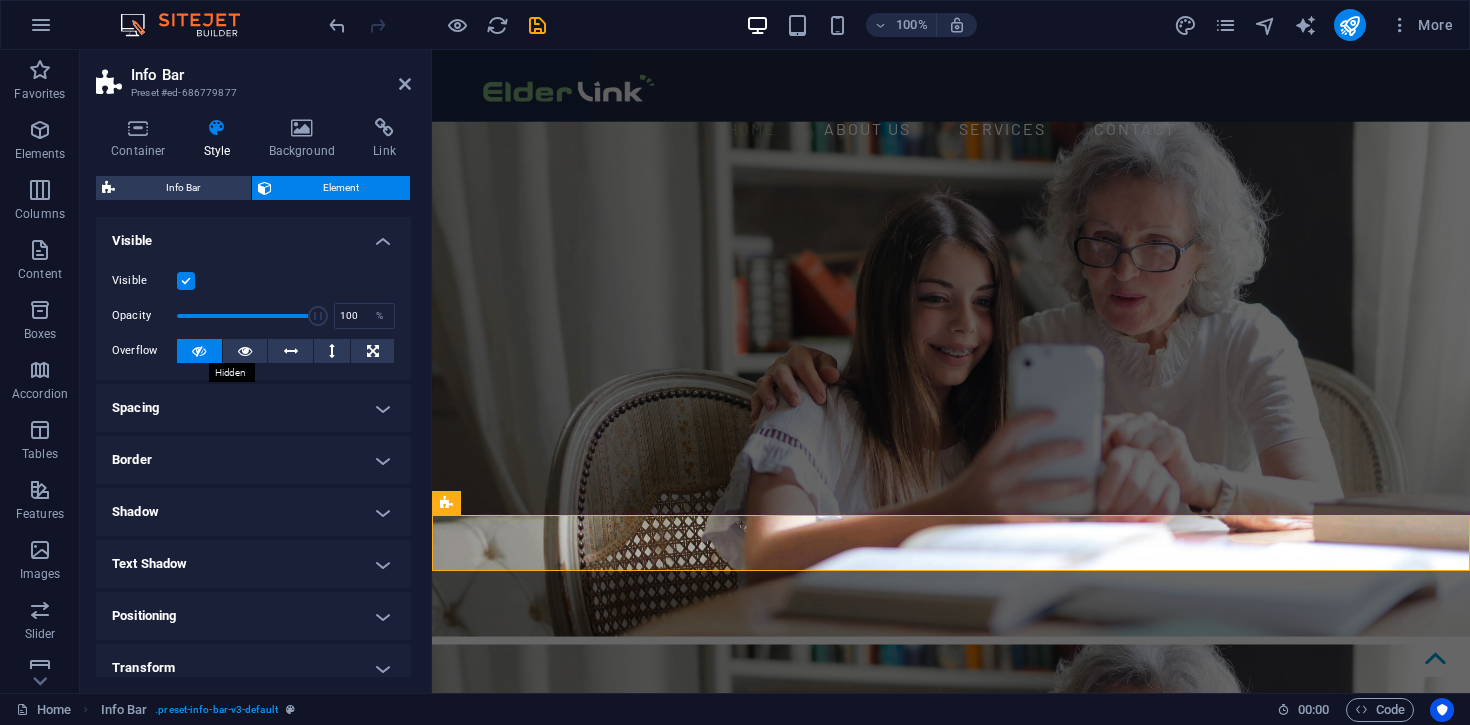 scroll, scrollTop: 170, scrollLeft: 0, axis: vertical 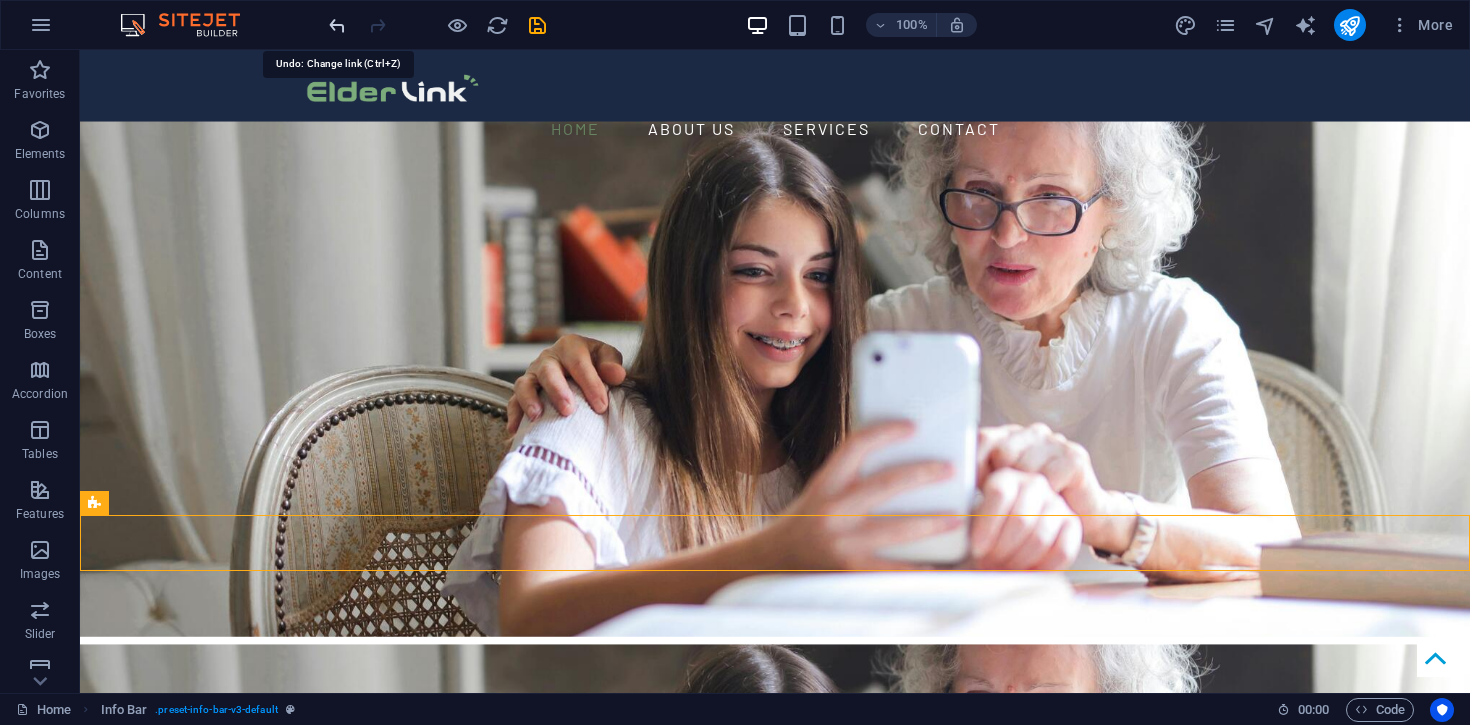 click at bounding box center (337, 25) 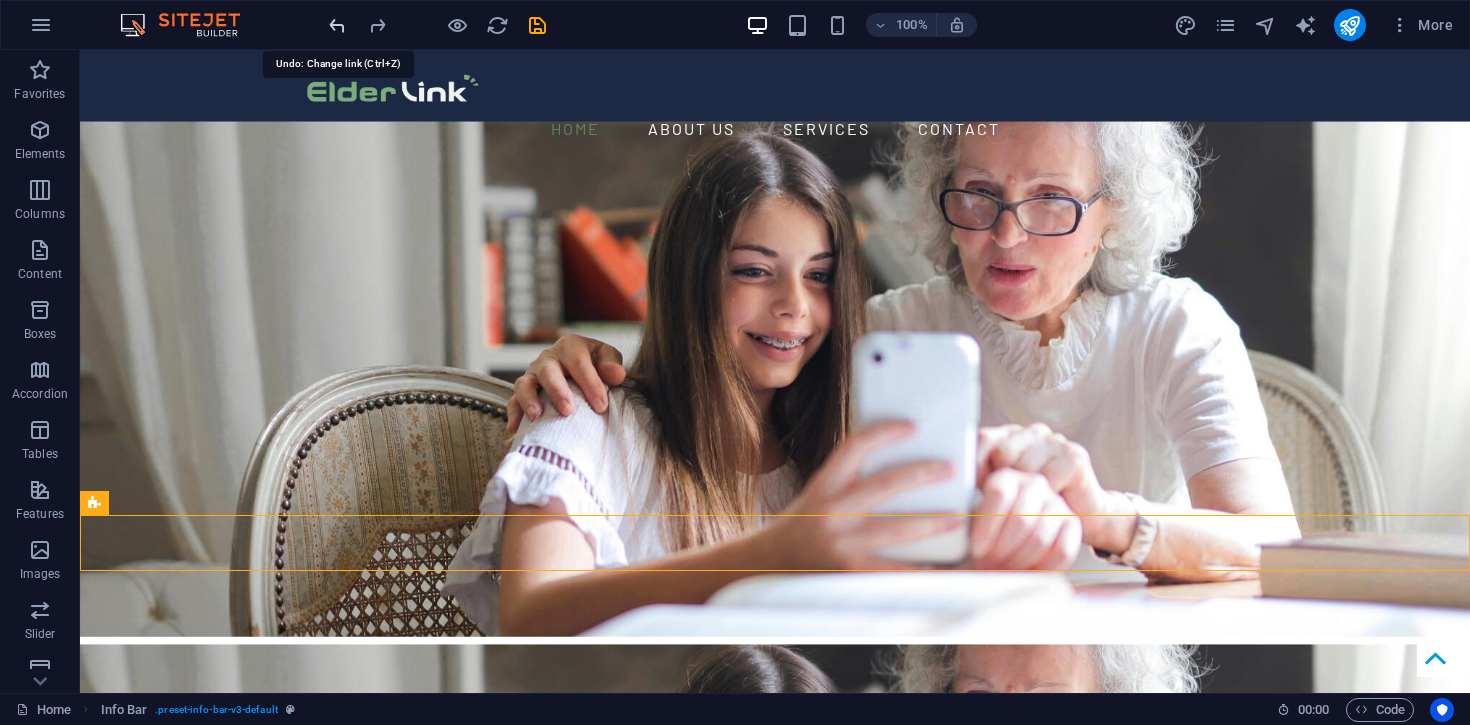 click at bounding box center [337, 25] 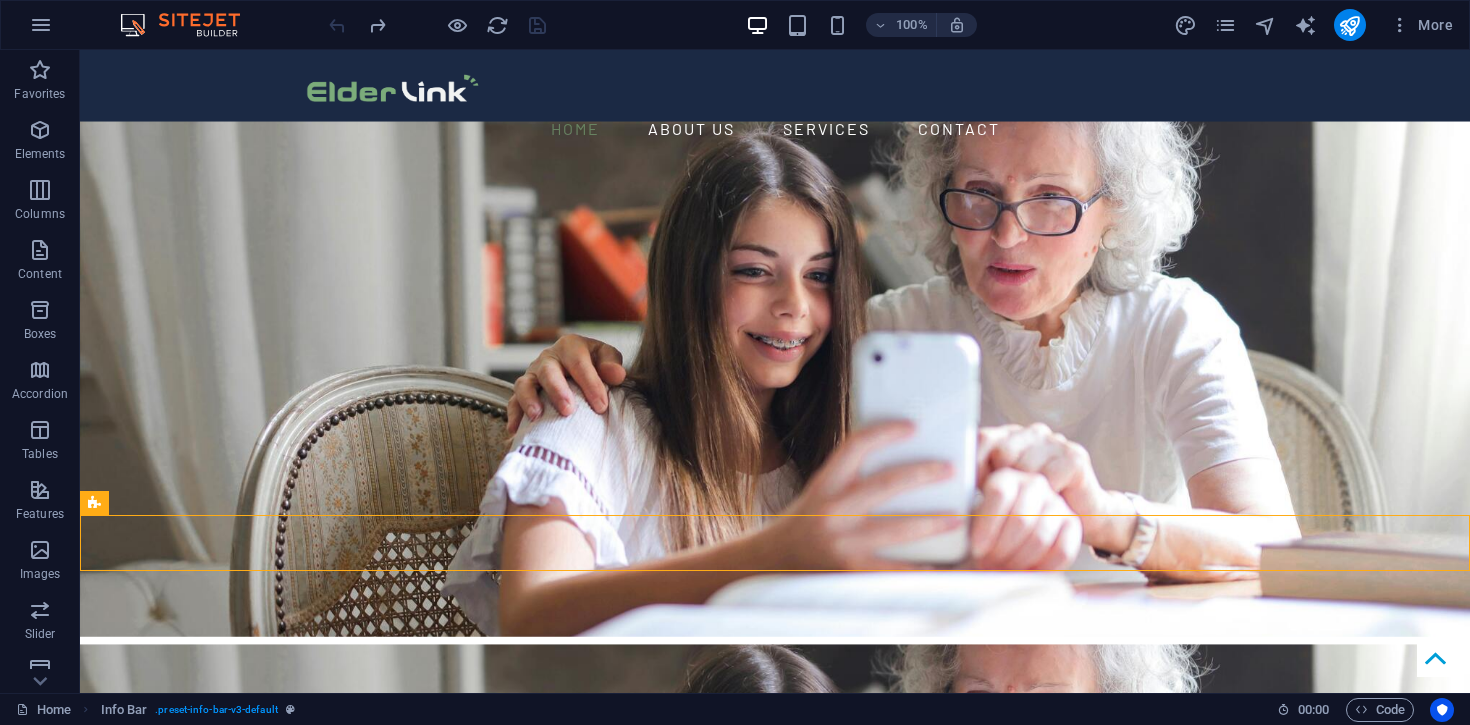 click at bounding box center [437, 25] 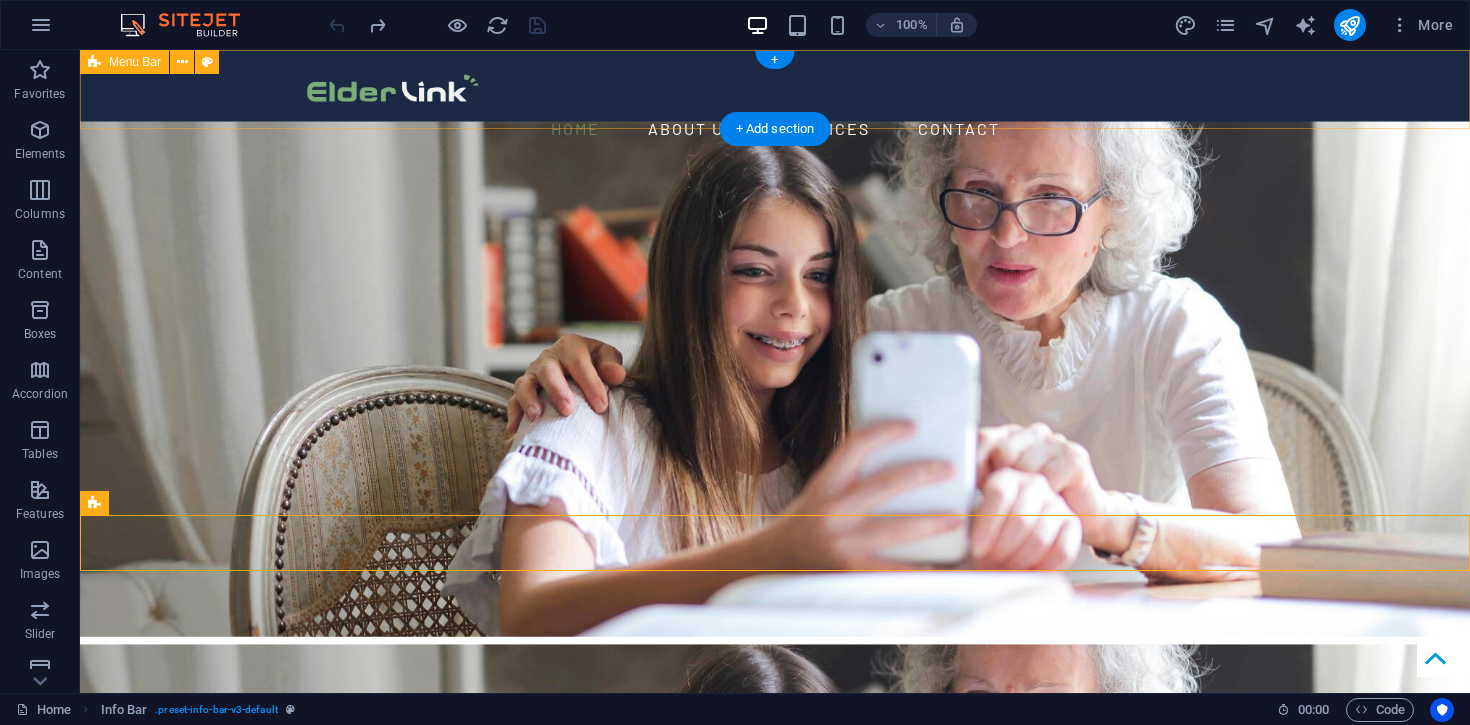 click on "Home About us Services Contact
Book now" at bounding box center (775, 105) 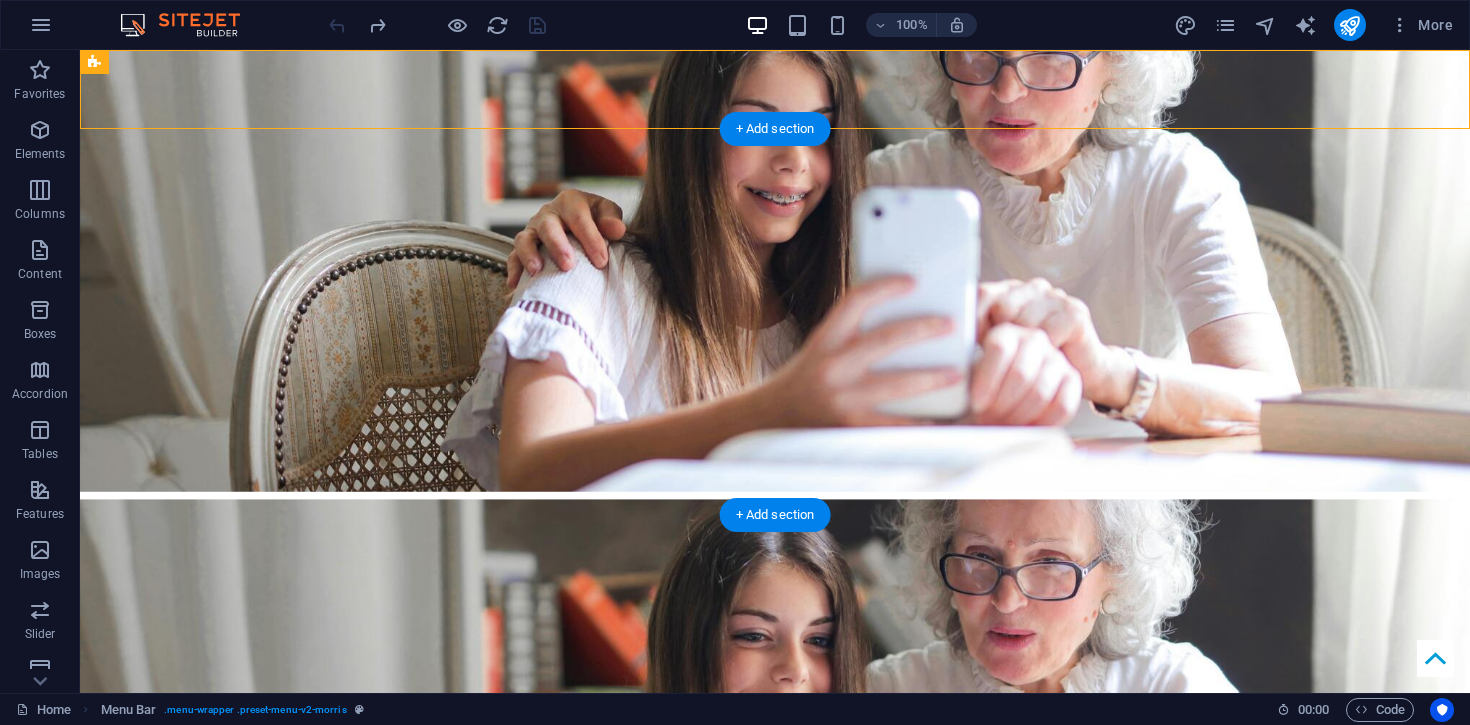 scroll, scrollTop: 162, scrollLeft: 0, axis: vertical 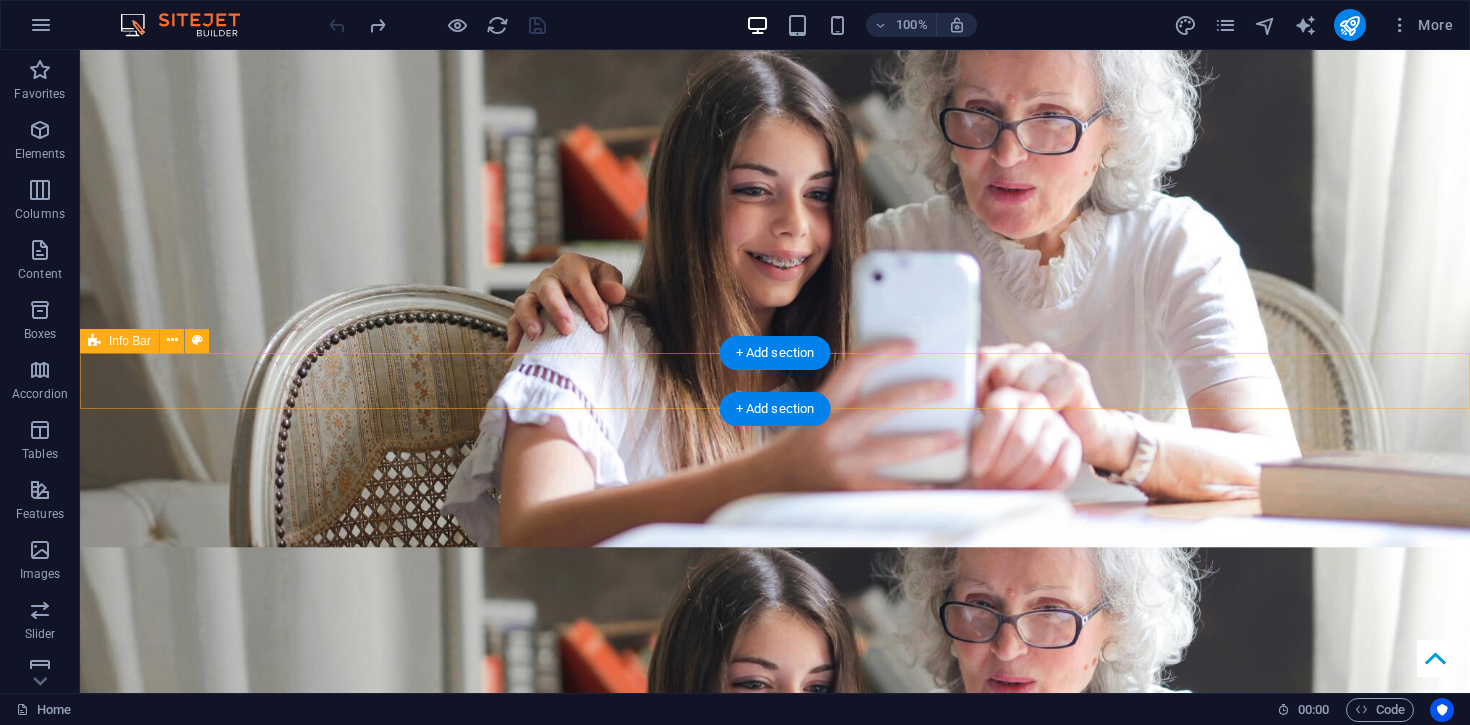 click on "[STREET] [CITY] [POSTAL_CODE] Get in touch with us
Book now" at bounding box center (775, 1402) 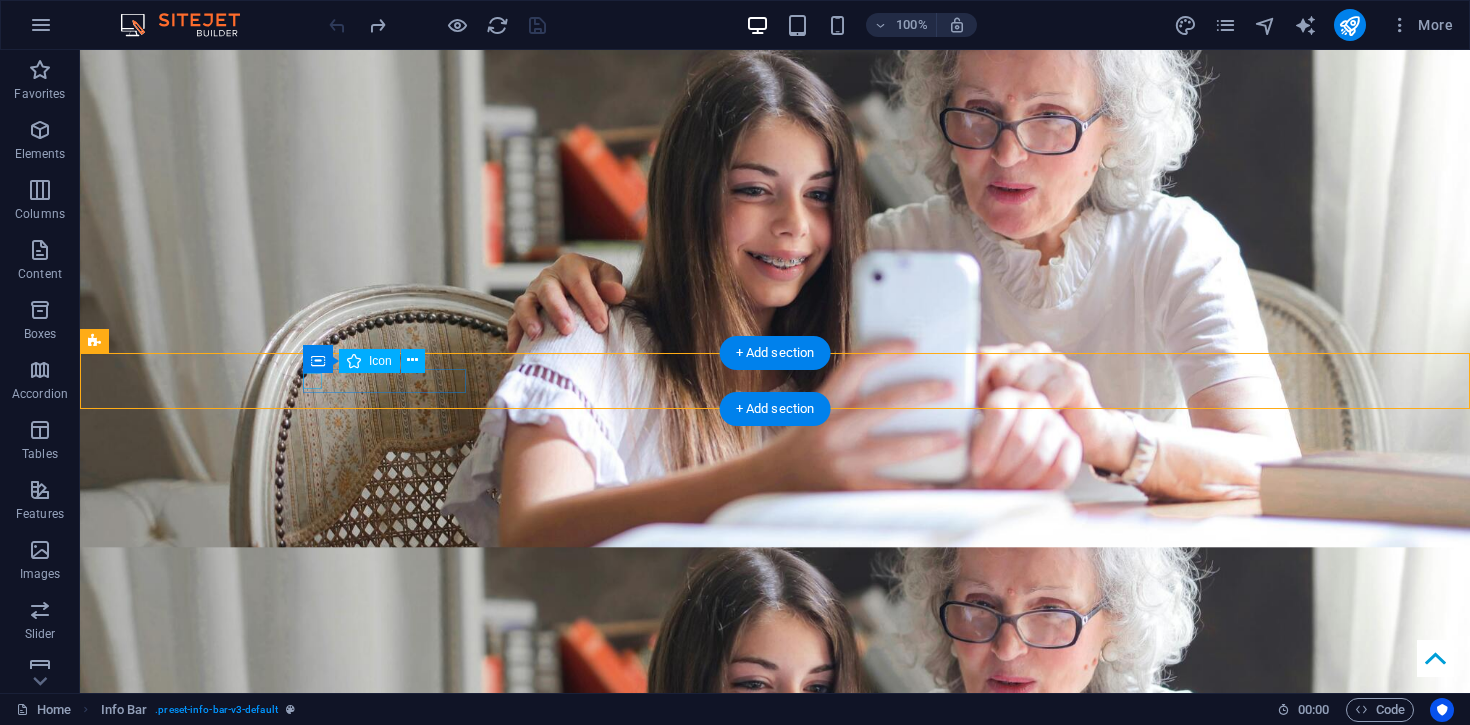 click at bounding box center (767, 1352) 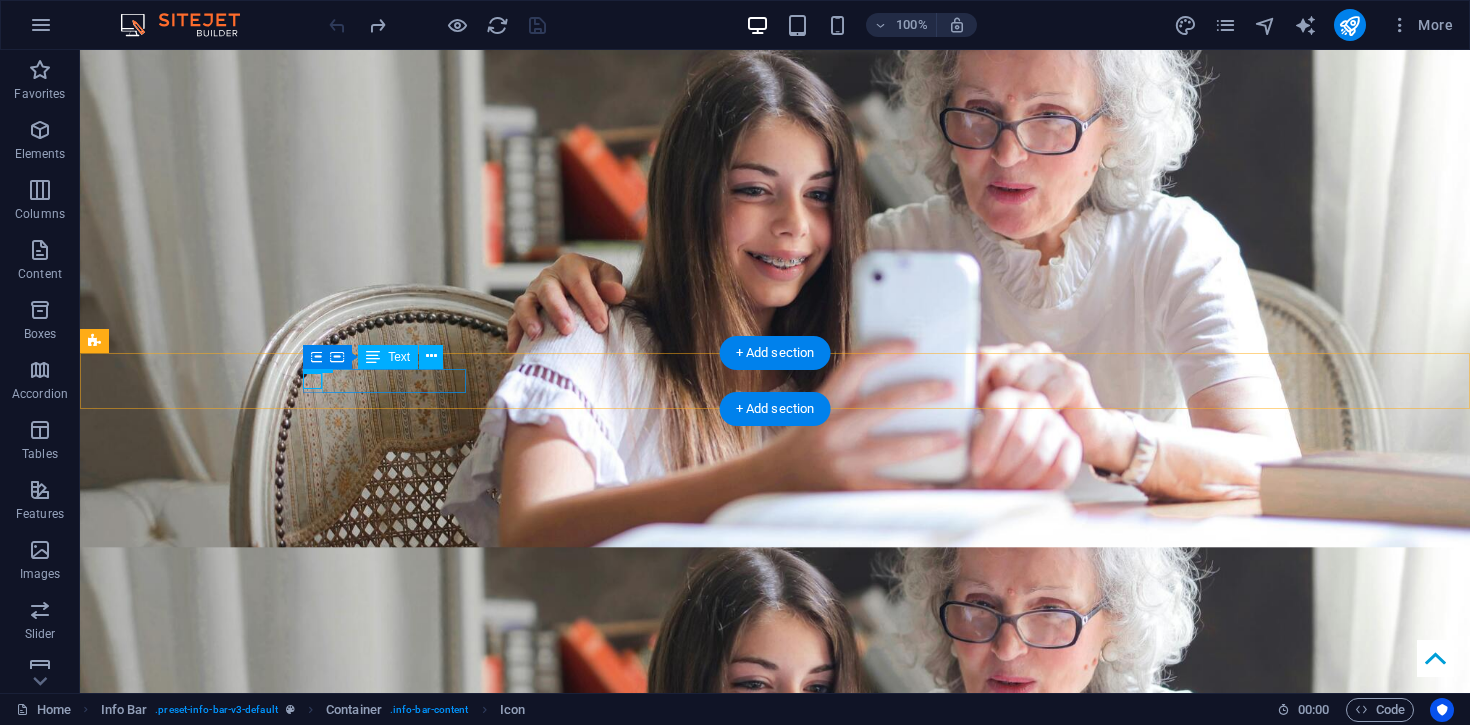 click on "Street" at bounding box center (324, 1371) 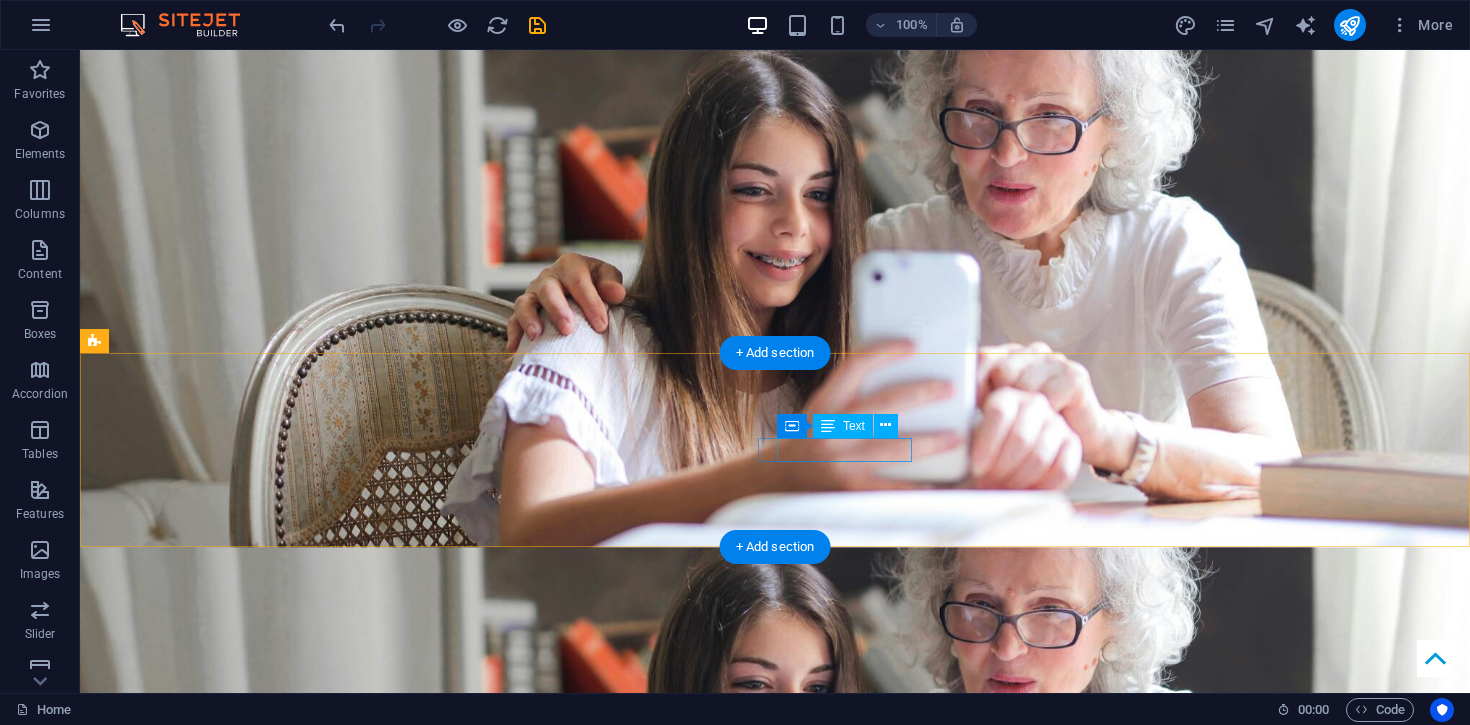 click on "Get in touch with us" at bounding box center (767, 1510) 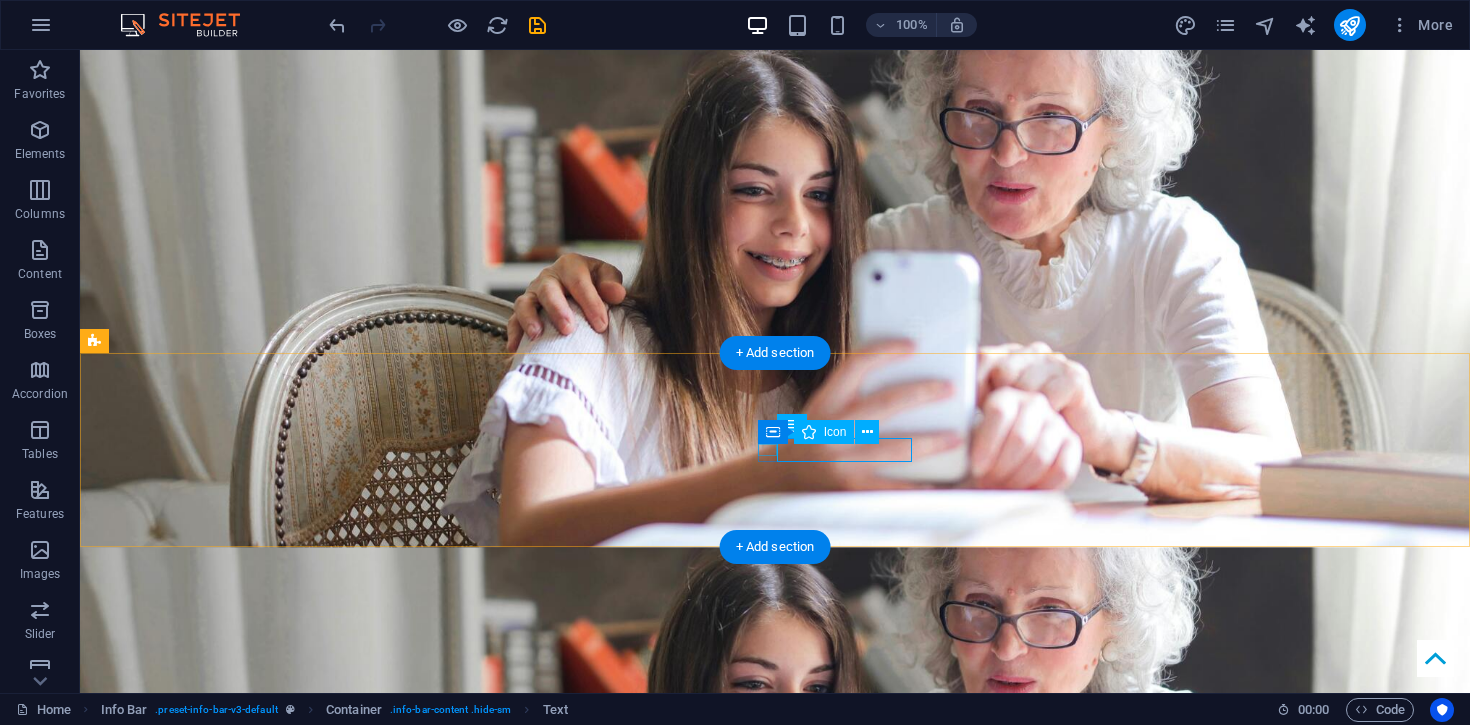 click at bounding box center [767, 1492] 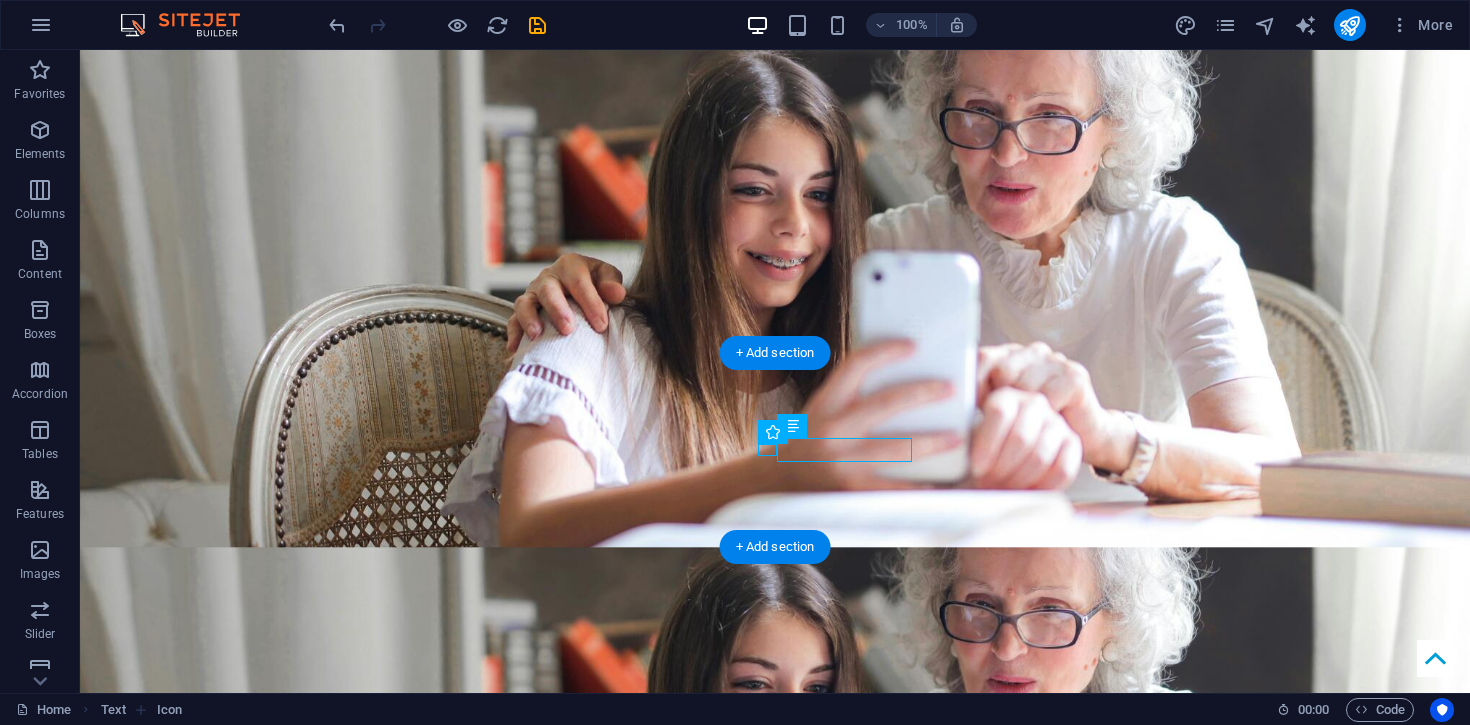 drag, startPoint x: 816, startPoint y: 449, endPoint x: 456, endPoint y: 456, distance: 360.06805 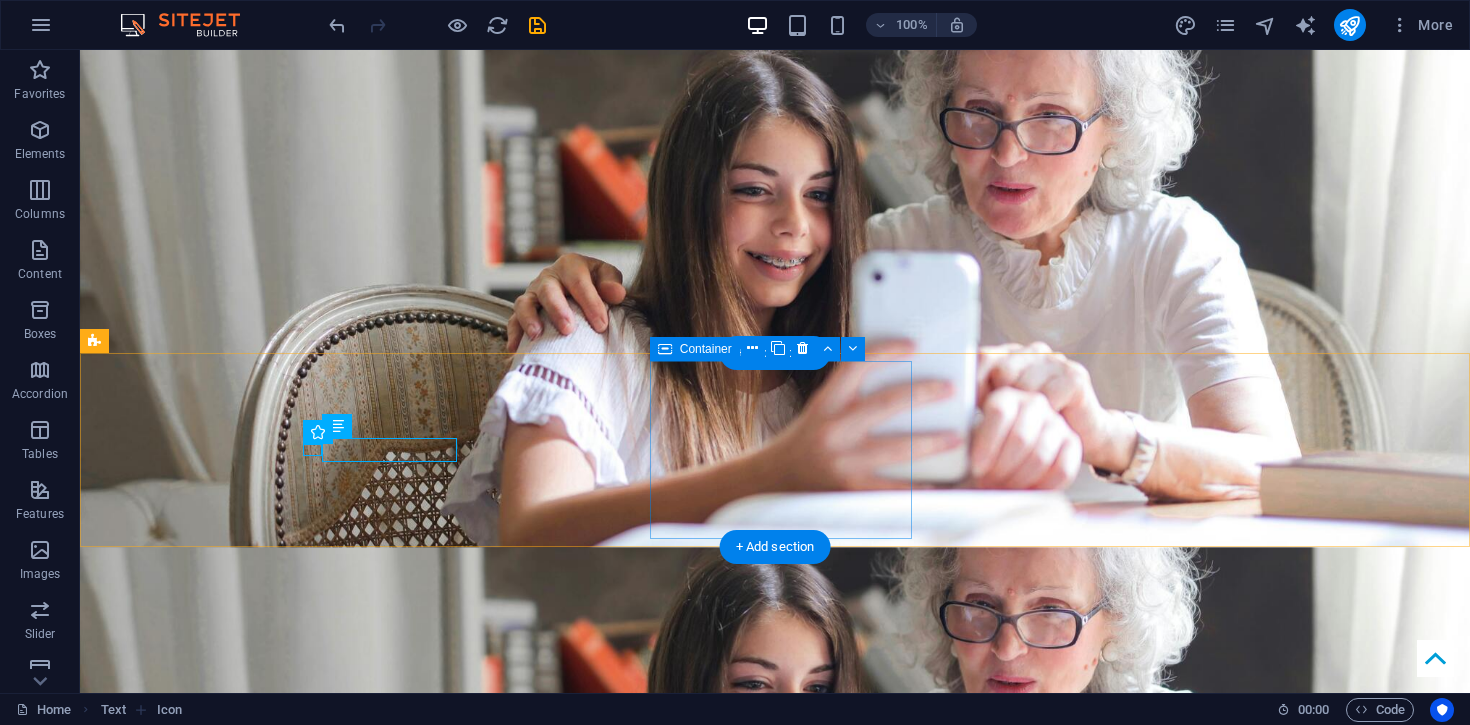 click on "Add elements" at bounding box center [708, 1481] 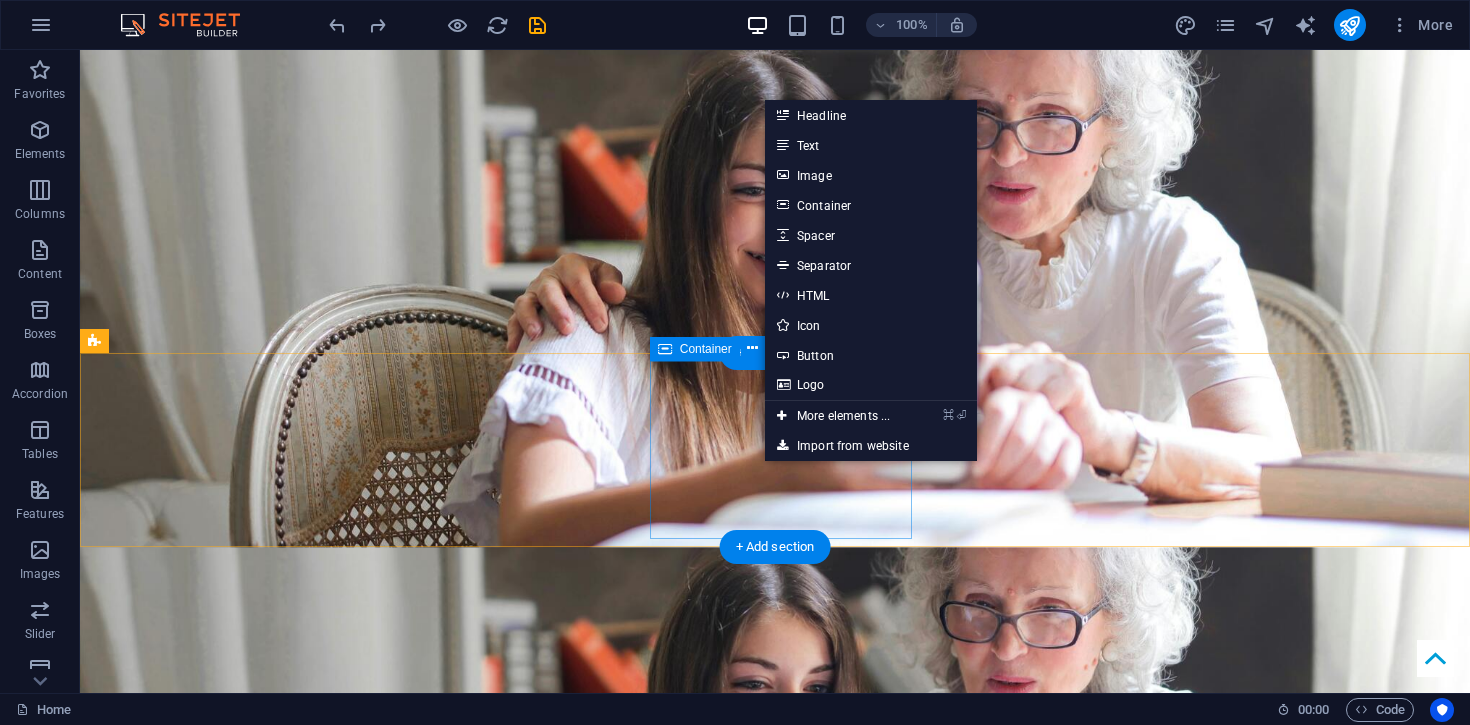click on "Add elements" at bounding box center [708, 1481] 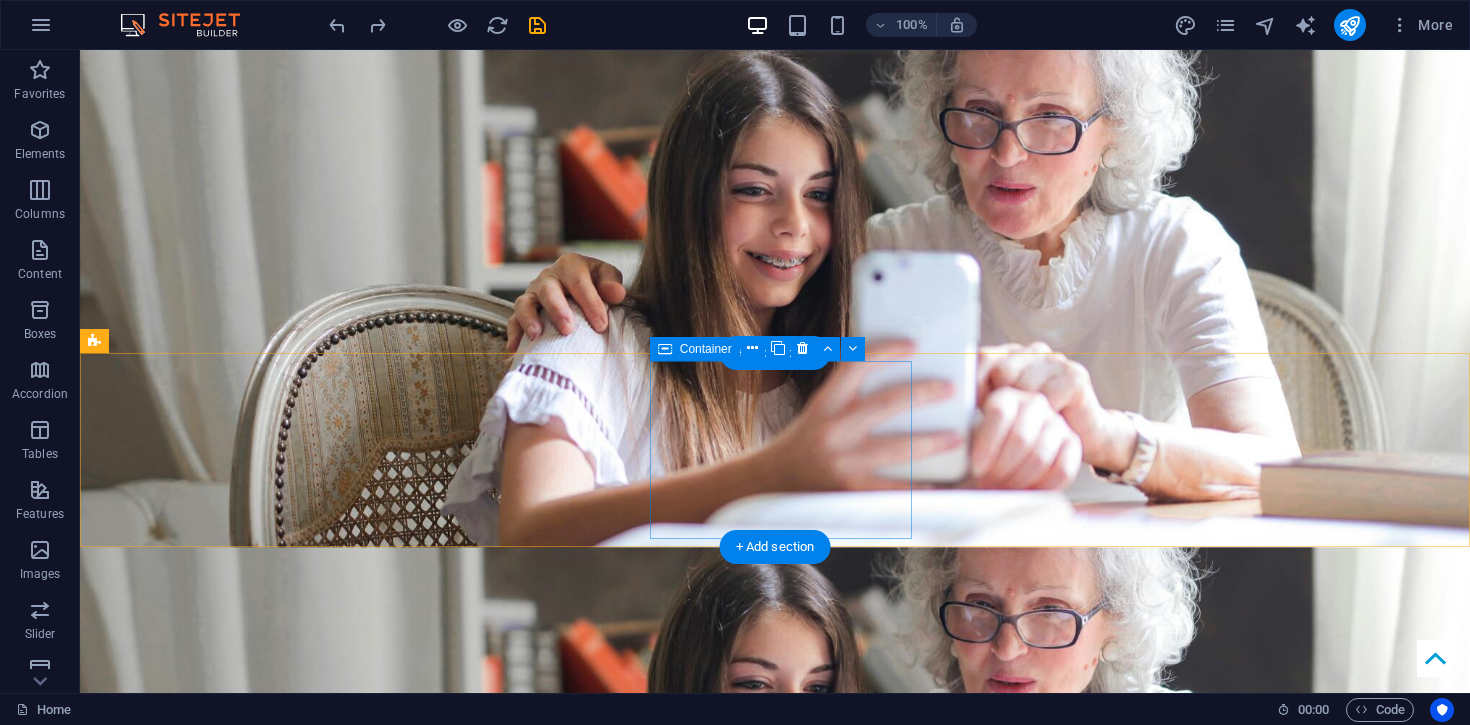 click on "Add elements" at bounding box center [708, 1481] 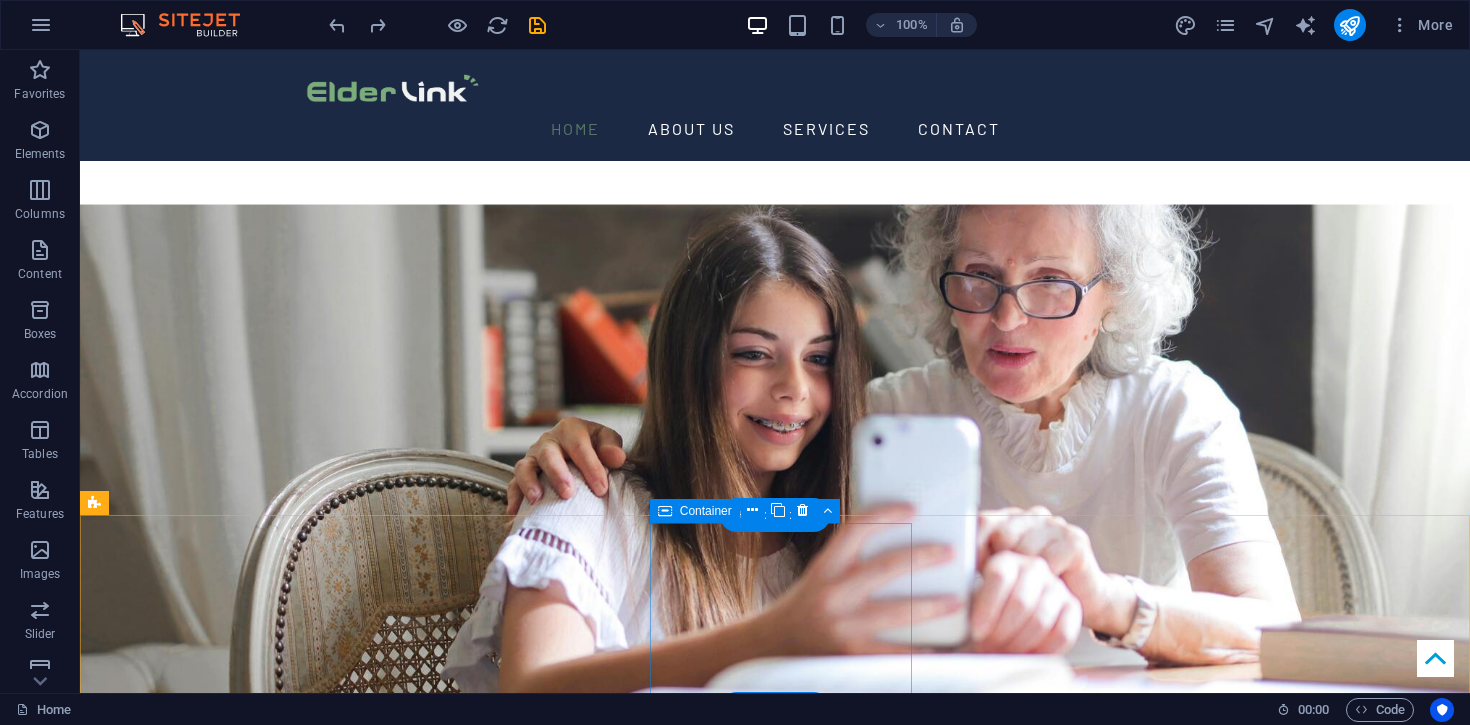 scroll, scrollTop: 206, scrollLeft: 0, axis: vertical 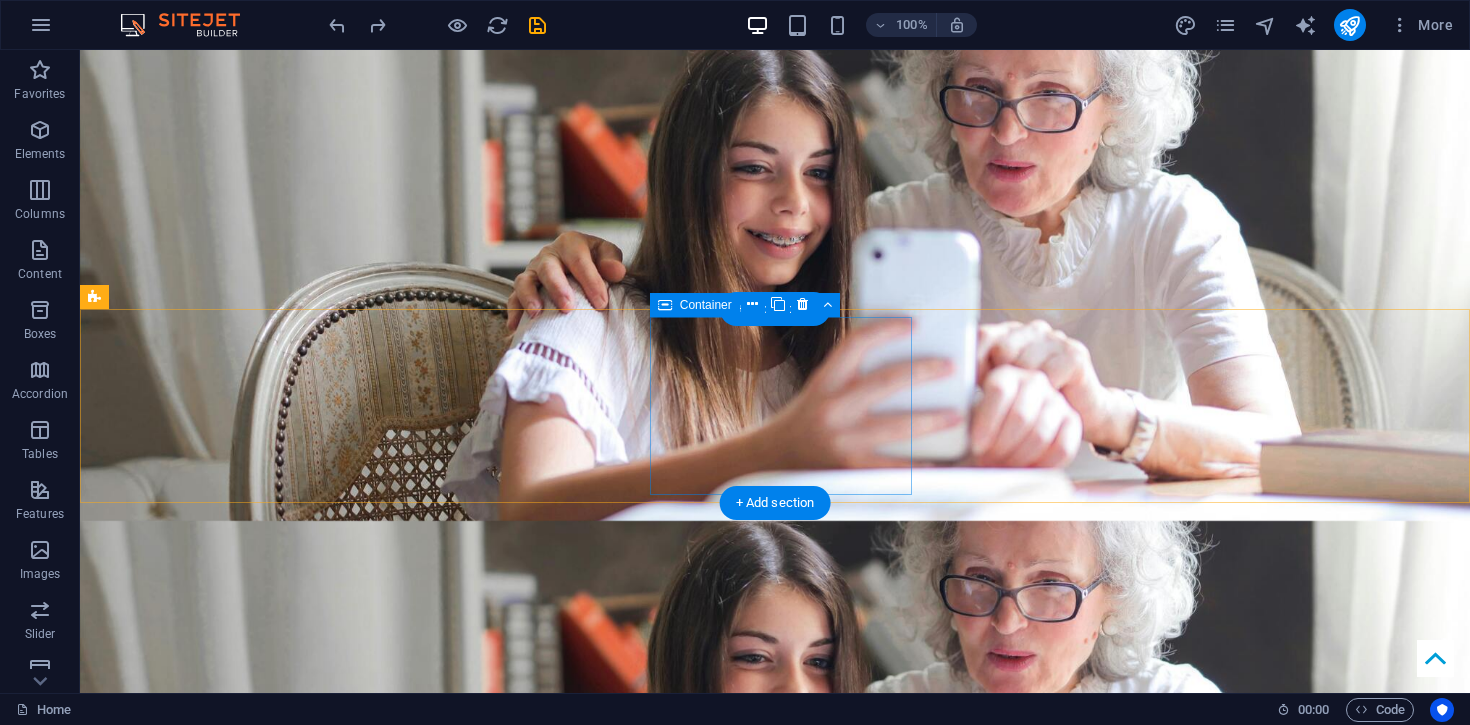 click on "Drop content here or  Add elements  Paste clipboard" at bounding box center (767, 1407) 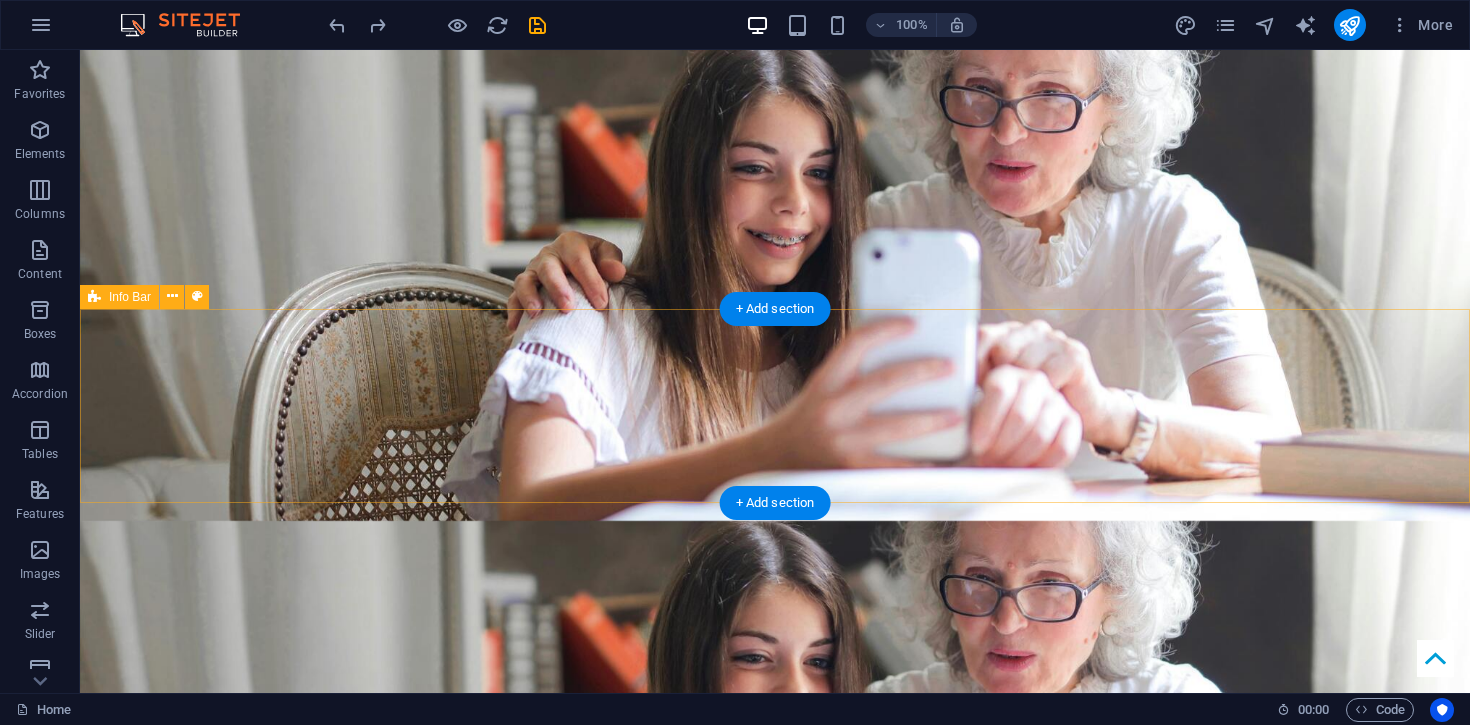 click on "Get in touch with us Drop content here or  Add elements  Paste clipboard
Book now" at bounding box center (775, 1409) 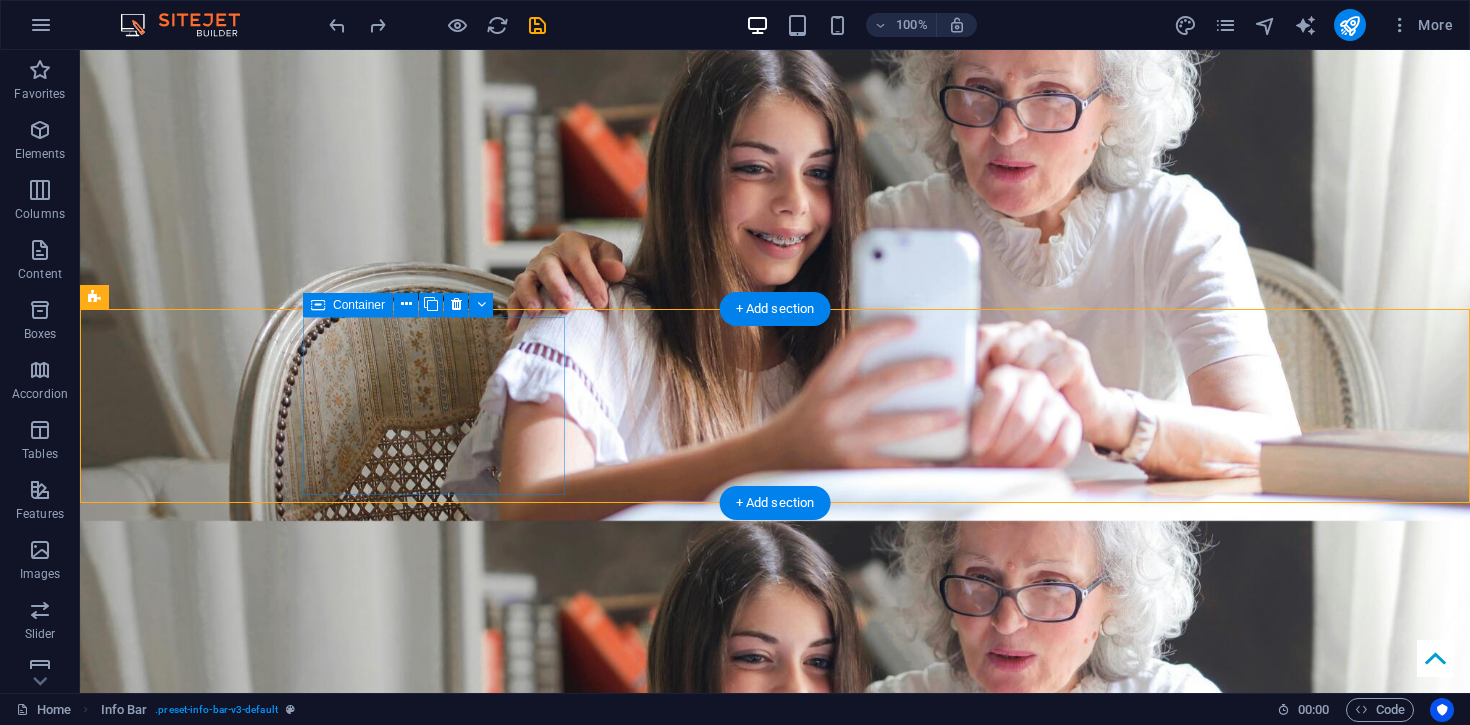 click on "Drop content here or  Add elements  Paste clipboard" at bounding box center [767, 1371] 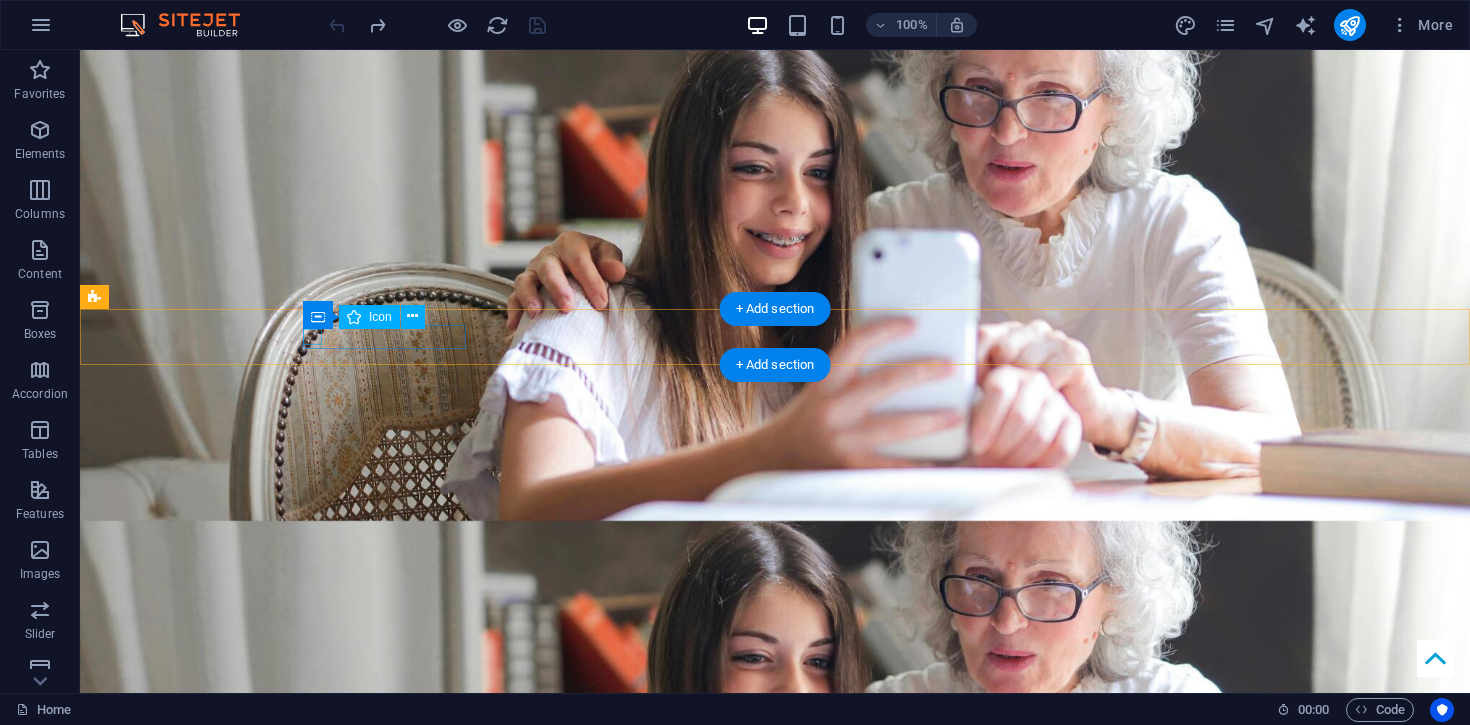 click at bounding box center [767, 1308] 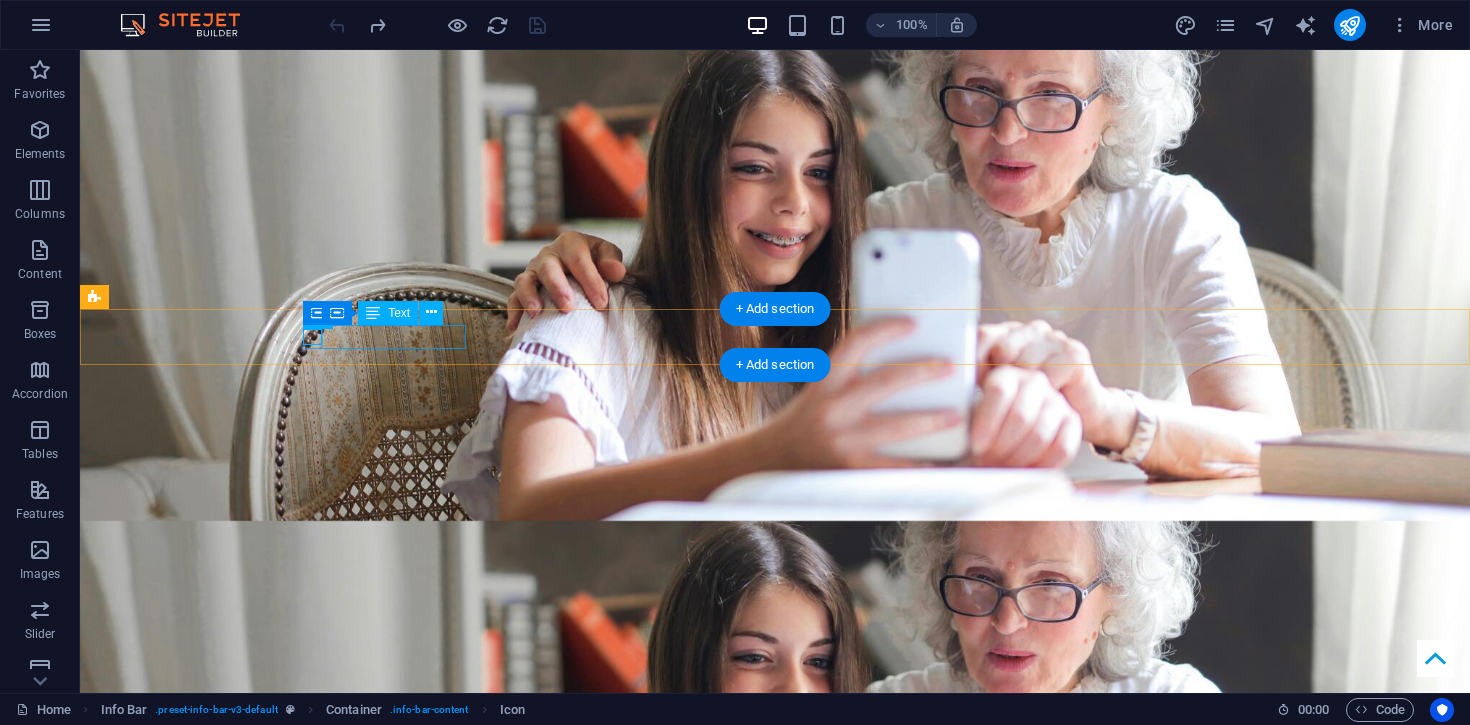 click on "Adelaide" at bounding box center (378, 1327) 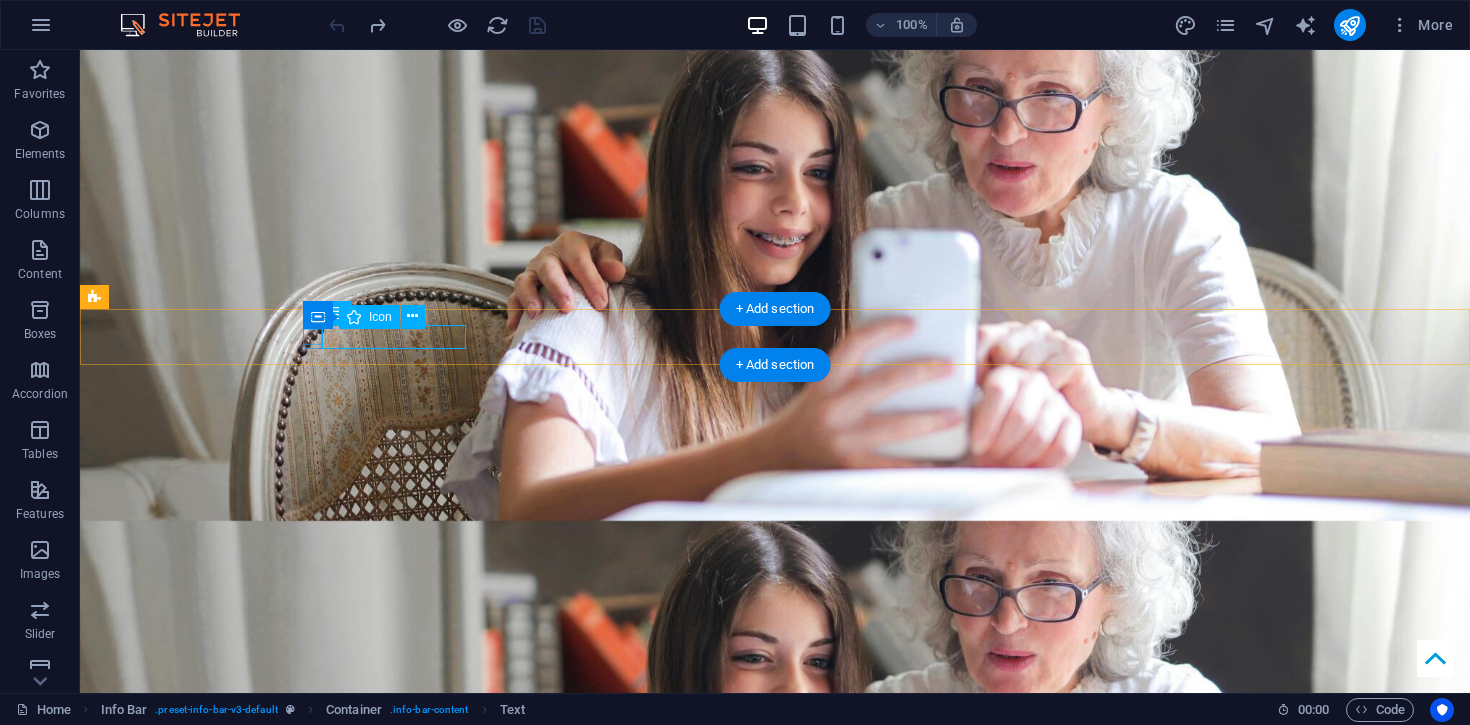 click at bounding box center [767, 1308] 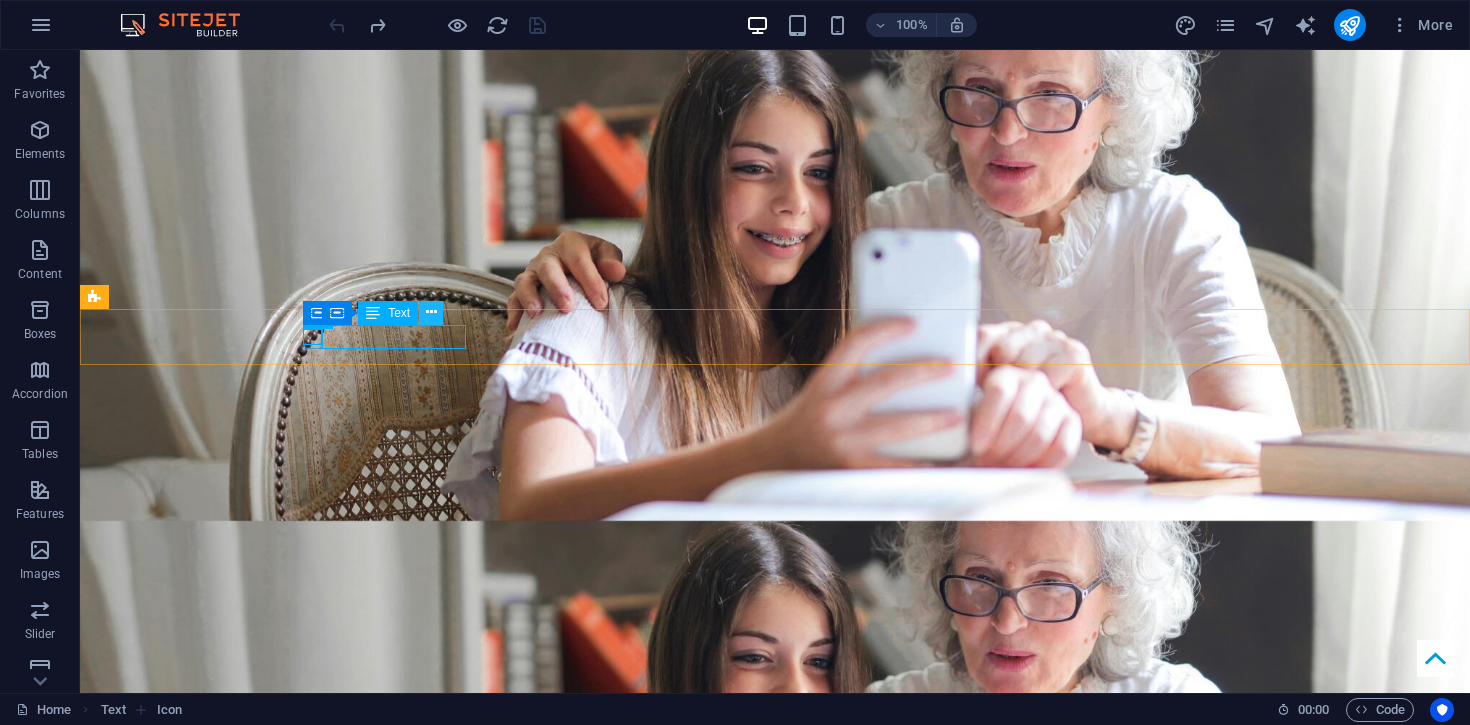 click at bounding box center (431, 312) 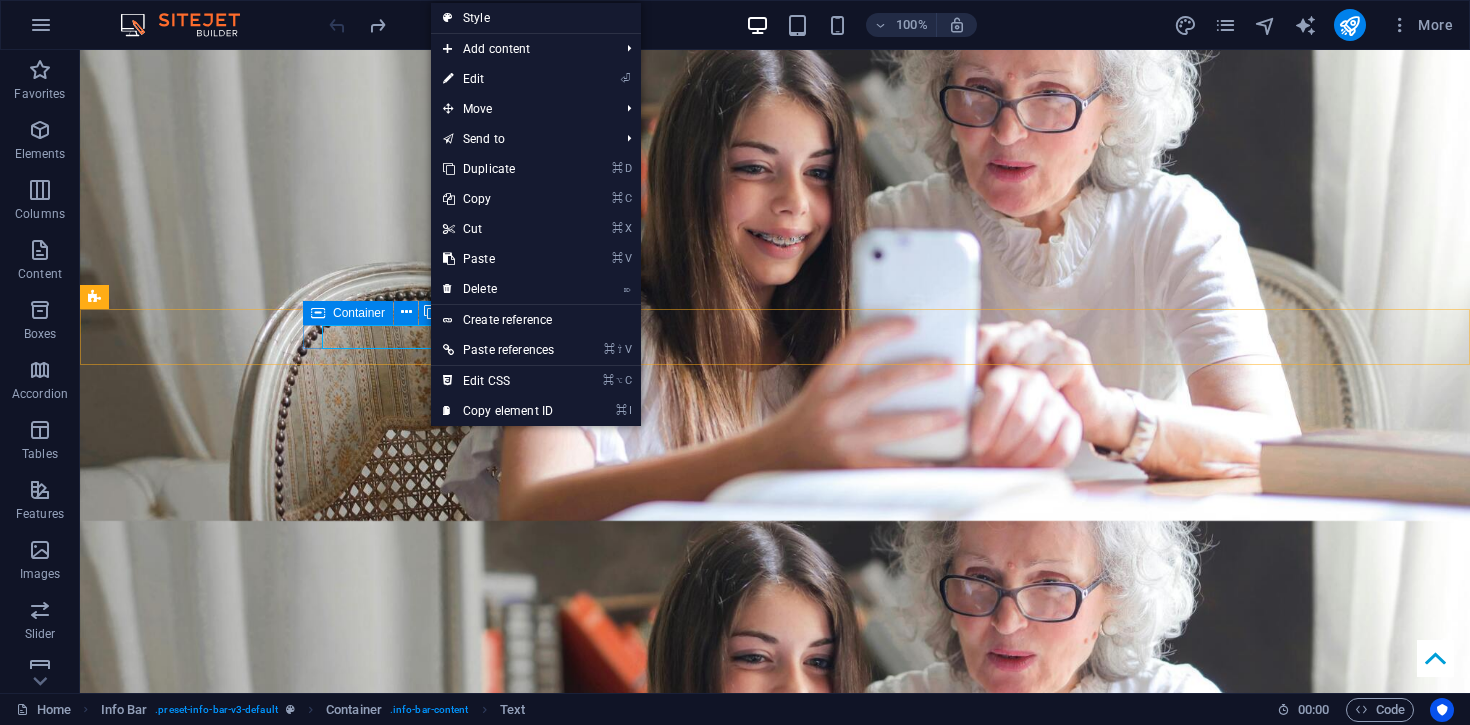 click on "Container" at bounding box center (348, 313) 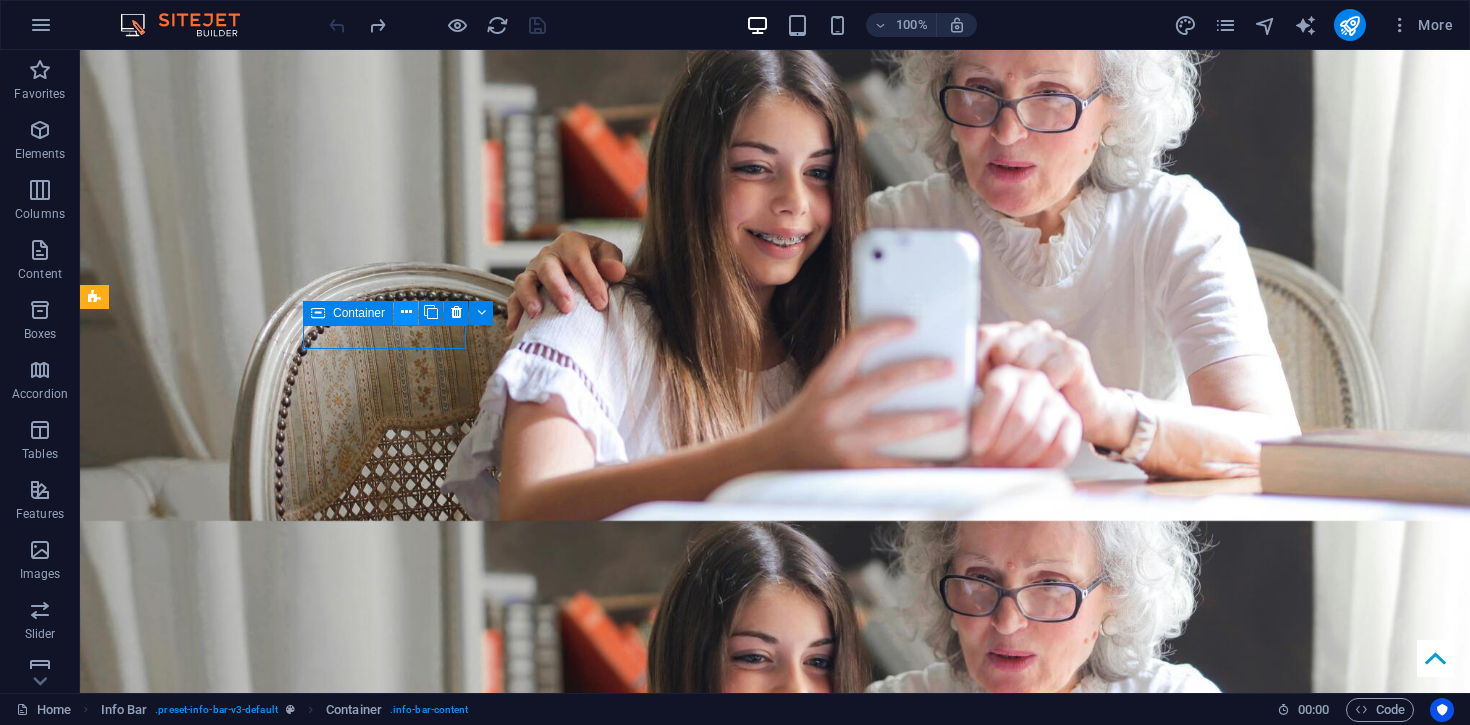 click at bounding box center [406, 312] 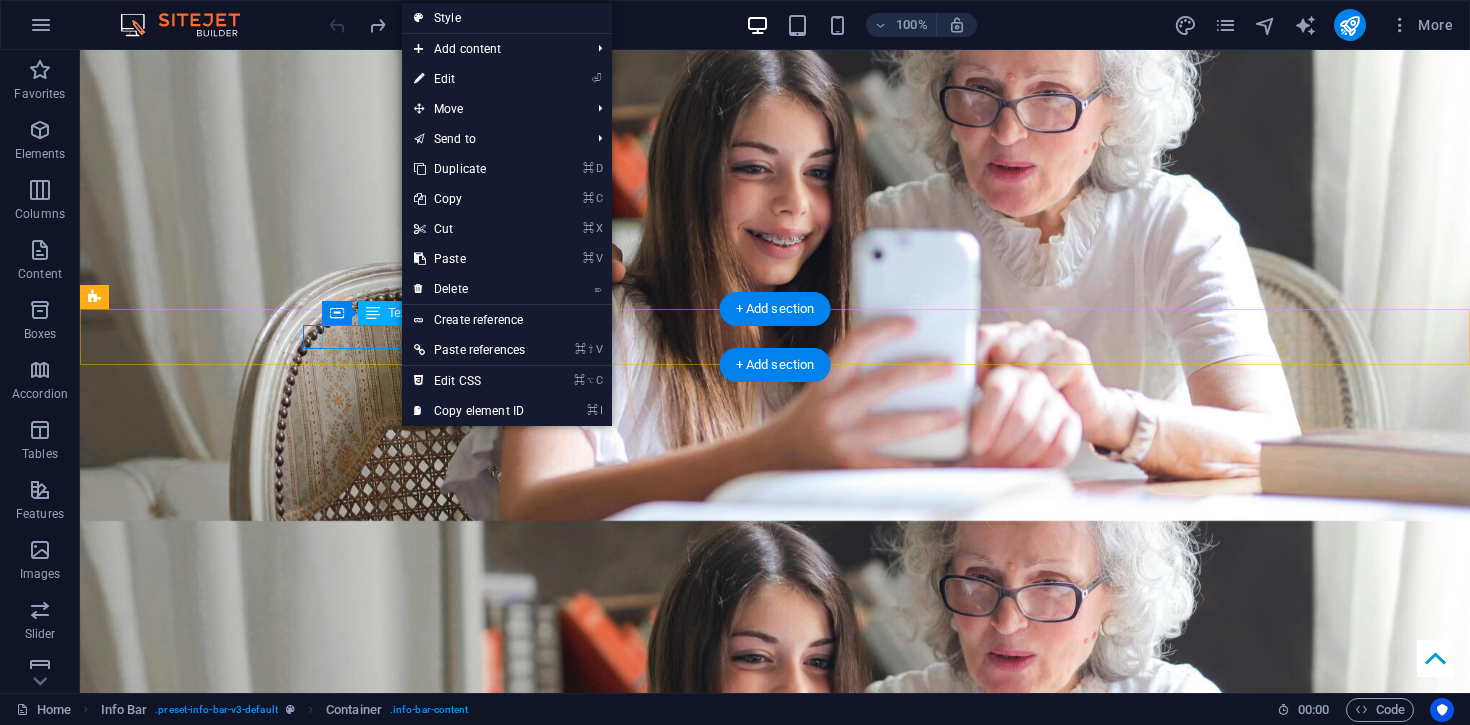 click on "Street" at bounding box center [324, 1327] 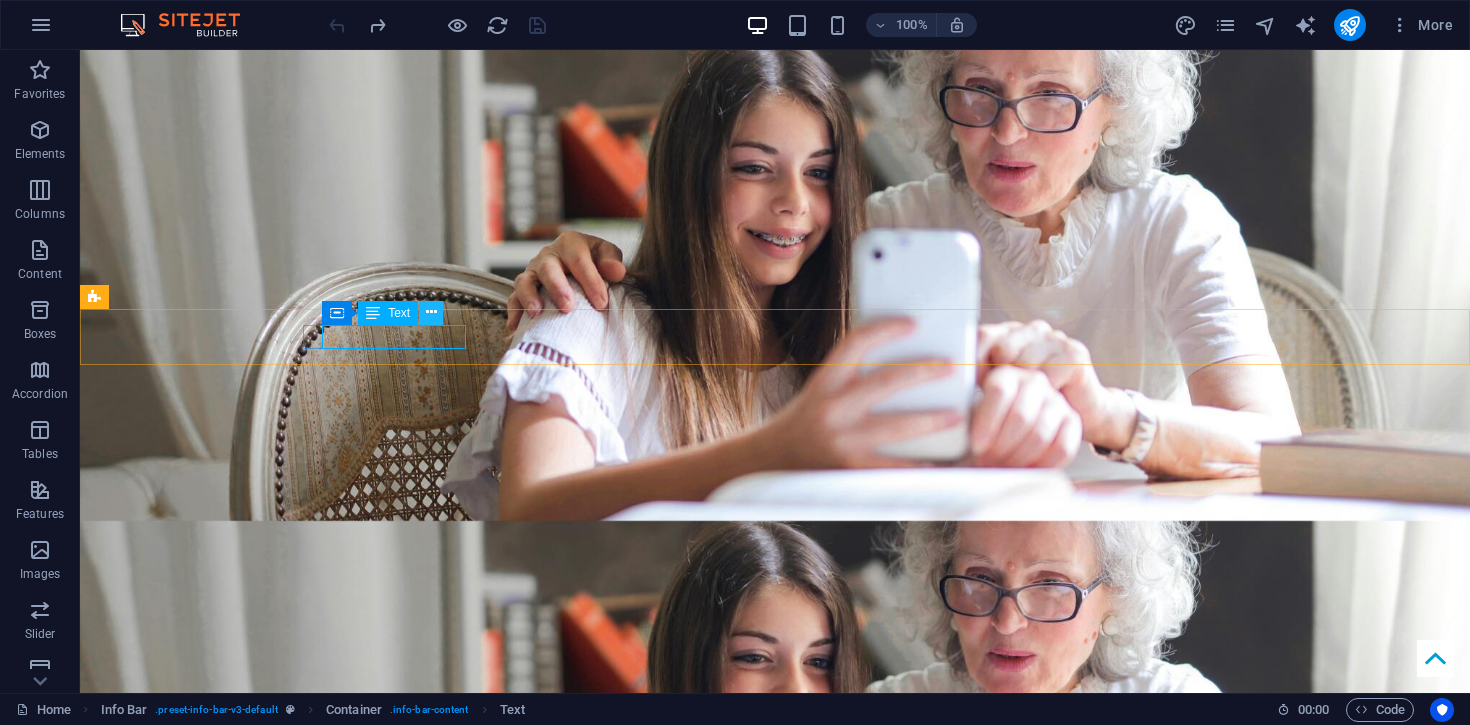 click at bounding box center [431, 312] 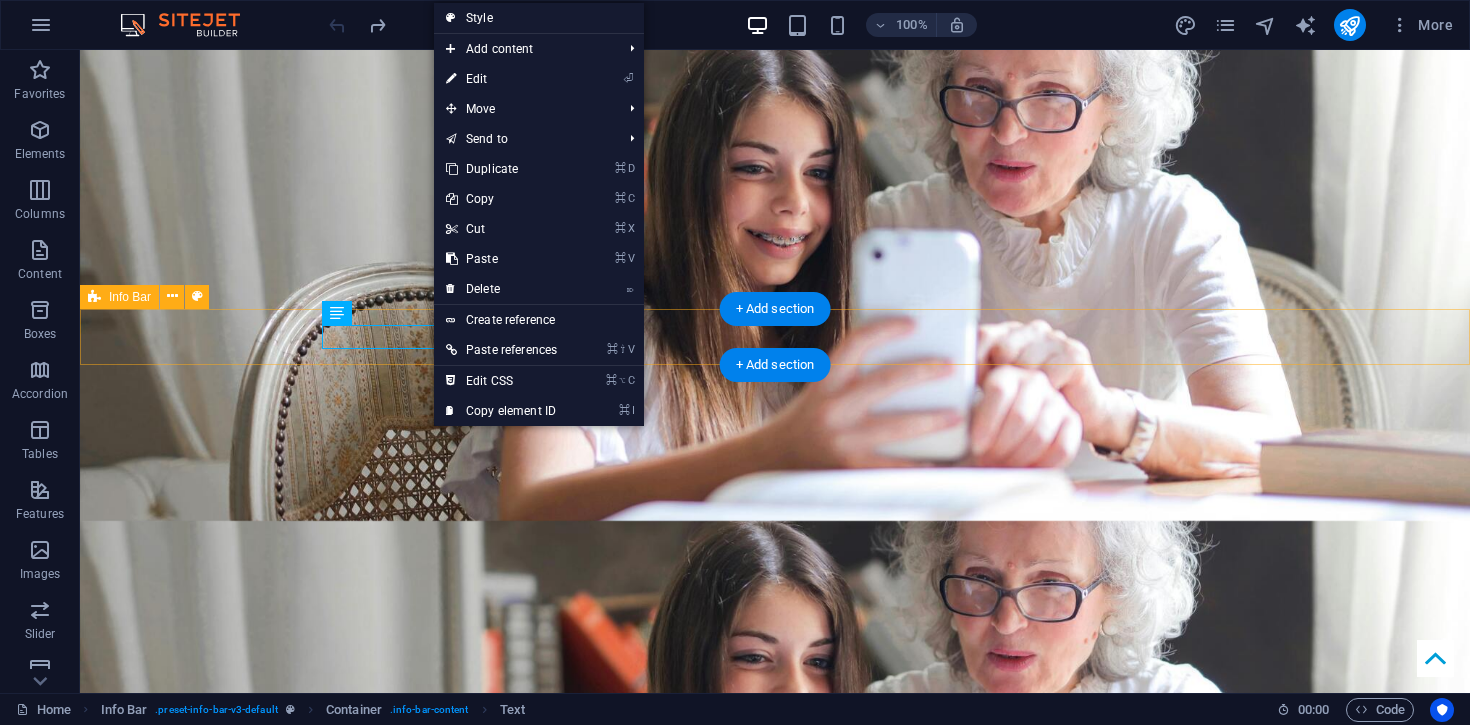 click on "[STREET] [CITY] [POSTAL_CODE] Get in touch with us
Book now" at bounding box center (775, 1358) 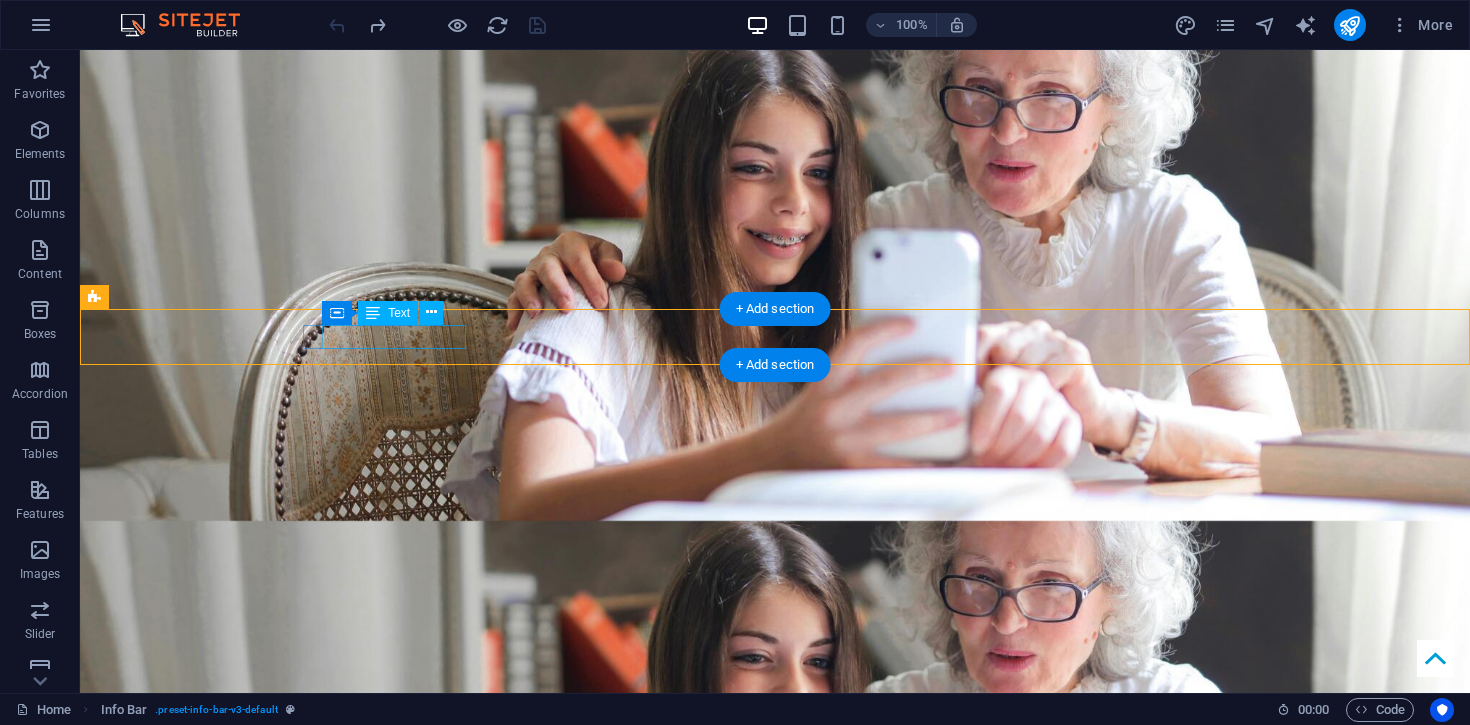 click on "5000" at bounding box center [428, 1327] 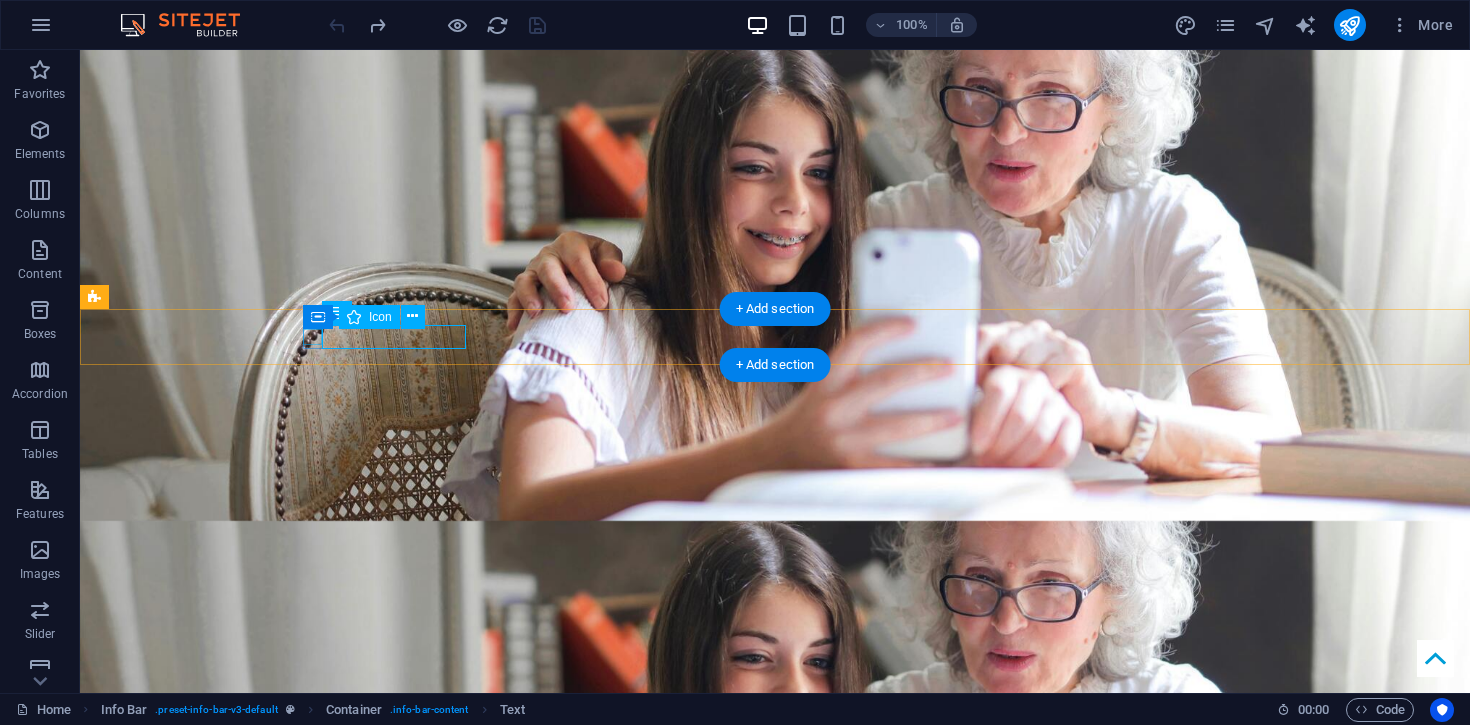 click at bounding box center (767, 1308) 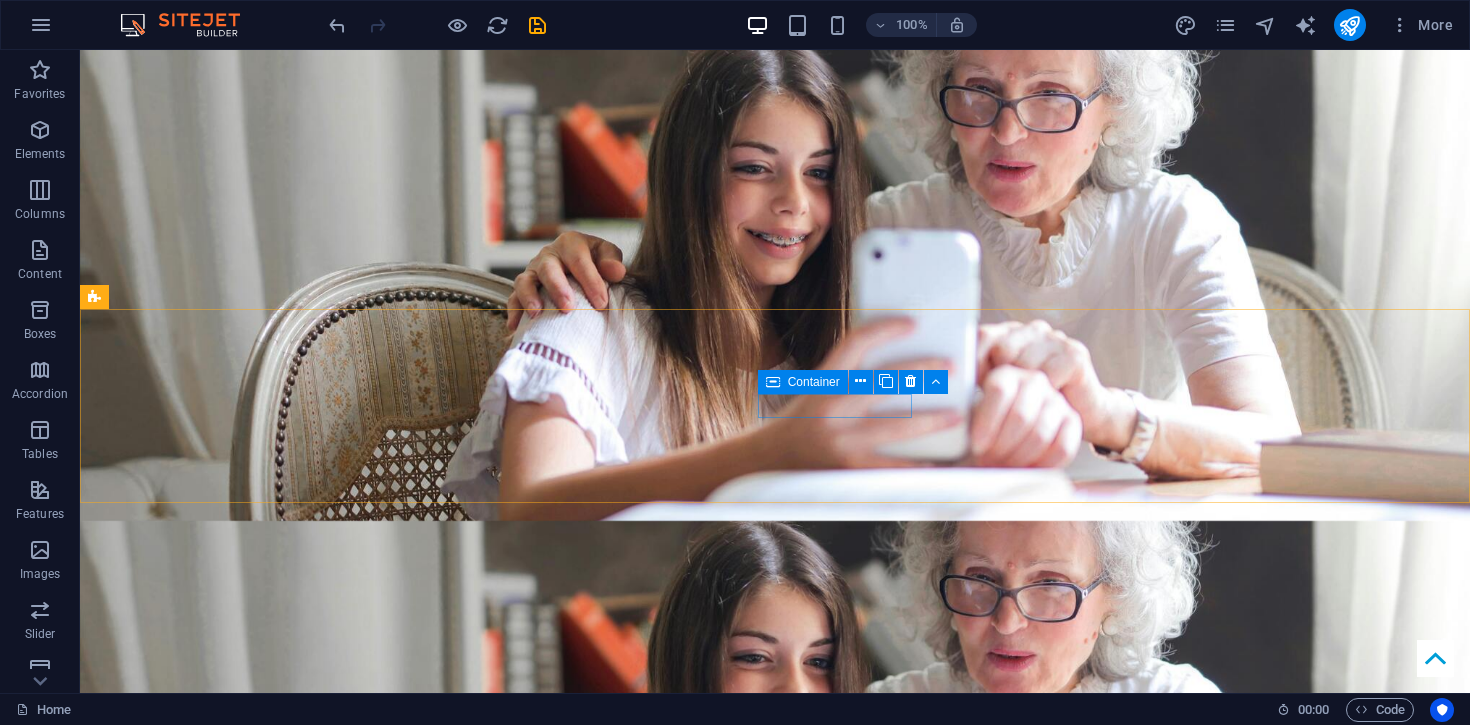 click on "Drop content here or  Add elements  Paste clipboard Get in touch with us
Book now" at bounding box center (775, 1409) 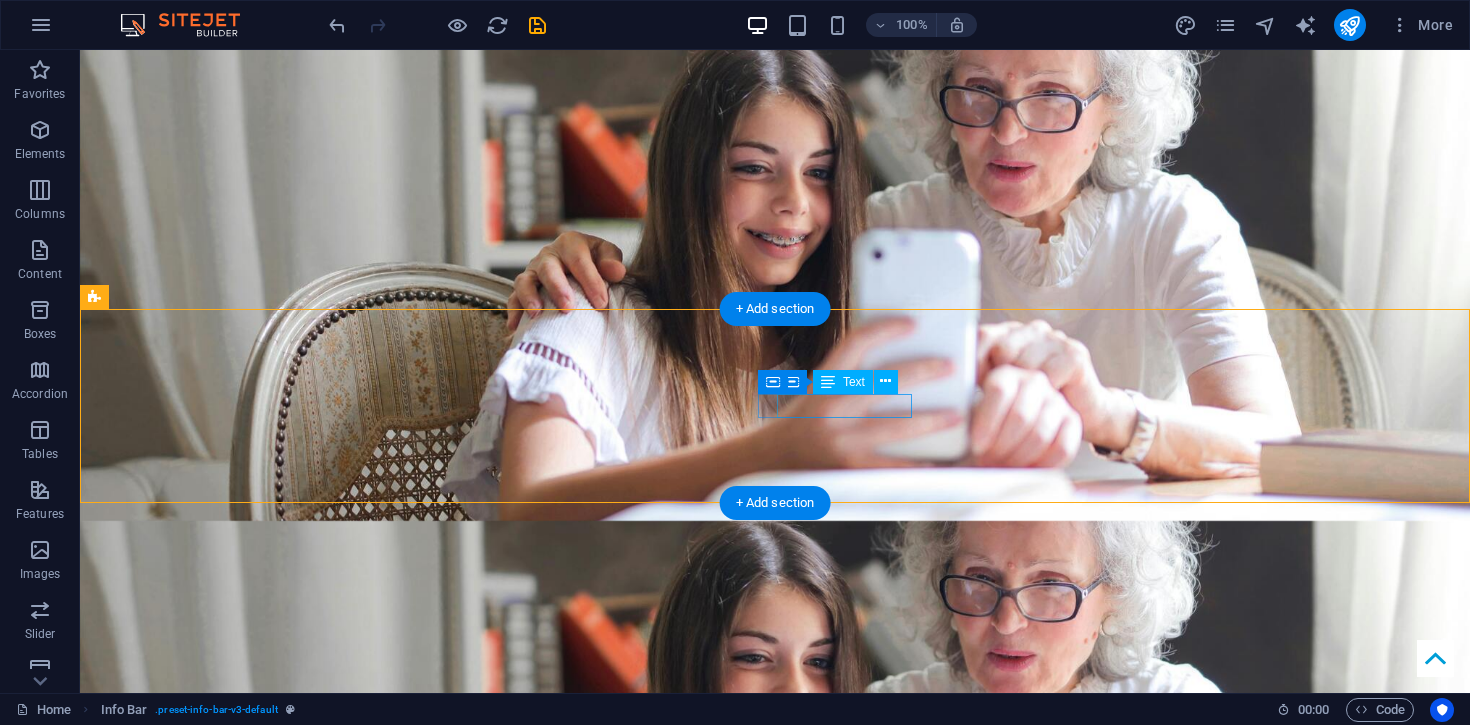 click on "Get in touch with us" at bounding box center [767, 1466] 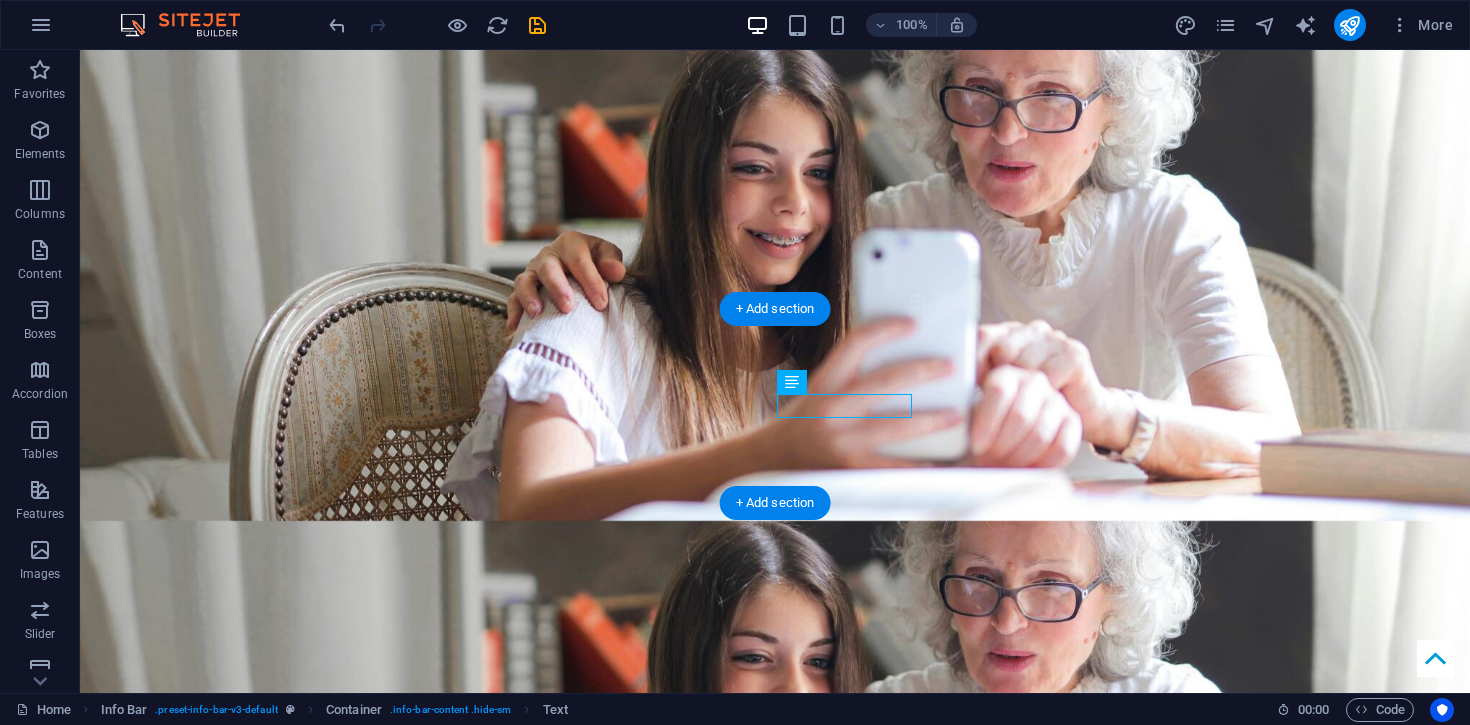 drag, startPoint x: 808, startPoint y: 404, endPoint x: 524, endPoint y: 405, distance: 284.00177 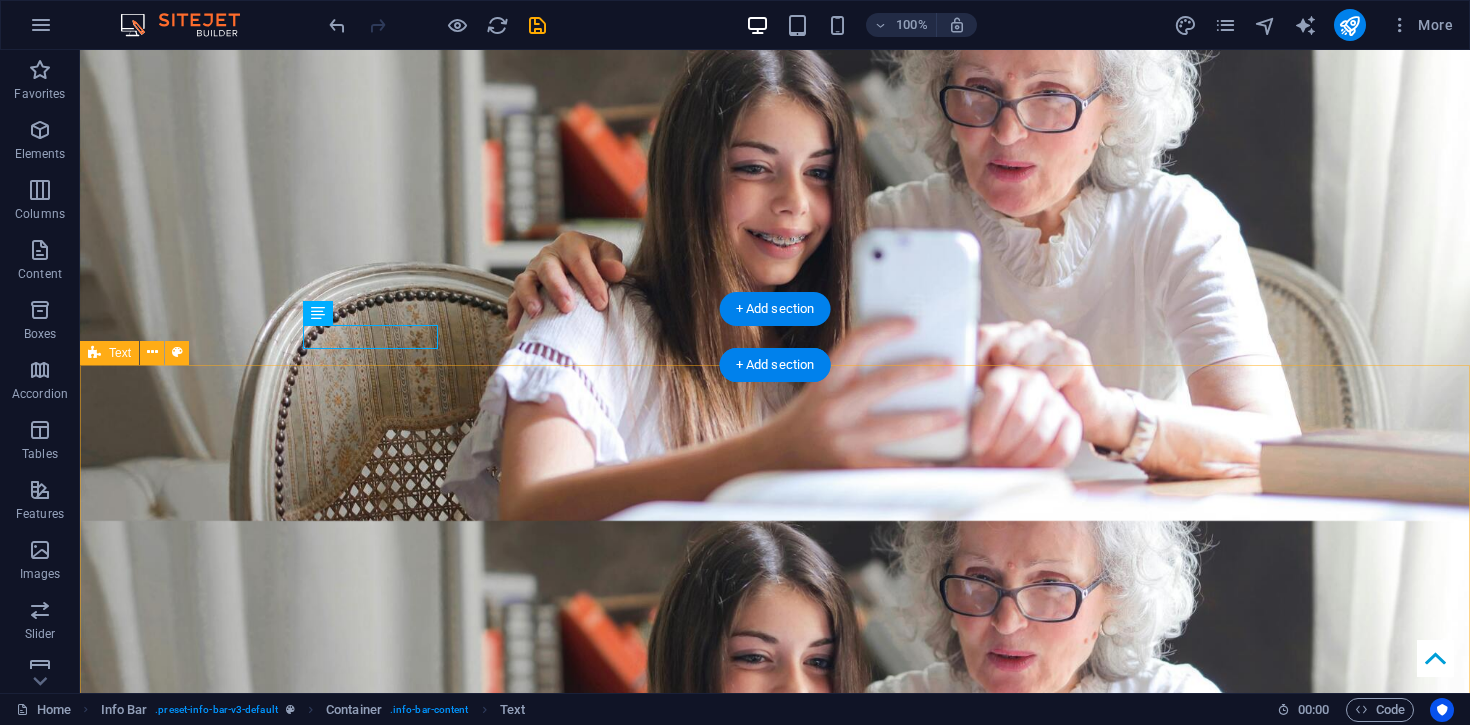 click on "About  US At ElderLink Services, we aim to empower others through expert tech support to confidently leverage technology for greater independence, connection and quality of life. Our team will assist you in utilising your digital tools to enhance your experience and productivity, whether at home or in a community setting. We’re here to guide you through the digital landscape, making it simple and seamless so you can focus on what matters most. Our technicians are highly experienced and specifically trained to offer a service unique to your retirement. Furthermore, we pride ourselves on our training and down to earth explanations that help you learn in a relaxed and comfortable setting.  We believe there is no such thing as a stupid question, only opportunities to learn and overcome challenges." at bounding box center (775, 1604) 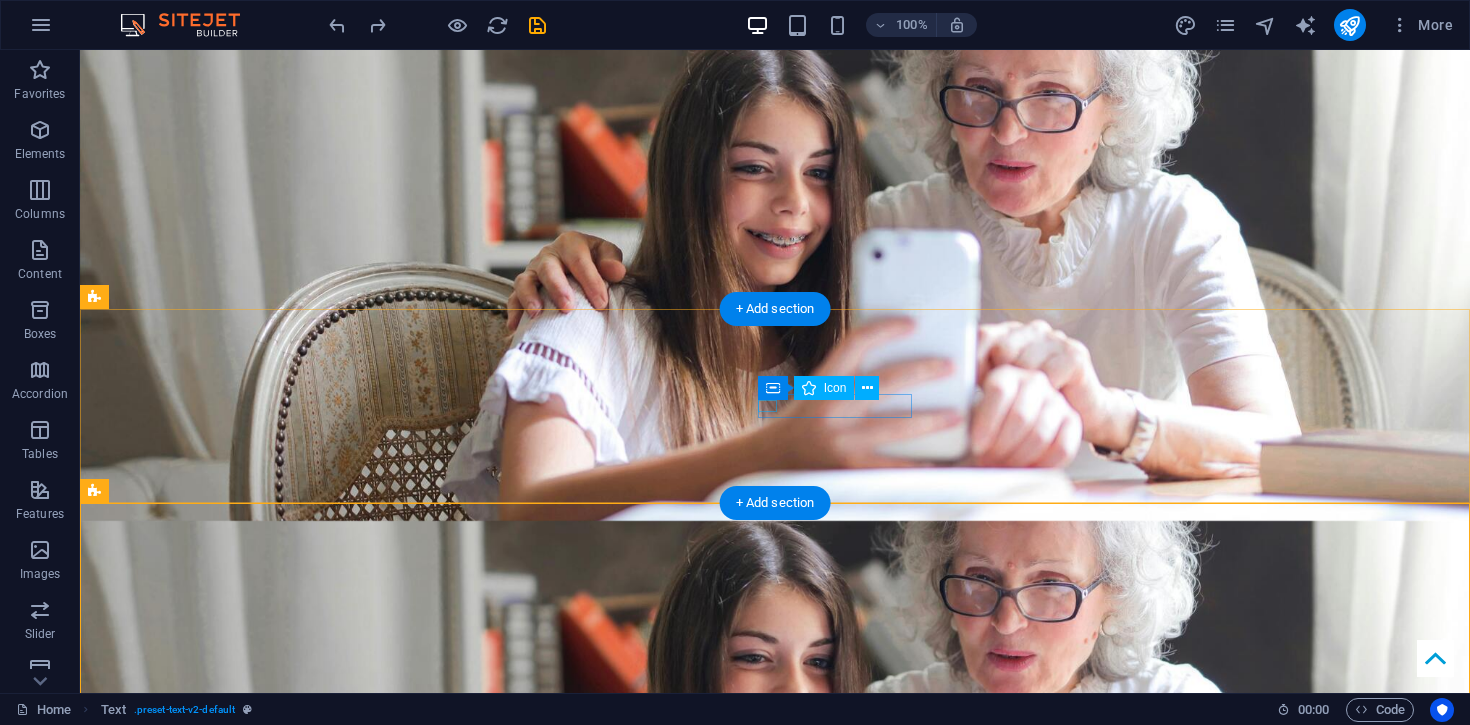 click at bounding box center [767, 1448] 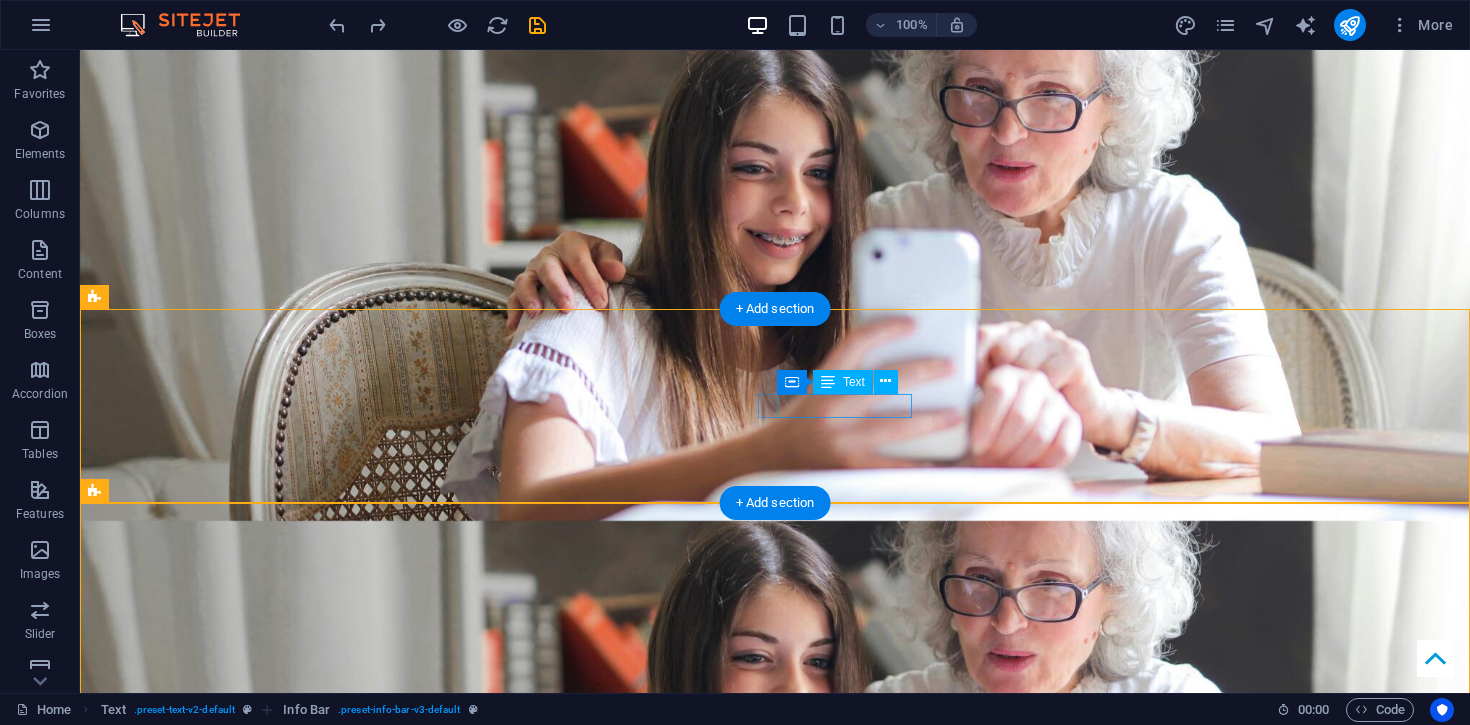 click on "Get in touch with us" at bounding box center (767, 1466) 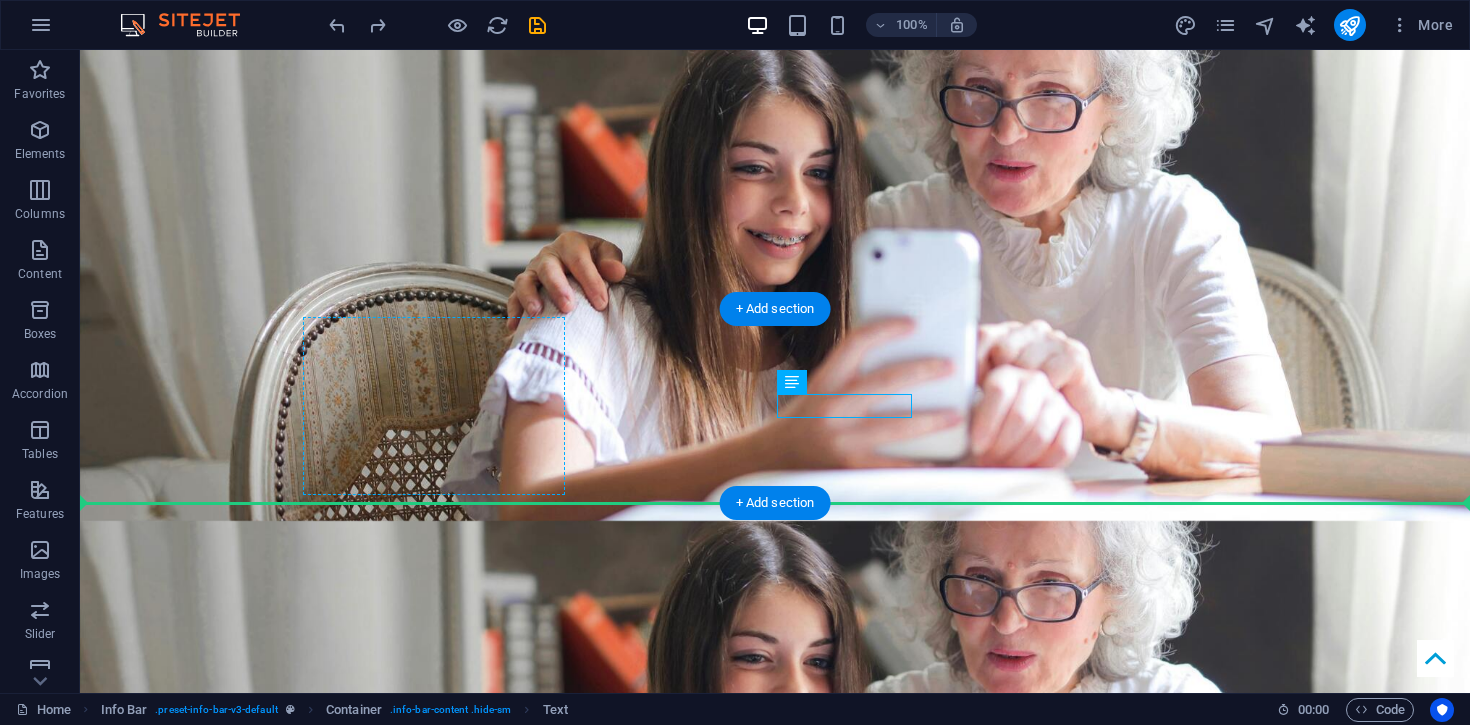 drag, startPoint x: 825, startPoint y: 403, endPoint x: 502, endPoint y: 407, distance: 323.02478 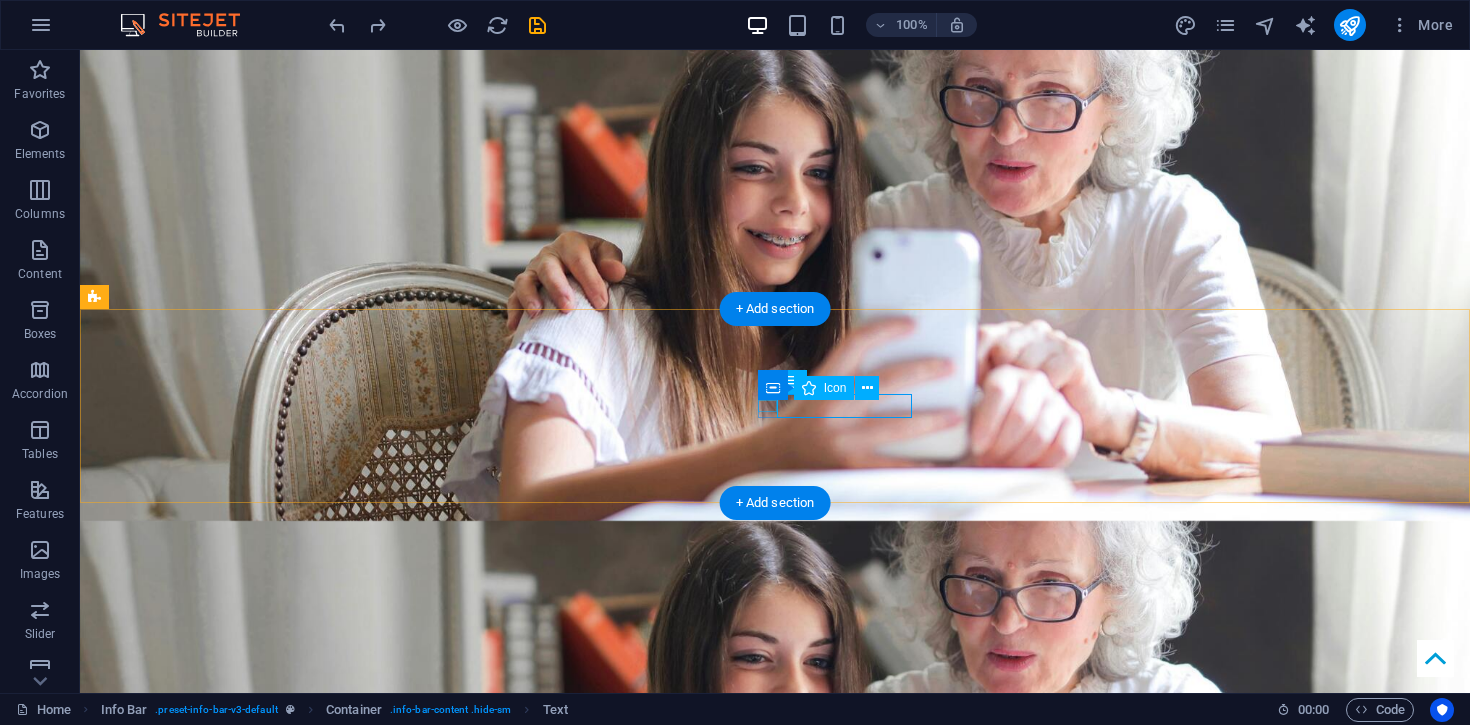 click at bounding box center [767, 1448] 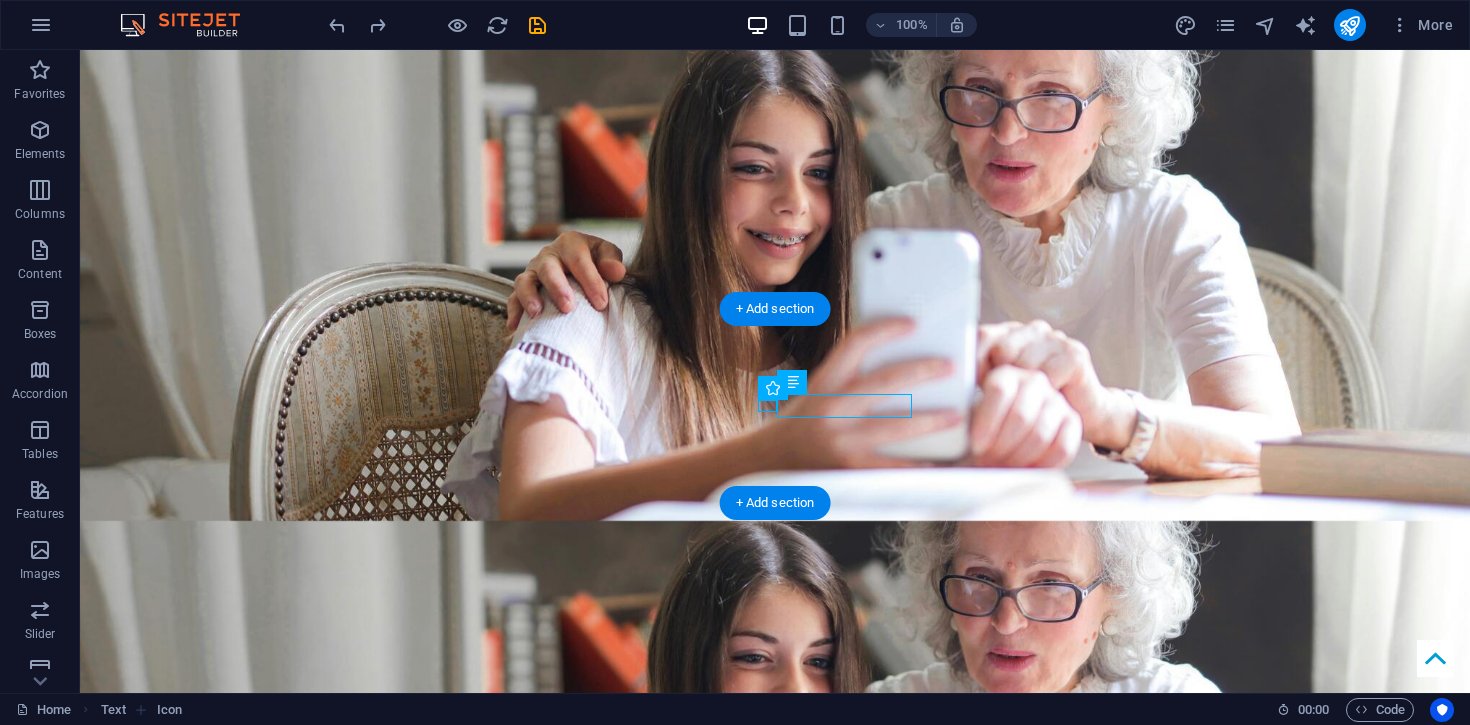 drag, startPoint x: 807, startPoint y: 405, endPoint x: 434, endPoint y: 404, distance: 373.00134 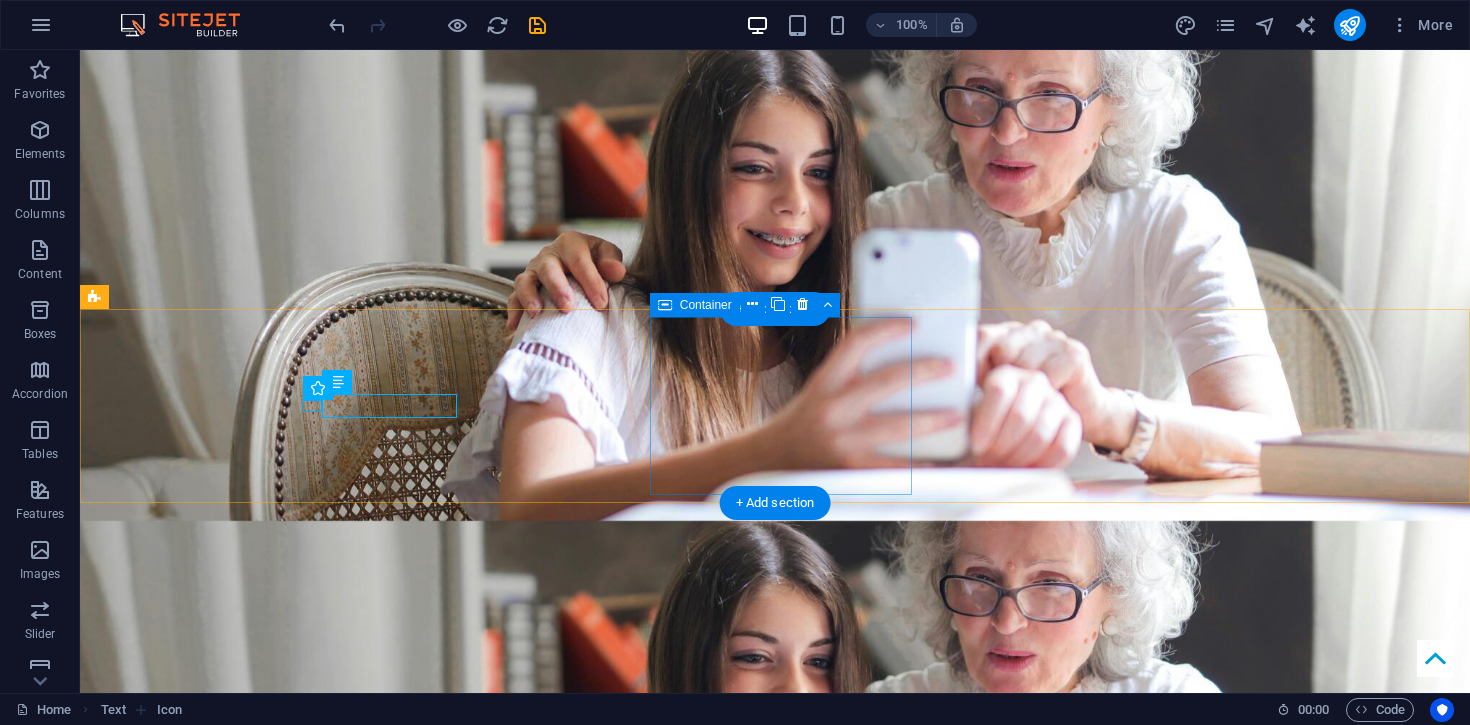 click on "Drop content here or  Add elements  Paste clipboard" at bounding box center (767, 1407) 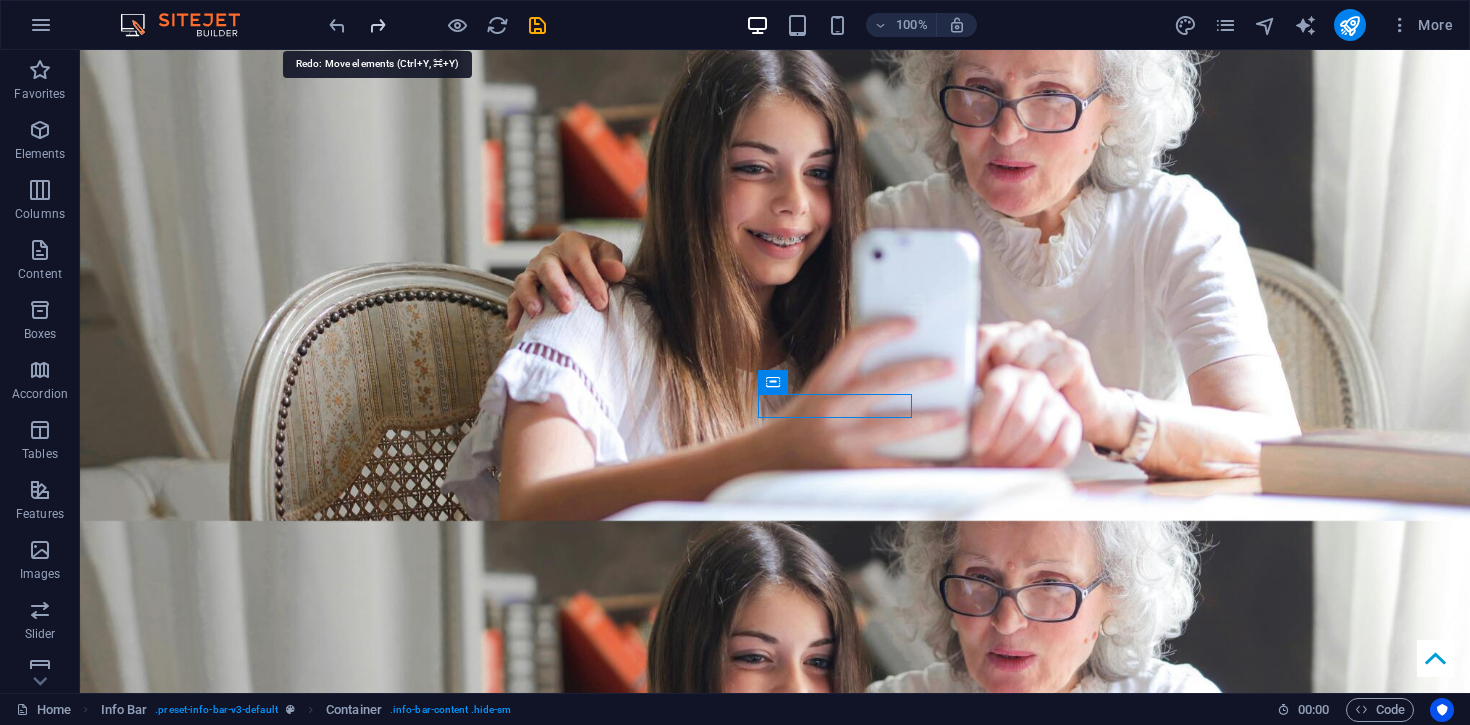 click at bounding box center (377, 25) 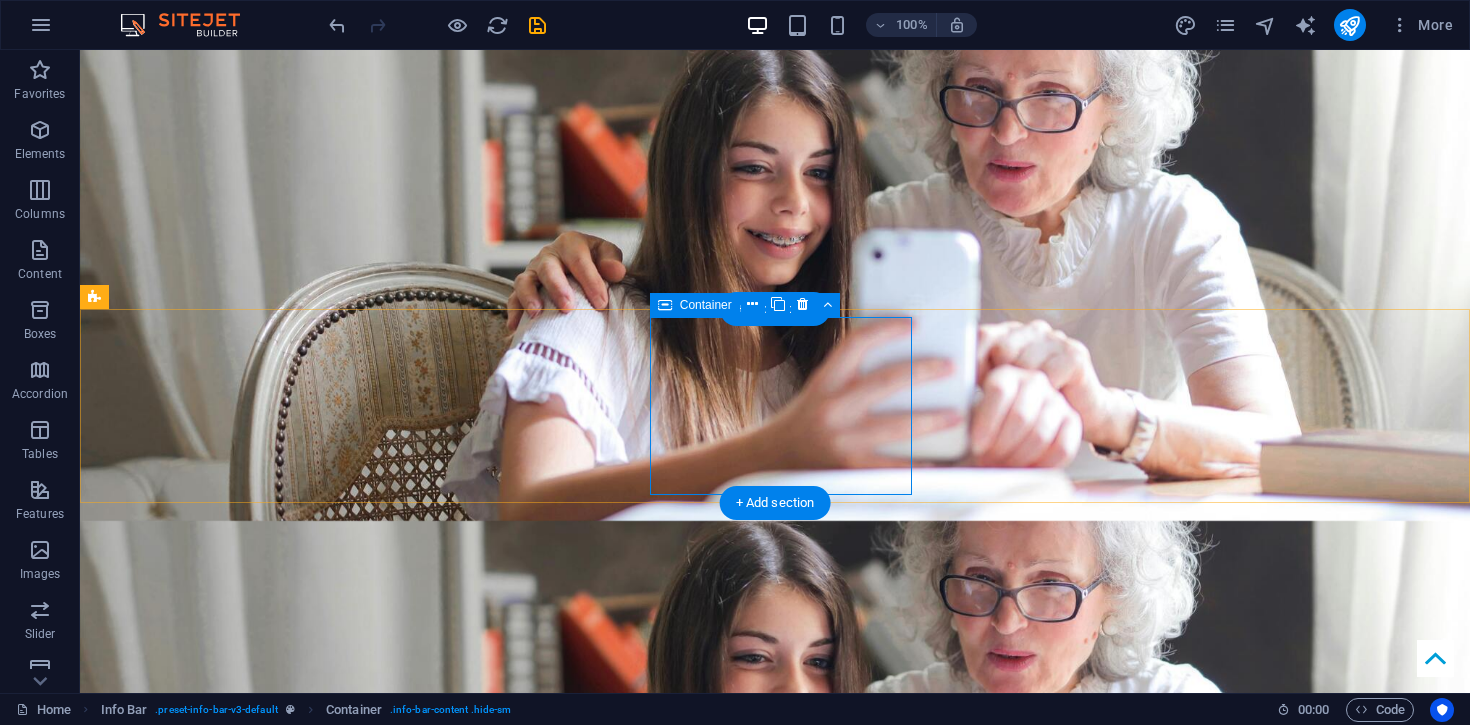 click on "Drop content here or  Add elements  Paste clipboard" at bounding box center [767, 1407] 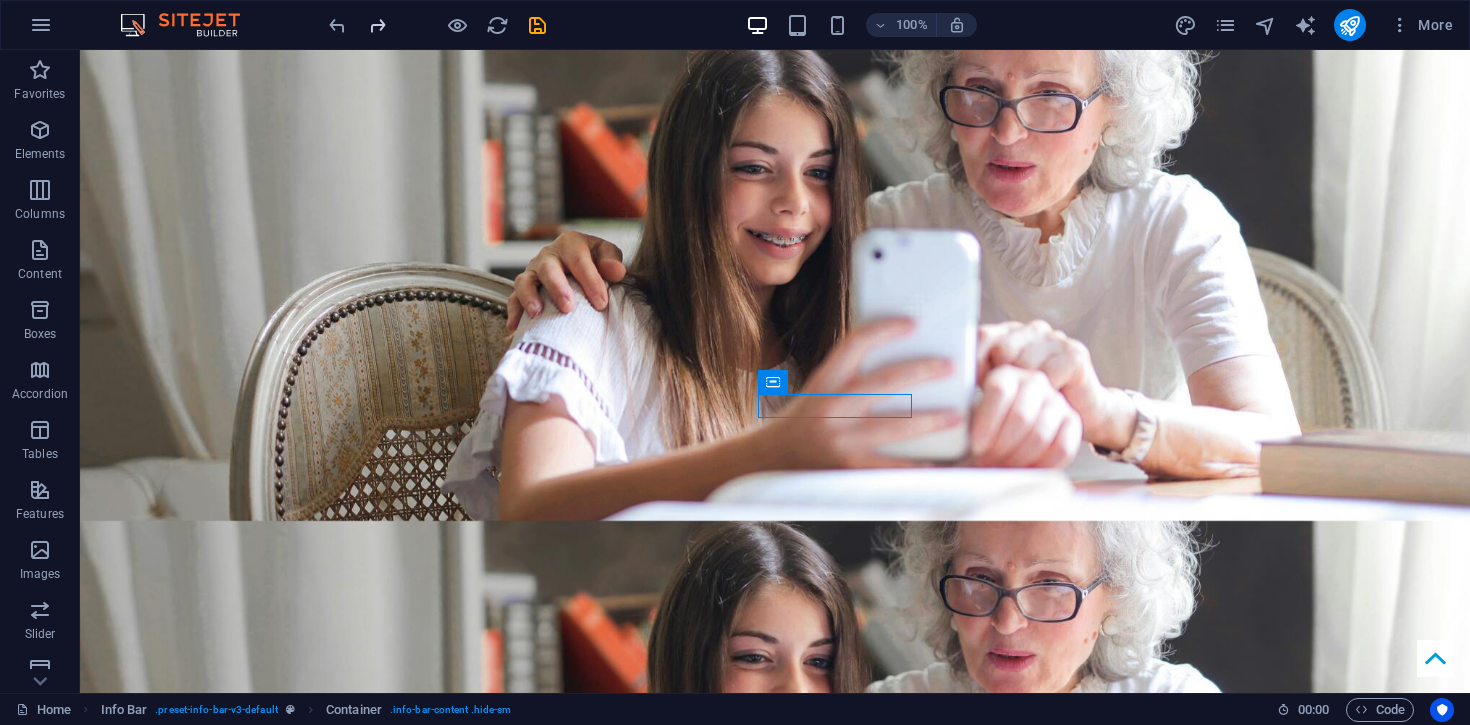 click at bounding box center (377, 25) 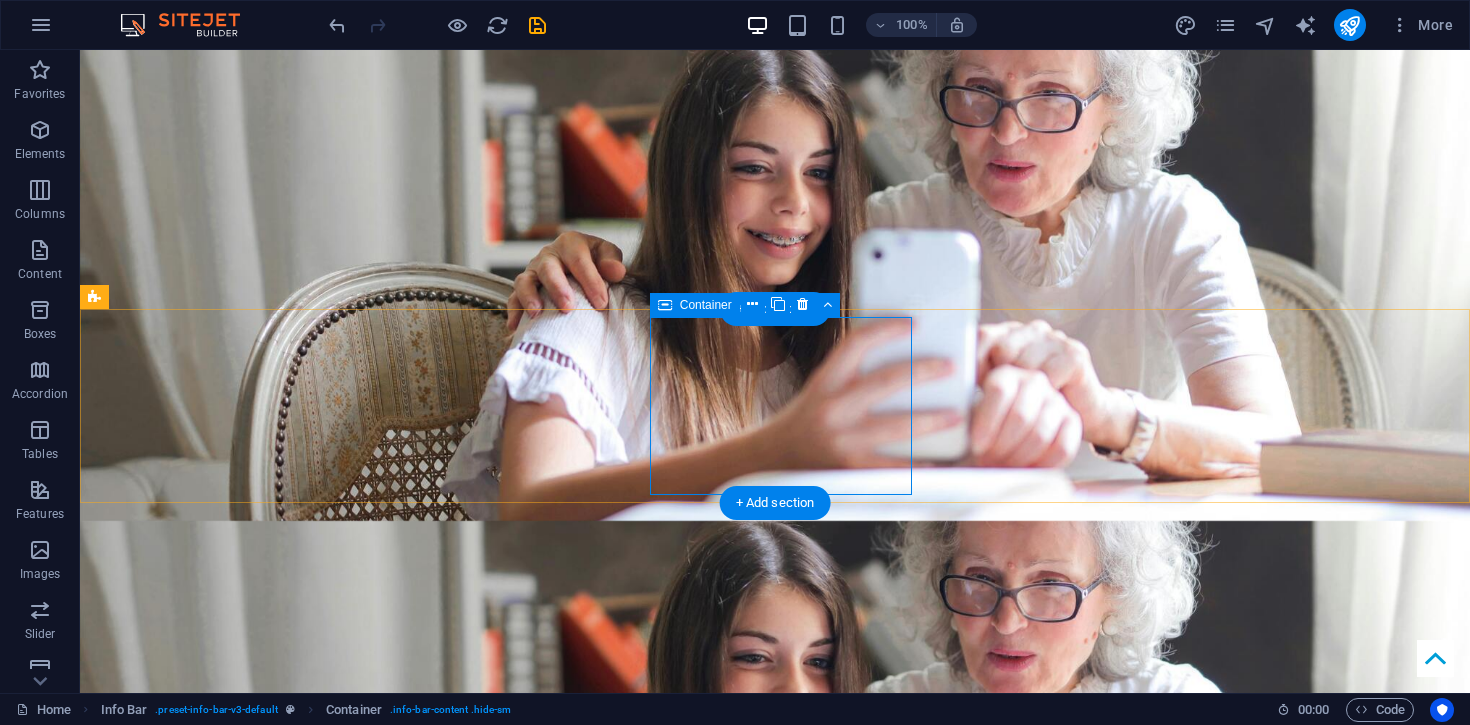 click on "Drop content here or  Add elements  Paste clipboard" at bounding box center [767, 1407] 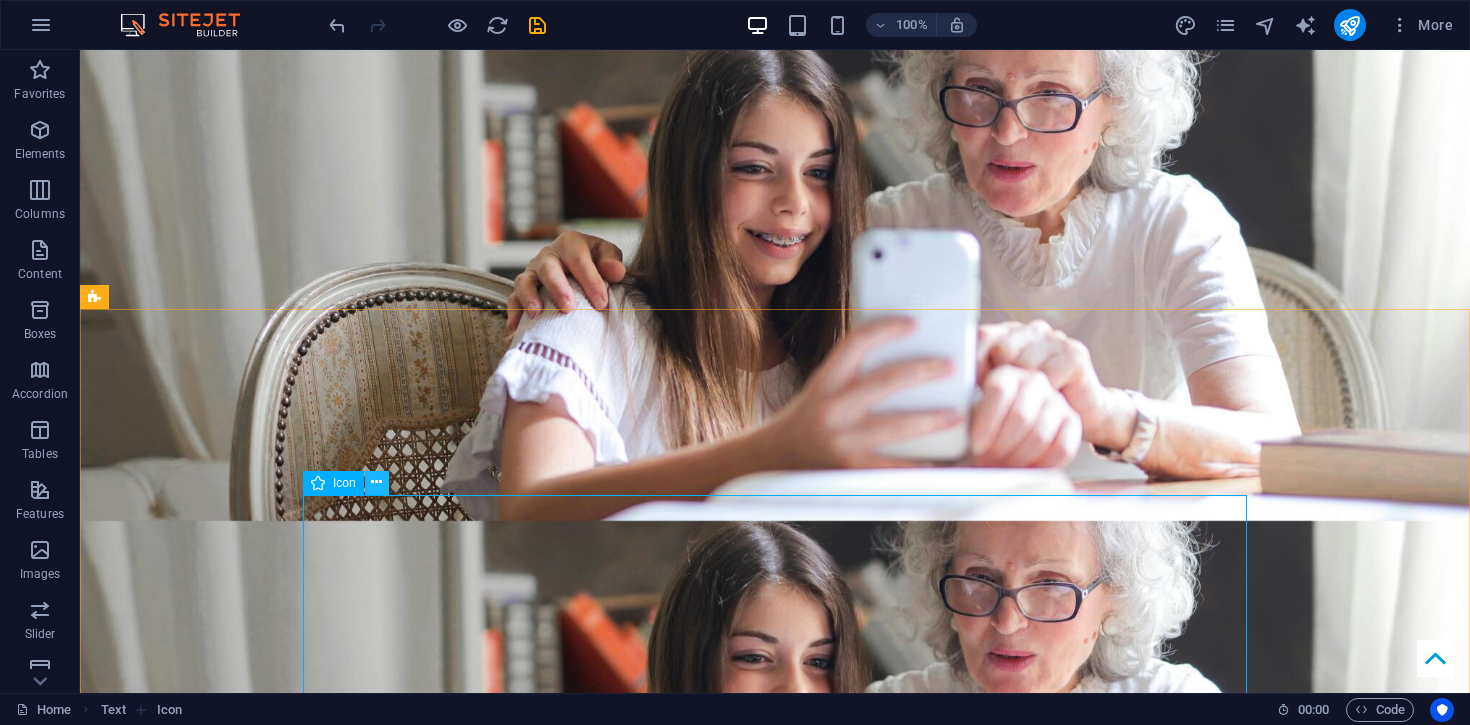 click at bounding box center [376, 482] 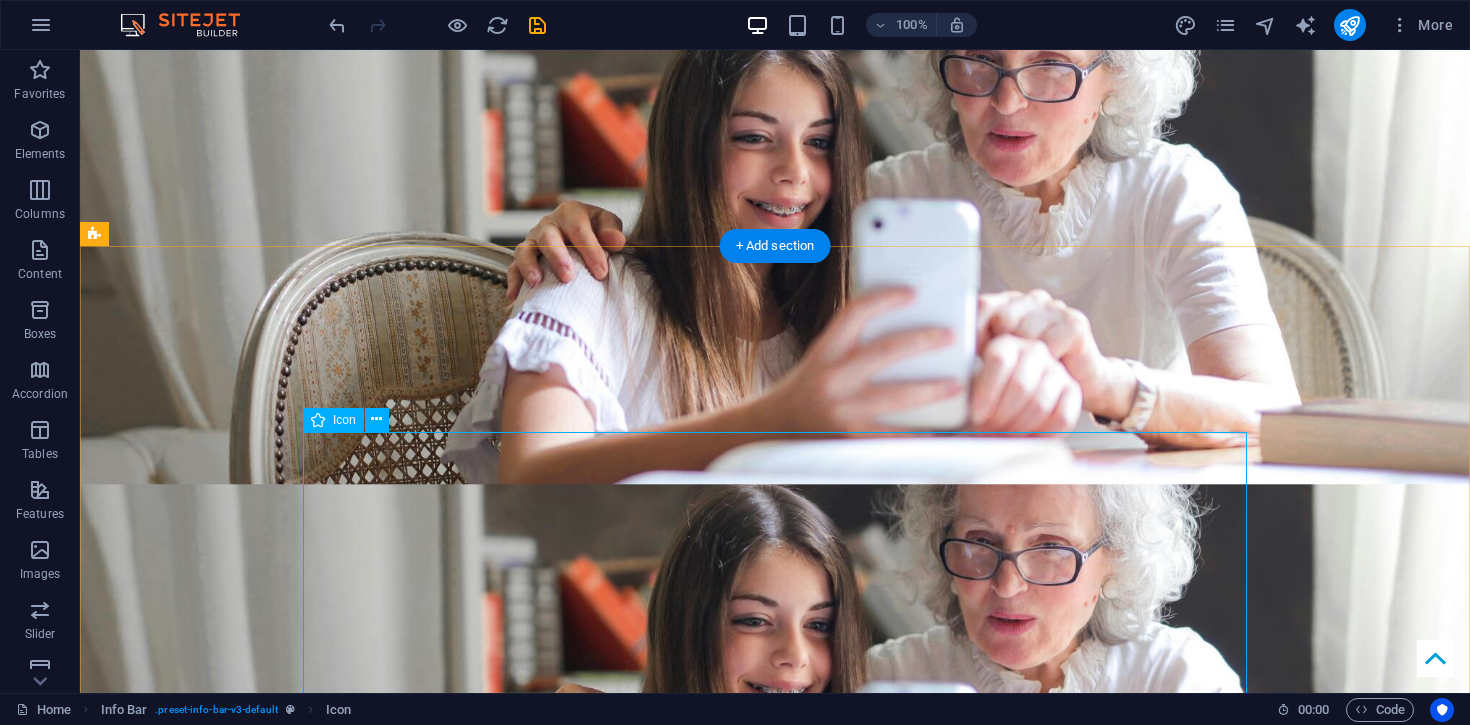 scroll, scrollTop: 271, scrollLeft: 0, axis: vertical 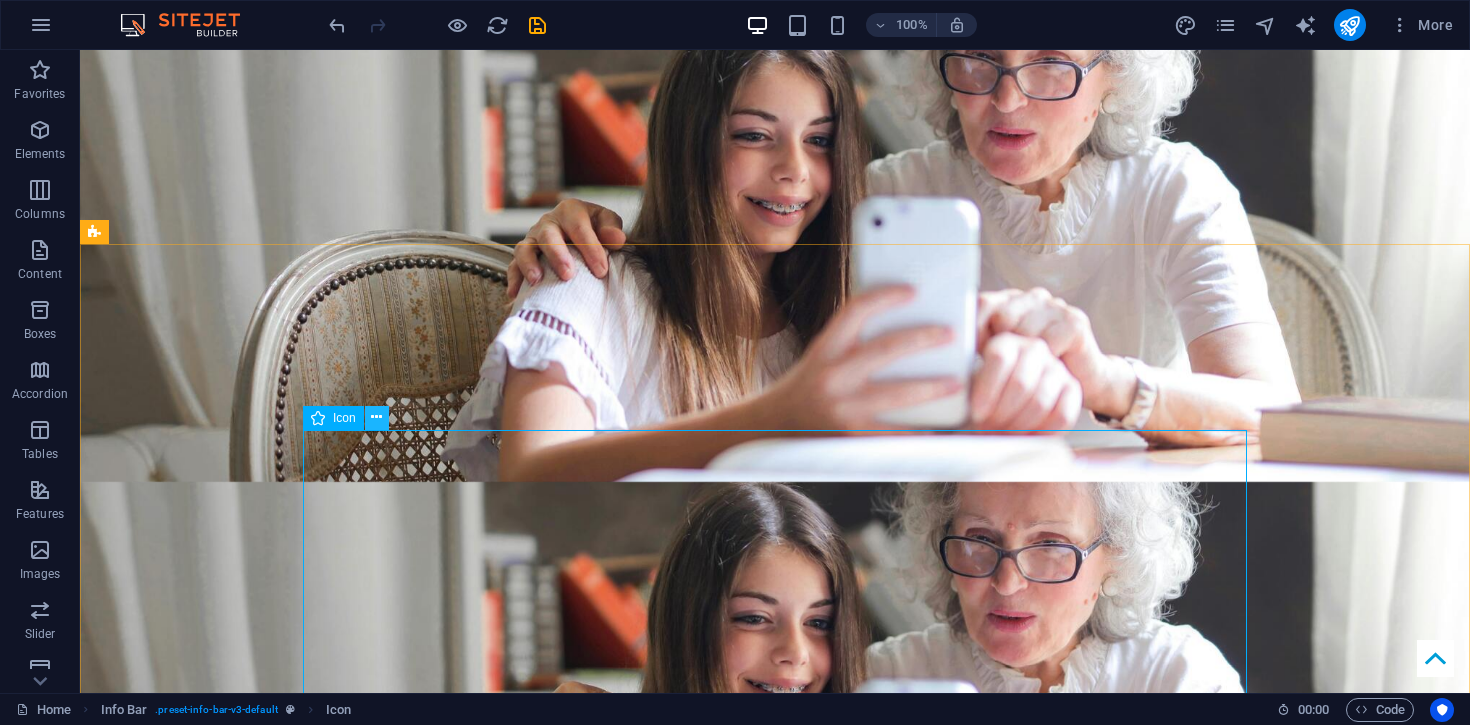 click at bounding box center (376, 417) 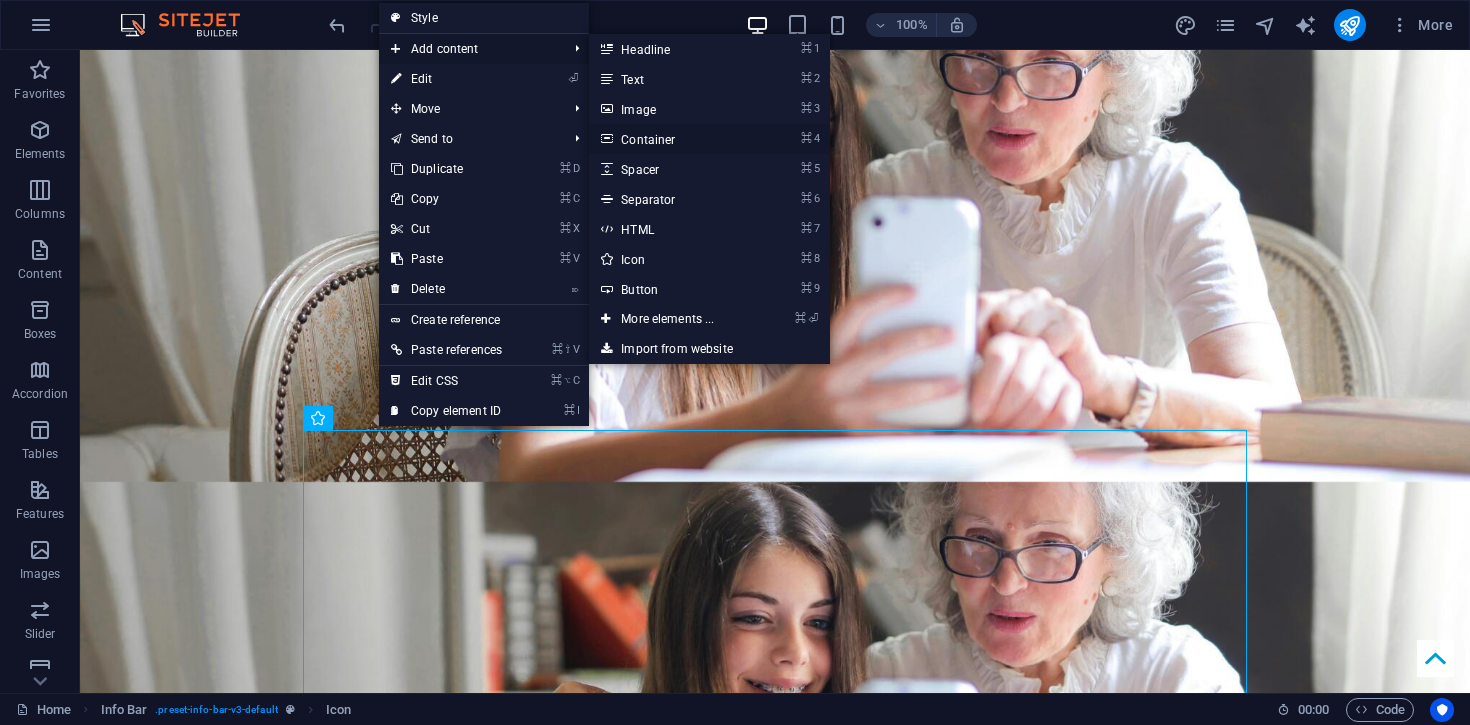 click on "⌘ 4  Container" at bounding box center [671, 139] 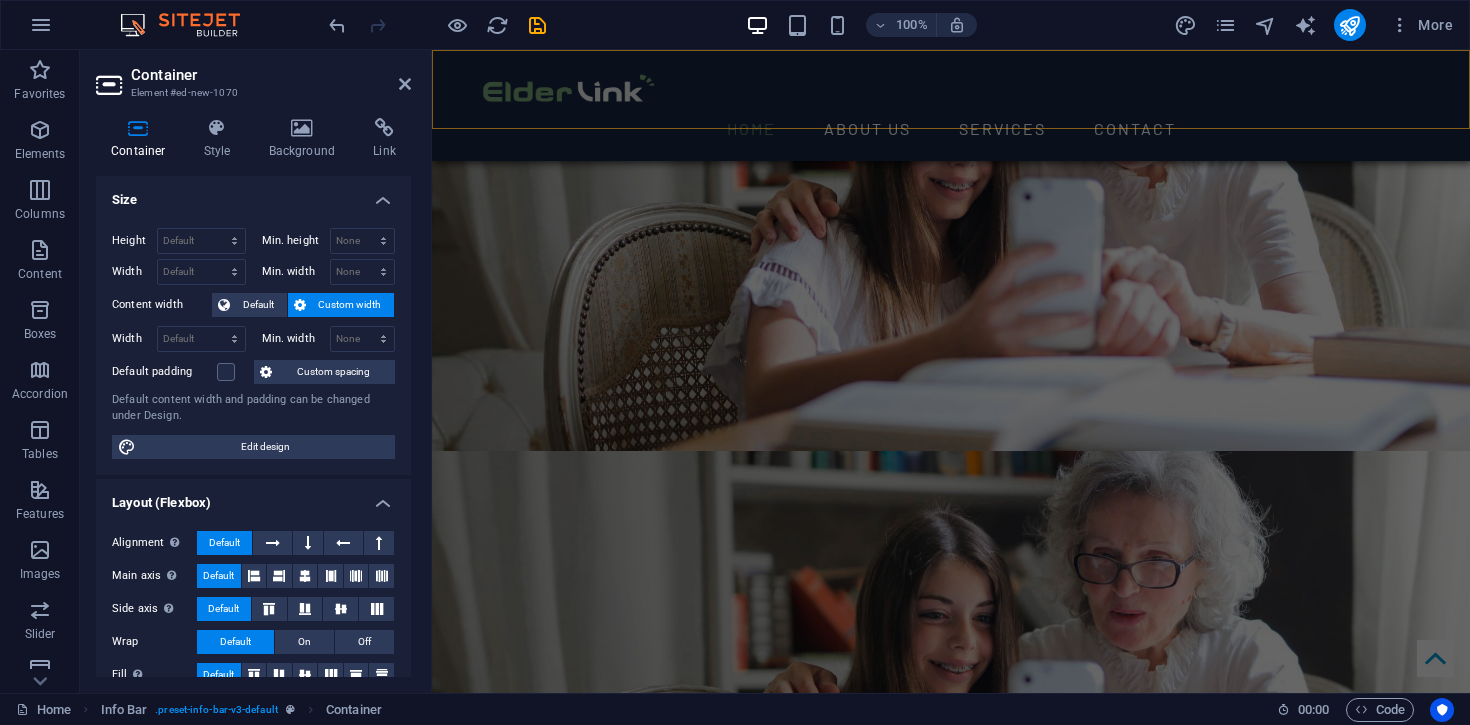scroll, scrollTop: 1788, scrollLeft: 0, axis: vertical 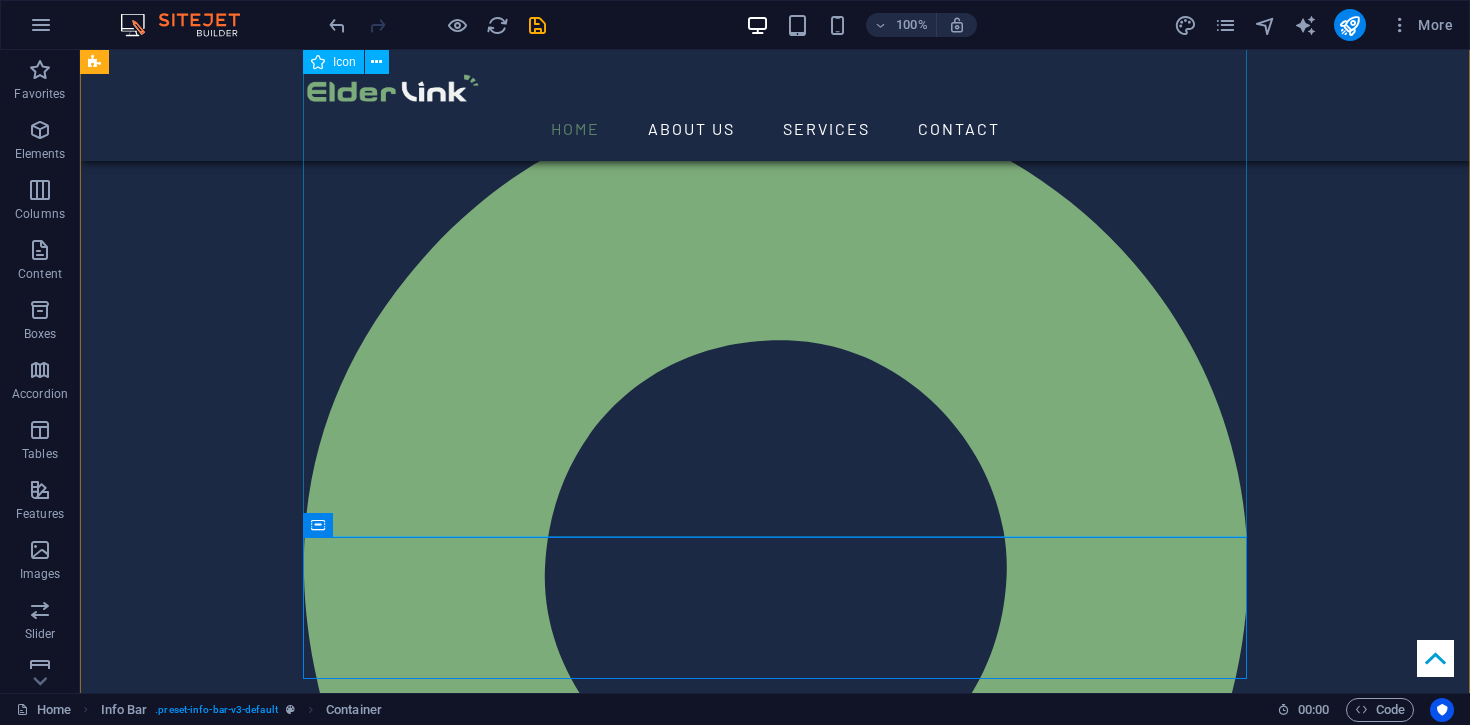 click at bounding box center (775, 797) 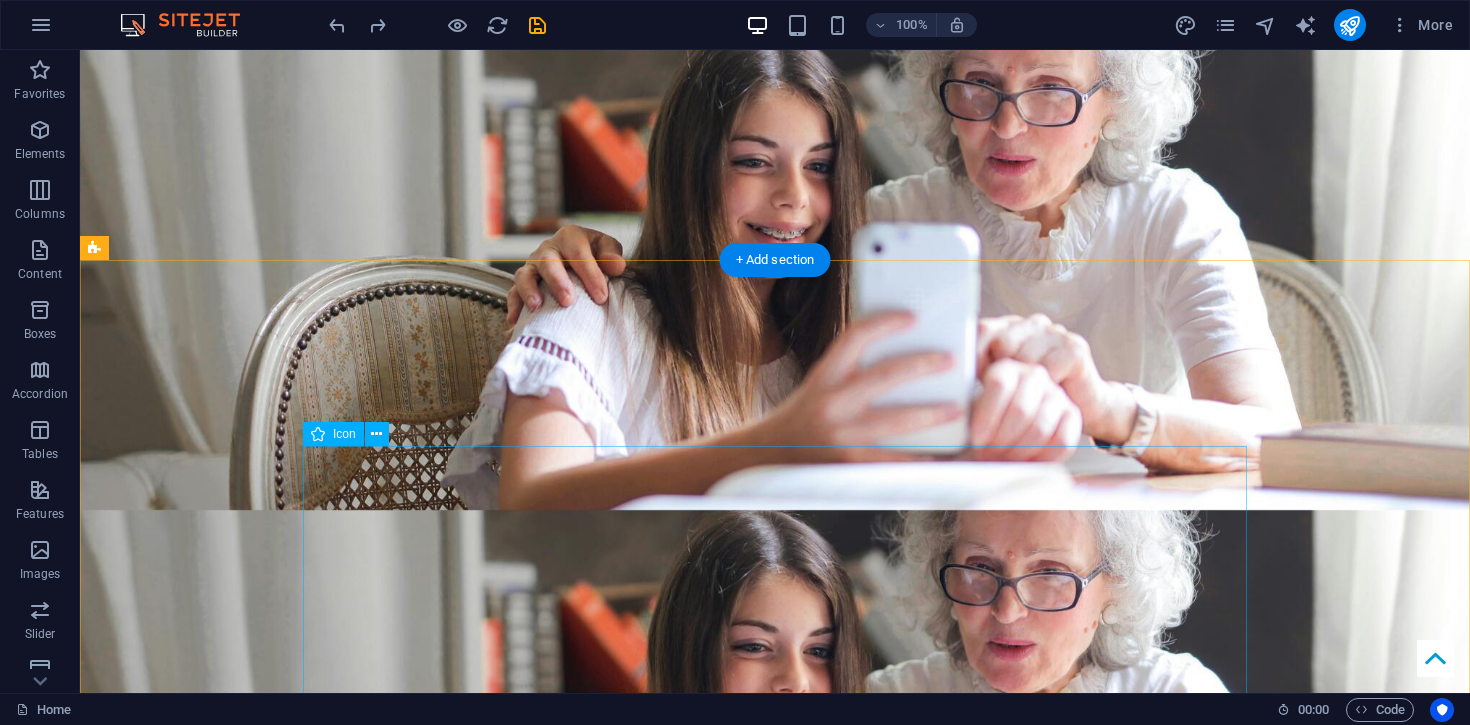 scroll, scrollTop: 255, scrollLeft: 0, axis: vertical 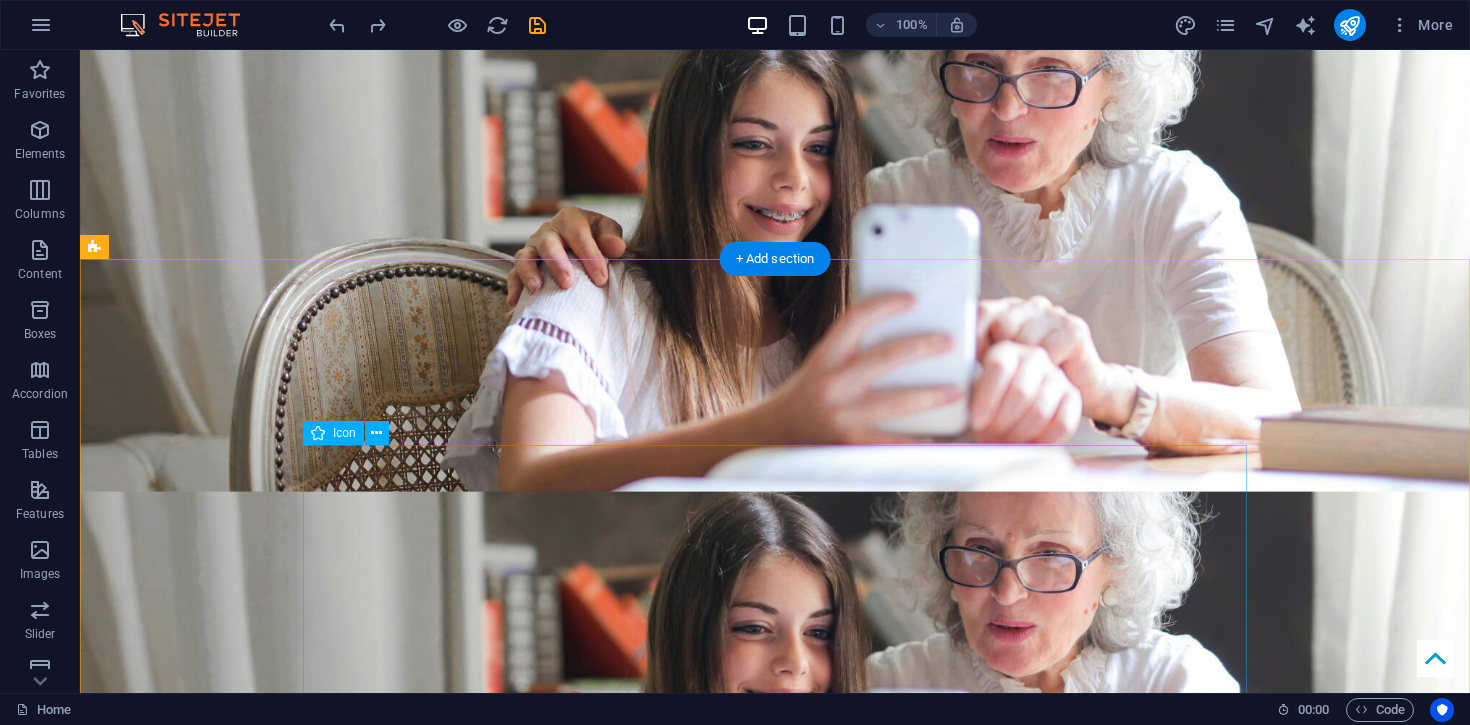 click at bounding box center [775, 2126] 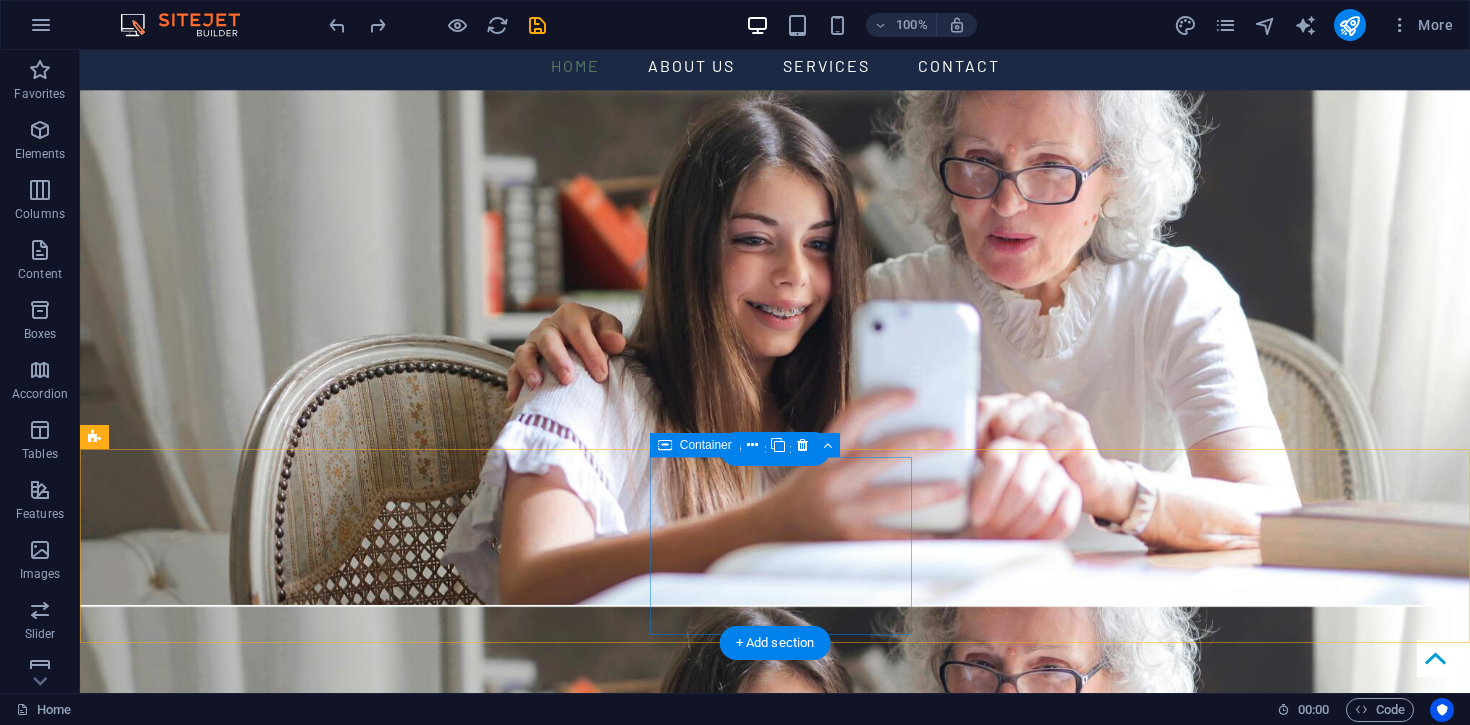 scroll, scrollTop: 70, scrollLeft: 0, axis: vertical 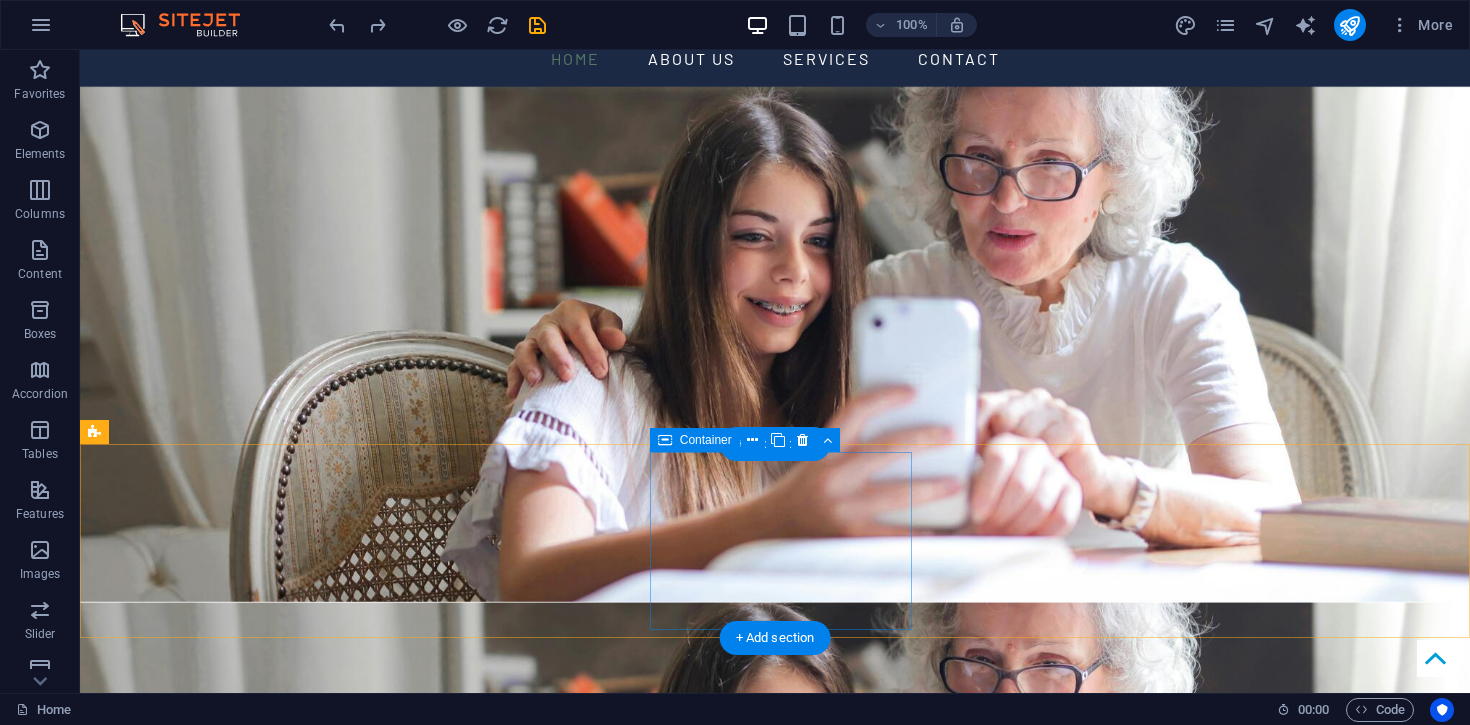 click on "Add elements" at bounding box center (708, 1573) 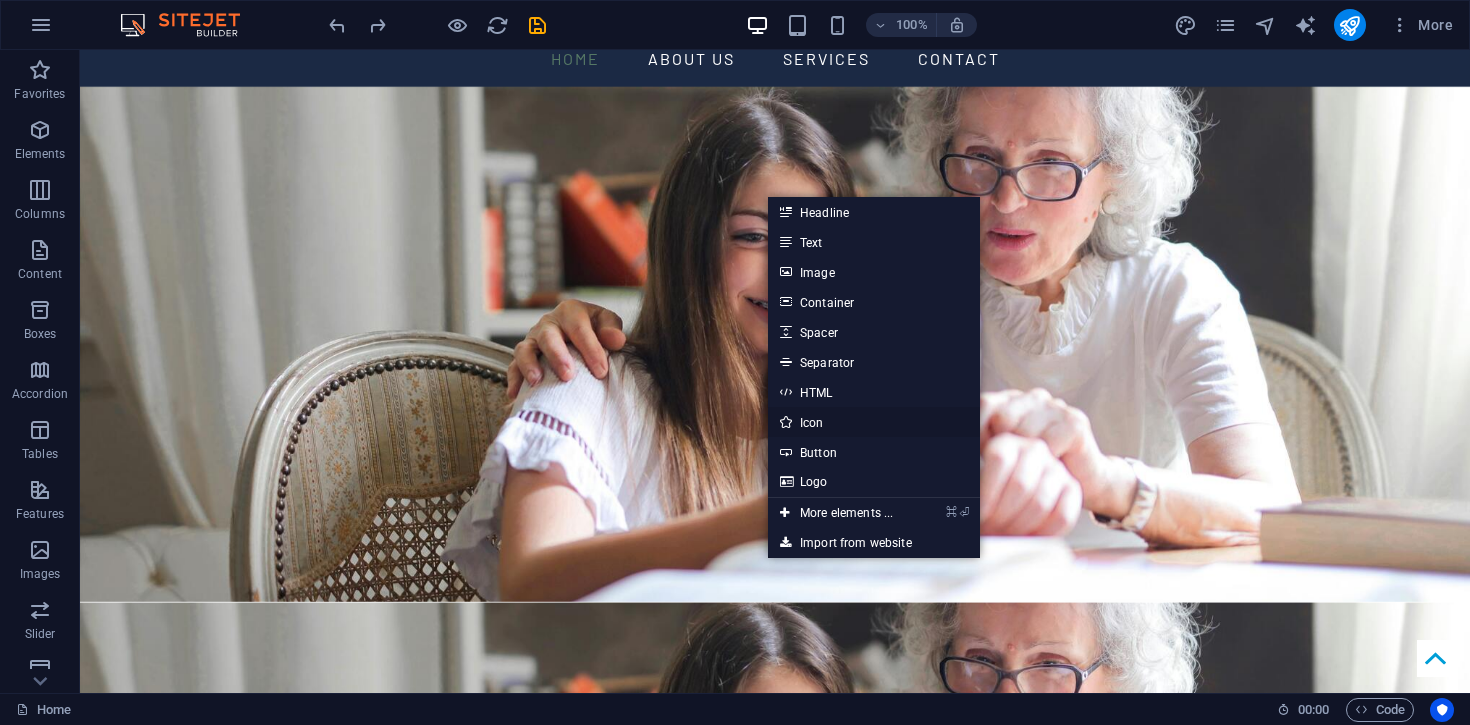 click on "Icon" at bounding box center [874, 422] 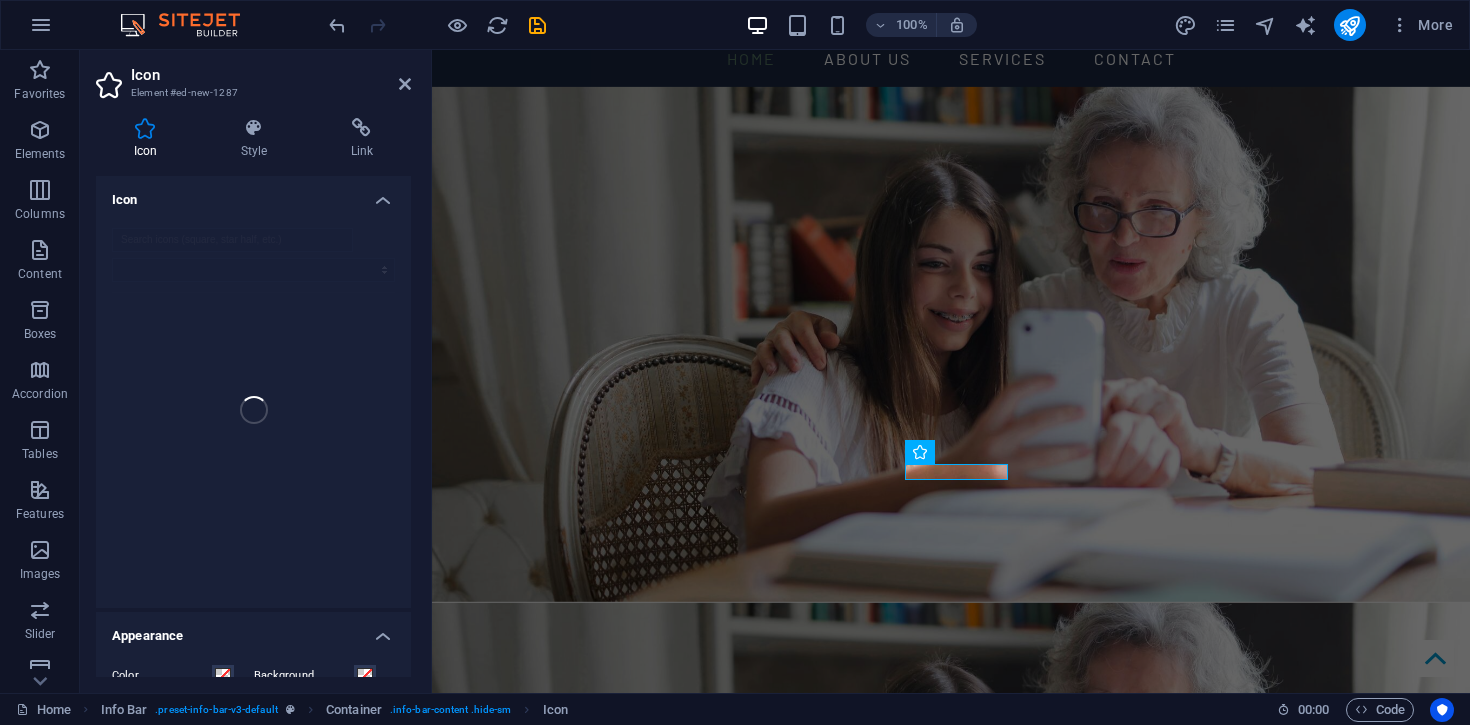 click at bounding box center (253, 410) 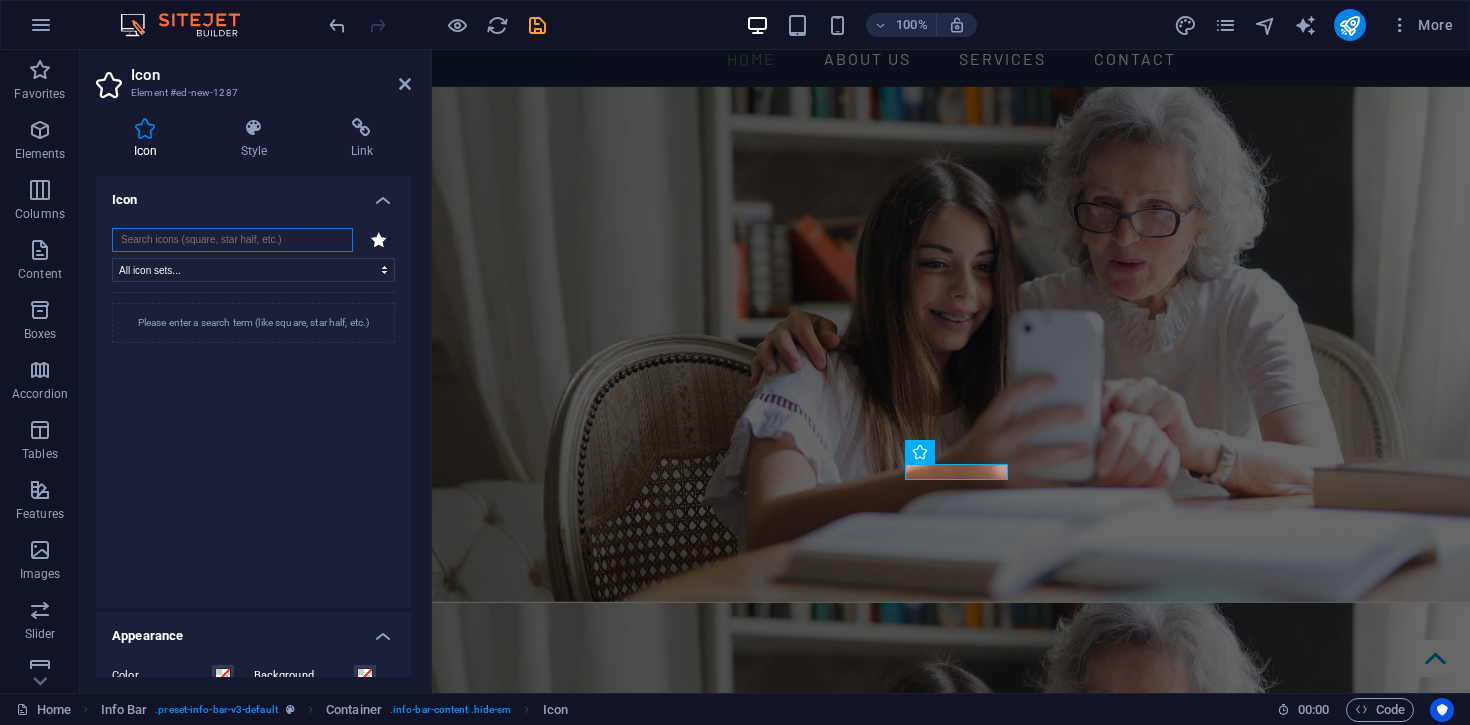 type on "i" 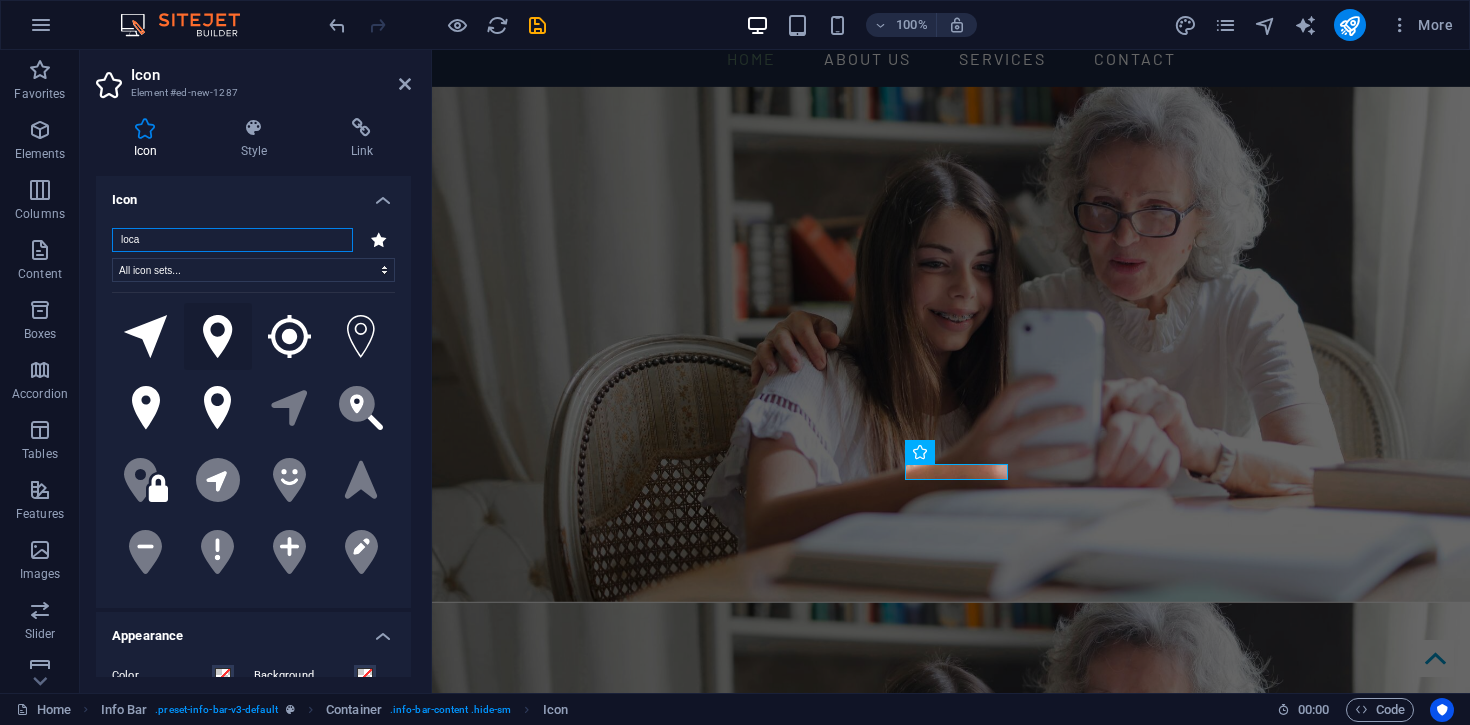 type on "loca" 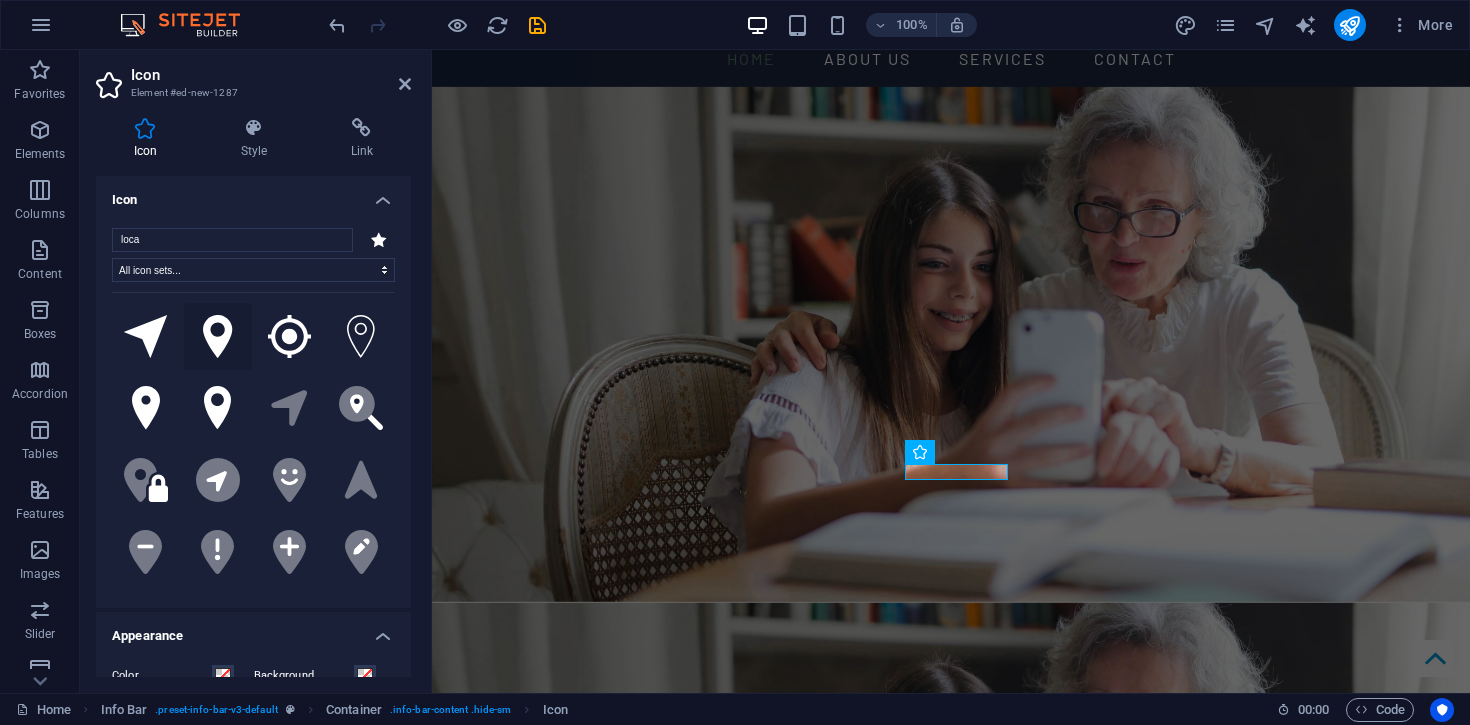click 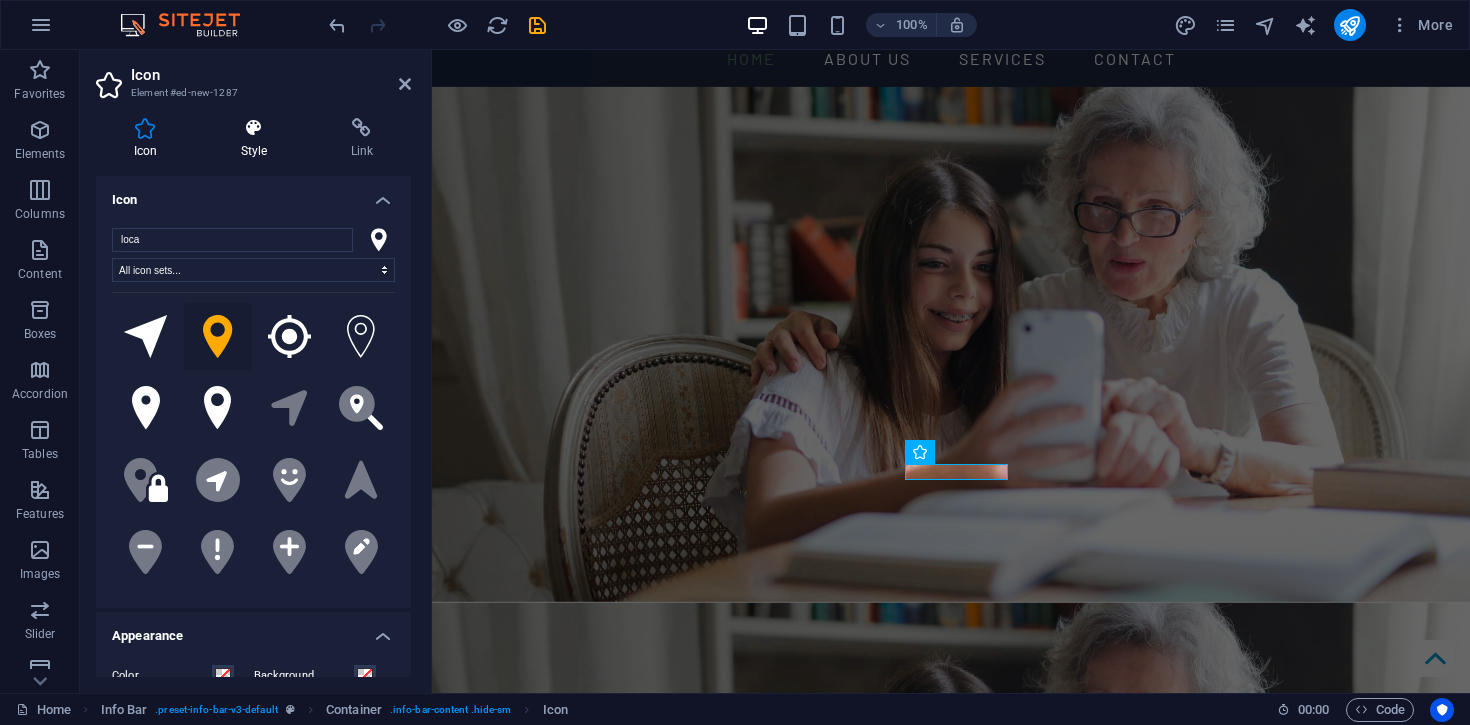click at bounding box center (254, 128) 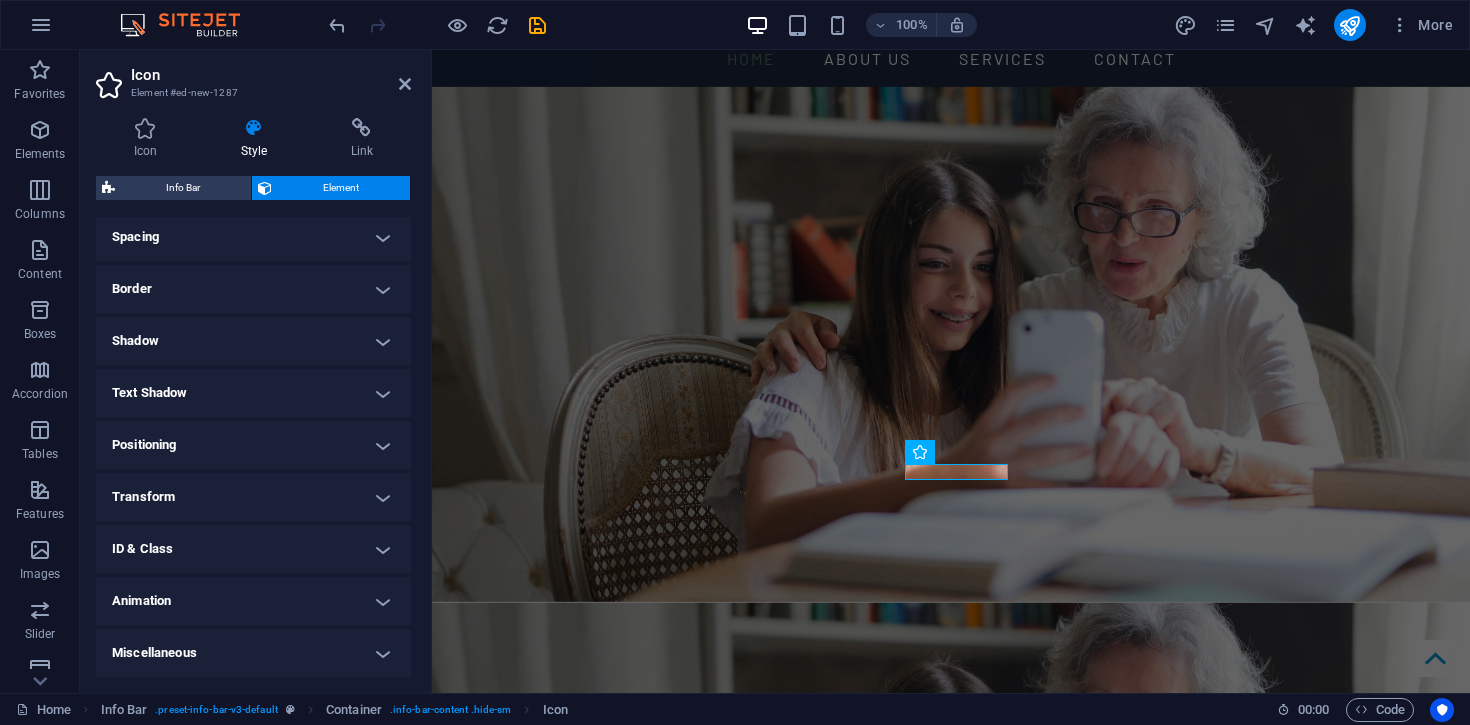 scroll, scrollTop: 0, scrollLeft: 0, axis: both 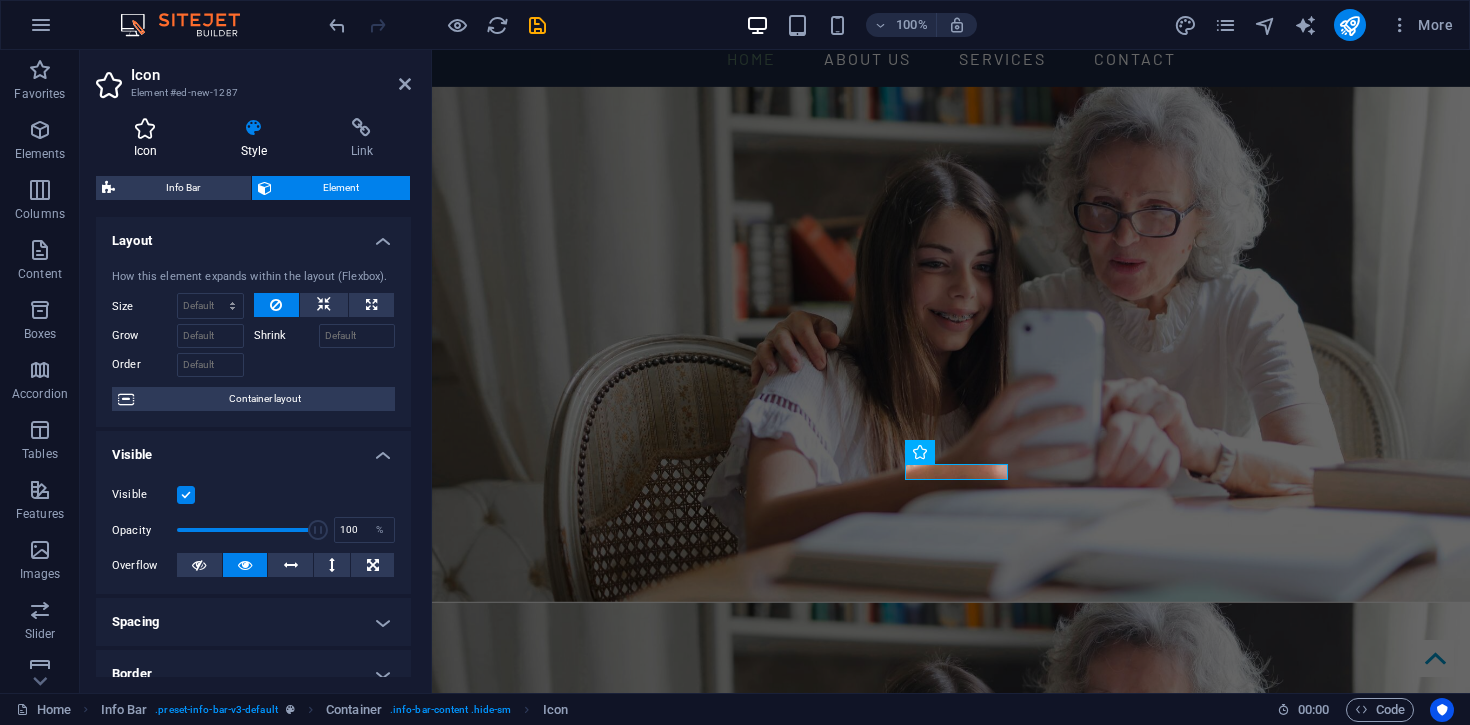 click at bounding box center [145, 128] 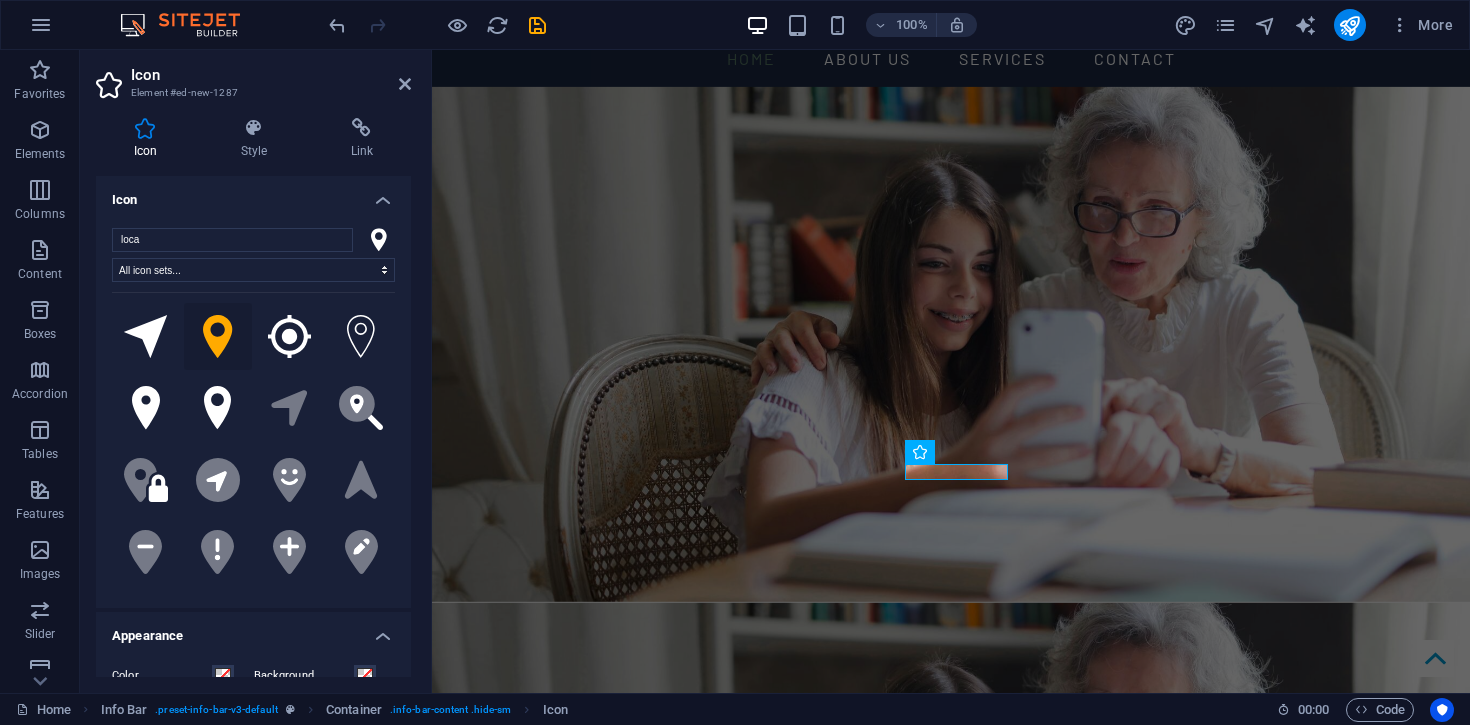 click 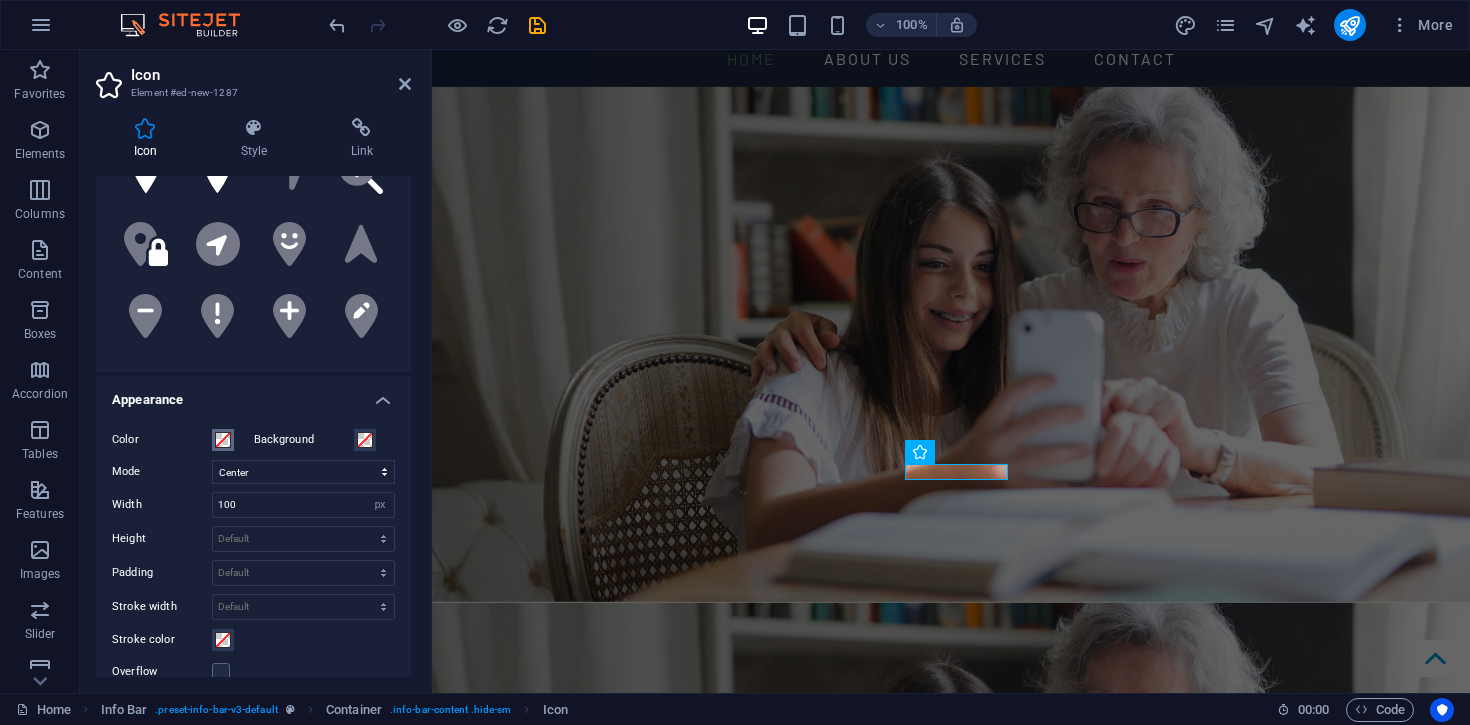click at bounding box center [223, 440] 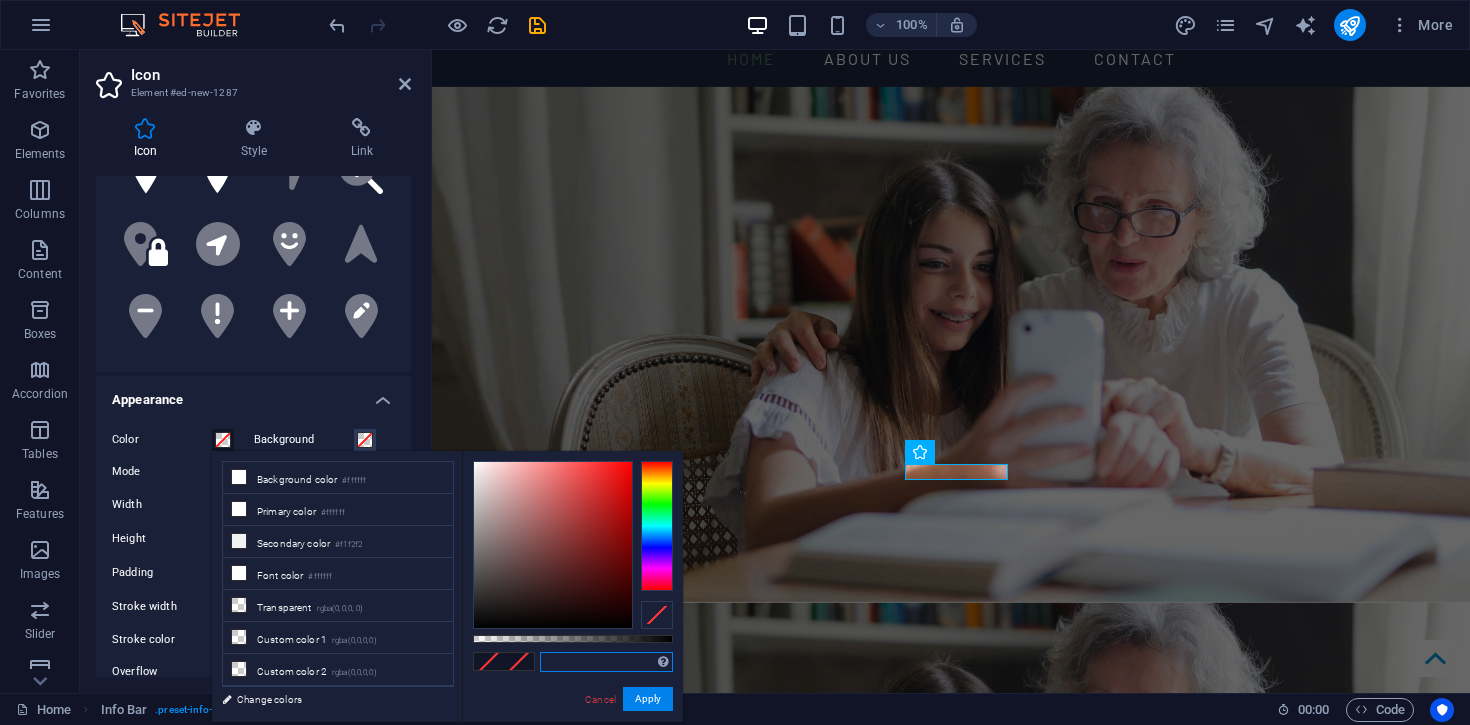 click at bounding box center (606, 662) 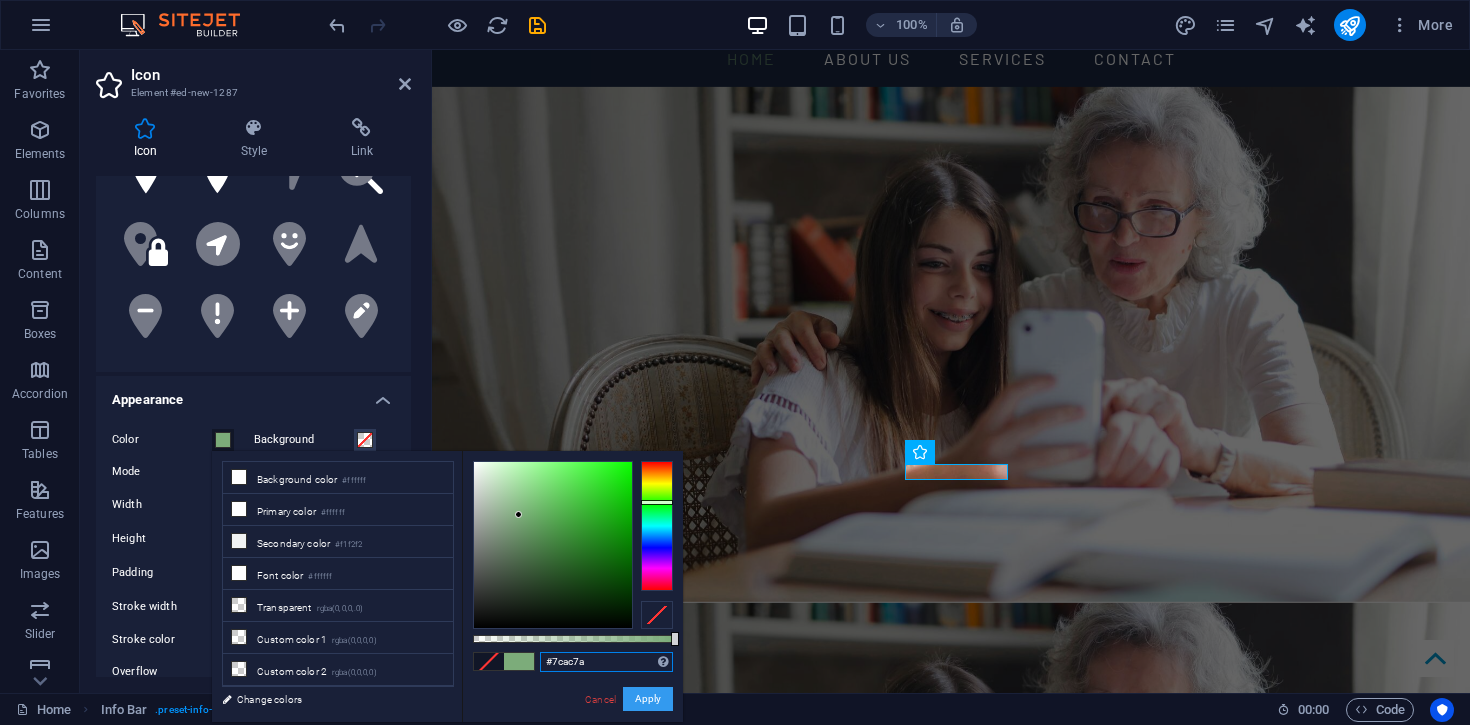 type on "#7cac7a" 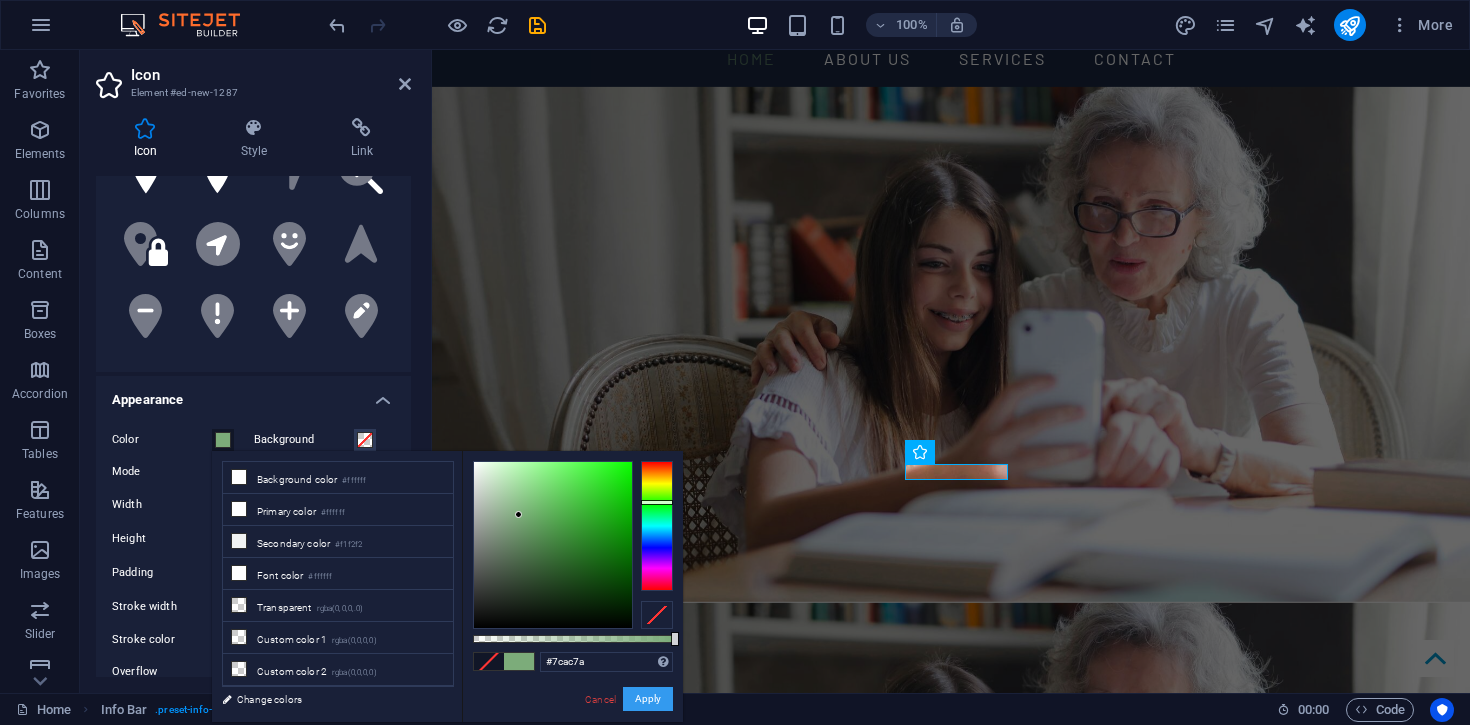 click on "Apply" at bounding box center (648, 699) 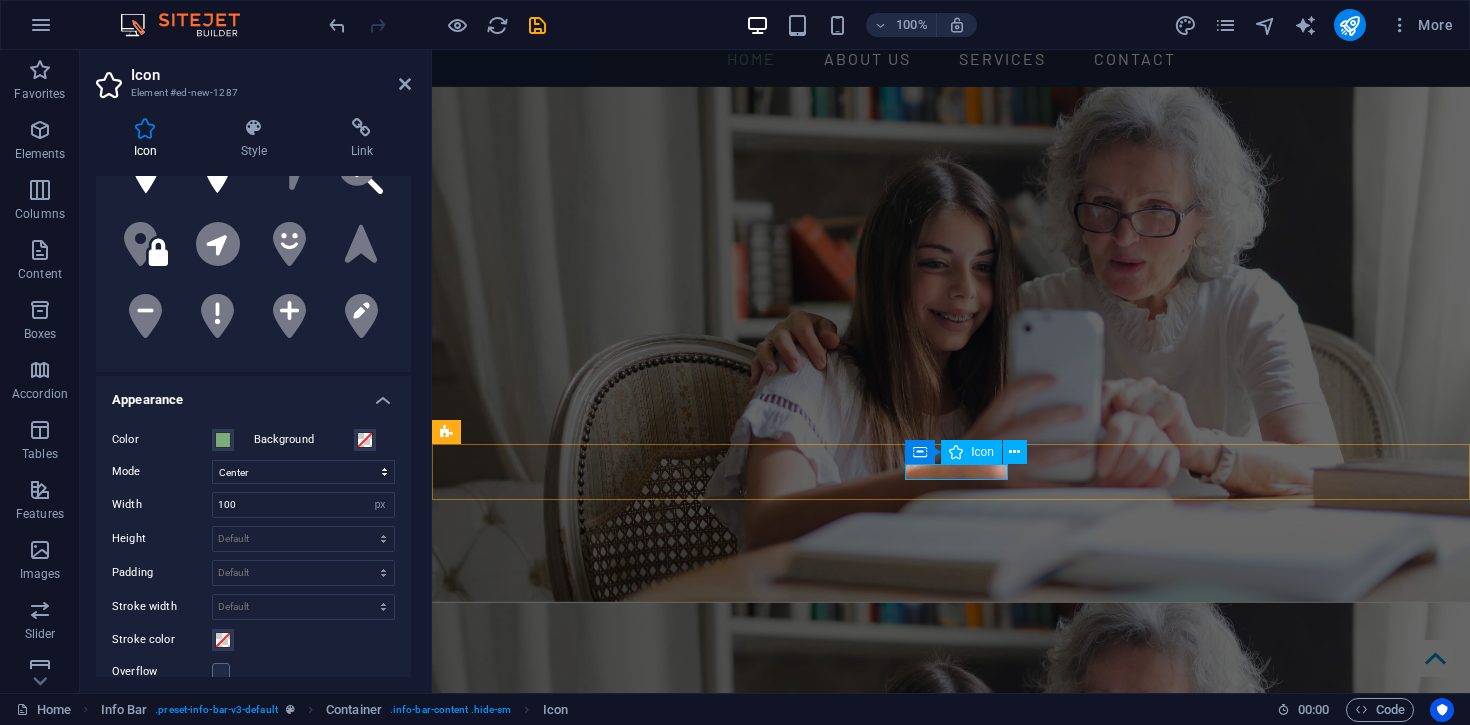 click at bounding box center [943, 1480] 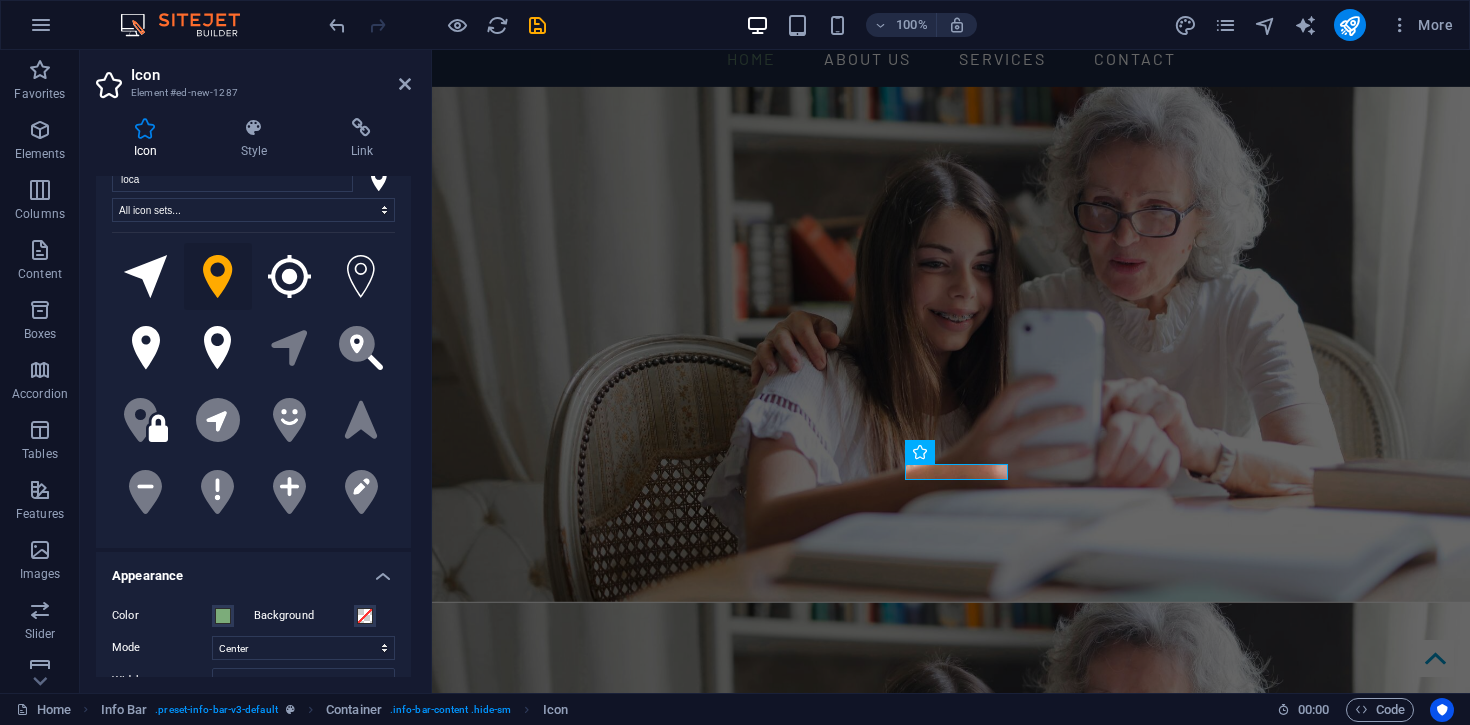 scroll, scrollTop: 0, scrollLeft: 0, axis: both 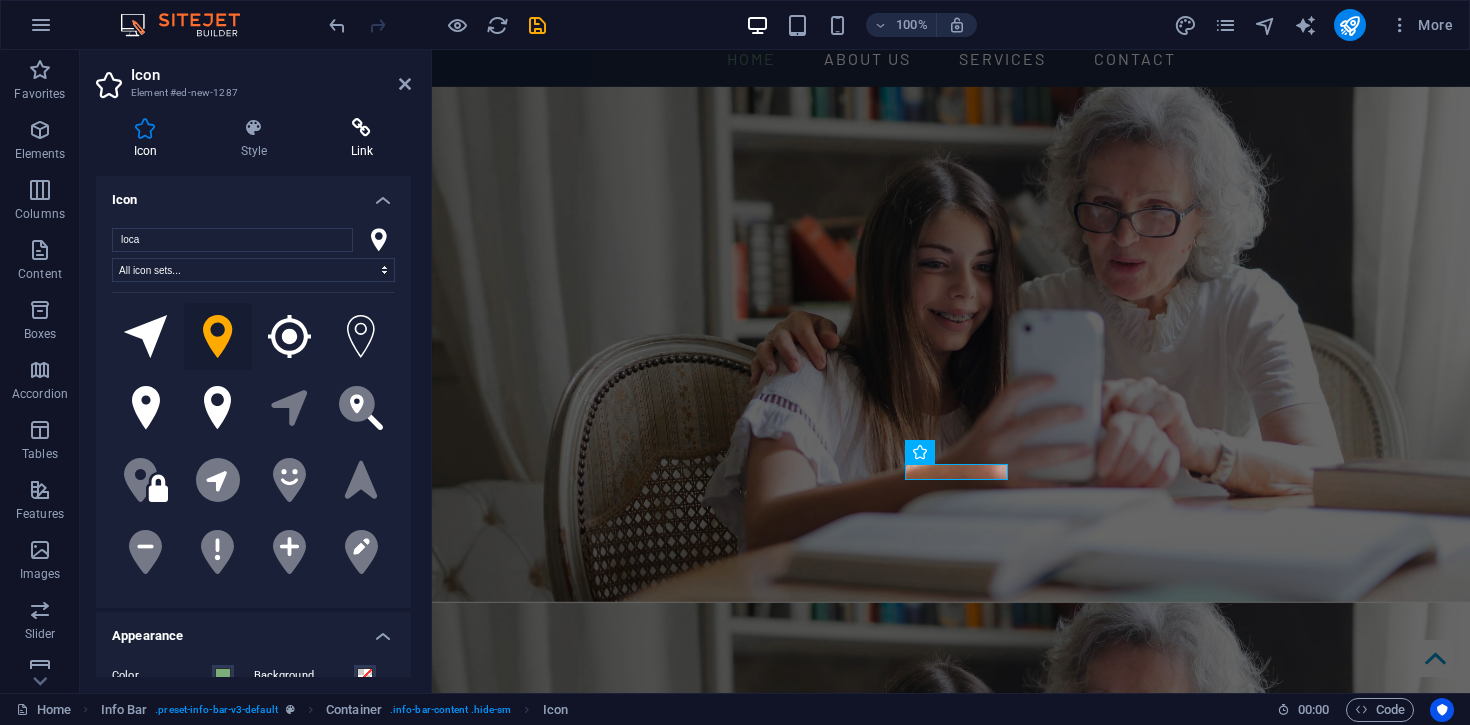 click on "Link" at bounding box center [362, 139] 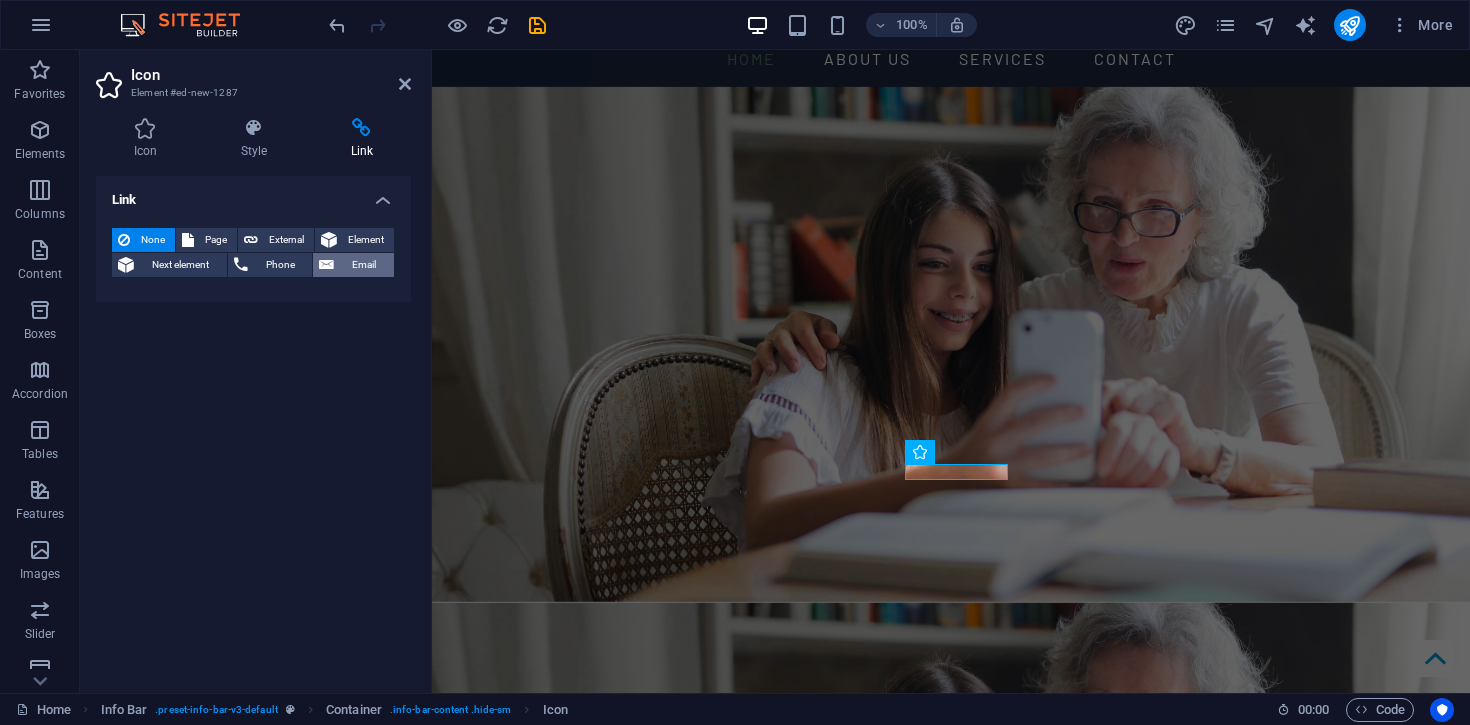 click at bounding box center [326, 265] 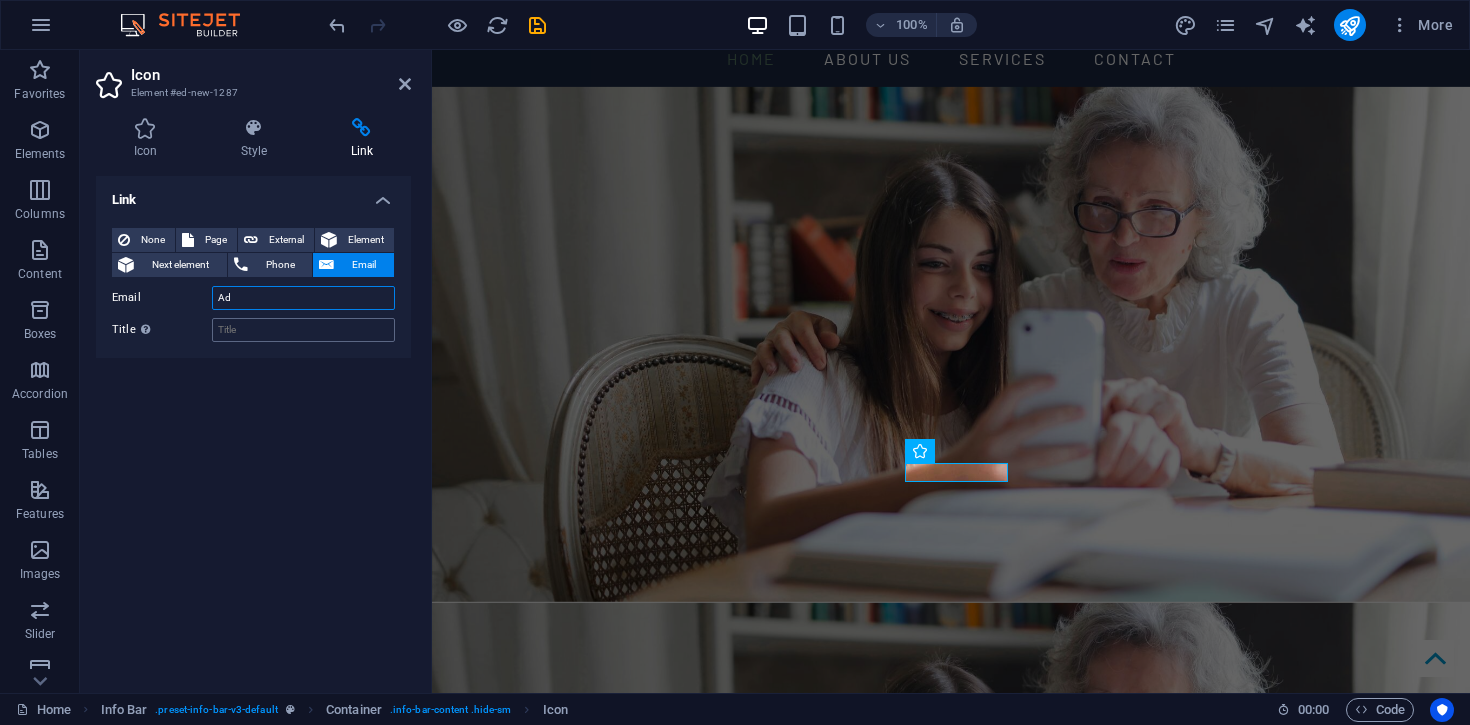 type on "A" 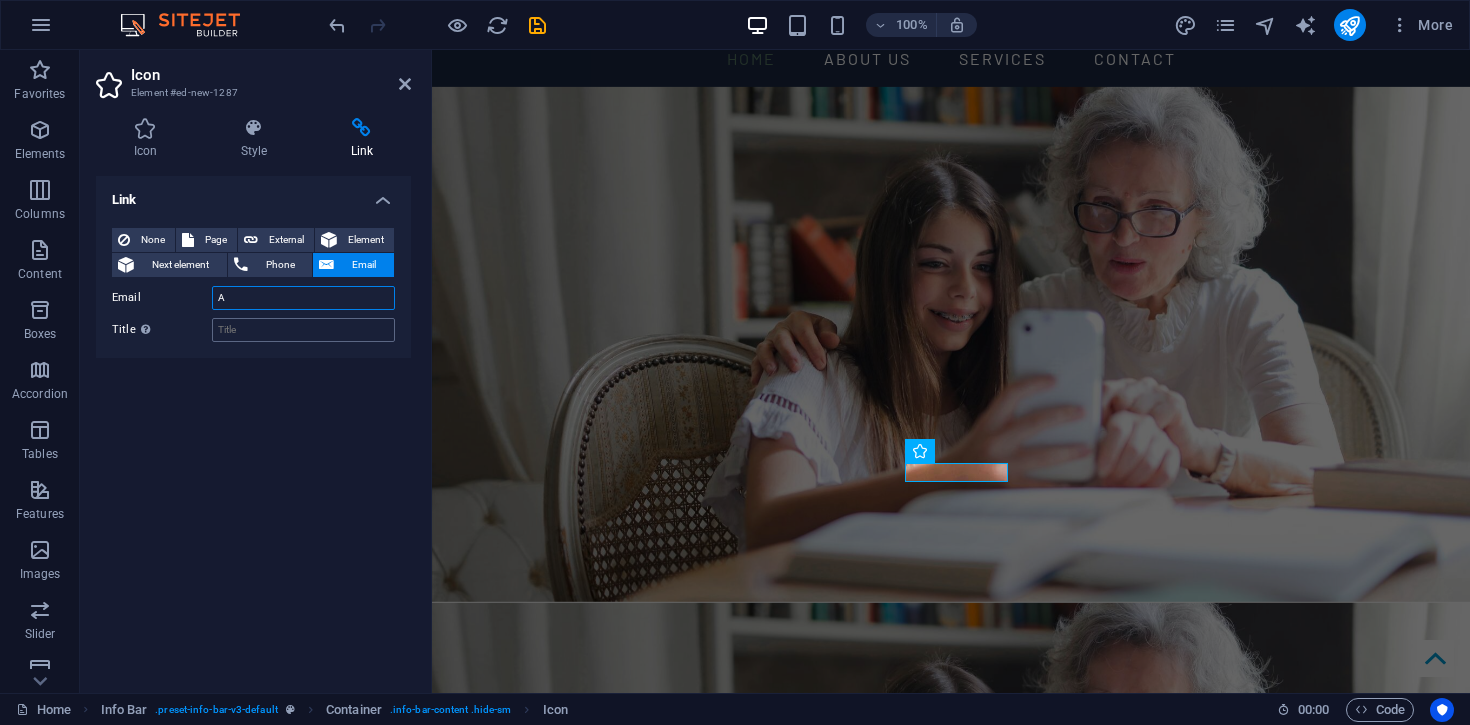 type 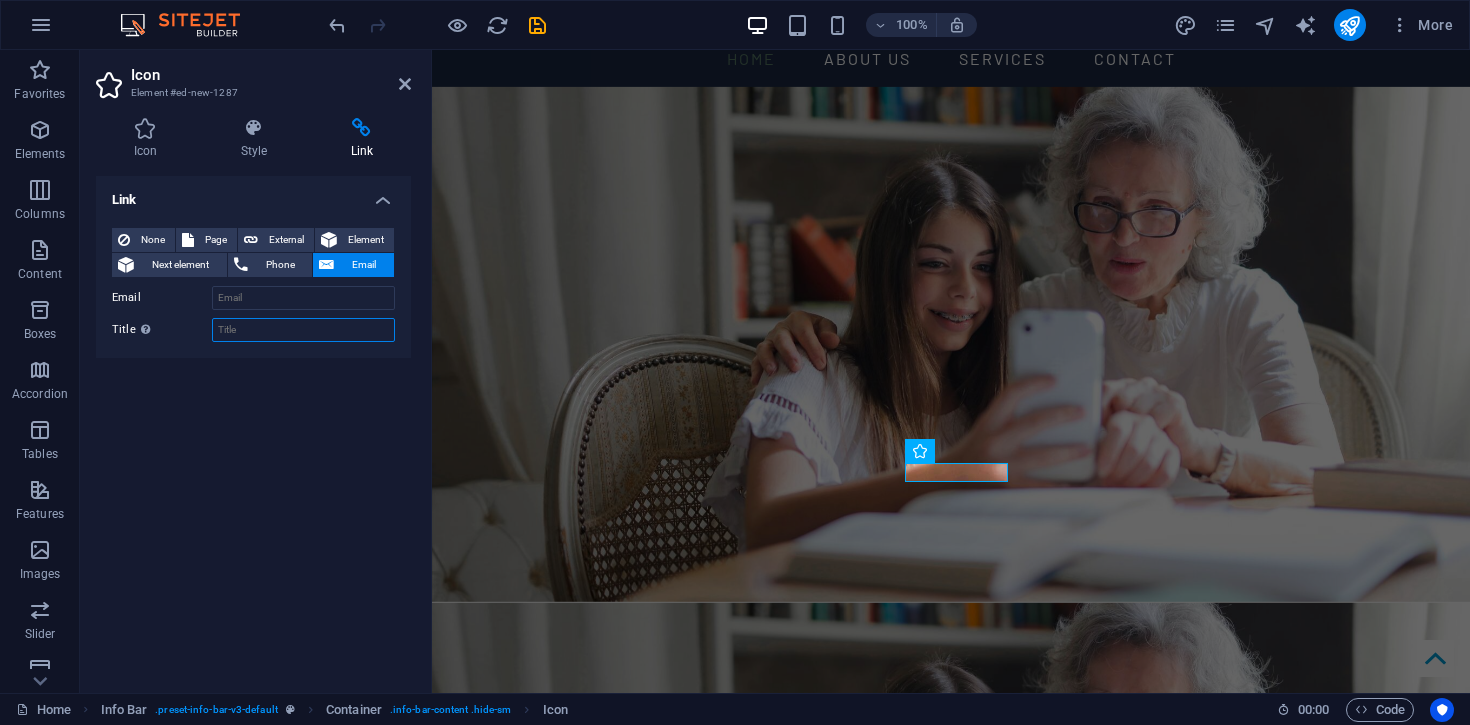 click on "Title Additional link description, should not be the same as the link text. The title is most often shown as a tooltip text when the mouse moves over the element. Leave empty if uncertain." at bounding box center (303, 330) 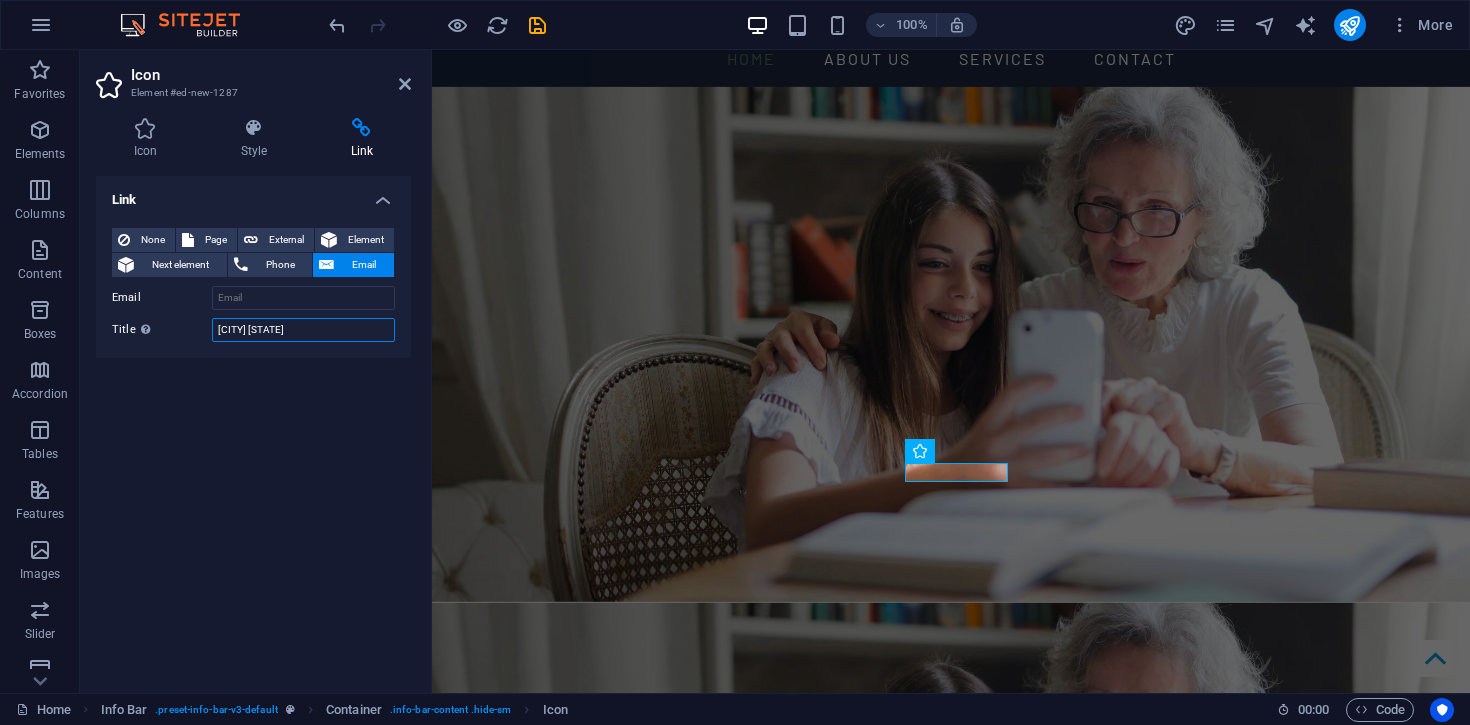 click on "Adelaide South Australia" at bounding box center (303, 330) 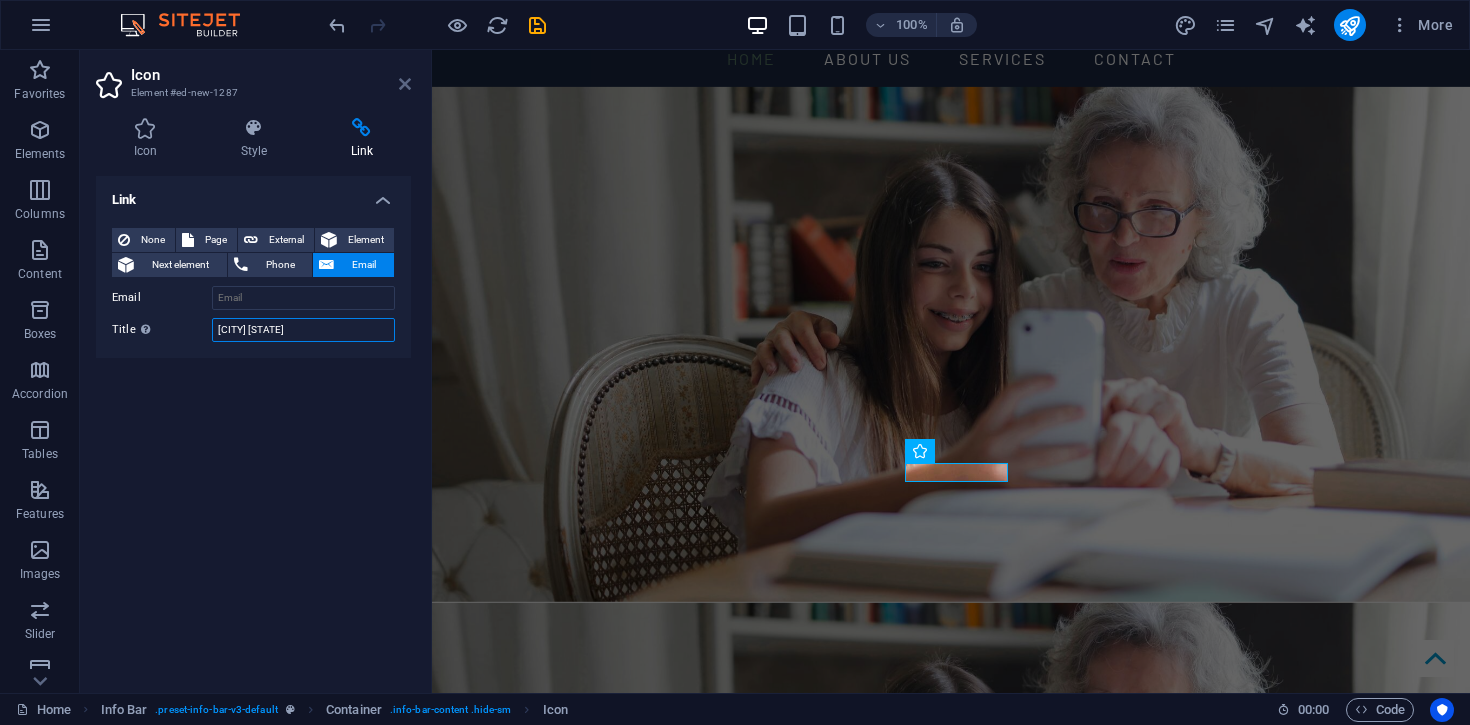 type on "Adelaide South Australia" 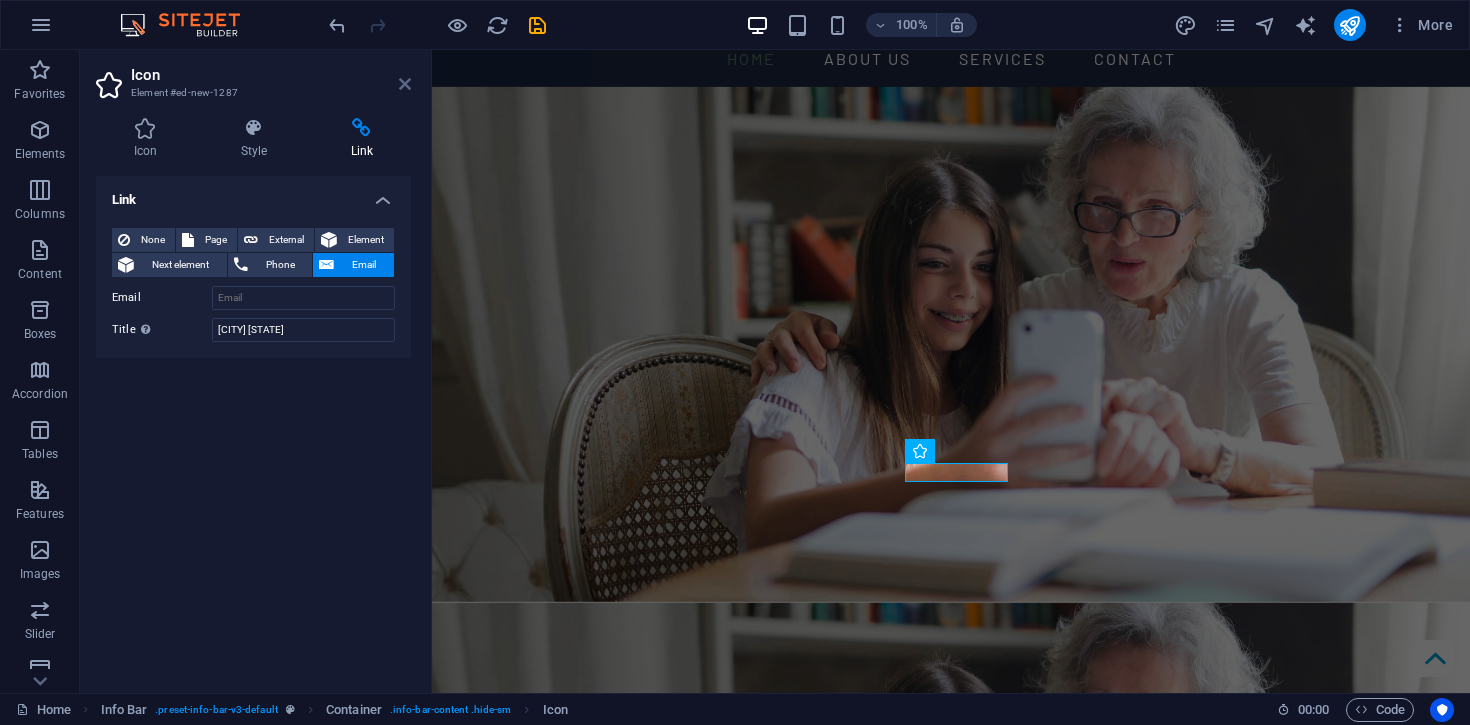 click at bounding box center (405, 84) 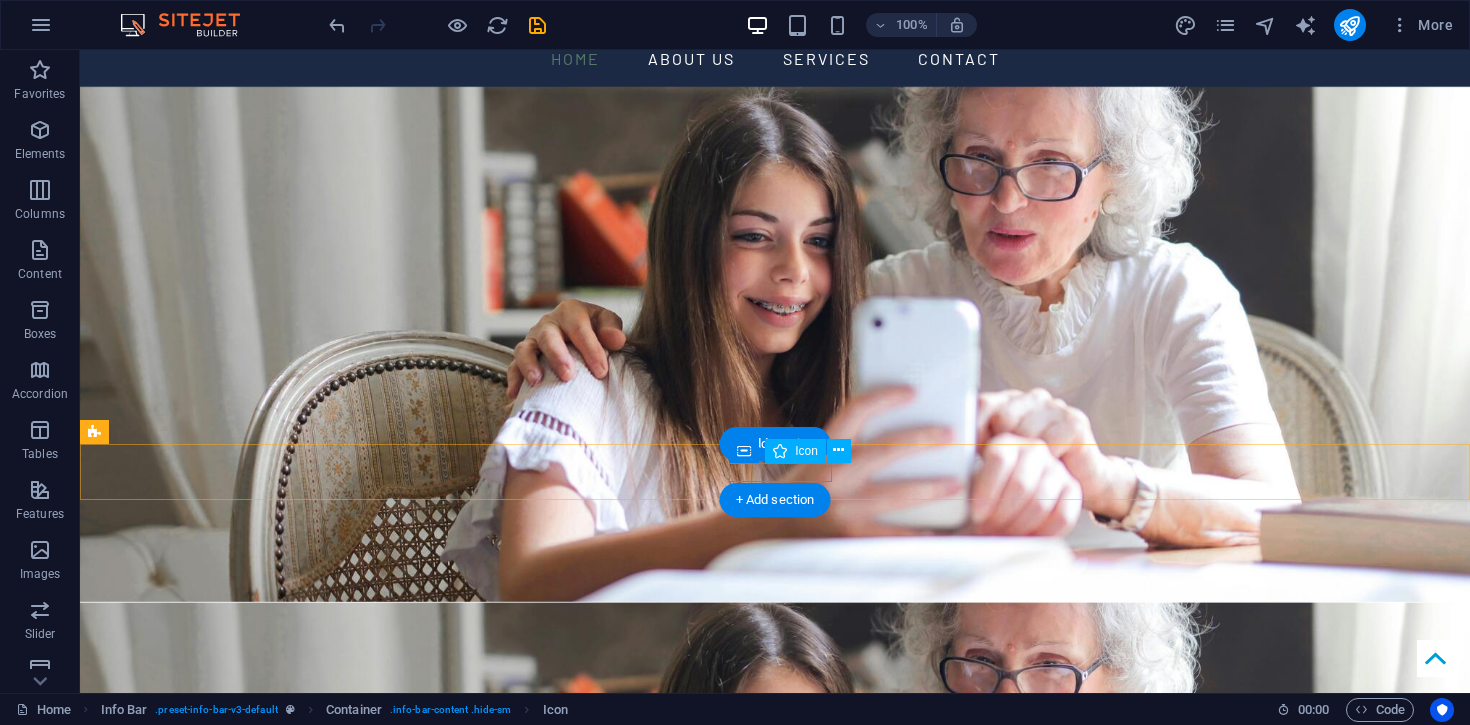 click at bounding box center (767, 1481) 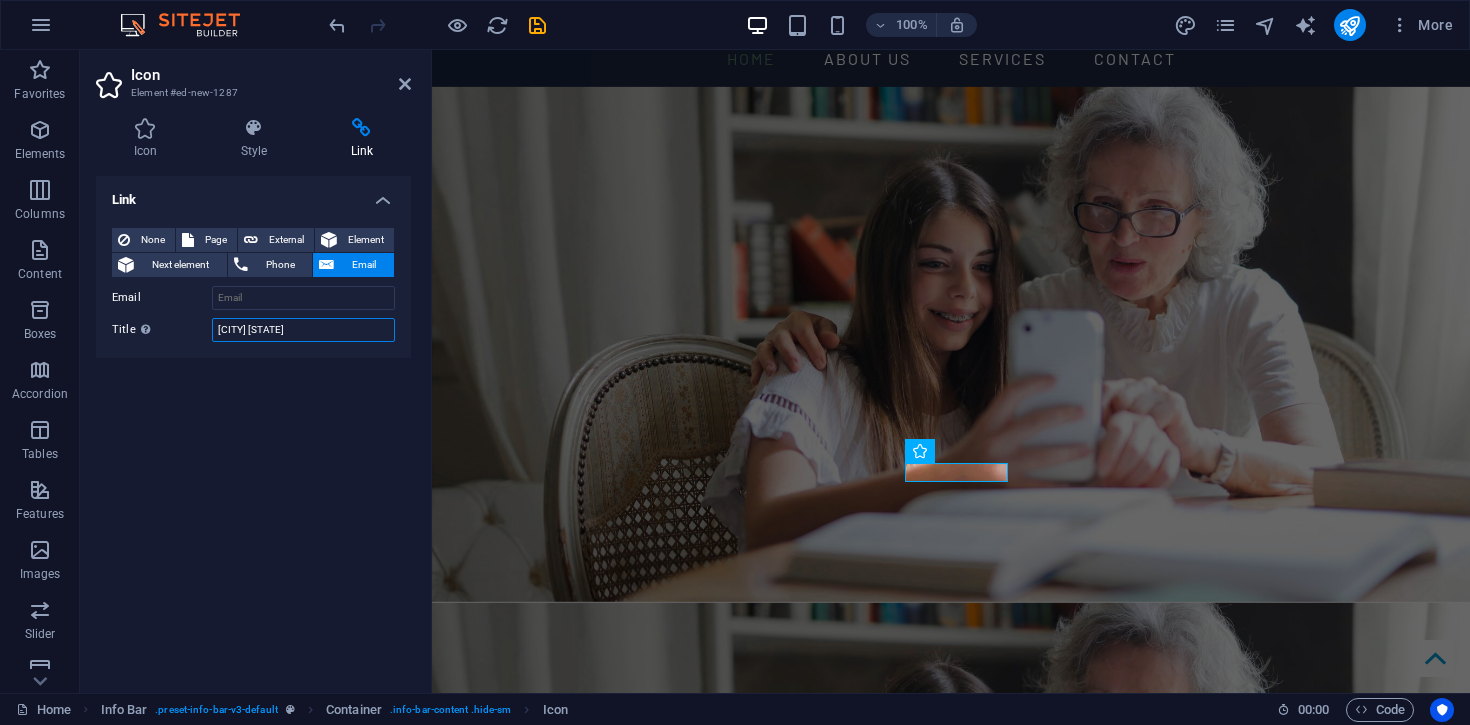 click on "Adelaide South Australia" at bounding box center [303, 330] 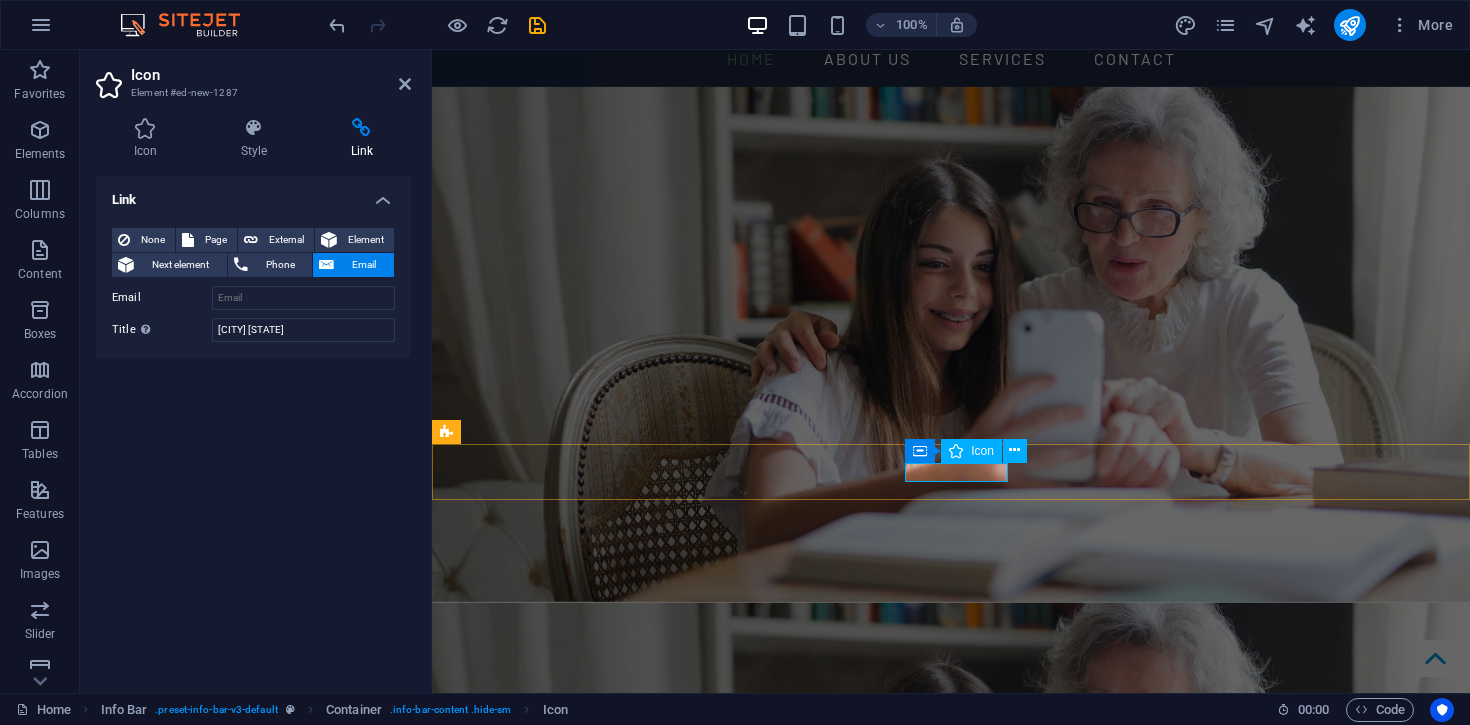 click at bounding box center (943, 1481) 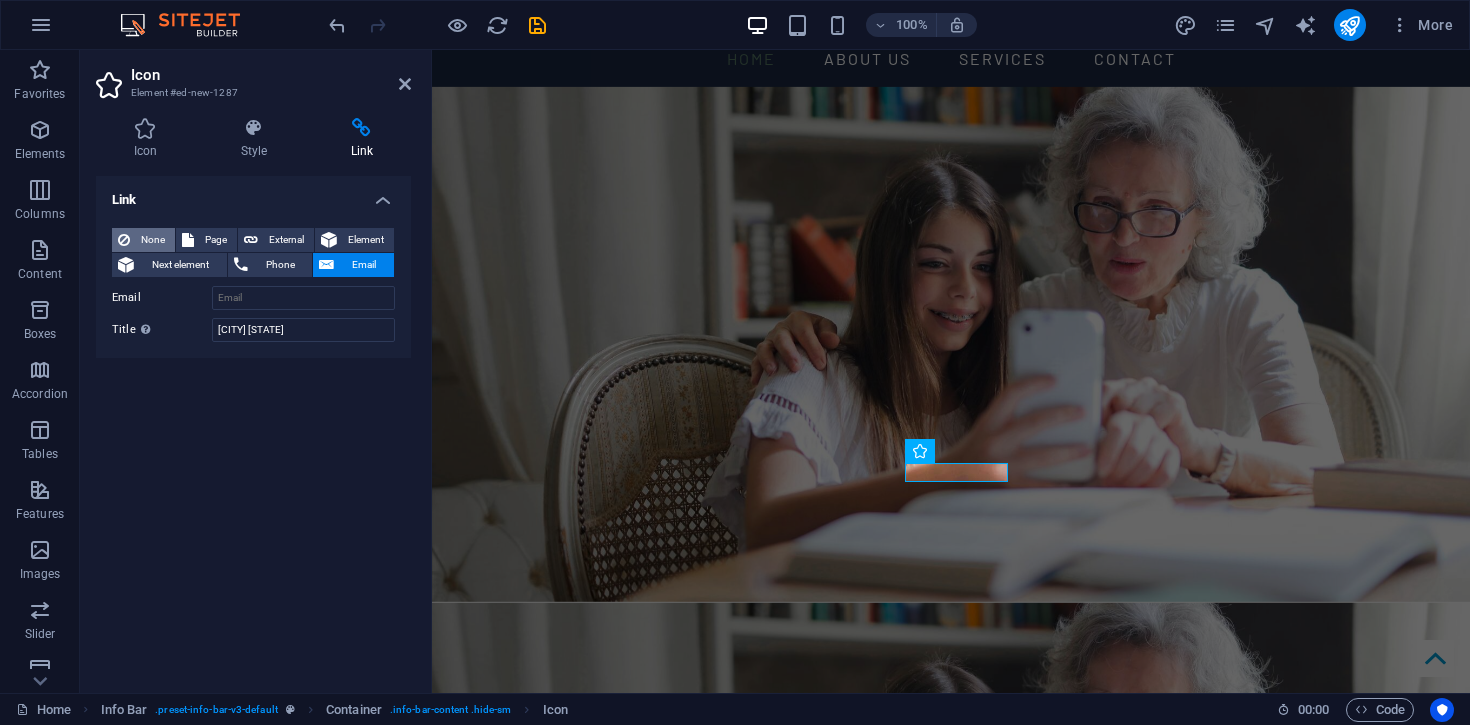 click on "None" at bounding box center (143, 240) 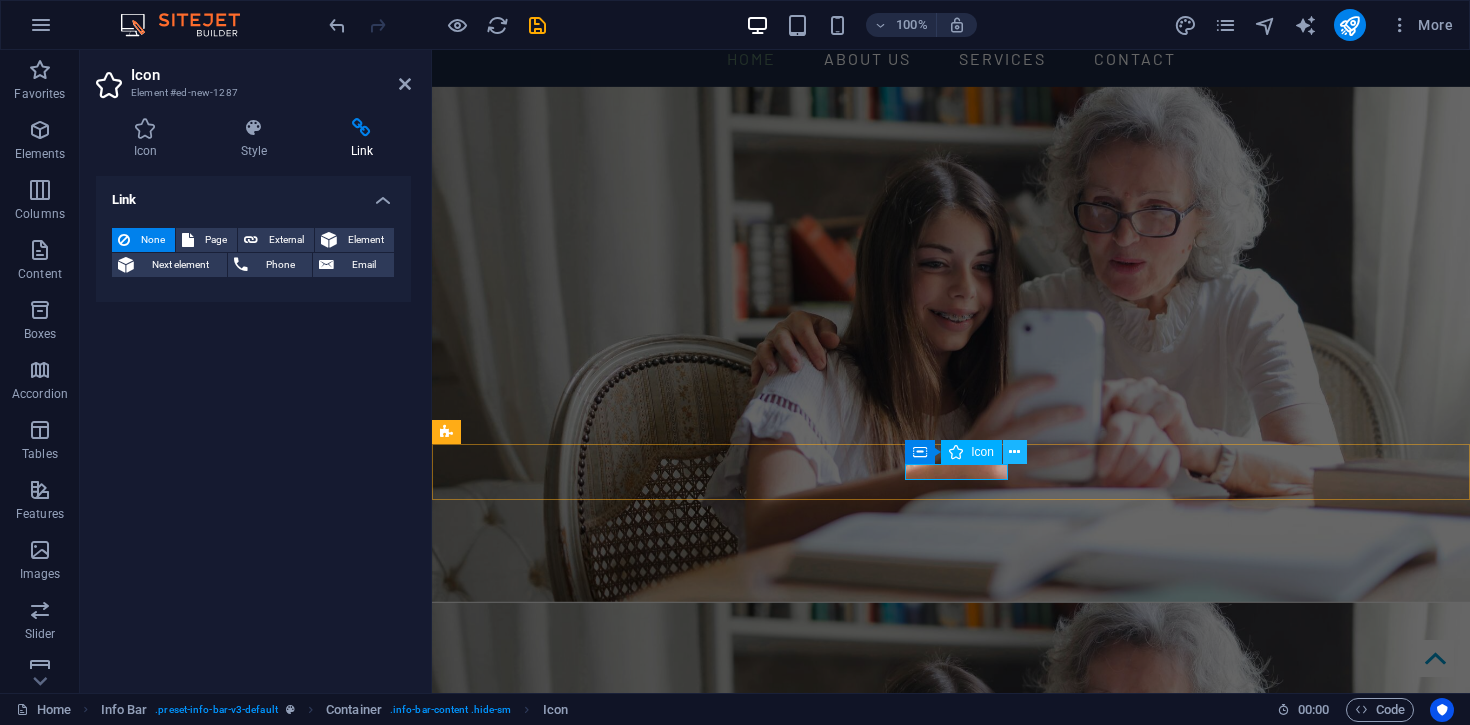click at bounding box center (1015, 452) 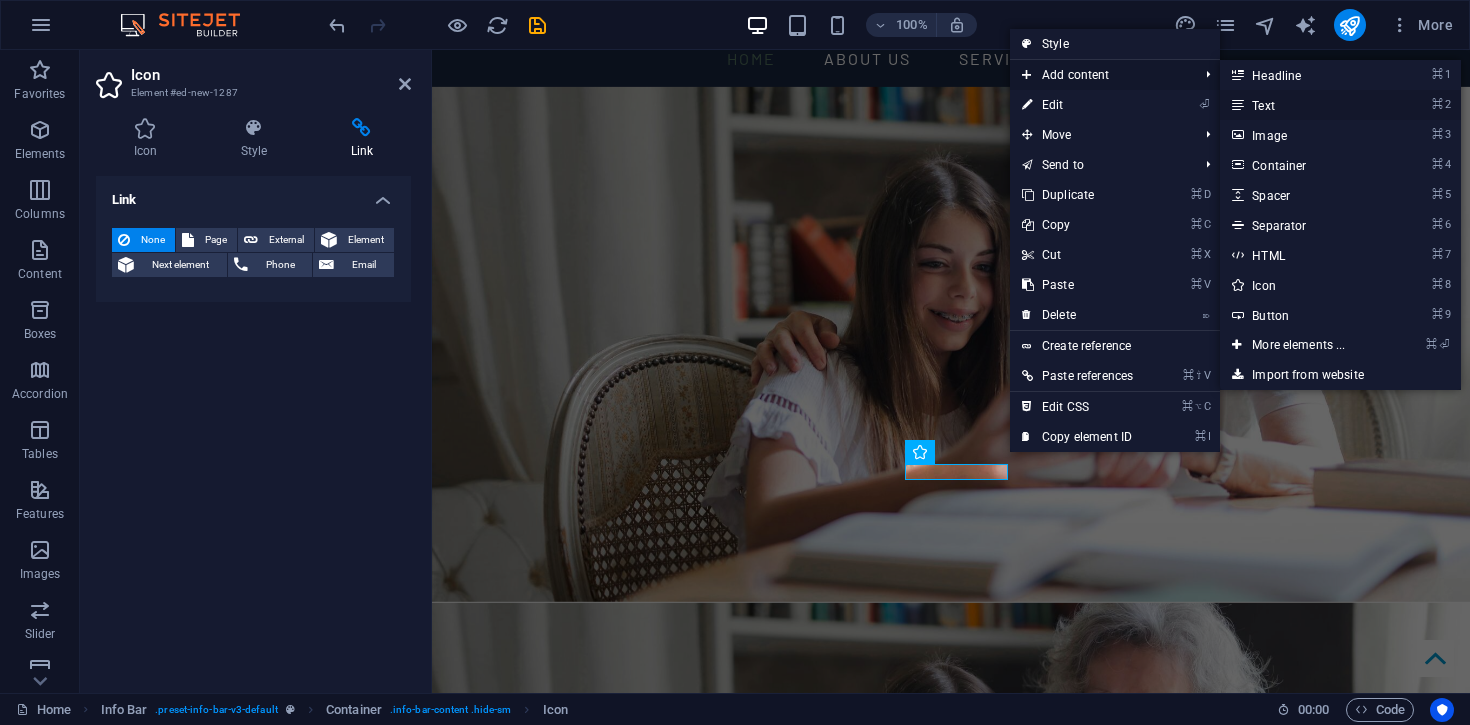 drag, startPoint x: 1272, startPoint y: 102, endPoint x: 835, endPoint y: 54, distance: 439.62827 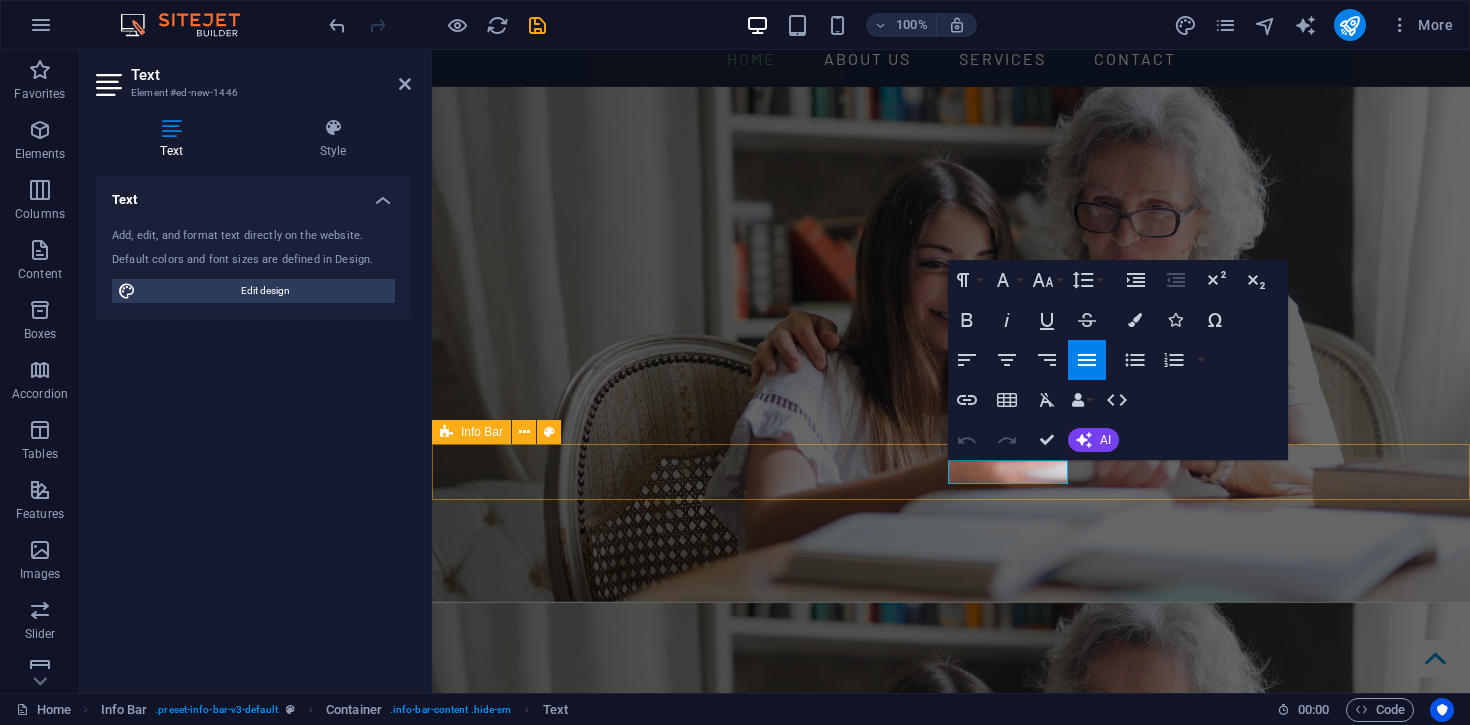 type 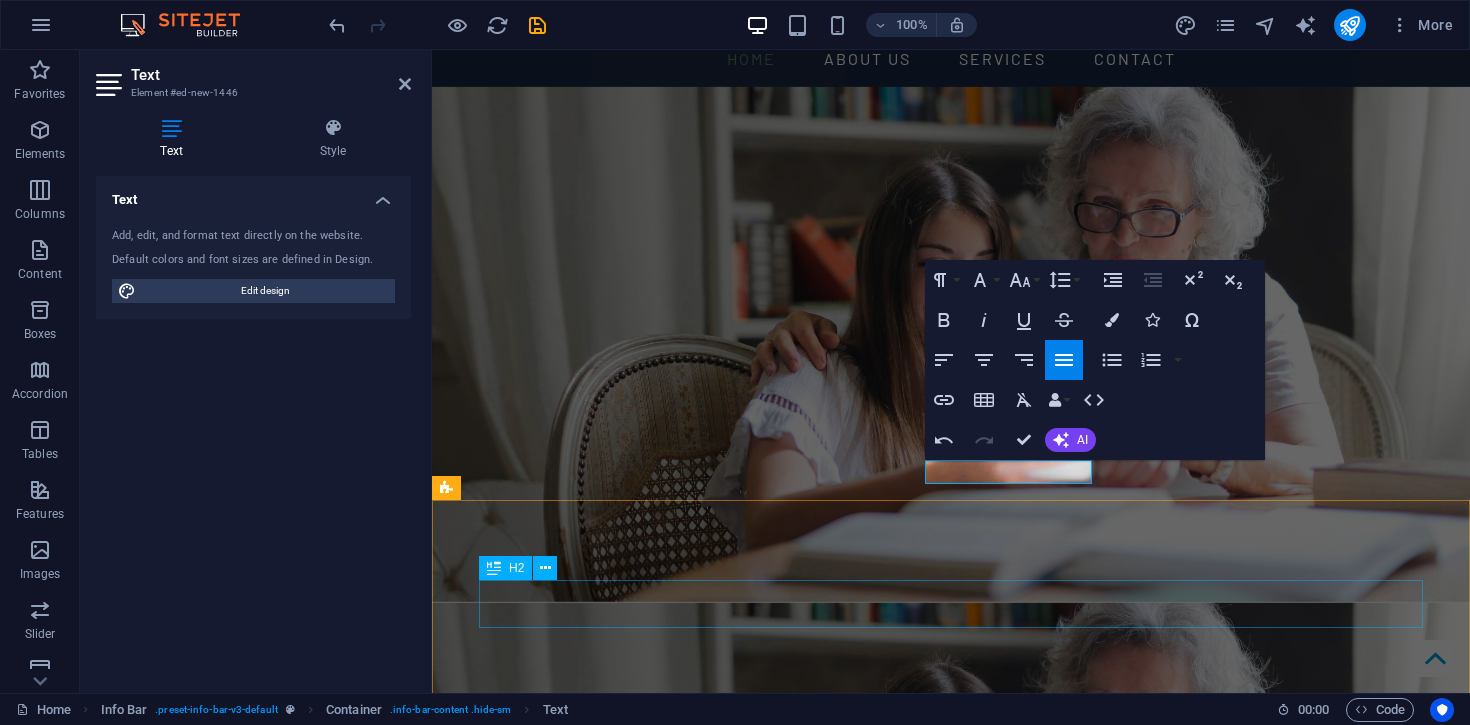 click on "About  US" at bounding box center [951, 1664] 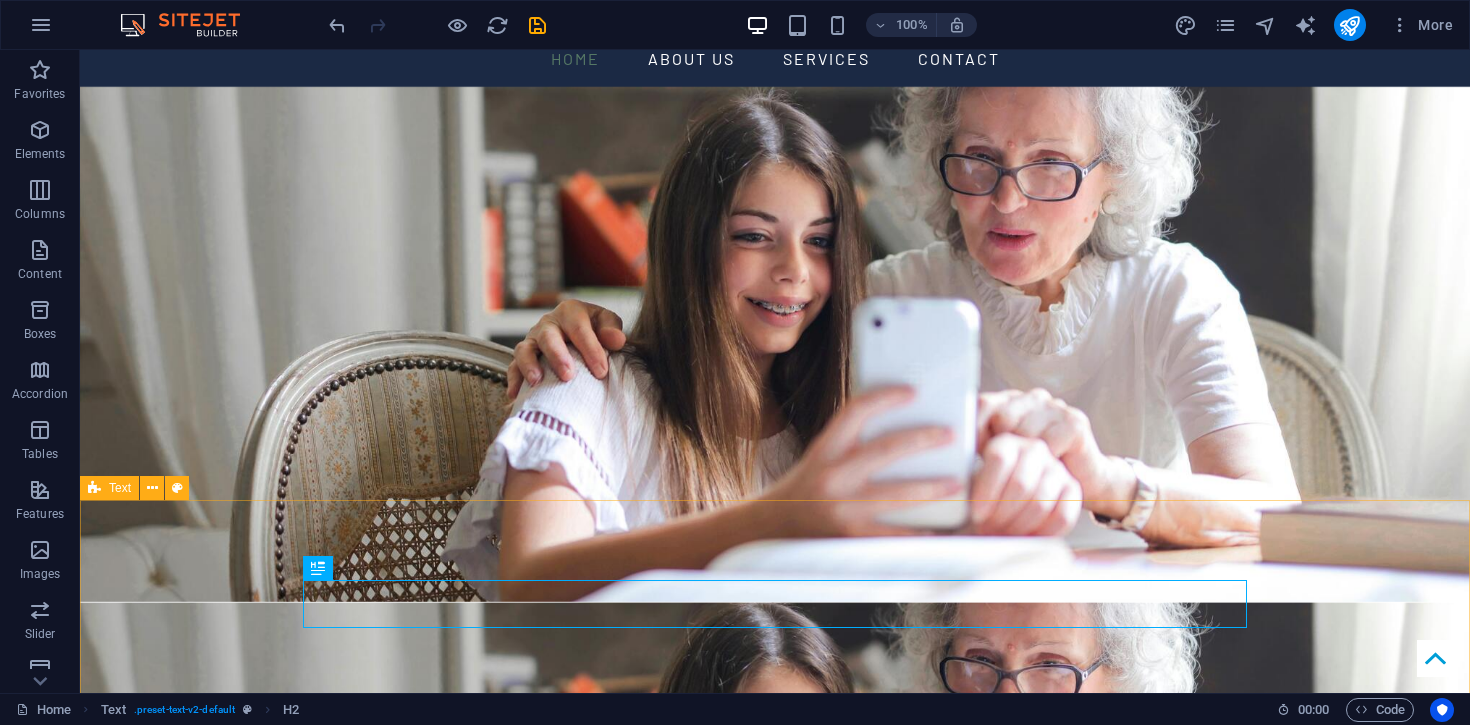 click on "About  US At ElderLink Services, we aim to empower others through expert tech support to confidently leverage technology for greater independence, connection and quality of life. Our team will assist you in utilising your digital tools to enhance your experience and productivity, whether at home or in a community setting. We’re here to guide you through the digital landscape, making it simple and seamless so you can focus on what matters most. Our technicians are highly experienced and specifically trained to offer a service unique to your retirement. Furthermore, we pride ourselves on our training and down to earth explanations that help you learn in a relaxed and comfortable setting.  We believe there is no such thing as a stupid question, only opportunities to learn and overcome challenges." at bounding box center (775, 1780) 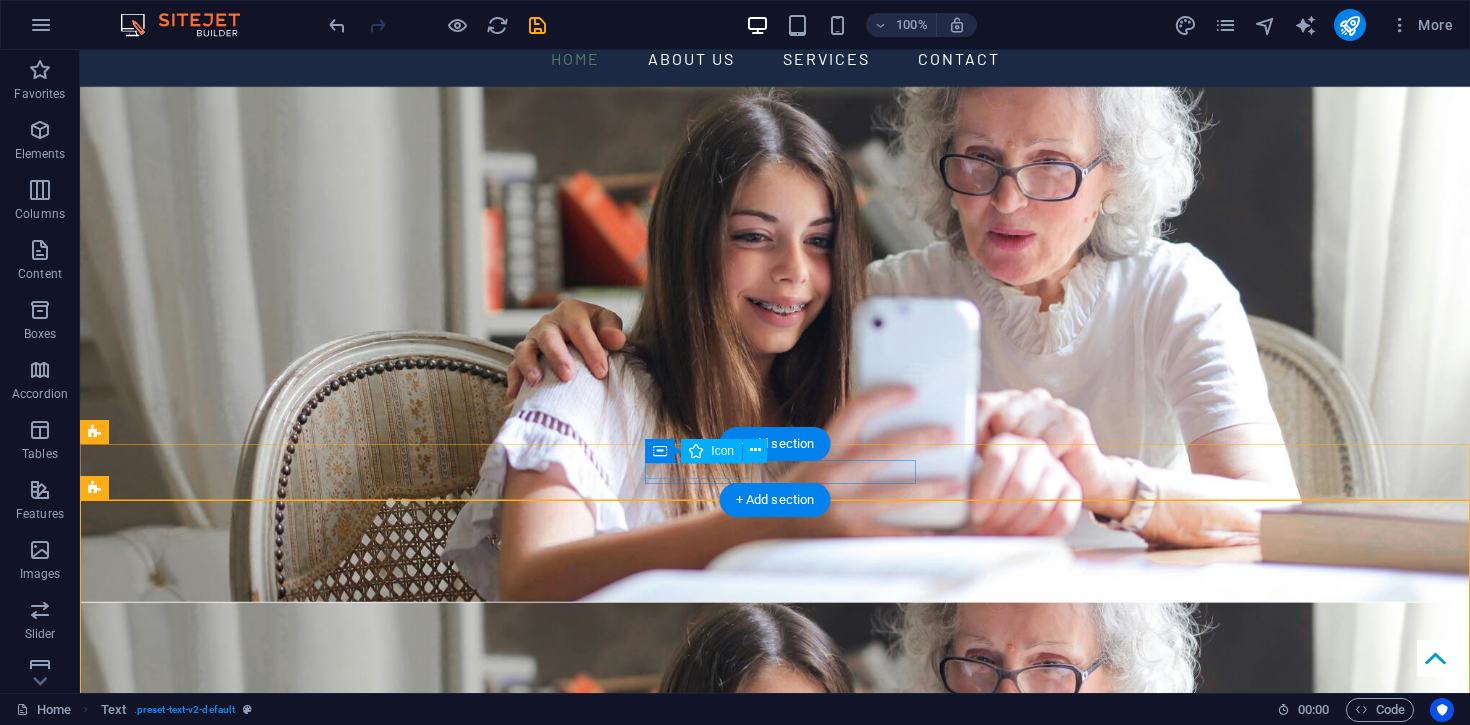 click at bounding box center (767, 1480) 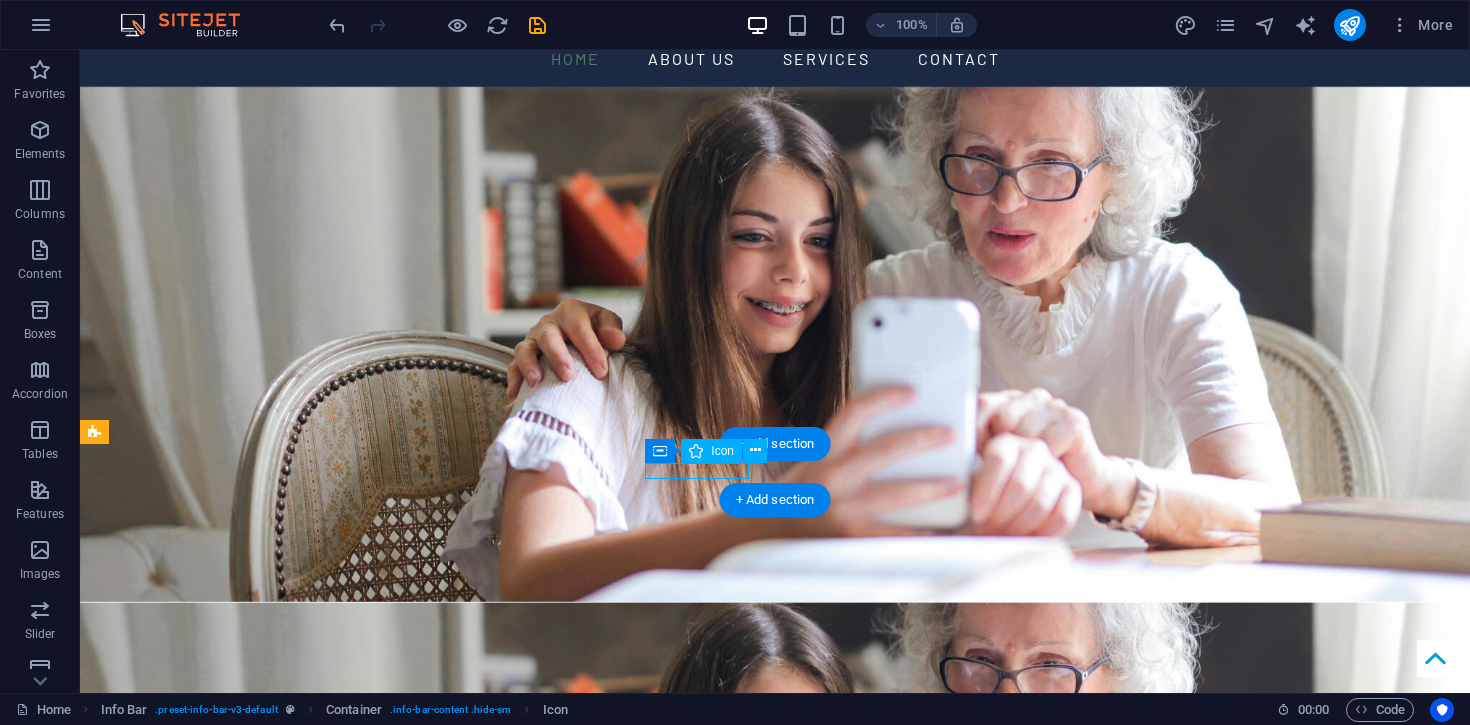 click at bounding box center (767, 1480) 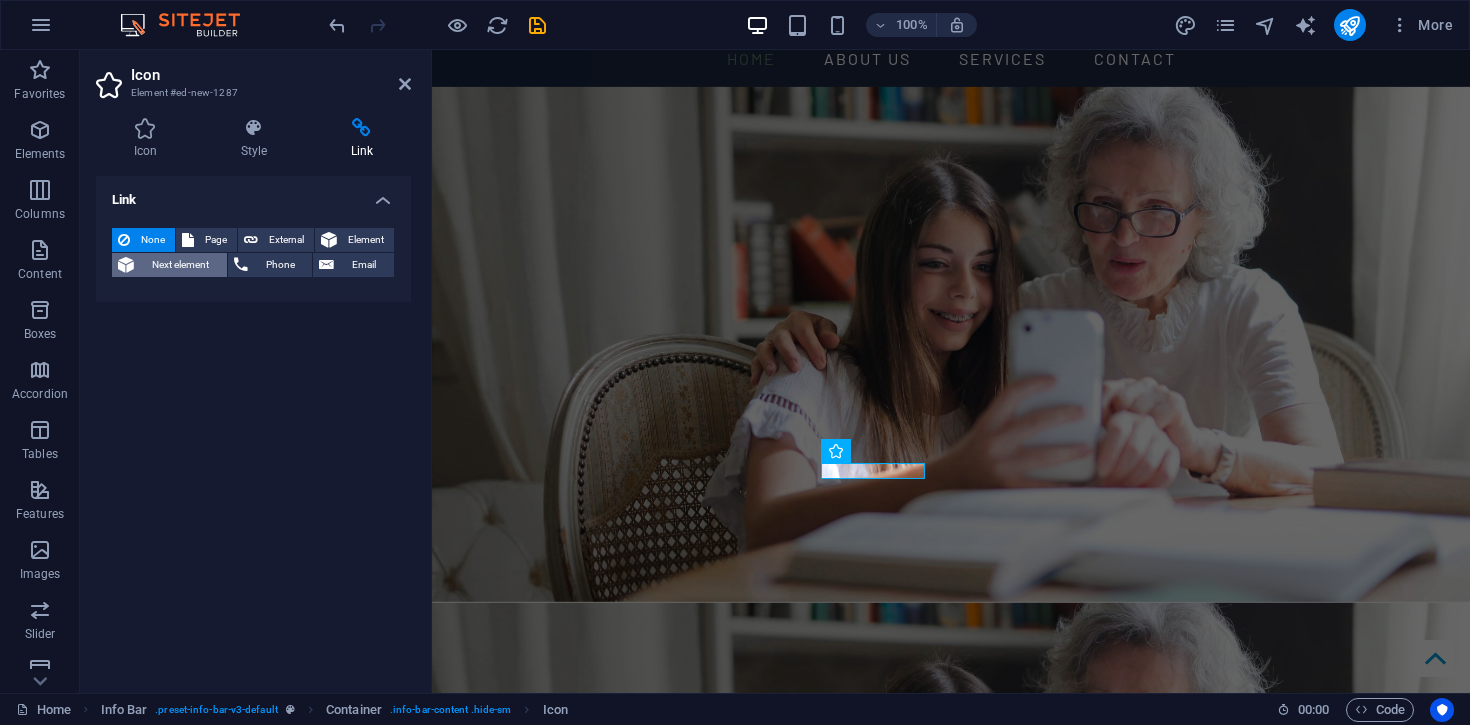 click on "Next element" at bounding box center (180, 265) 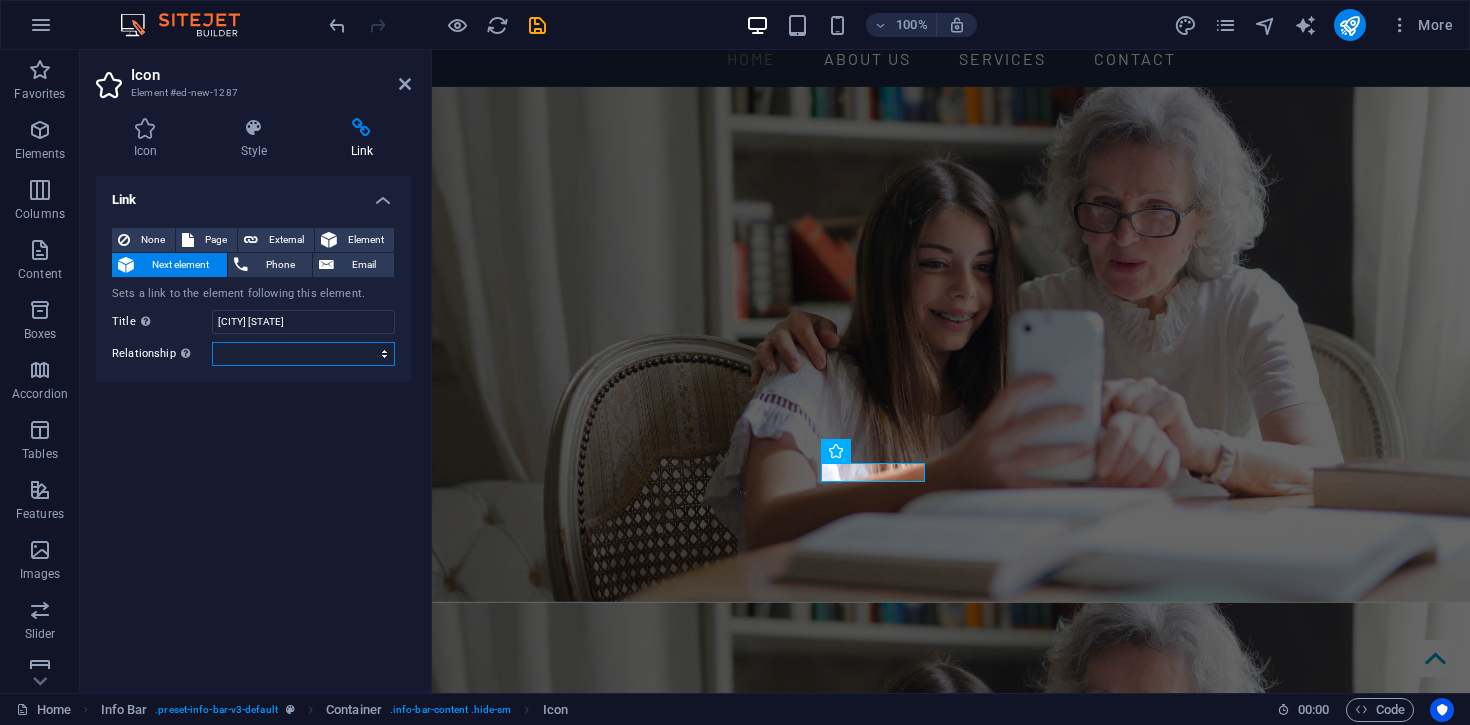 click on "alternate author bookmark external help license next nofollow noreferrer noopener prev search tag" at bounding box center (303, 354) 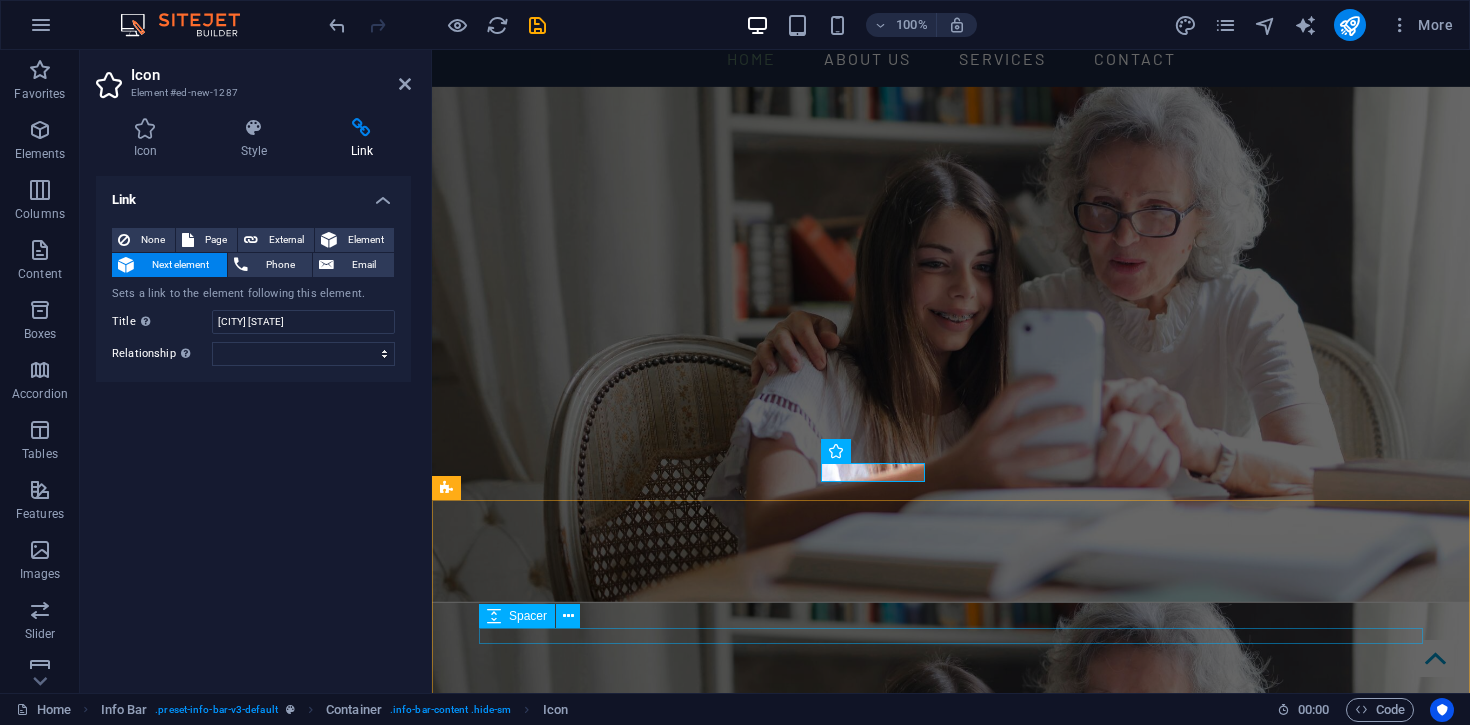click on "At ElderLink Services, we aim to empower others through expert tech support to confidently leverage technology for greater independence, connection and quality of life. Our team will assist you in utilising your digital tools to enhance your experience and productivity, whether at home or in a community setting. We’re here to guide you through the digital landscape, making it simple and seamless so you can focus on what matters most. Our technicians are highly experienced and specifically trained to offer a service unique to your retirement. Furthermore, we pride ourselves on our training and down to earth explanations that help you learn in a relaxed and comfortable setting.  We believe there is no such thing as a stupid question, only opportunities to learn and overcome challenges." at bounding box center (951, 1815) 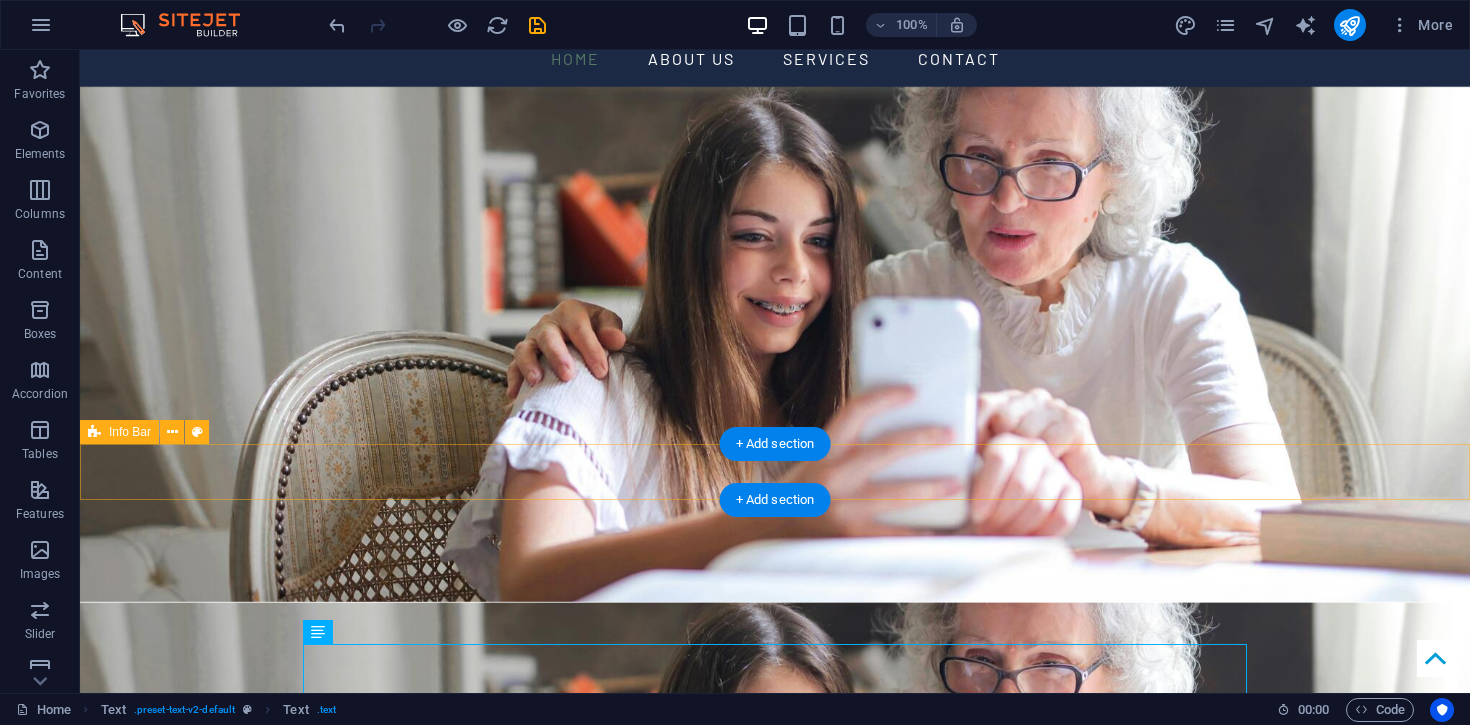 click on "Get in touch with us Adelaide South Australia
Book now" at bounding box center [775, 1495] 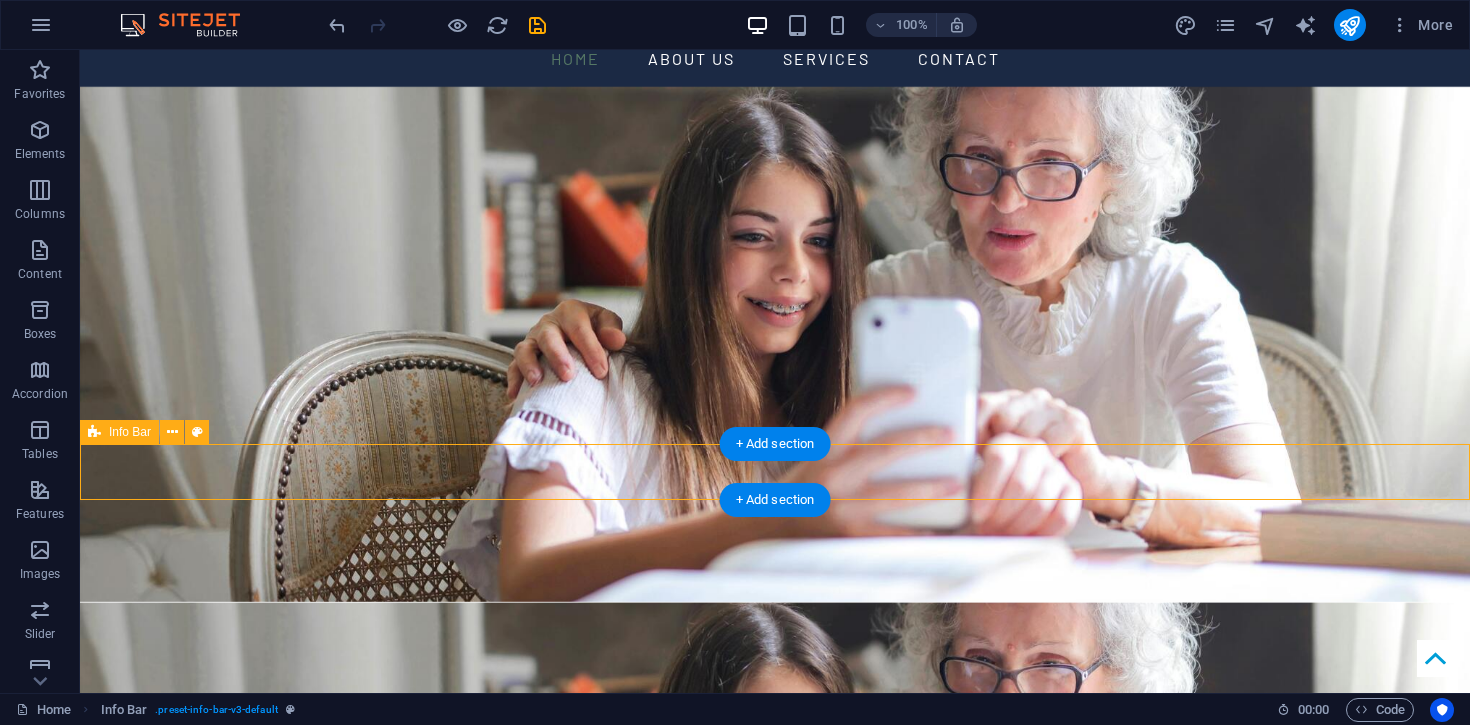 click on "Get in touch with us Adelaide South Australia
Book now" at bounding box center (775, 1495) 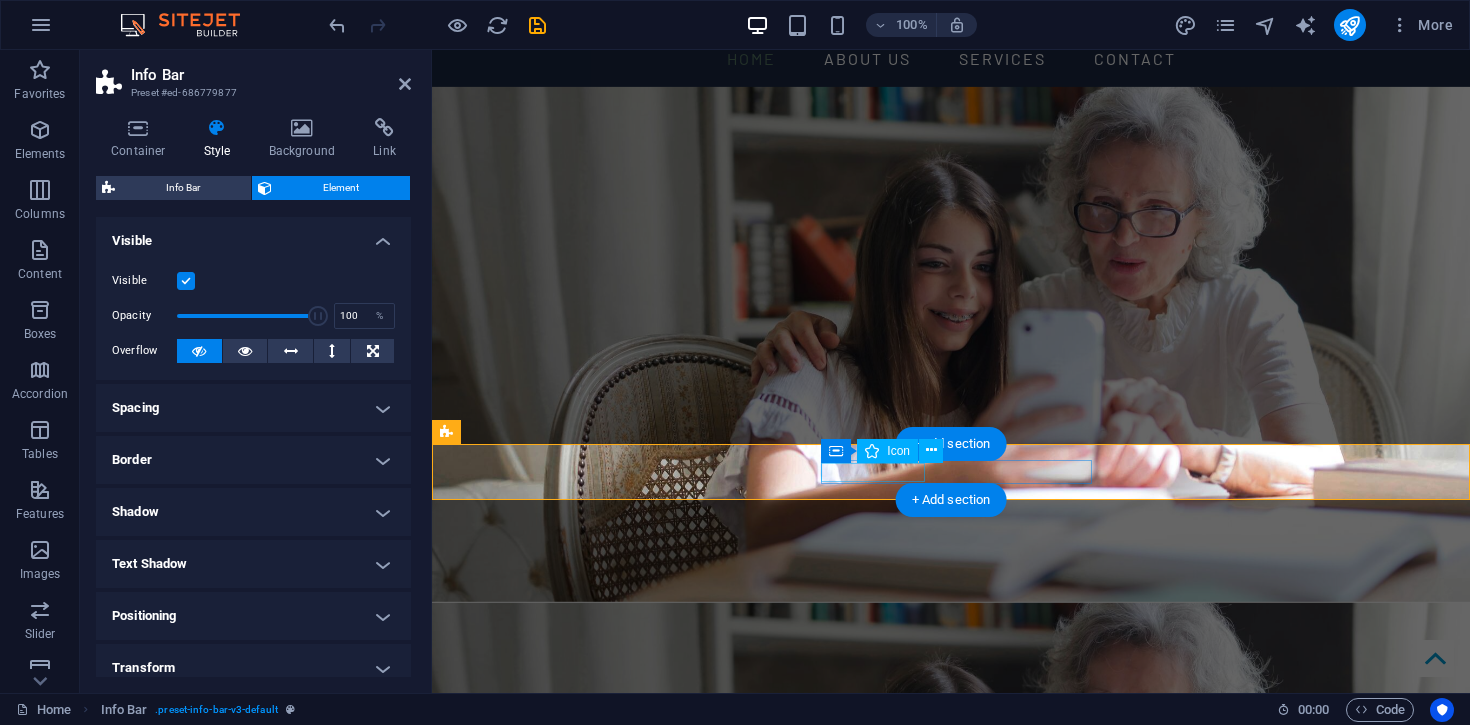 click at bounding box center (943, 1481) 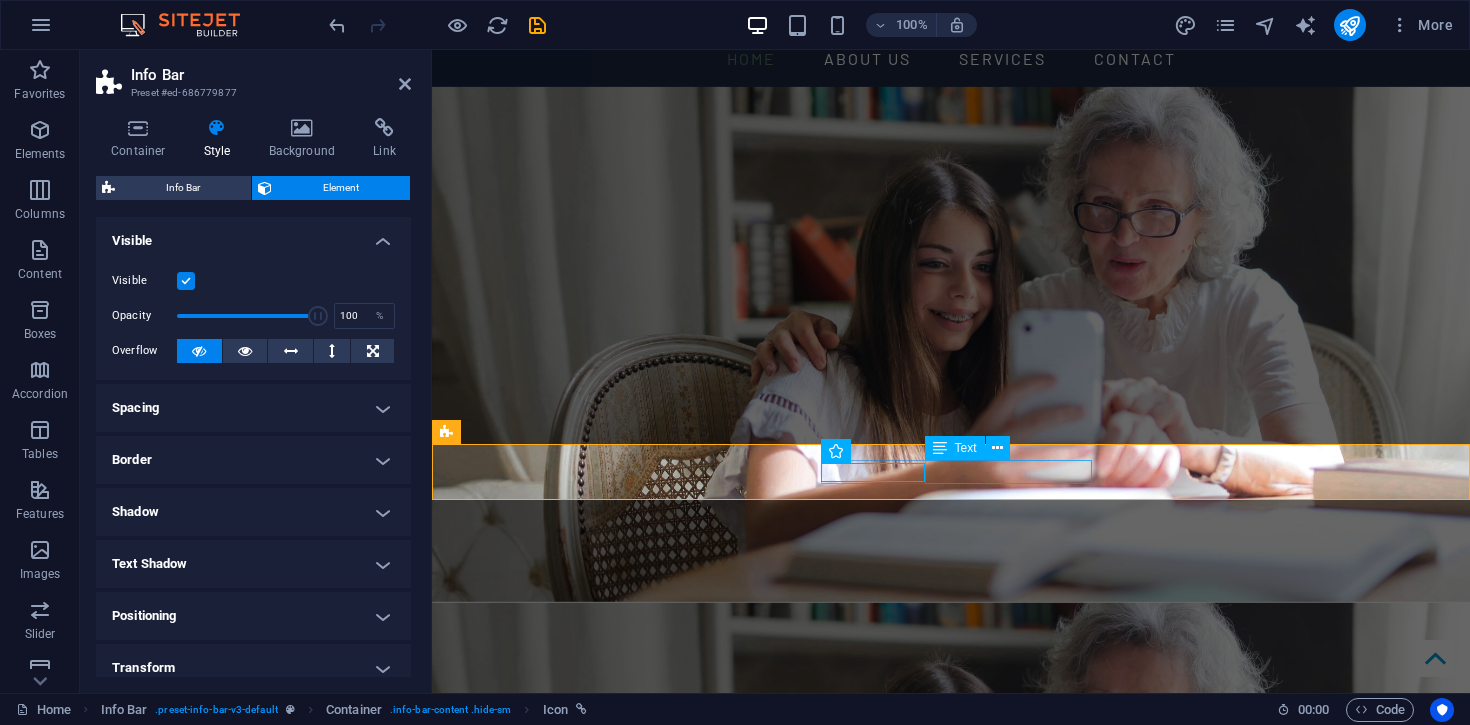 click on "Adelaide South Australia" at bounding box center (943, 1503) 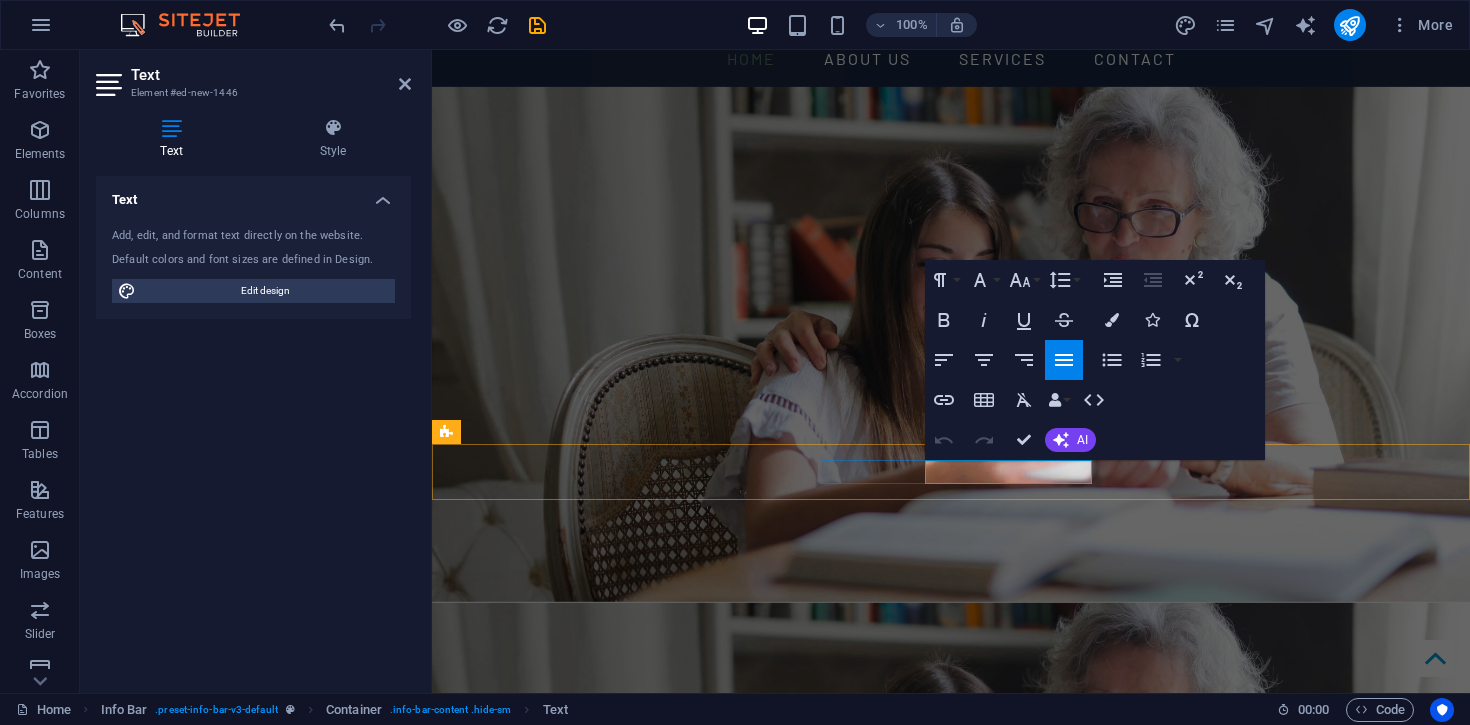 drag, startPoint x: 929, startPoint y: 470, endPoint x: 1288, endPoint y: 470, distance: 359 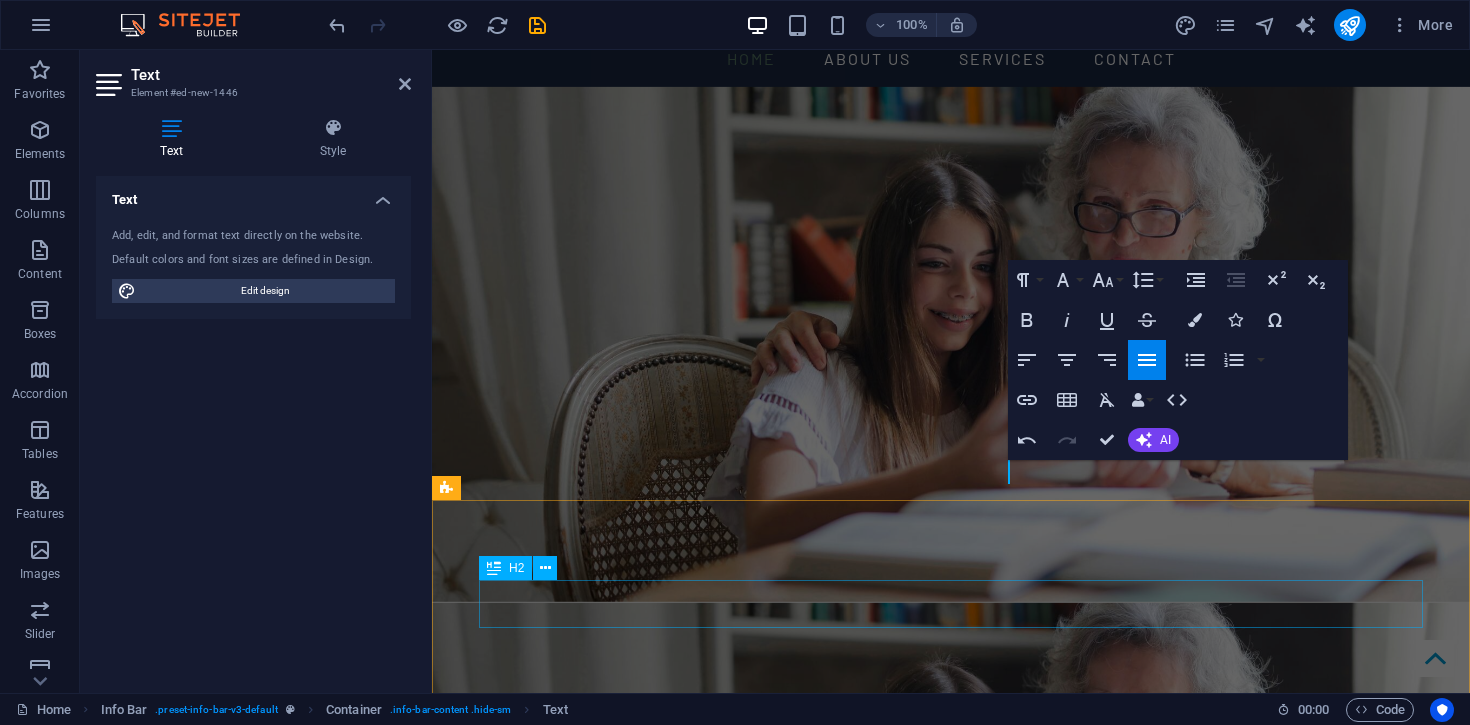 click on "About  US" at bounding box center (951, 1667) 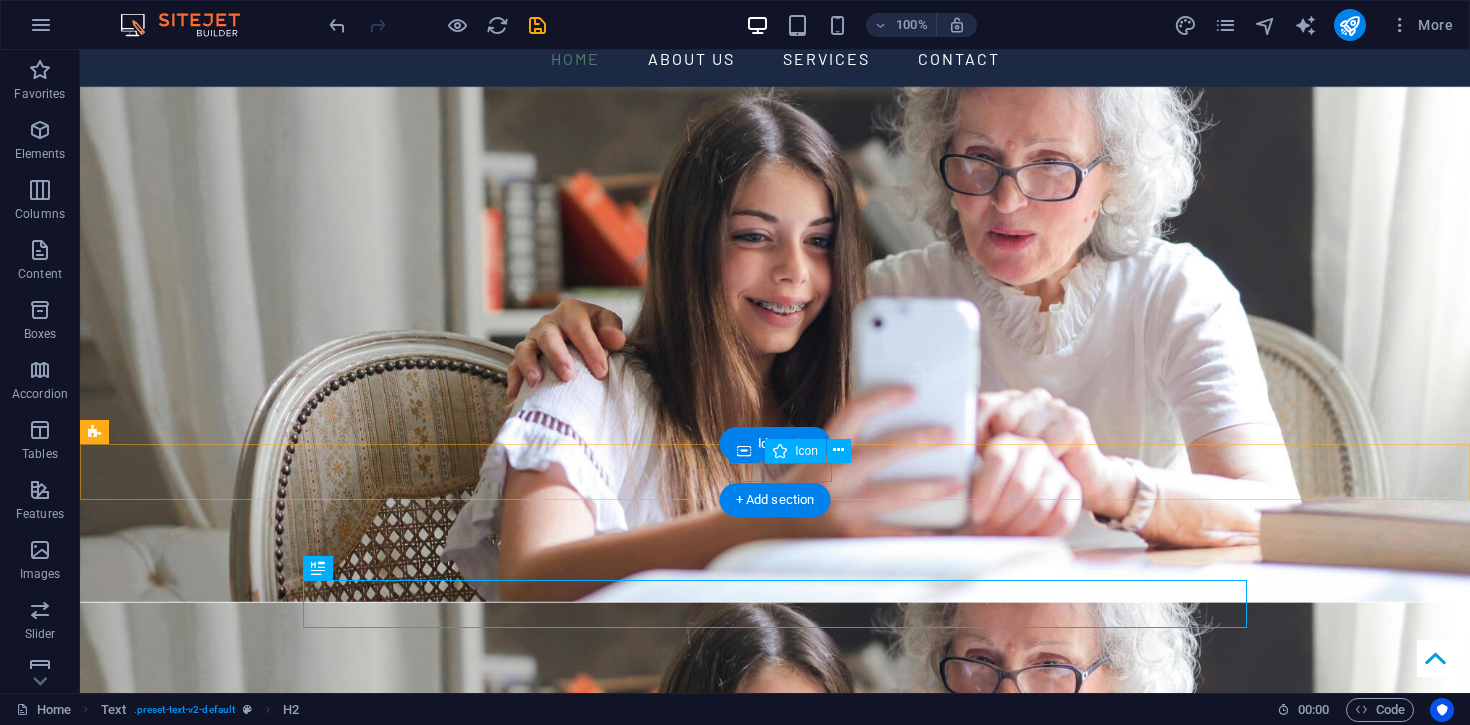 click at bounding box center [767, 1481] 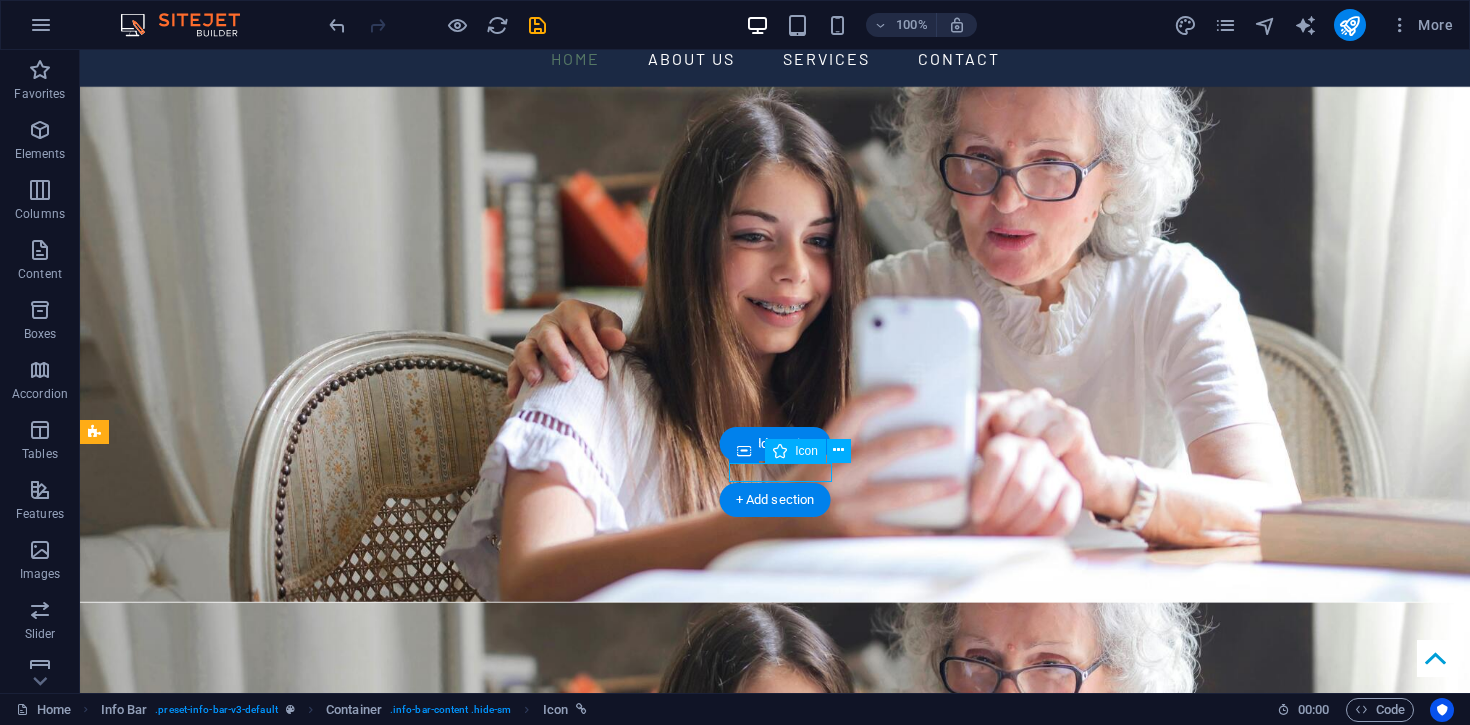 click at bounding box center [767, 1481] 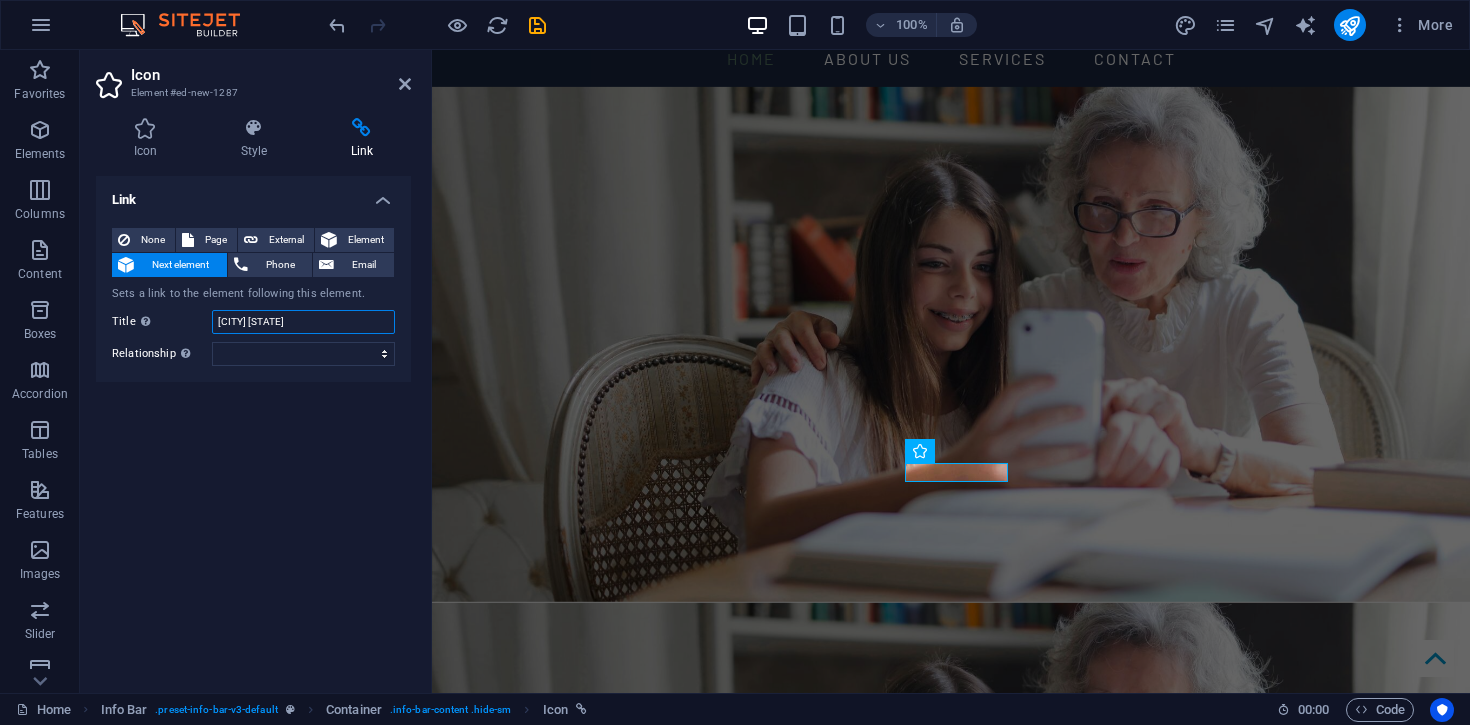 click on "Adelaide South Australia" at bounding box center [303, 322] 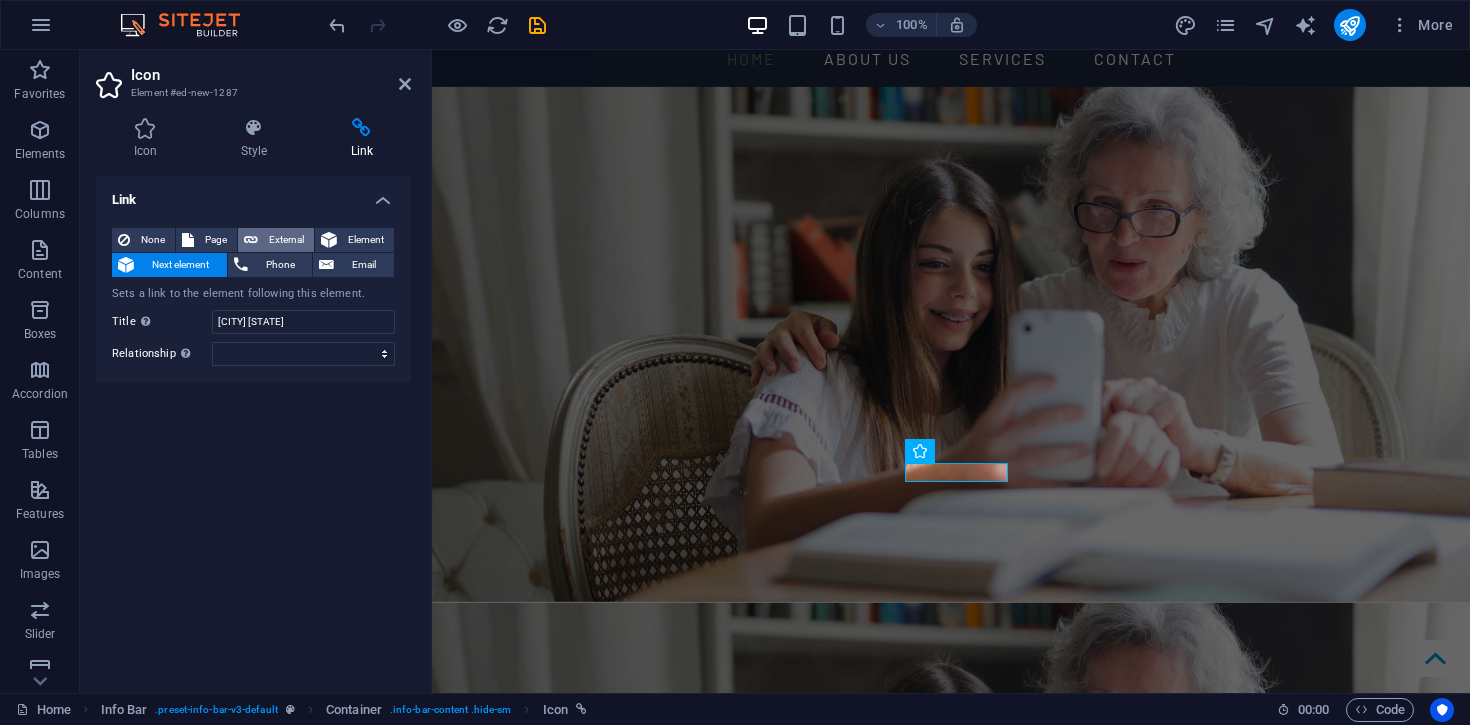 click on "External" at bounding box center [286, 240] 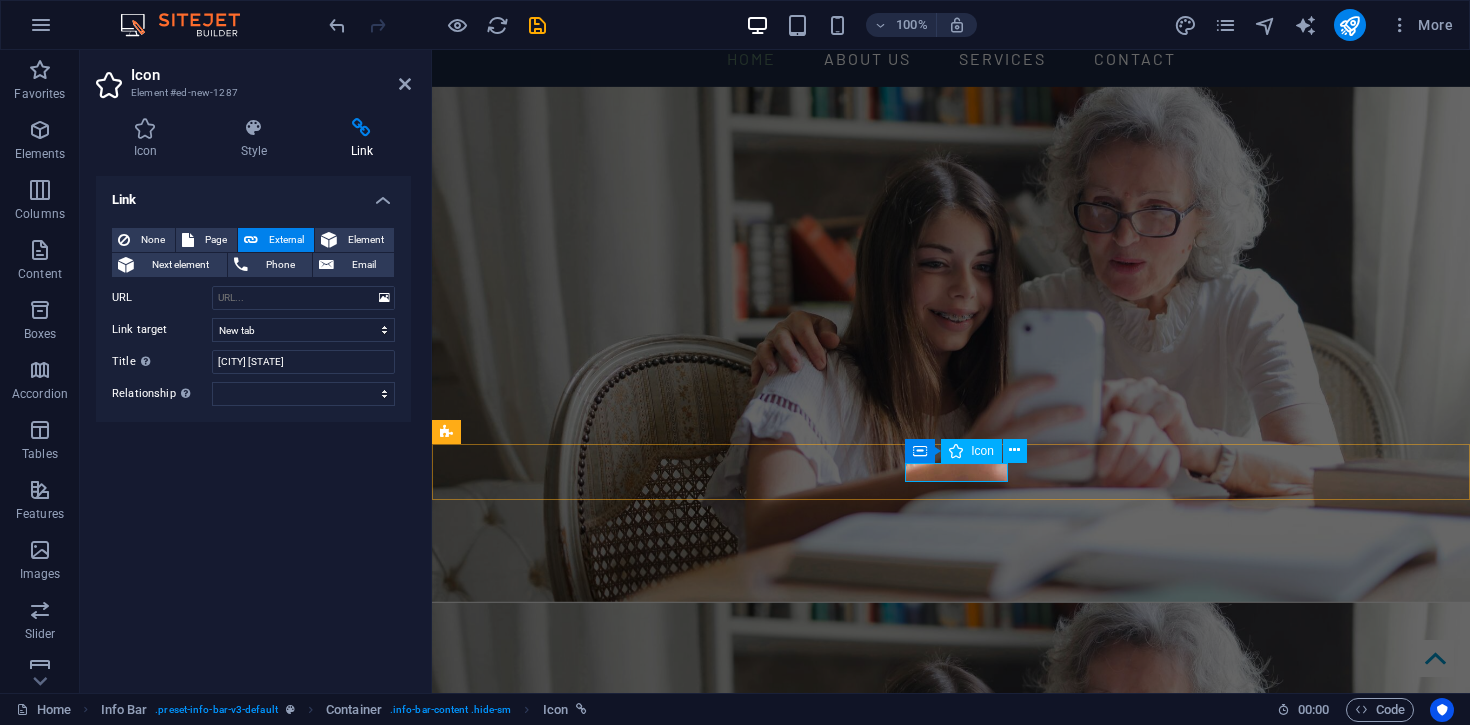 click at bounding box center (943, 1481) 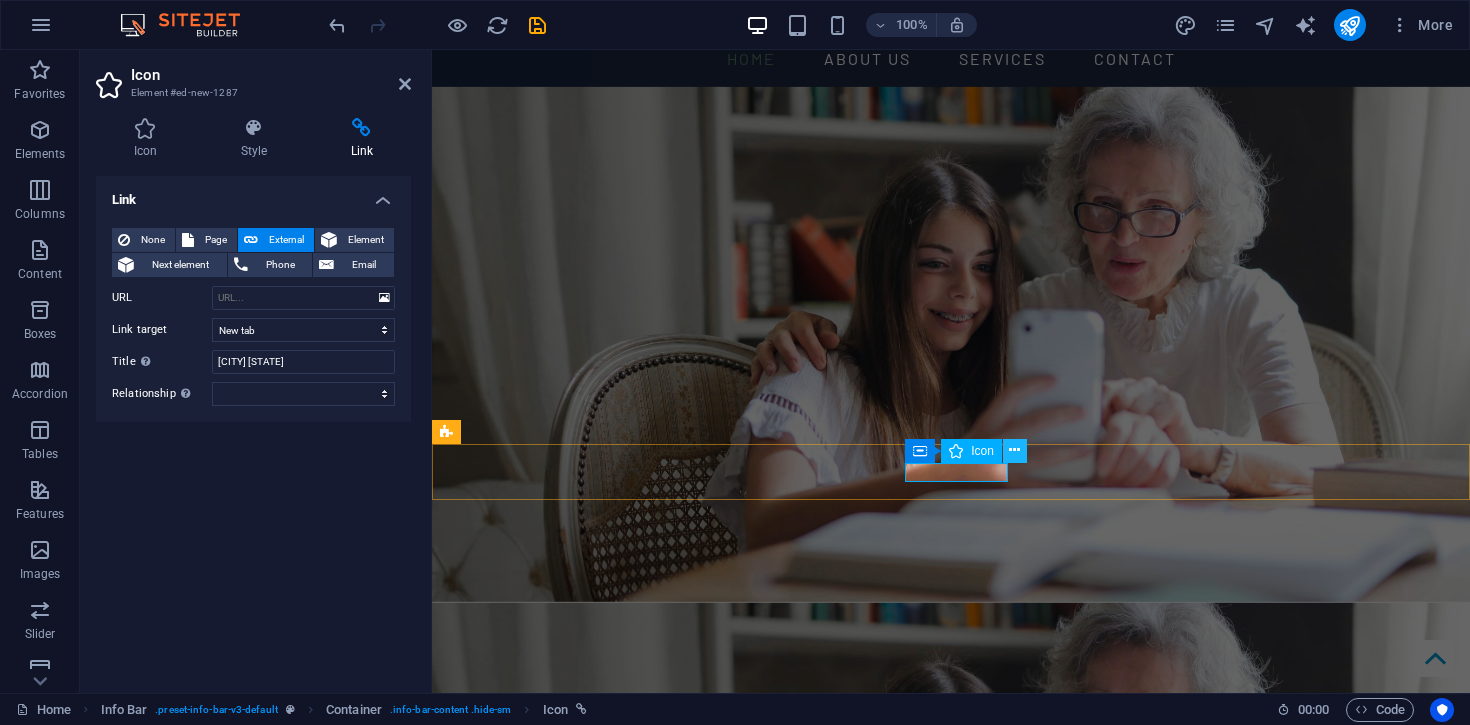 click at bounding box center (1015, 451) 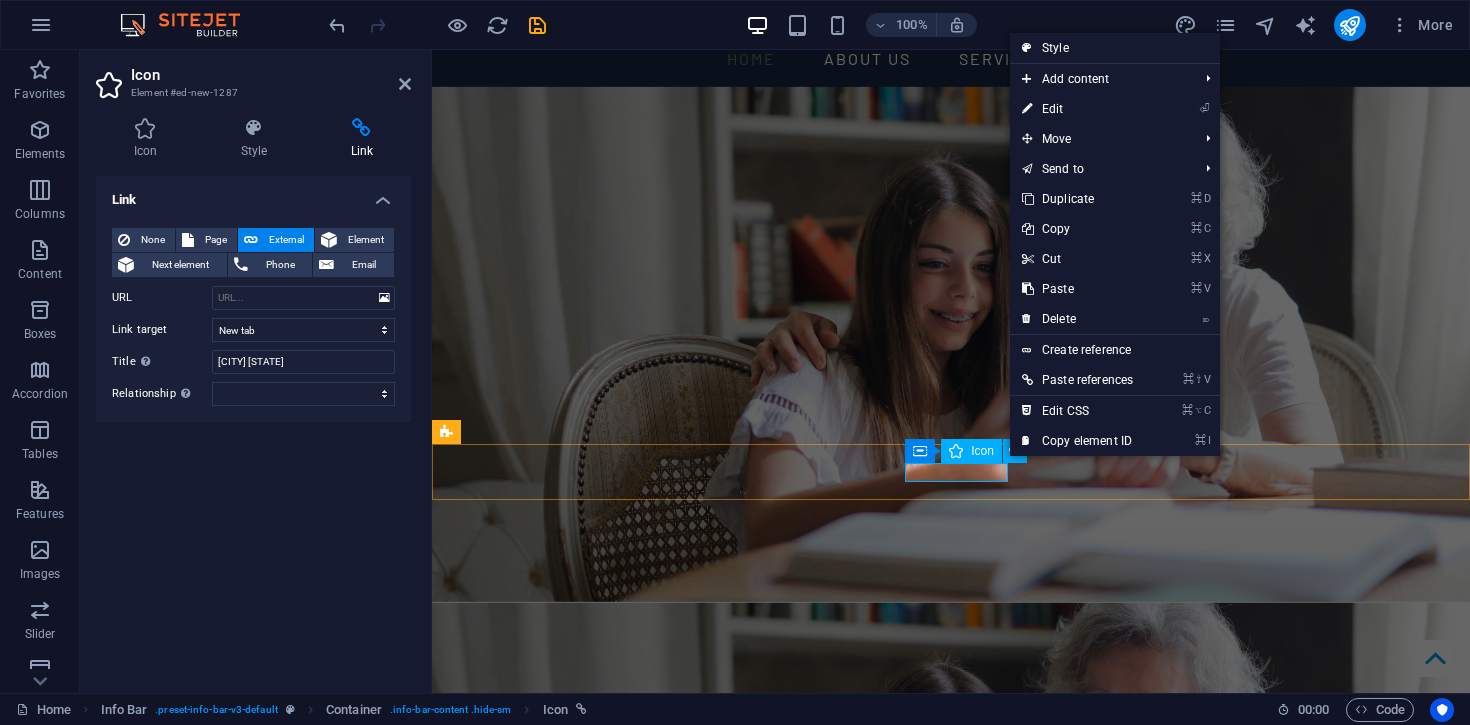 click on "Icon" at bounding box center (982, 451) 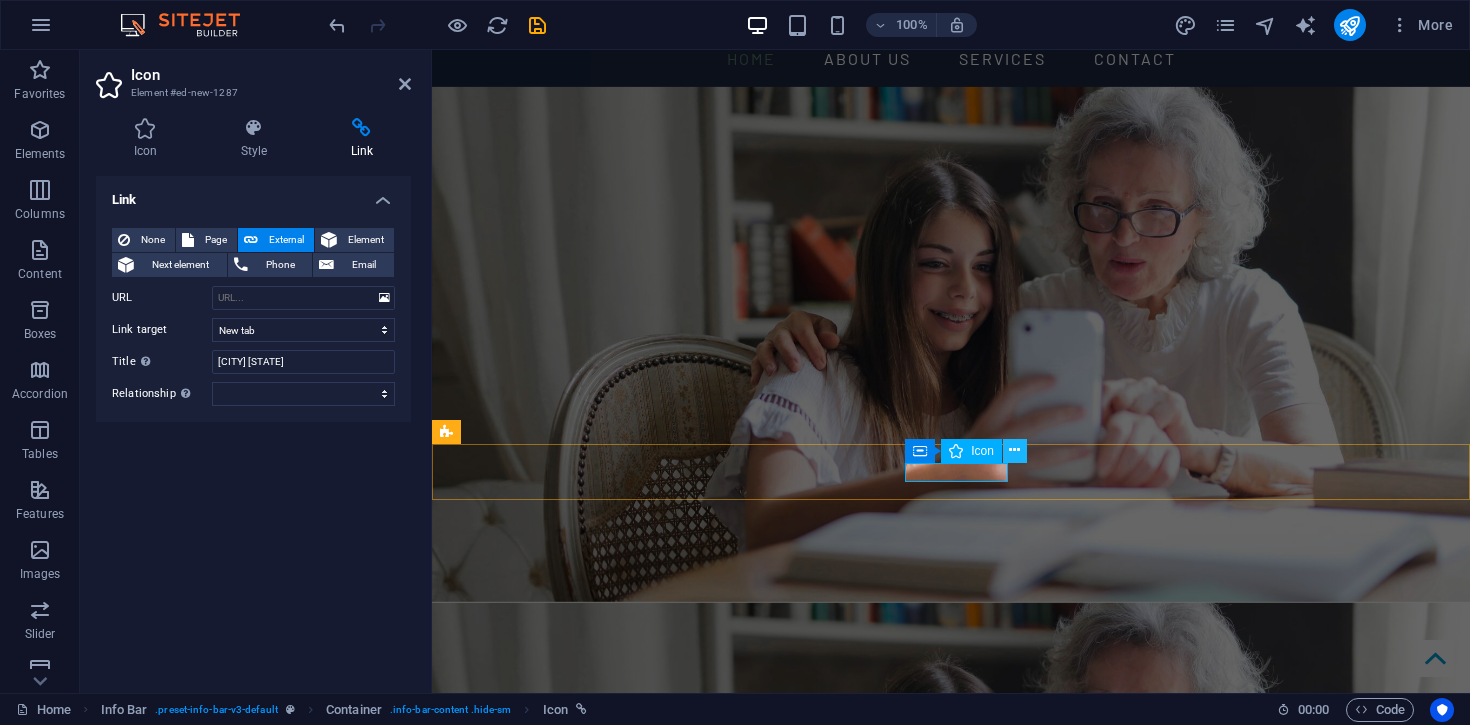 click at bounding box center [1014, 450] 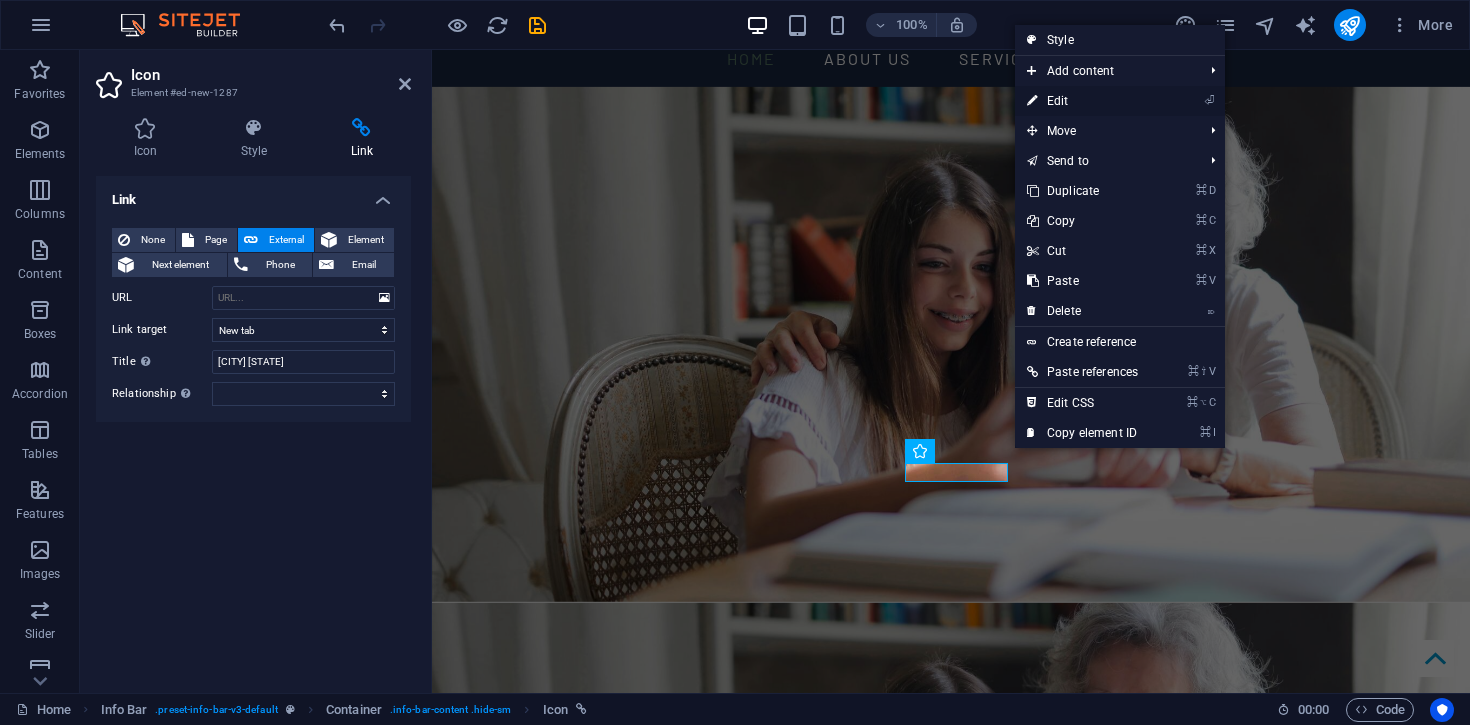 click on "⏎  Edit" at bounding box center (1082, 101) 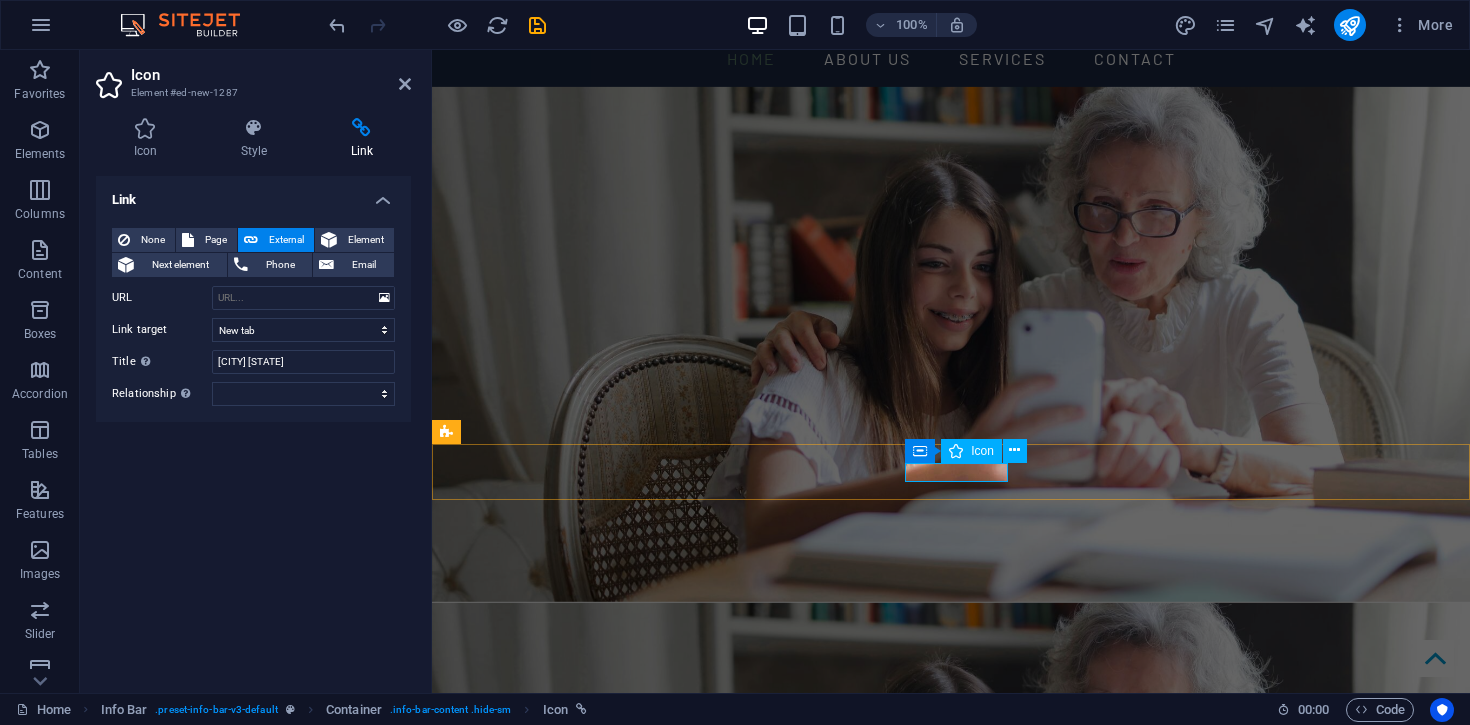 click at bounding box center (943, 1481) 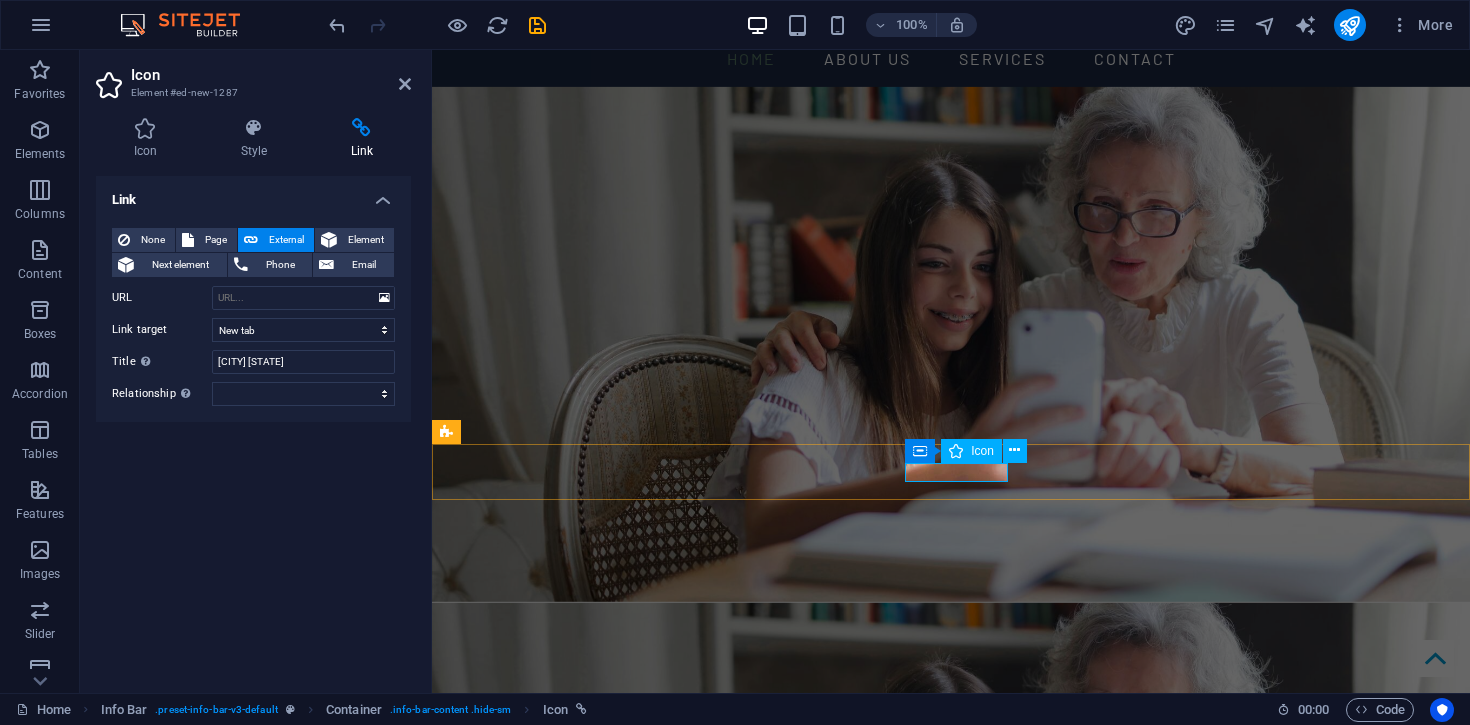 click at bounding box center [943, 1481] 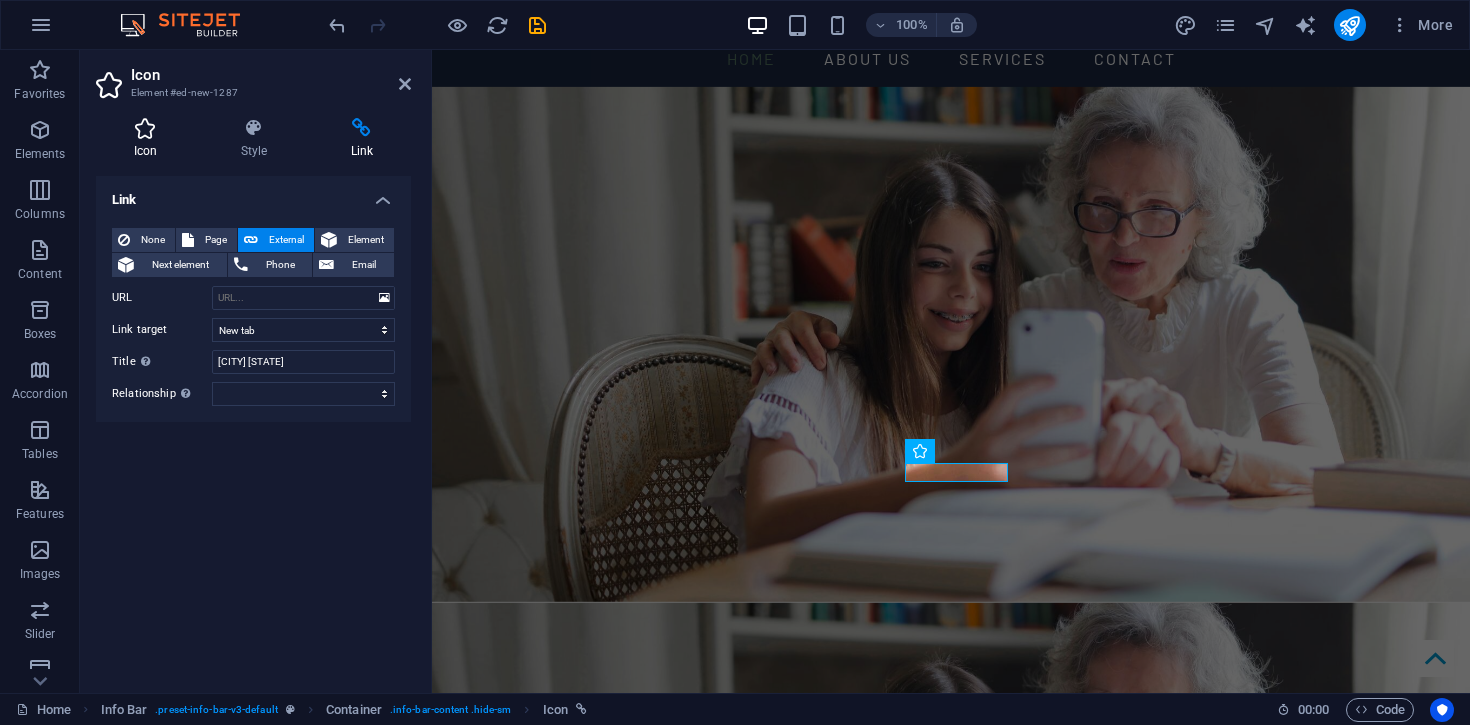 click at bounding box center (145, 128) 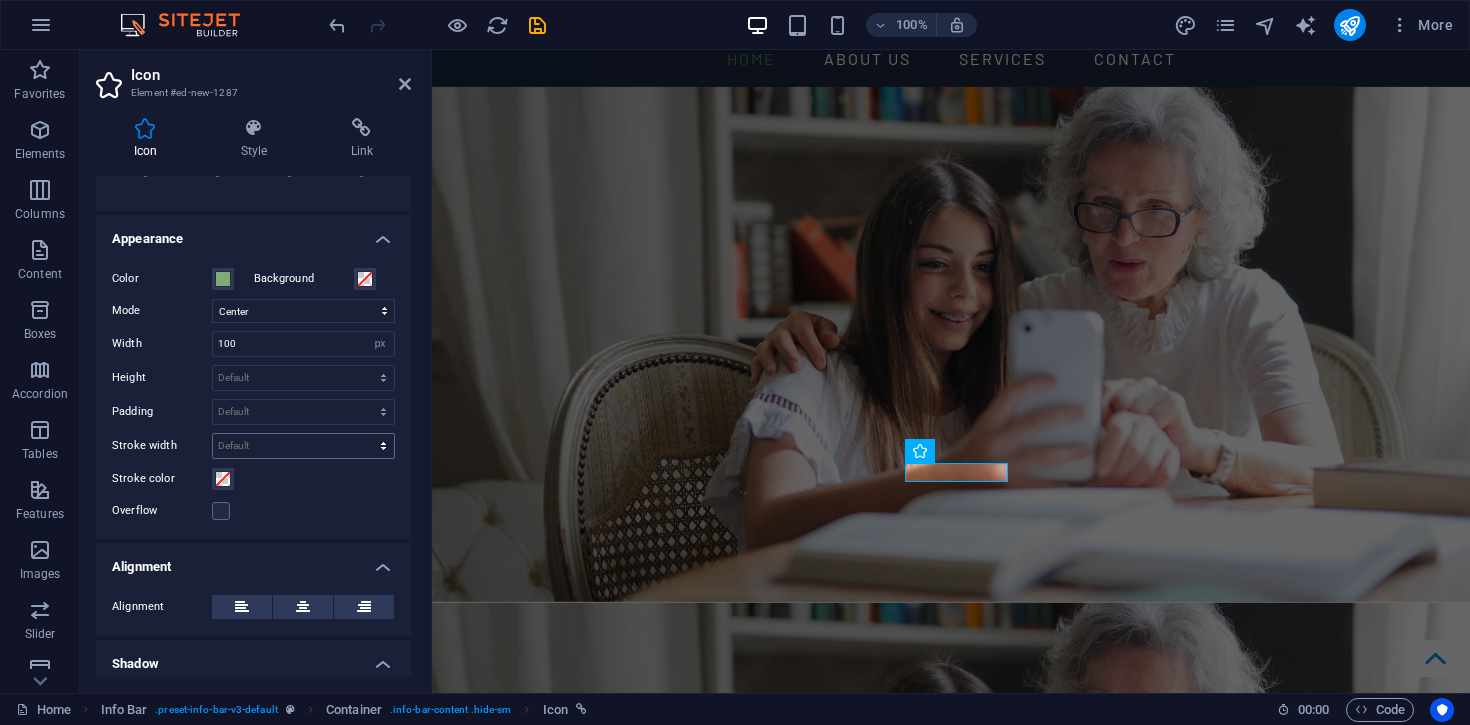 scroll, scrollTop: 548, scrollLeft: 0, axis: vertical 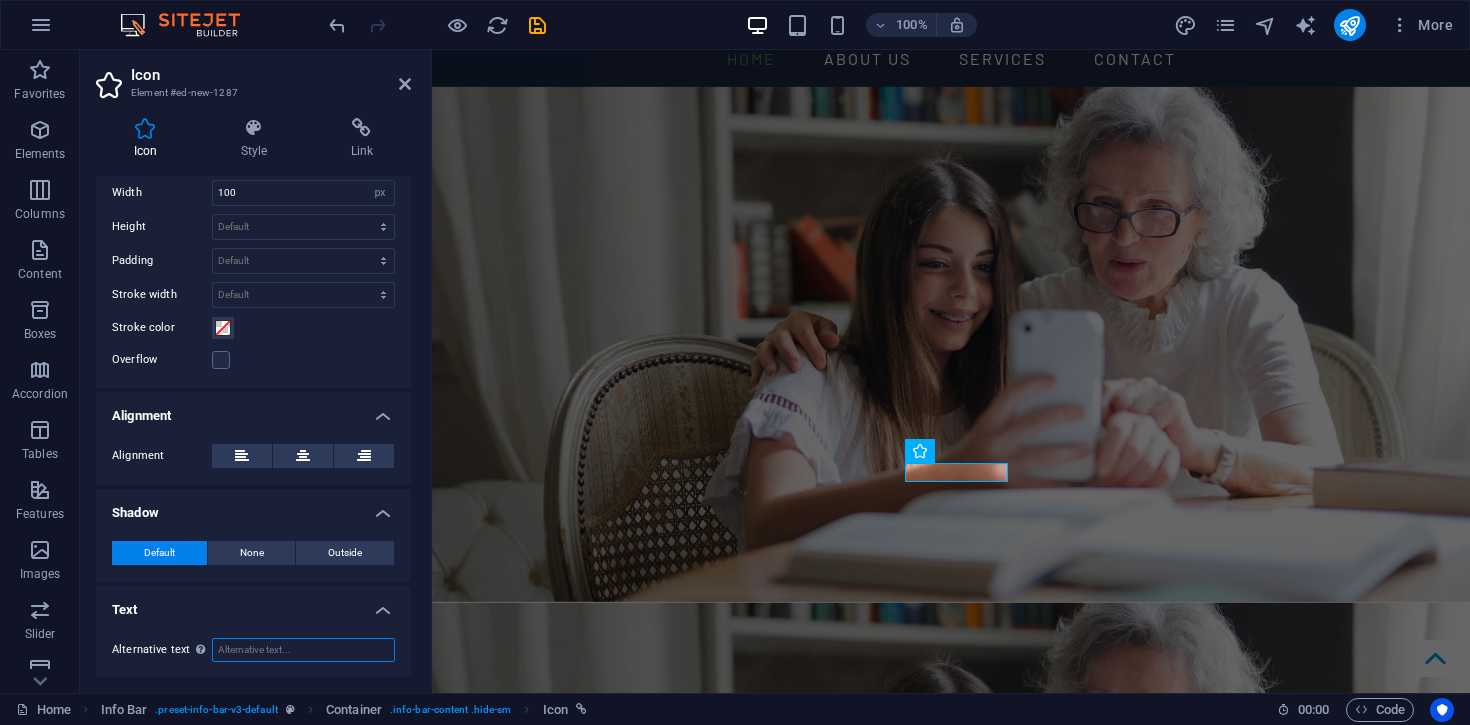 click on "Alternative text The alternative text is used by devices that cannot display images (e.g. image search engines) and should be added to every image to improve website accessibility." at bounding box center [303, 650] 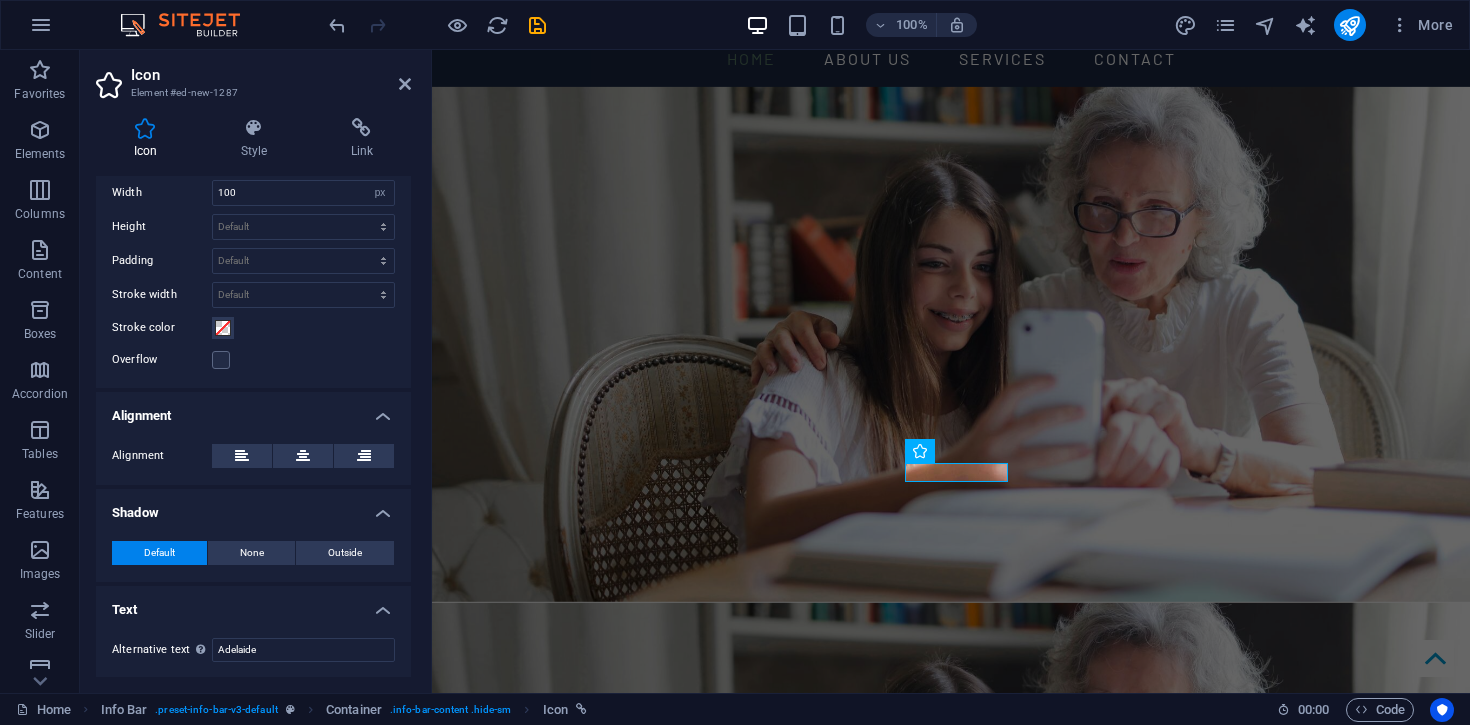 click on "Text" at bounding box center (253, 604) 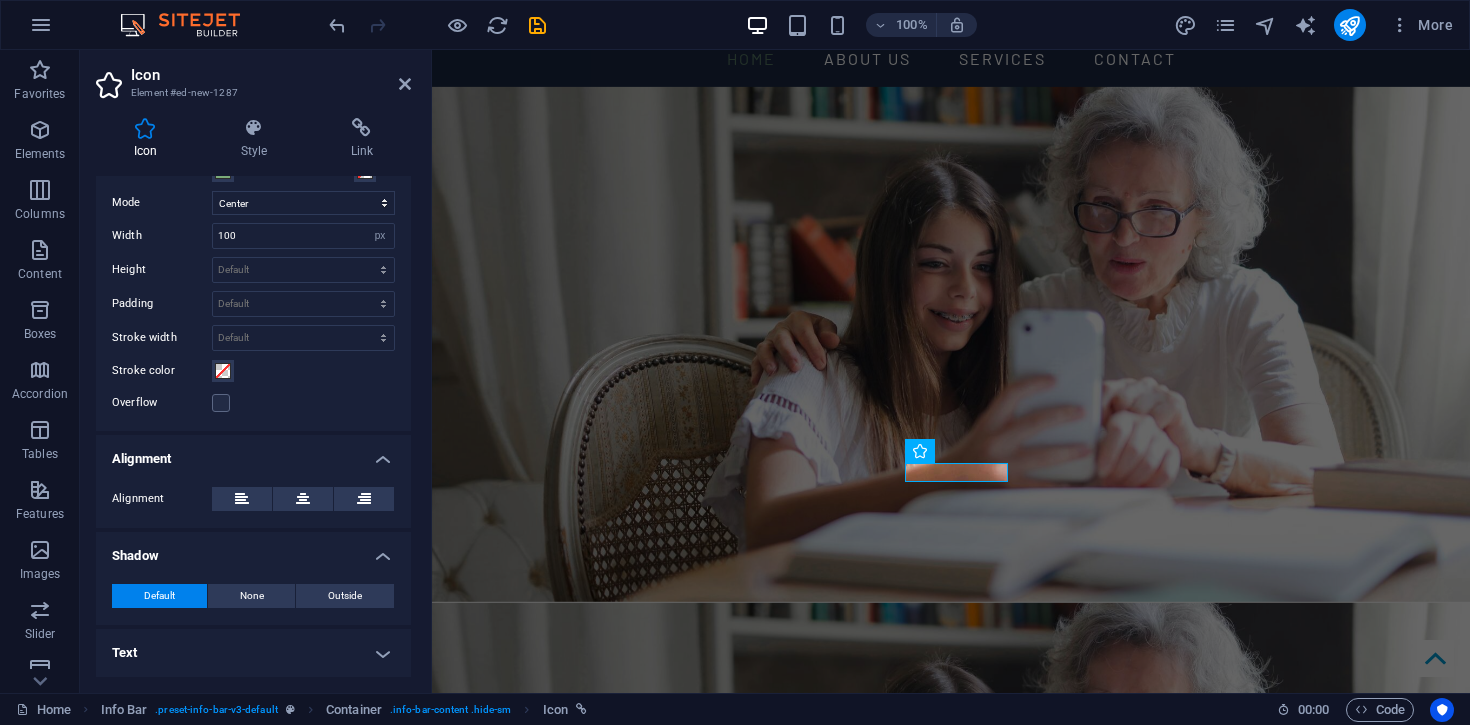 scroll, scrollTop: 504, scrollLeft: 0, axis: vertical 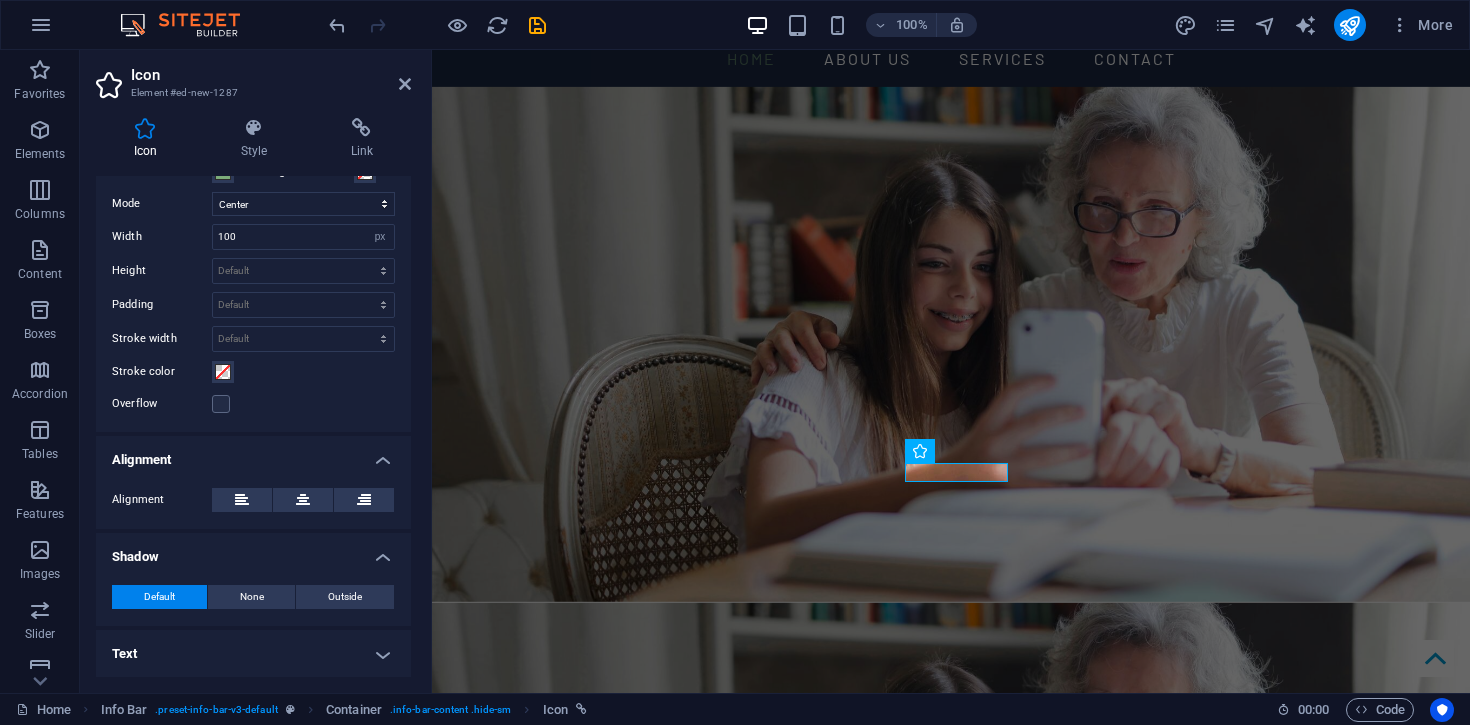 click on "Text" at bounding box center (253, 654) 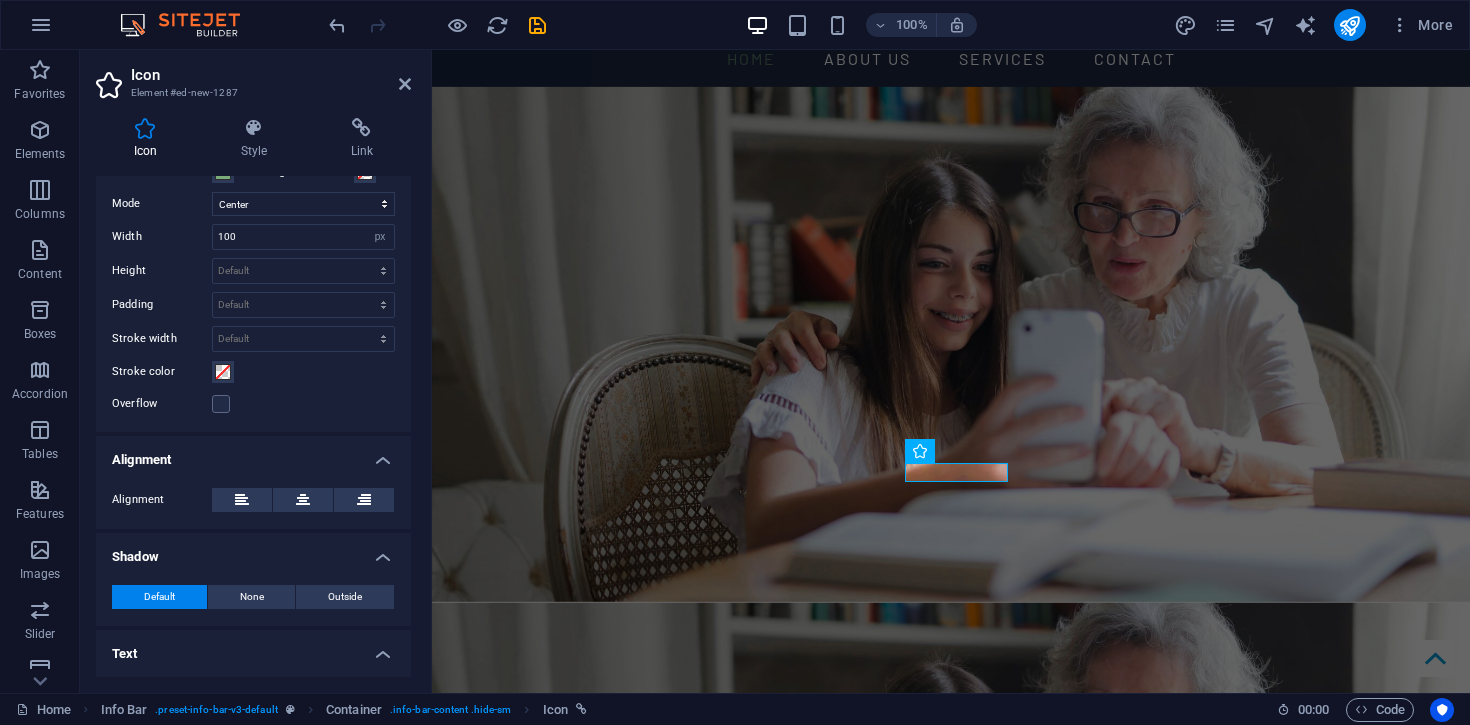 scroll, scrollTop: 548, scrollLeft: 0, axis: vertical 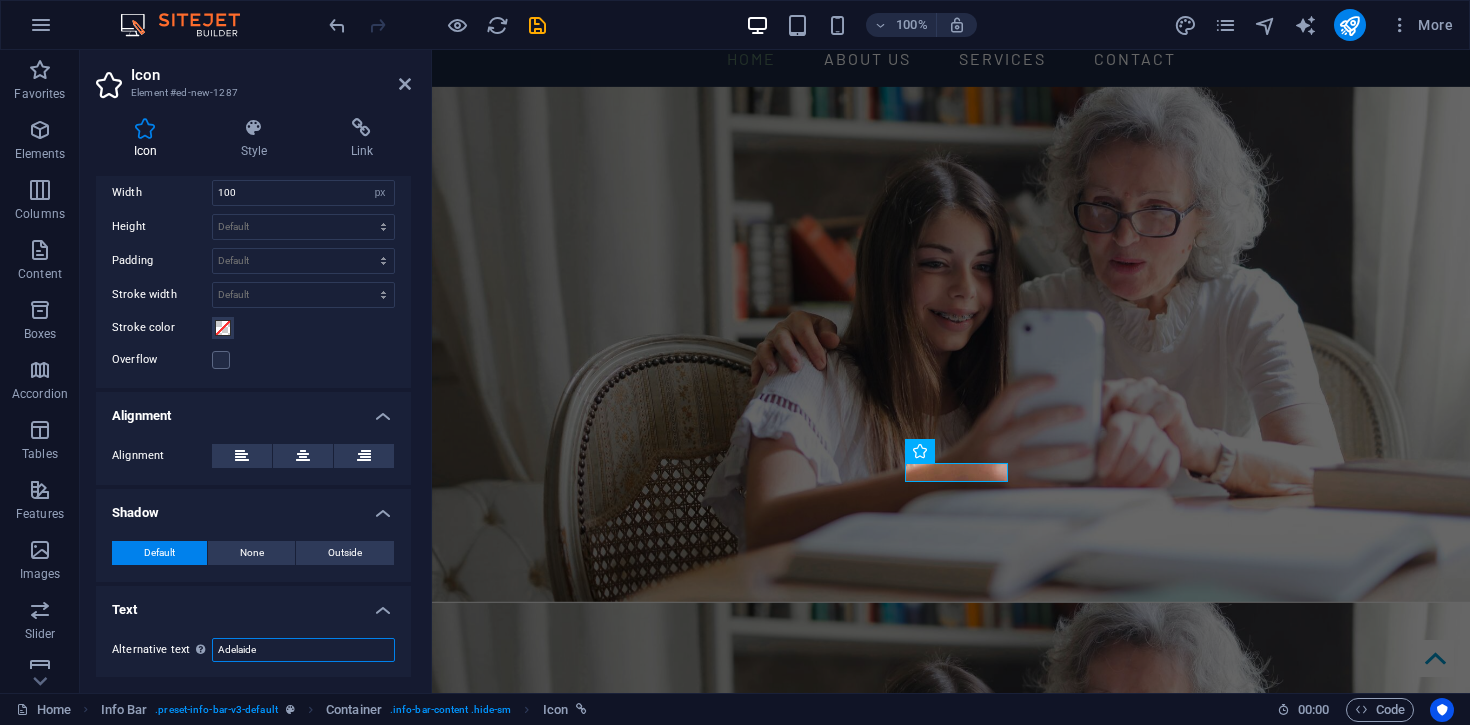 click on "Adelaide" at bounding box center [303, 650] 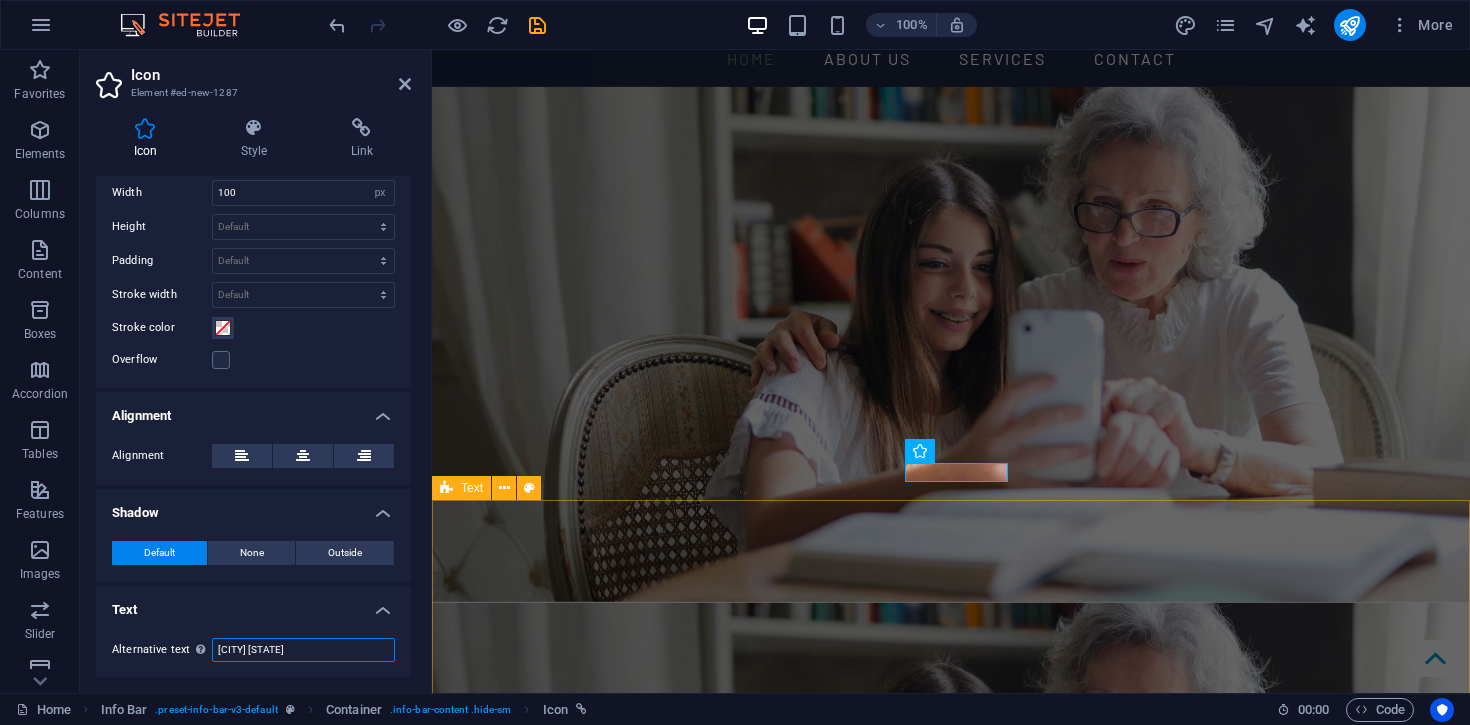 type on "Adelaide South Australia" 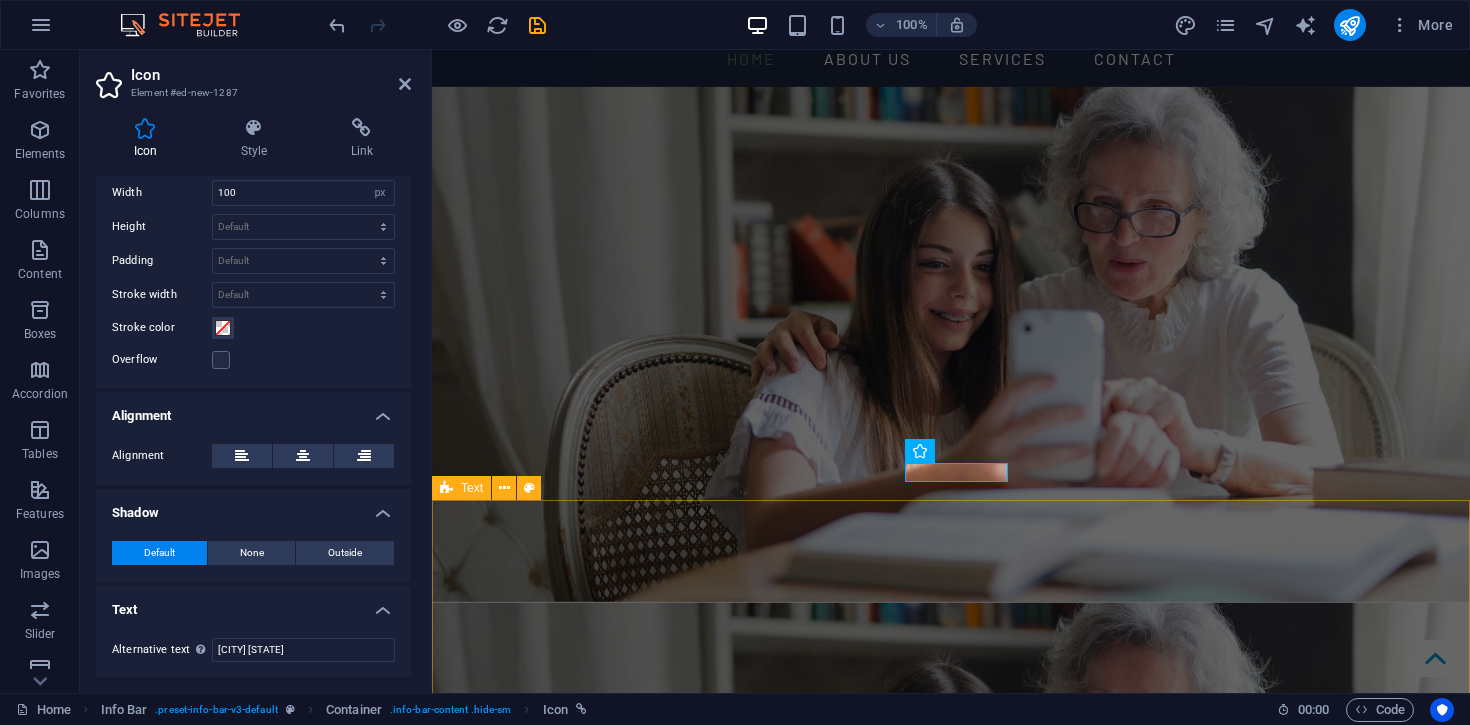 click on "About  US At ElderLink Services, we aim to empower others through expert tech support to confidently leverage technology for greater independence, connection and quality of life. Our team will assist you in utilising your digital tools to enhance your experience and productivity, whether at home or in a community setting. We’re here to guide you through the digital landscape, making it simple and seamless so you can focus on what matters most. Our technicians are highly experienced and specifically trained to offer a service unique to your retirement. Furthermore, we pride ourselves on our training and down to earth explanations that help you learn in a relaxed and comfortable setting.  We believe there is no such thing as a stupid question, only opportunities to learn and overcome challenges." at bounding box center (951, 1759) 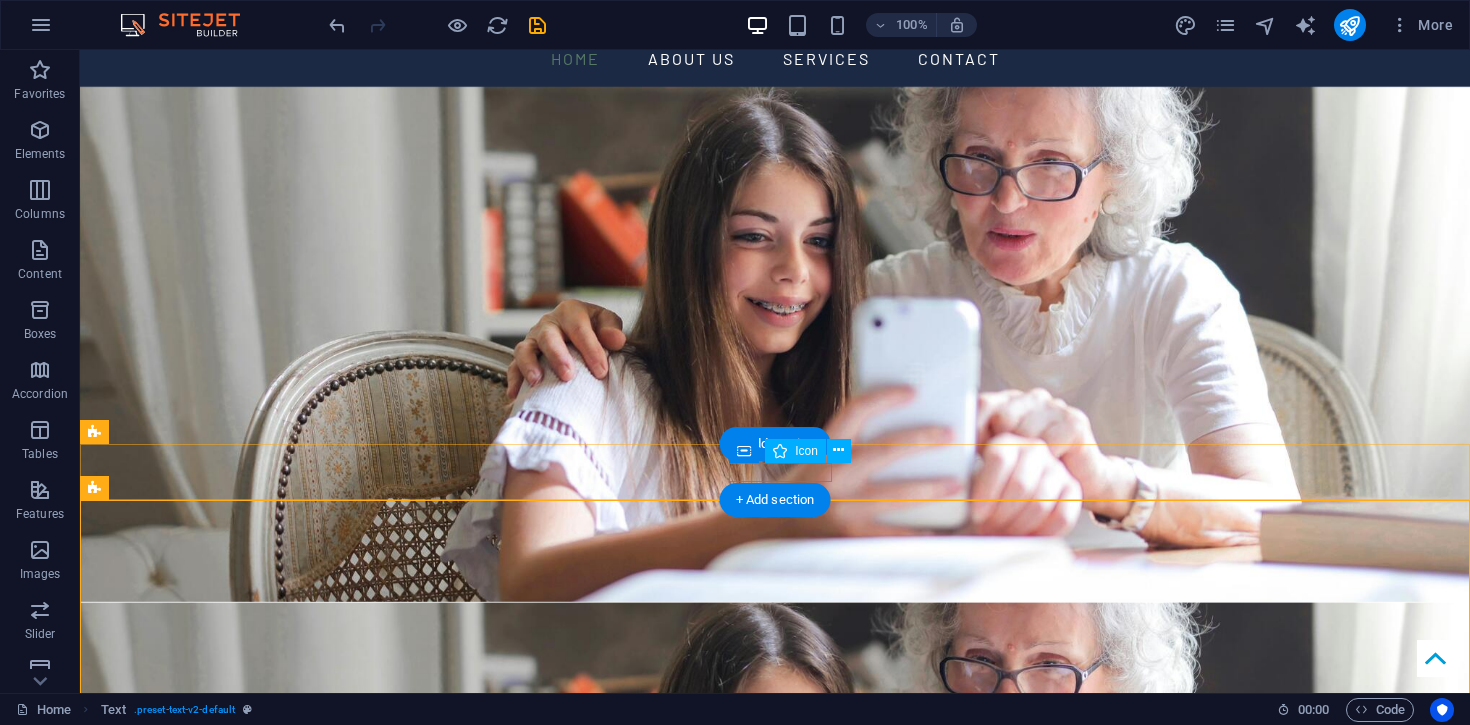 click on "Adelaide South Australia" at bounding box center (767, 1481) 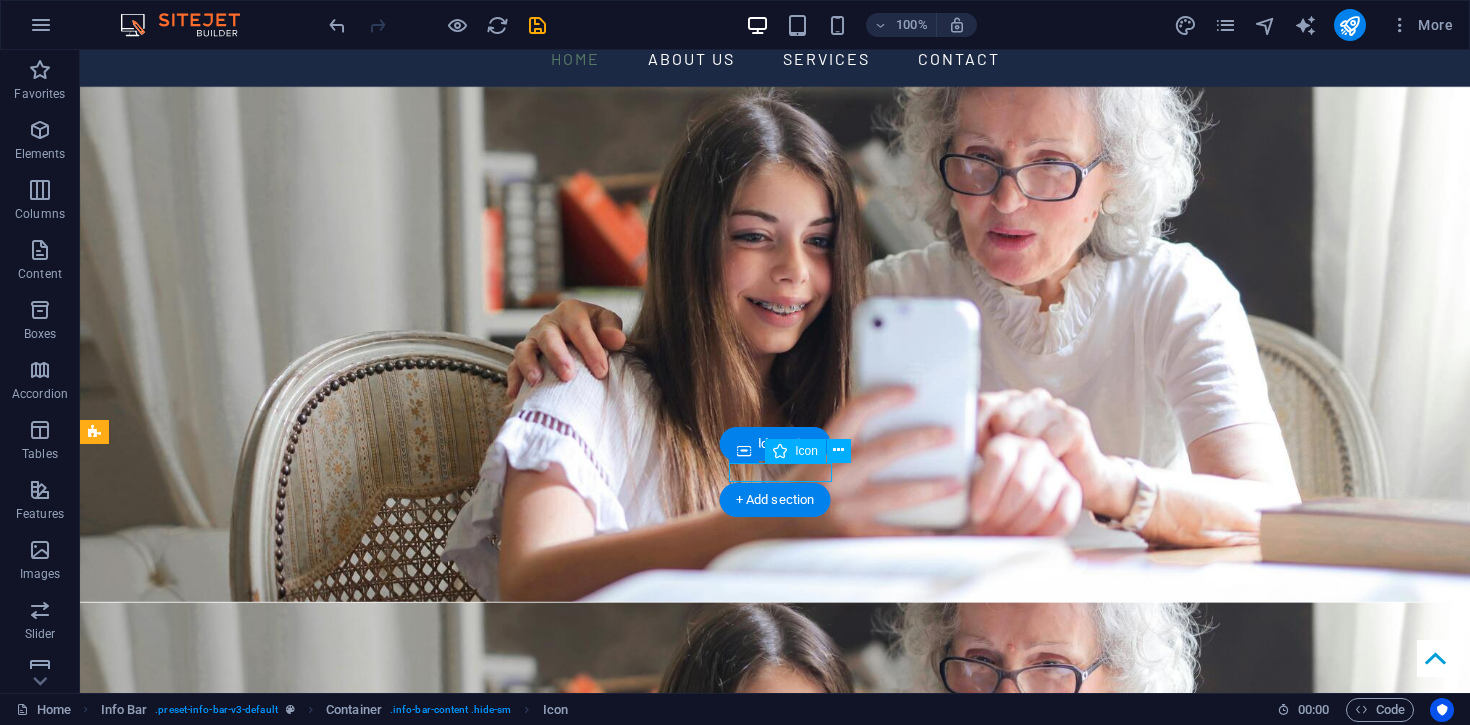 click on "Adelaide South Australia" at bounding box center [767, 1481] 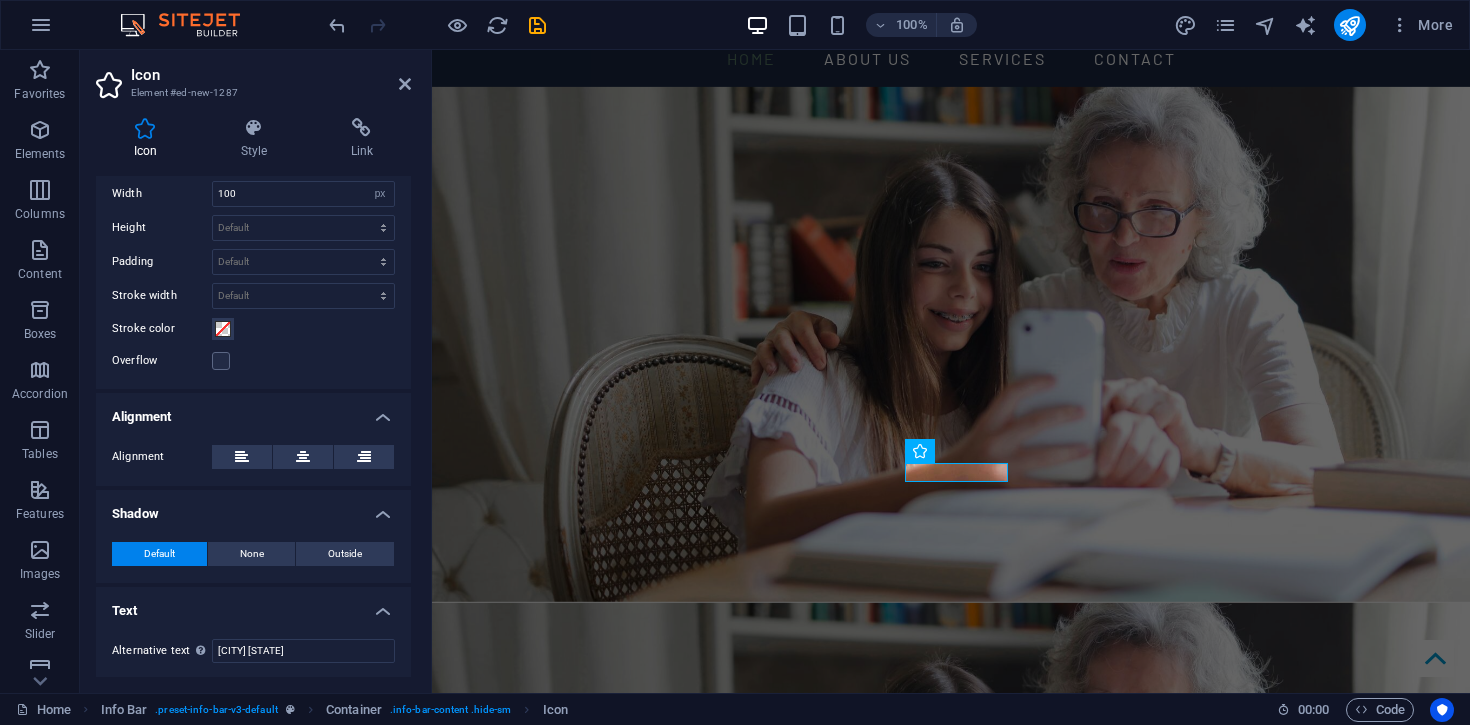 scroll, scrollTop: 548, scrollLeft: 0, axis: vertical 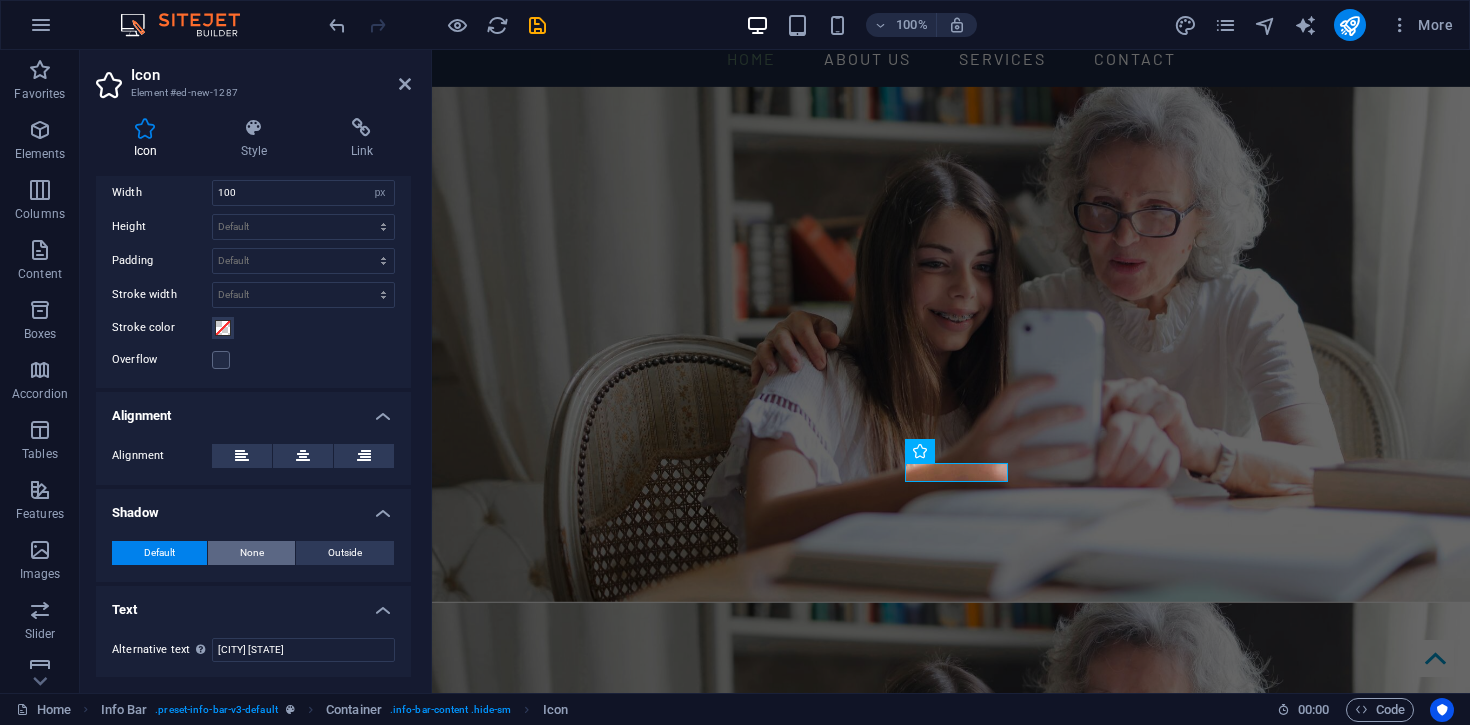click on "None" at bounding box center (252, 553) 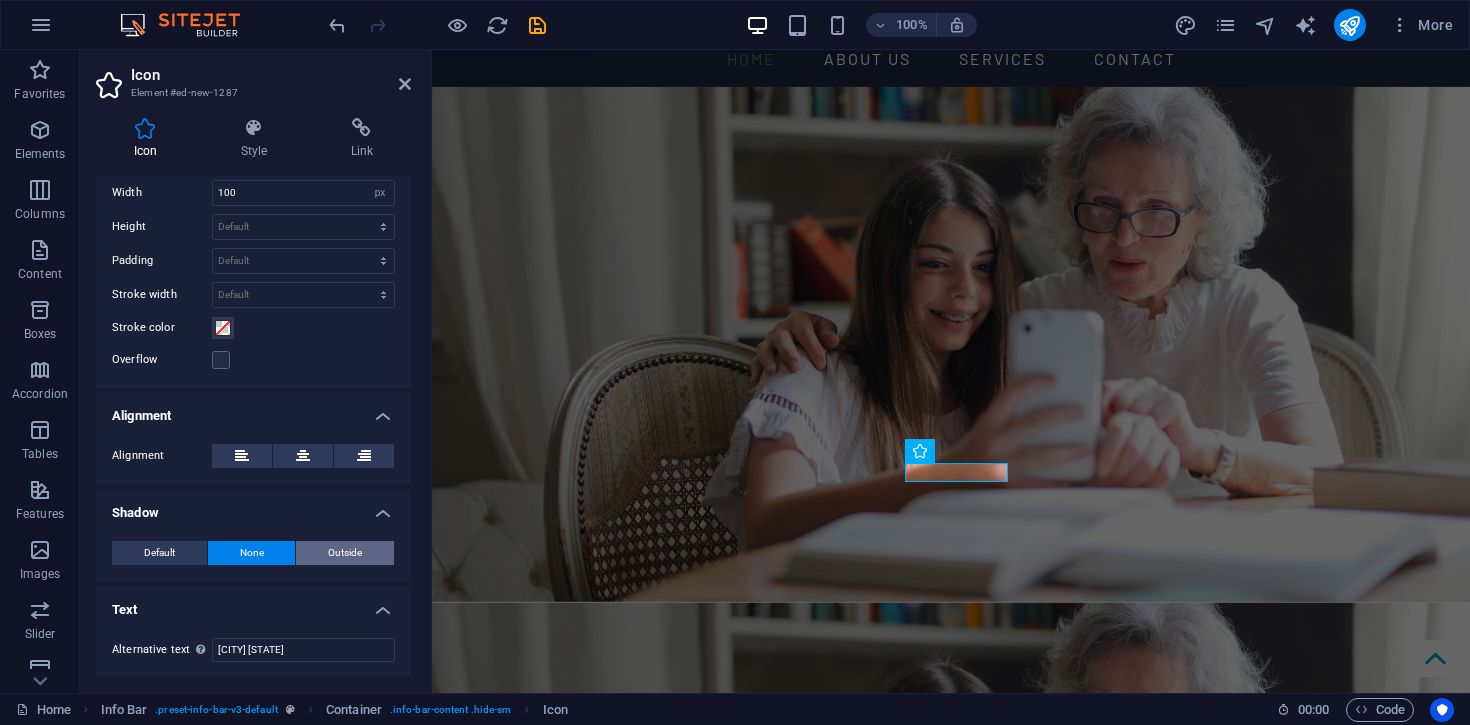 click on "Outside" at bounding box center [345, 553] 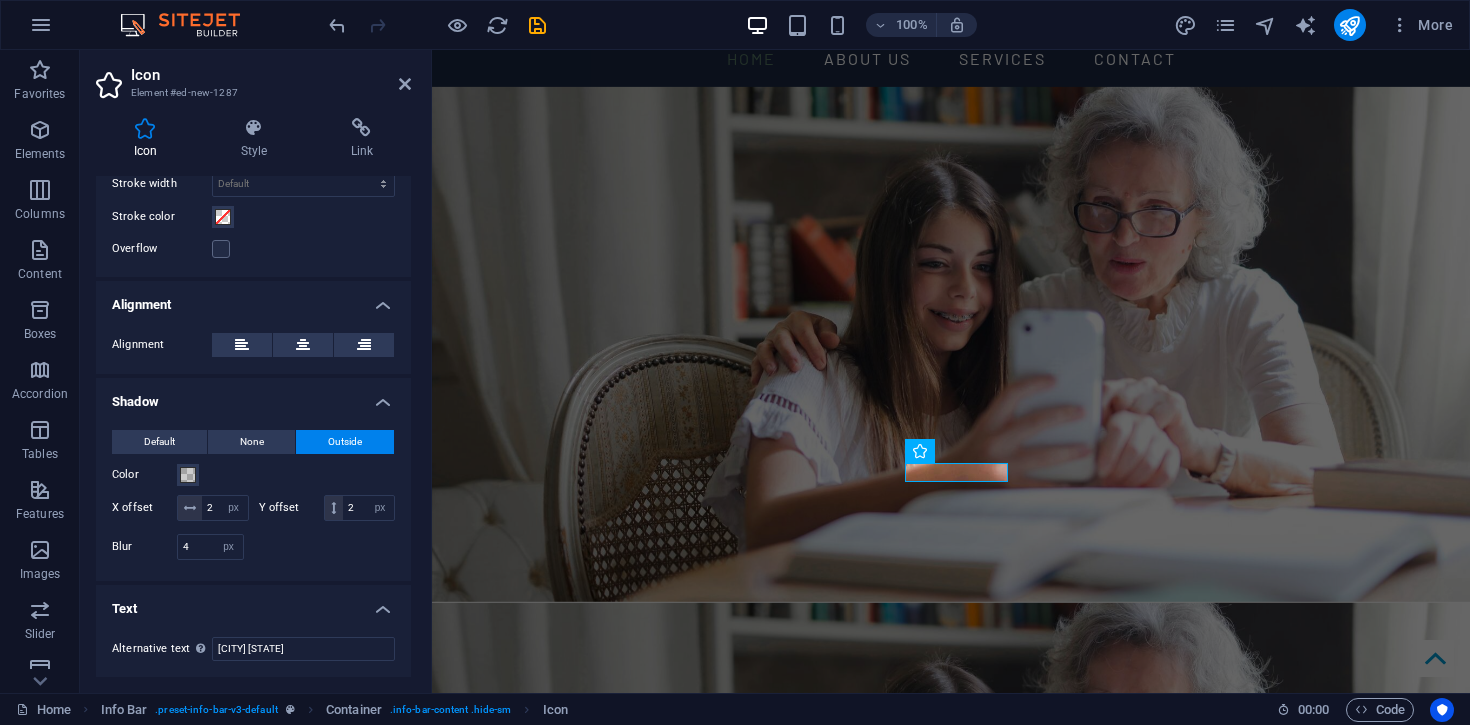 scroll, scrollTop: 684, scrollLeft: 0, axis: vertical 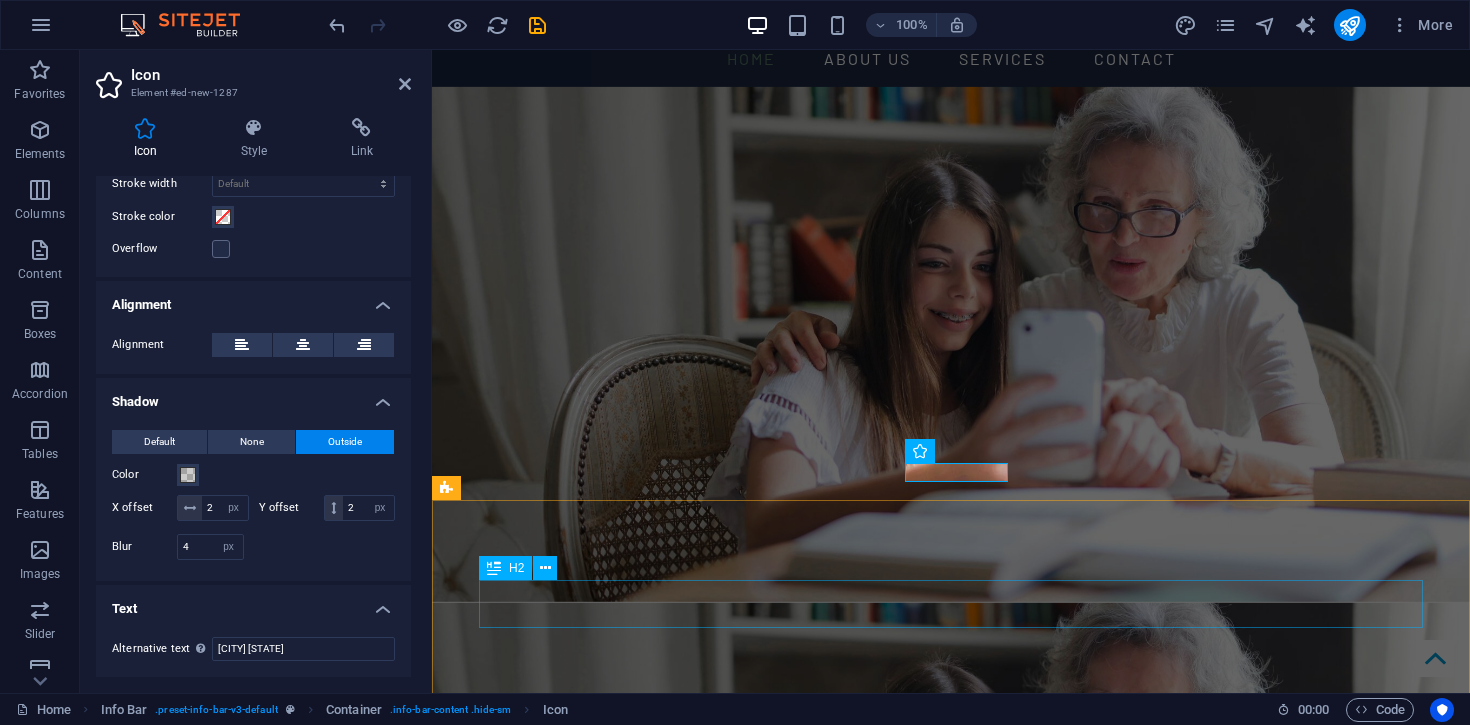 click on "About  US" at bounding box center (951, 1643) 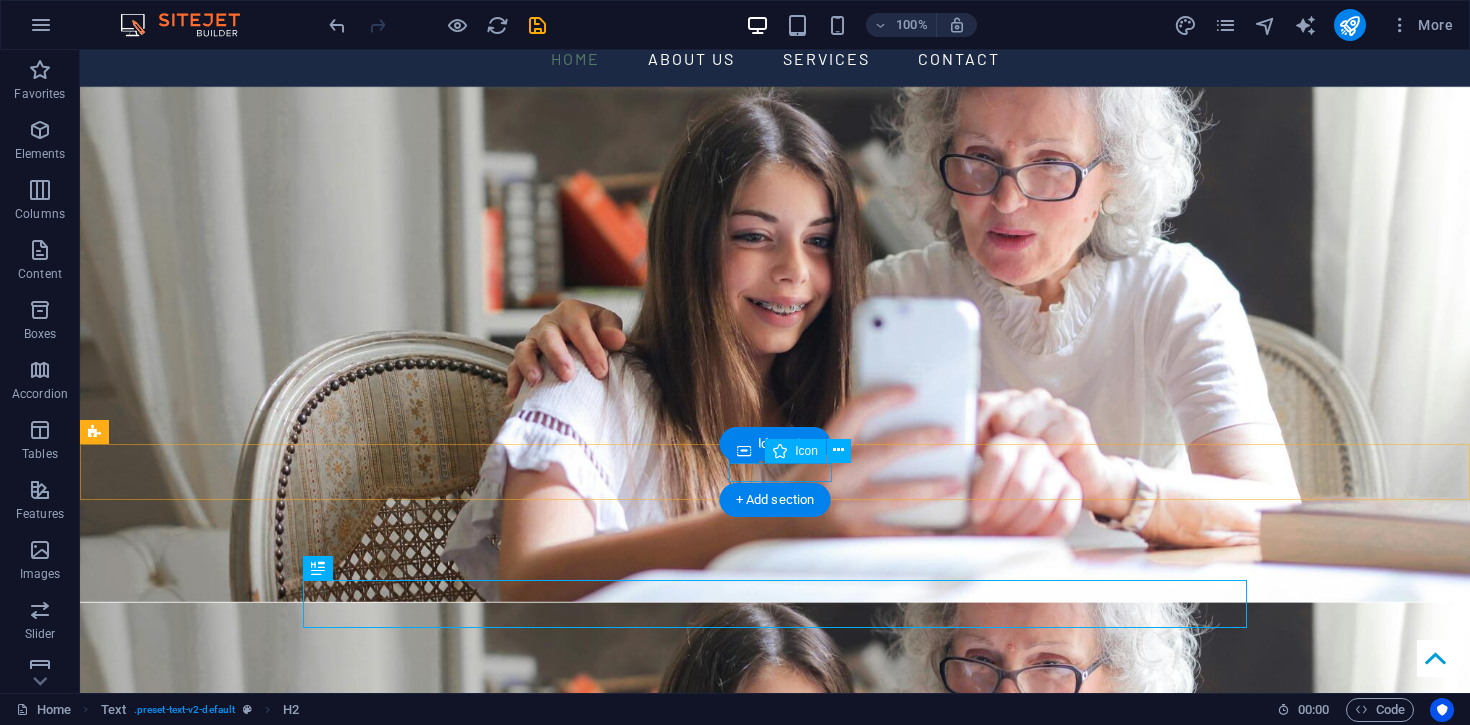 click on "Adelaide South Australia" at bounding box center [767, 1481] 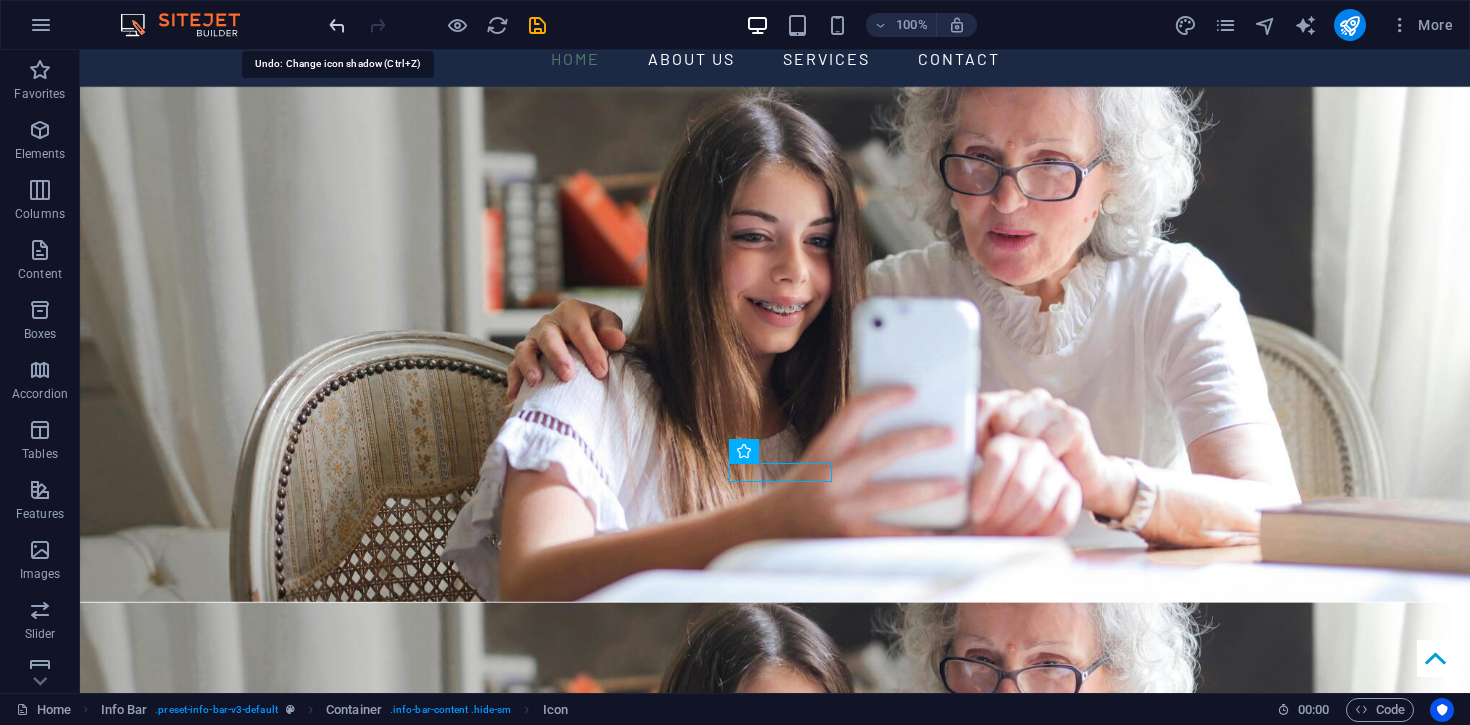 click at bounding box center (337, 25) 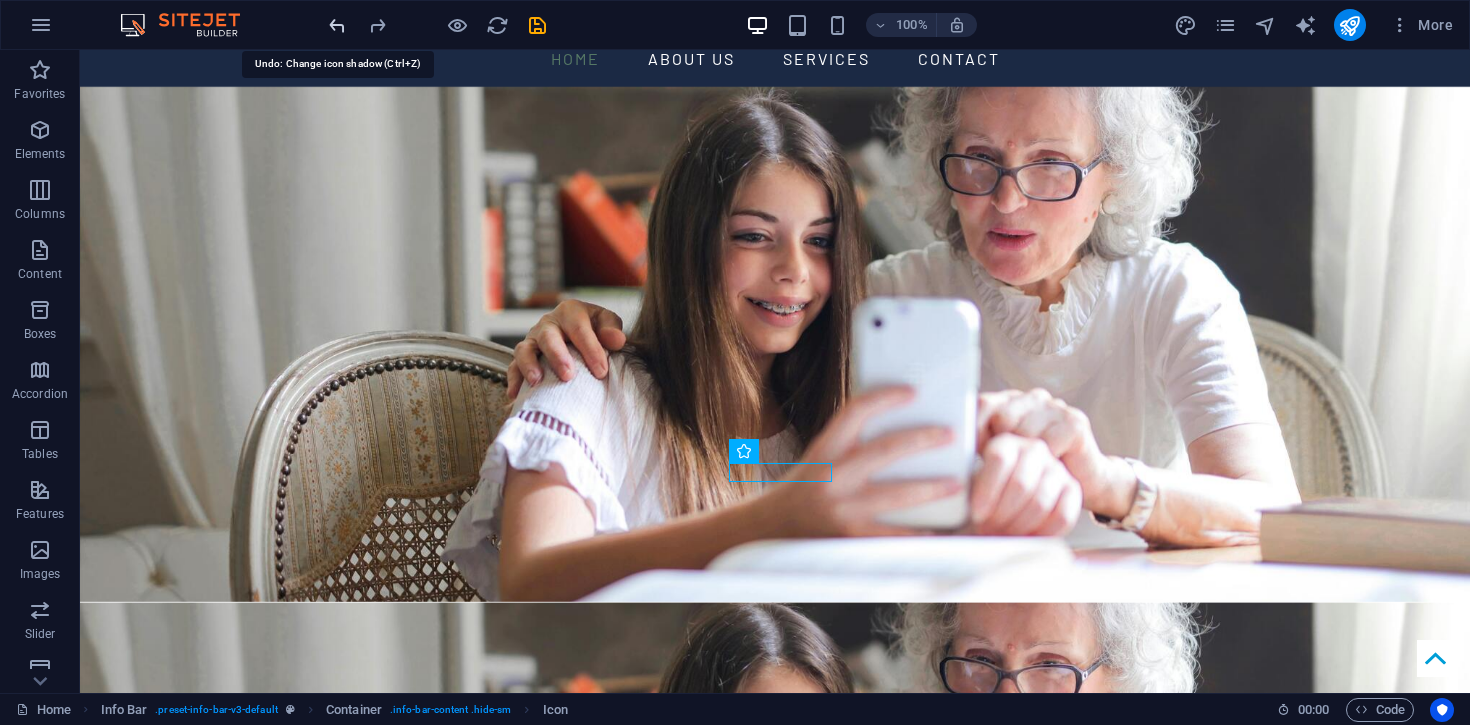 click at bounding box center [337, 25] 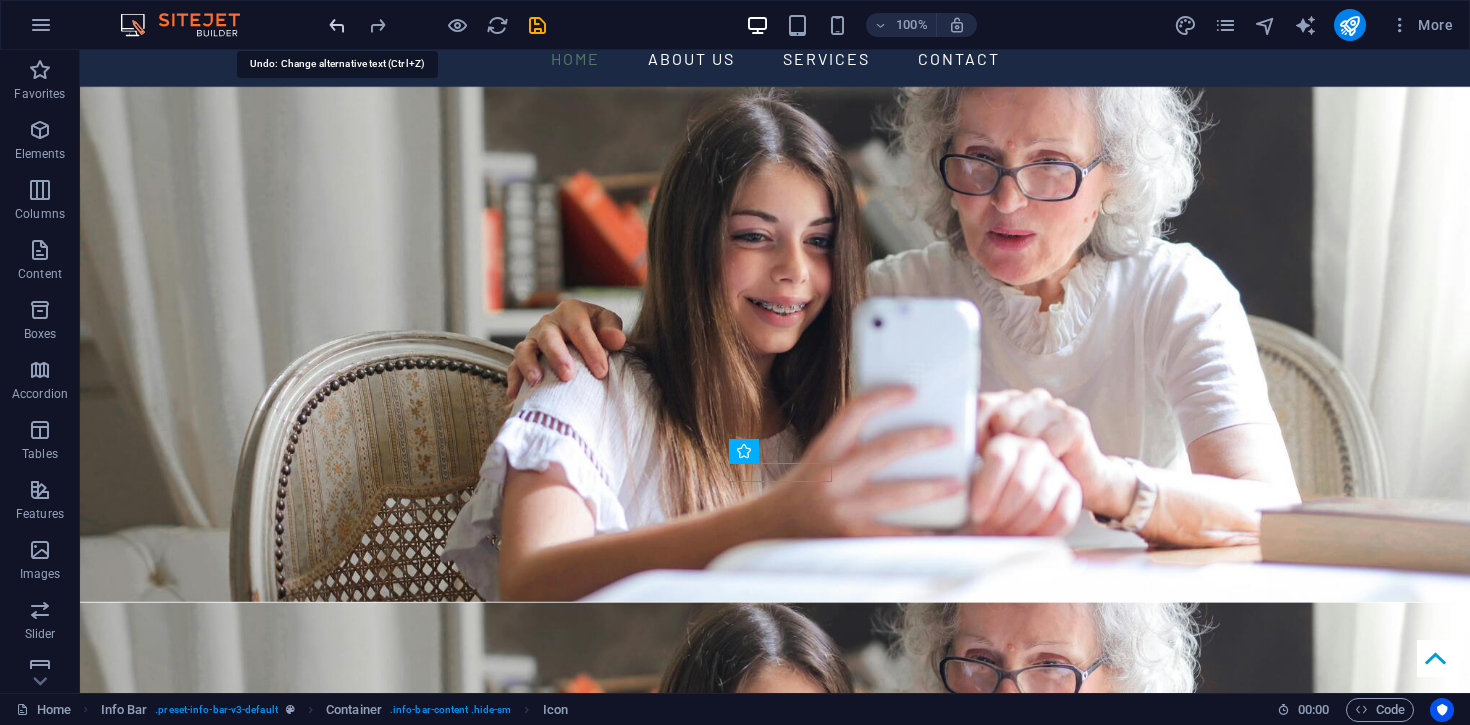 click at bounding box center [337, 25] 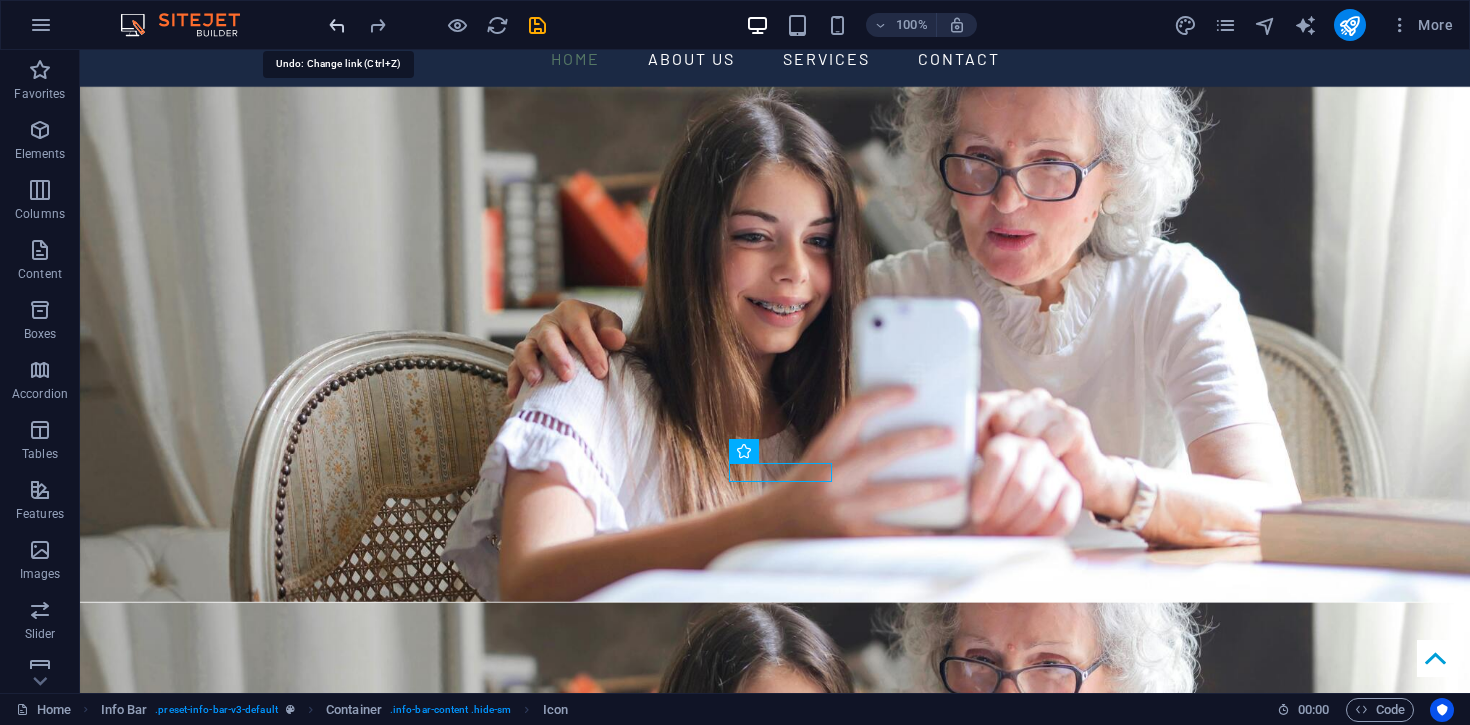 click at bounding box center [337, 25] 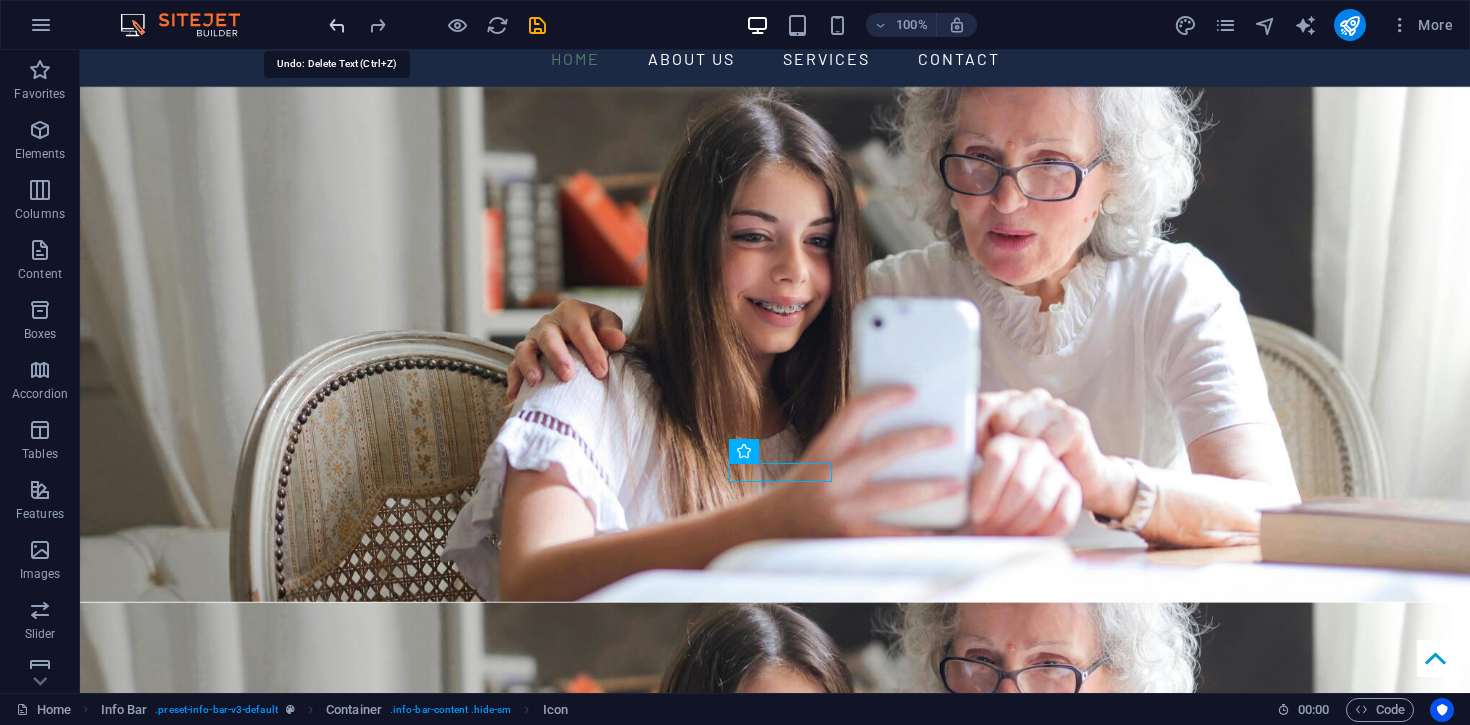 click at bounding box center [337, 25] 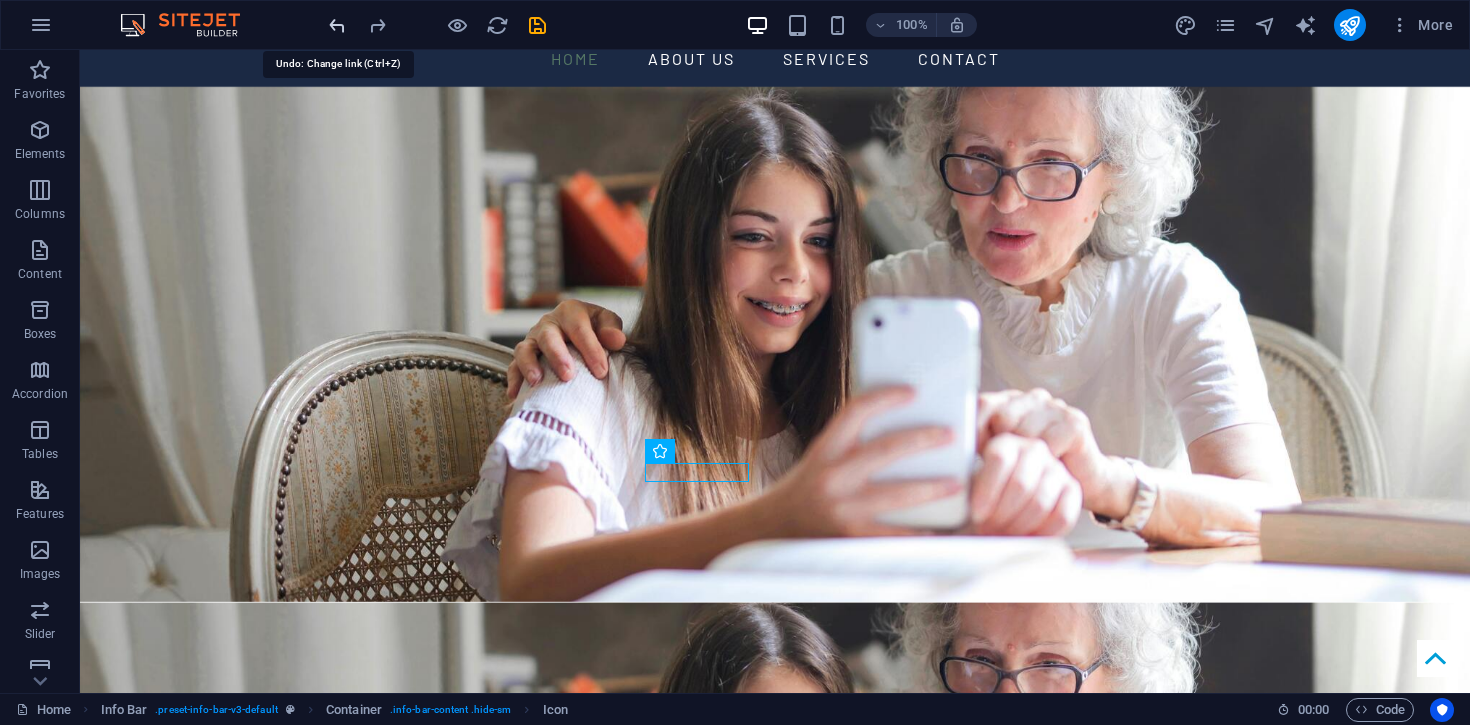 click at bounding box center (337, 25) 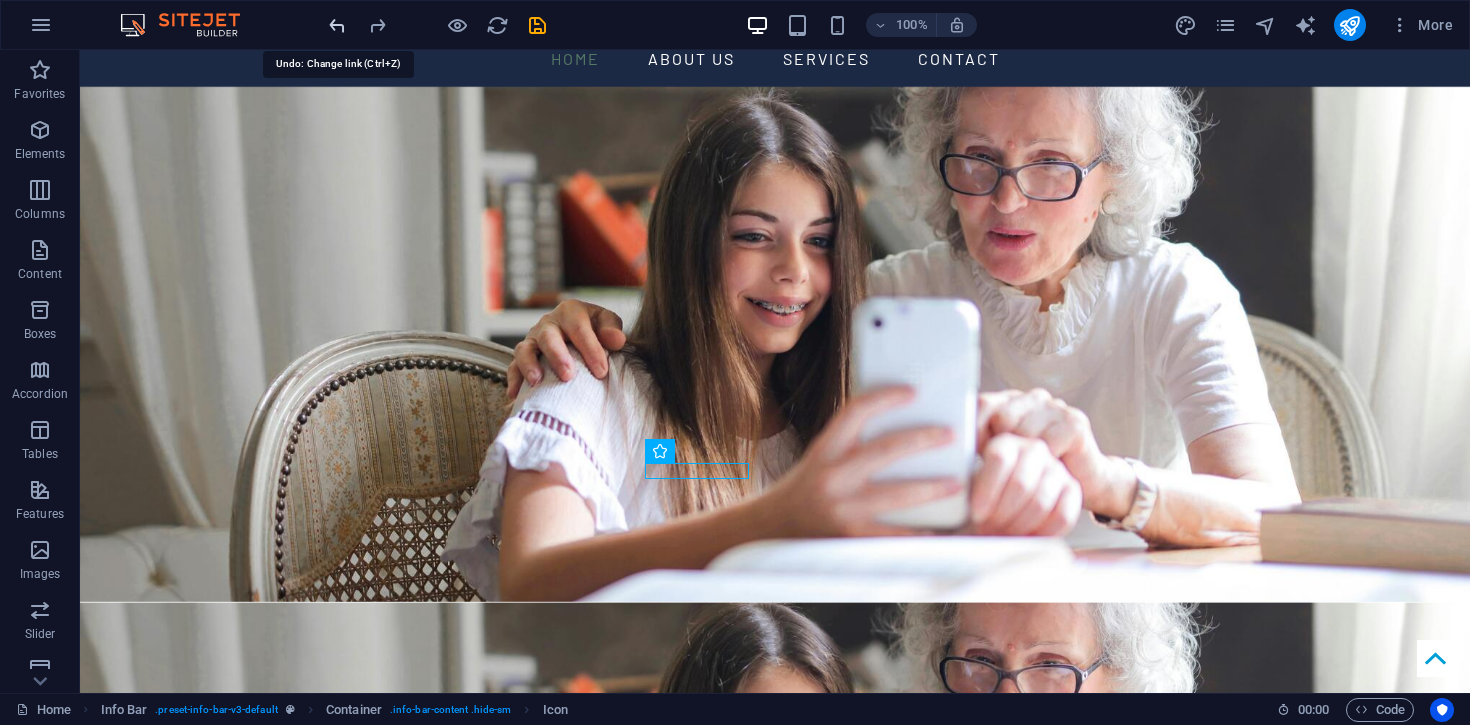 click at bounding box center [337, 25] 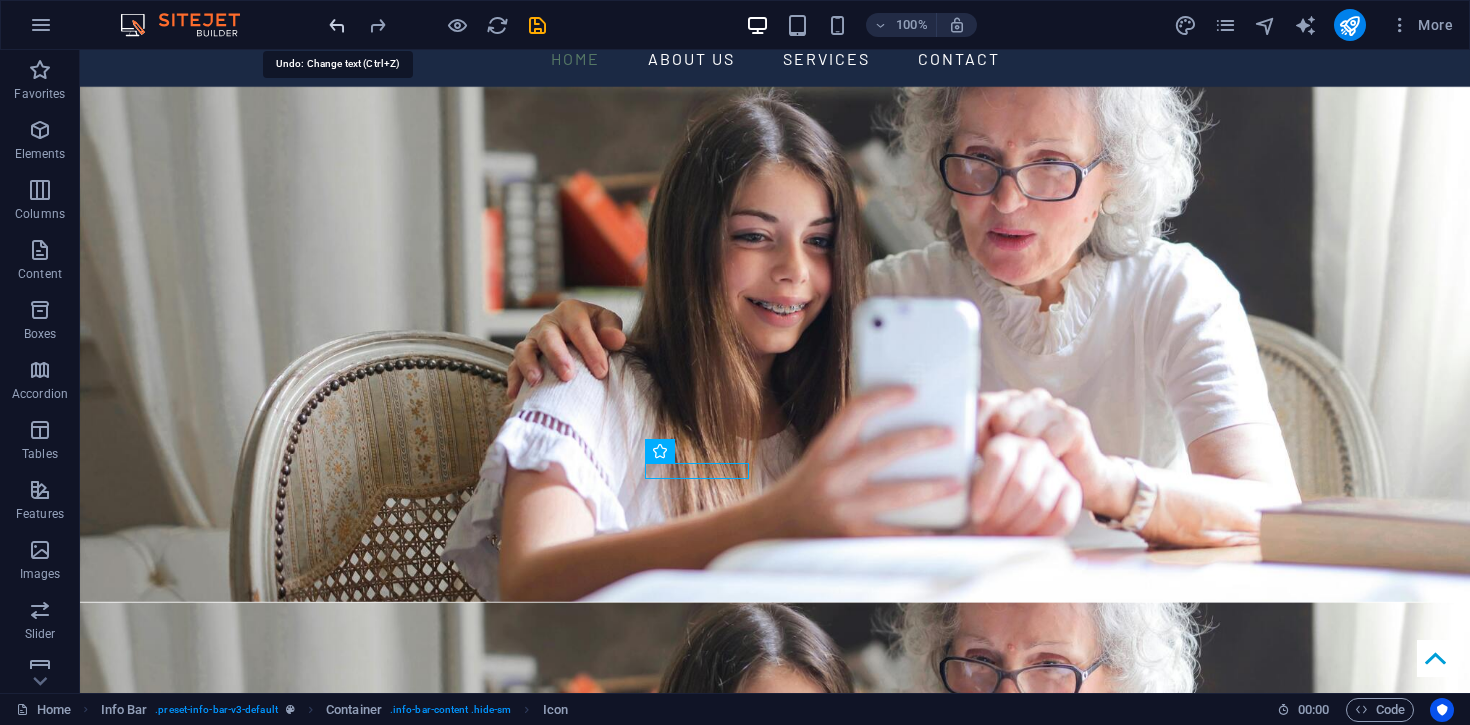 click at bounding box center [337, 25] 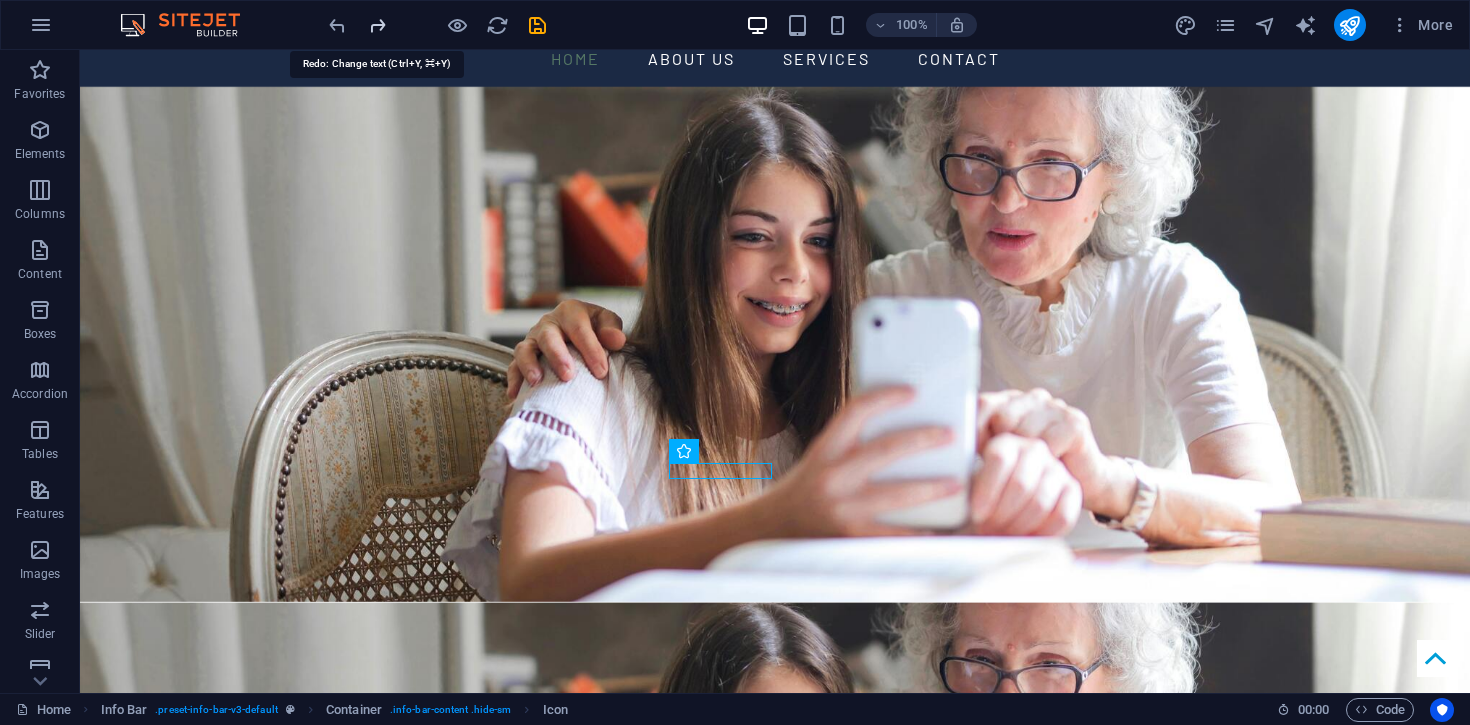 drag, startPoint x: 385, startPoint y: 26, endPoint x: 602, endPoint y: 288, distance: 340.19553 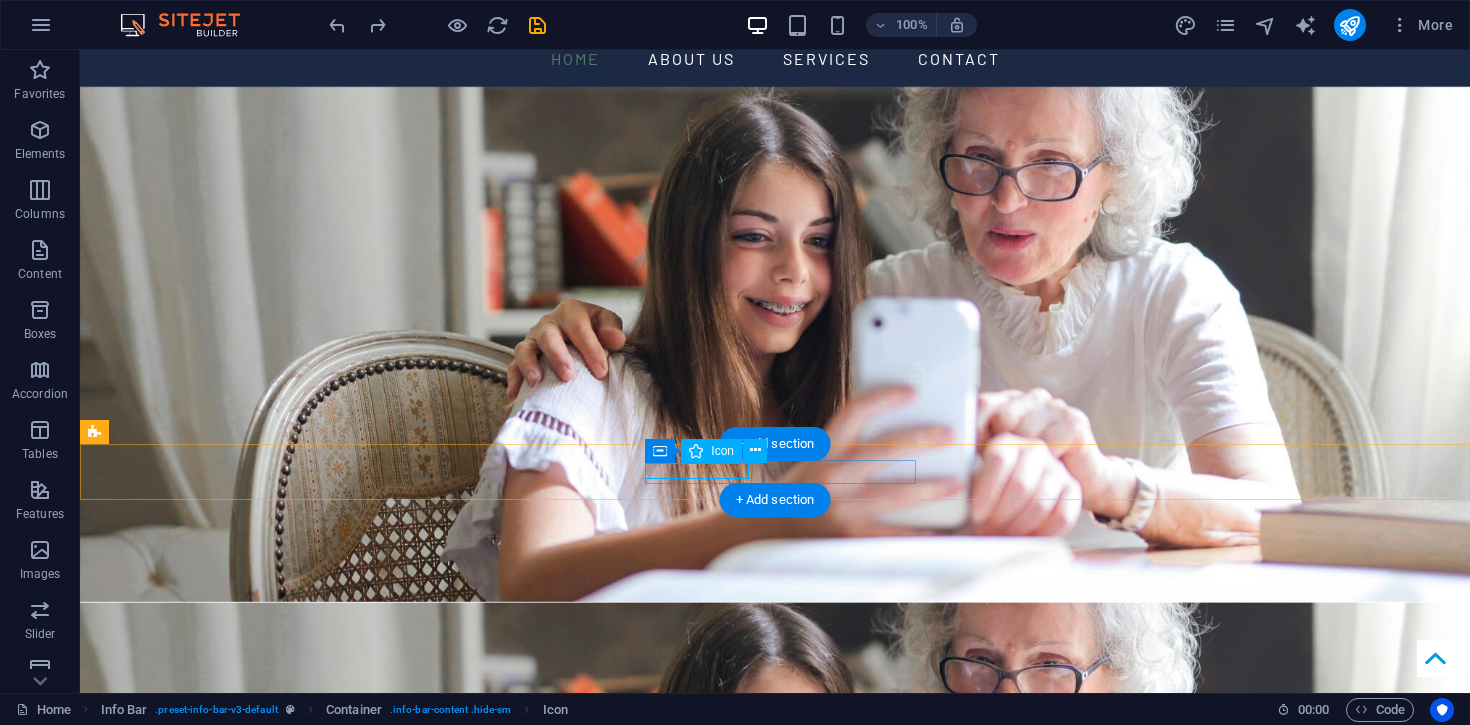 click at bounding box center (767, 1480) 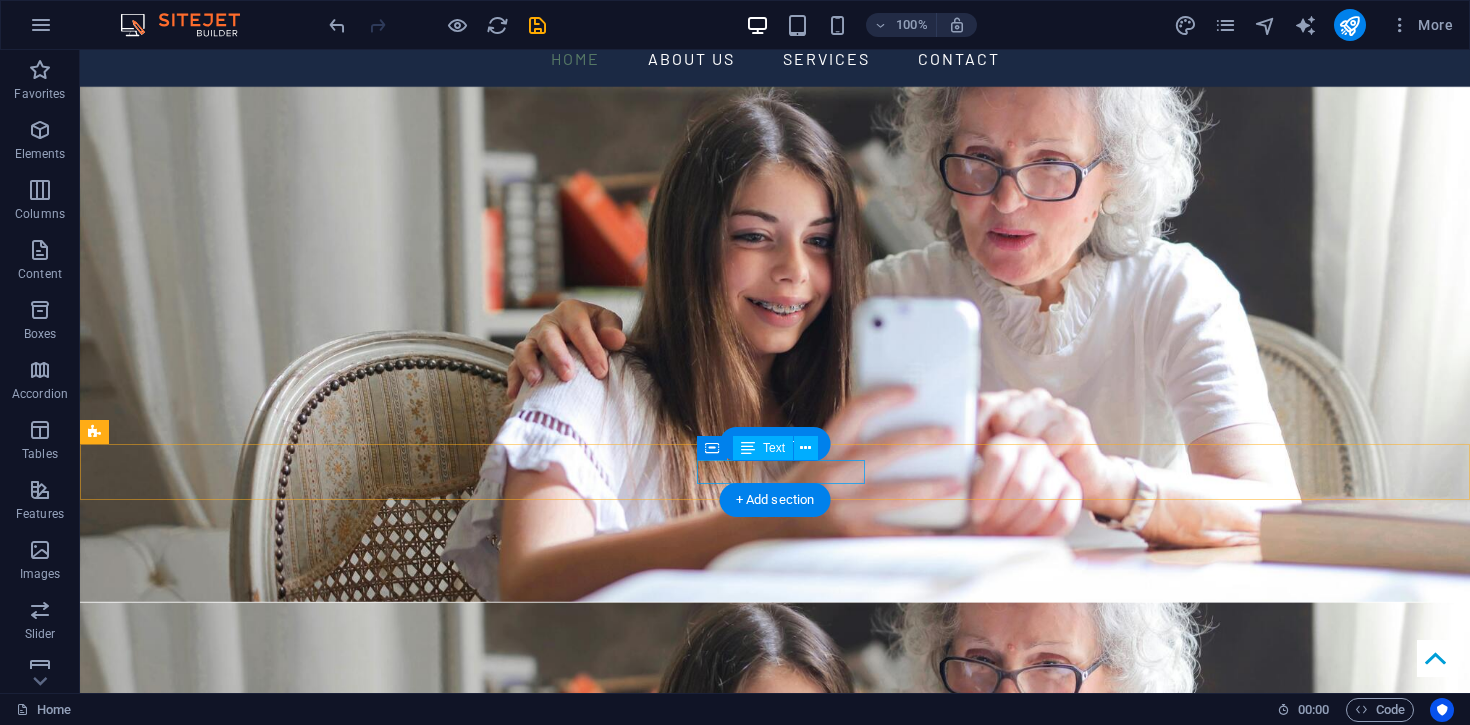 click on "Adelaide South Australia" at bounding box center [767, 1484] 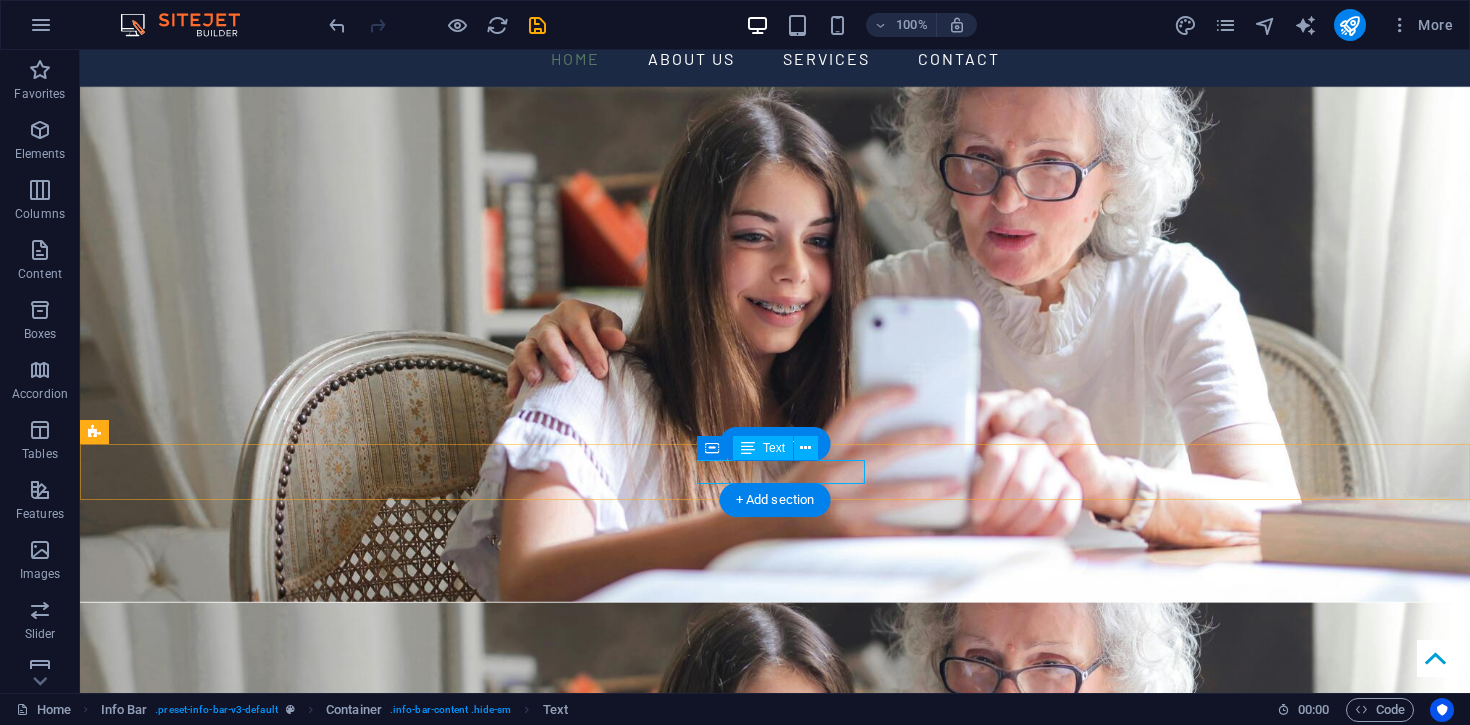 click on "Adelaide South Australia" at bounding box center [767, 1484] 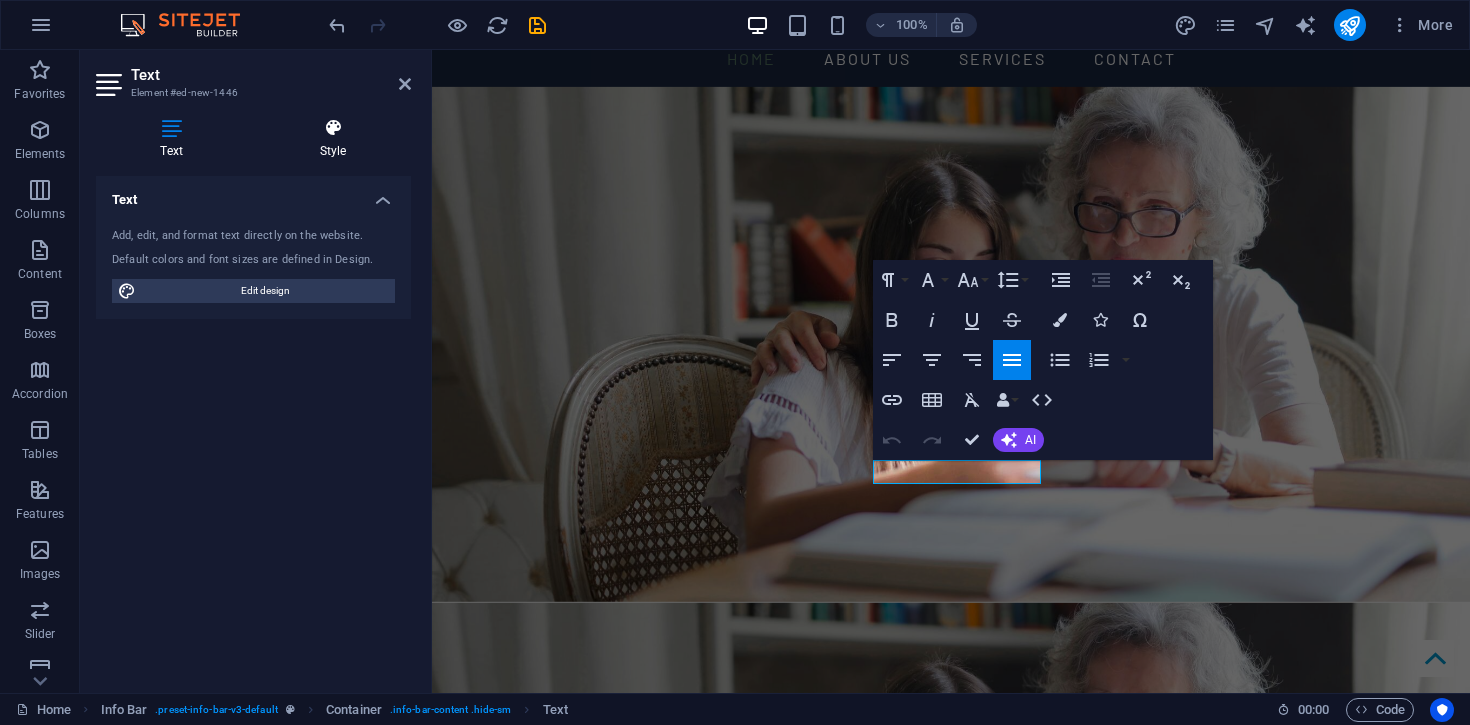 click on "Style" at bounding box center [333, 139] 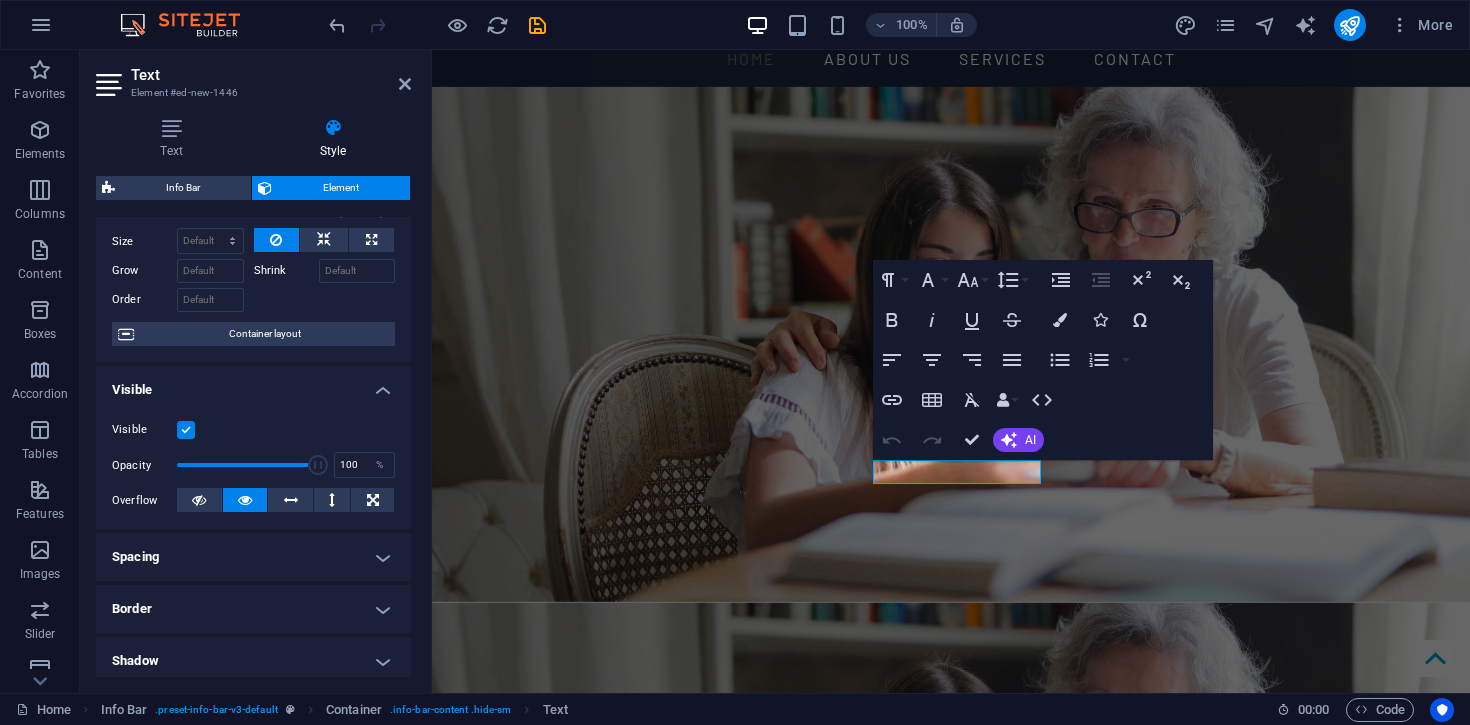scroll, scrollTop: 0, scrollLeft: 0, axis: both 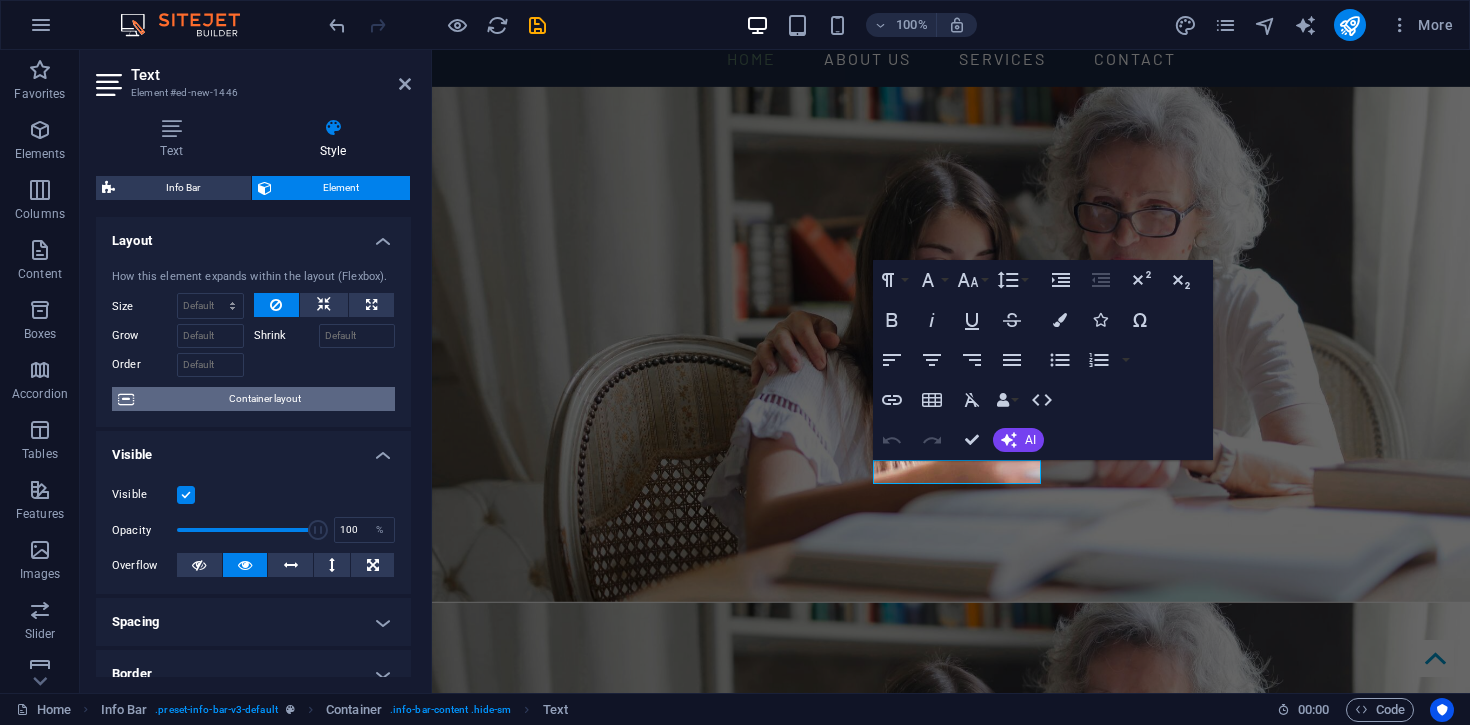 click on "Container layout" at bounding box center [264, 399] 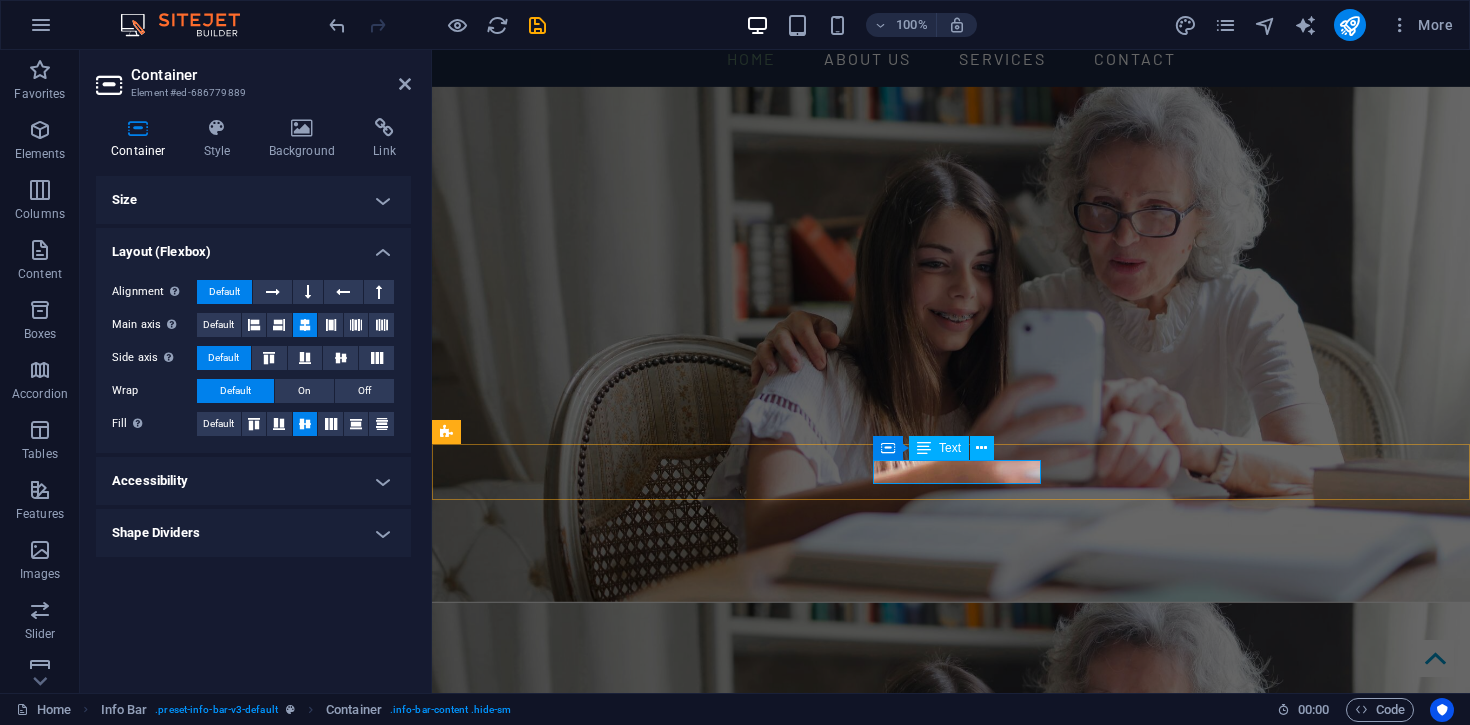 click on "Adelaide South Australia" at bounding box center [943, 1484] 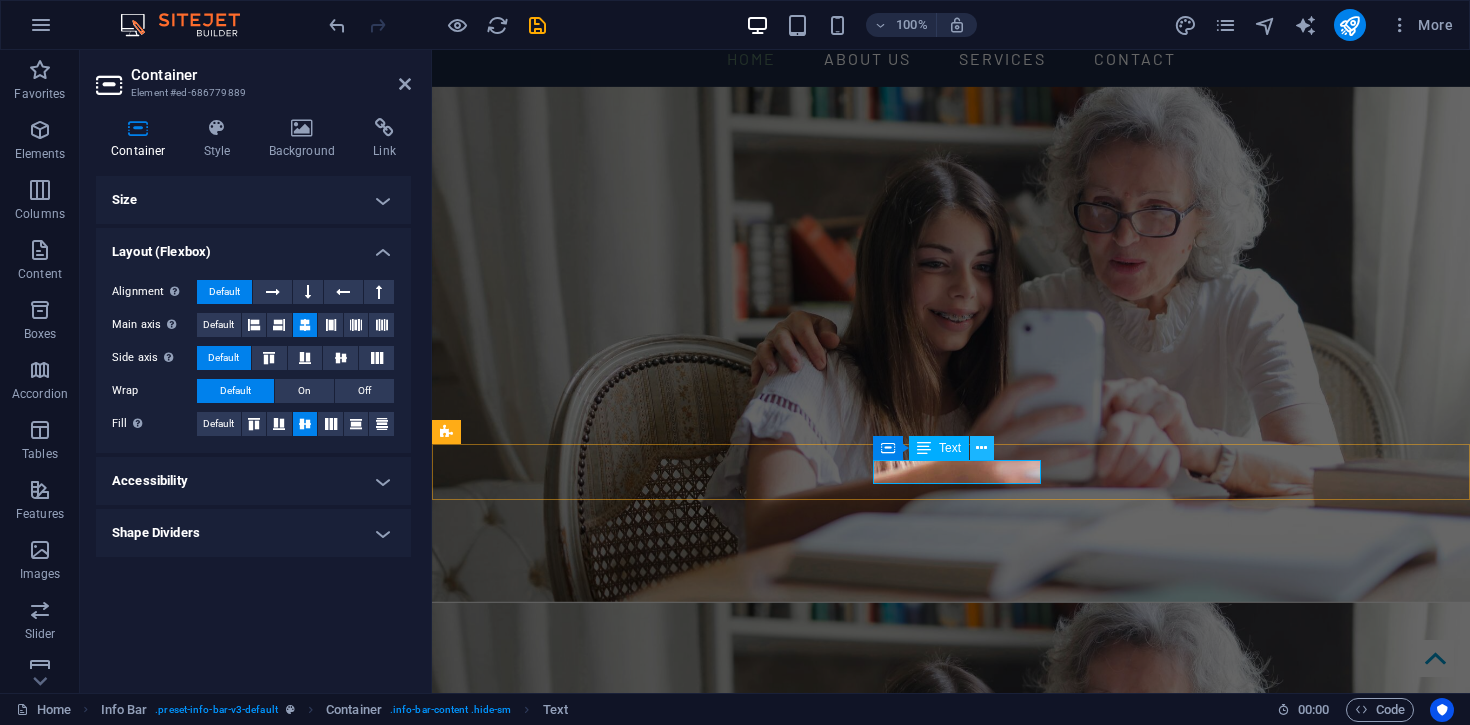 click at bounding box center (981, 448) 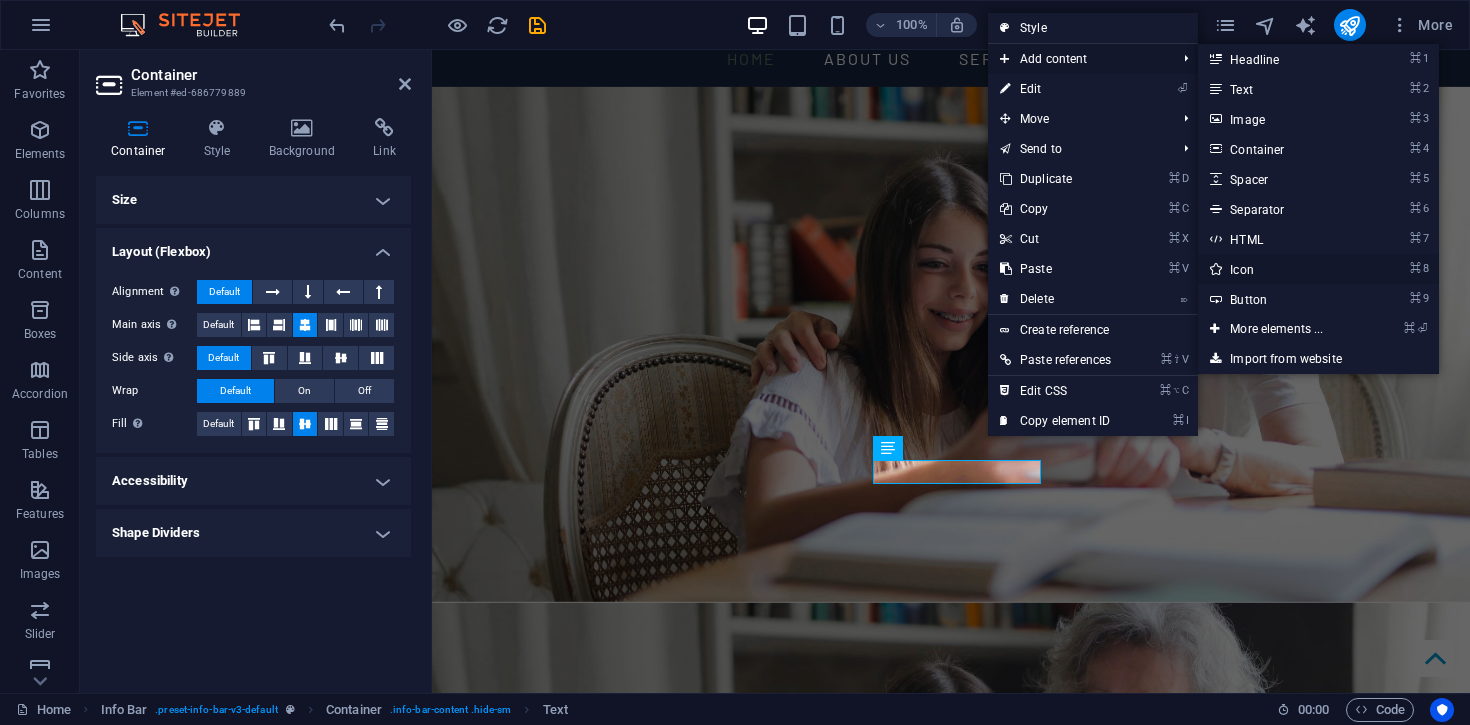 click on "⌘ 8  Icon" at bounding box center [1280, 269] 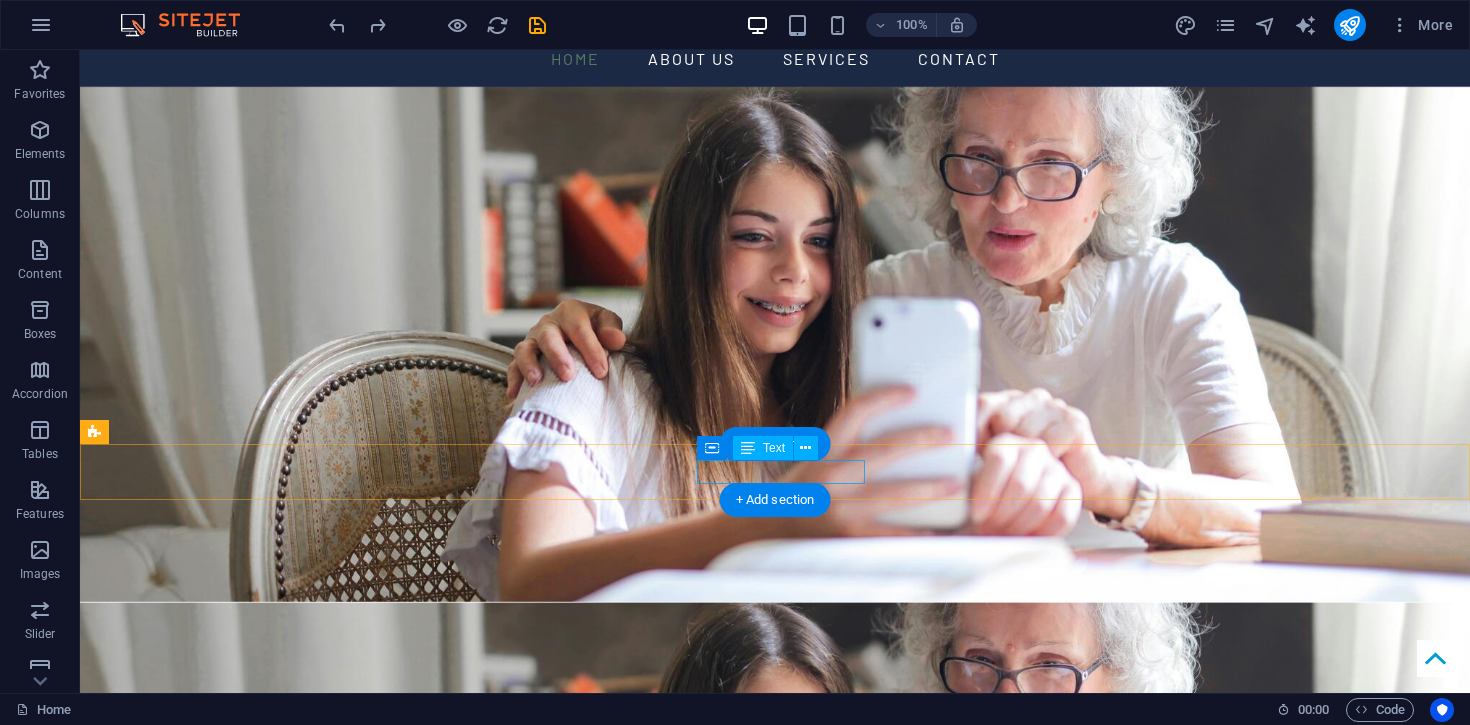 click on "Adelaide South Australia" at bounding box center [767, 1484] 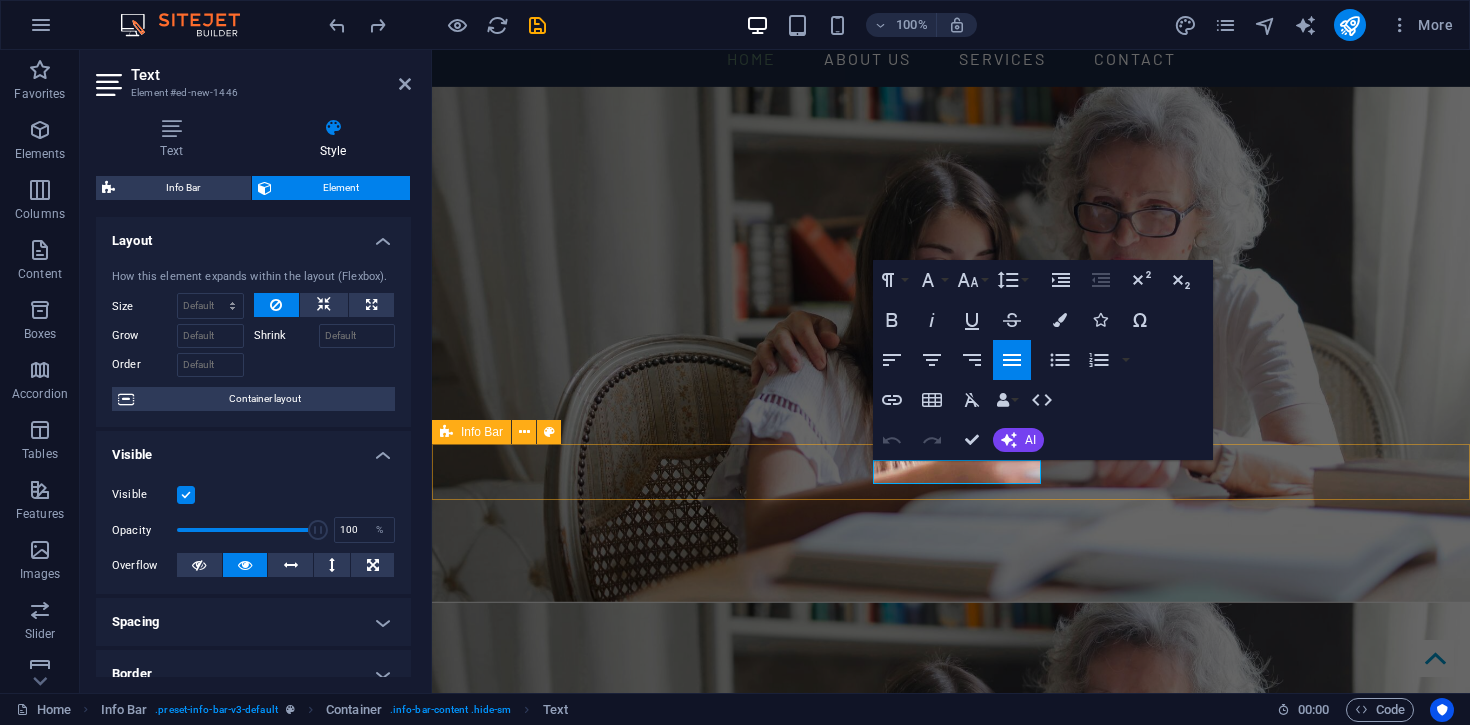 click on "Get in touch with us Adelaide South Australia
Book now" at bounding box center [951, 1486] 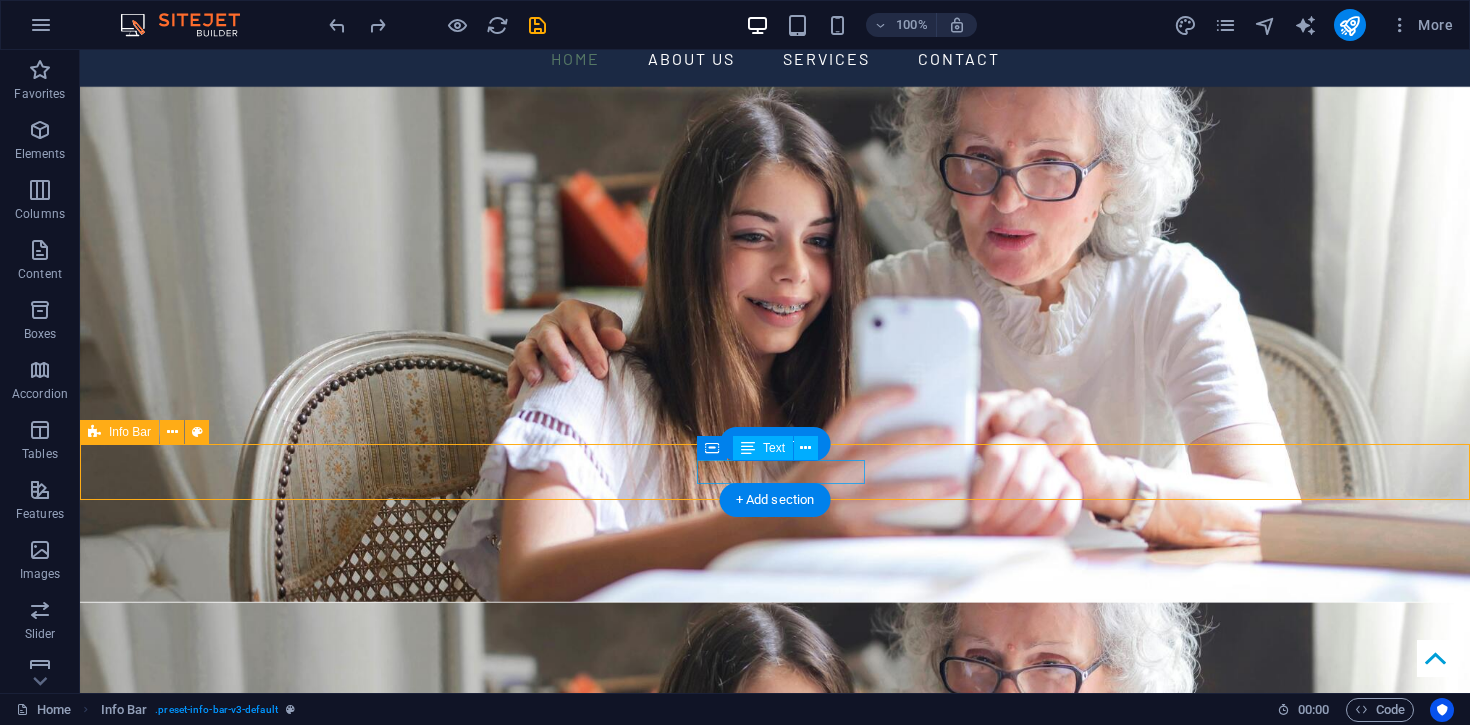 click on "Get in touch with us Adelaide South Australia
Book now" at bounding box center (775, 1486) 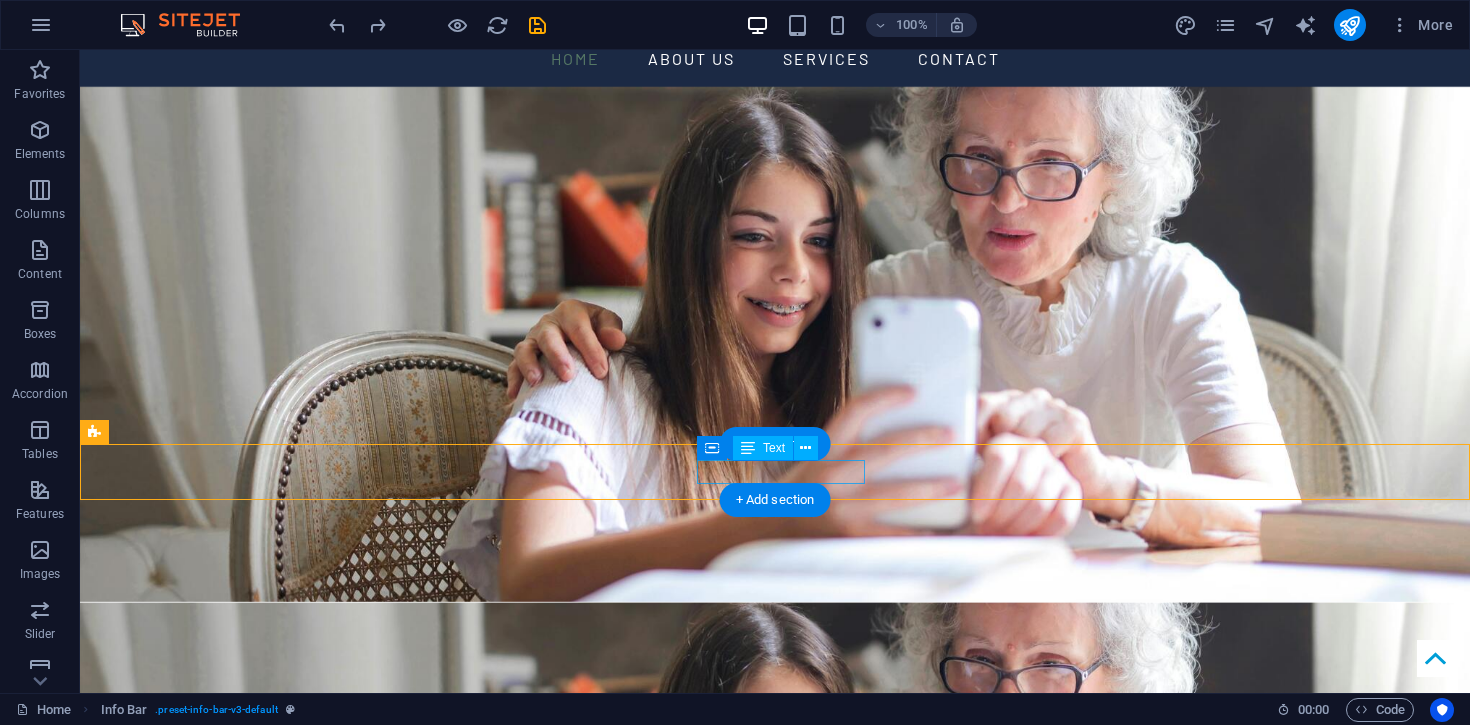 click on "Adelaide South Australia" at bounding box center (767, 1484) 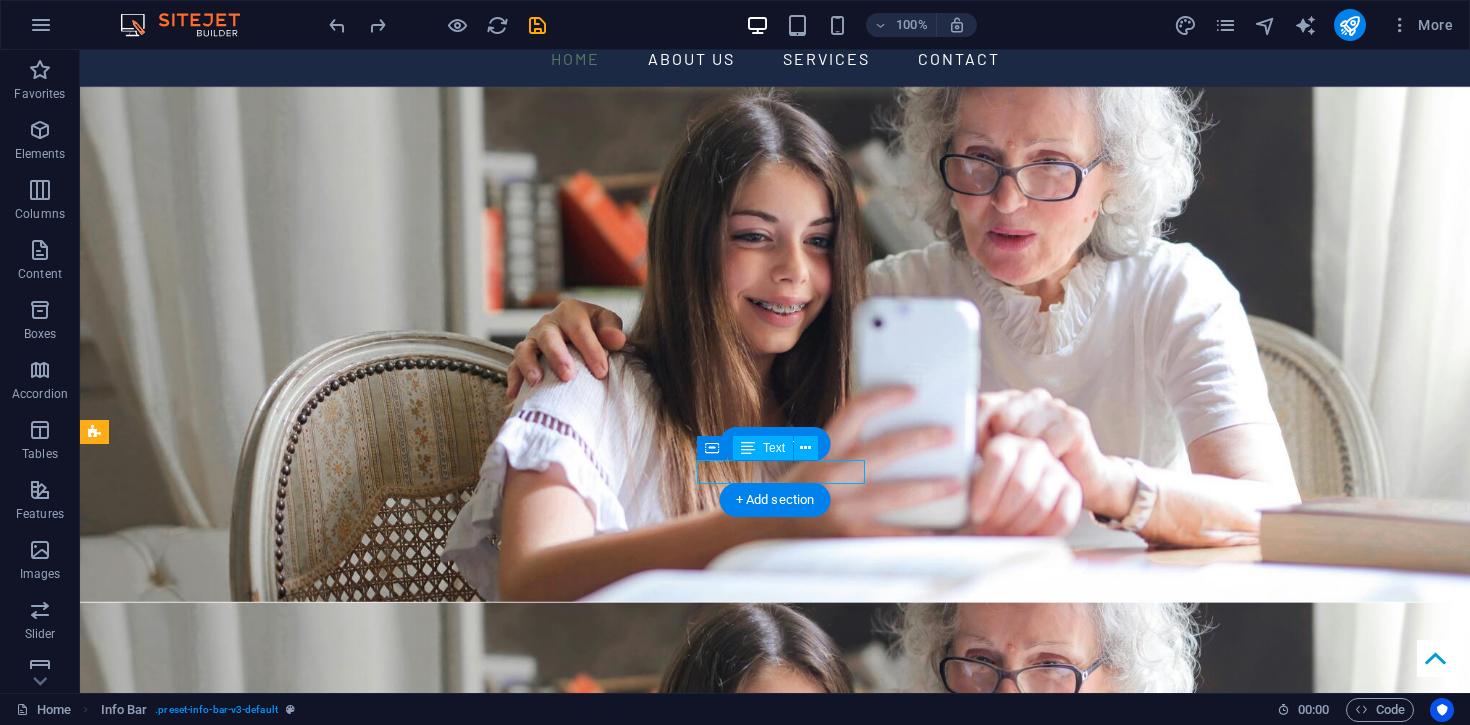 click on "Adelaide South Australia" at bounding box center [767, 1484] 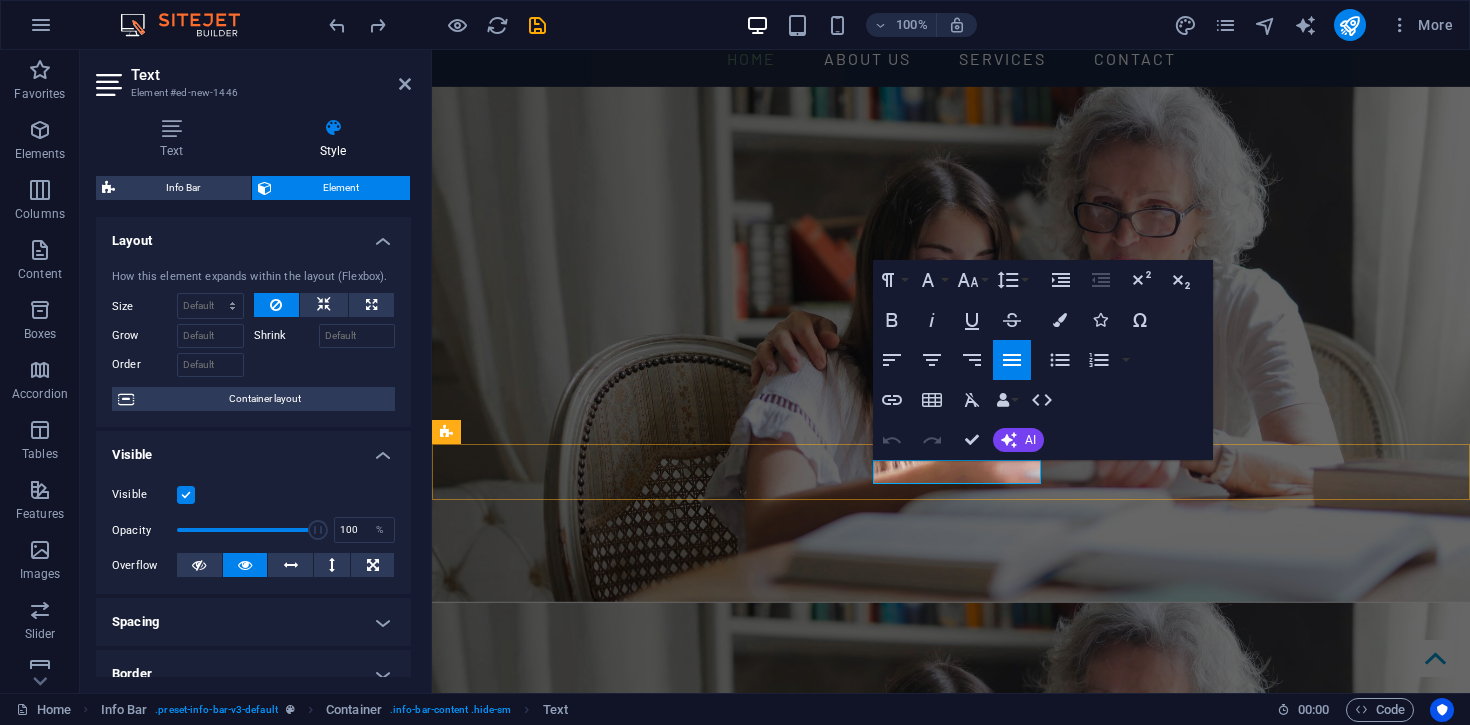 click on "Adelaide South Australia" at bounding box center [943, 1484] 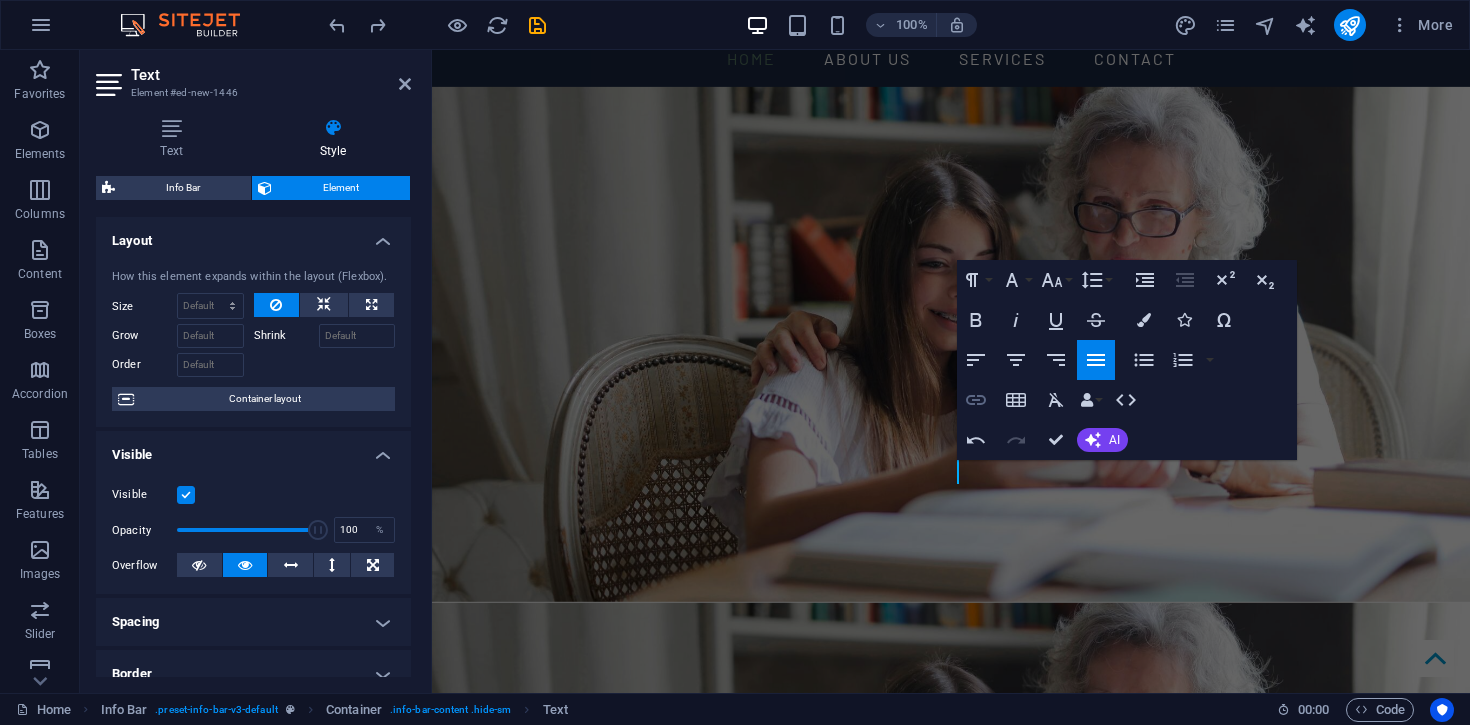click 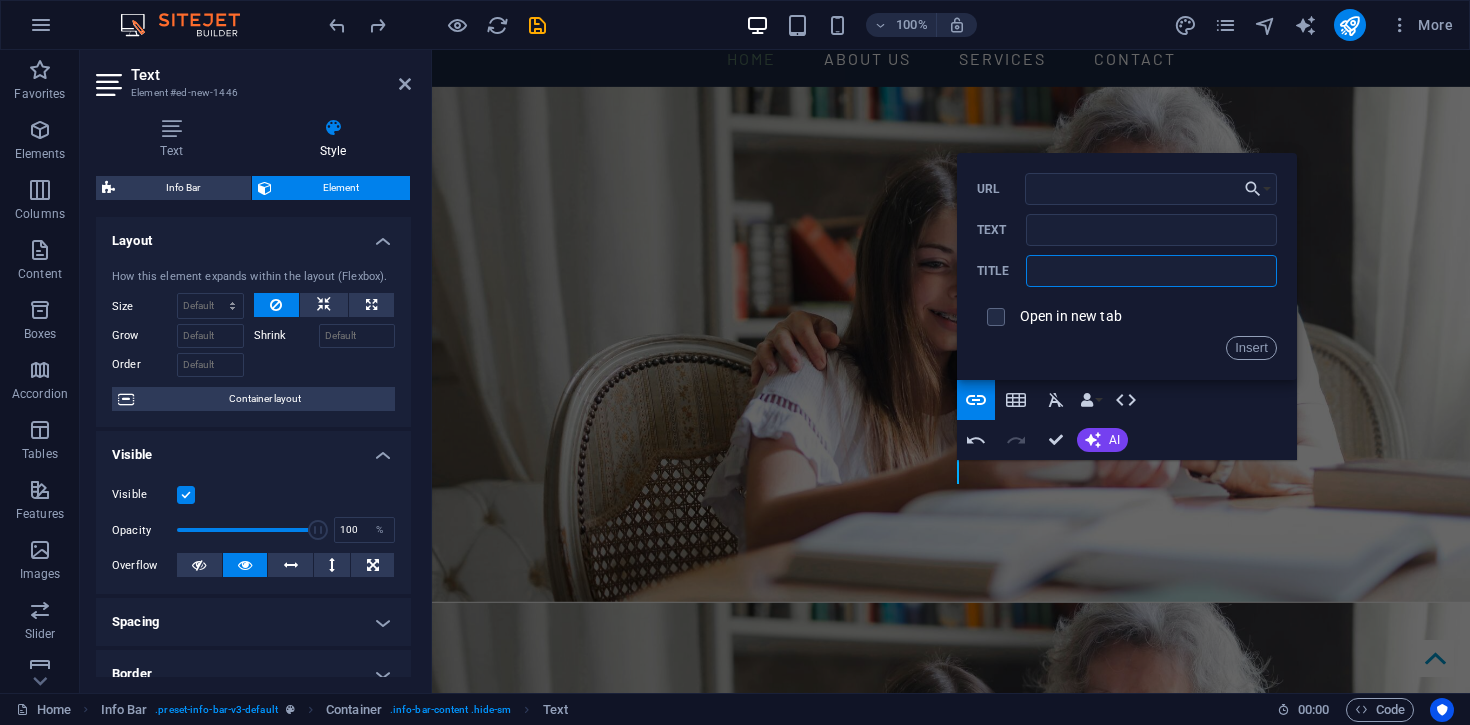 click at bounding box center [1151, 271] 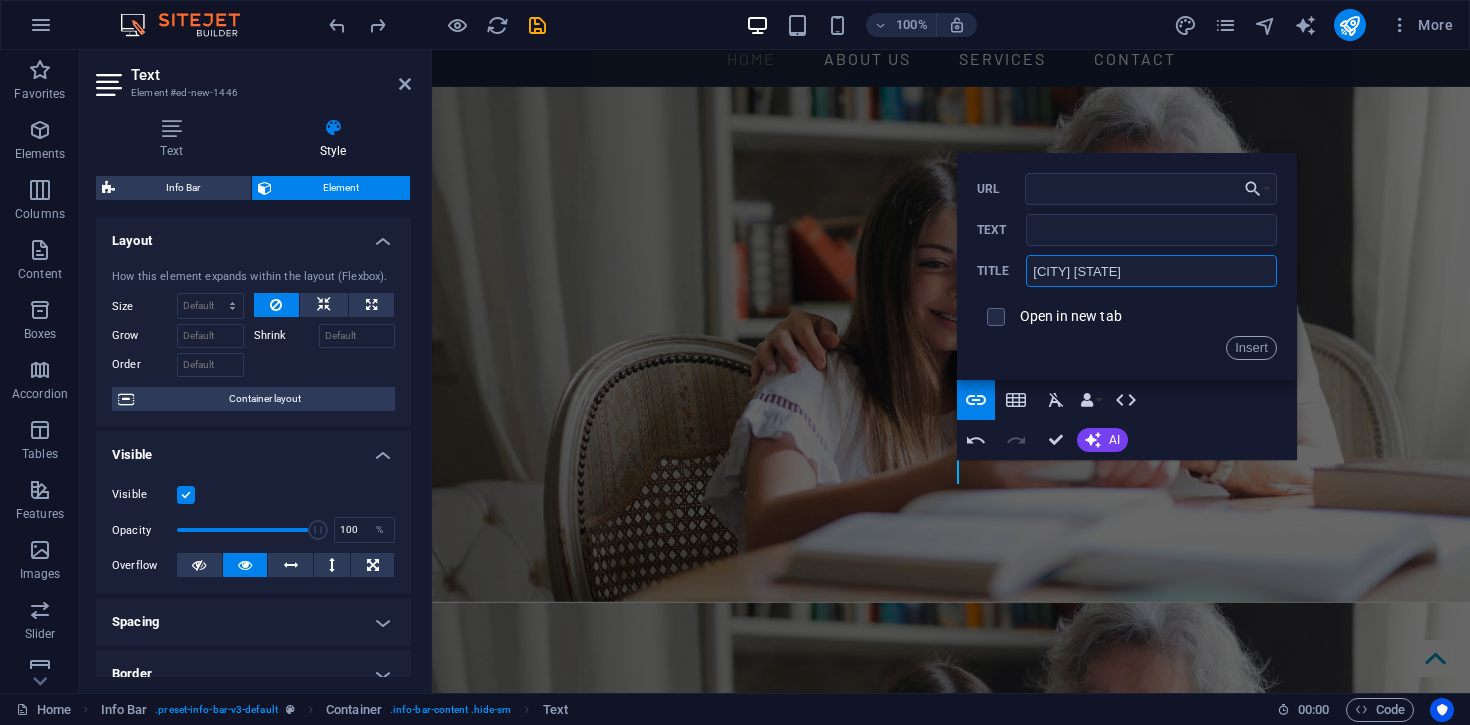 type on "Adelaide South Australia" 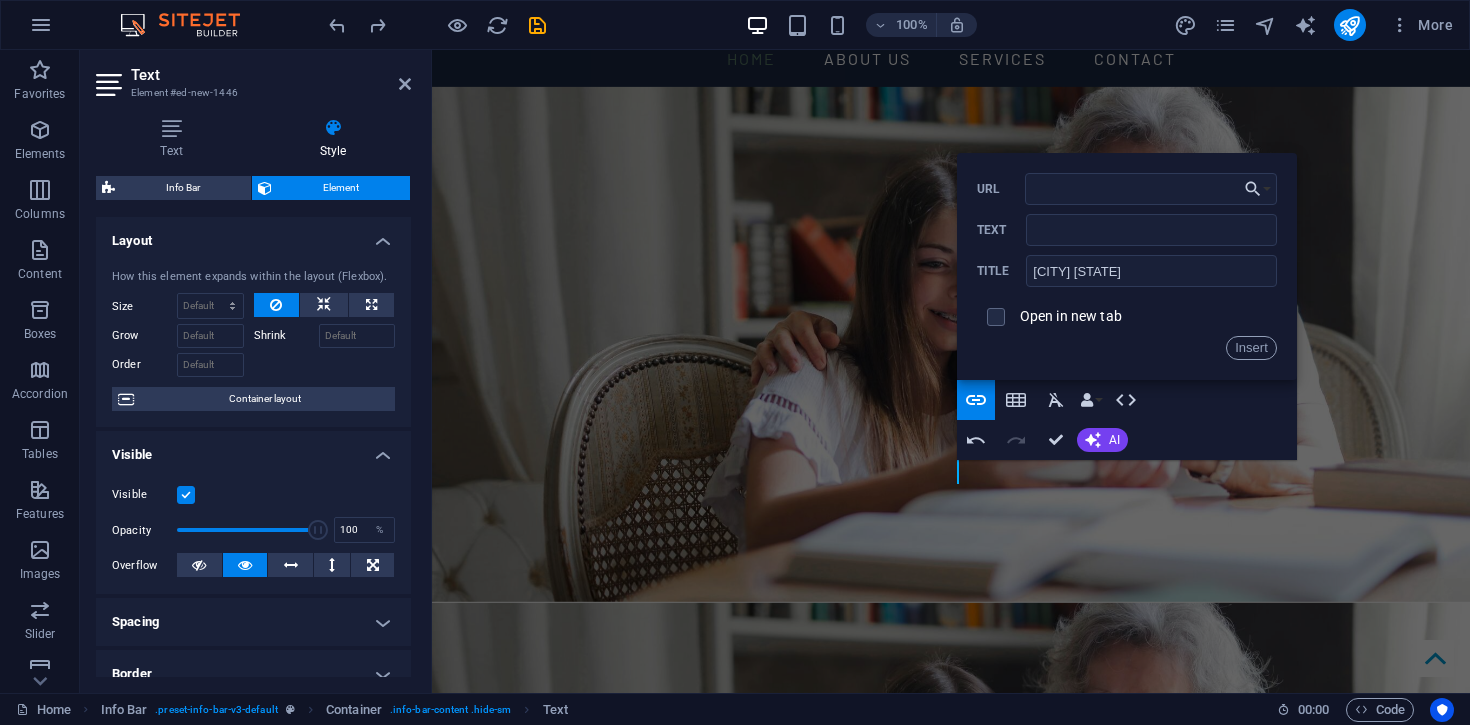 click on "URL Text Adelaide South Australia Title Open in new tab Insert" at bounding box center (1127, 266) 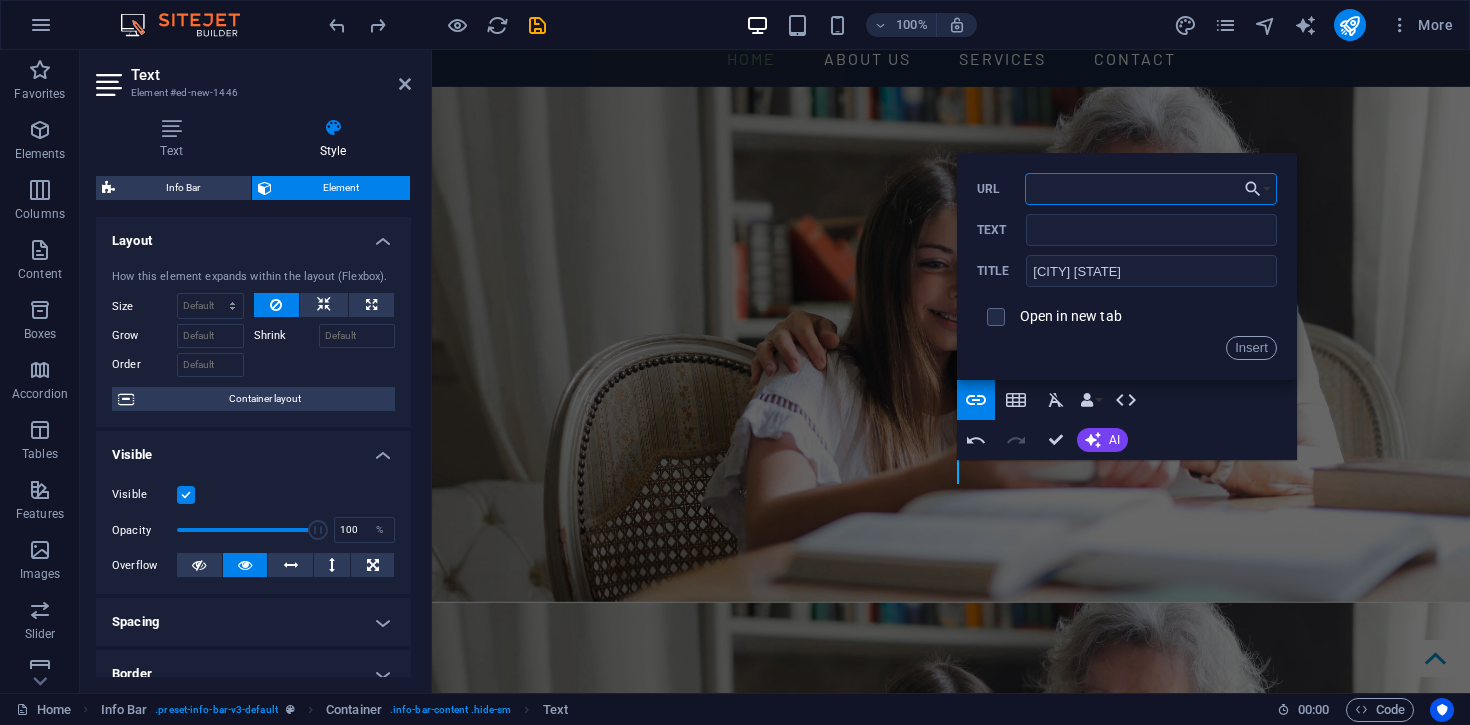 click on "URL" at bounding box center [1151, 189] 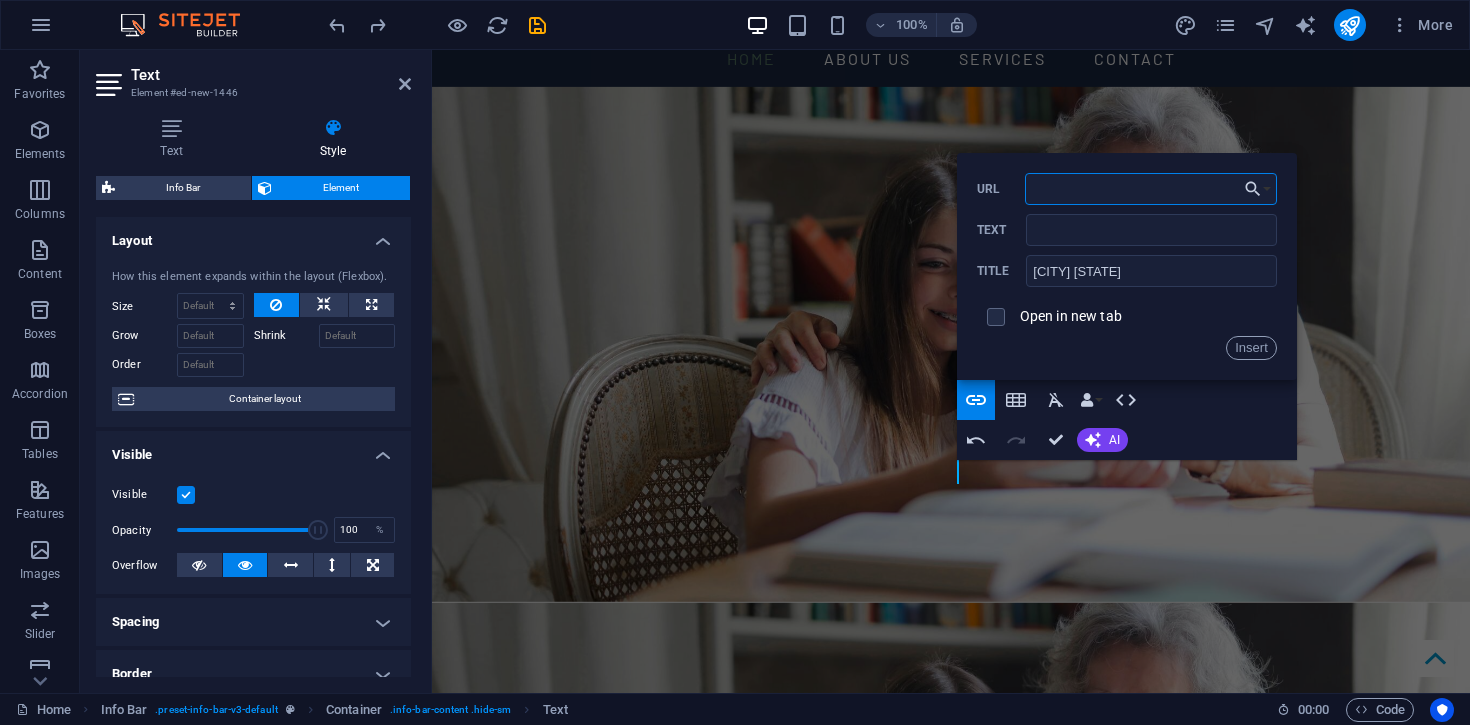 paste on "https://share.google/KtBczsU4hgzdO9nRv" 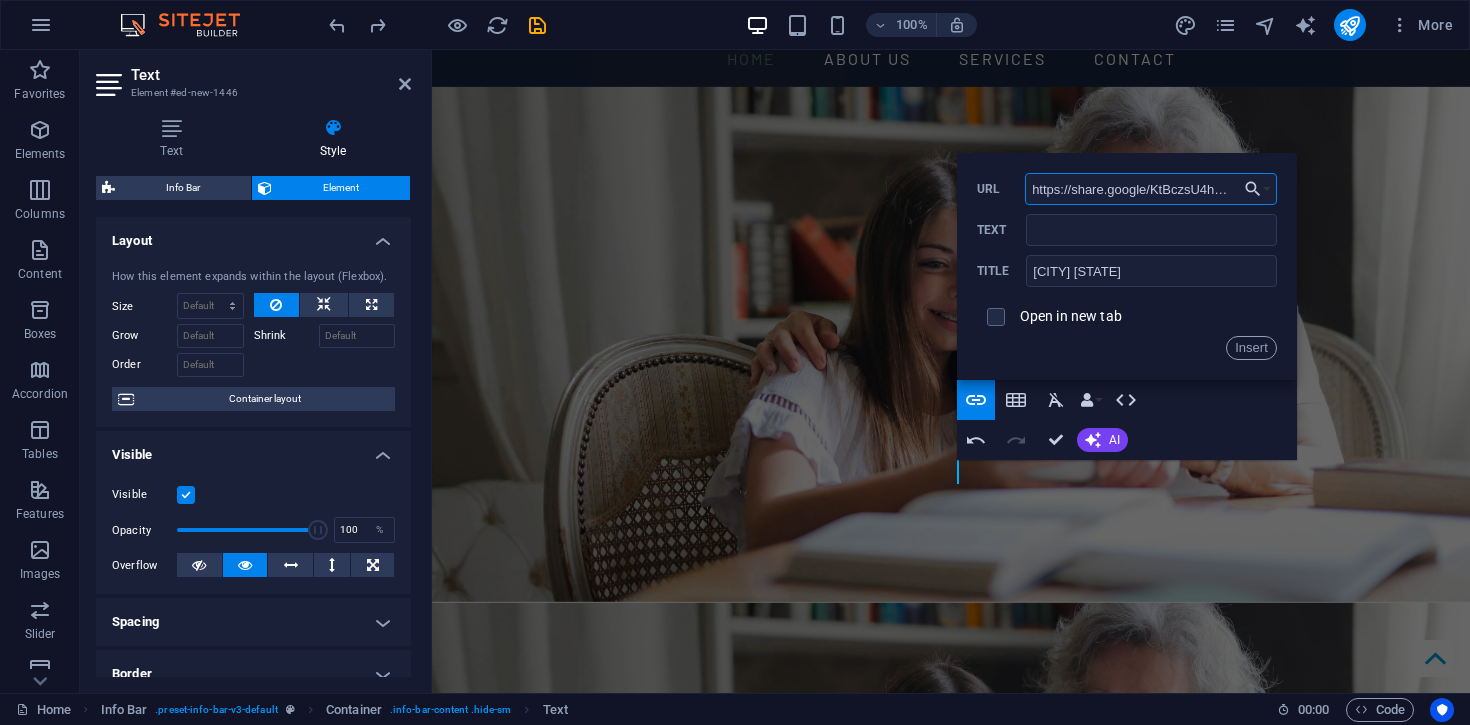 scroll, scrollTop: 0, scrollLeft: 42, axis: horizontal 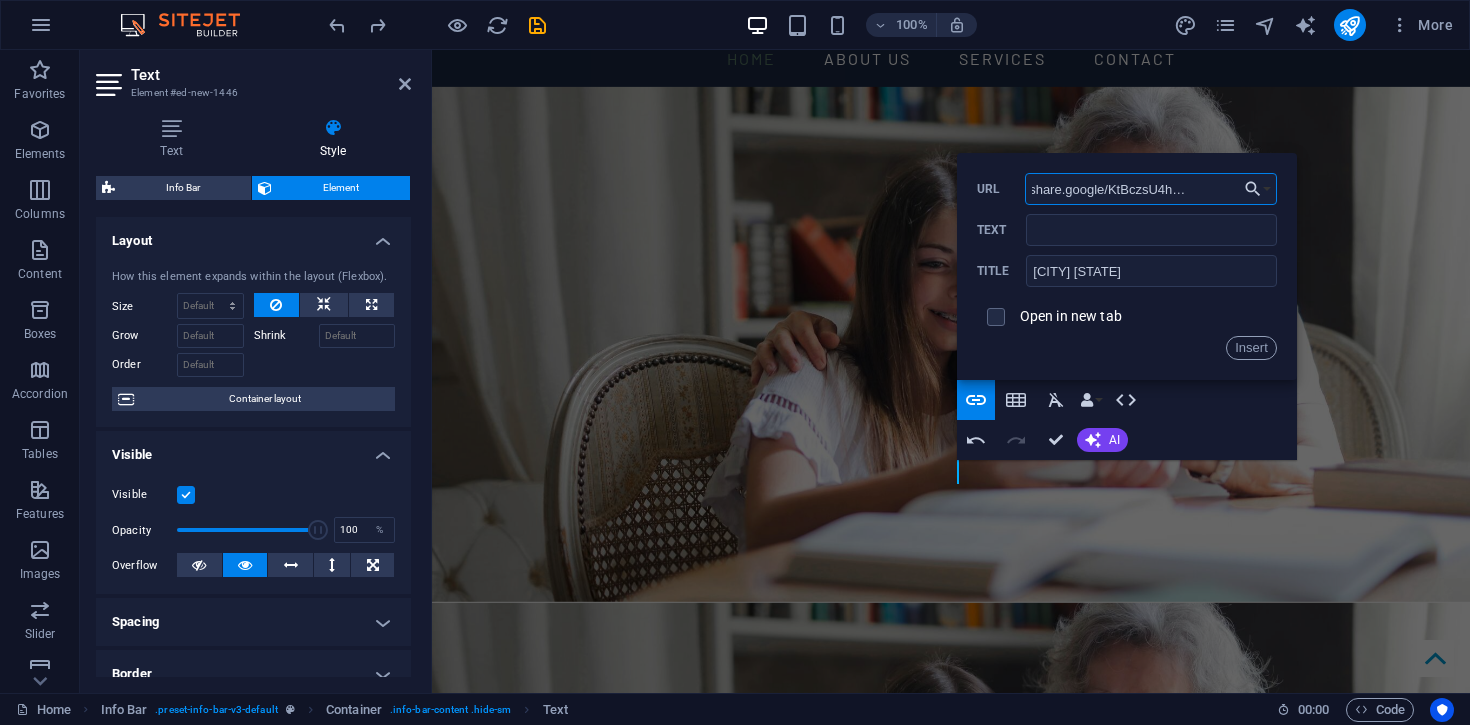 type on "https://share.google/KtBczsU4hgzdO9nRv" 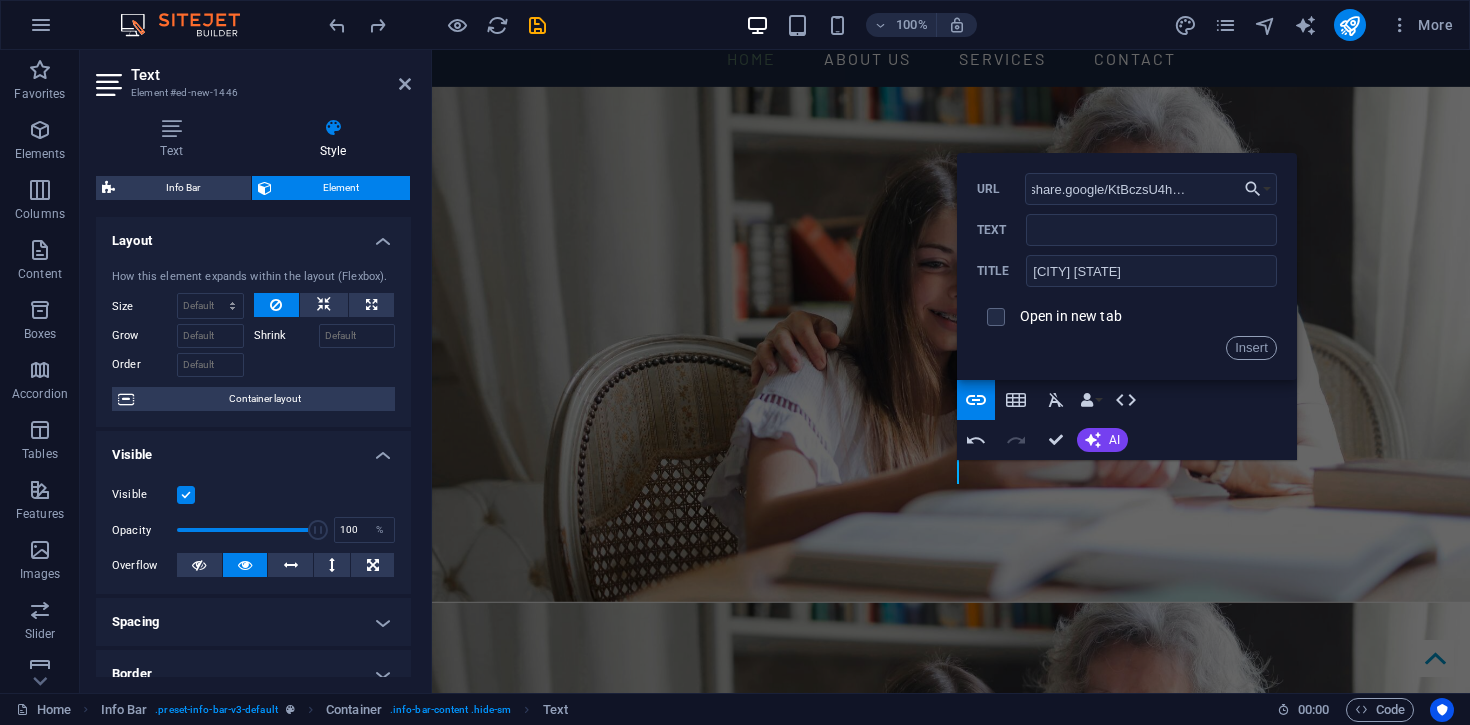 click on "Open in new tab" at bounding box center (1127, 317) 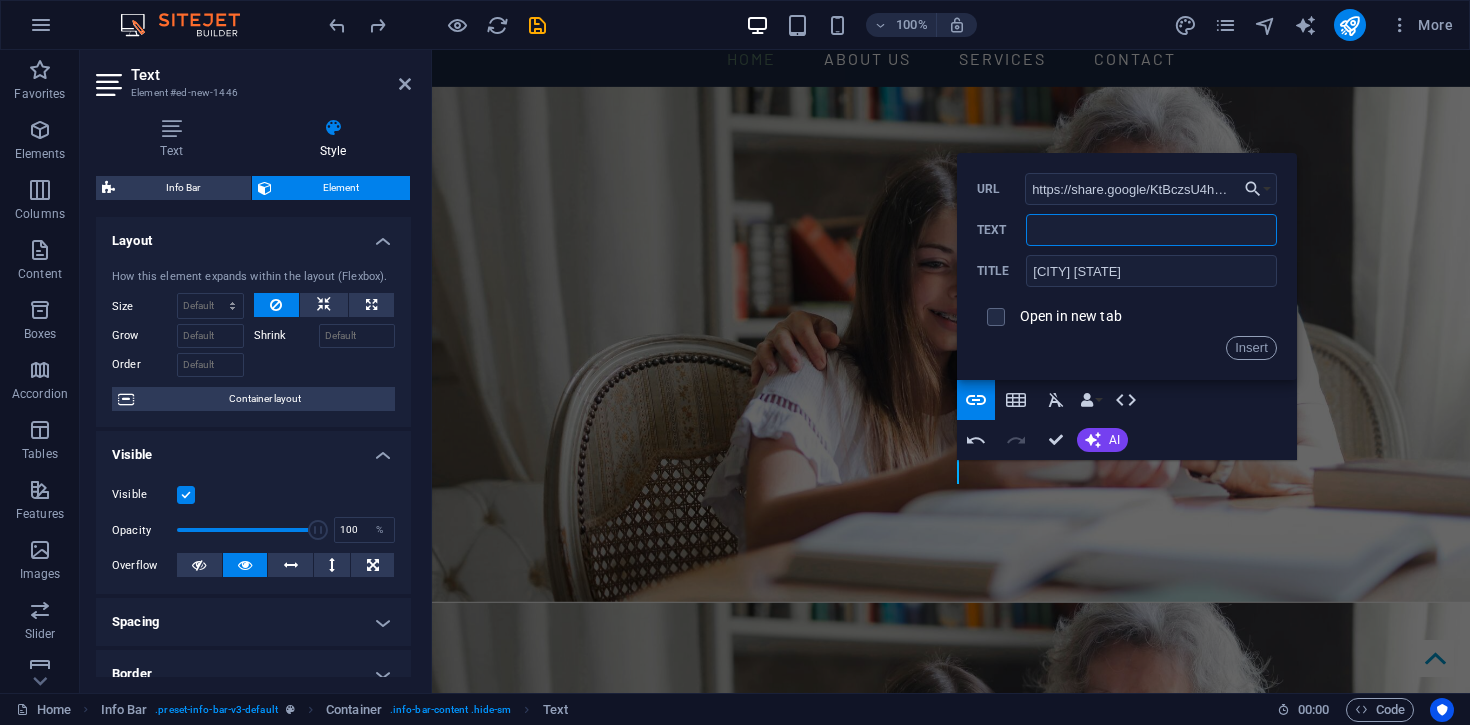 click on "Text" at bounding box center (1151, 230) 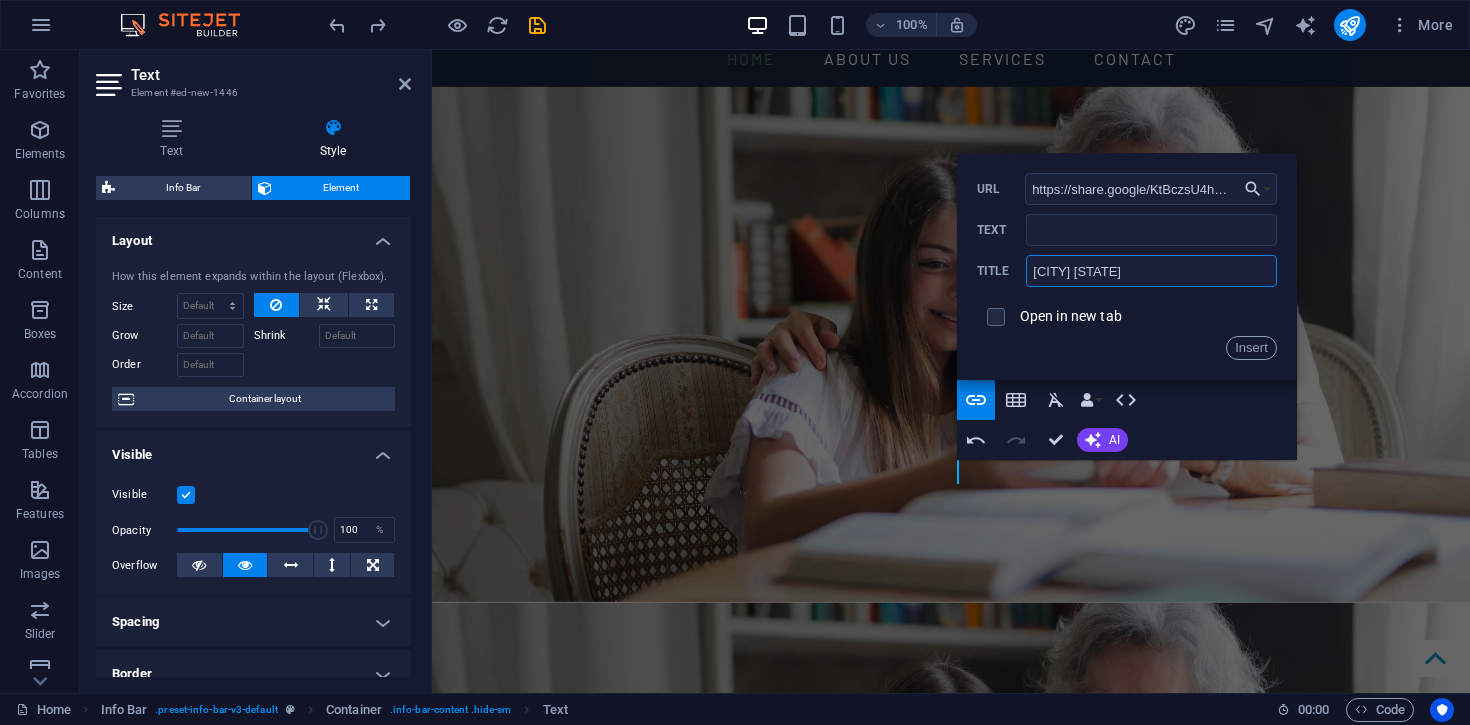 click on "Adelaide South Australia" at bounding box center [1151, 271] 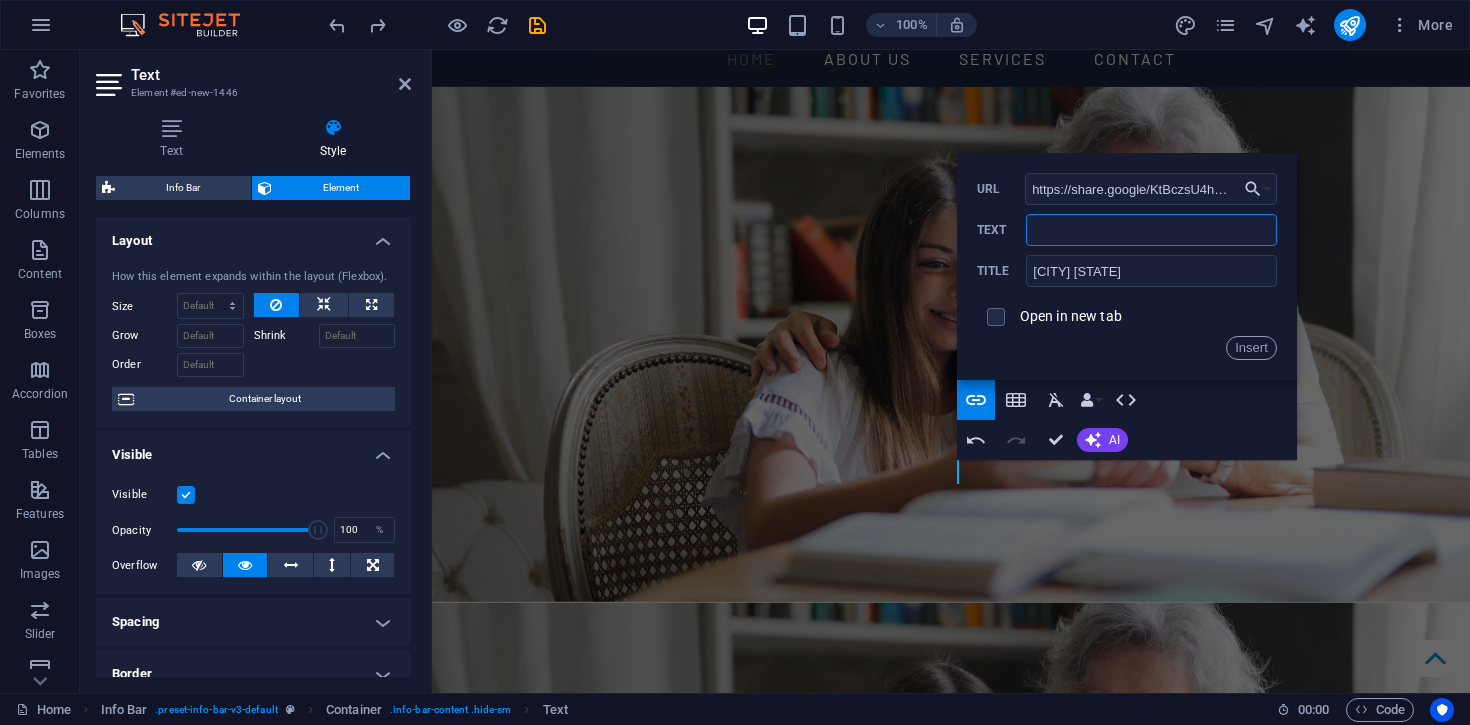 click on "Text" at bounding box center (1151, 230) 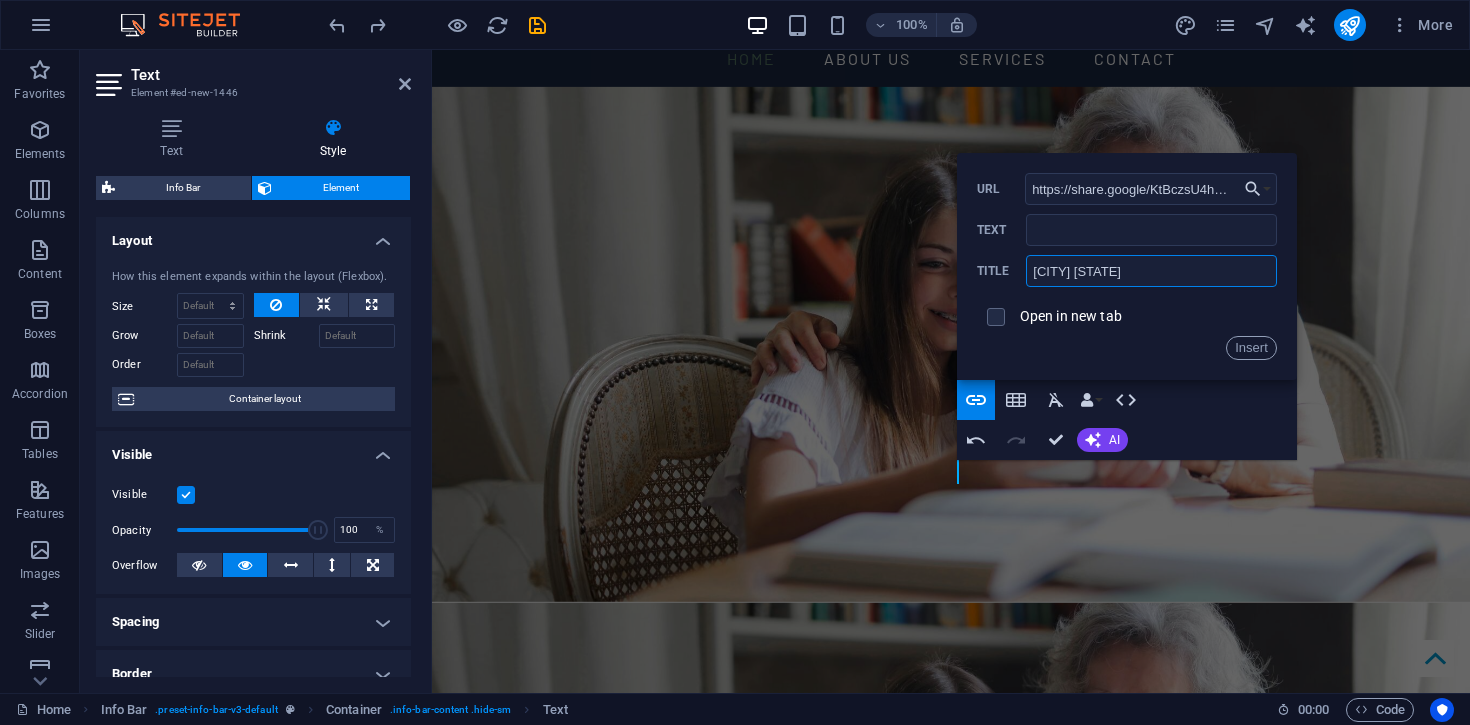 click on "Adelaide South Australia" at bounding box center [1151, 271] 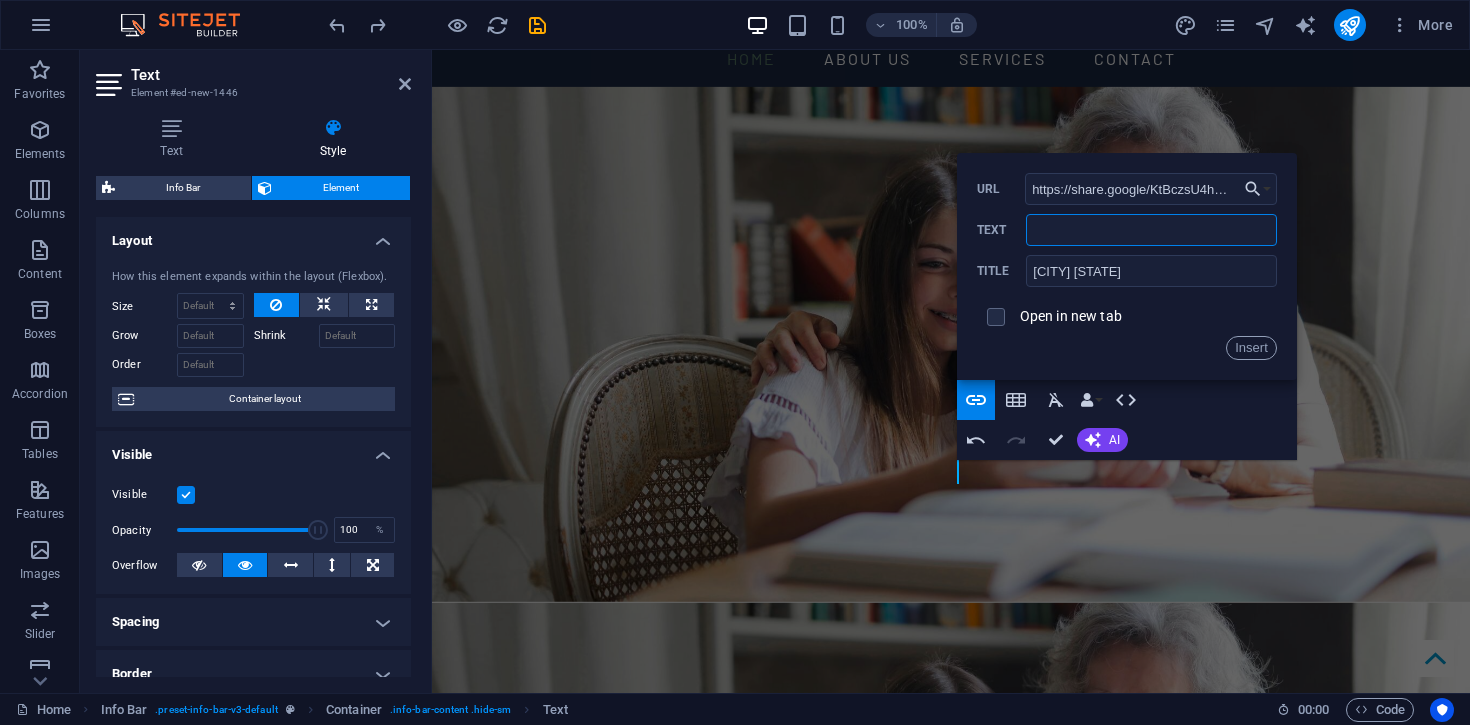 click on "Text" at bounding box center [1151, 230] 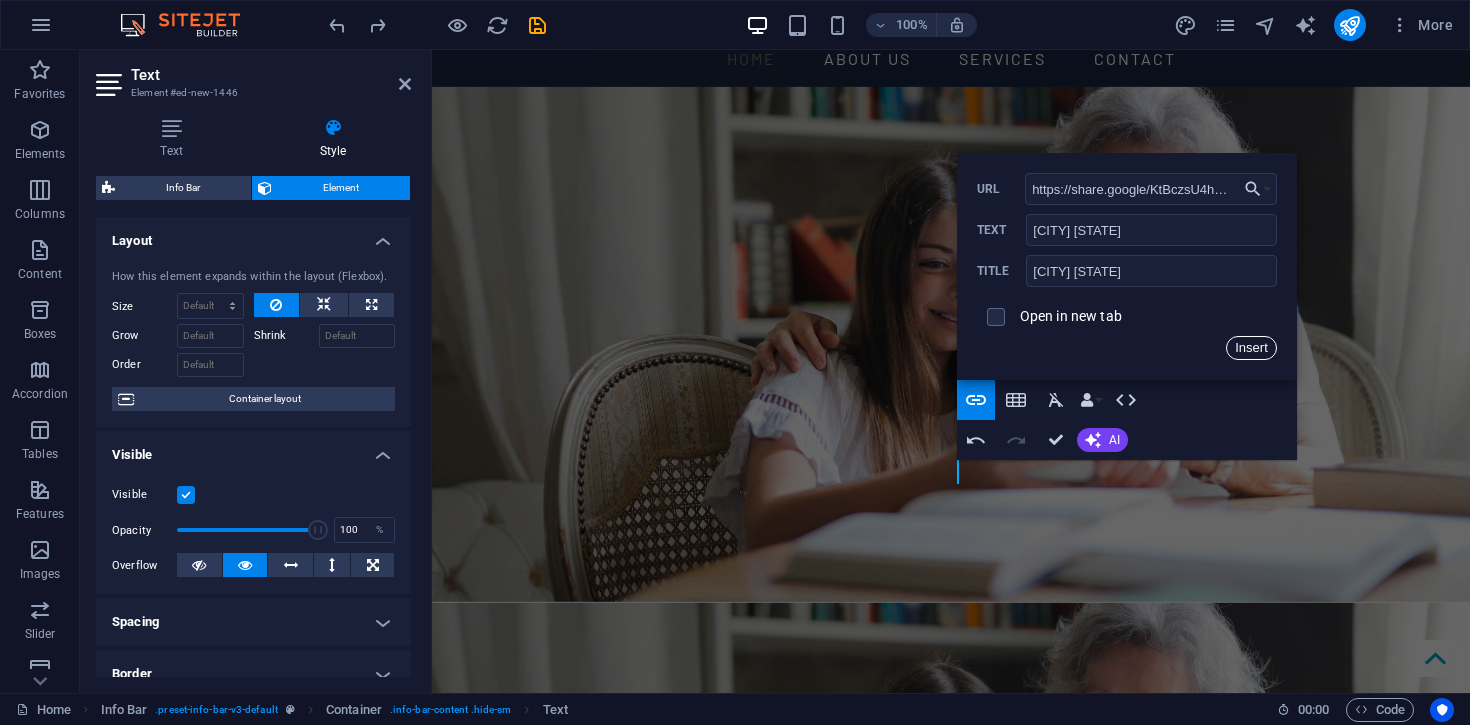 click on "Insert" at bounding box center [1251, 348] 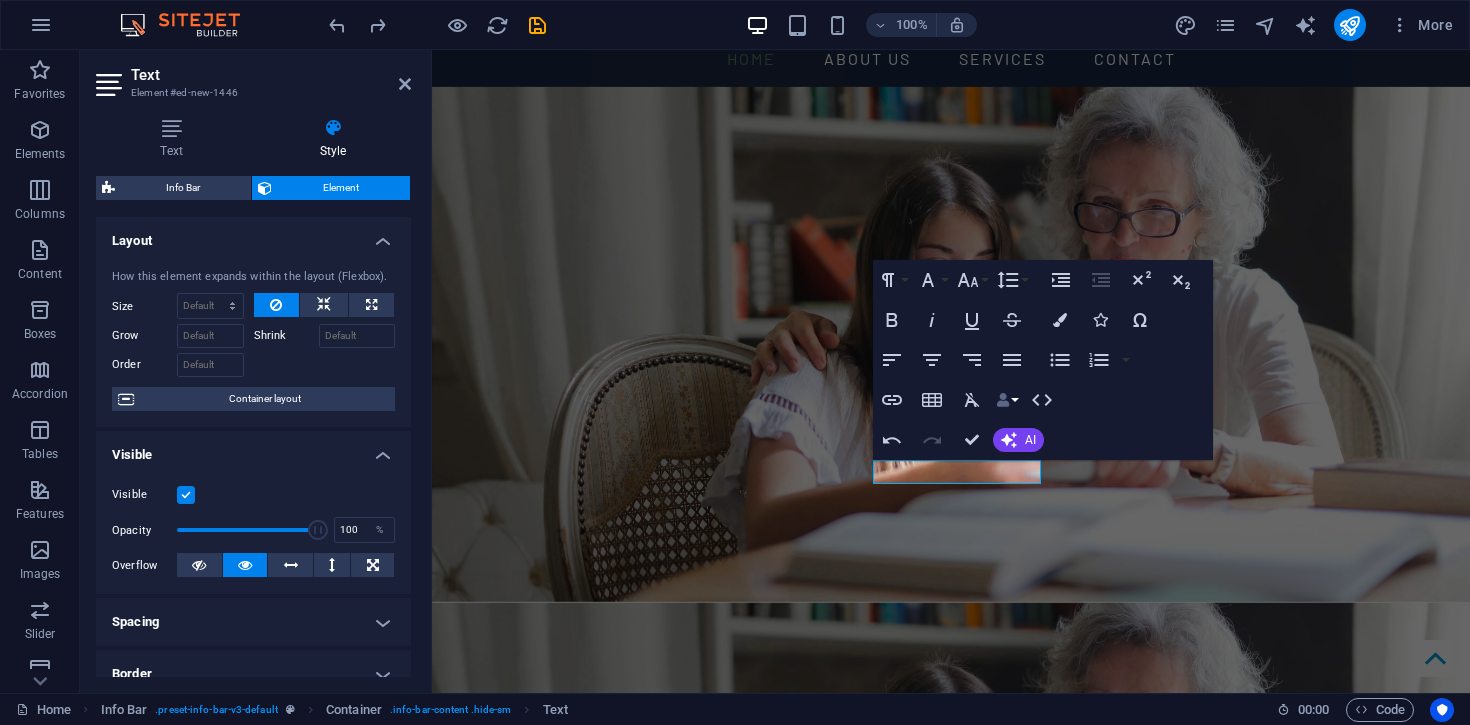 click at bounding box center (1003, 400) 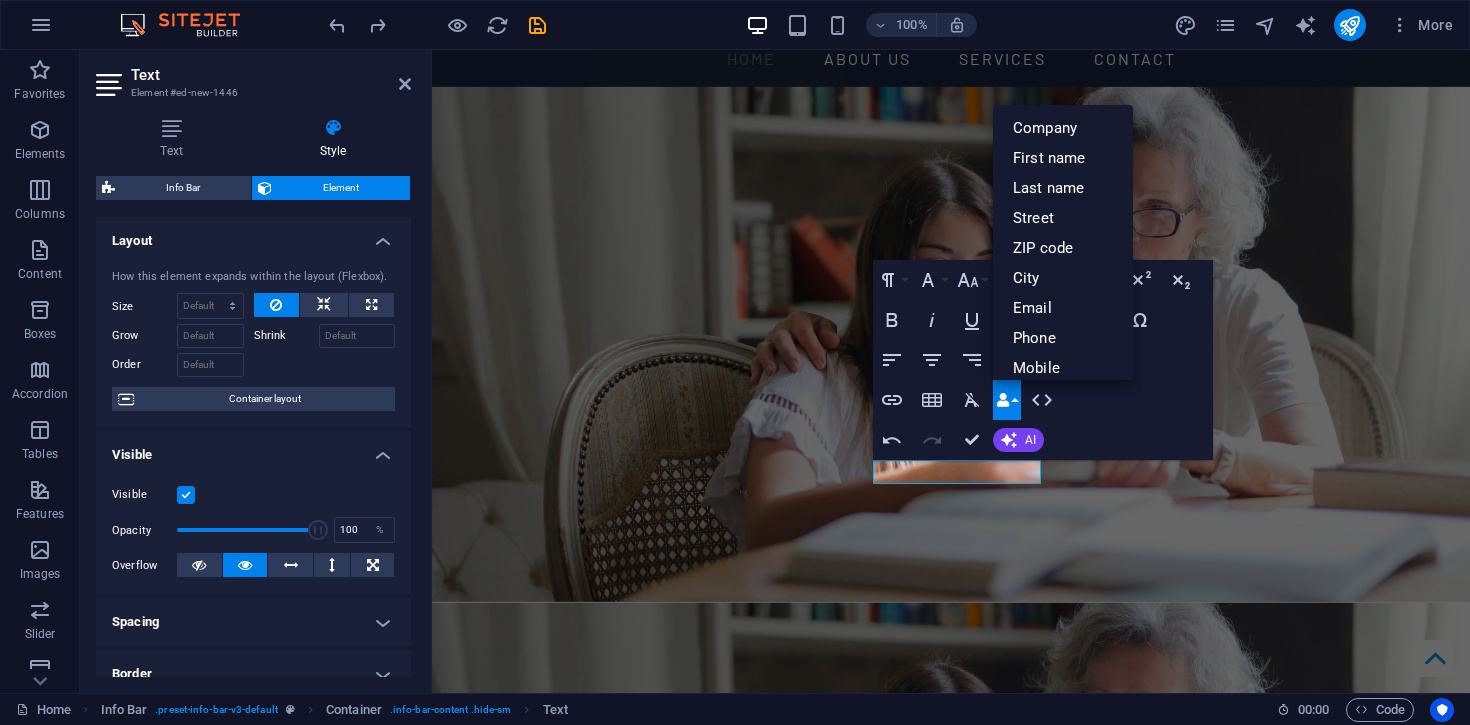 click on "Paragraph Format Normal Heading 1 Heading 2 Heading 3 Heading 4 Heading 5 Heading 6 Code Font Family Arial Georgia Impact Tahoma Times New Roman Verdana Barlow Font Size 8 9 10 11 12 14 18 24 30 36 48 60 72 96 Line Height Default Single 1.15 1.5 Double Increase Indent Decrease Indent Superscript Subscript Bold Italic Underline Strikethrough Colors Icons Special Characters Align Left Align Center Align Right Align Justify Unordered List   Default Circle Disc Square    Ordered List   Default Lower Alpha Lower Greek Lower Roman Upper Alpha Upper Roman    Insert Link Insert Table Clear Formatting Data Bindings Company First name Last name Street ZIP code City Email Phone Mobile Fax Custom field 1 Custom field 2 Custom field 3 Custom field 4 Custom field 5 Custom field 6 HTML Undo Redo Confirm (⌘+⏎) AI Improve Make shorter Make longer Fix spelling & grammar Translate to English Generate text Back Choose Link Home Subpage Legal Notice Privacy Choose file ... https://share.google/KtBczsU4hgzdO9nRv URL Text Title" at bounding box center [1043, 360] 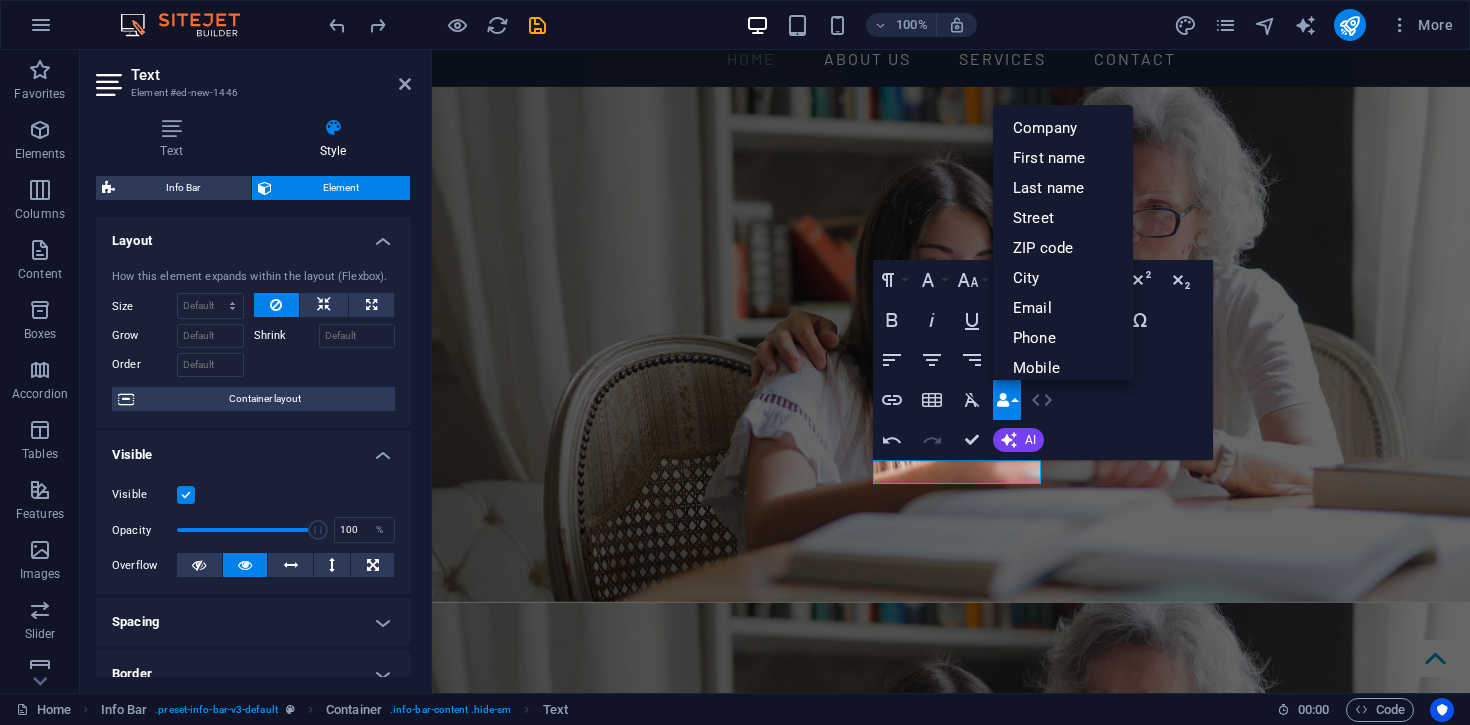 click 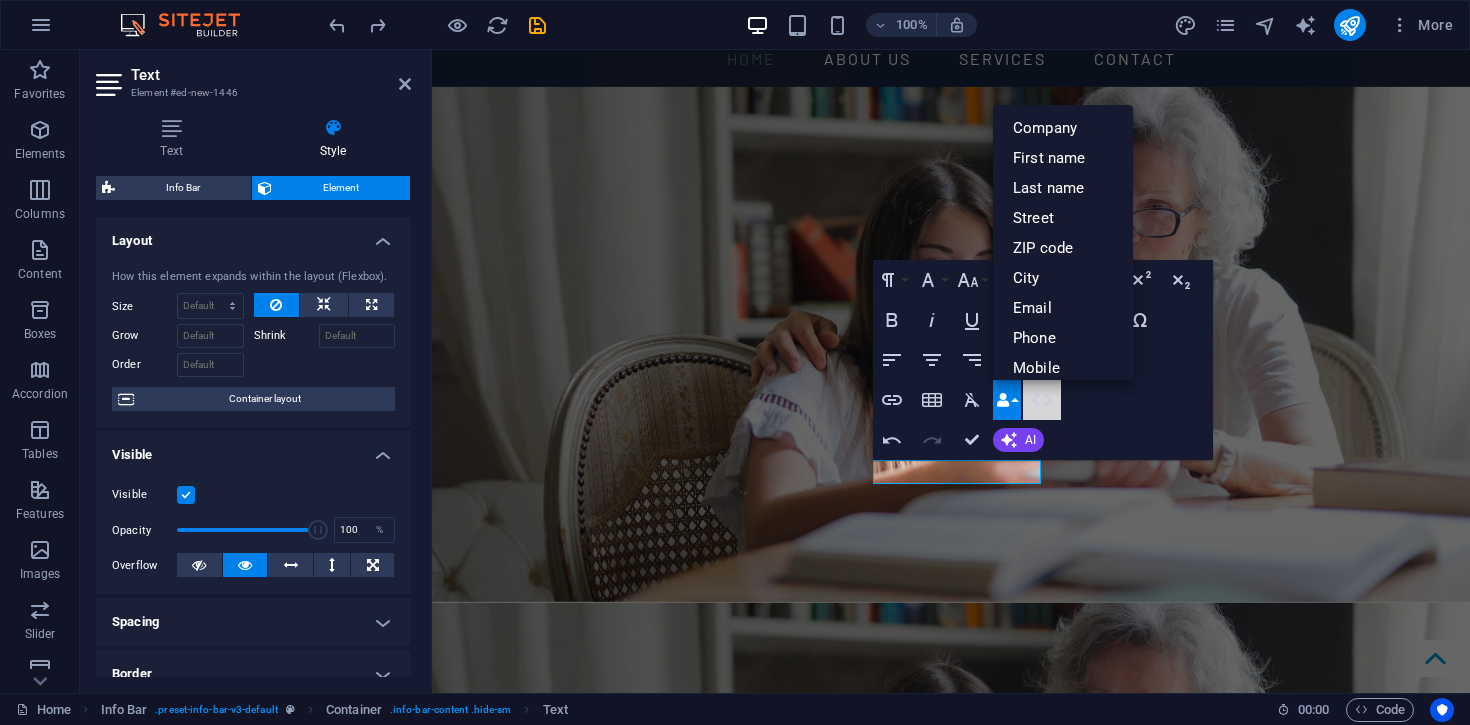 scroll, scrollTop: 17, scrollLeft: 0, axis: vertical 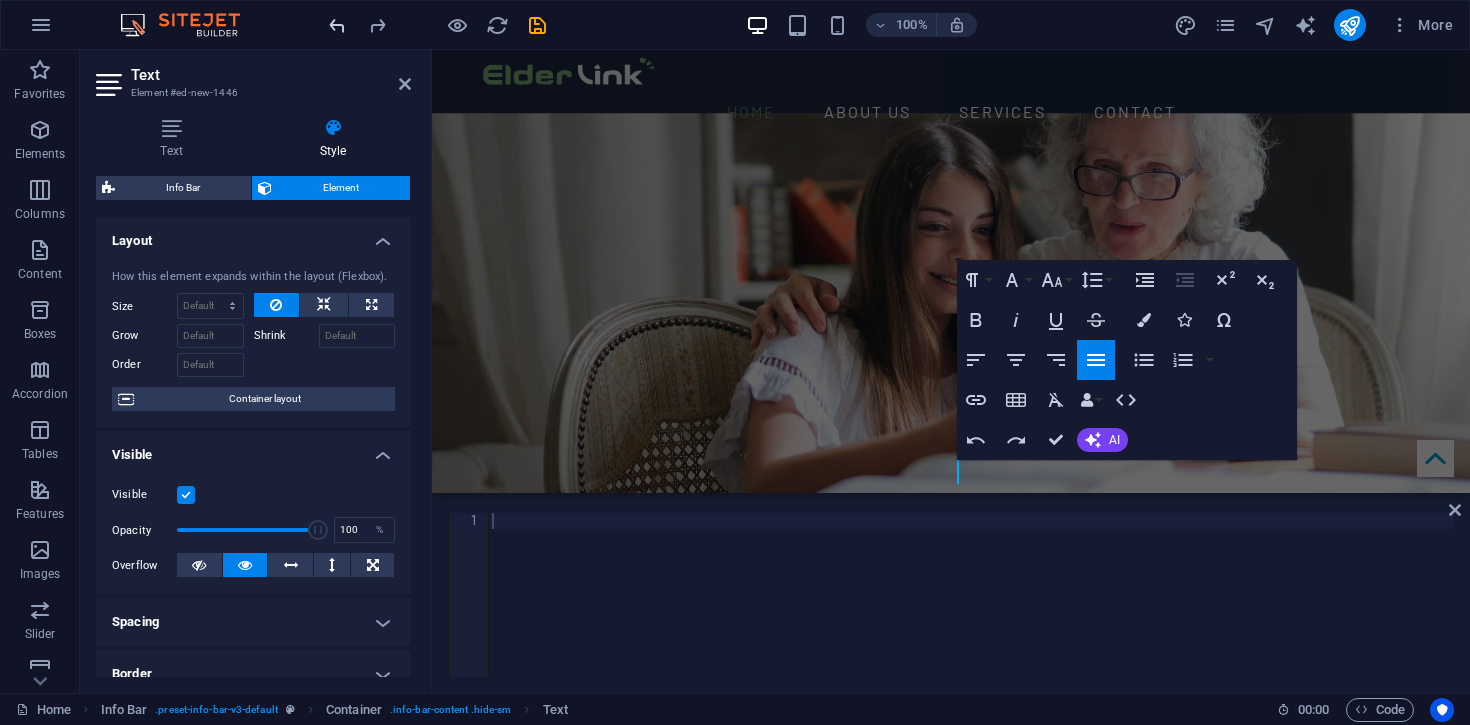 click at bounding box center [337, 25] 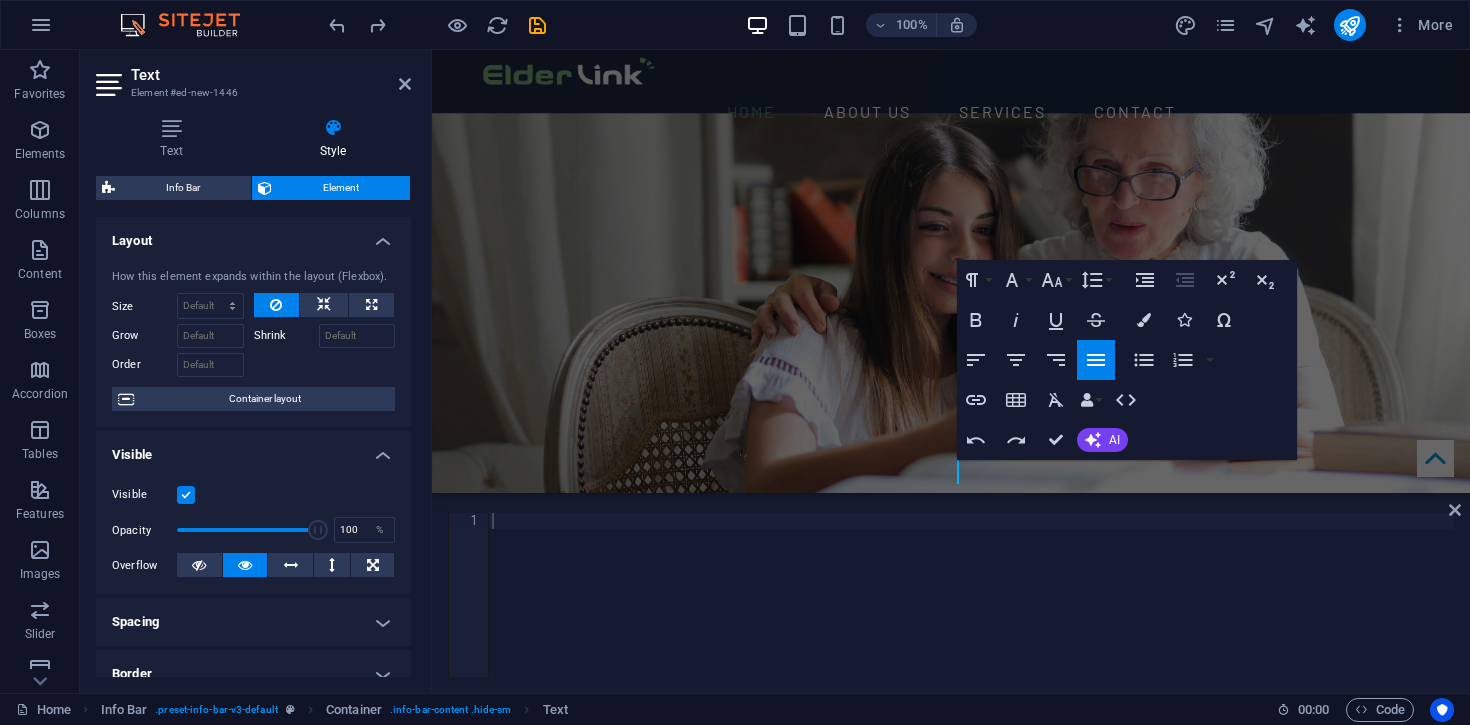 click on "1     הההההההההההההההההההההההההההההההההההההההההההההההההההההההההההההההההההההההההההההההההההההההההההההההההההההההההההההההההההההההההההההההההההההההההההההההההההההההההההההההההההההההההההההההההההההההההההההההההההההההההההההההההההההההההההההההההההההההההההההההההההההההההההההההה XXXXXXXXXXXXXXXXXXXXXXXXXXXXXXXXXXXXXXXXXXXXXXXXXXXXXXXXXXXXXXXXXXXXXXXXXXXXXXXXXXXXXXXXXXXXXXXXXXXXXXXXXXXXXXXXXXXXXXXXXXXXXXXXXXXXXXXXXXXXXXXXXXXXXXXXXXXXXXXXXXXXXXXXXXXXXXXXXXXXXXXXXXXXXXXXXXXXXXXXXXXXXXXXXXXXXXXXXXXXXXXXXXXXXXXXXXXXXXXXXXXXXXXXXXXXXXXX" at bounding box center (951, 595) 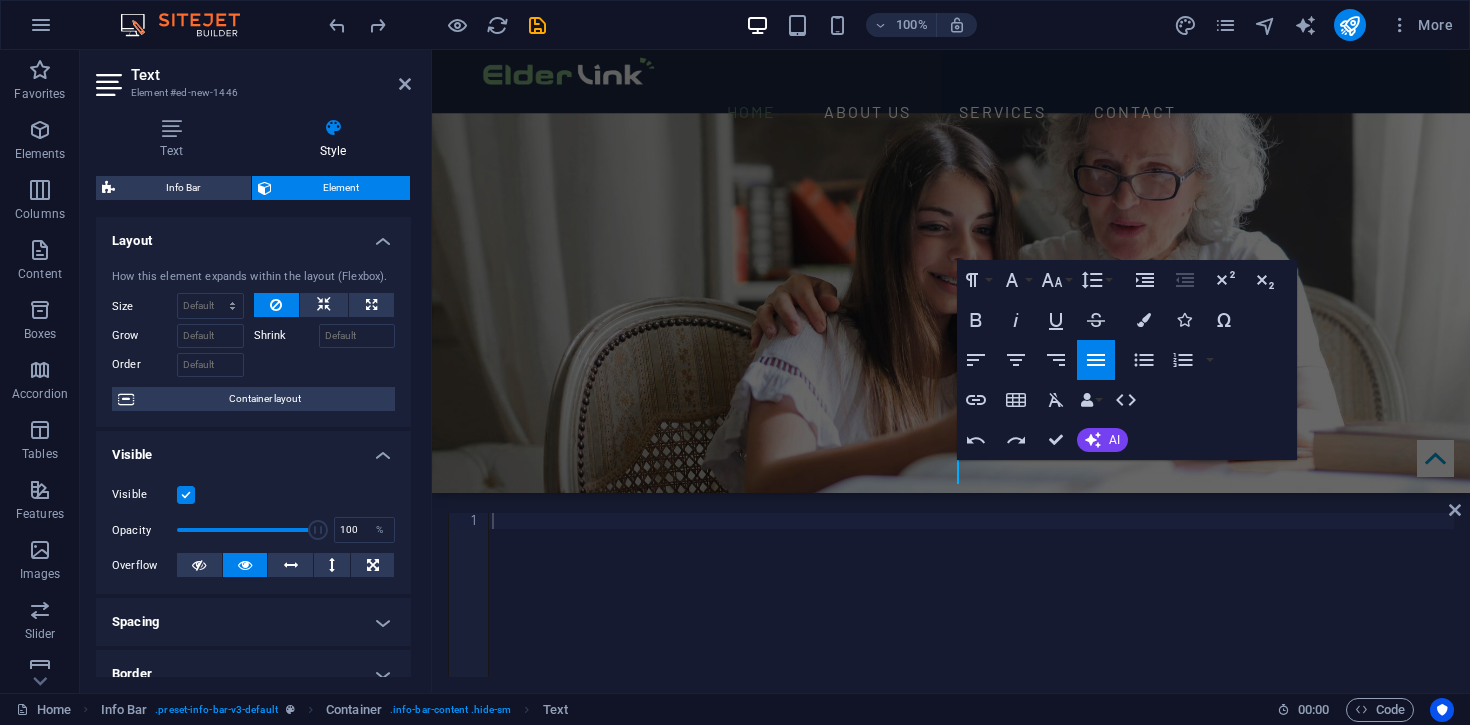 click on "1     הההההההההההההההההההההההההההההההההההההההההההההההההההההההההההההההההההההההההההההההההההההההההההההההההההההההההההההההההההההההההההההההההההההההההההההההההההההההההההההההההההההההההההההההההההההההההההההההההההההההההההההההההההההההההההההההההההההההההההההההההההההההההההההההה XXXXXXXXXXXXXXXXXXXXXXXXXXXXXXXXXXXXXXXXXXXXXXXXXXXXXXXXXXXXXXXXXXXXXXXXXXXXXXXXXXXXXXXXXXXXXXXXXXXXXXXXXXXXXXXXXXXXXXXXXXXXXXXXXXXXXXXXXXXXXXXXXXXXXXXXXXXXXXXXXXXXXXXXXXXXXXXXXXXXXXXXXXXXXXXXXXXXXXXXXXXXXXXXXXXXXXXXXXXXXXXXXXXXXXXXXXXXXXXXXXXXXXXXXXXXXXXX" at bounding box center [951, 595] 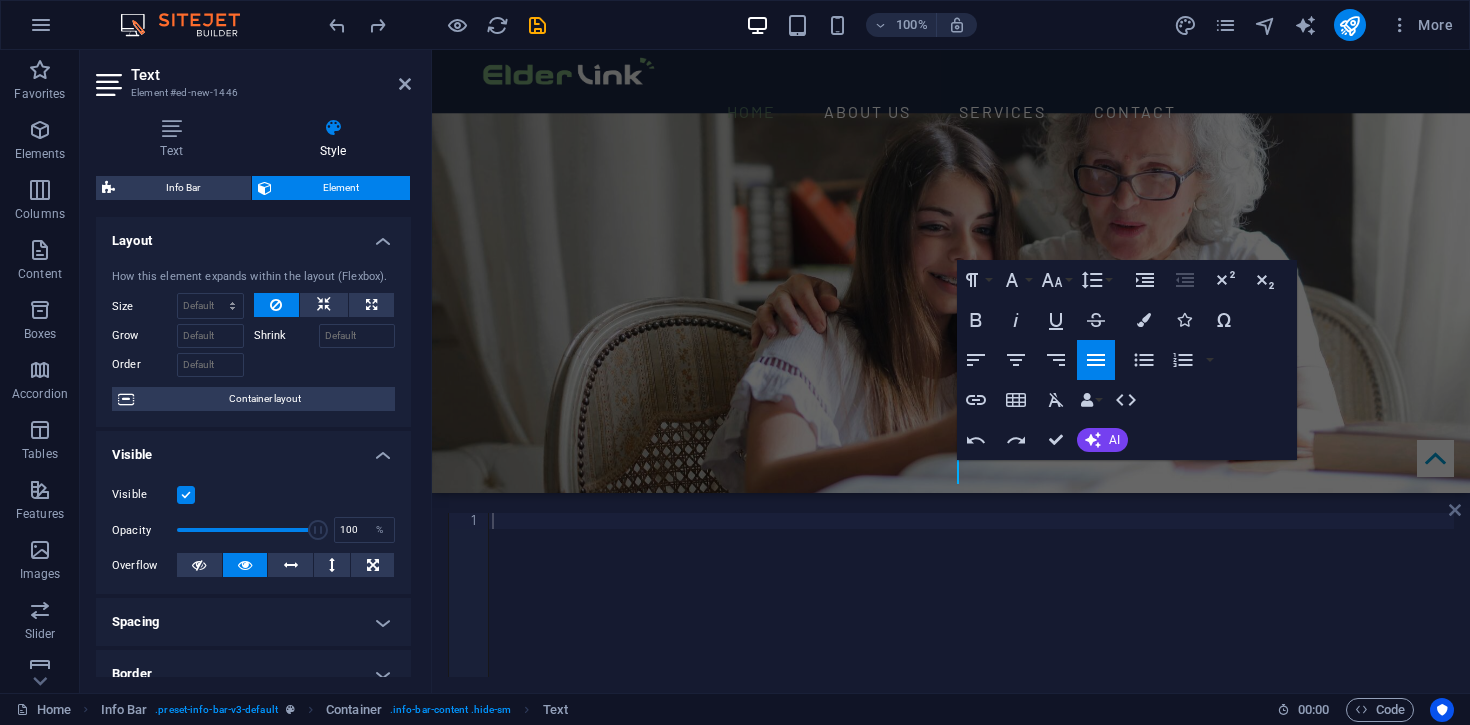 click at bounding box center (1455, 510) 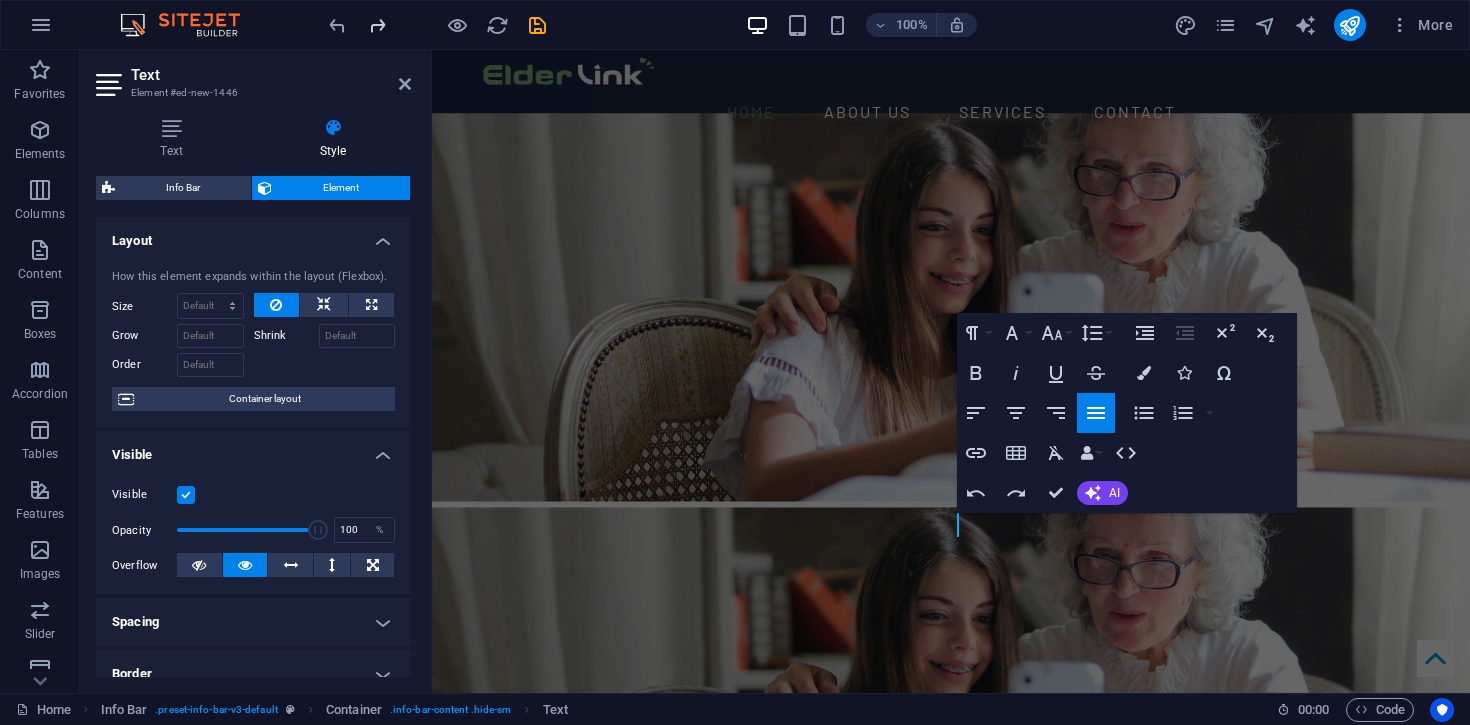 click at bounding box center [377, 25] 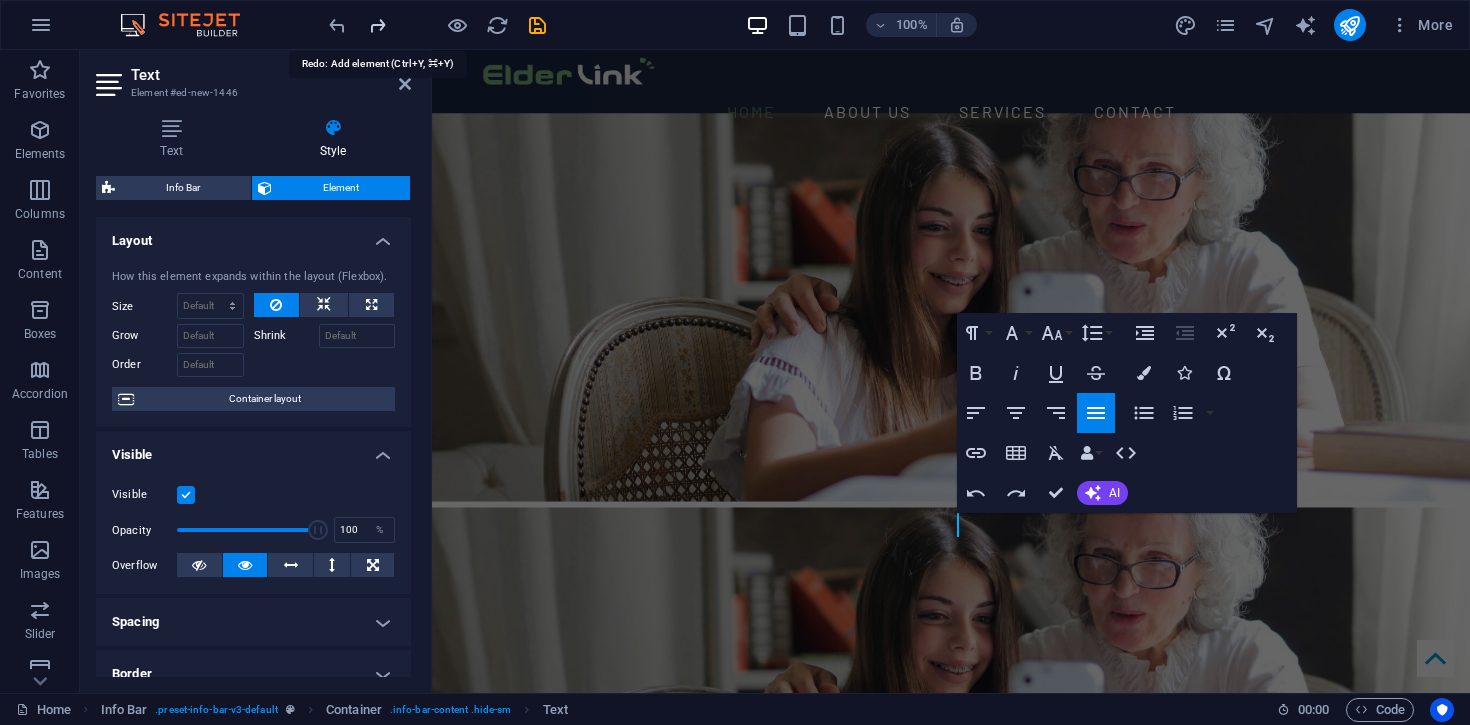 click at bounding box center (377, 25) 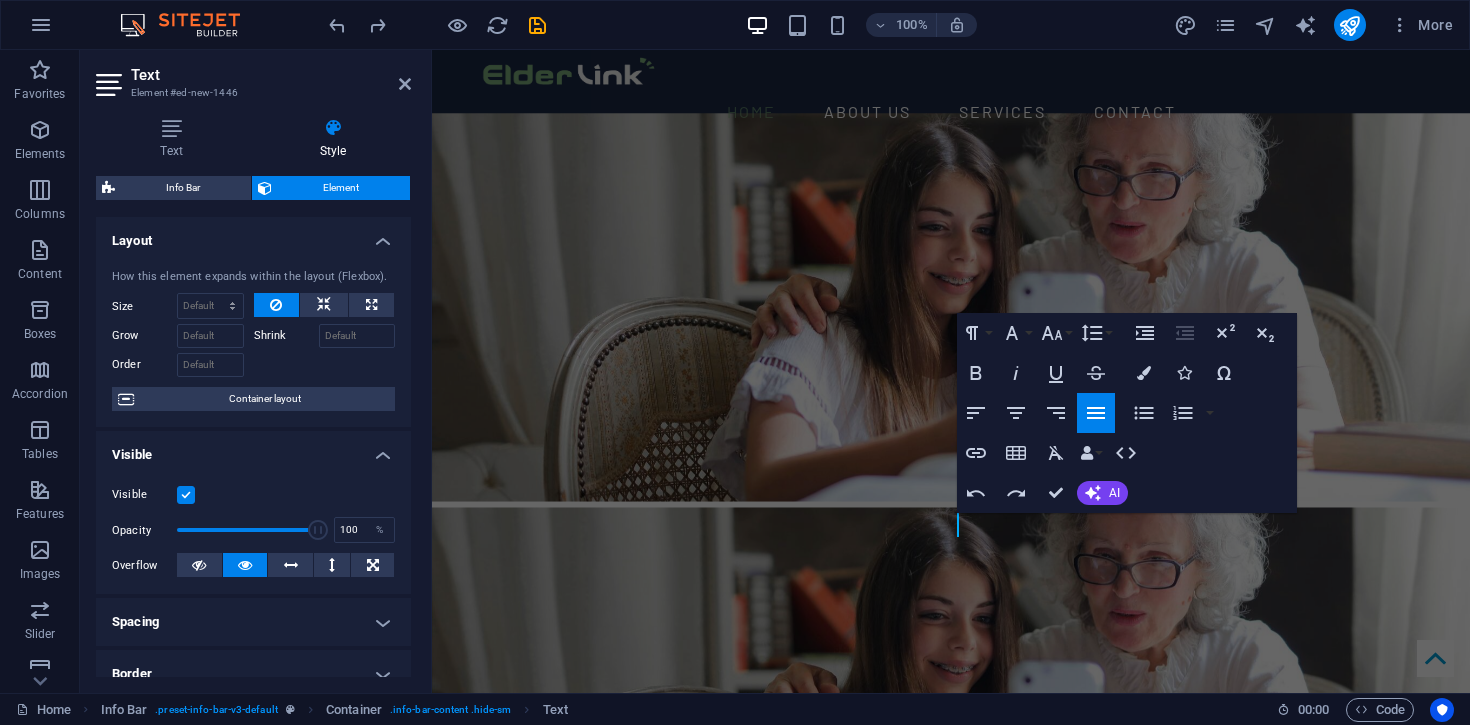 click on "Text Element #ed-new-1446" at bounding box center (253, 76) 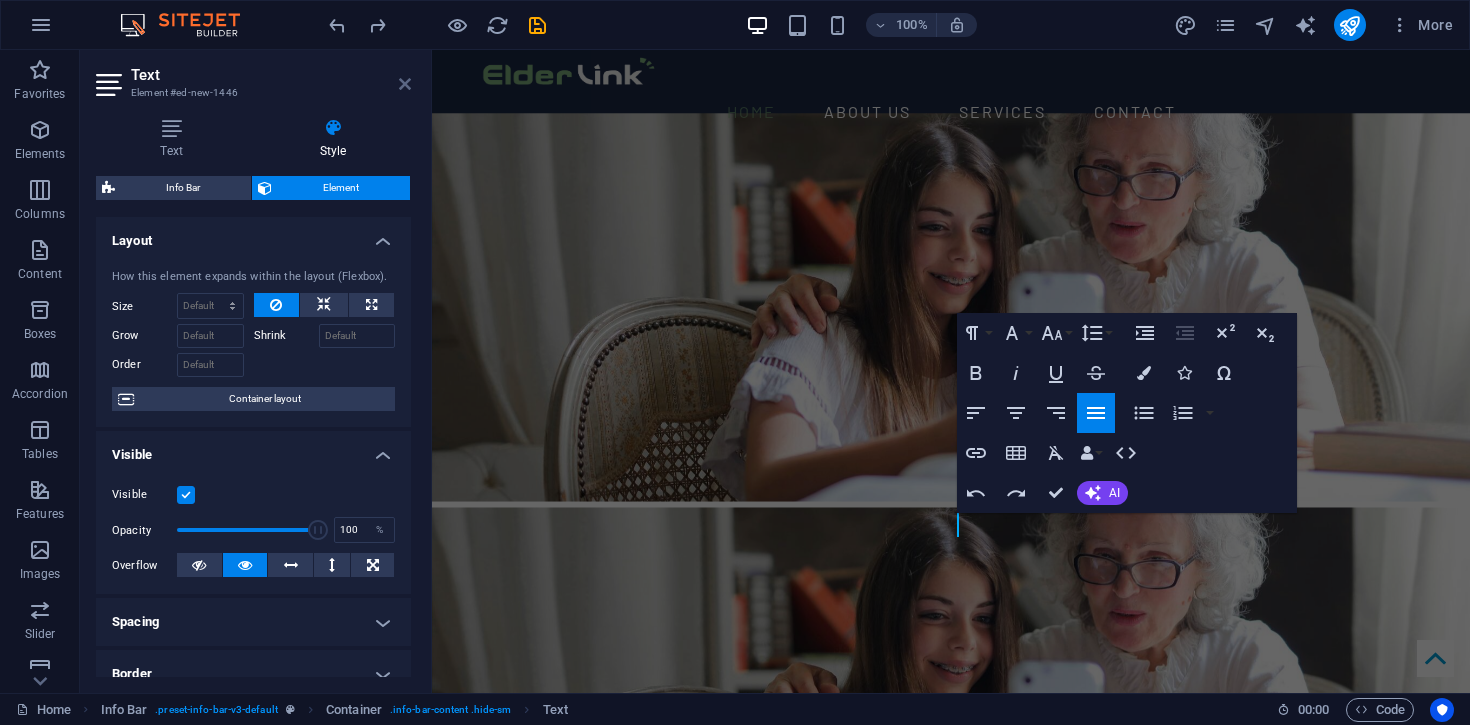 click at bounding box center (405, 84) 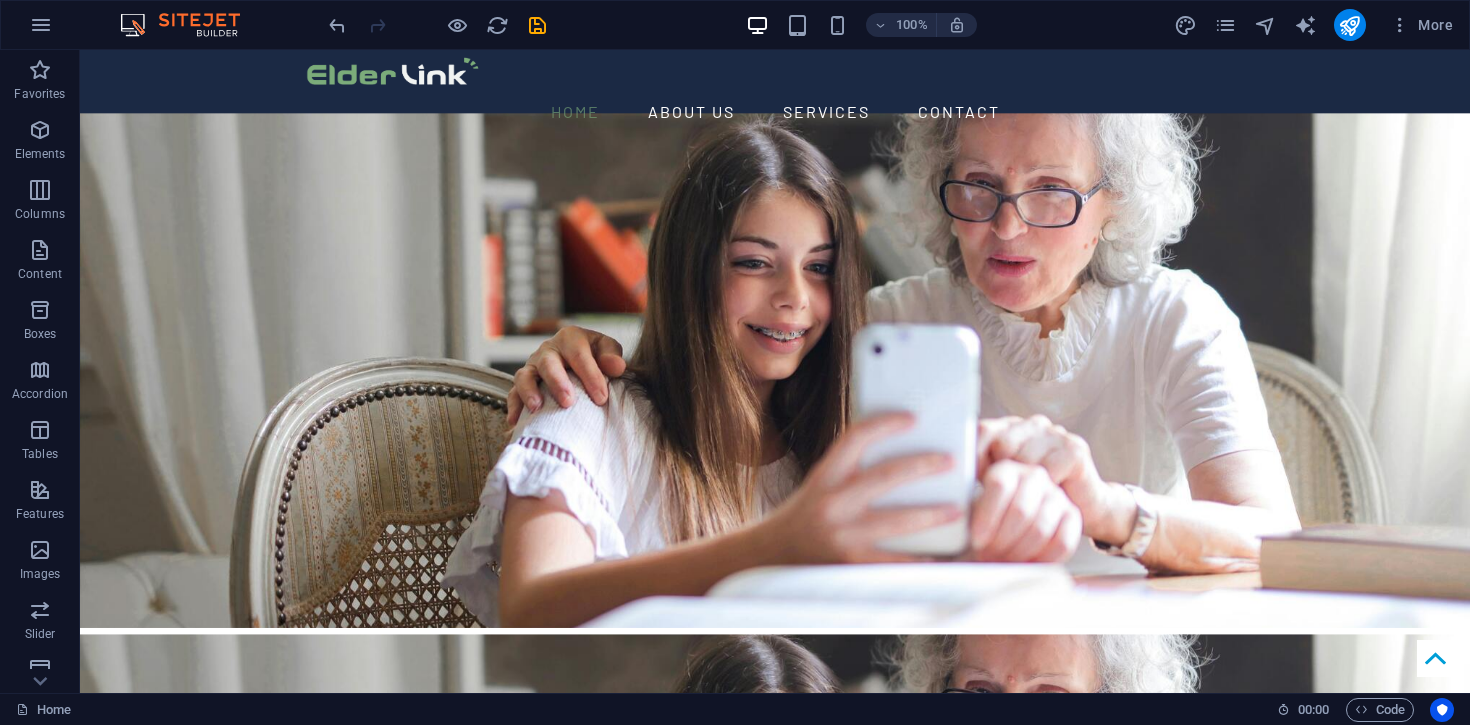 click at bounding box center (437, 25) 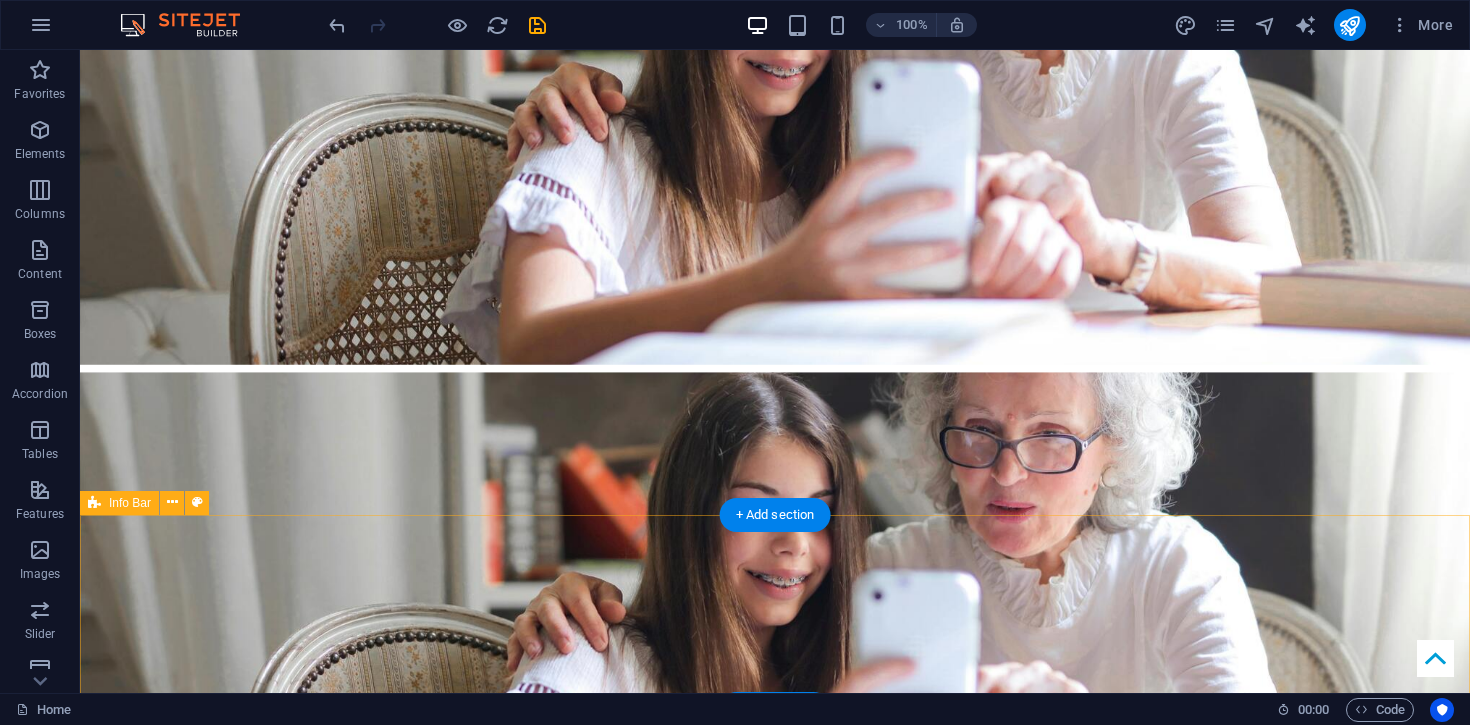 scroll, scrollTop: 0, scrollLeft: 0, axis: both 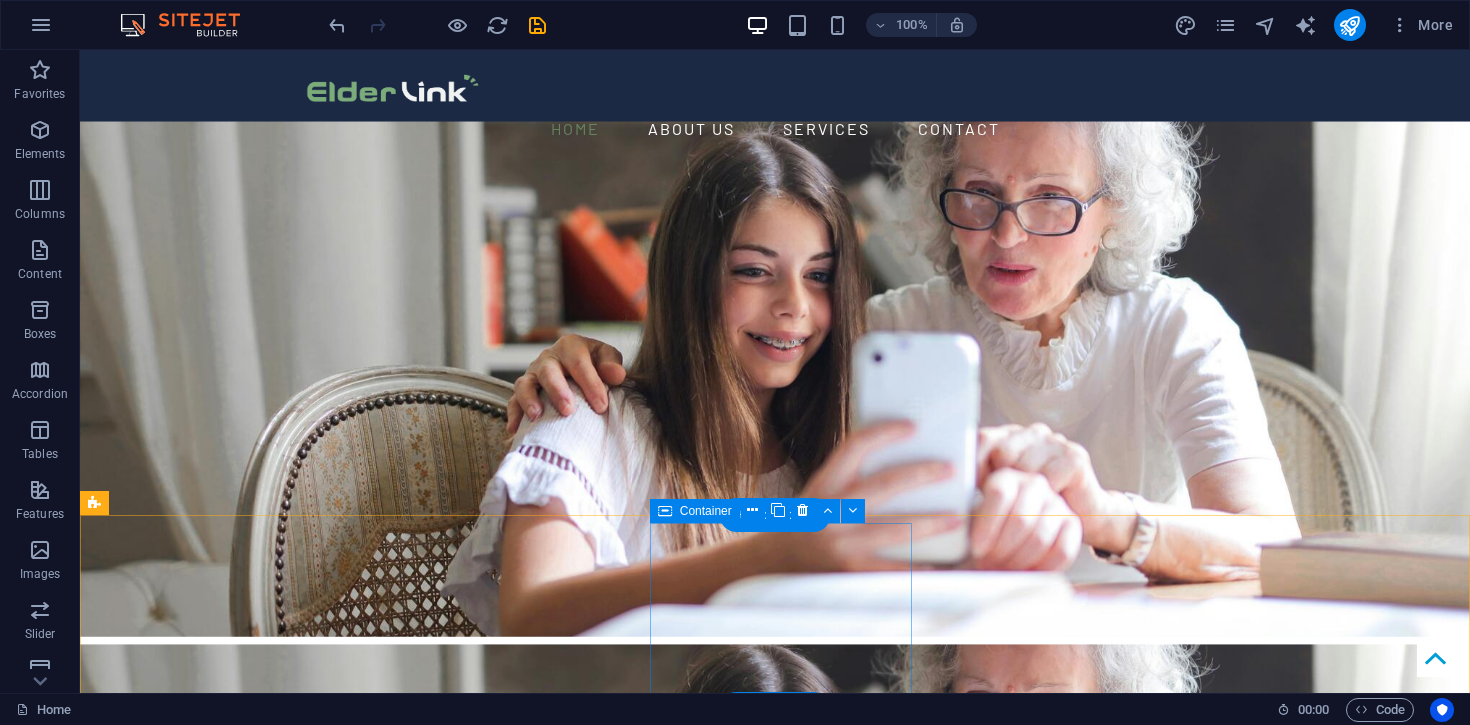 click on "Drop content here or  Add elements  Paste clipboard" at bounding box center [767, 1613] 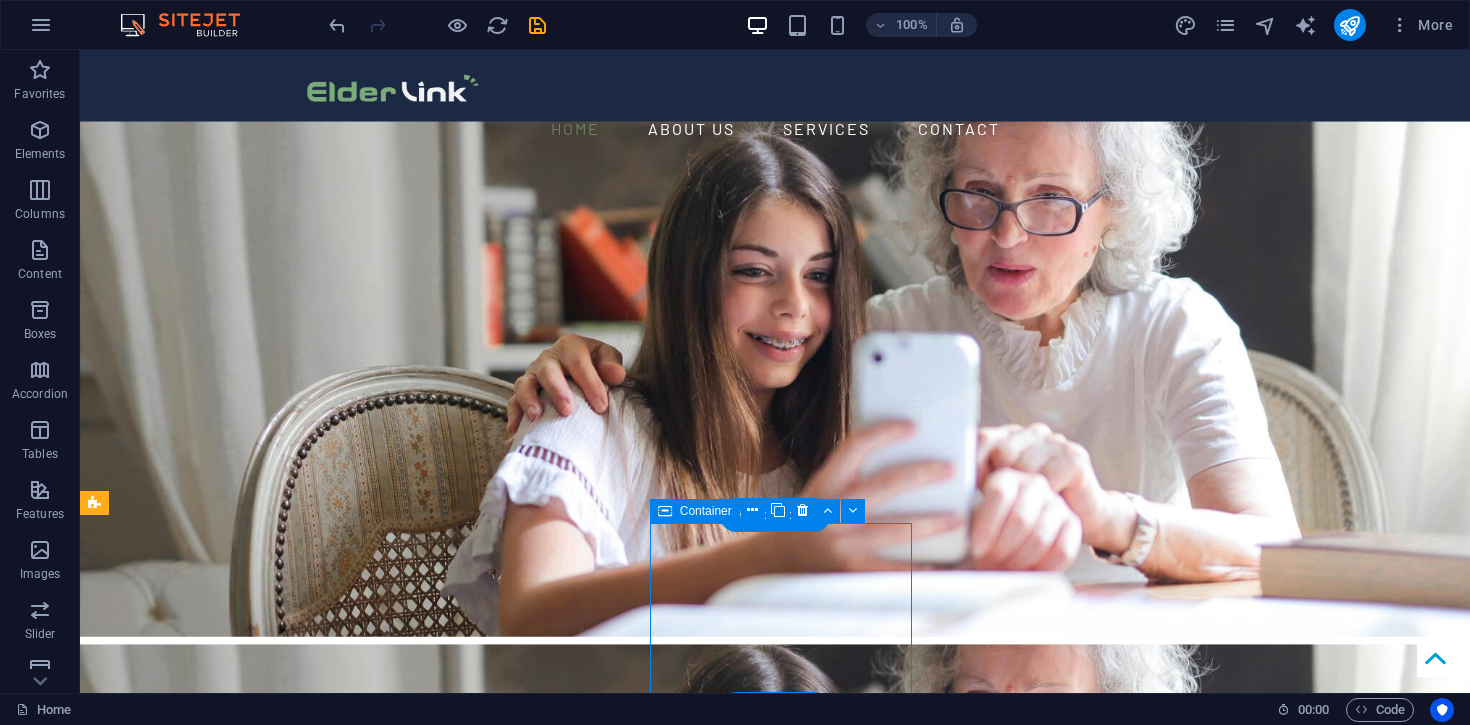 click on "Drop content here or  Add elements  Paste clipboard" at bounding box center (767, 1613) 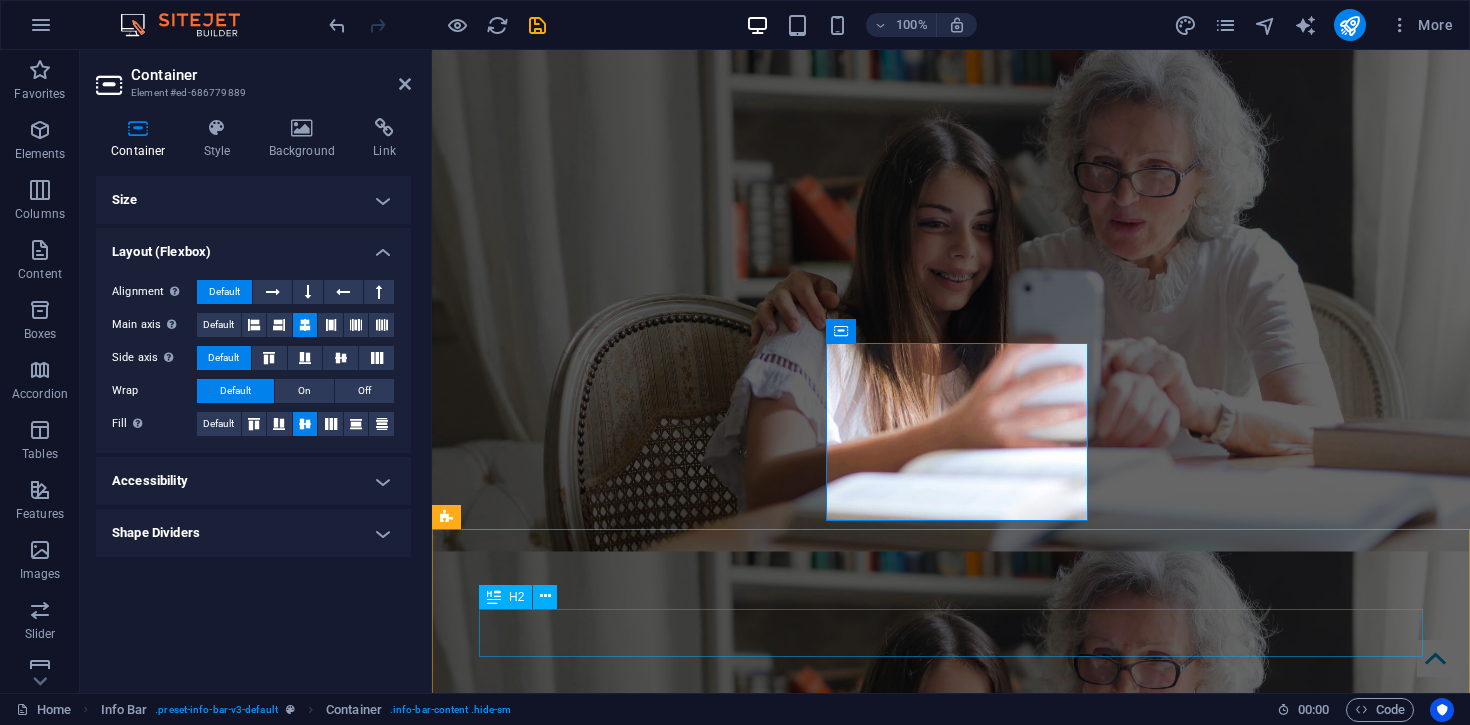scroll, scrollTop: 180, scrollLeft: 0, axis: vertical 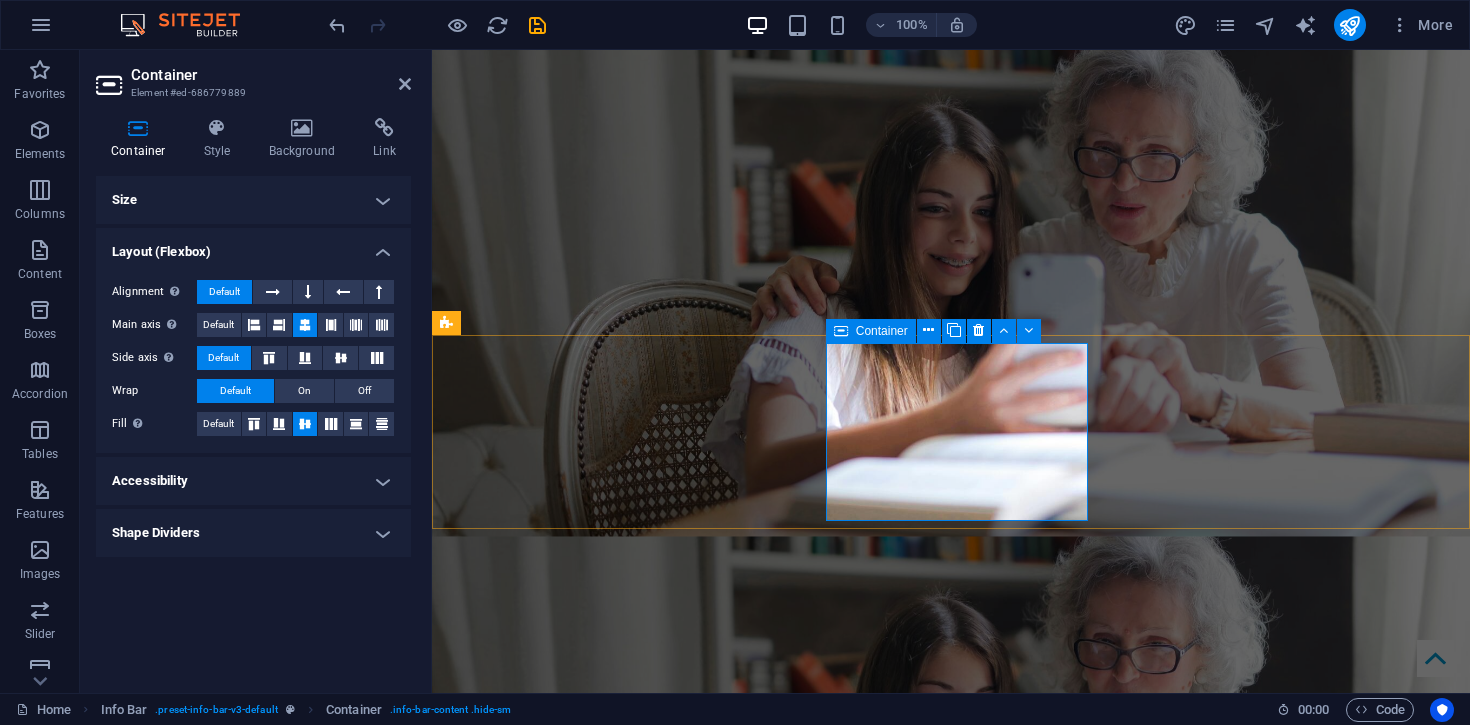 click on "Add elements" at bounding box center (884, 1463) 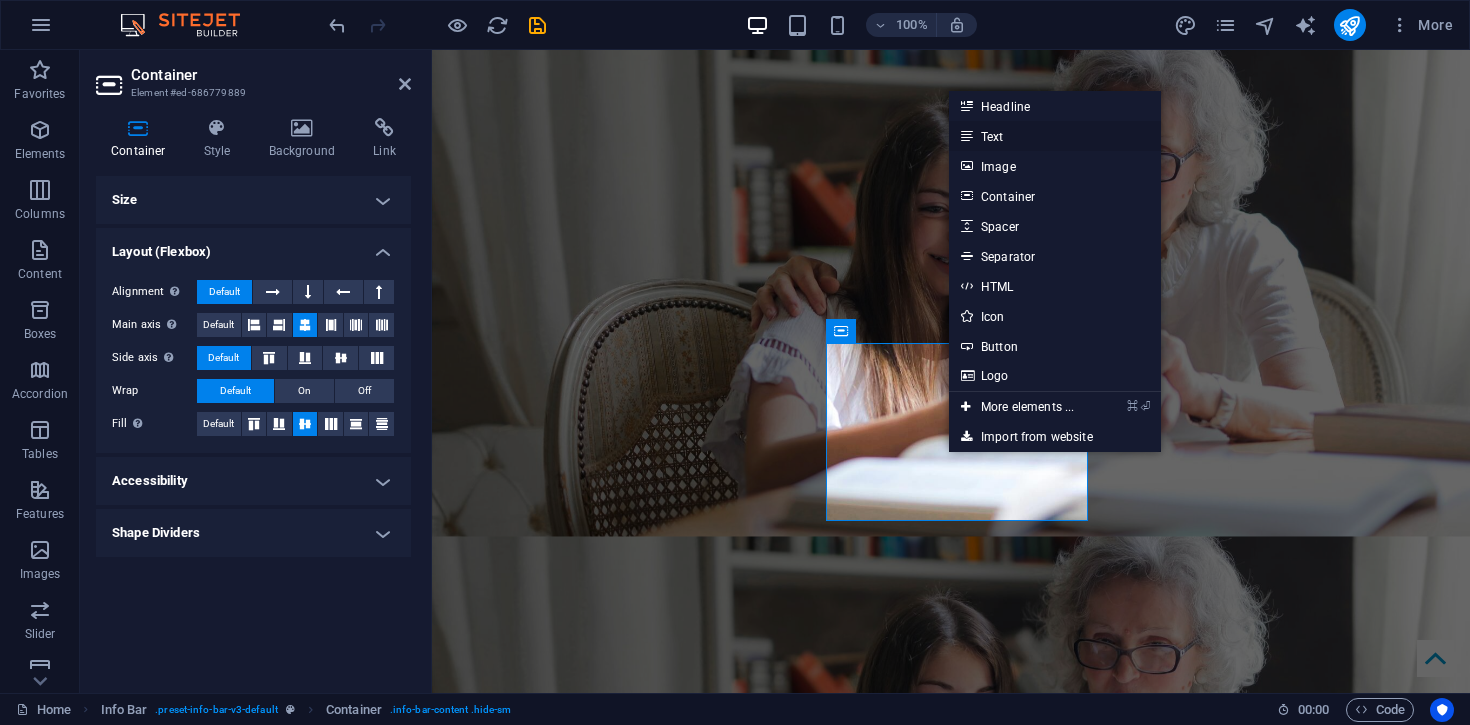 click on "Text" at bounding box center (1055, 136) 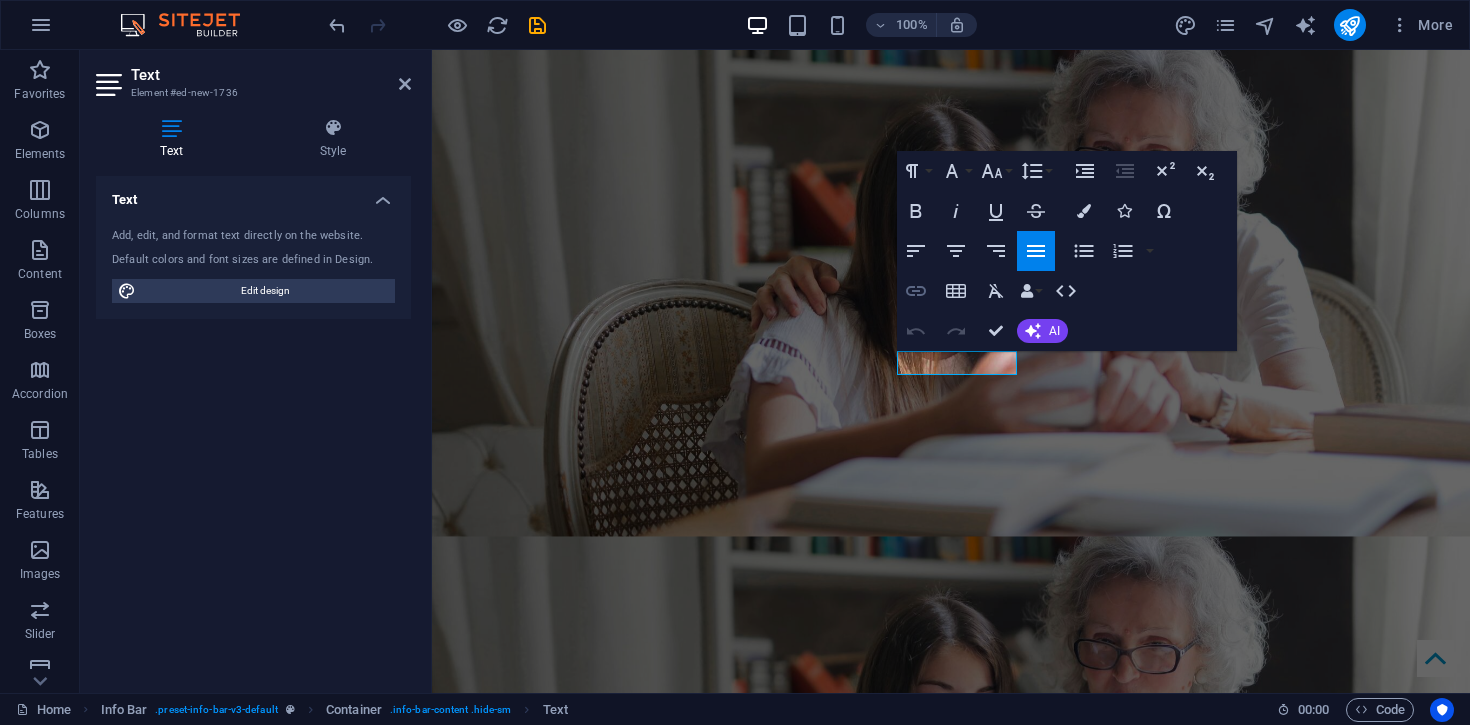 click 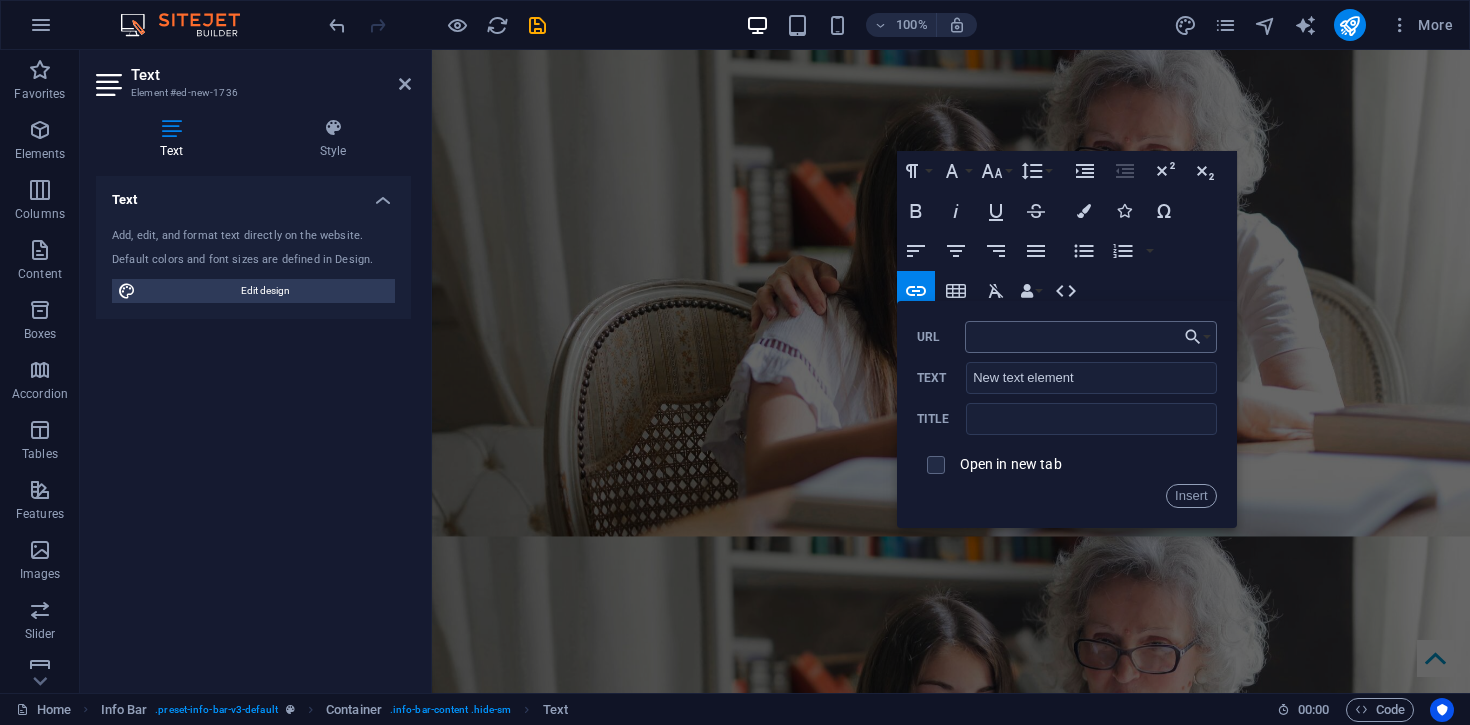 type on "Adelaide South Australia" 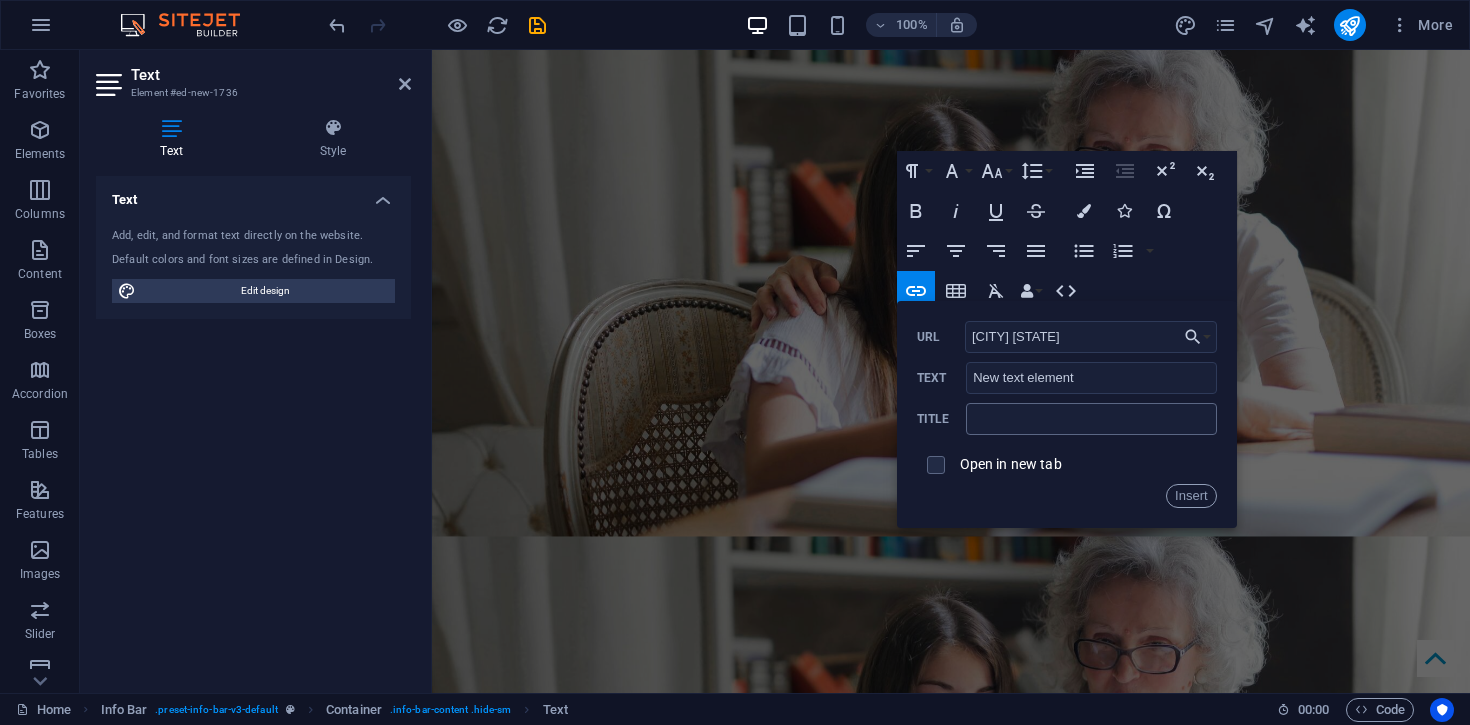 type 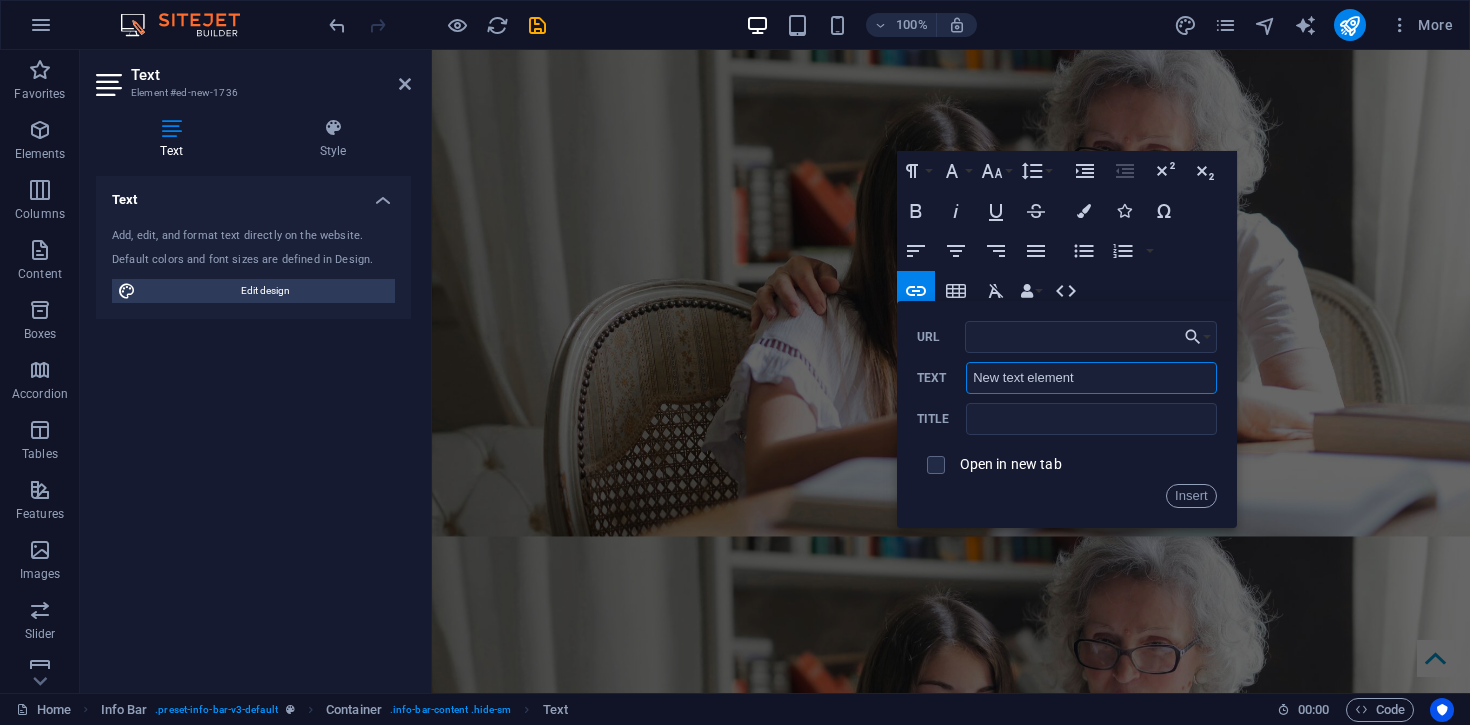 drag, startPoint x: 1091, startPoint y: 381, endPoint x: 897, endPoint y: 381, distance: 194 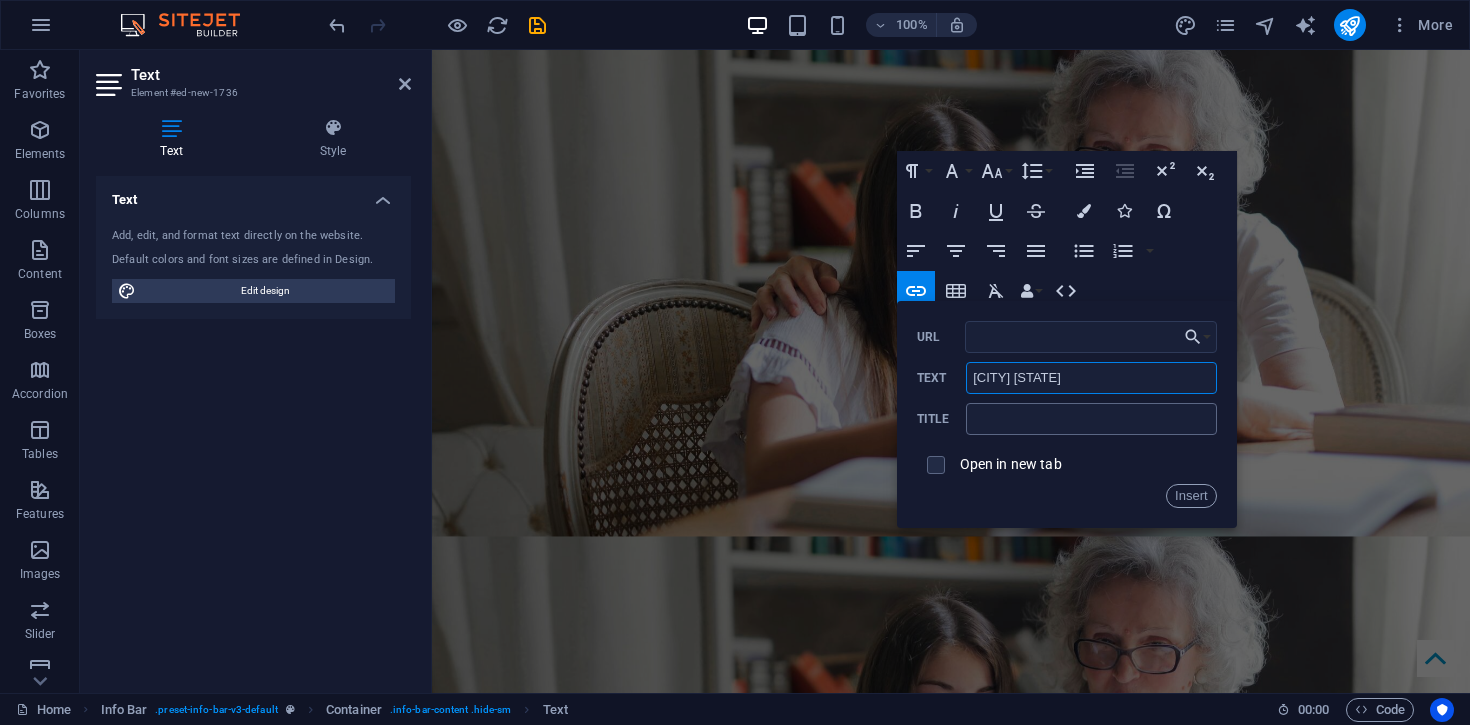 type on "Adelaide South Australia" 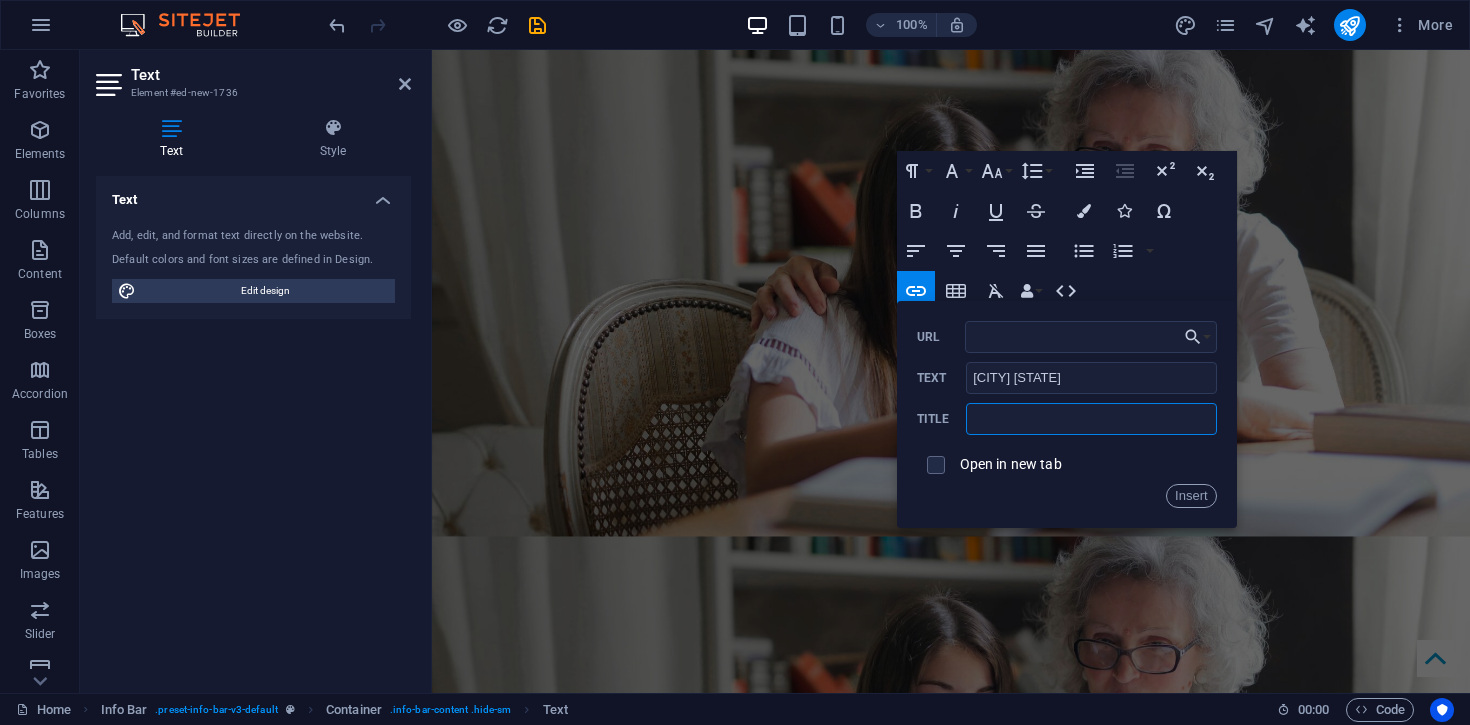 click at bounding box center (1091, 419) 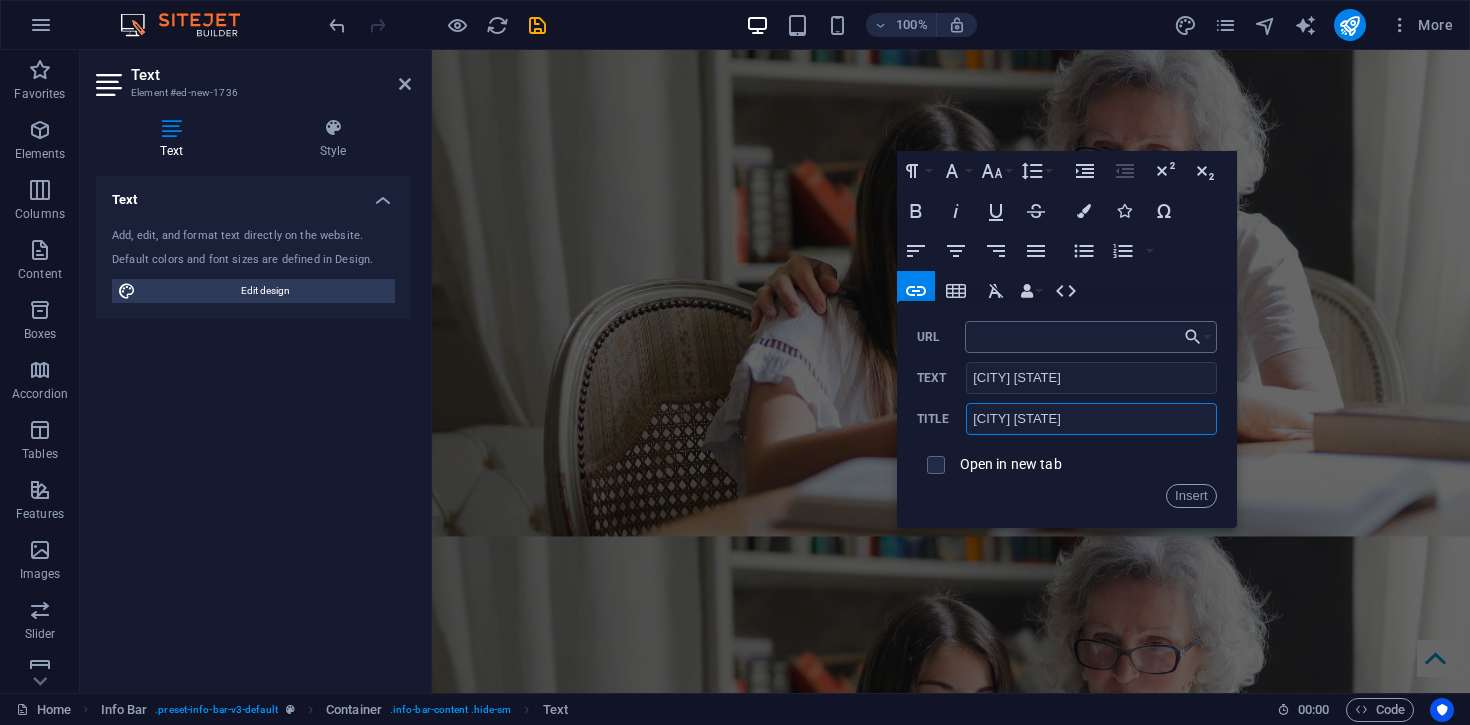 type on "Adelaide South Australia" 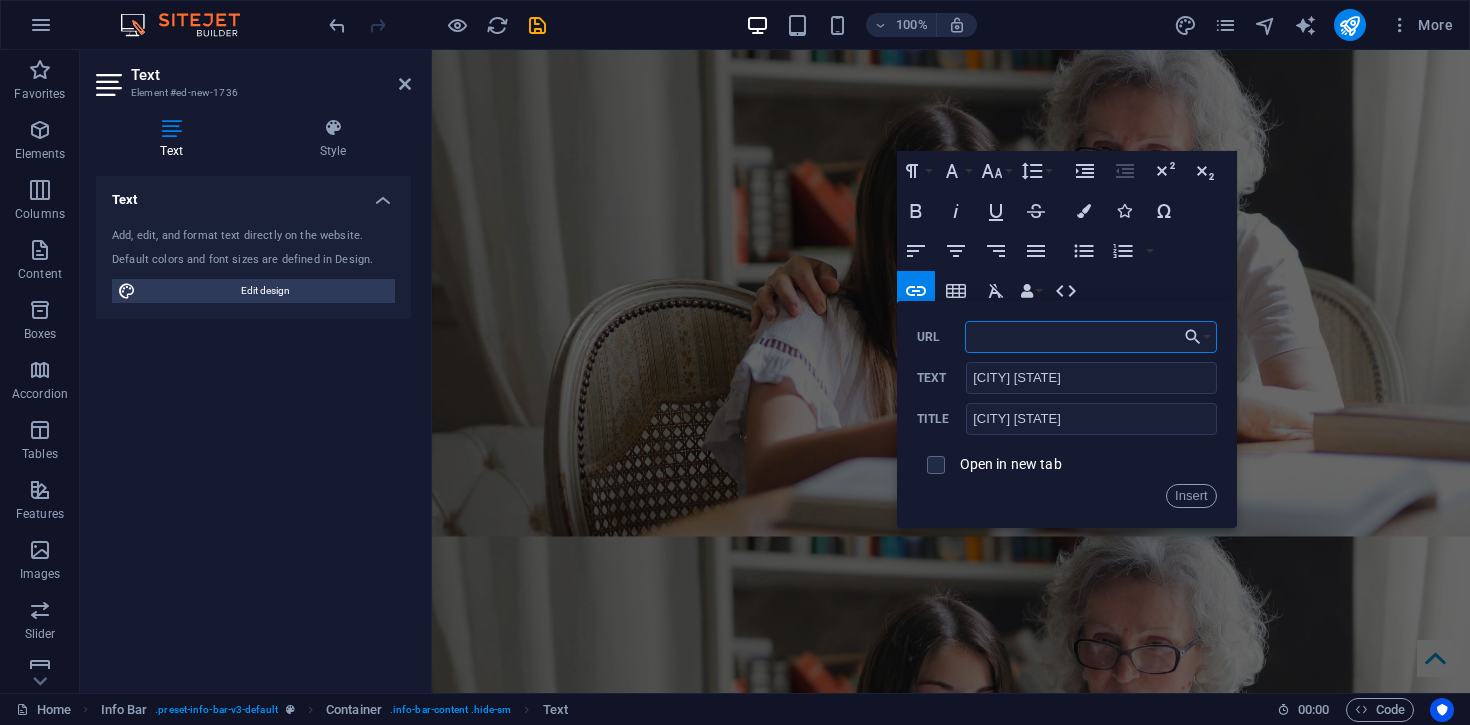 click on "URL" at bounding box center [1091, 337] 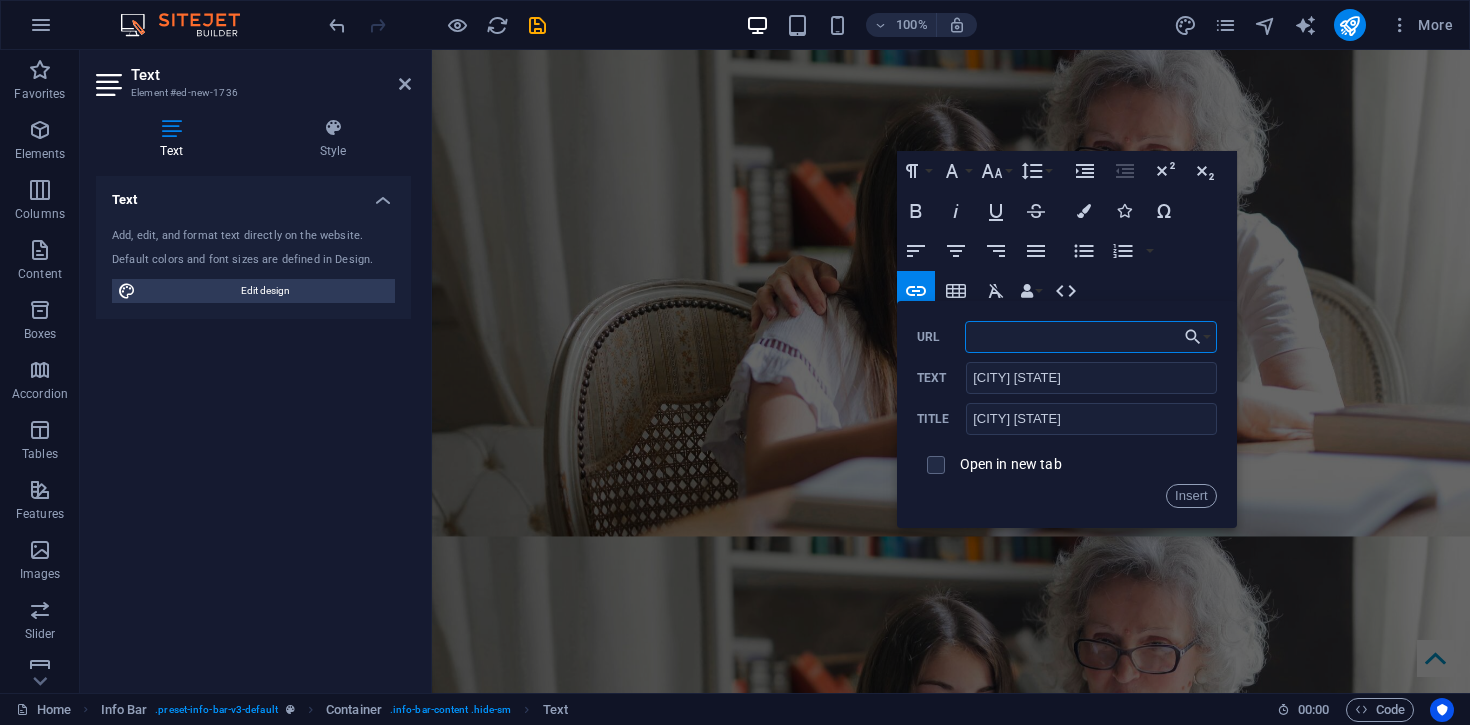 paste on "https://share.google/KtBczsU4hgzdO9nRv" 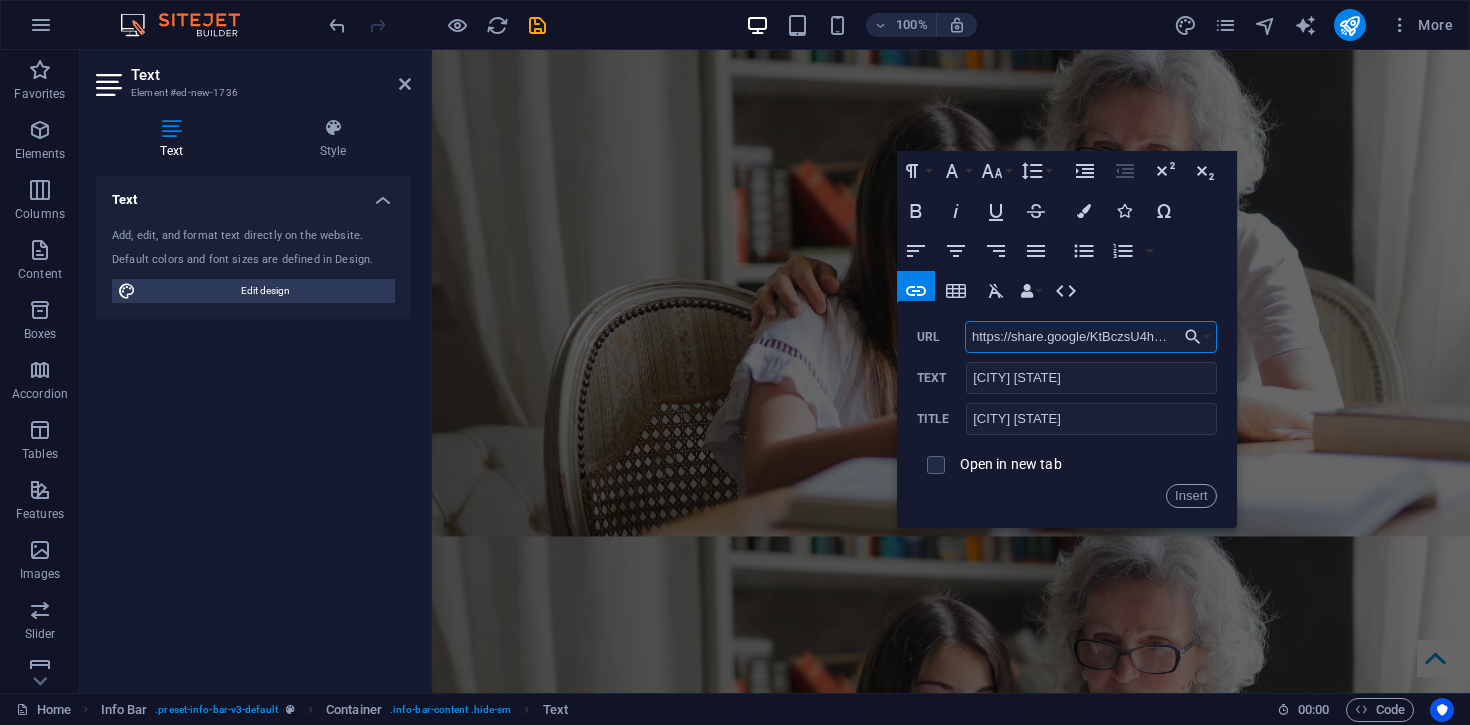 scroll, scrollTop: 0, scrollLeft: 42, axis: horizontal 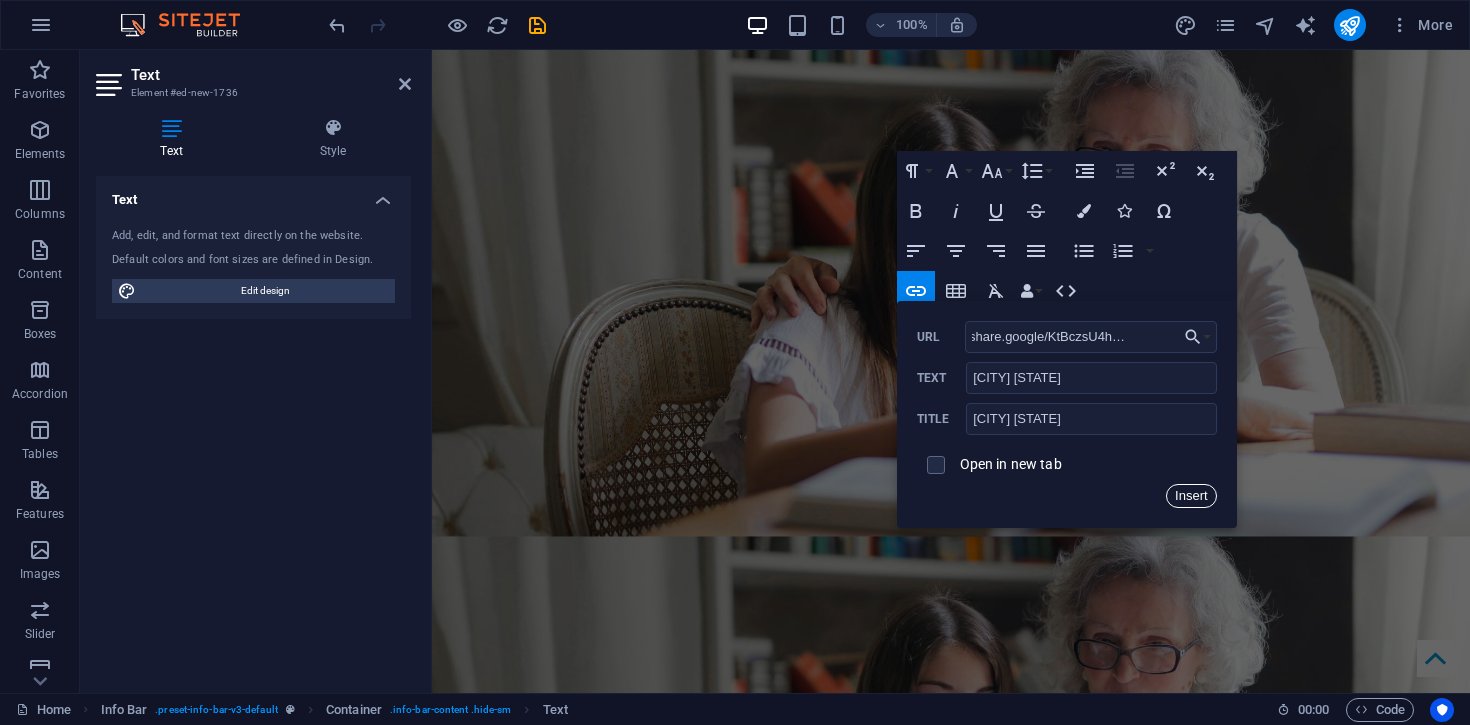 click on "Insert" at bounding box center (1191, 496) 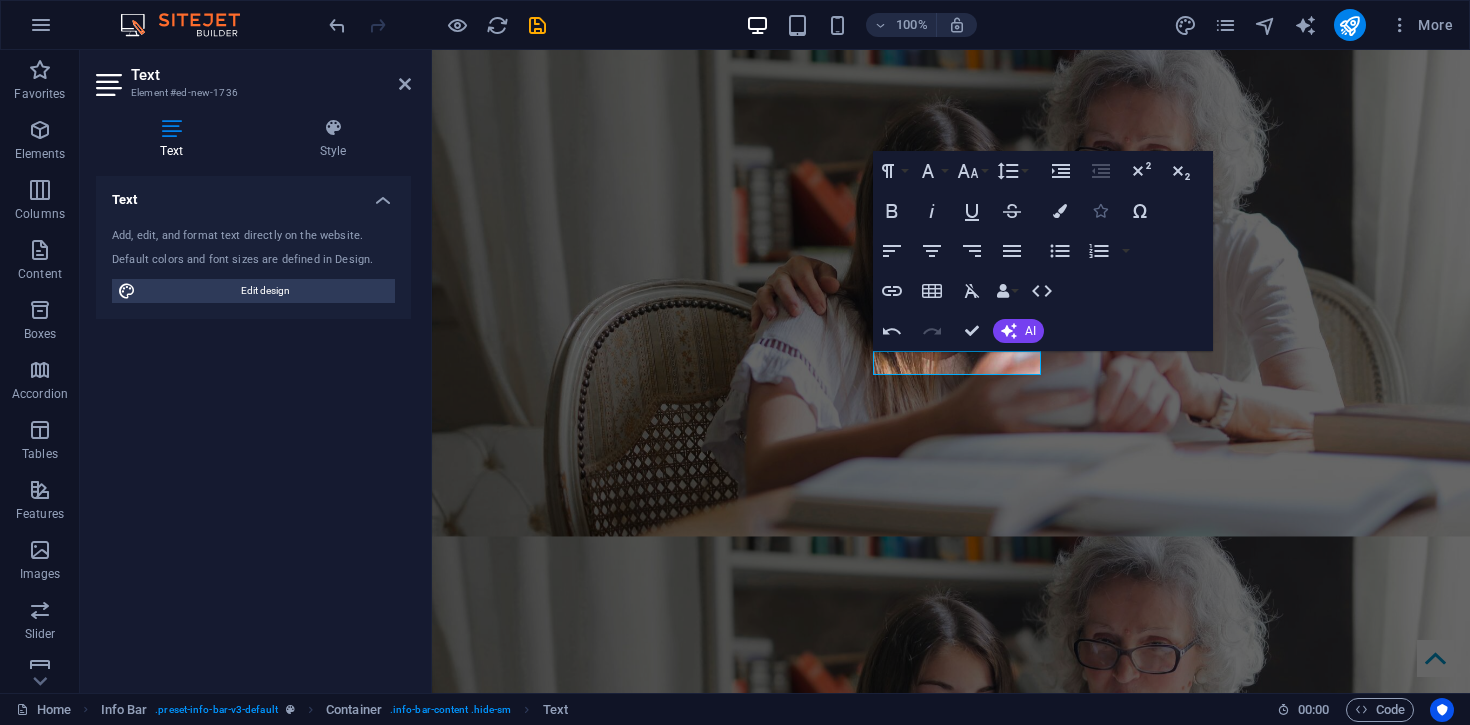 click at bounding box center [1100, 211] 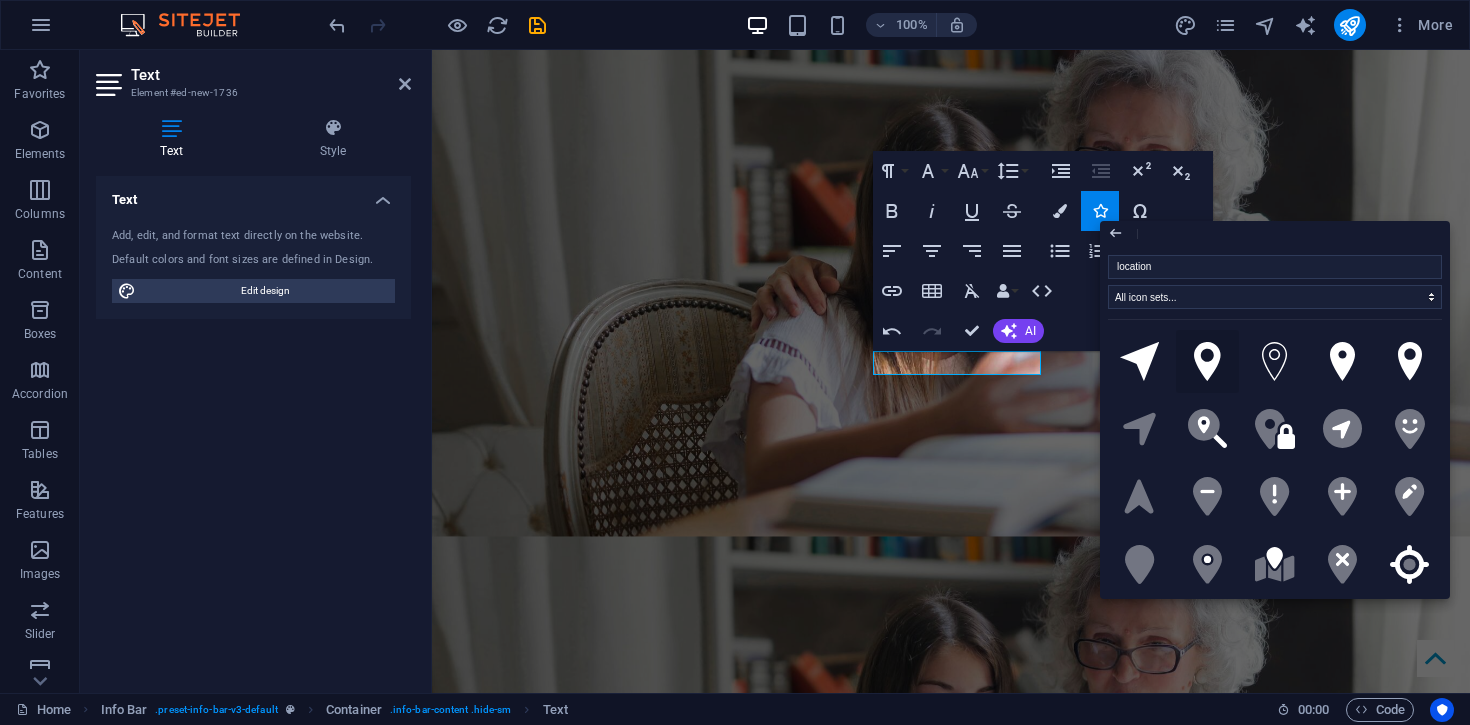 click 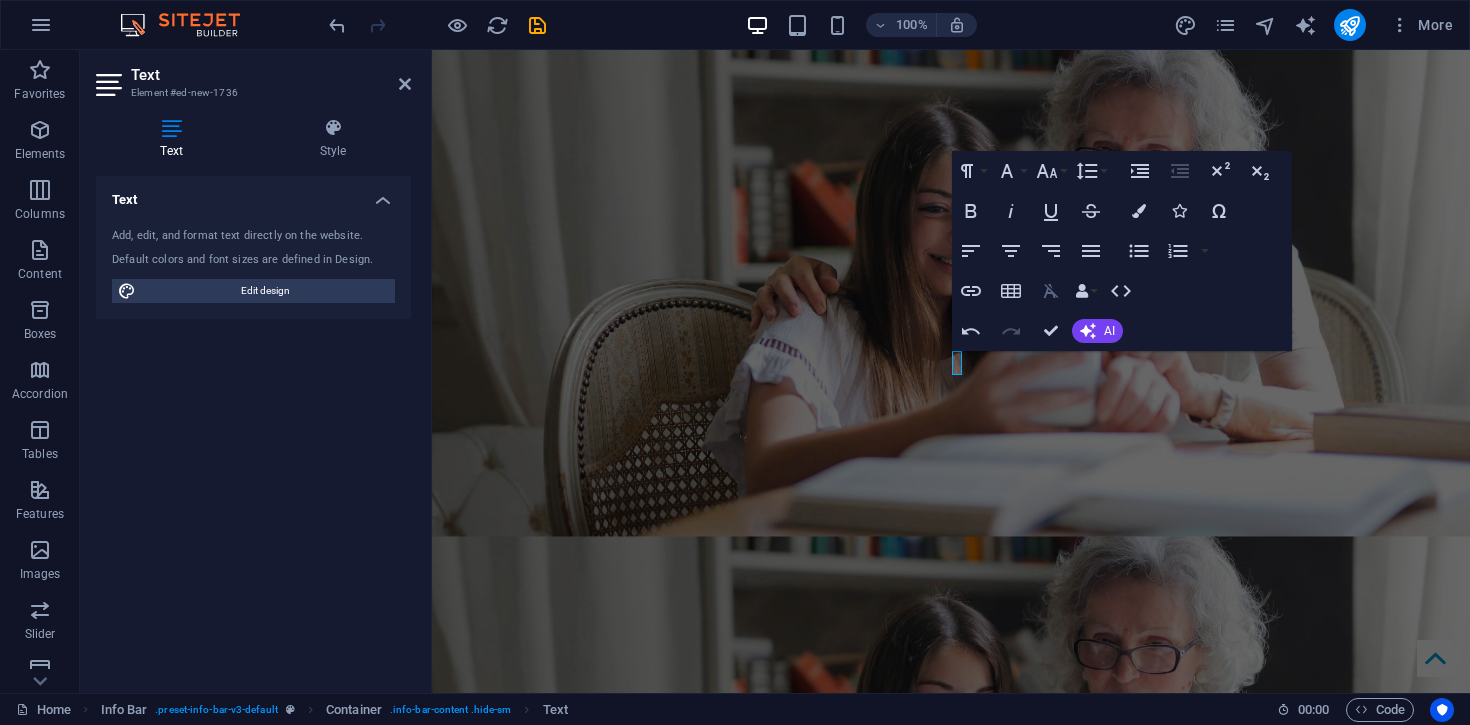 click 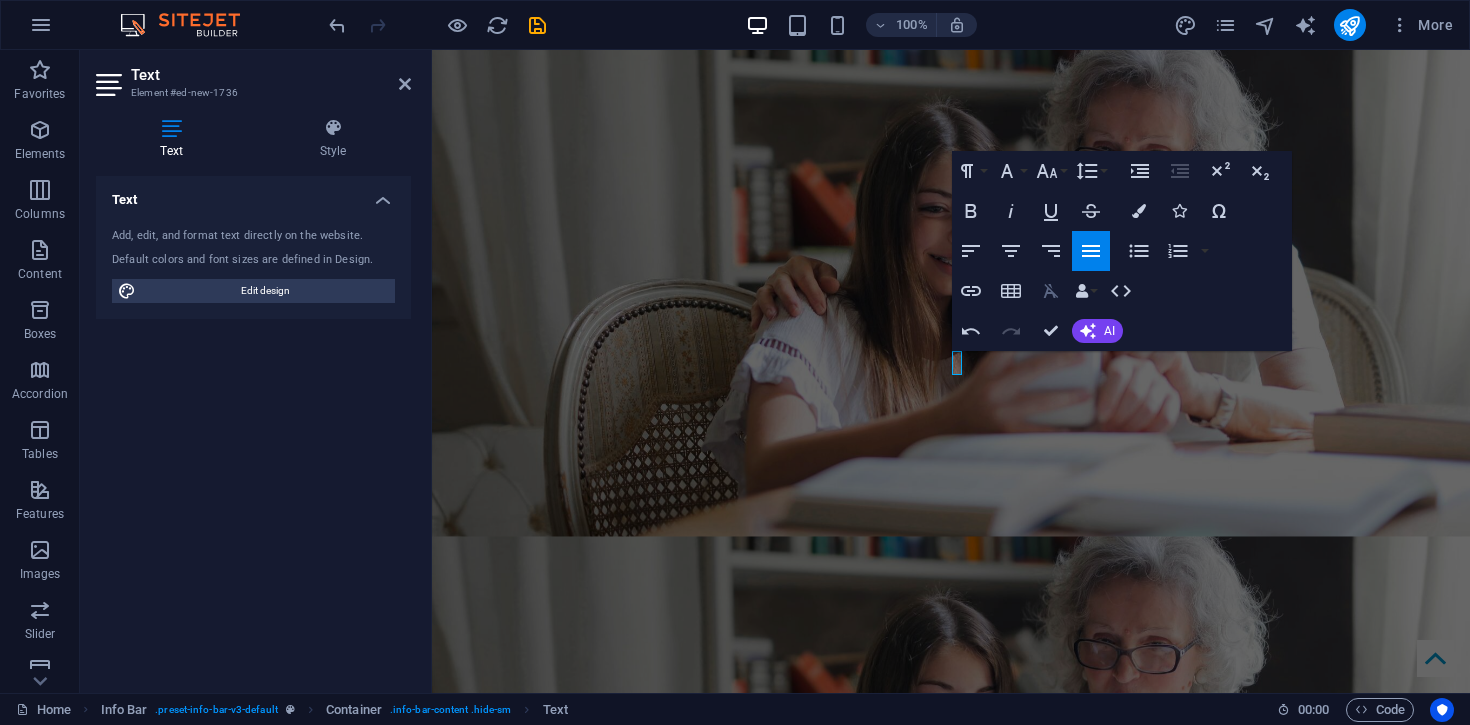 click 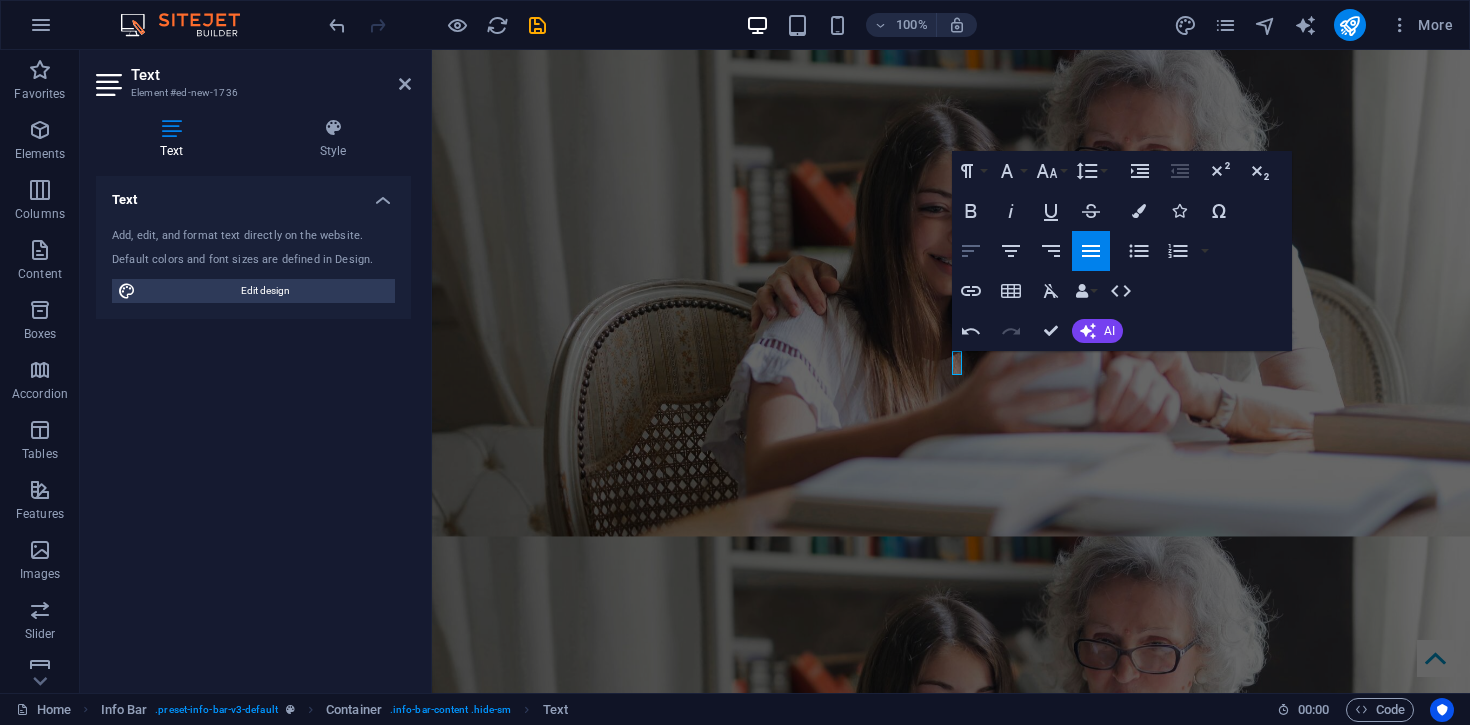 click 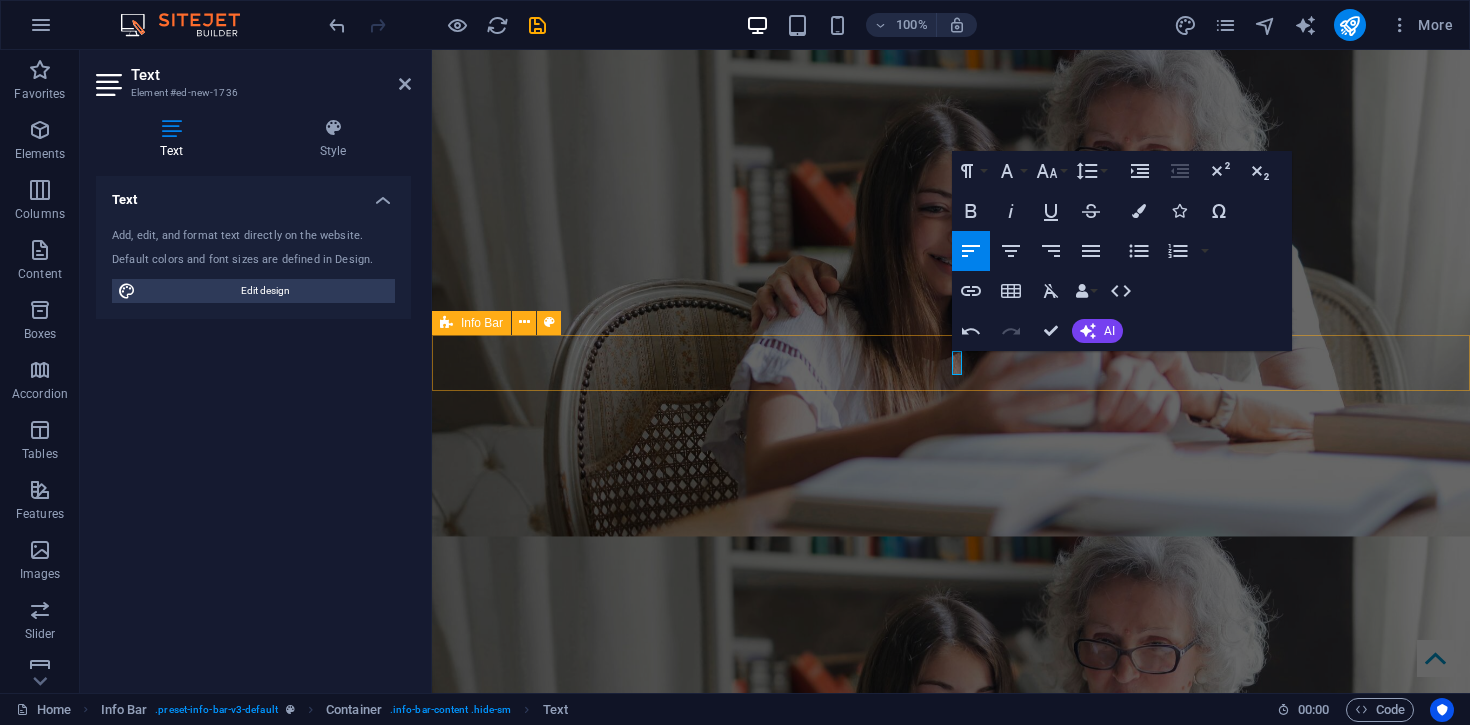 type 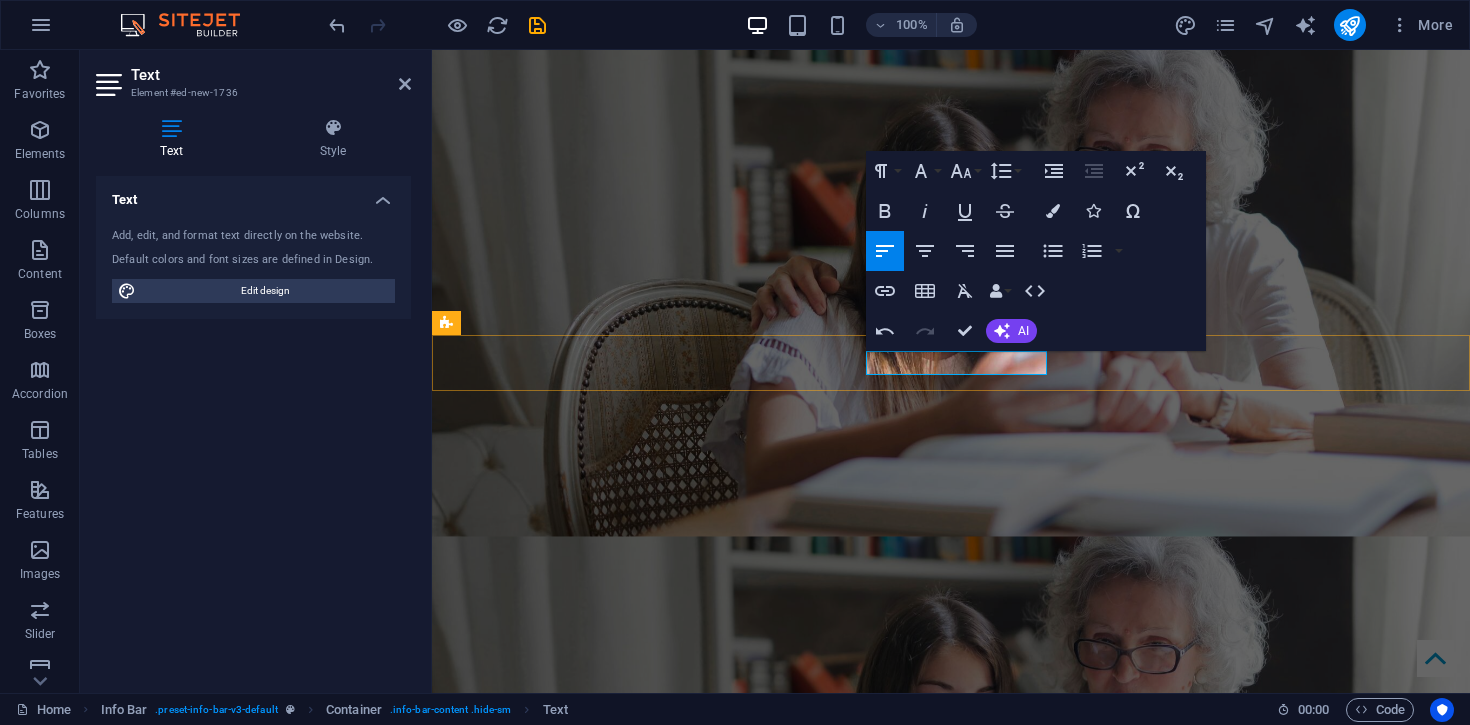 drag, startPoint x: 878, startPoint y: 358, endPoint x: 863, endPoint y: 362, distance: 15.524175 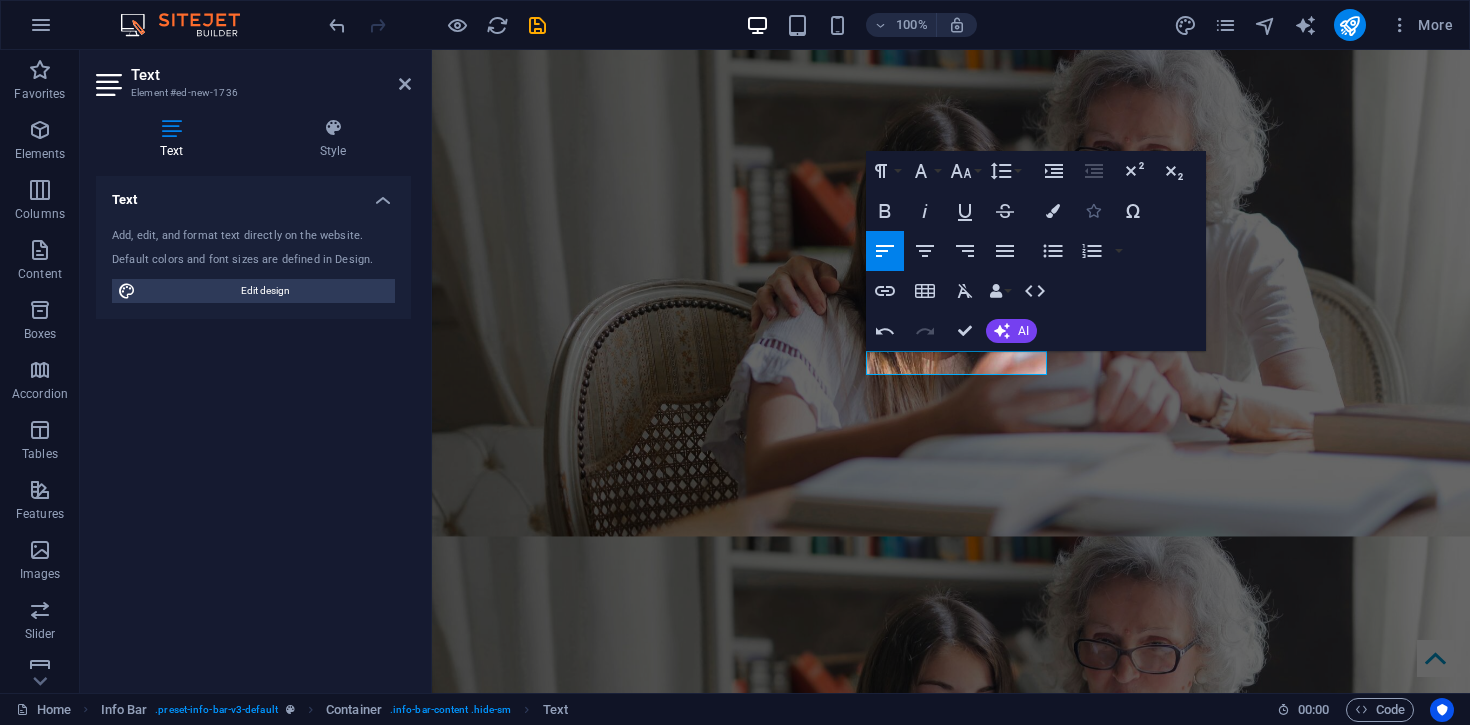 click at bounding box center [1093, 211] 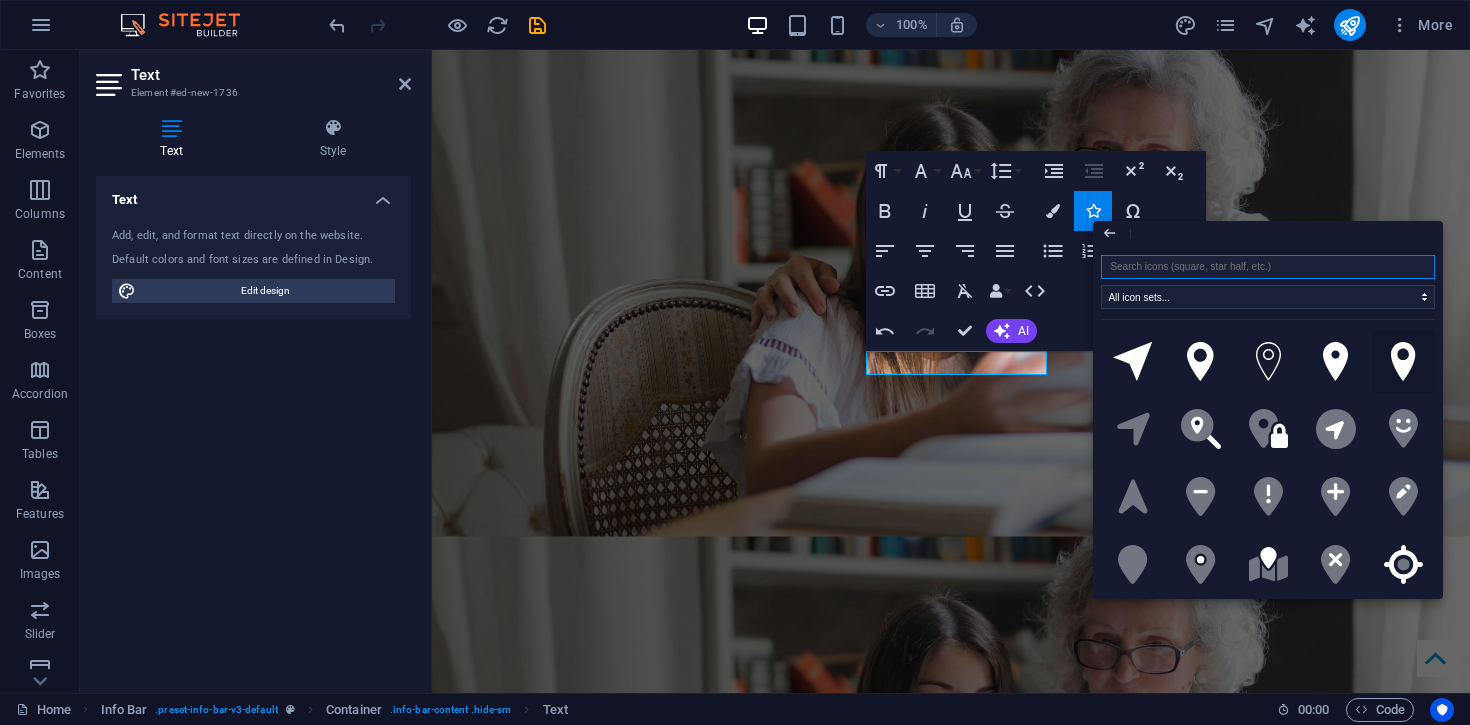 click 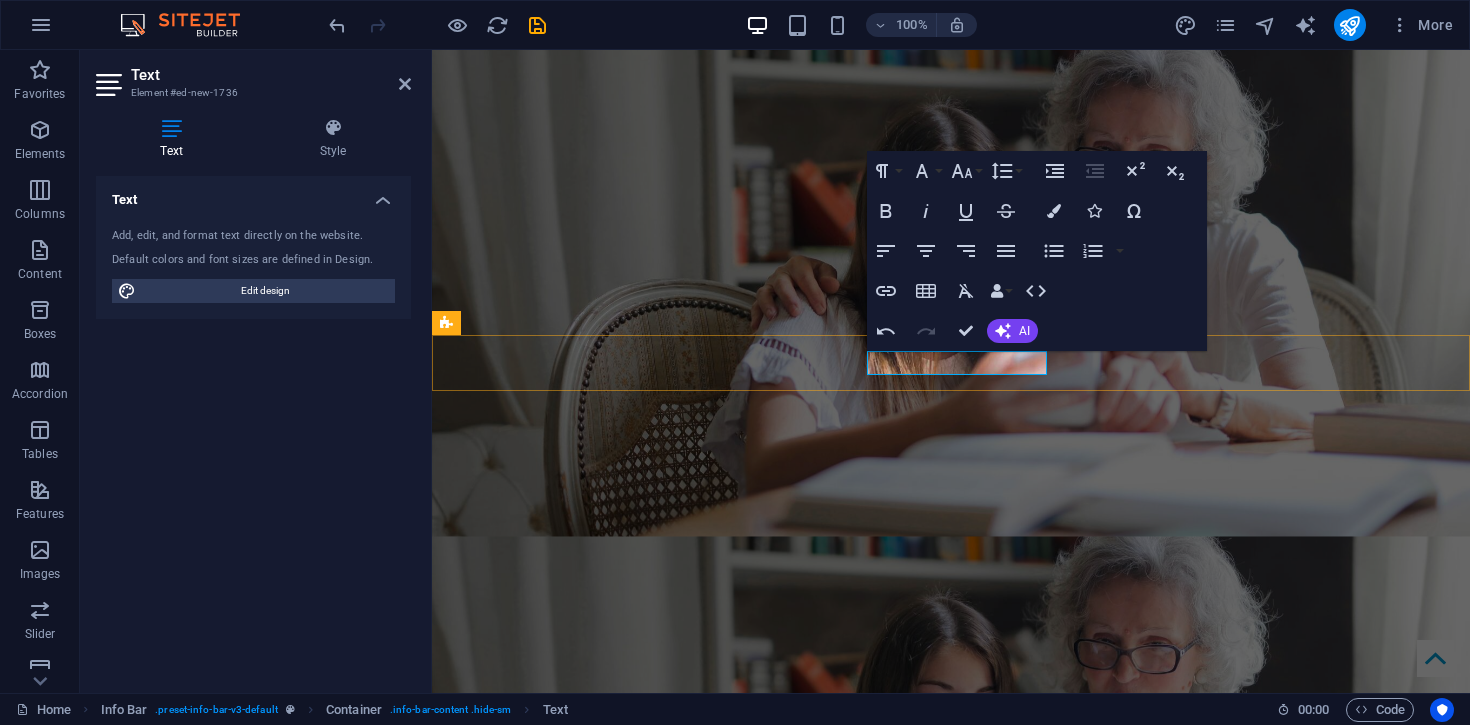 click 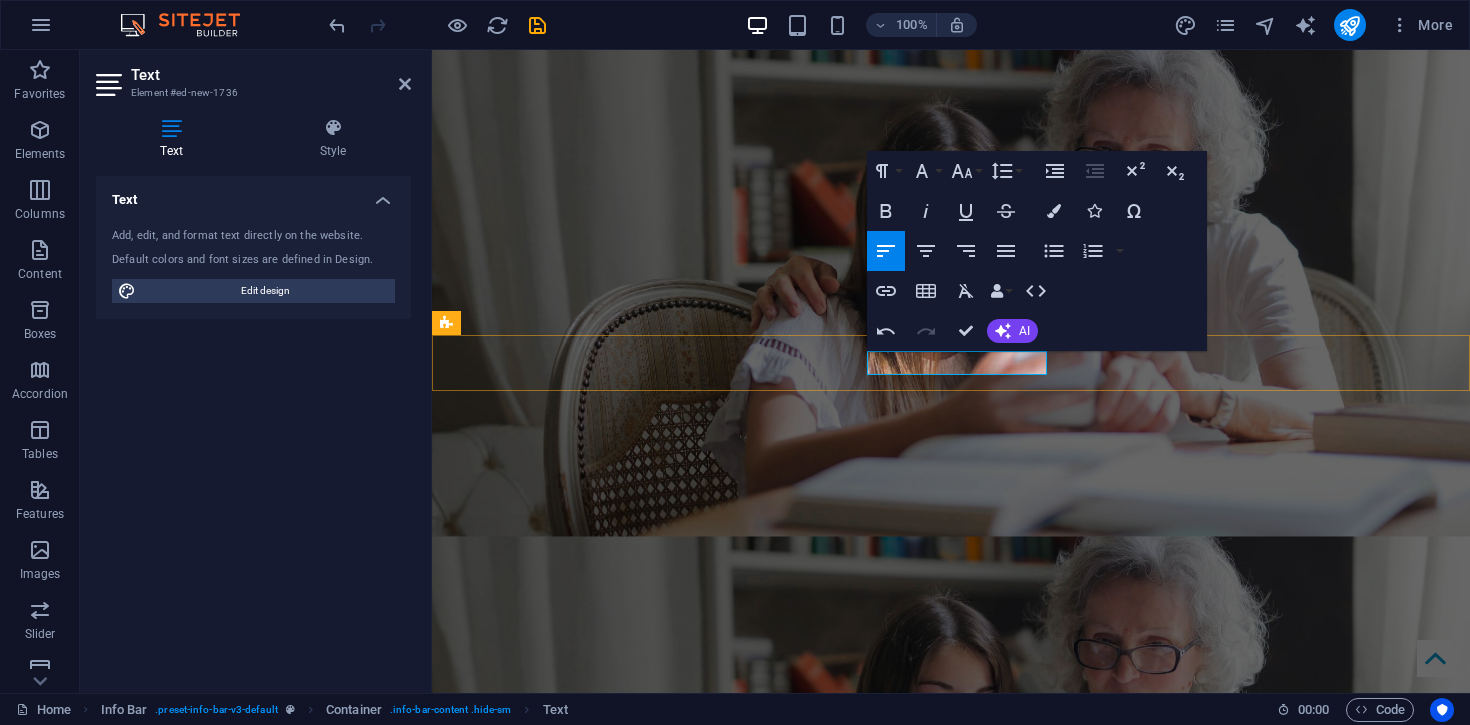 click 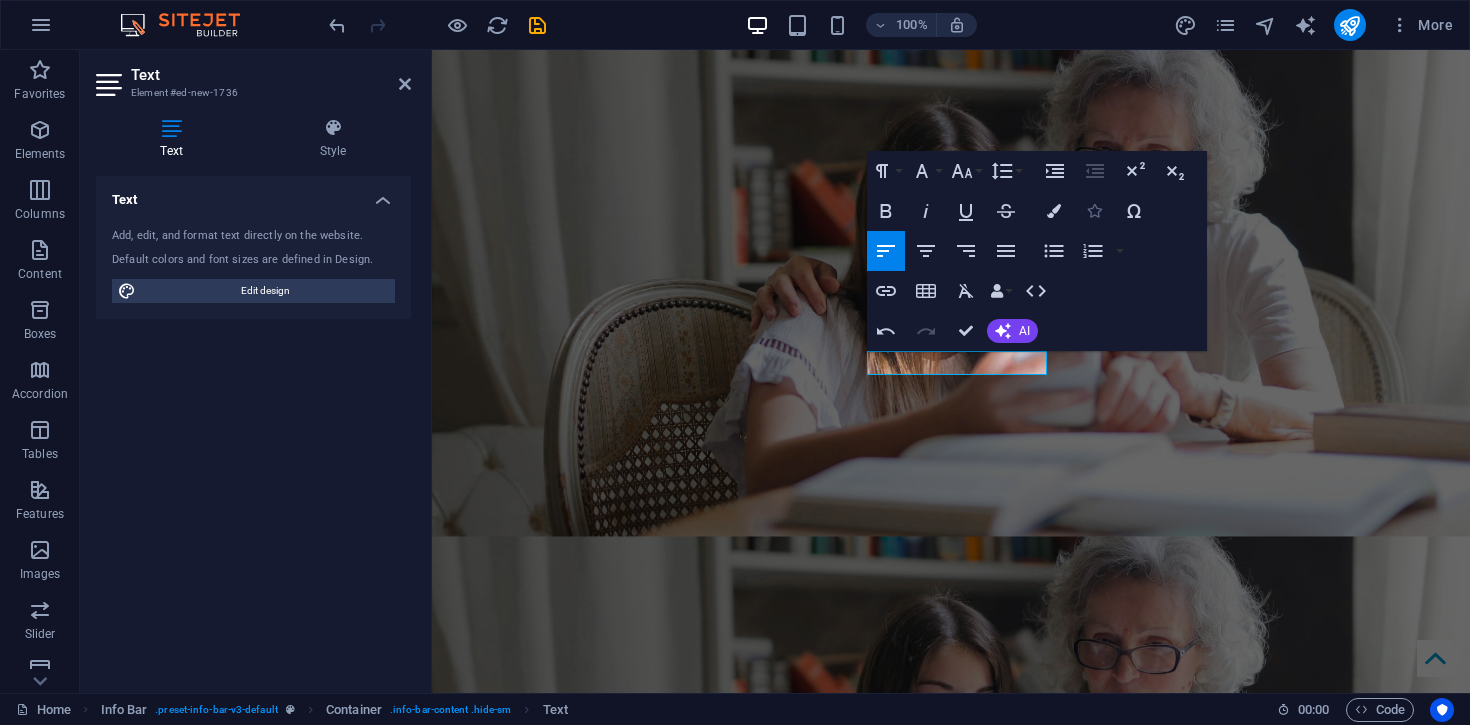 click at bounding box center (1094, 211) 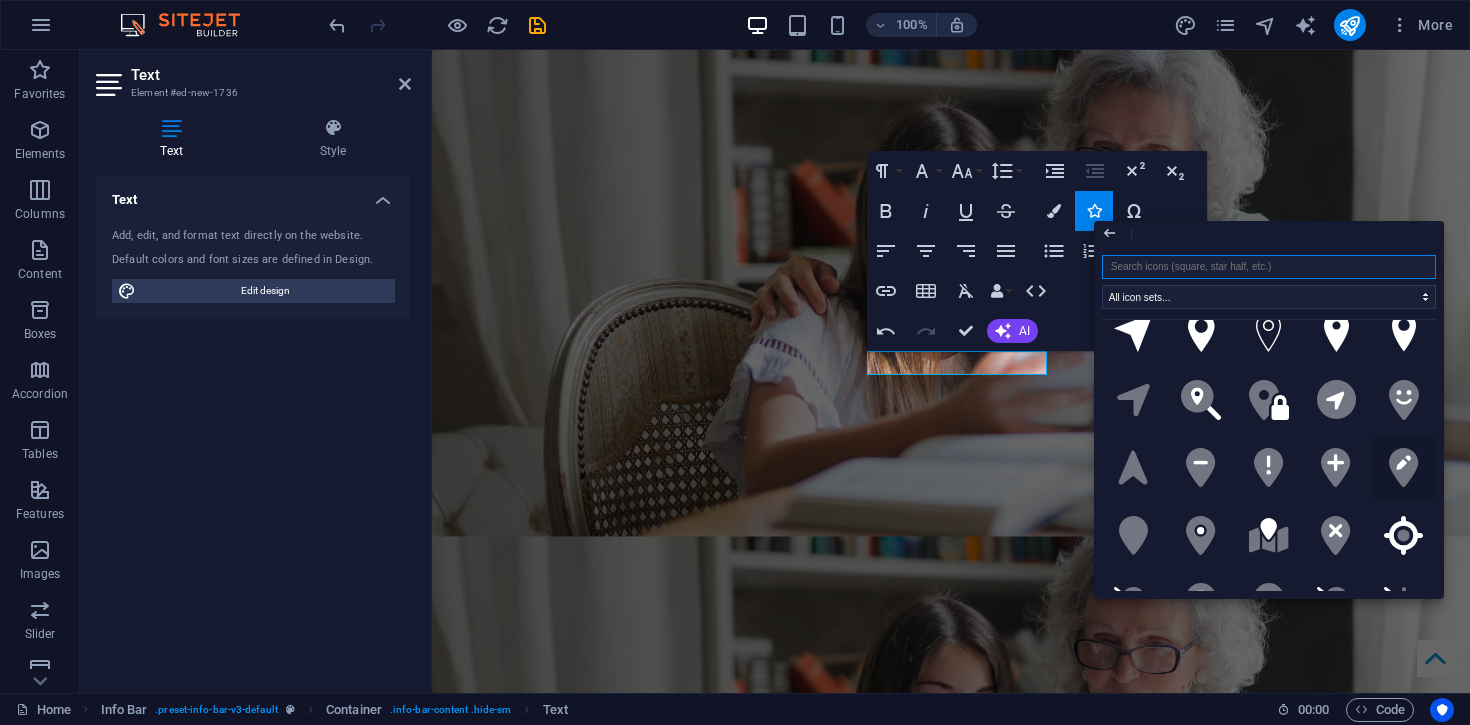 scroll, scrollTop: 0, scrollLeft: 0, axis: both 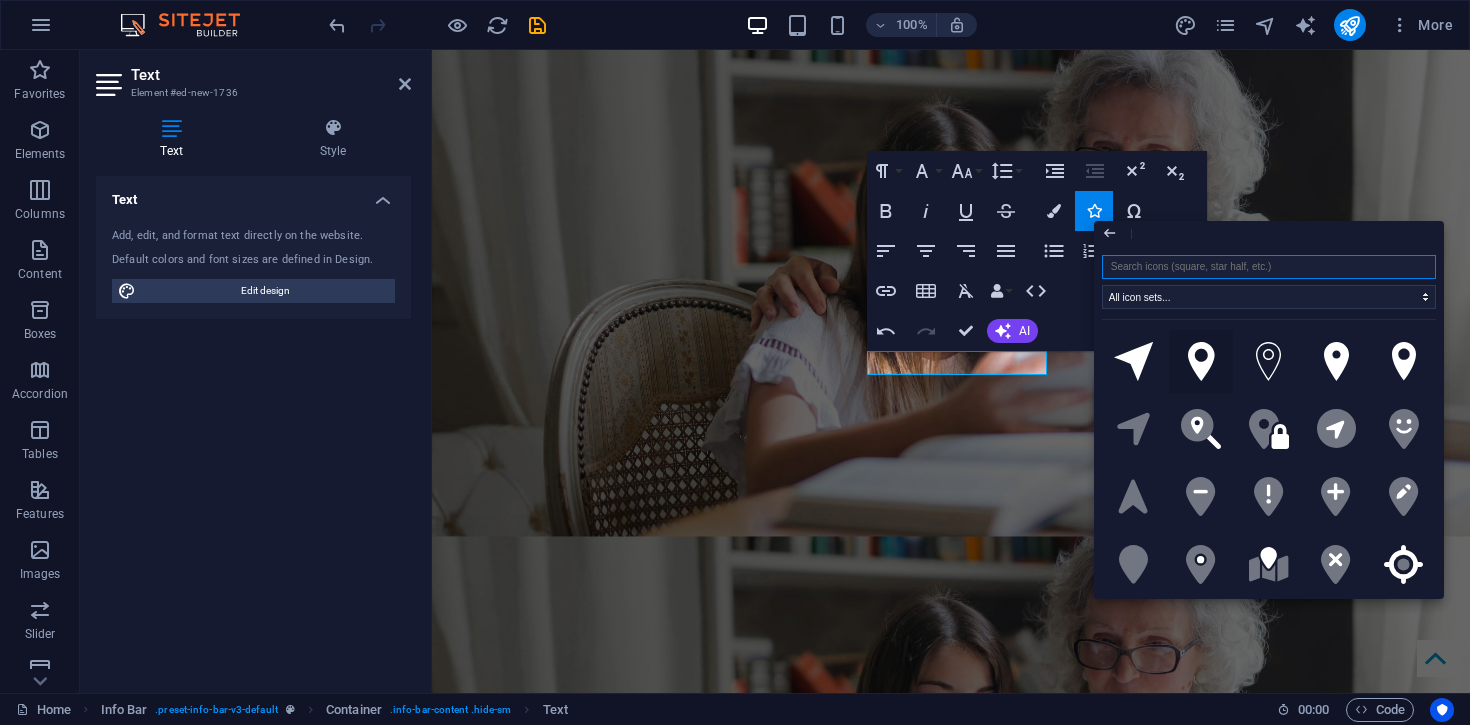 click 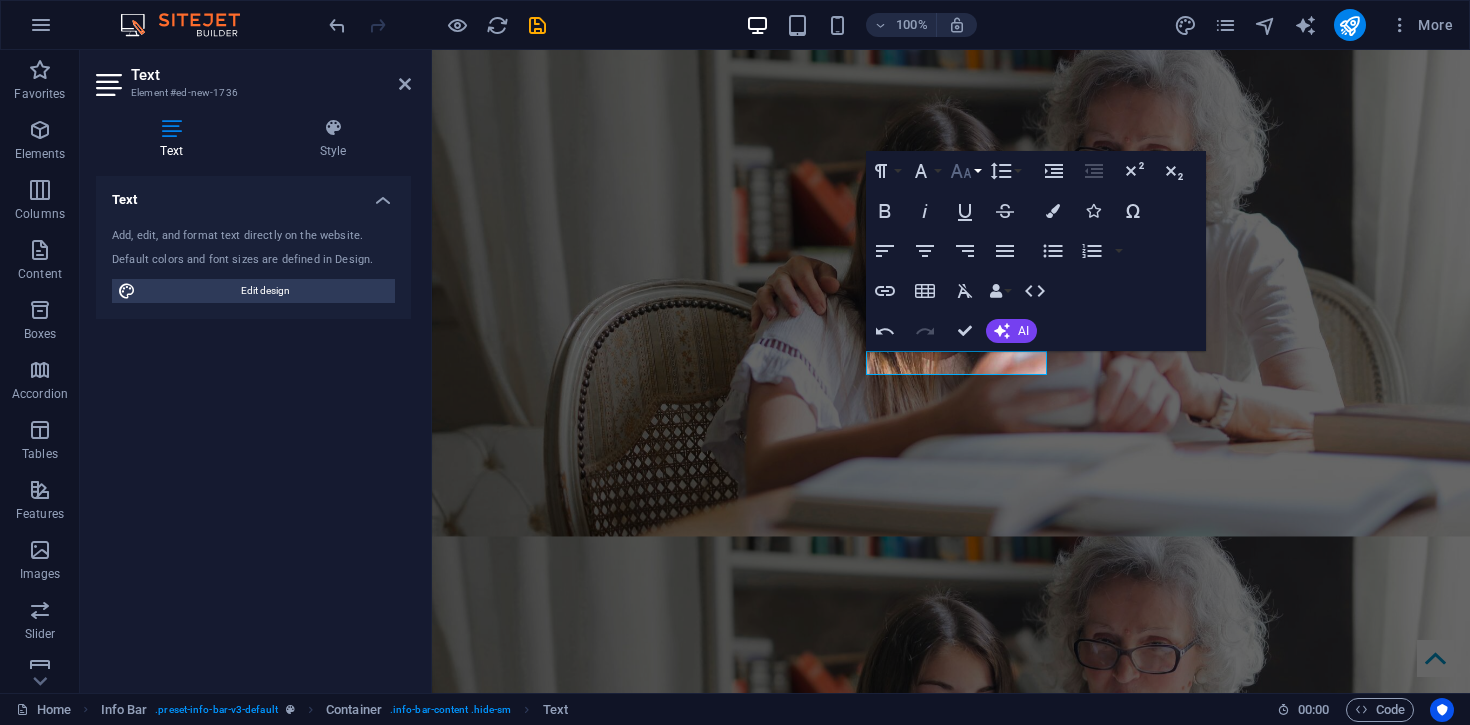 click 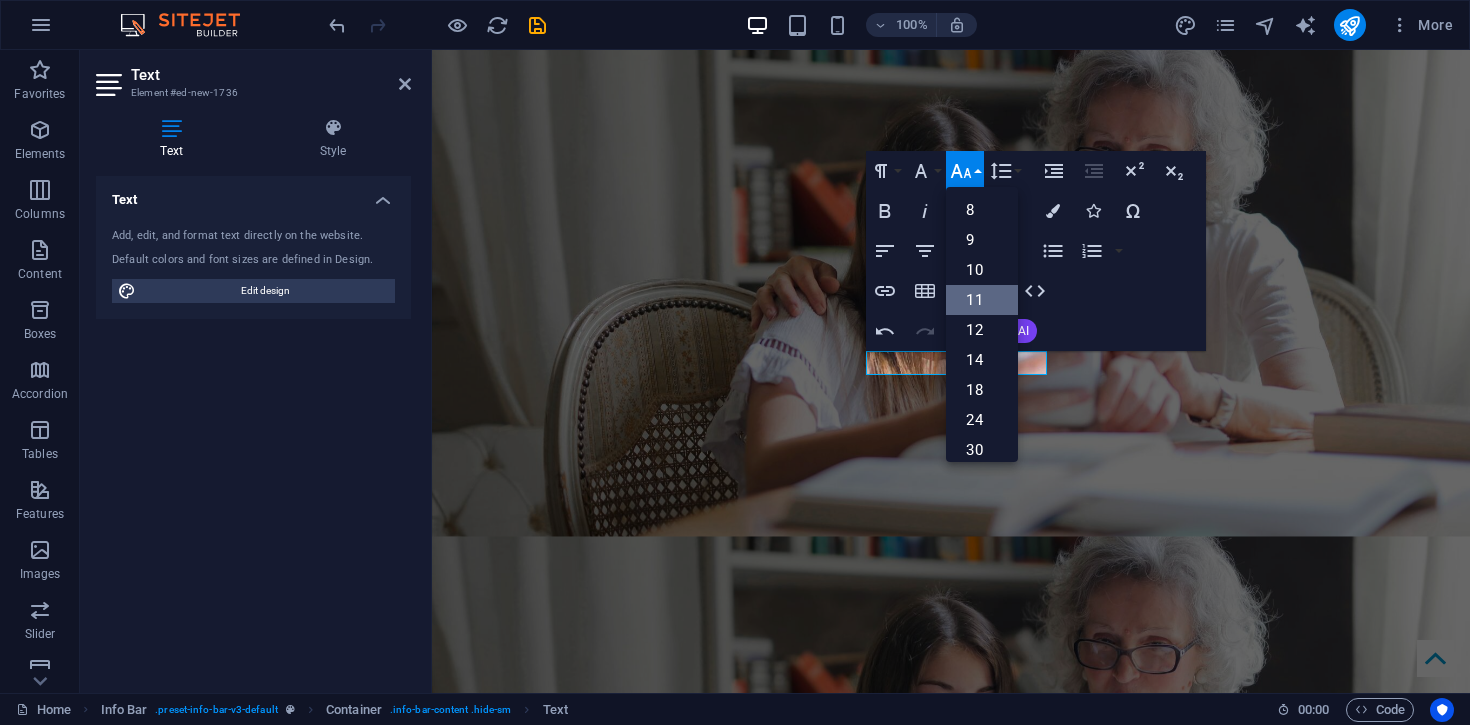 click on "11" at bounding box center (982, 300) 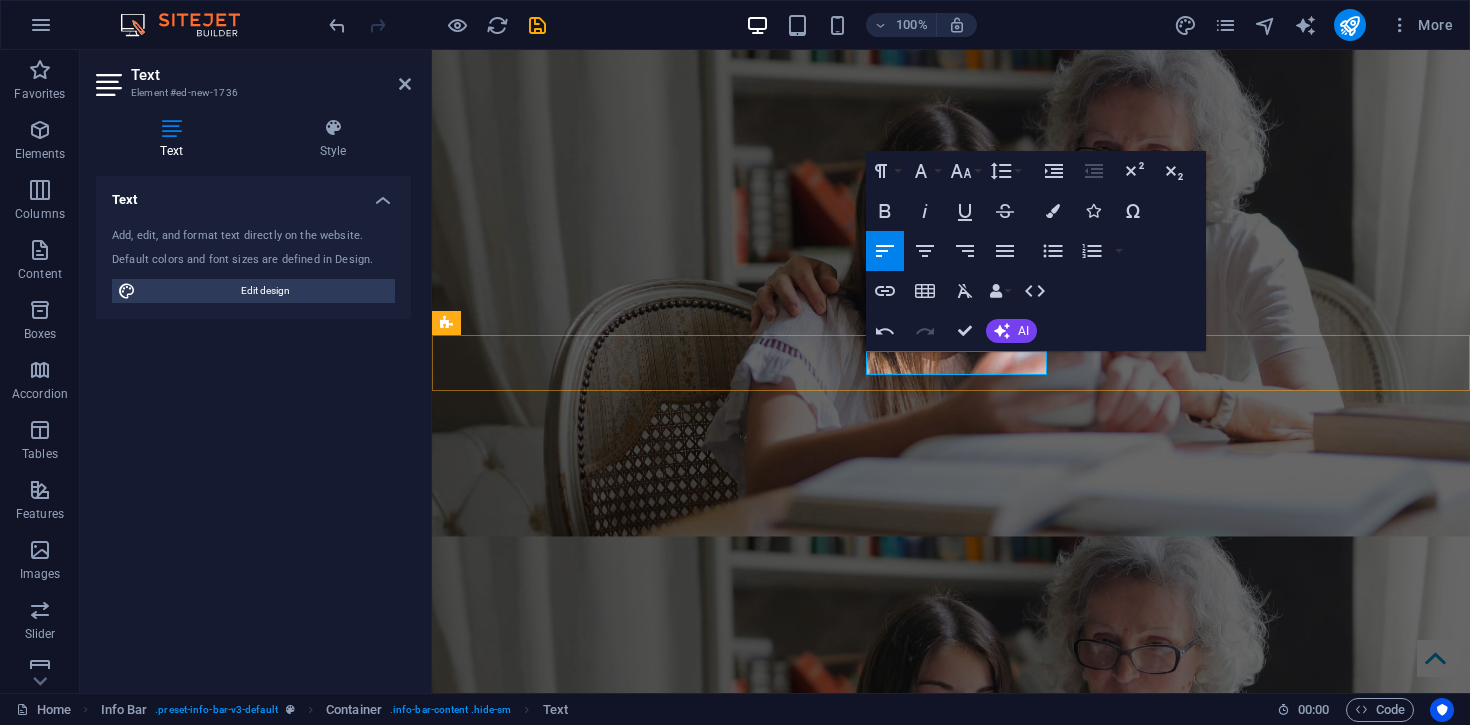 click on "​ ​ Adelaide South Australia" at bounding box center (943, 2071) 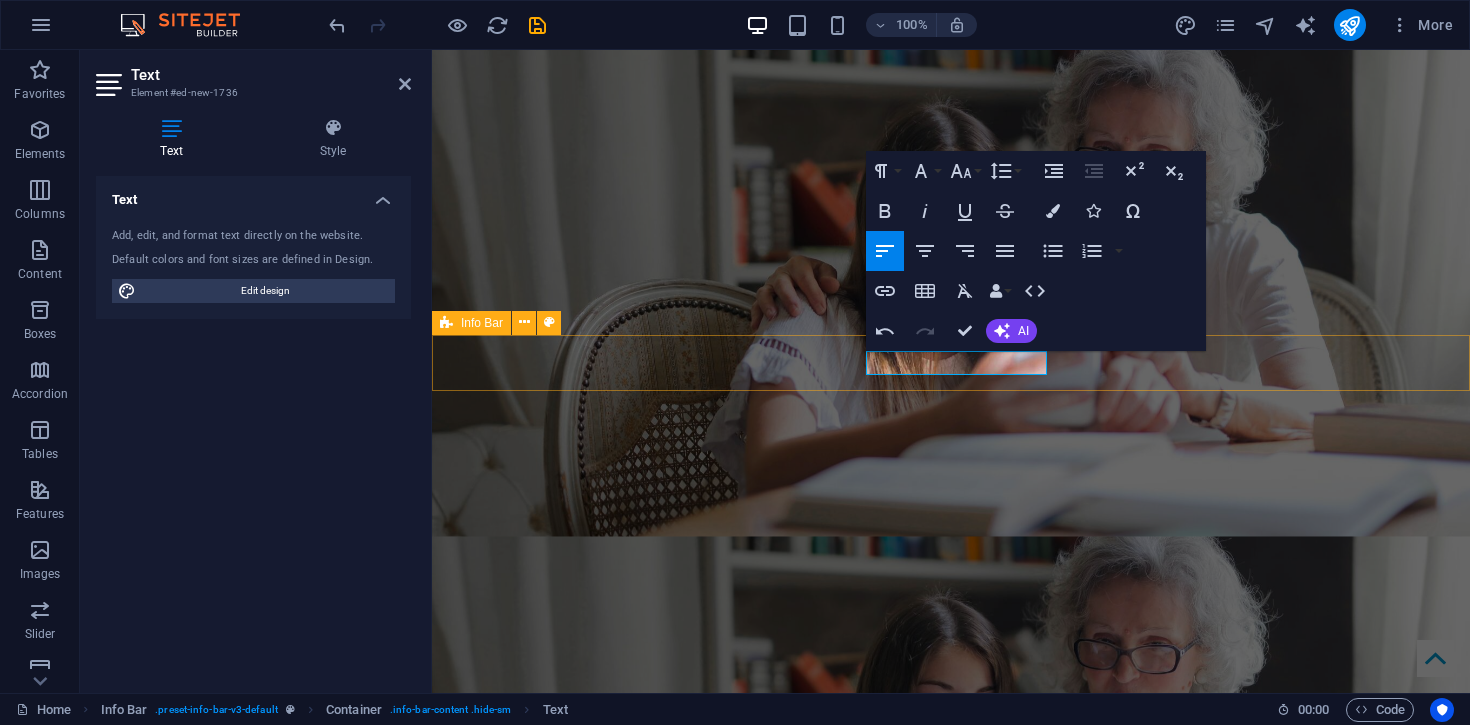 drag, startPoint x: 876, startPoint y: 364, endPoint x: 857, endPoint y: 364, distance: 19 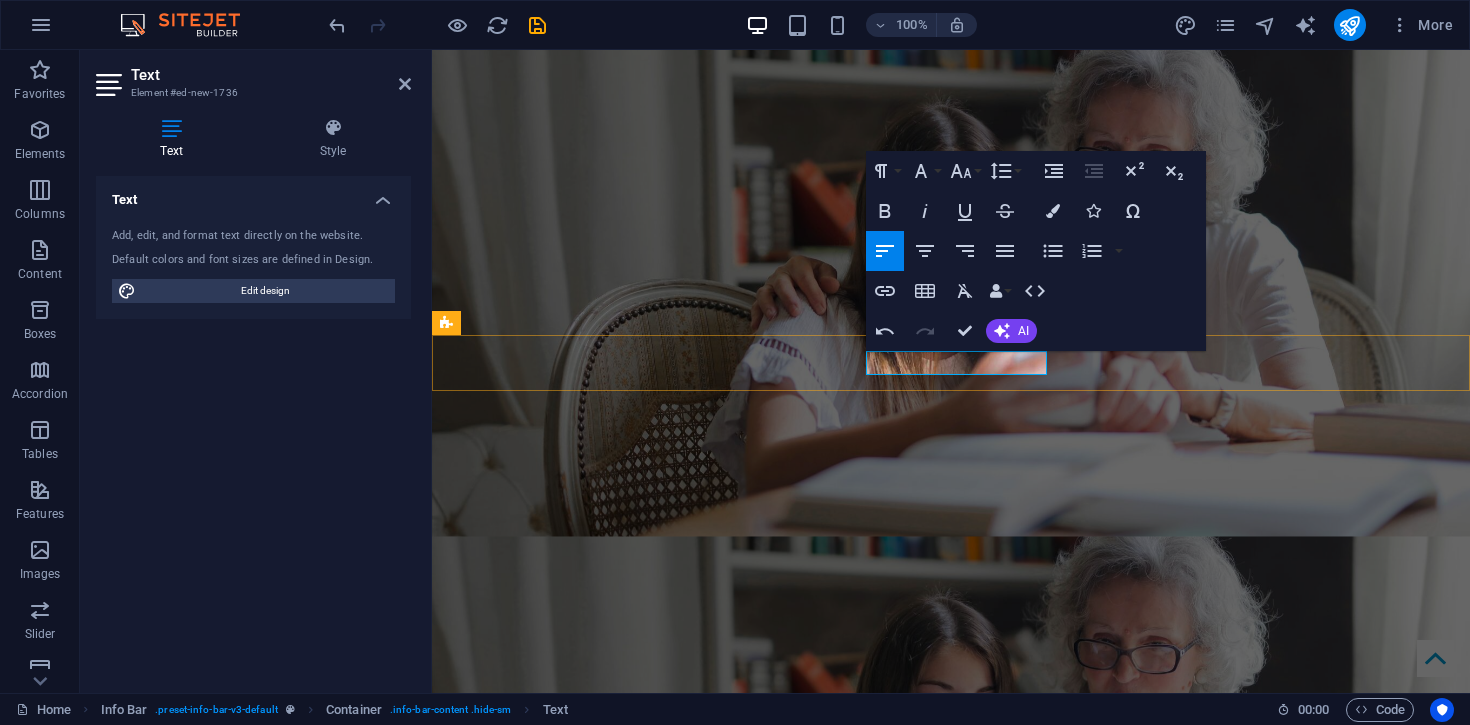 click 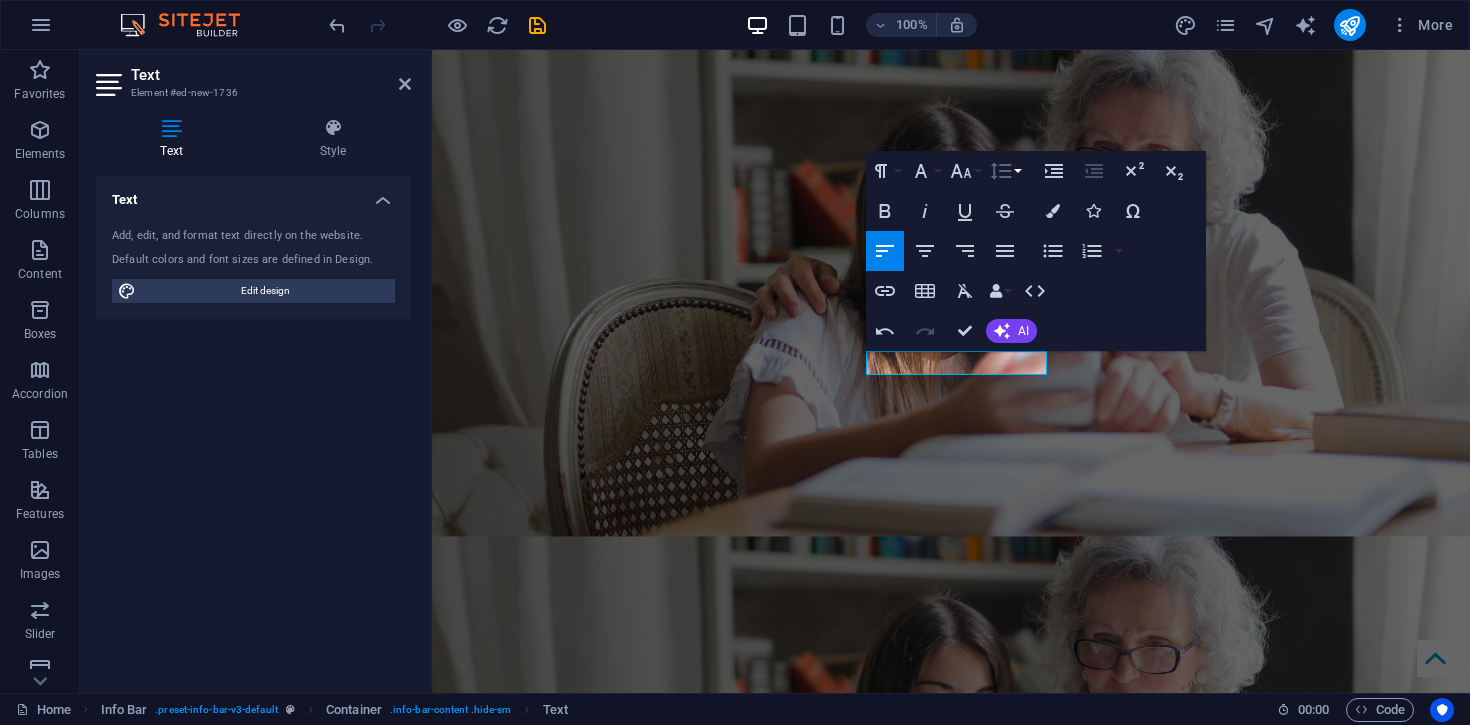 click 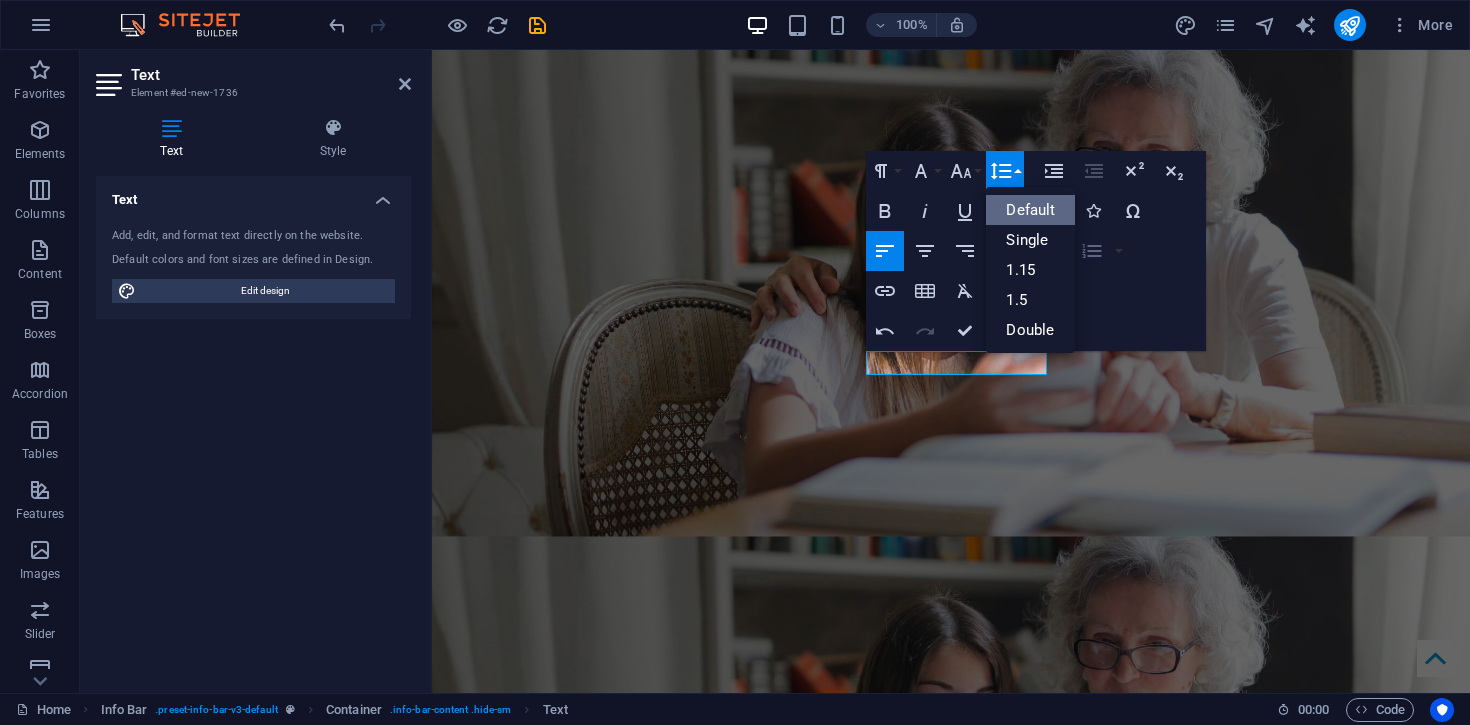 scroll, scrollTop: 0, scrollLeft: 0, axis: both 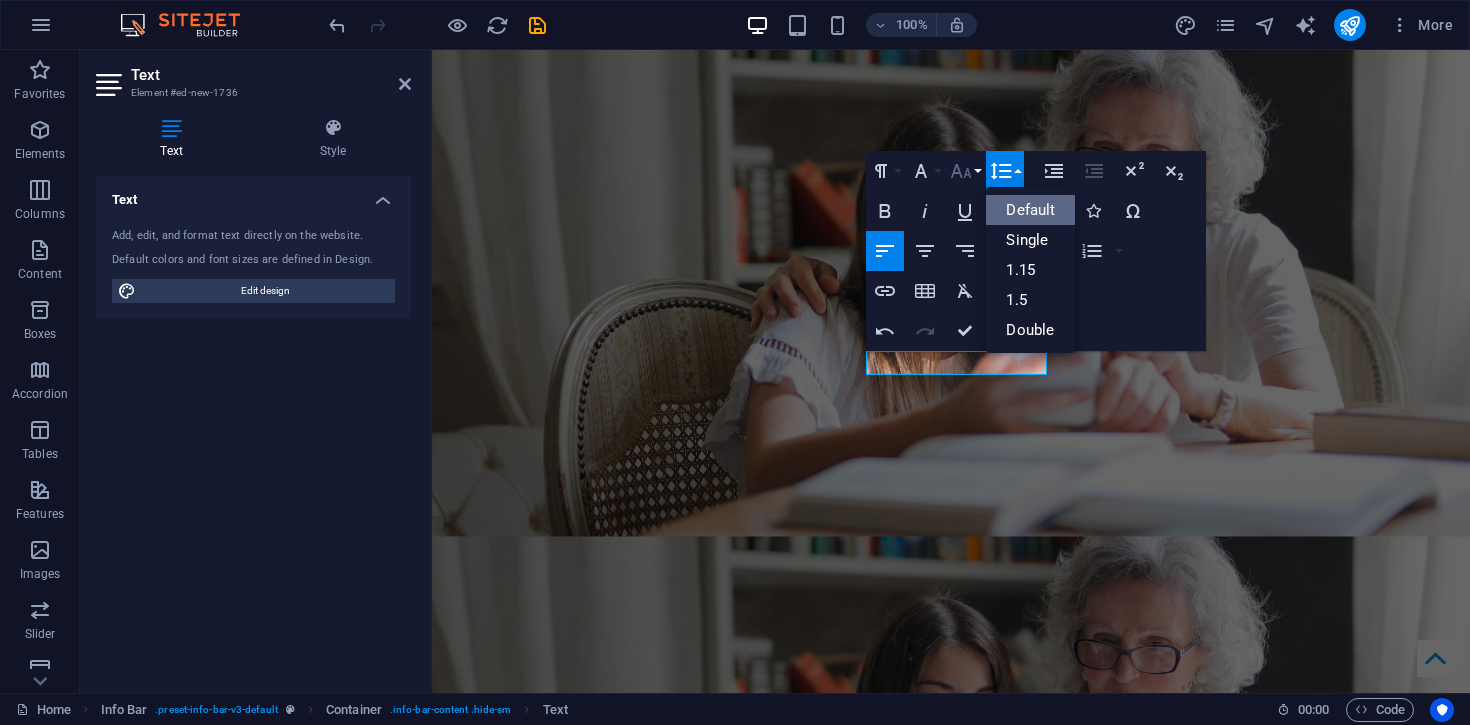 click 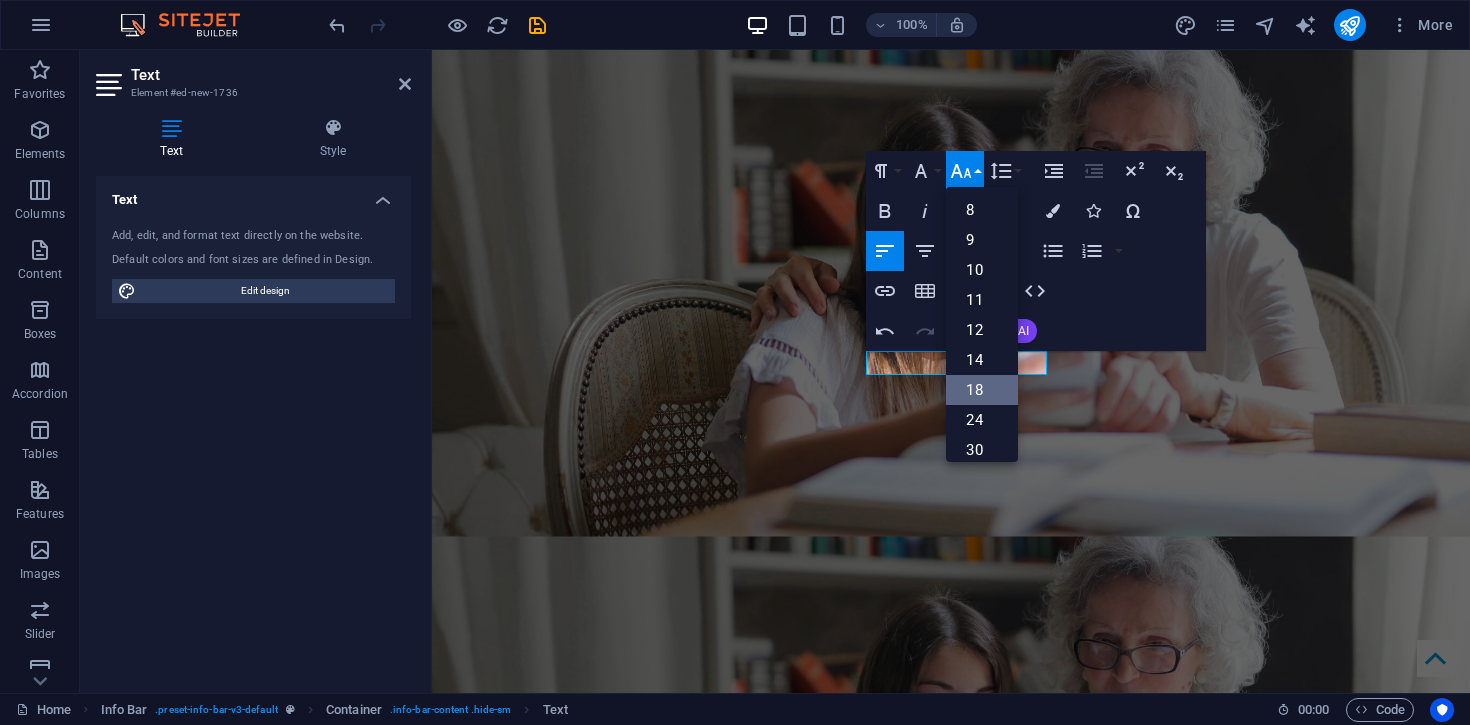 click on "18" at bounding box center (982, 390) 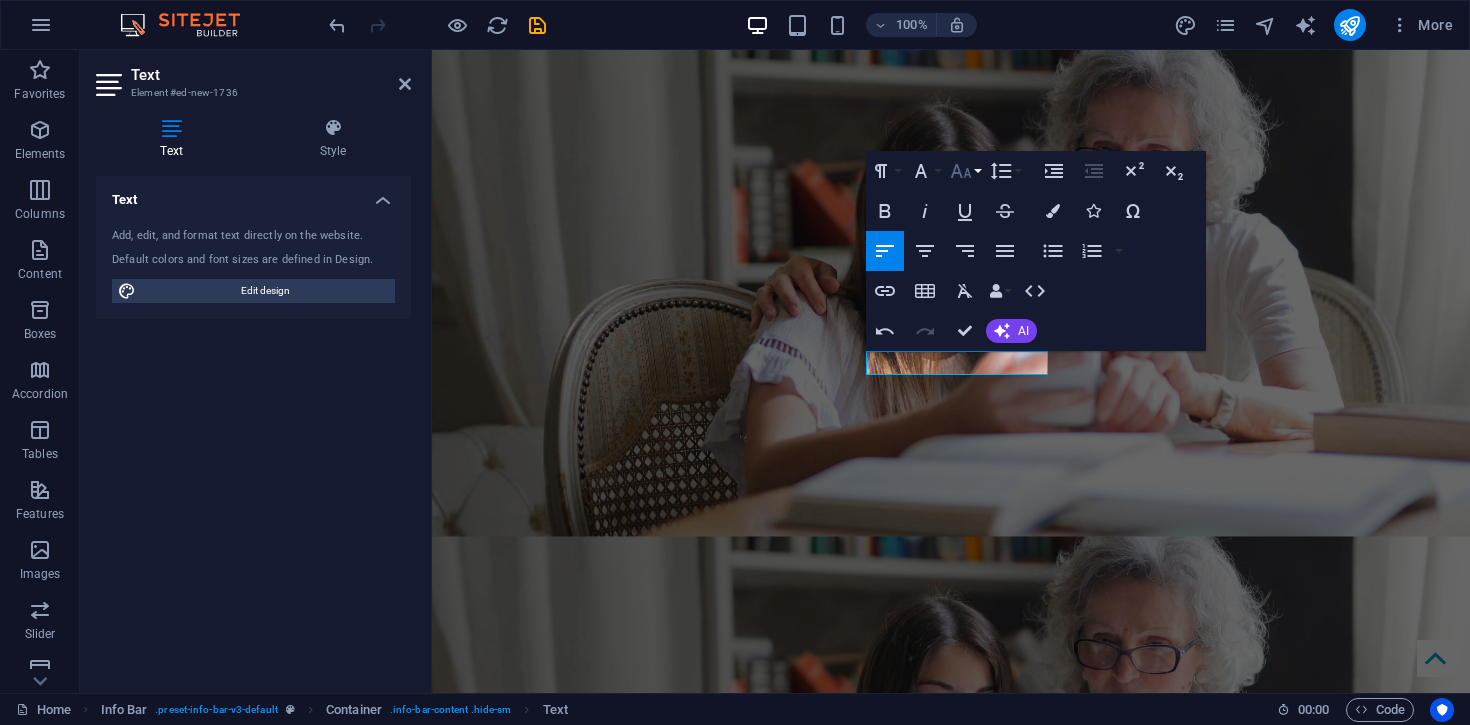 click 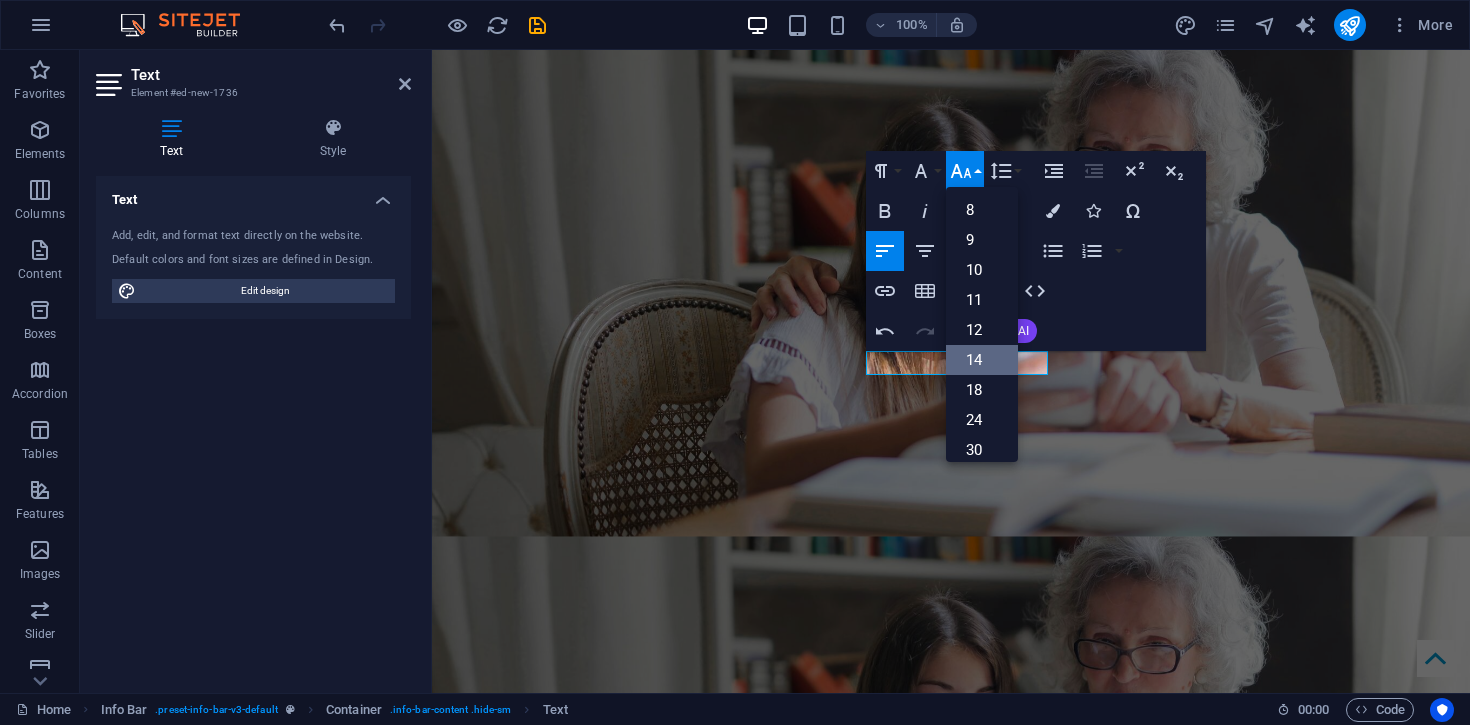 click on "14" at bounding box center (982, 360) 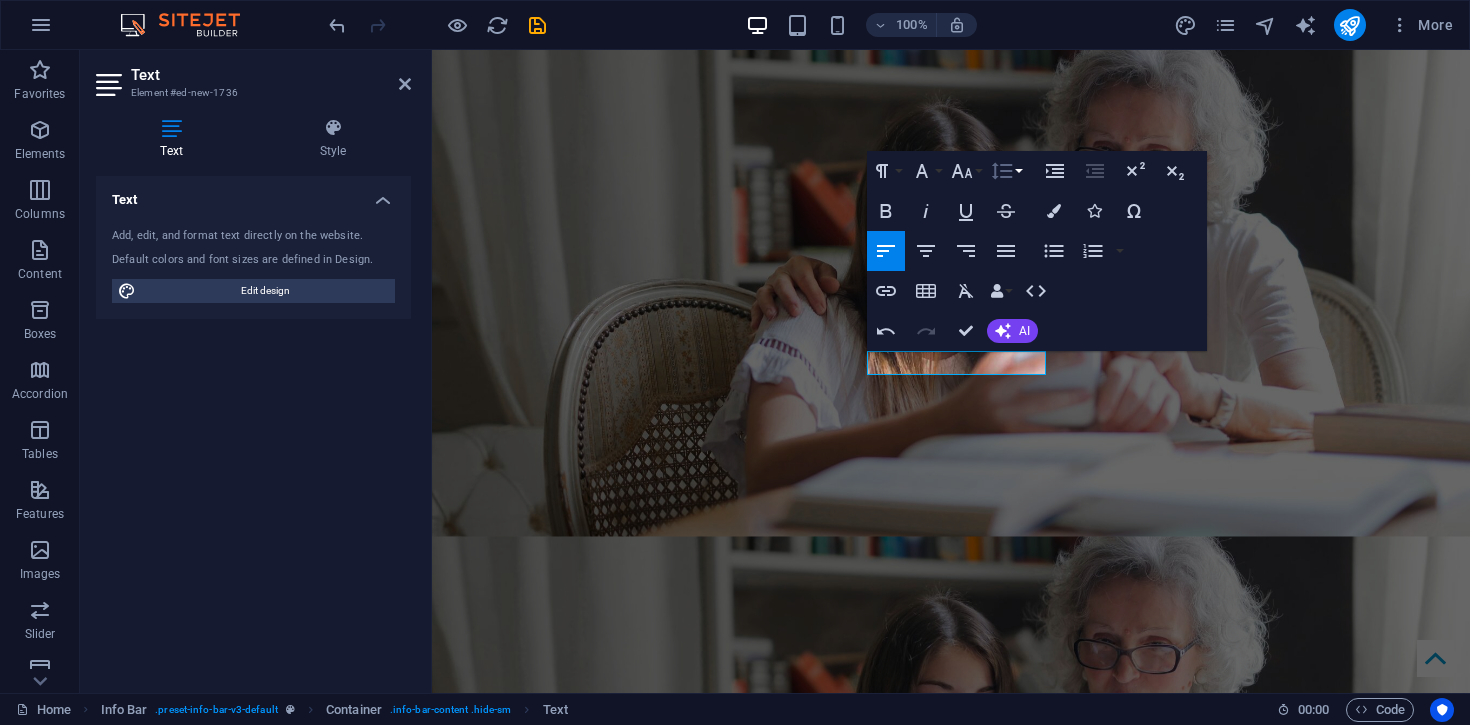 click 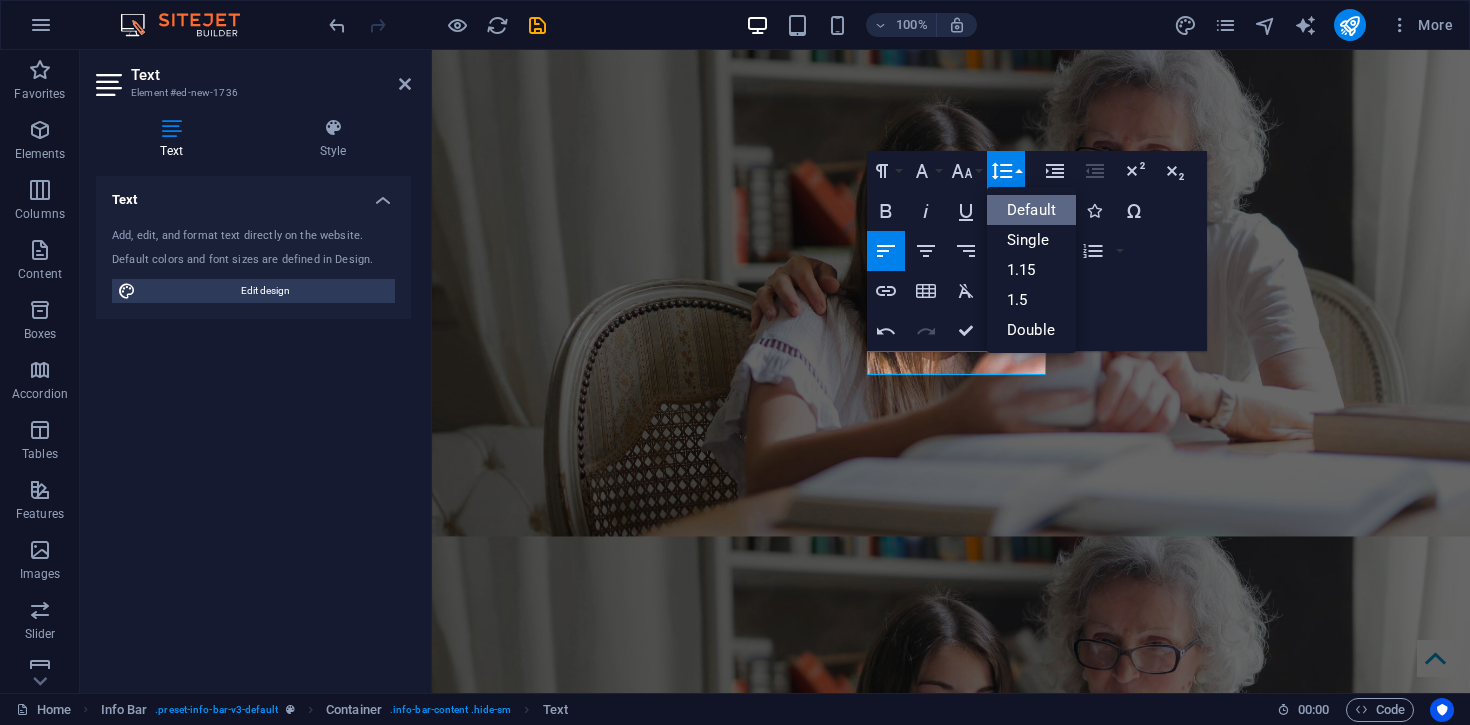 scroll, scrollTop: 0, scrollLeft: 0, axis: both 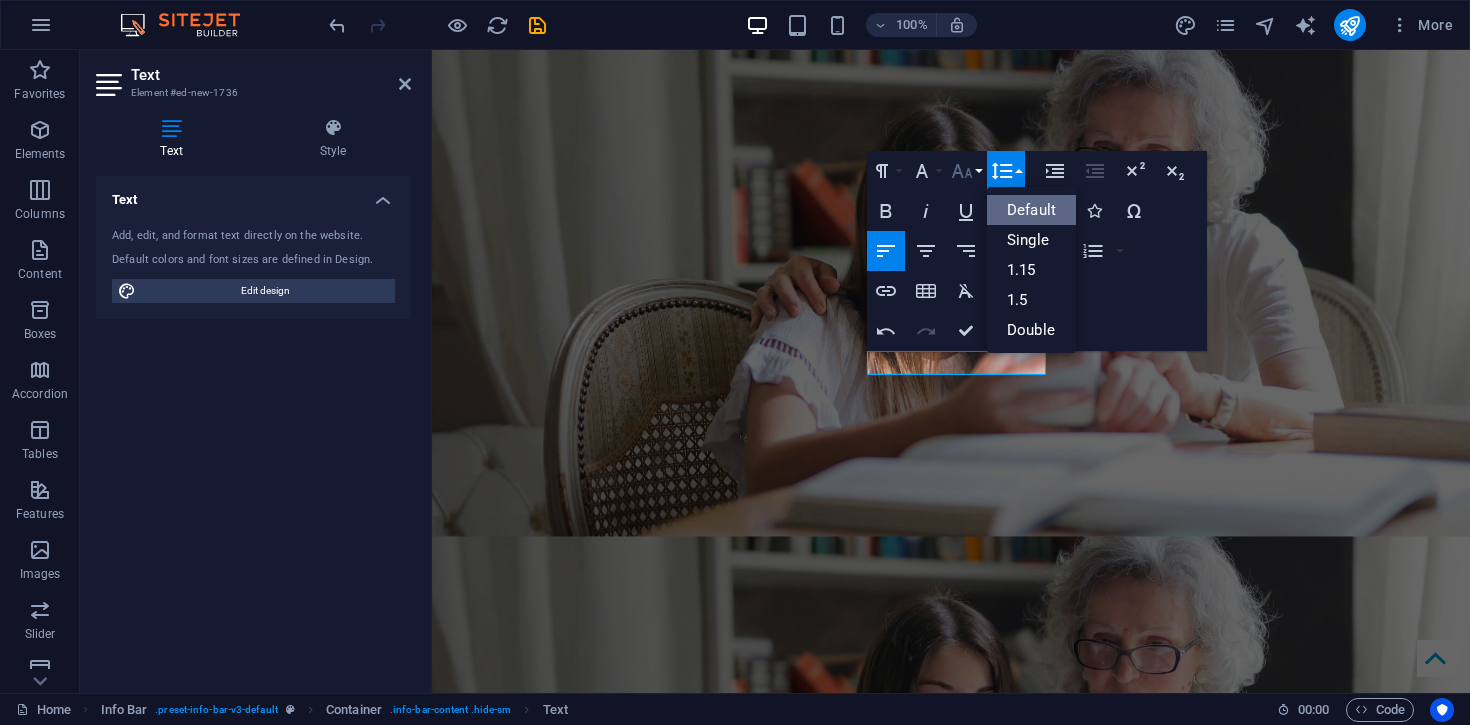 click 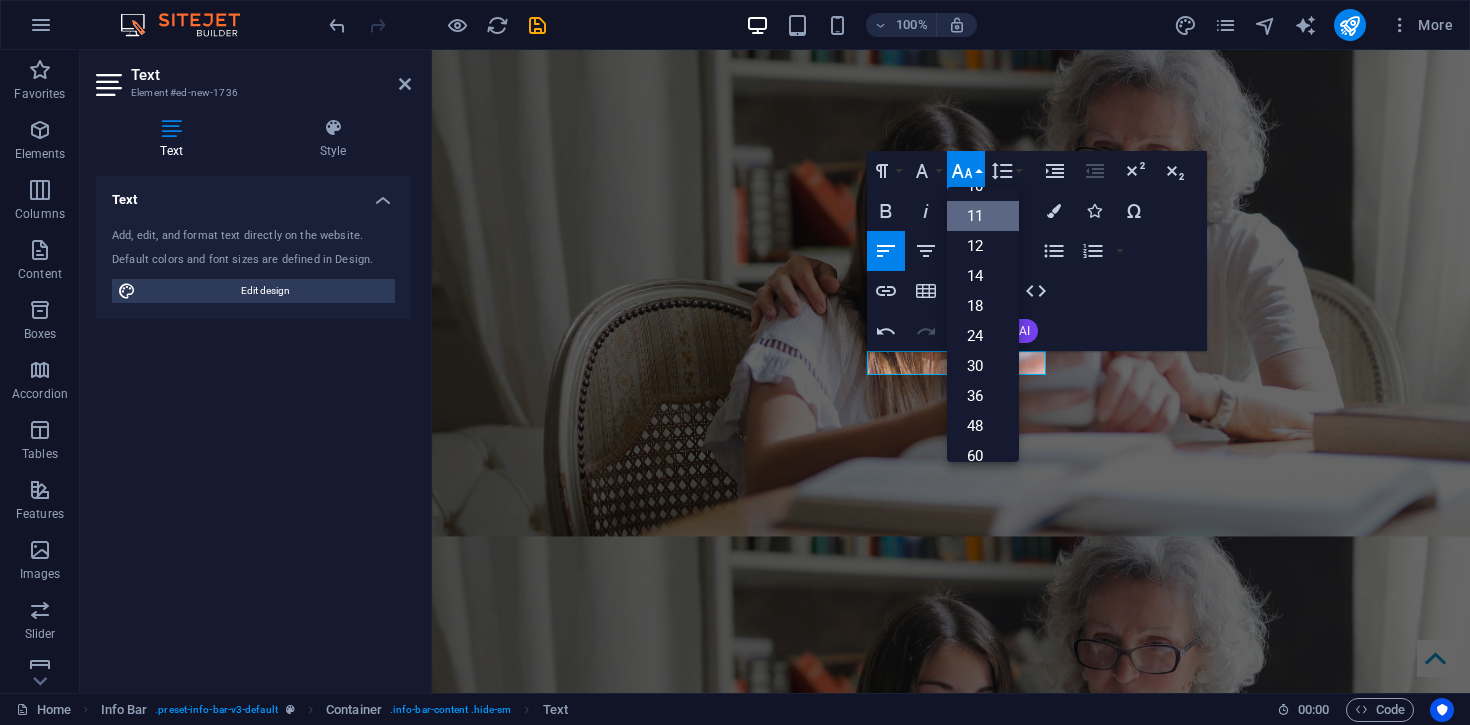 scroll, scrollTop: 86, scrollLeft: 0, axis: vertical 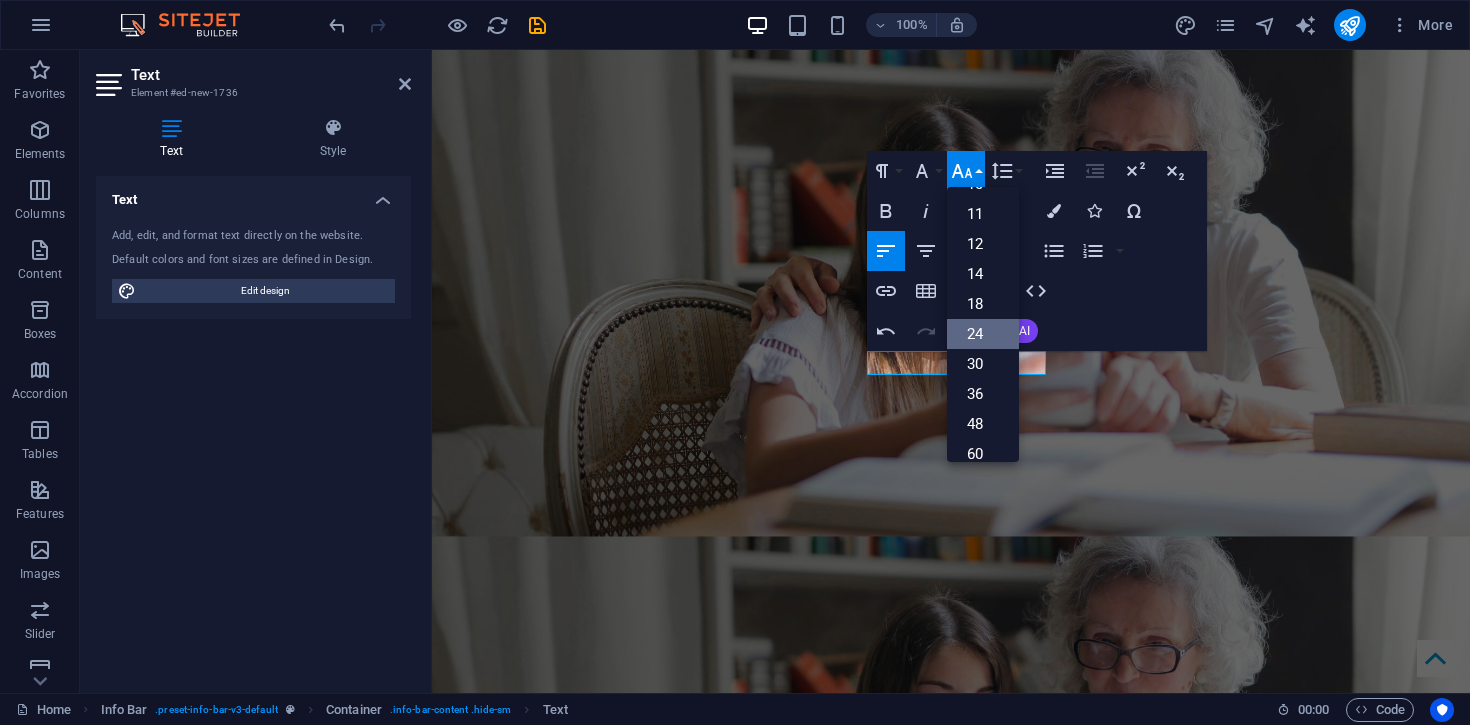 click on "24" at bounding box center [983, 334] 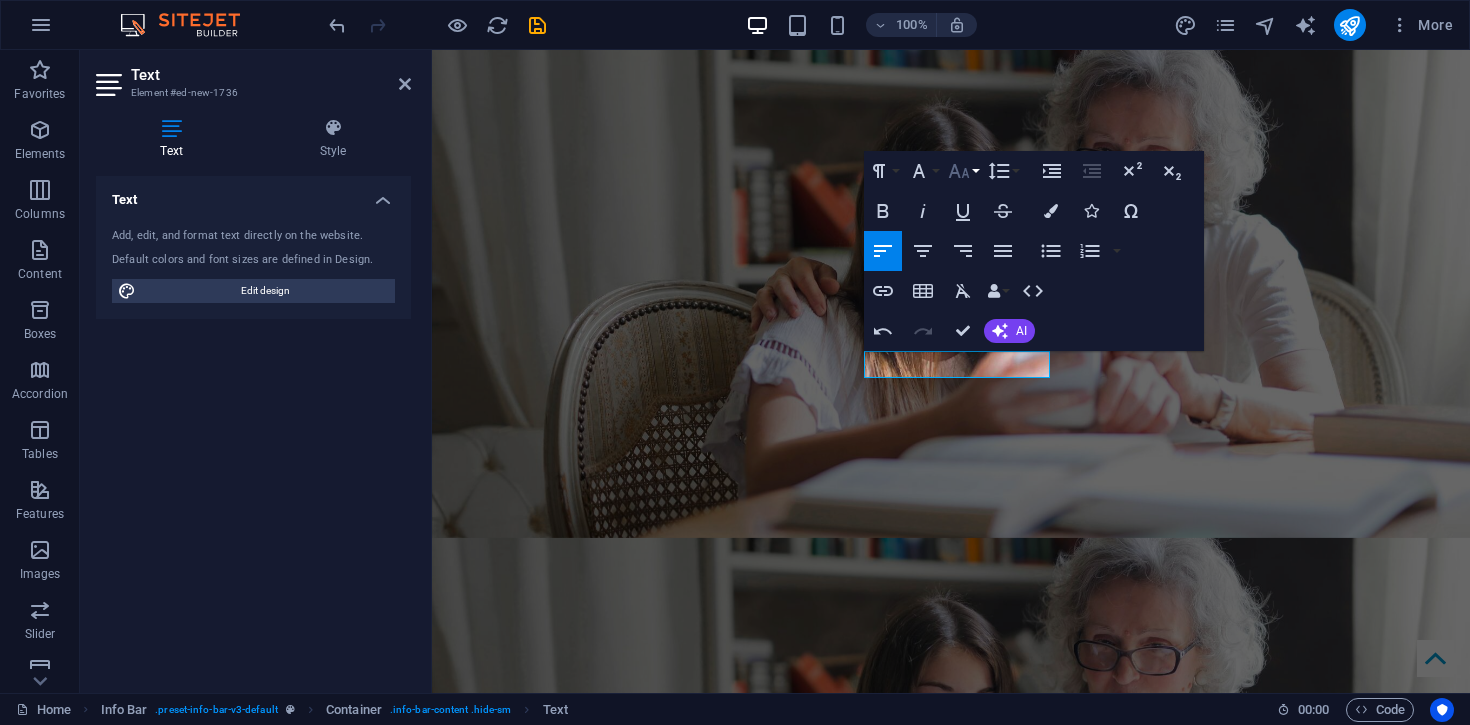 click 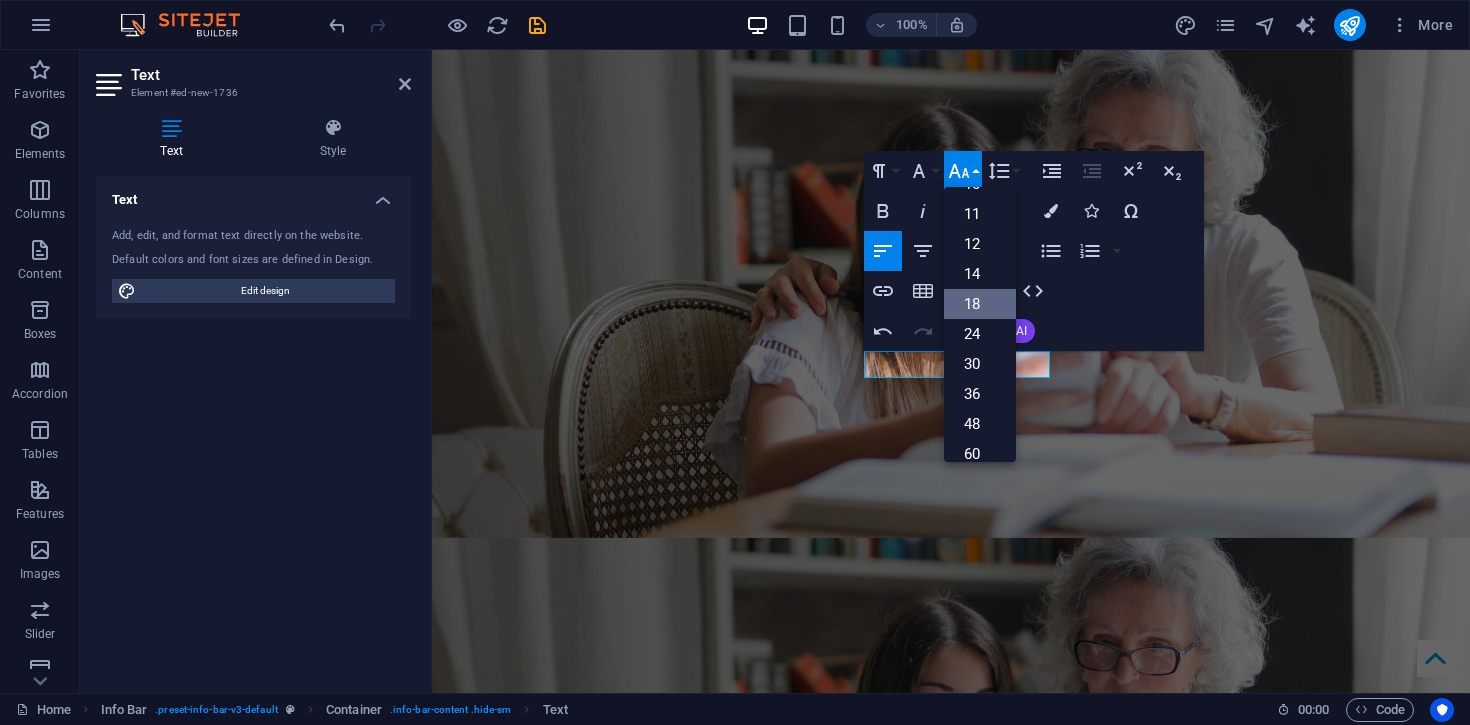 click on "18" at bounding box center [980, 304] 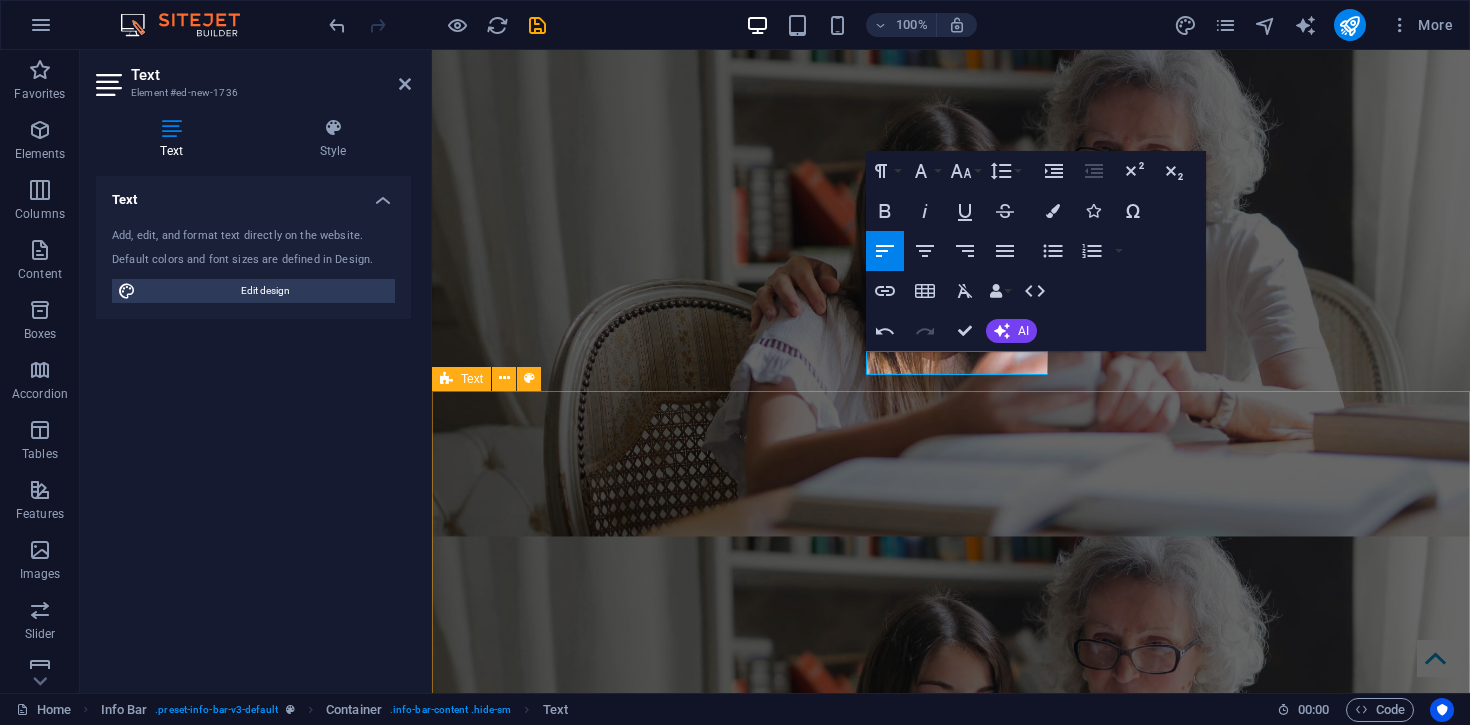 click on "About  US At ElderLink Services, we aim to empower others through expert tech support to confidently leverage technology for greater independence, connection and quality of life. Our team will assist you in utilising your digital tools to enhance your experience and productivity, whether at home or in a community setting. We’re here to guide you through the digital landscape, making it simple and seamless so you can focus on what matters most. Our technicians are highly experienced and specifically trained to offer a service unique to your retirement. Furthermore, we pride ourselves on our training and down to earth explanations that help you learn in a relaxed and comfortable setting.  We believe there is no such thing as a stupid question, only opportunities to learn and overcome challenges." at bounding box center [951, 3055] 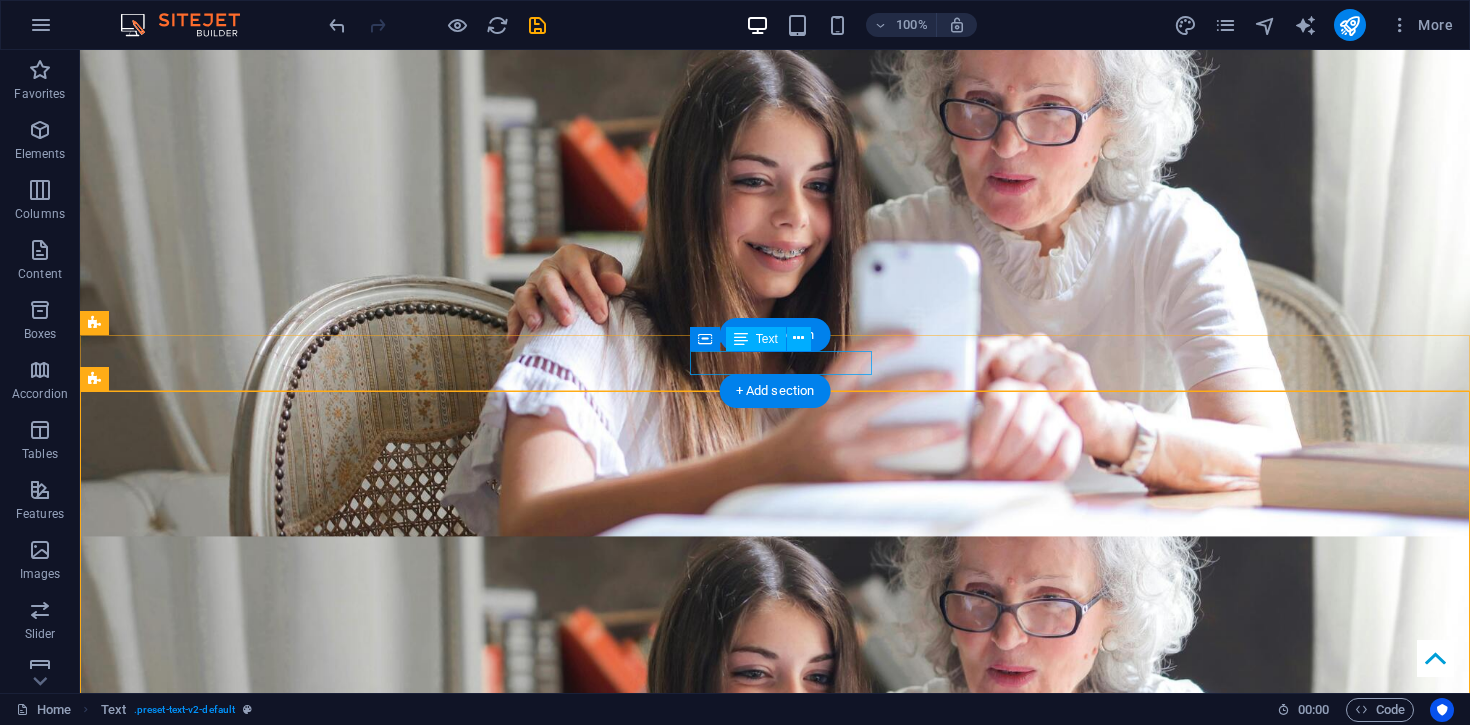 click 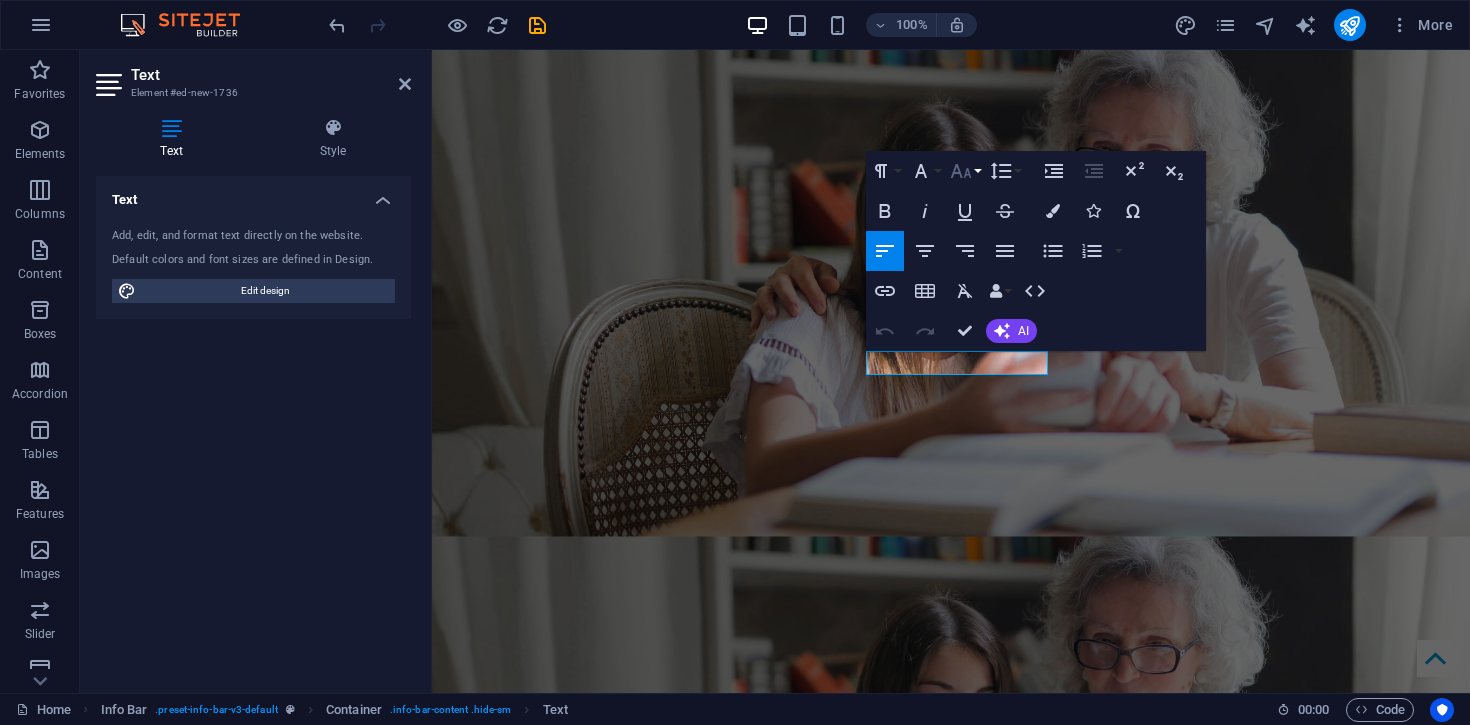 click 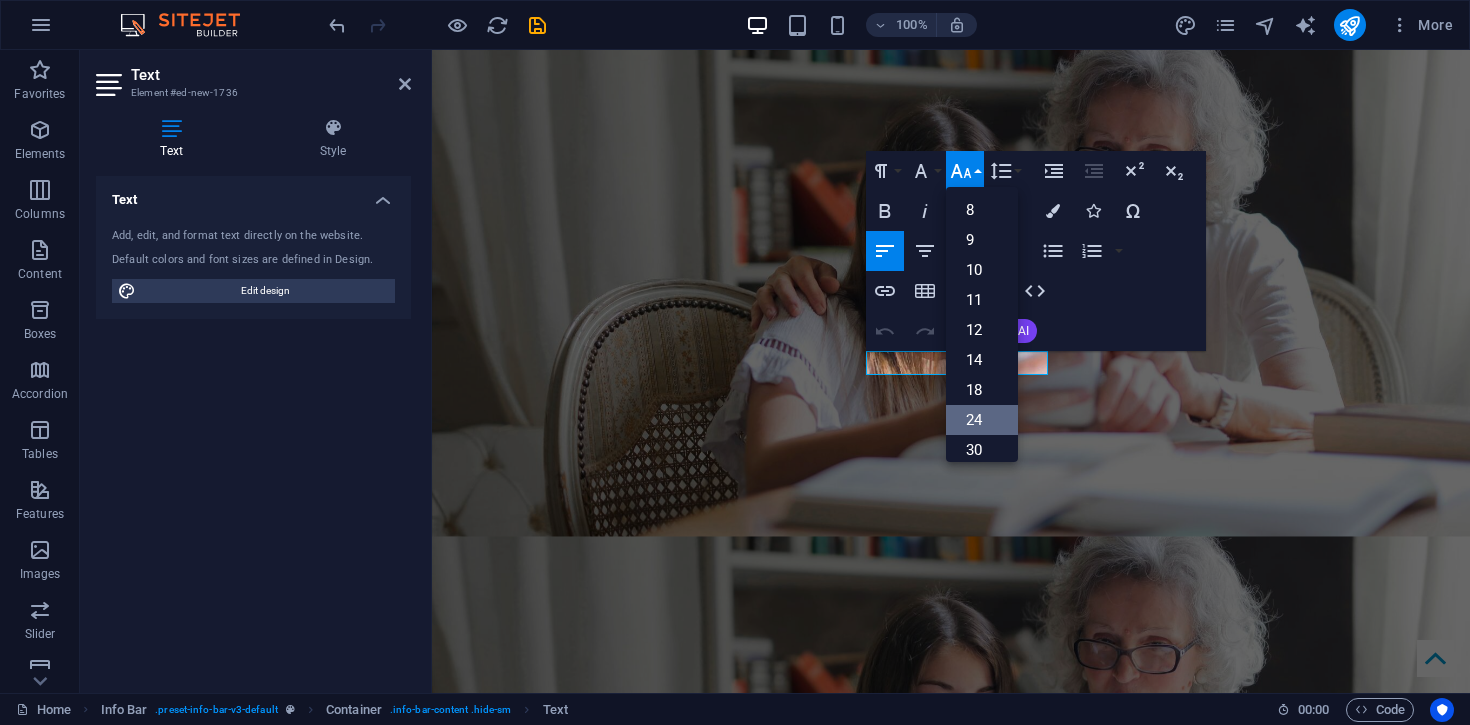 click on "24" at bounding box center [982, 420] 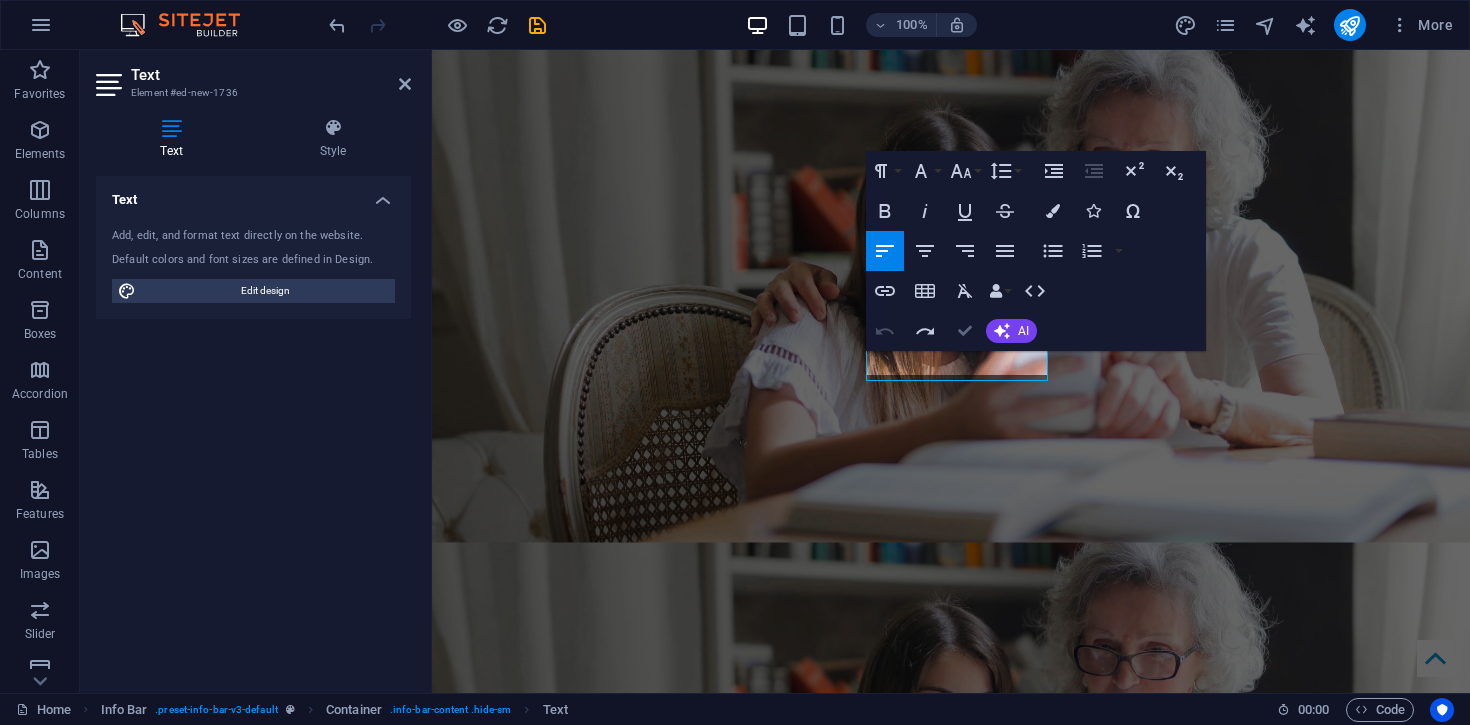 scroll, scrollTop: 180, scrollLeft: 0, axis: vertical 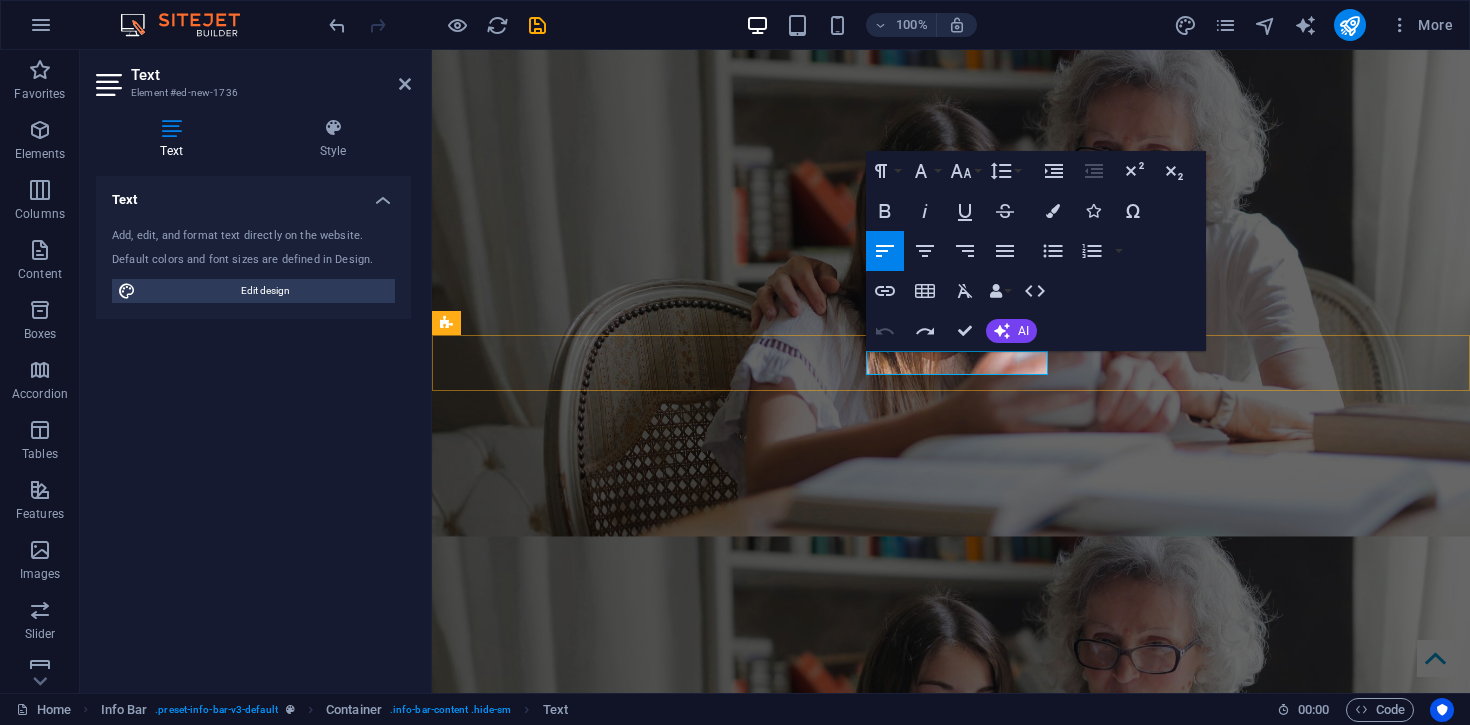 drag, startPoint x: 875, startPoint y: 360, endPoint x: 849, endPoint y: 360, distance: 26 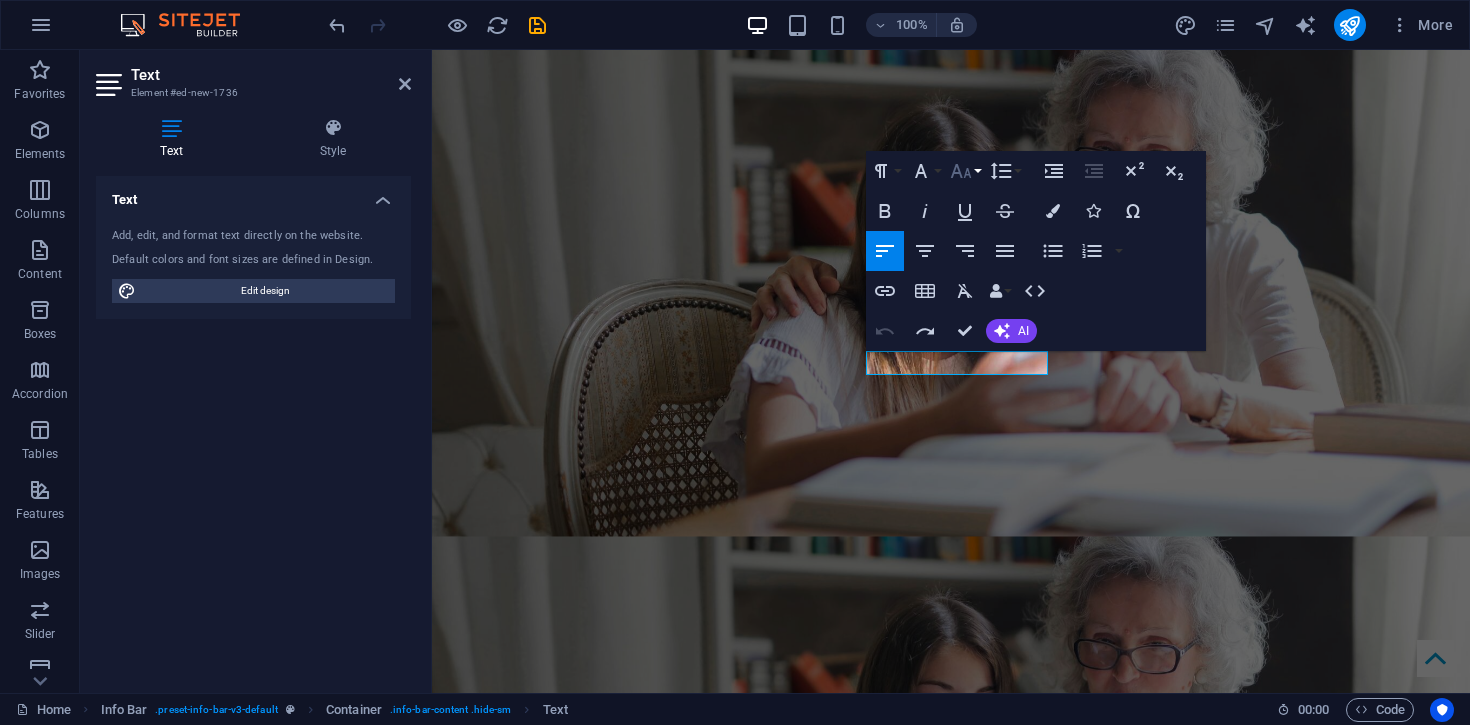 click 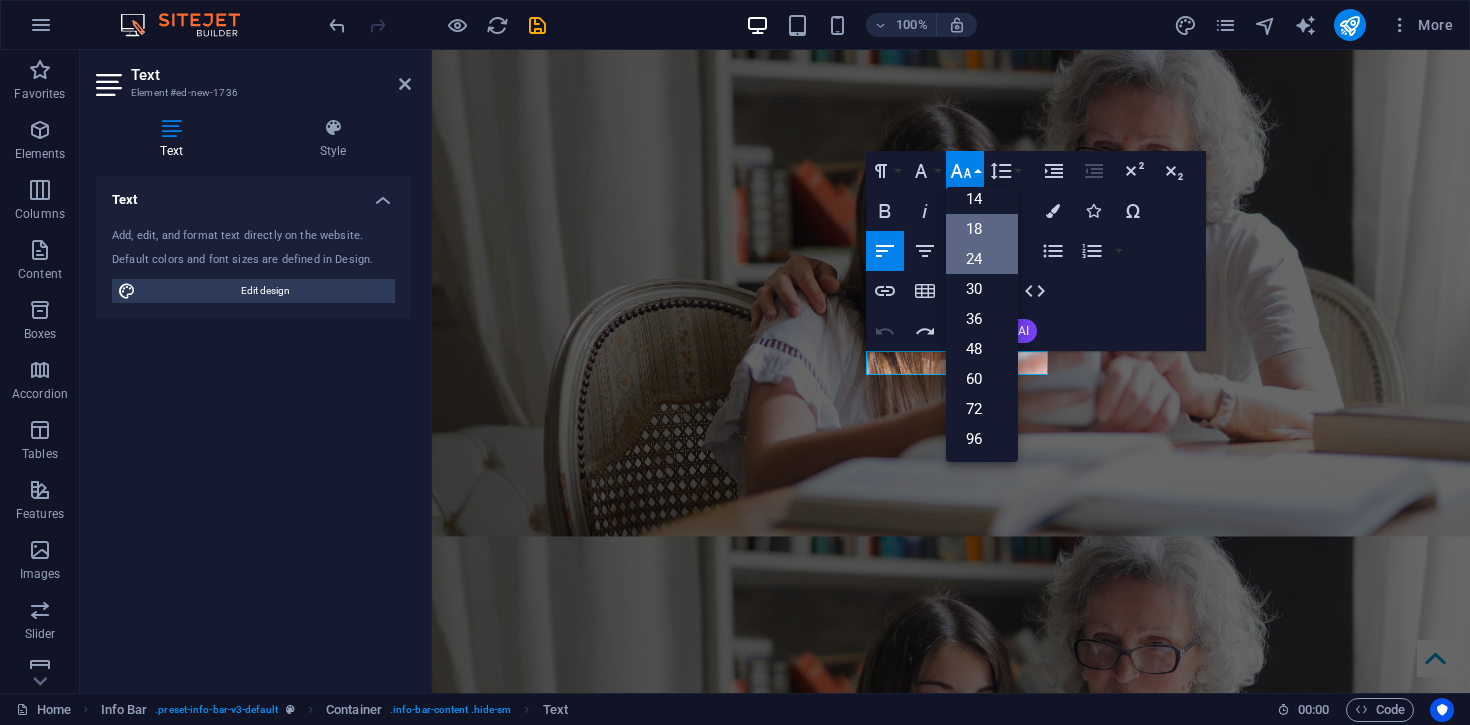 scroll, scrollTop: 161, scrollLeft: 0, axis: vertical 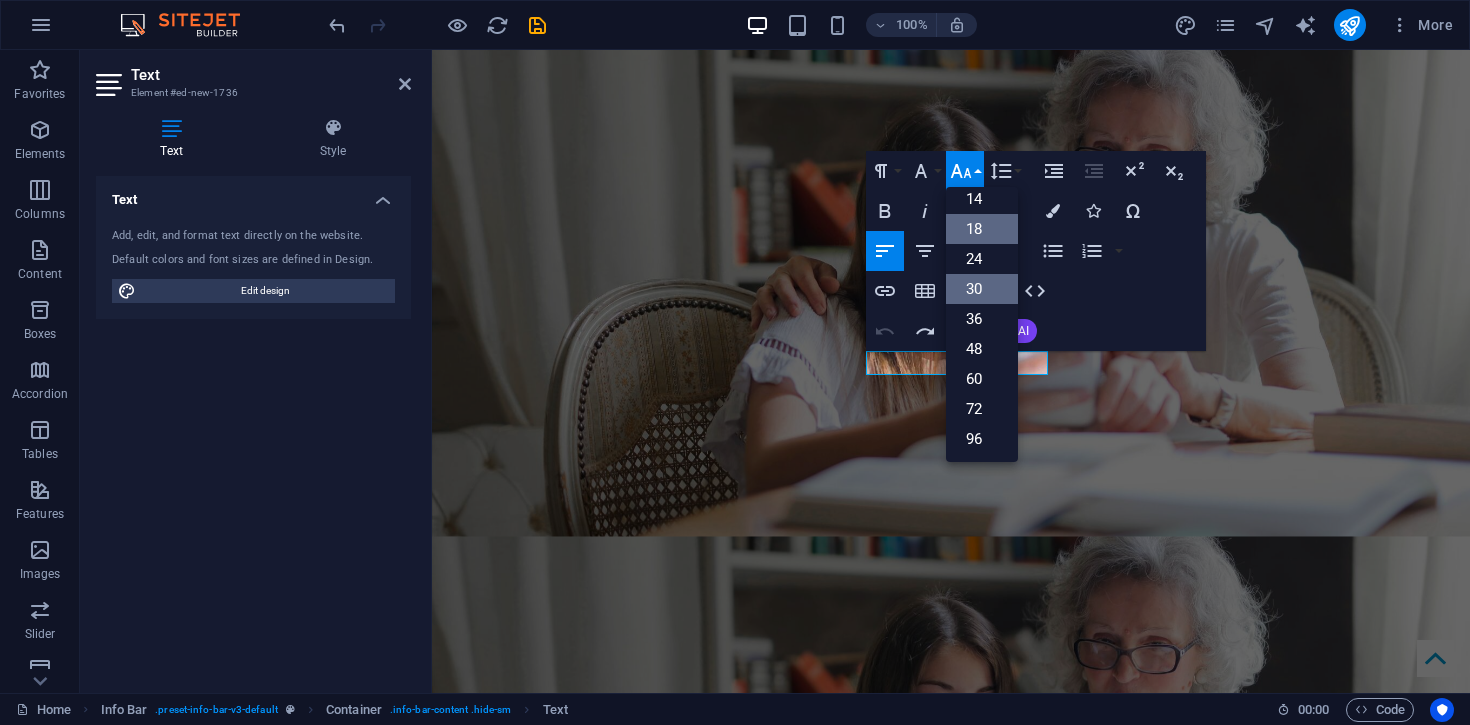 click on "30" at bounding box center (982, 289) 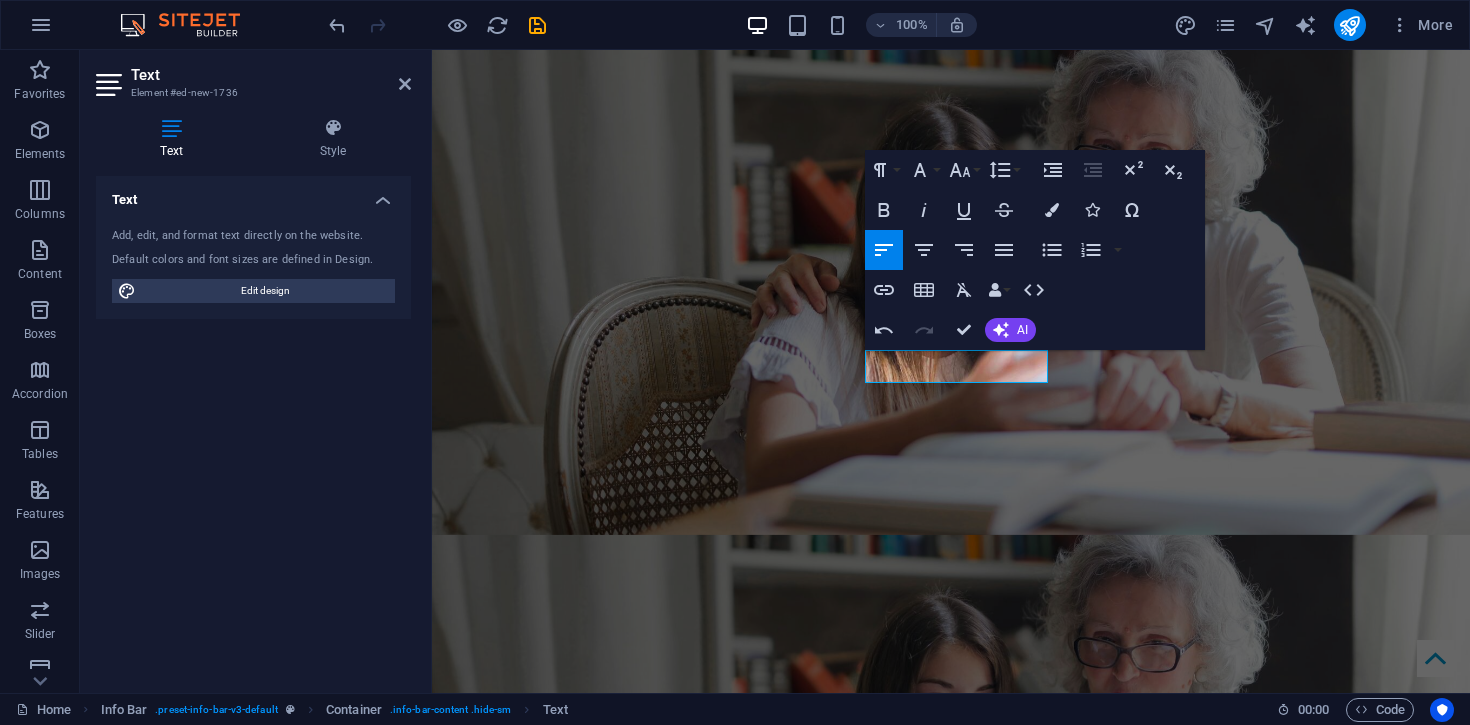 scroll, scrollTop: 176, scrollLeft: 0, axis: vertical 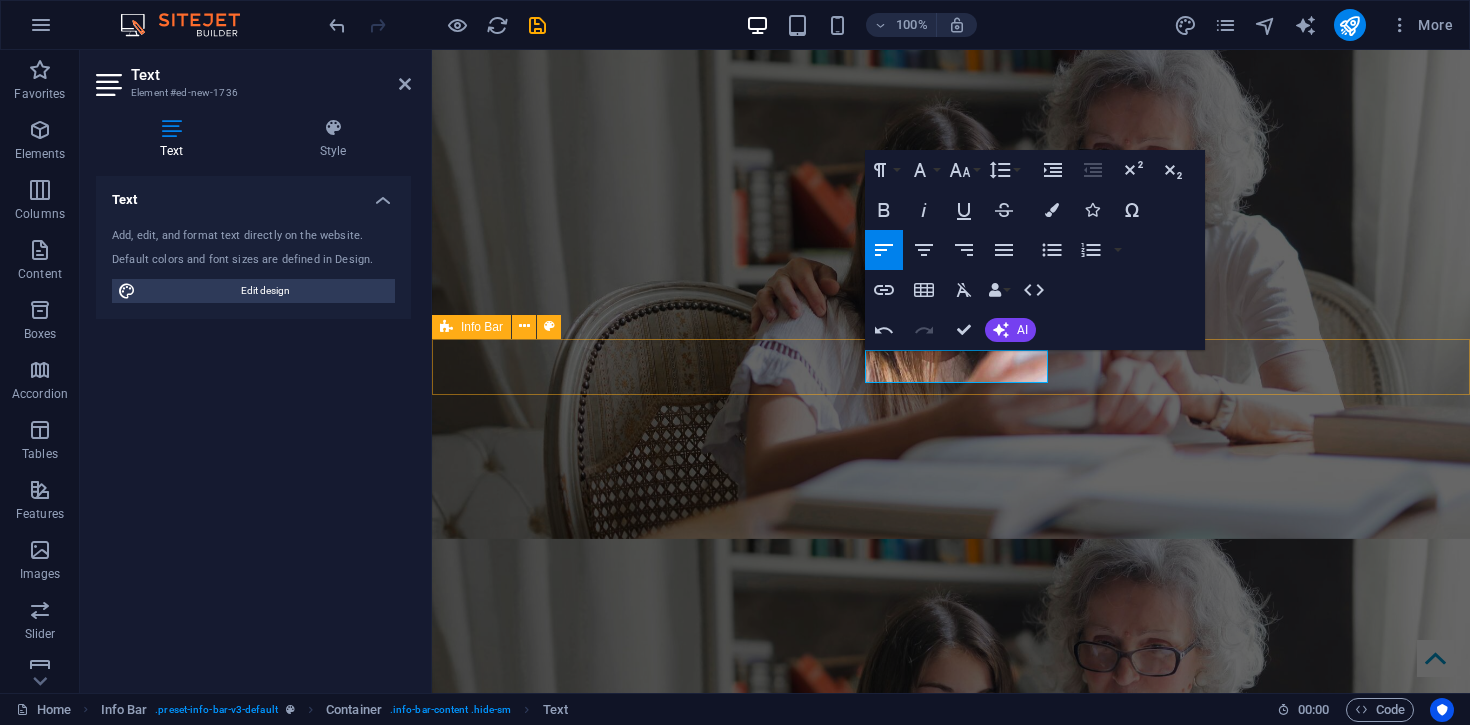 drag, startPoint x: 878, startPoint y: 375, endPoint x: 863, endPoint y: 374, distance: 15.033297 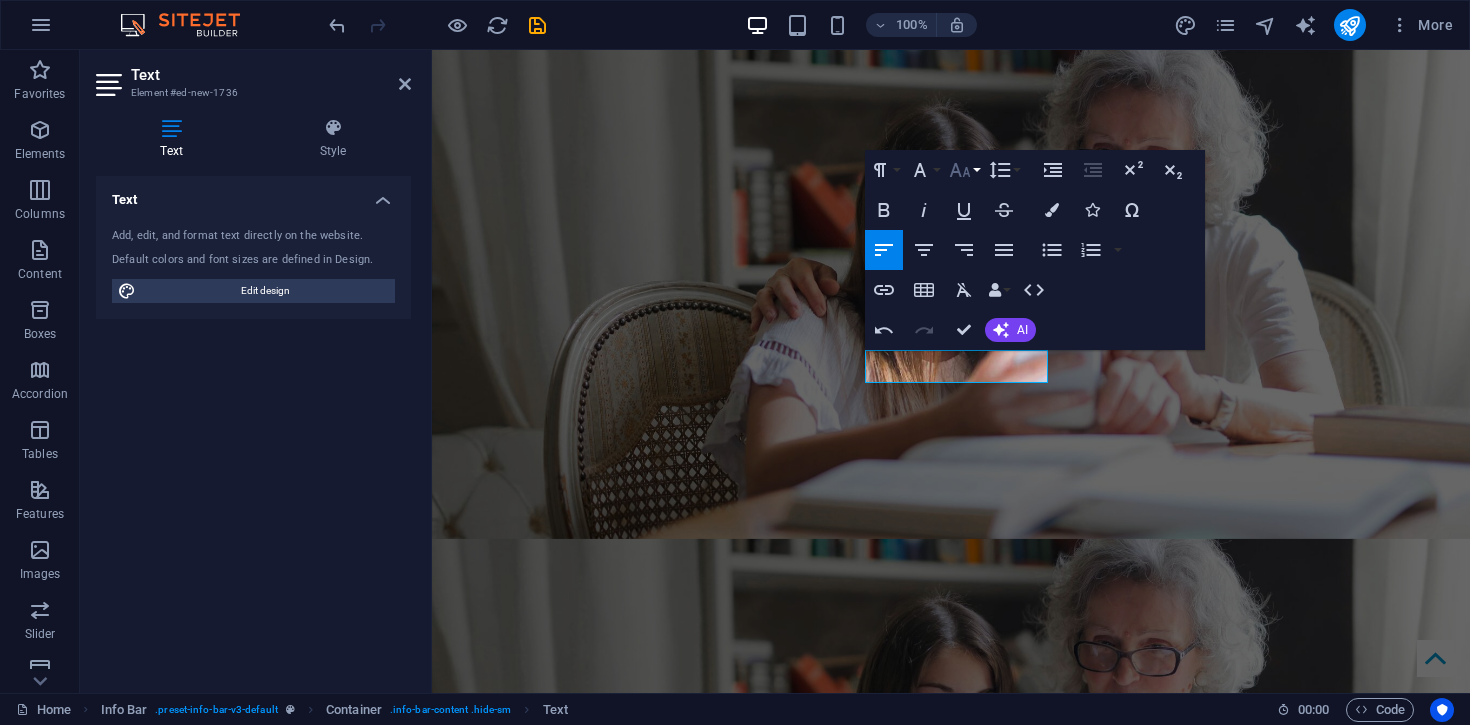 click 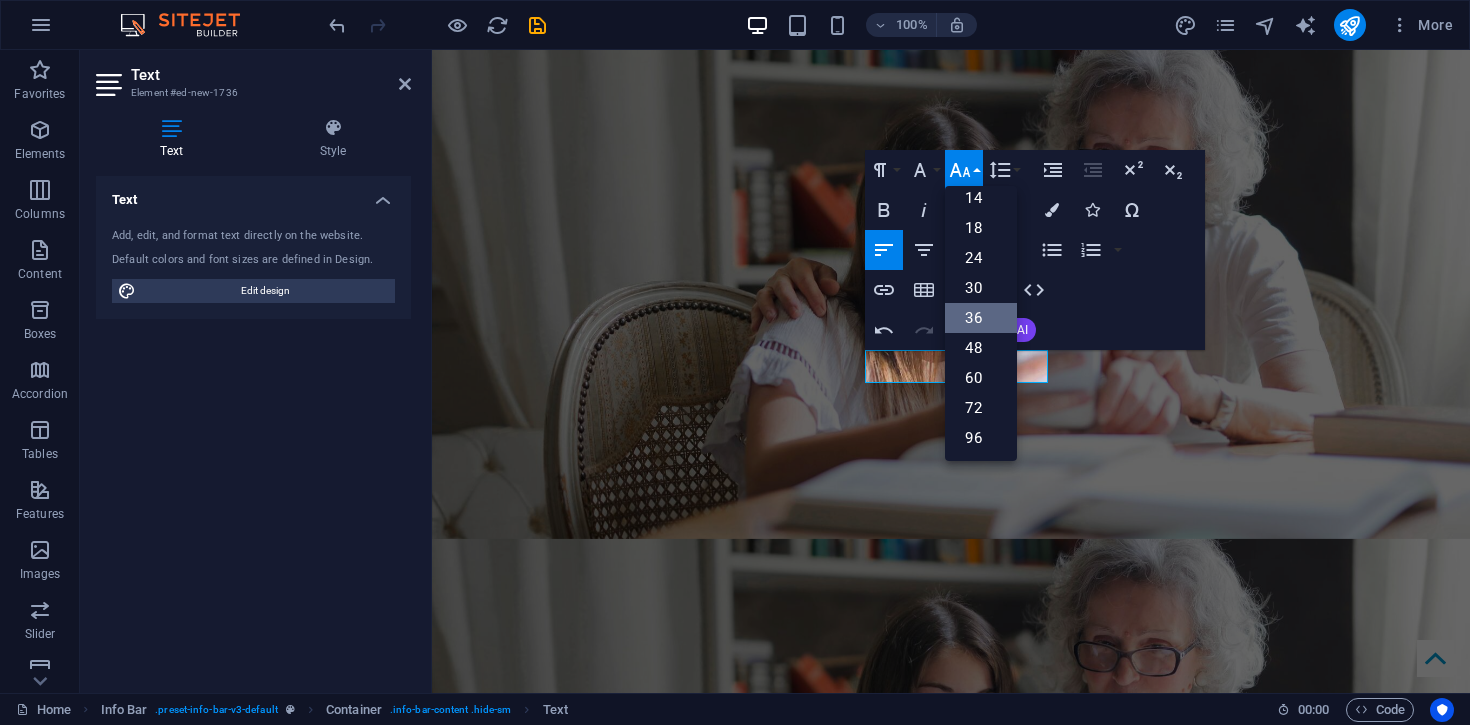 click on "36" at bounding box center (981, 318) 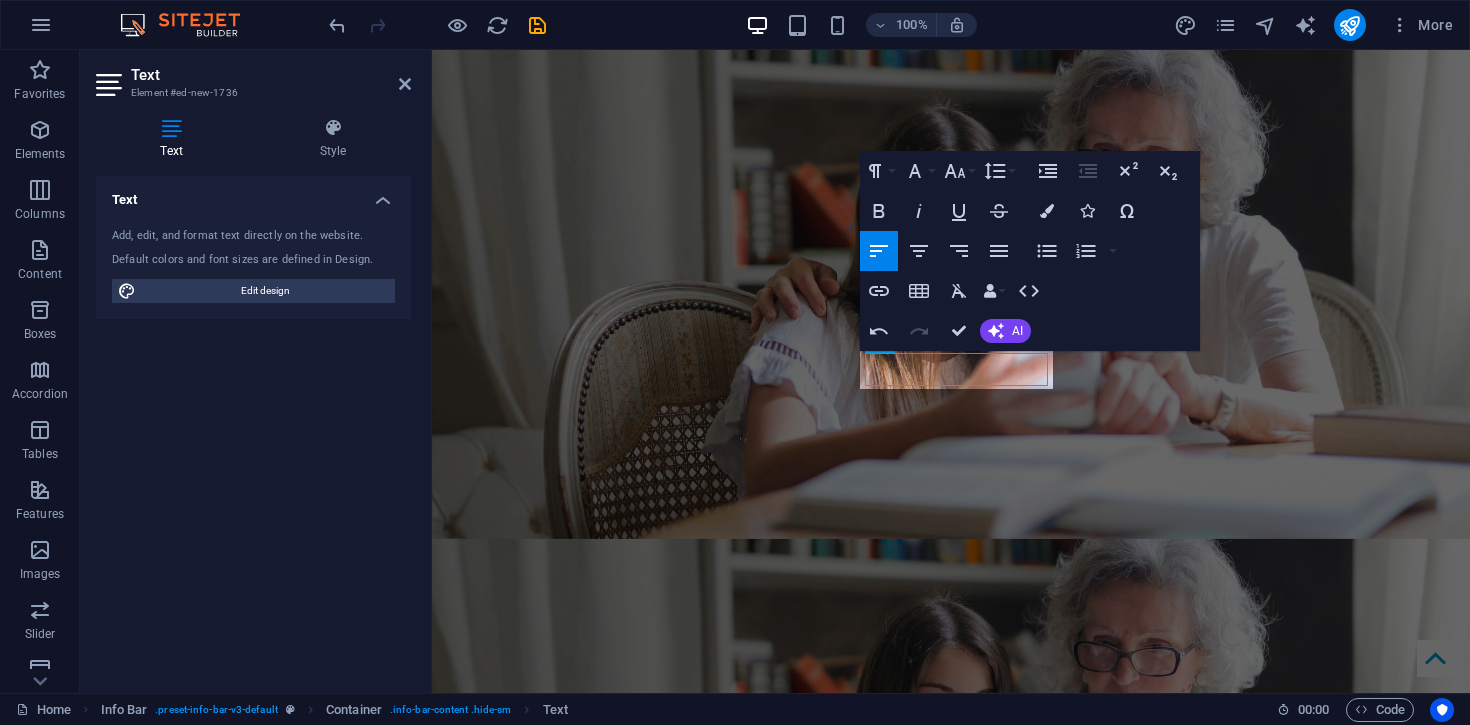 scroll, scrollTop: 173, scrollLeft: 0, axis: vertical 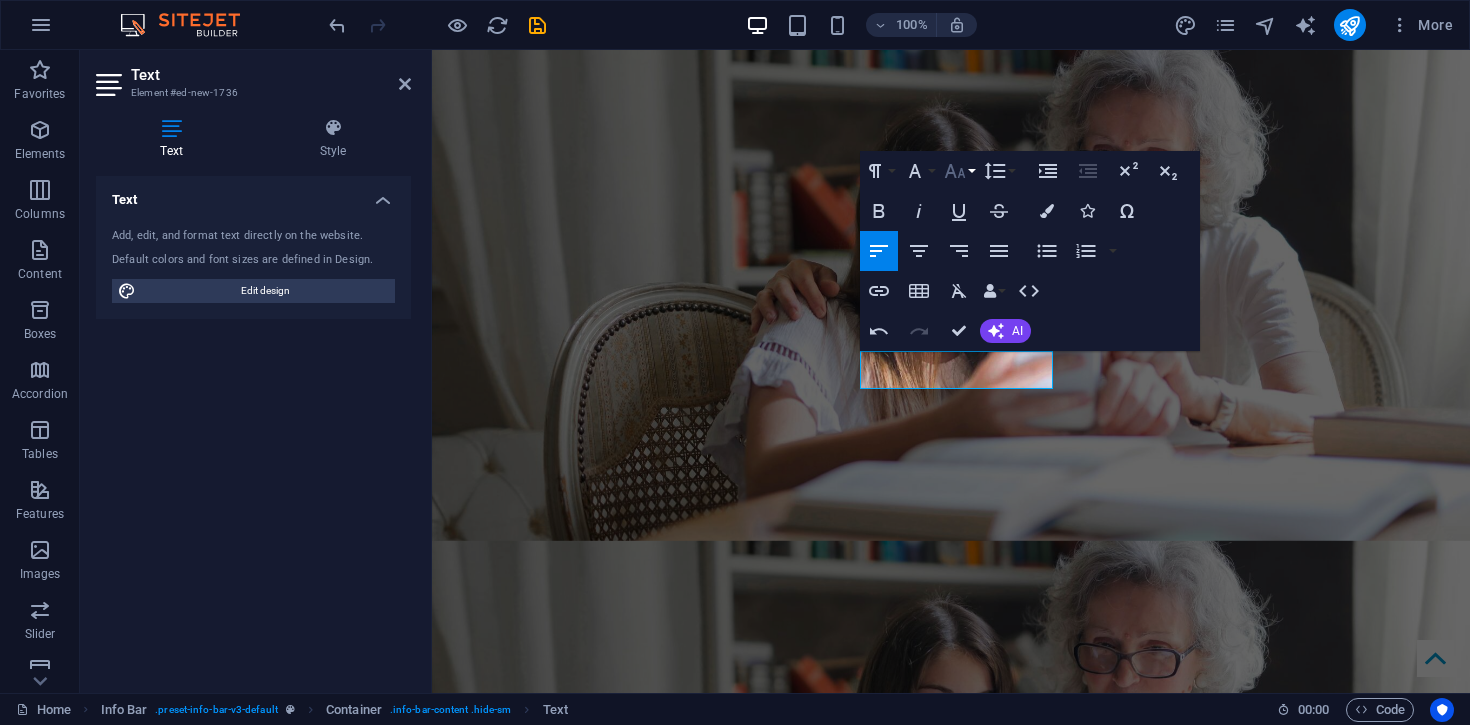 click 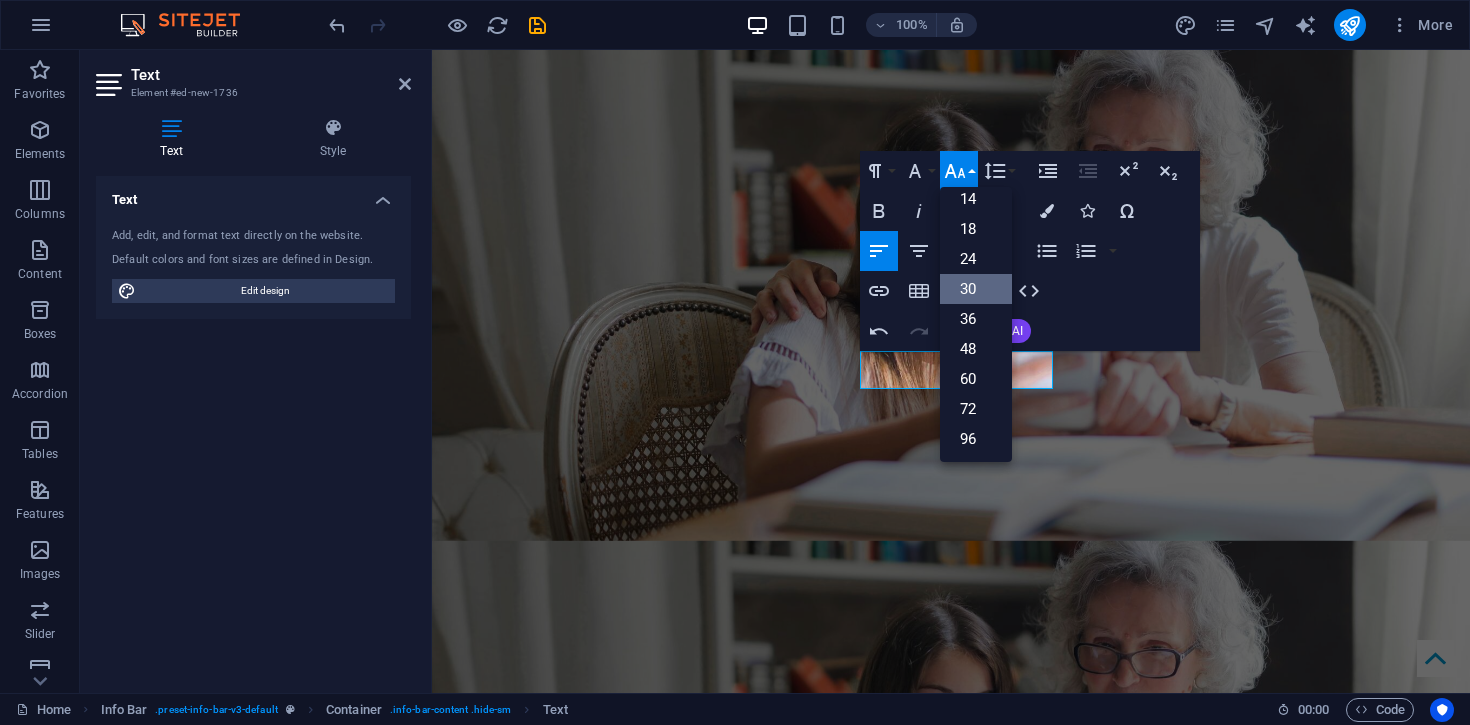 click on "30" at bounding box center [976, 289] 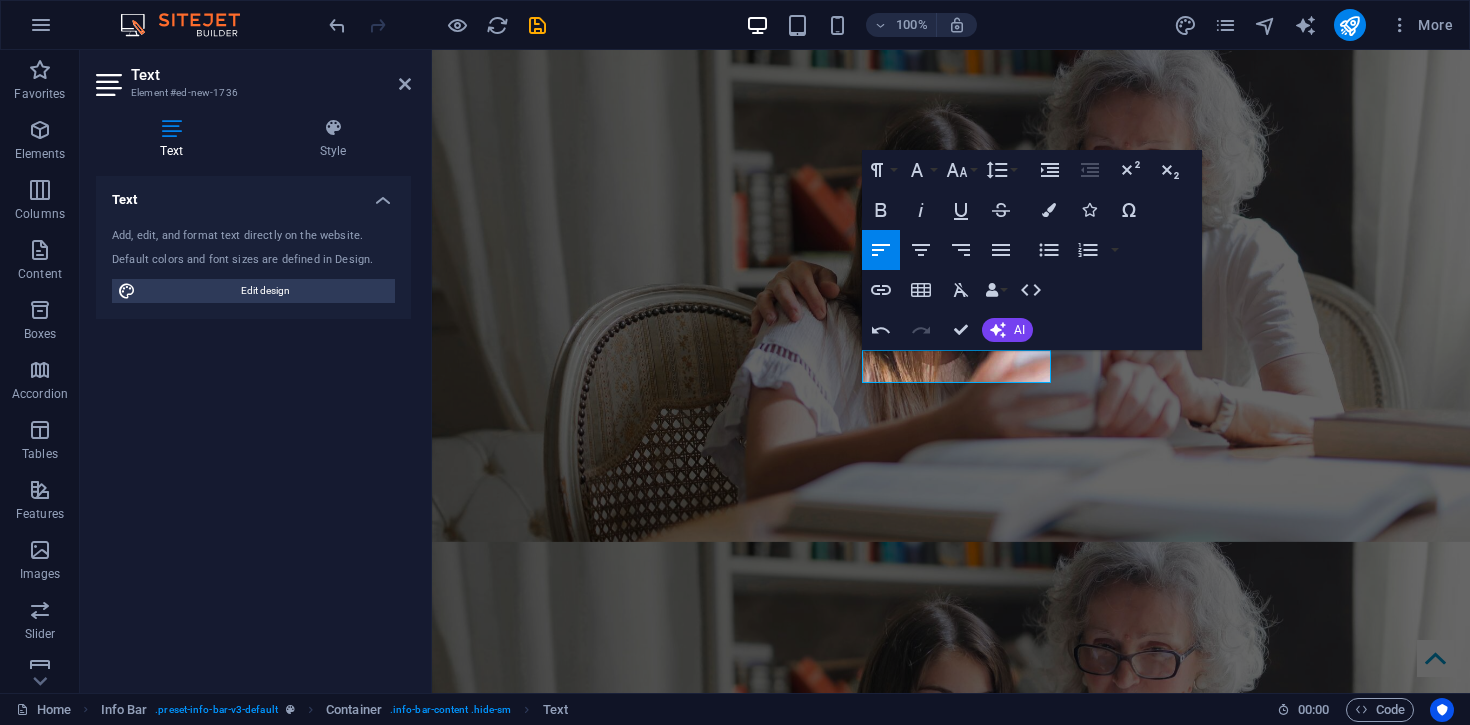 scroll, scrollTop: 176, scrollLeft: 0, axis: vertical 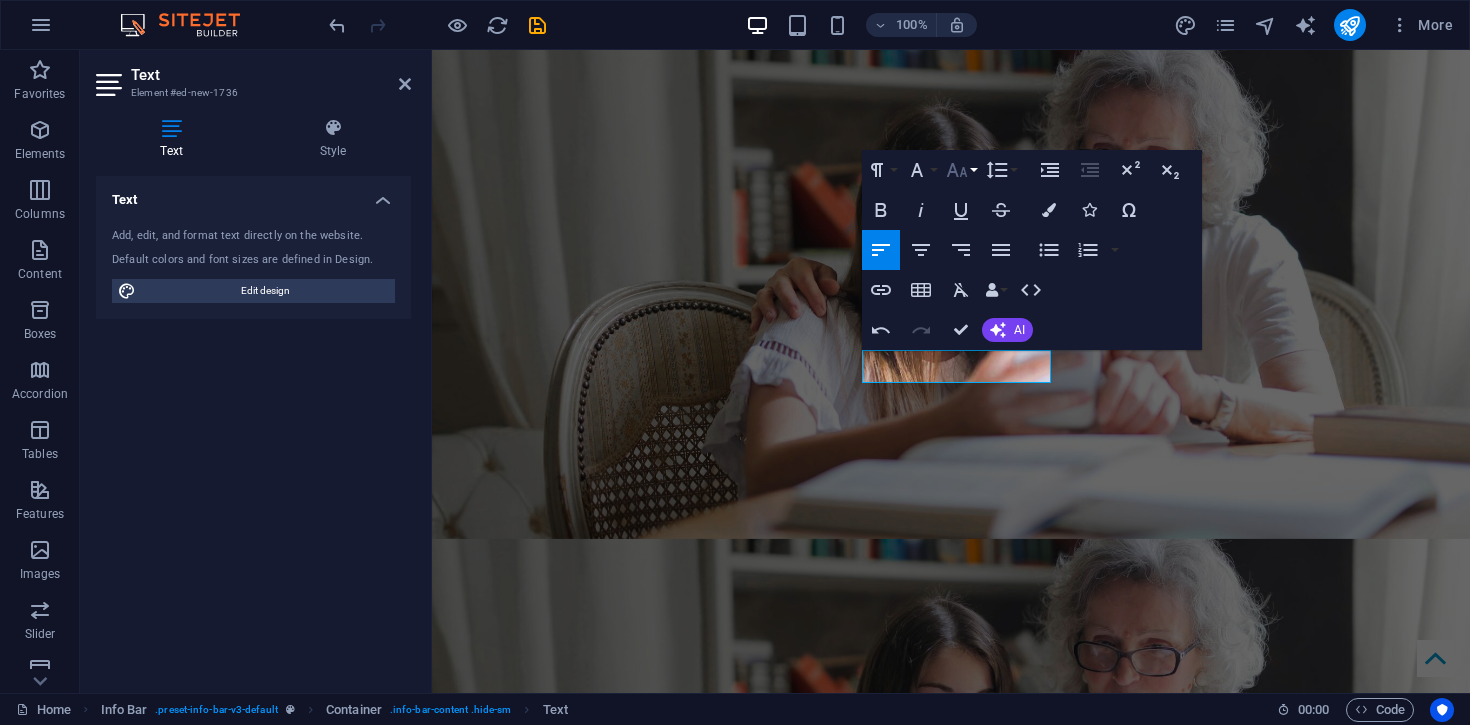 click 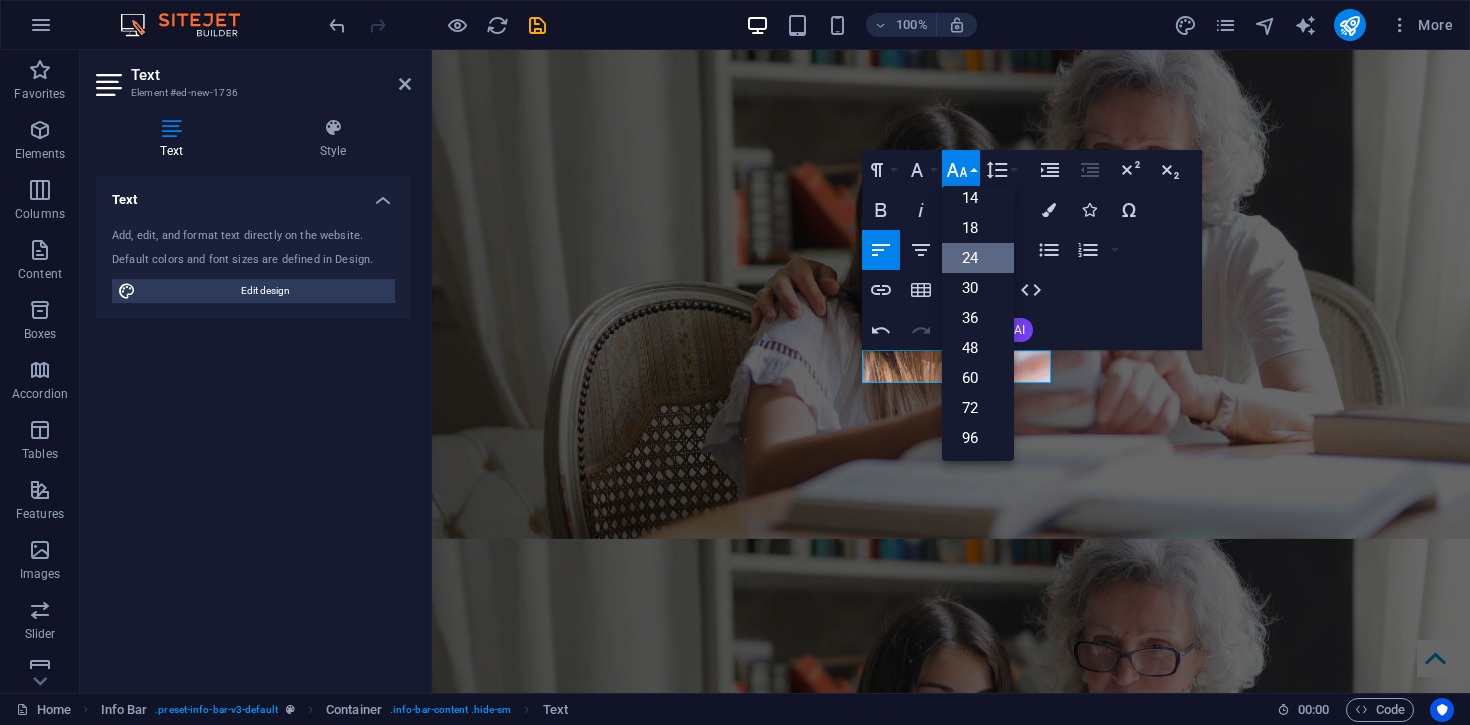 click on "24" at bounding box center (978, 258) 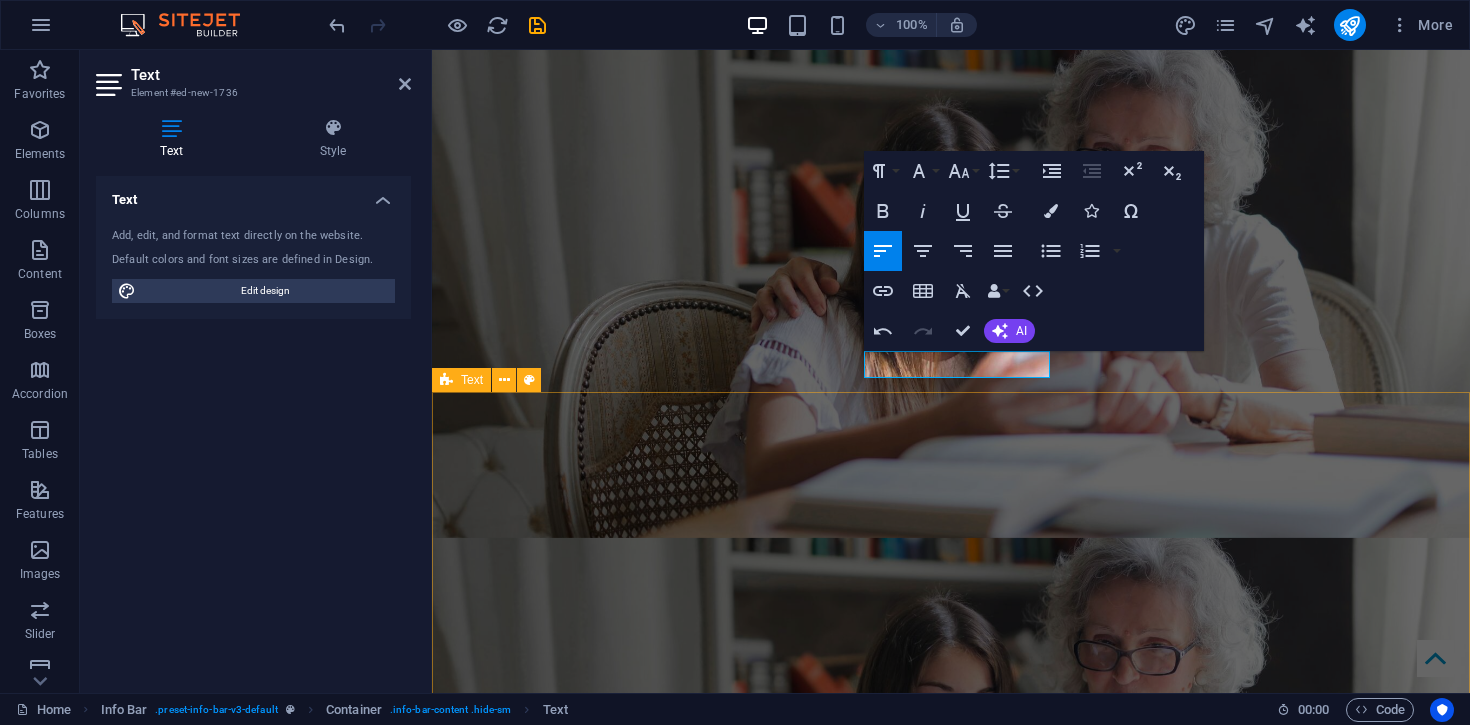 click on "About  US At ElderLink Services, we aim to empower others through expert tech support to confidently leverage technology for greater independence, connection and quality of life. Our team will assist you in utilising your digital tools to enhance your experience and productivity, whether at home or in a community setting. We’re here to guide you through the digital landscape, making it simple and seamless so you can focus on what matters most. Our technicians are highly experienced and specifically trained to offer a service unique to your retirement. Furthermore, we pride ourselves on our training and down to earth explanations that help you learn in a relaxed and comfortable setting.  We believe there is no such thing as a stupid question, only opportunities to learn and overcome challenges." at bounding box center (951, 3077) 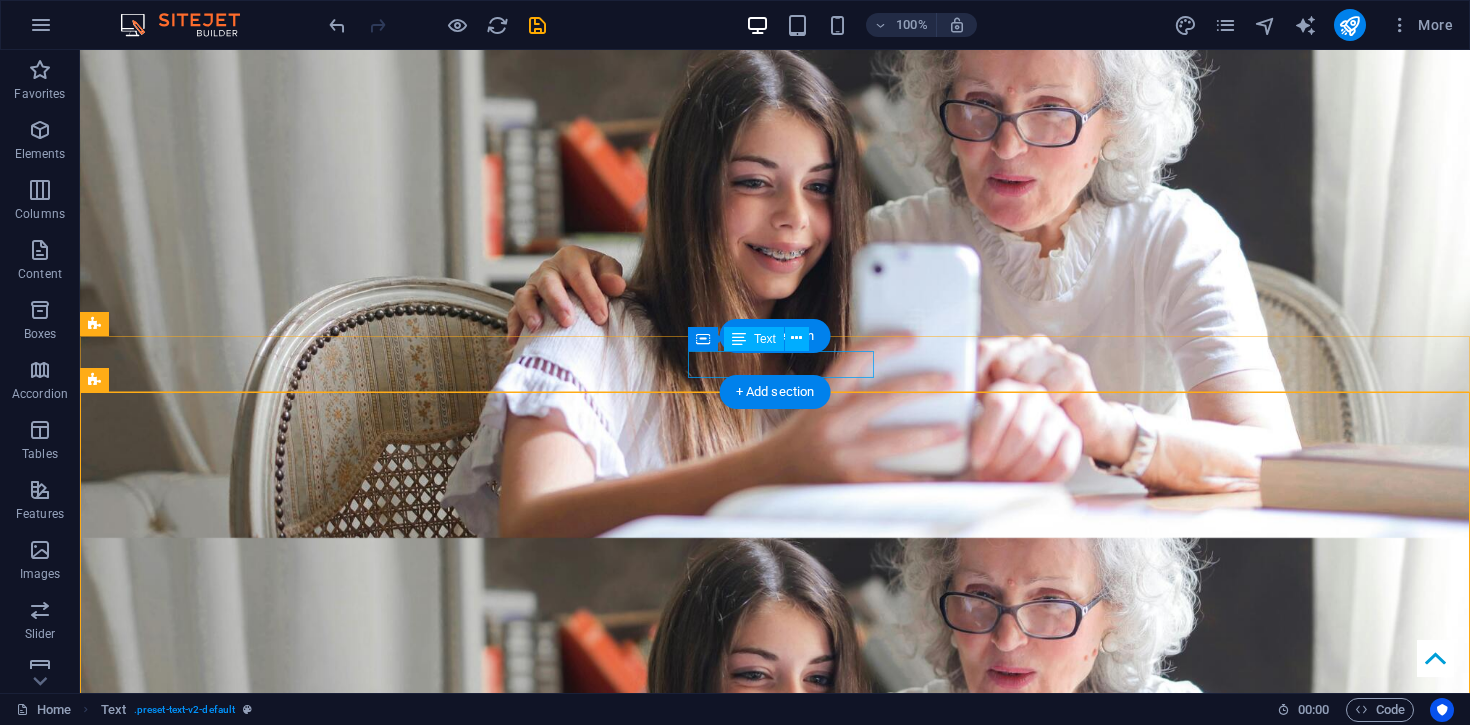 click on "Adelaide South Australia" at bounding box center (767, 2087) 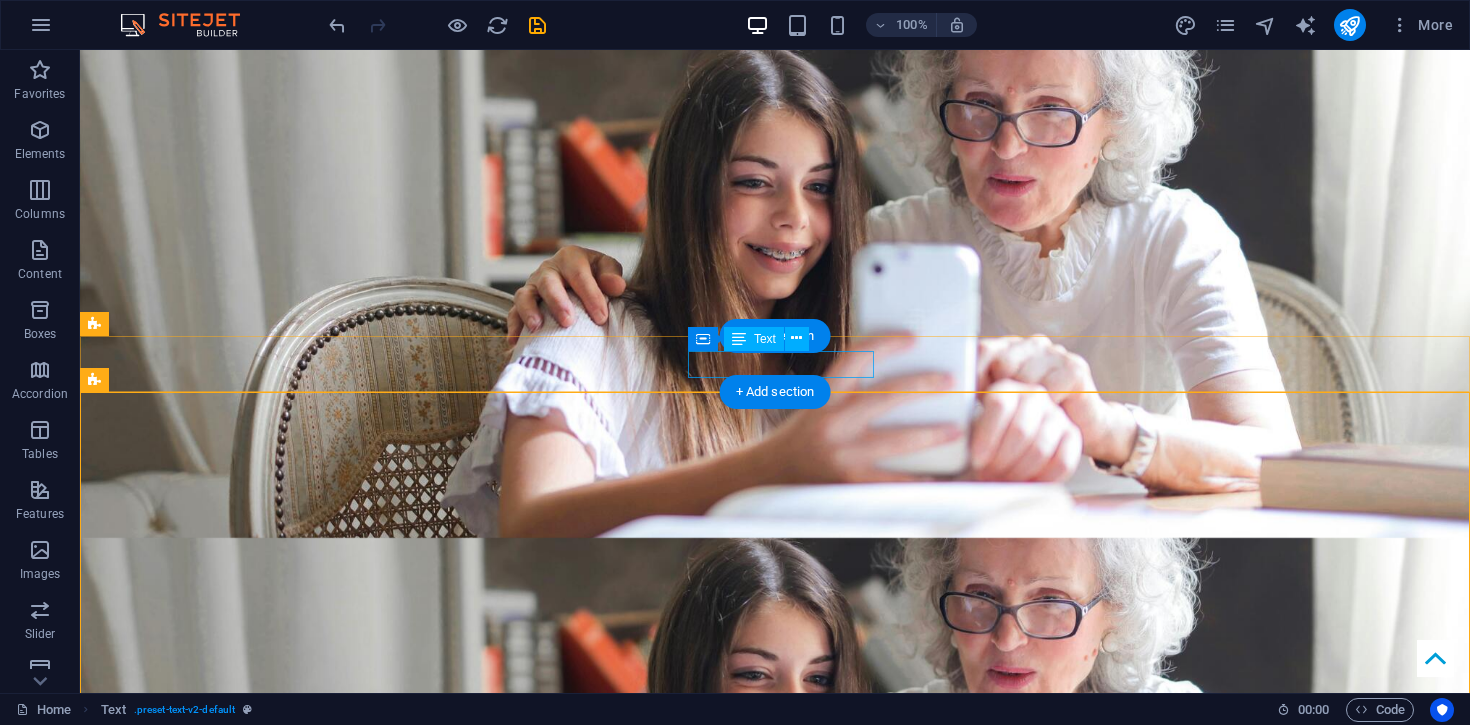 click on "Adelaide South Australia" at bounding box center (767, 2087) 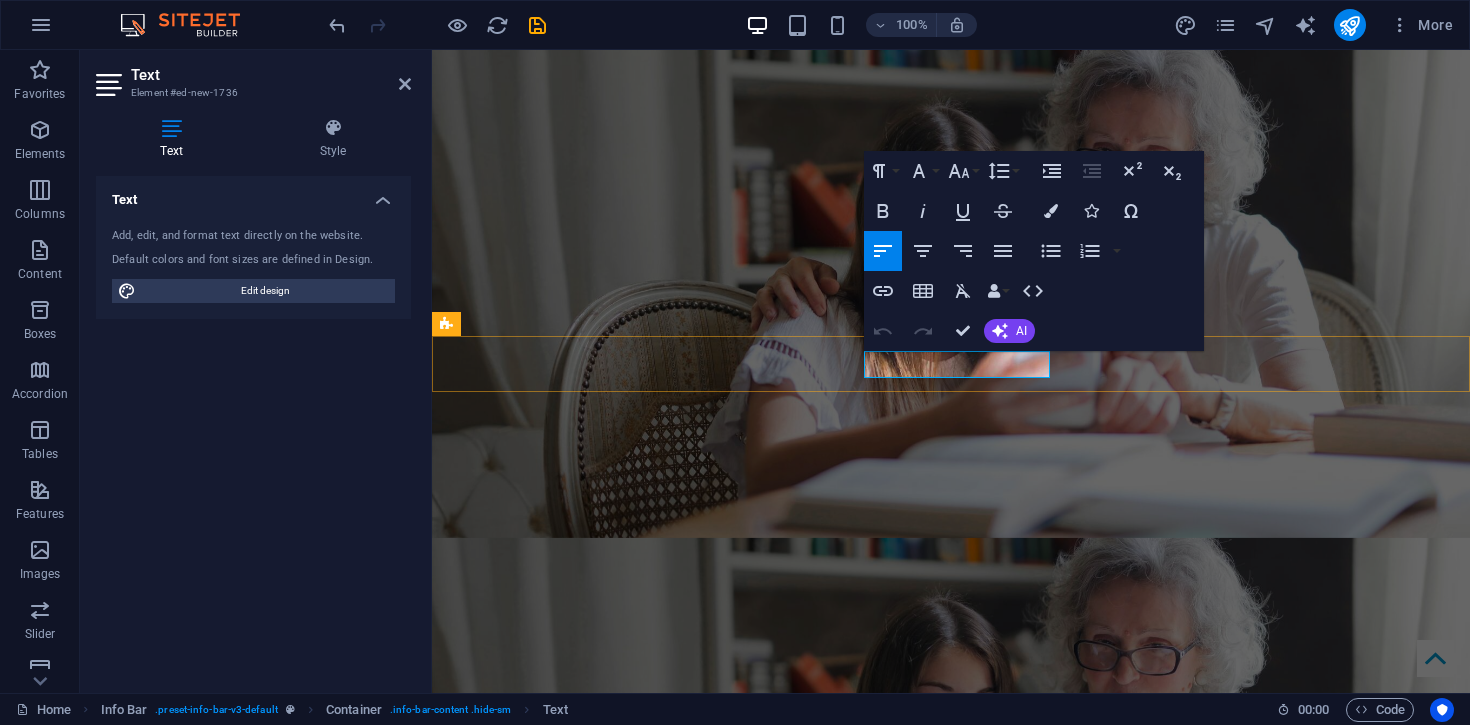 click at bounding box center (943, 2086) 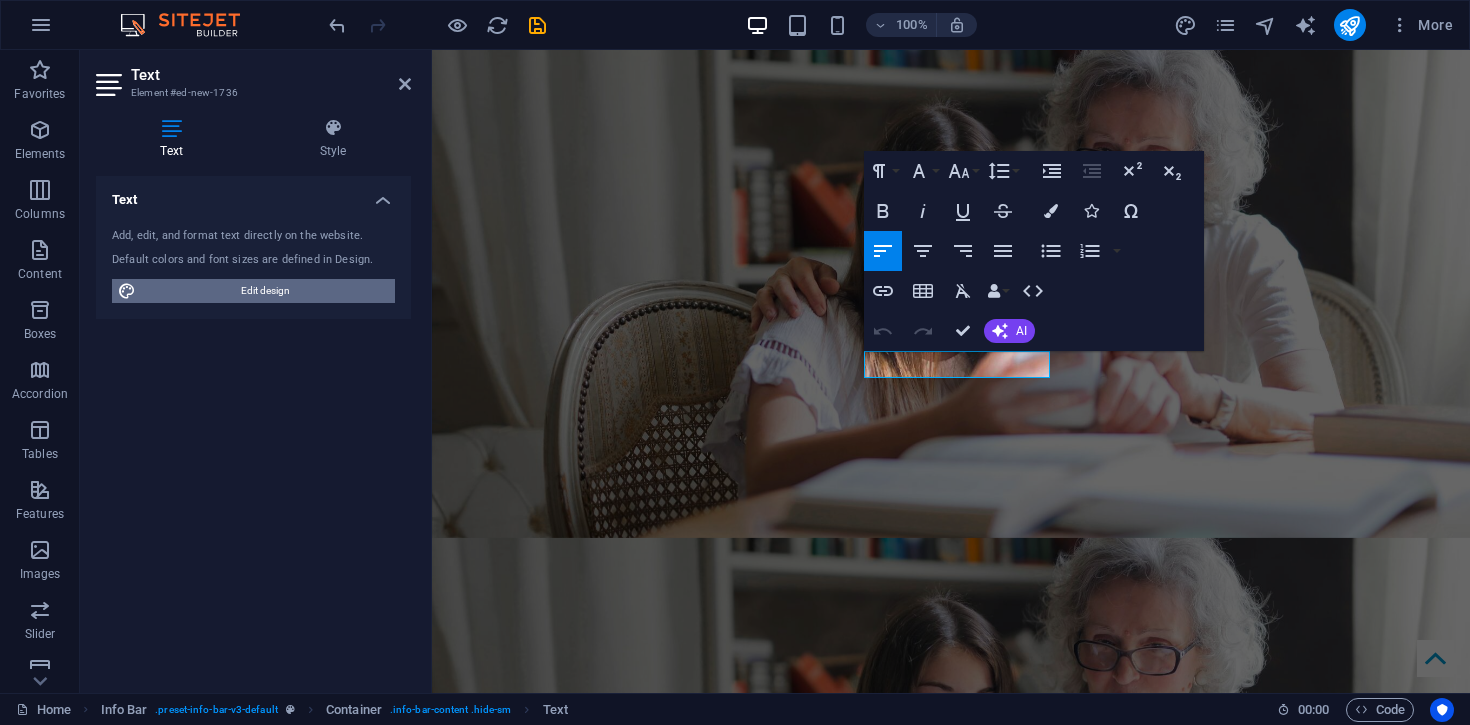 drag, startPoint x: 281, startPoint y: 288, endPoint x: 37, endPoint y: 744, distance: 517.17694 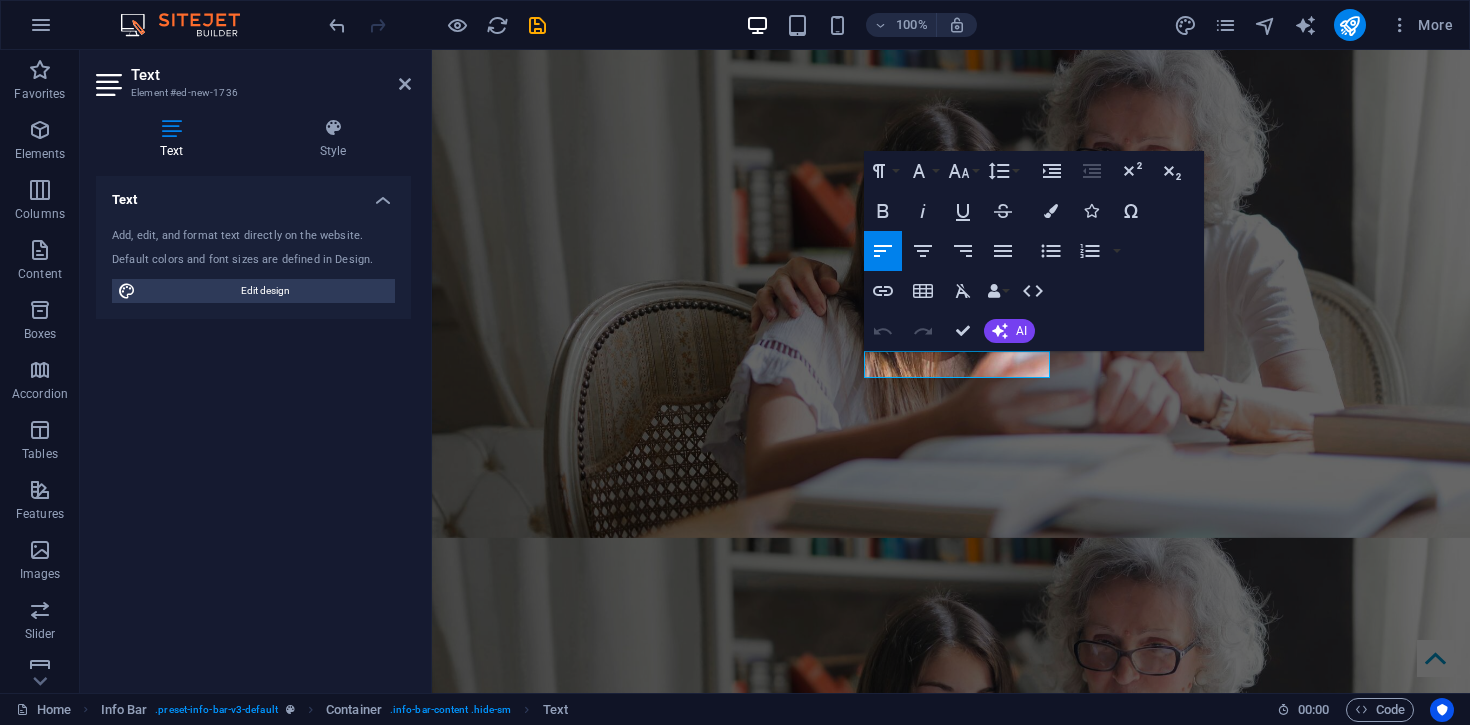 select on "rem" 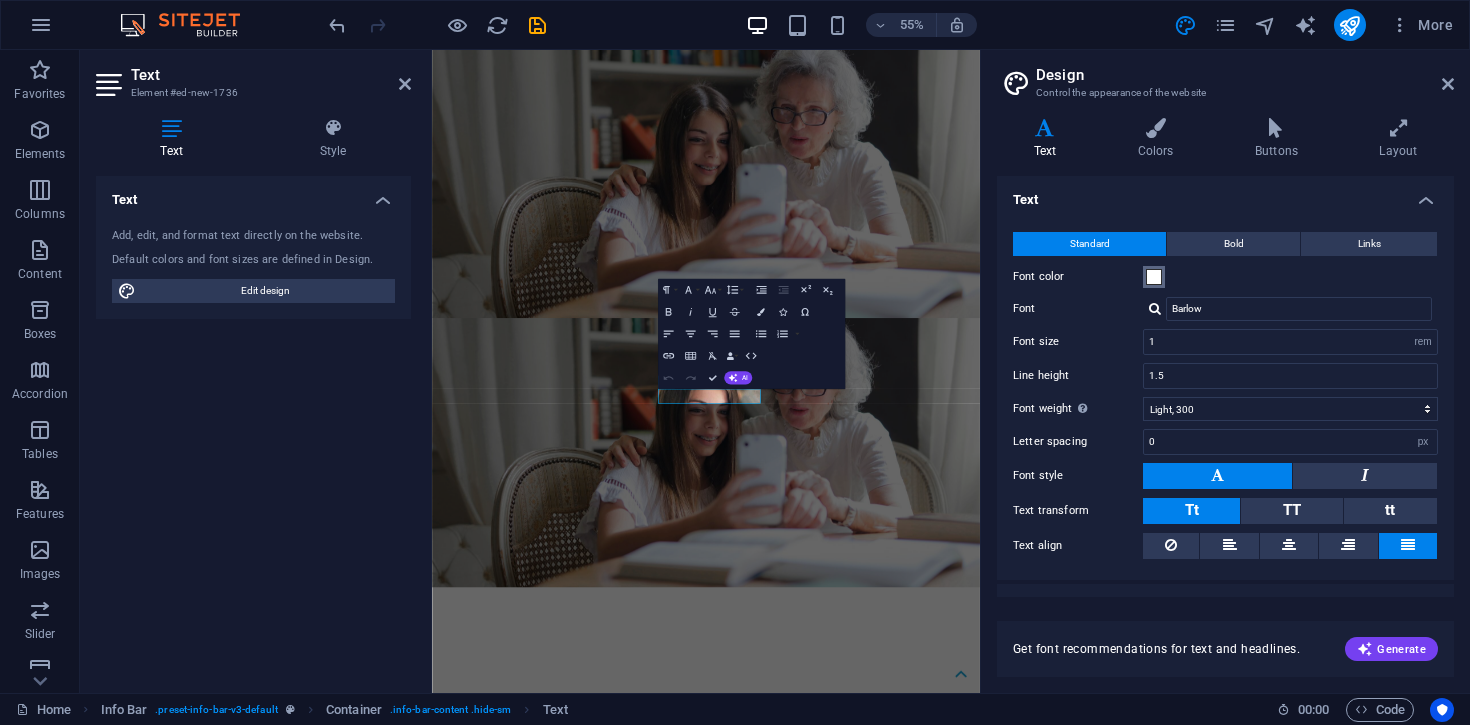 click on "Font color" at bounding box center [1154, 277] 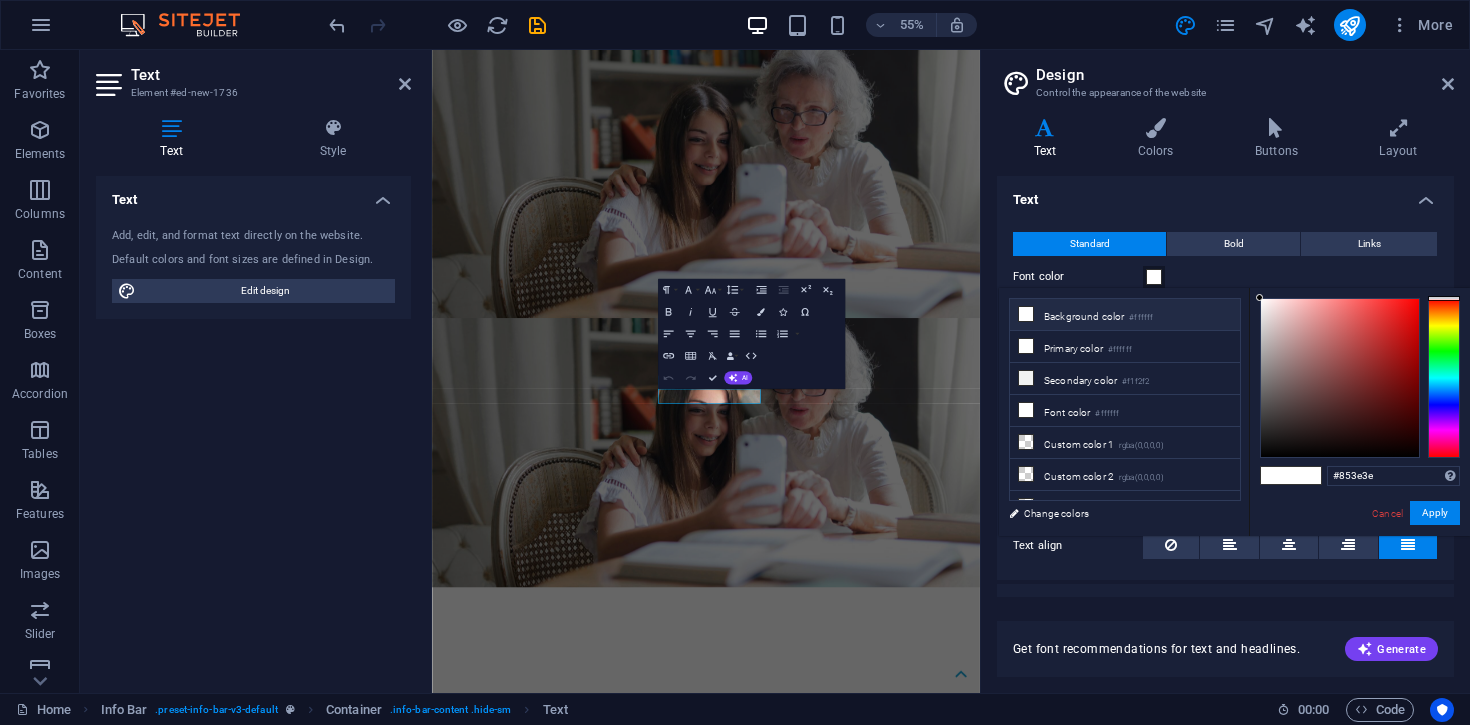 click at bounding box center (1340, 378) 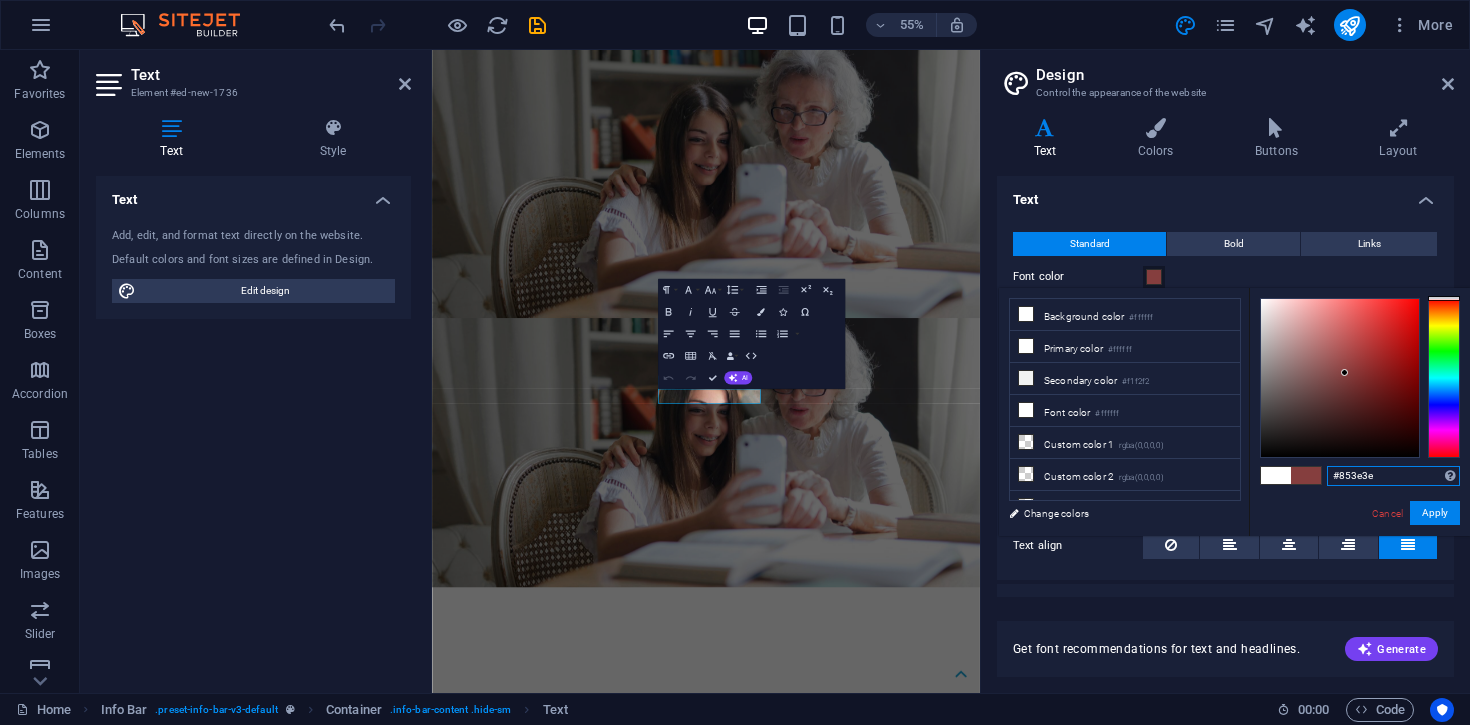 drag, startPoint x: 1400, startPoint y: 477, endPoint x: 1278, endPoint y: 477, distance: 122 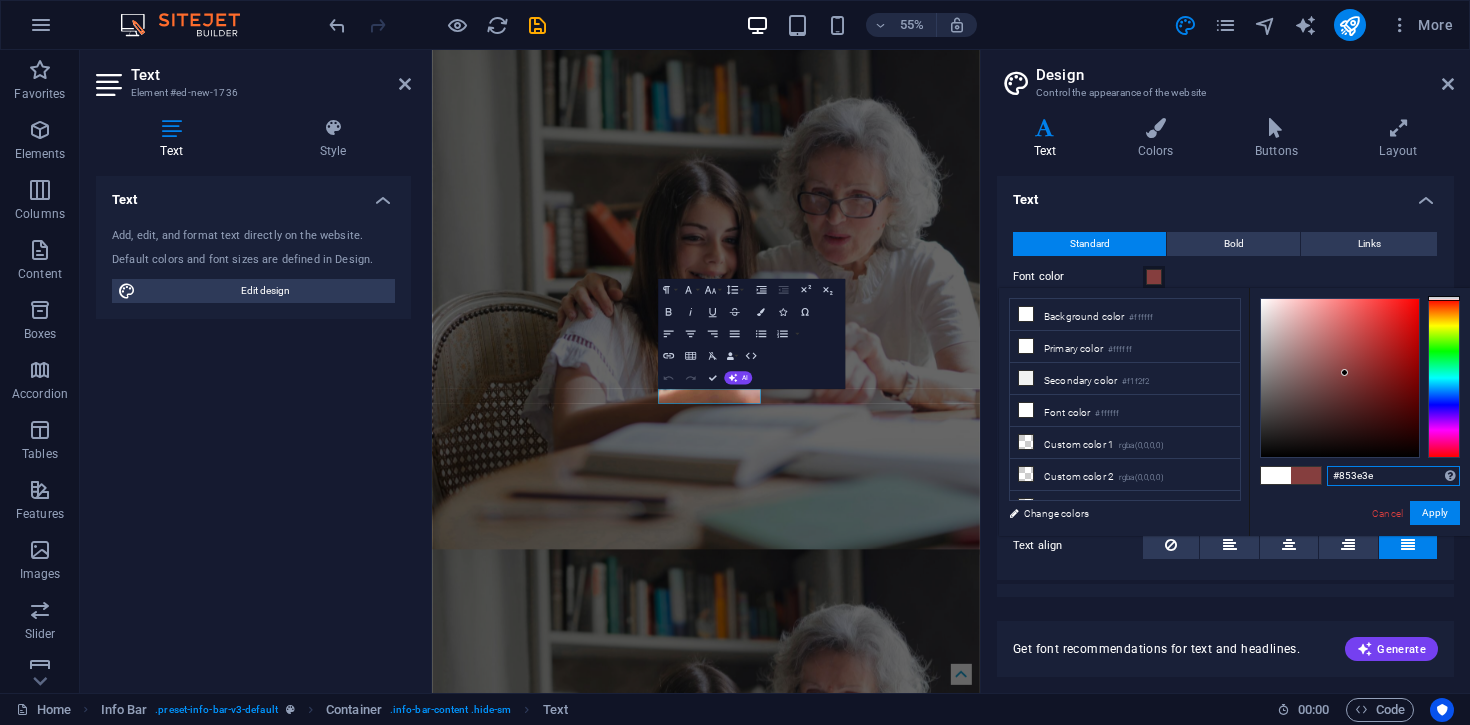 paste on "7CAC7A" 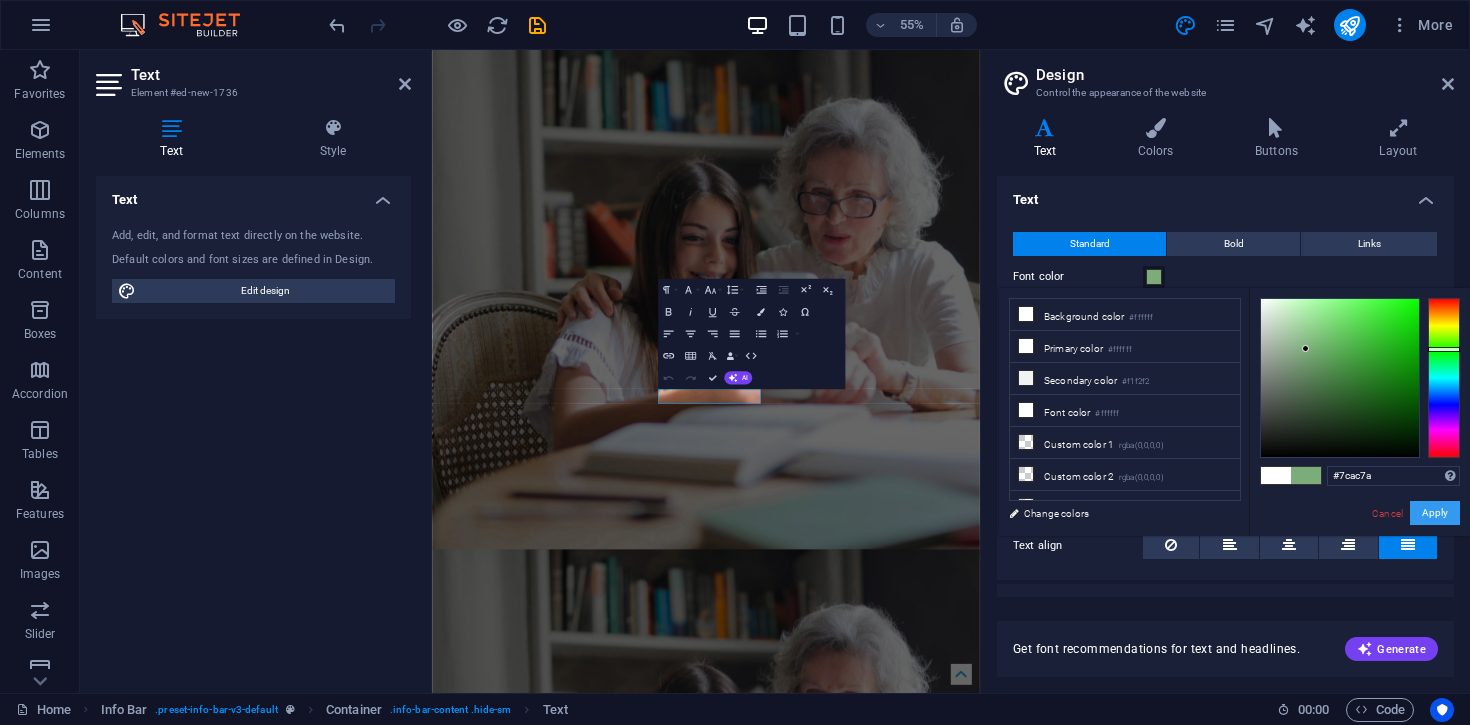 click on "Apply" at bounding box center (1435, 513) 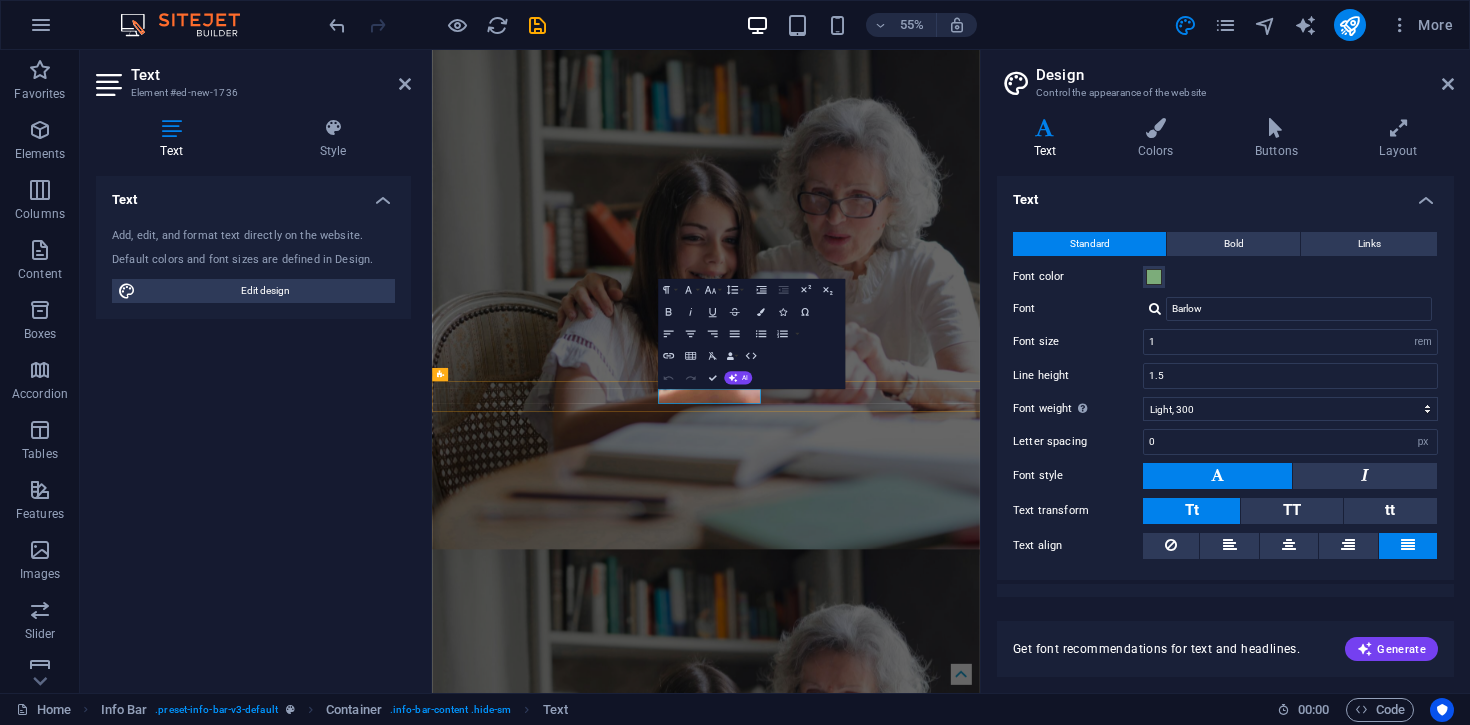 click on "Adelaide South Australia" at bounding box center (922, 2907) 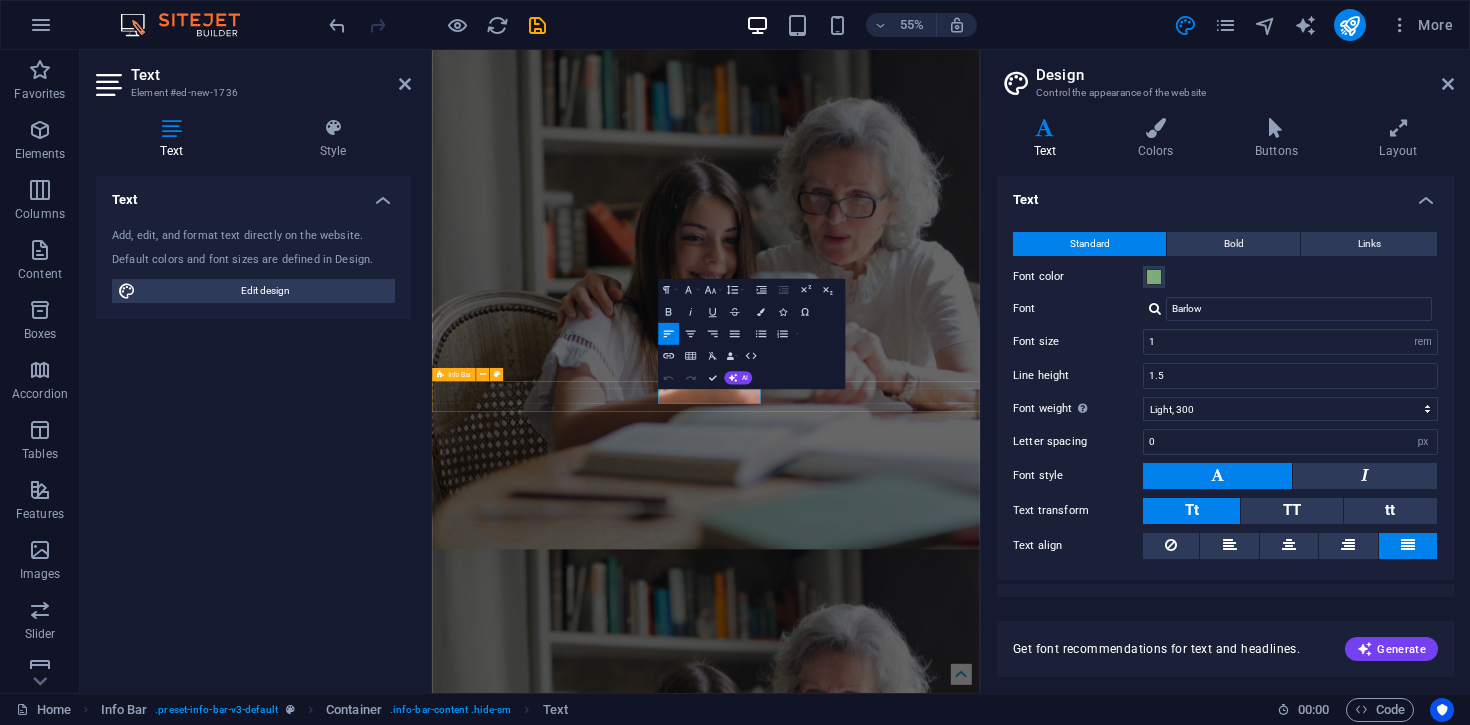 drag, startPoint x: 859, startPoint y: 681, endPoint x: 1075, endPoint y: 673, distance: 216.1481 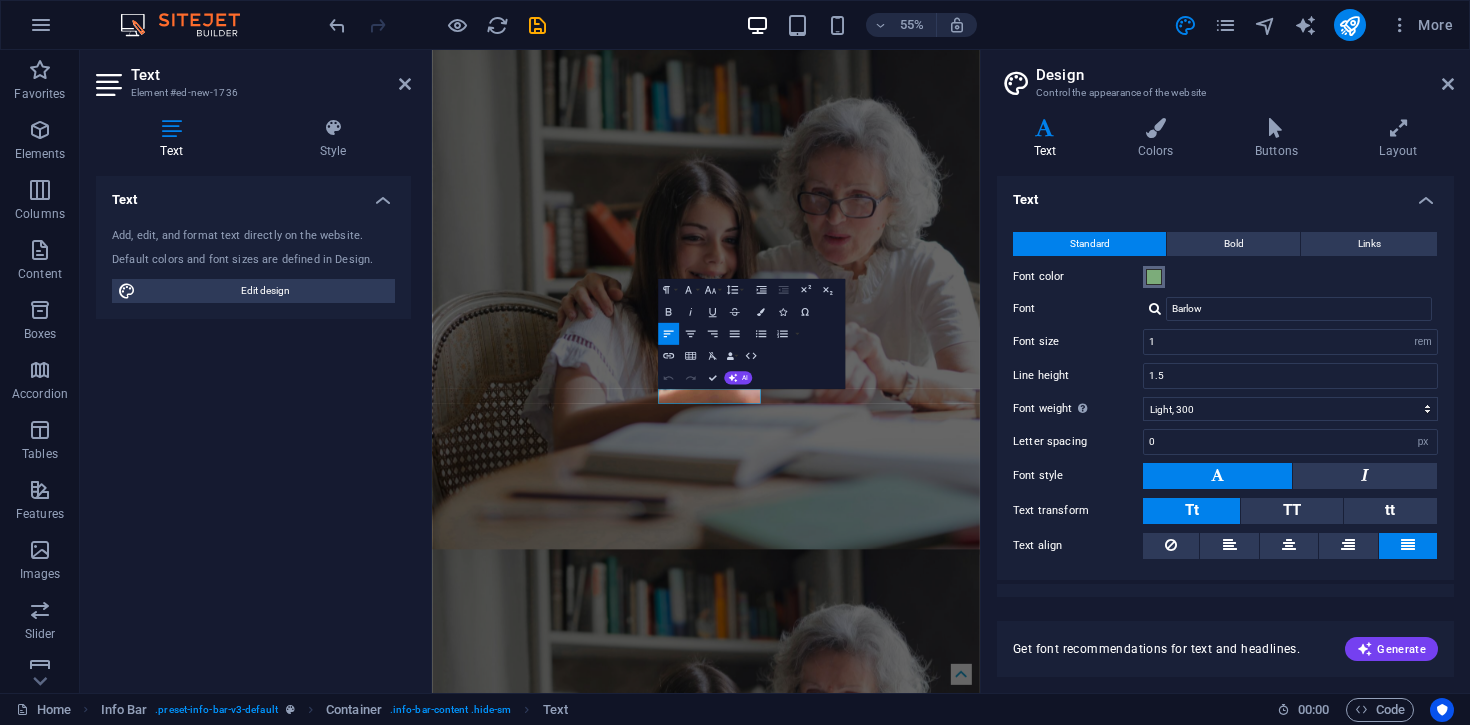 click at bounding box center [1154, 277] 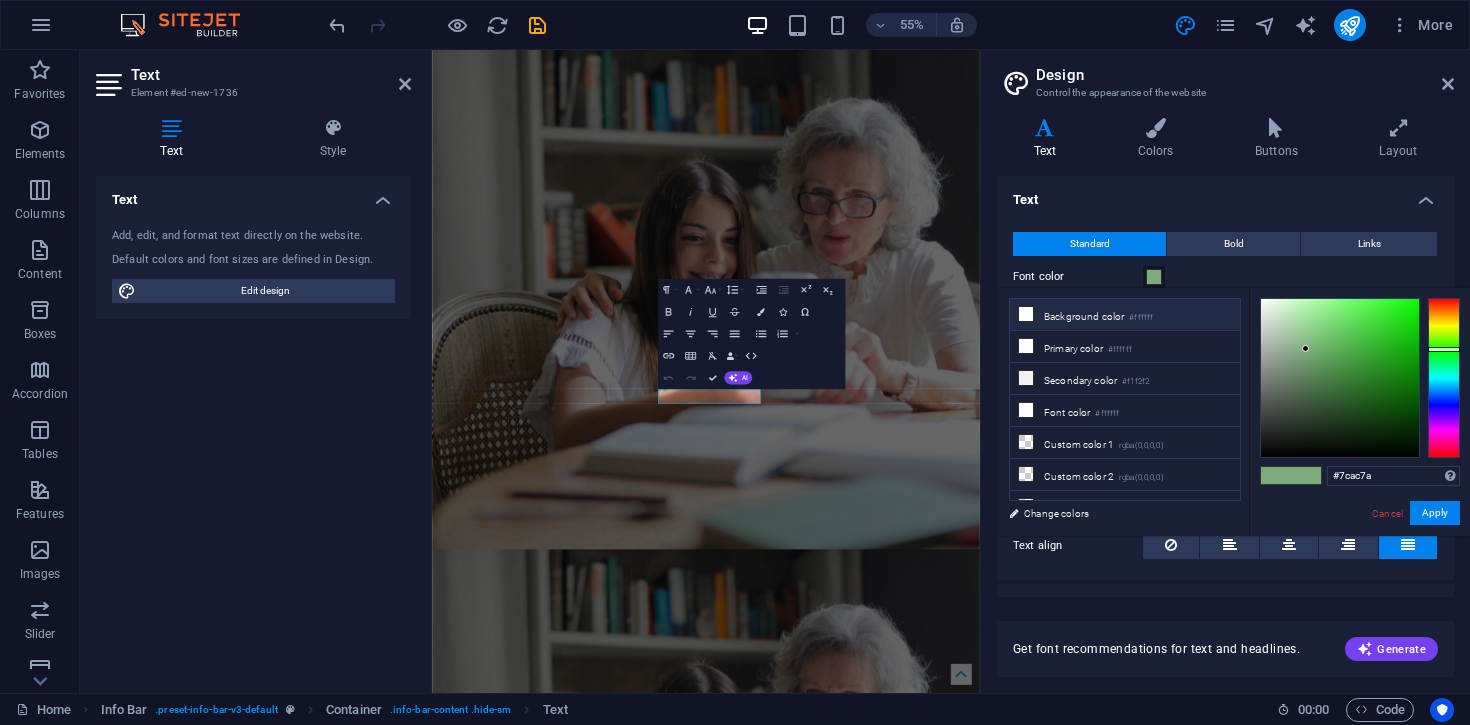 click on "Background color
#ffffff" at bounding box center (1125, 315) 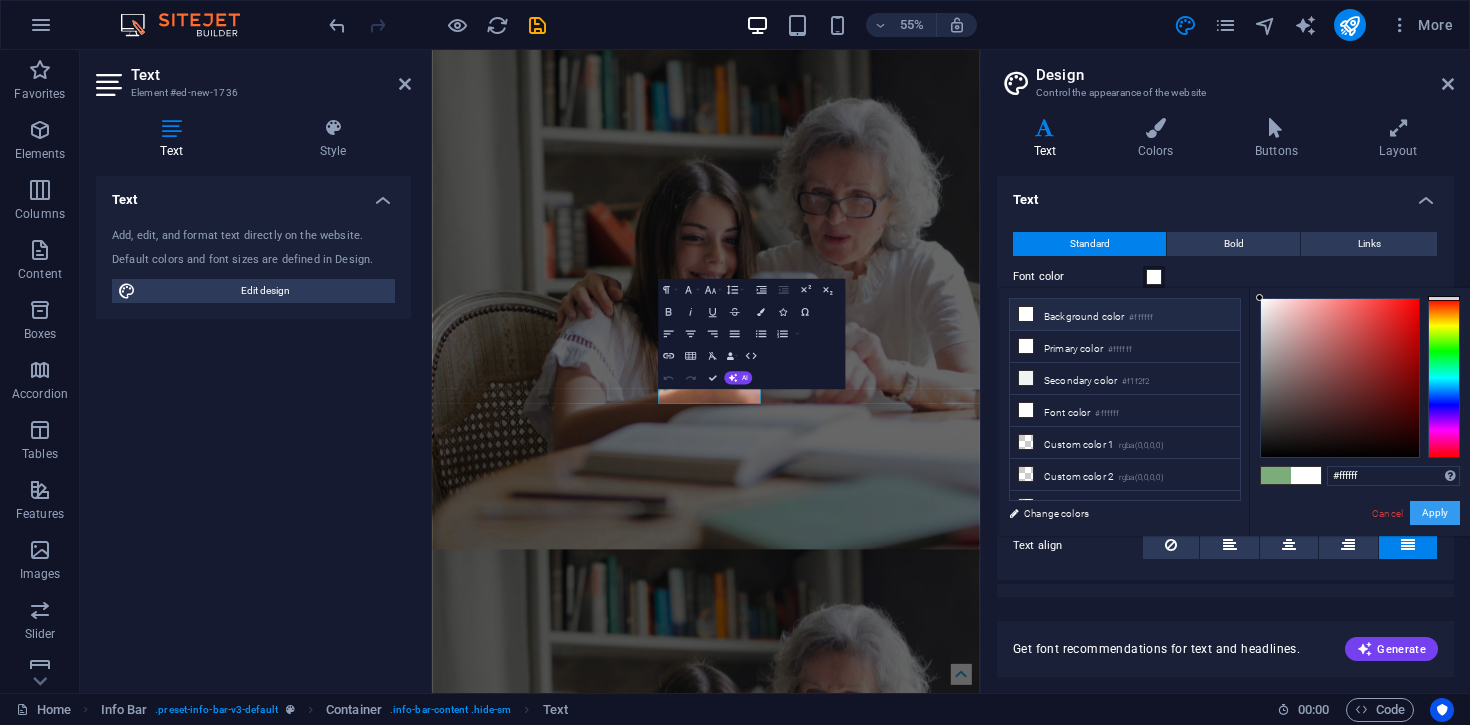 click on "Apply" at bounding box center [1435, 513] 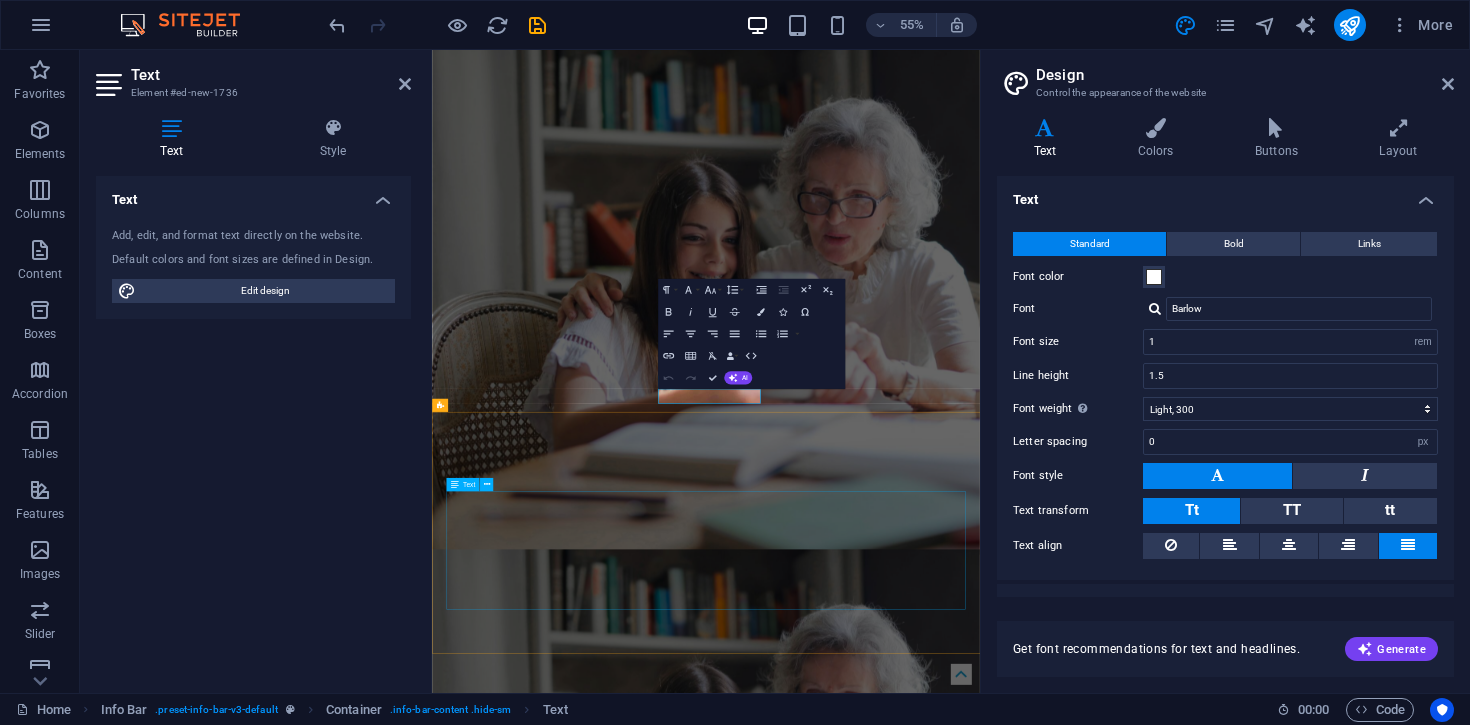 click on "At ElderLink Services, we aim to empower others through expert tech support to confidently leverage technology for greater independence, connection and quality of life. Our team will assist you in utilising your digital tools to enhance your experience and productivity, whether at home or in a community setting. We’re here to guide you through the digital landscape, making it simple and seamless so you can focus on what matters most. Our technicians are highly experienced and specifically trained to offer a service unique to your retirement. Furthermore, we pride ourselves on our training and down to earth explanations that help you learn in a relaxed and comfortable setting.  We believe there is no such thing as a stupid question, only opportunities to learn and overcome challenges." at bounding box center (930, 3929) 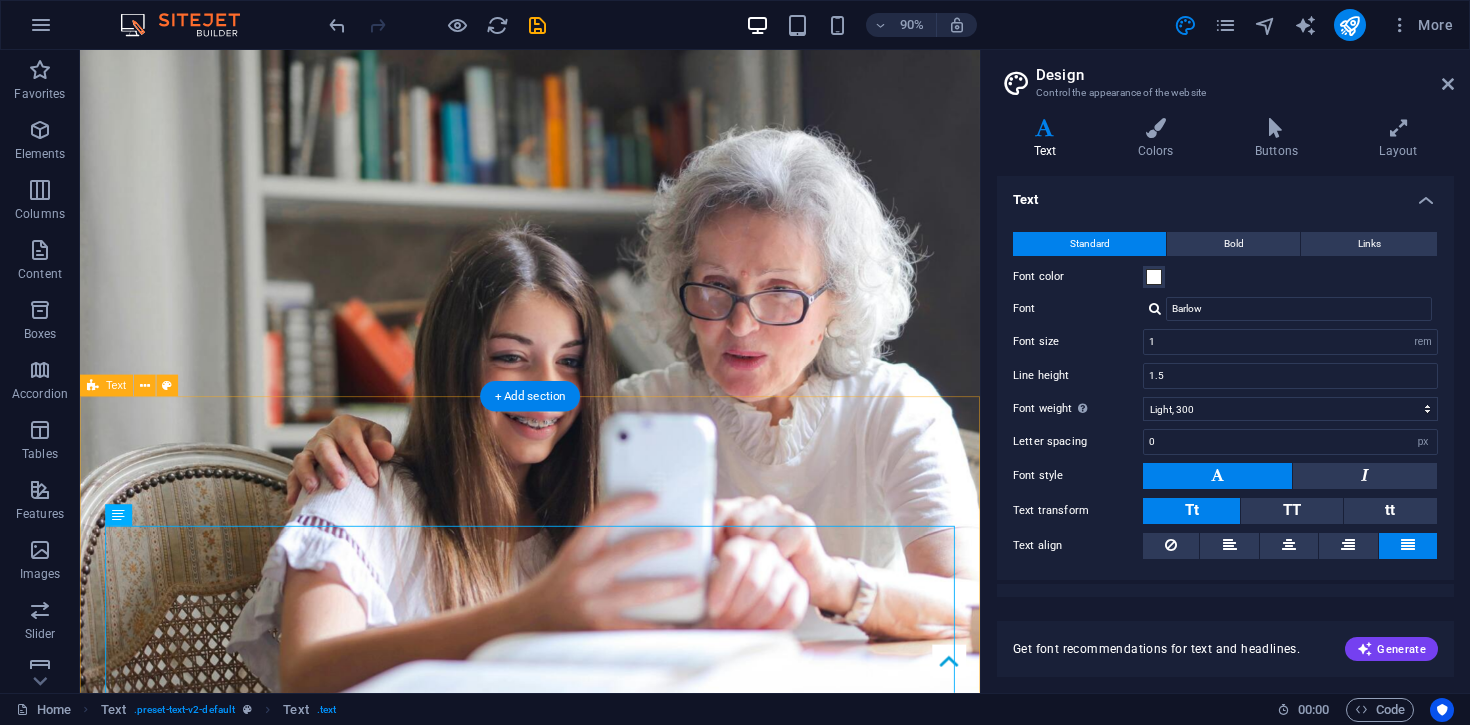 click on "About  US At ElderLink Services, we aim to empower others through expert tech support to confidently leverage technology for greater independence, connection and quality of life. Our team will assist you in utilising your digital tools to enhance your experience and productivity, whether at home or in a community setting. We’re here to guide you through the digital landscape, making it simple and seamless so you can focus on what matters most. Our technicians are highly experienced and specifically trained to offer a service unique to your retirement. Furthermore, we pride ourselves on our training and down to earth explanations that help you learn in a relaxed and comfortable setting.  We believe there is no such thing as a stupid question, only opportunities to learn and overcome challenges." at bounding box center [580, 3897] 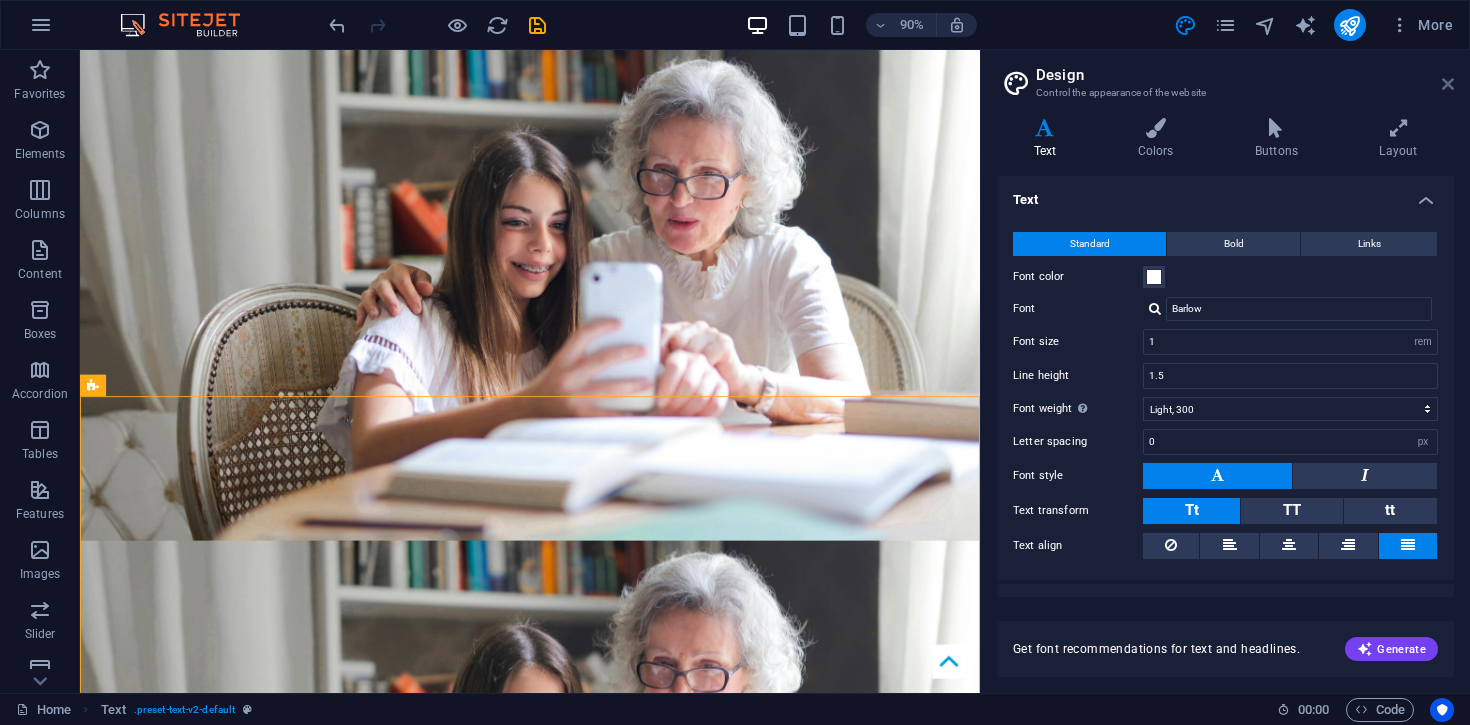 click at bounding box center [1448, 84] 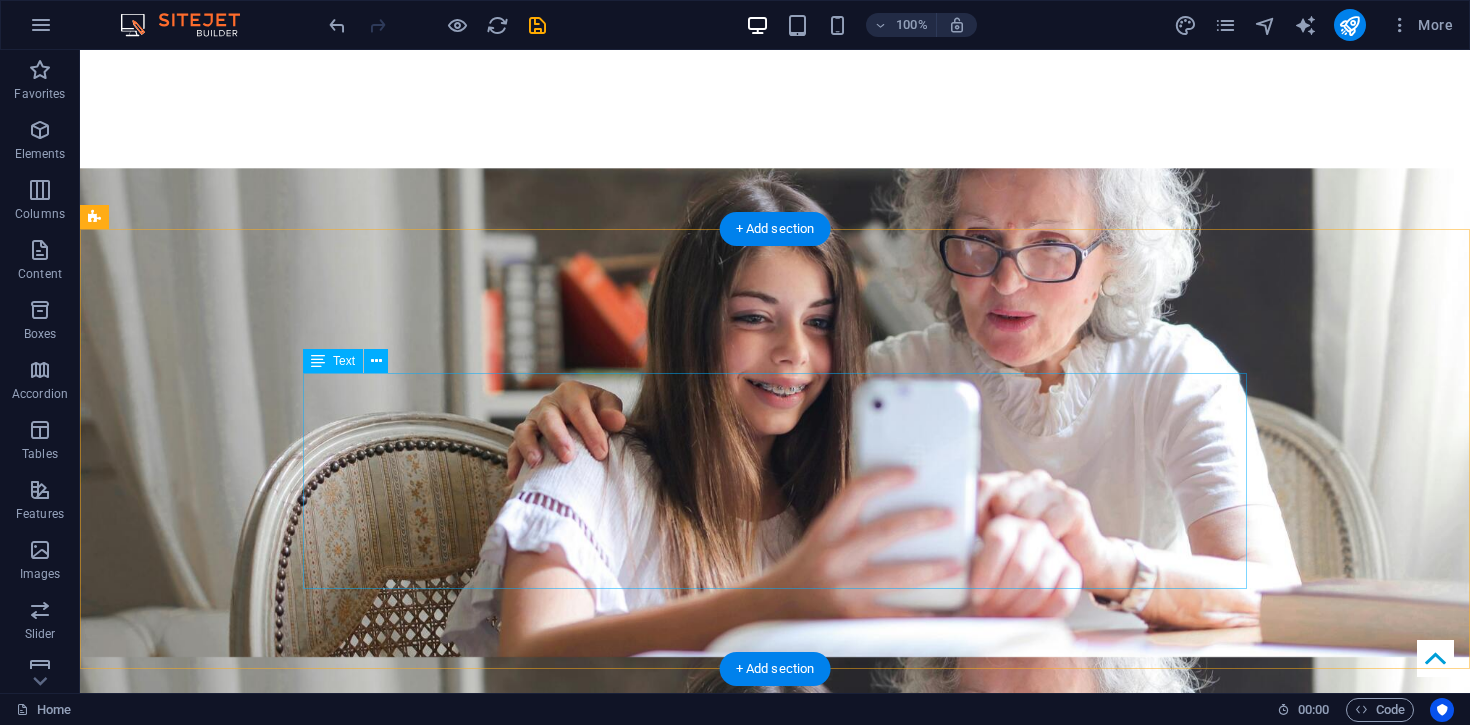 scroll, scrollTop: 0, scrollLeft: 0, axis: both 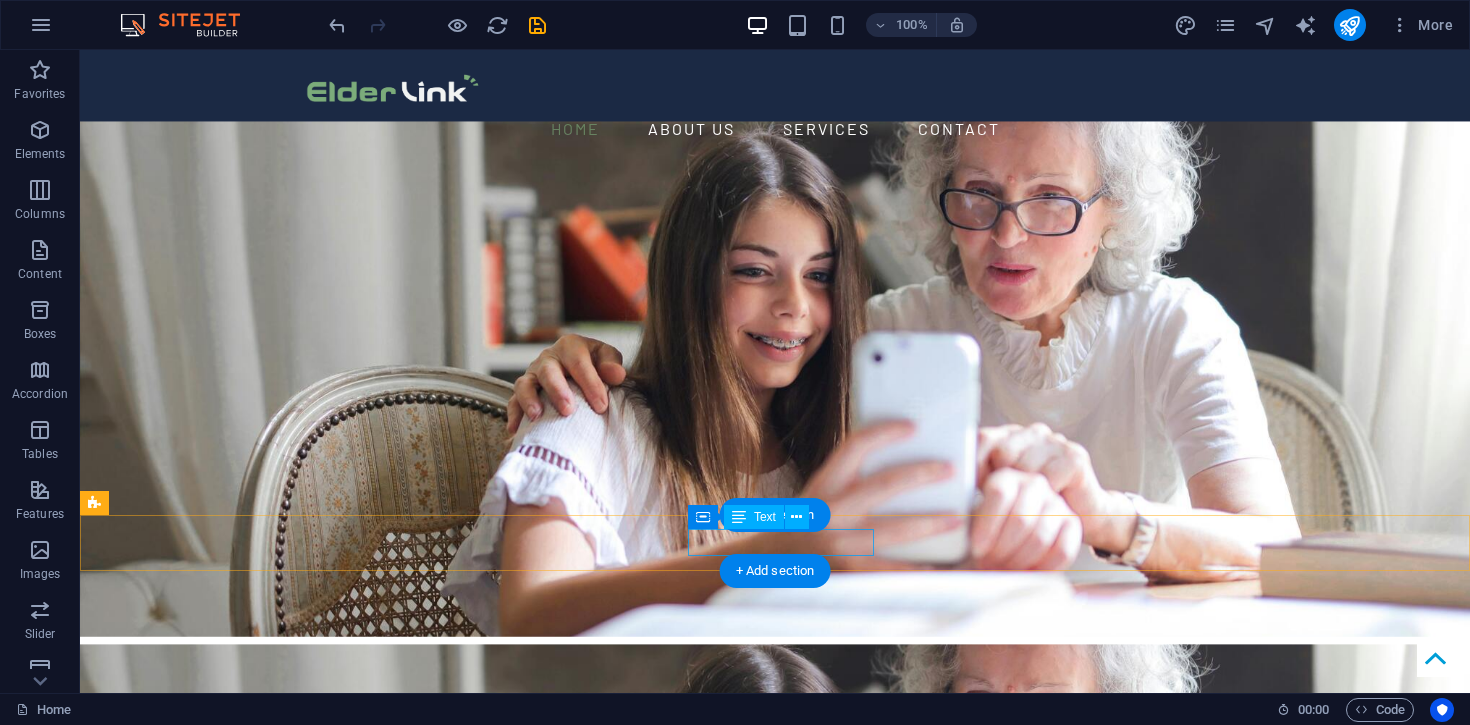 click on "Adelaide South Australia" at bounding box center [767, 2265] 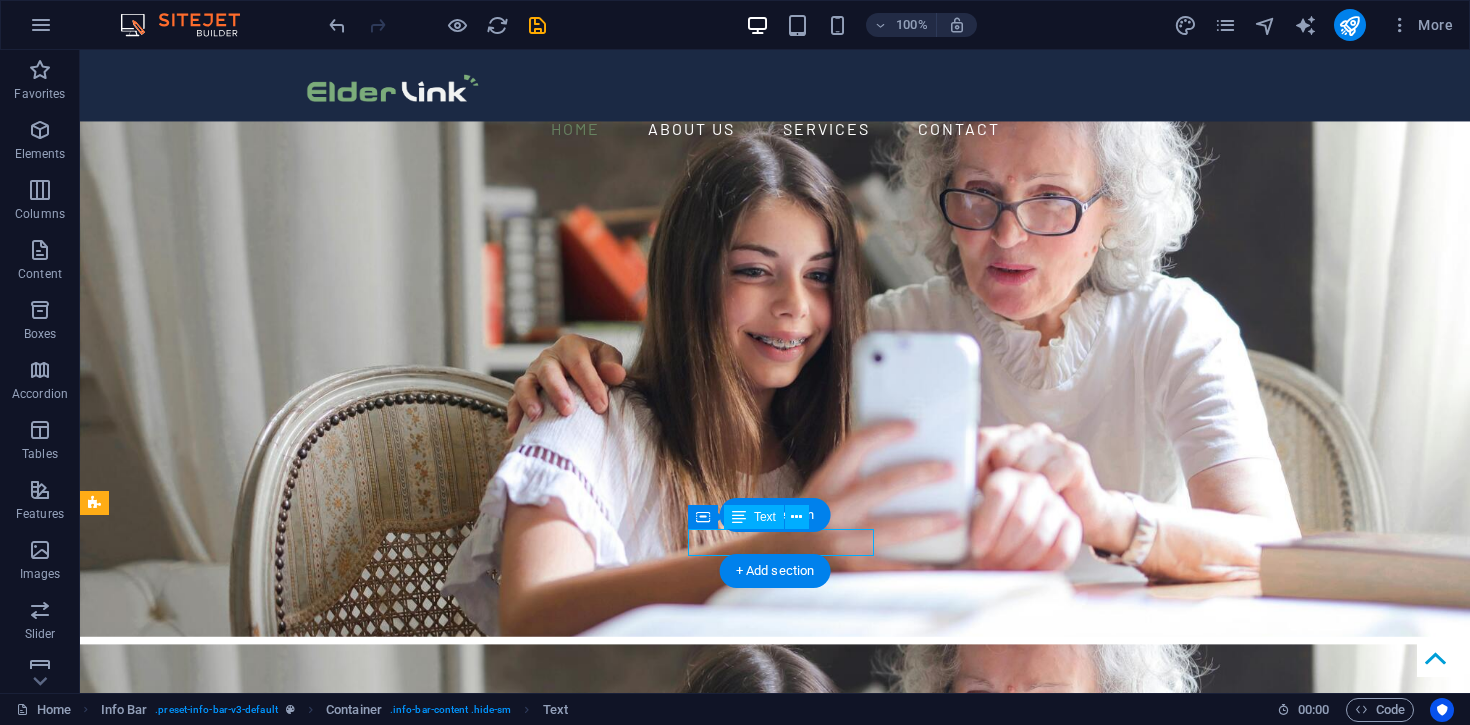 click on "Adelaide South Australia" at bounding box center (767, 2265) 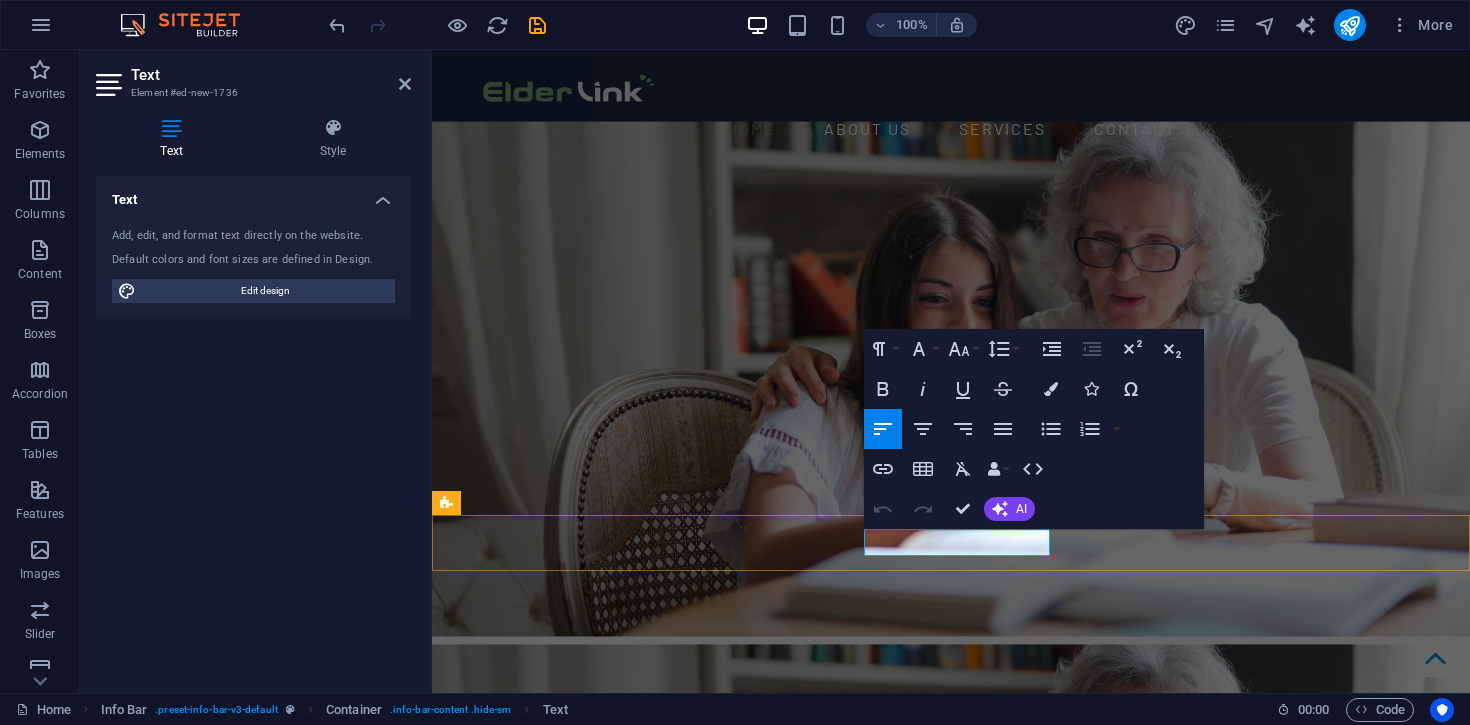 click 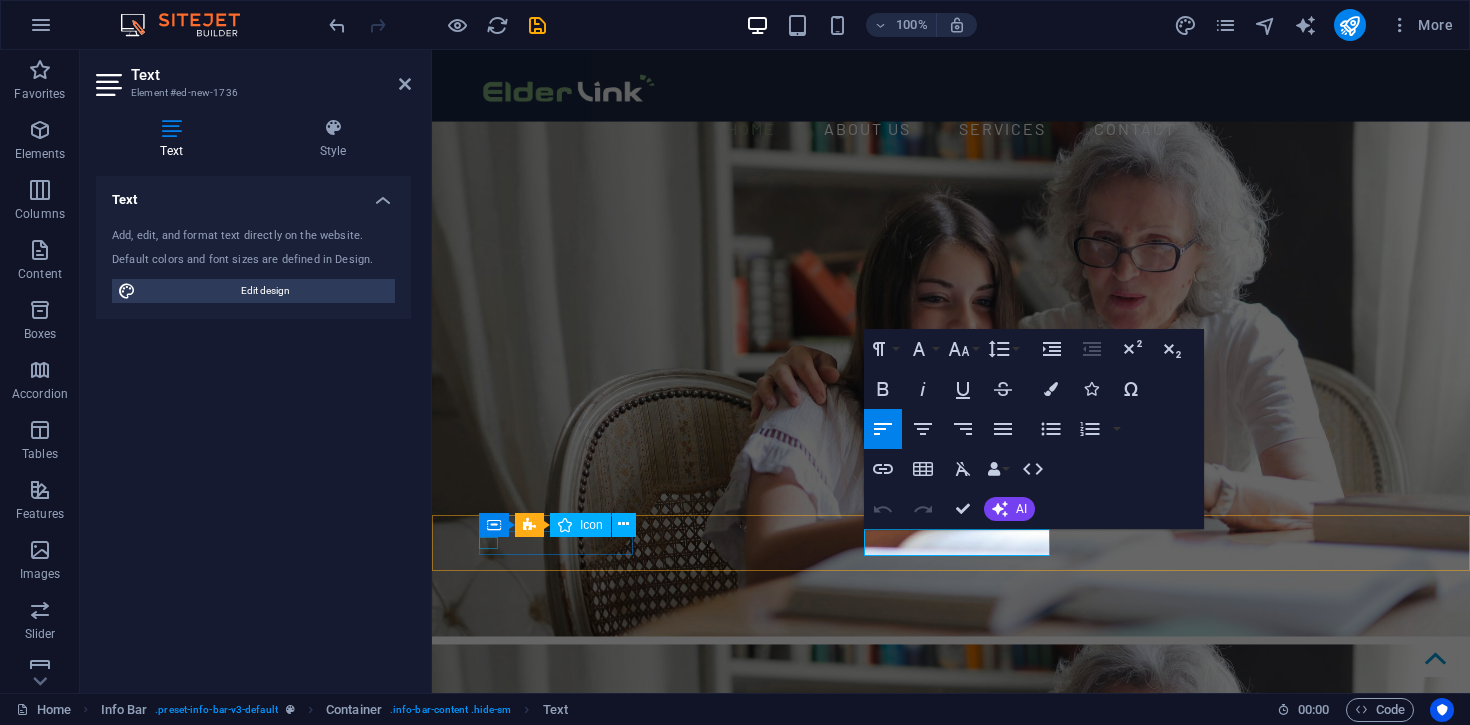click at bounding box center [943, 1512] 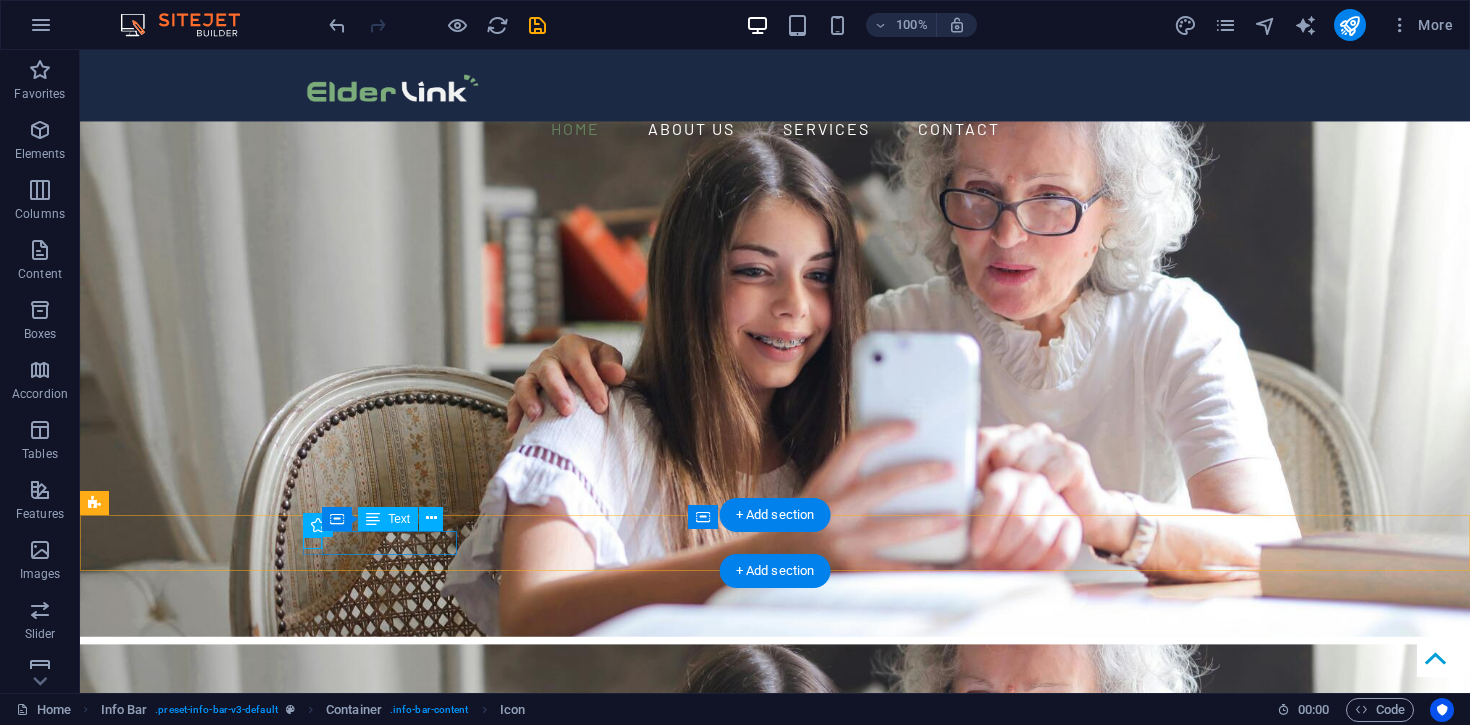 click on "Get in touch with us" at bounding box center [767, 1530] 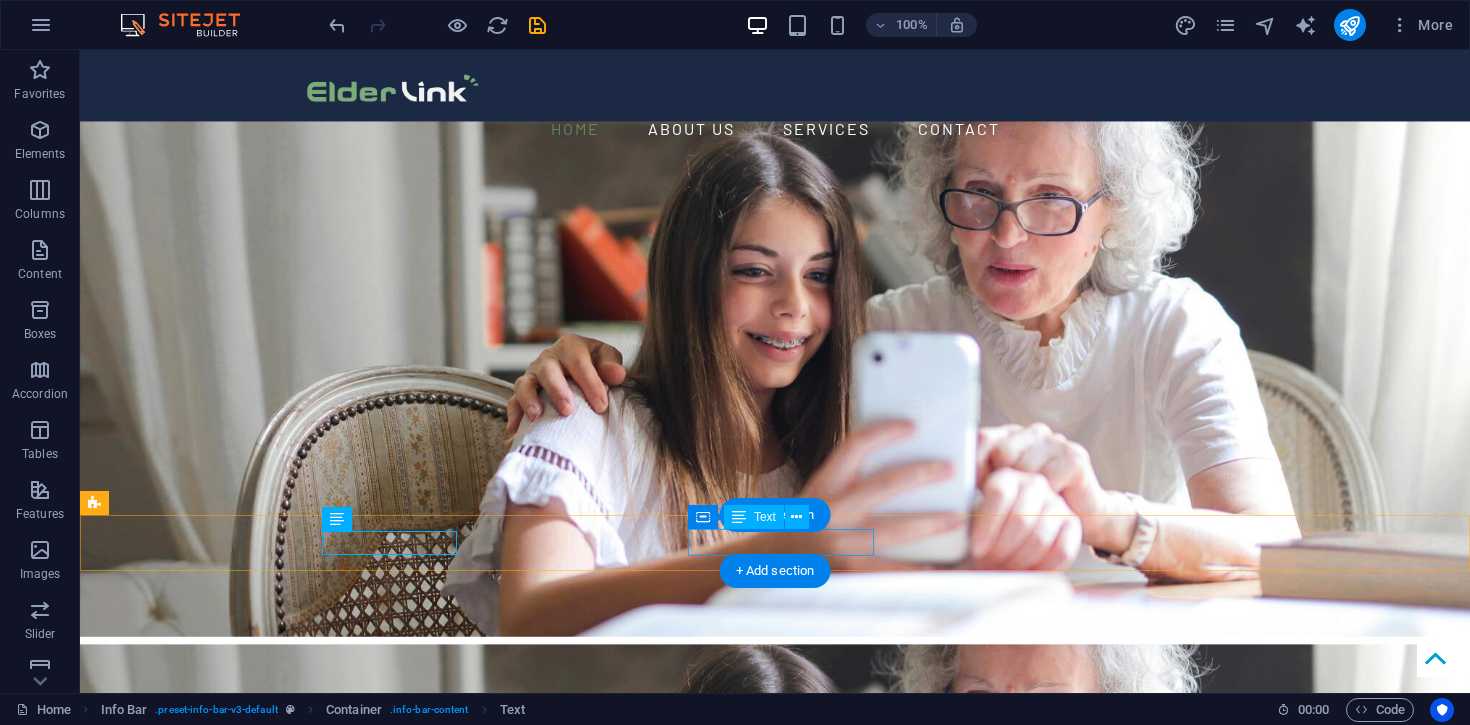 click on "Get in touch with us      Adelaide South Australia
Book now" at bounding box center (775, 2267) 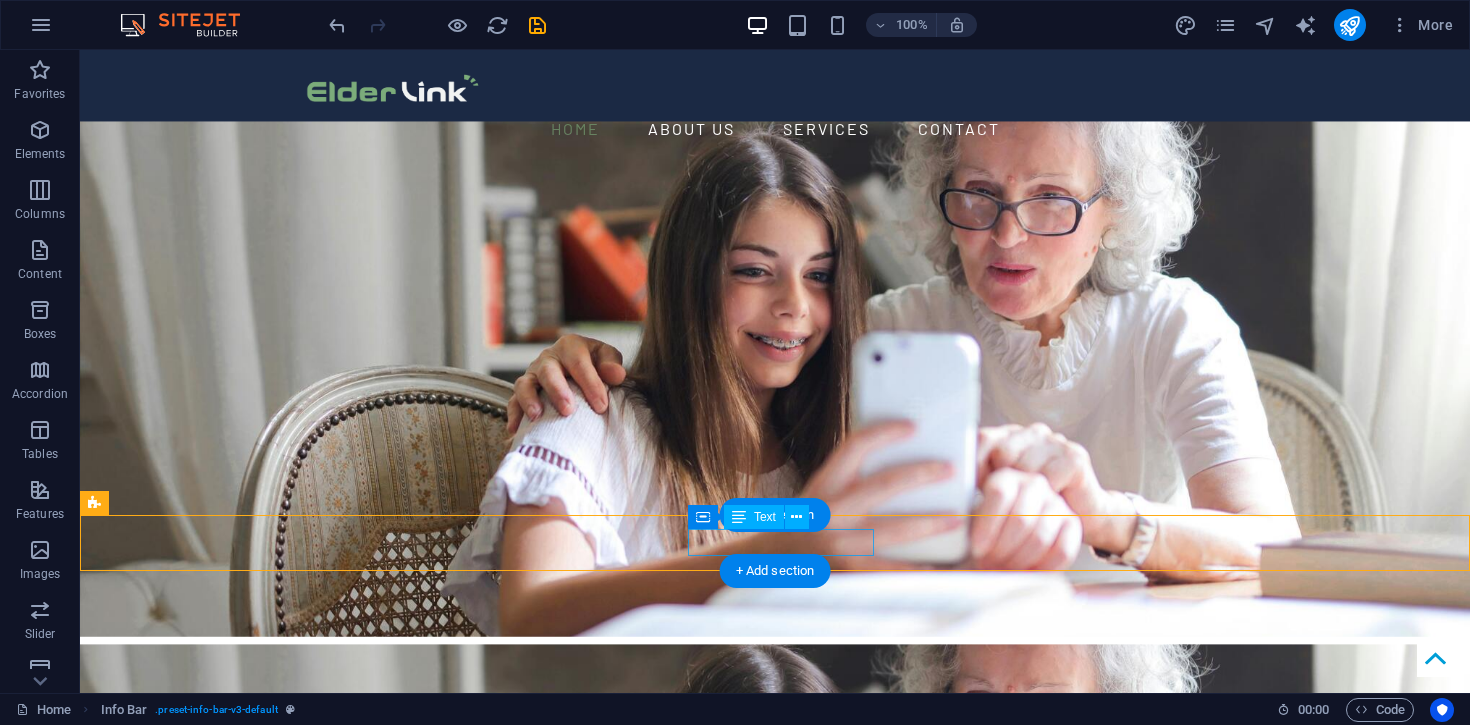 click on "Adelaide South Australia" at bounding box center [767, 2265] 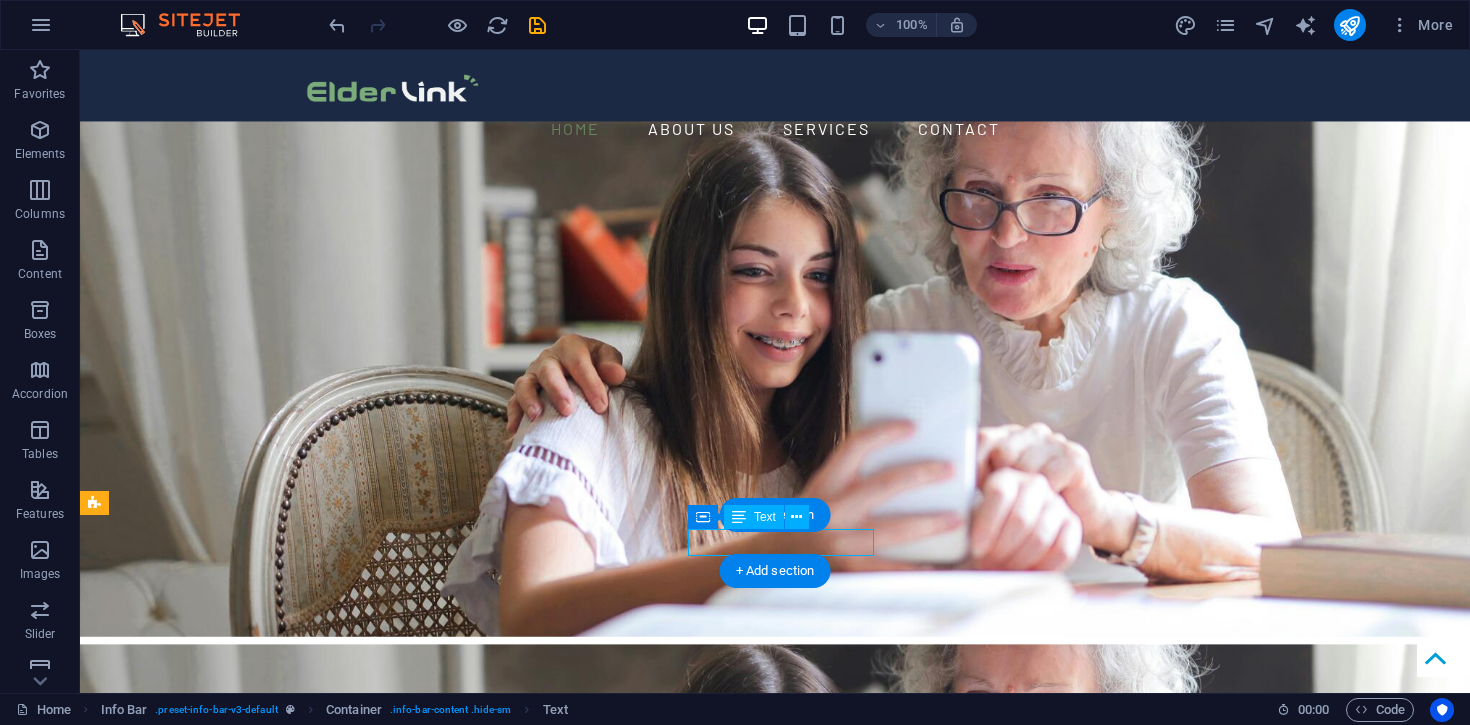 click on "Adelaide South Australia" at bounding box center (767, 2265) 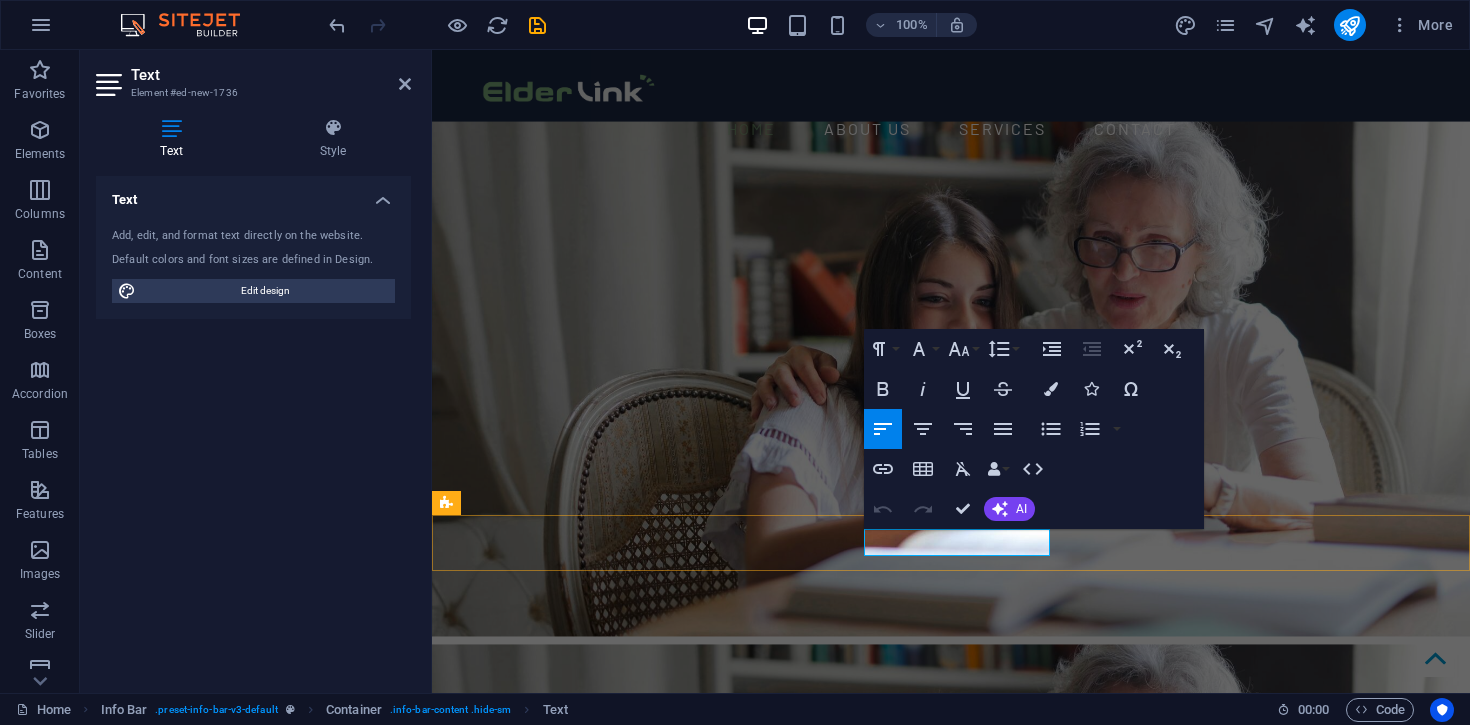 click on "Adelaide South Australia" at bounding box center (943, 2265) 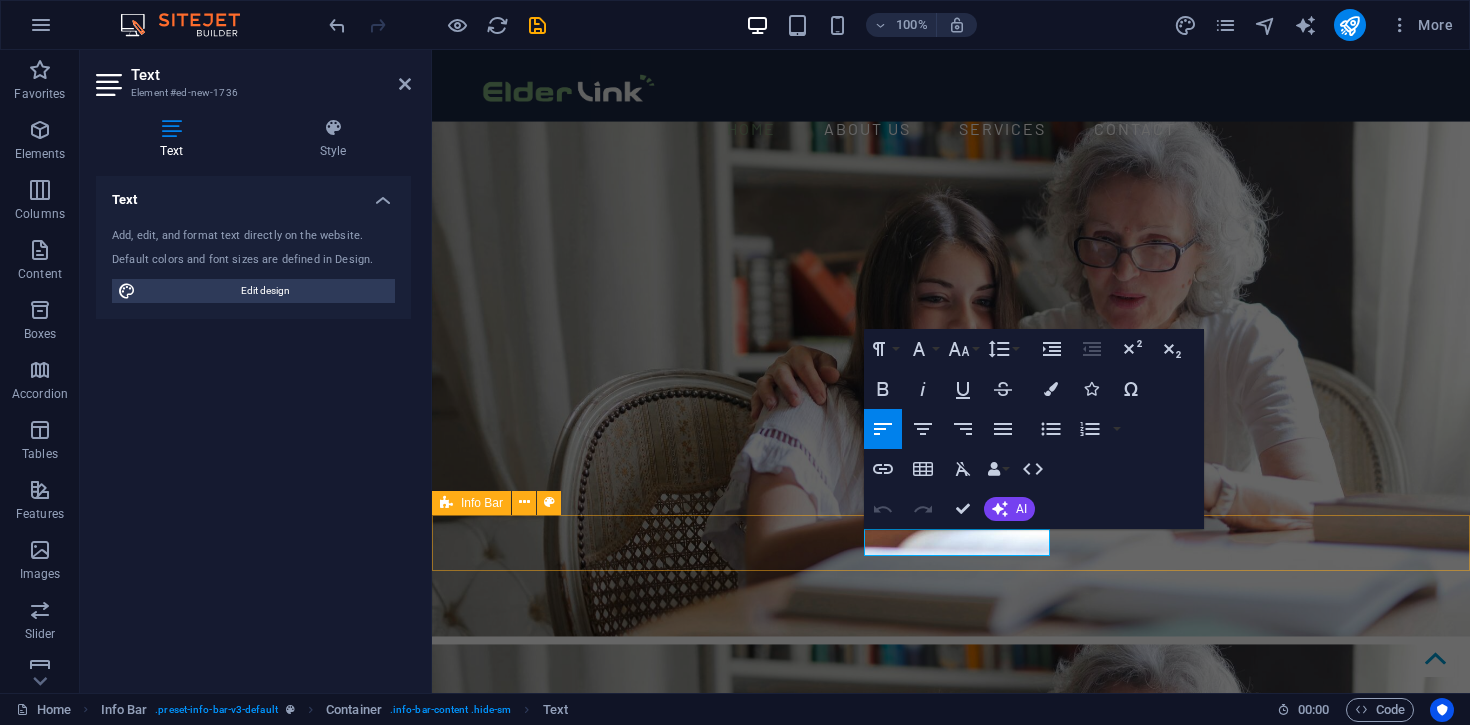 drag, startPoint x: 888, startPoint y: 546, endPoint x: 858, endPoint y: 546, distance: 30 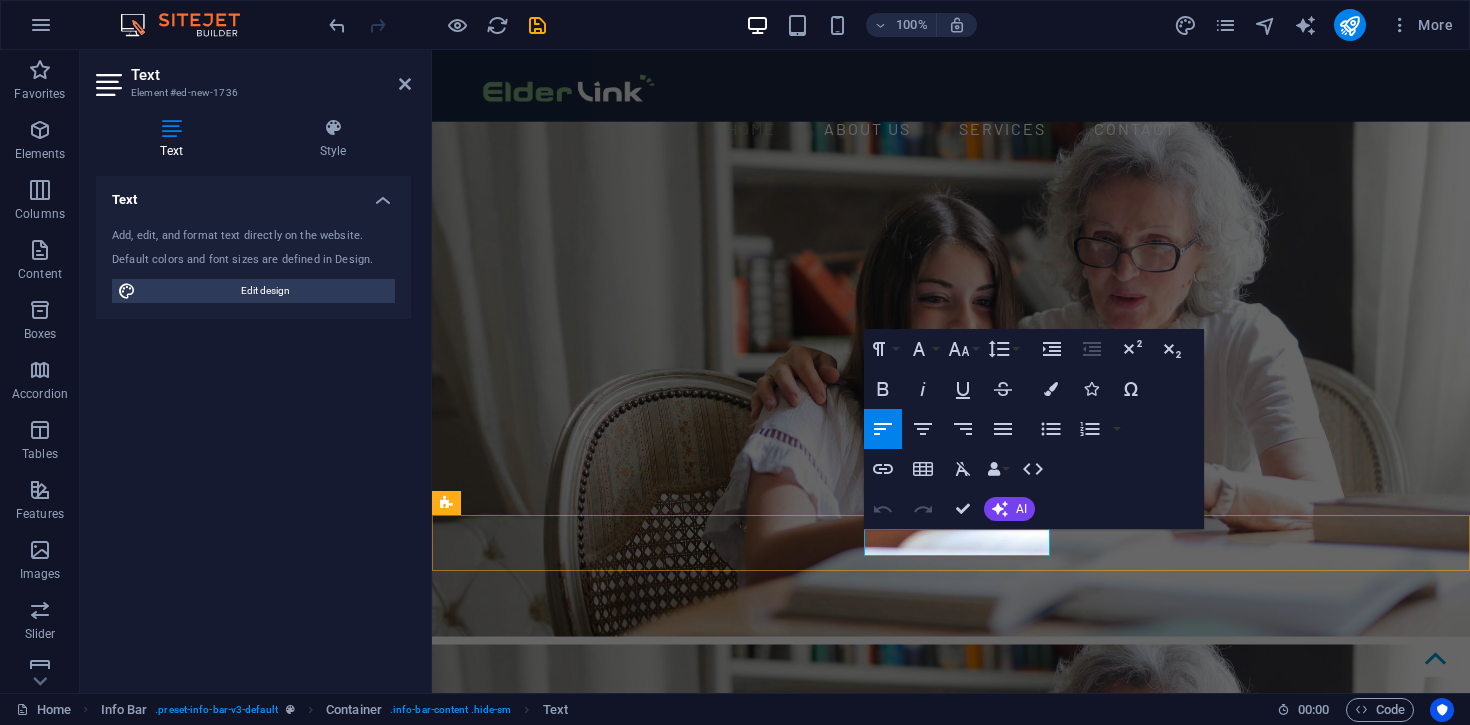 drag, startPoint x: 881, startPoint y: 540, endPoint x: 855, endPoint y: 541, distance: 26.019224 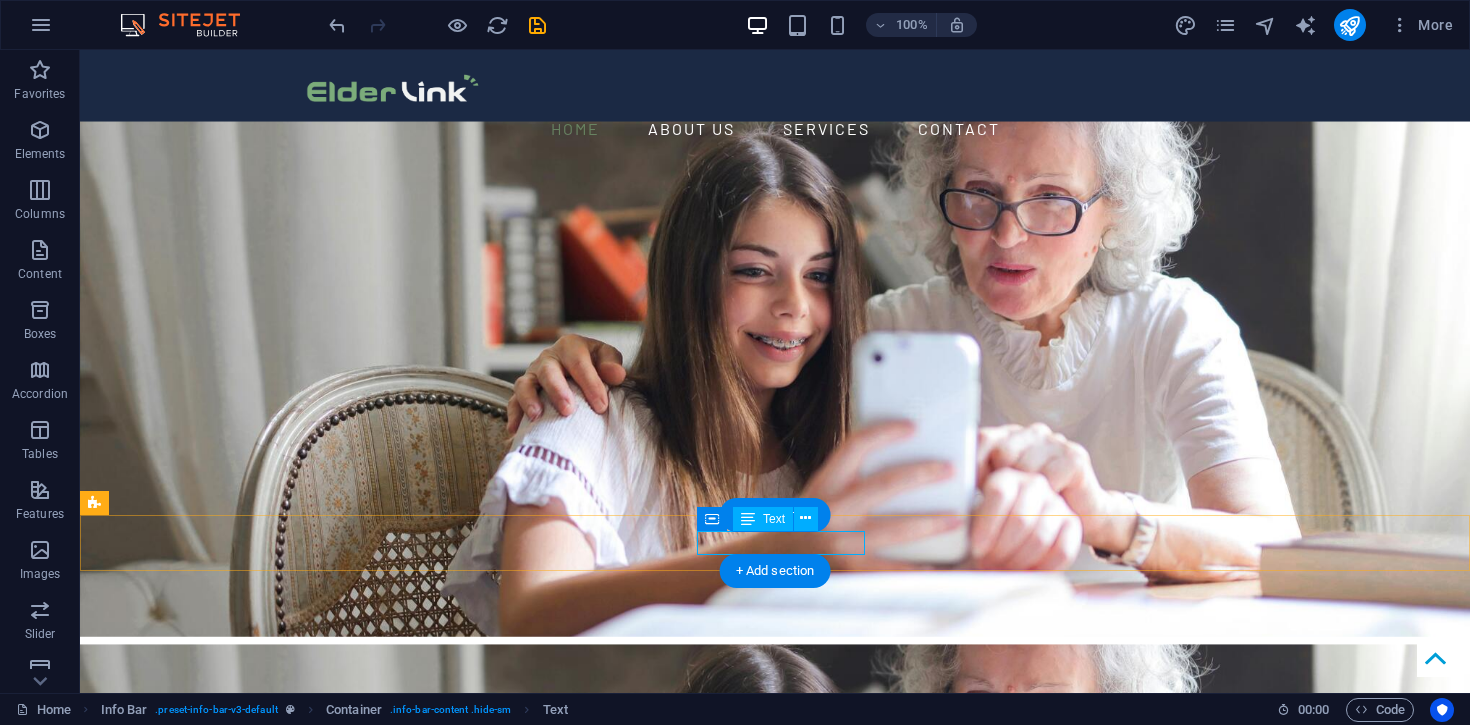 click on "Adelaide South Australia" at bounding box center (767, 1554) 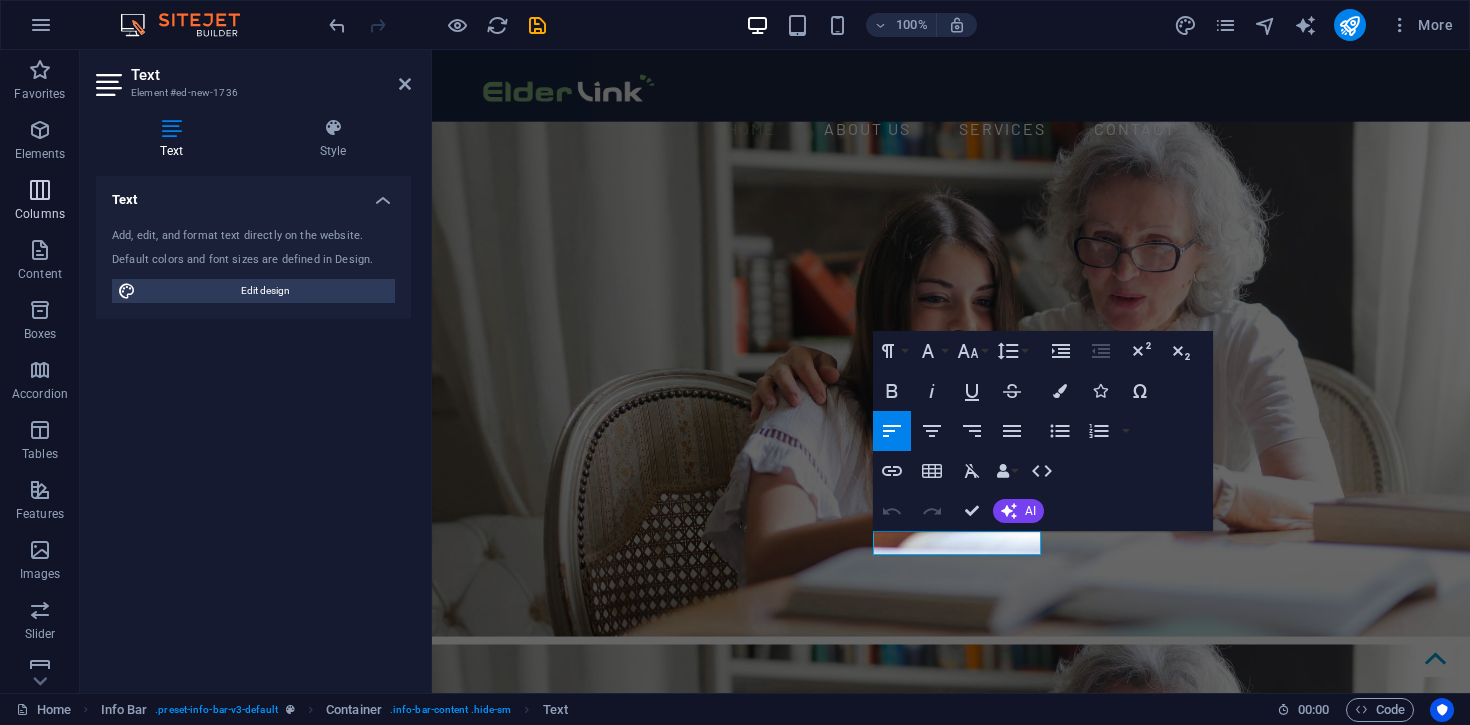 click at bounding box center (40, 190) 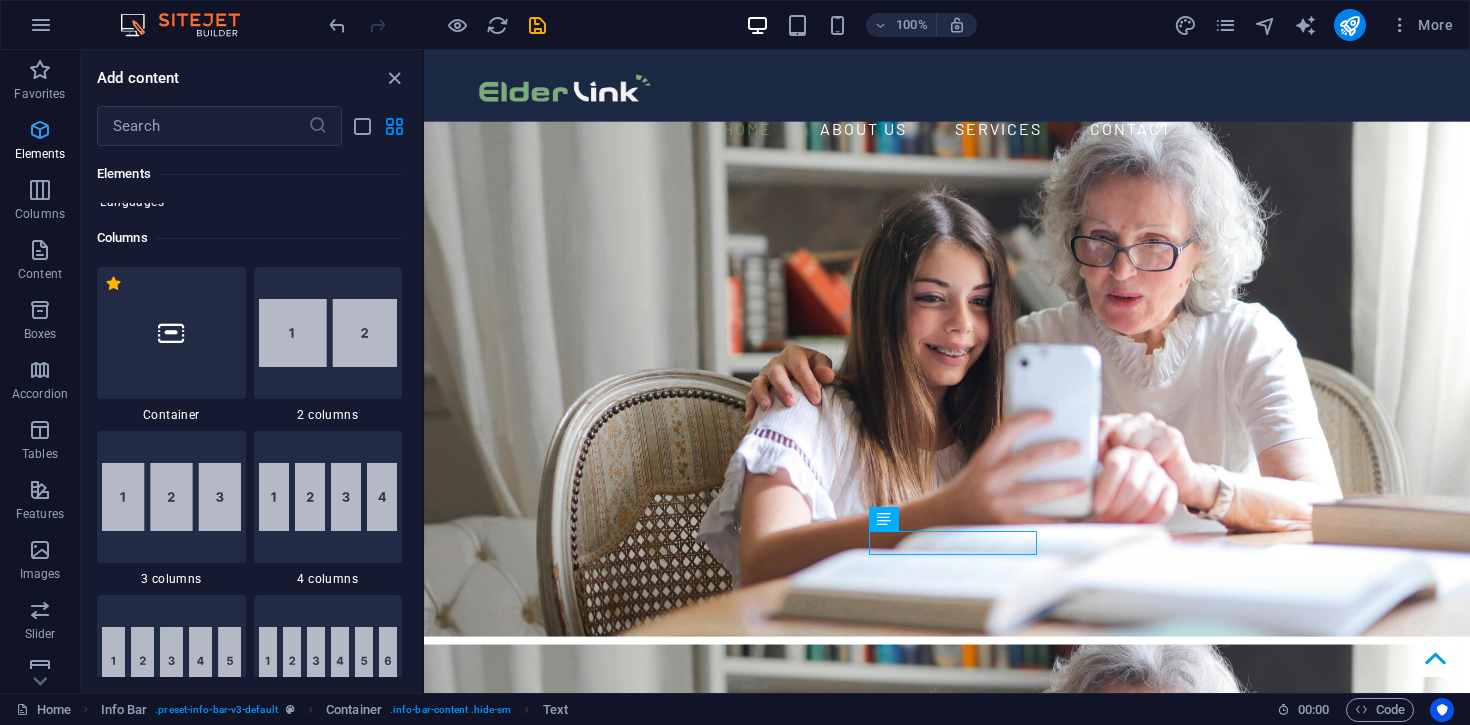 click at bounding box center (40, 130) 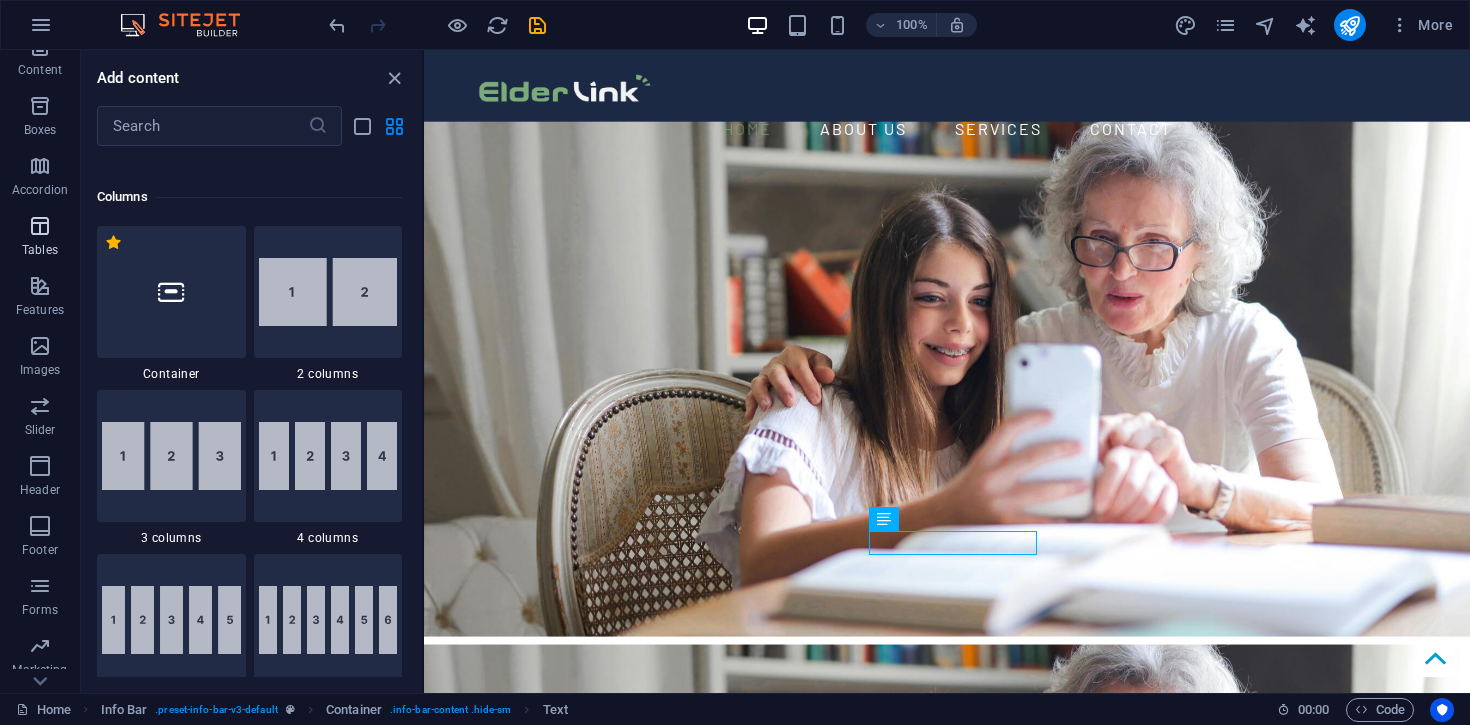 scroll, scrollTop: 0, scrollLeft: 0, axis: both 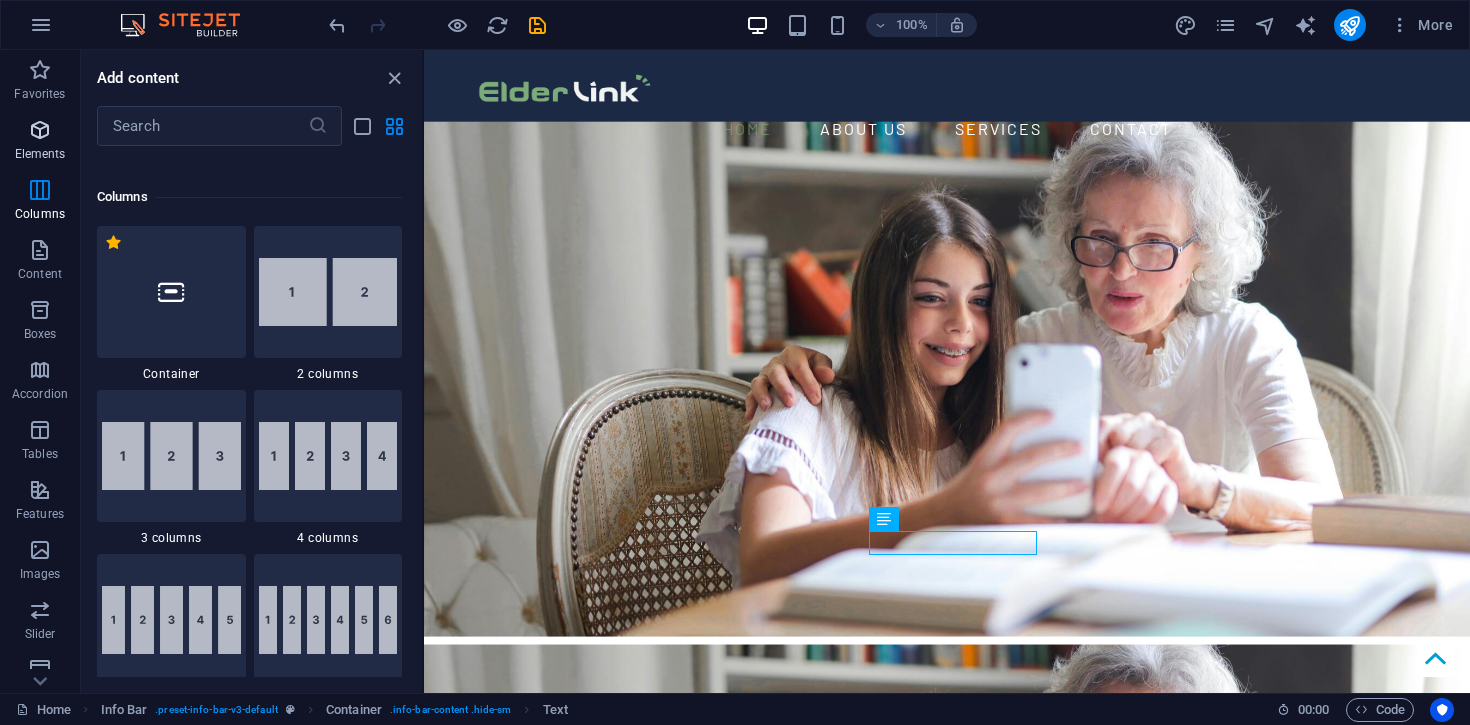 click at bounding box center (40, 130) 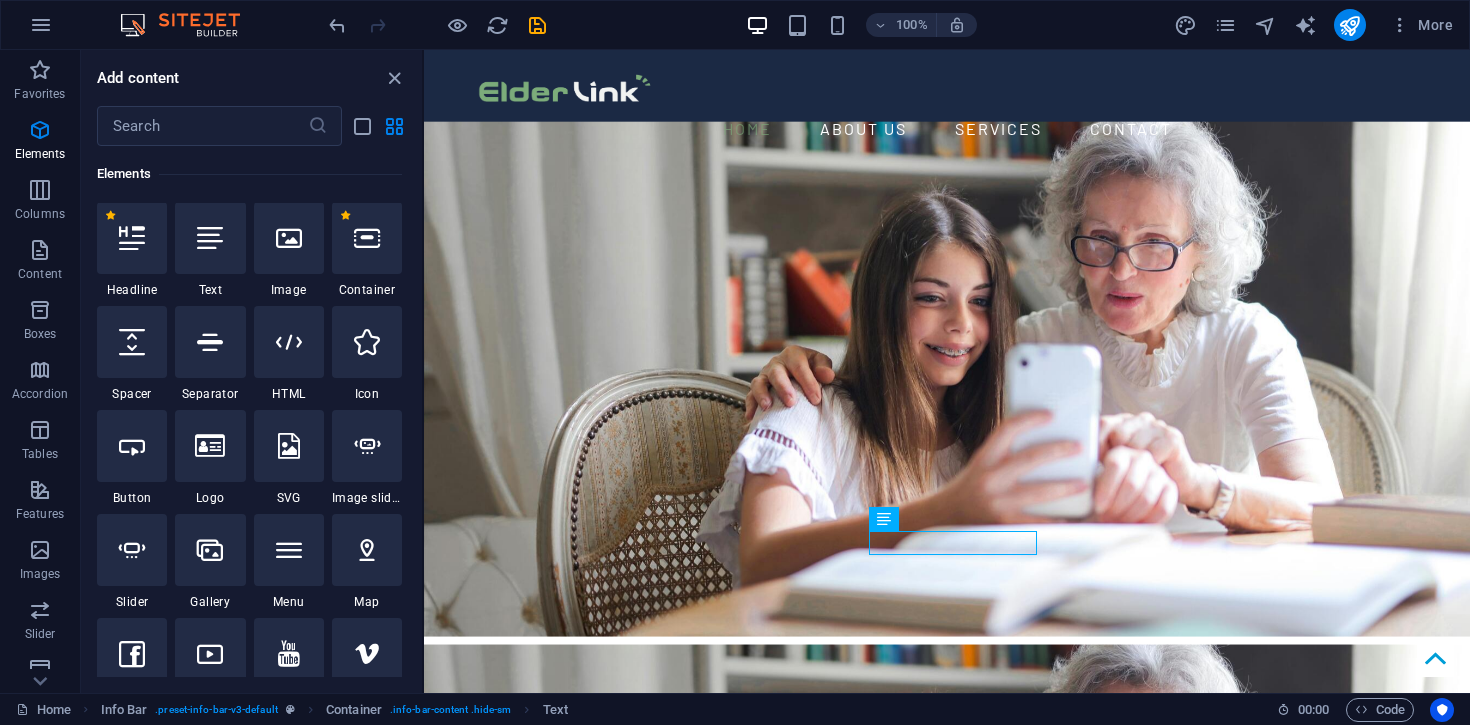 scroll, scrollTop: 213, scrollLeft: 0, axis: vertical 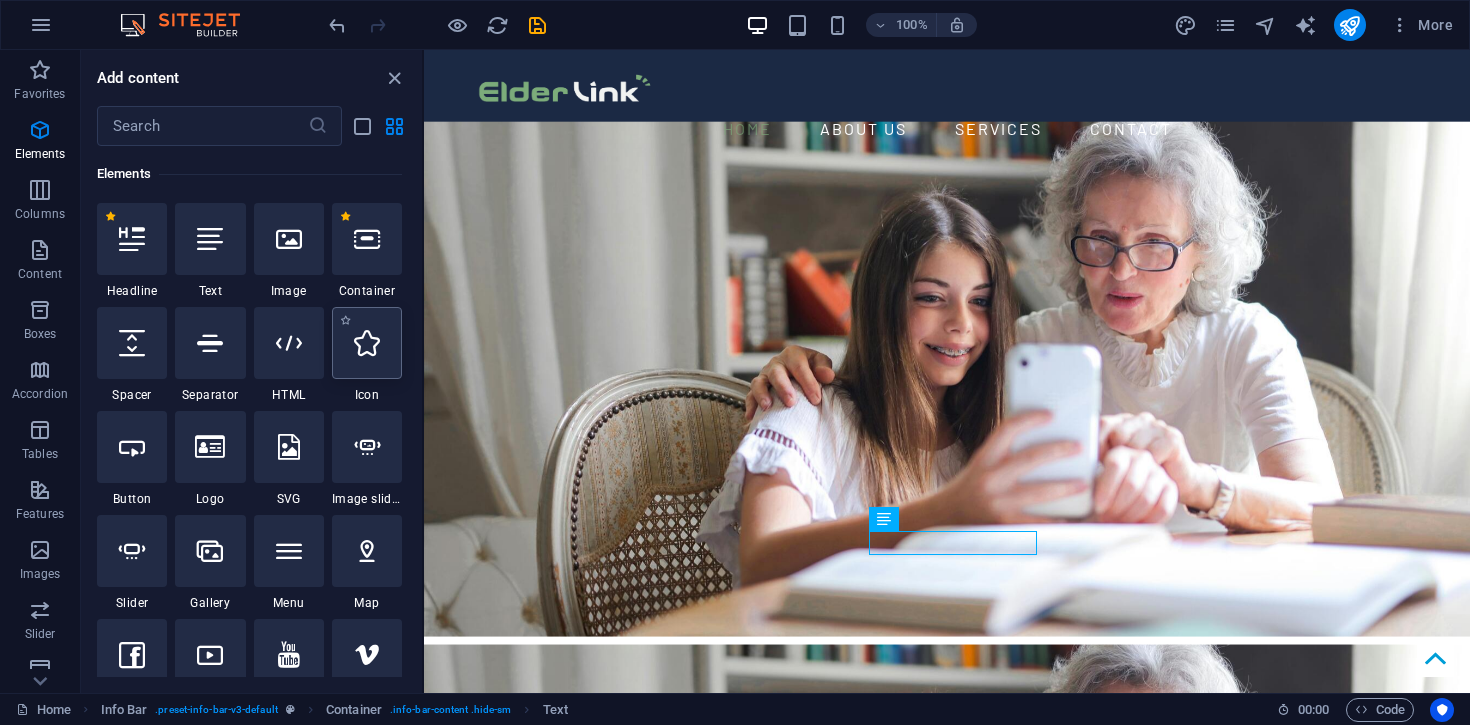 click at bounding box center (367, 343) 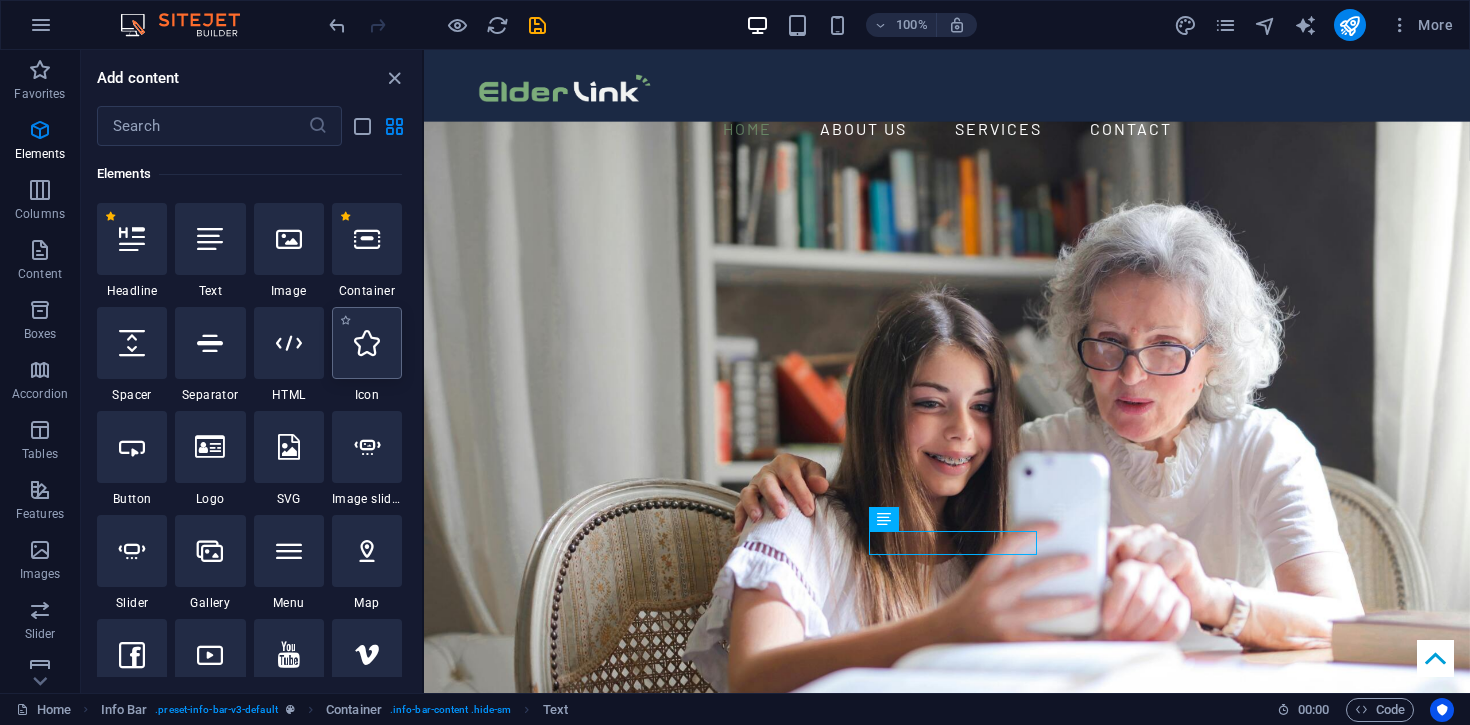 select on "xMidYMid" 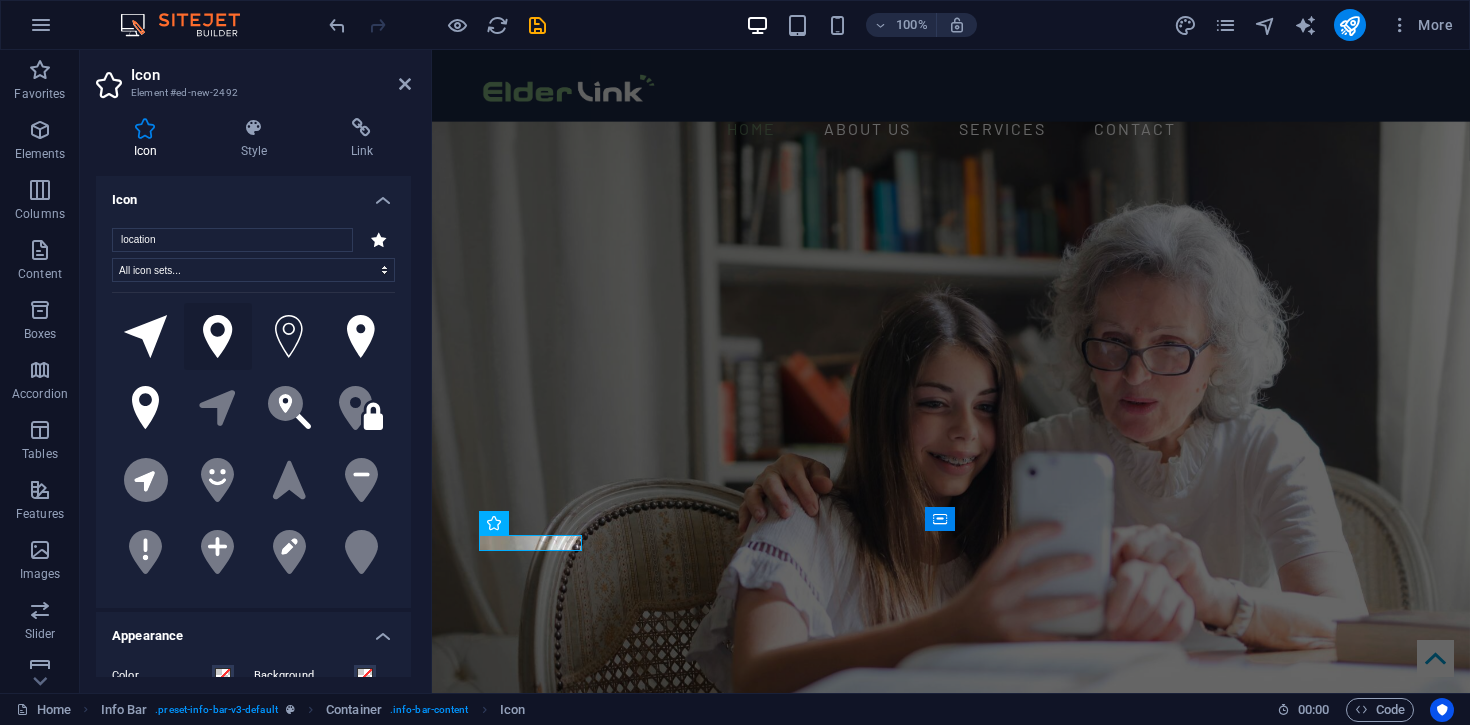 type on "location" 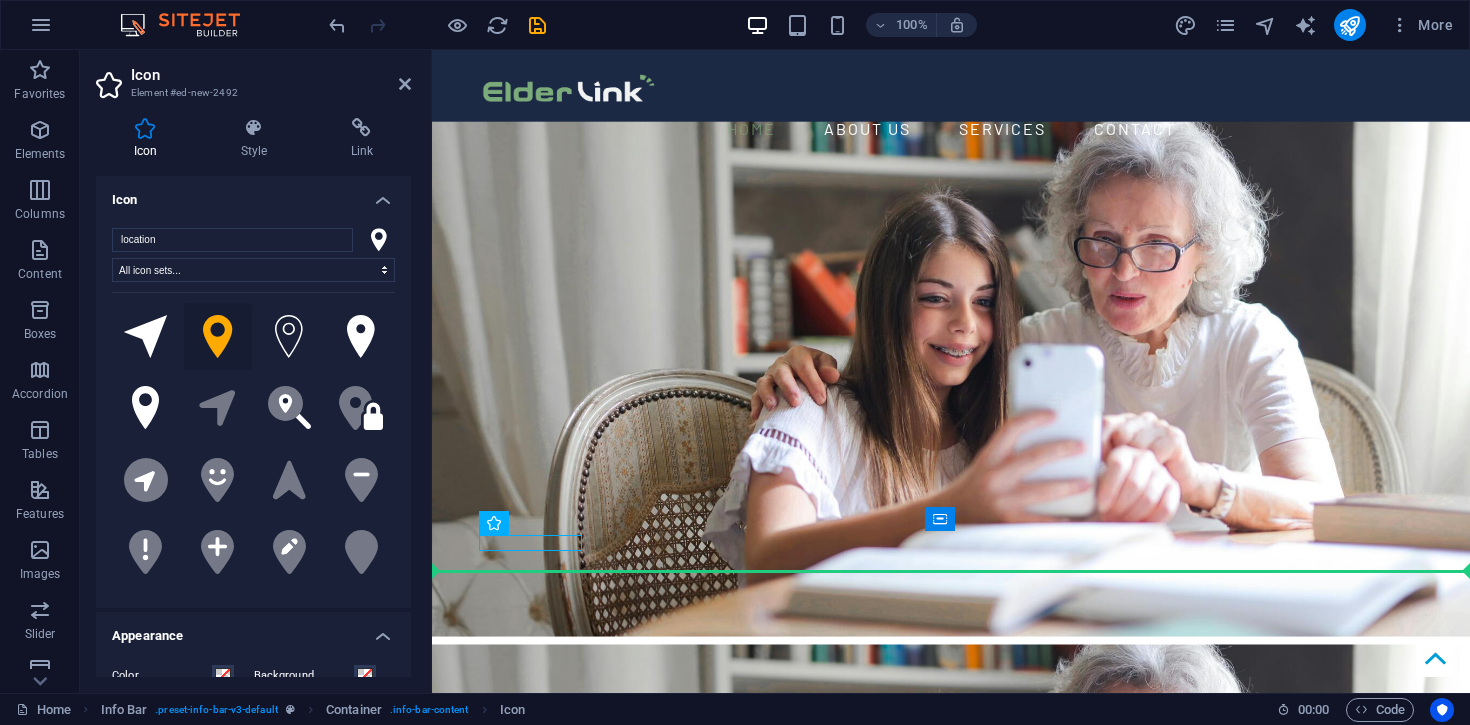 drag, startPoint x: 531, startPoint y: 541, endPoint x: 901, endPoint y: 545, distance: 370.0216 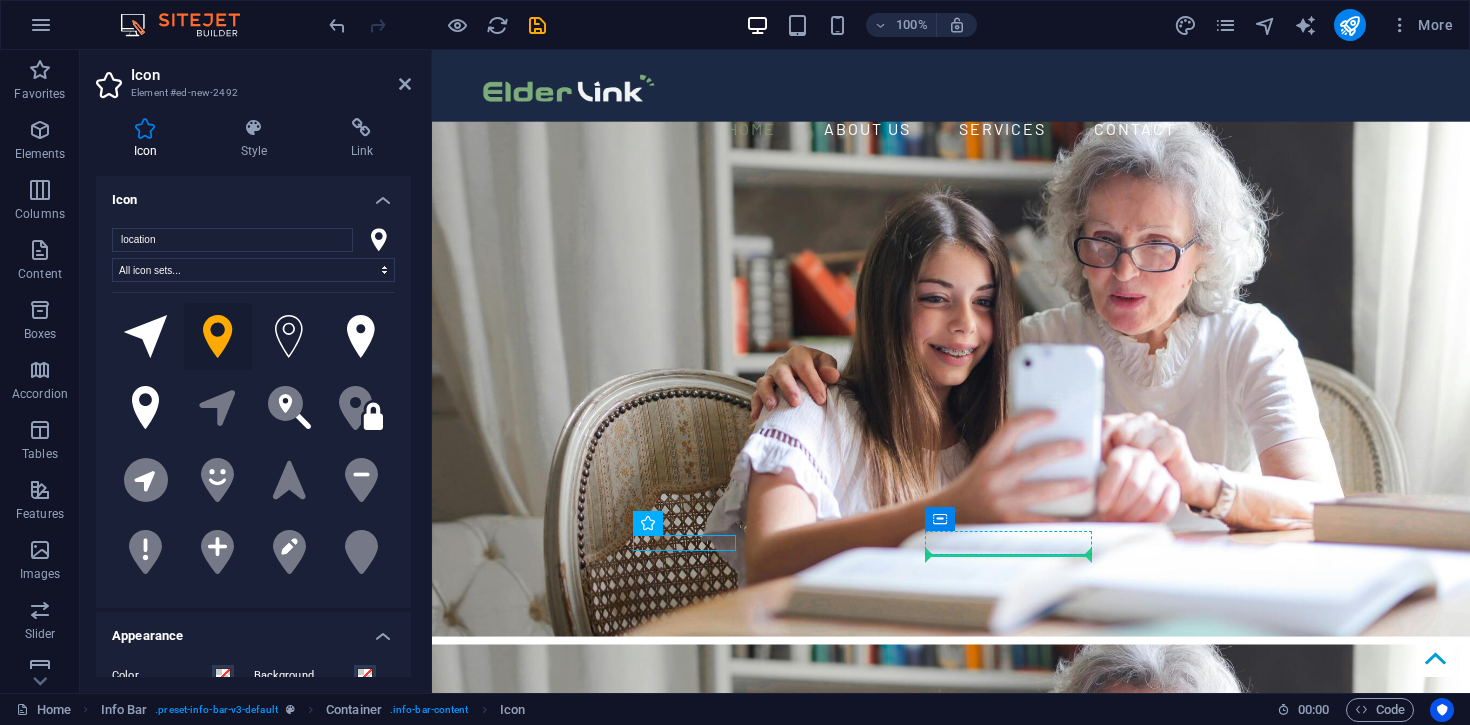 drag, startPoint x: 699, startPoint y: 543, endPoint x: 932, endPoint y: 543, distance: 233 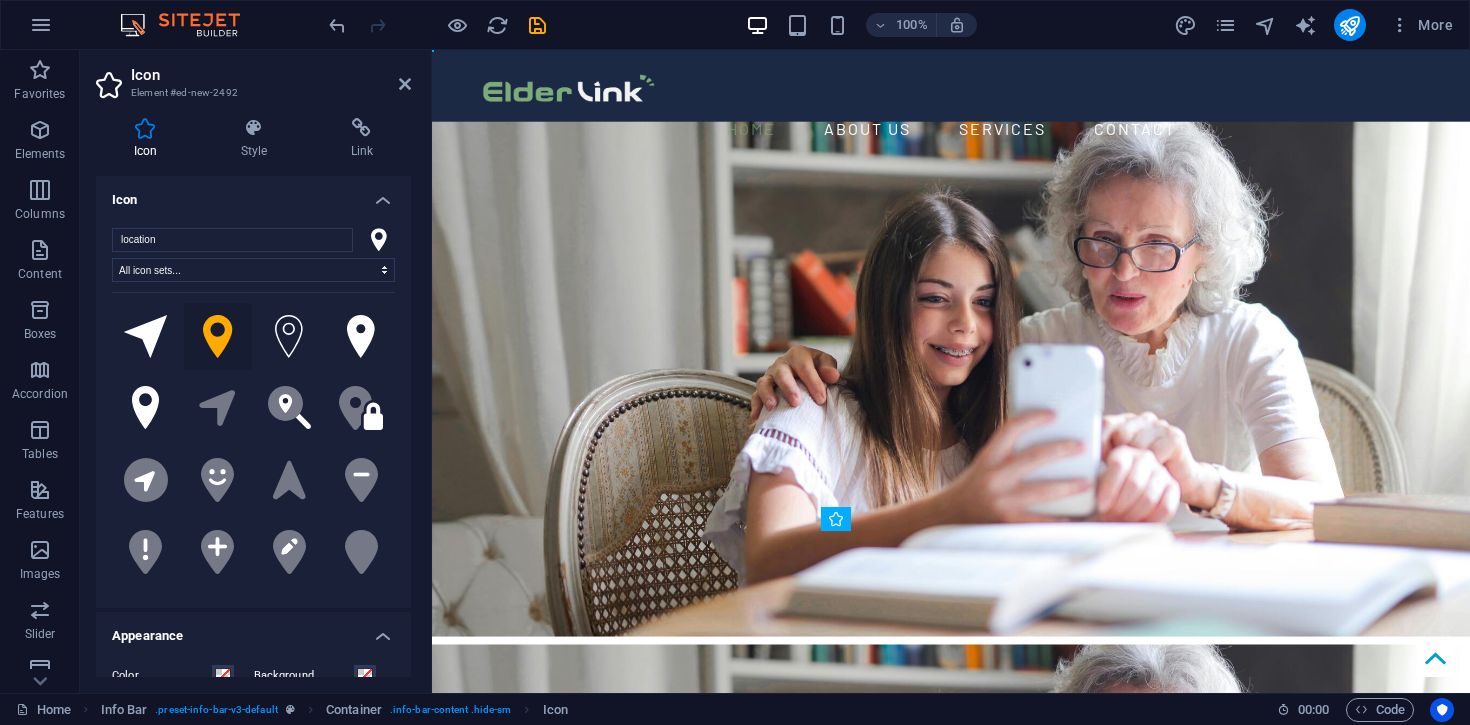 drag, startPoint x: 1034, startPoint y: 539, endPoint x: 839, endPoint y: 539, distance: 195 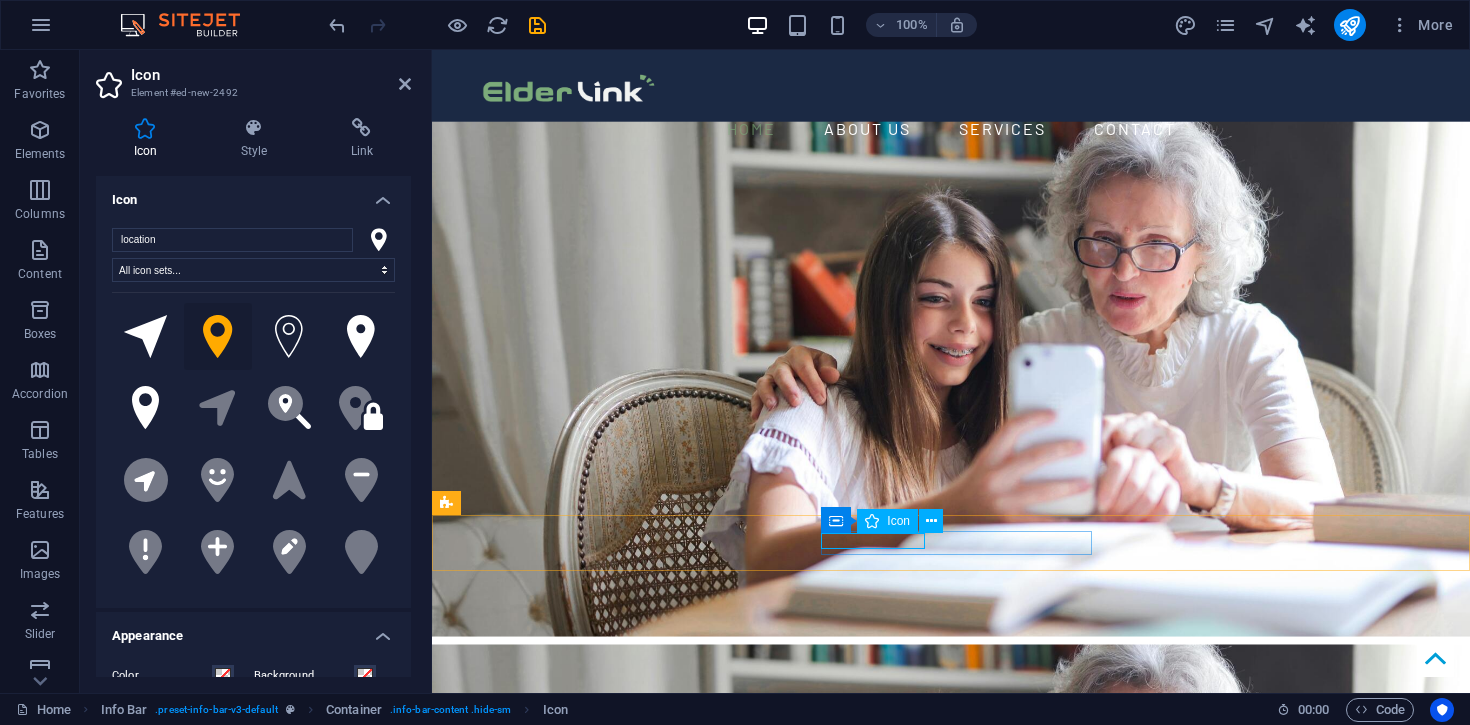 click on "Container   Icon" at bounding box center (888, 521) 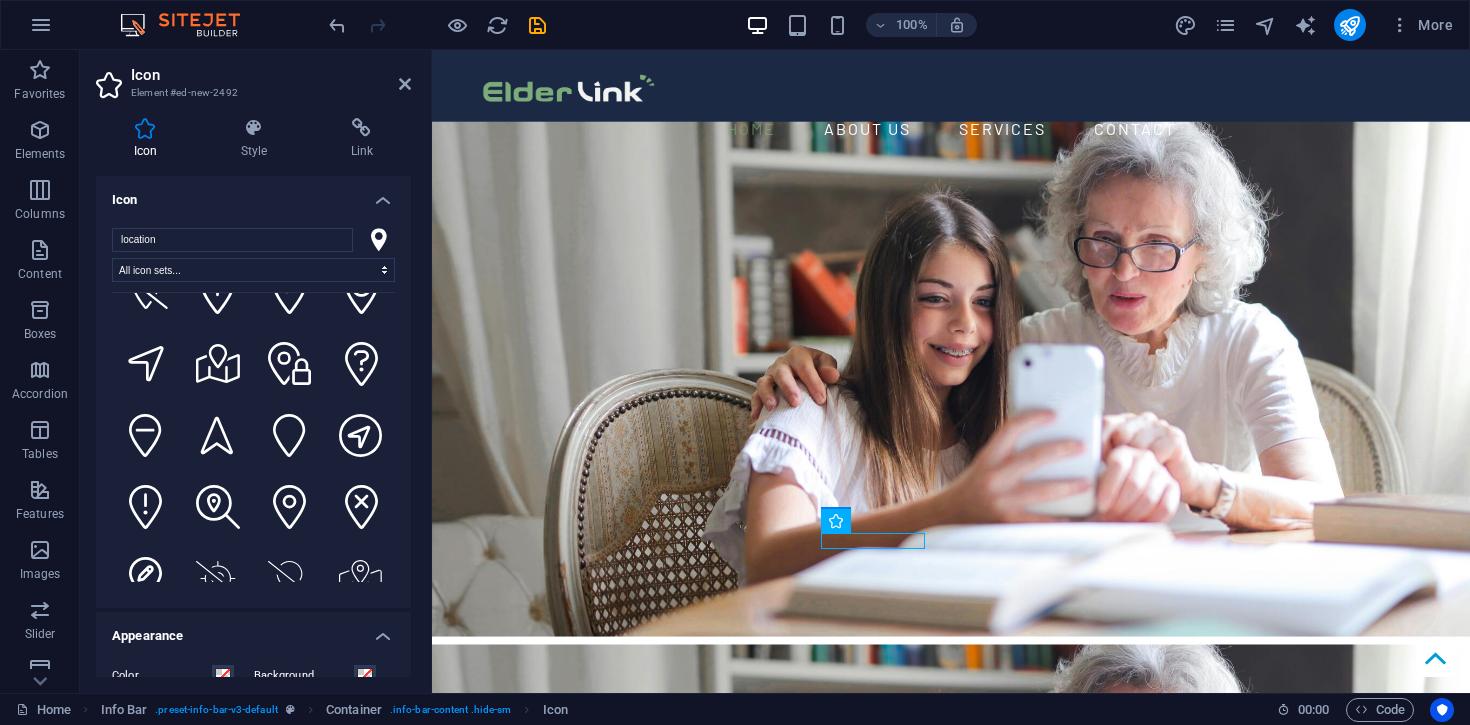 scroll, scrollTop: 3135, scrollLeft: 0, axis: vertical 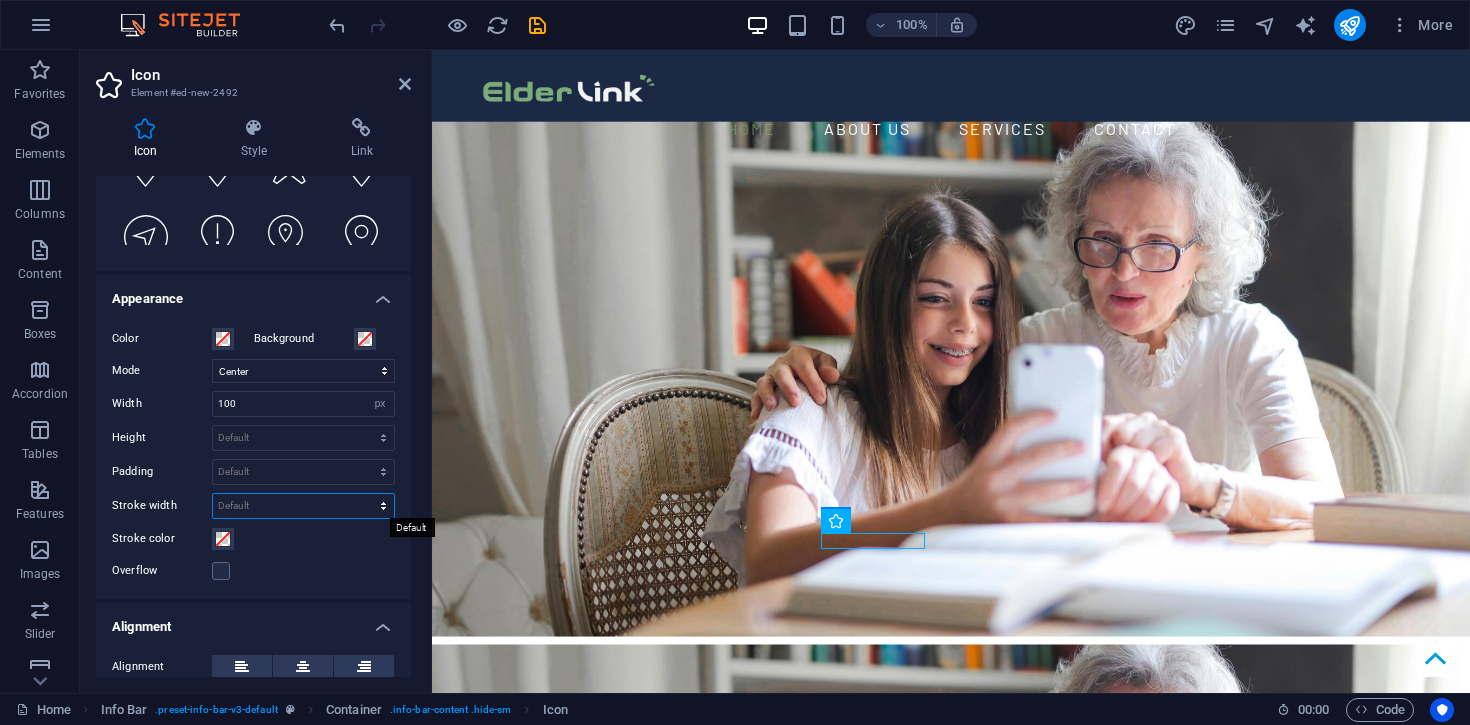 click on "Default px rem % em vh vw" at bounding box center (303, 506) 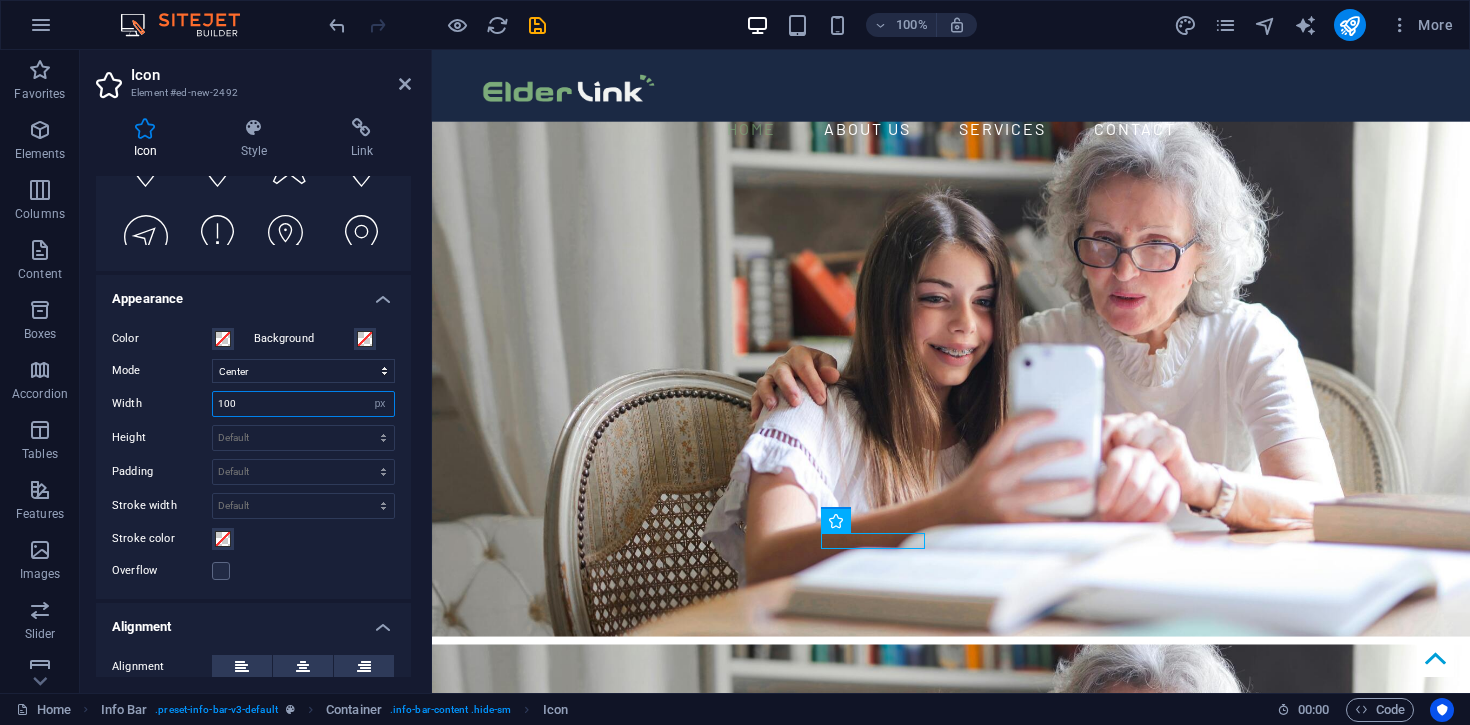 click on "100" at bounding box center (303, 404) 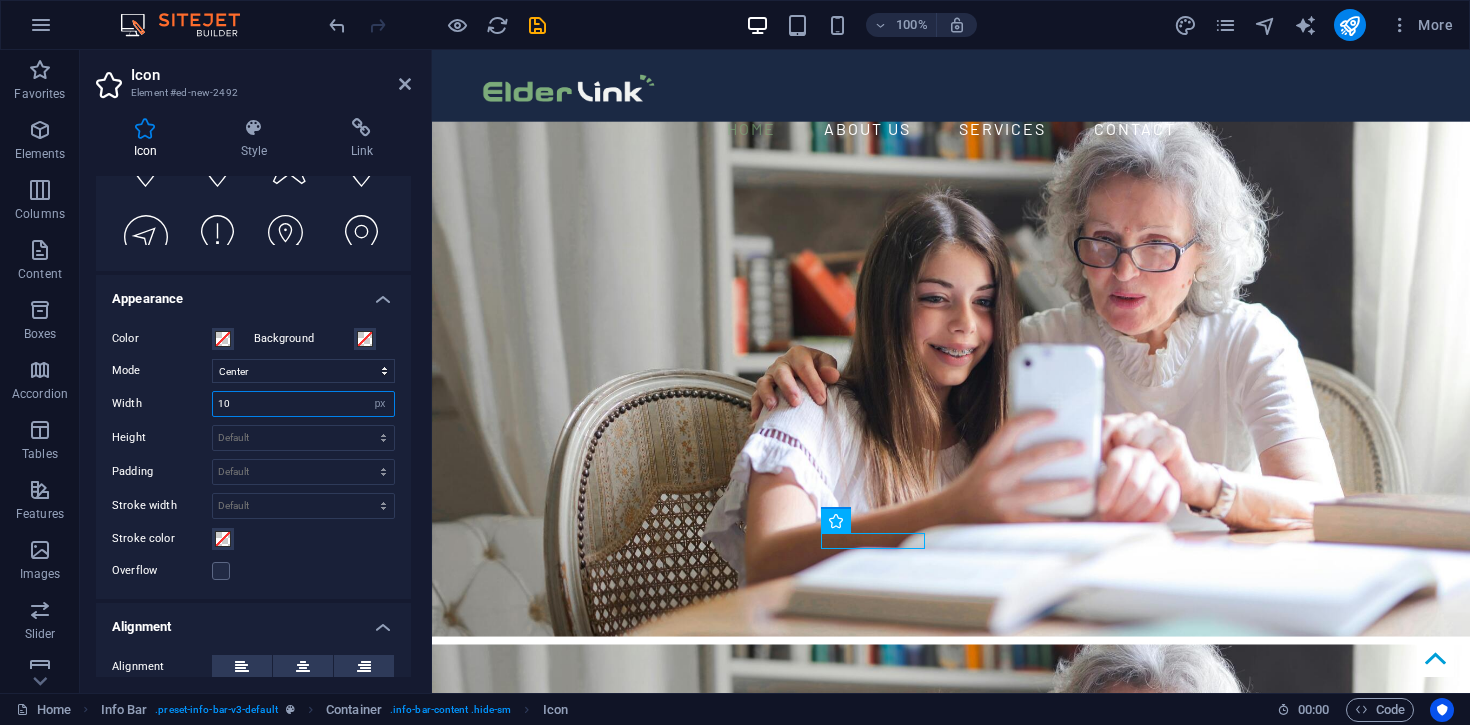 type on "1" 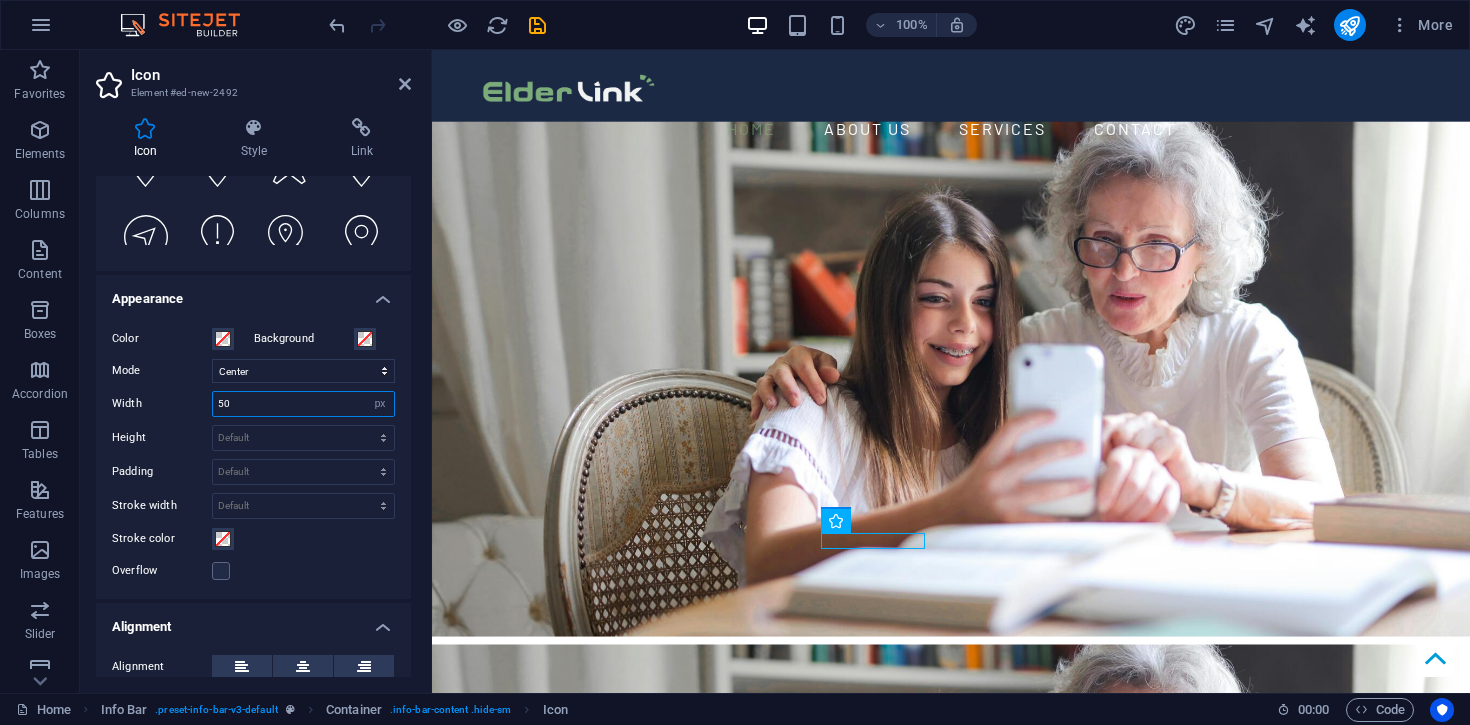 type on "50" 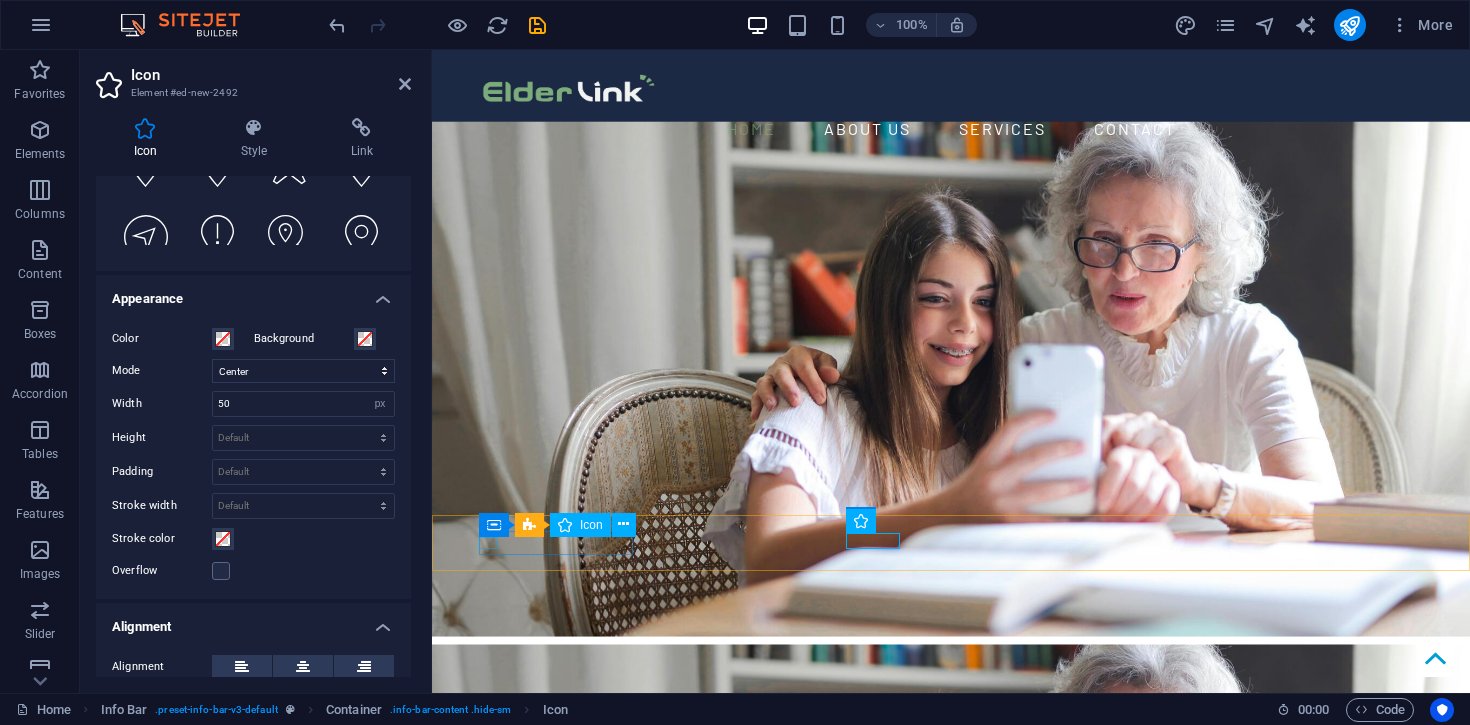 click at bounding box center (943, 1512) 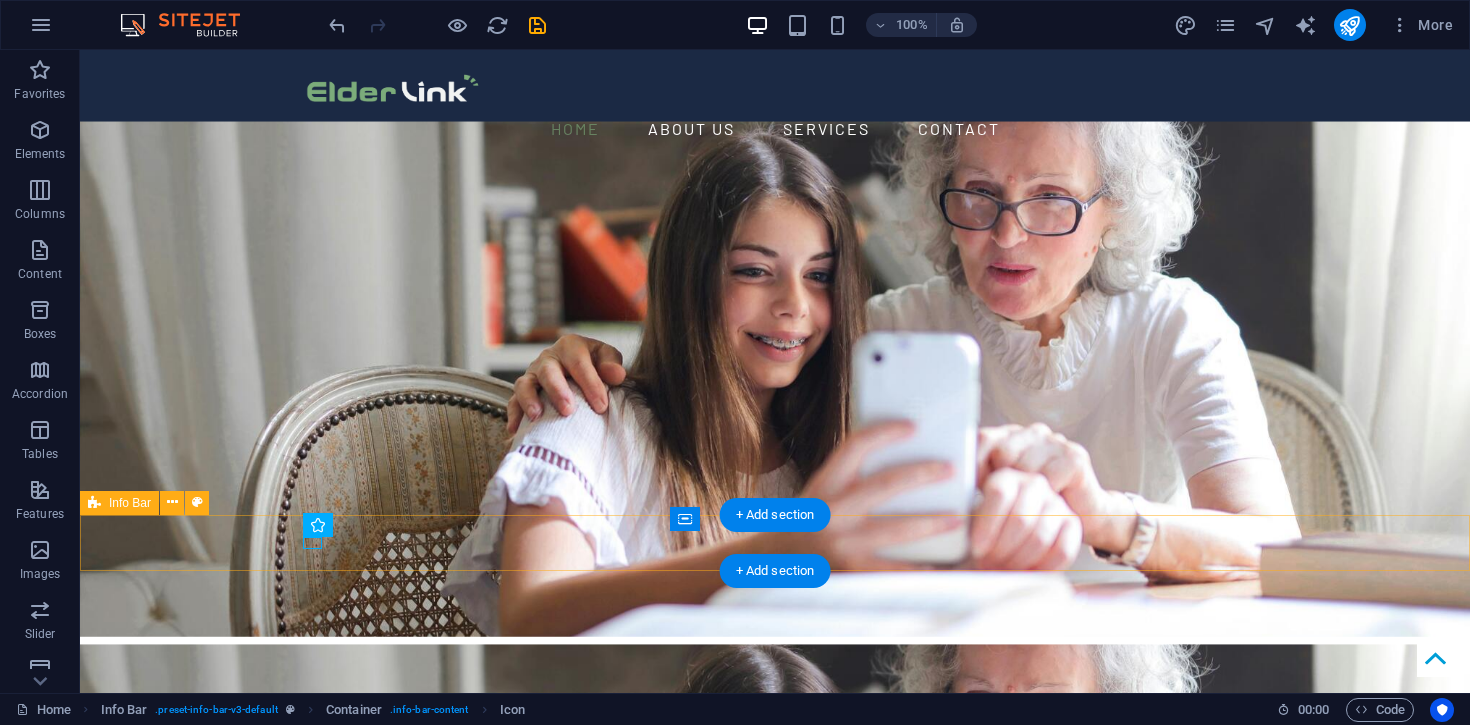 click on "Get in touch with us Adelaide South Australia
Book now" at bounding box center (775, 1564) 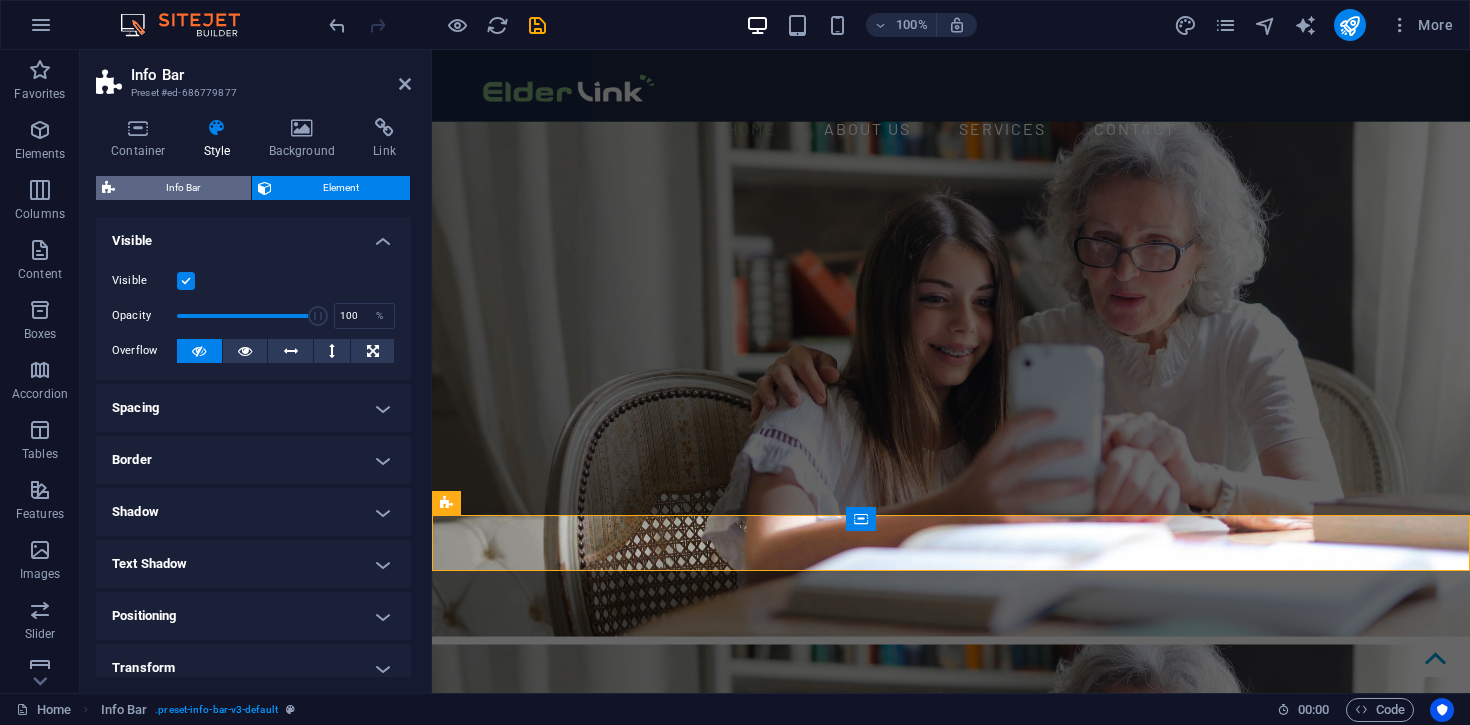 click on "Info Bar" at bounding box center [183, 188] 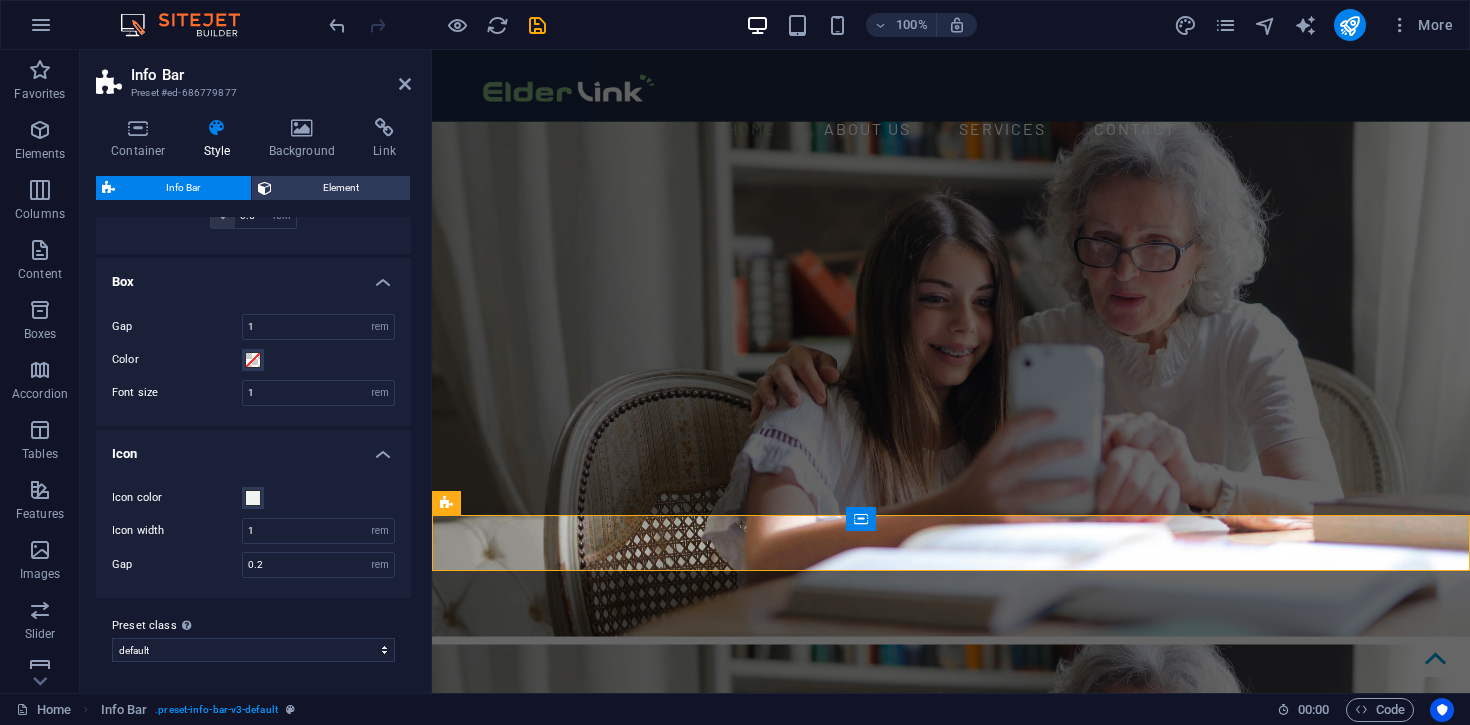 scroll, scrollTop: 0, scrollLeft: 0, axis: both 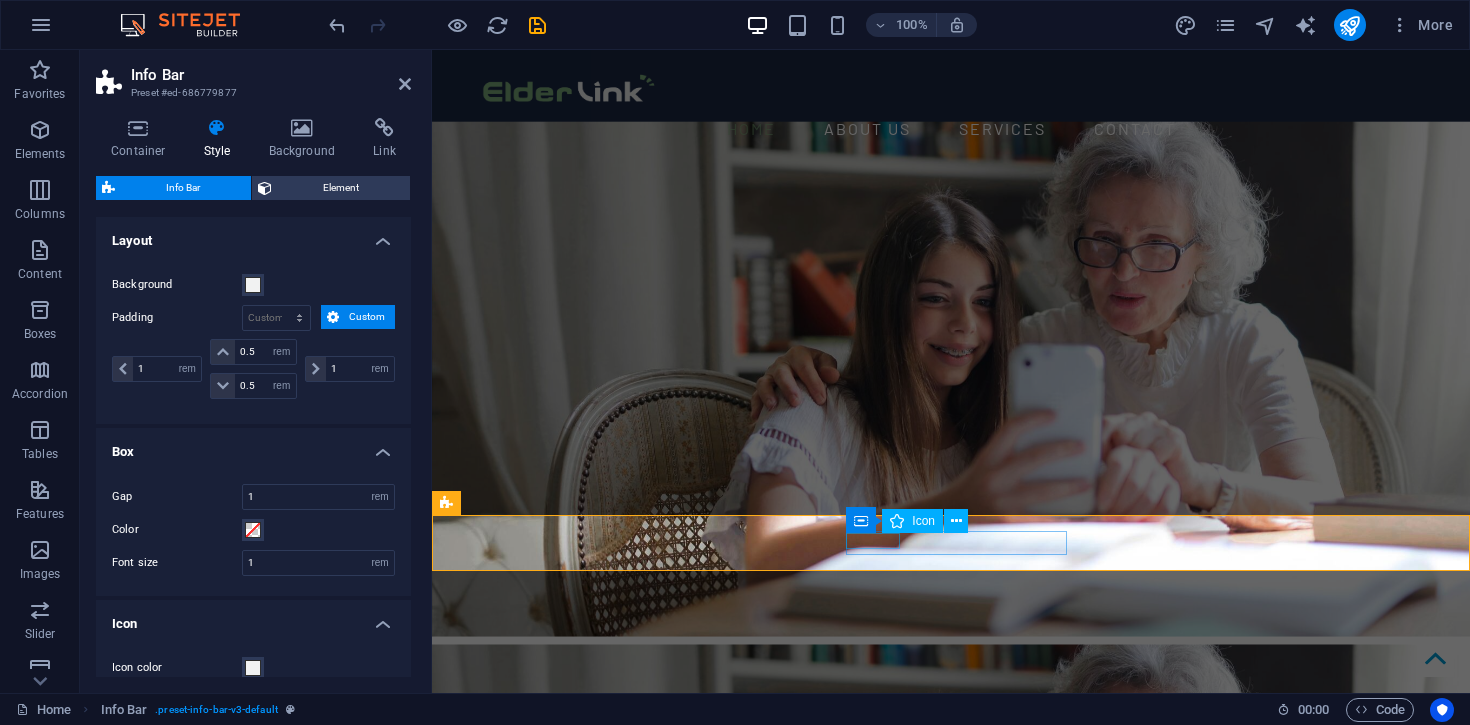 click at bounding box center (943, 1550) 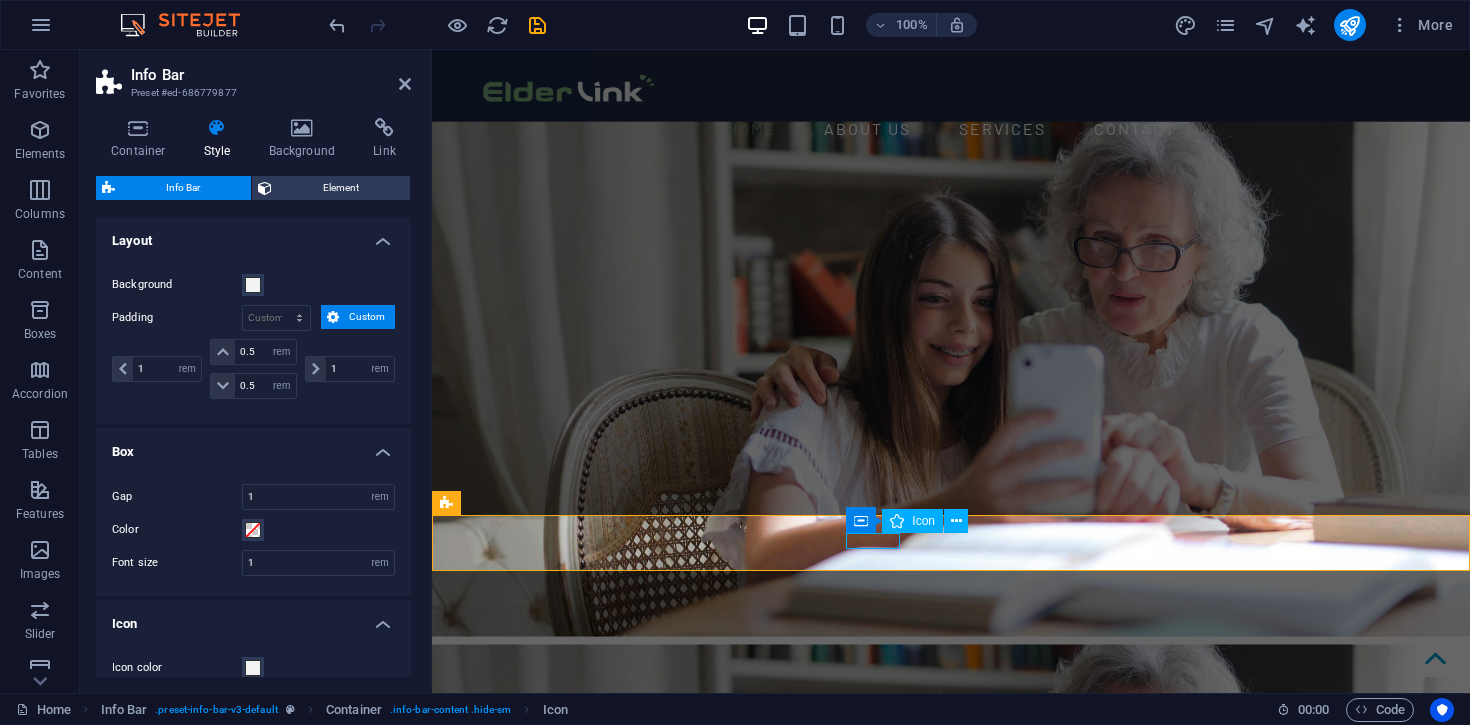 click at bounding box center (943, 1550) 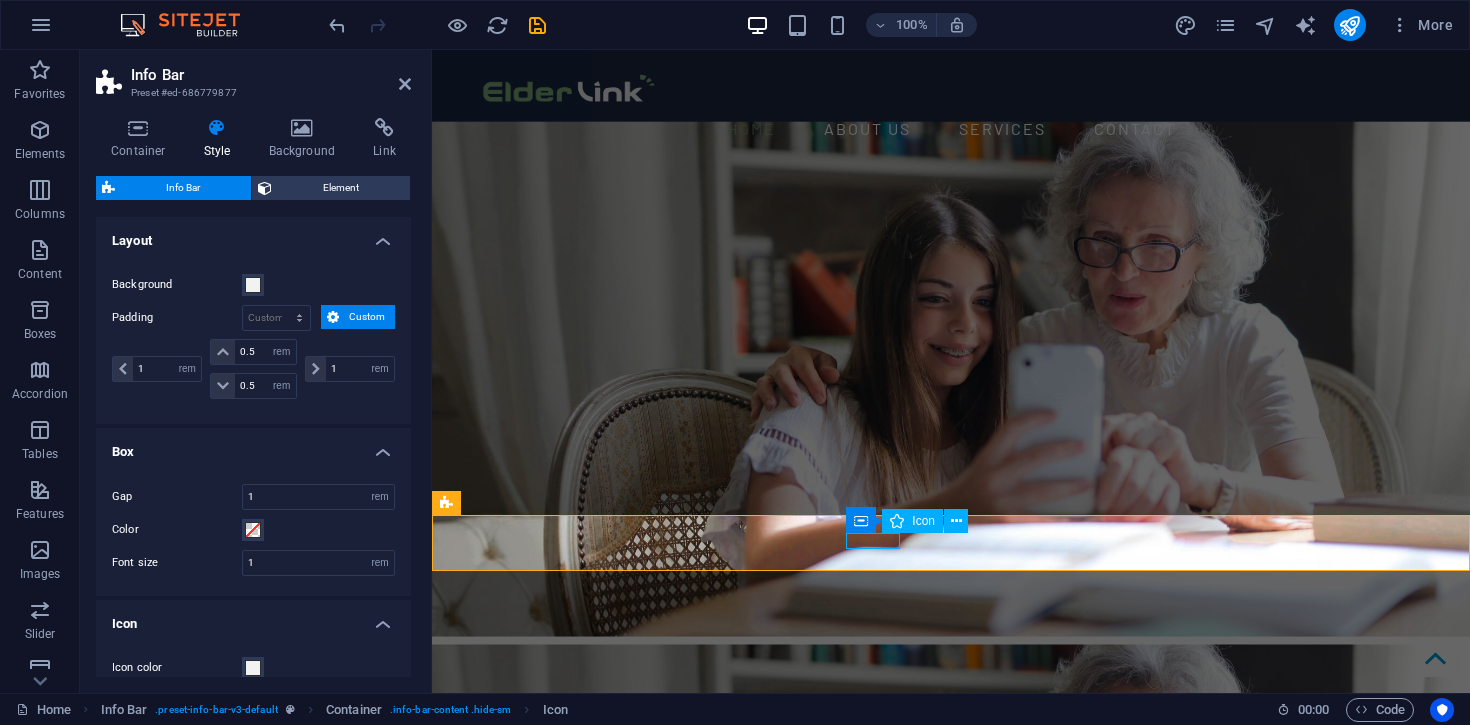 select on "xMidYMid" 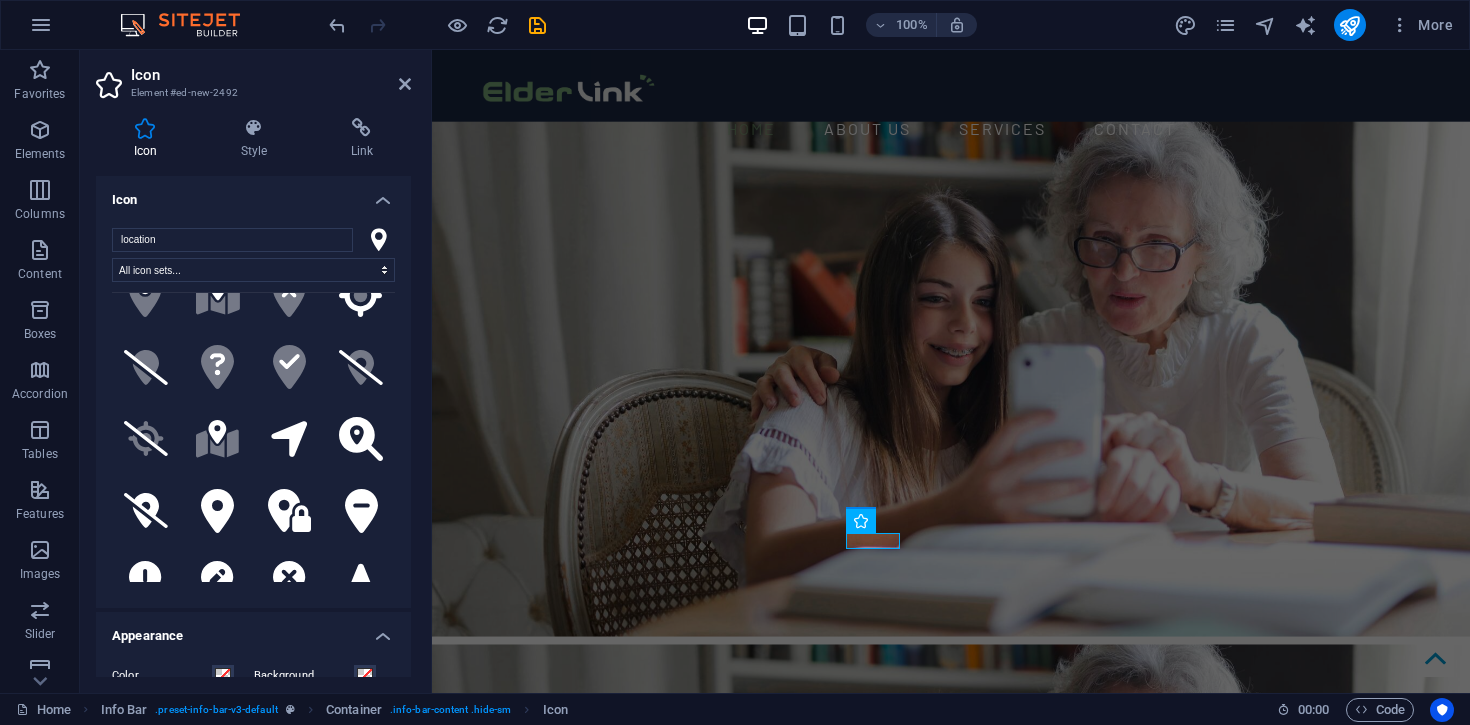 scroll, scrollTop: 329, scrollLeft: 0, axis: vertical 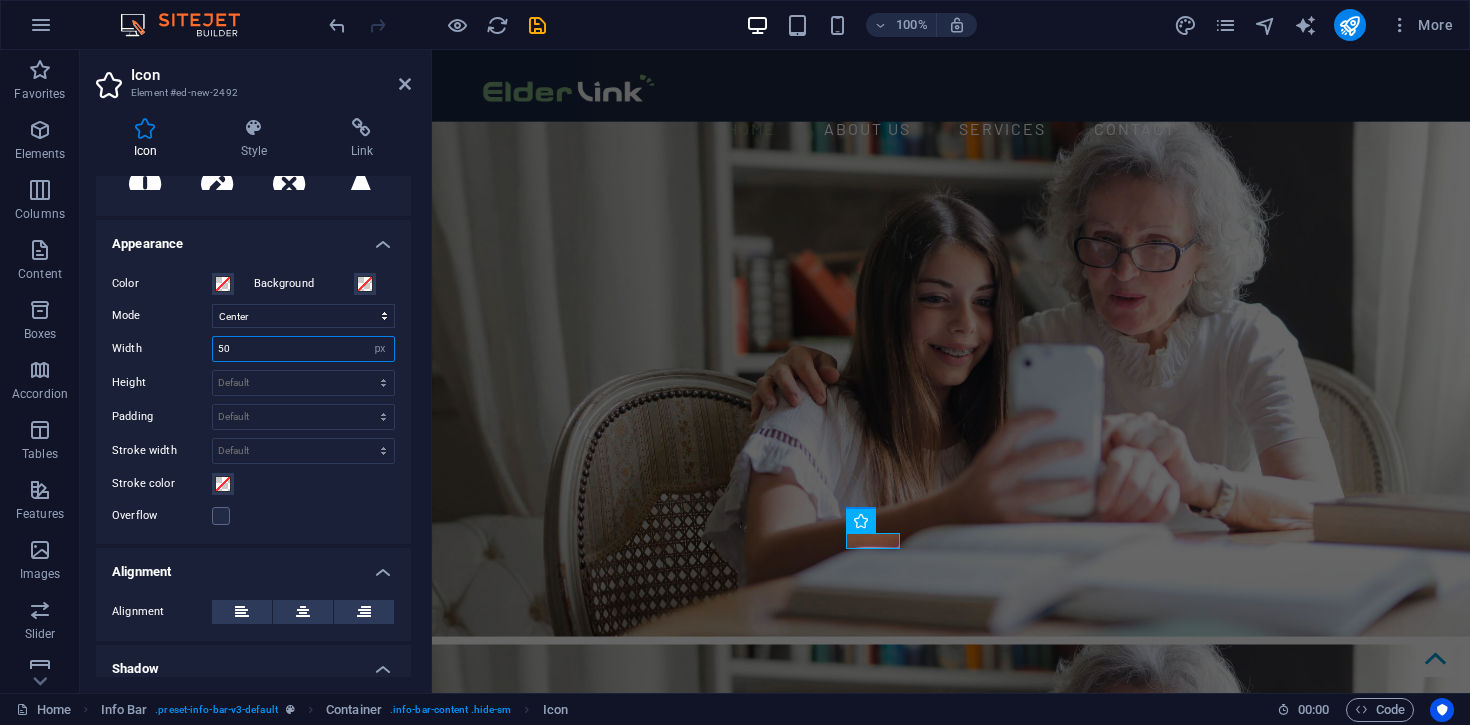 click on "50" at bounding box center [303, 349] 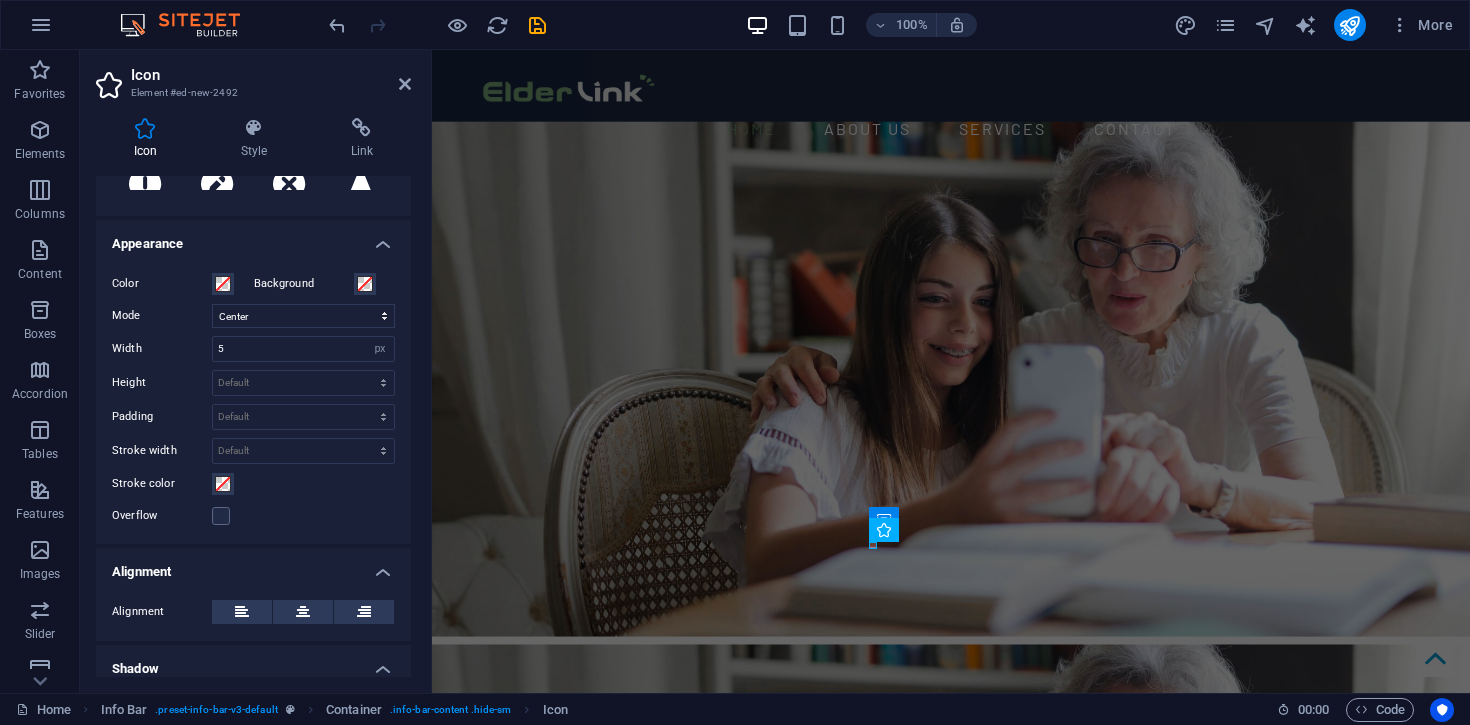 click on "Color Background Mode Scale Left Center Right Width 5 Default auto px rem % em vh vw Height Default auto px rem em vh vw Padding Default px rem % em vh vw Stroke width Default px rem % em vh vw Stroke color Overflow" at bounding box center [253, 400] 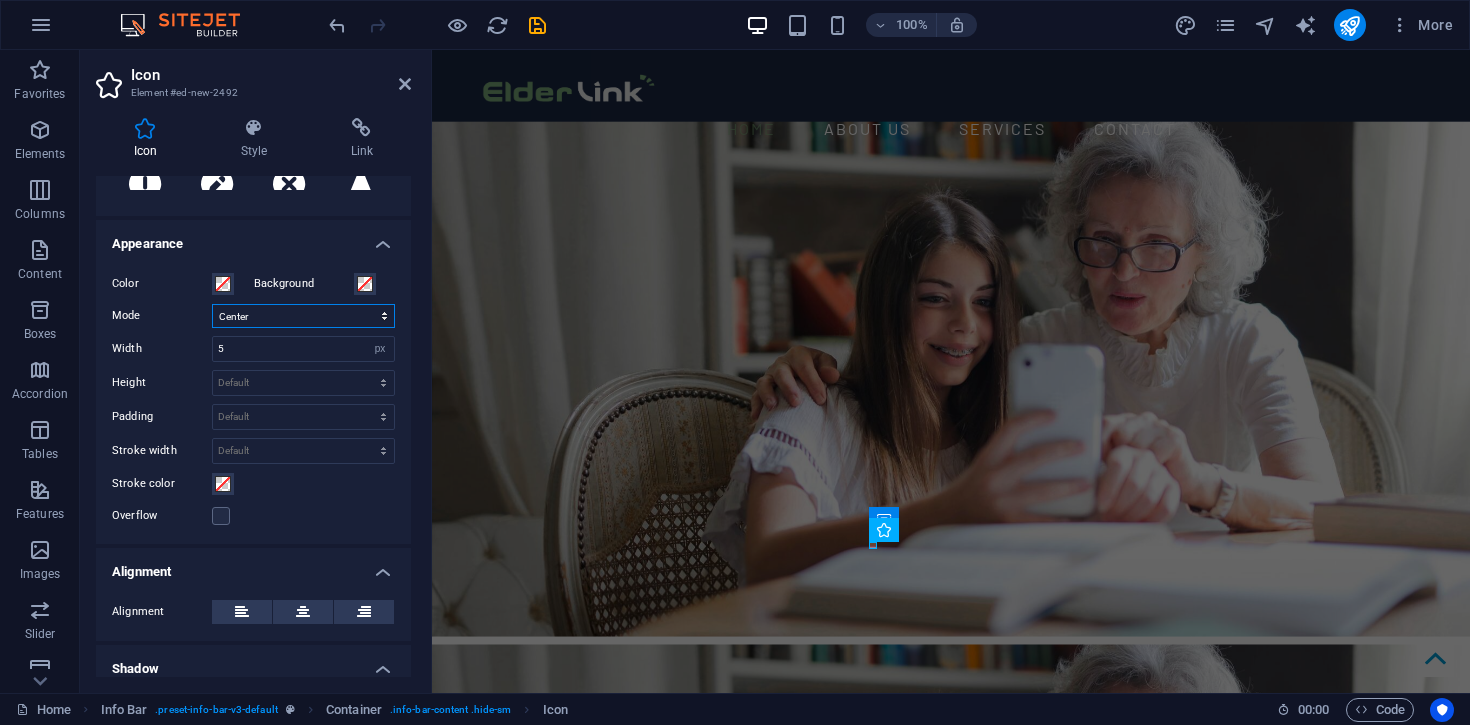 click on "Scale Left Center Right" at bounding box center (303, 316) 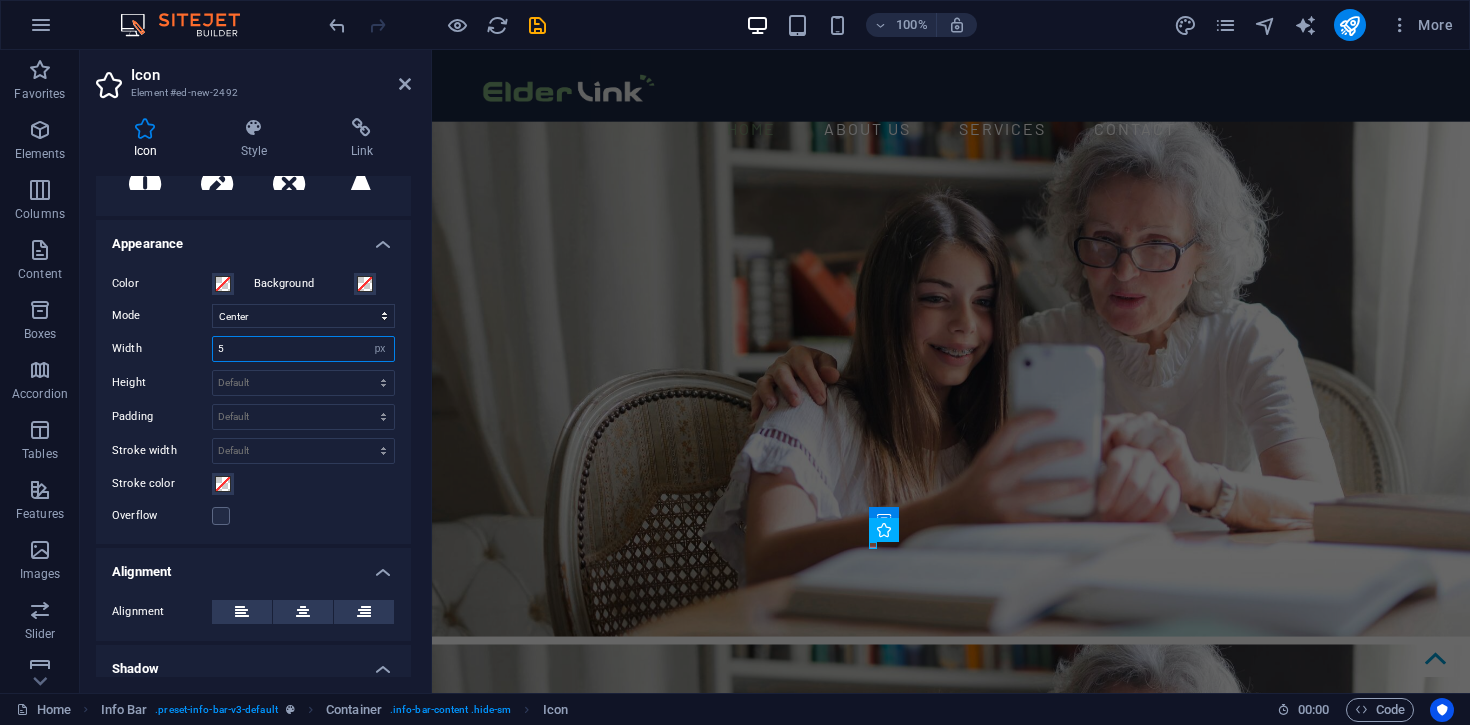 click on "5" at bounding box center (303, 349) 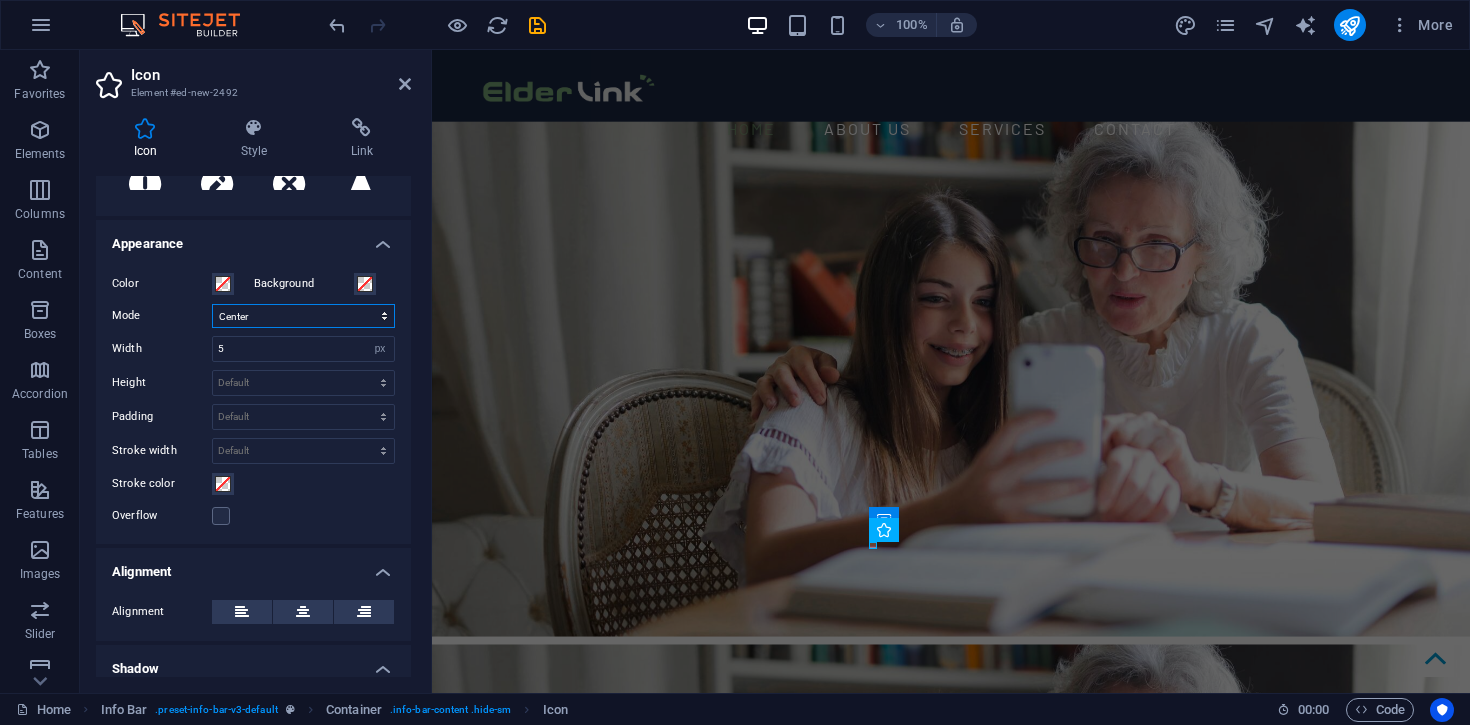 click on "Scale Left Center Right" at bounding box center (303, 316) 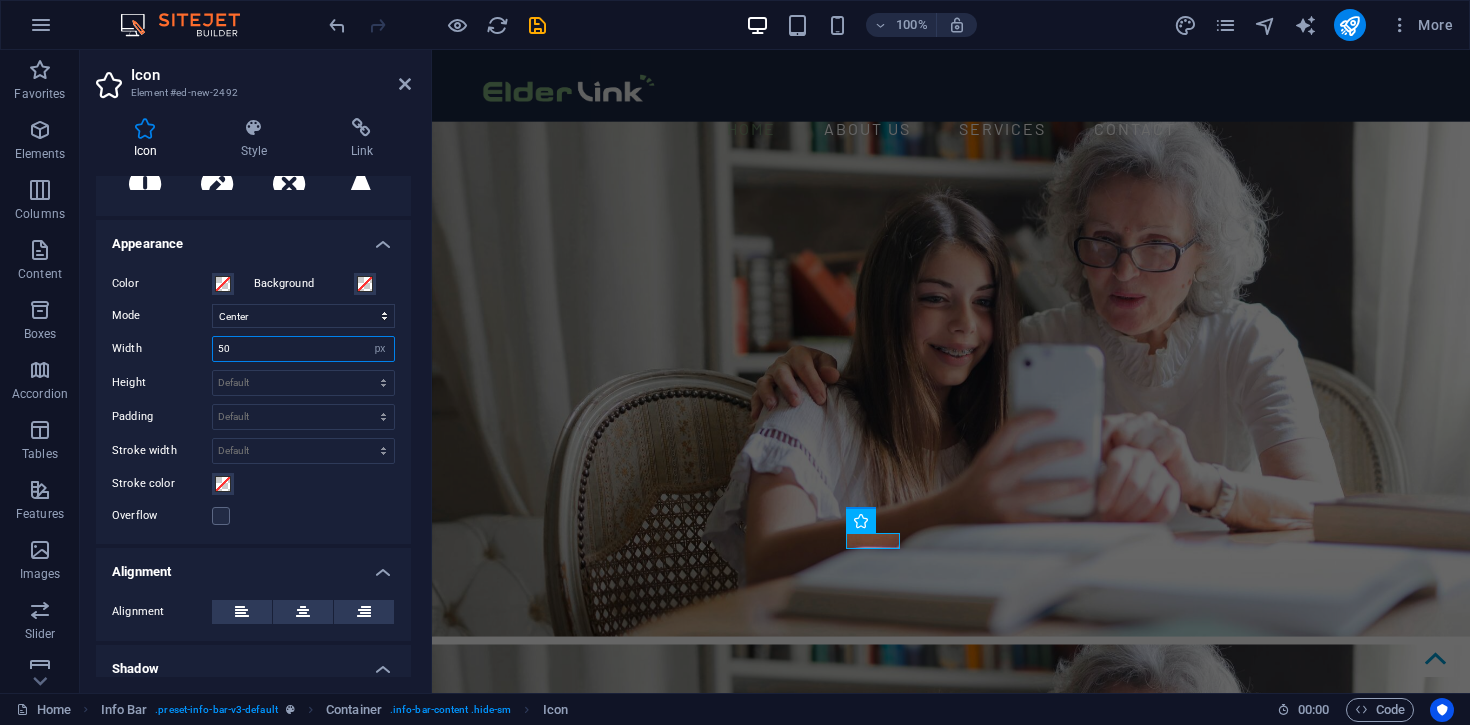 click on "50" at bounding box center (303, 349) 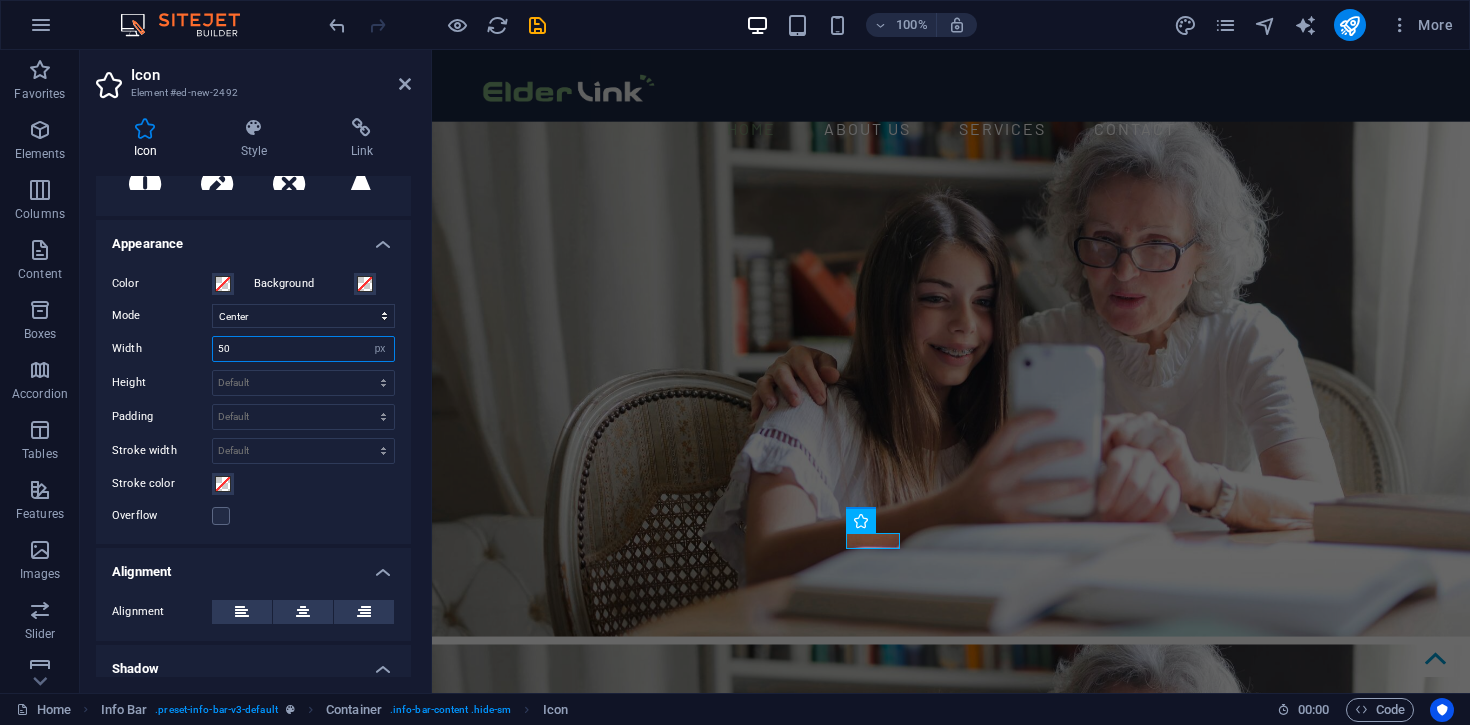 type on "5" 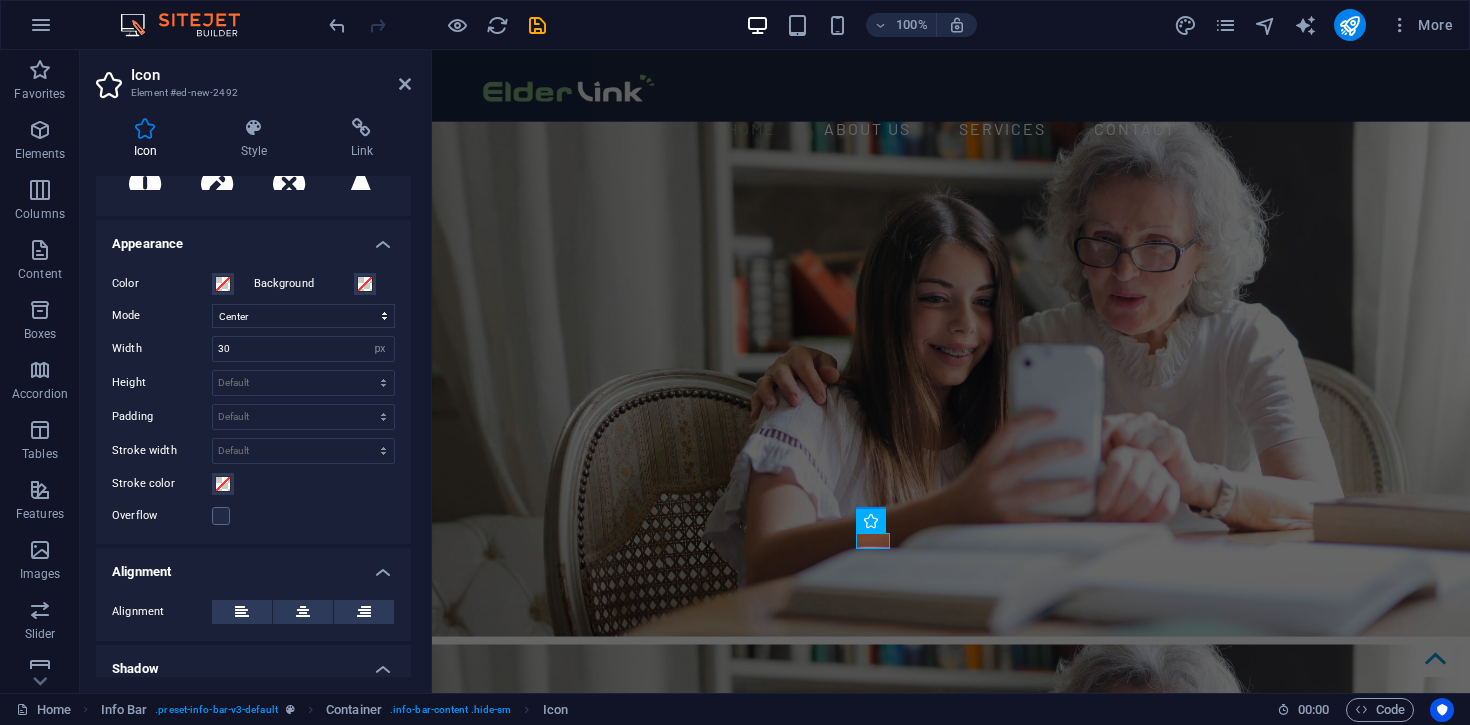 click on "Color Background Mode Scale Left Center Right Width 30 Default auto px rem % em vh vw Height Default auto px rem em vh vw Padding Default px rem % em vh vw Stroke width Default px rem % em vh vw Stroke color Overflow" at bounding box center [253, 400] 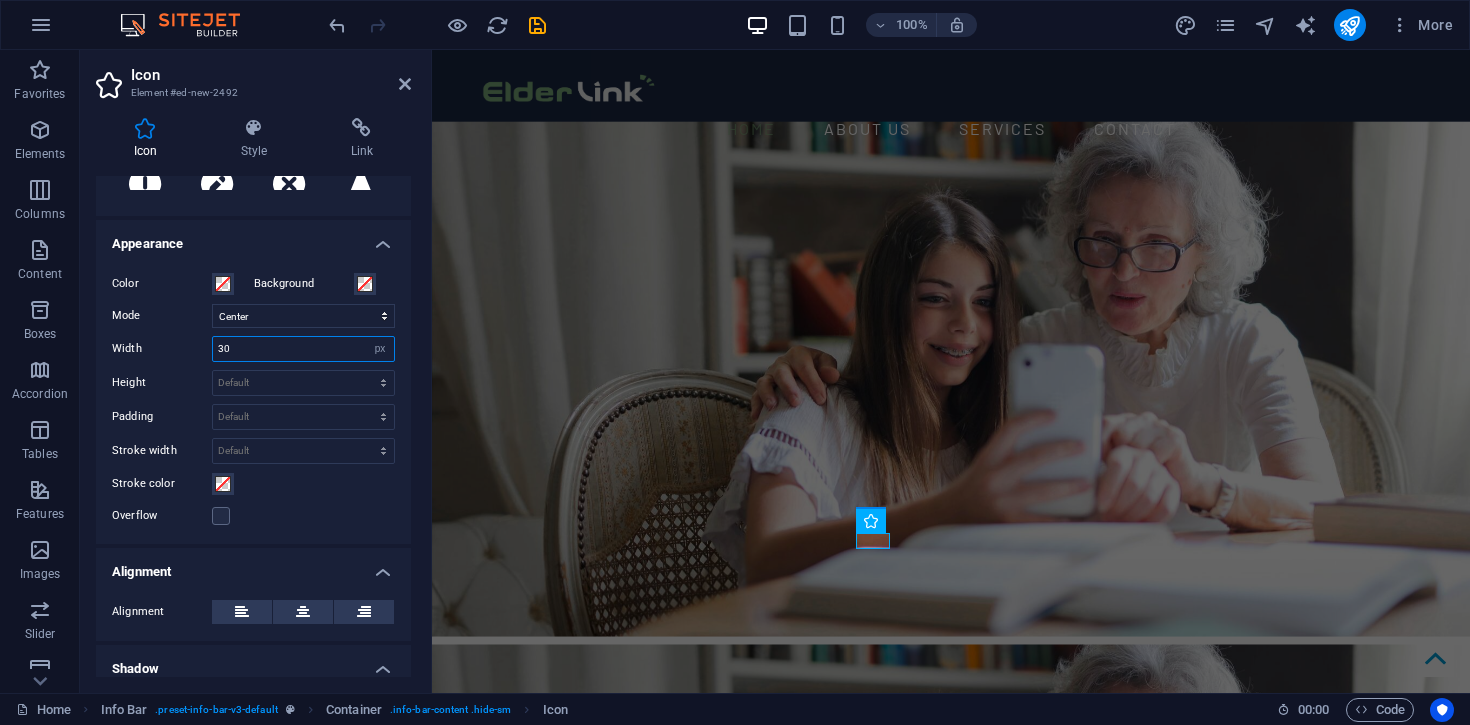 click on "30" at bounding box center (303, 349) 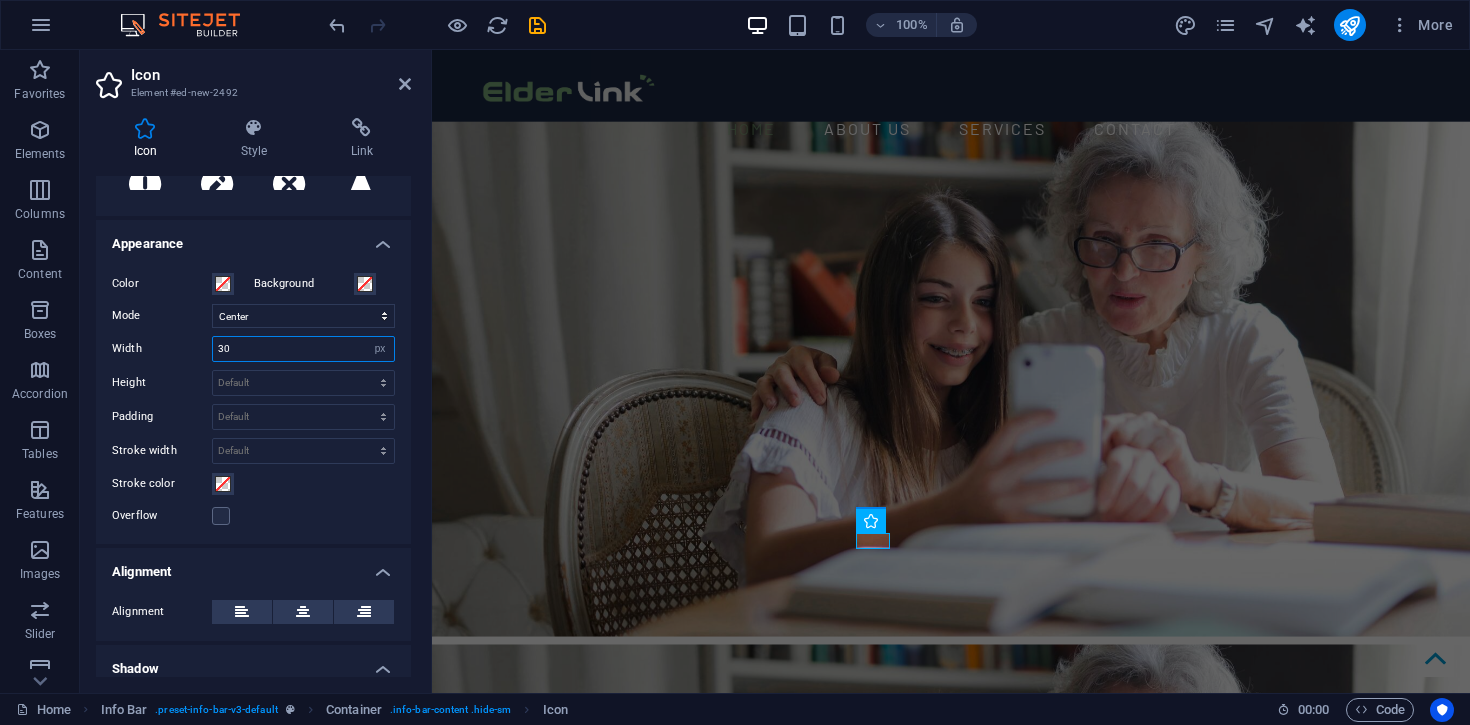 type on "3" 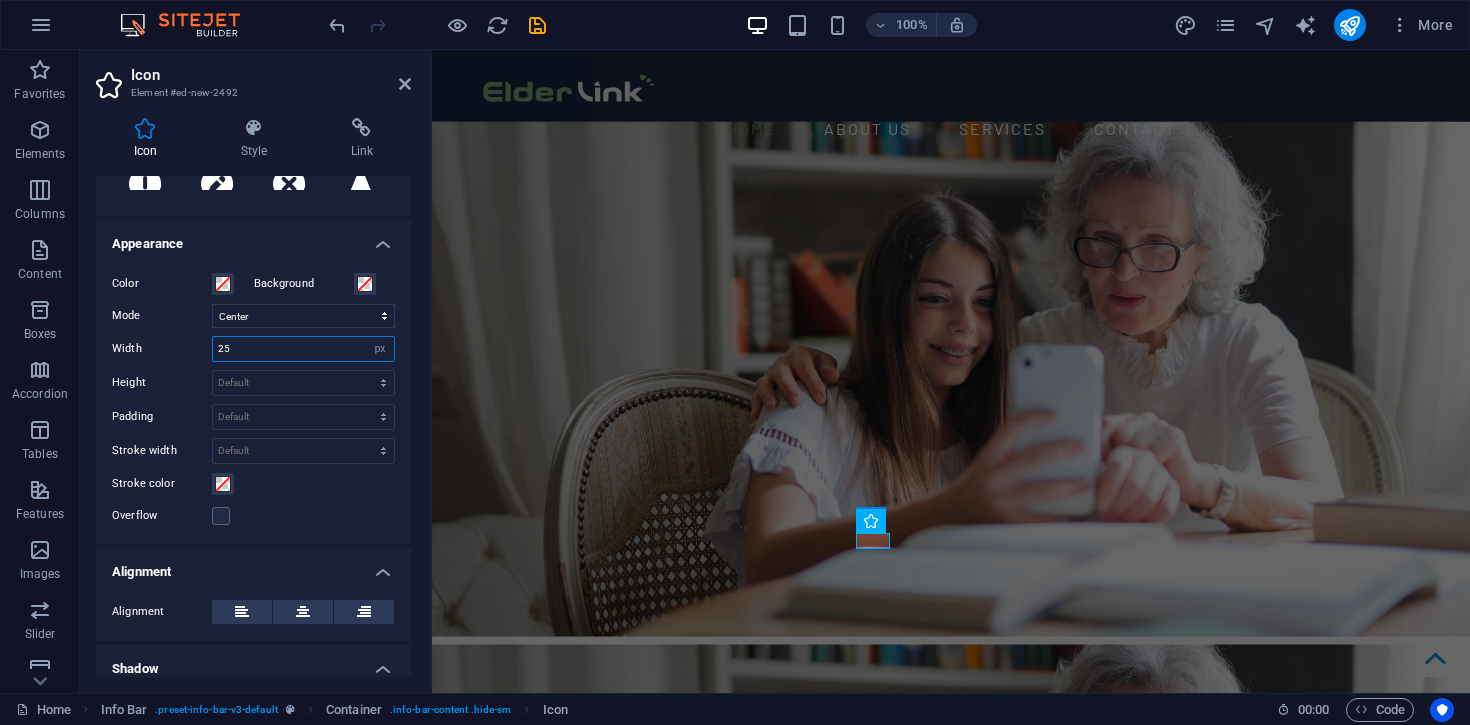 type on "25" 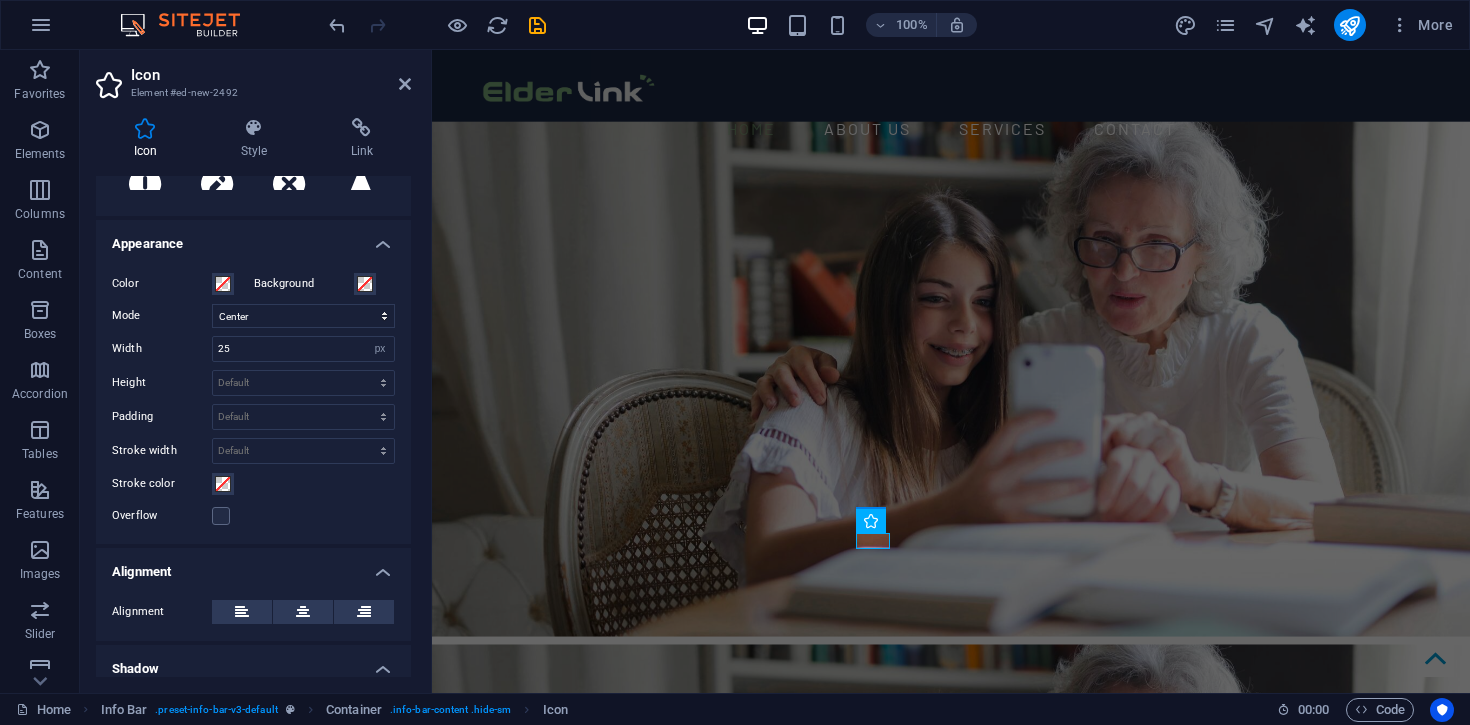 click on "Overflow" at bounding box center [253, 516] 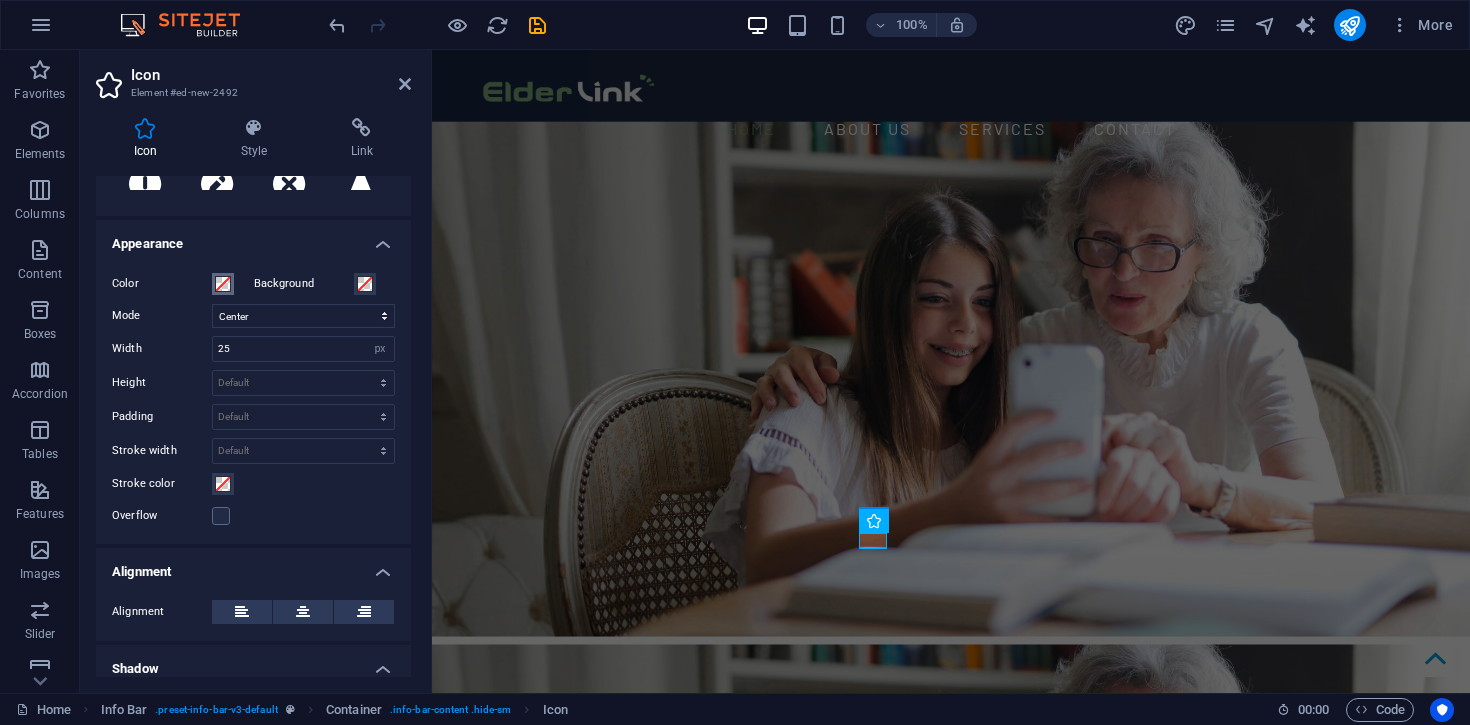 click at bounding box center [223, 284] 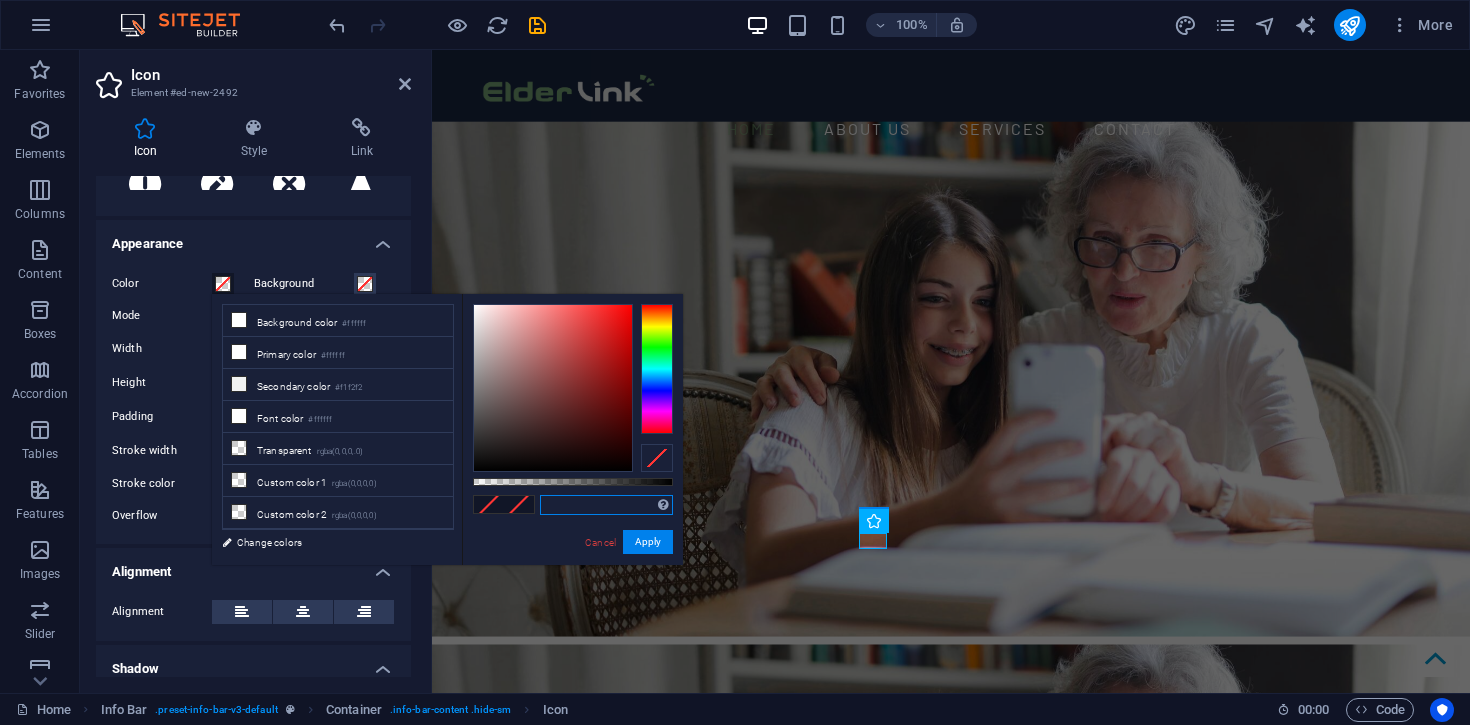 click at bounding box center (606, 505) 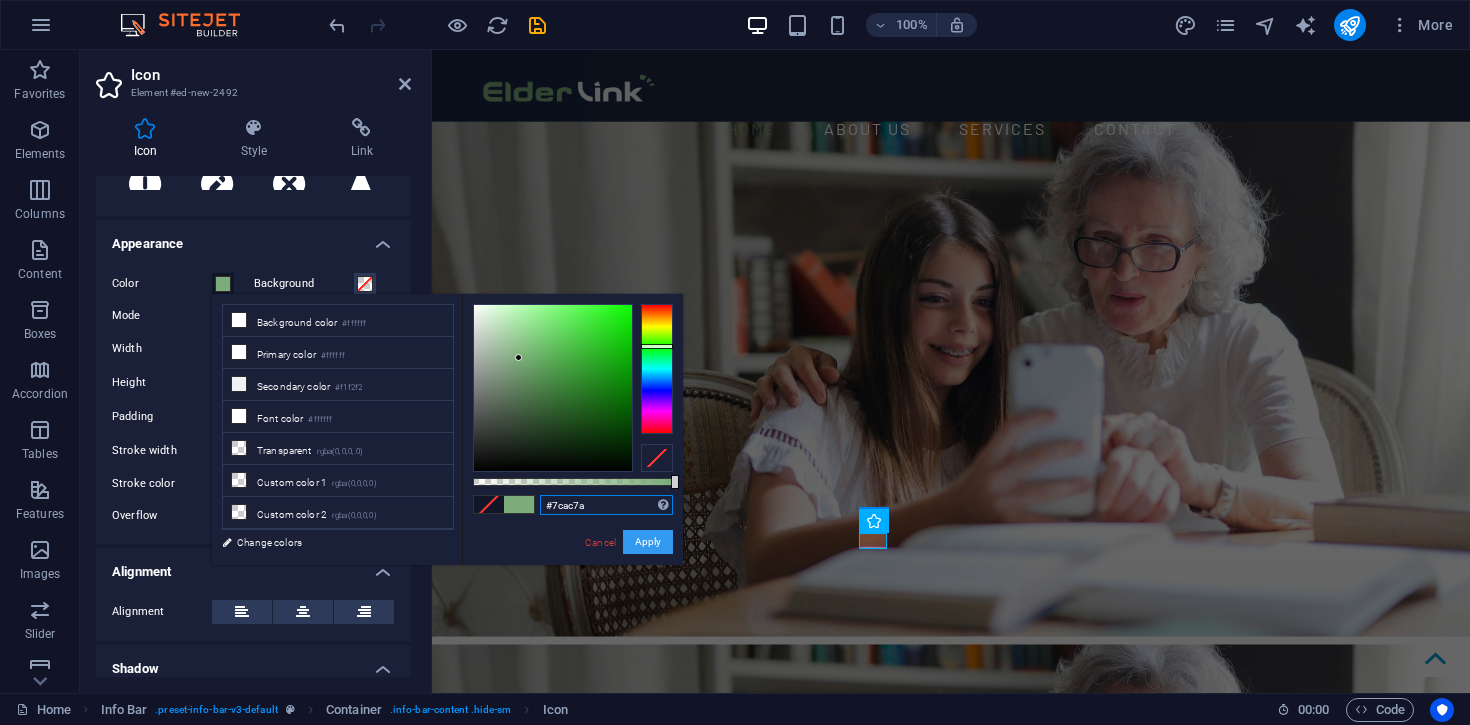 type on "#7cac7a" 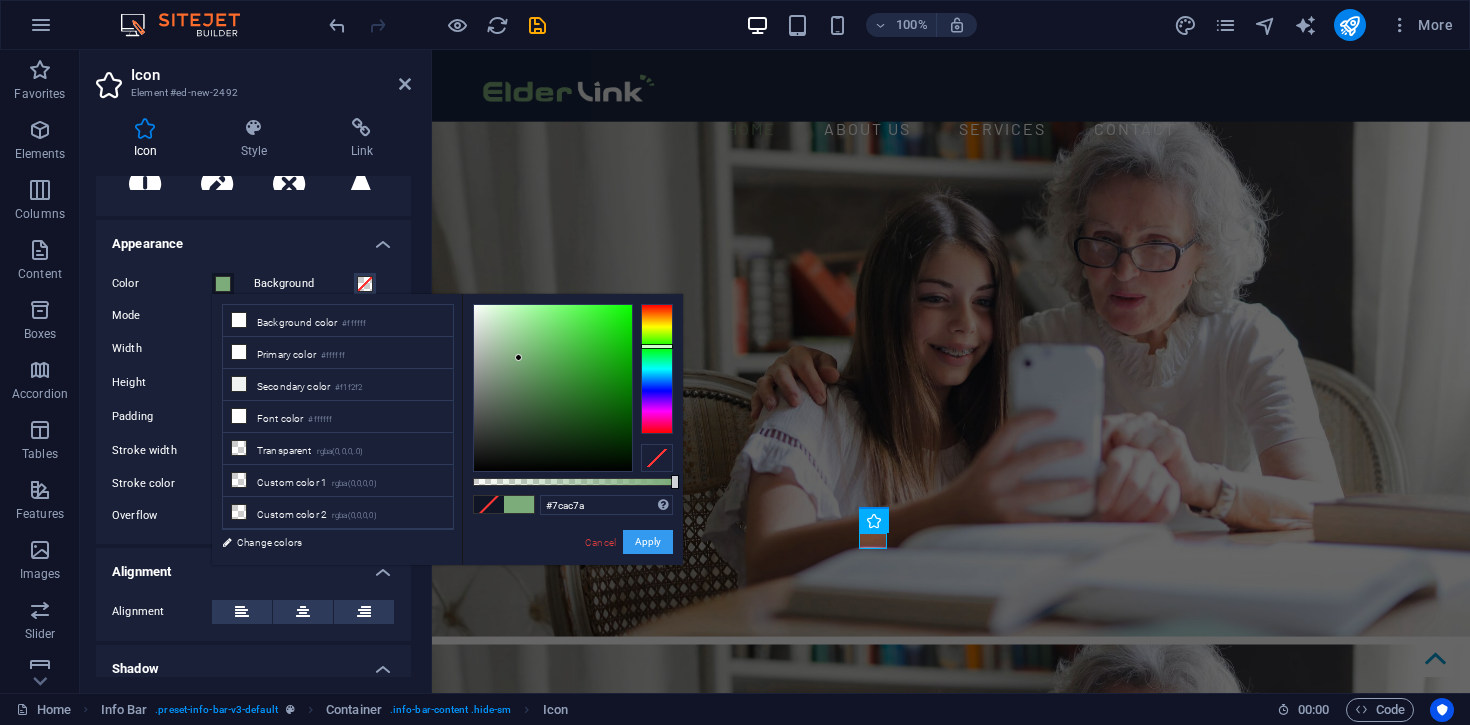 click on "Apply" at bounding box center (648, 542) 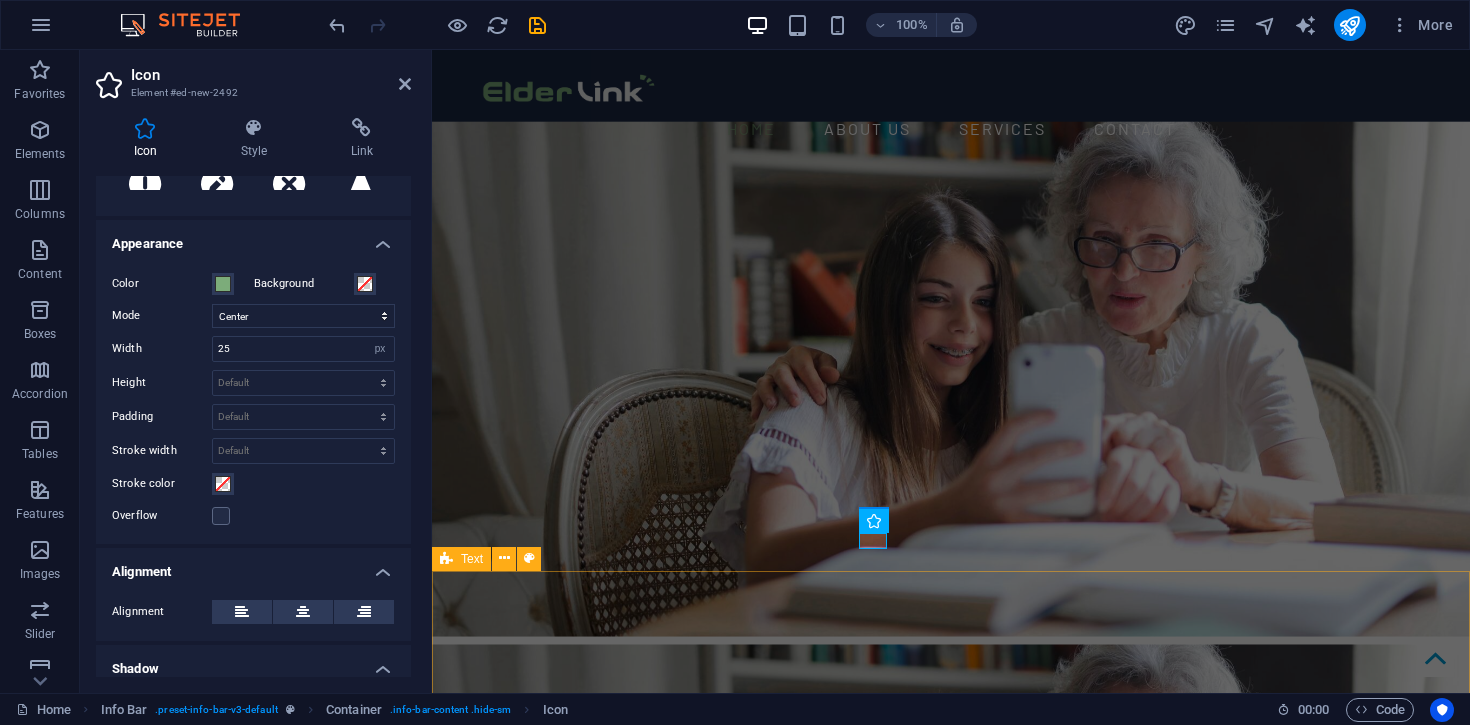 click on "About  US At ElderLink Services, we aim to empower others through expert tech support to confidently leverage technology for greater independence, connection and quality of life. Our team will assist you in utilising your digital tools to enhance your experience and productivity, whether at home or in a community setting. We’re here to guide you through the digital landscape, making it simple and seamless so you can focus on what matters most. Our technicians are highly experienced and specifically trained to offer a service unique to your retirement. Furthermore, we pride ourselves on our training and down to earth explanations that help you learn in a relaxed and comfortable setting.  We believe there is no such thing as a stupid question, only opportunities to learn and overcome challenges." at bounding box center (951, 1850) 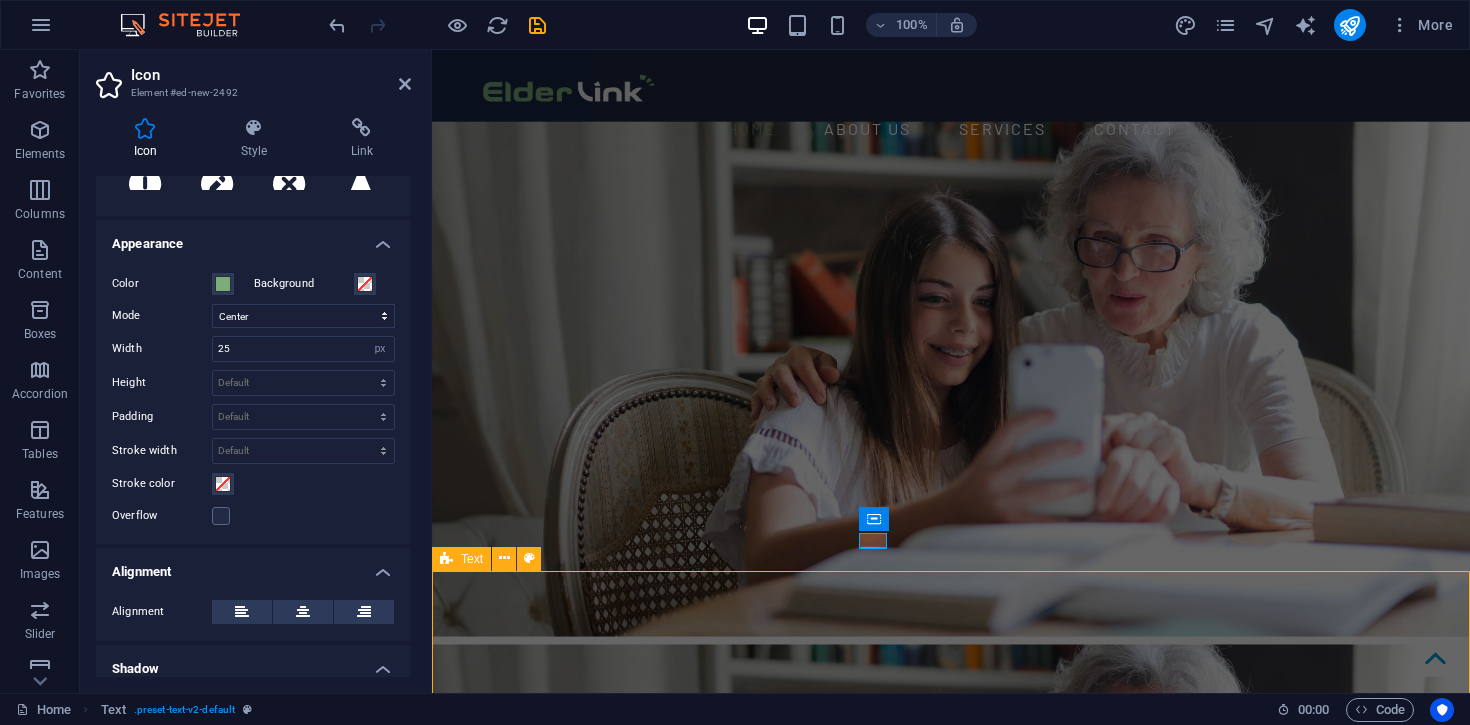 click on "About  US At ElderLink Services, we aim to empower others through expert tech support to confidently leverage technology for greater independence, connection and quality of life. Our team will assist you in utilising your digital tools to enhance your experience and productivity, whether at home or in a community setting. We’re here to guide you through the digital landscape, making it simple and seamless so you can focus on what matters most. Our technicians are highly experienced and specifically trained to offer a service unique to your retirement. Furthermore, we pride ourselves on our training and down to earth explanations that help you learn in a relaxed and comfortable setting.  We believe there is no such thing as a stupid question, only opportunities to learn and overcome challenges." at bounding box center [951, 1850] 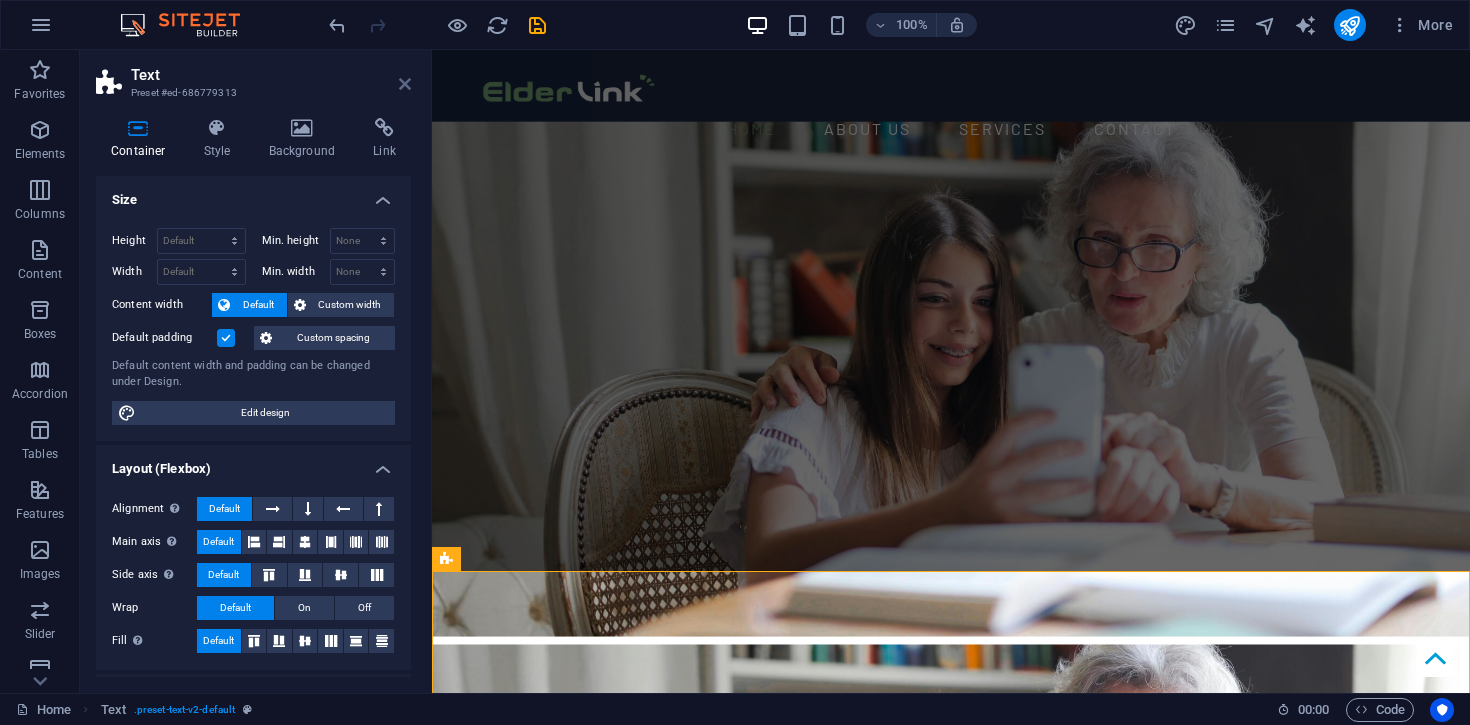 click at bounding box center [405, 84] 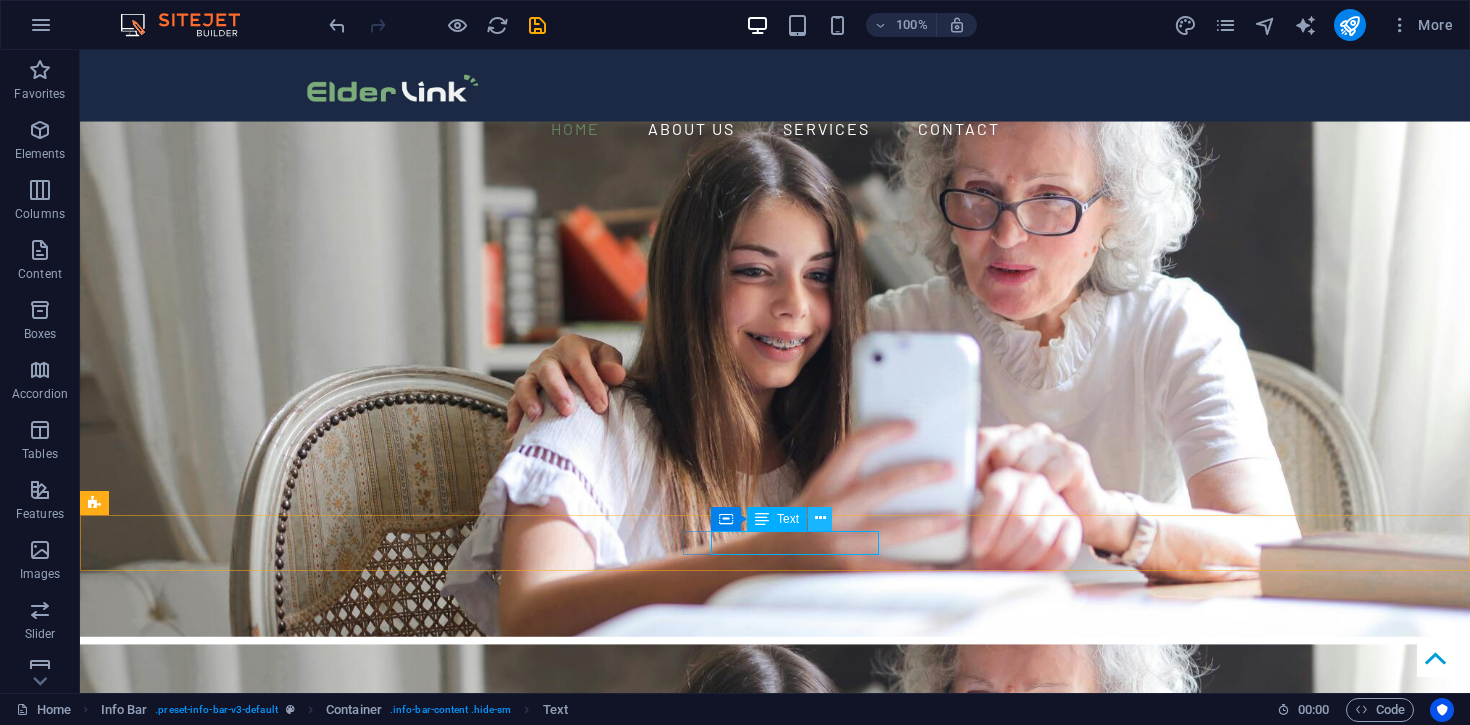 click at bounding box center (820, 519) 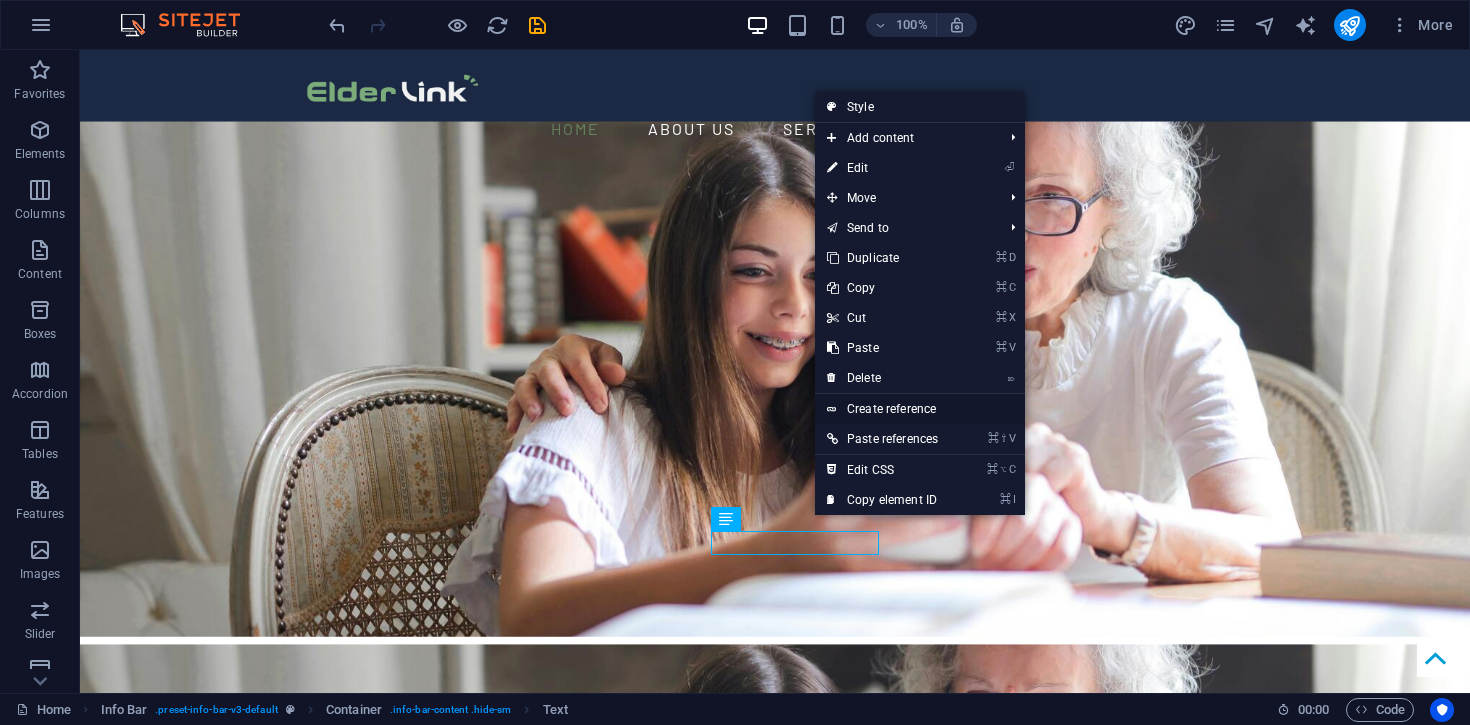 click on "Create reference" at bounding box center [920, 409] 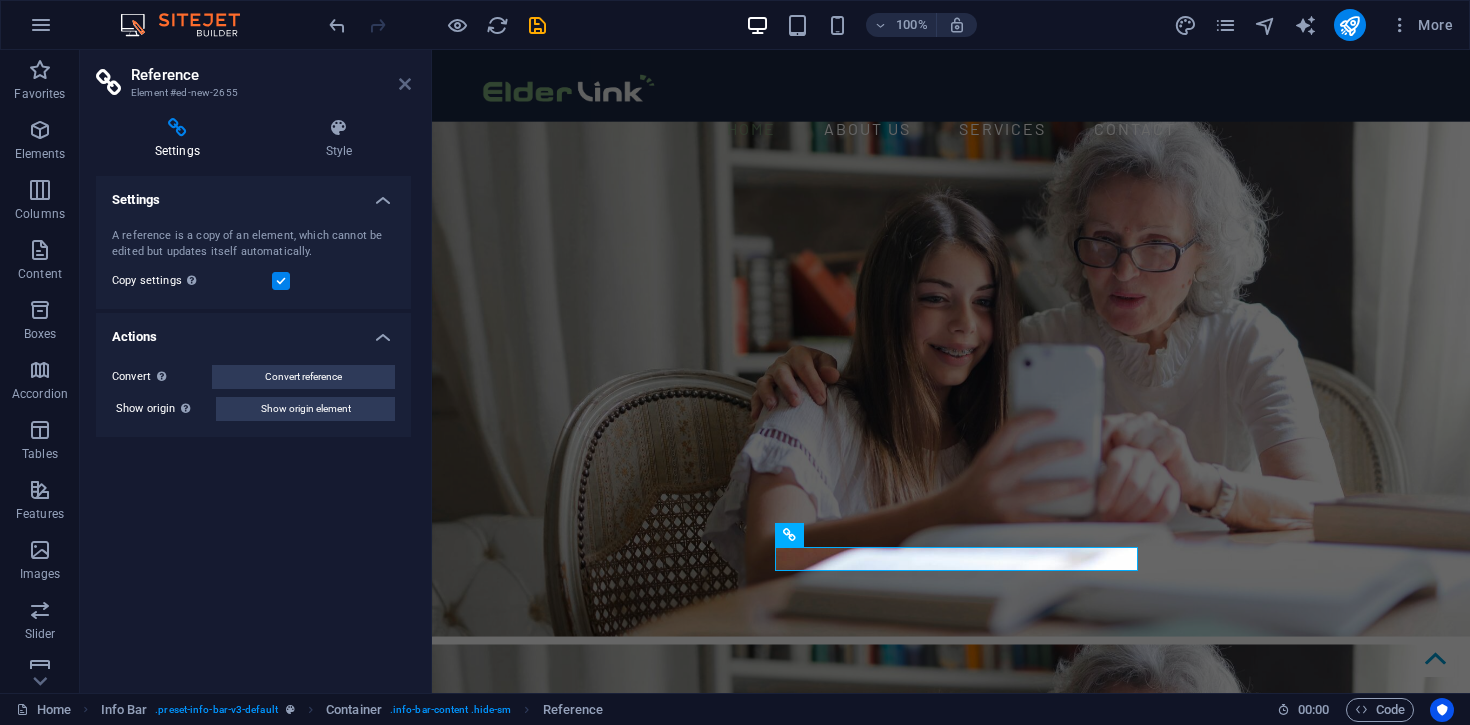click at bounding box center [405, 84] 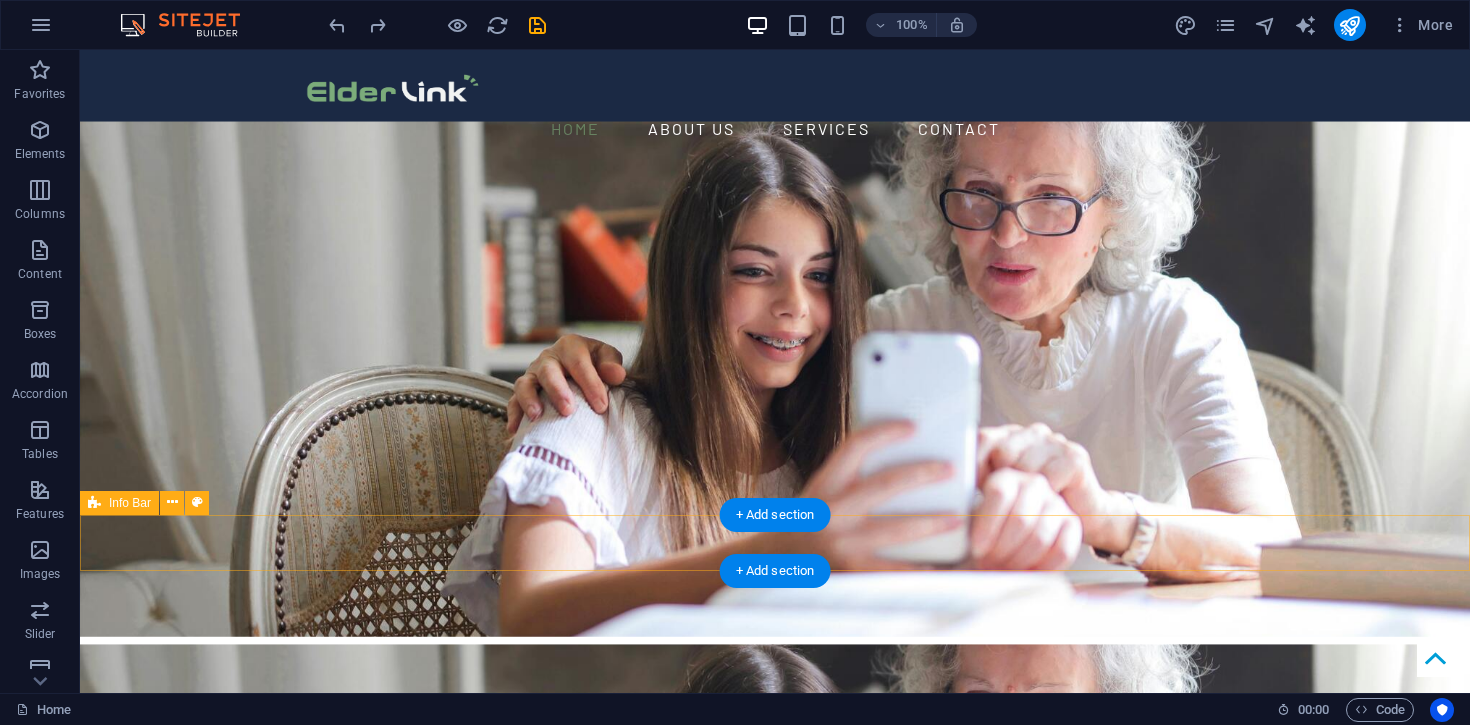 click on "Adelaide South Australia" at bounding box center [767, 1570] 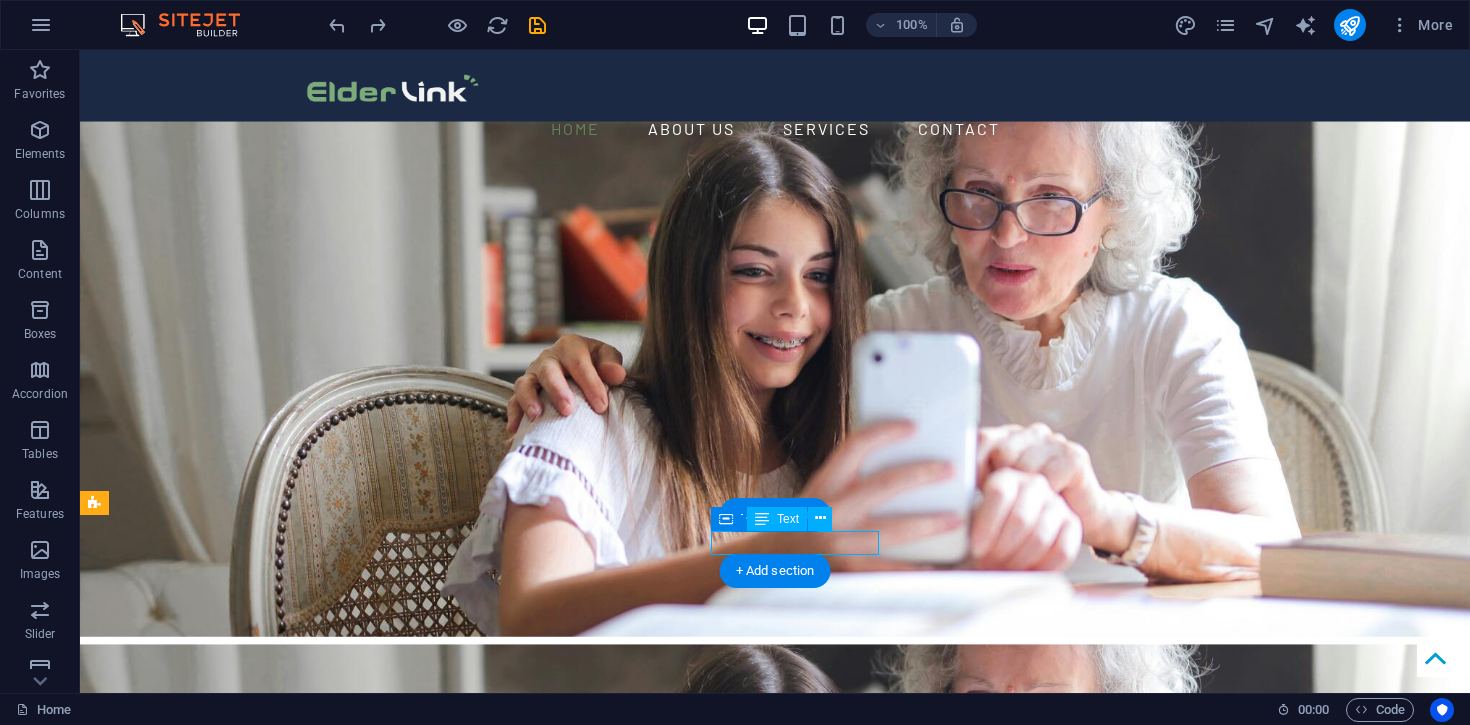 click on "Adelaide South Australia" at bounding box center (767, 1570) 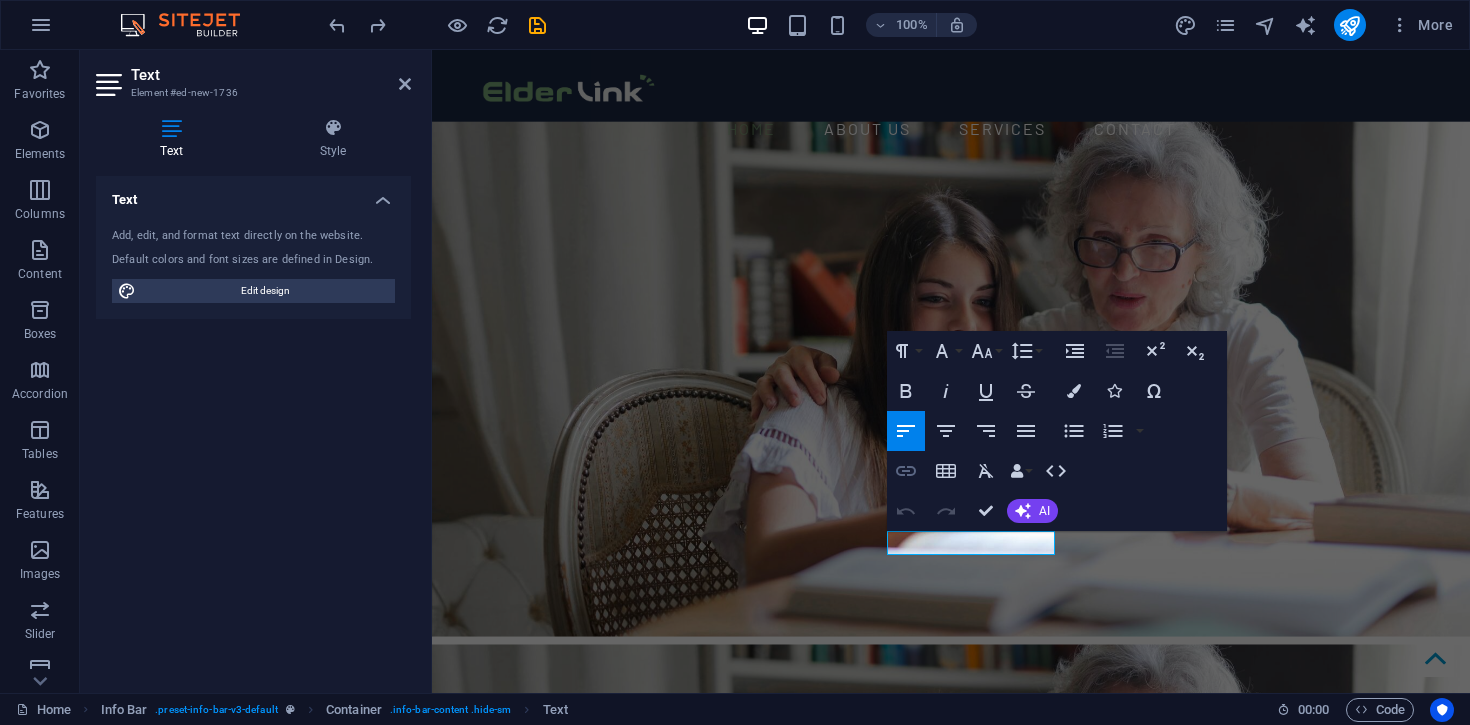 click 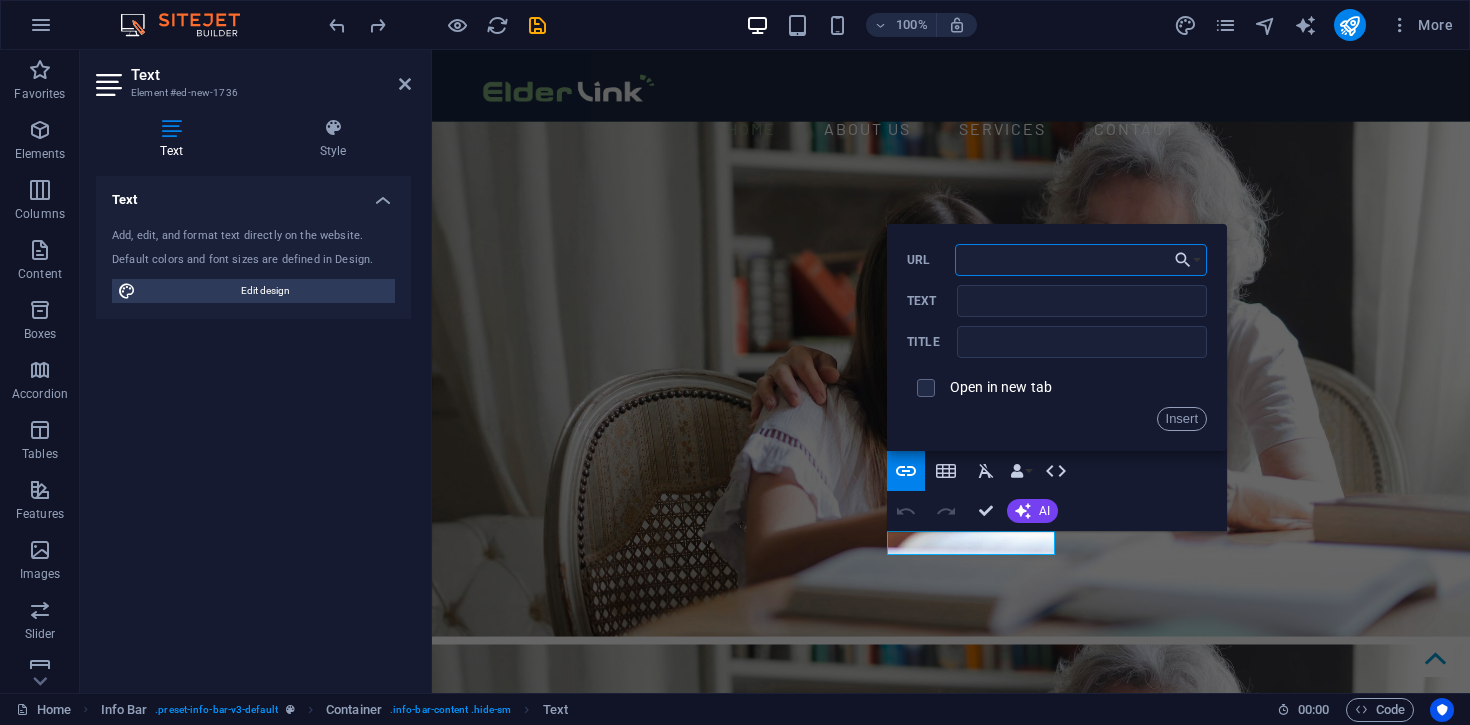 paste on "https://share.google/KtBczsU4hgzdO9nRv" 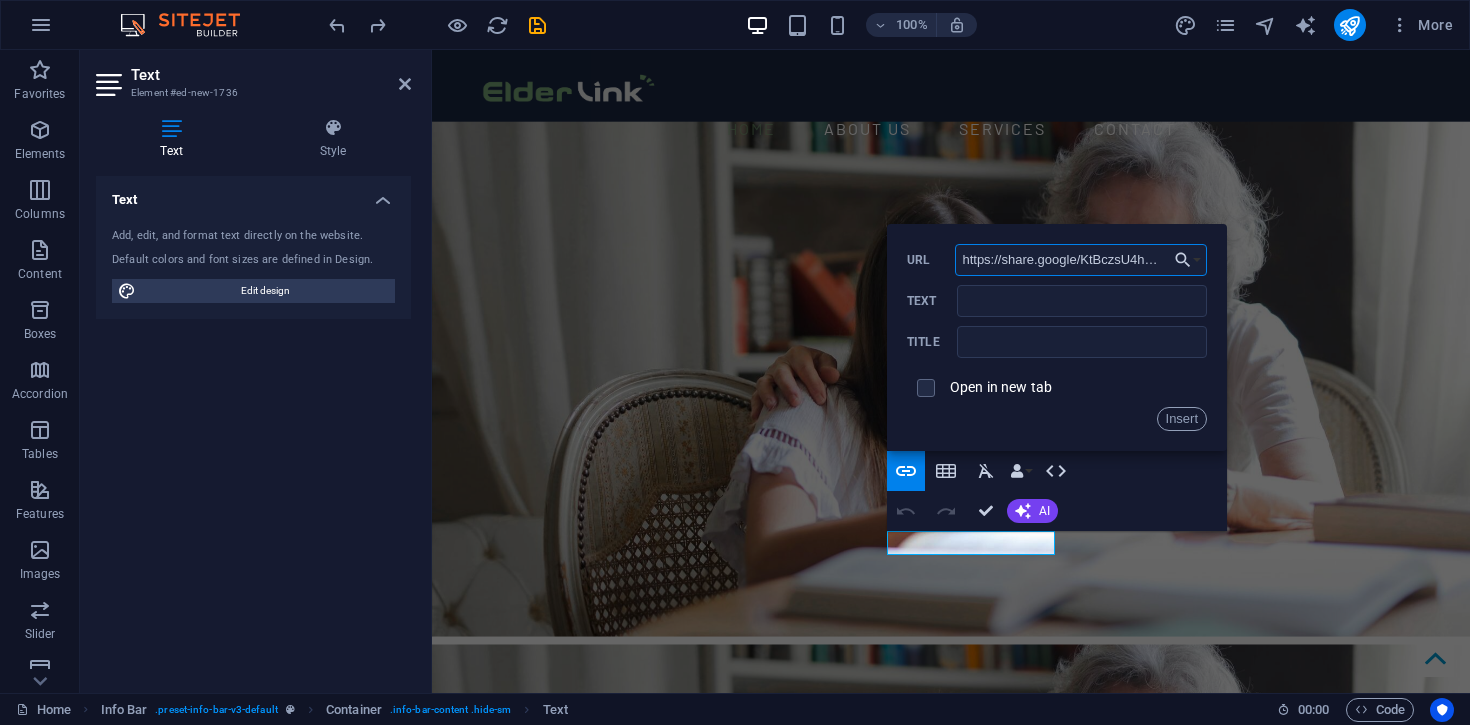 scroll, scrollTop: 0, scrollLeft: 42, axis: horizontal 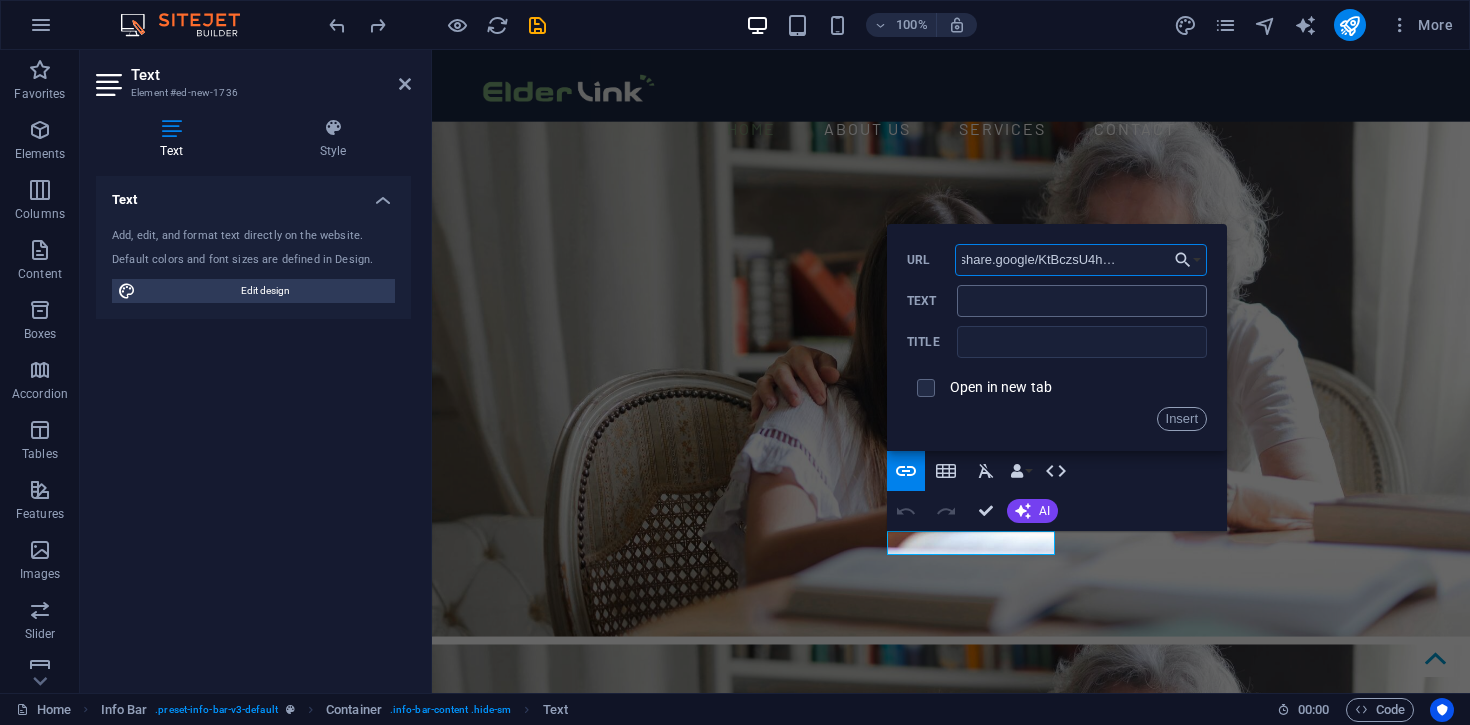 type on "https://share.google/KtBczsU4hgzdO9nRv" 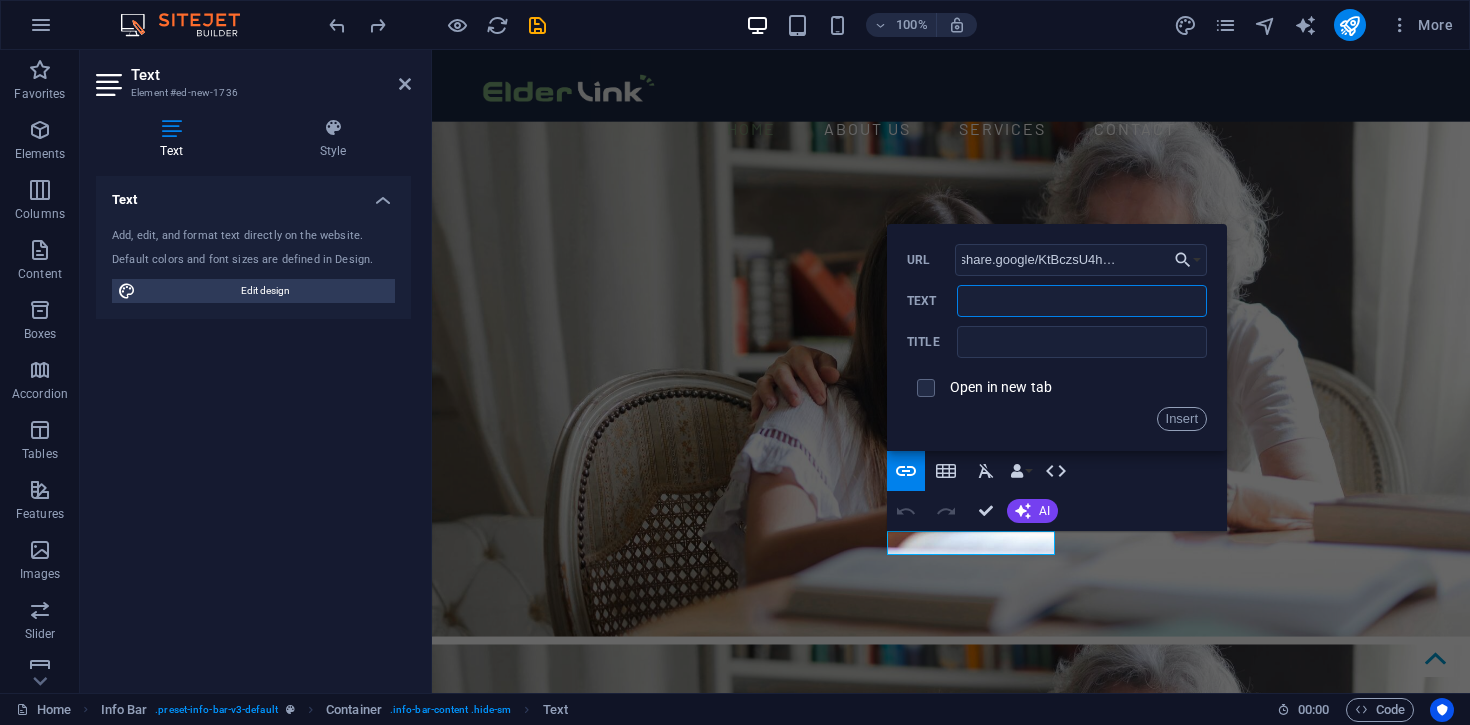 click on "Text" at bounding box center (1082, 301) 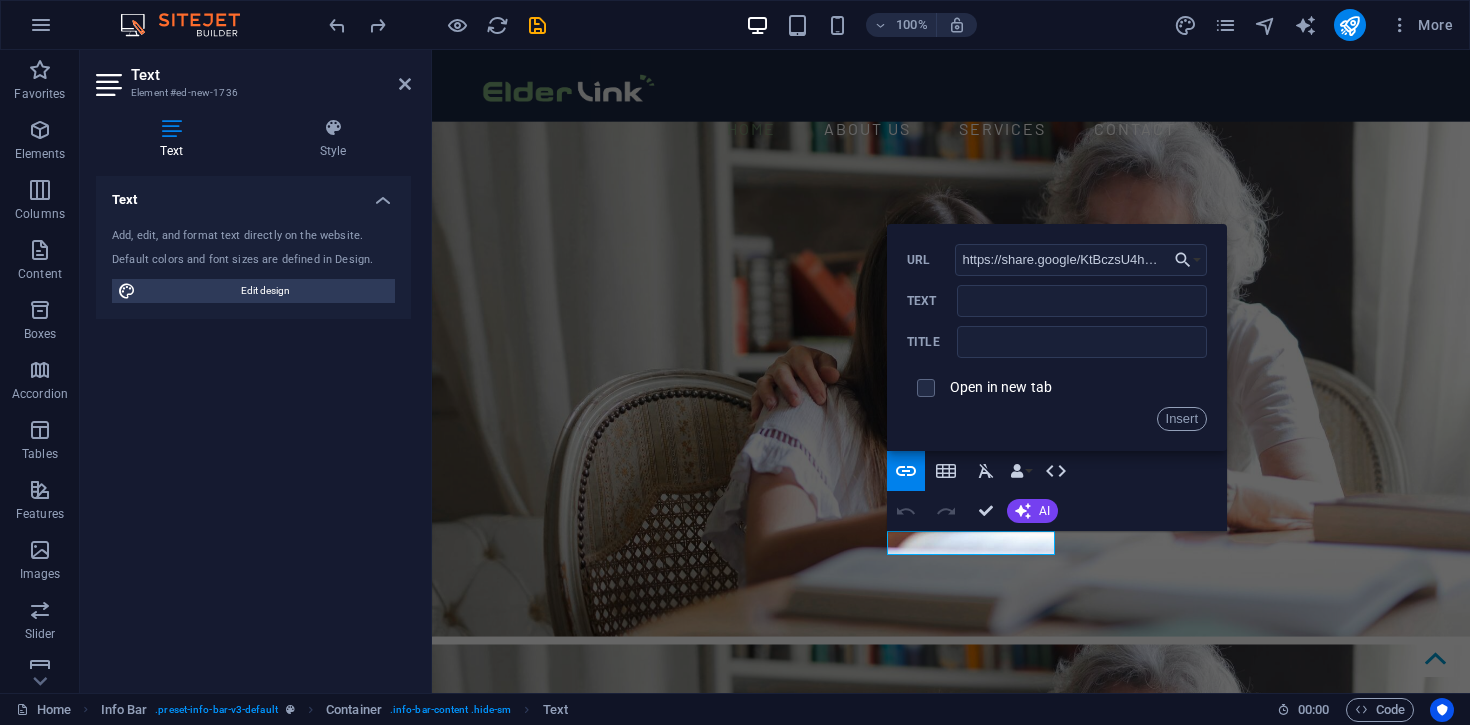 click on "Insert" at bounding box center [1057, 419] 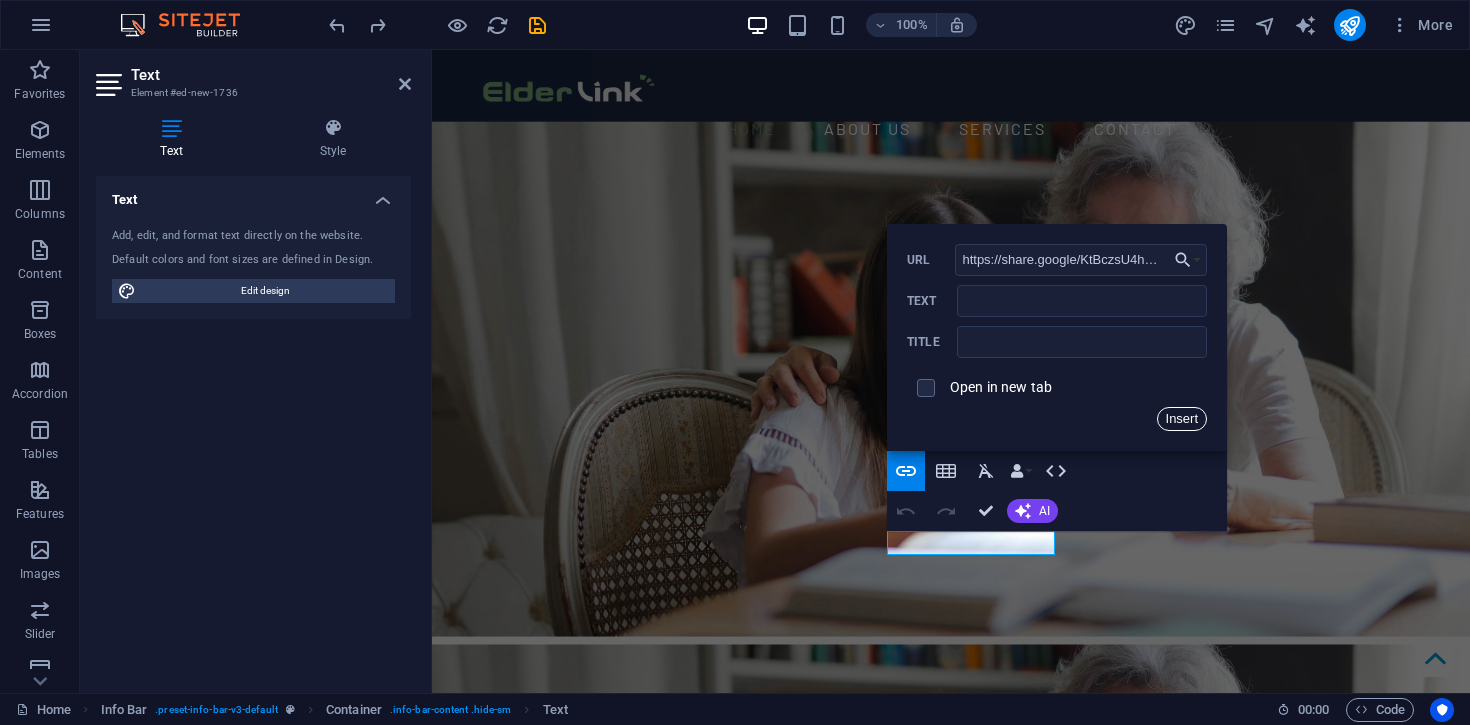 click on "Insert" at bounding box center (1182, 419) 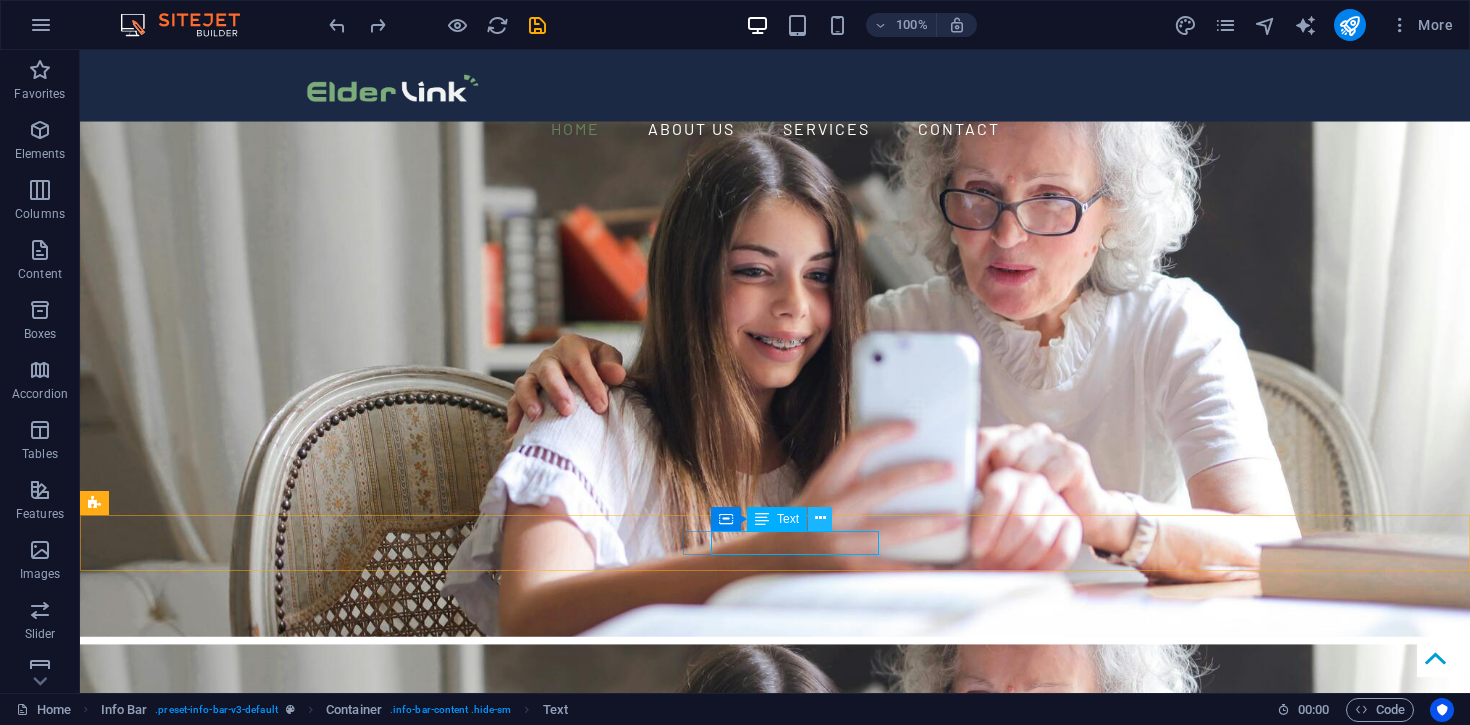 drag, startPoint x: 817, startPoint y: 524, endPoint x: 737, endPoint y: 484, distance: 89.44272 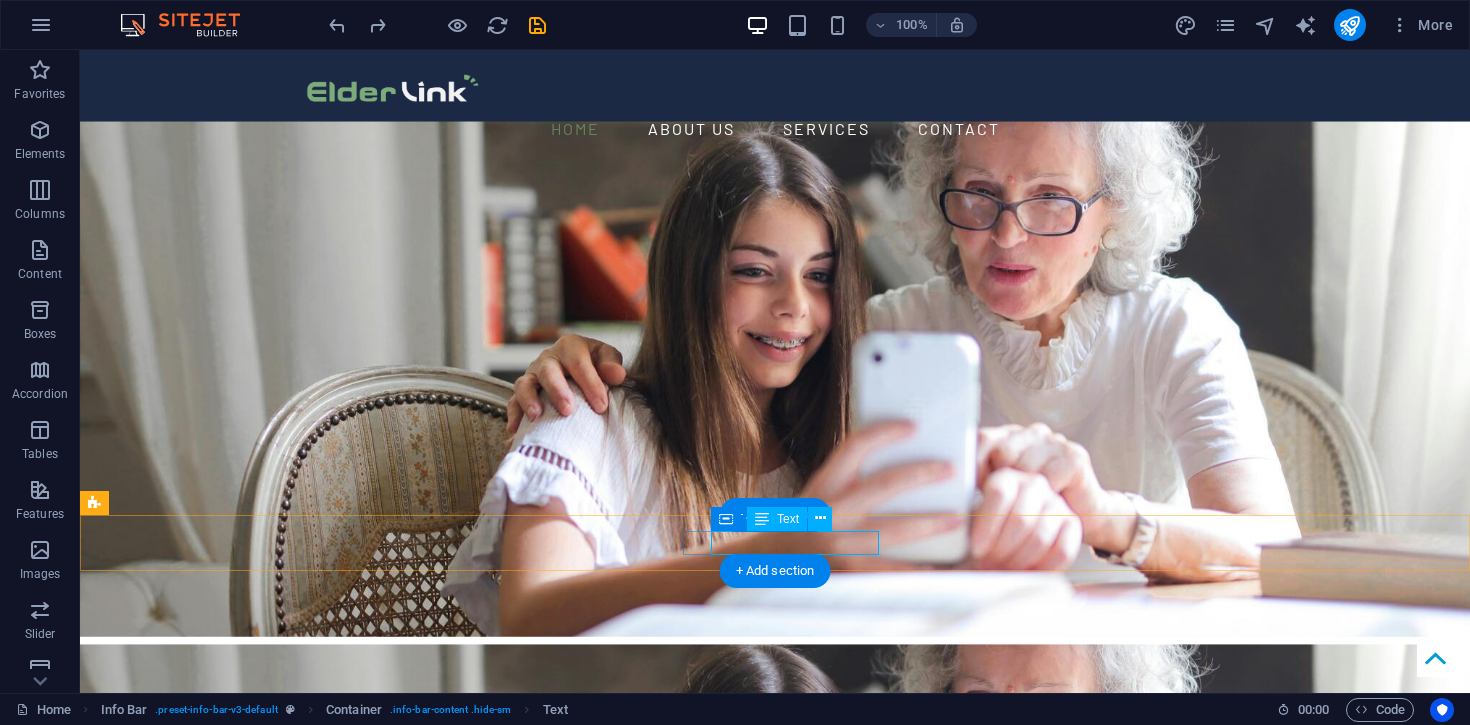 click on "Adelaide South Australia" at bounding box center [767, 1570] 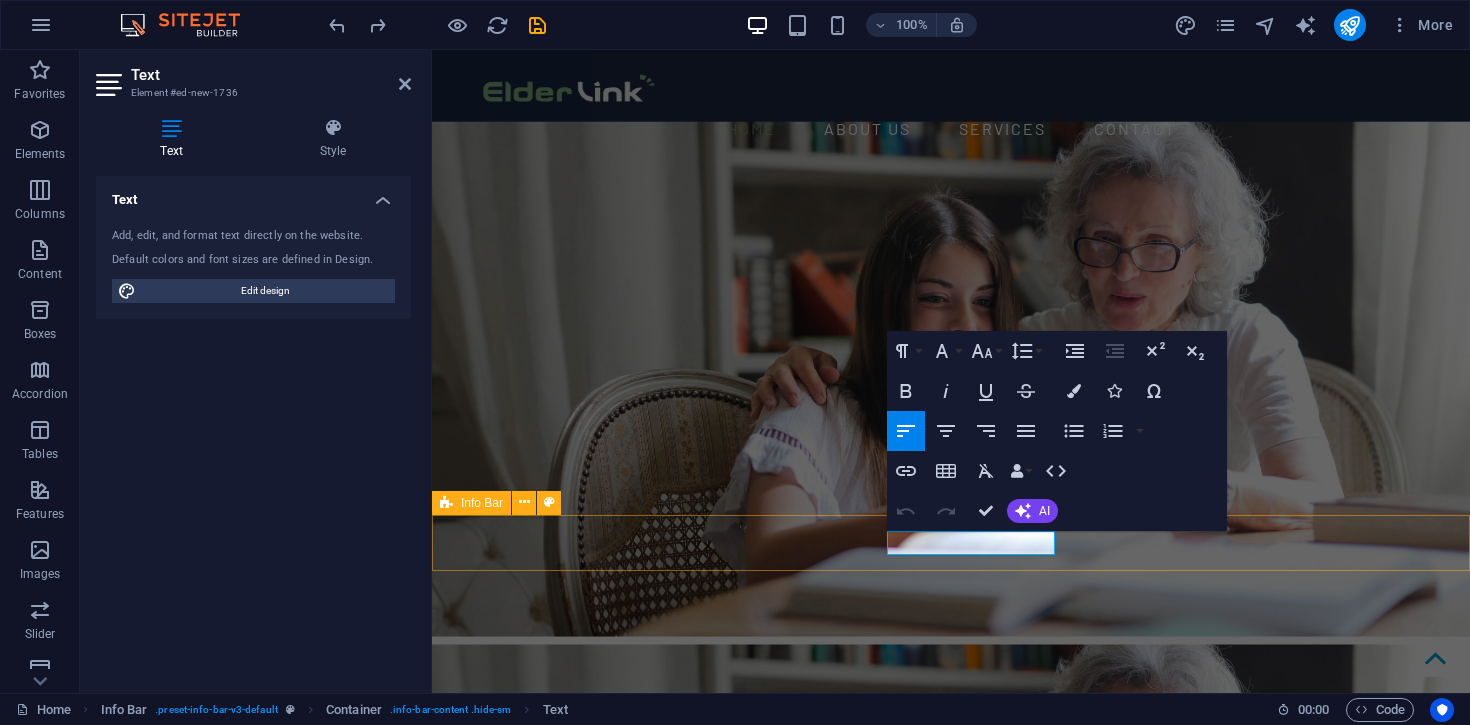 drag, startPoint x: 891, startPoint y: 543, endPoint x: 1080, endPoint y: 543, distance: 189 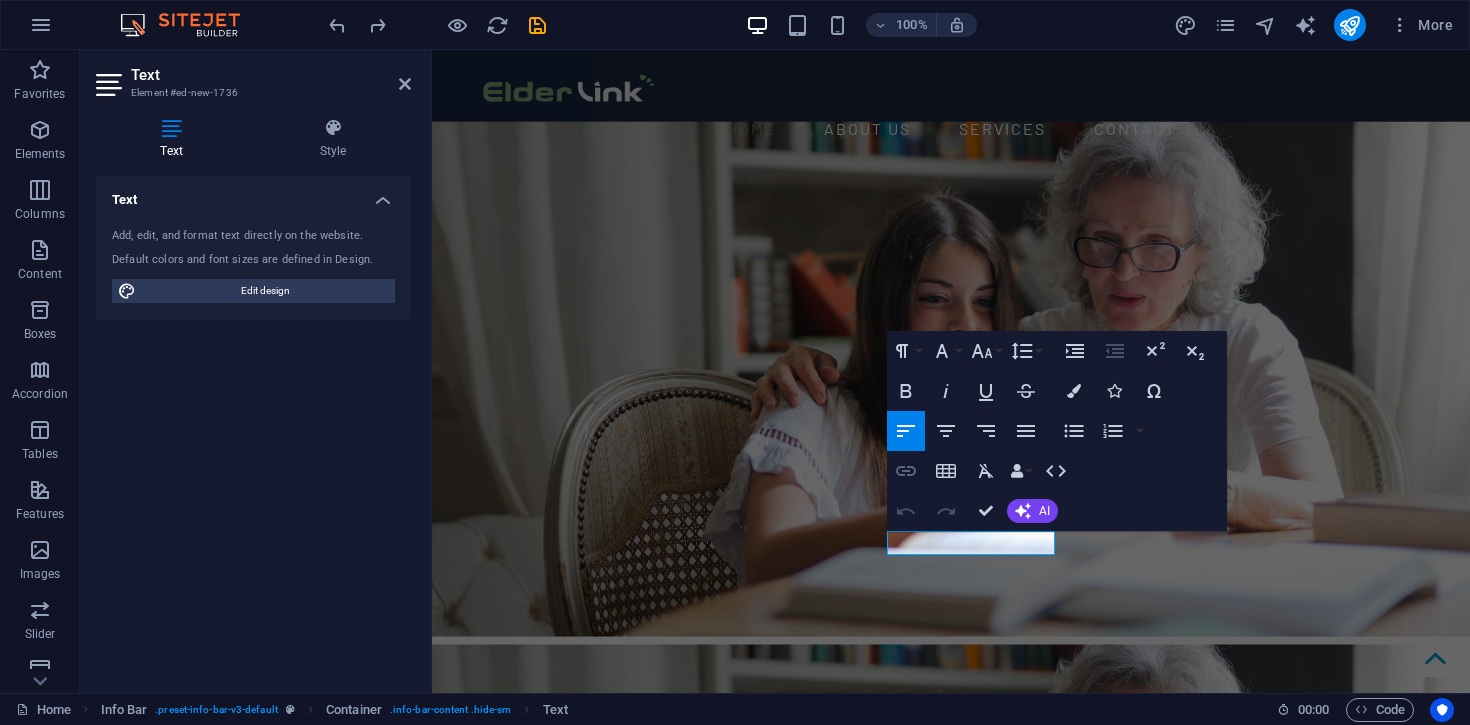 click 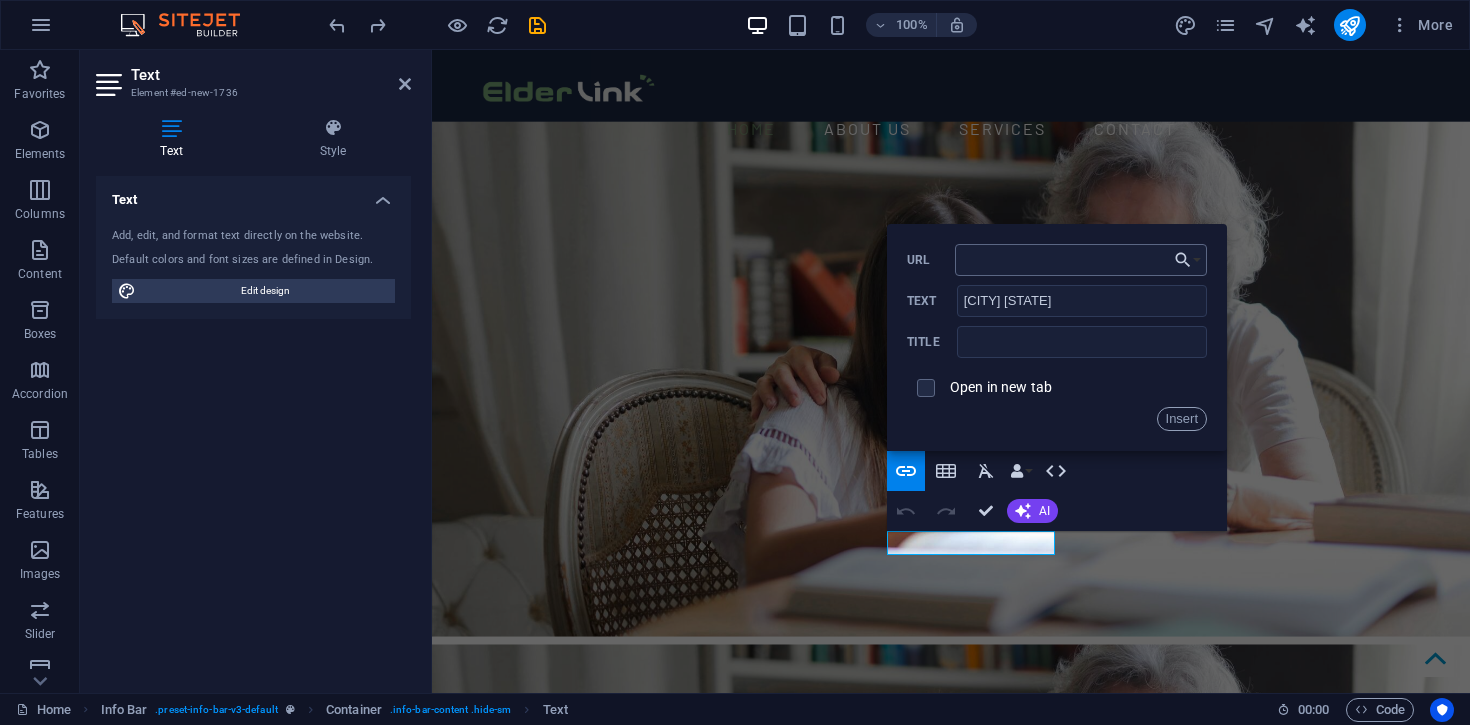 type on "https://share.google/KtBczsU4hgzdO9nRv" 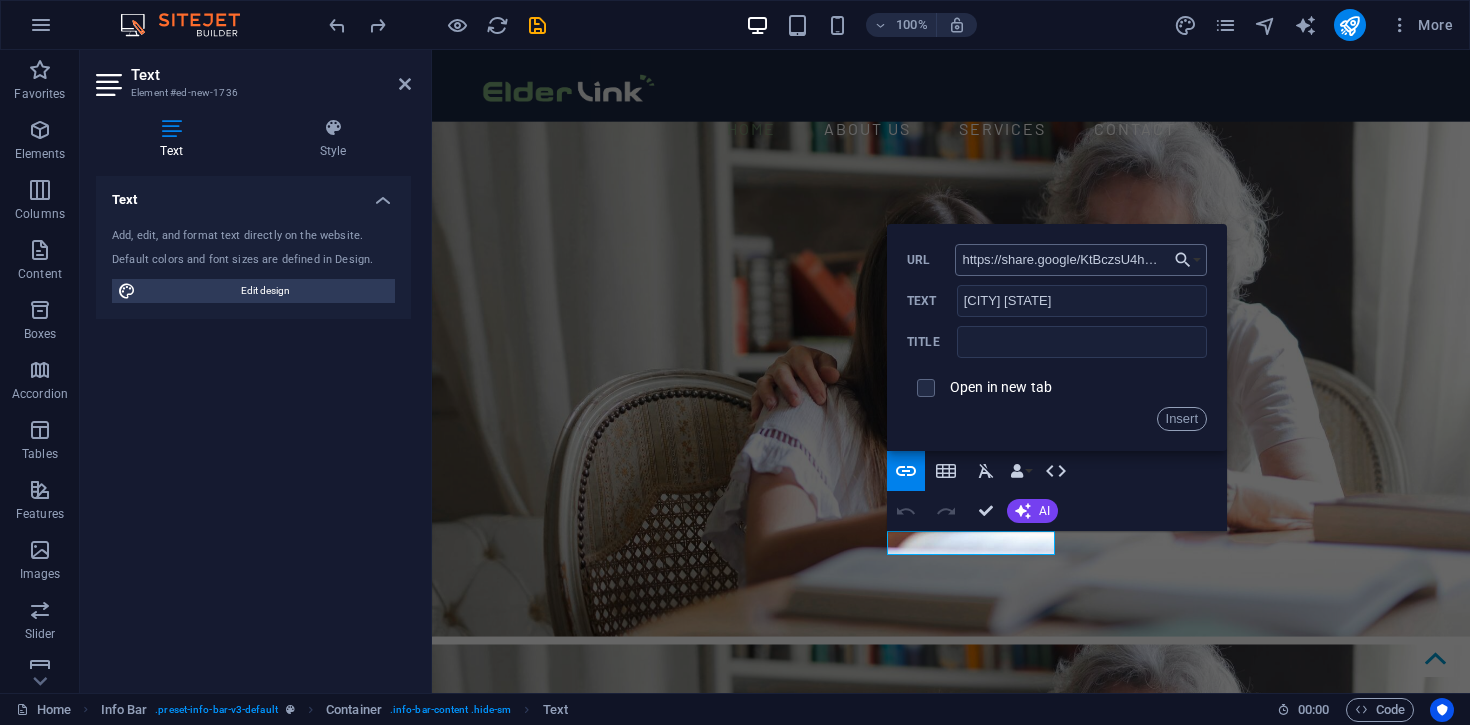 scroll, scrollTop: 0, scrollLeft: 42, axis: horizontal 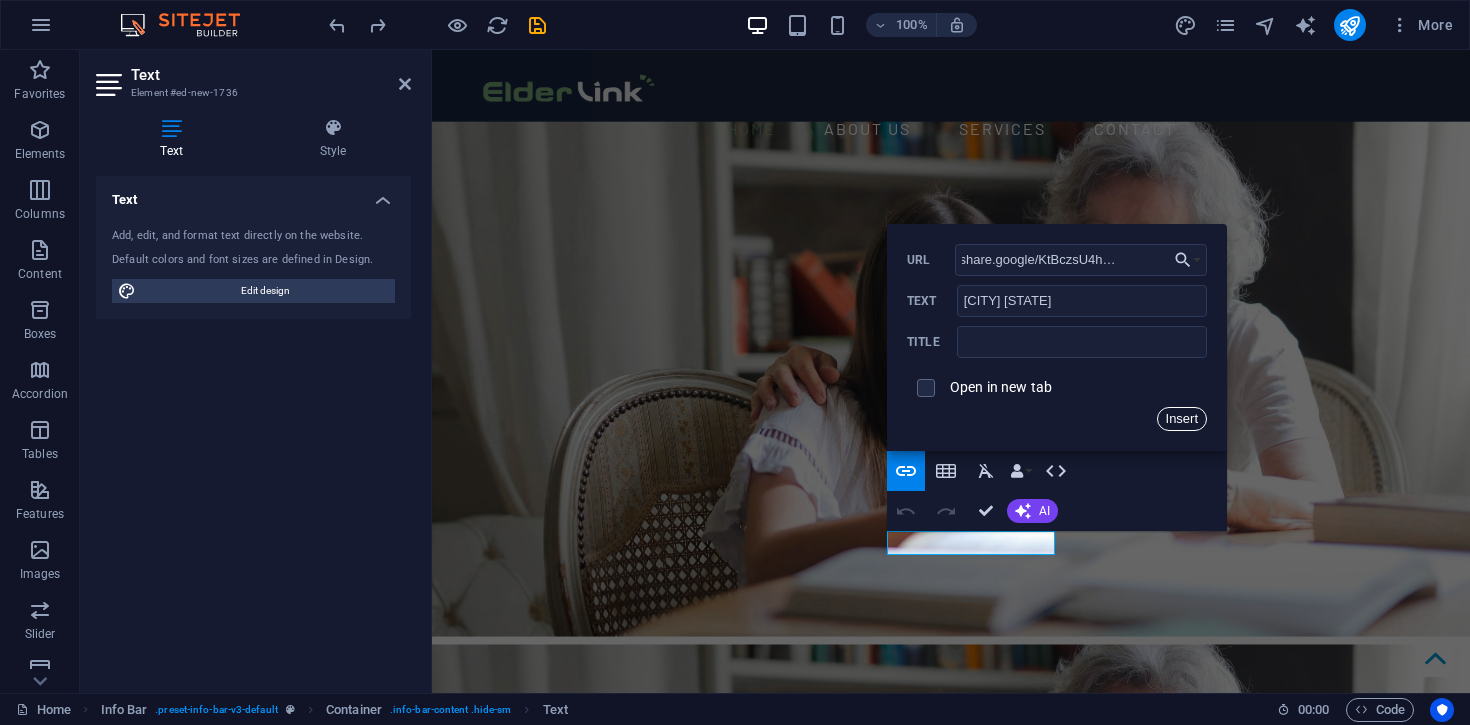 click on "Insert" at bounding box center (1182, 419) 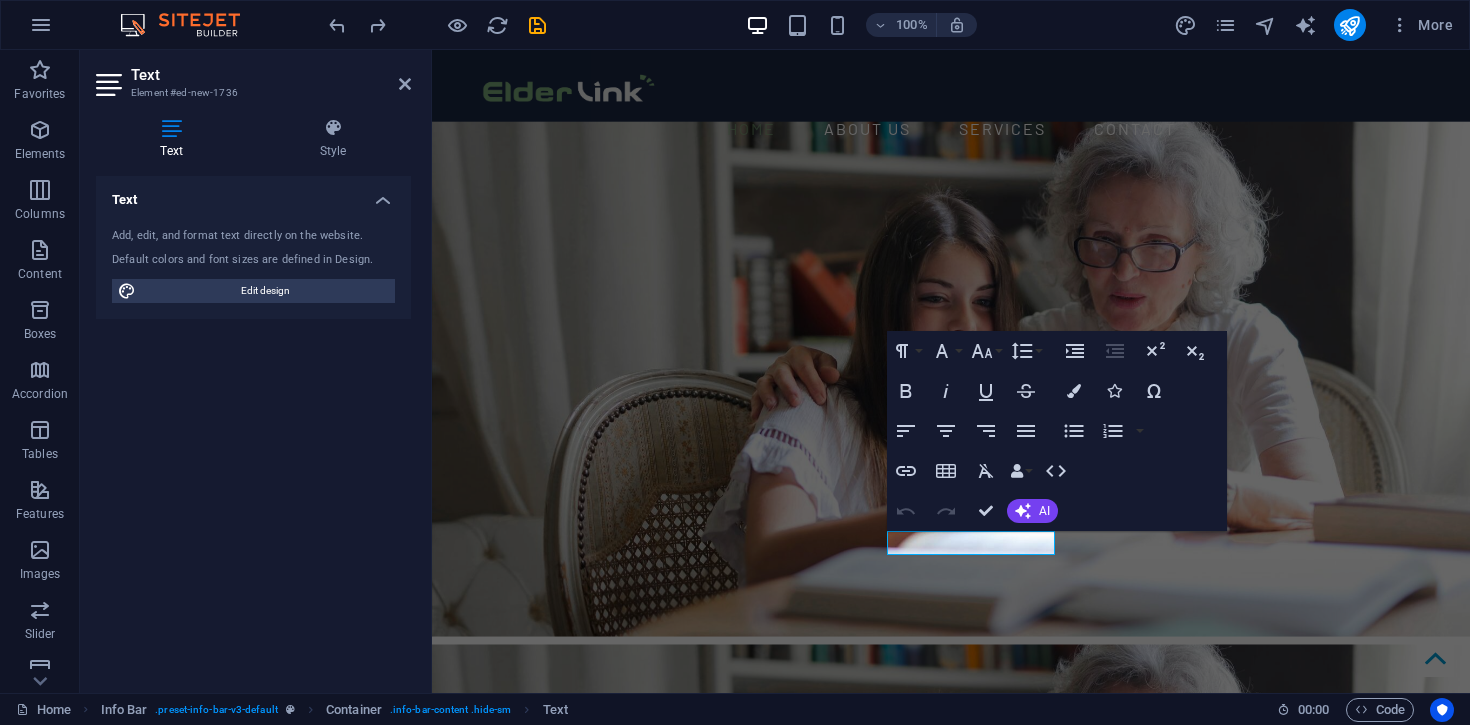 scroll, scrollTop: 0, scrollLeft: 0, axis: both 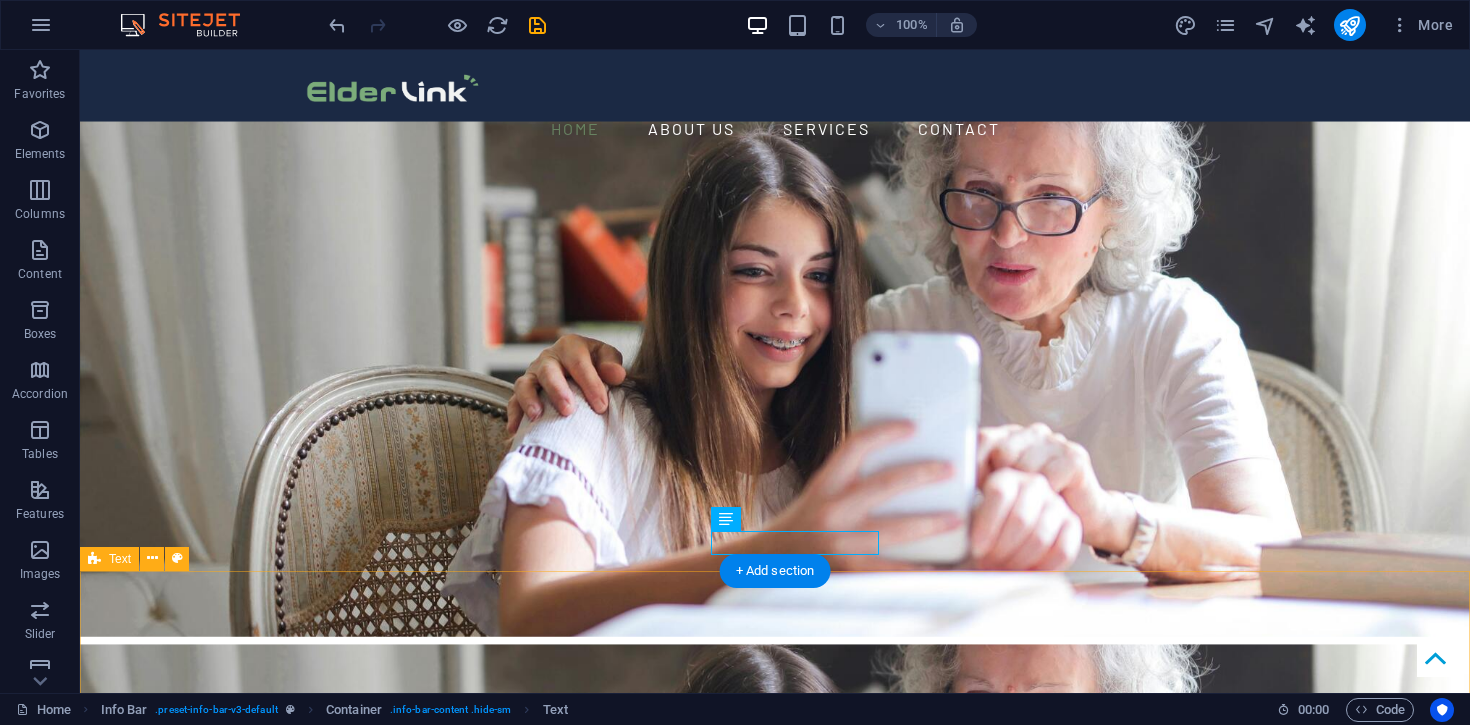 click on "About  US At ElderLink Services, we aim to empower others through expert tech support to confidently leverage technology for greater independence, connection and quality of life. Our team will assist you in utilising your digital tools to enhance your experience and productivity, whether at home or in a community setting. We’re here to guide you through the digital landscape, making it simple and seamless so you can focus on what matters most. Our technicians are highly experienced and specifically trained to offer a service unique to your retirement. Furthermore, we pride ourselves on our training and down to earth explanations that help you learn in a relaxed and comfortable setting.  We believe there is no such thing as a stupid question, only opportunities to learn and overcome challenges." at bounding box center (775, 1850) 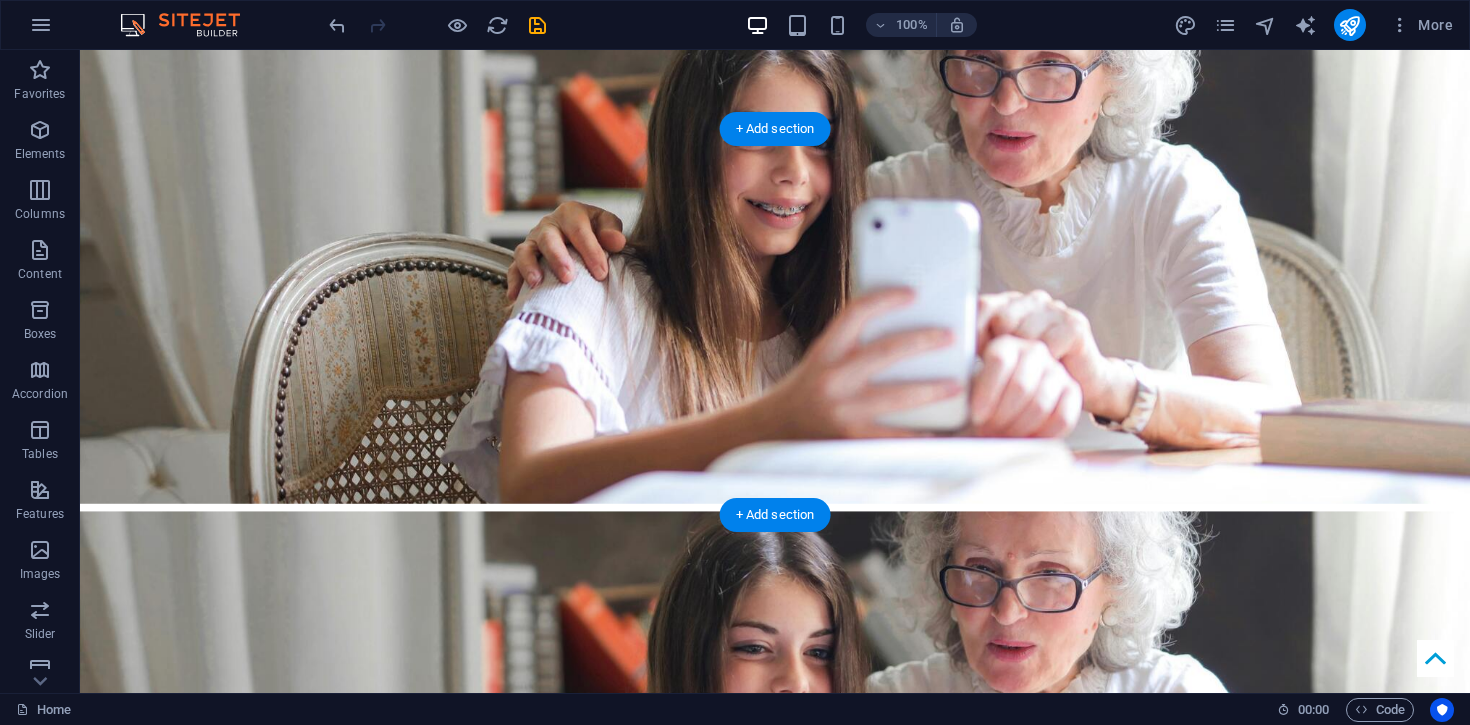 scroll, scrollTop: 0, scrollLeft: 0, axis: both 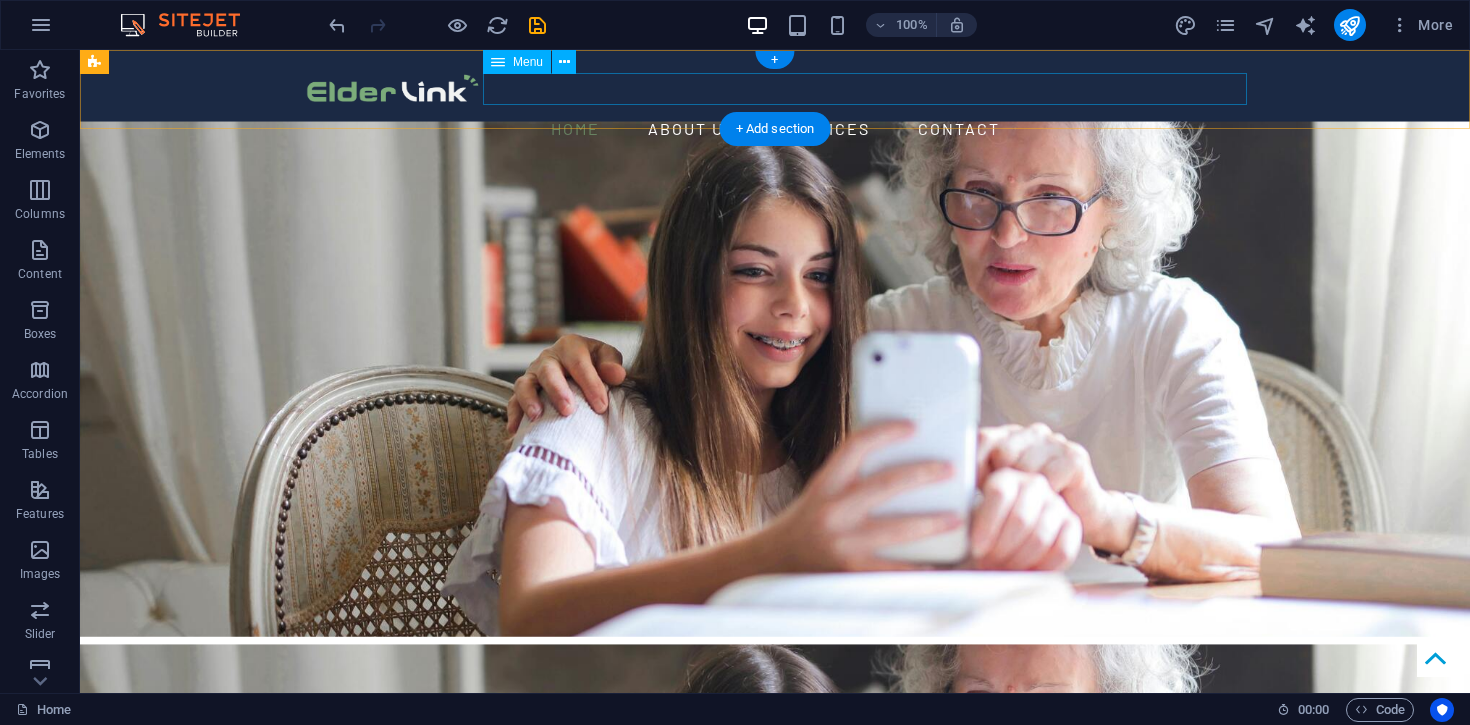 click on "Home About us Services Contact" at bounding box center [775, 129] 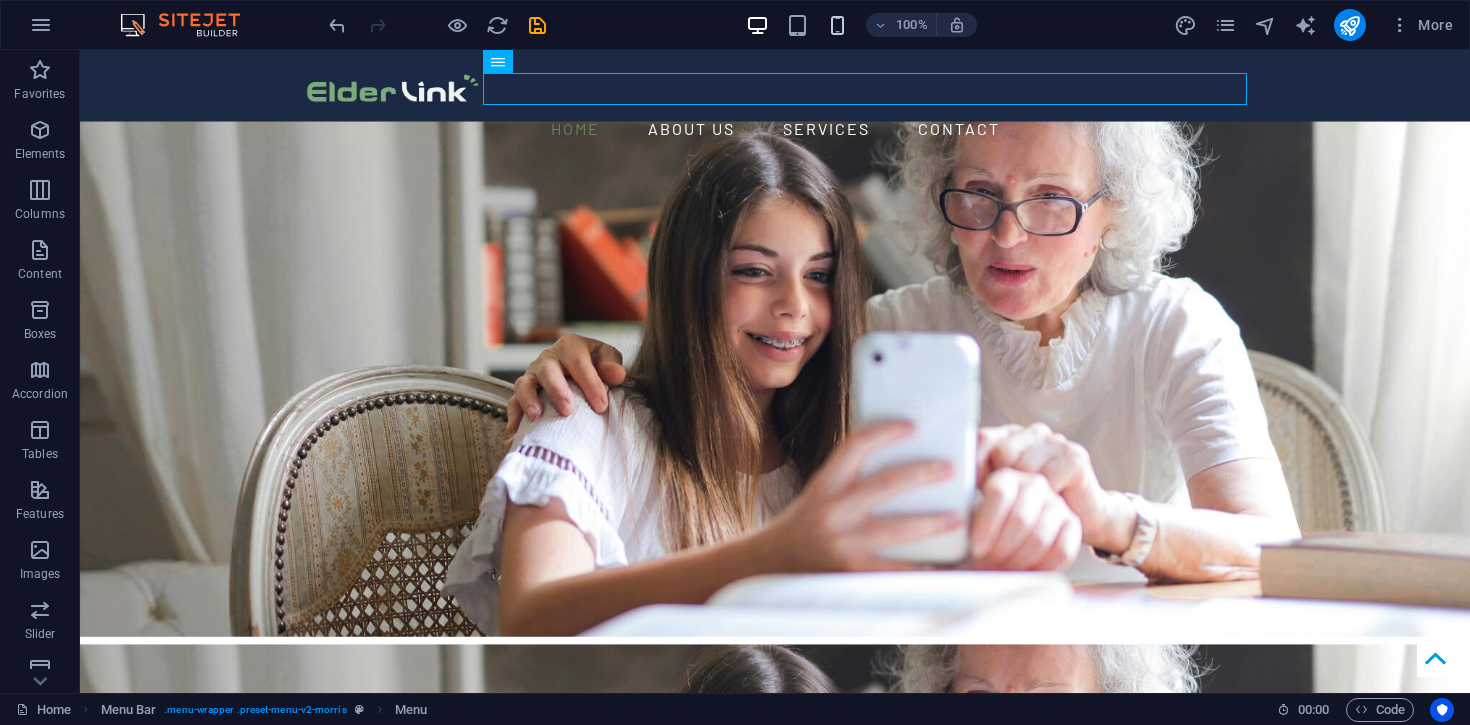 click at bounding box center [837, 25] 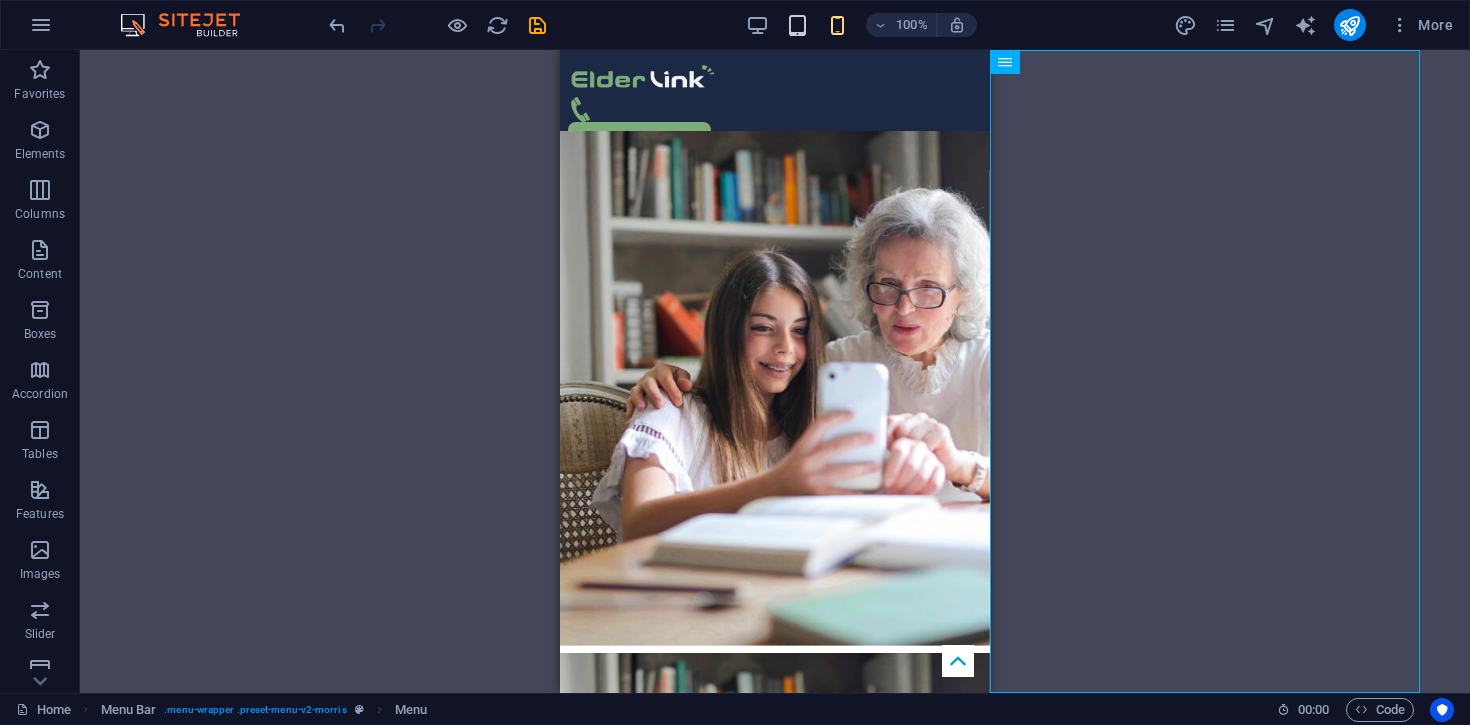 click at bounding box center (797, 25) 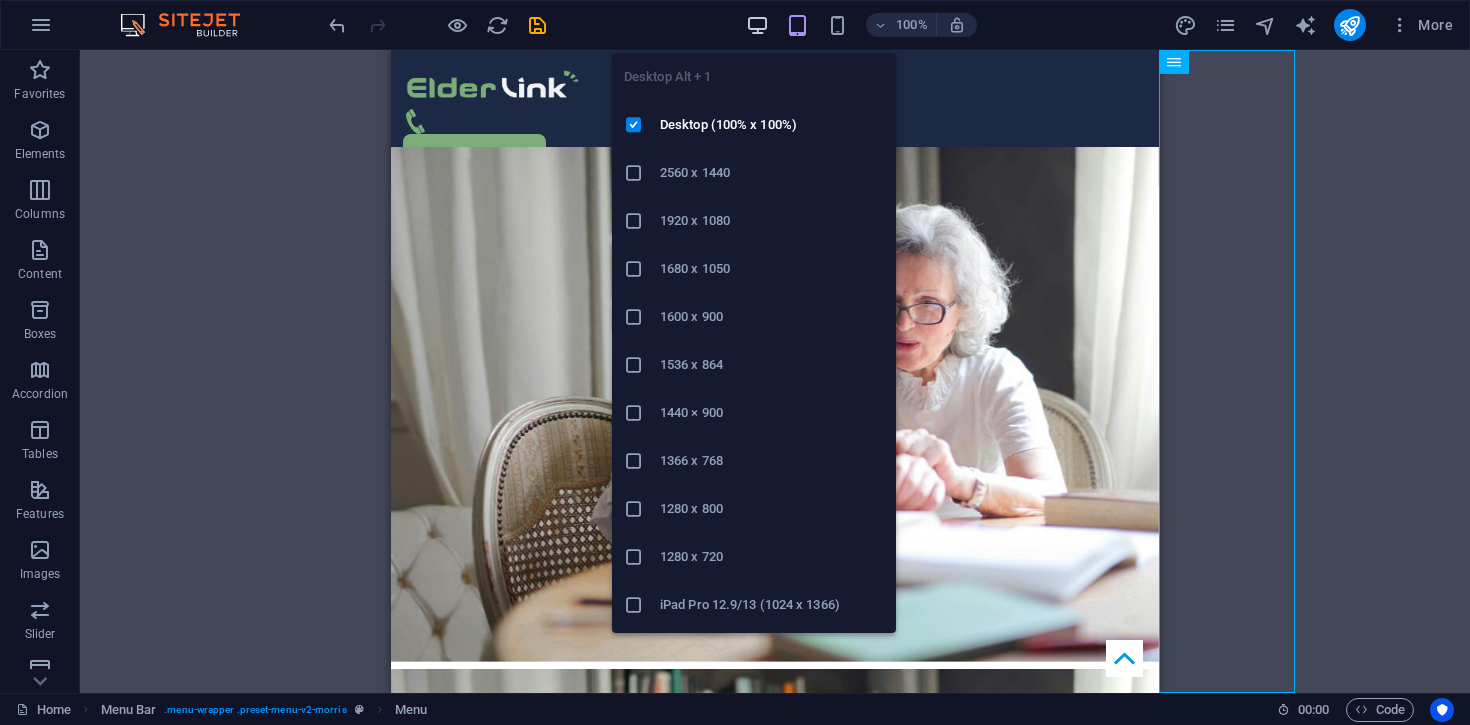 click at bounding box center (757, 25) 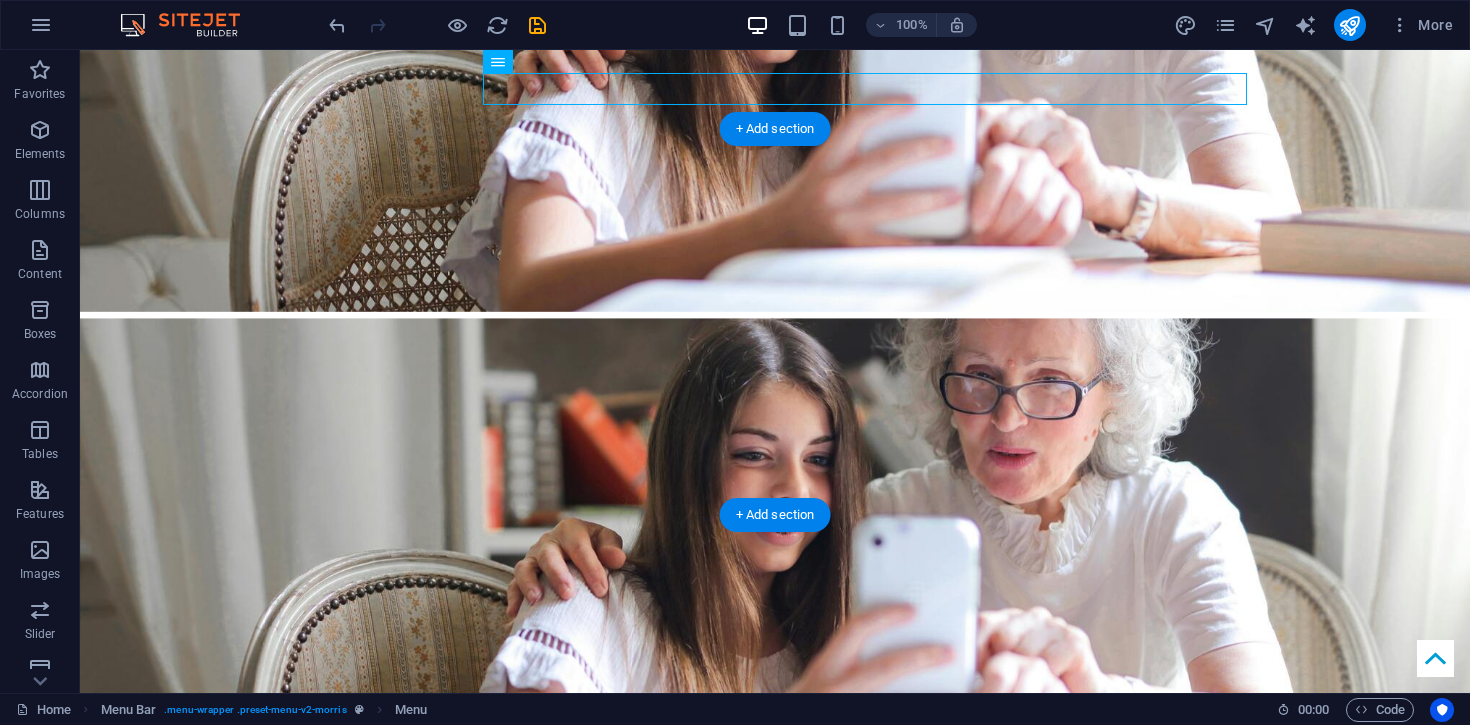 scroll, scrollTop: 0, scrollLeft: 0, axis: both 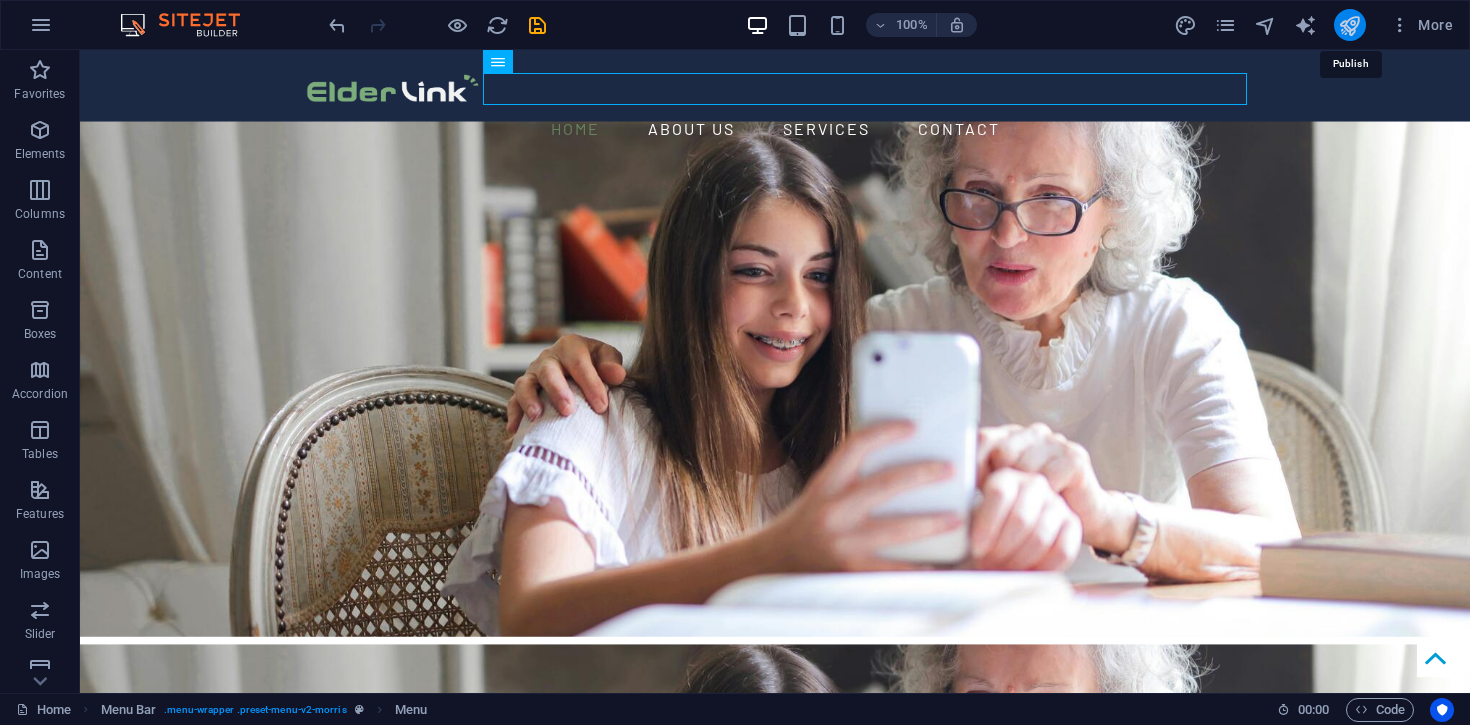 click at bounding box center [1349, 25] 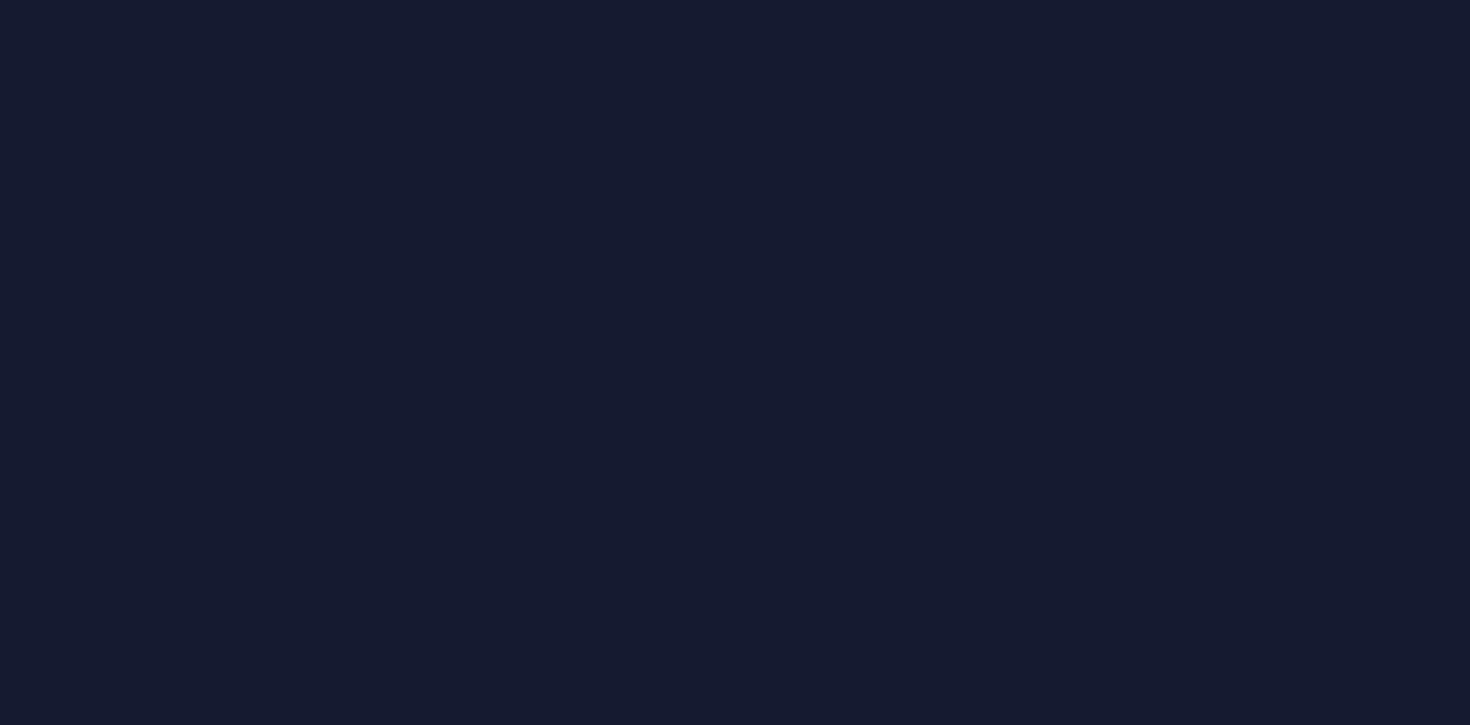 scroll, scrollTop: 0, scrollLeft: 0, axis: both 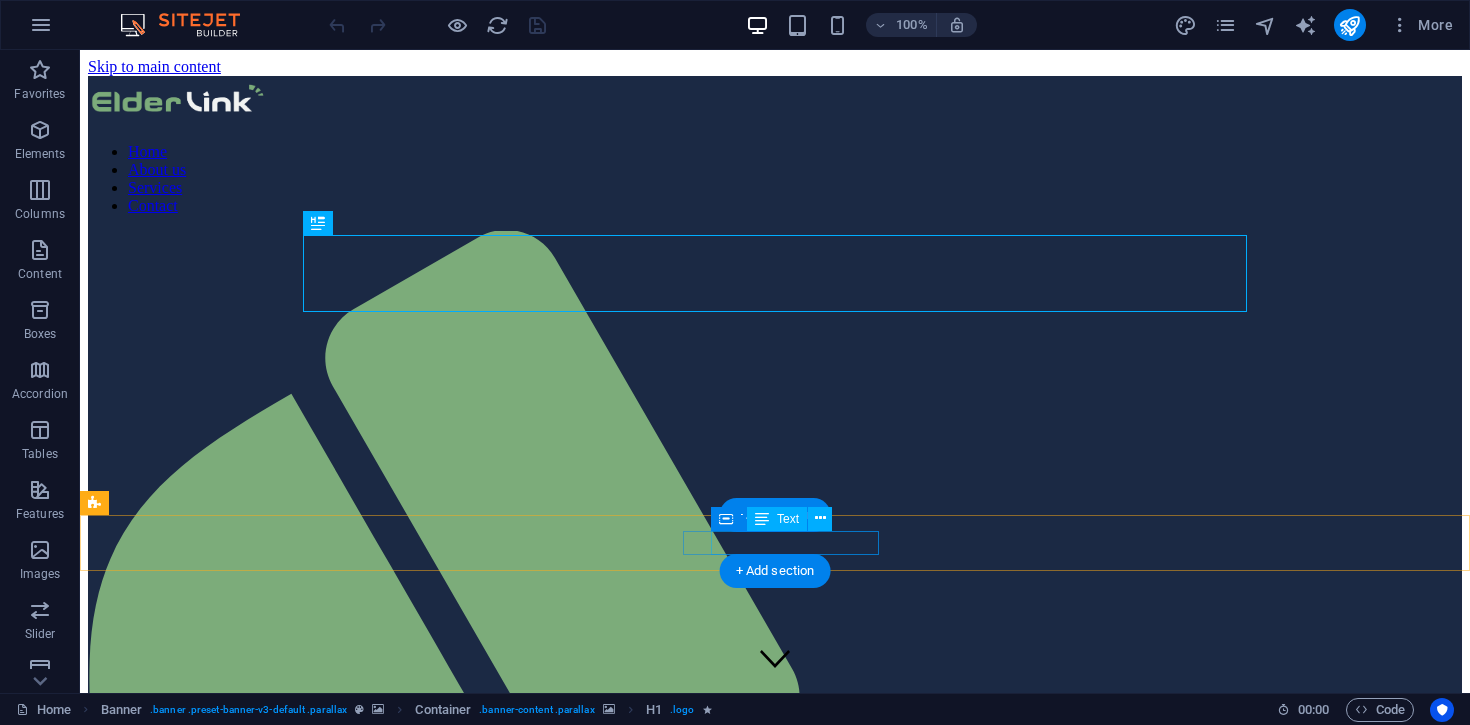 click on "Adelaide South Australia" at bounding box center [775, 4406] 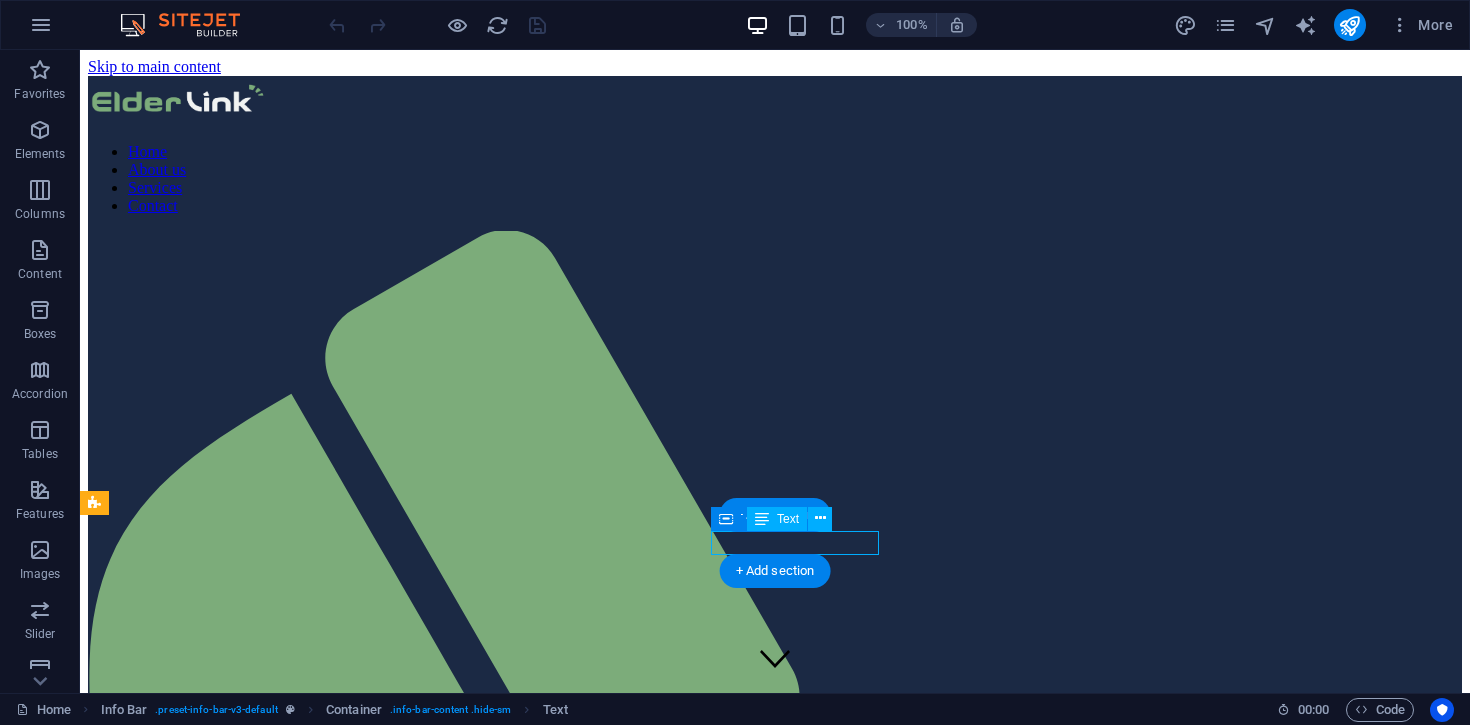 click on "Adelaide South Australia" at bounding box center (775, 4406) 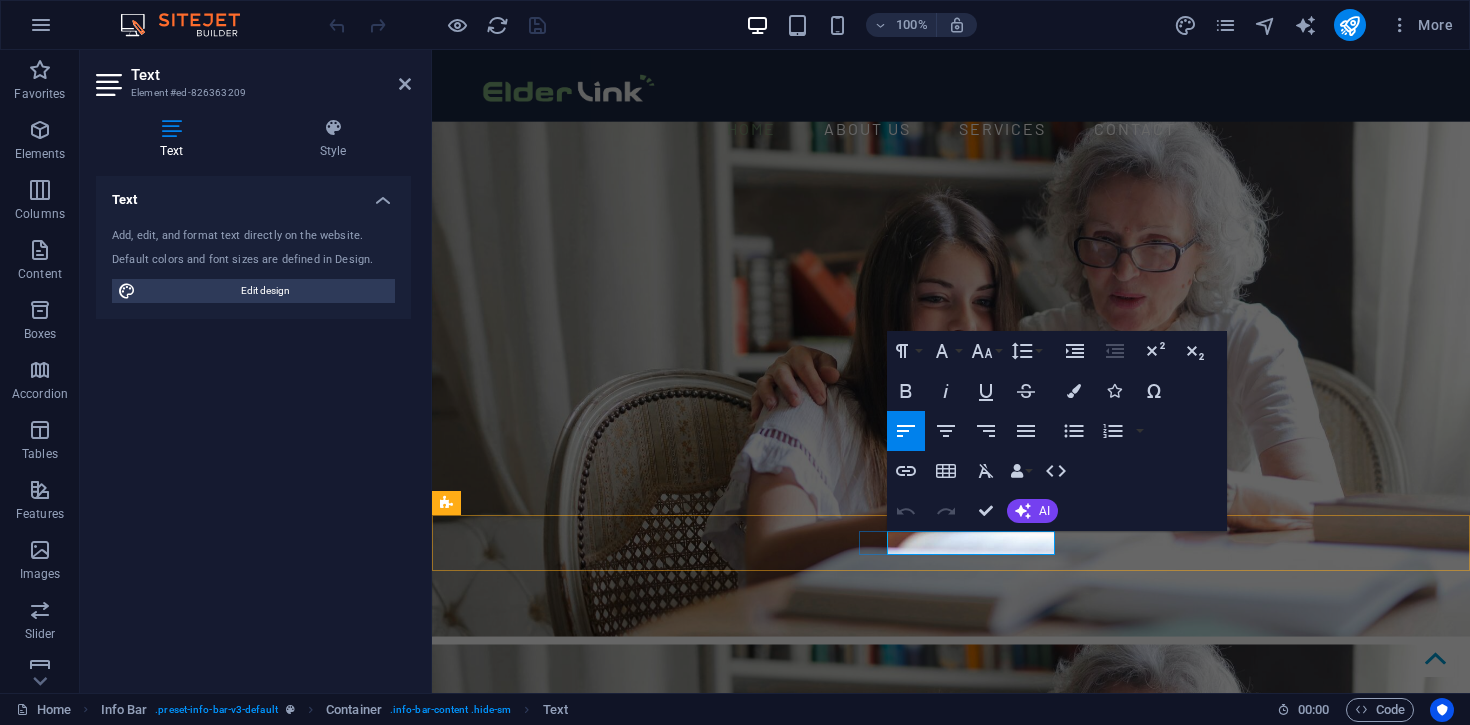 click on "Adelaide South Australia" at bounding box center [530, 1569] 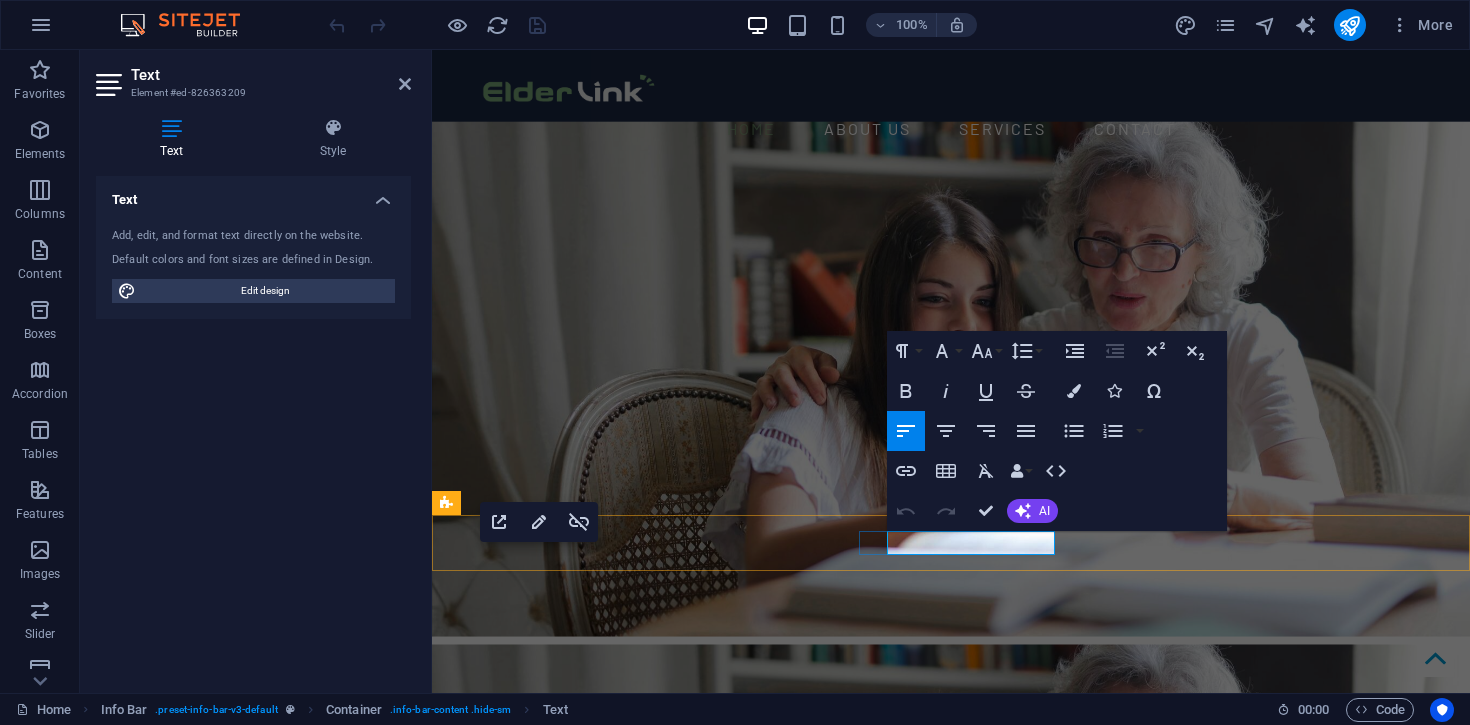 type 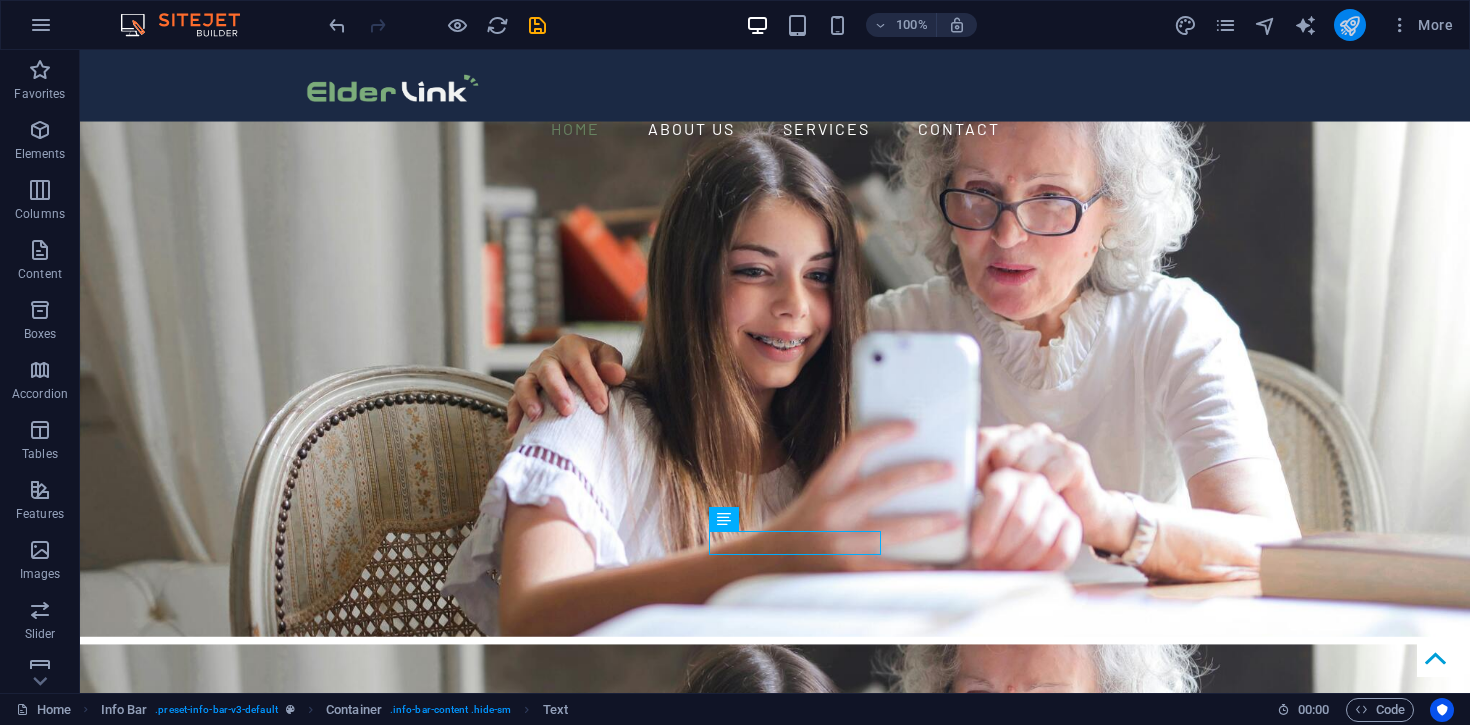 click at bounding box center (1350, 25) 